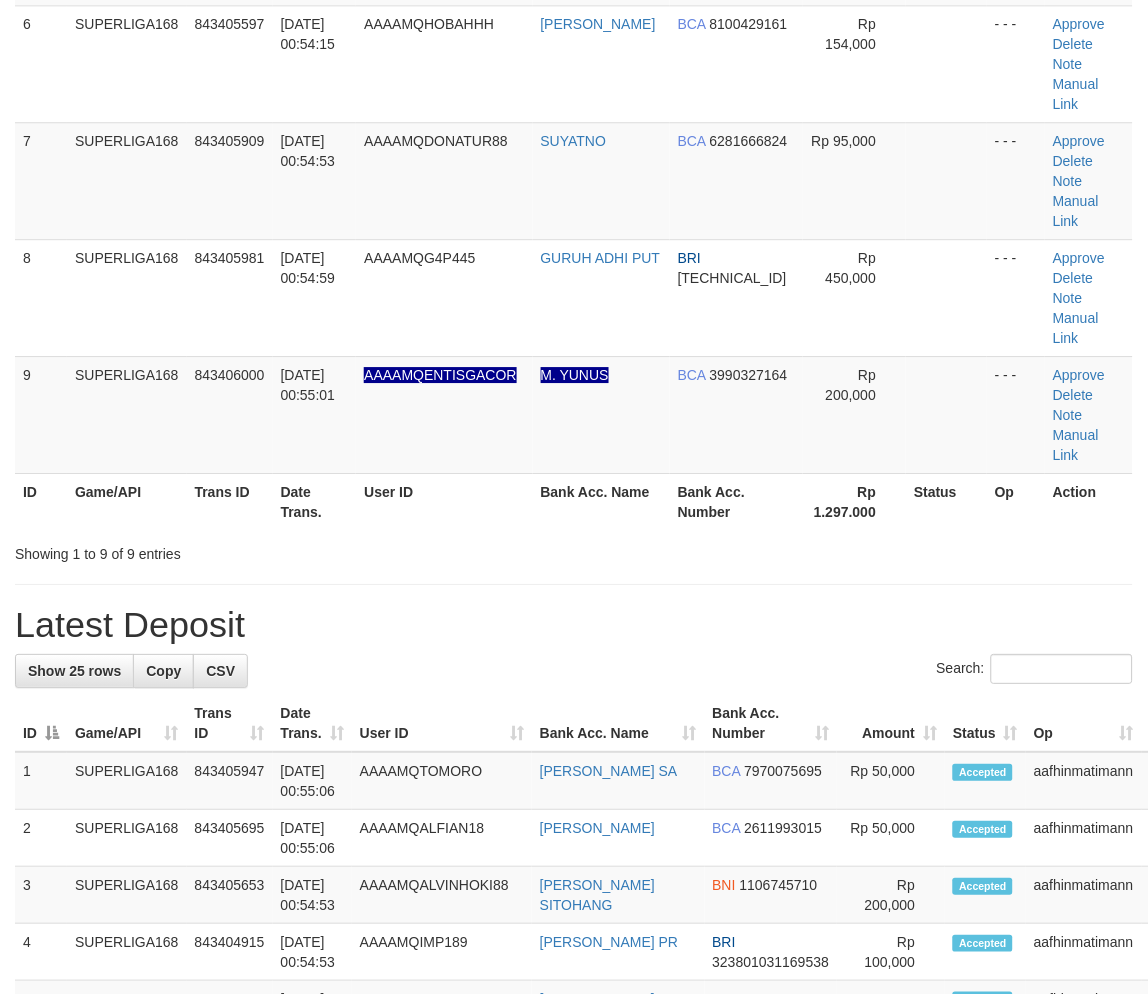 drag, startPoint x: 206, startPoint y: 444, endPoint x: 143, endPoint y: 485, distance: 75.16648 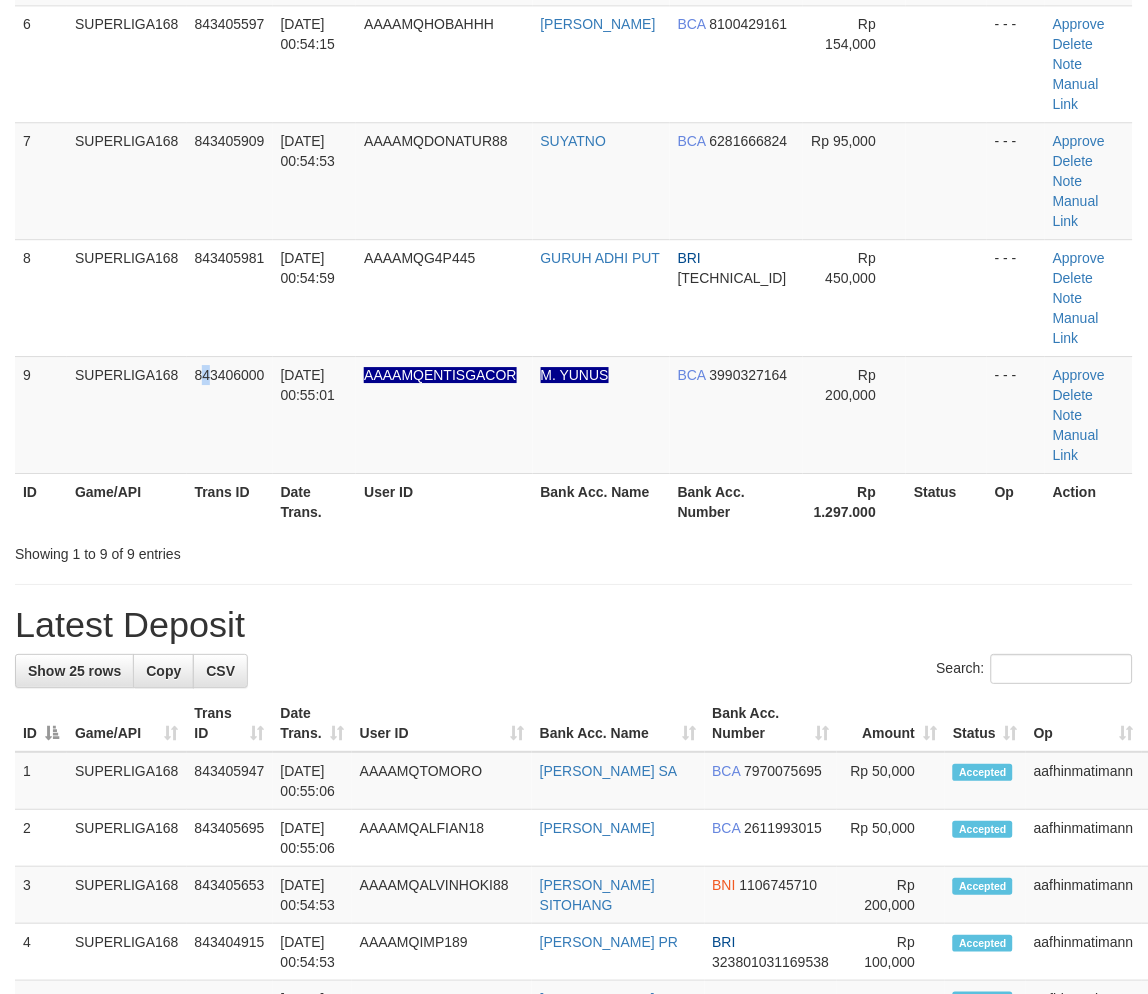 scroll, scrollTop: 395, scrollLeft: 0, axis: vertical 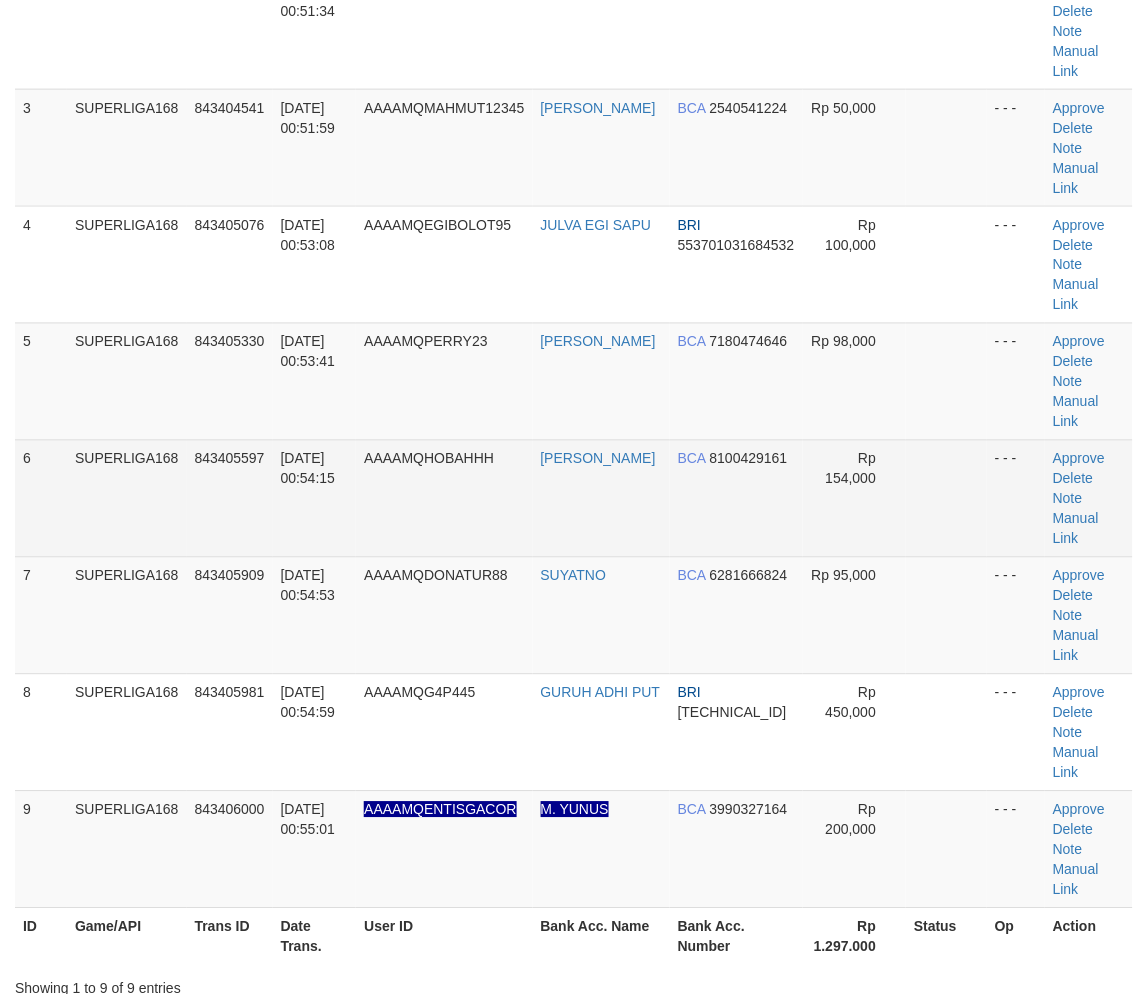 click on "6" at bounding box center (41, 498) 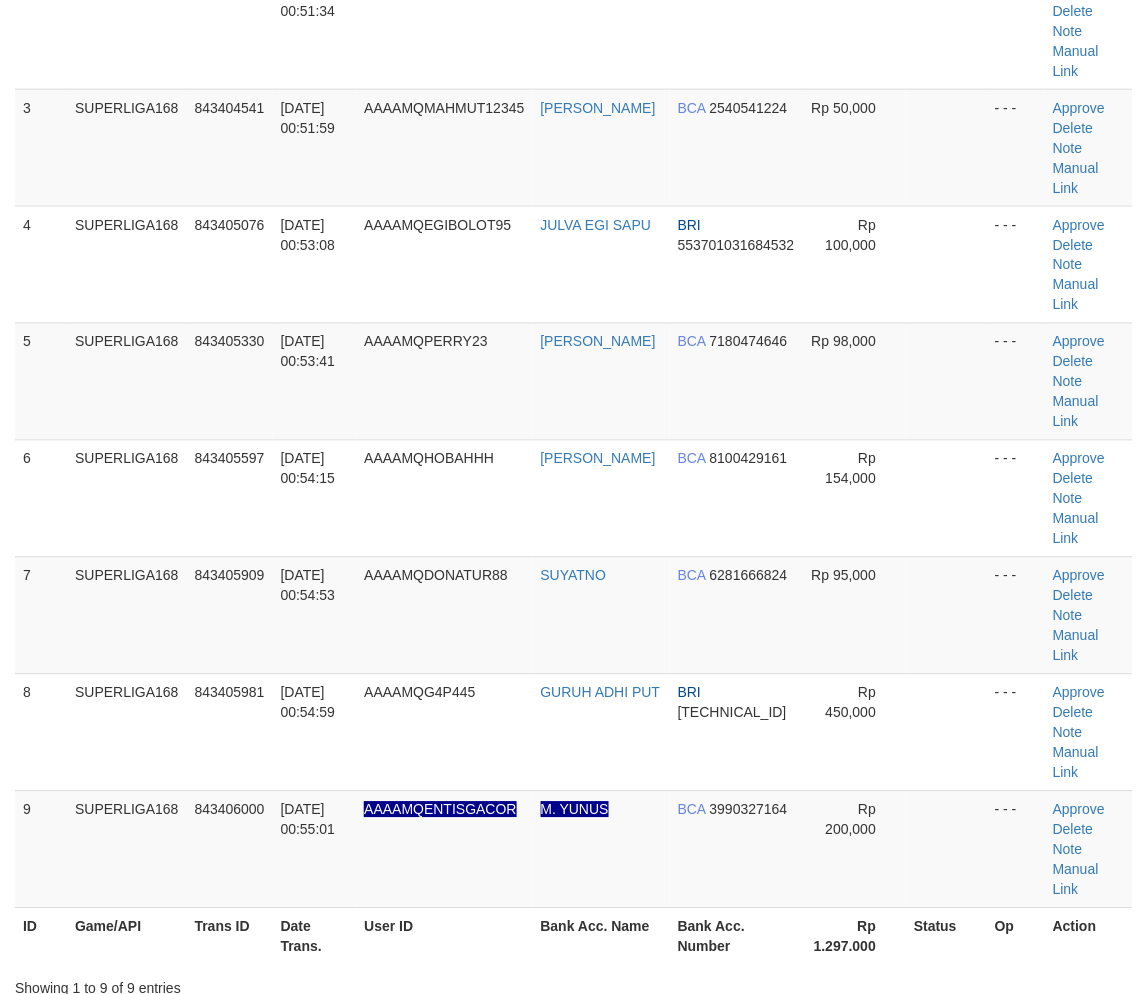 drag, startPoint x: 133, startPoint y: 464, endPoint x: 1, endPoint y: 541, distance: 152.81688 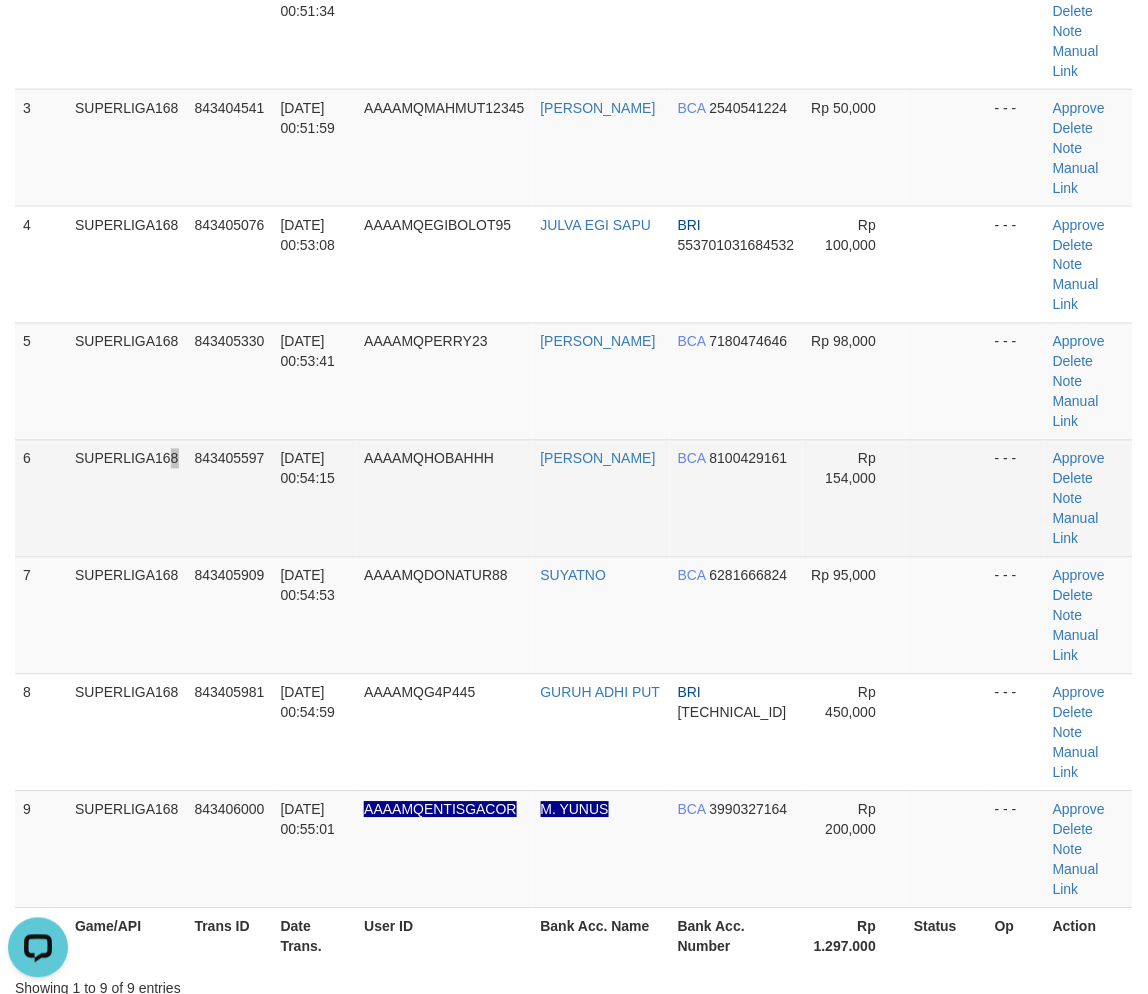scroll, scrollTop: 0, scrollLeft: 0, axis: both 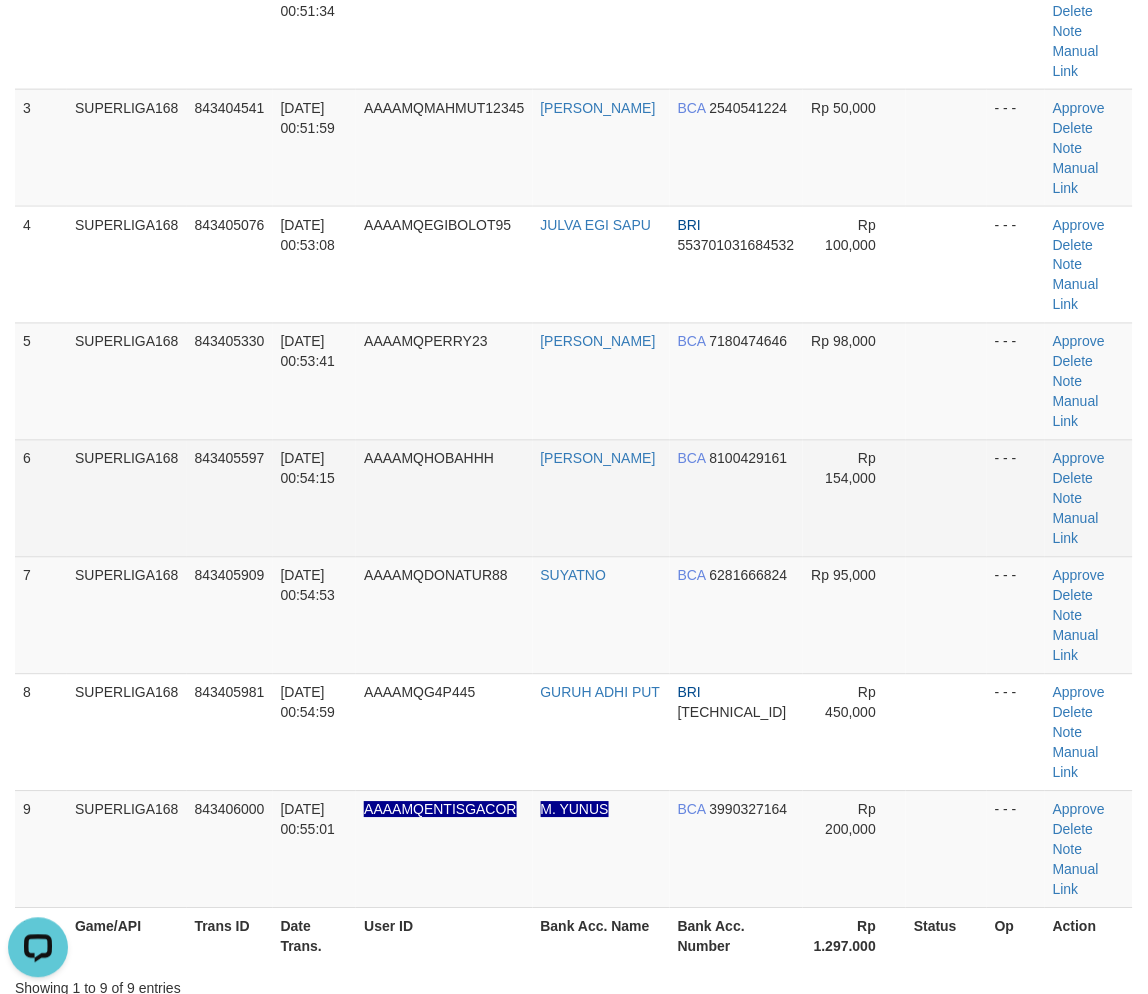 click on "SUPERLIGA168" at bounding box center (127, 498) 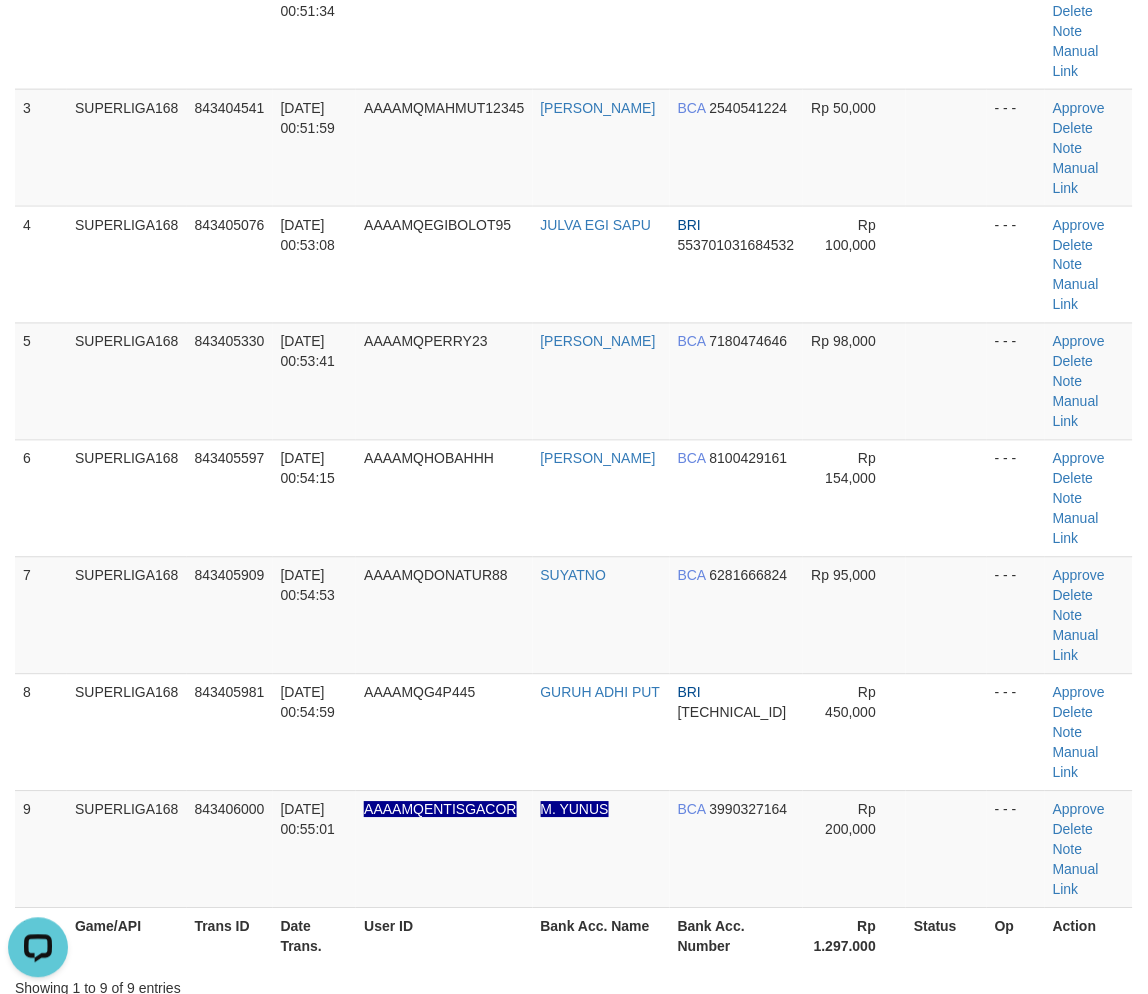 drag, startPoint x: 206, startPoint y: 443, endPoint x: 4, endPoint y: 540, distance: 224.08258 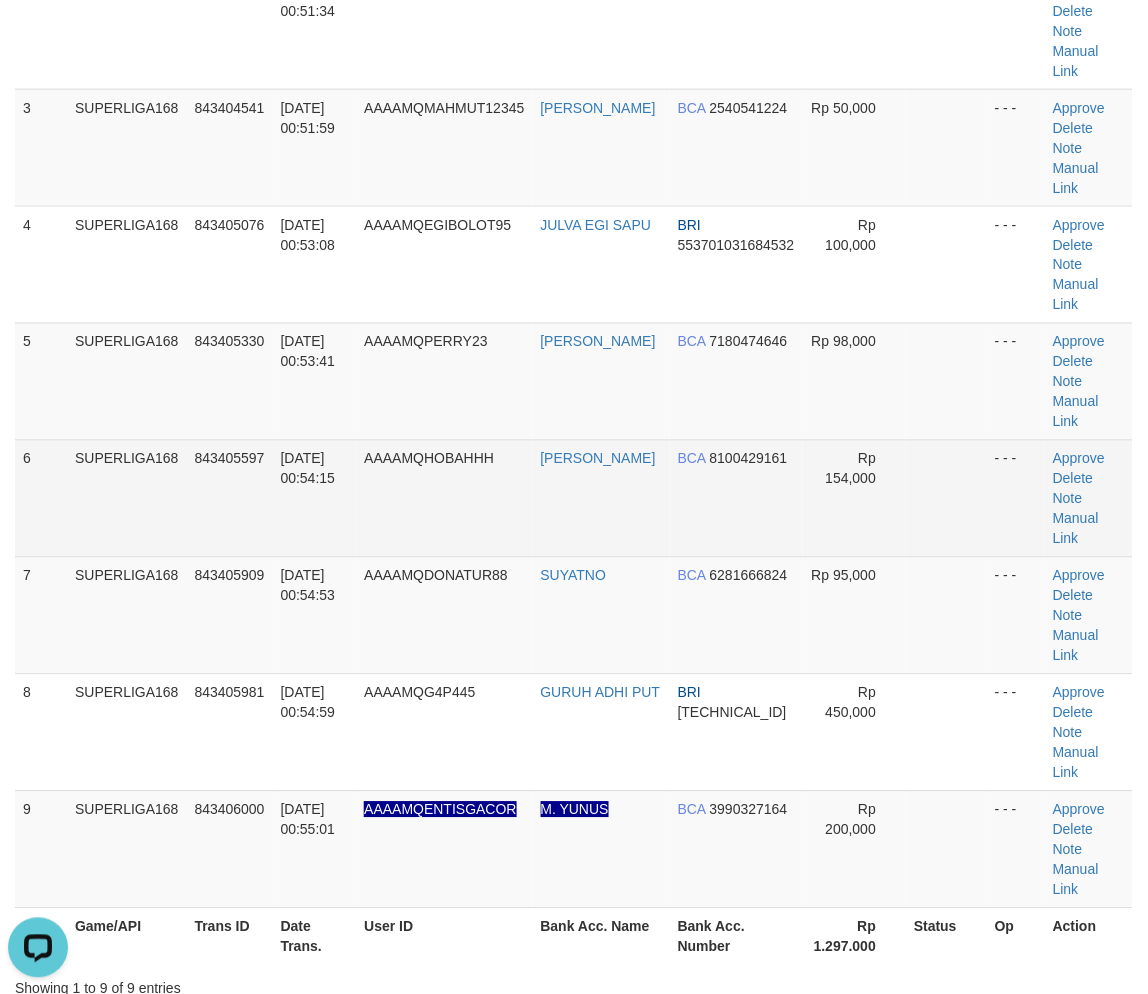 drag, startPoint x: 272, startPoint y: 466, endPoint x: 125, endPoint y: 514, distance: 154.63829 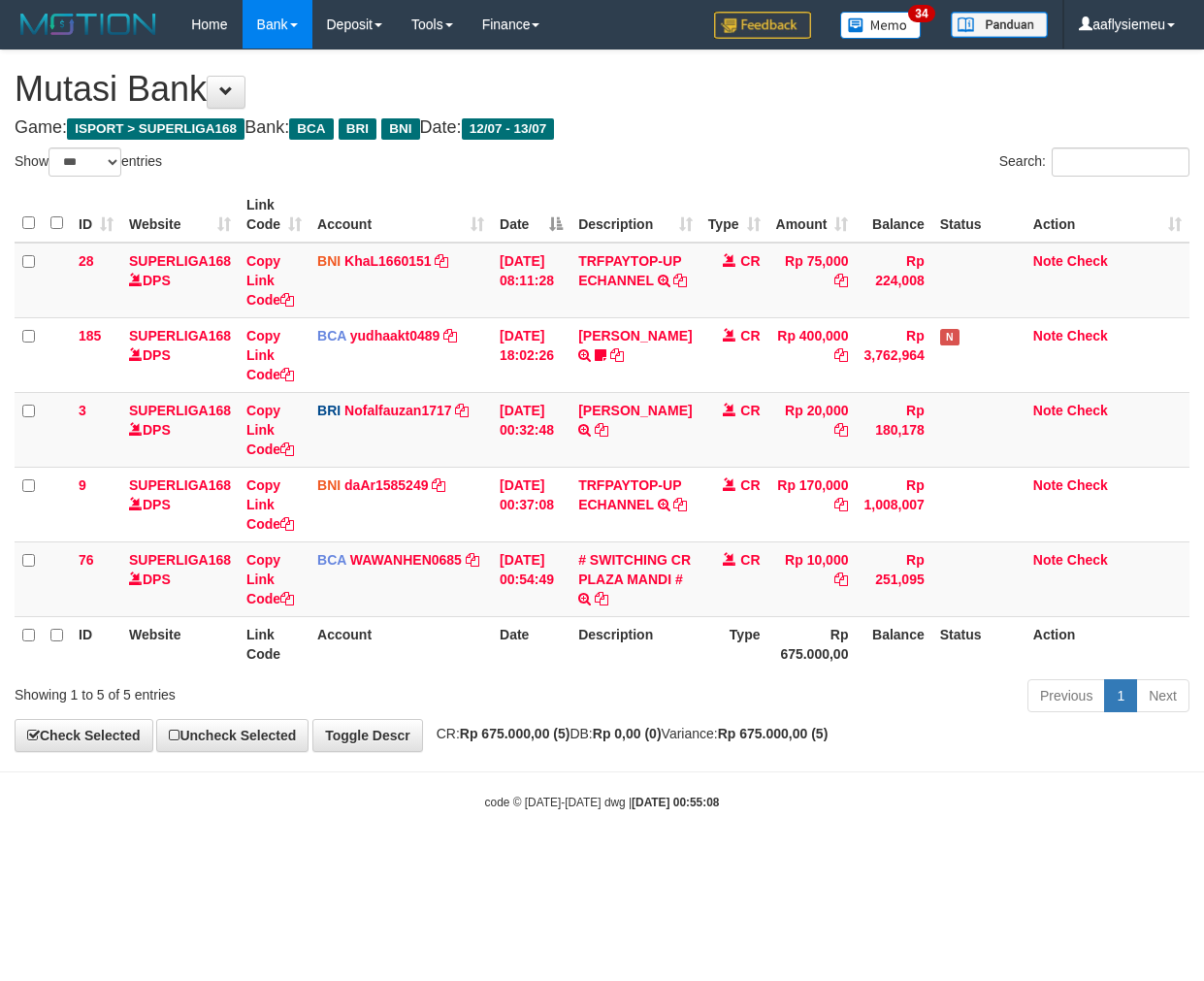 select on "***" 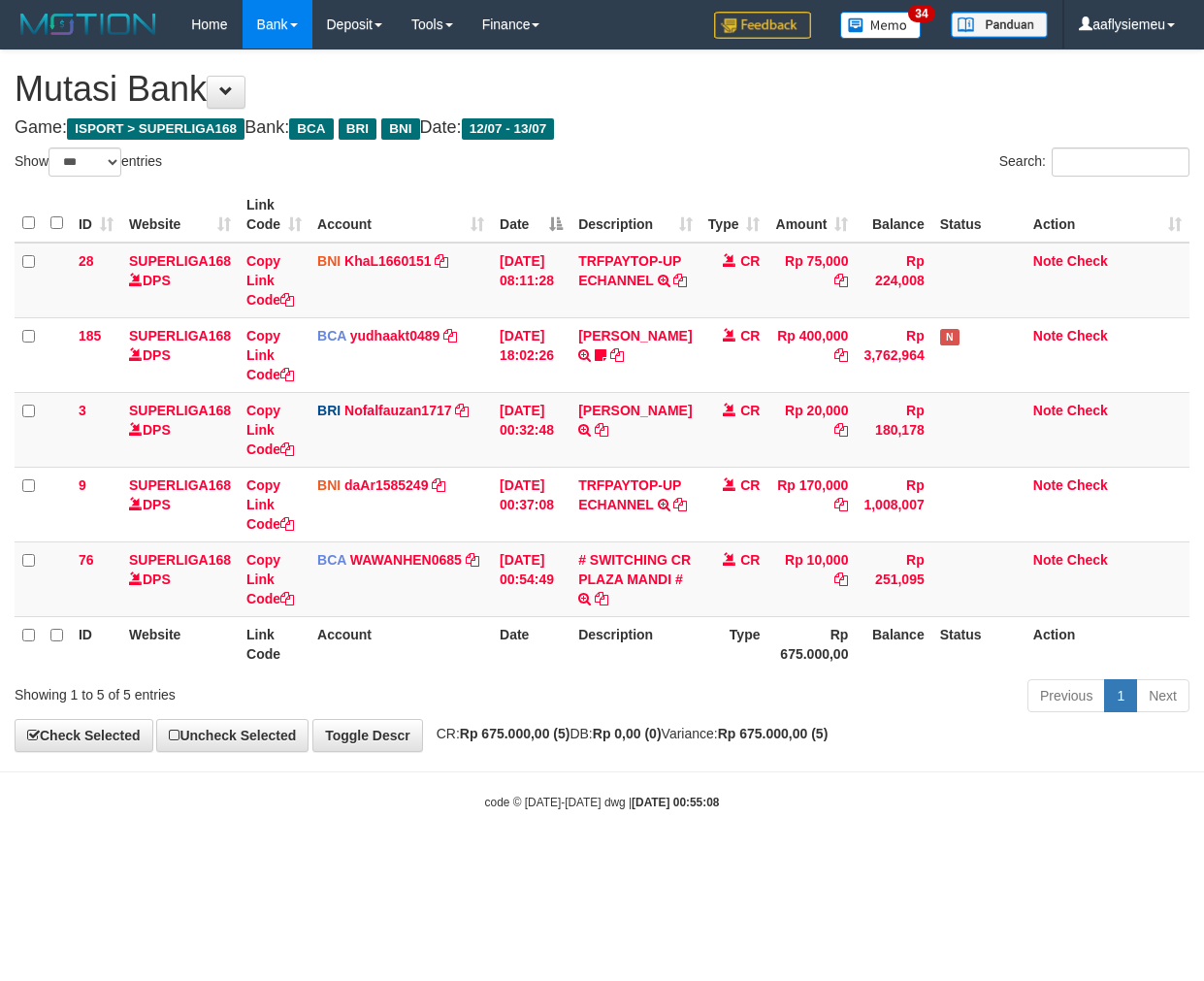 scroll, scrollTop: 0, scrollLeft: 0, axis: both 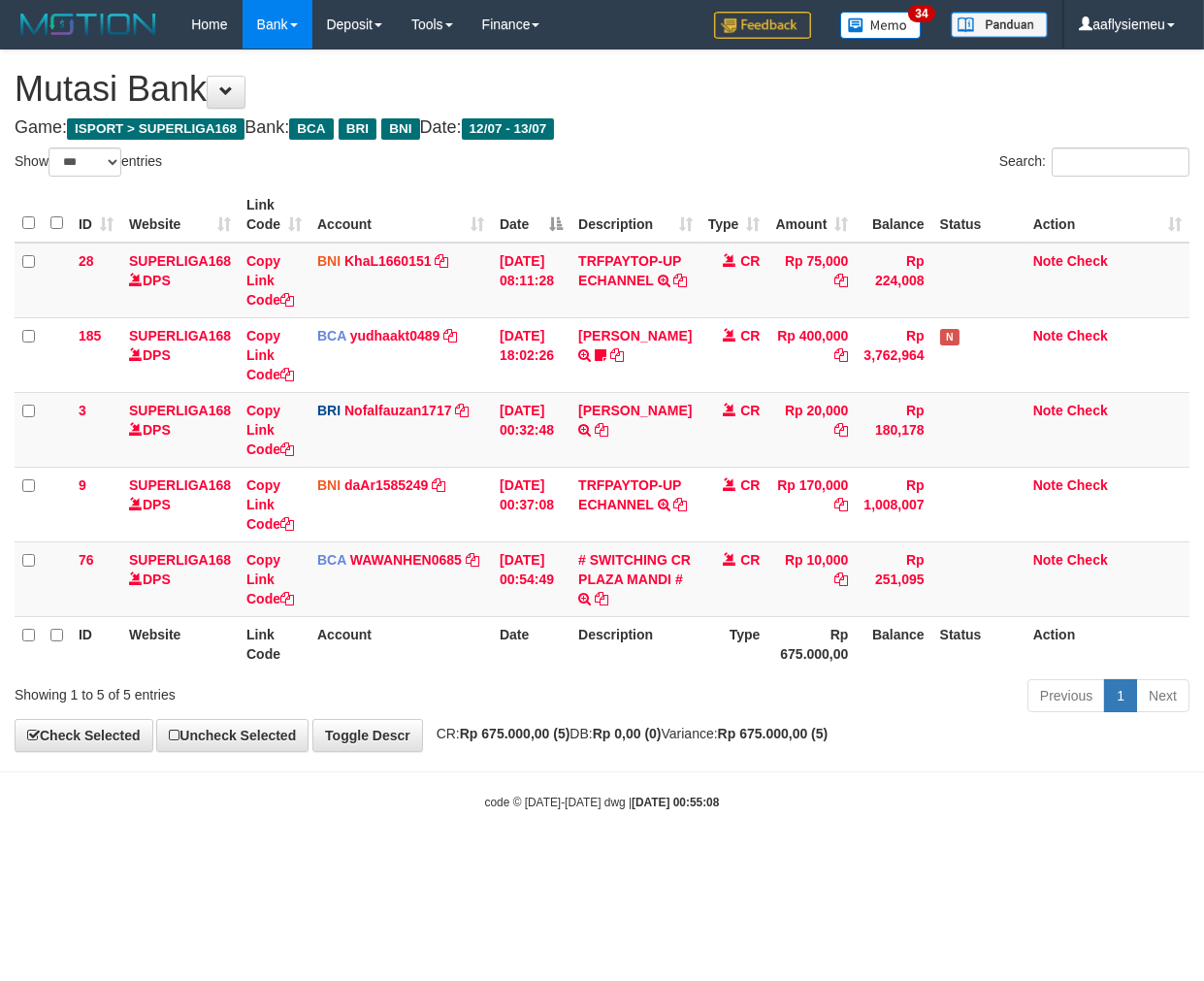 click on "Type" at bounding box center (734, 643) 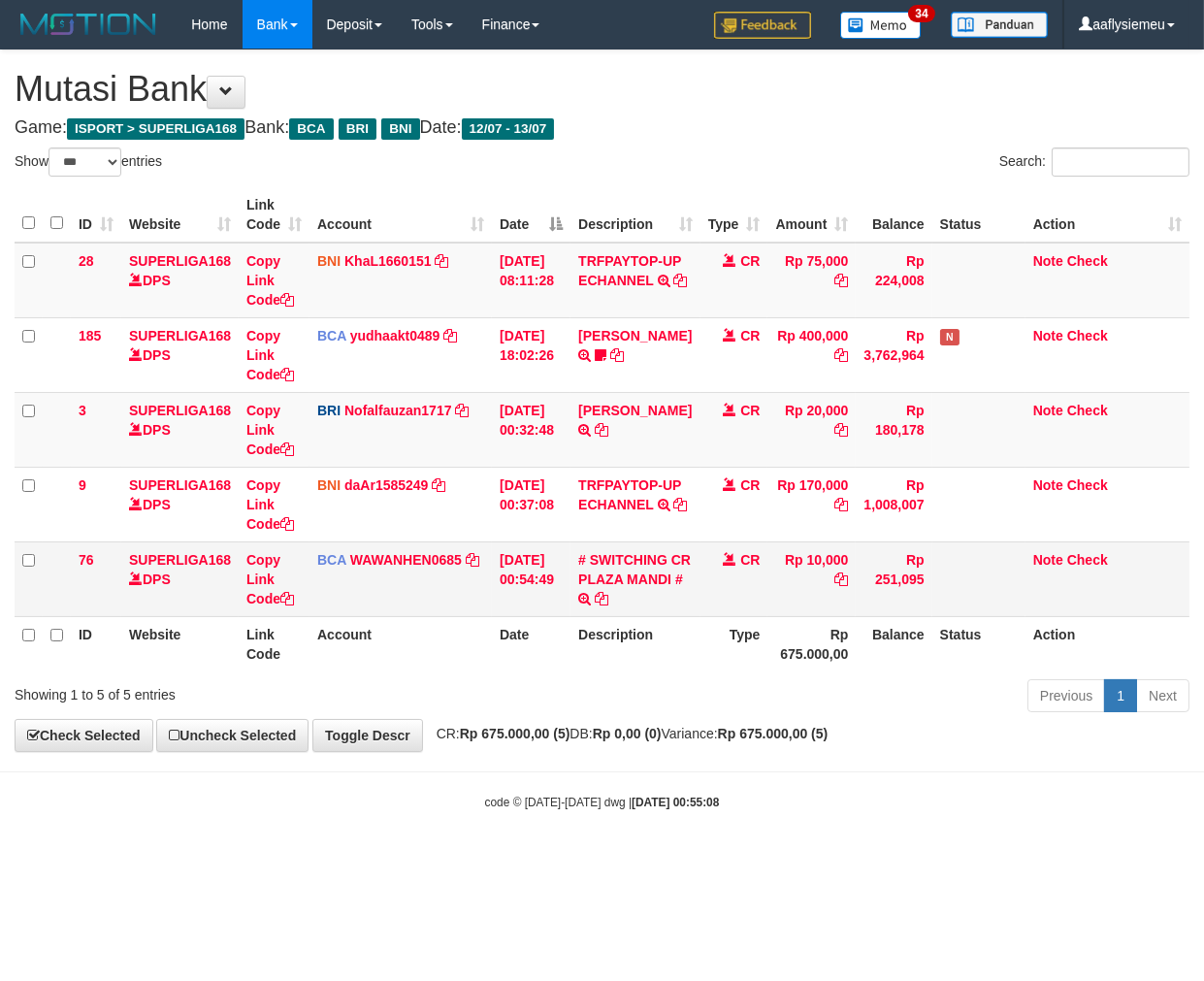 drag, startPoint x: 660, startPoint y: 712, endPoint x: 1113, endPoint y: 578, distance: 472.40343 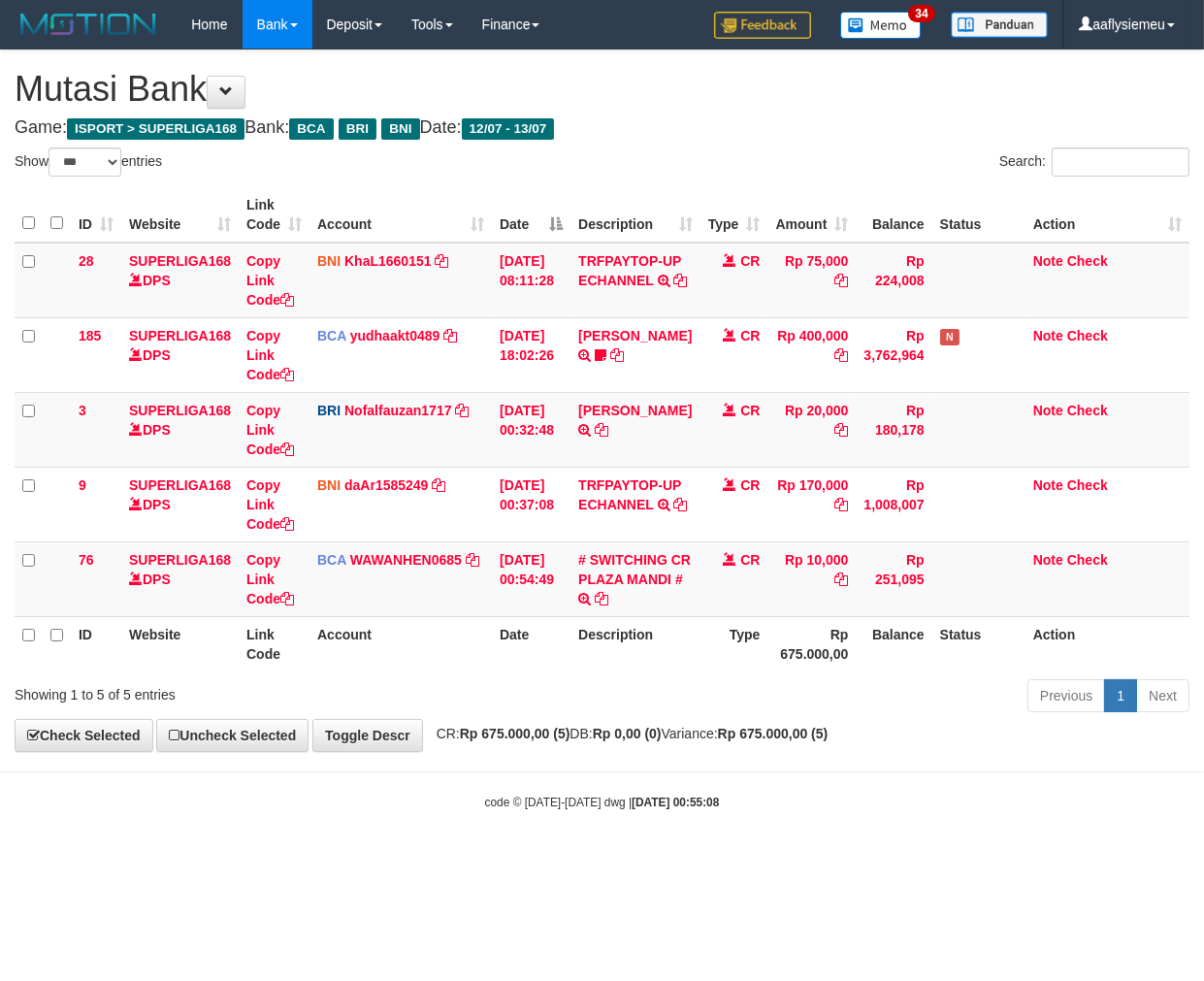click on "Type" at bounding box center [734, 643] 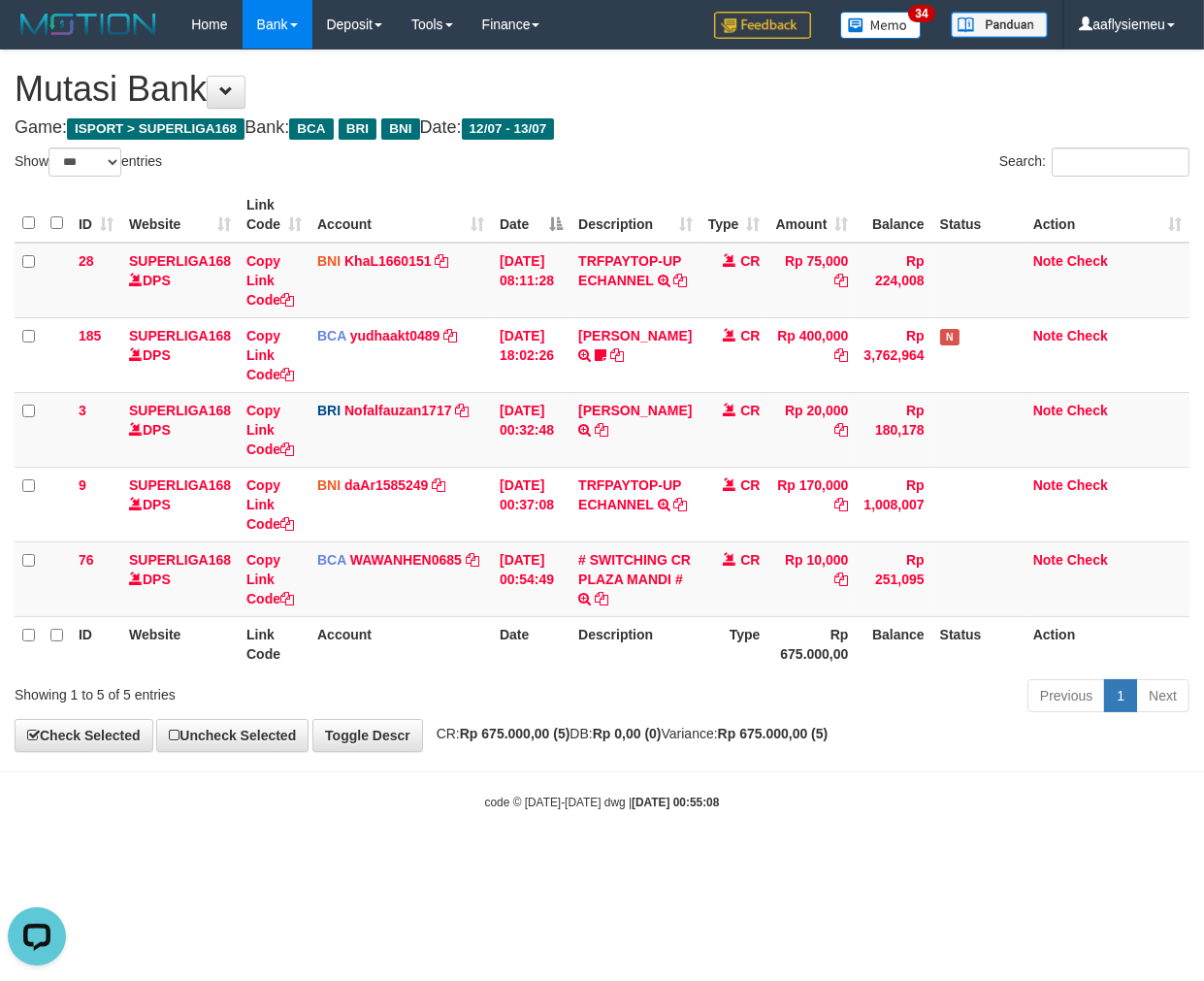 scroll, scrollTop: 0, scrollLeft: 0, axis: both 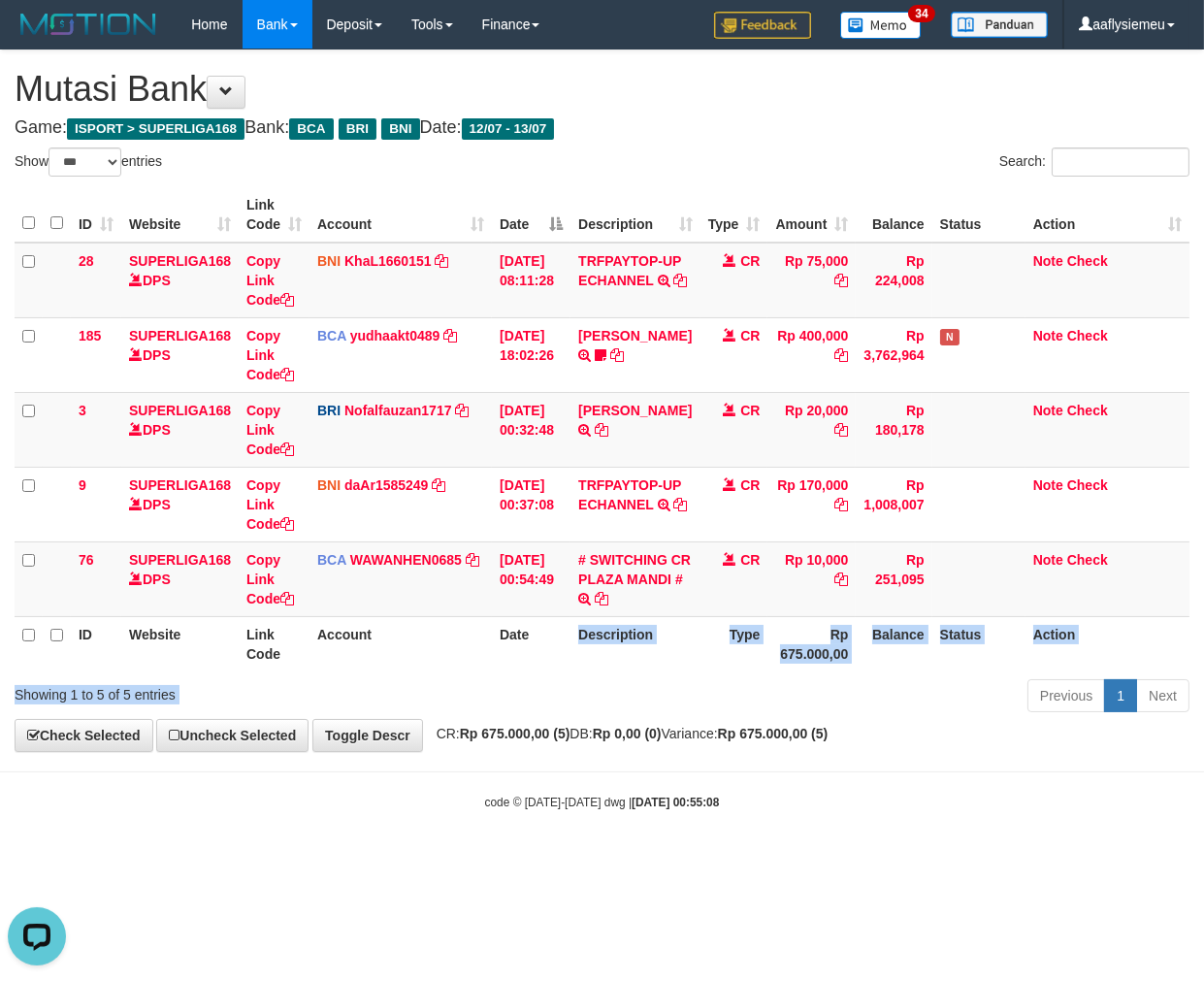 click on "Show  ** ** ** ***  entries Search:
ID Website Link Code Account Date Description Type Amount Balance Status Action
28
SUPERLIGA168    DPS
Copy Link Code
BNI
KhaL1660151
DPS
KHEIR TSAR MUHAMMAD ALI
mutasi_20250712_4651 | 28
mutasi_20250712_4651 | 28
12/07/2025 08:11:28
TRFPAYTOP-UP ECHANNEL         TRF/PAY/TOP-UP ECHANNEL
CR
Rp 75,000
Rp 224,008
Note
Check
185
SUPERLIGA168    DPS
Copy Link Code
BCA
yudhaakt0489" at bounding box center (602, 433) 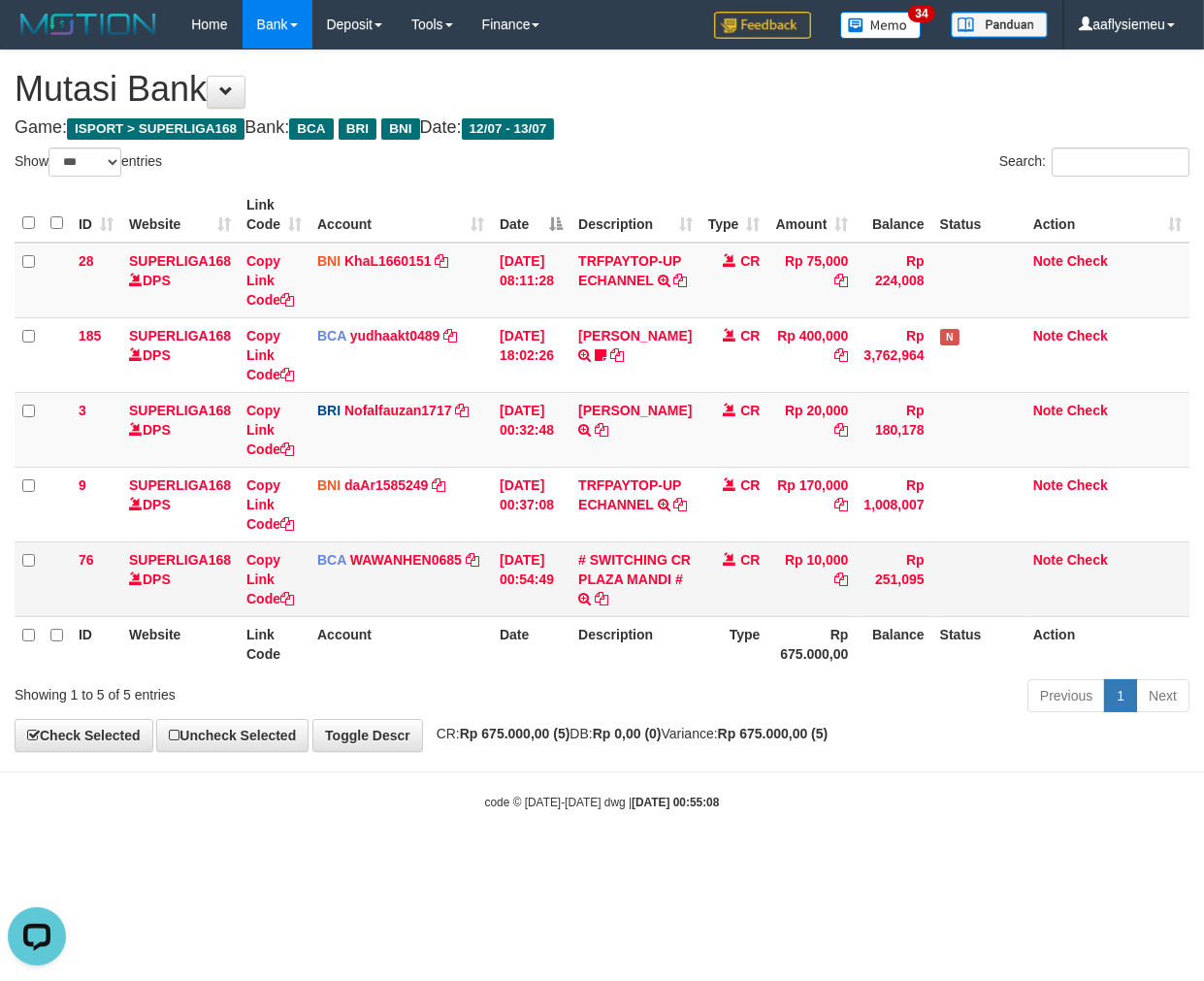 click on "Rp 10,000" at bounding box center [811, 578] 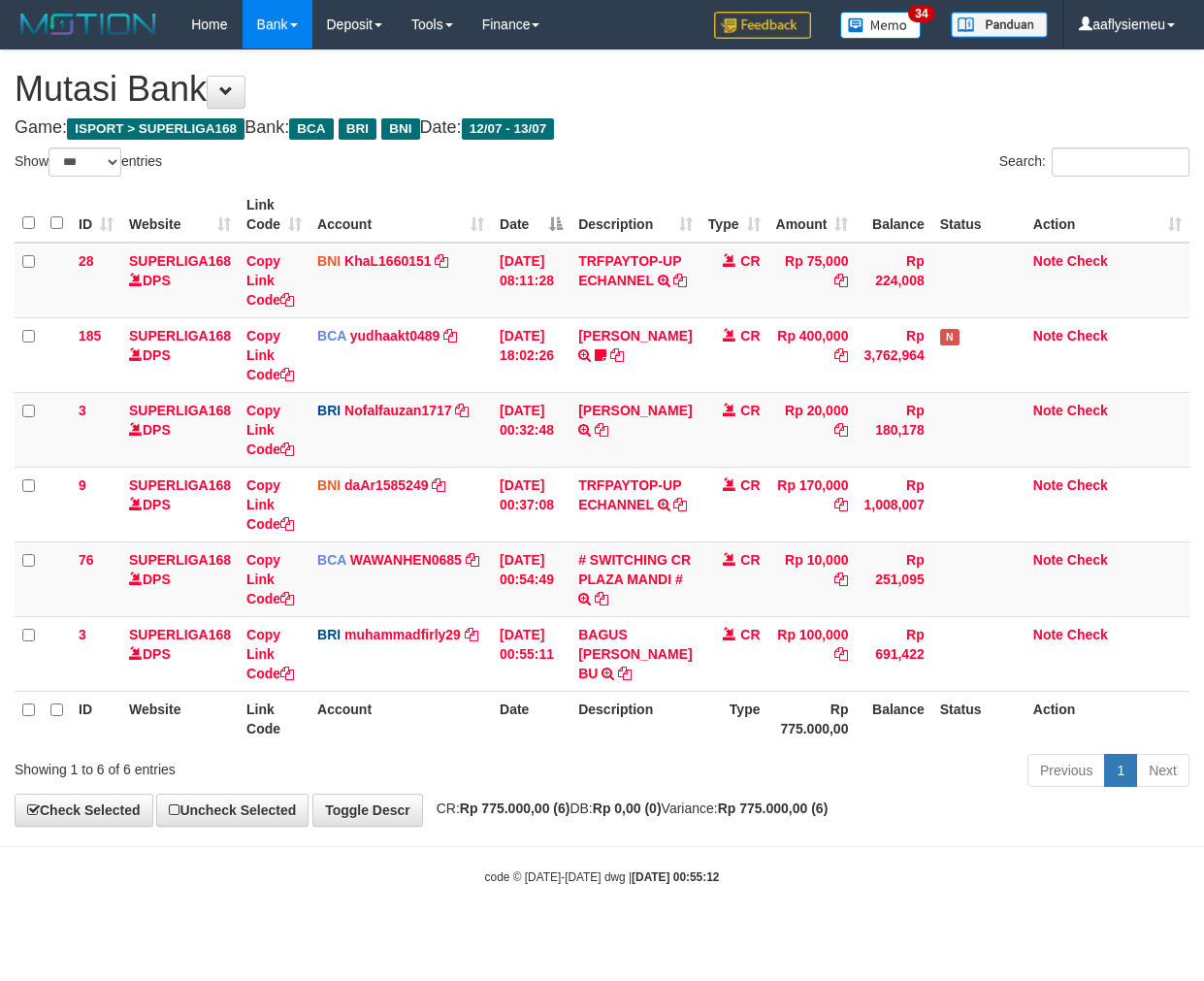select on "***" 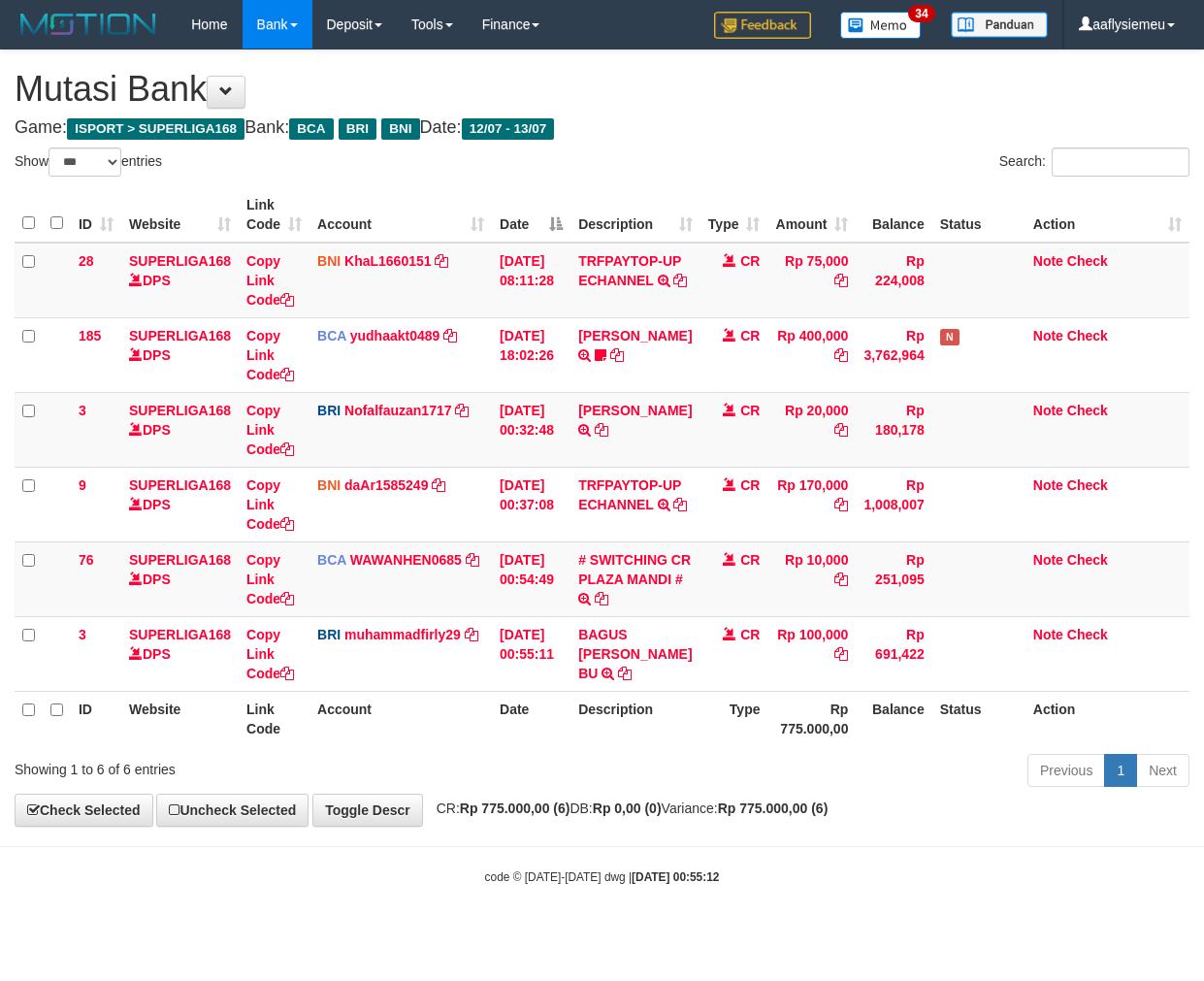 scroll, scrollTop: 0, scrollLeft: 0, axis: both 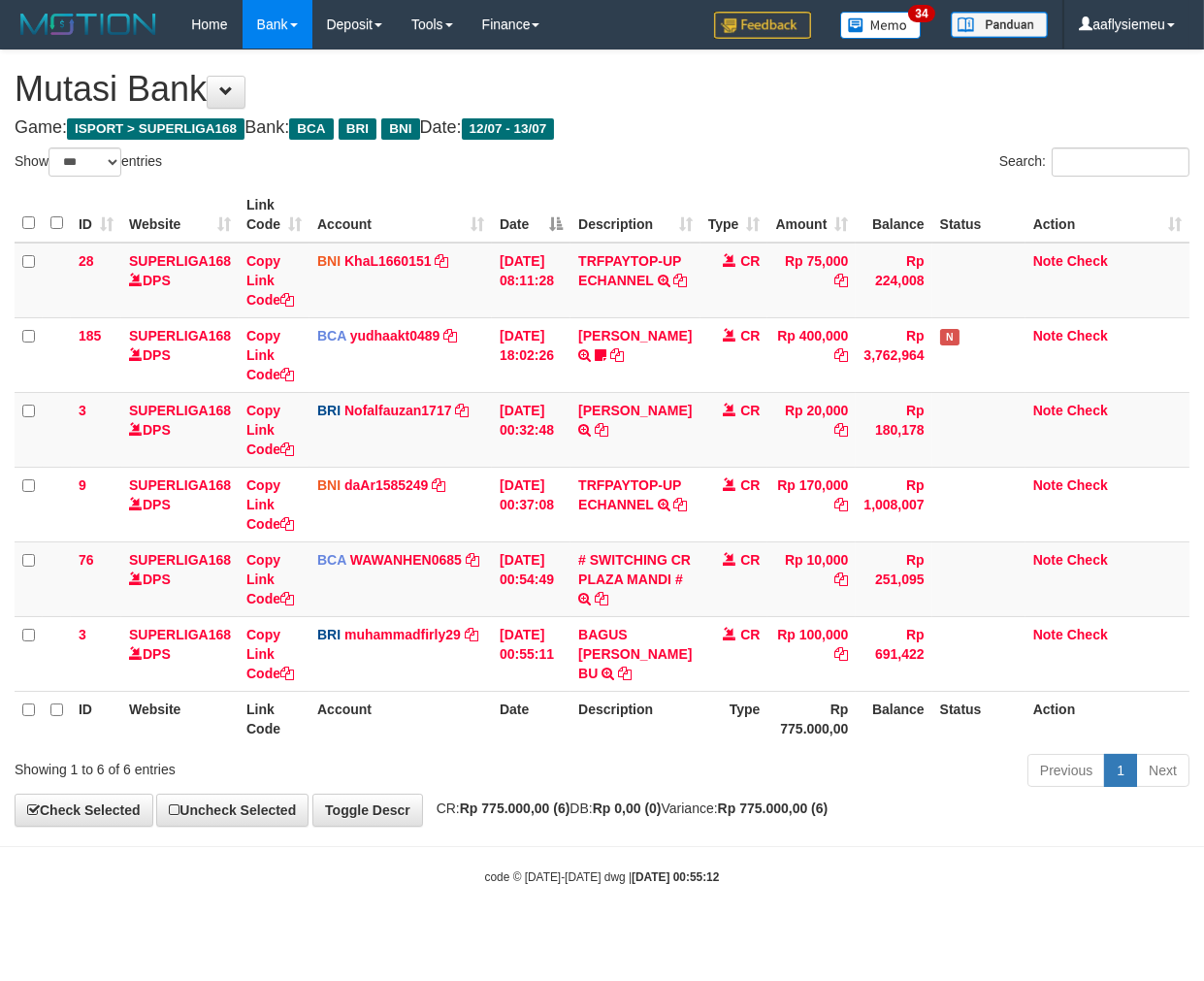 click on "**********" at bounding box center [602, 438] 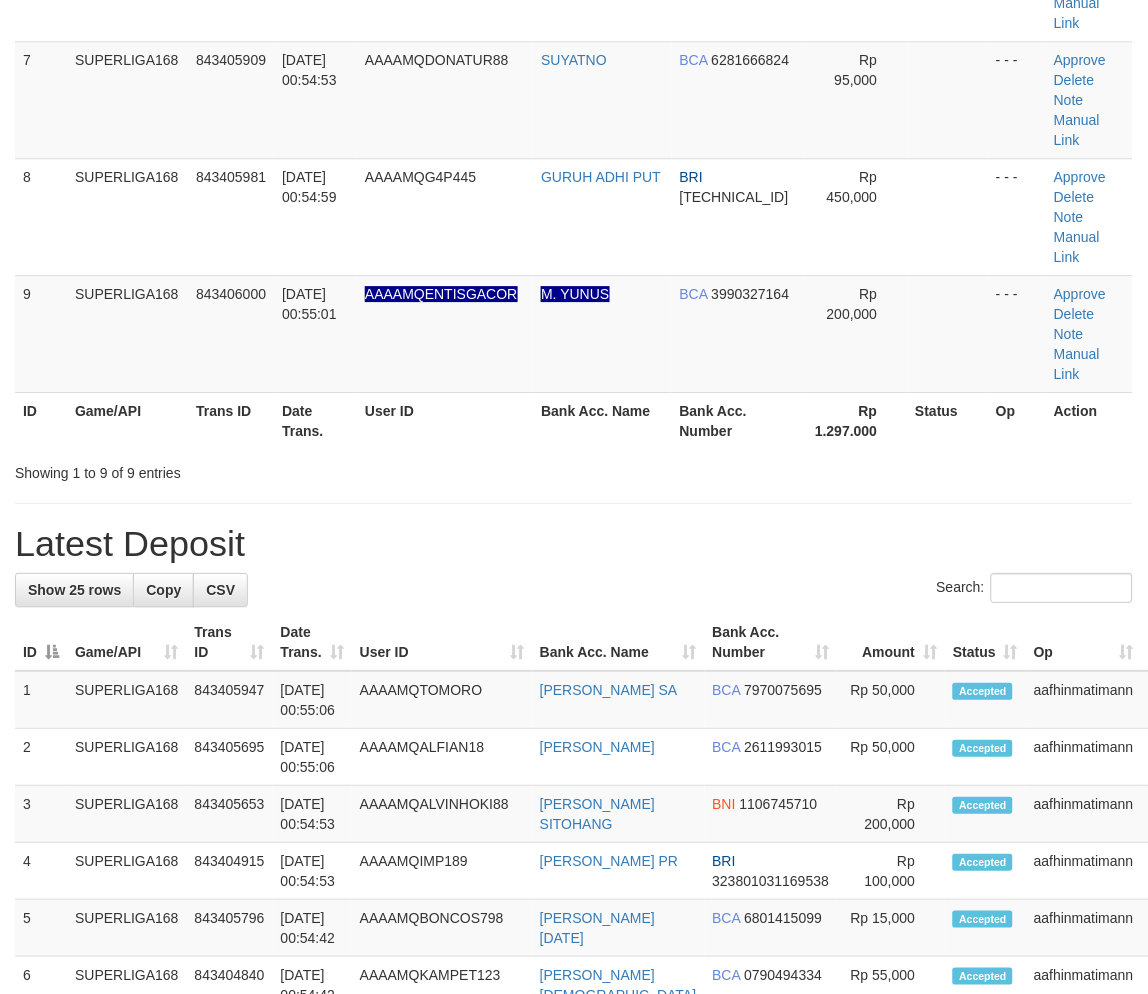 scroll, scrollTop: 790, scrollLeft: 0, axis: vertical 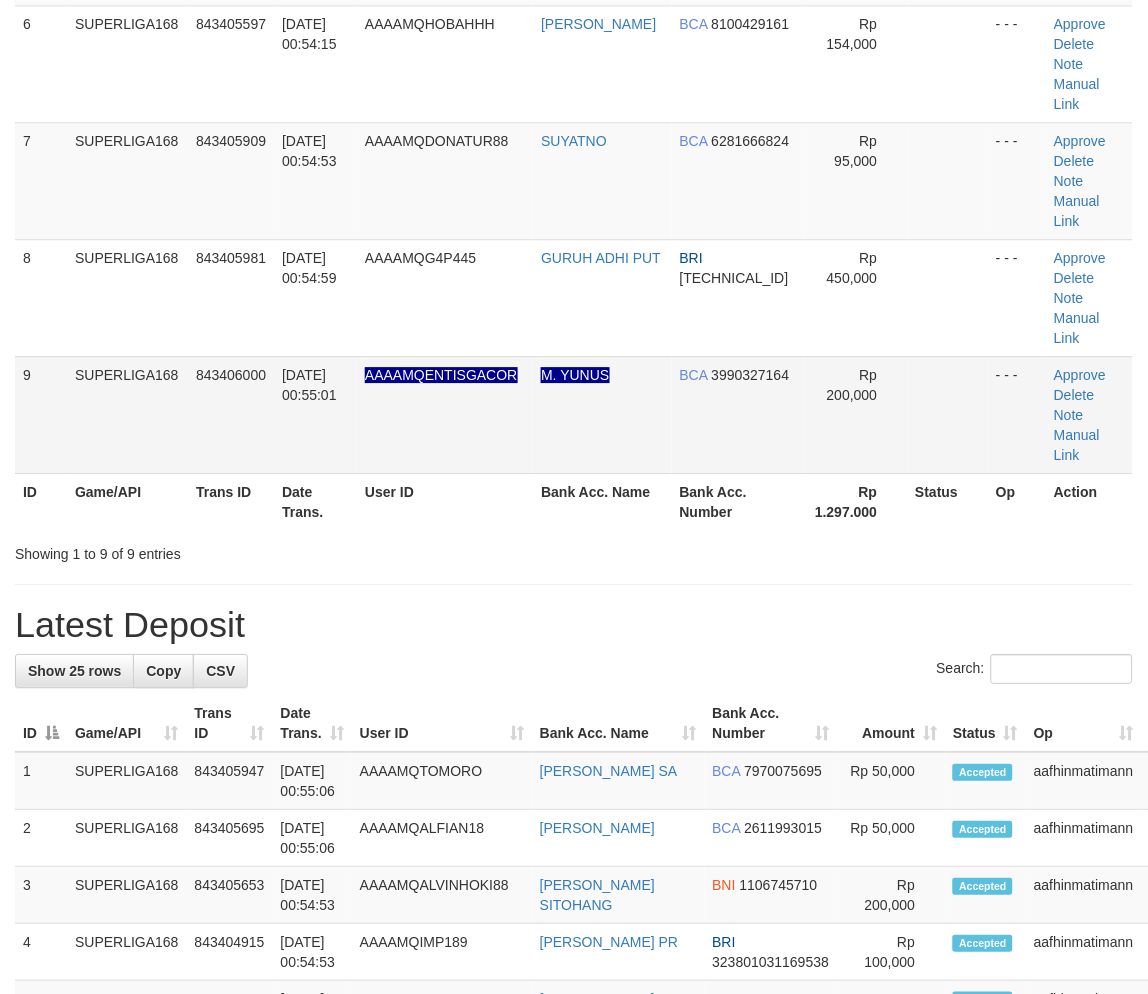 click on "SUPERLIGA168" at bounding box center (127, 414) 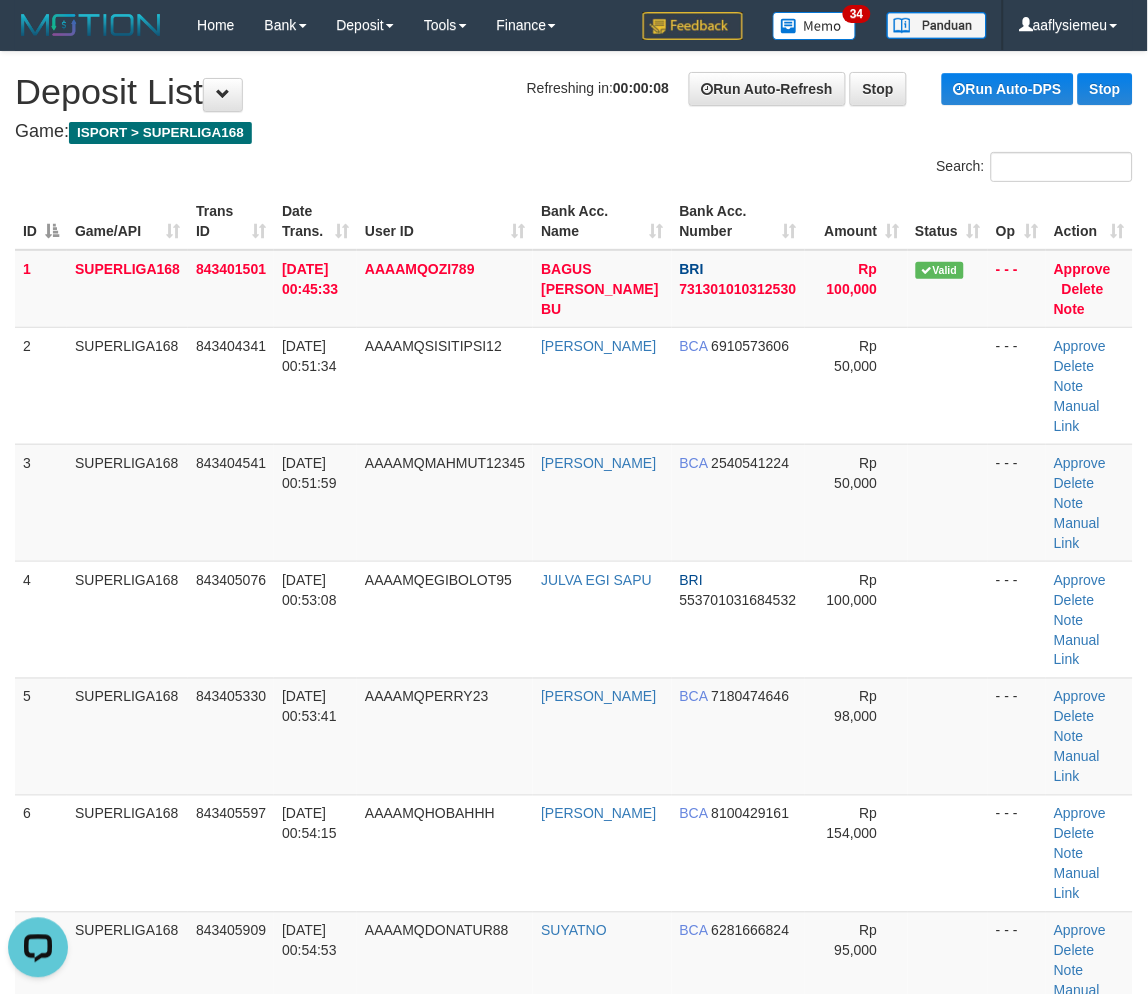 scroll, scrollTop: 0, scrollLeft: 0, axis: both 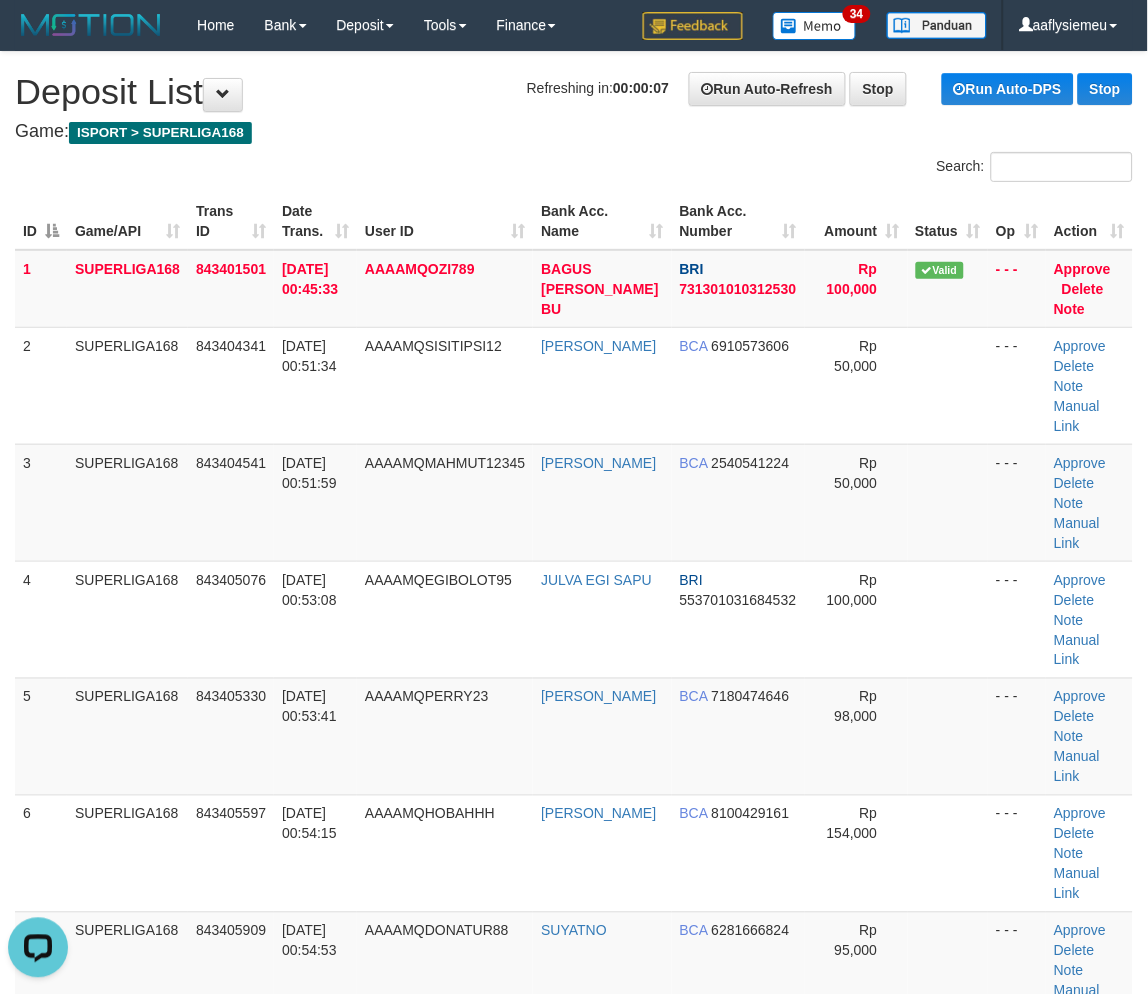 drag, startPoint x: 201, startPoint y: 550, endPoint x: 3, endPoint y: 638, distance: 216.67487 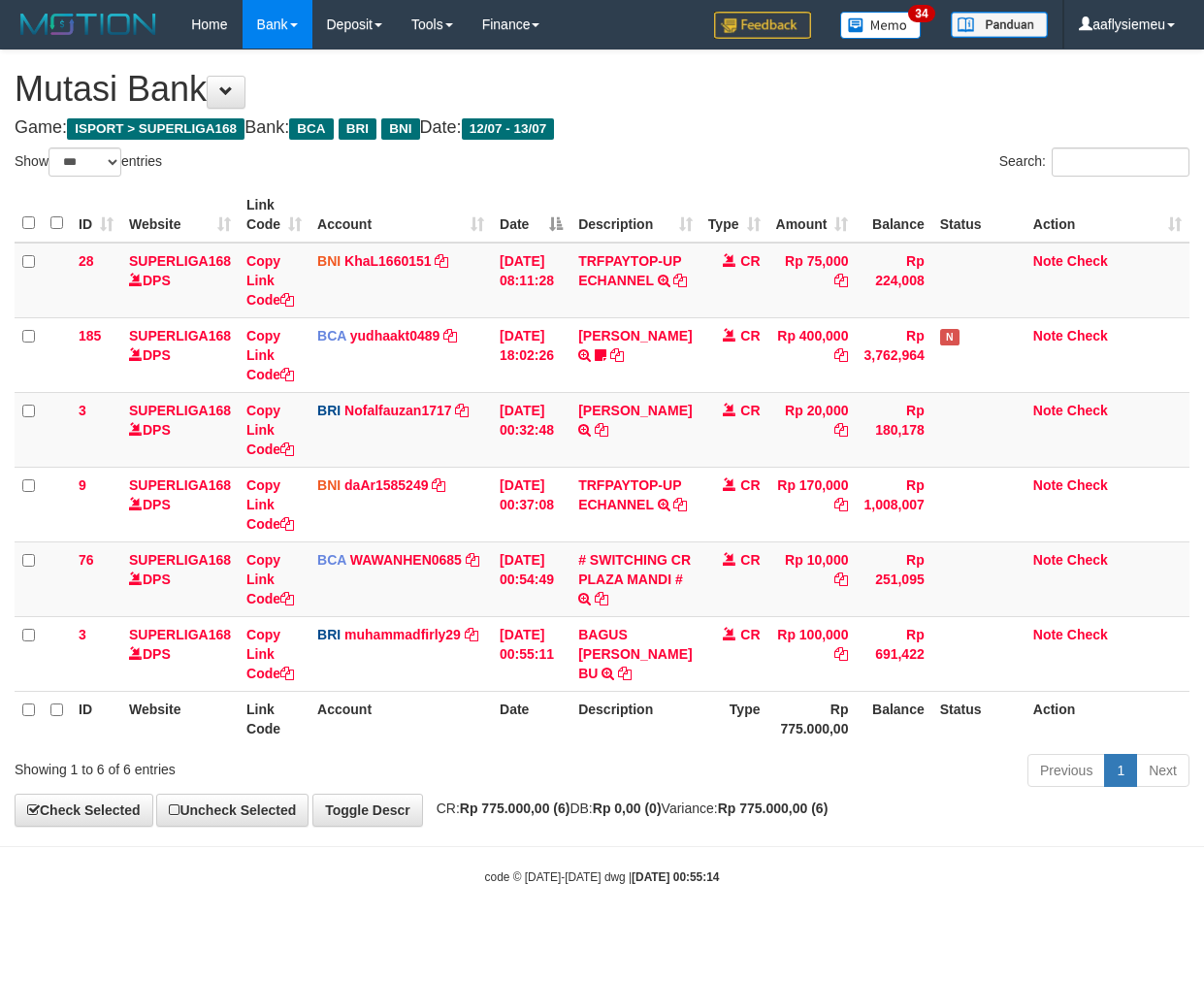 select on "***" 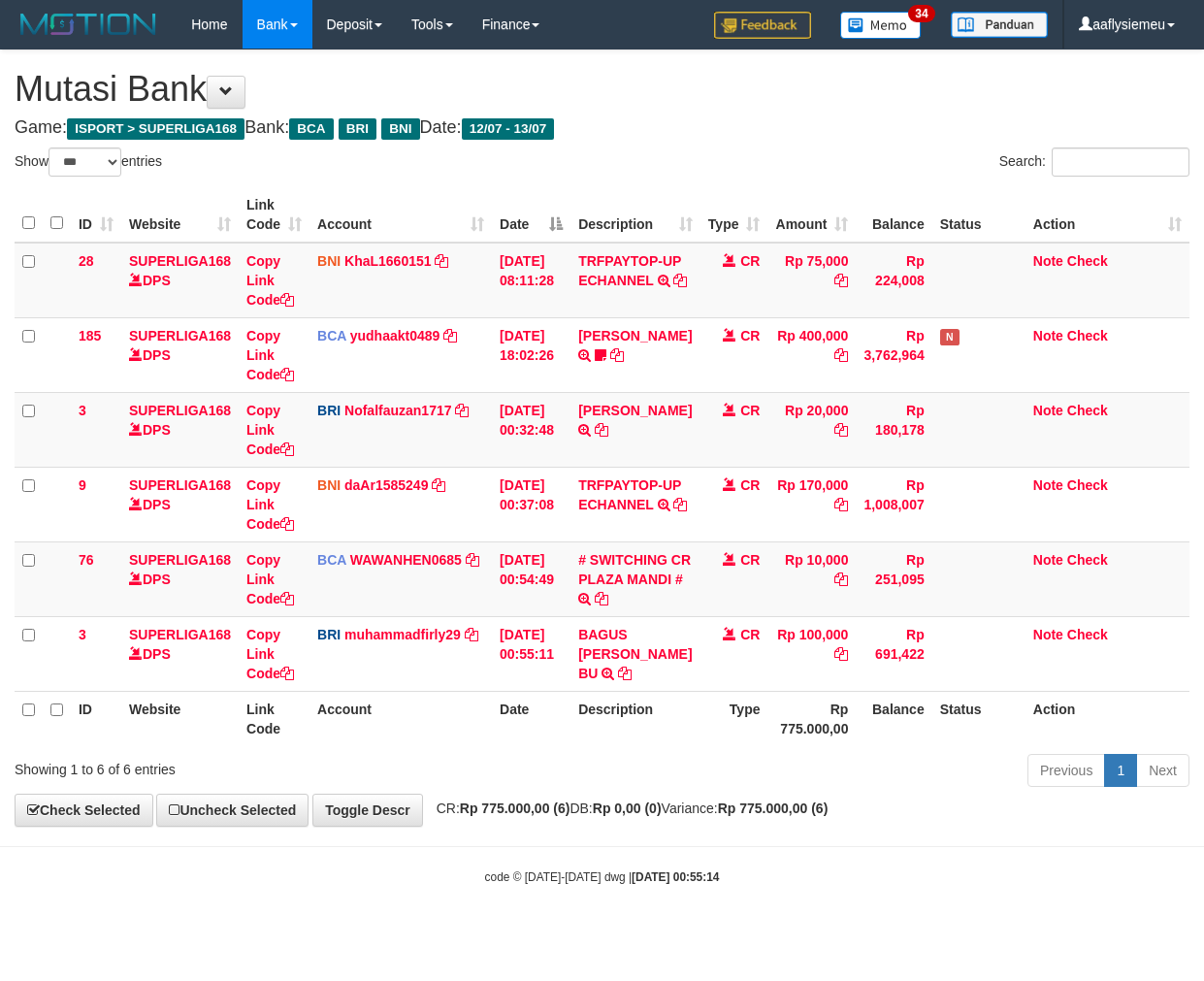 scroll, scrollTop: 0, scrollLeft: 0, axis: both 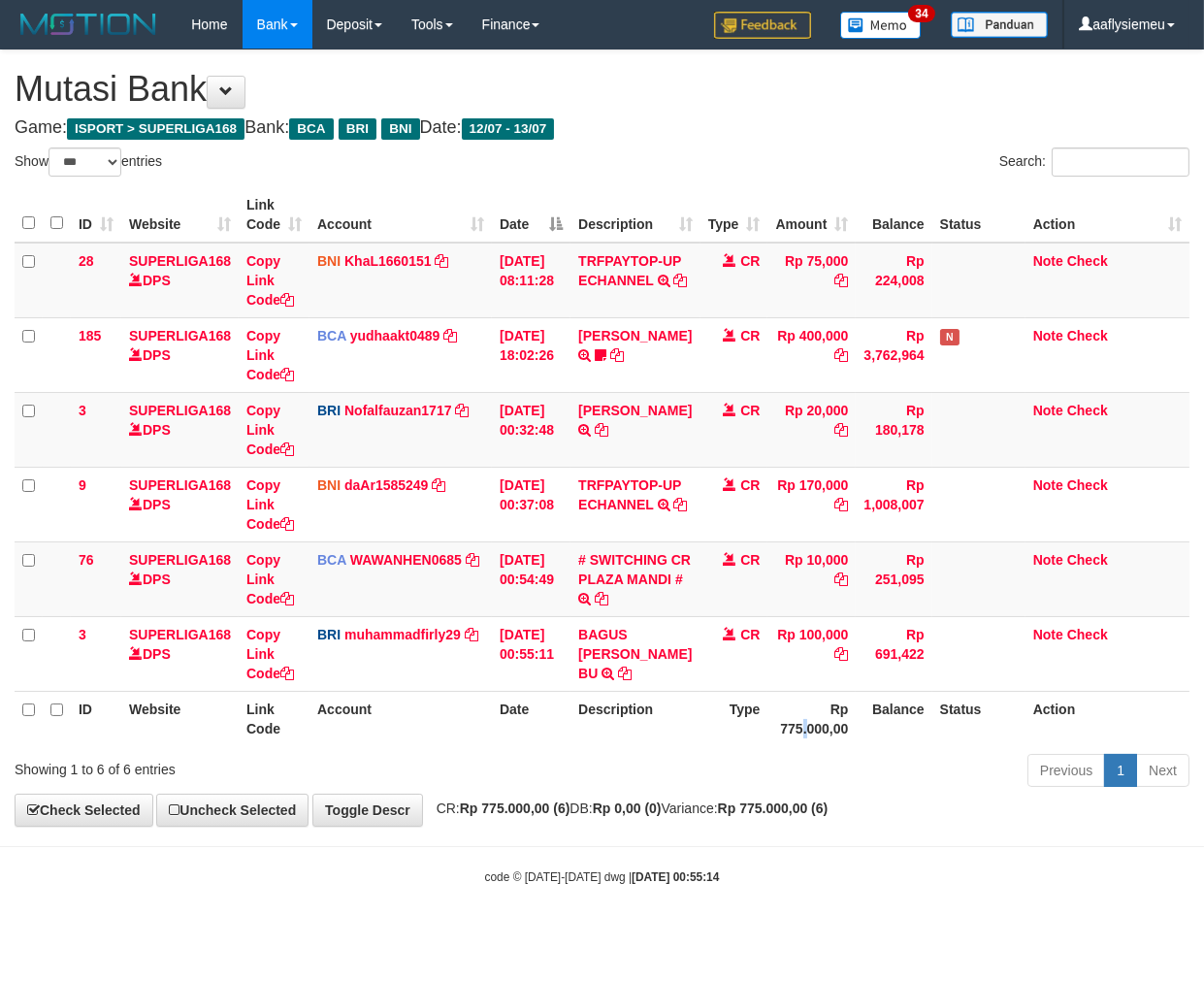 drag, startPoint x: 790, startPoint y: 769, endPoint x: 1056, endPoint y: 731, distance: 268.70058 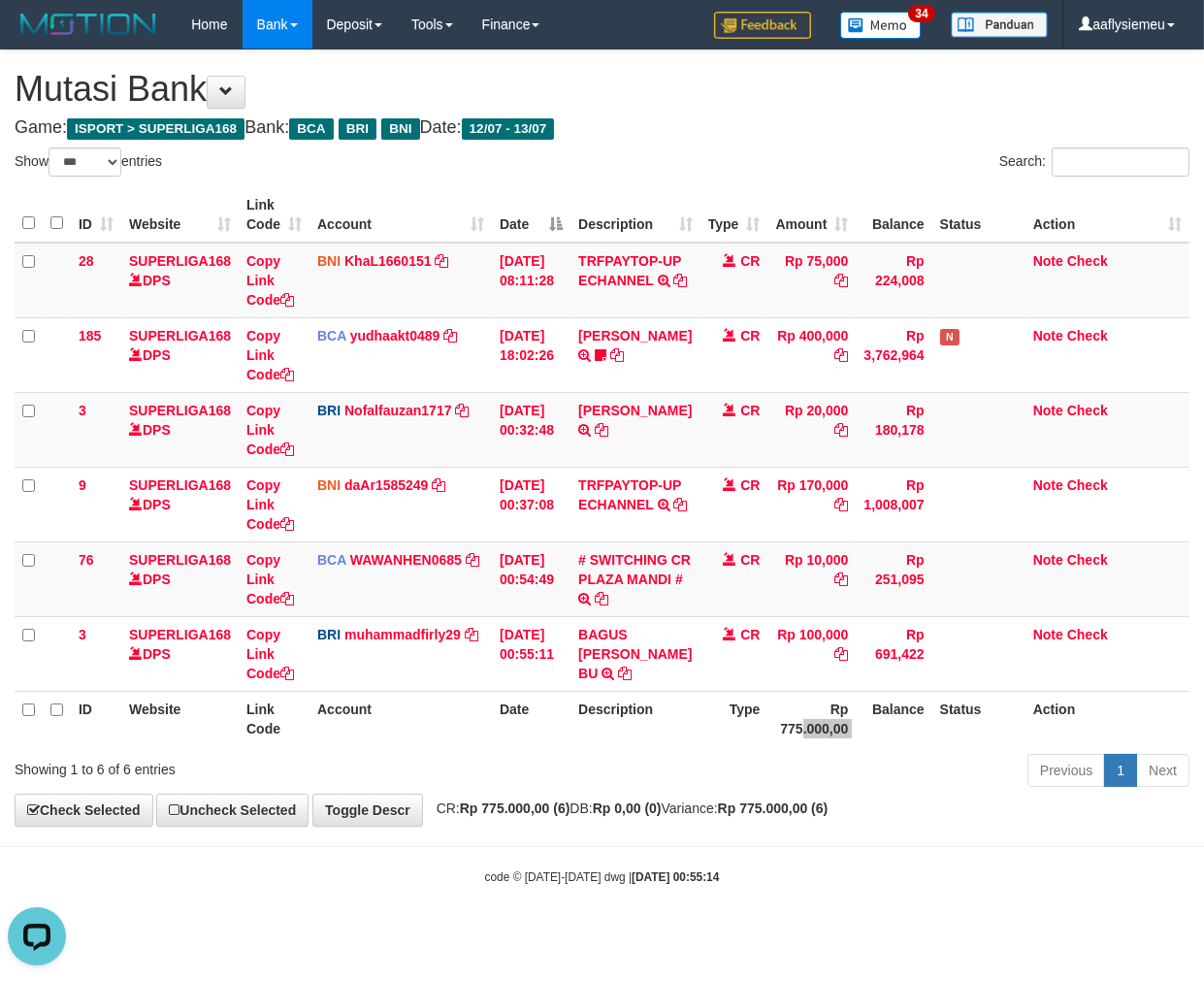 scroll, scrollTop: 0, scrollLeft: 0, axis: both 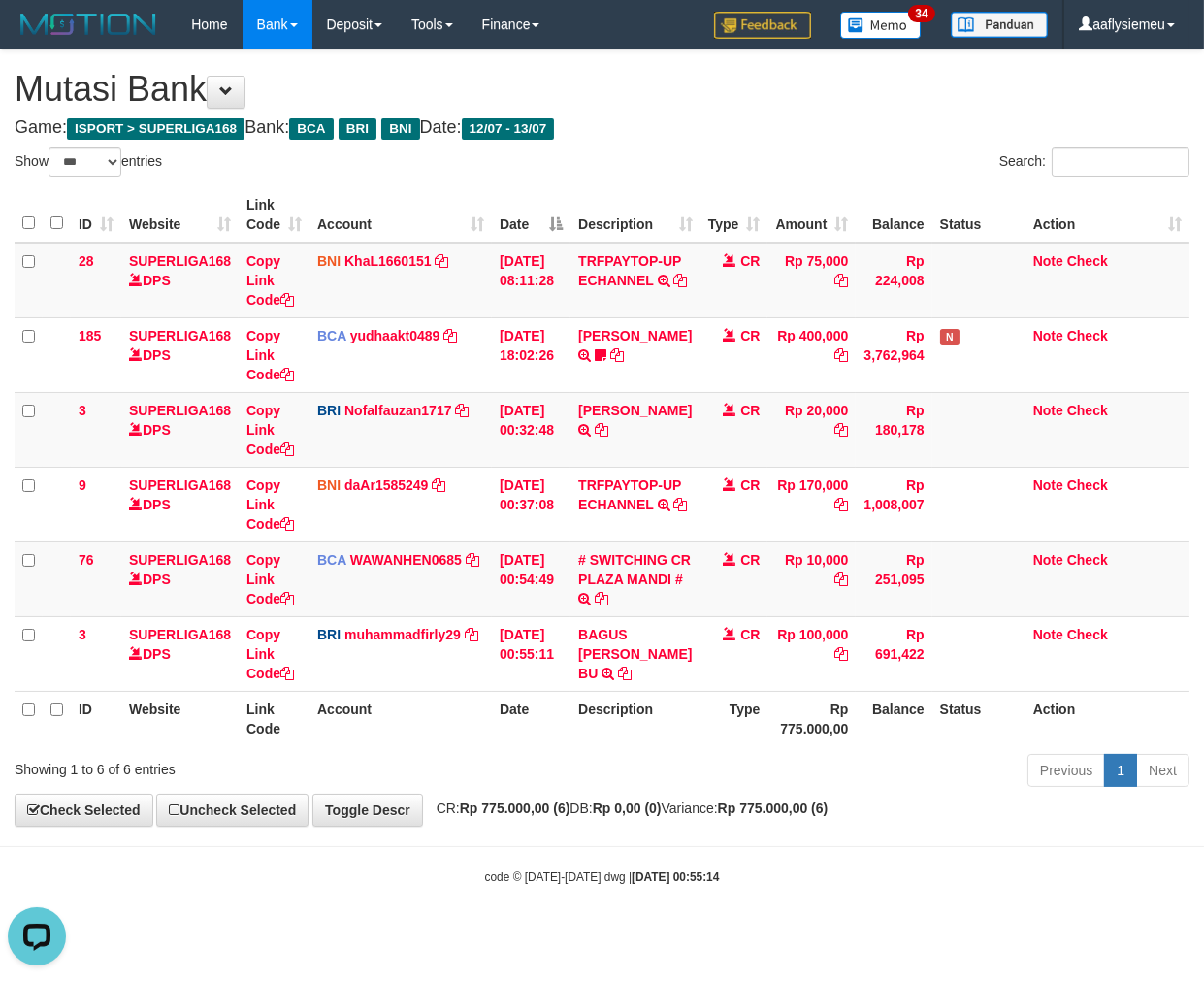 click on "Previous 1 Next" at bounding box center (853, 772) 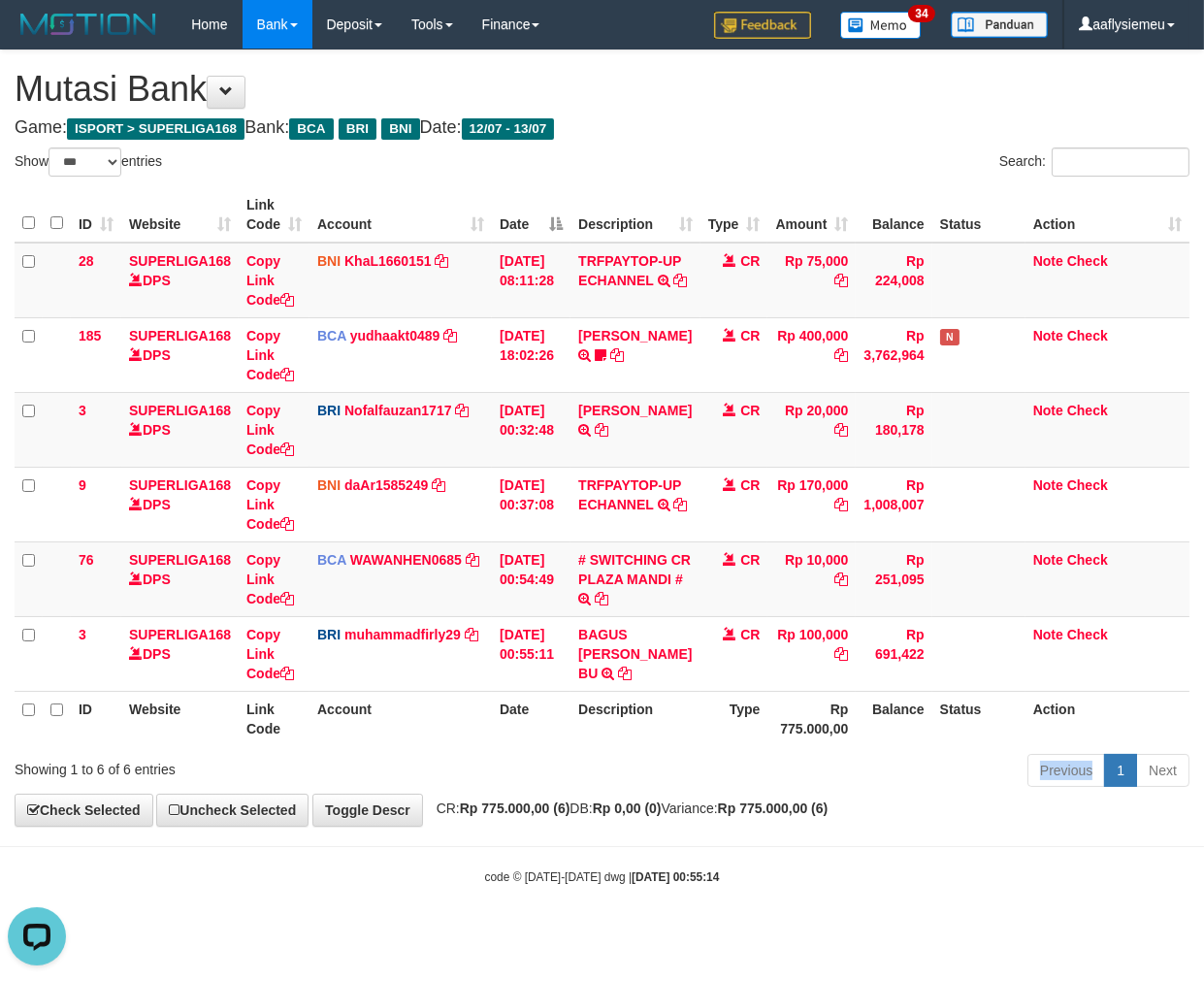click on "Previous 1 Next" at bounding box center [853, 772] 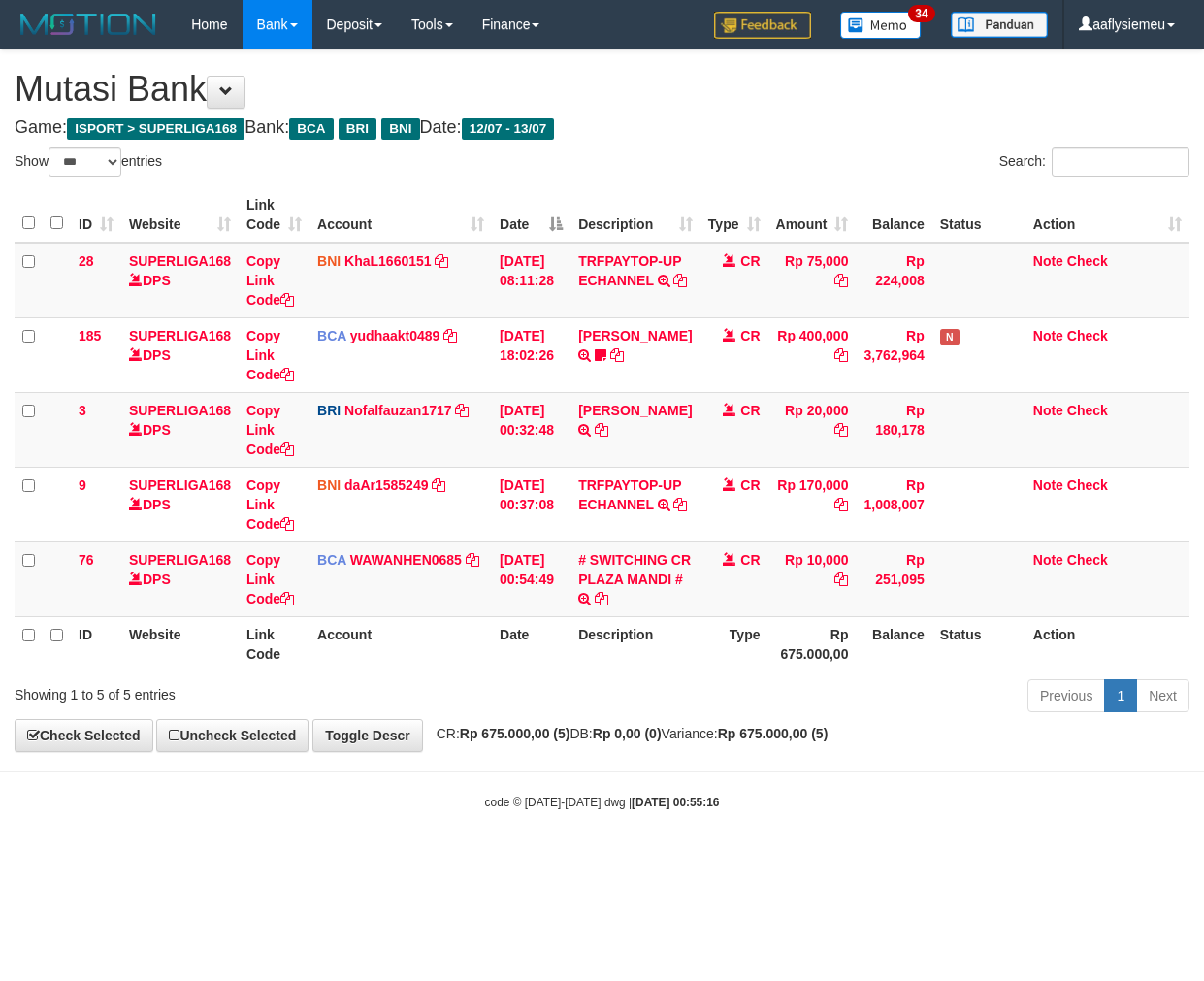 select on "***" 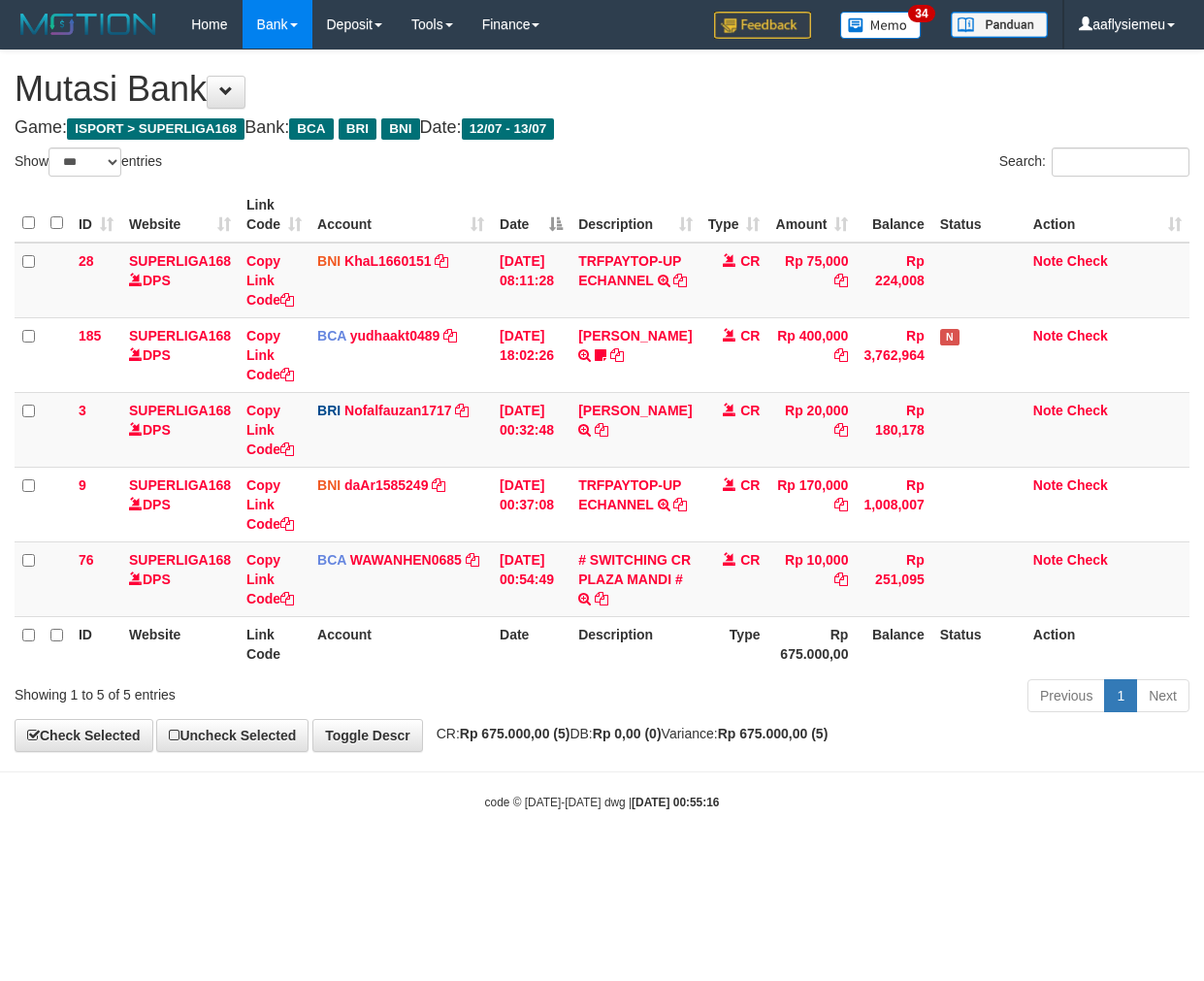 scroll, scrollTop: 0, scrollLeft: 0, axis: both 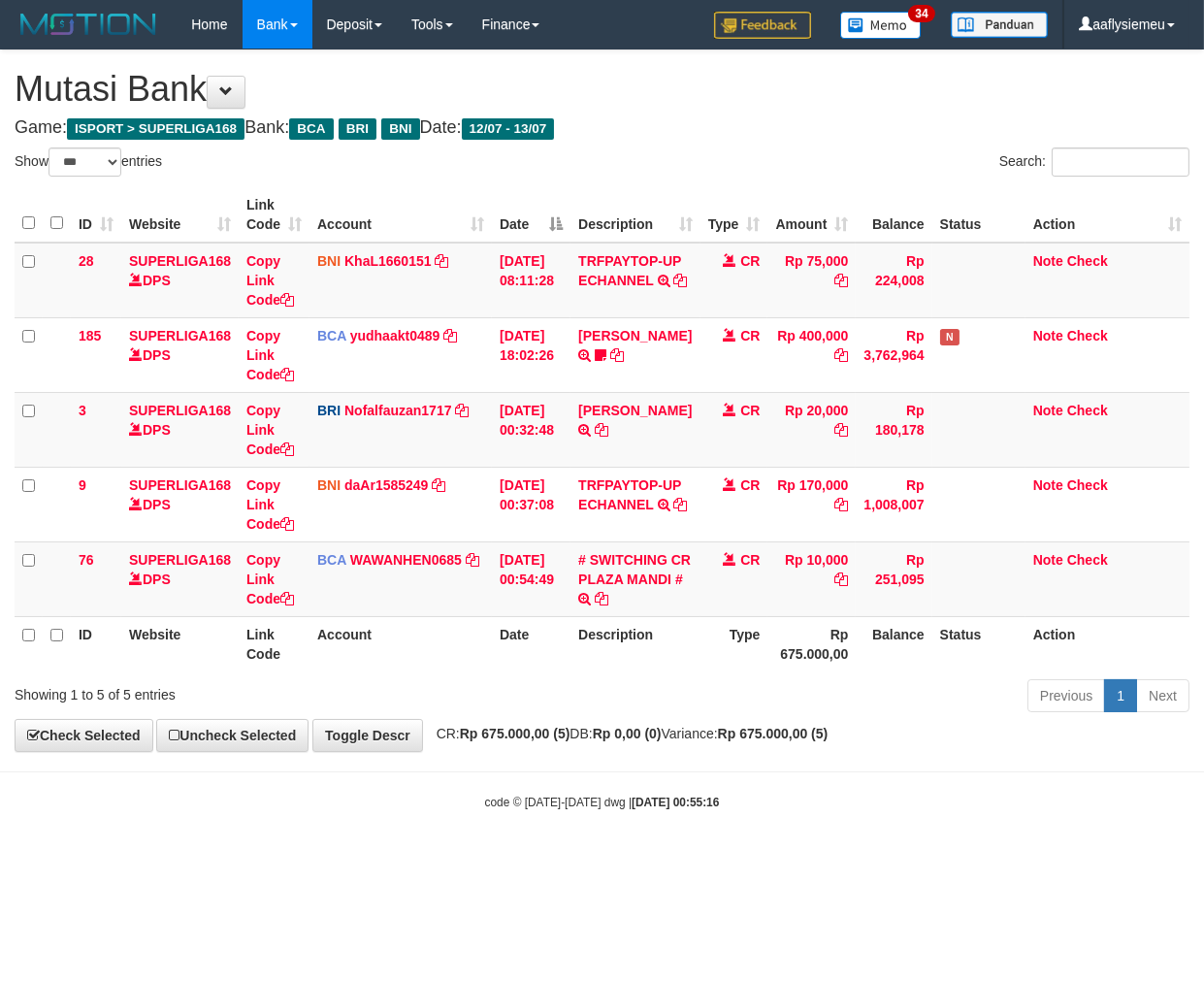 click on "**********" at bounding box center [602, 401] 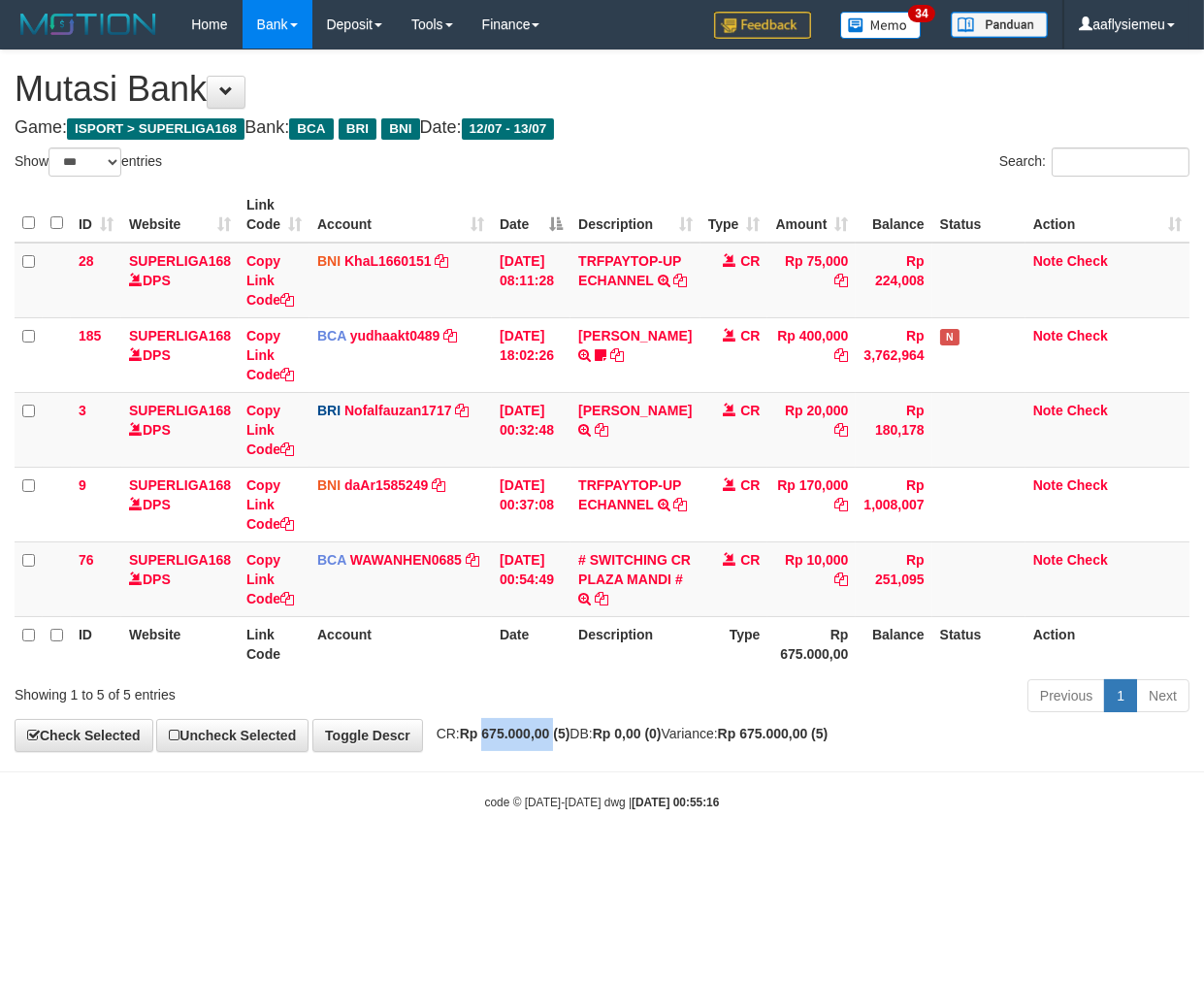 drag, startPoint x: 517, startPoint y: 784, endPoint x: 1157, endPoint y: 666, distance: 650.787 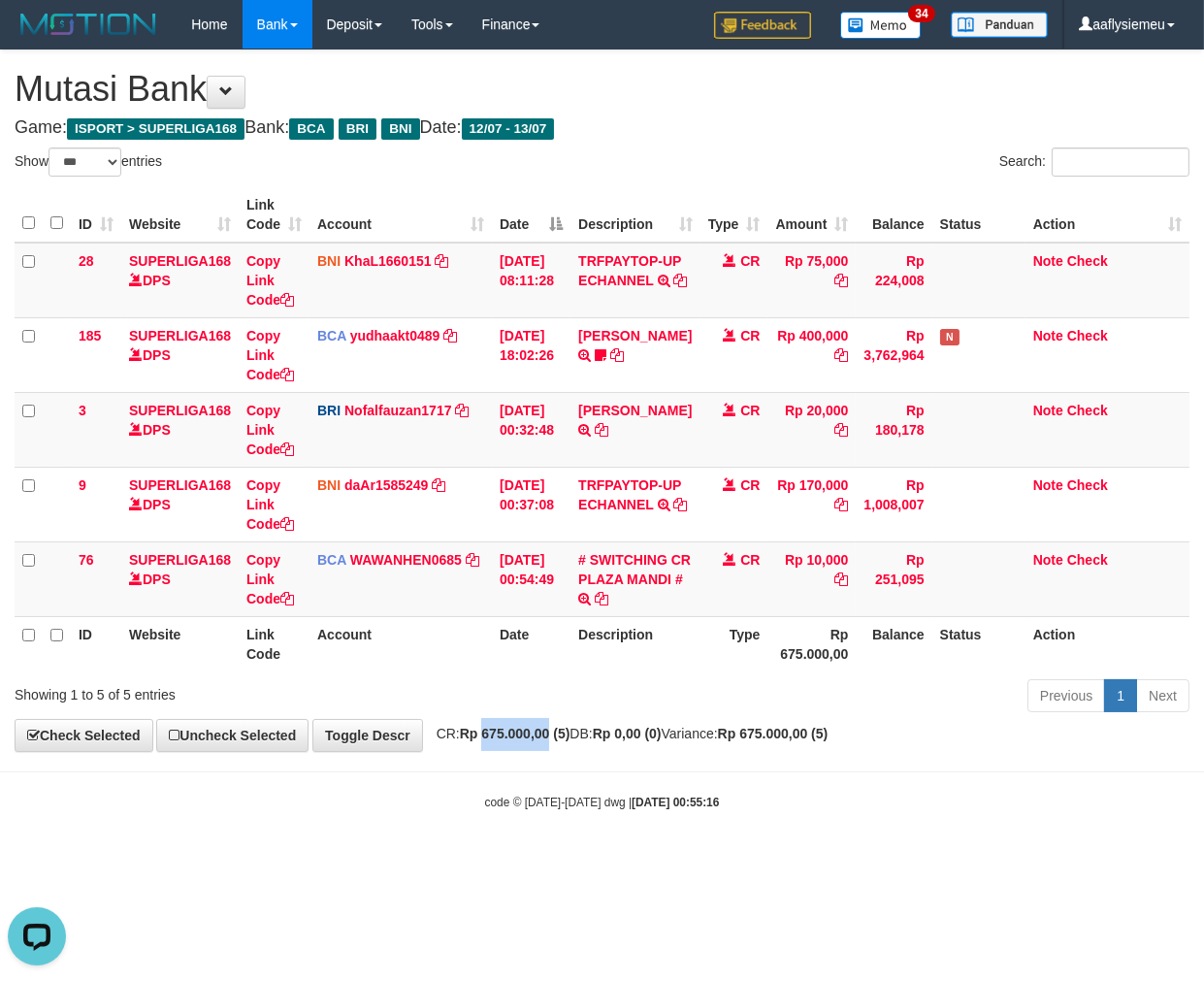 scroll, scrollTop: 0, scrollLeft: 0, axis: both 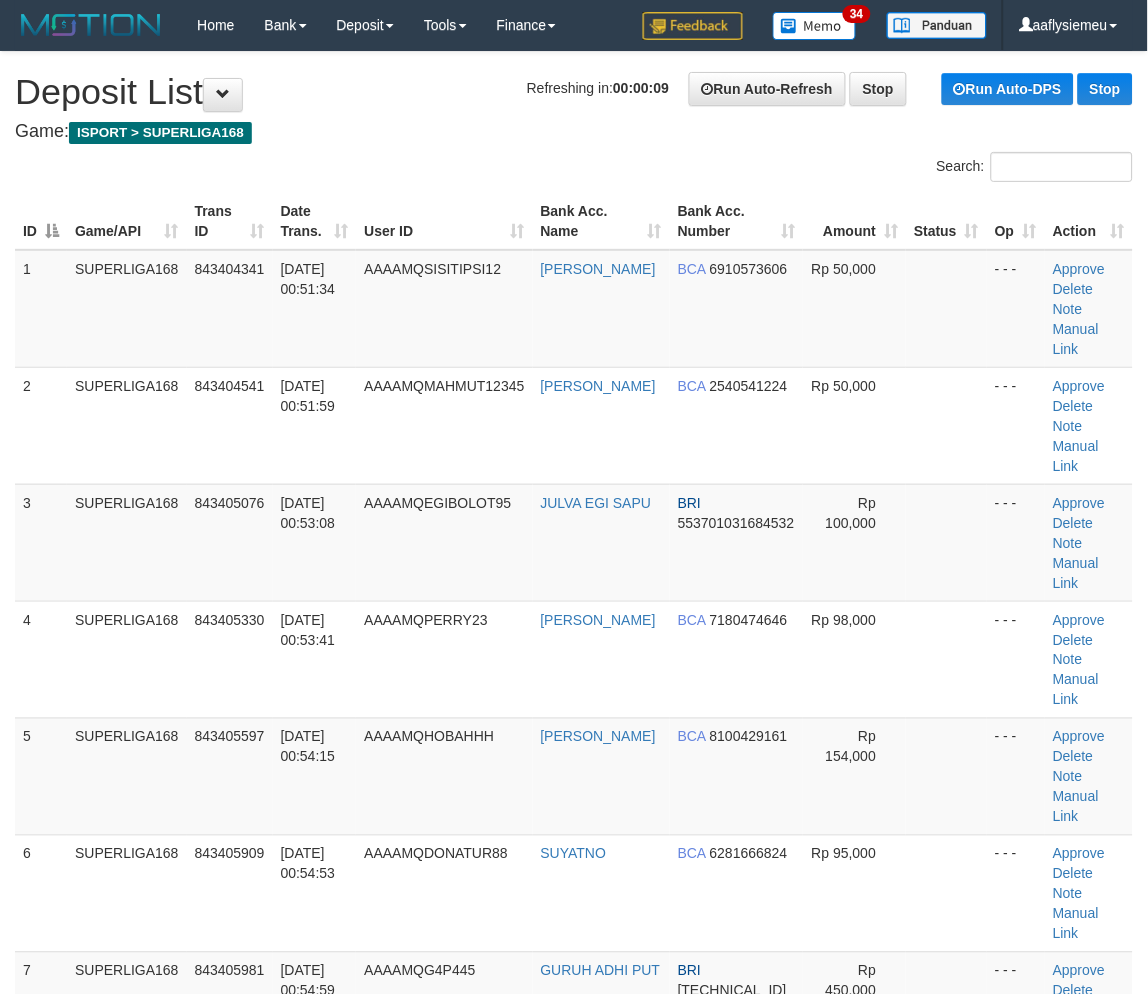 click on "ID Game/API Trans ID Date Trans. User ID Bank Acc. Name Bank Acc. Number Amount Status Op Action
1
SUPERLIGA168
843404341
13/07/2025 00:51:34
AAAAMQSISITIPSI12
REZA PRATAMA
BCA
6910573606
Rp 50,000
- - -
Approve
Delete
Note
Manual Link
2
SUPERLIGA168
843404541
13/07/2025 00:51:59
AAAAMQMAHMUT12345
RYAN RIZKY ANANDA
BCA
2540541224" at bounding box center (574, 718) 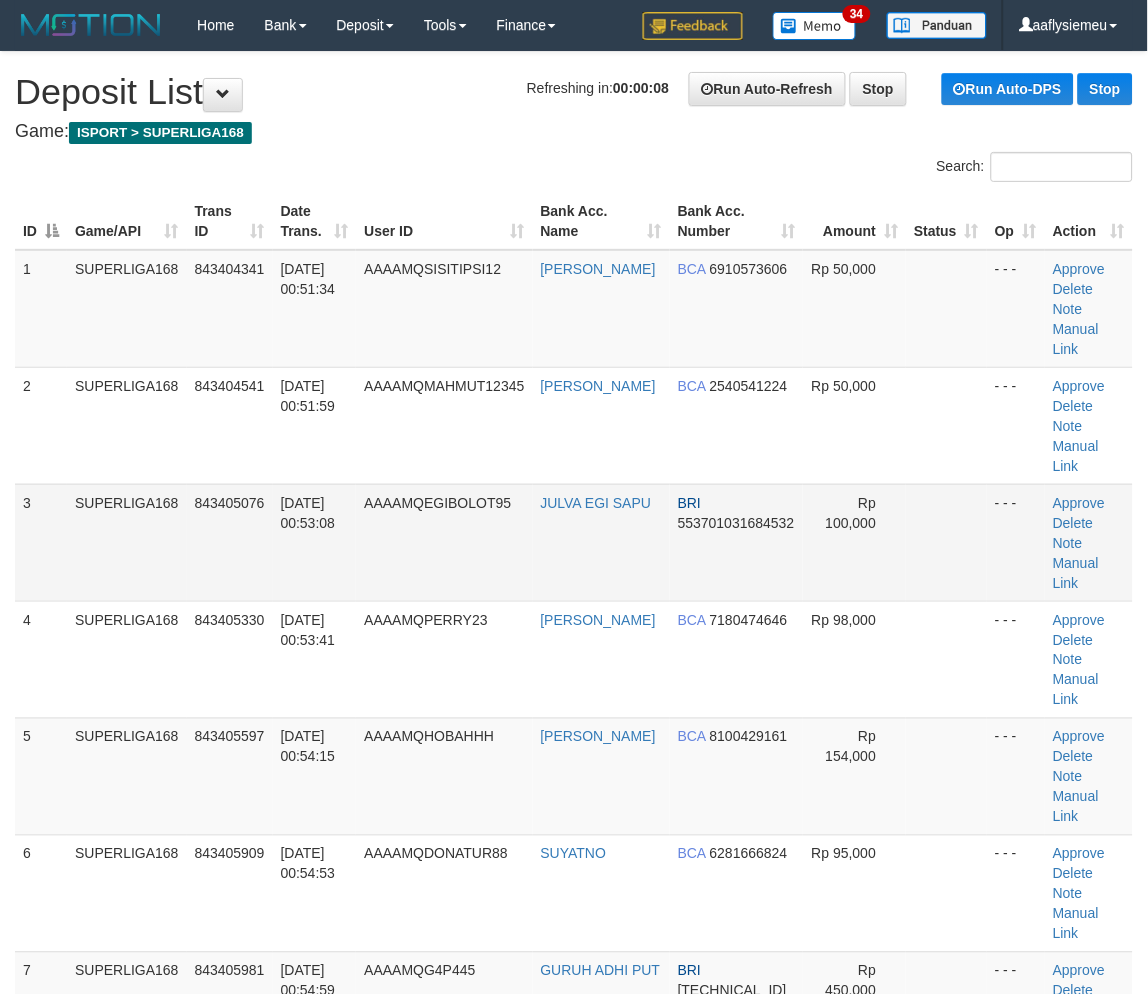 drag, startPoint x: 63, startPoint y: 555, endPoint x: 14, endPoint y: 582, distance: 55.946404 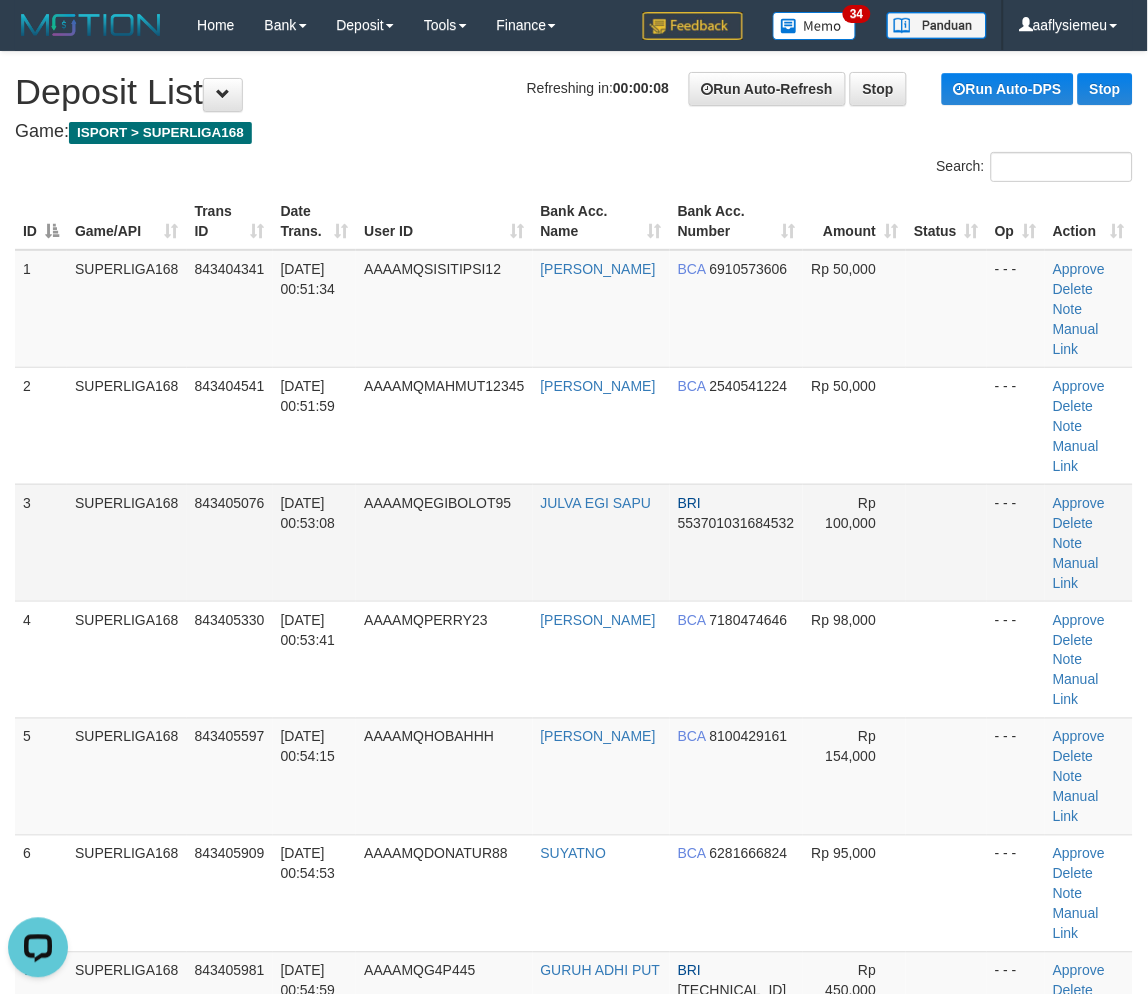 scroll, scrollTop: 0, scrollLeft: 0, axis: both 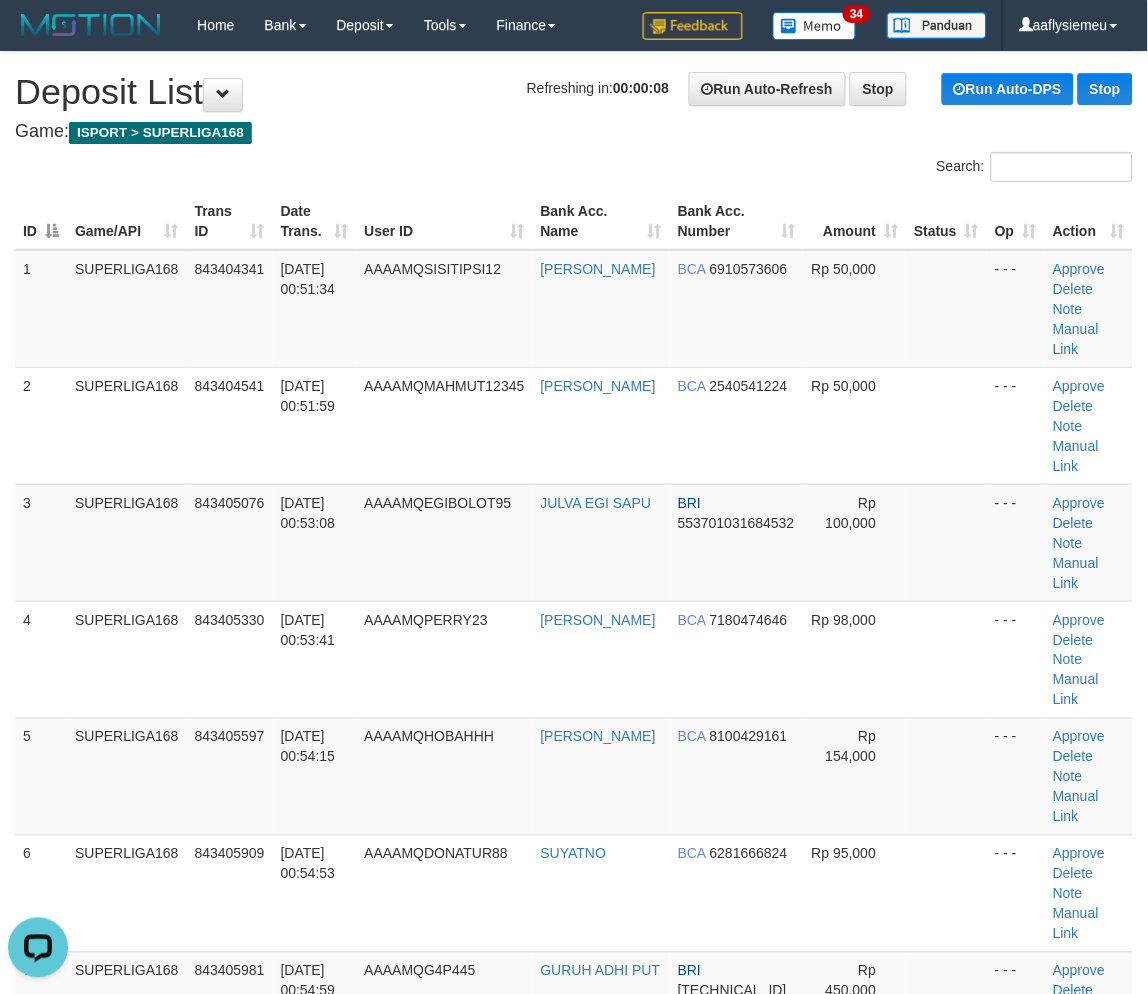 drag, startPoint x: 166, startPoint y: 515, endPoint x: 1, endPoint y: 594, distance: 182.93715 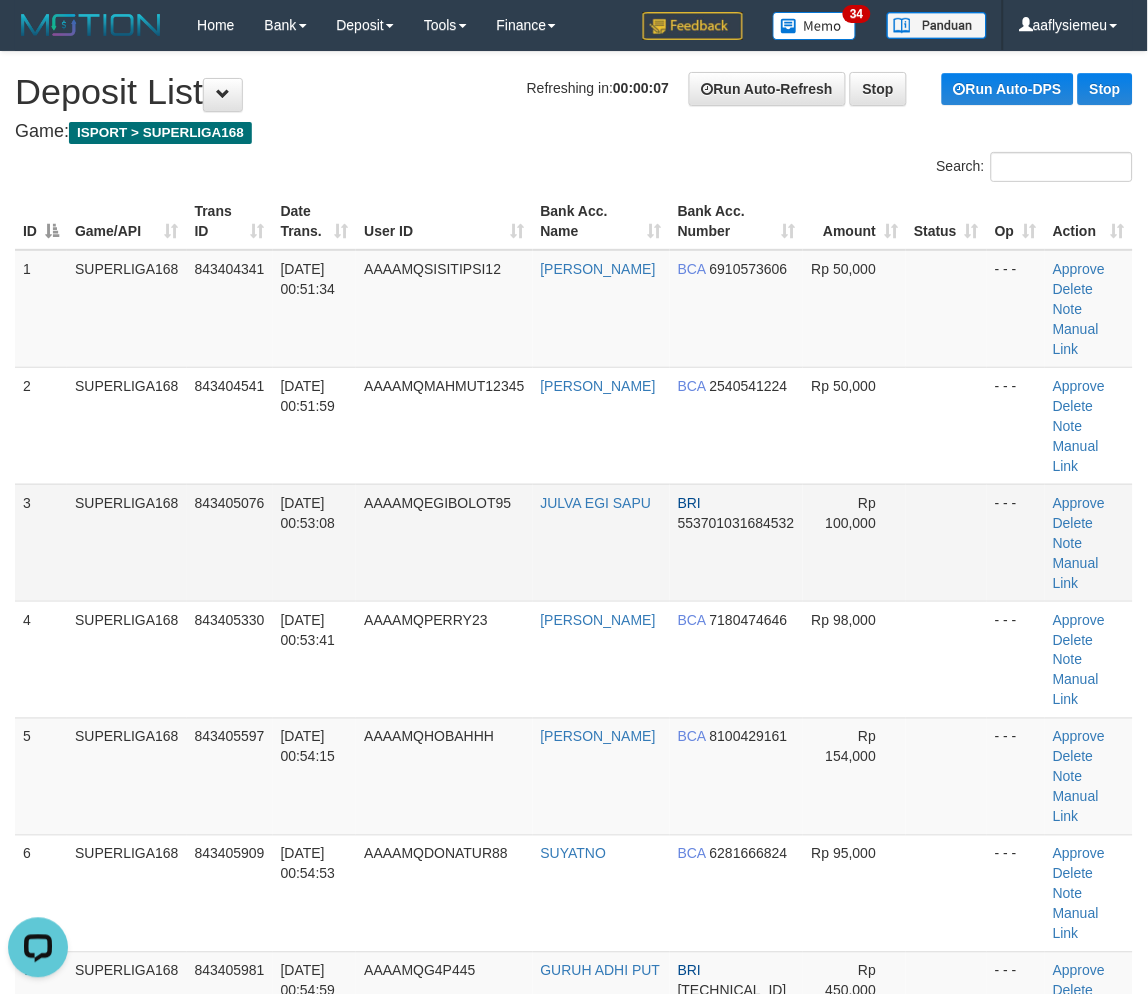 drag, startPoint x: 172, startPoint y: 525, endPoint x: 45, endPoint y: 566, distance: 133.45412 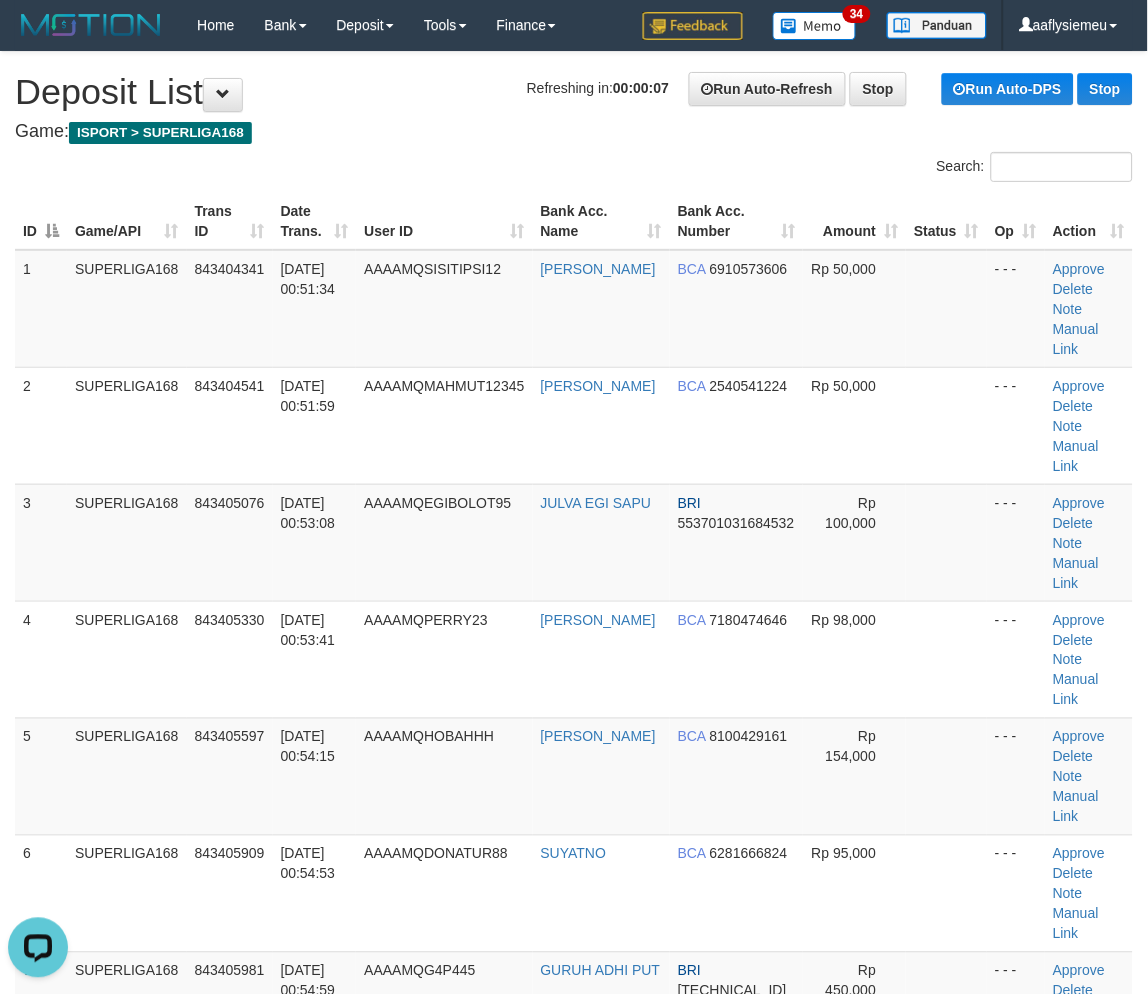 drag, startPoint x: 191, startPoint y: 507, endPoint x: 1, endPoint y: 580, distance: 203.54115 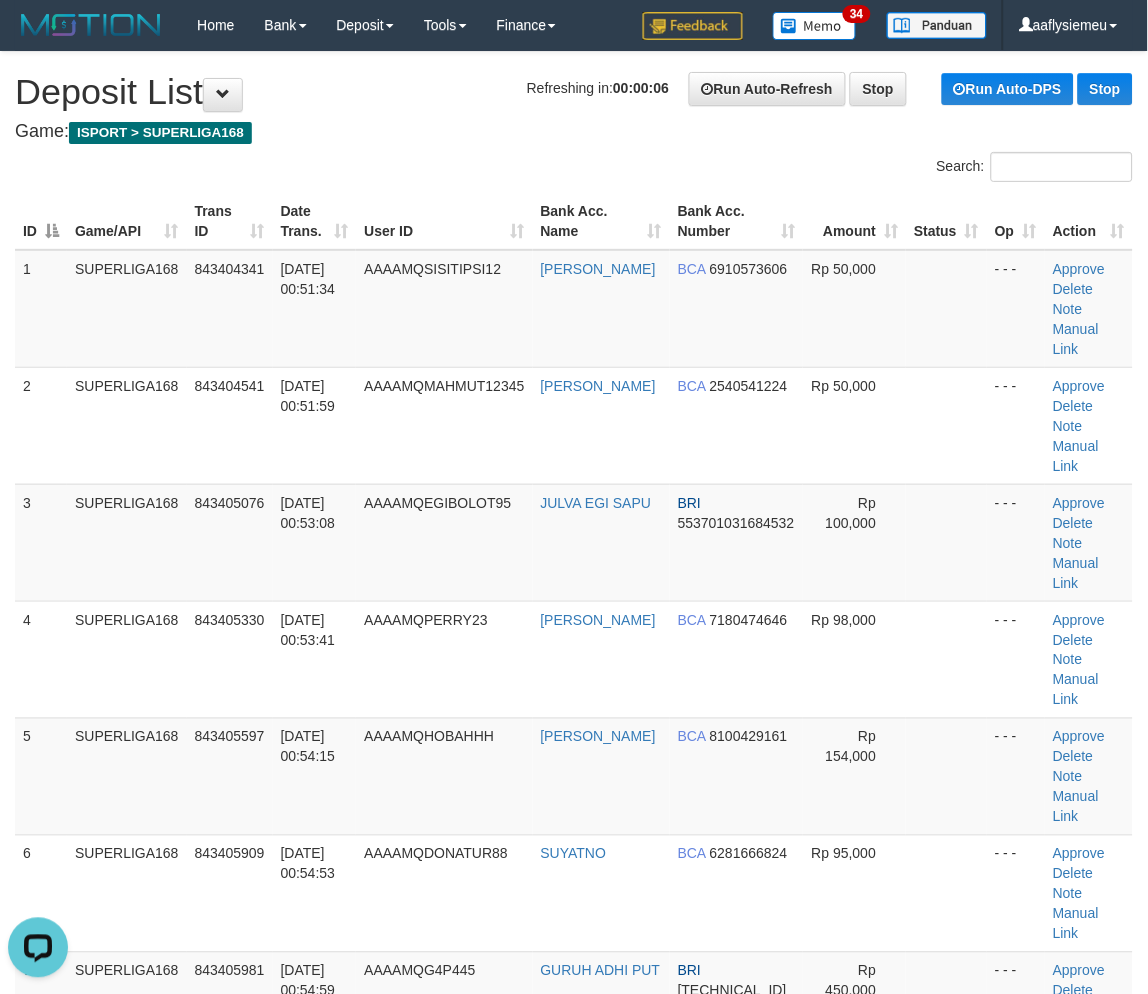 drag, startPoint x: 207, startPoint y: 495, endPoint x: 2, endPoint y: 577, distance: 220.79176 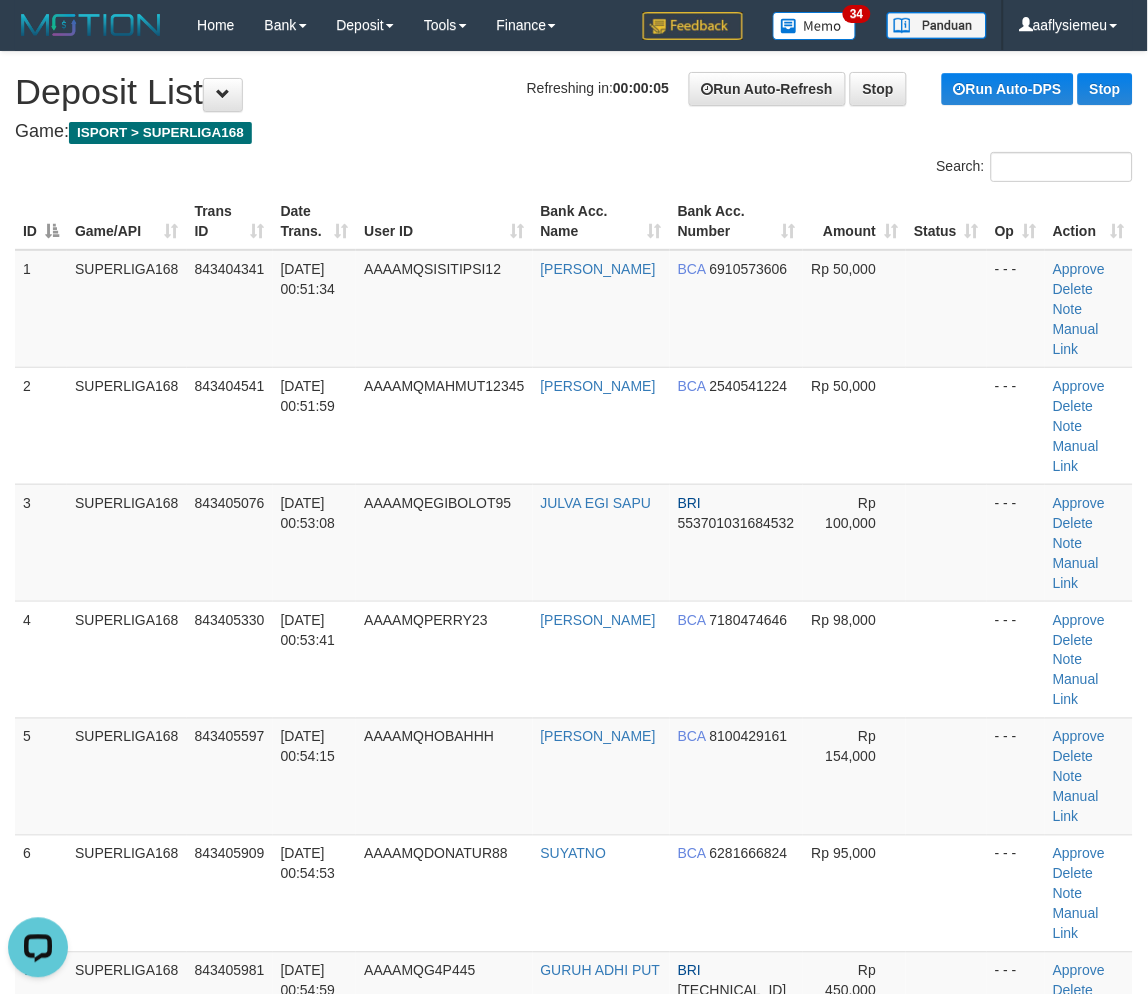 drag, startPoint x: -10, startPoint y: 485, endPoint x: -29, endPoint y: 492, distance: 20.248457 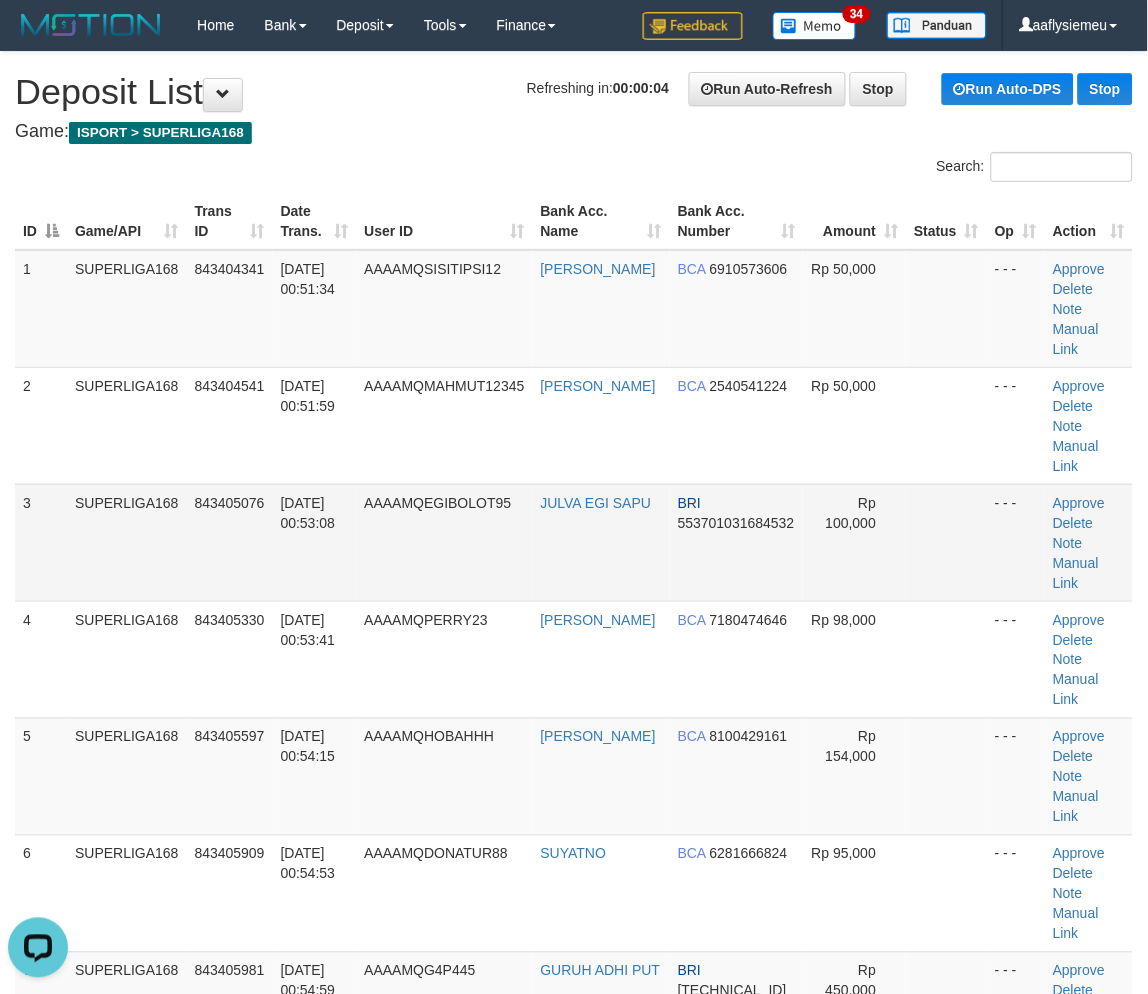 click on "3" at bounding box center [41, 542] 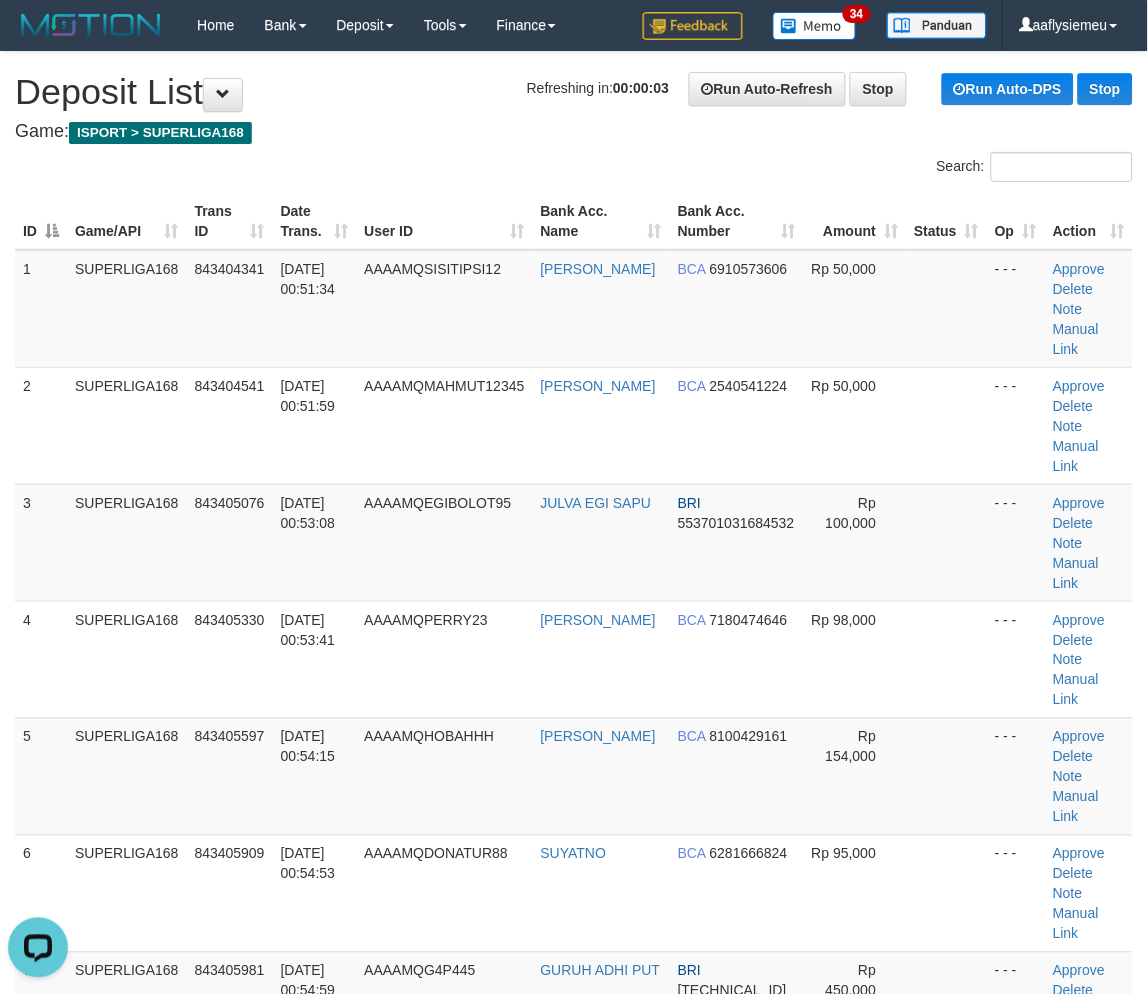 drag, startPoint x: 167, startPoint y: 460, endPoint x: 2, endPoint y: 543, distance: 184.69975 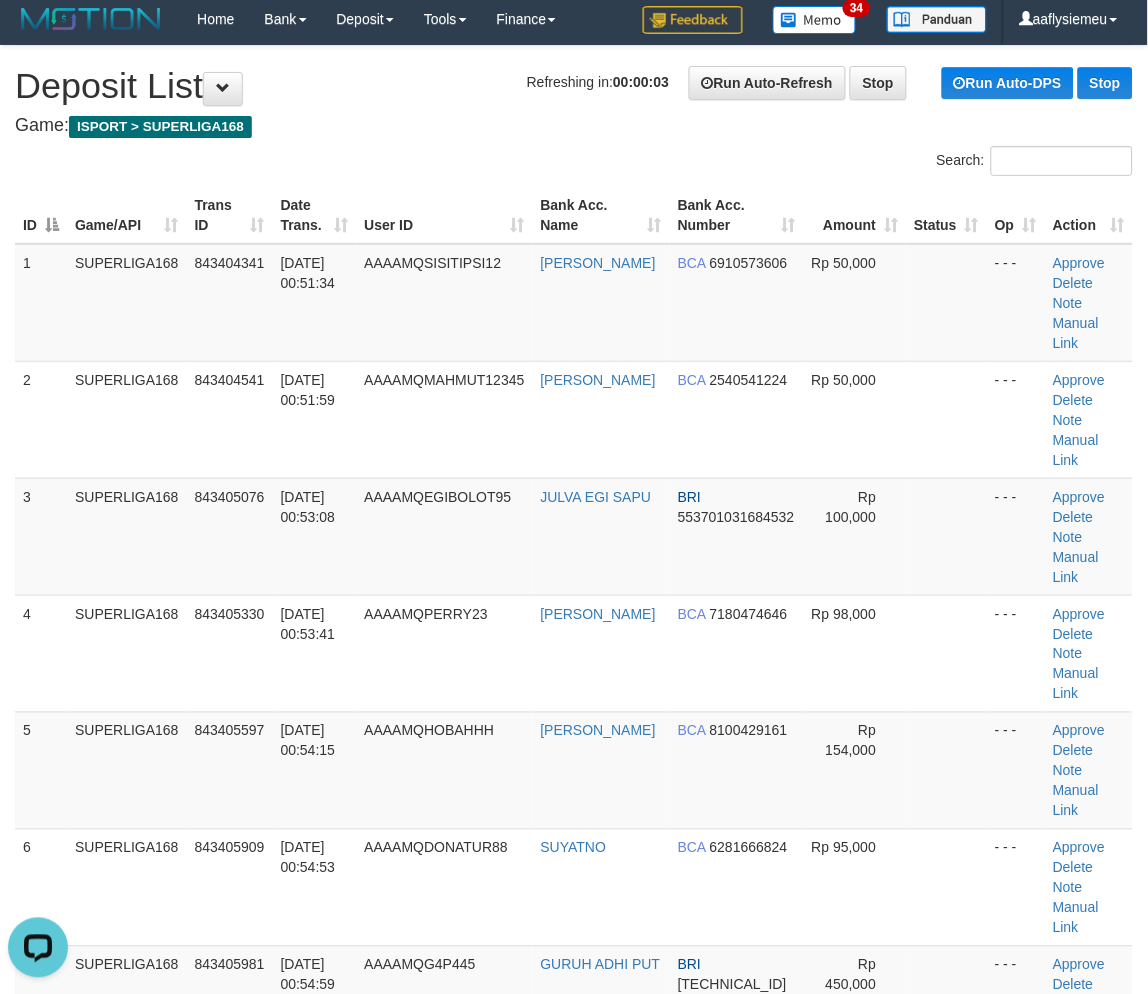 scroll, scrollTop: 444, scrollLeft: 0, axis: vertical 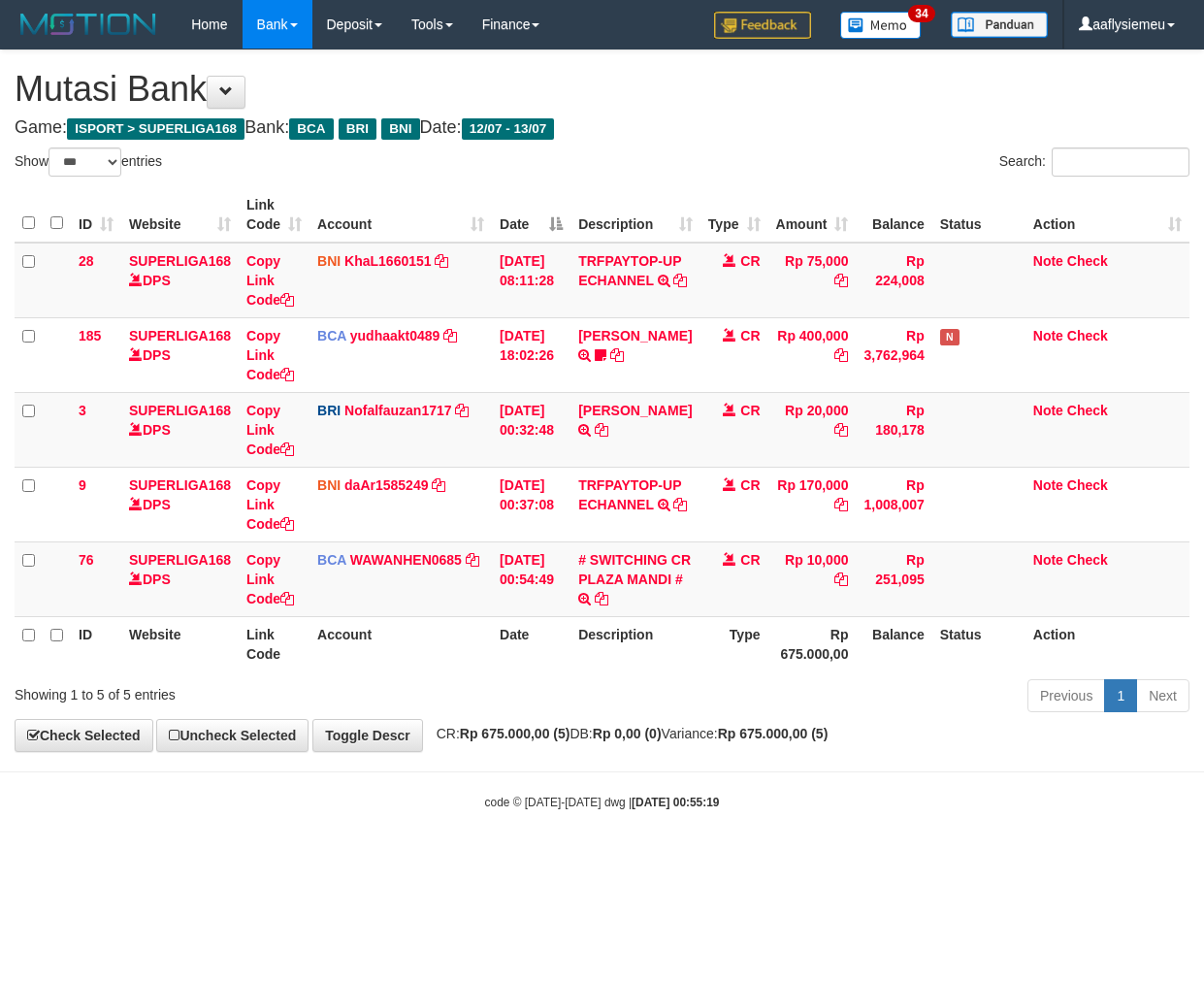 select on "***" 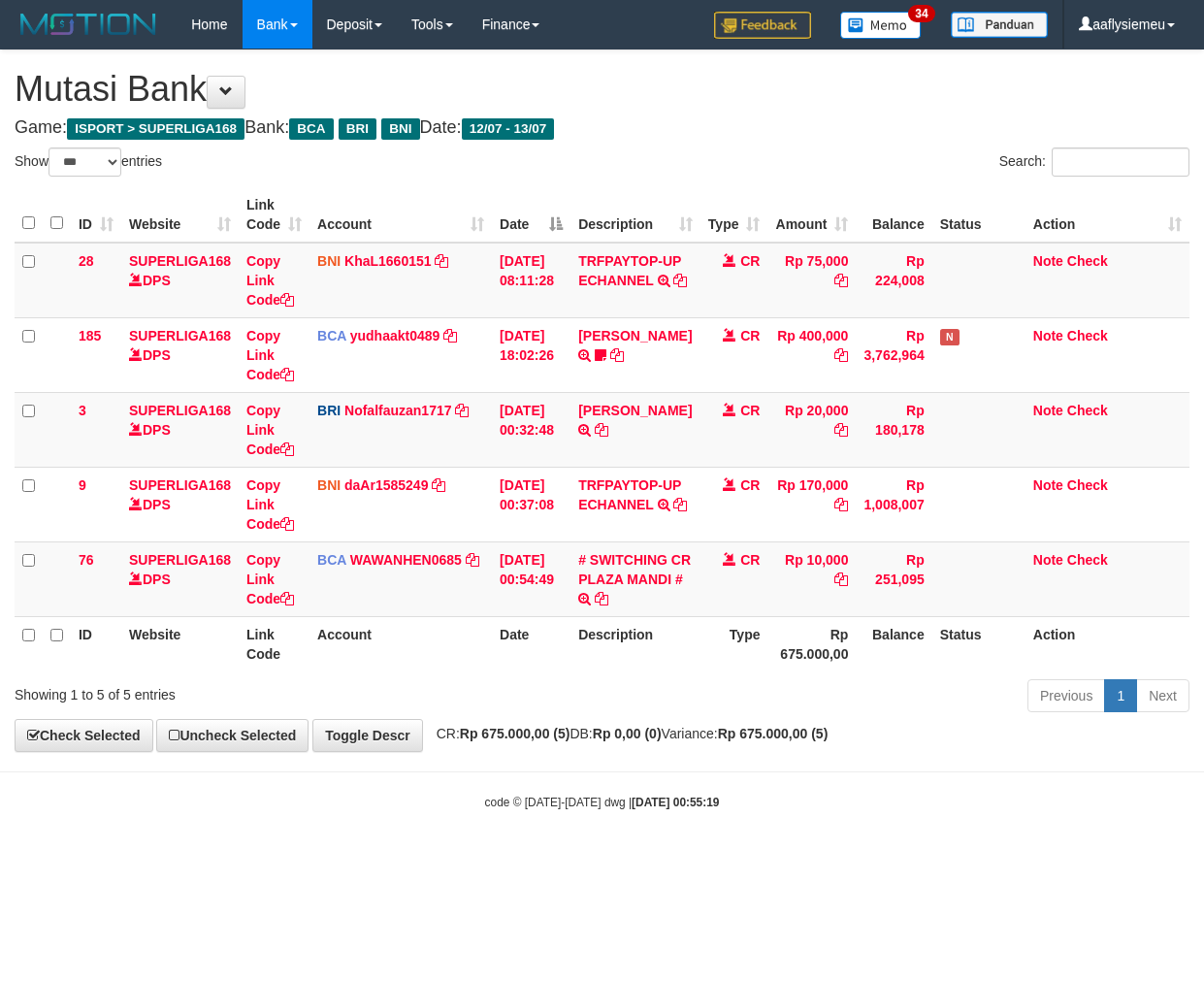 scroll, scrollTop: 0, scrollLeft: 0, axis: both 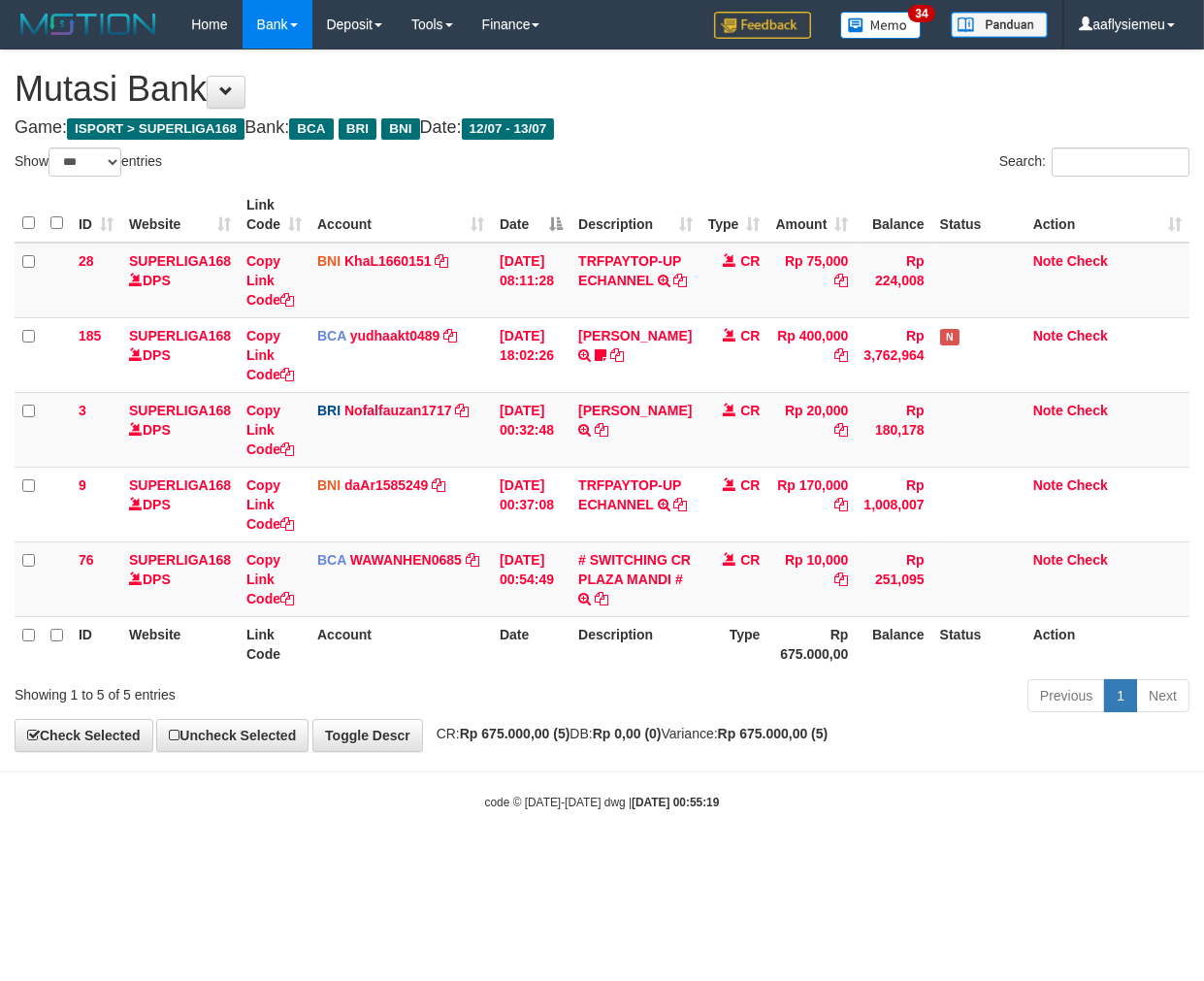 drag, startPoint x: 597, startPoint y: 755, endPoint x: 631, endPoint y: 747, distance: 34.928498 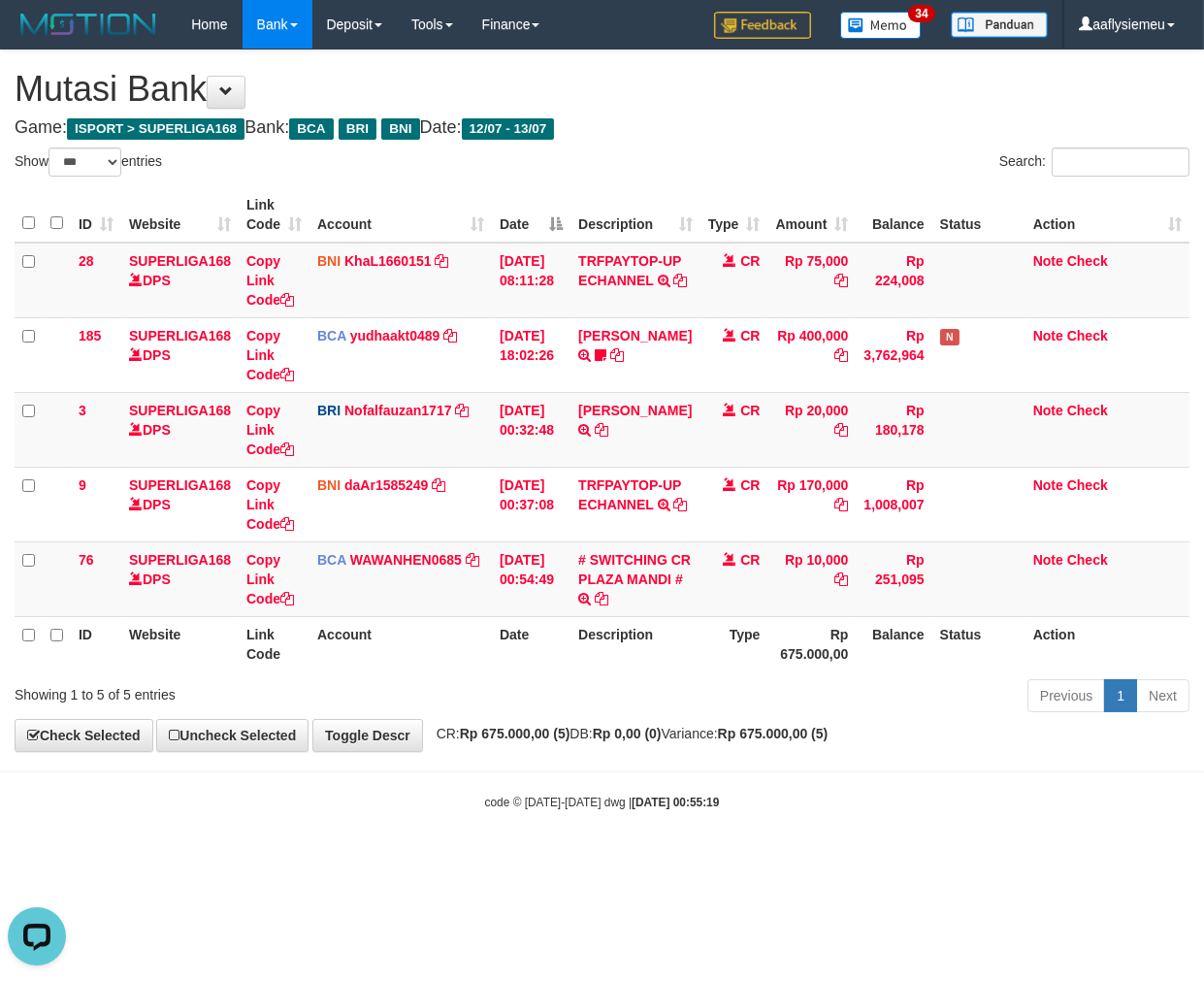 scroll, scrollTop: 0, scrollLeft: 0, axis: both 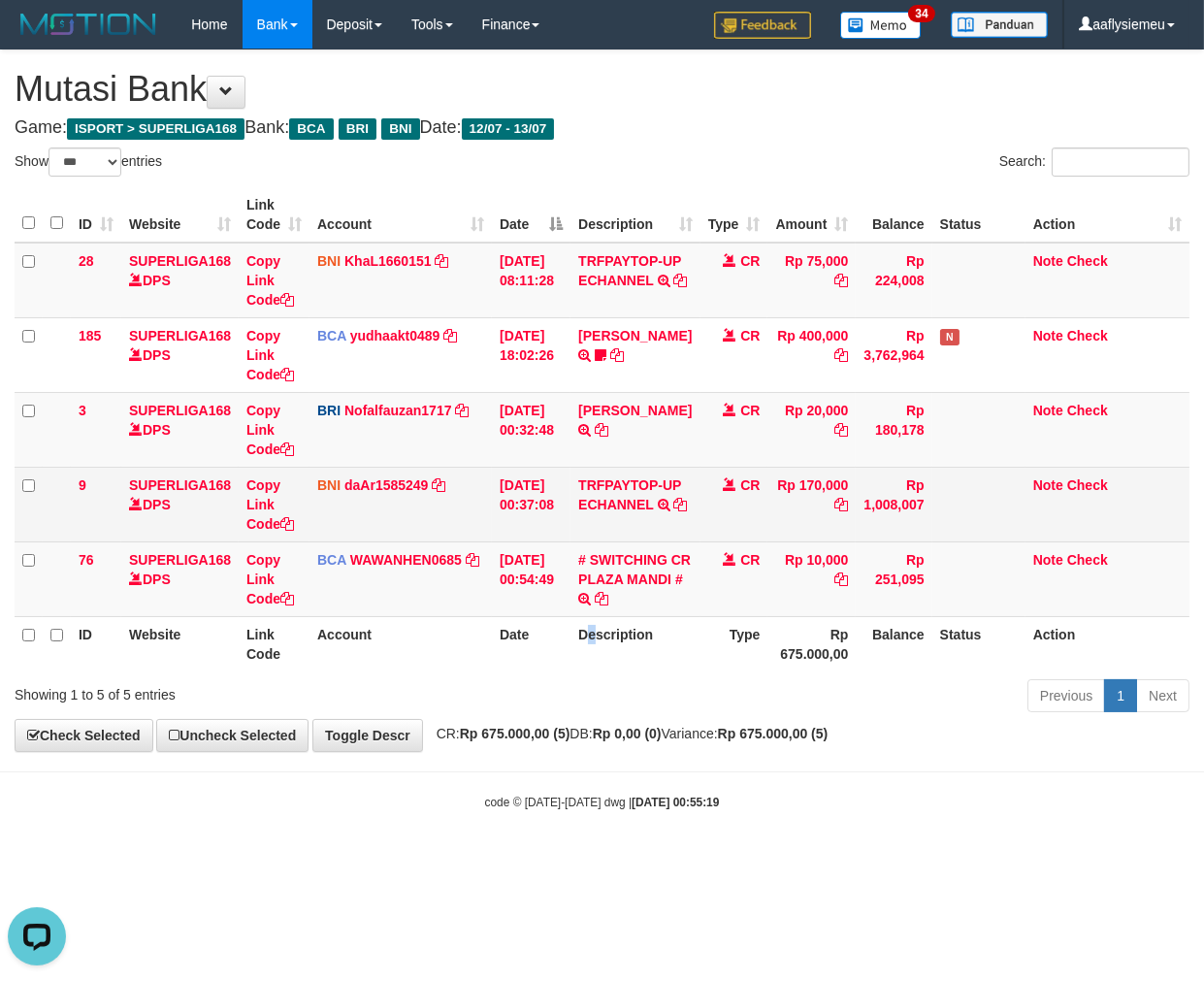 drag, startPoint x: 596, startPoint y: 690, endPoint x: 1176, endPoint y: 514, distance: 606.116 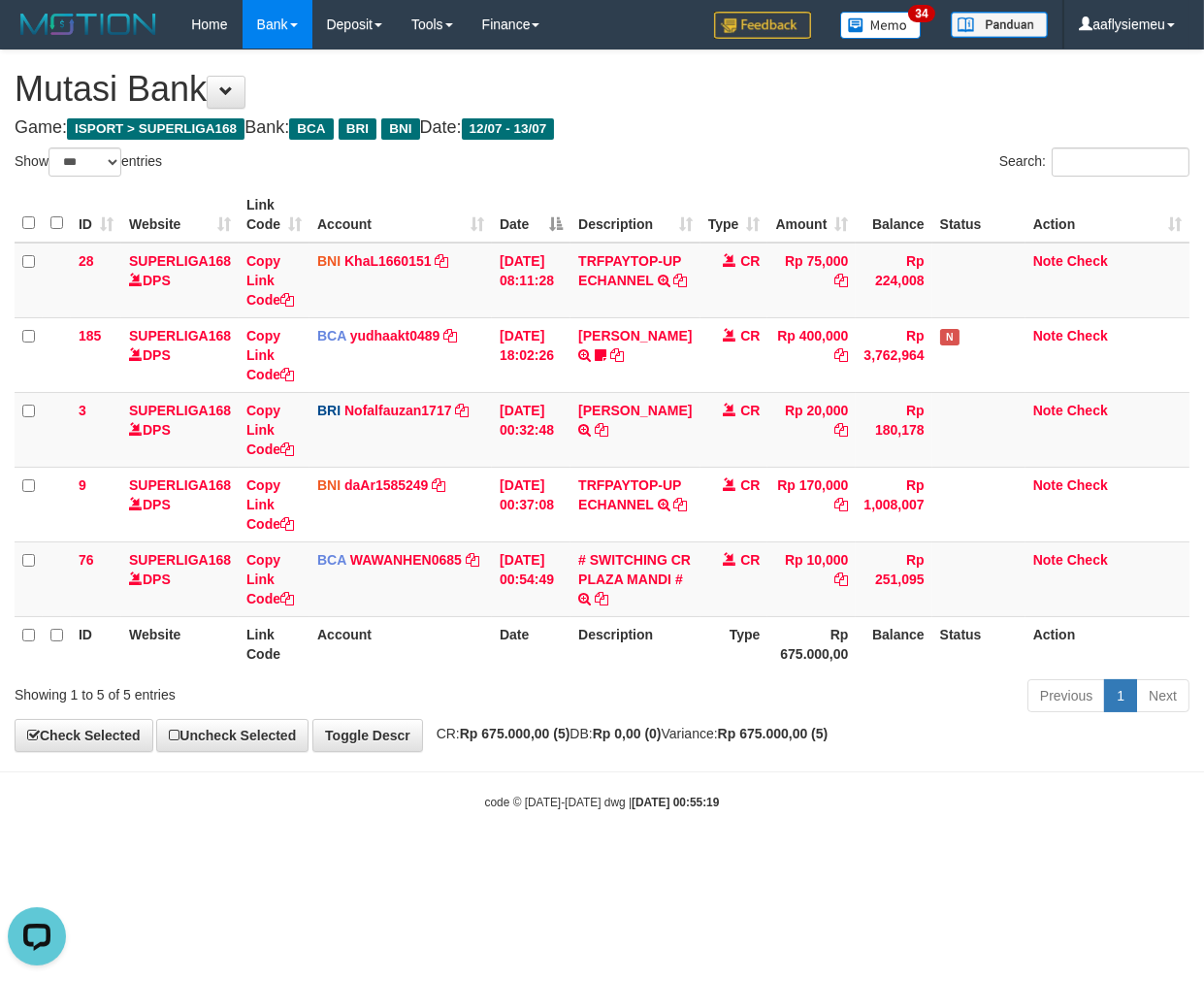 click on "Account" at bounding box center [401, 643] 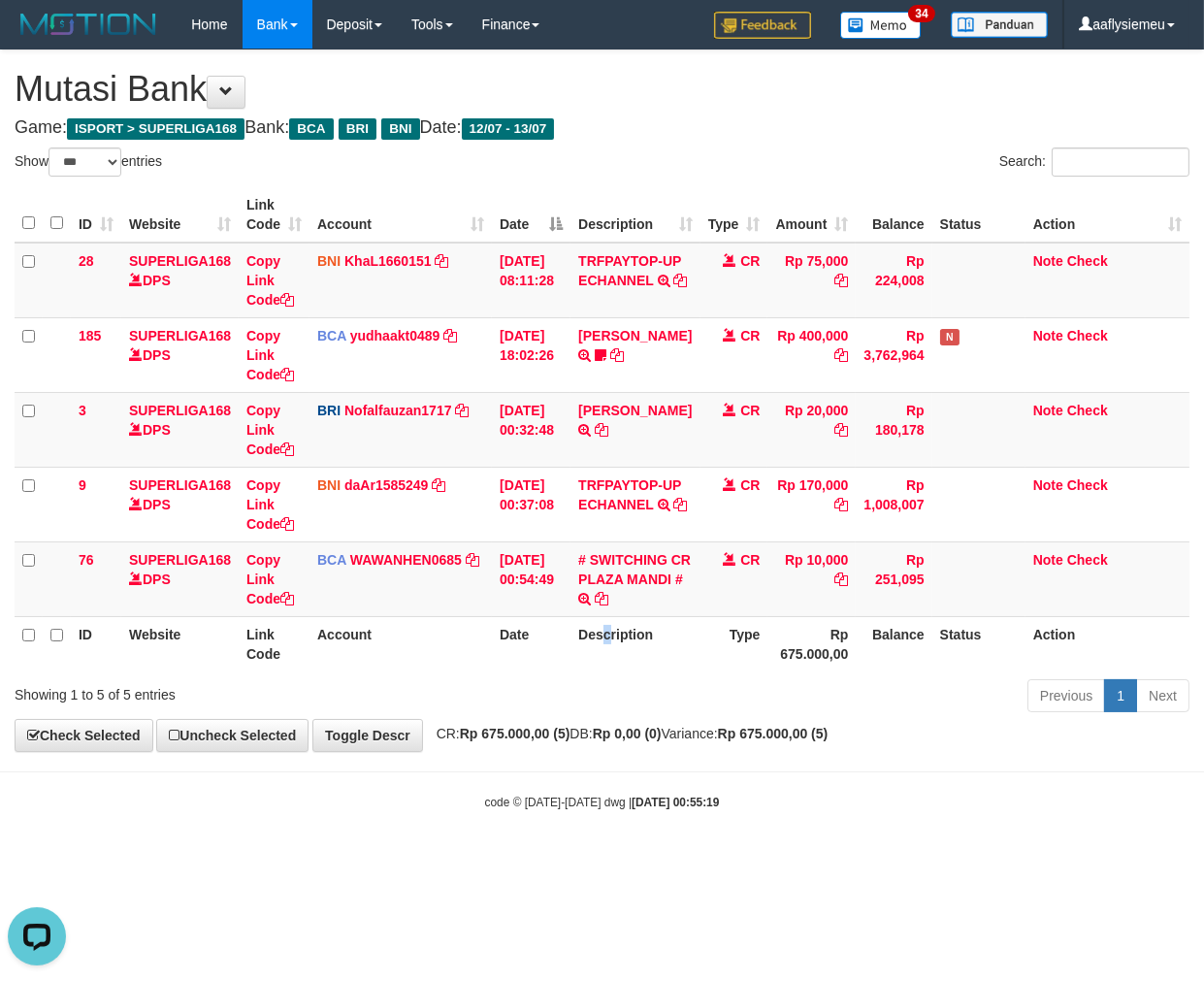 drag, startPoint x: 612, startPoint y: 668, endPoint x: 684, endPoint y: 662, distance: 72.24957 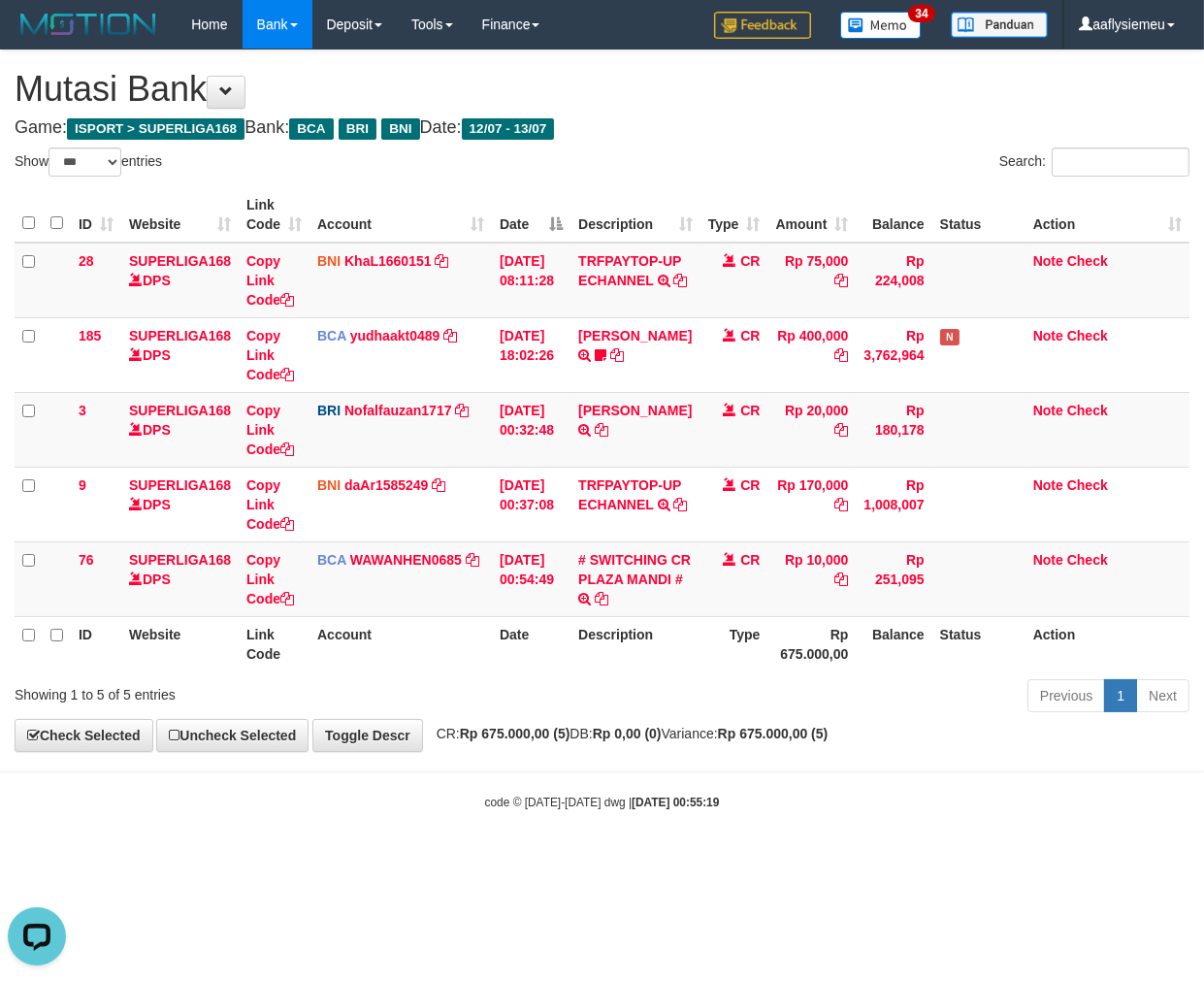drag, startPoint x: 579, startPoint y: 689, endPoint x: 1196, endPoint y: 540, distance: 634.7362 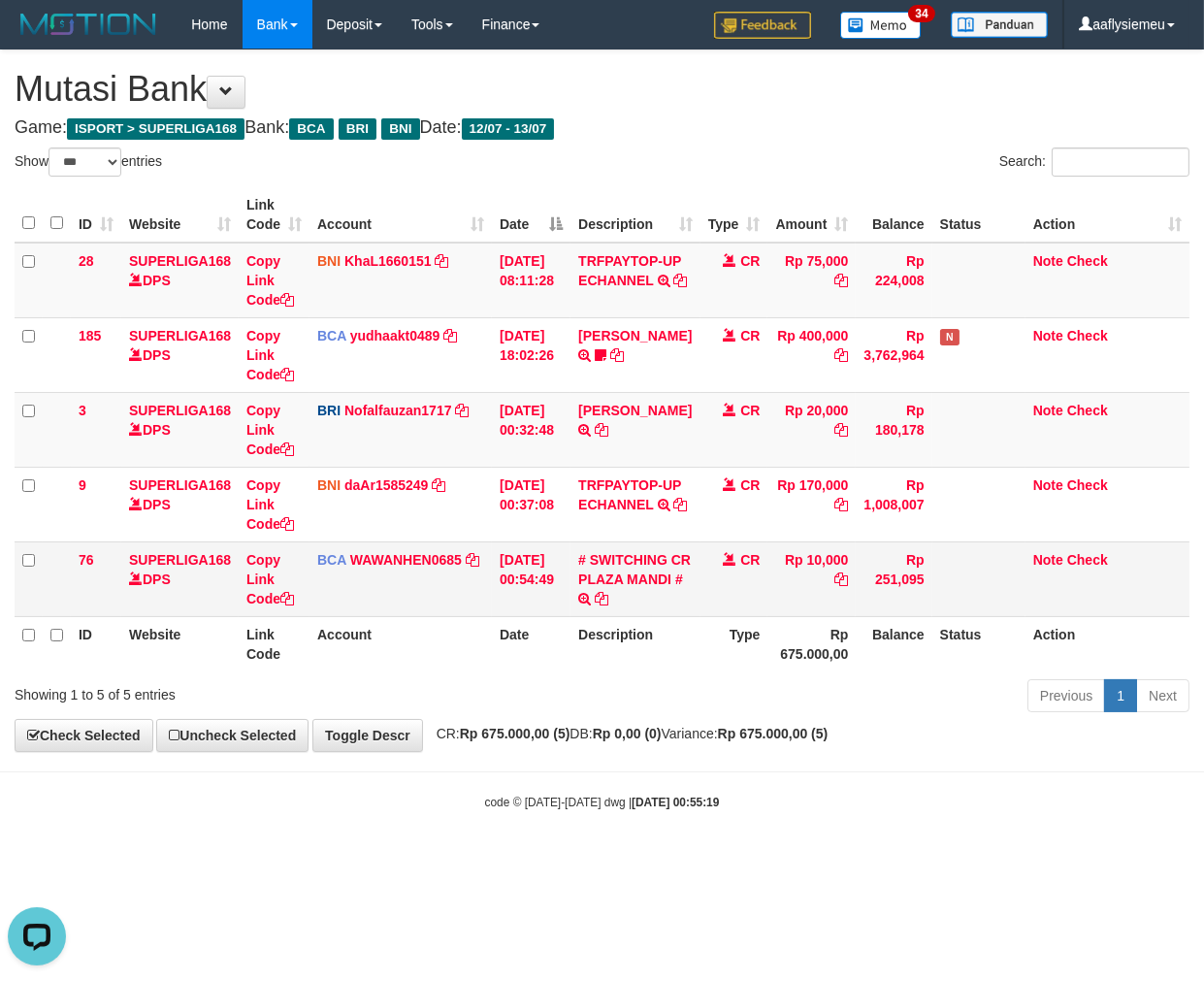 drag, startPoint x: 589, startPoint y: 690, endPoint x: 967, endPoint y: 604, distance: 387.65964 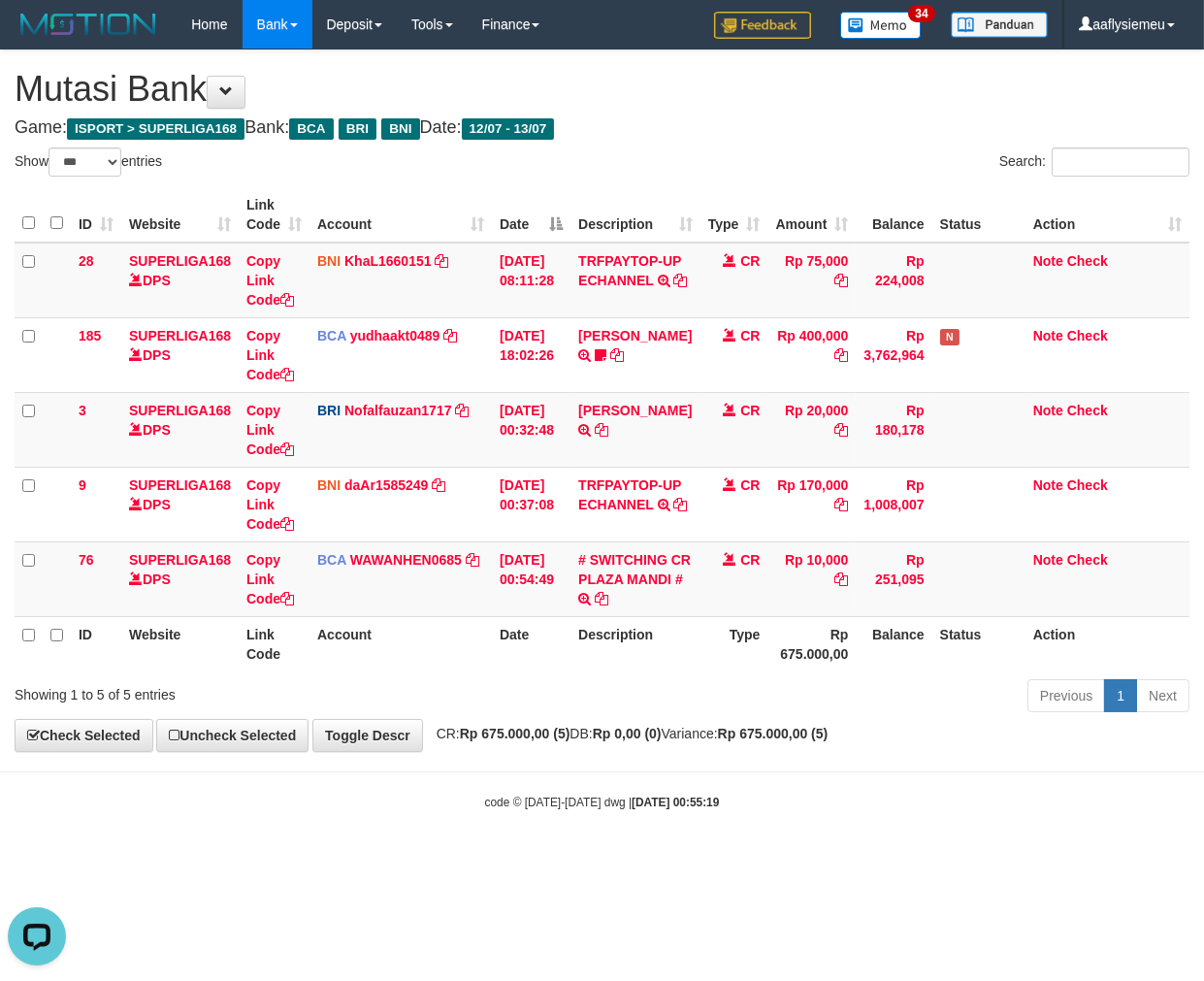 drag, startPoint x: 491, startPoint y: 699, endPoint x: 512, endPoint y: 697, distance: 21.095023 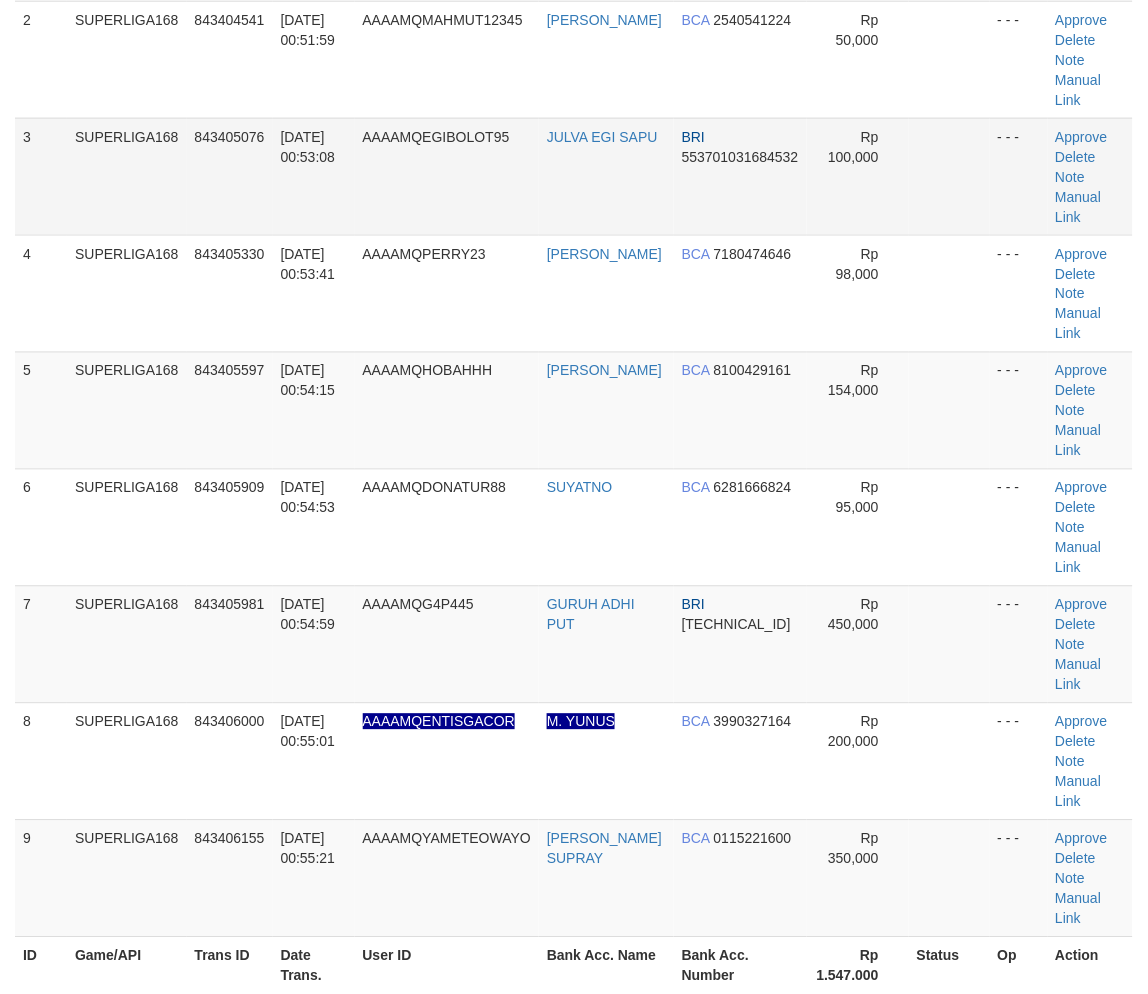 scroll, scrollTop: 138, scrollLeft: 0, axis: vertical 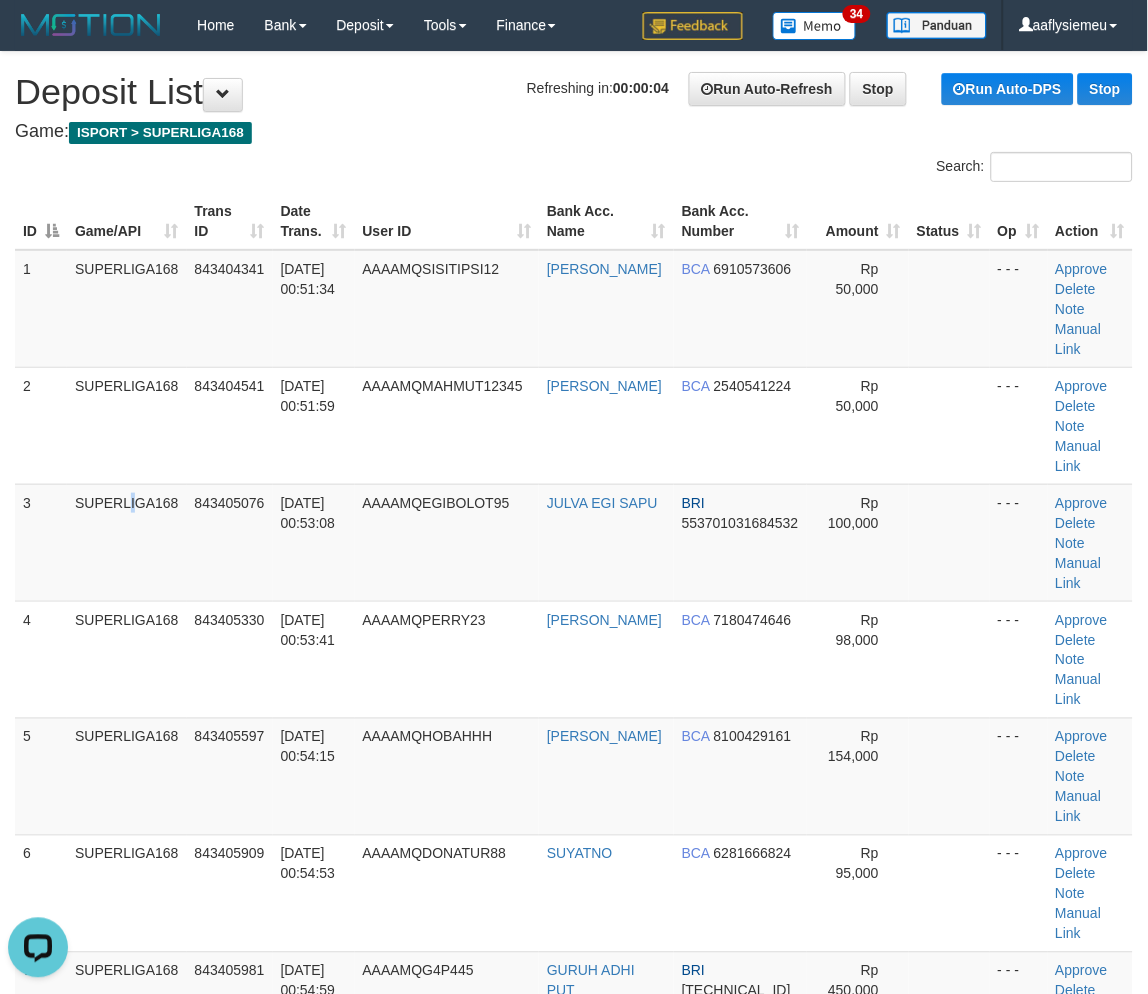 drag, startPoint x: 78, startPoint y: 508, endPoint x: 8, endPoint y: 541, distance: 77.388626 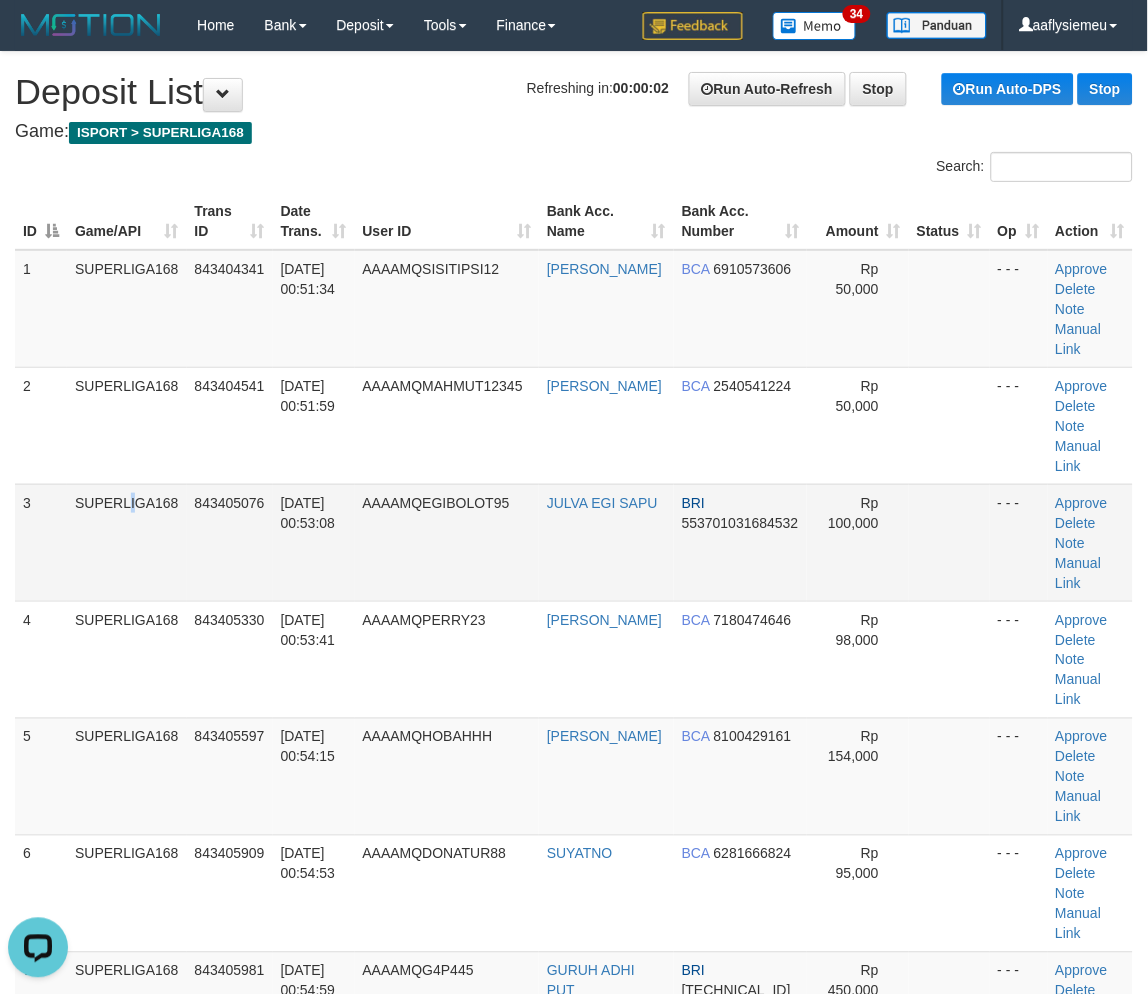 click on "SUPERLIGA168" at bounding box center (127, 542) 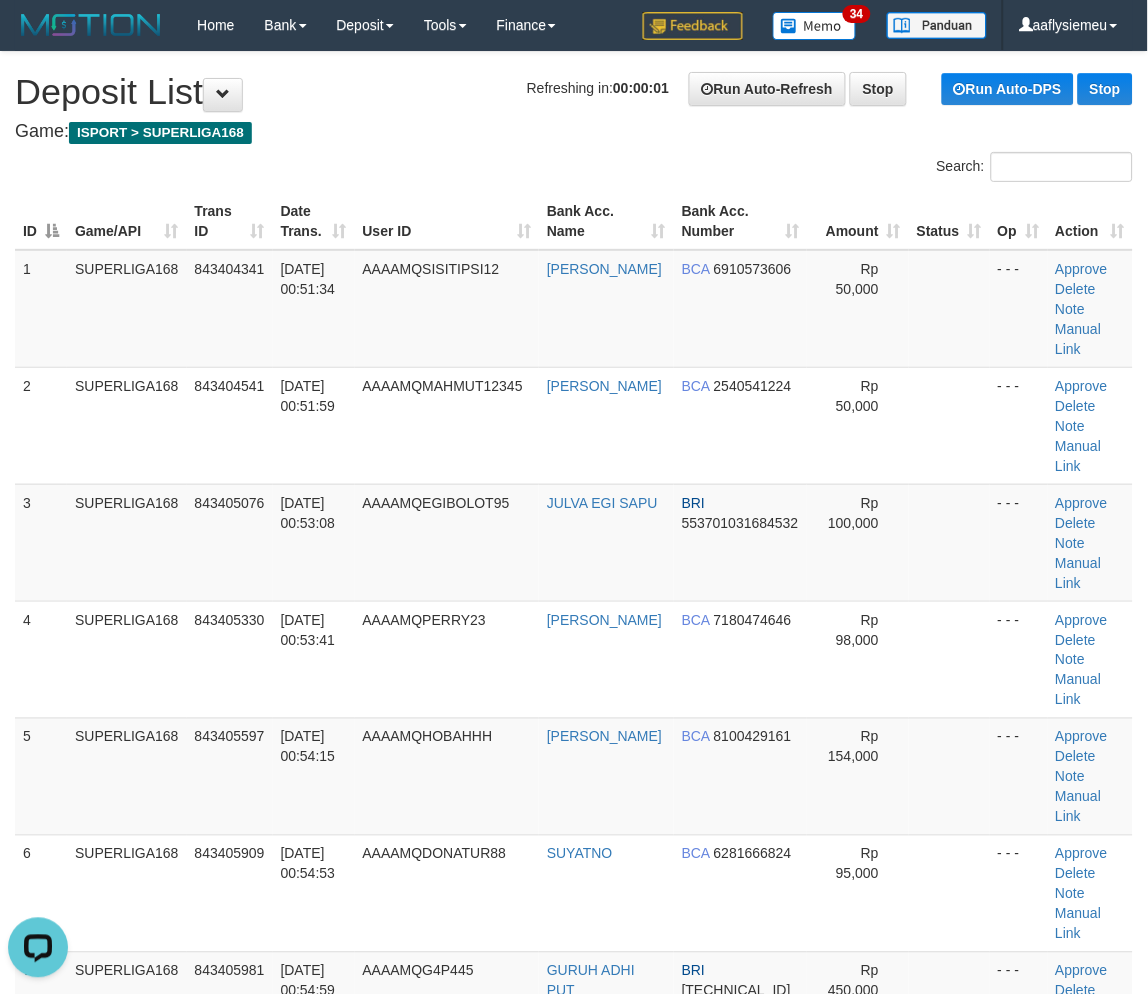 drag, startPoint x: 37, startPoint y: 508, endPoint x: 2, endPoint y: 530, distance: 41.340054 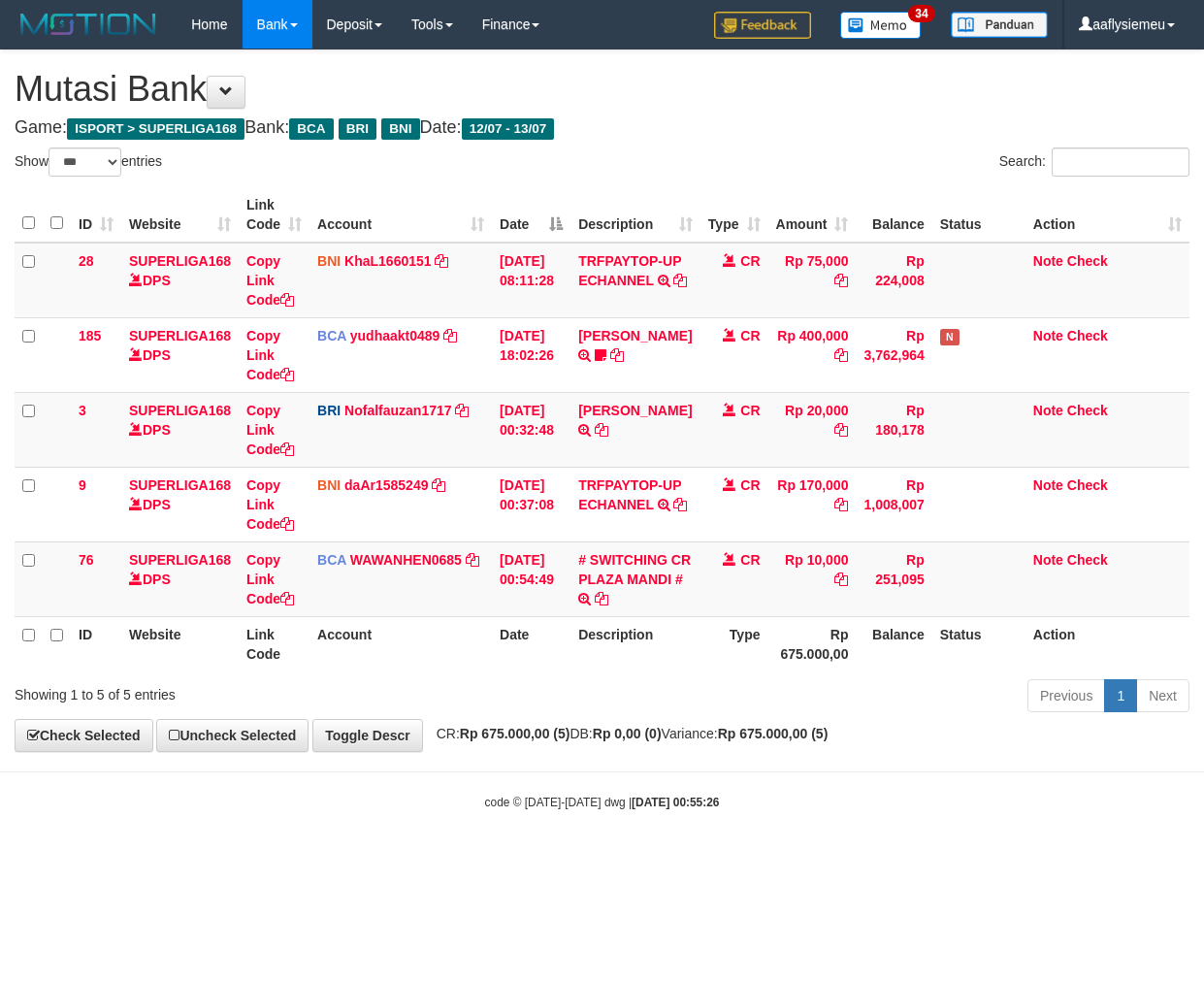 select on "***" 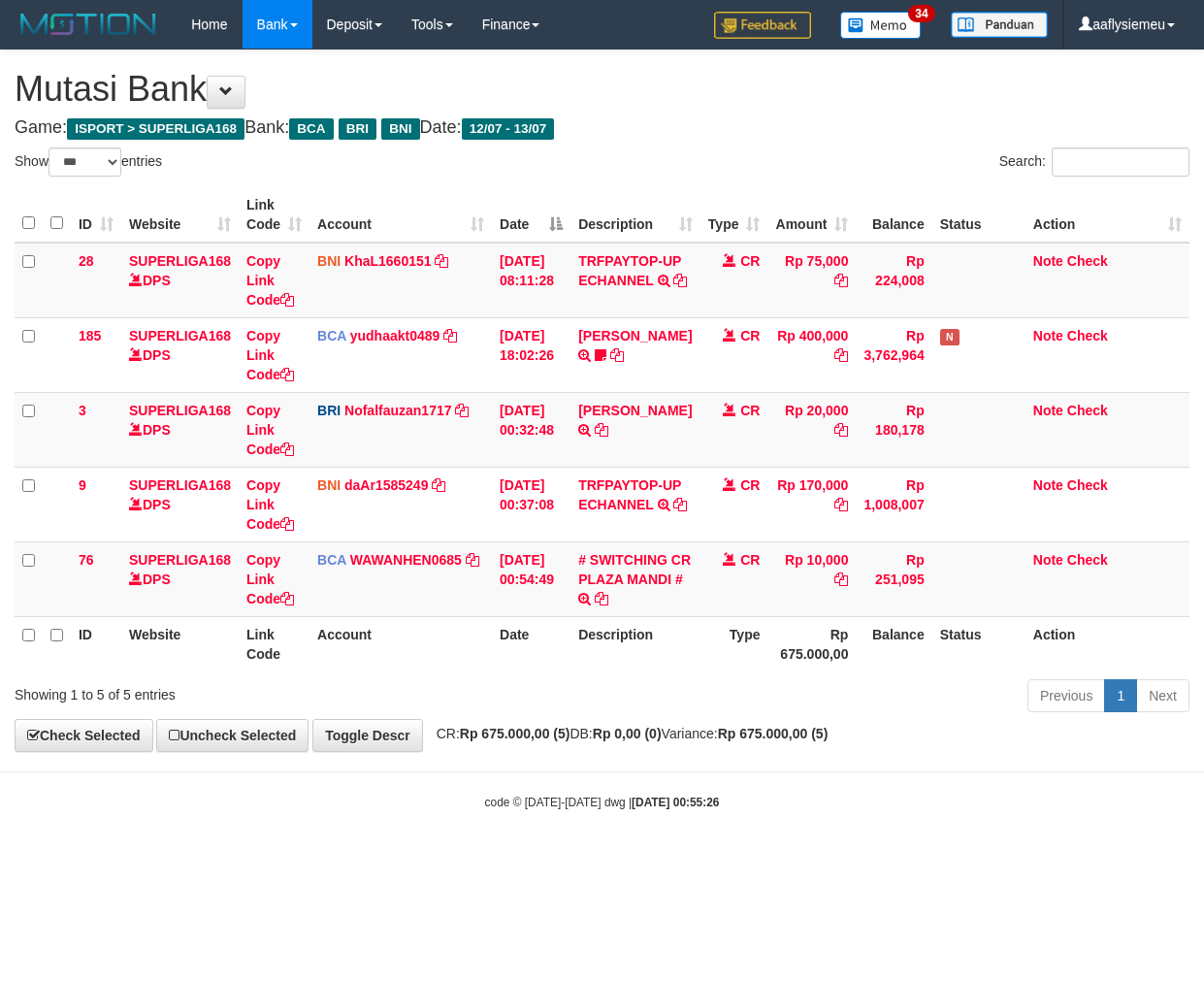 scroll, scrollTop: 0, scrollLeft: 0, axis: both 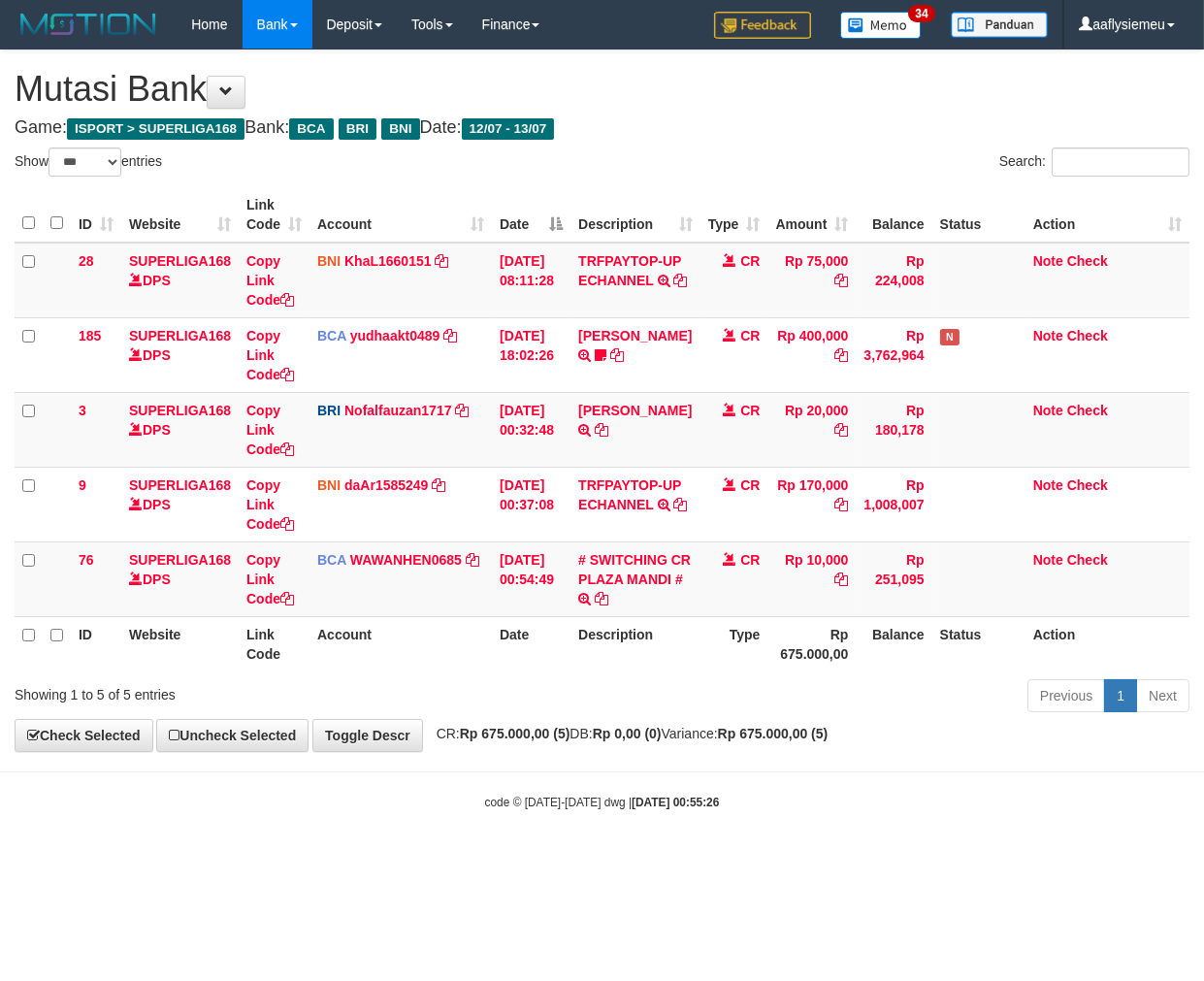 drag, startPoint x: 849, startPoint y: 719, endPoint x: 859, endPoint y: 721, distance: 10.198039 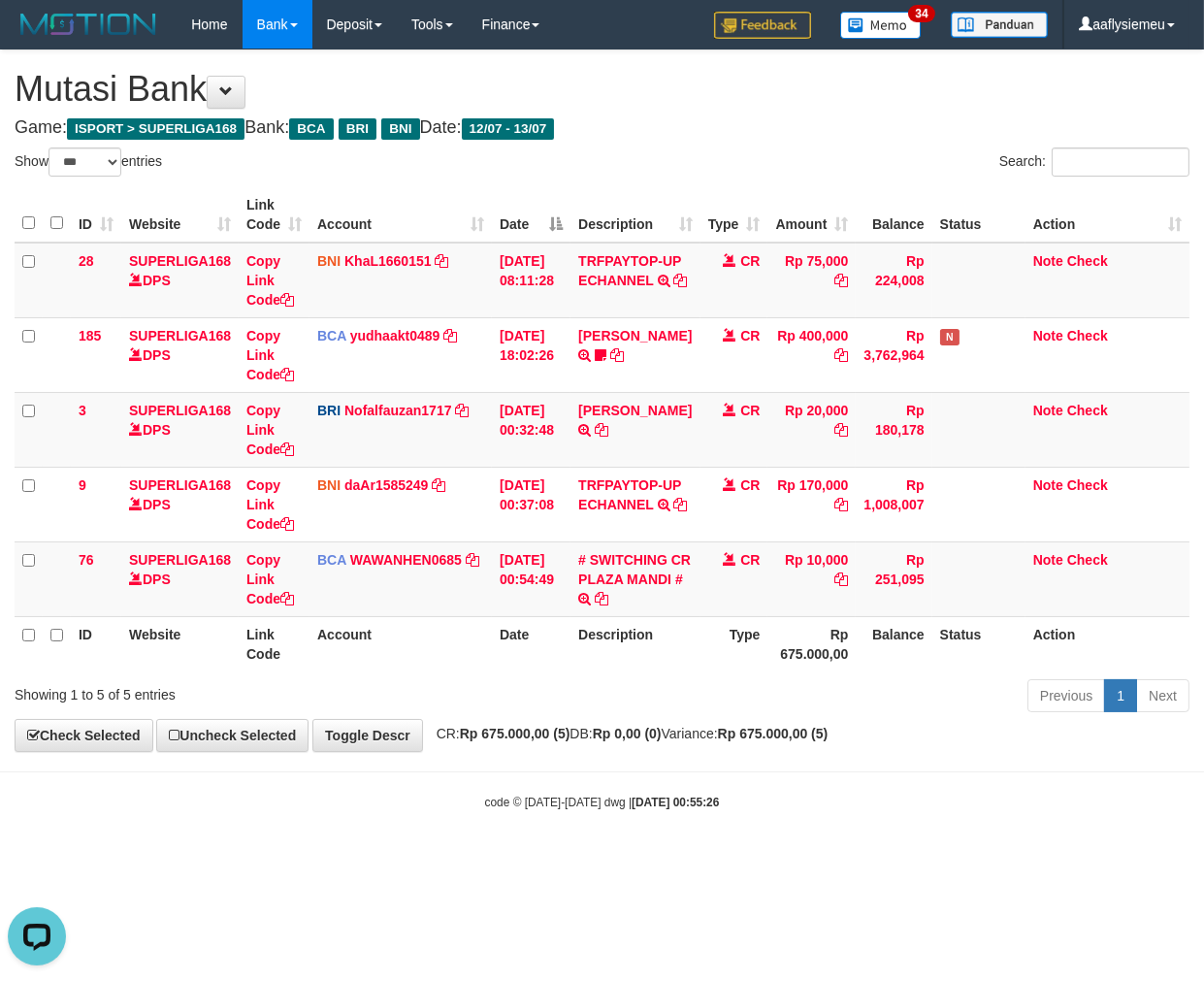 scroll, scrollTop: 0, scrollLeft: 0, axis: both 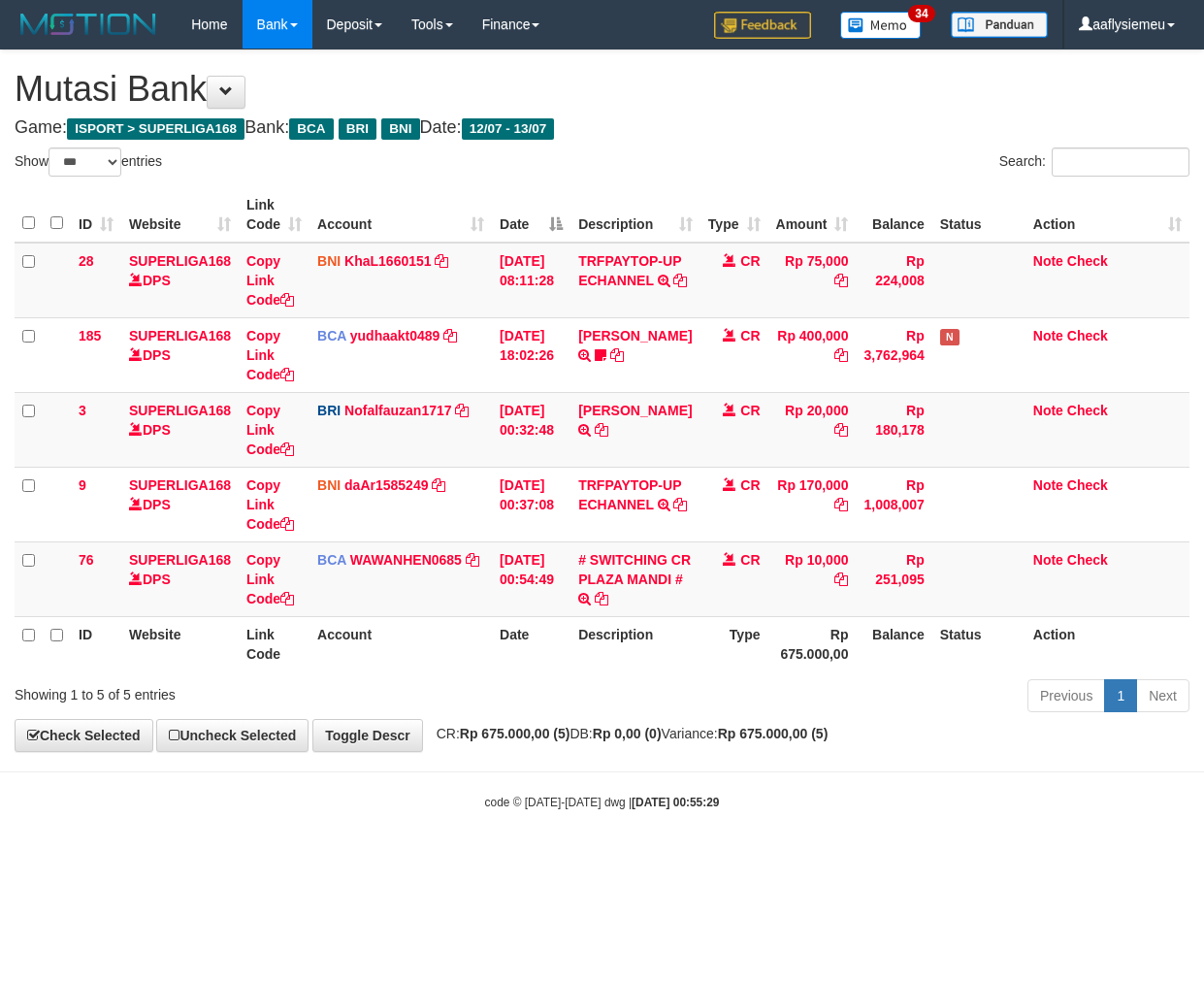 select on "***" 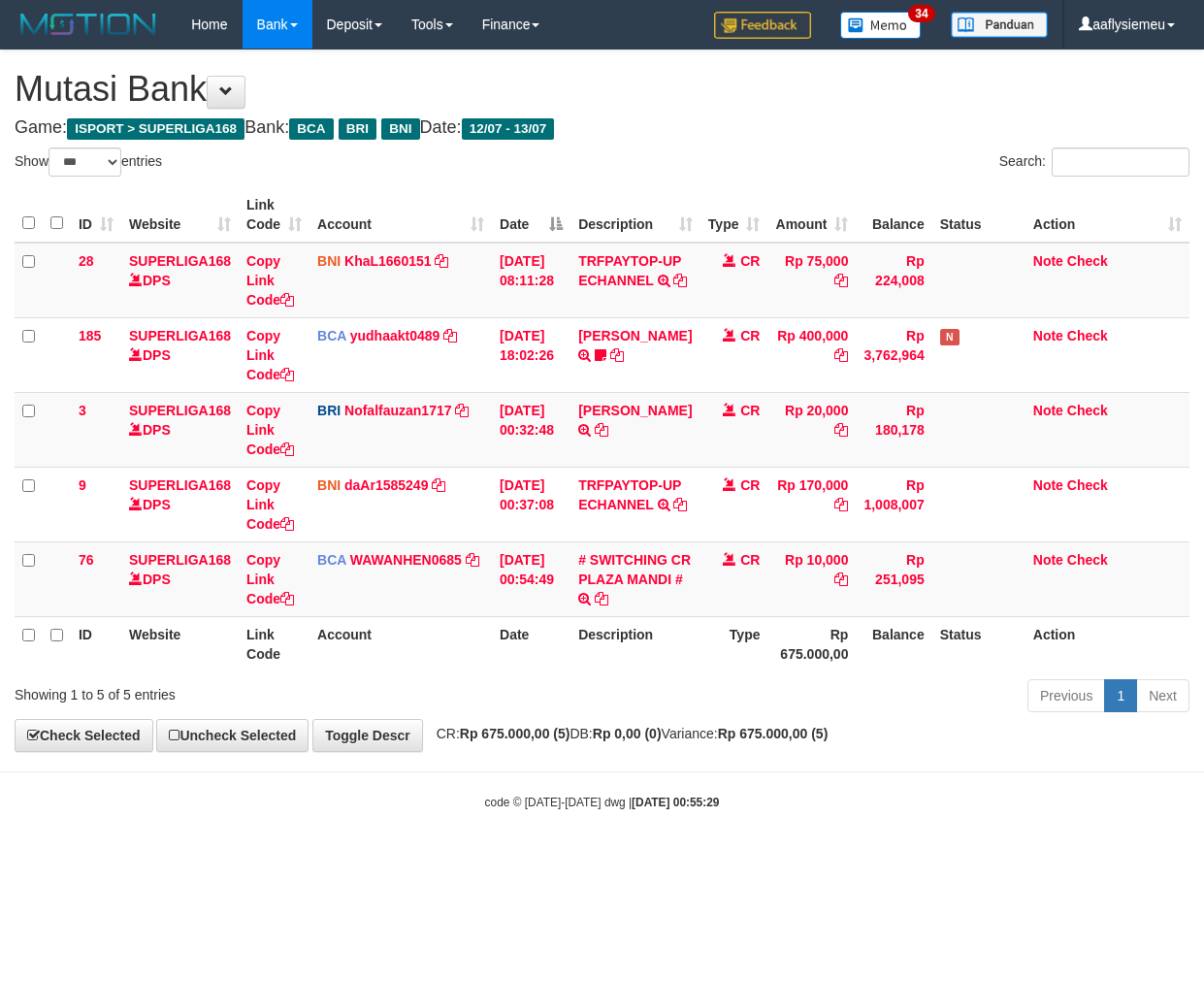 scroll, scrollTop: 0, scrollLeft: 0, axis: both 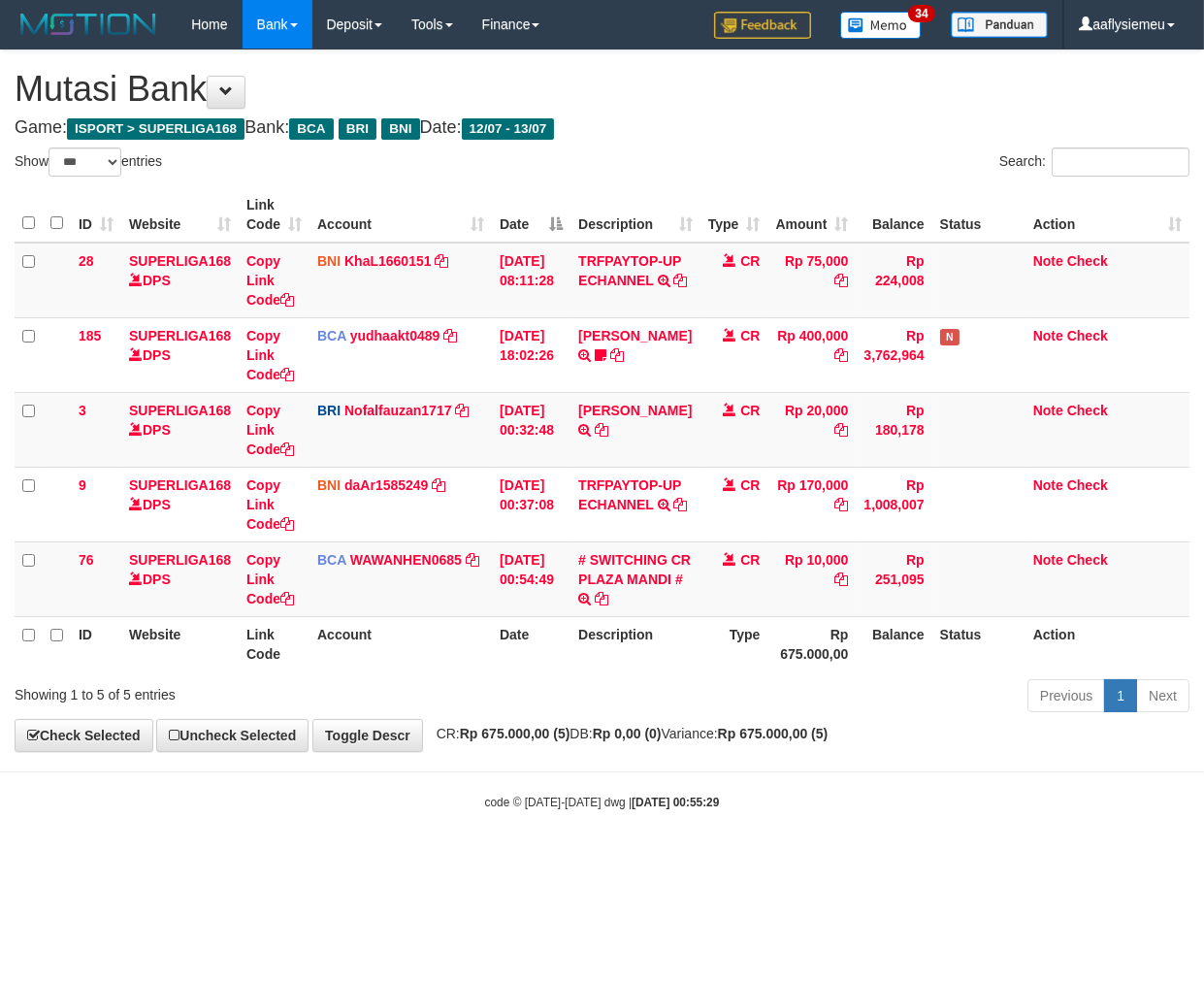click on "**********" at bounding box center (602, 401) 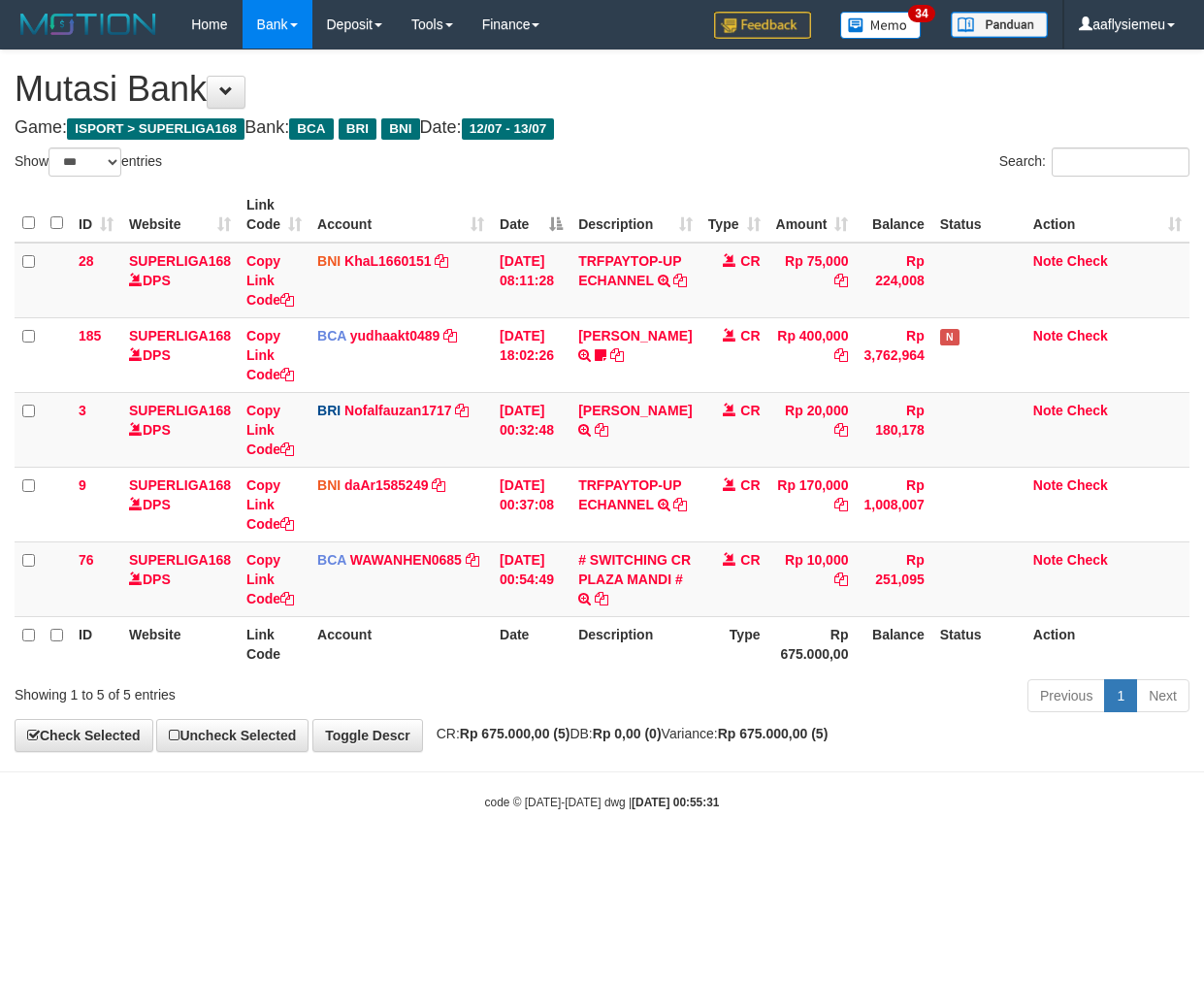 select on "***" 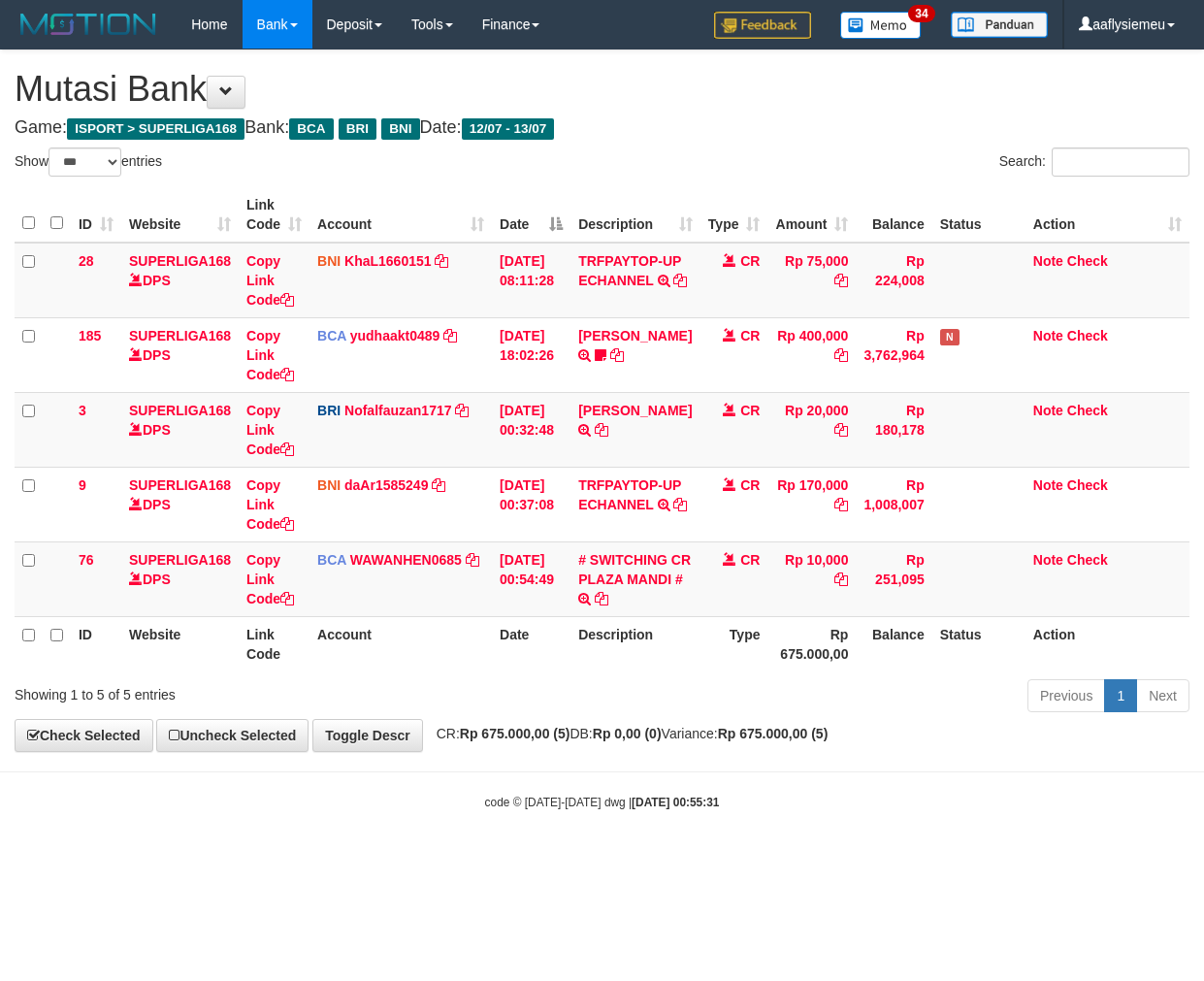scroll, scrollTop: 0, scrollLeft: 0, axis: both 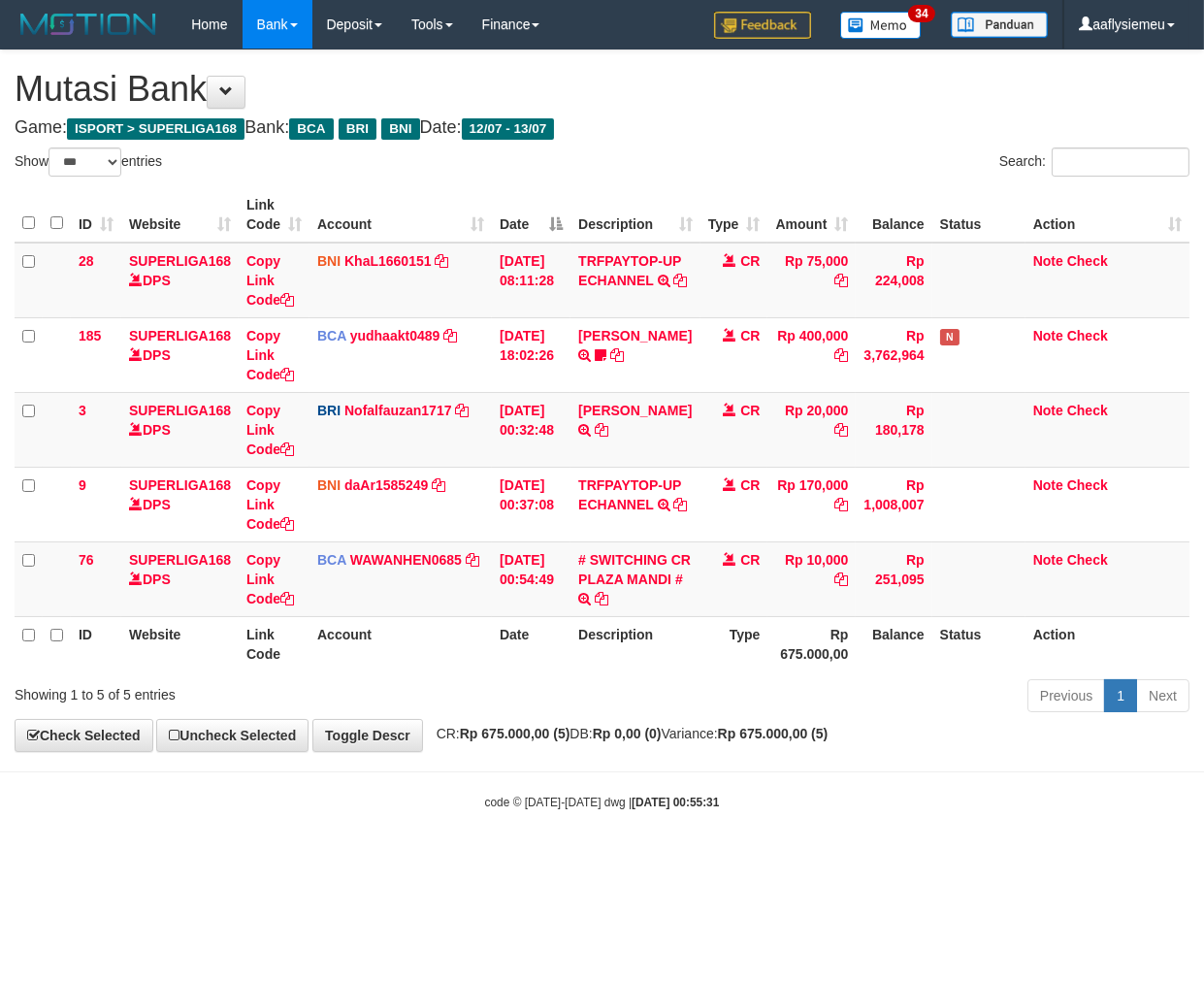 click on "Rp 0,00 (0)" at bounding box center (627, 734) 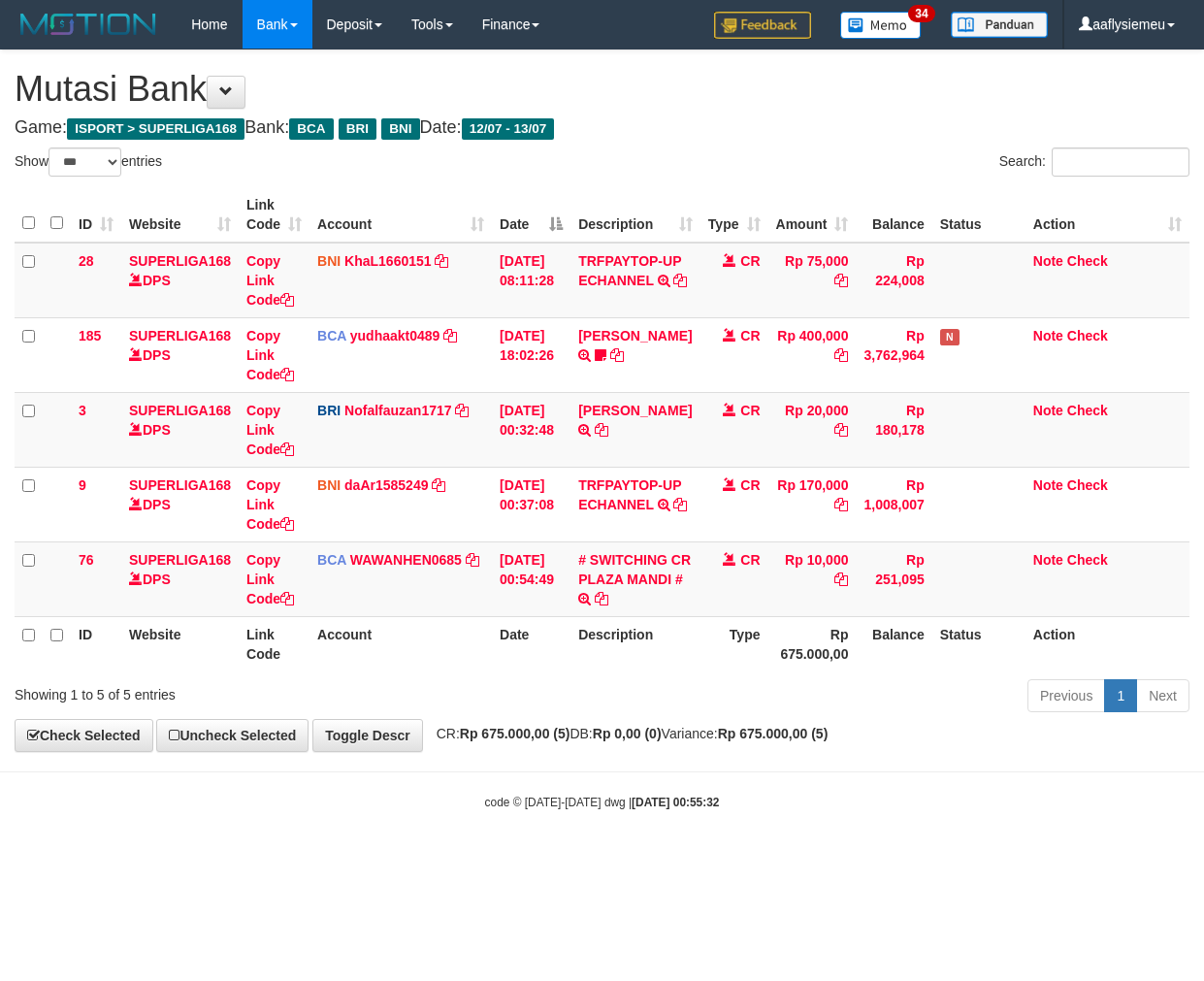 select on "***" 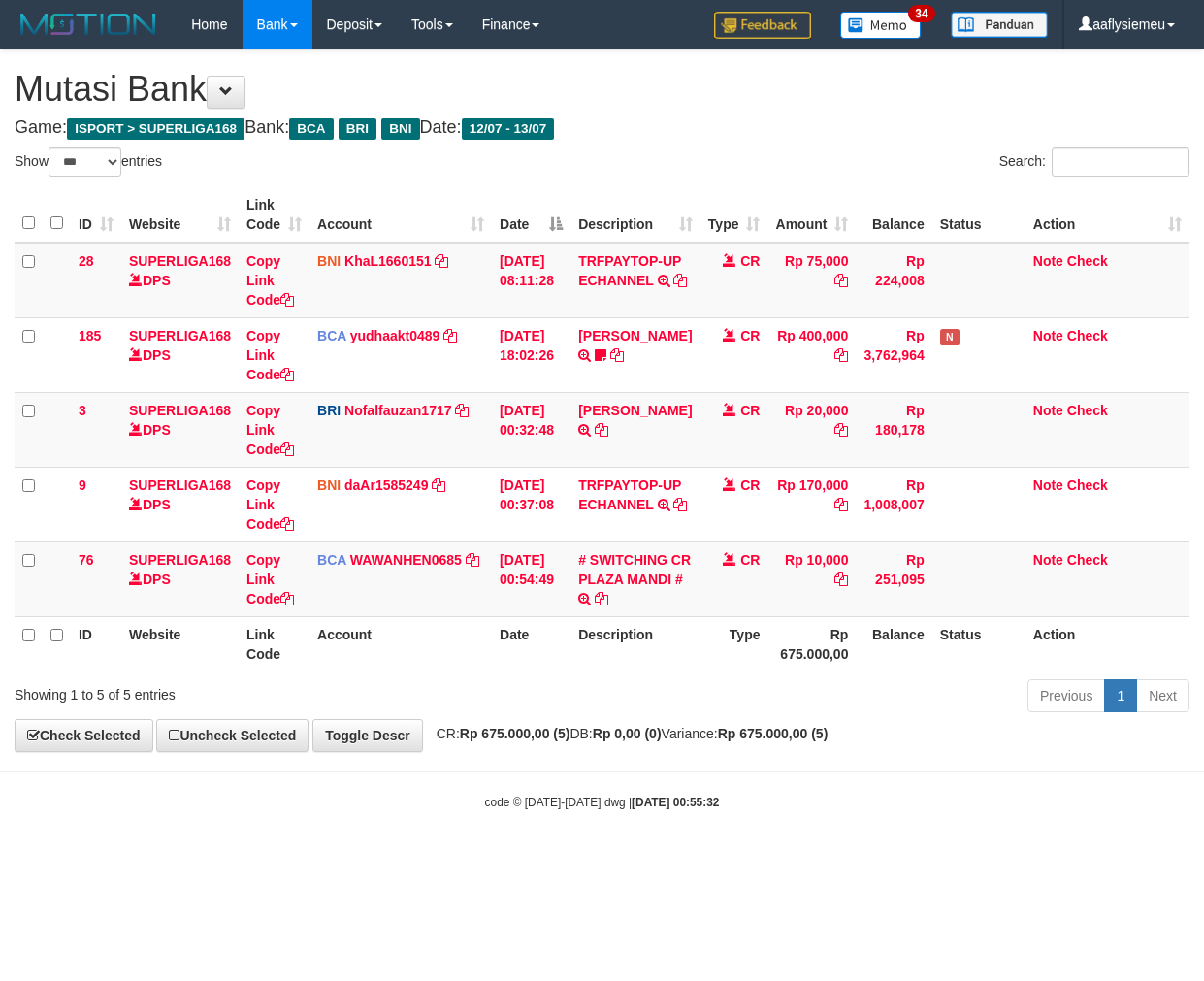 scroll, scrollTop: 0, scrollLeft: 0, axis: both 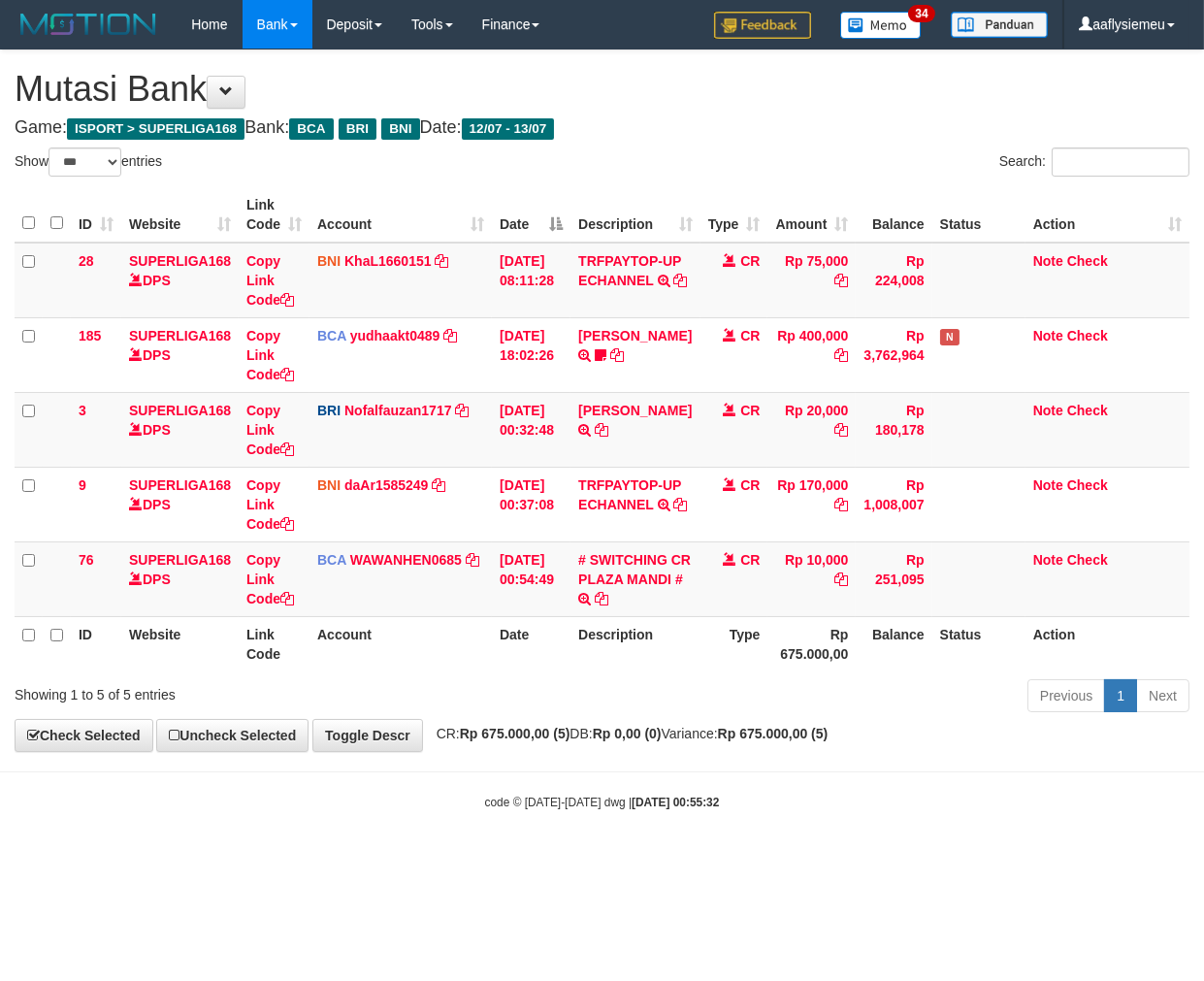 drag, startPoint x: 0, startPoint y: 0, endPoint x: 683, endPoint y: 714, distance: 988.07135 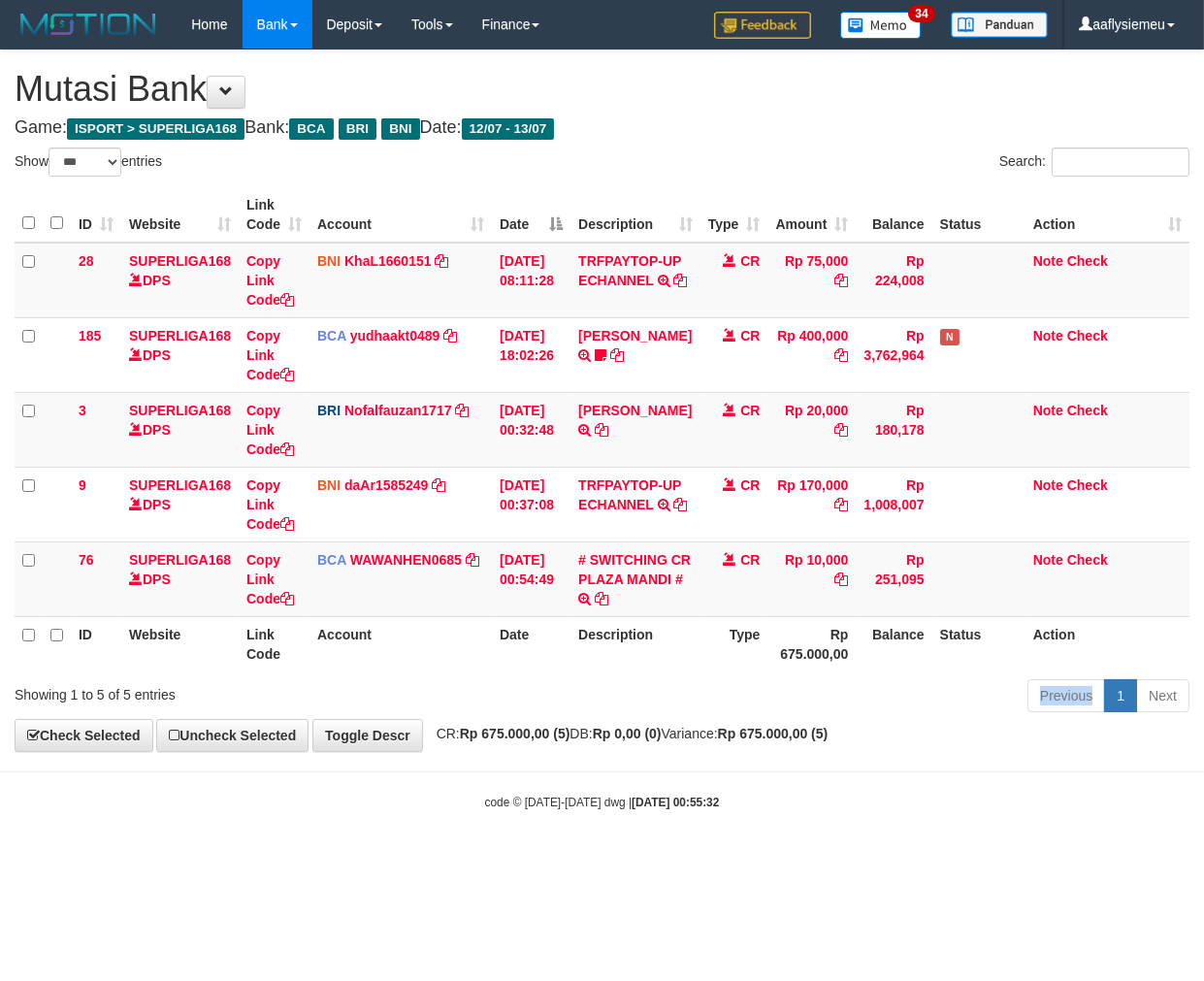 click on "Previous 1 Next" at bounding box center [853, 698] 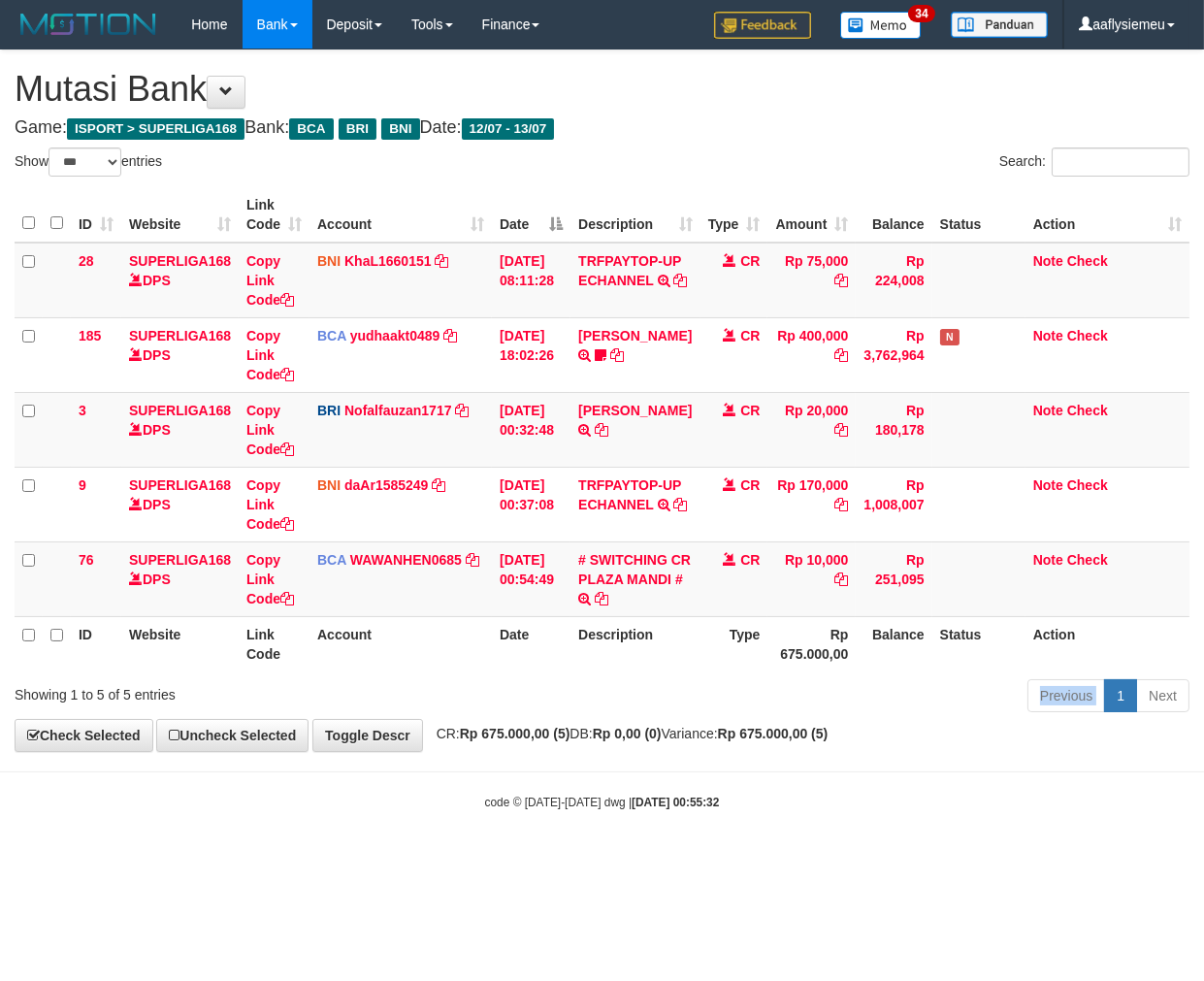 click on "Previous 1 Next" at bounding box center [853, 698] 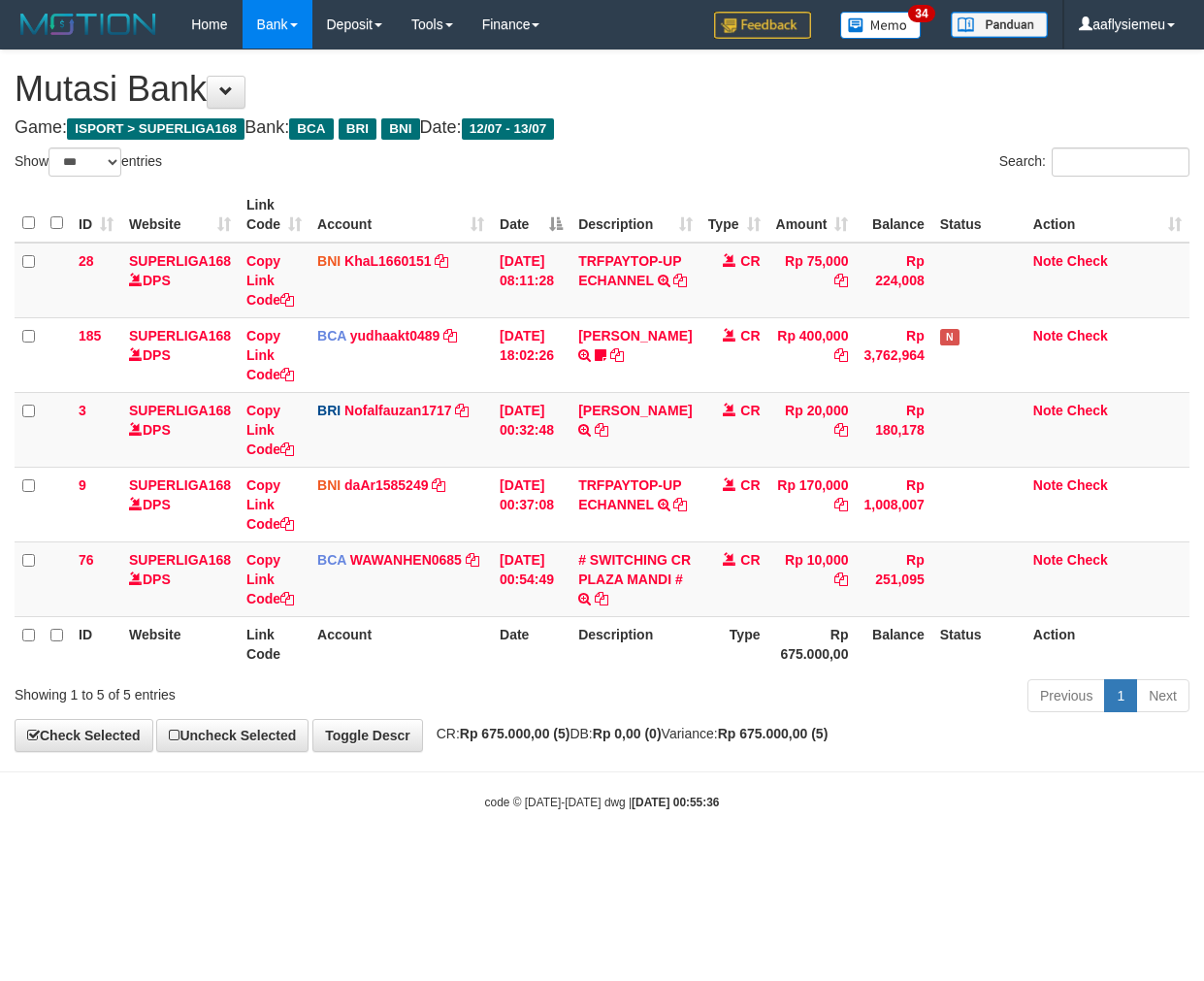 select on "***" 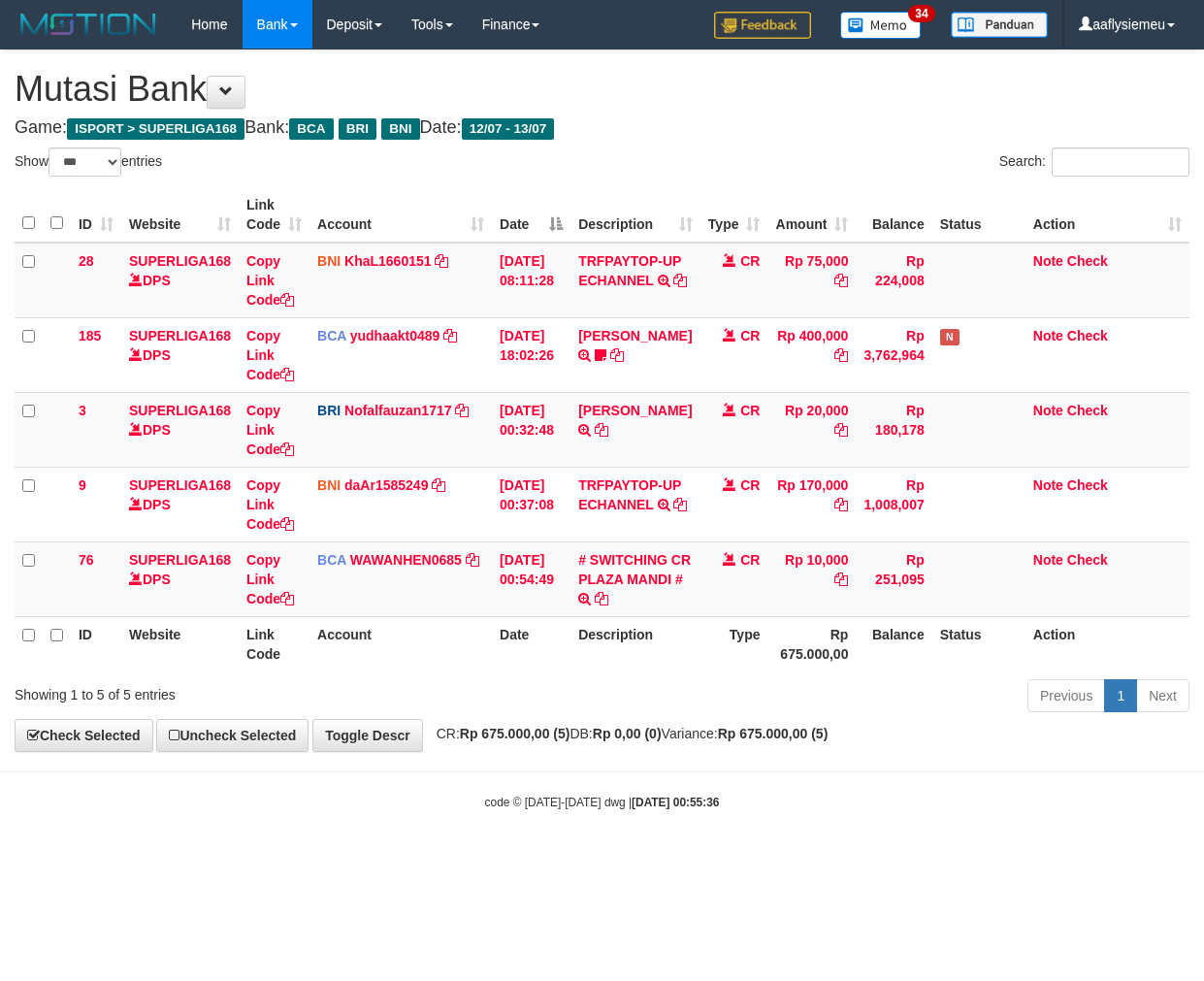 scroll, scrollTop: 0, scrollLeft: 0, axis: both 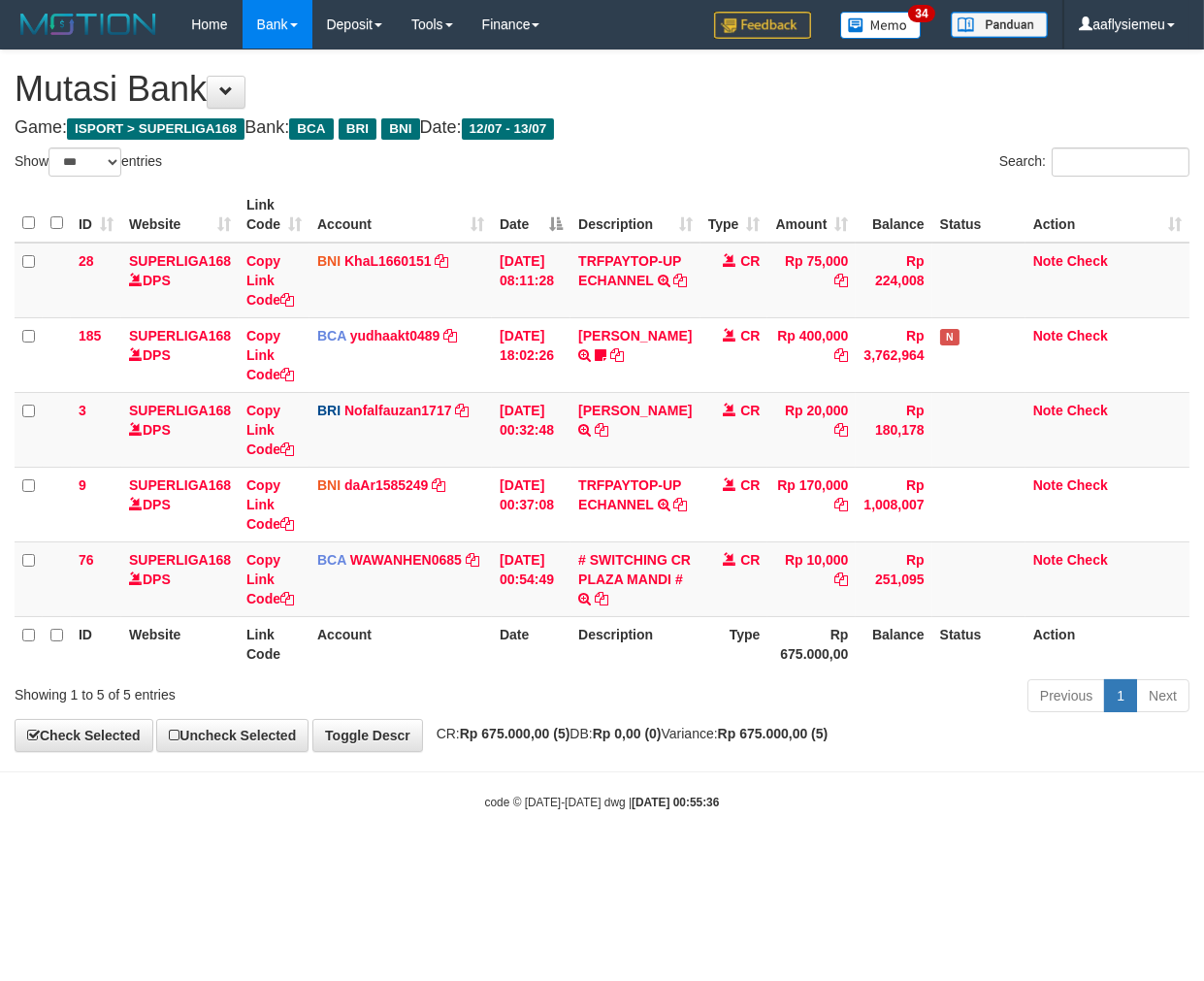 click on "Previous 1 Next" at bounding box center [853, 698] 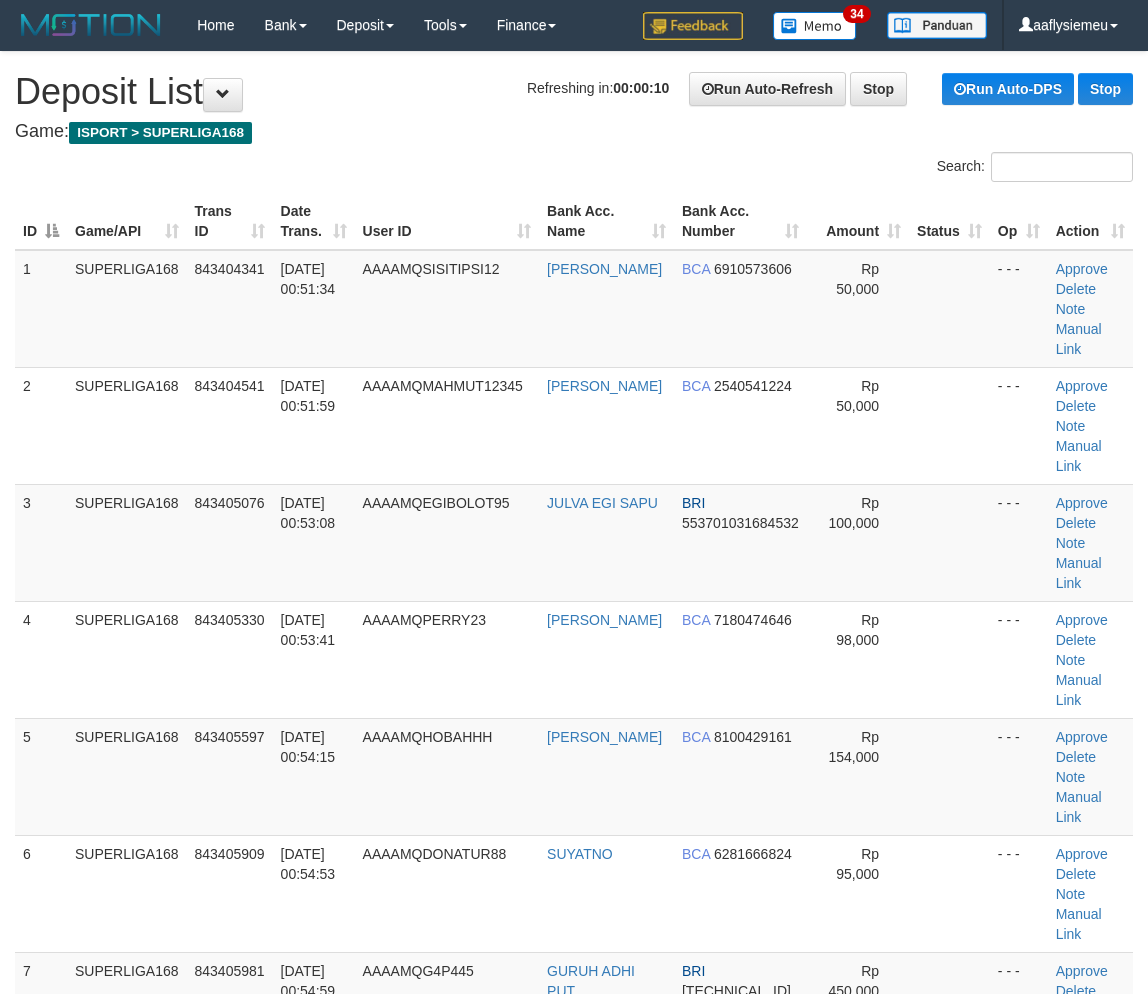 scroll, scrollTop: 0, scrollLeft: 0, axis: both 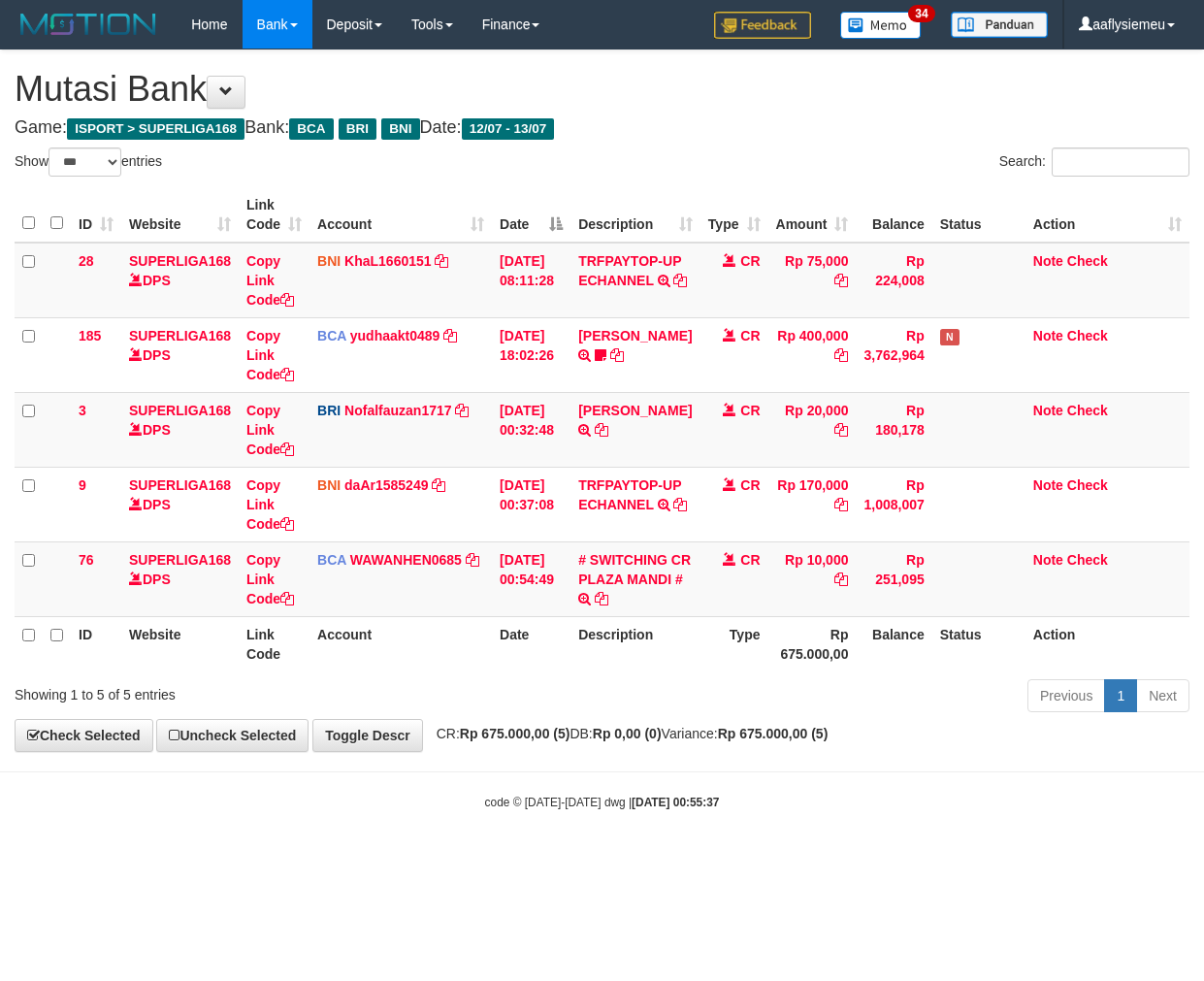 select on "***" 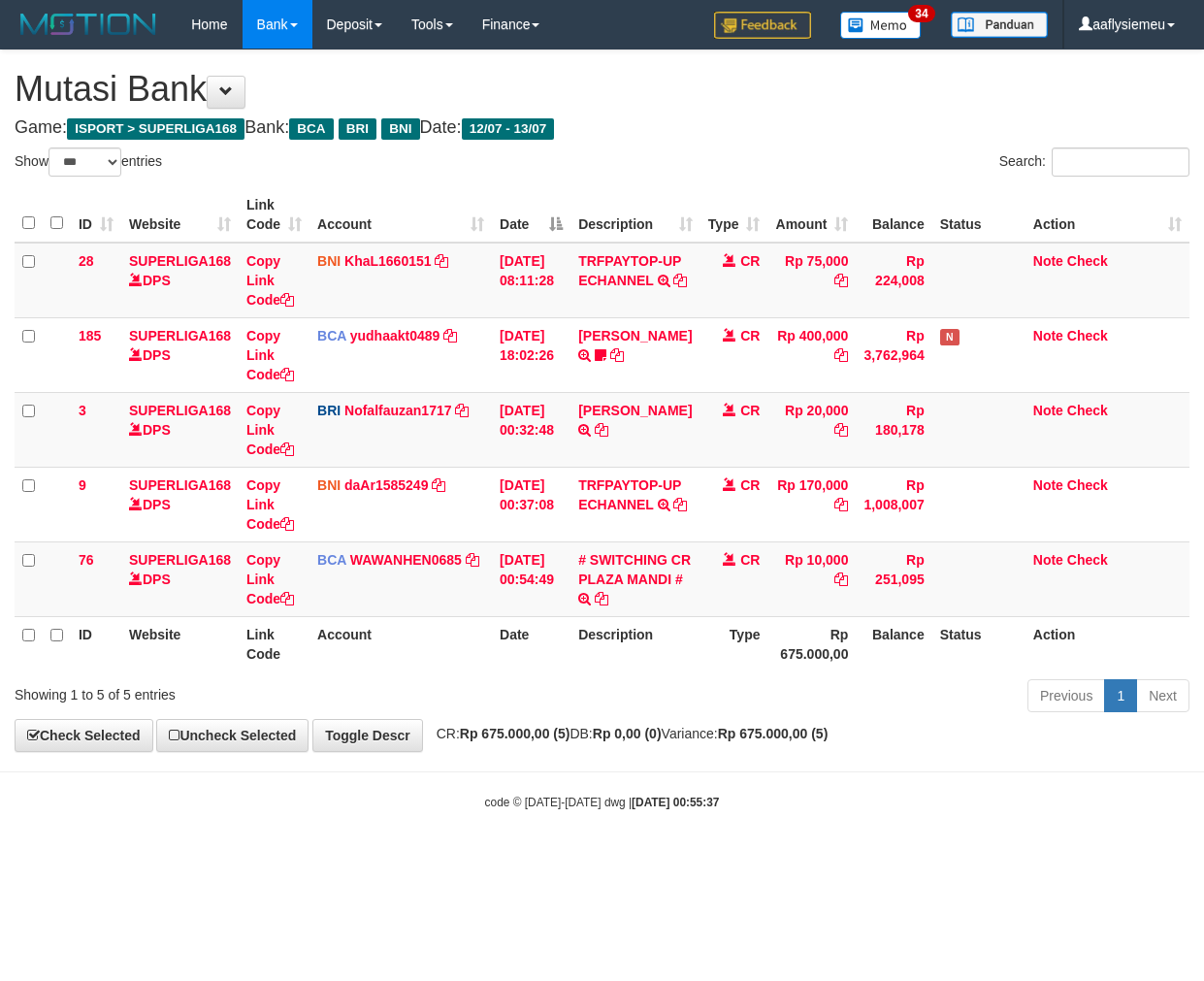 scroll, scrollTop: 0, scrollLeft: 0, axis: both 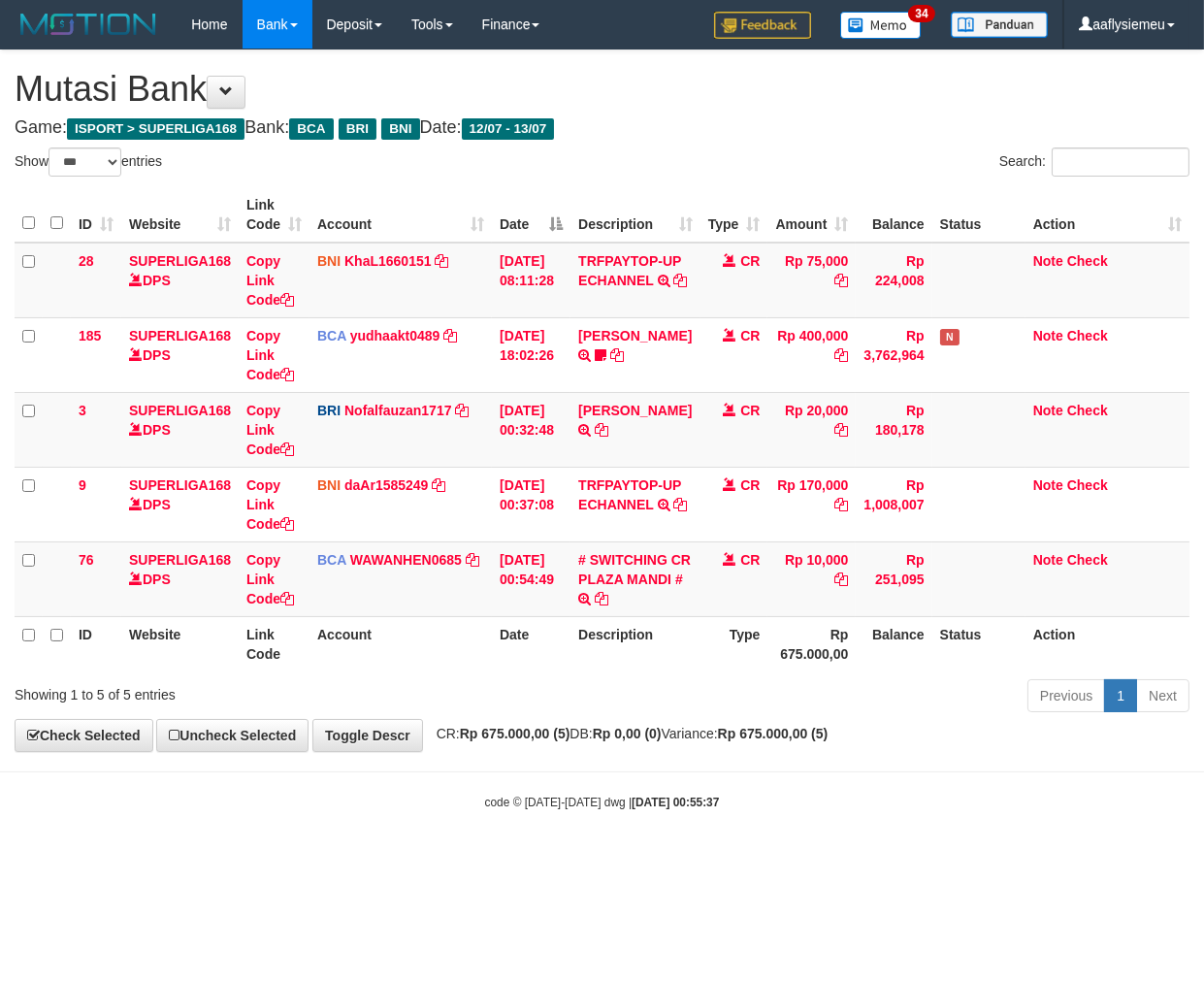 click on "Description" at bounding box center [635, 643] 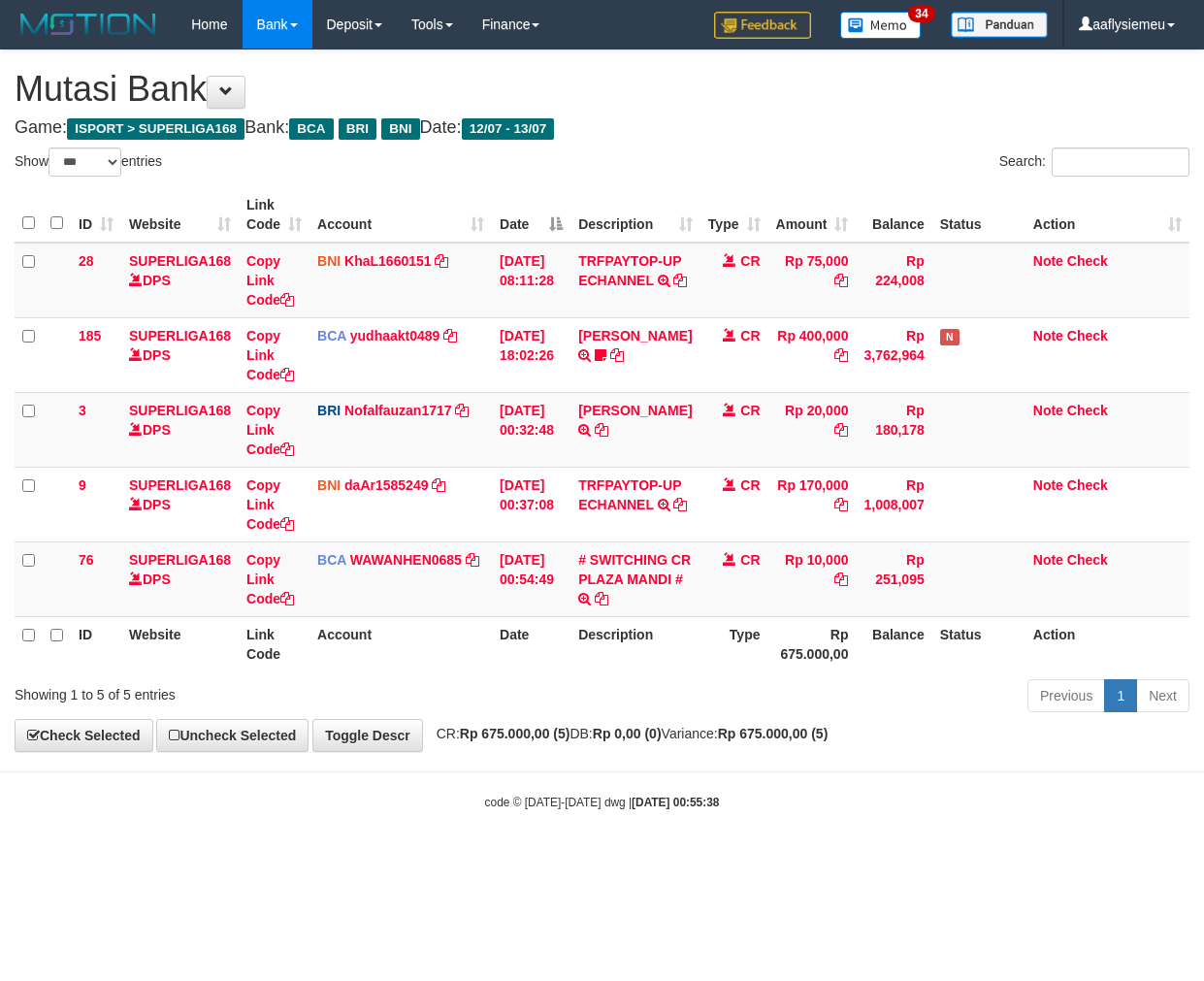 select on "***" 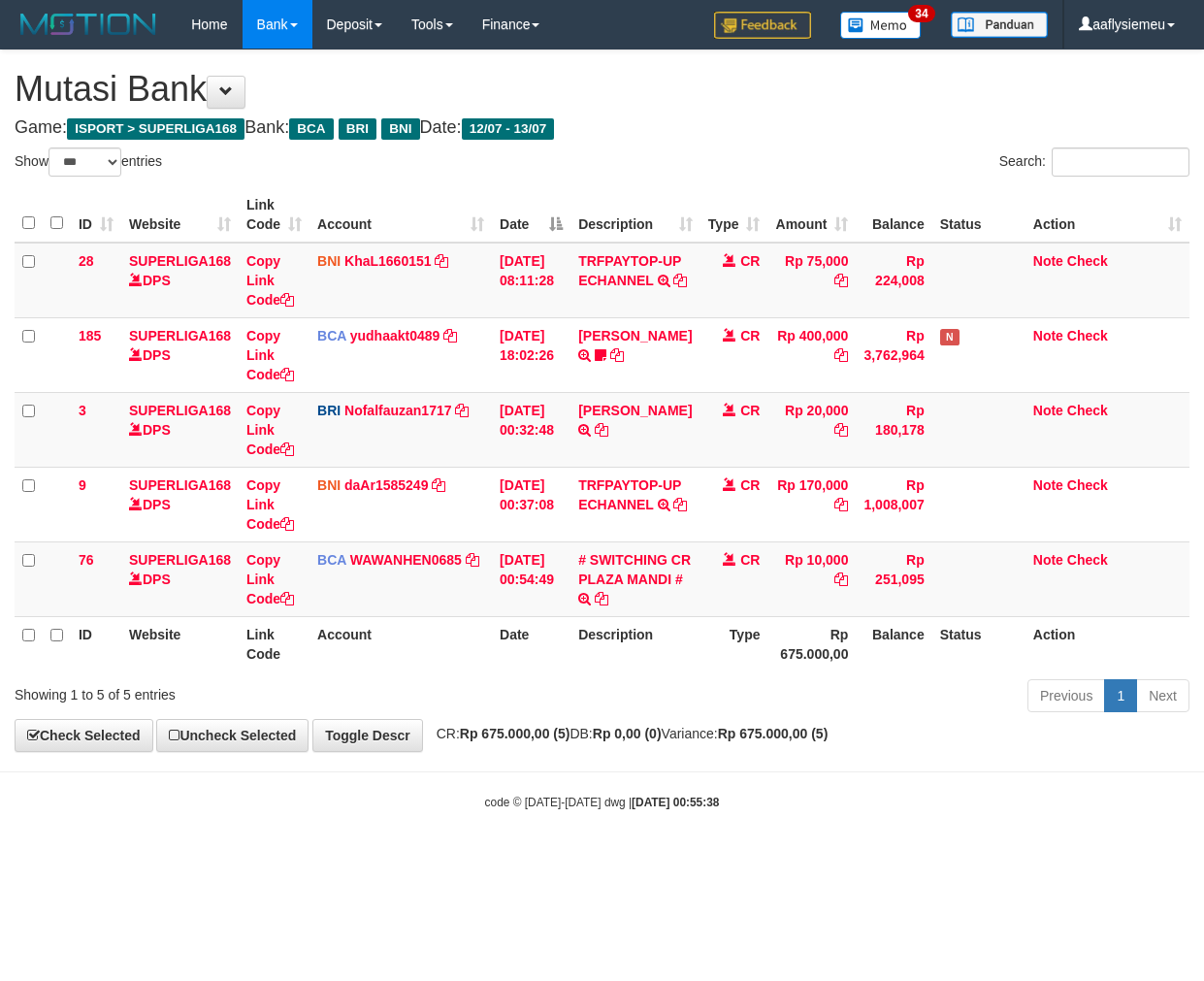 scroll, scrollTop: 0, scrollLeft: 0, axis: both 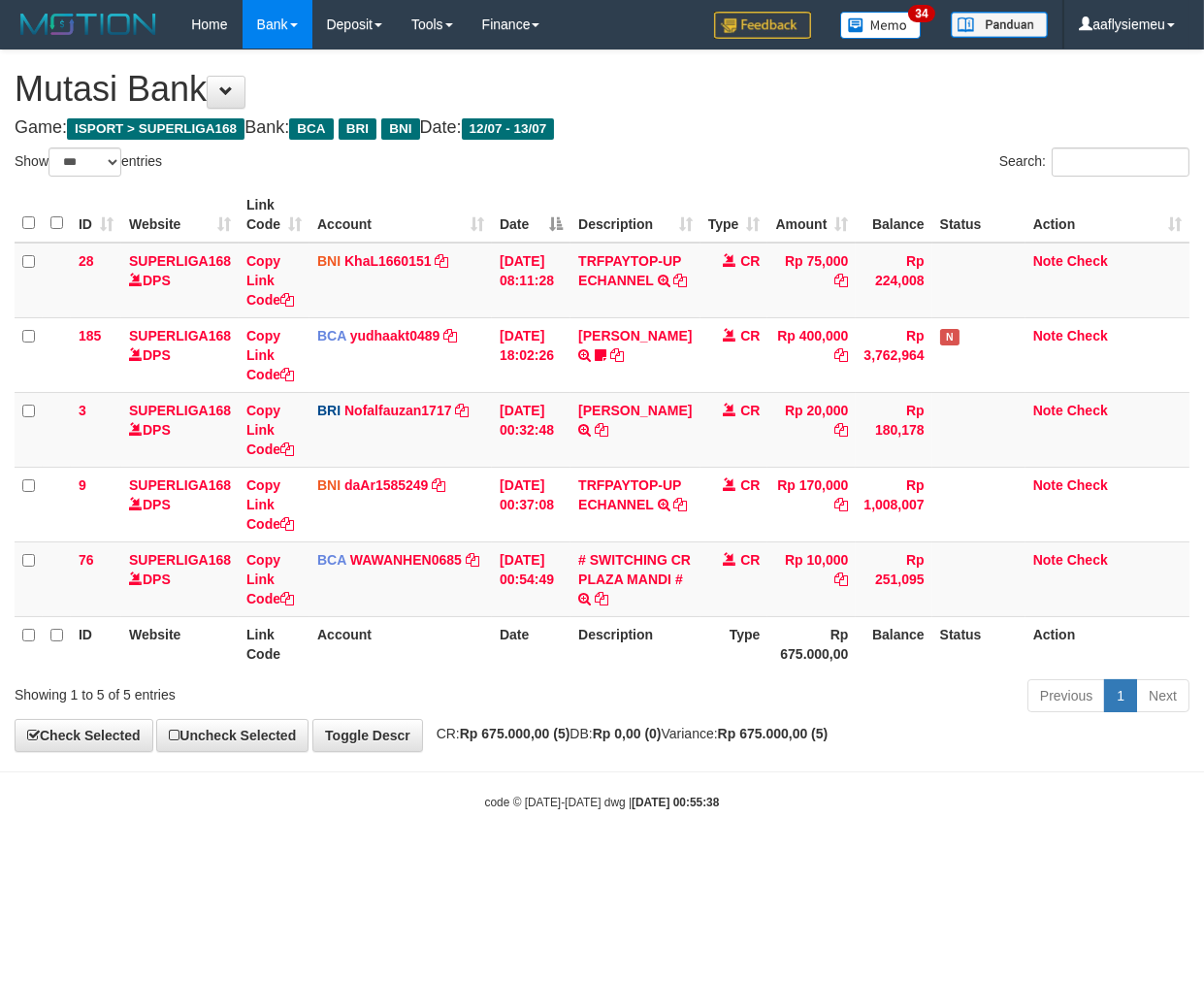 click on "Description" at bounding box center [635, 643] 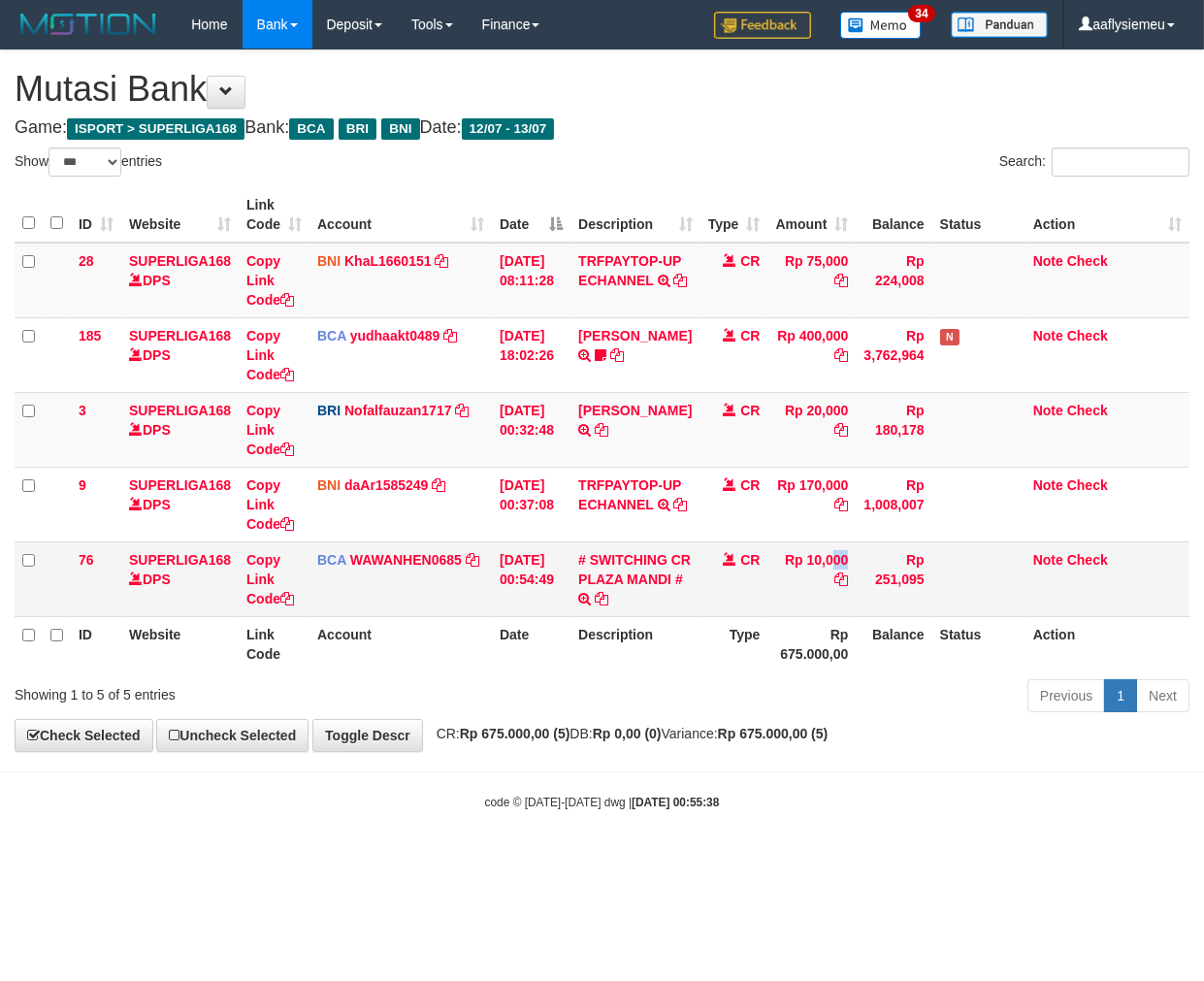 click on "Rp 10,000" at bounding box center (811, 578) 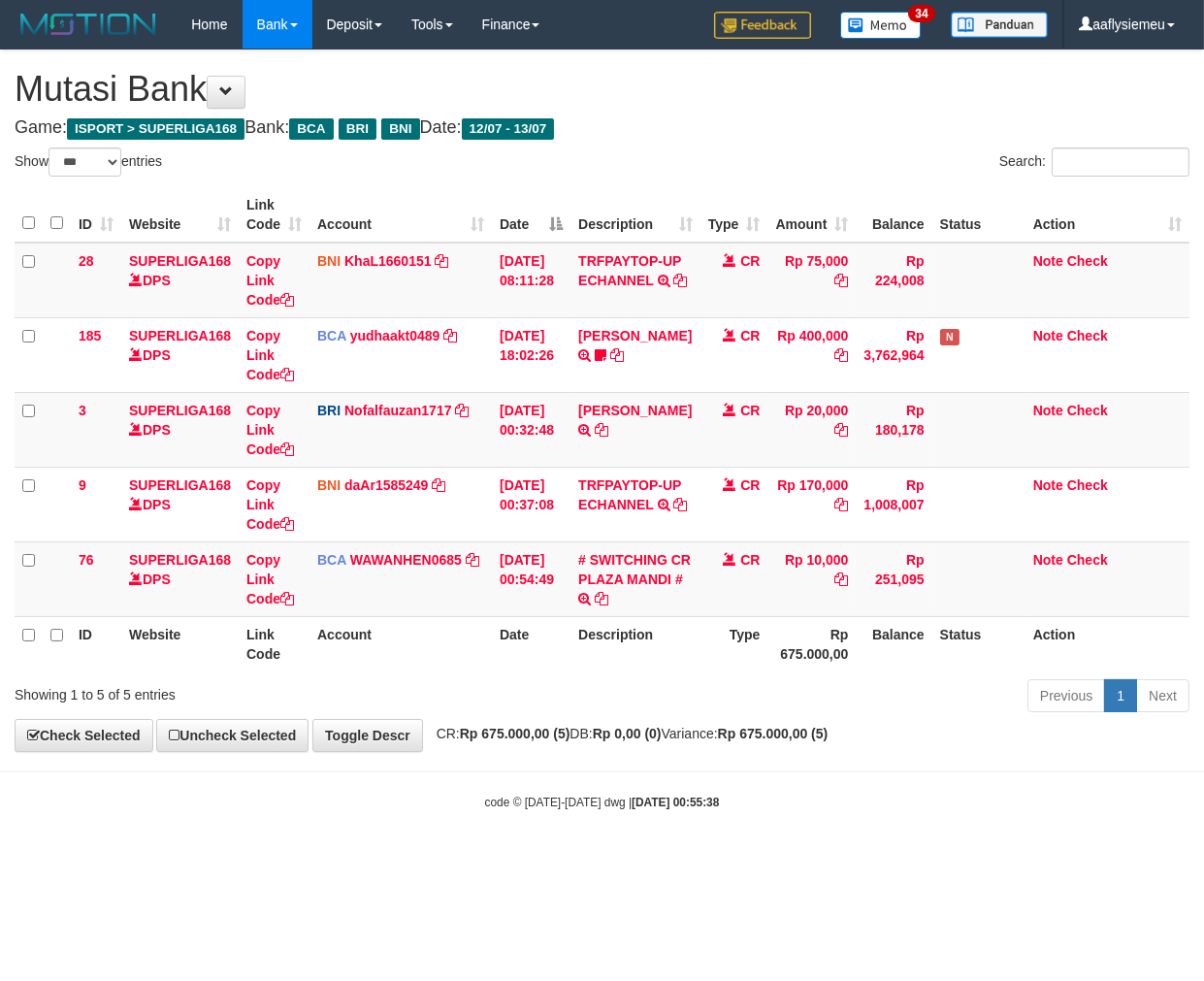 click on "Description" at bounding box center [635, 643] 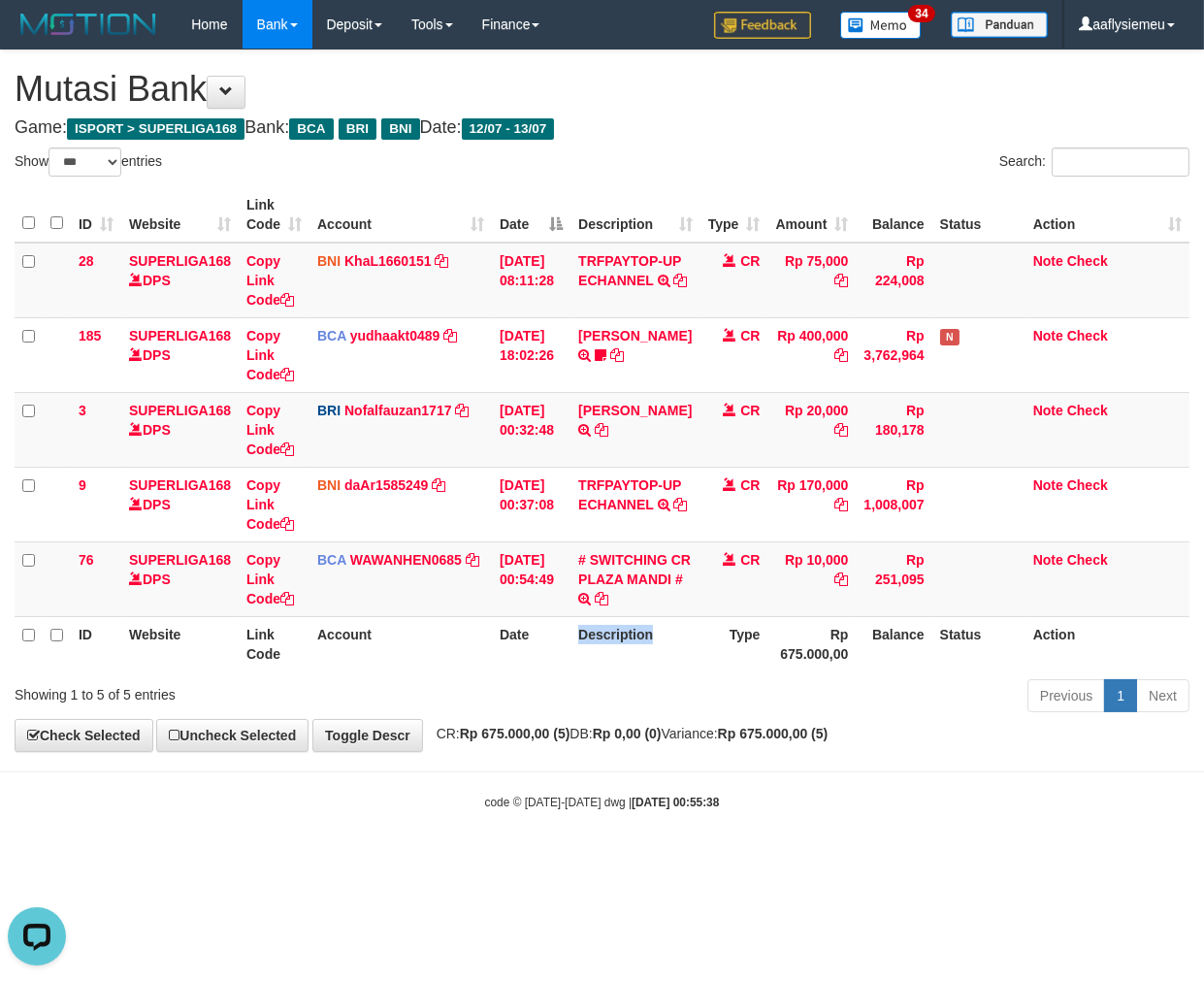 scroll, scrollTop: 0, scrollLeft: 0, axis: both 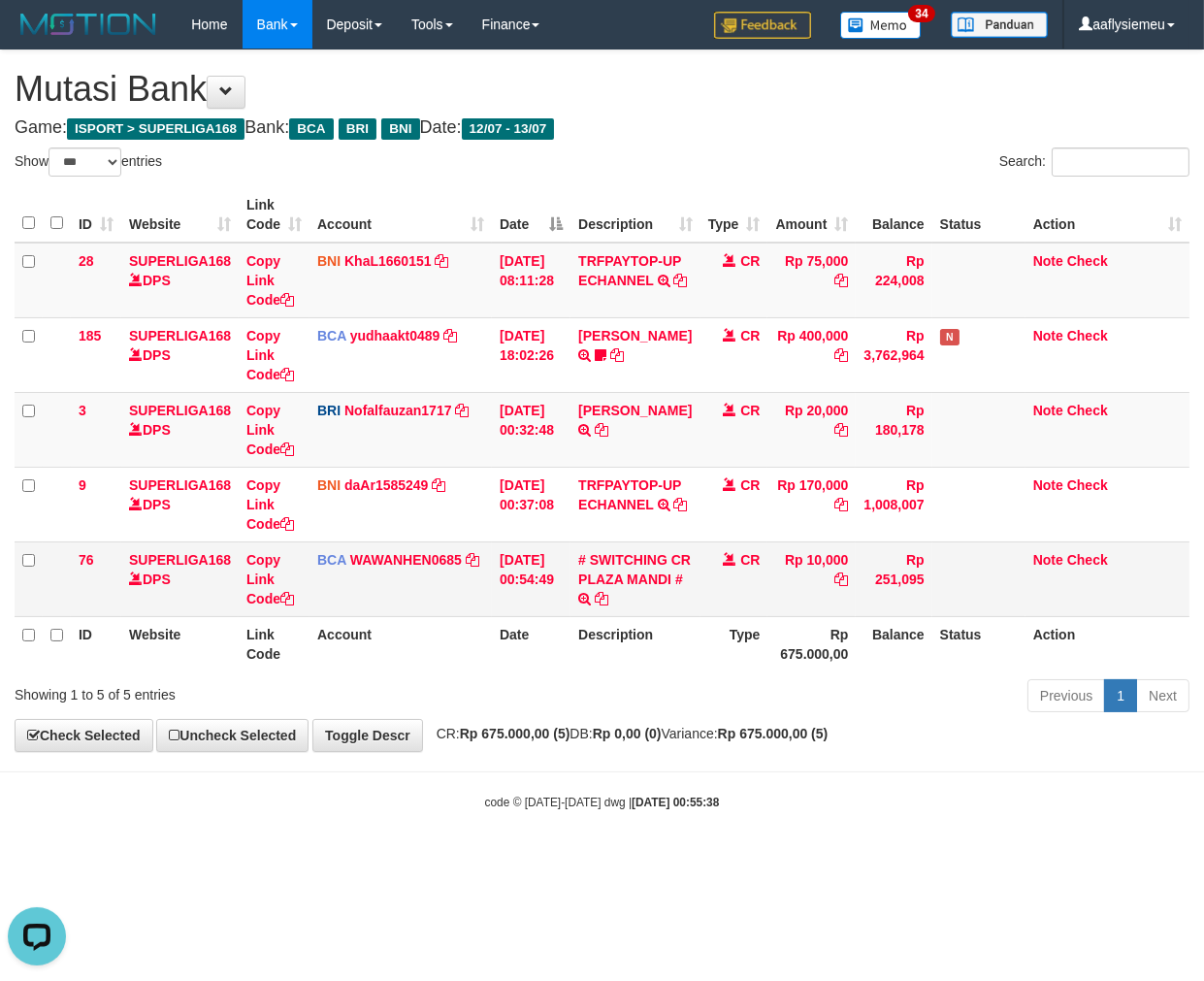 drag, startPoint x: 641, startPoint y: 686, endPoint x: 851, endPoint y: 638, distance: 215.41588 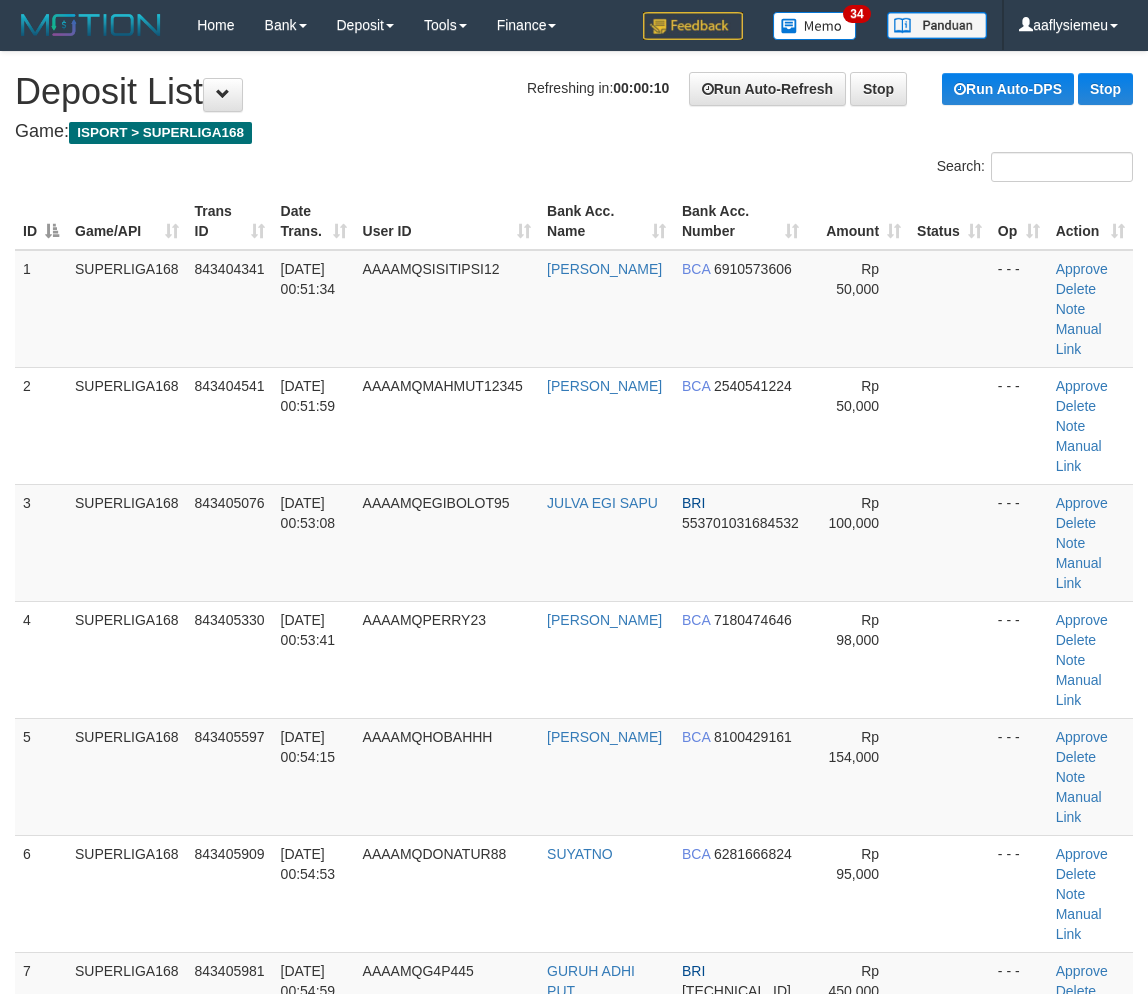 scroll, scrollTop: 0, scrollLeft: 0, axis: both 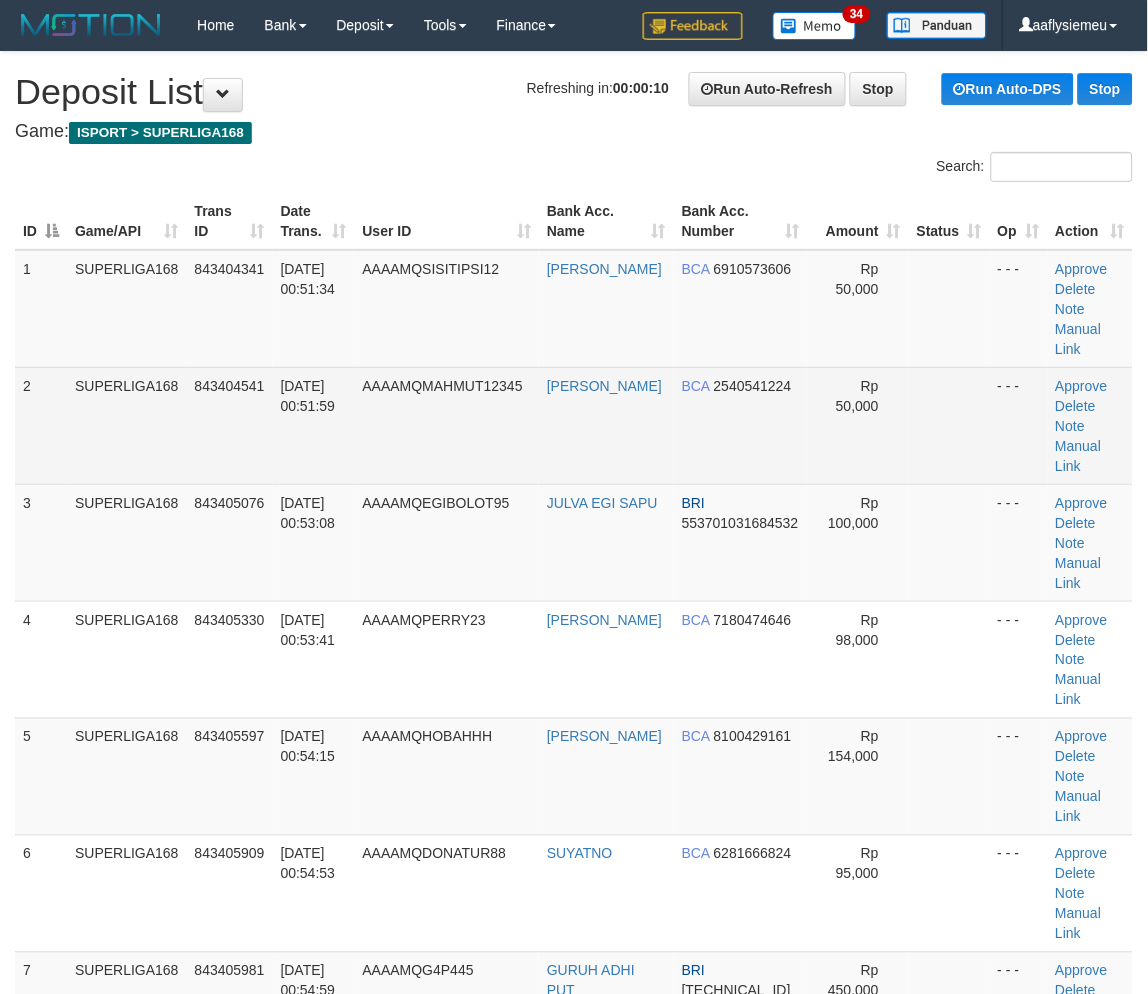 drag, startPoint x: 47, startPoint y: 465, endPoint x: 1, endPoint y: 485, distance: 50.159744 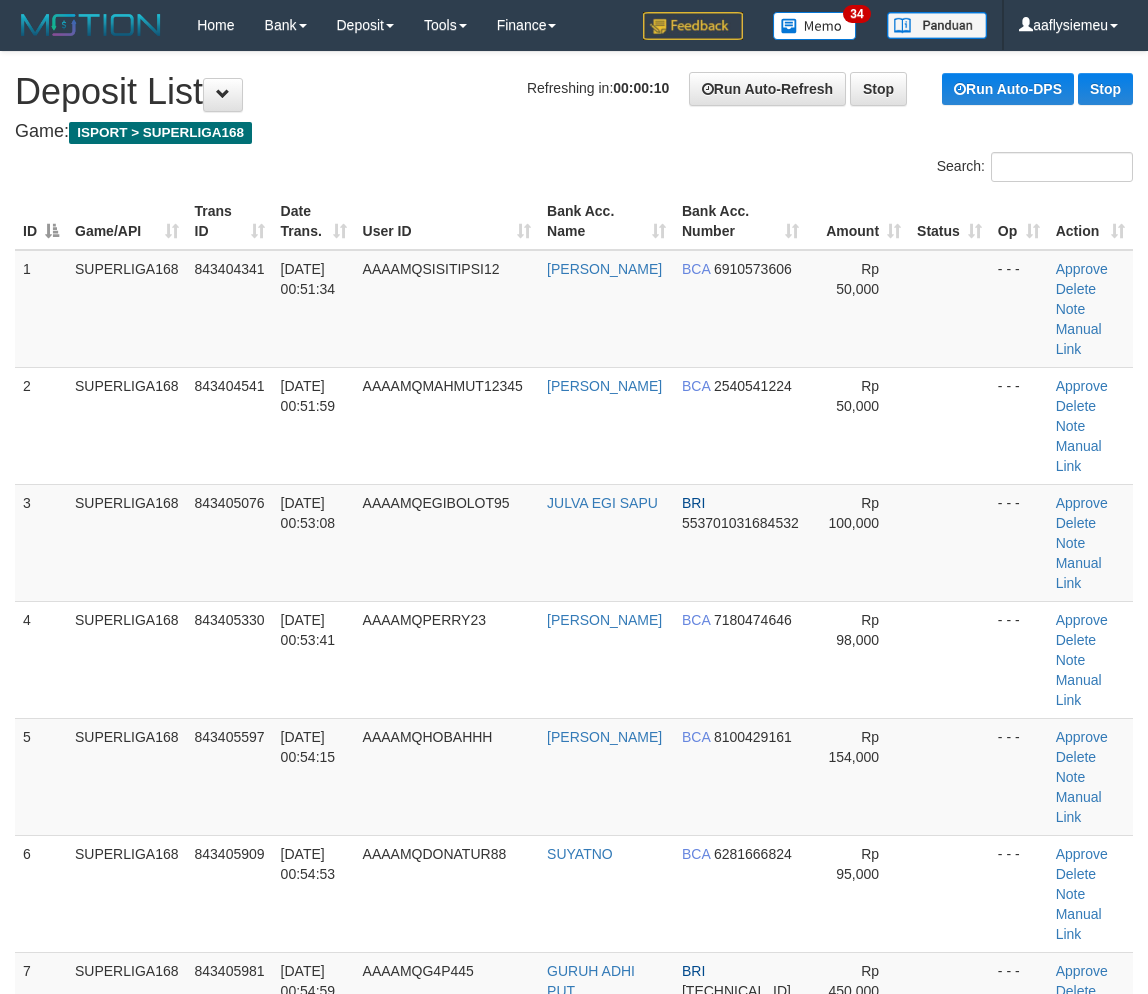 scroll, scrollTop: 0, scrollLeft: 0, axis: both 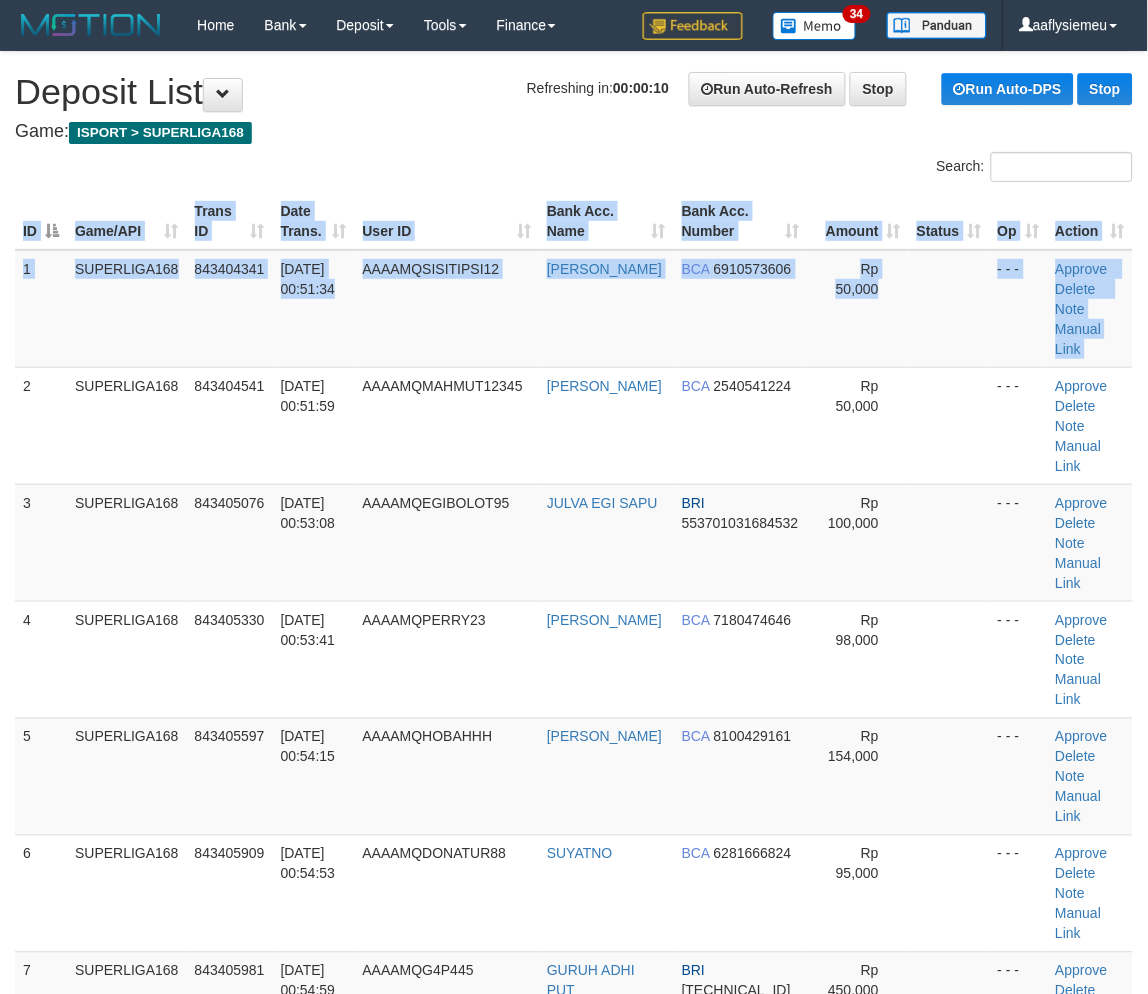 drag, startPoint x: 25, startPoint y: 445, endPoint x: 0, endPoint y: 464, distance: 31.400637 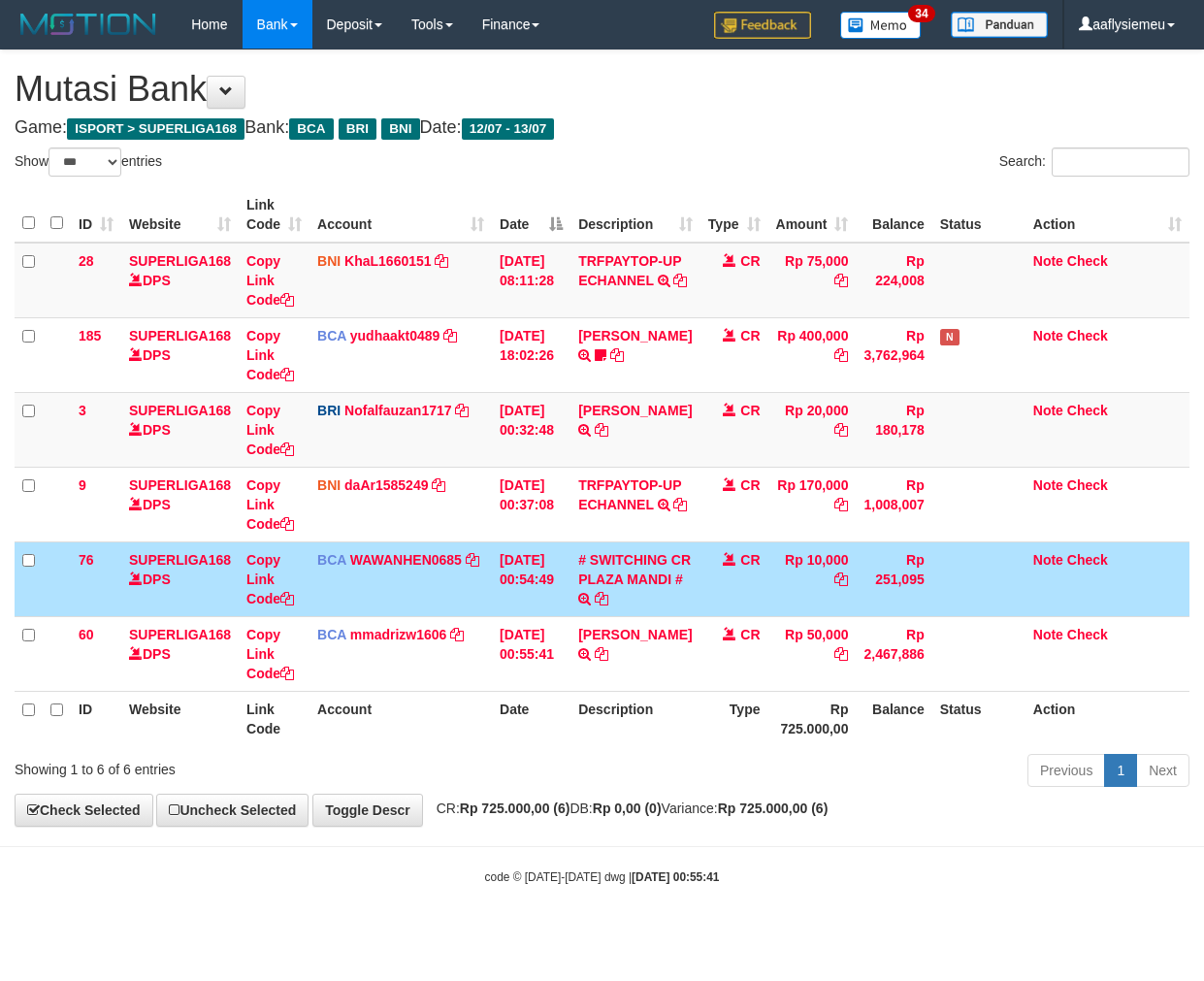 select on "***" 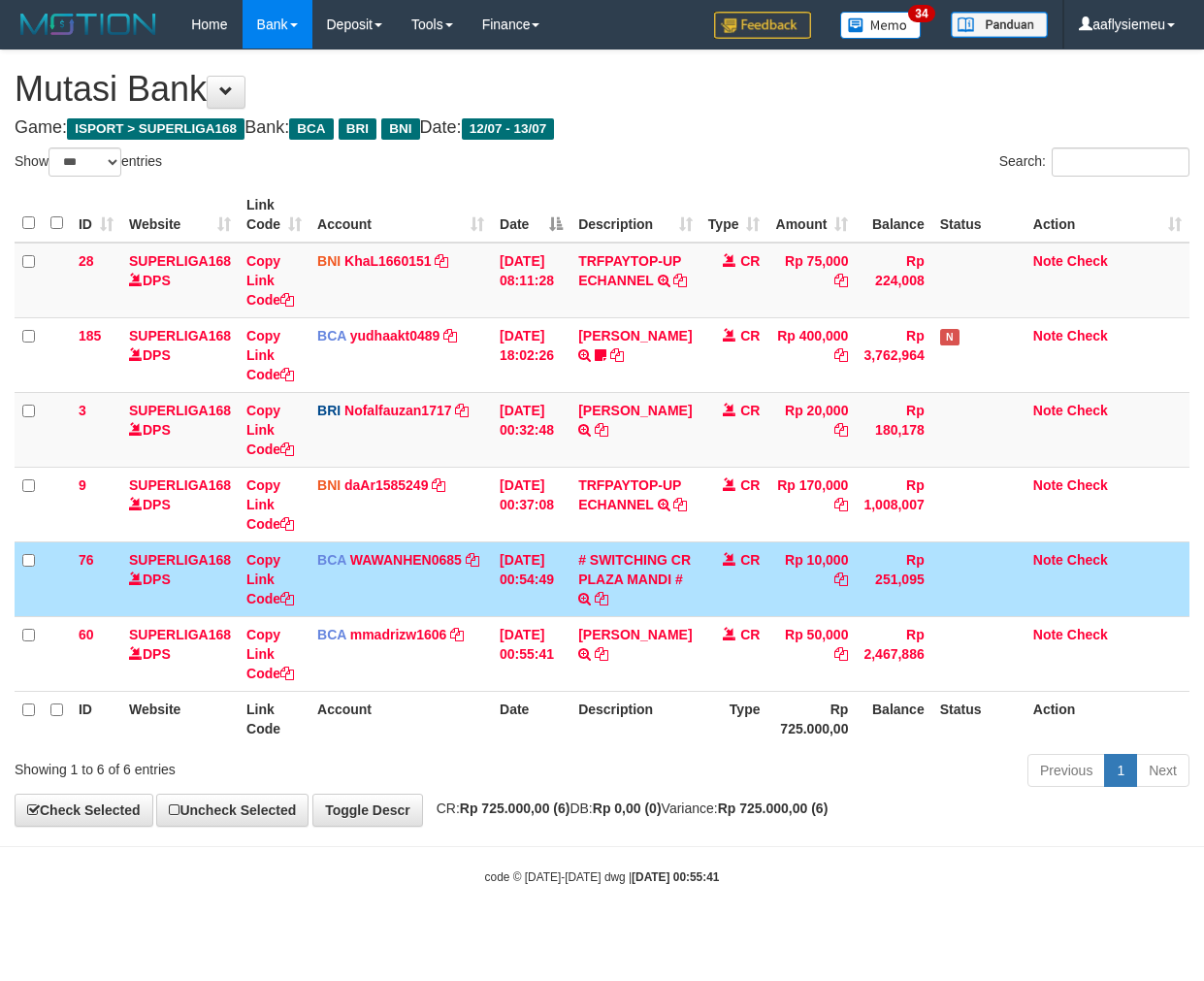 click on "CR" at bounding box center [734, 578] 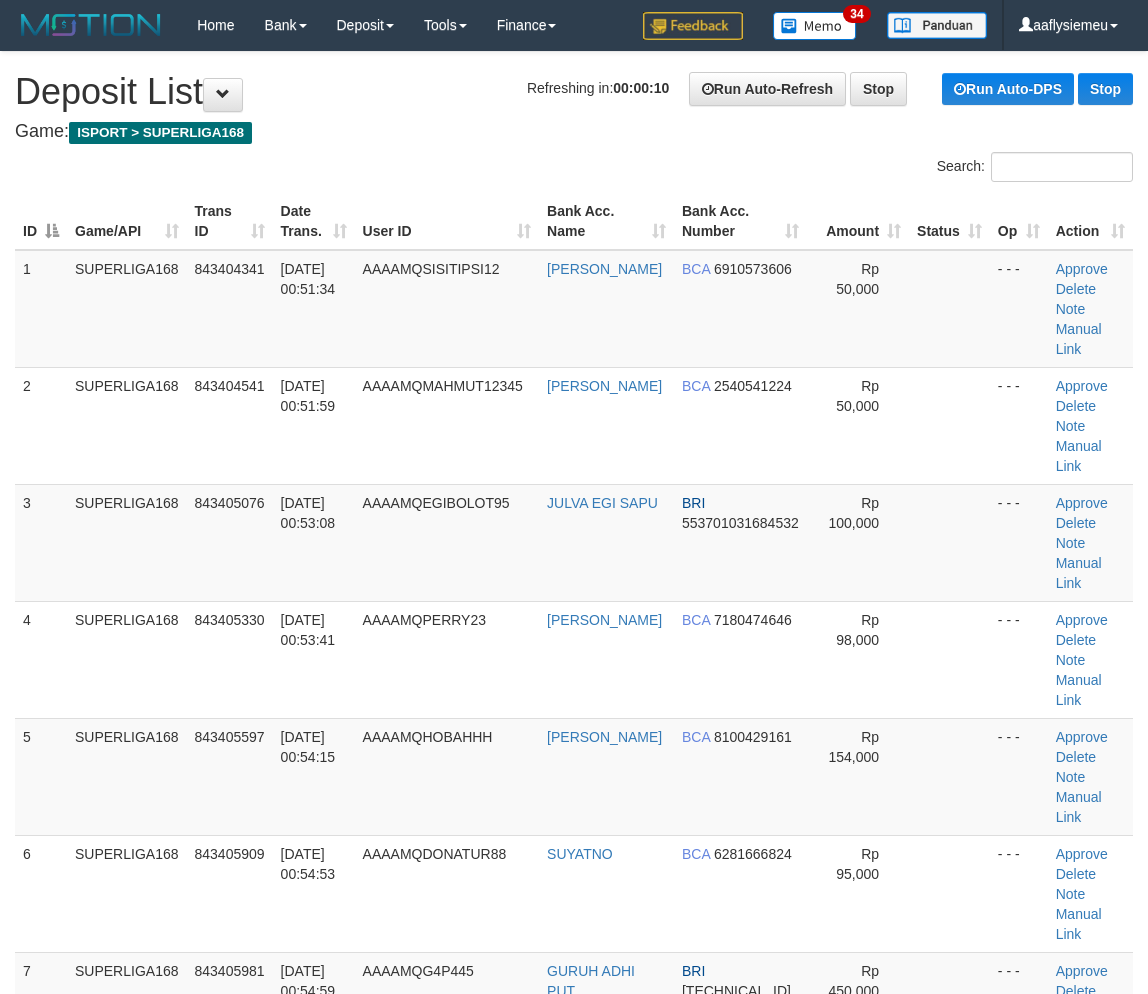 scroll, scrollTop: 0, scrollLeft: 0, axis: both 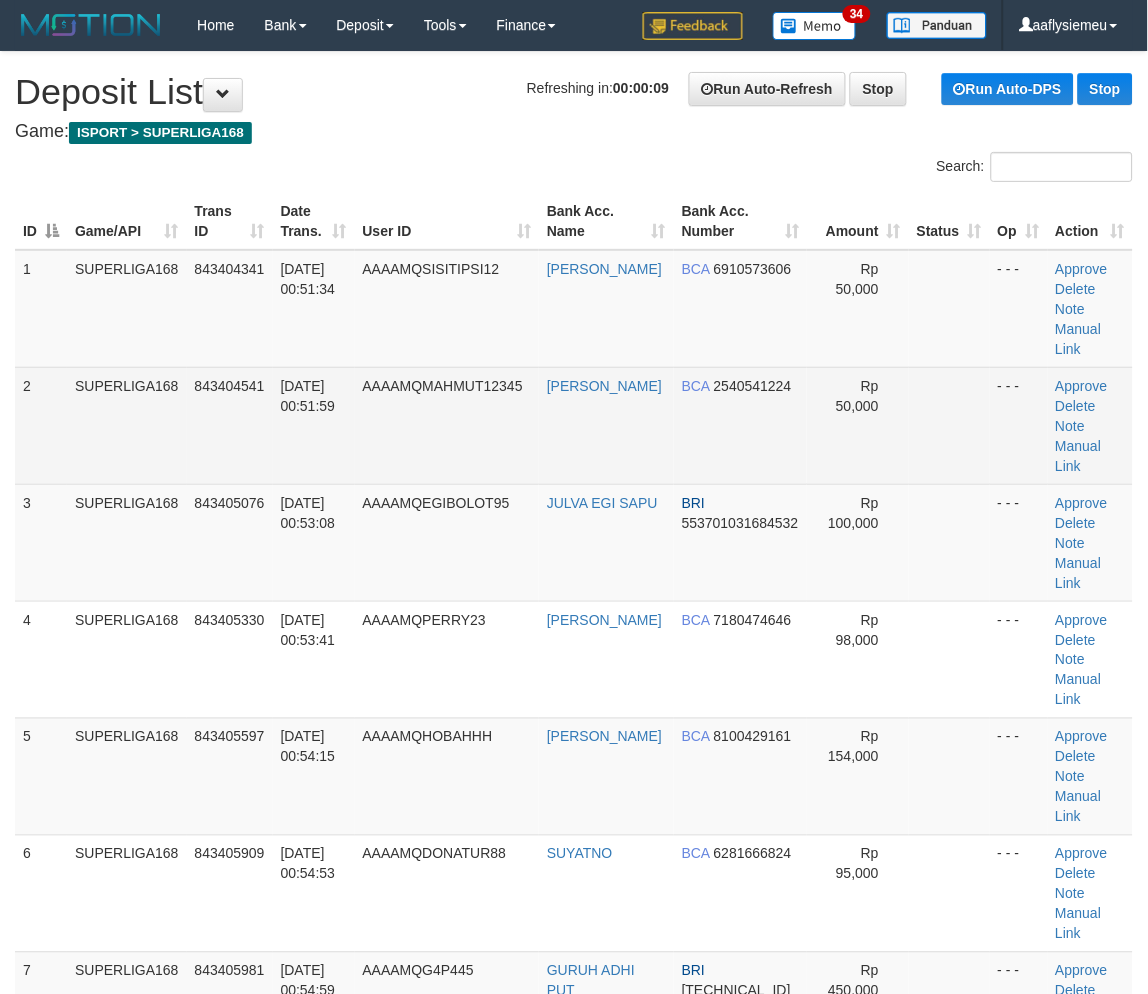 click on "SUPERLIGA168" at bounding box center [127, 425] 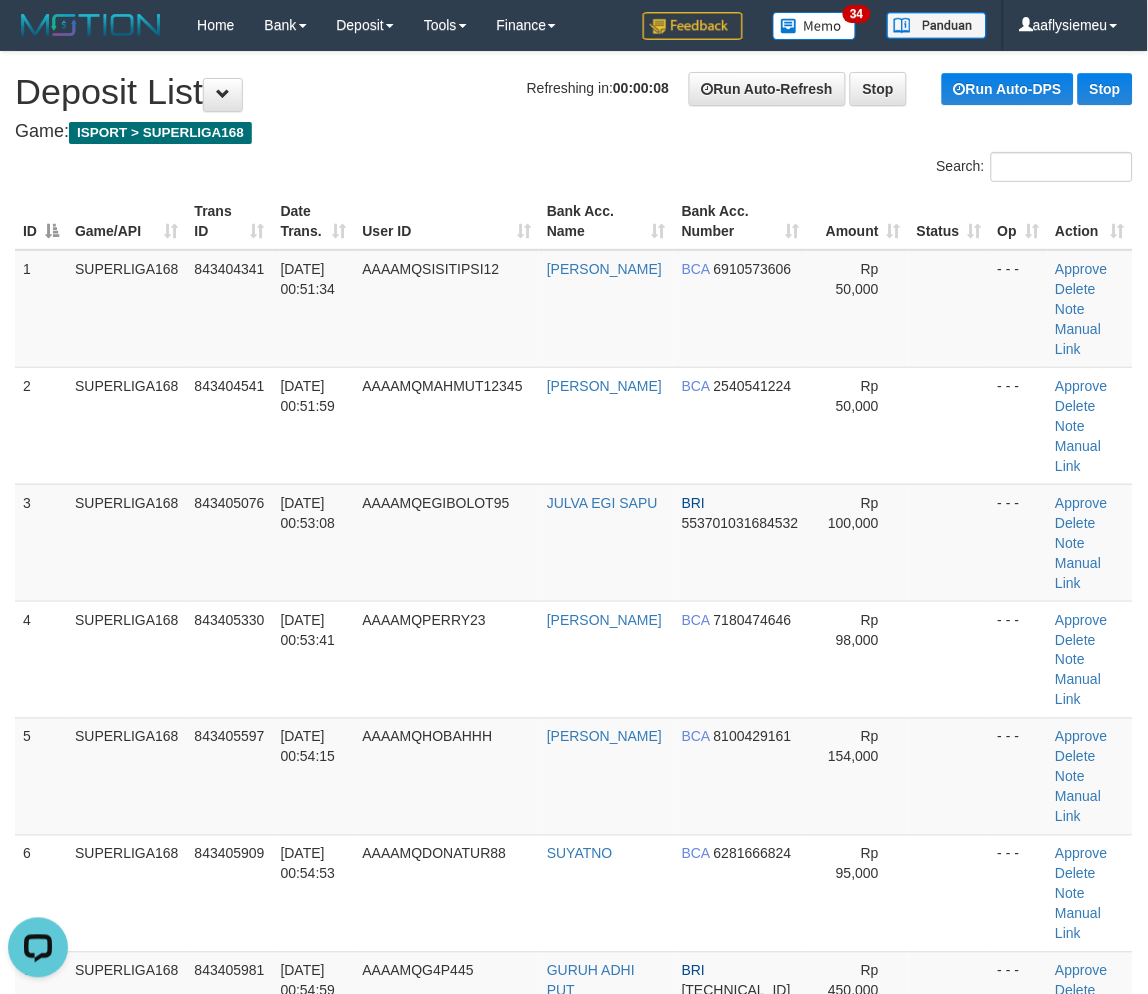 scroll, scrollTop: 0, scrollLeft: 0, axis: both 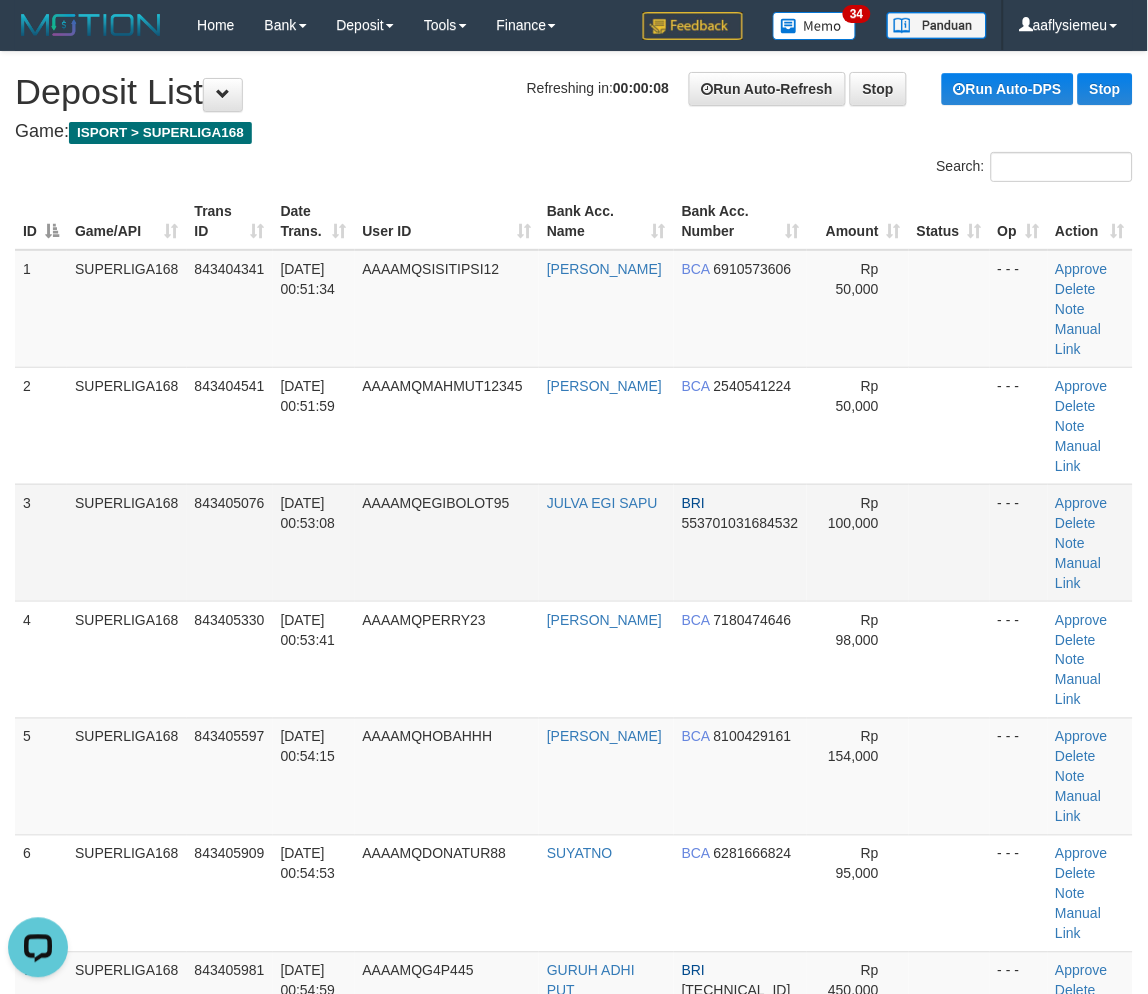 drag, startPoint x: 277, startPoint y: 495, endPoint x: 21, endPoint y: 576, distance: 268.50885 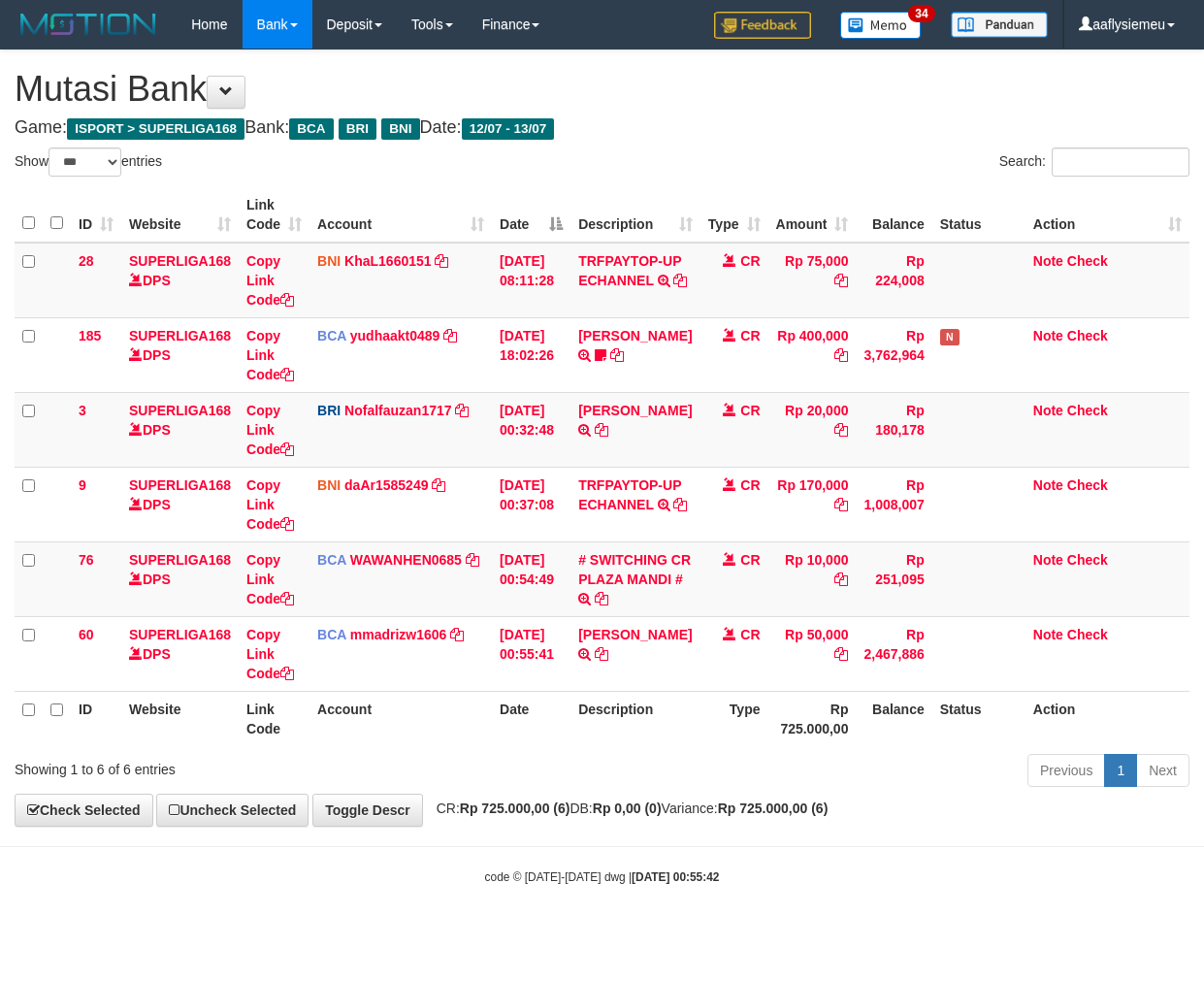 select on "***" 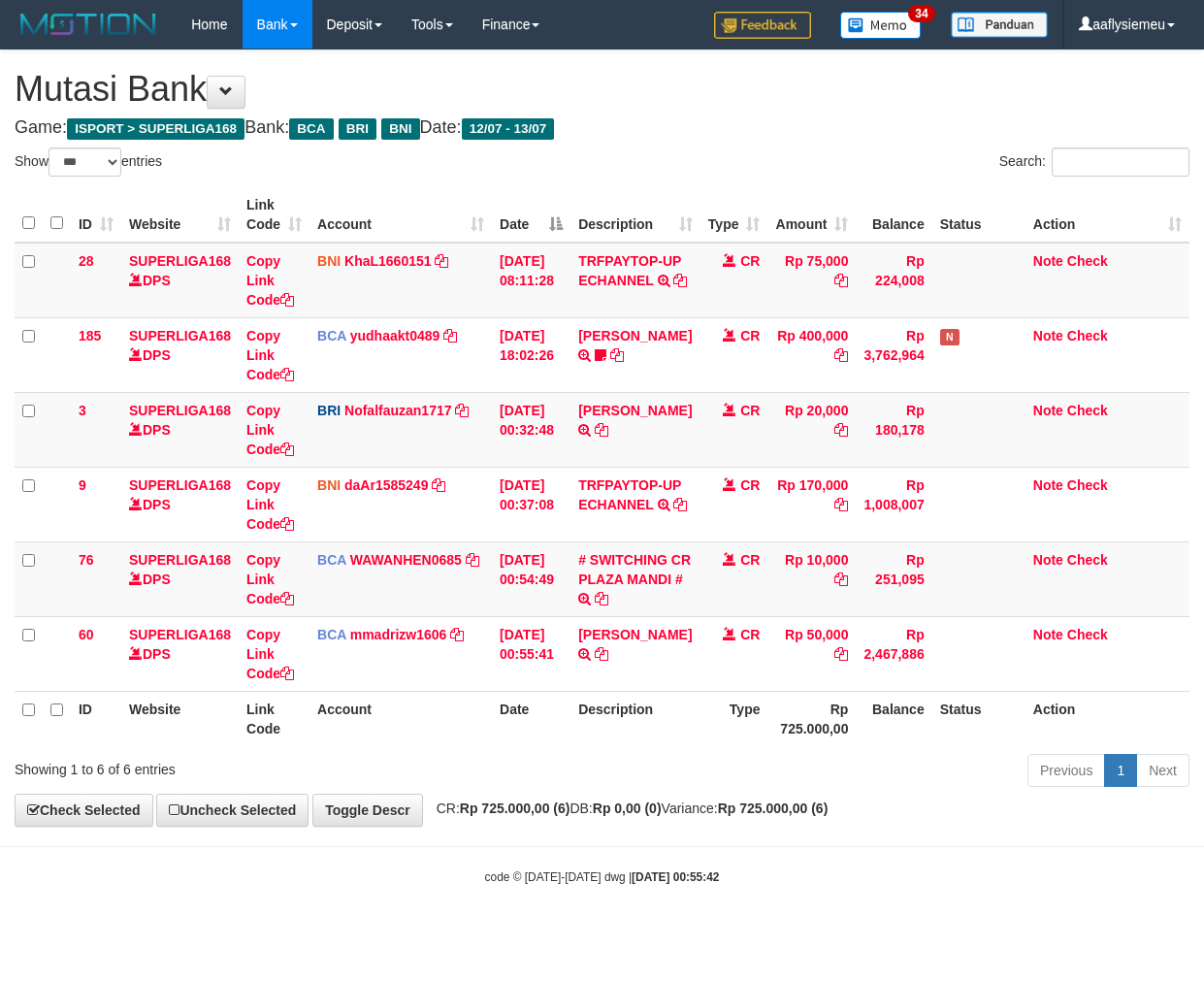 scroll, scrollTop: 0, scrollLeft: 0, axis: both 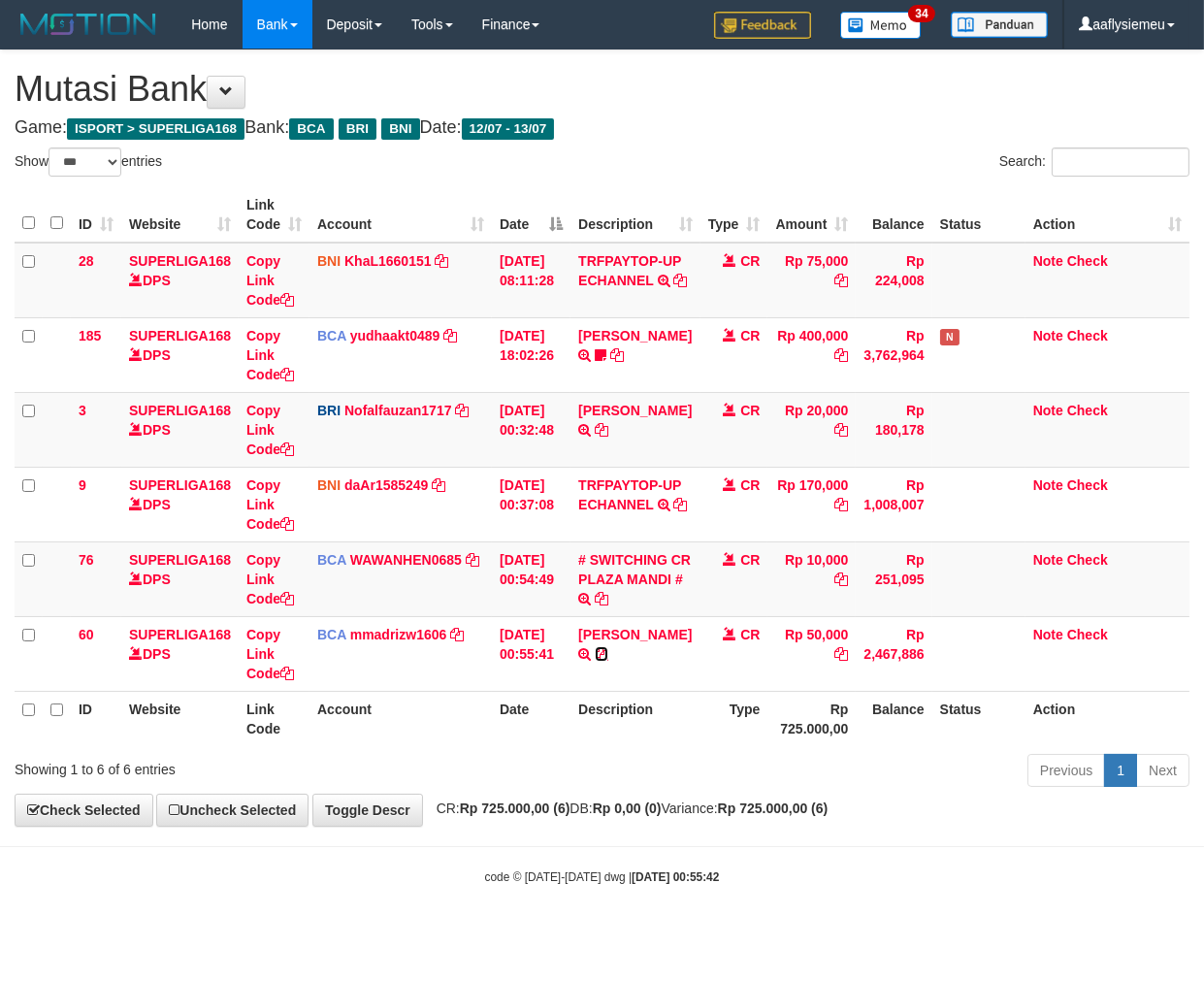 drag, startPoint x: 0, startPoint y: 0, endPoint x: 674, endPoint y: 677, distance: 955.304 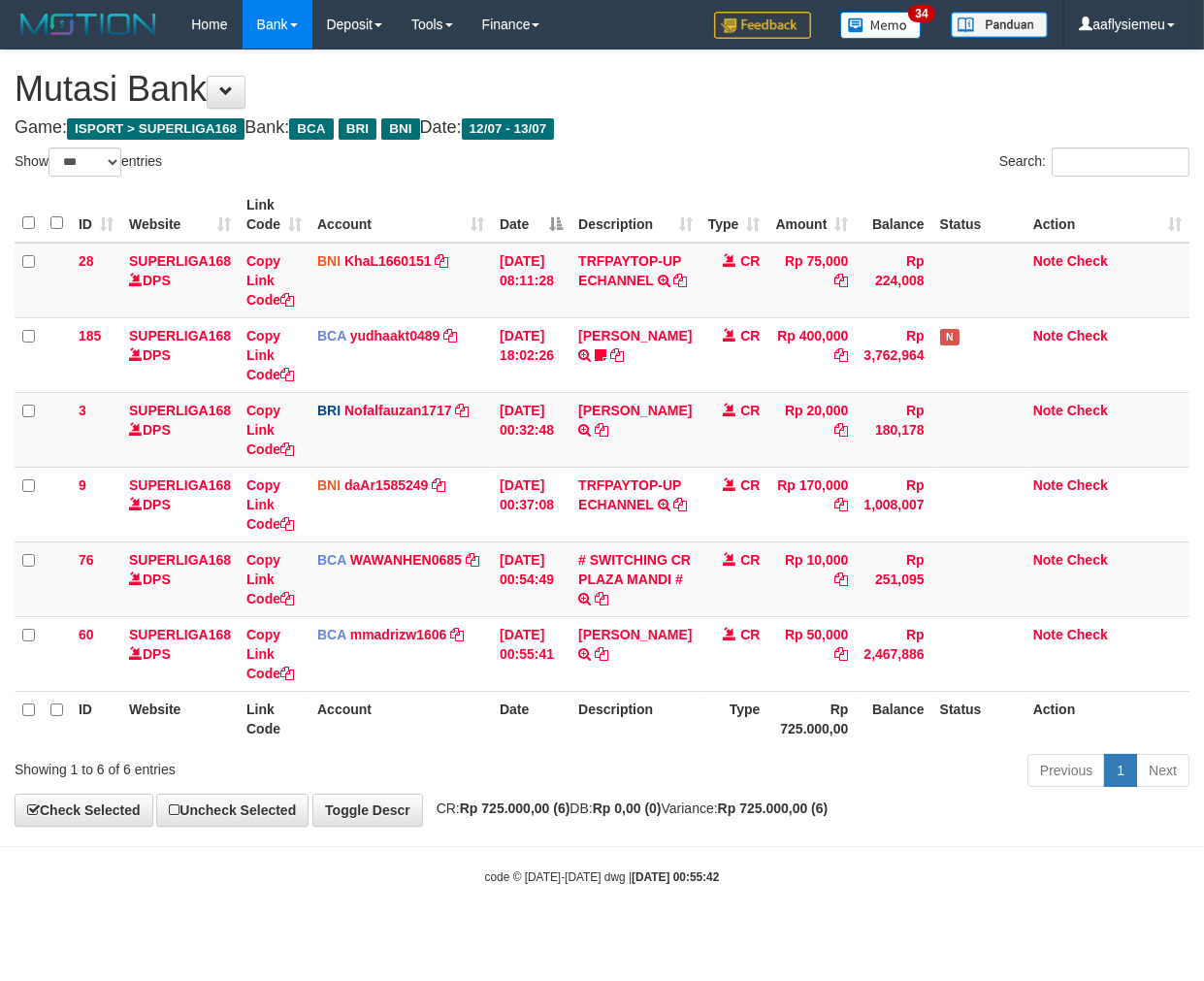 drag, startPoint x: 574, startPoint y: 752, endPoint x: 617, endPoint y: 749, distance: 43.104524 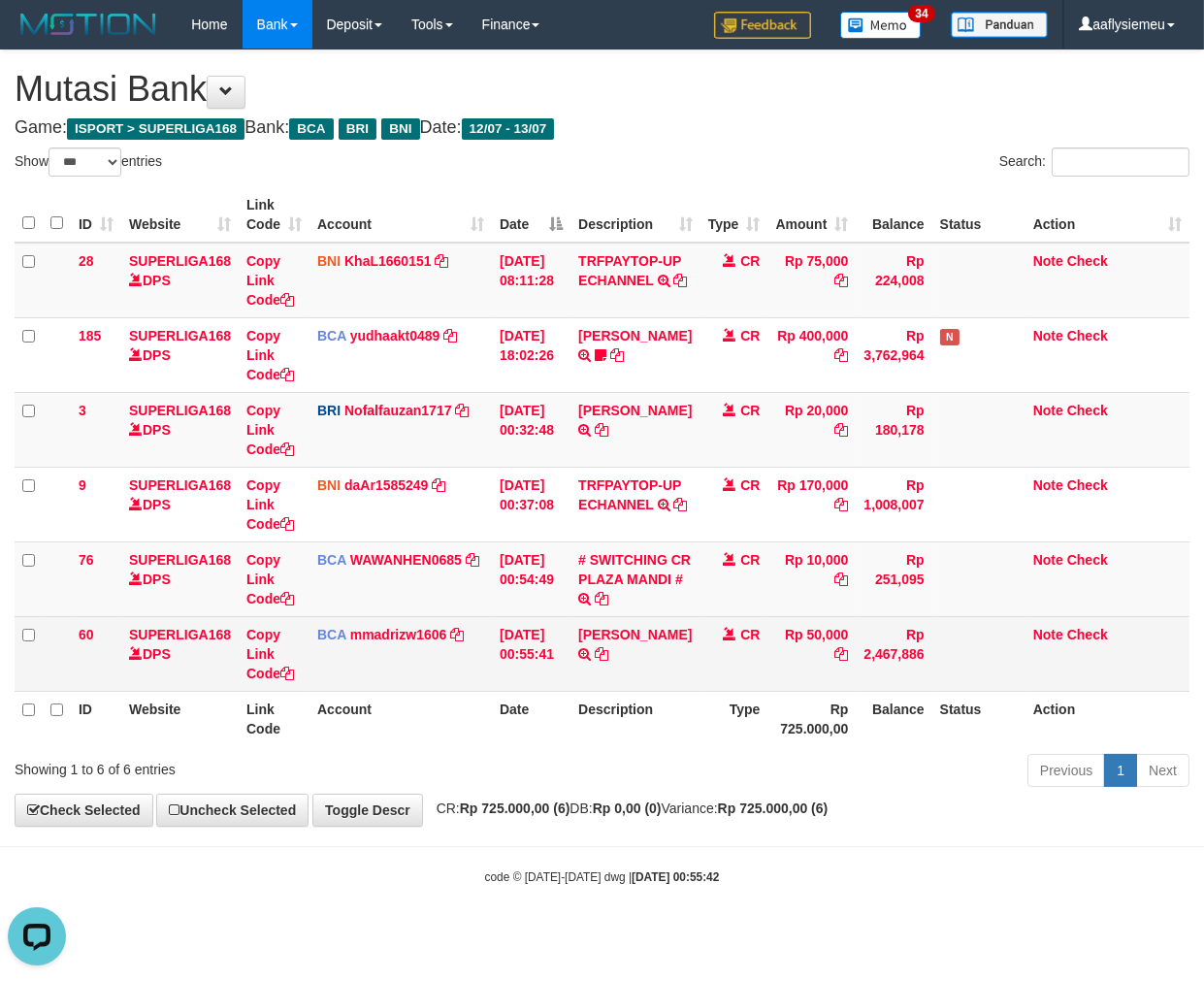 scroll, scrollTop: 0, scrollLeft: 0, axis: both 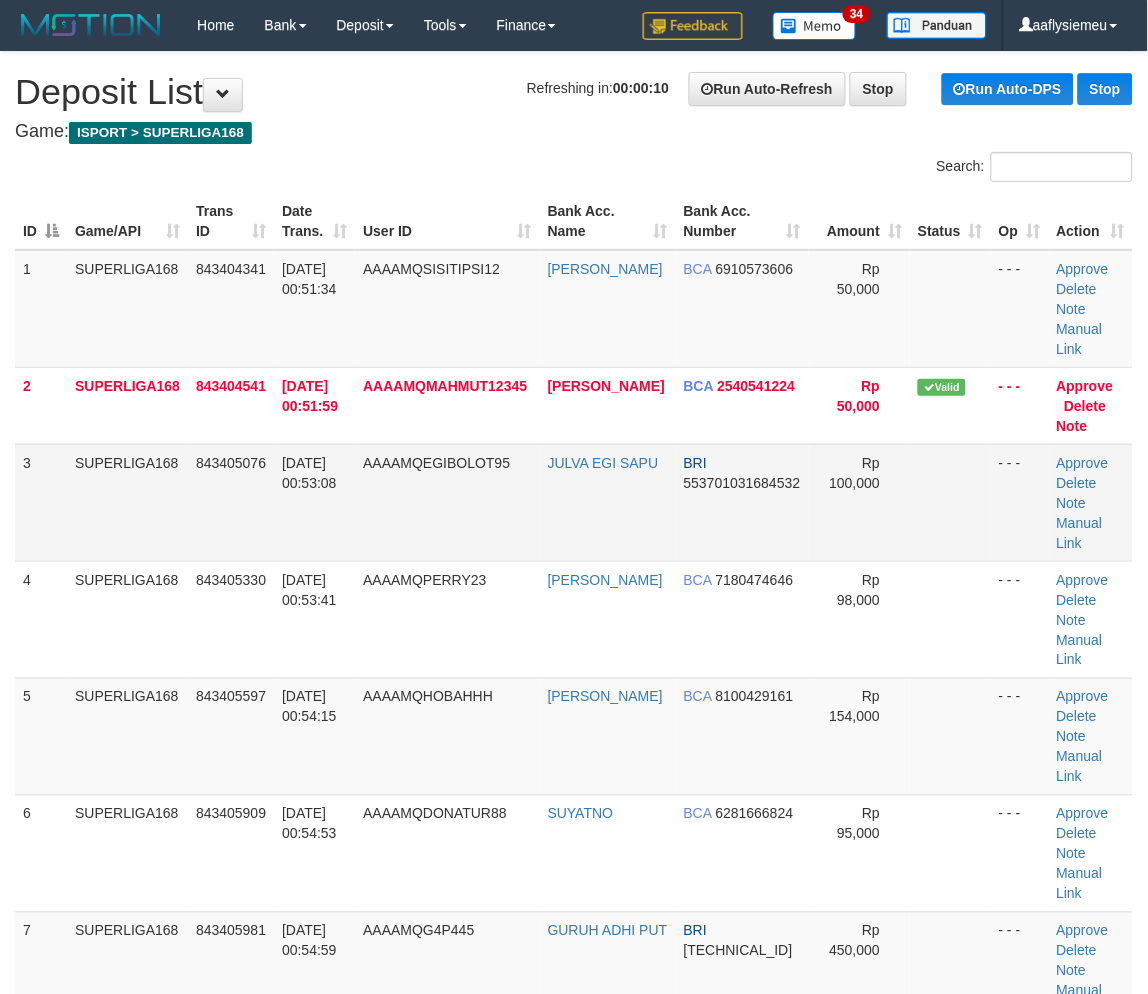 click on "3
SUPERLIGA168
843405076
13/07/2025 00:53:08
AAAAMQEGIBOLOT95
JULVA EGI SAPU
BRI
553701031684532
Rp 100,000
- - -
Approve
Delete
Note
Manual Link" at bounding box center [574, 502] 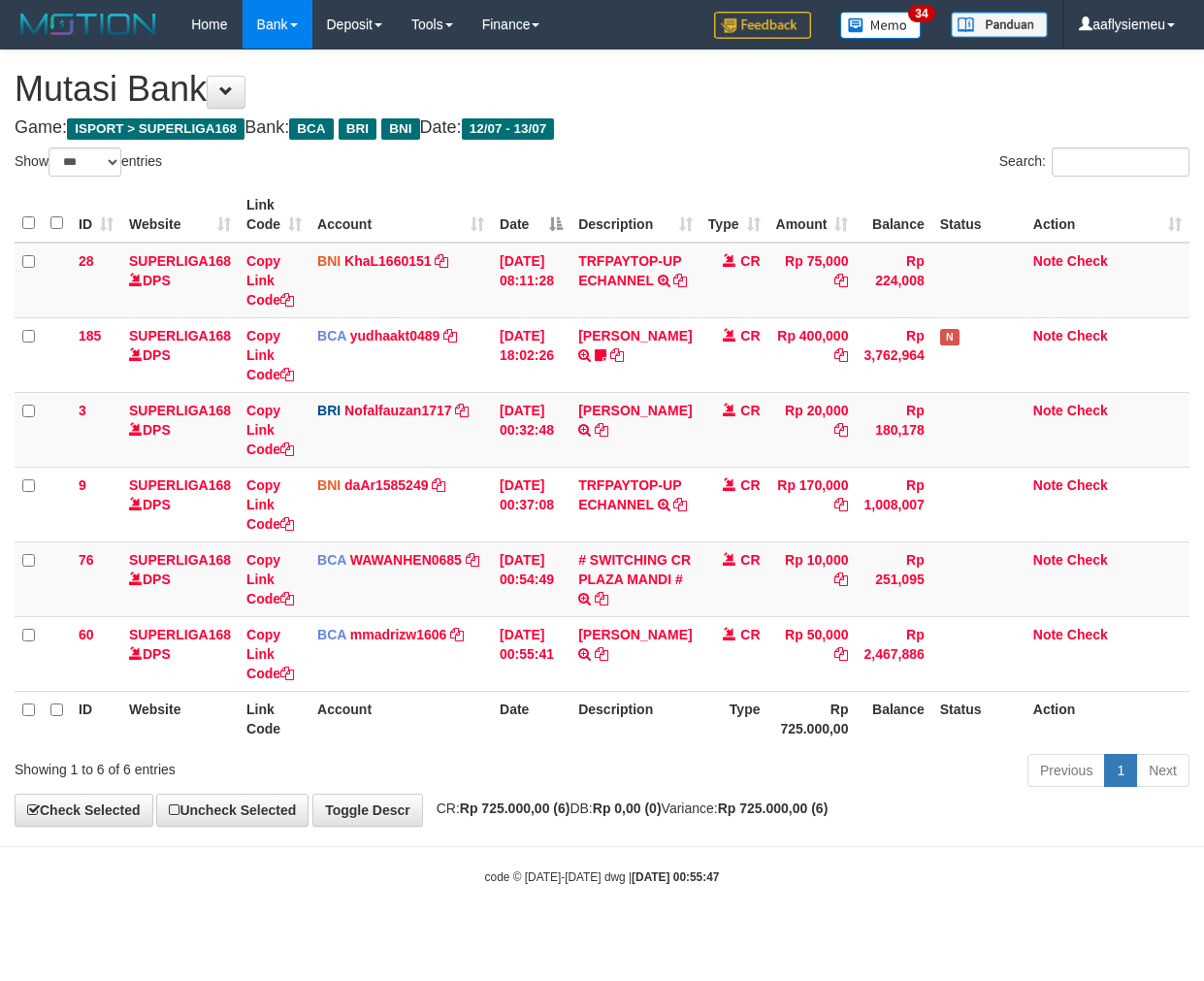 select on "***" 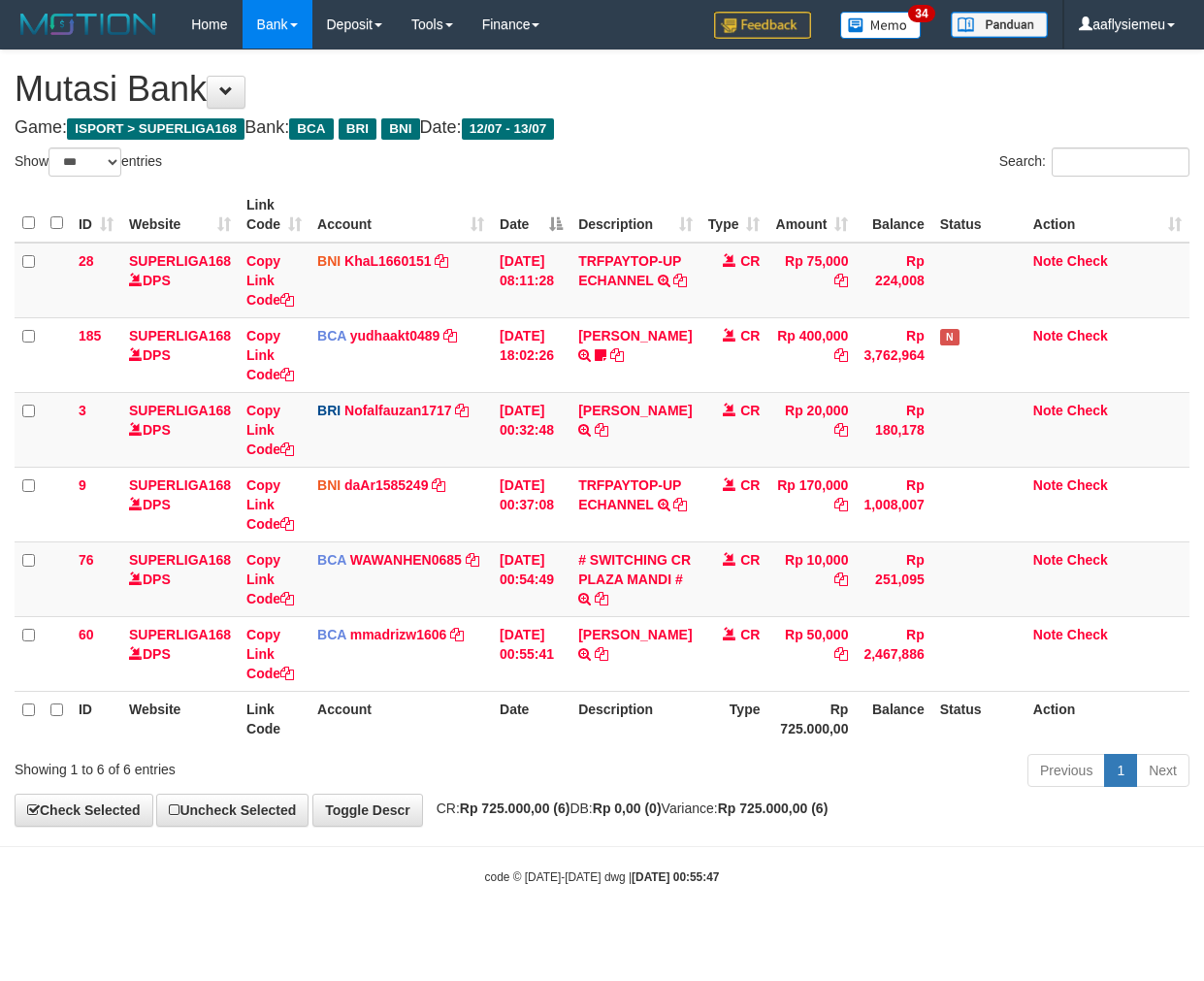 scroll, scrollTop: 0, scrollLeft: 0, axis: both 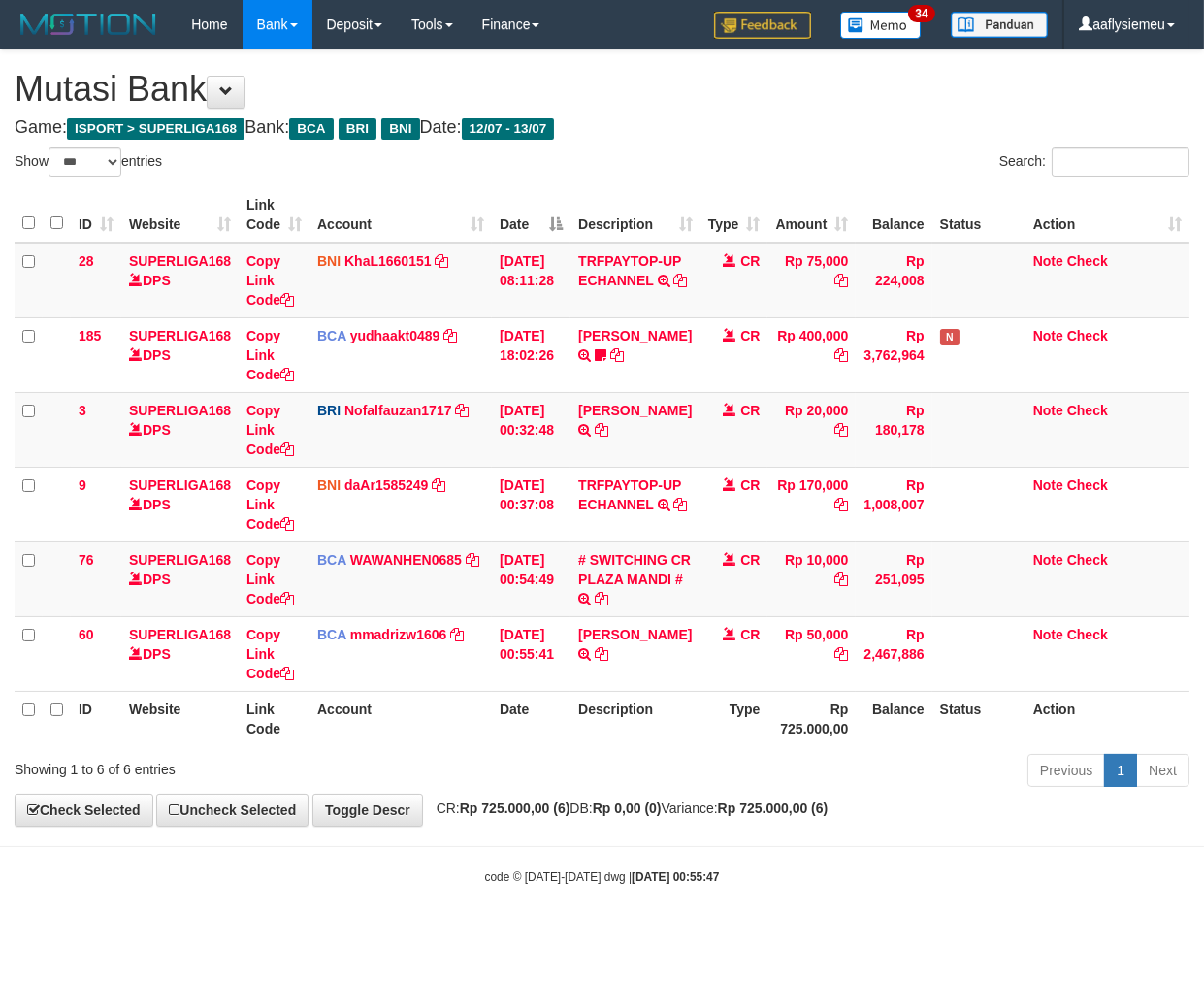 click on "Previous 1 Next" at bounding box center [853, 772] 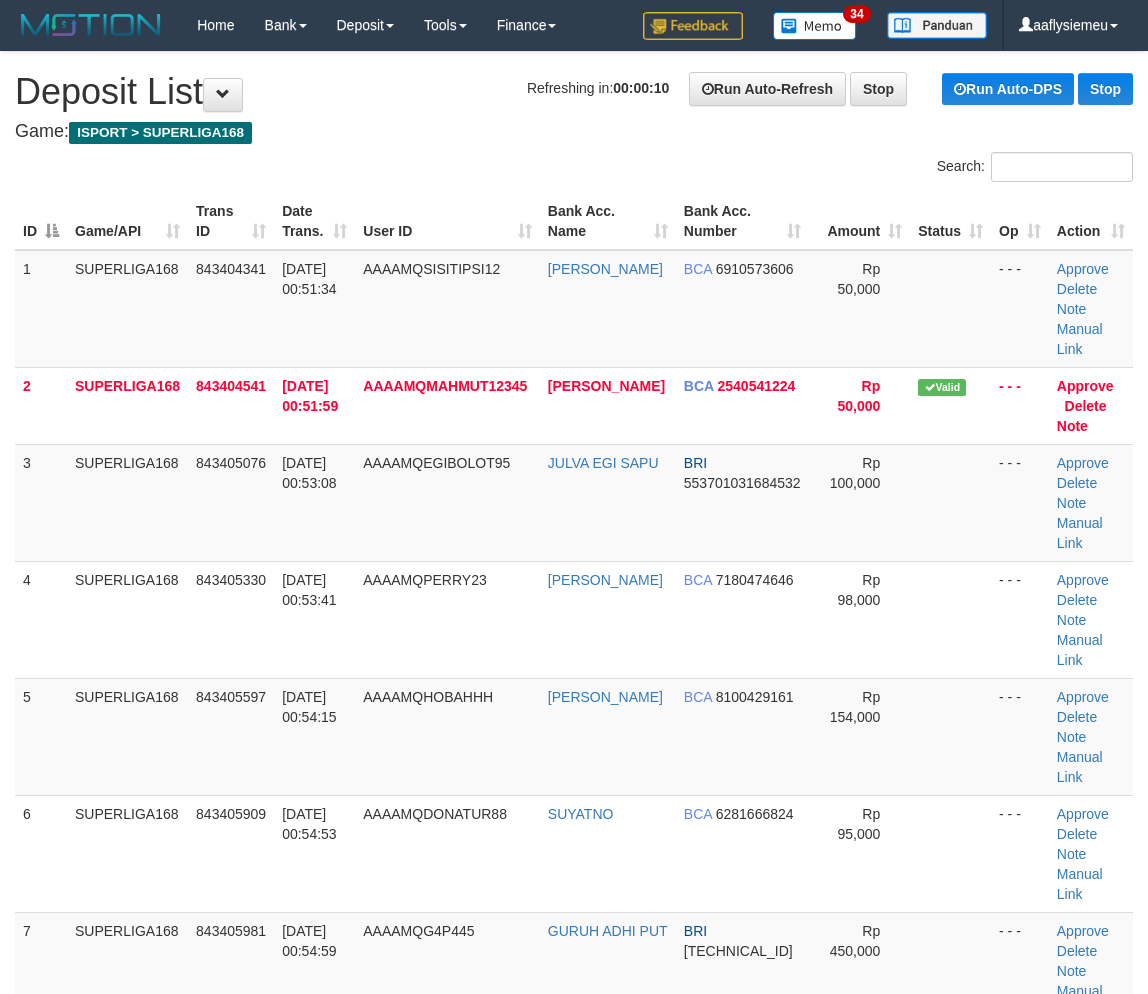 scroll, scrollTop: 0, scrollLeft: 0, axis: both 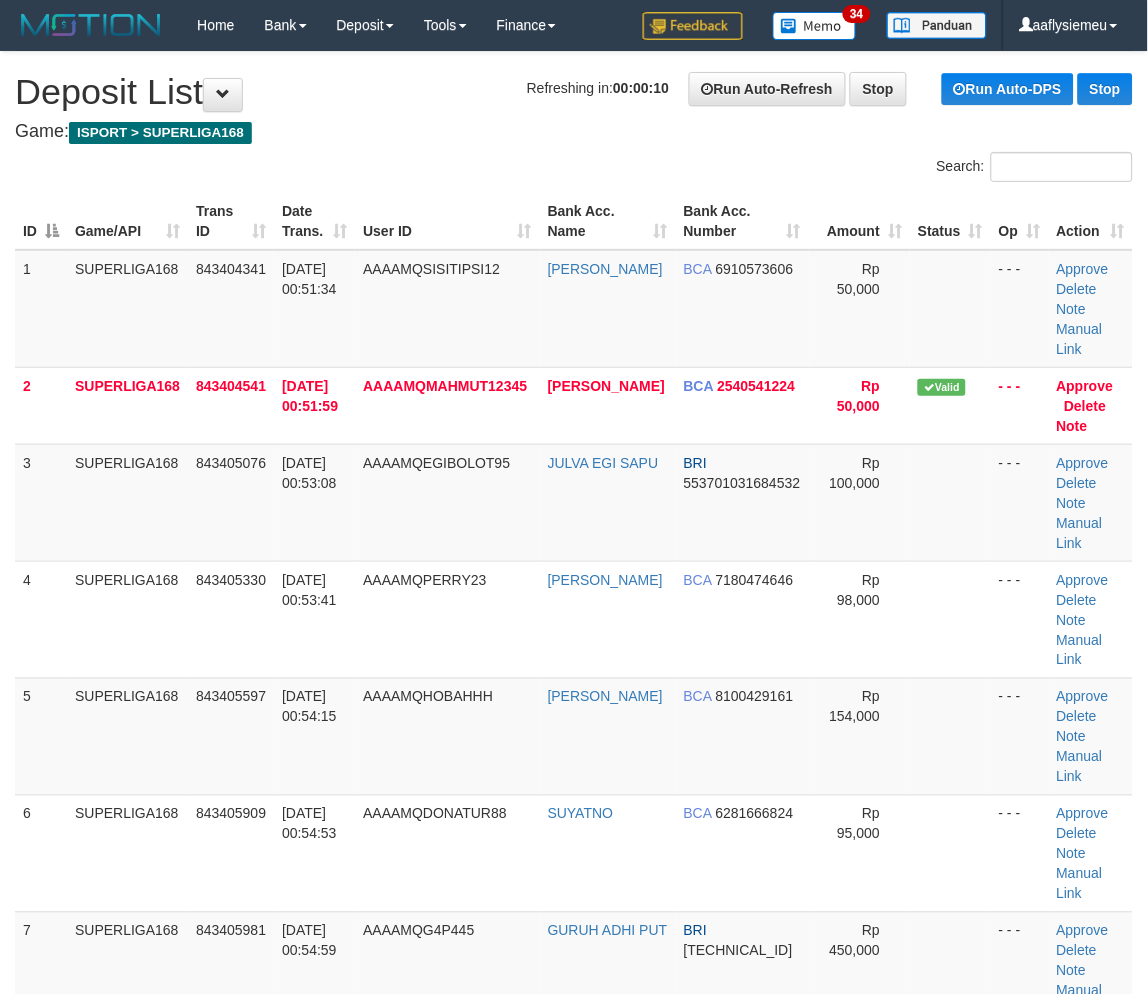 drag, startPoint x: 230, startPoint y: 562, endPoint x: 5, endPoint y: 651, distance: 241.96281 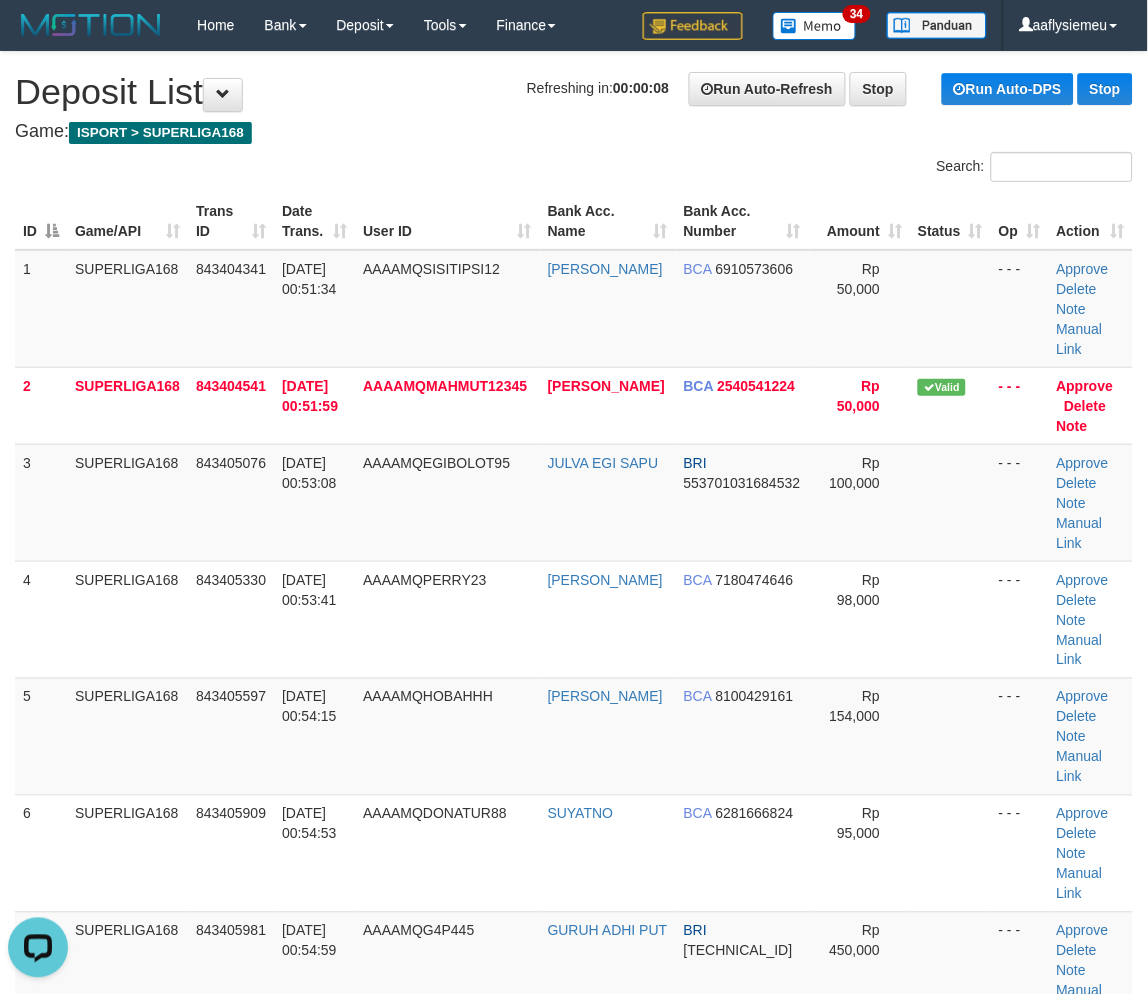 scroll, scrollTop: 0, scrollLeft: 0, axis: both 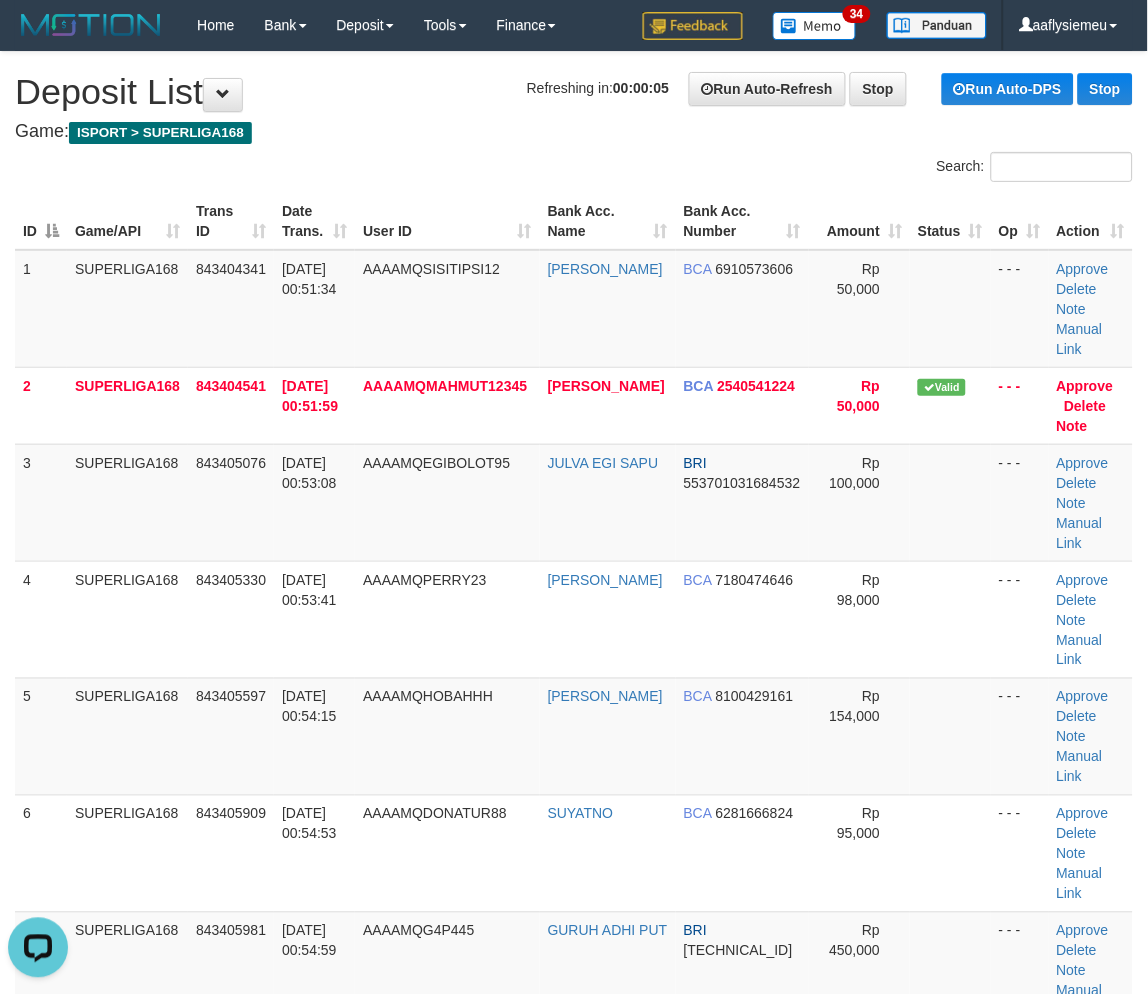 drag, startPoint x: 182, startPoint y: 601, endPoint x: 1, endPoint y: 647, distance: 186.75385 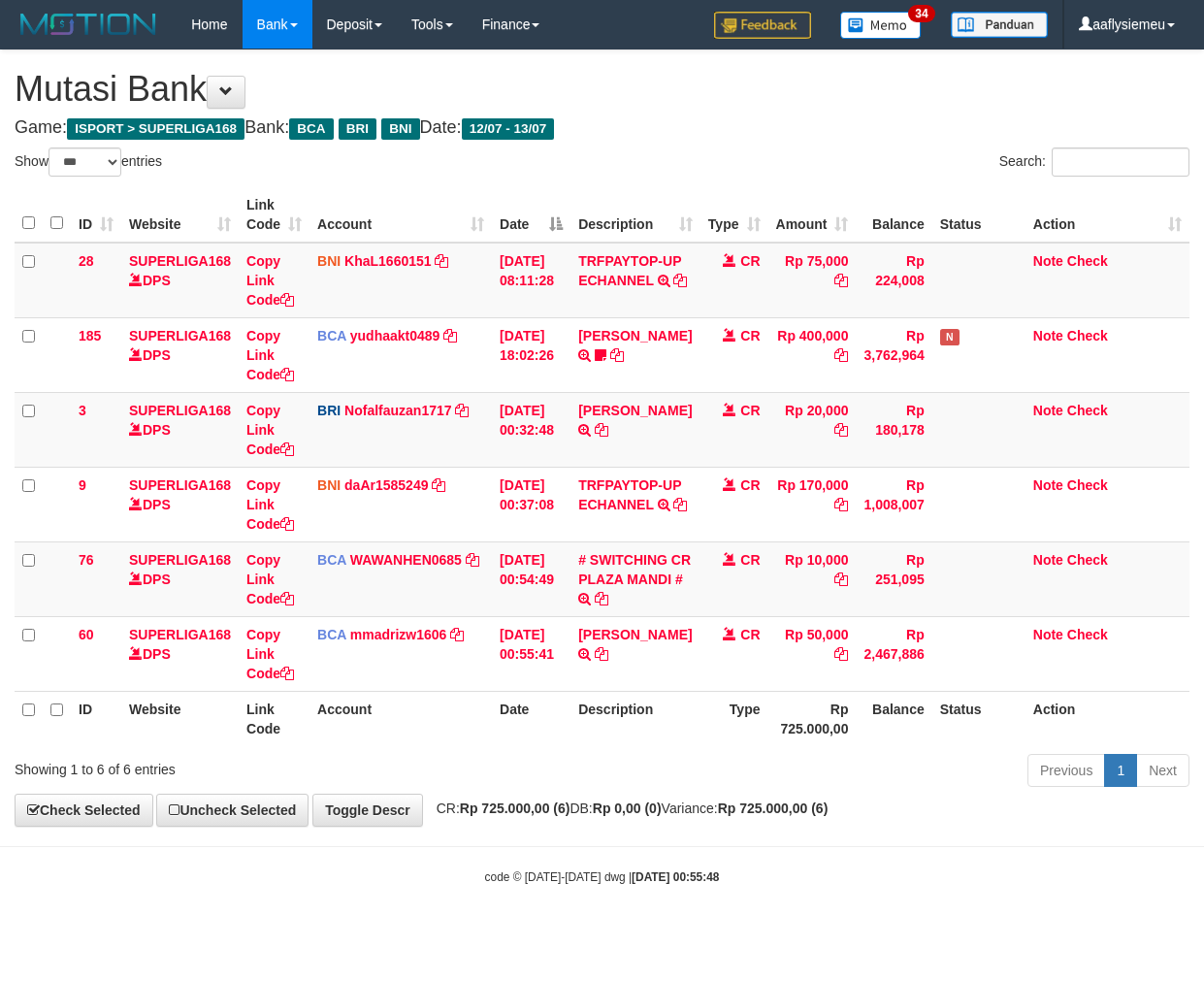 select on "***" 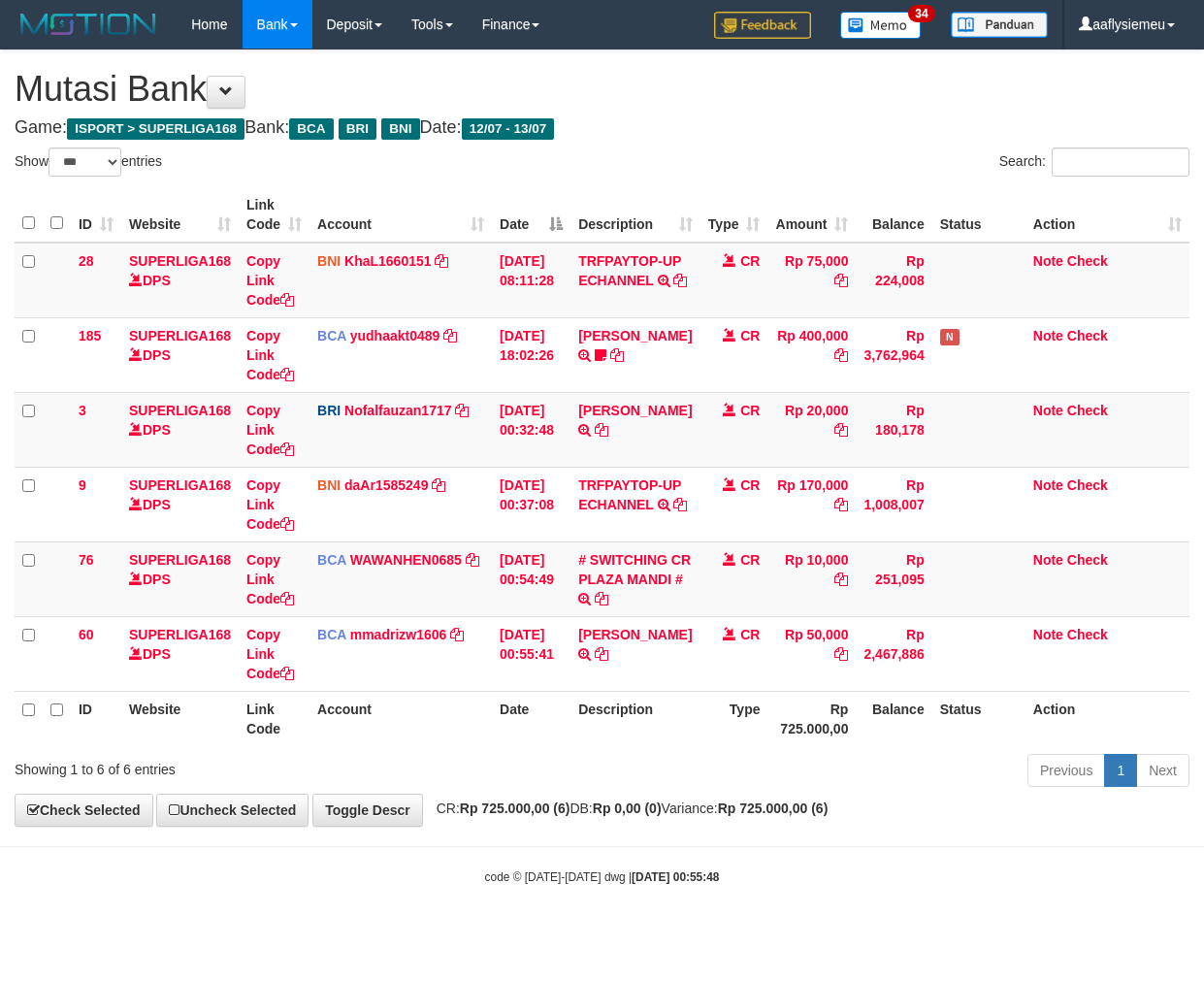 scroll, scrollTop: 0, scrollLeft: 0, axis: both 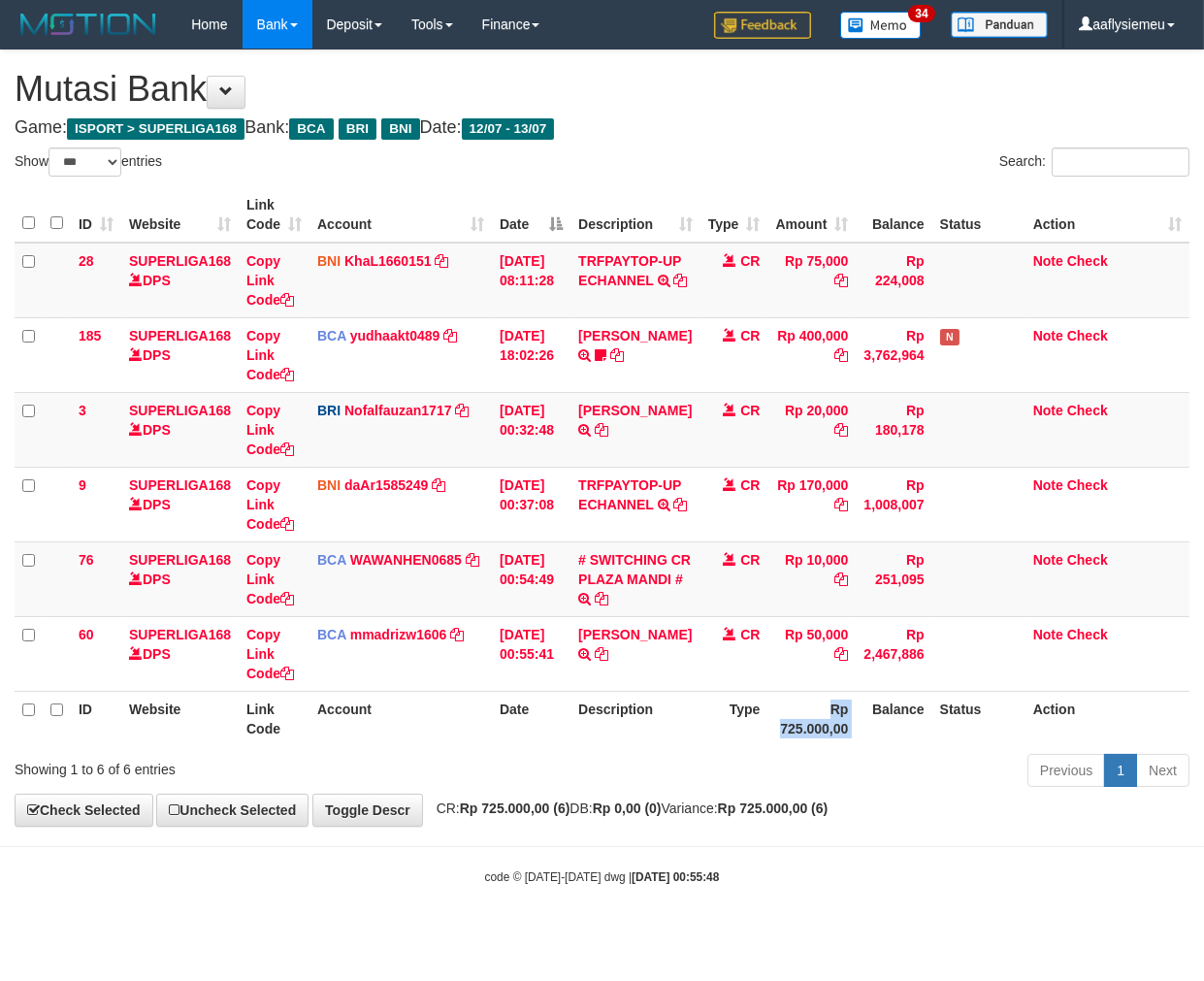 click on "Rp 725.000,00" at bounding box center (811, 718) 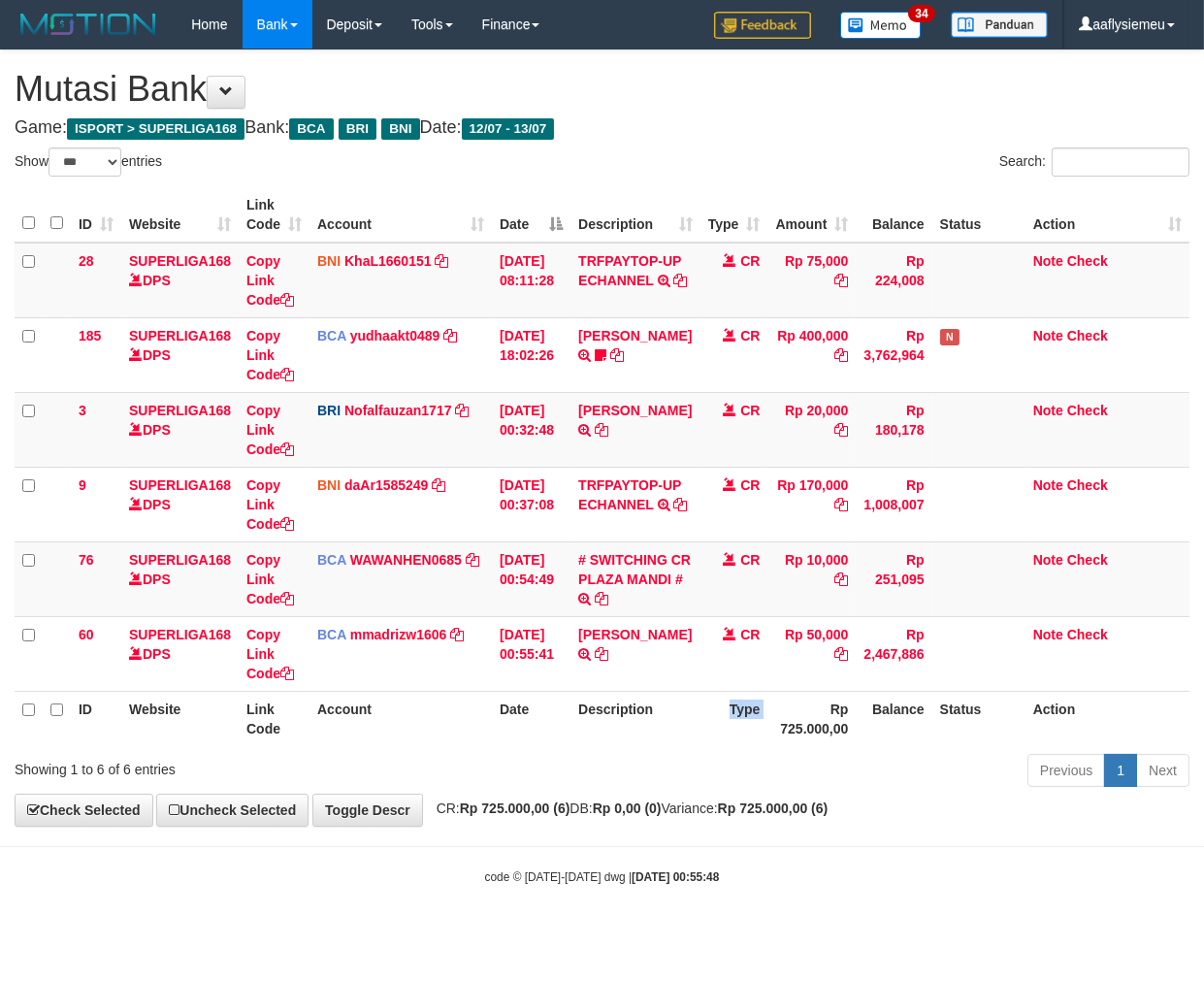 click on "Type" at bounding box center [734, 718] 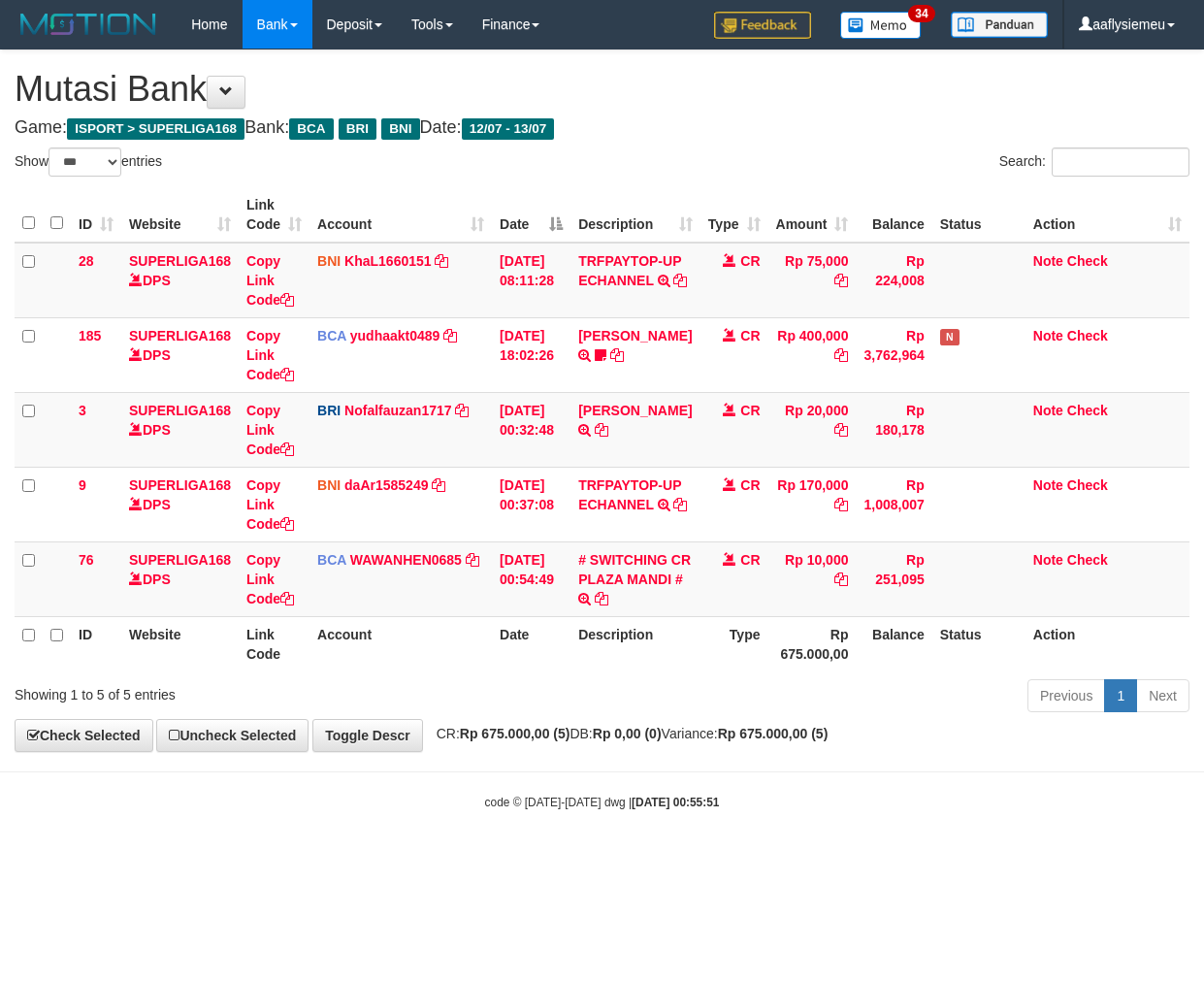 select on "***" 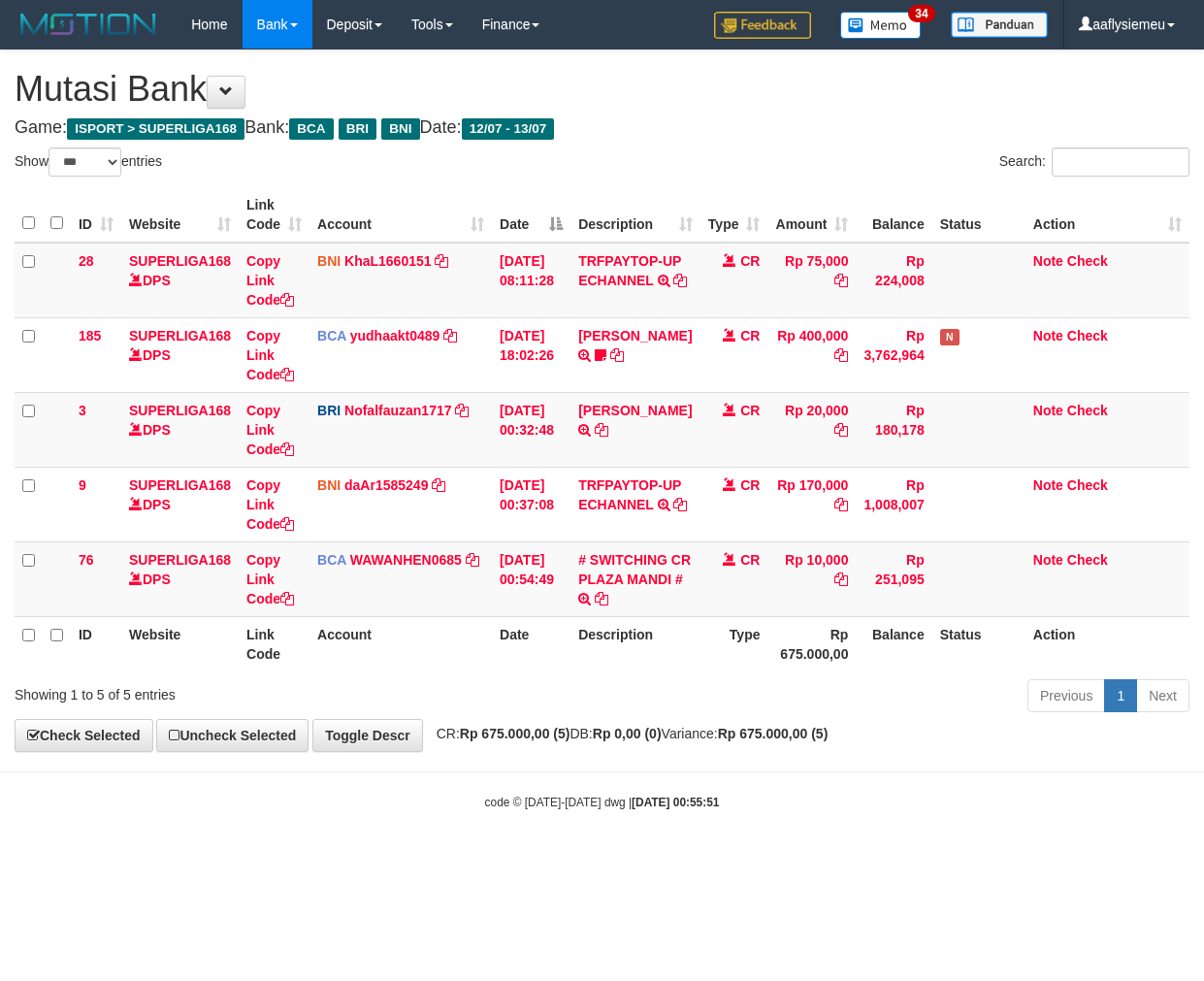 scroll, scrollTop: 0, scrollLeft: 0, axis: both 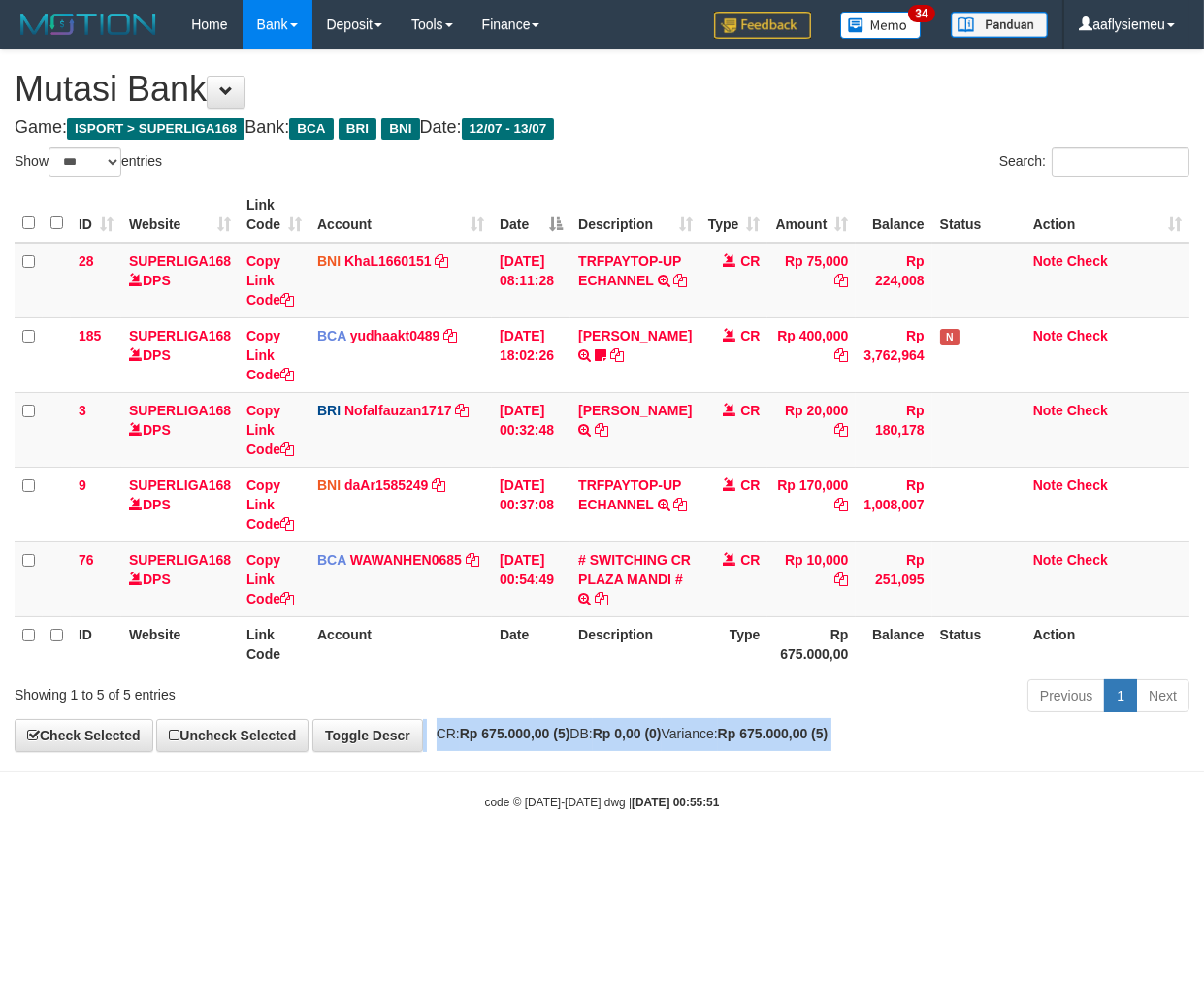 click on "CR:  Rp 675.000,00 (5)      DB:  Rp 0,00 (0)      Variance:  Rp 675.000,00 (5)" at bounding box center [628, 734] 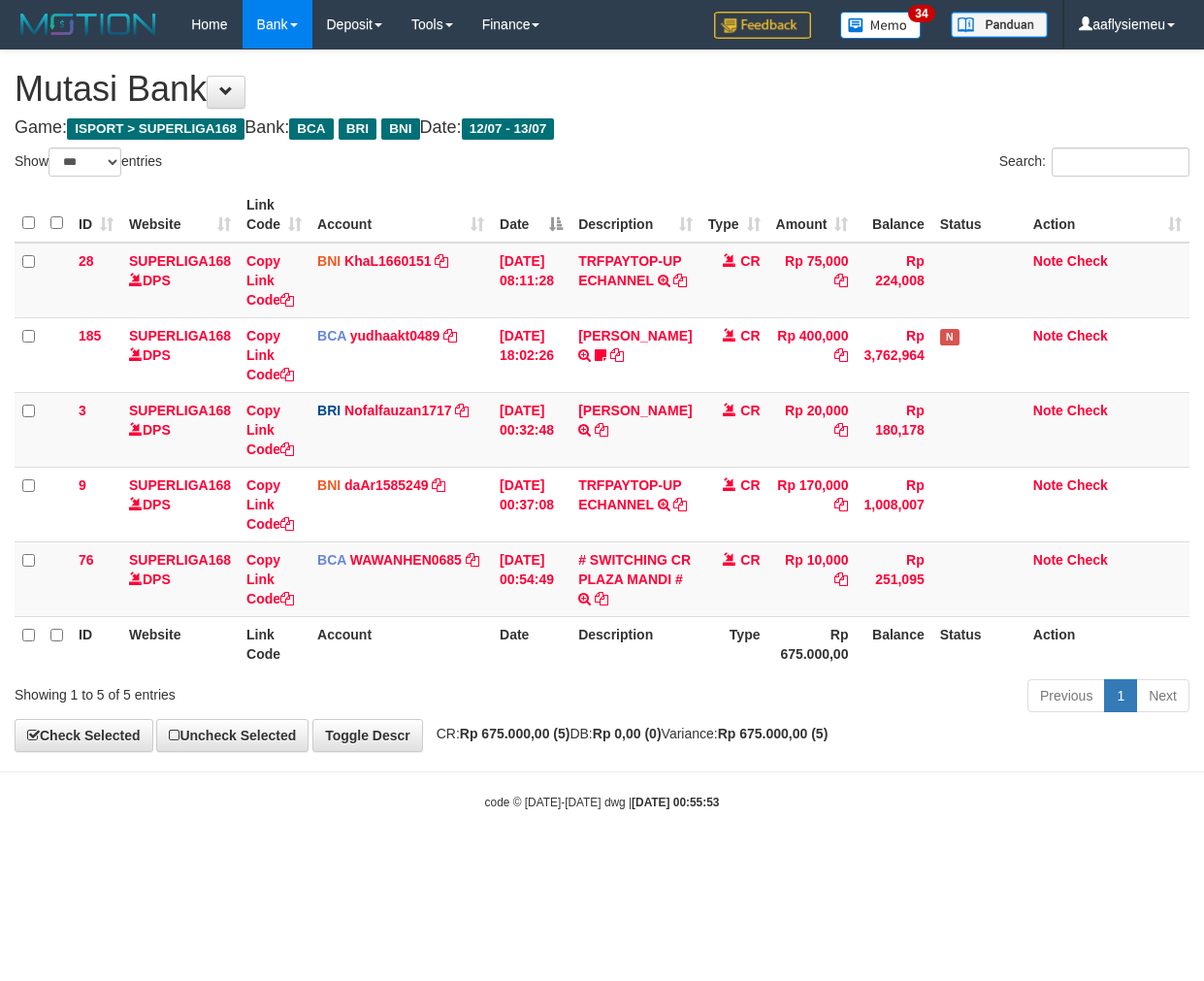 select on "***" 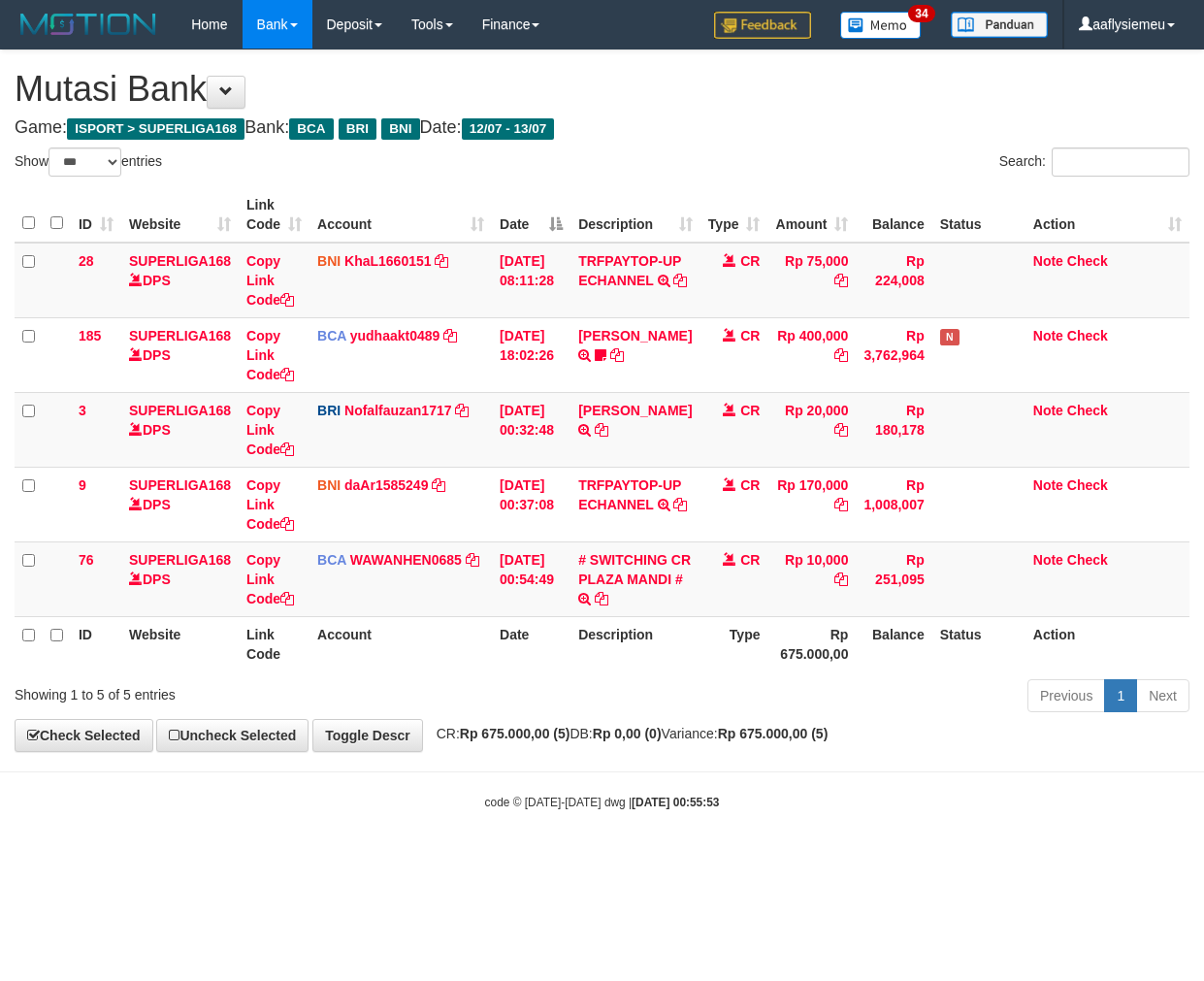scroll, scrollTop: 0, scrollLeft: 0, axis: both 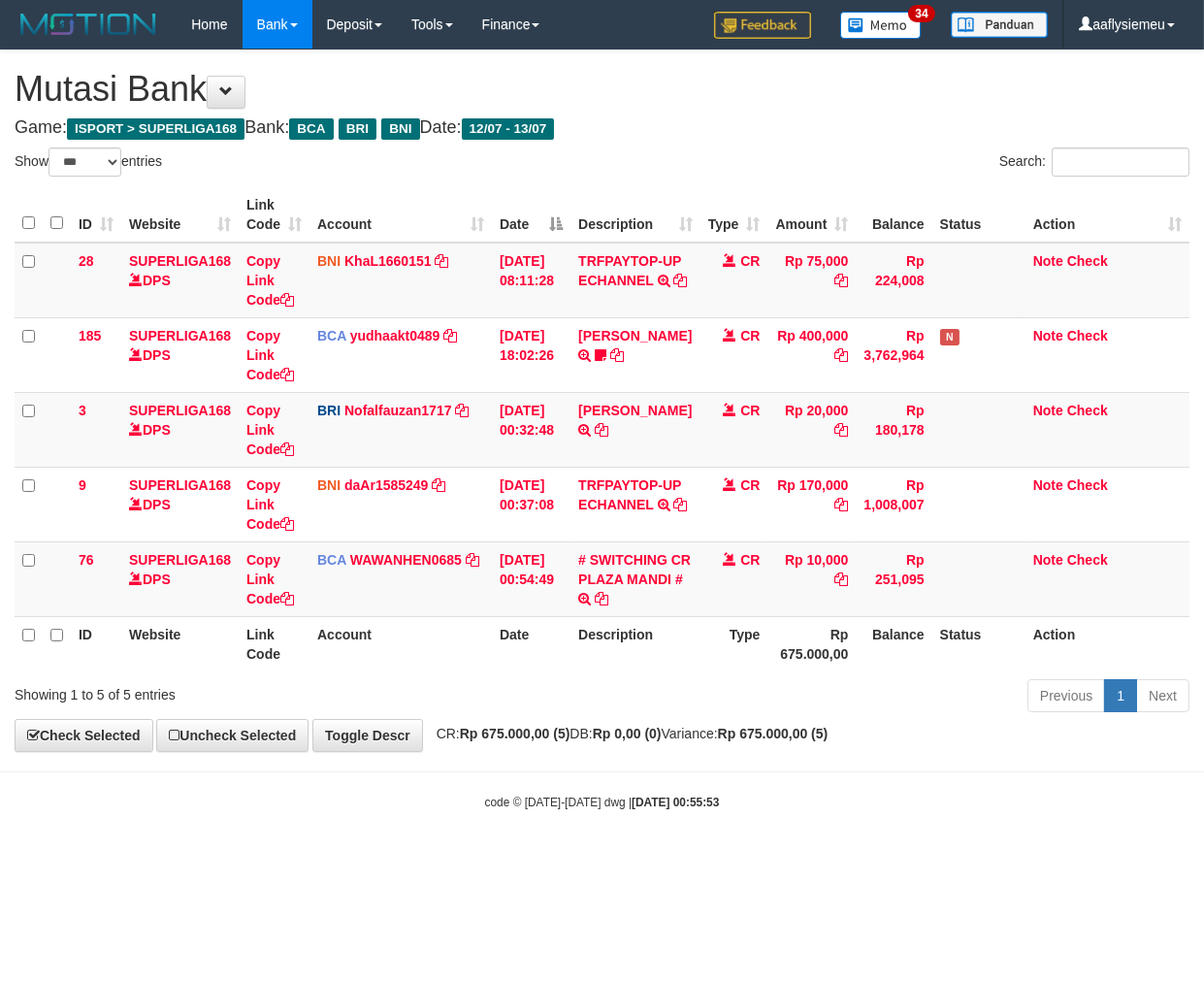 drag, startPoint x: 0, startPoint y: 0, endPoint x: 791, endPoint y: 738, distance: 1081.8156 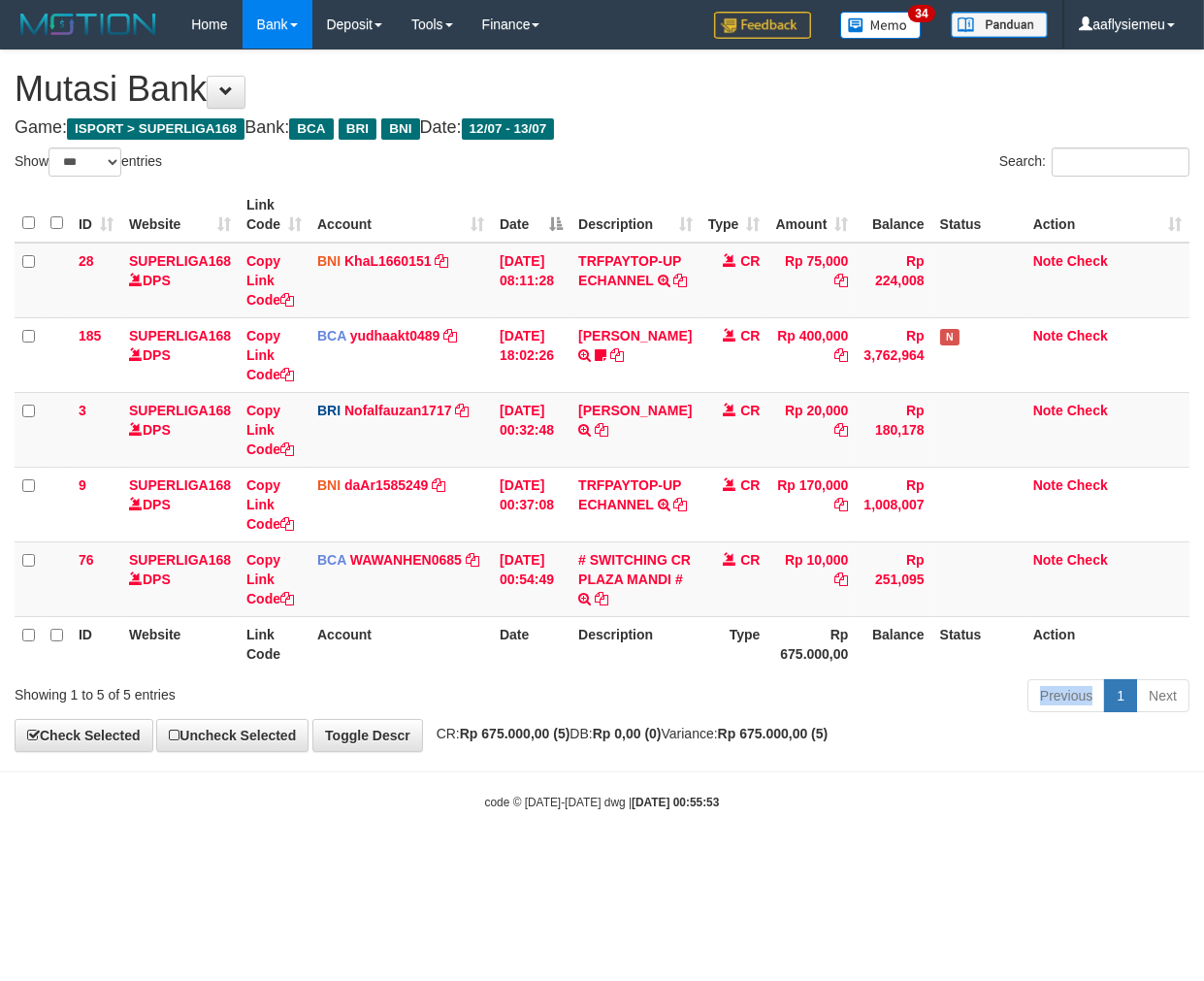 click on "Previous 1 Next" at bounding box center (853, 698) 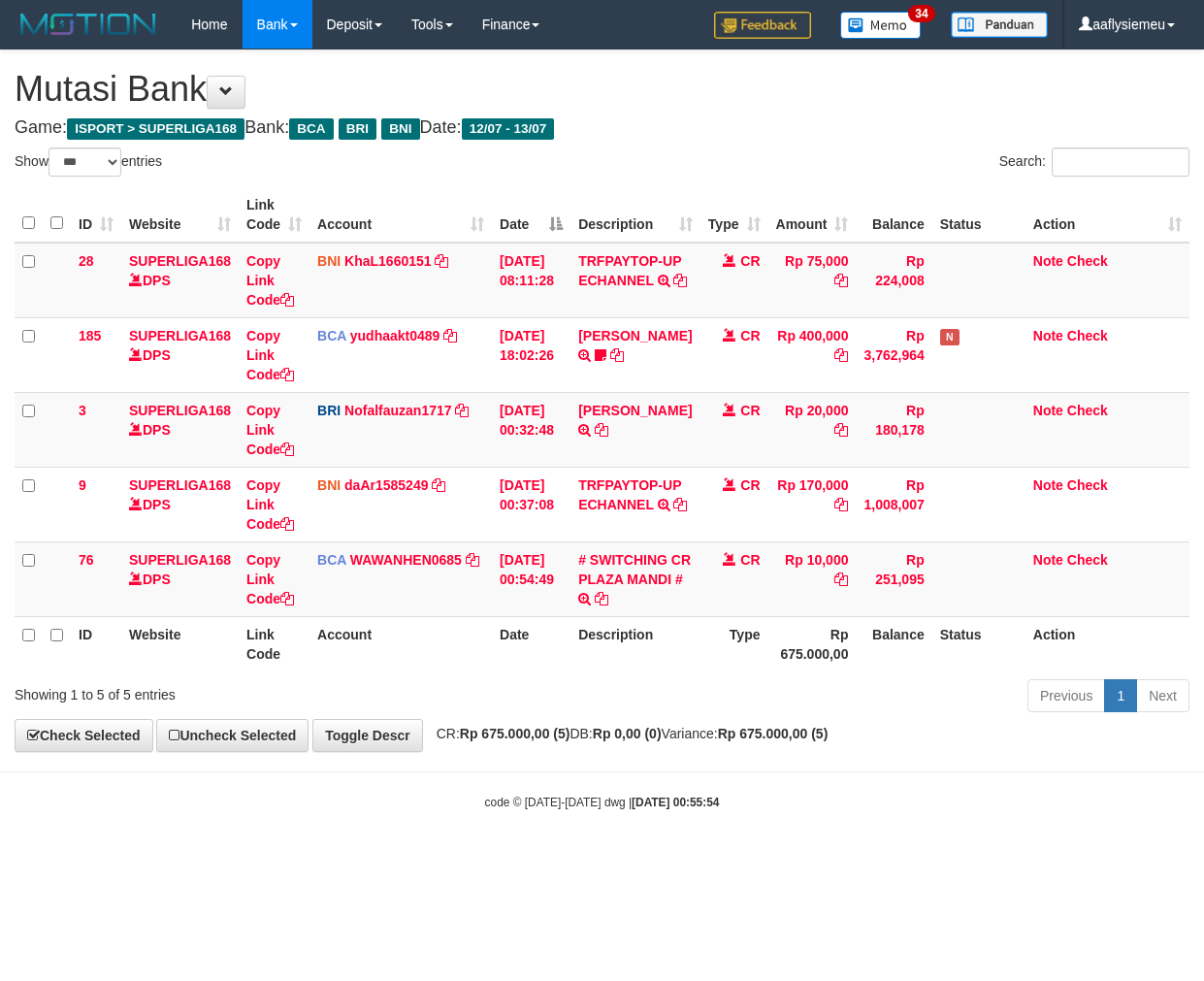 select on "***" 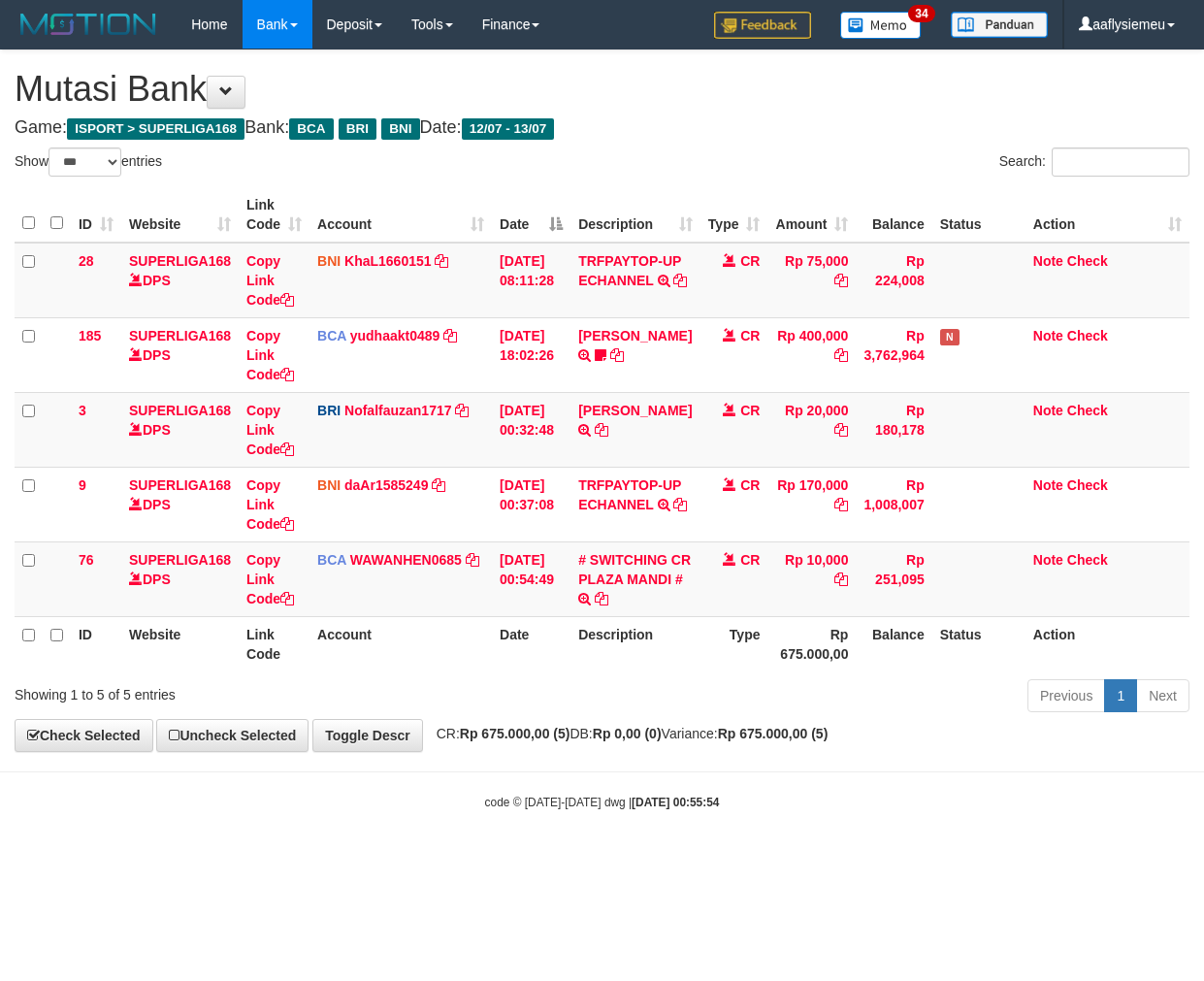 scroll, scrollTop: 0, scrollLeft: 0, axis: both 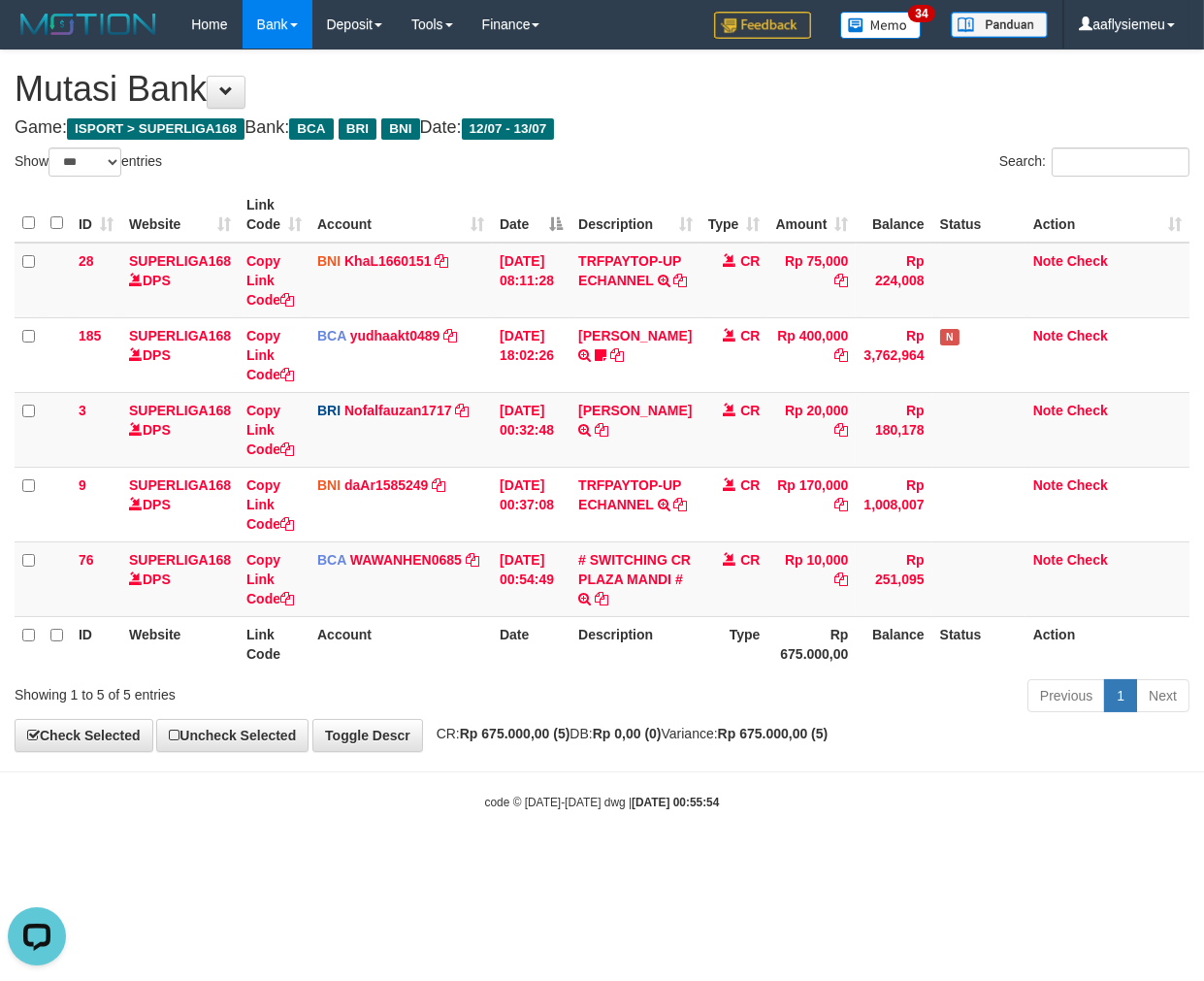 click on "Previous 1 Next" at bounding box center [853, 698] 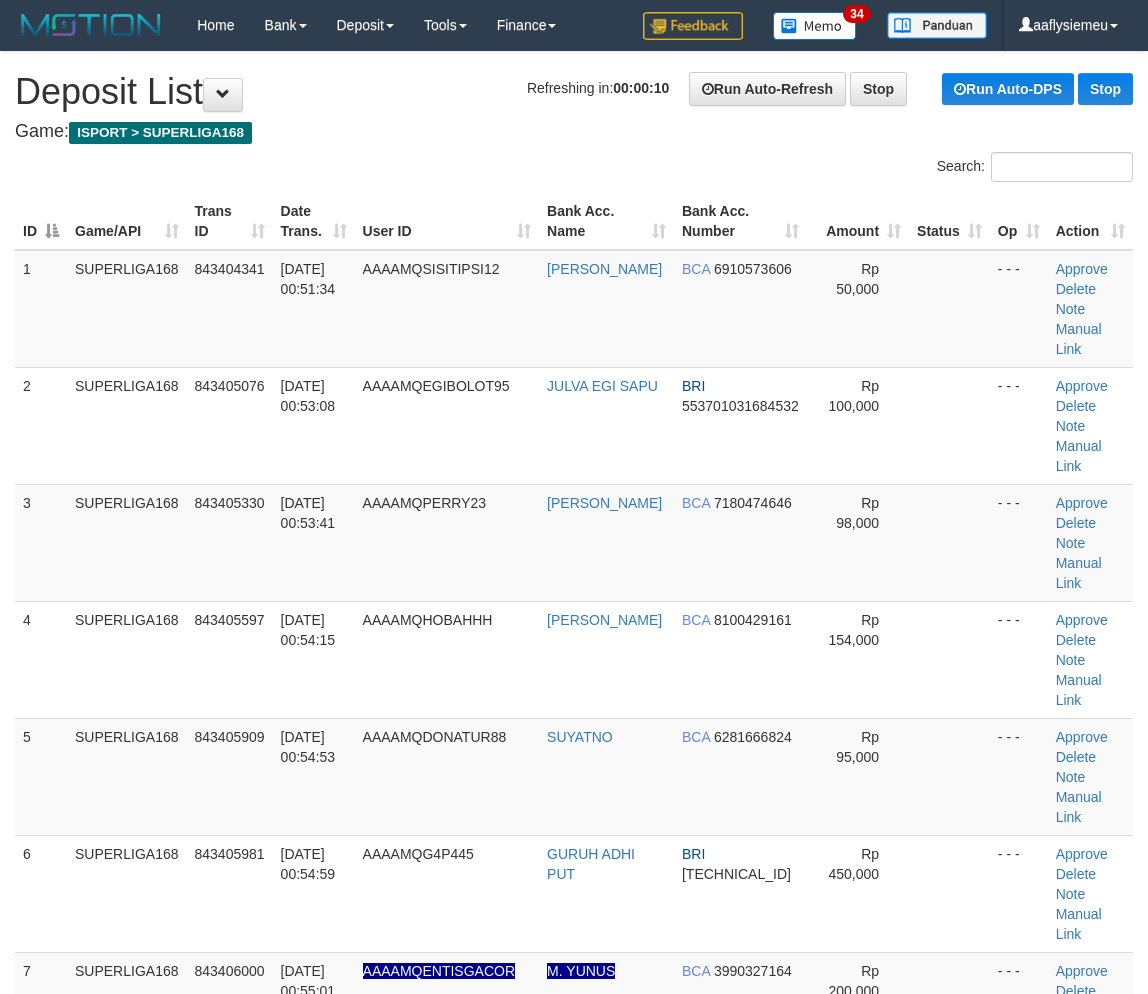 scroll, scrollTop: 0, scrollLeft: 0, axis: both 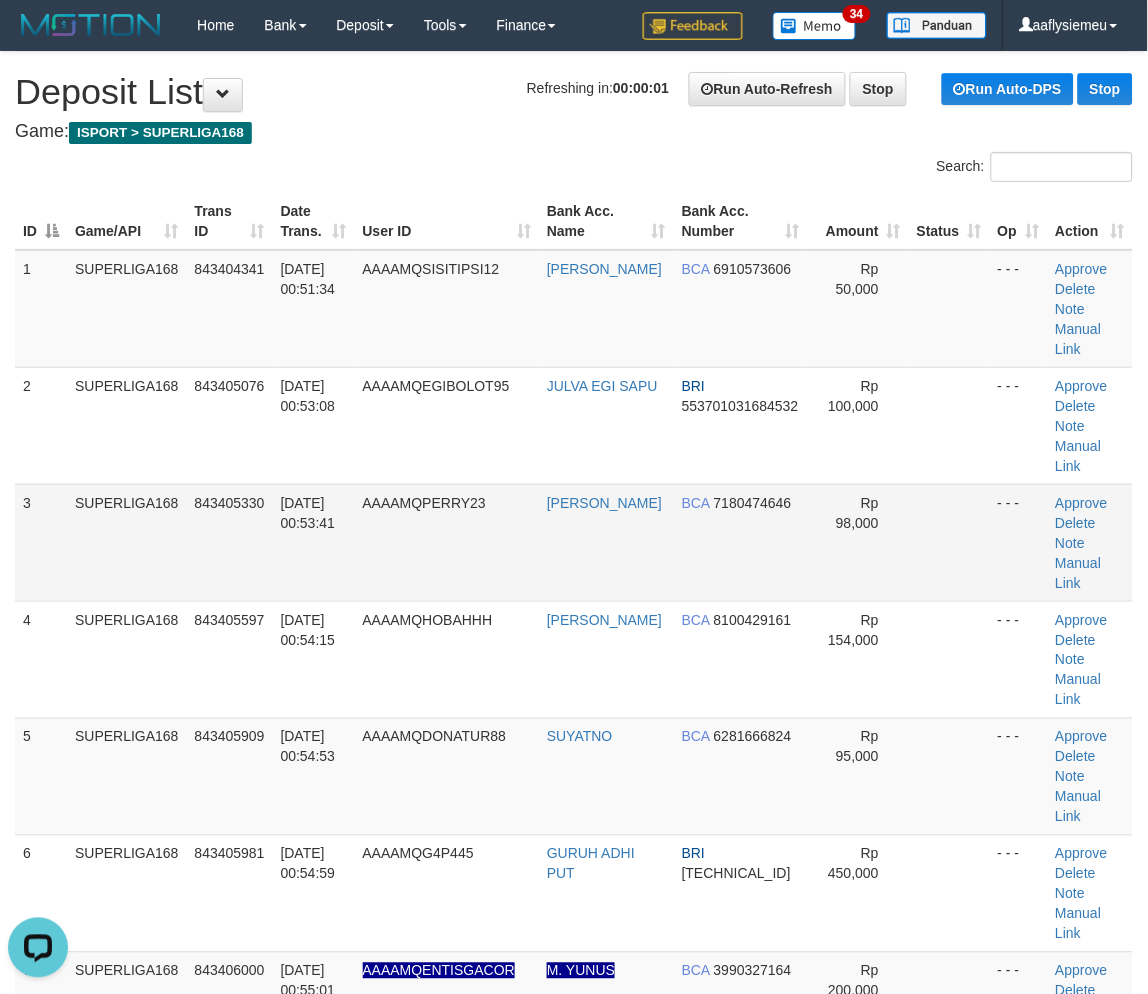 drag, startPoint x: 231, startPoint y: 492, endPoint x: 218, endPoint y: 504, distance: 17.691807 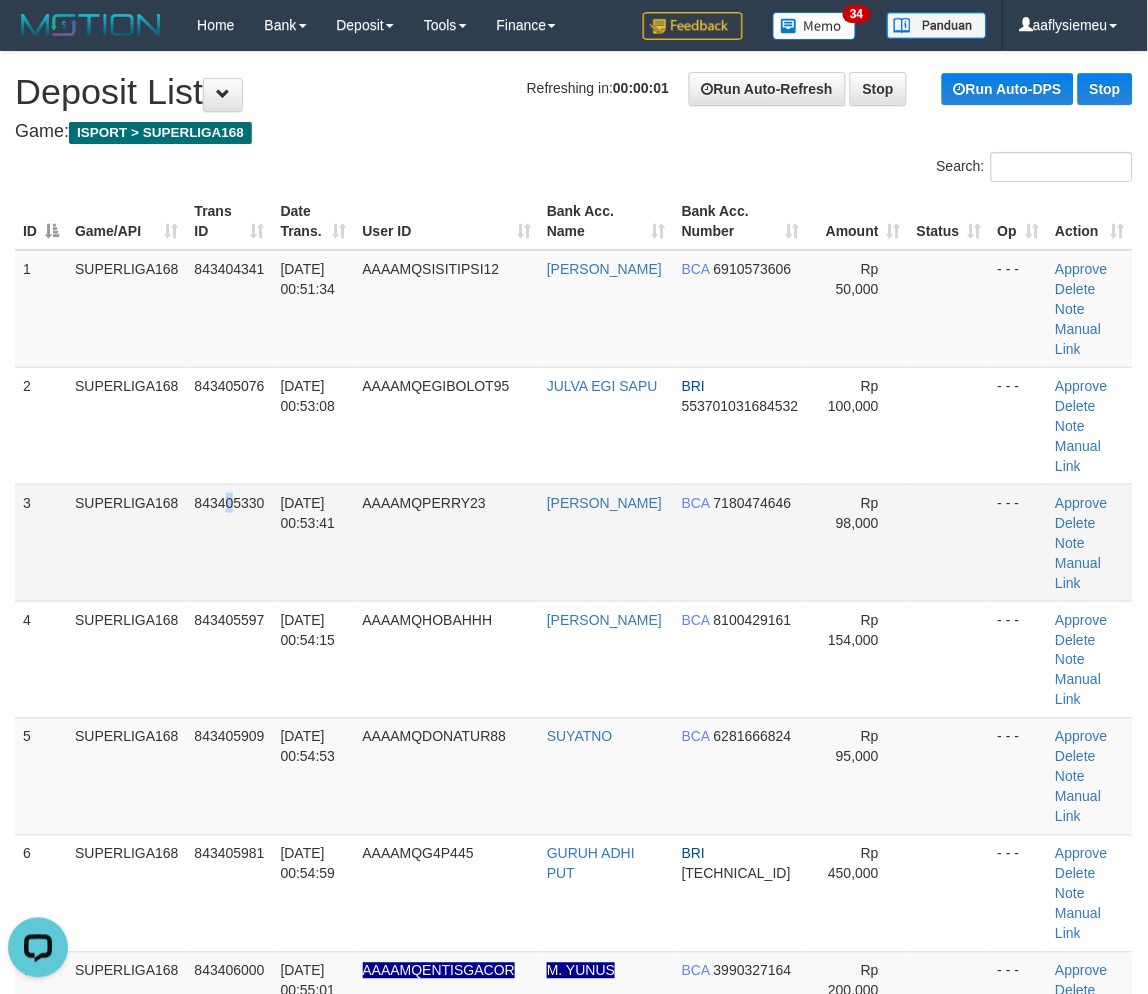 drag, startPoint x: 65, startPoint y: 546, endPoint x: 2, endPoint y: 577, distance: 70.21396 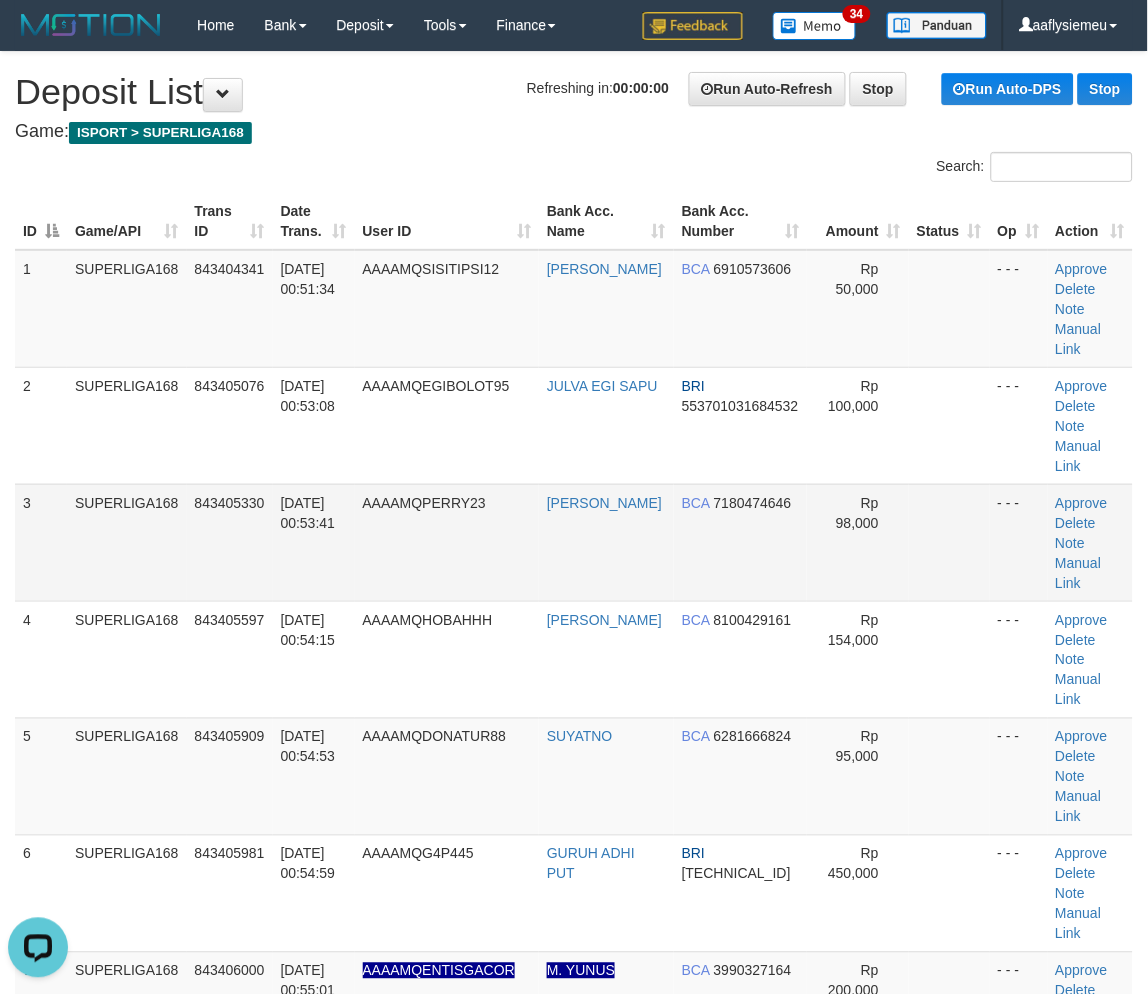 drag, startPoint x: 107, startPoint y: 566, endPoint x: 2, endPoint y: 617, distance: 116.73046 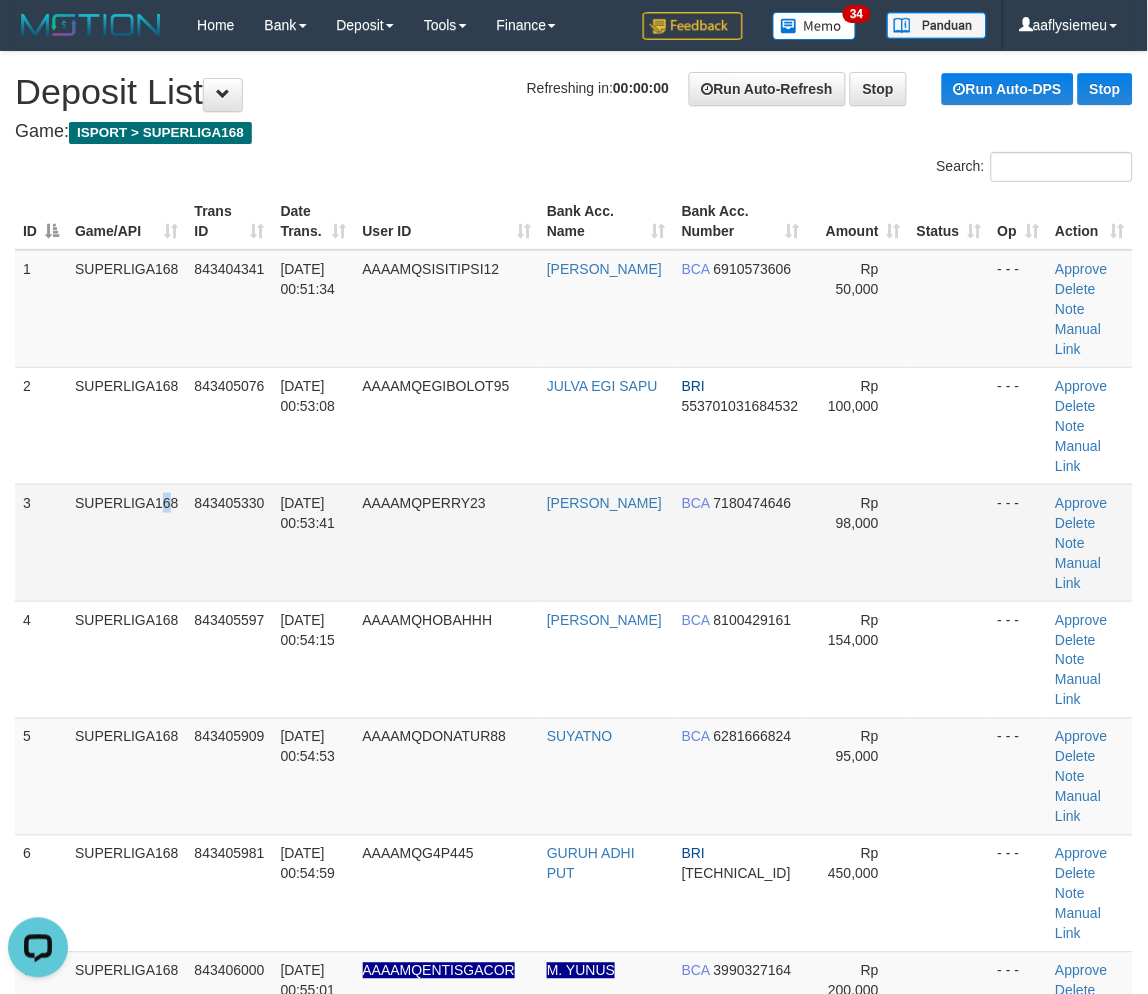 click on "SUPERLIGA168" at bounding box center (127, 542) 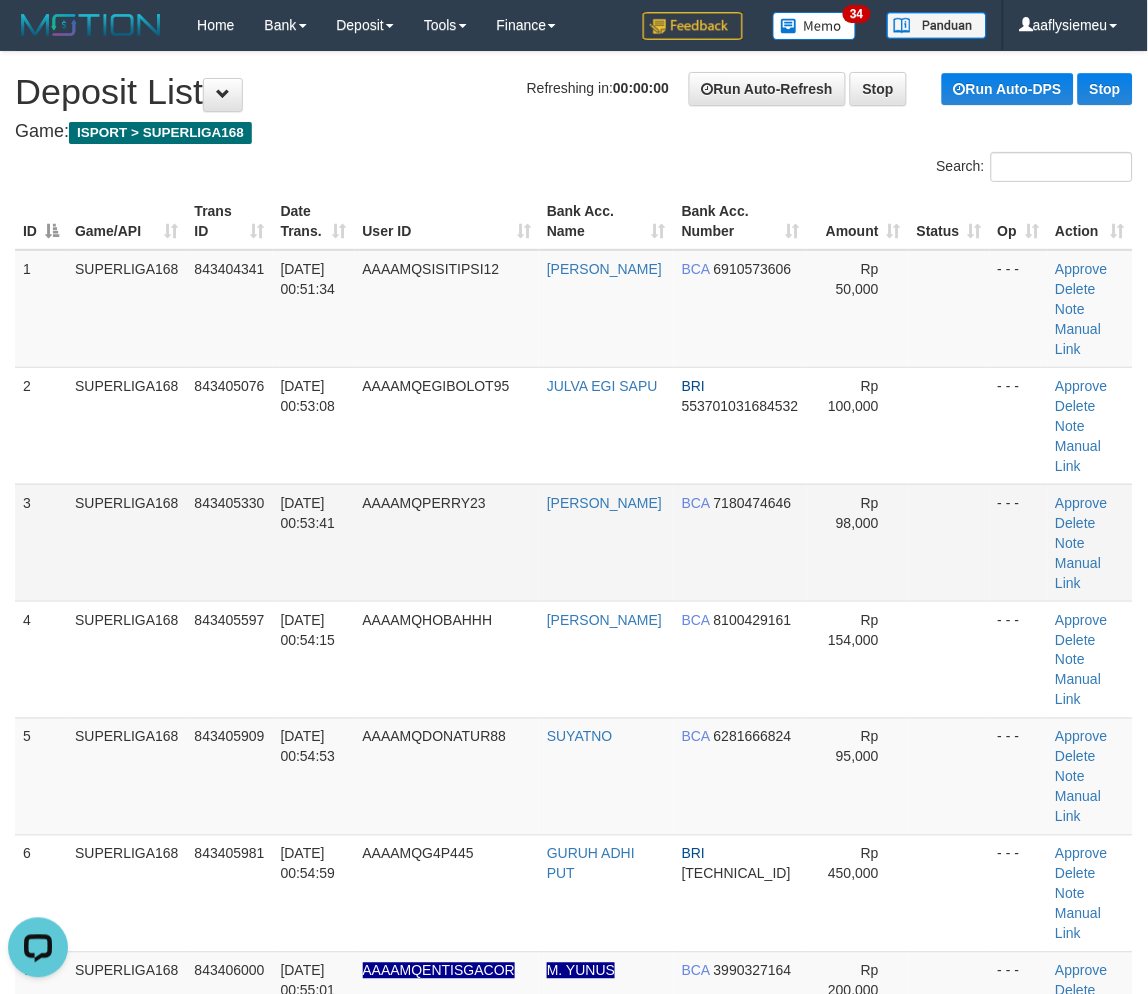click on "843405330" at bounding box center [230, 542] 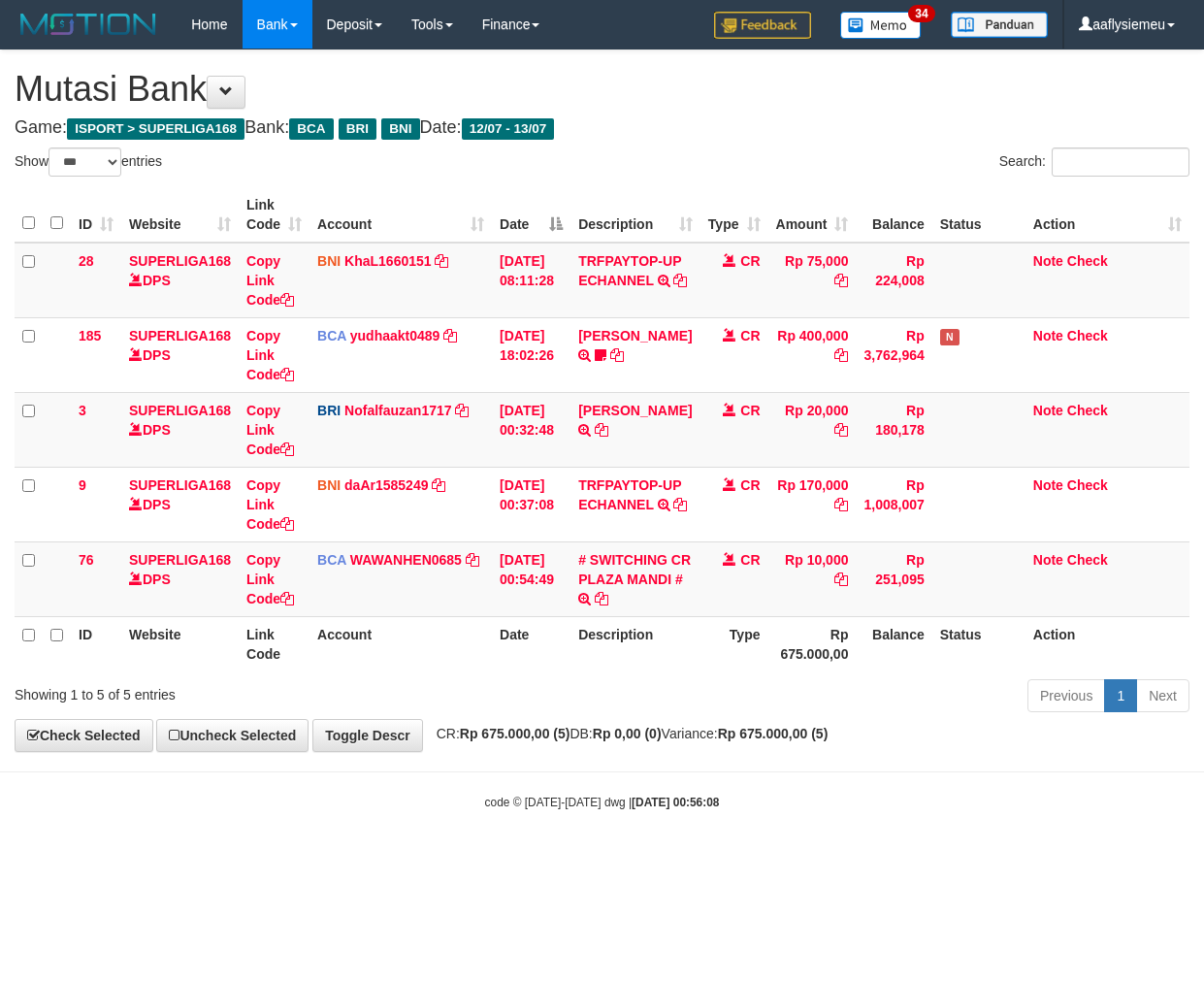 select on "***" 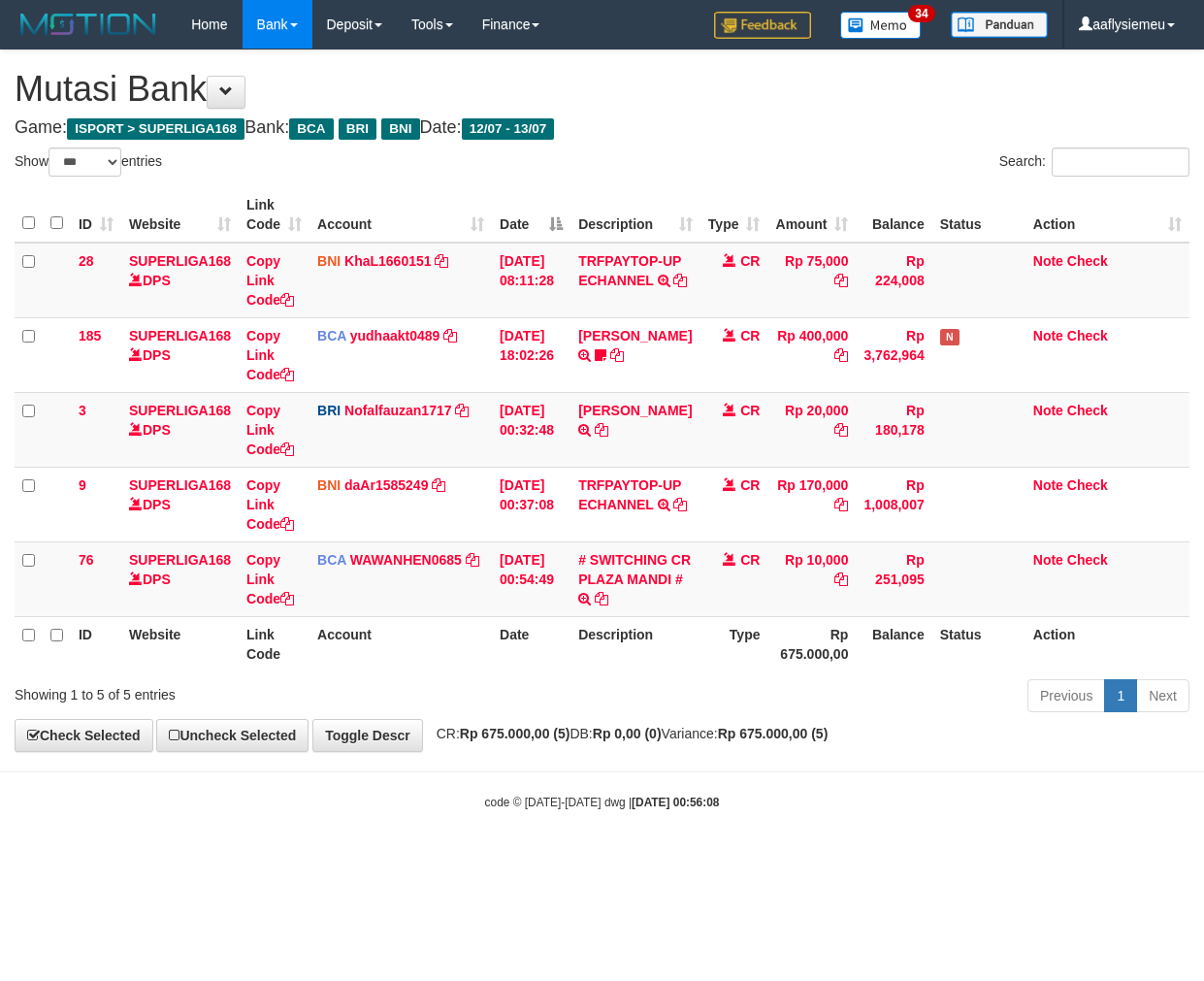 scroll, scrollTop: 0, scrollLeft: 0, axis: both 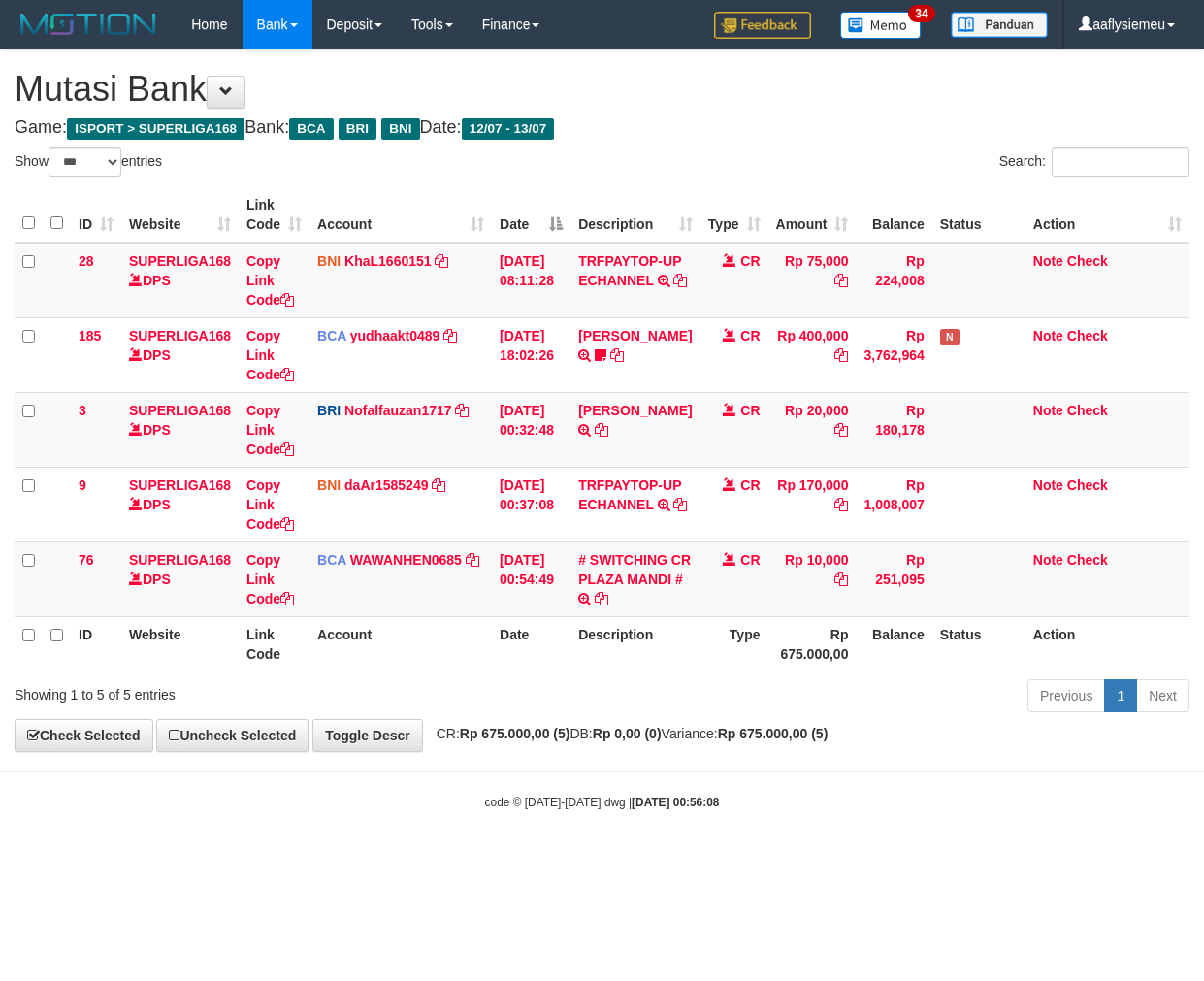 select on "***" 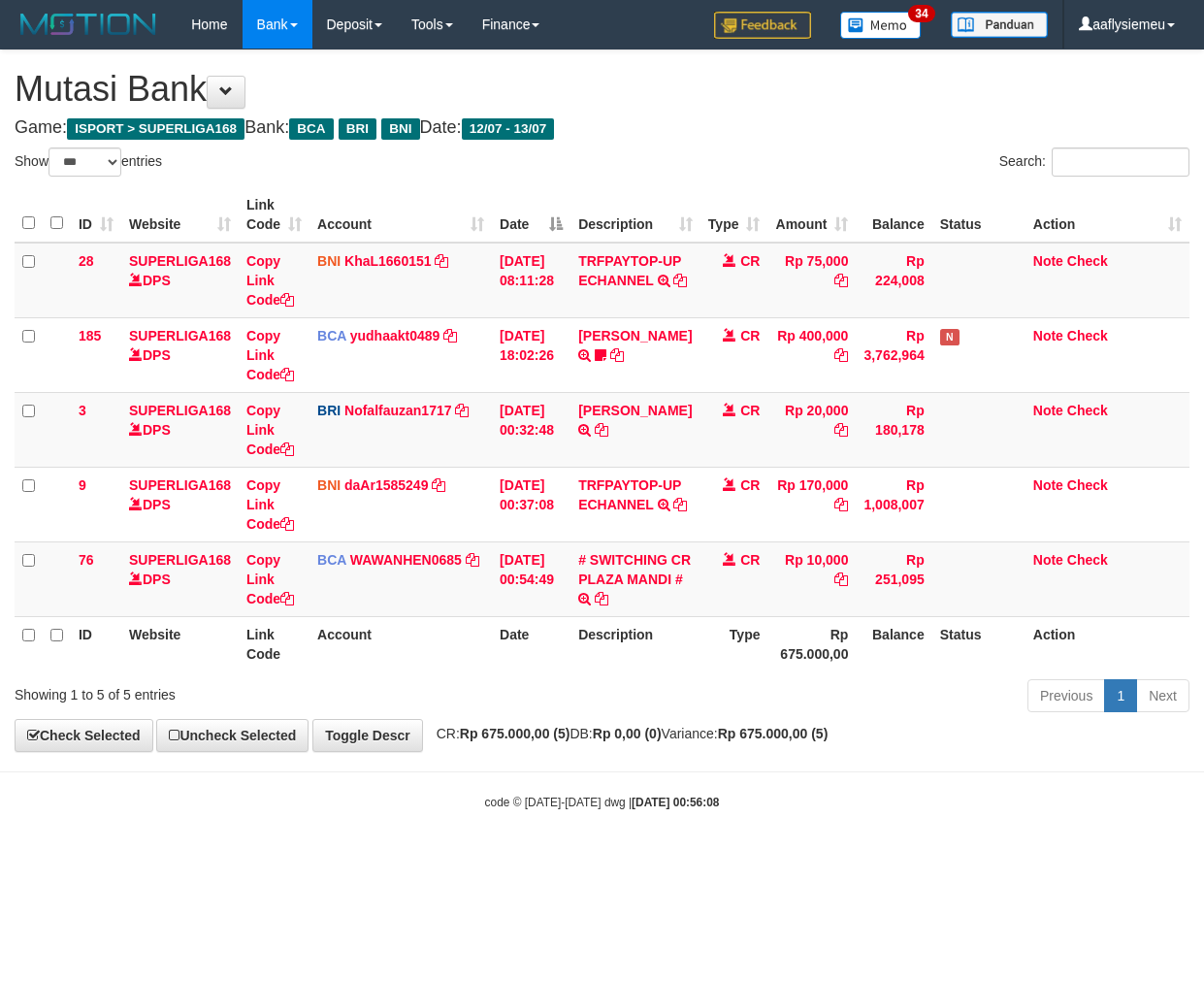 scroll, scrollTop: 0, scrollLeft: 0, axis: both 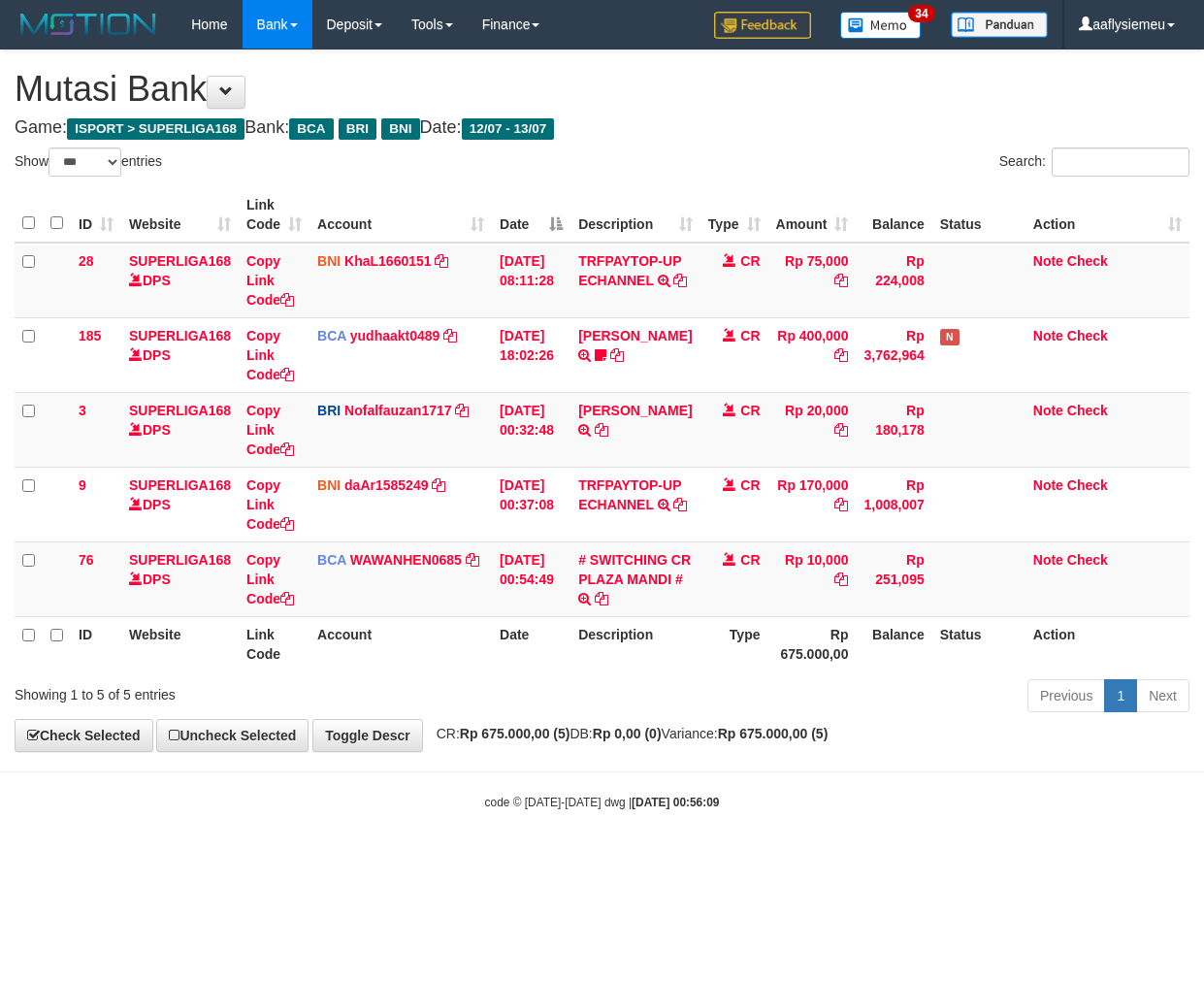 select on "***" 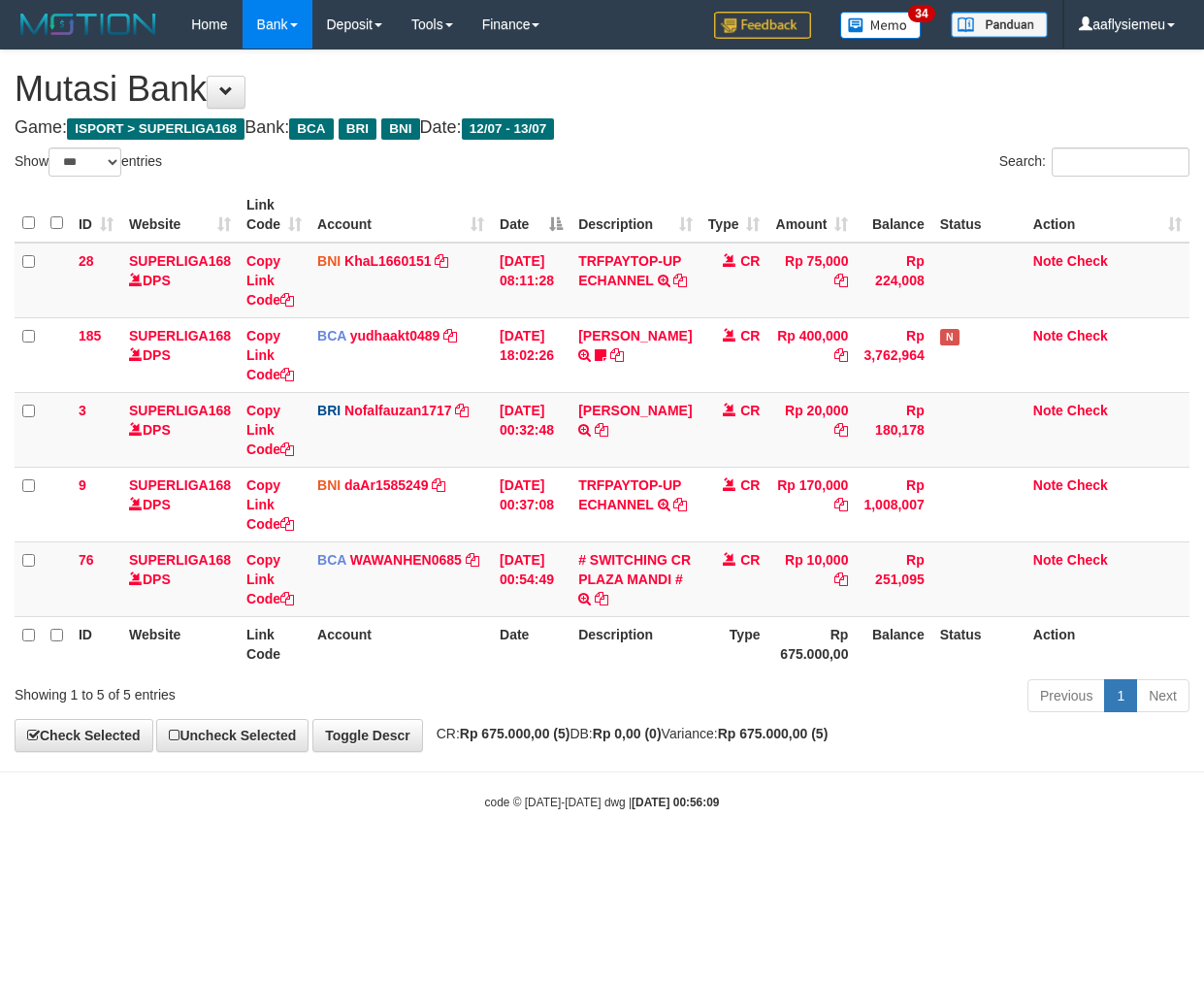 scroll, scrollTop: 0, scrollLeft: 0, axis: both 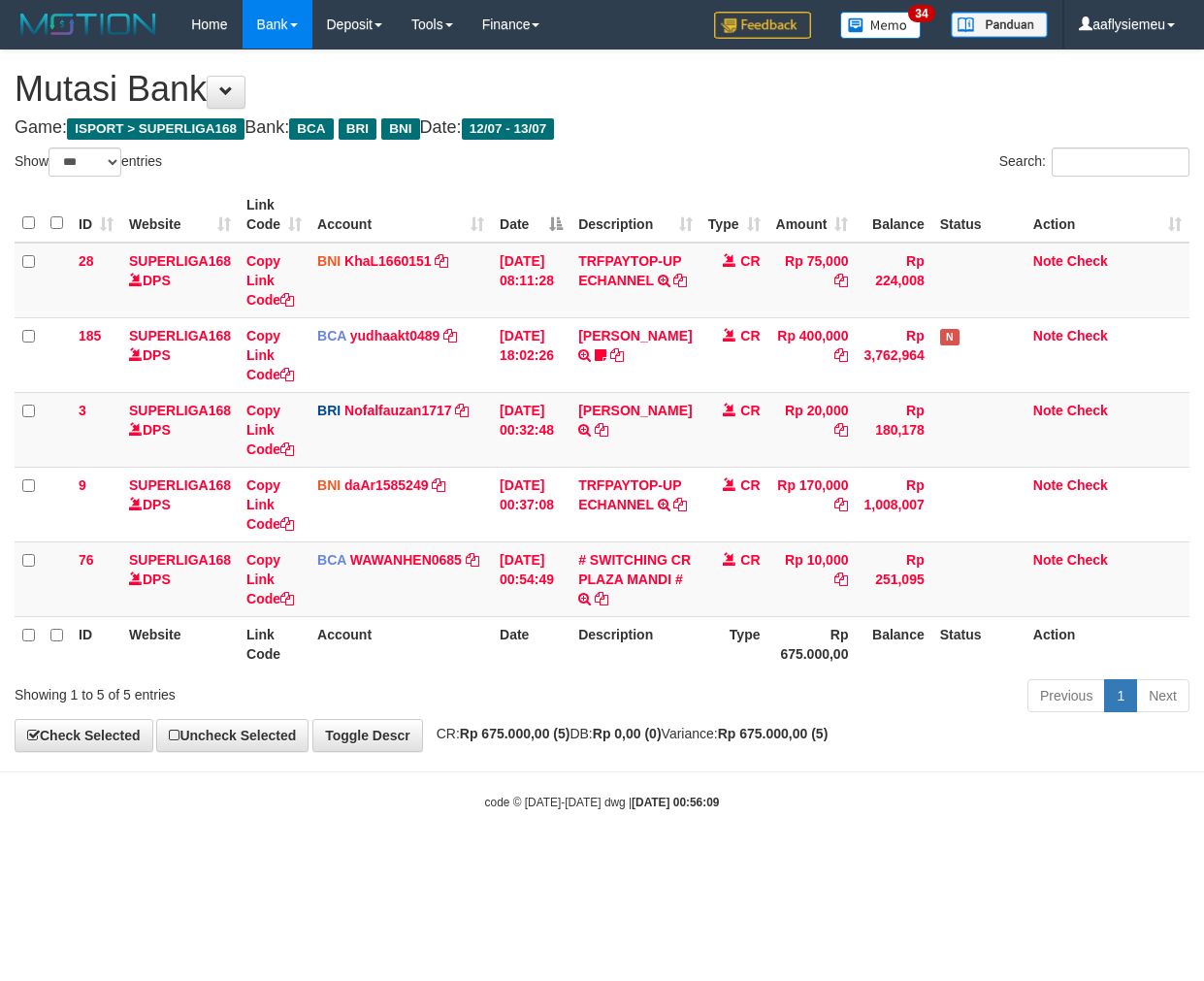 select on "***" 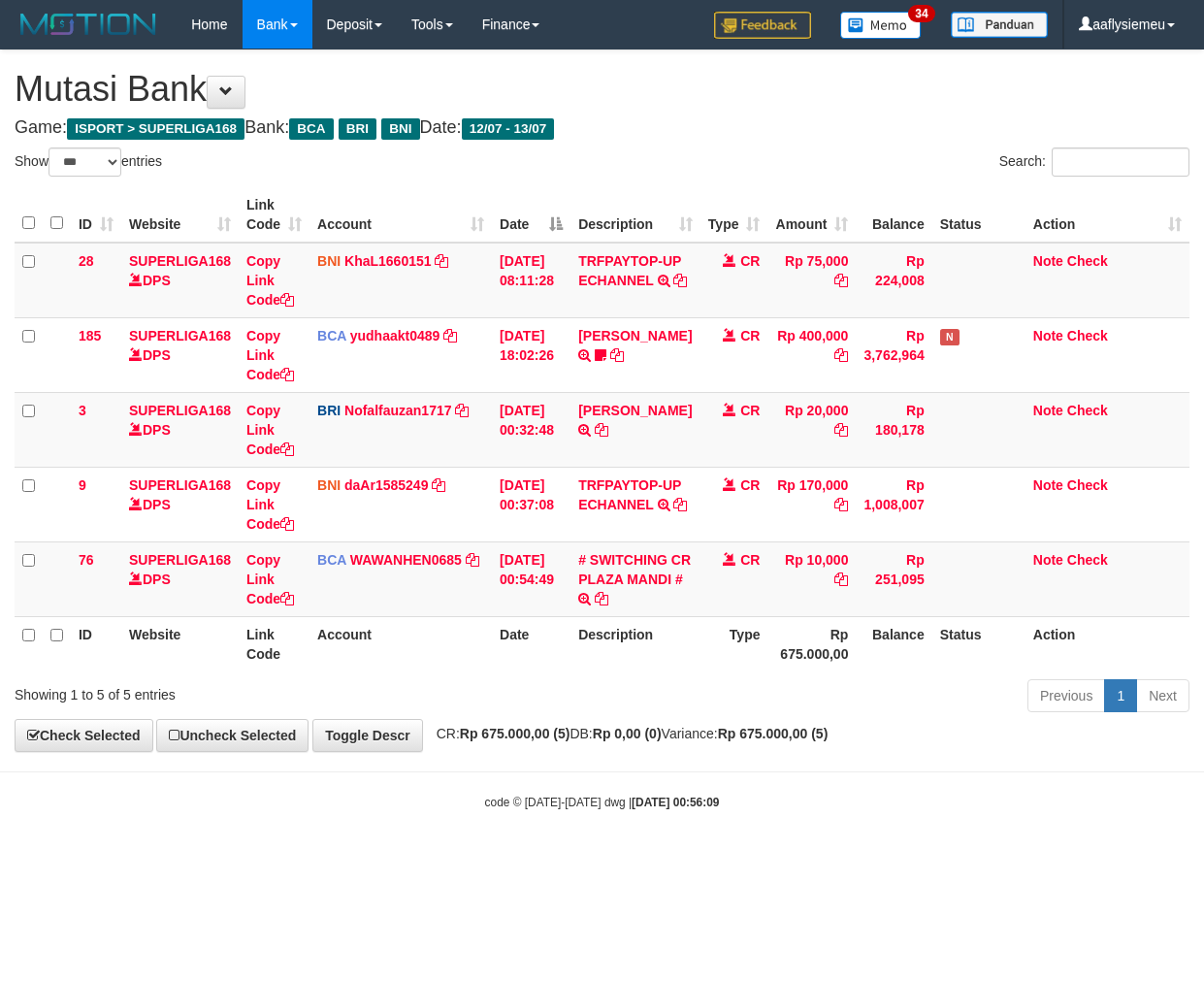 click on "Previous 1 Next" at bounding box center (853, 698) 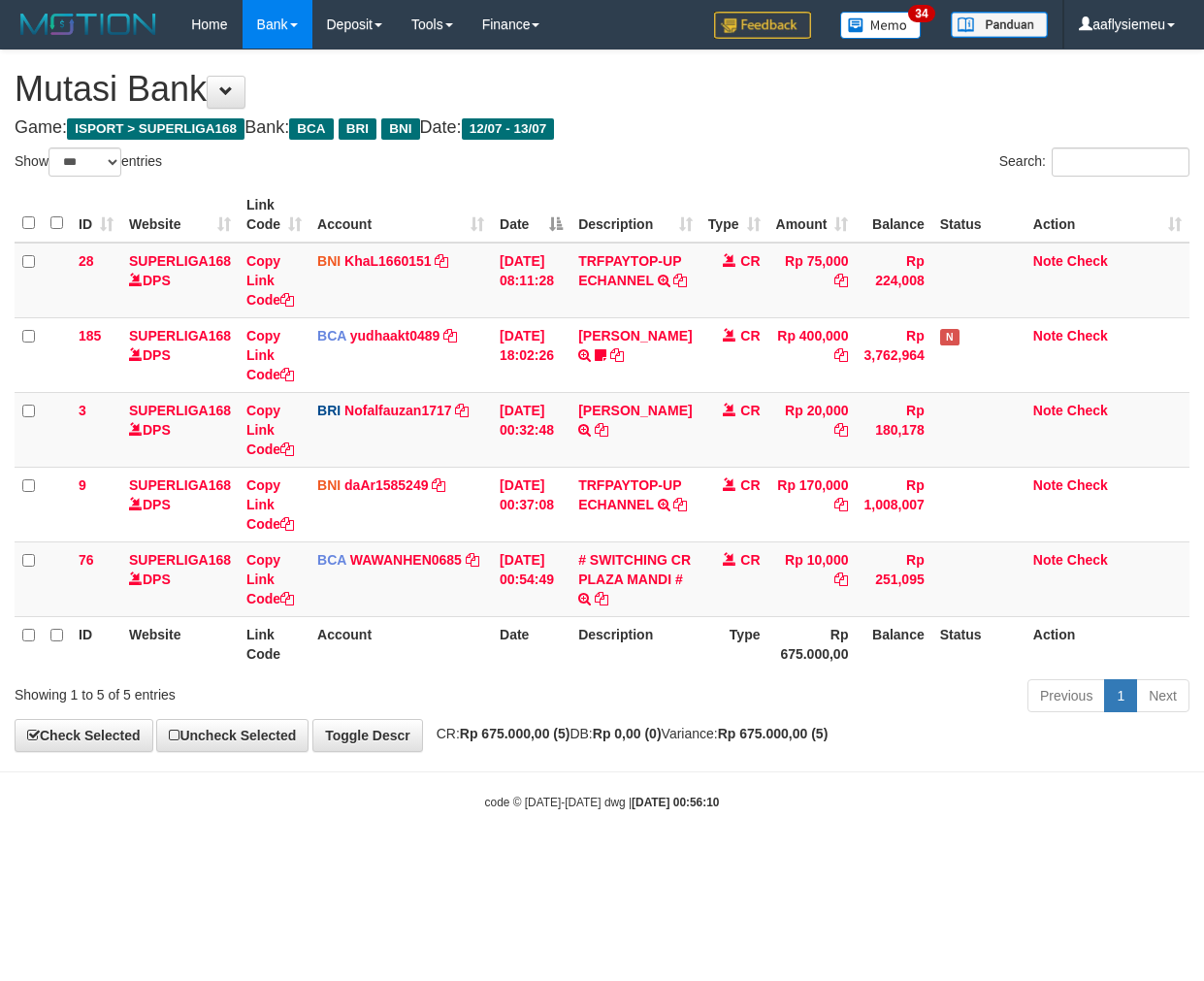 select on "***" 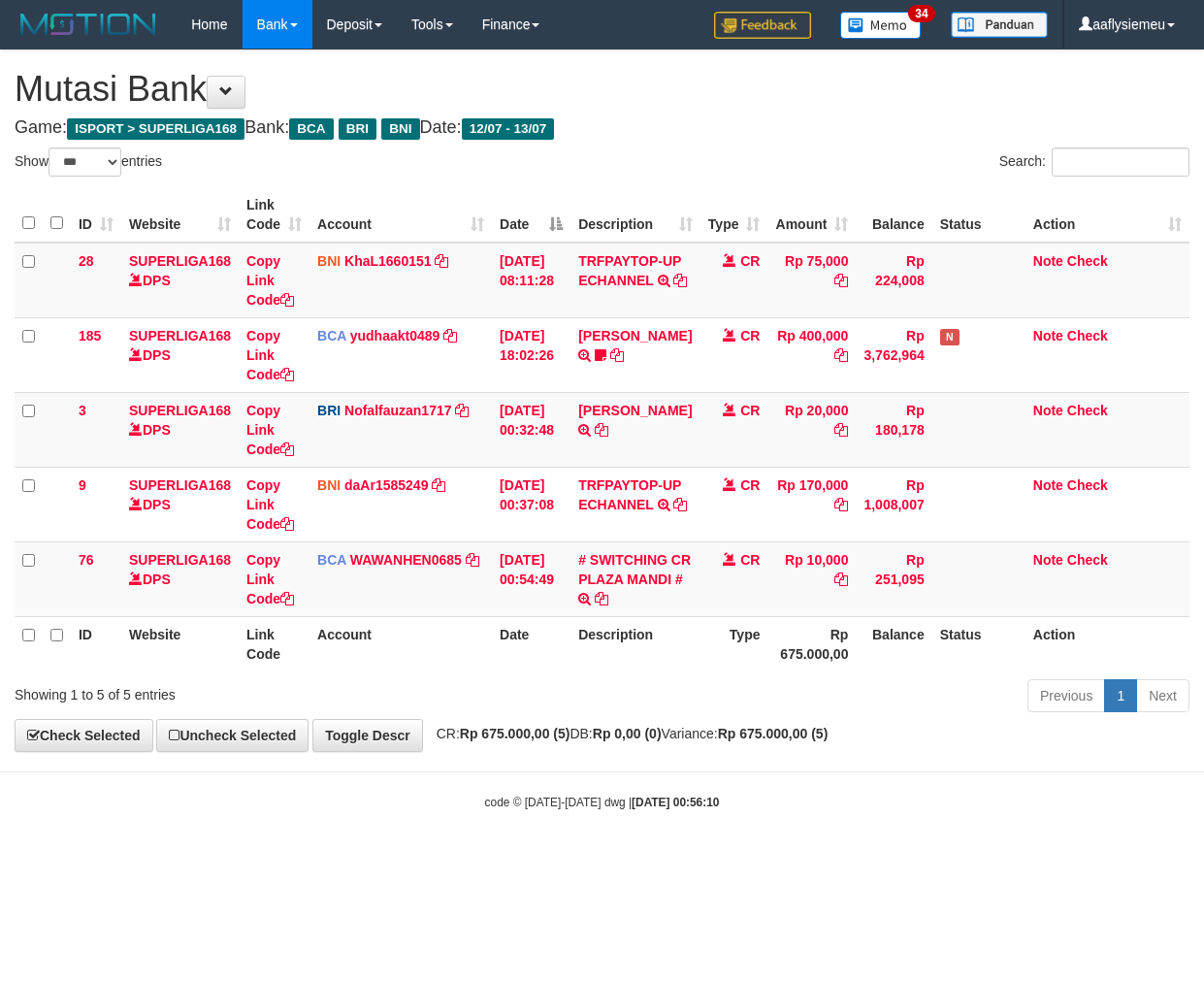scroll, scrollTop: 0, scrollLeft: 0, axis: both 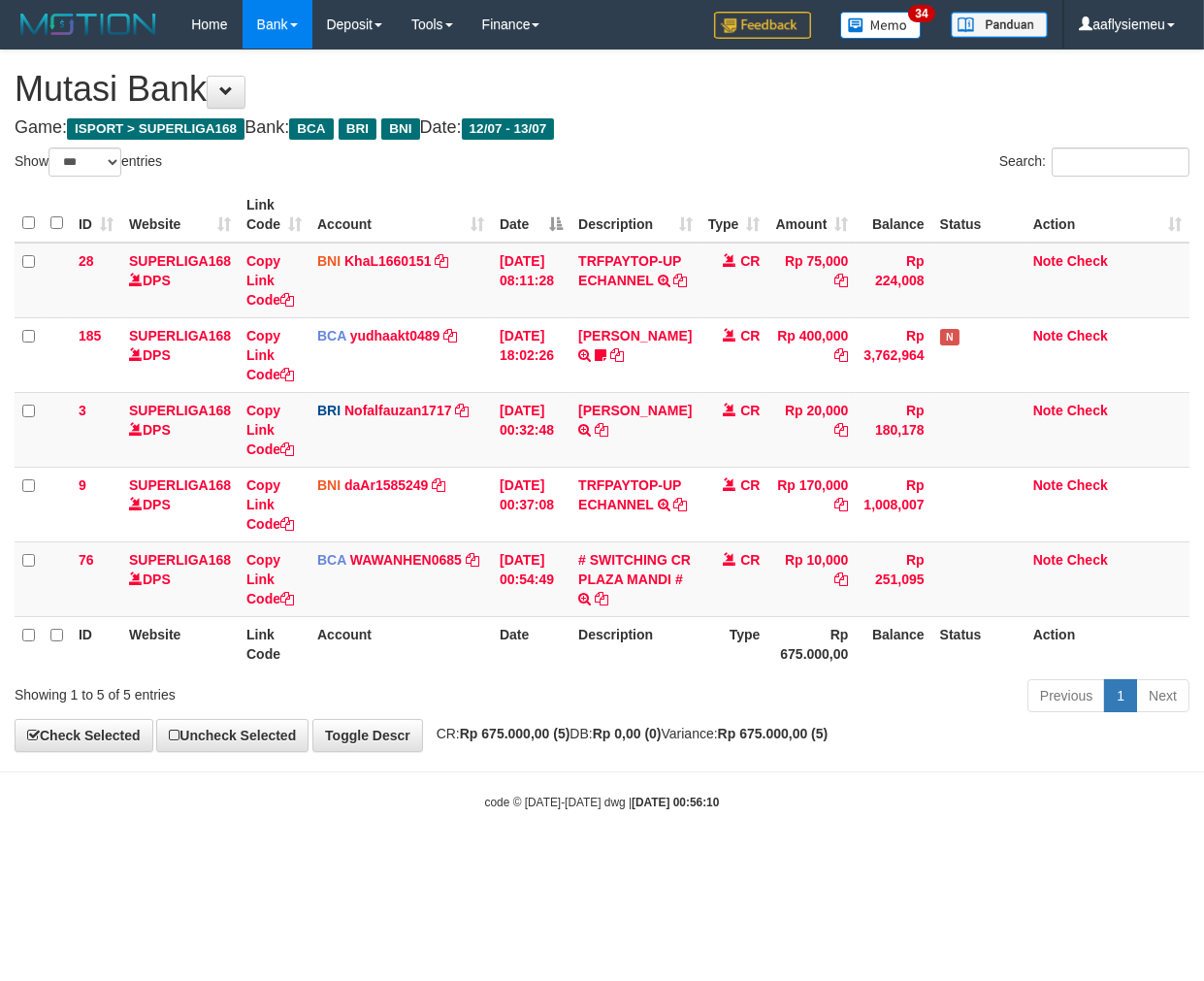 click on "Previous 1 Next" at bounding box center [853, 698] 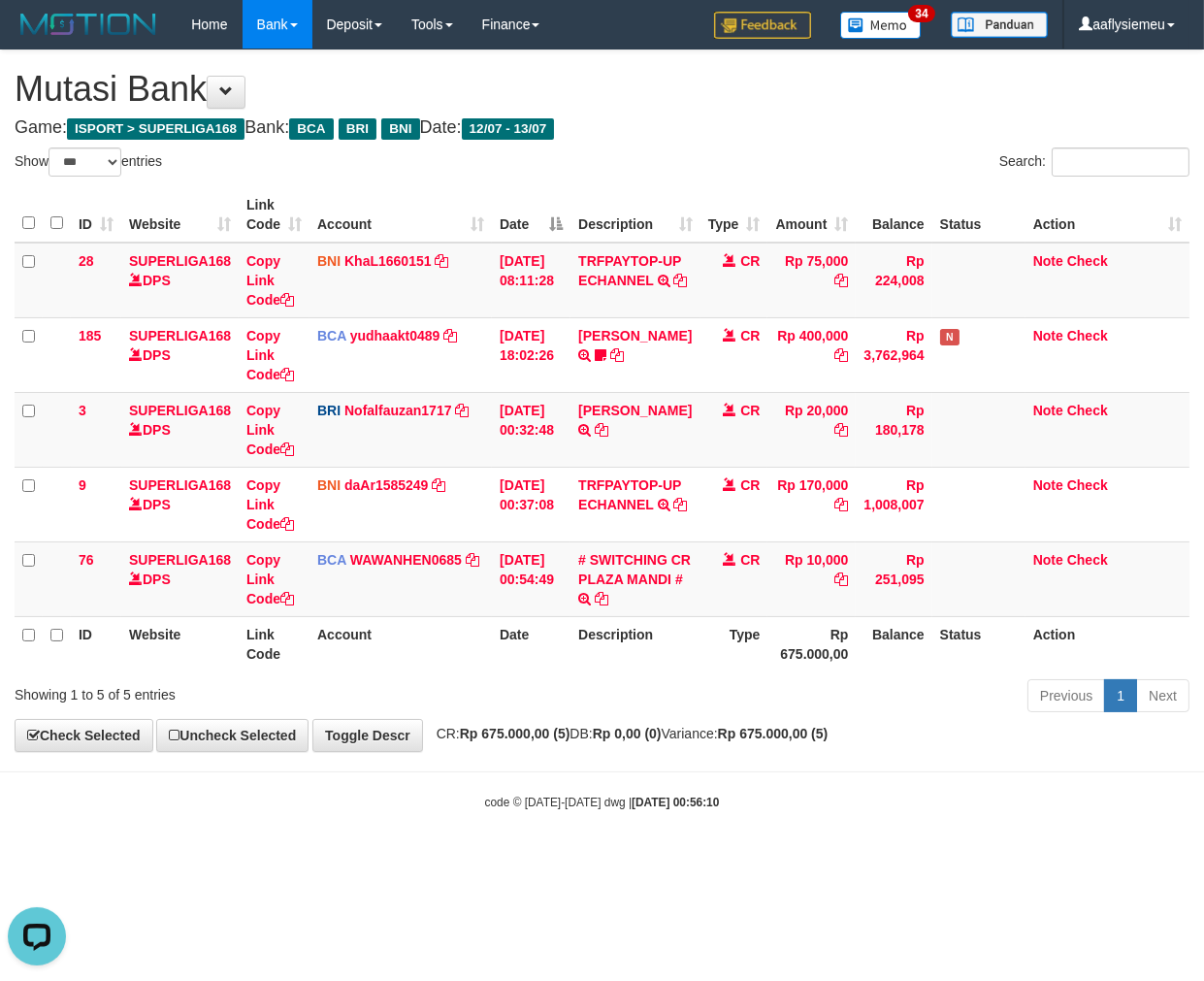 scroll, scrollTop: 0, scrollLeft: 0, axis: both 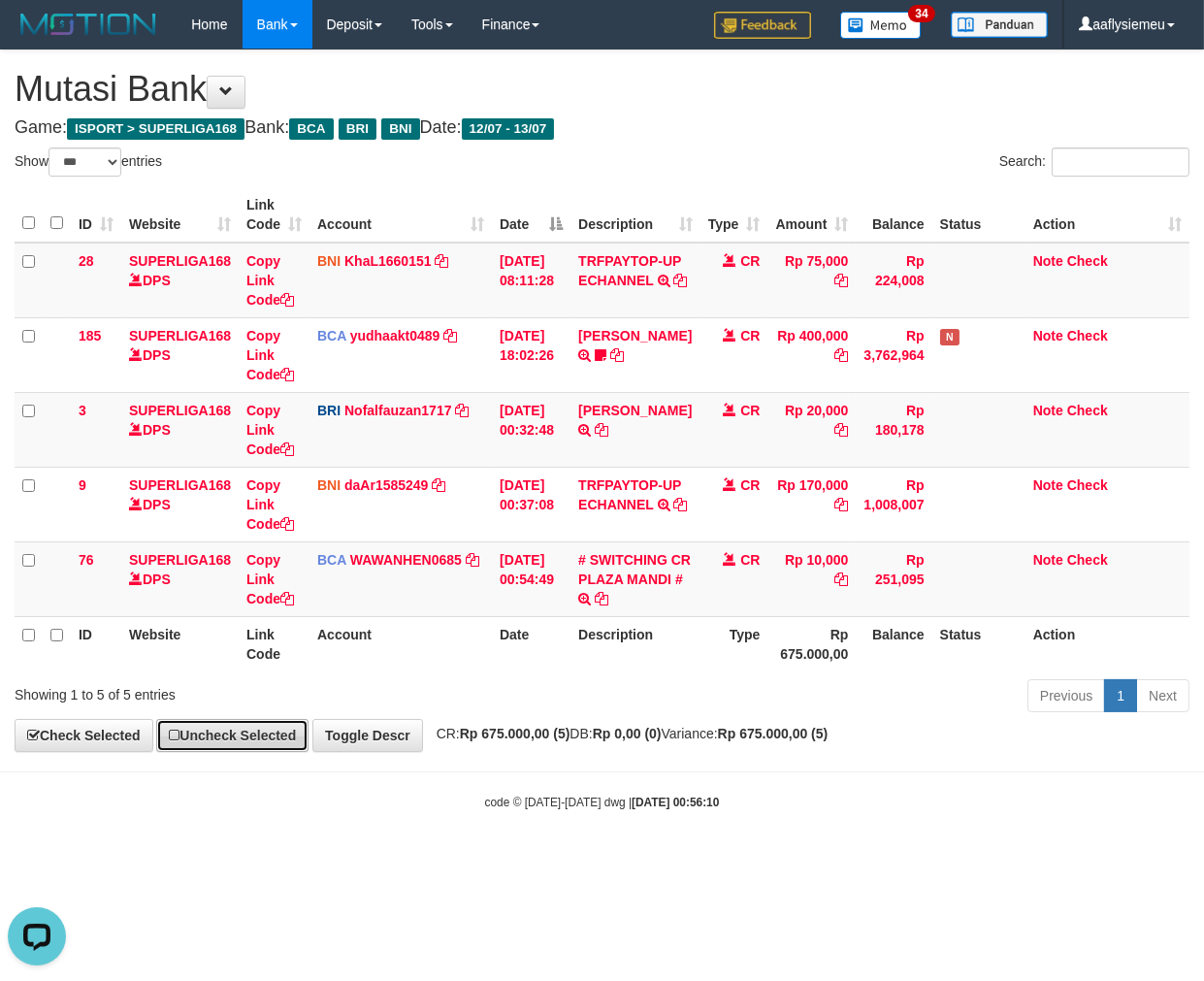 click on "Uncheck Selected" at bounding box center [232, 736] 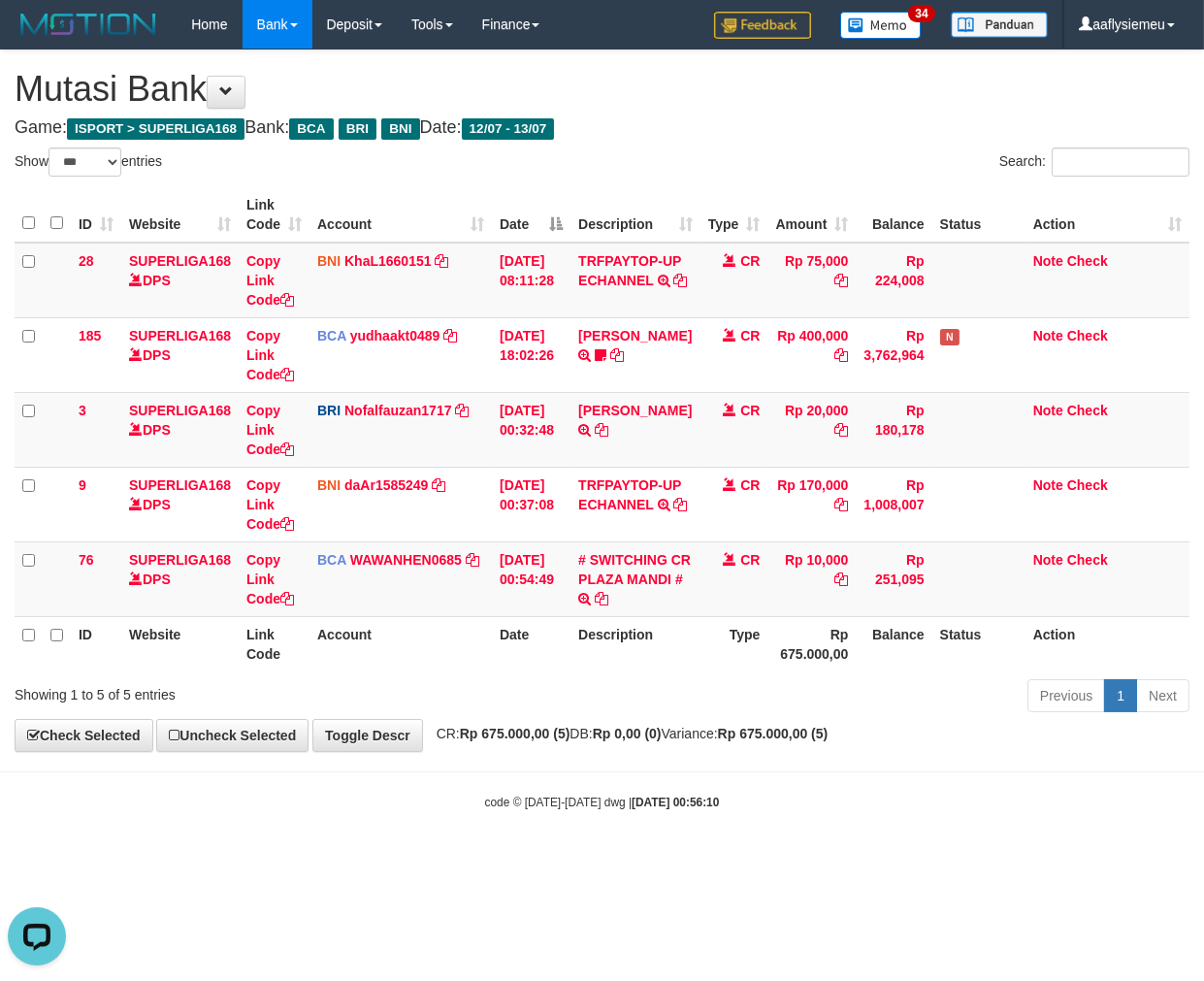 click on "**********" at bounding box center (602, 401) 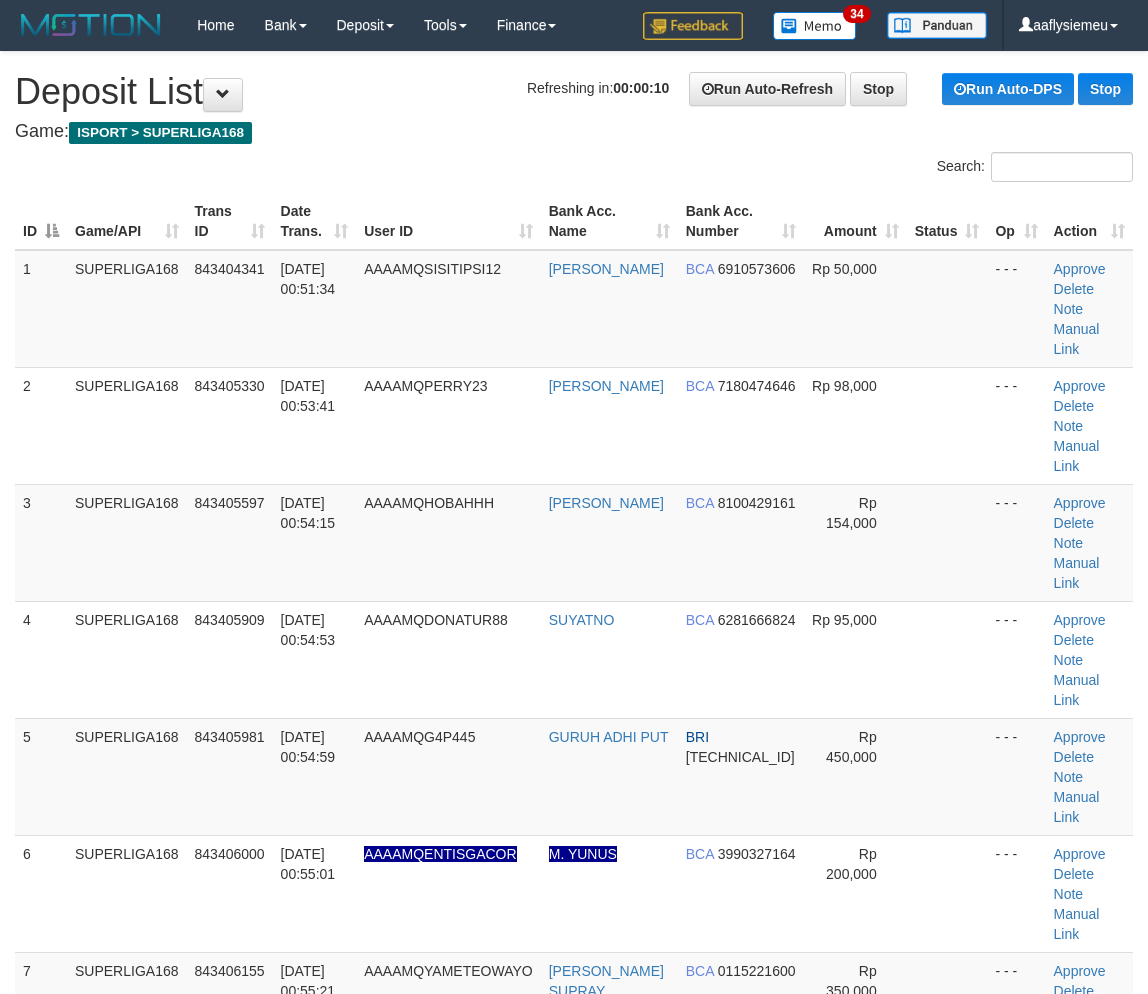 scroll, scrollTop: 0, scrollLeft: 0, axis: both 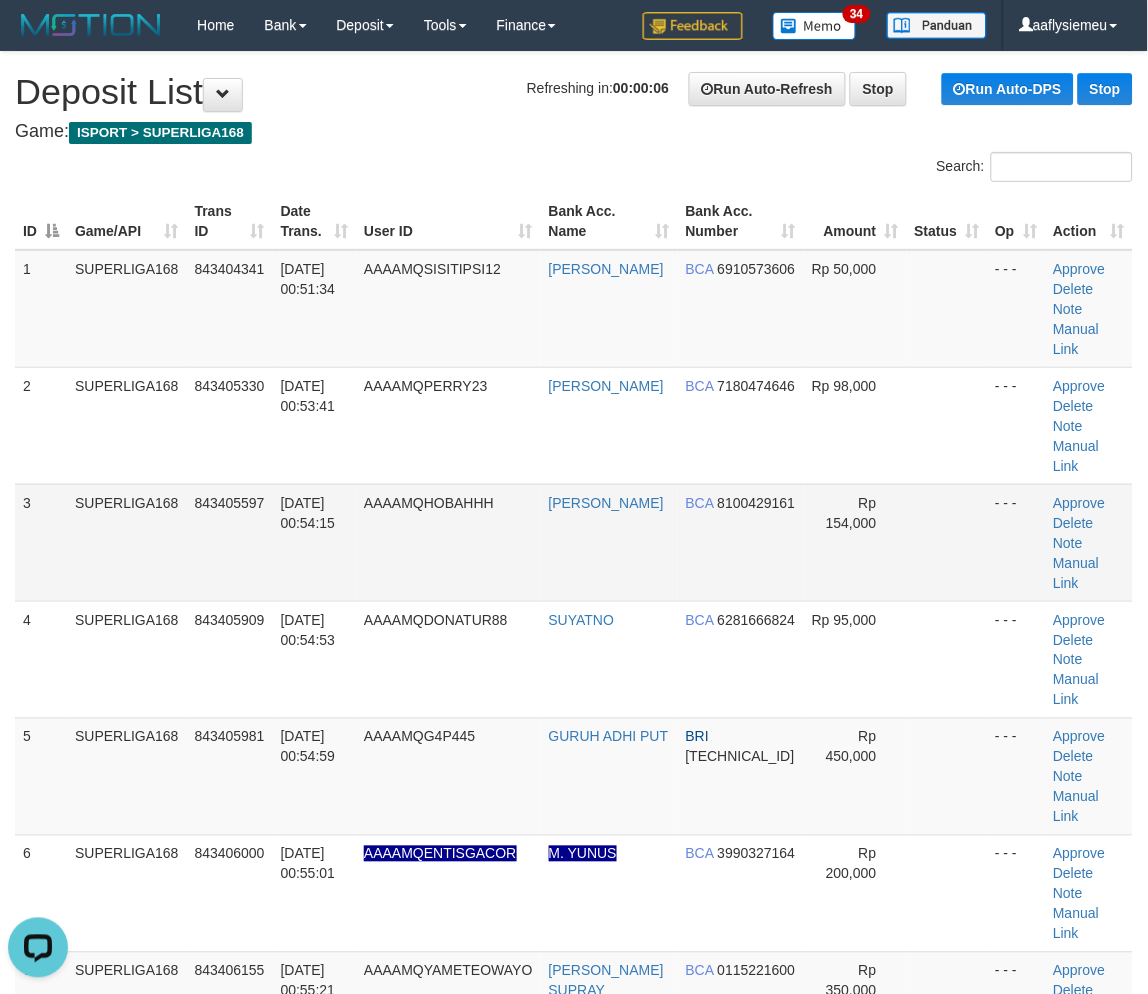 click on "SUPERLIGA168" at bounding box center (127, 542) 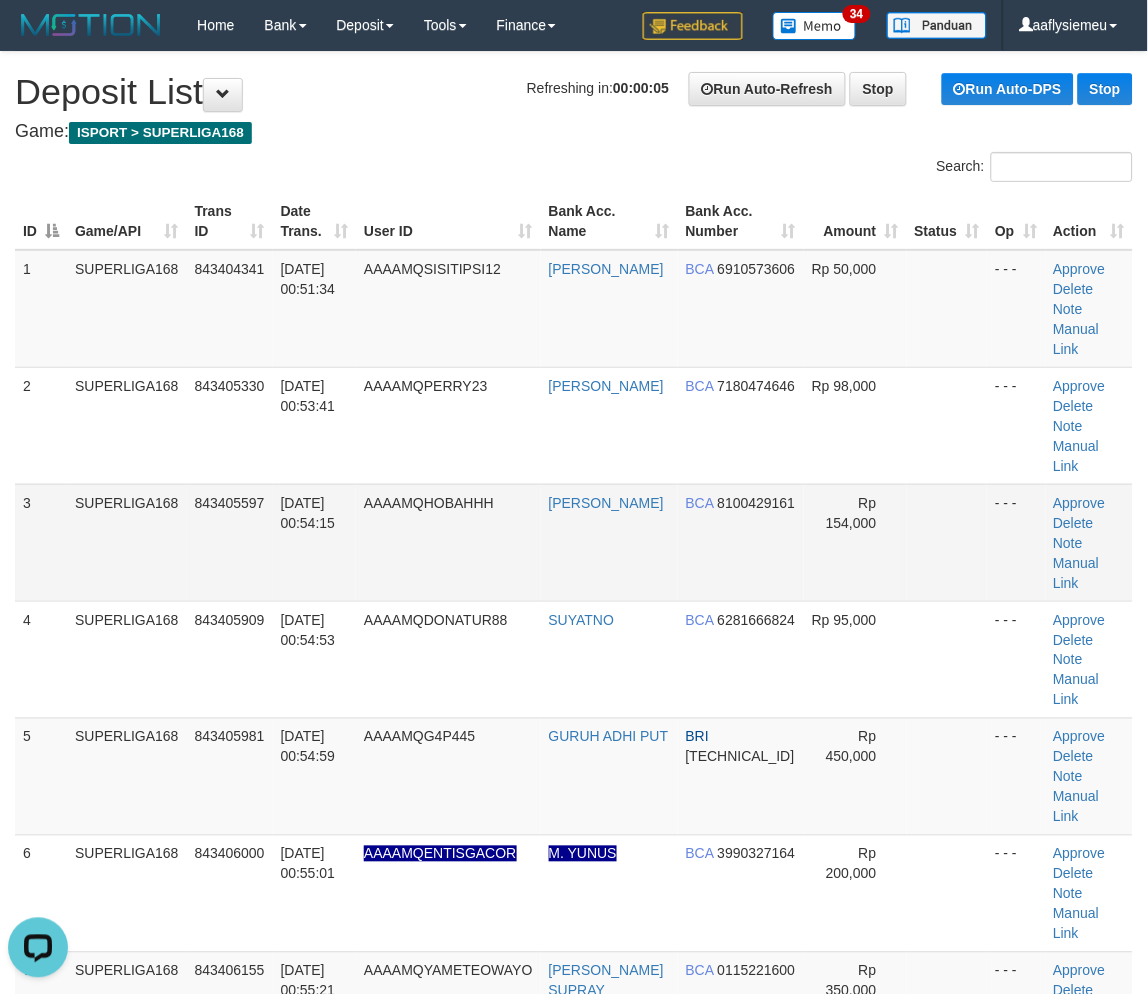 click on "SUPERLIGA168" at bounding box center [127, 542] 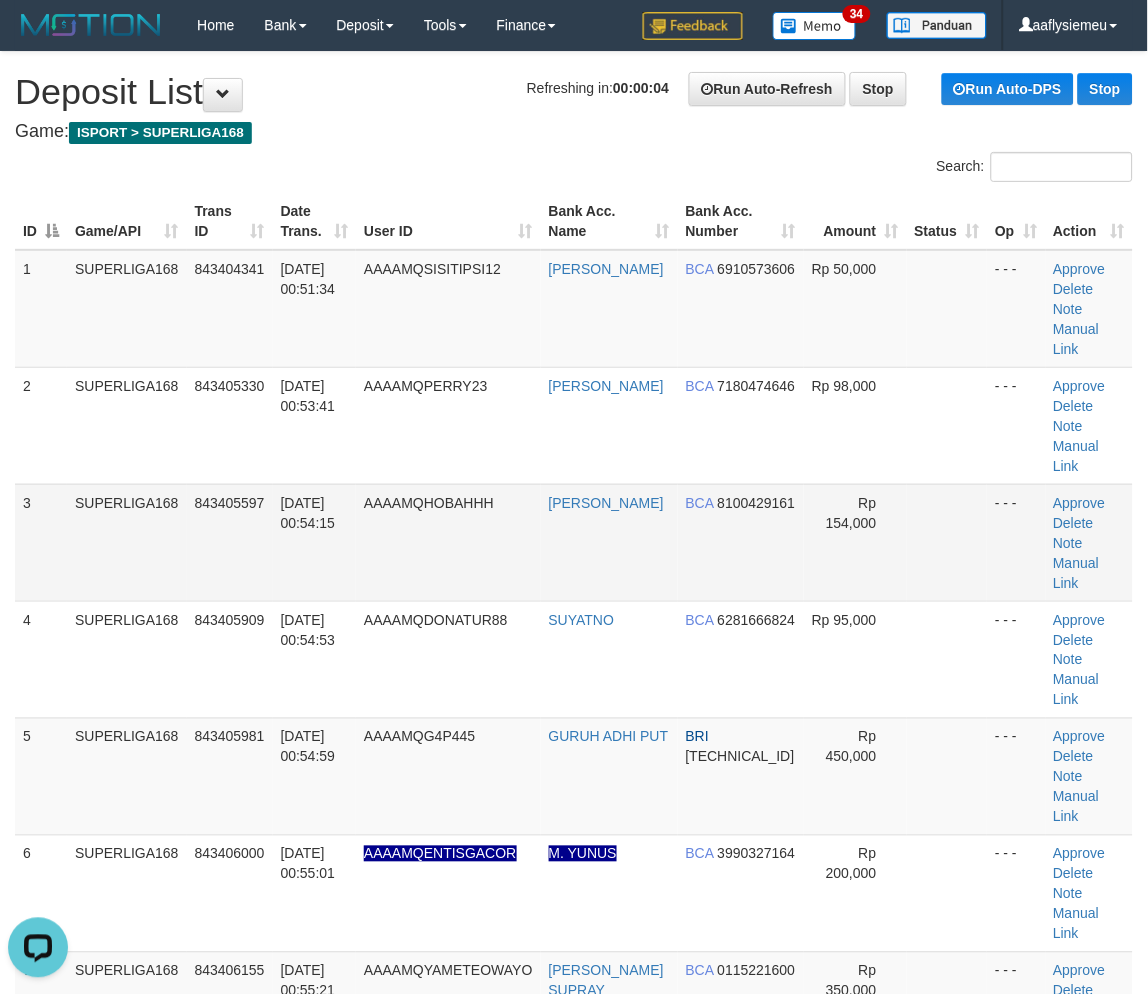 click on "3" at bounding box center [41, 542] 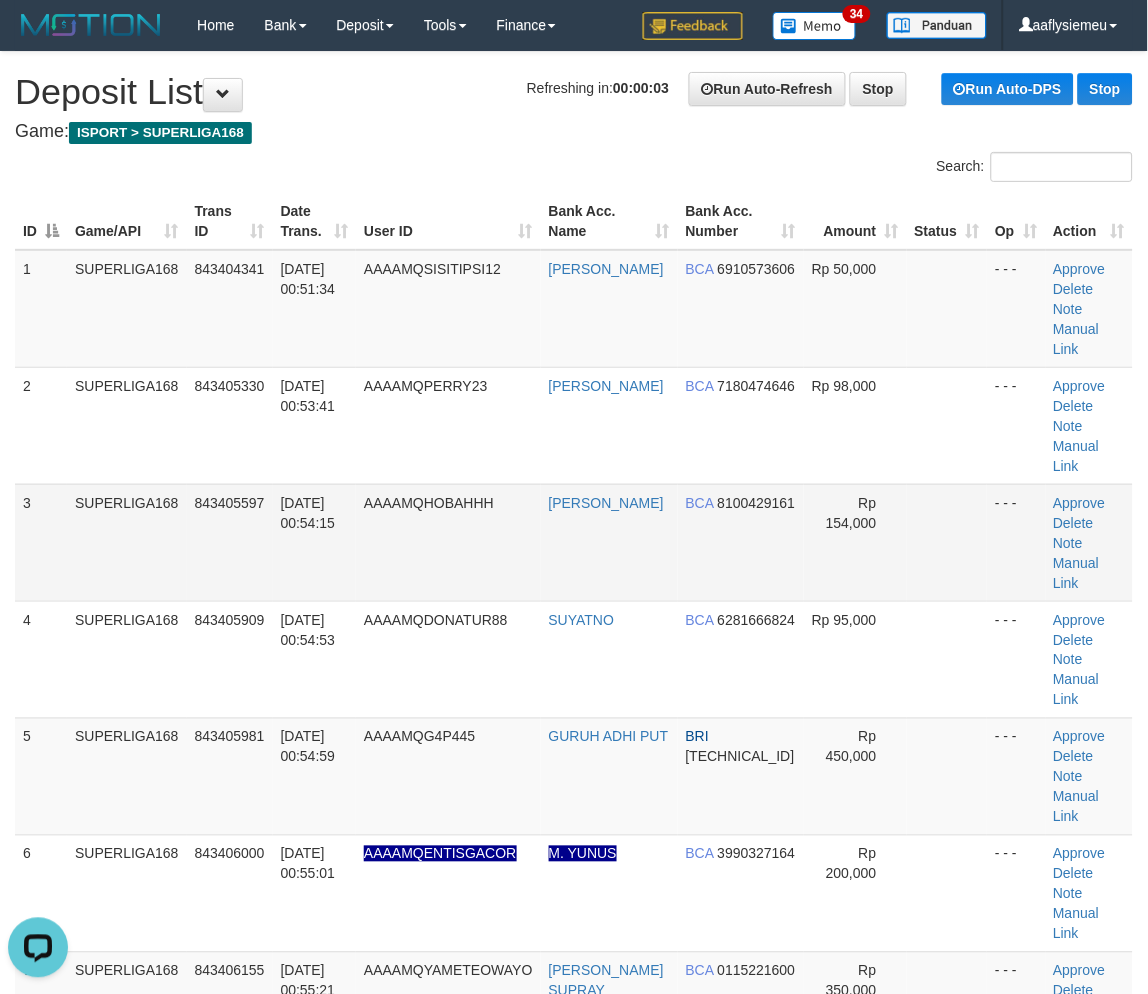 drag, startPoint x: 67, startPoint y: 563, endPoint x: 55, endPoint y: 578, distance: 19.209373 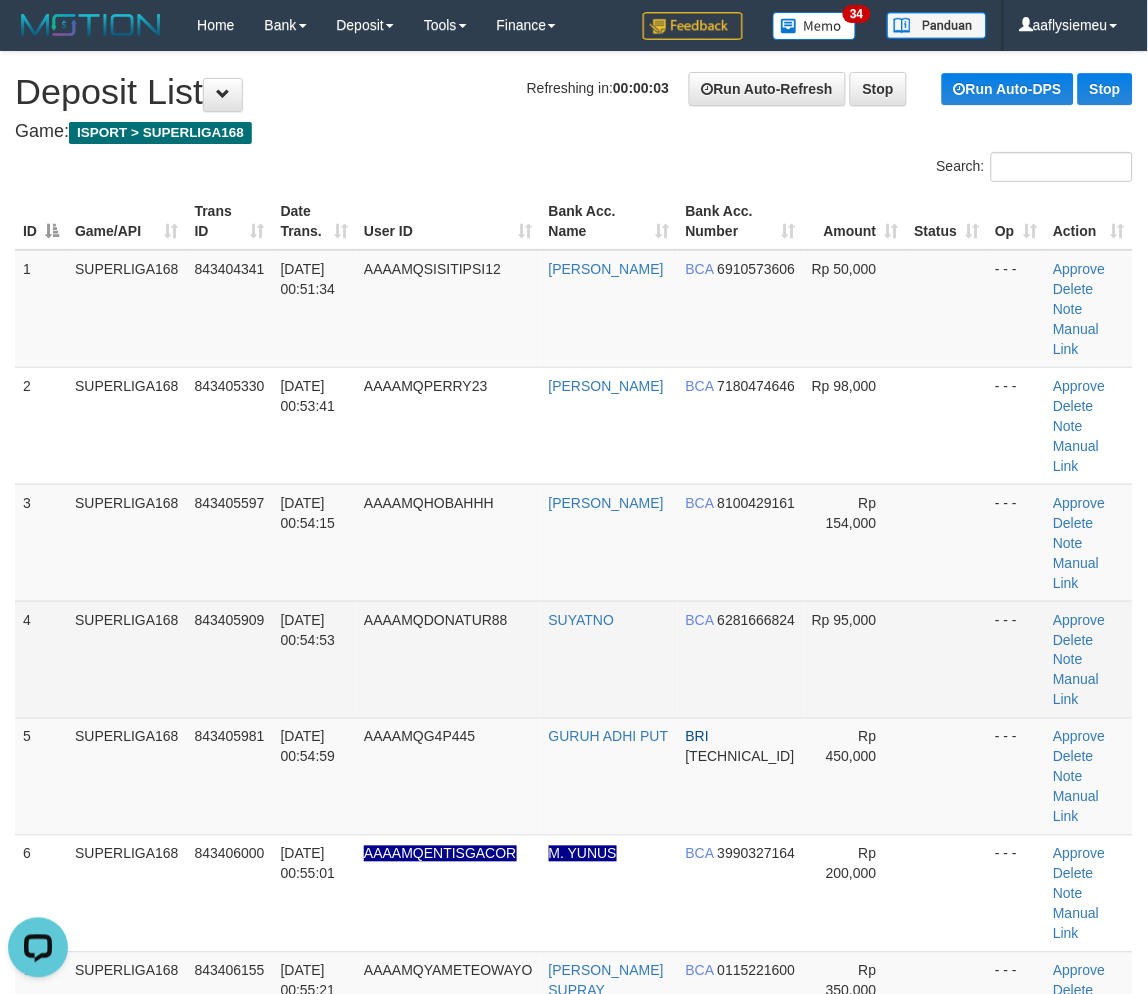 drag, startPoint x: 128, startPoint y: 591, endPoint x: 15, endPoint y: 640, distance: 123.16656 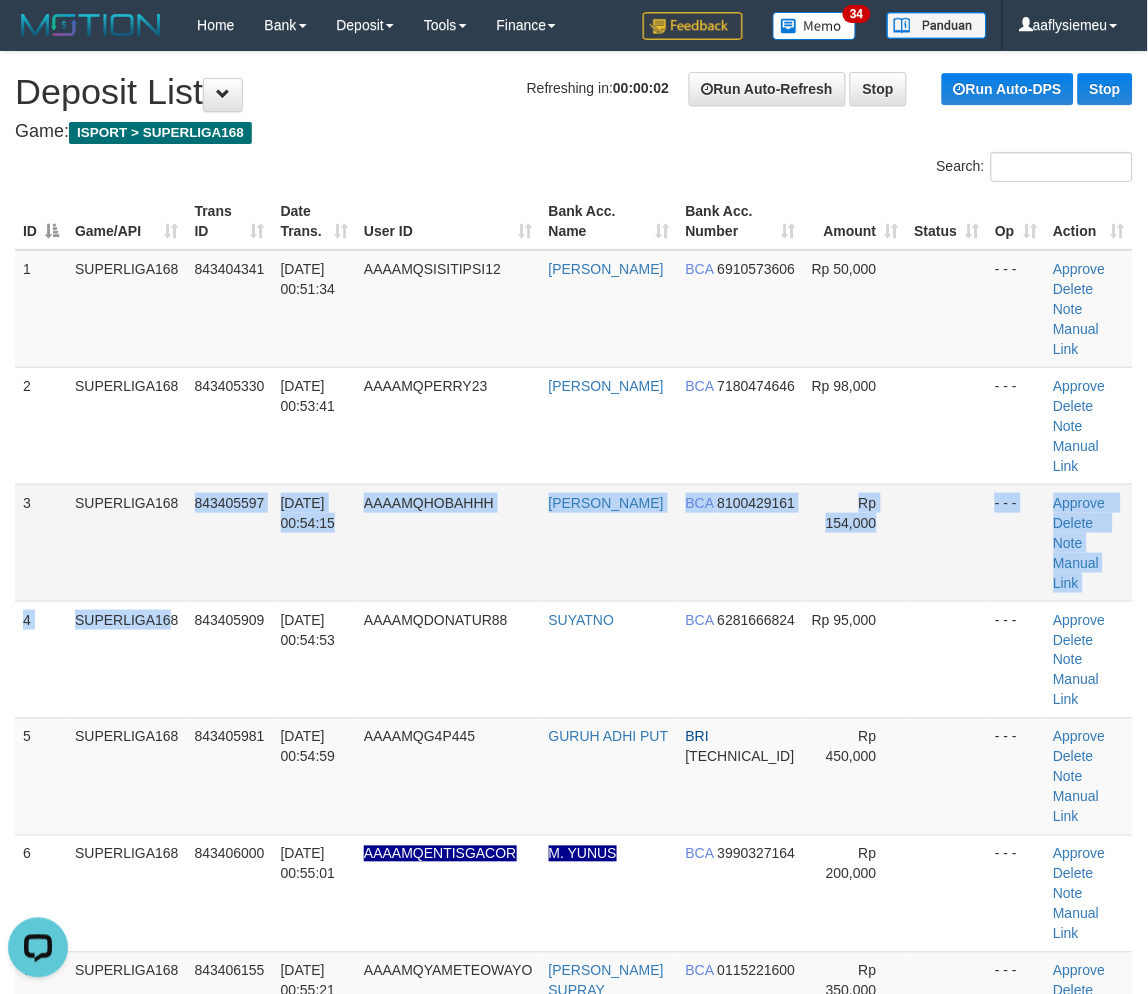 drag, startPoint x: 195, startPoint y: 572, endPoint x: 3, endPoint y: 633, distance: 201.4572 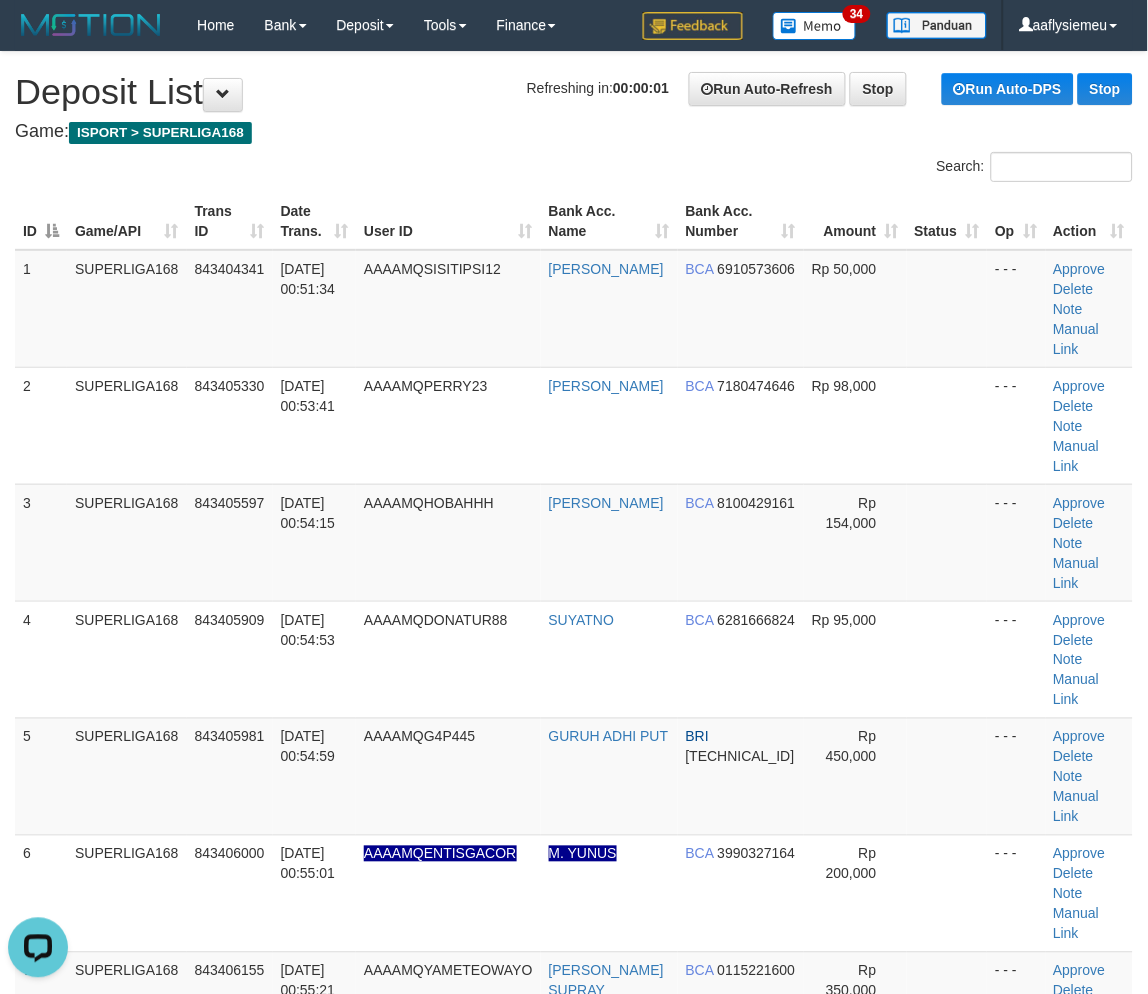 drag, startPoint x: 93, startPoint y: 571, endPoint x: 2, endPoint y: 608, distance: 98.23441 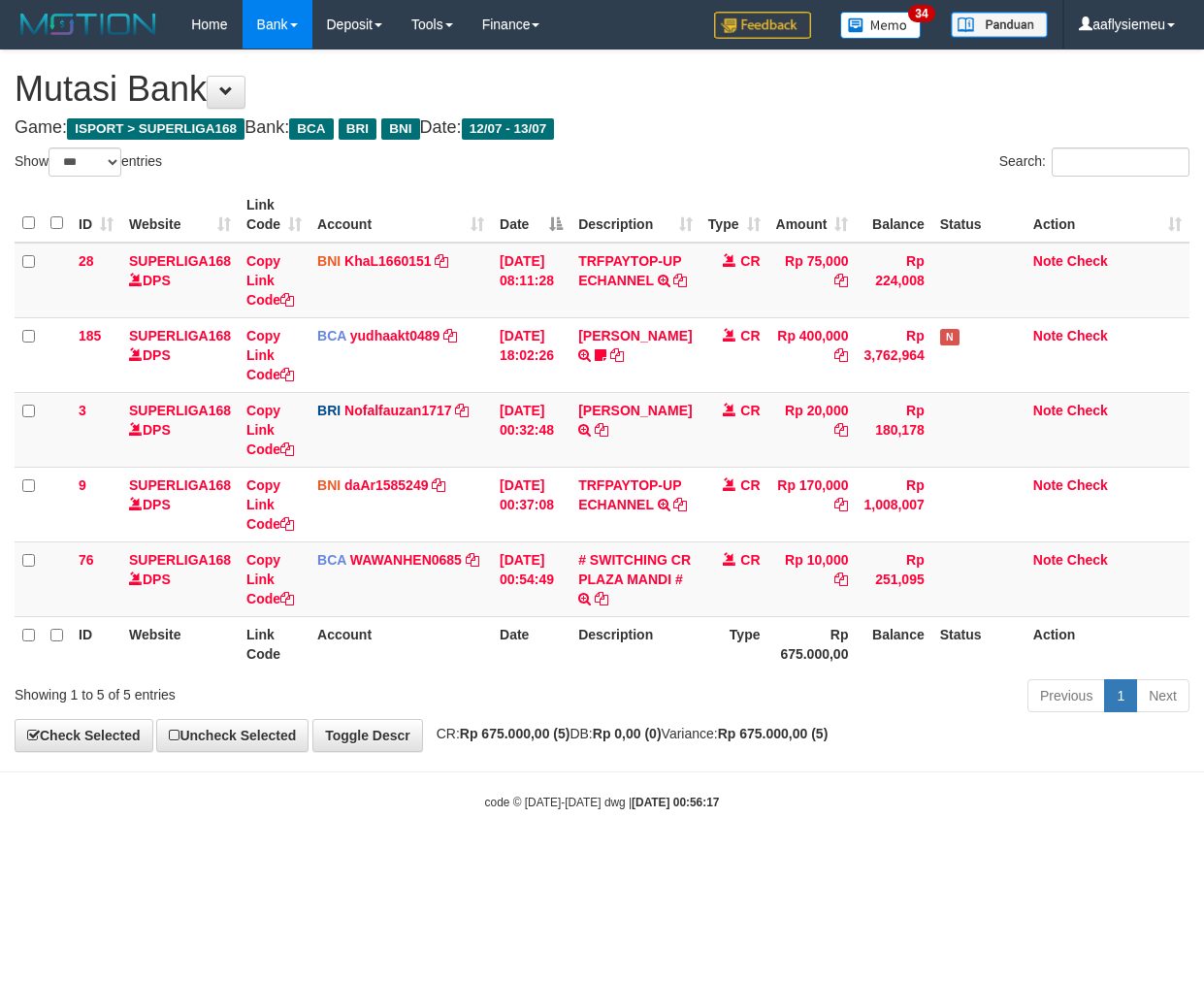select on "***" 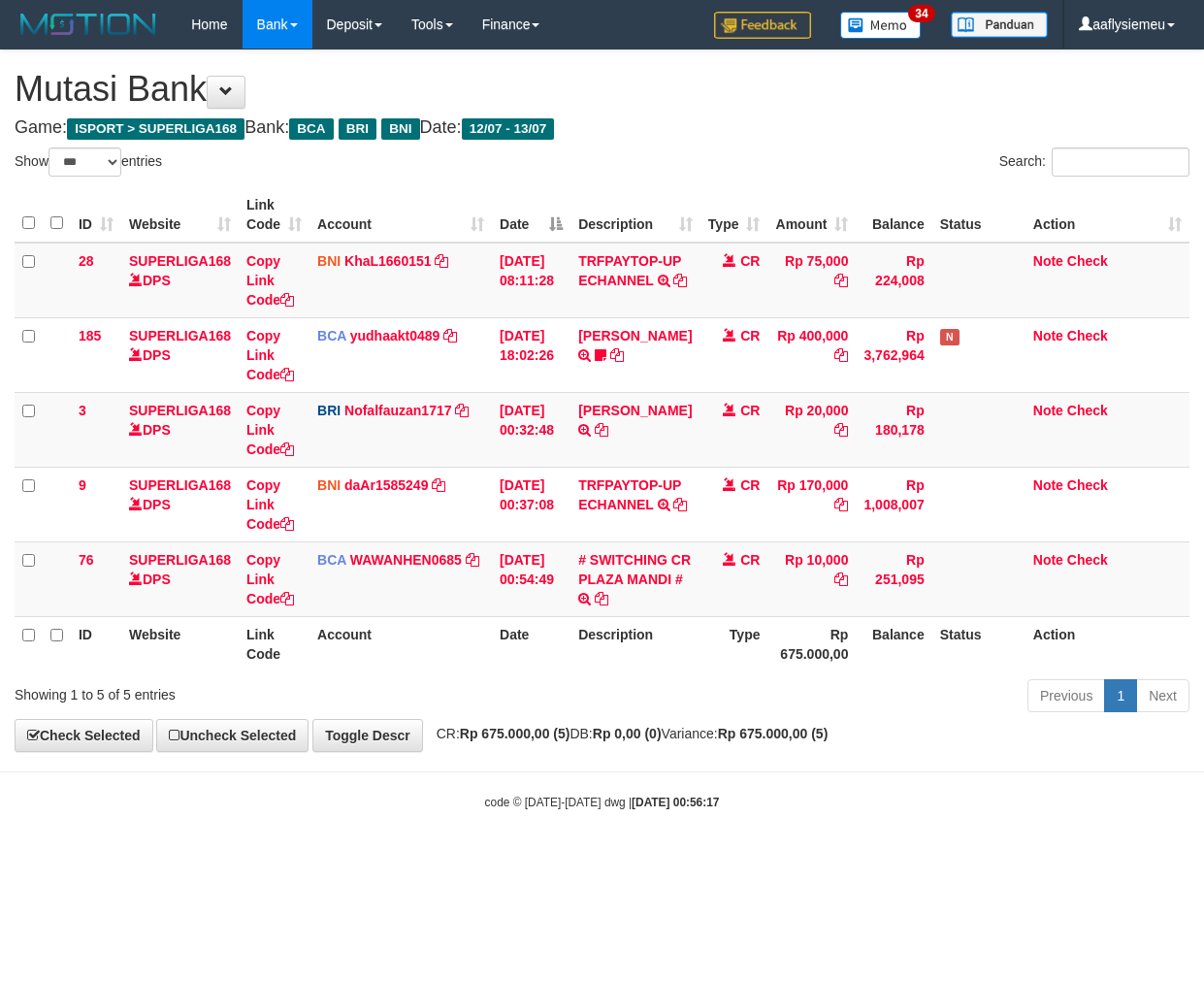 scroll, scrollTop: 0, scrollLeft: 0, axis: both 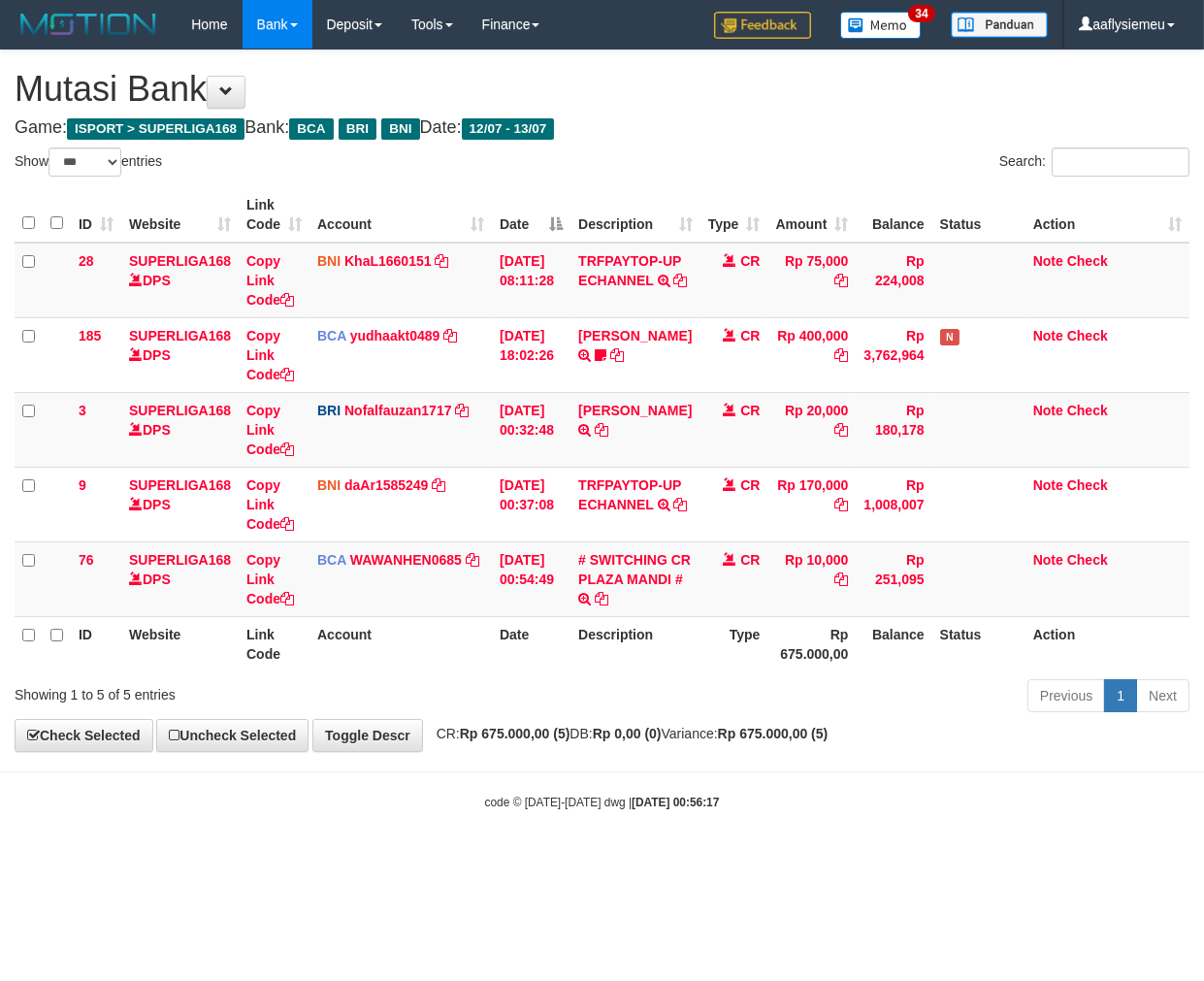 click on "code © 2012-2018 dwg |  2025/07/13 00:56:17" at bounding box center [602, 801] 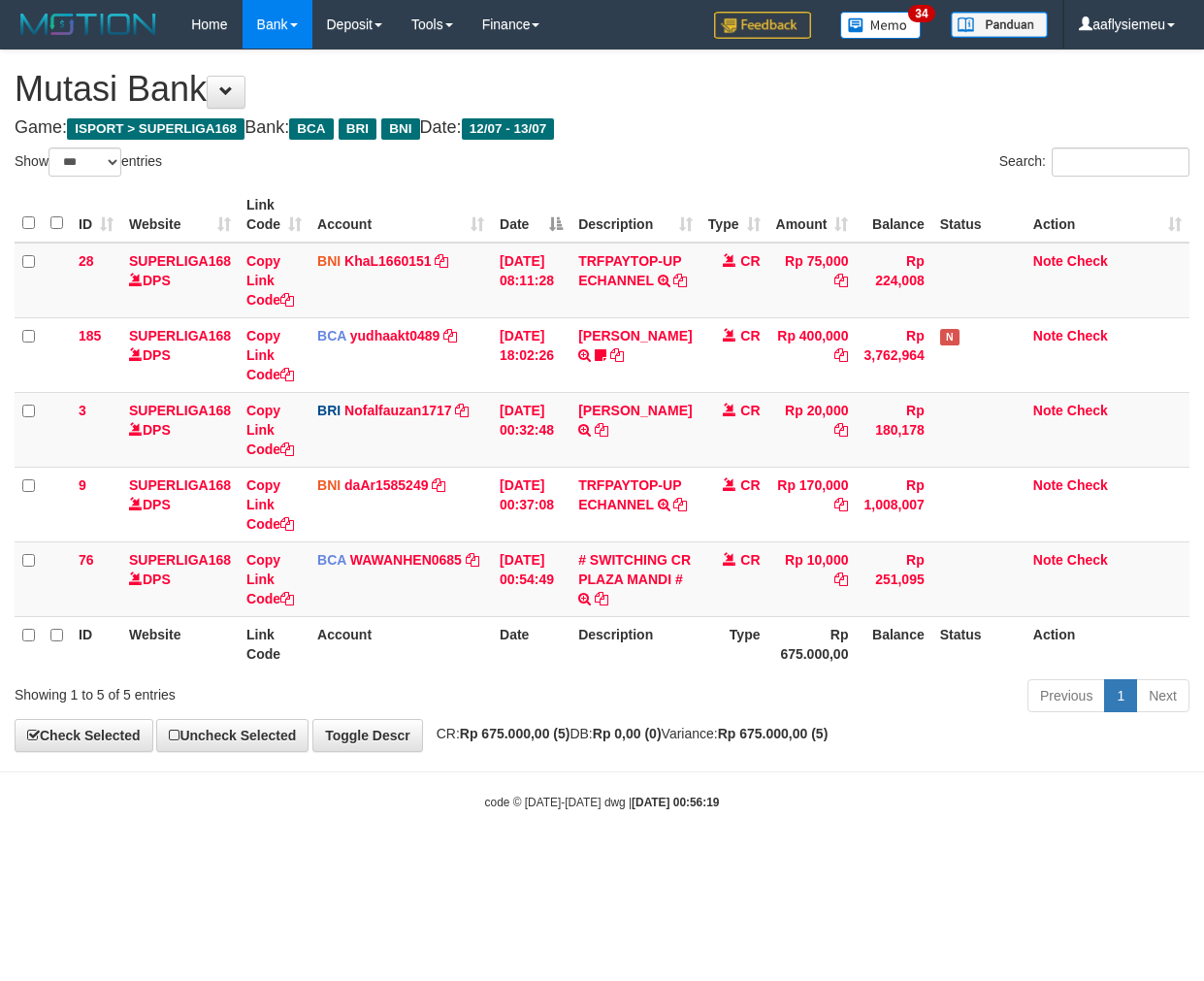 select on "***" 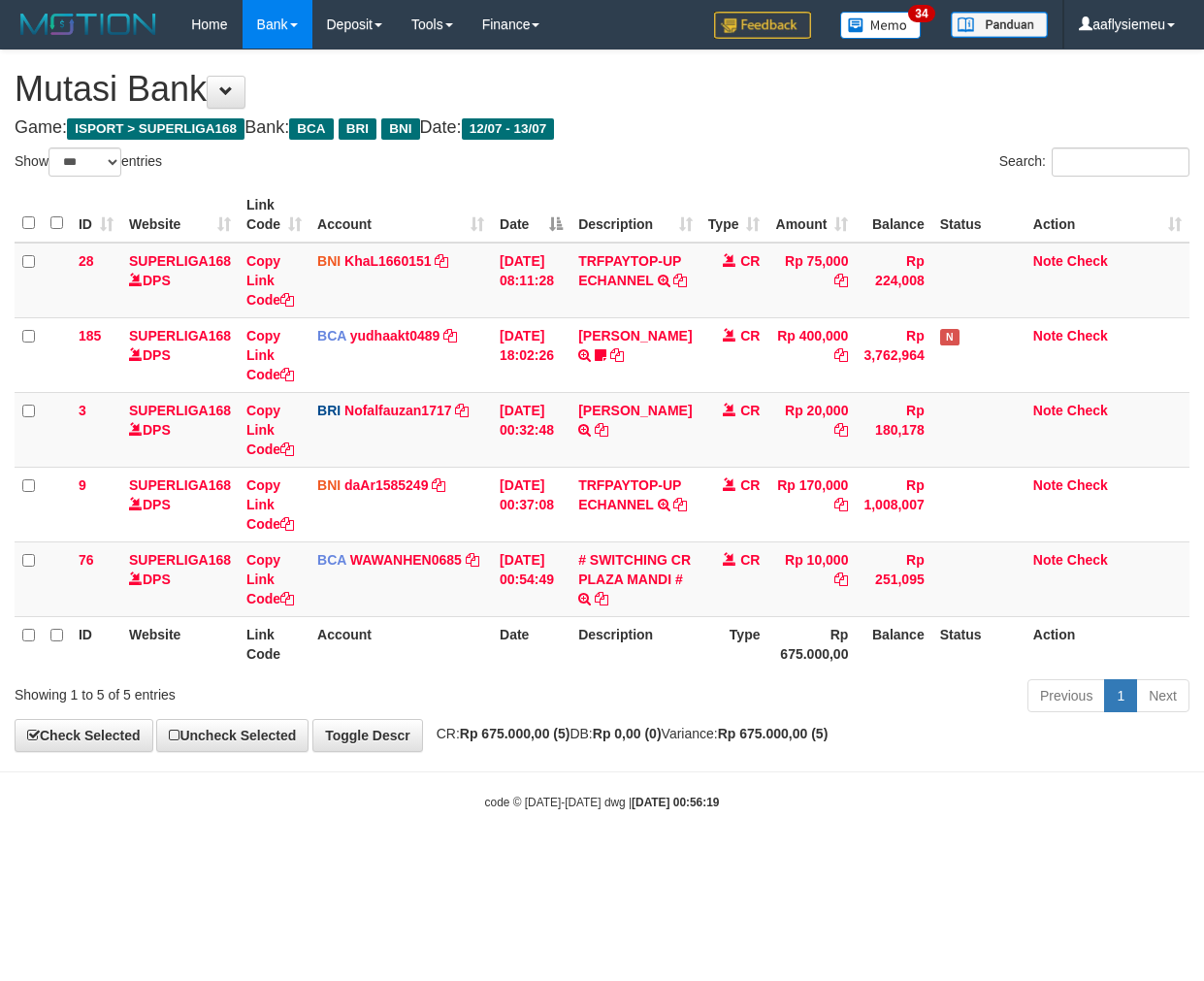 scroll, scrollTop: 0, scrollLeft: 0, axis: both 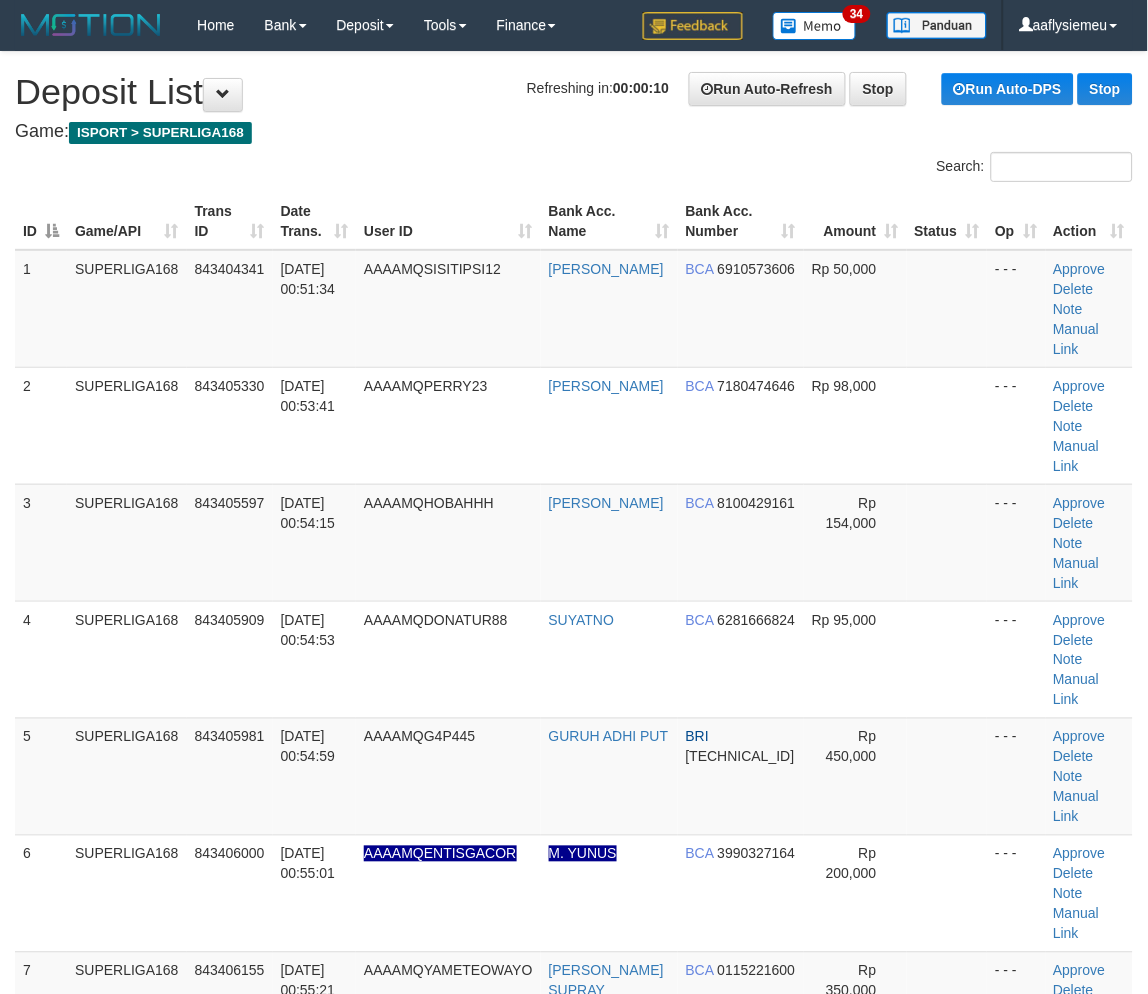 drag, startPoint x: 98, startPoint y: 564, endPoint x: 0, endPoint y: 604, distance: 105.848946 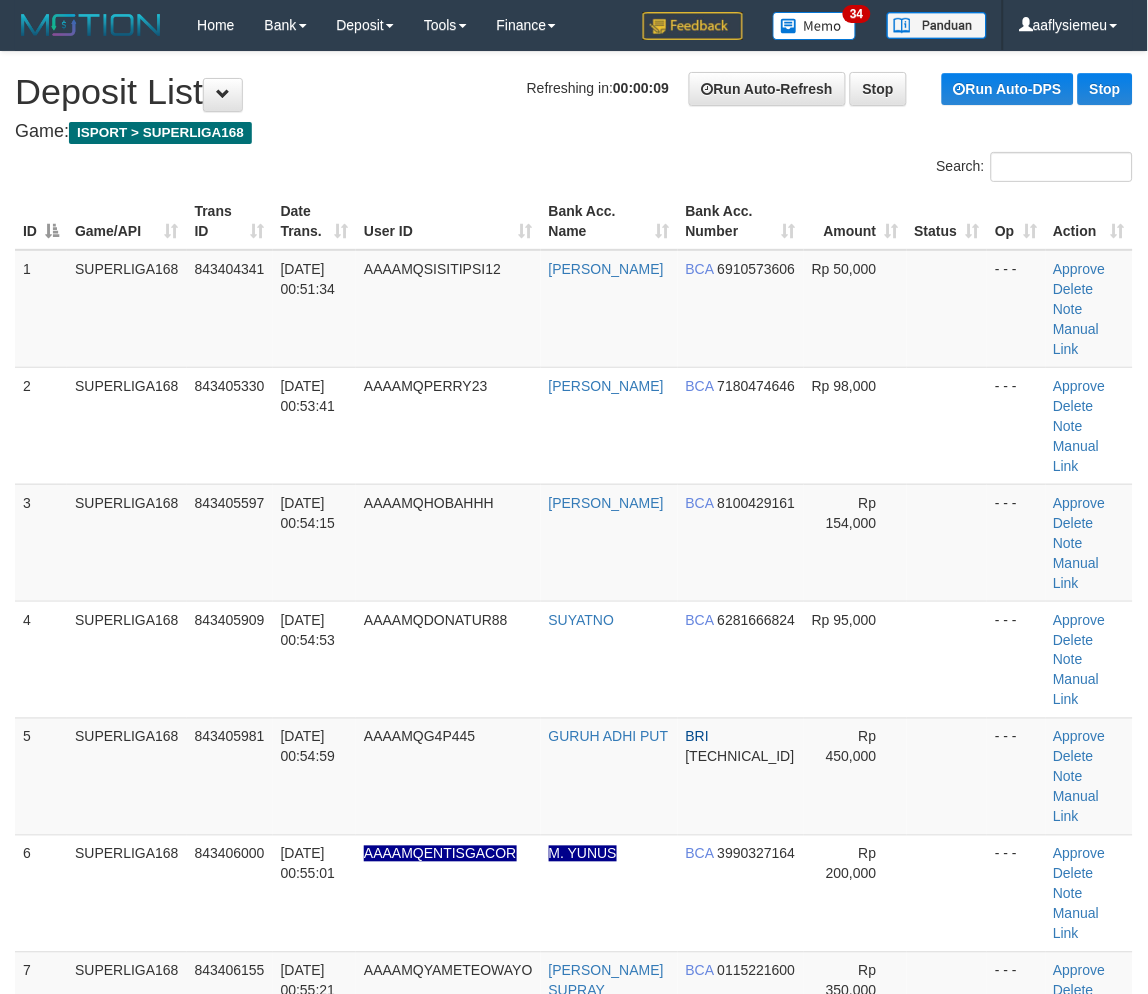 drag, startPoint x: 191, startPoint y: 511, endPoint x: 10, endPoint y: 572, distance: 191.00262 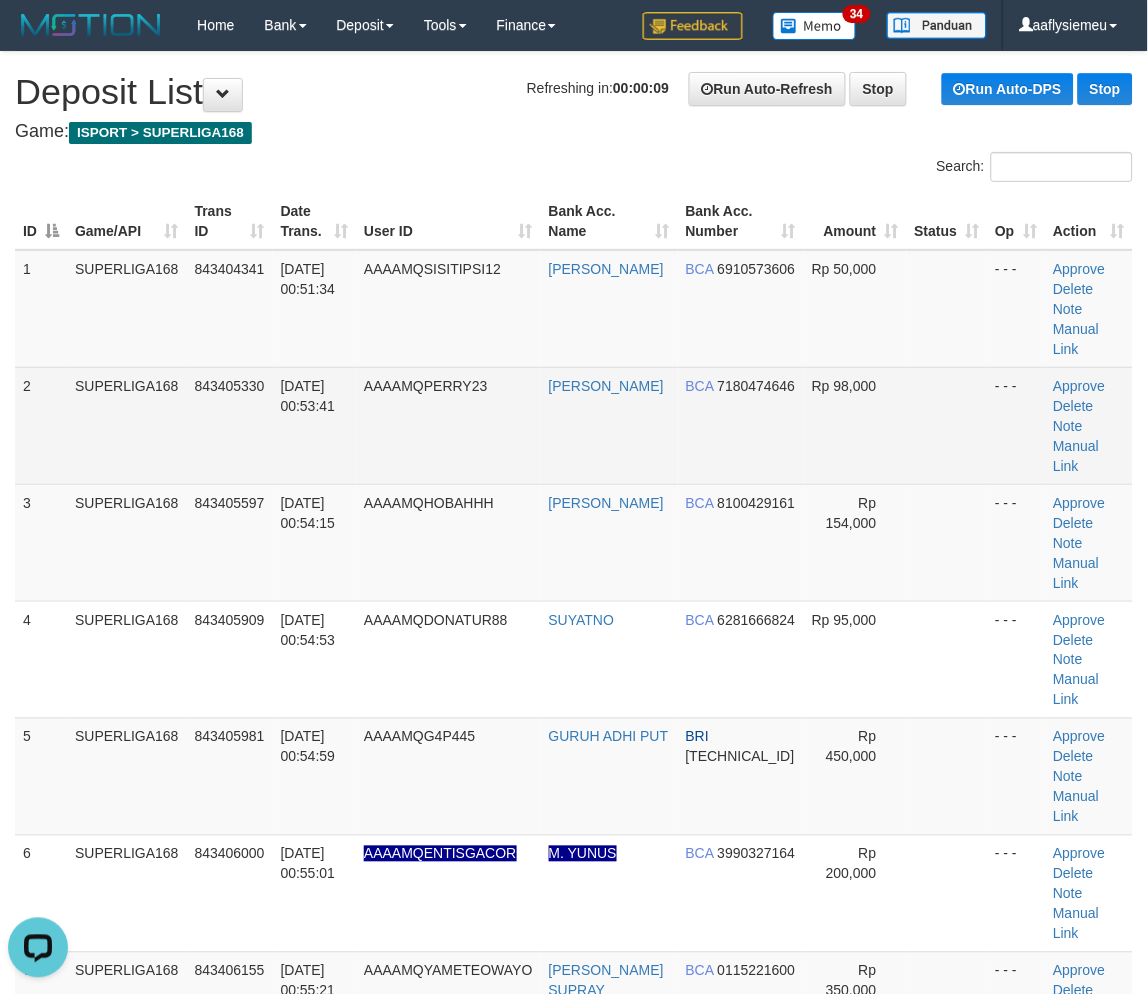 scroll, scrollTop: 0, scrollLeft: 0, axis: both 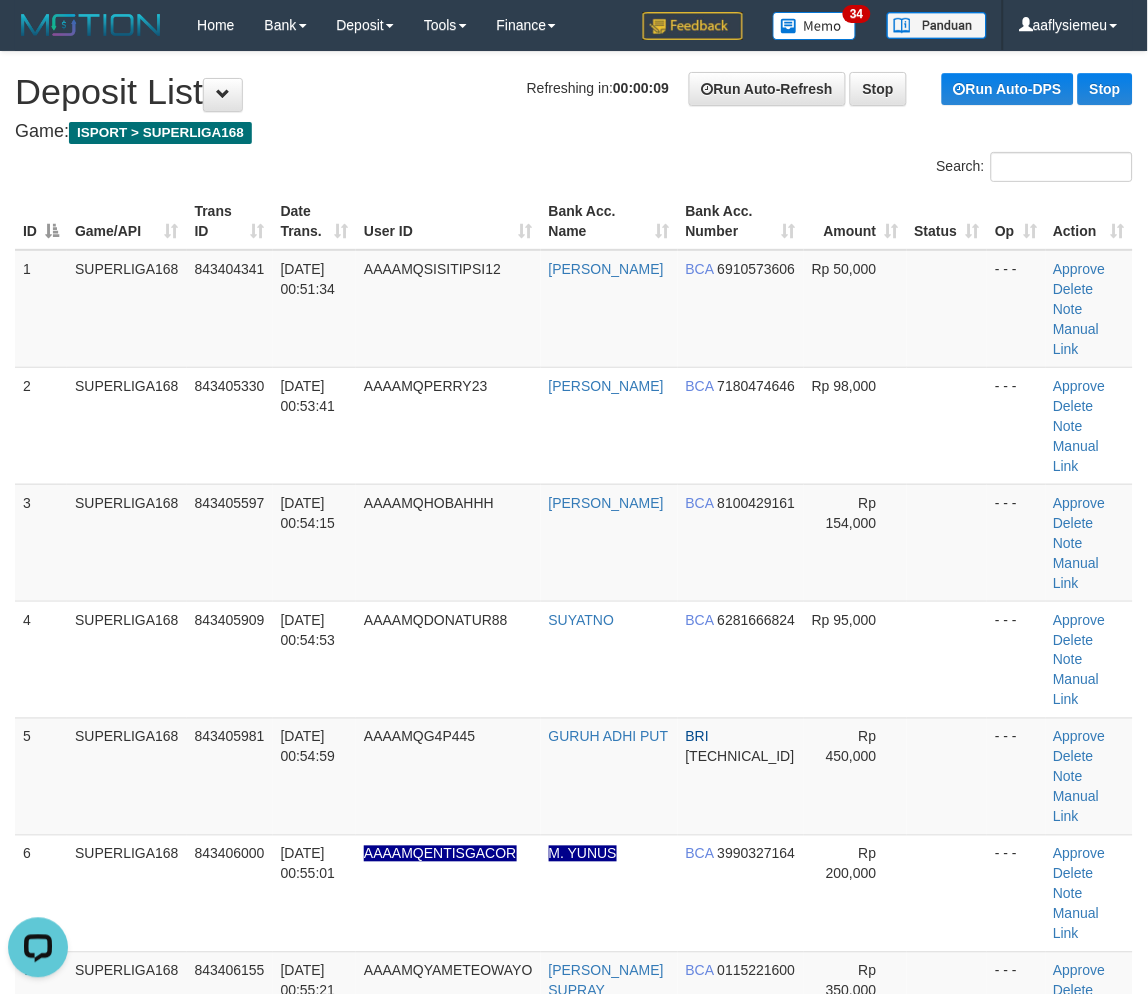 drag, startPoint x: 266, startPoint y: 471, endPoint x: 4, endPoint y: 562, distance: 277.35358 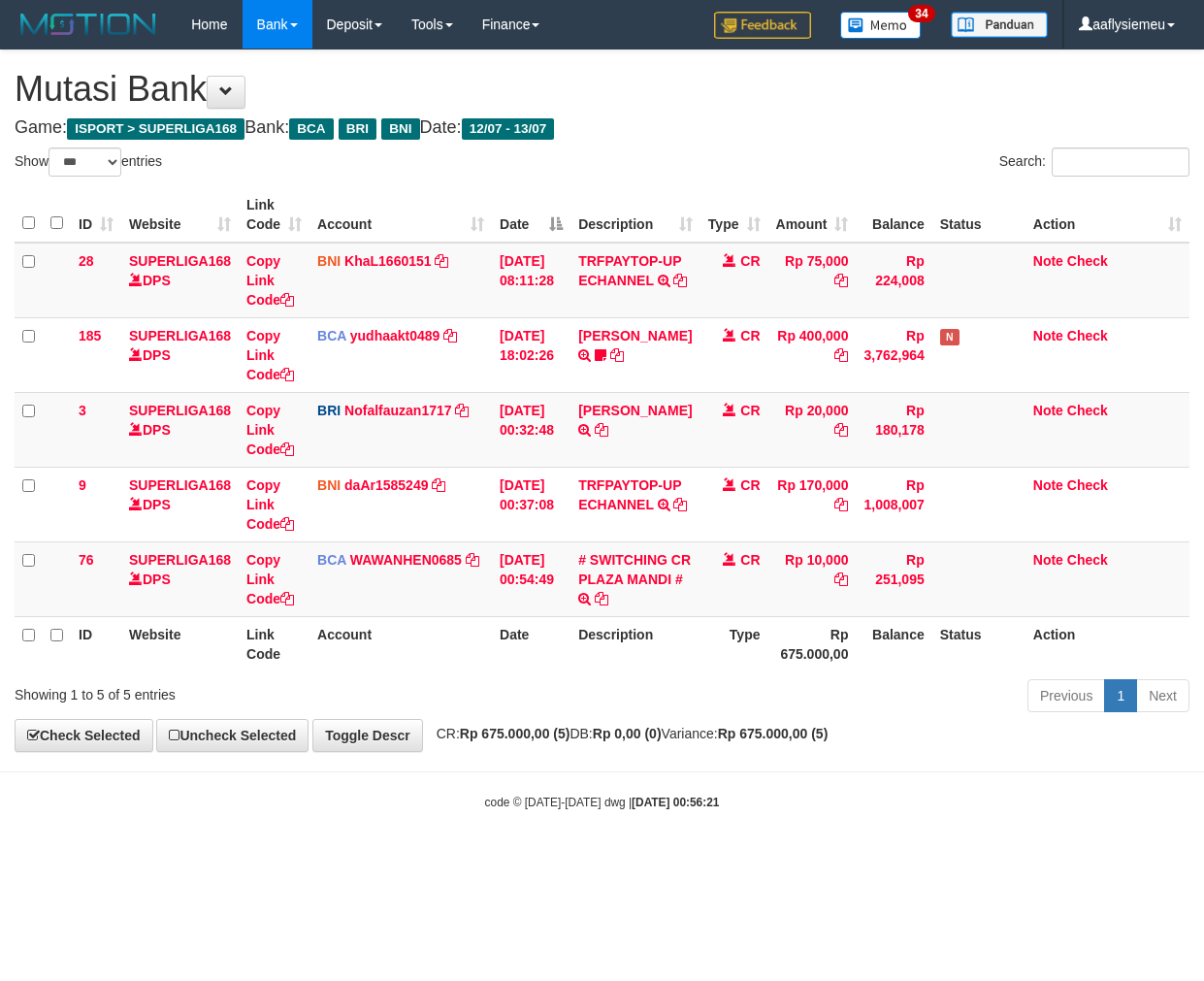 select on "***" 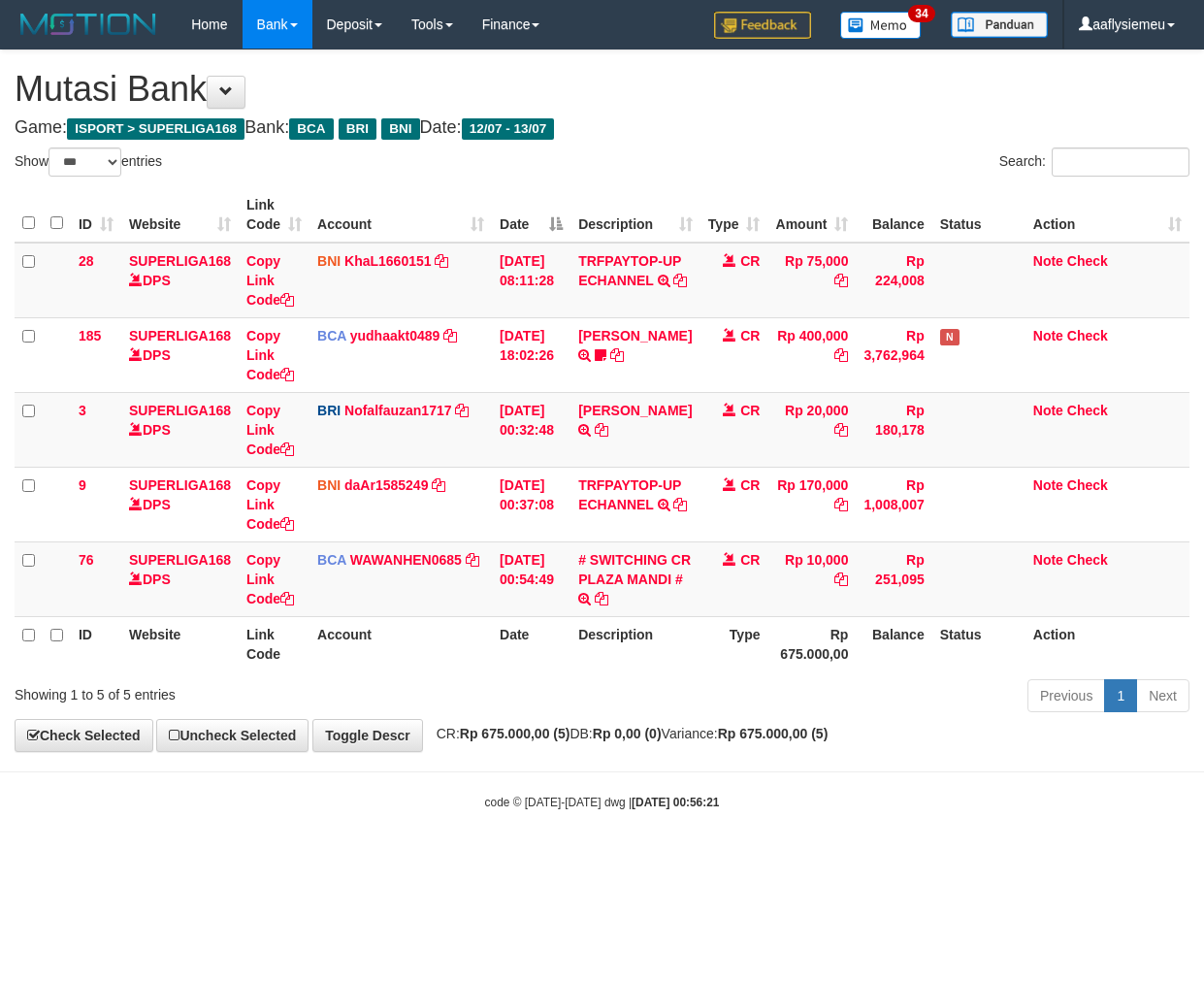 scroll, scrollTop: 0, scrollLeft: 0, axis: both 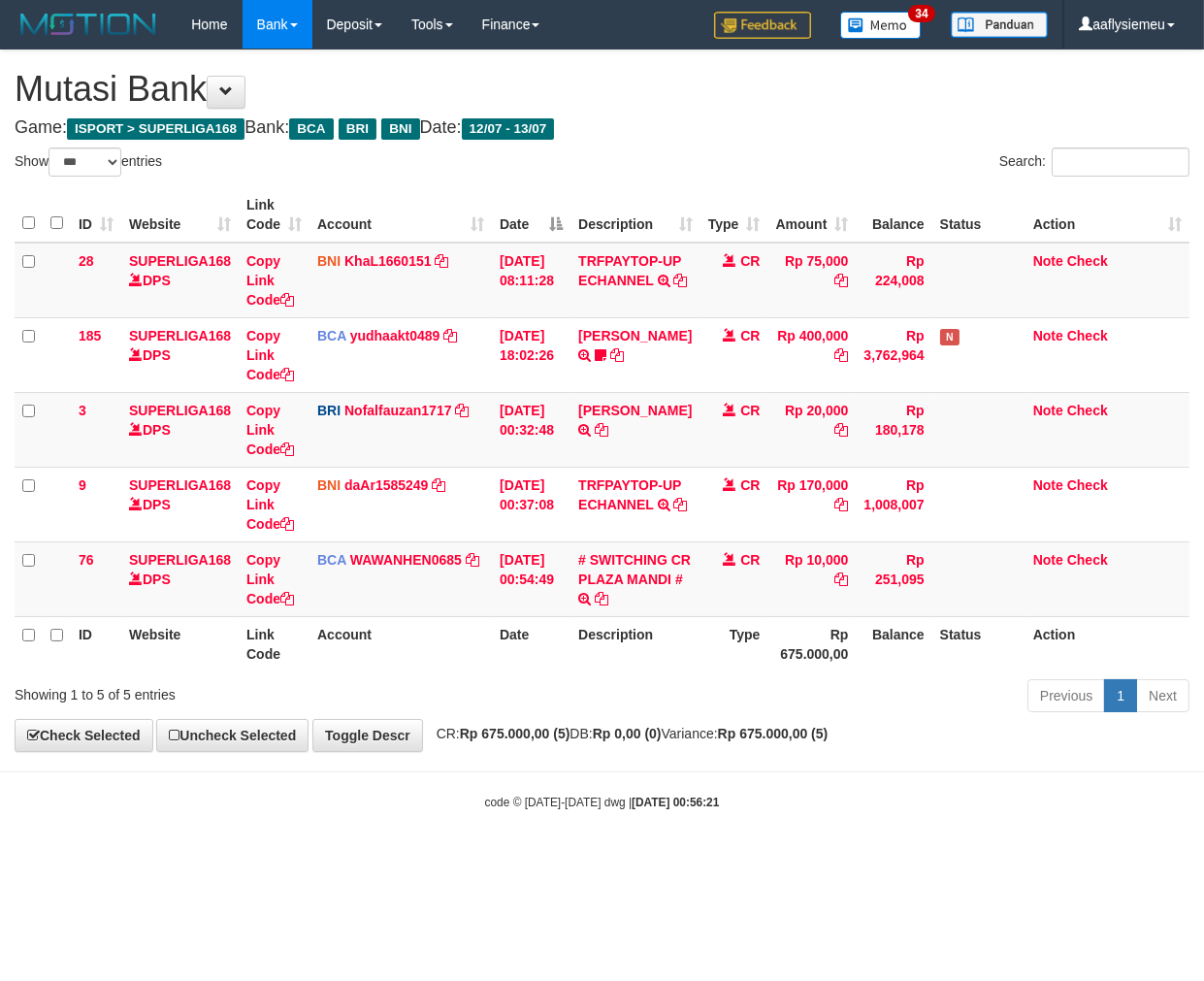 click on "CR:  Rp 675.000,00 (5)      DB:  Rp 0,00 (0)      Variance:  Rp 675.000,00 (5)" at bounding box center [628, 734] 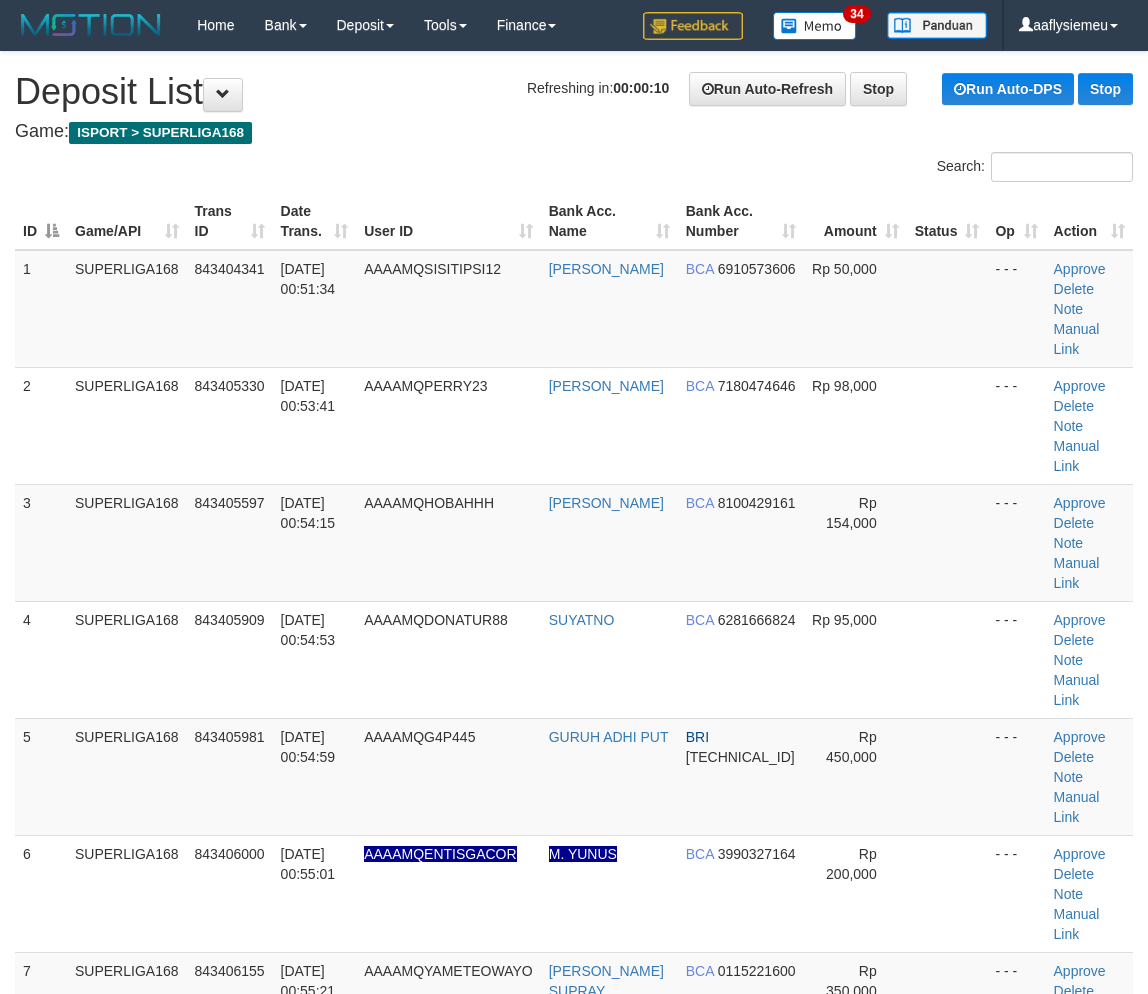 scroll, scrollTop: 0, scrollLeft: 0, axis: both 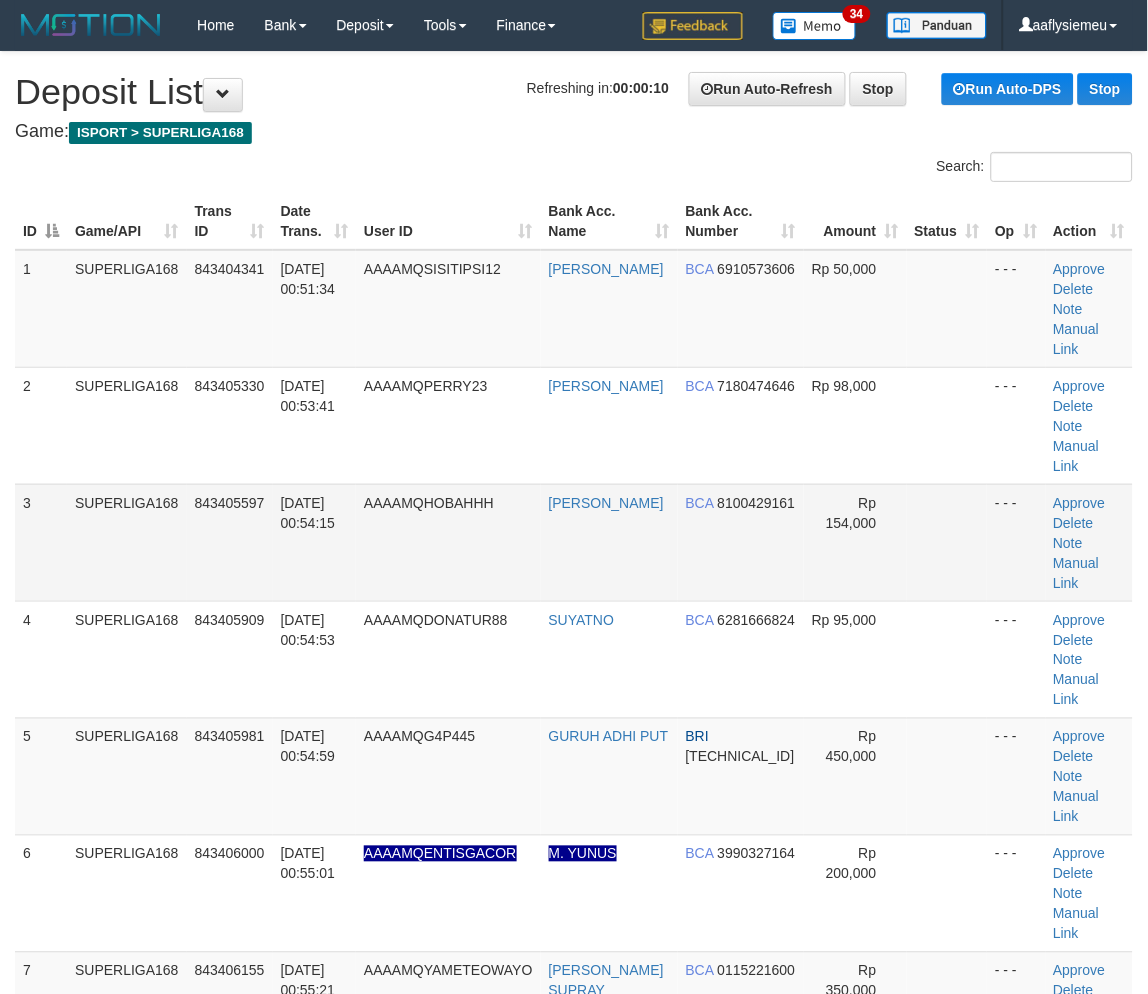 drag, startPoint x: 36, startPoint y: 517, endPoint x: 0, endPoint y: 547, distance: 46.8615 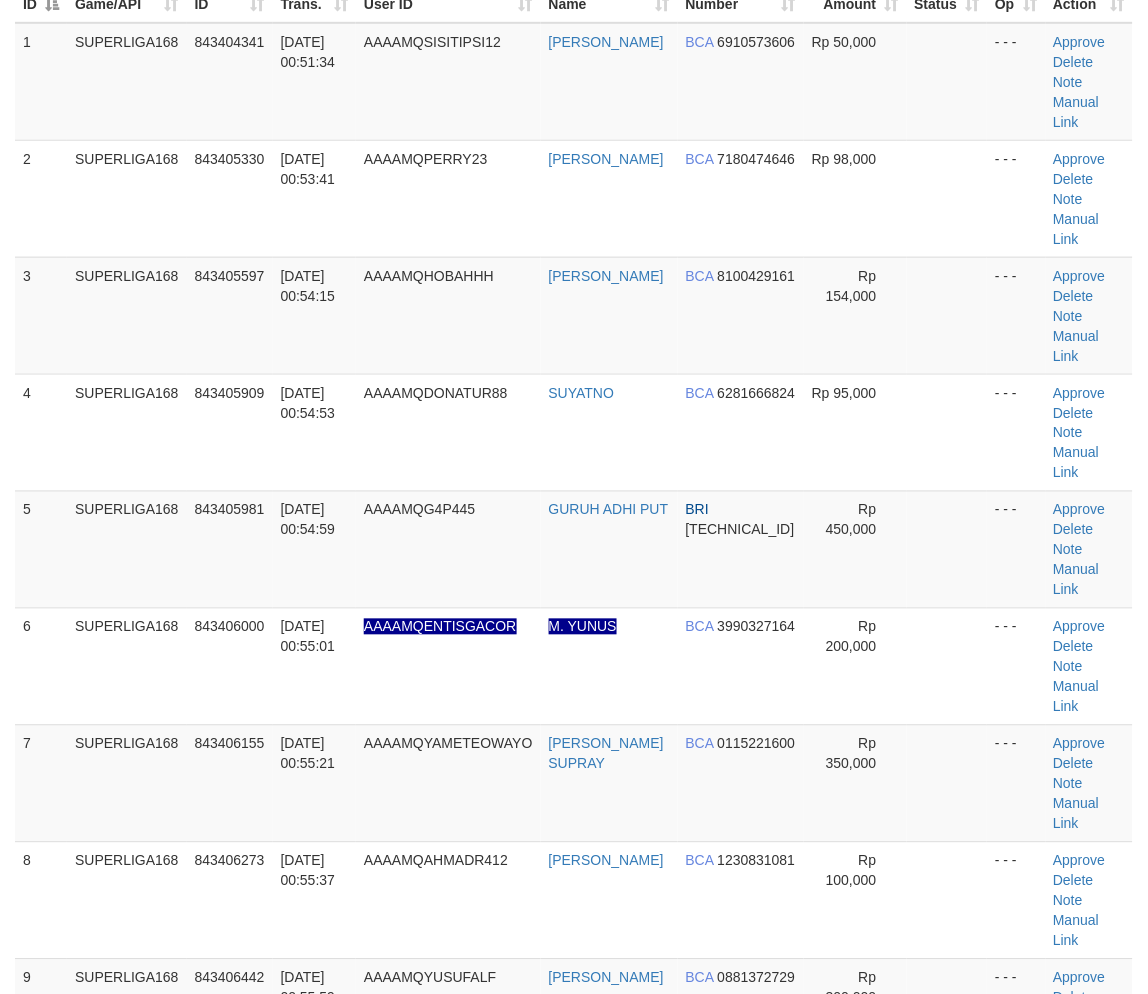 scroll, scrollTop: 333, scrollLeft: 0, axis: vertical 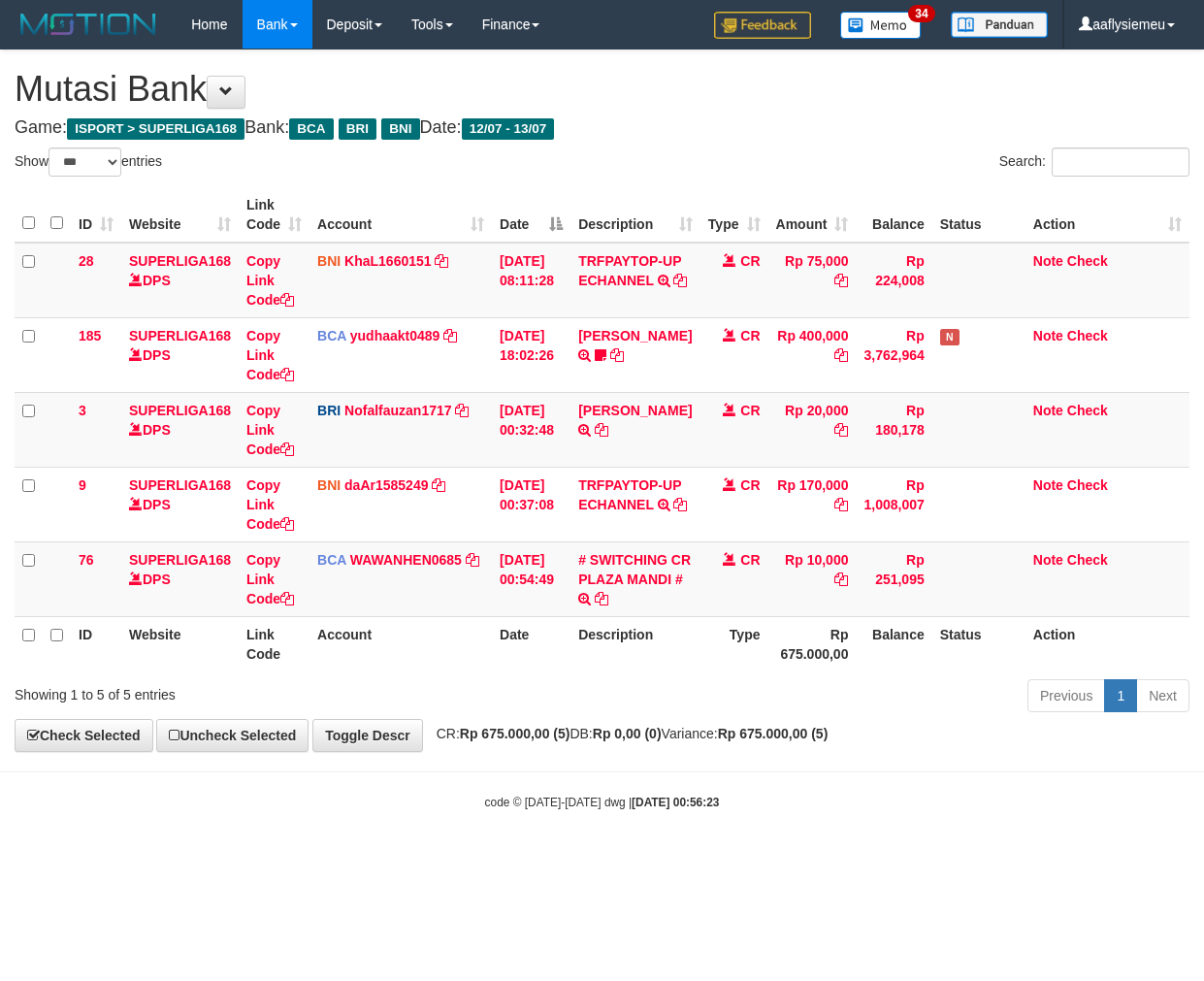 select on "***" 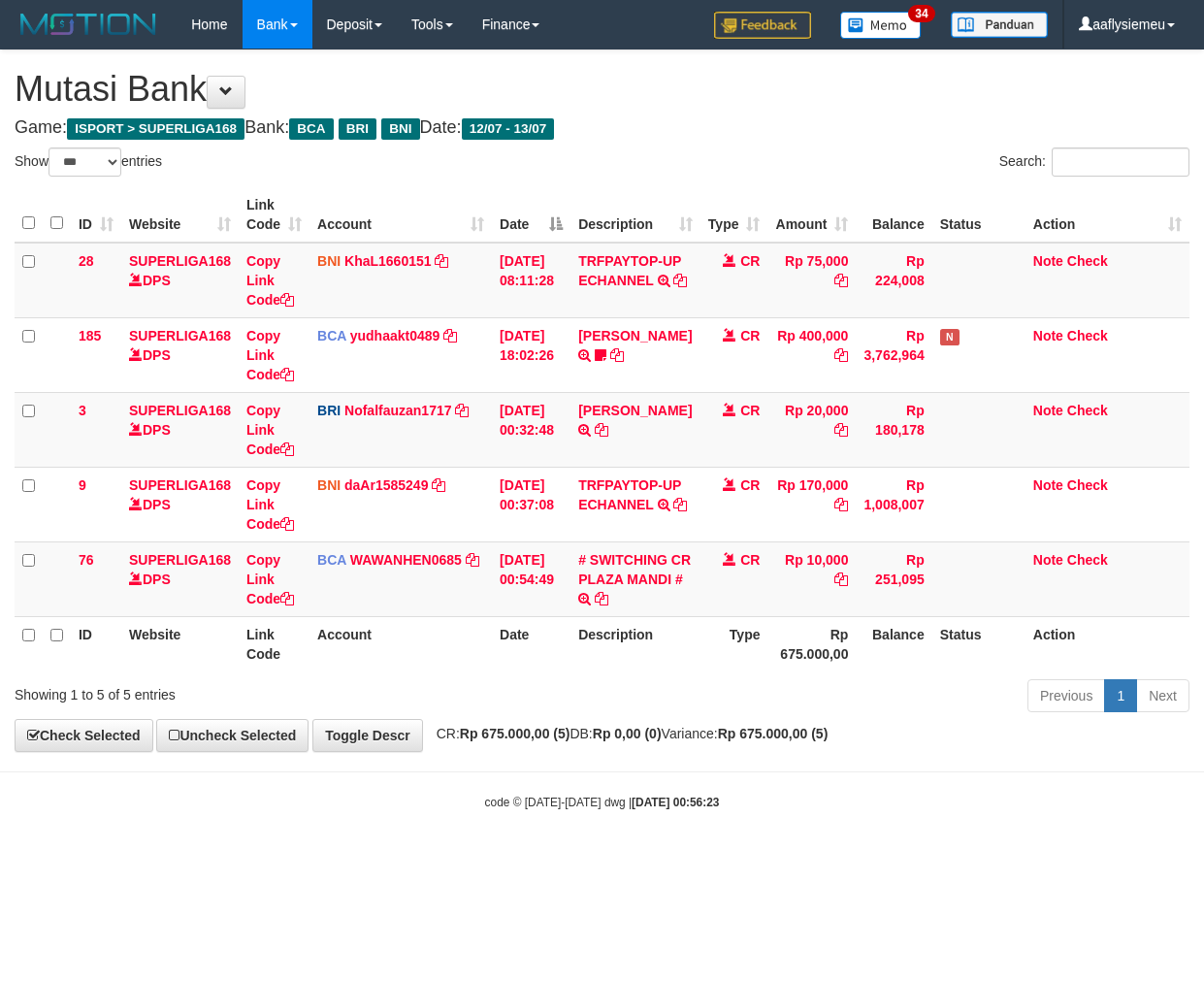 scroll, scrollTop: 0, scrollLeft: 0, axis: both 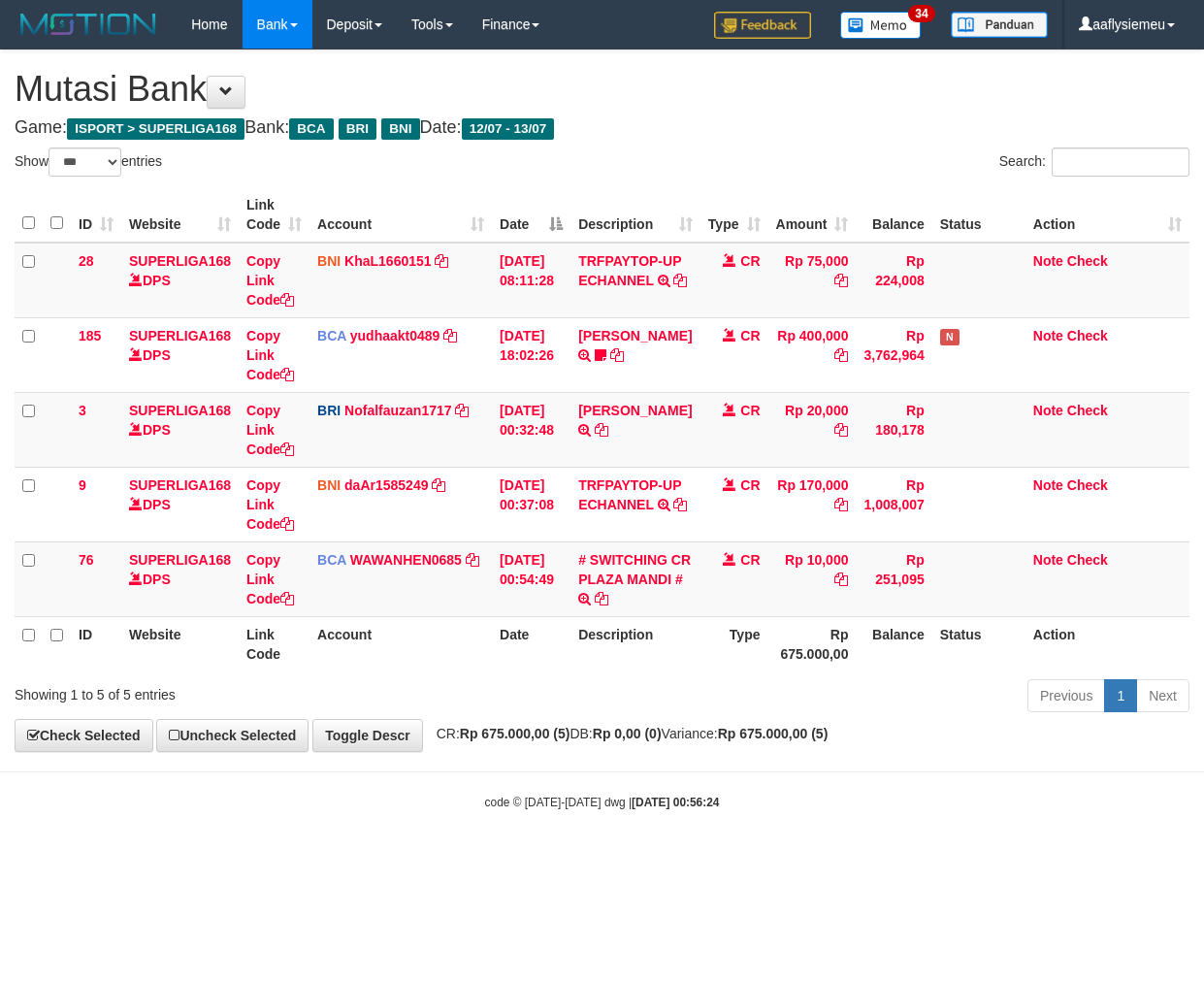 select on "***" 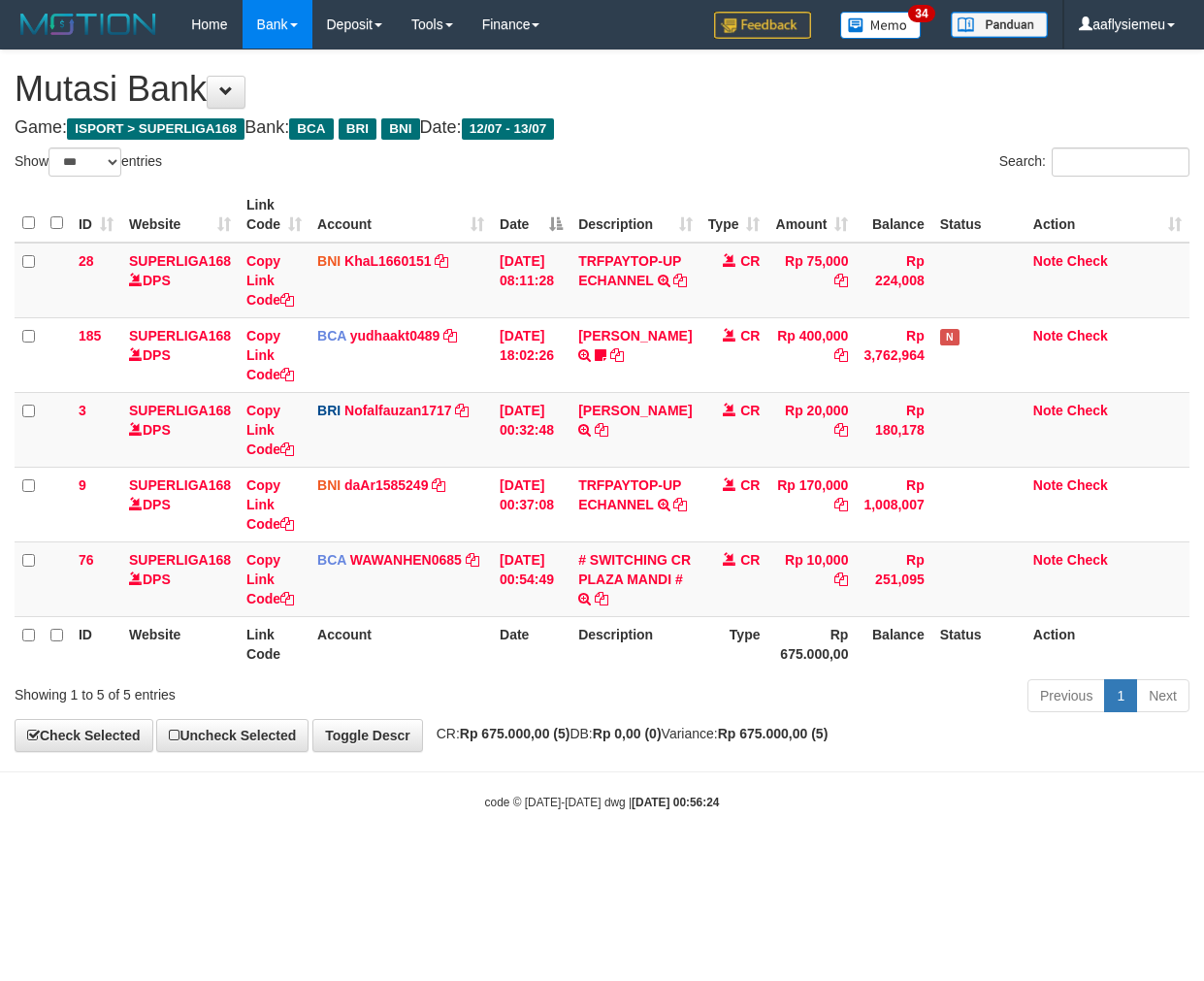 scroll, scrollTop: 0, scrollLeft: 0, axis: both 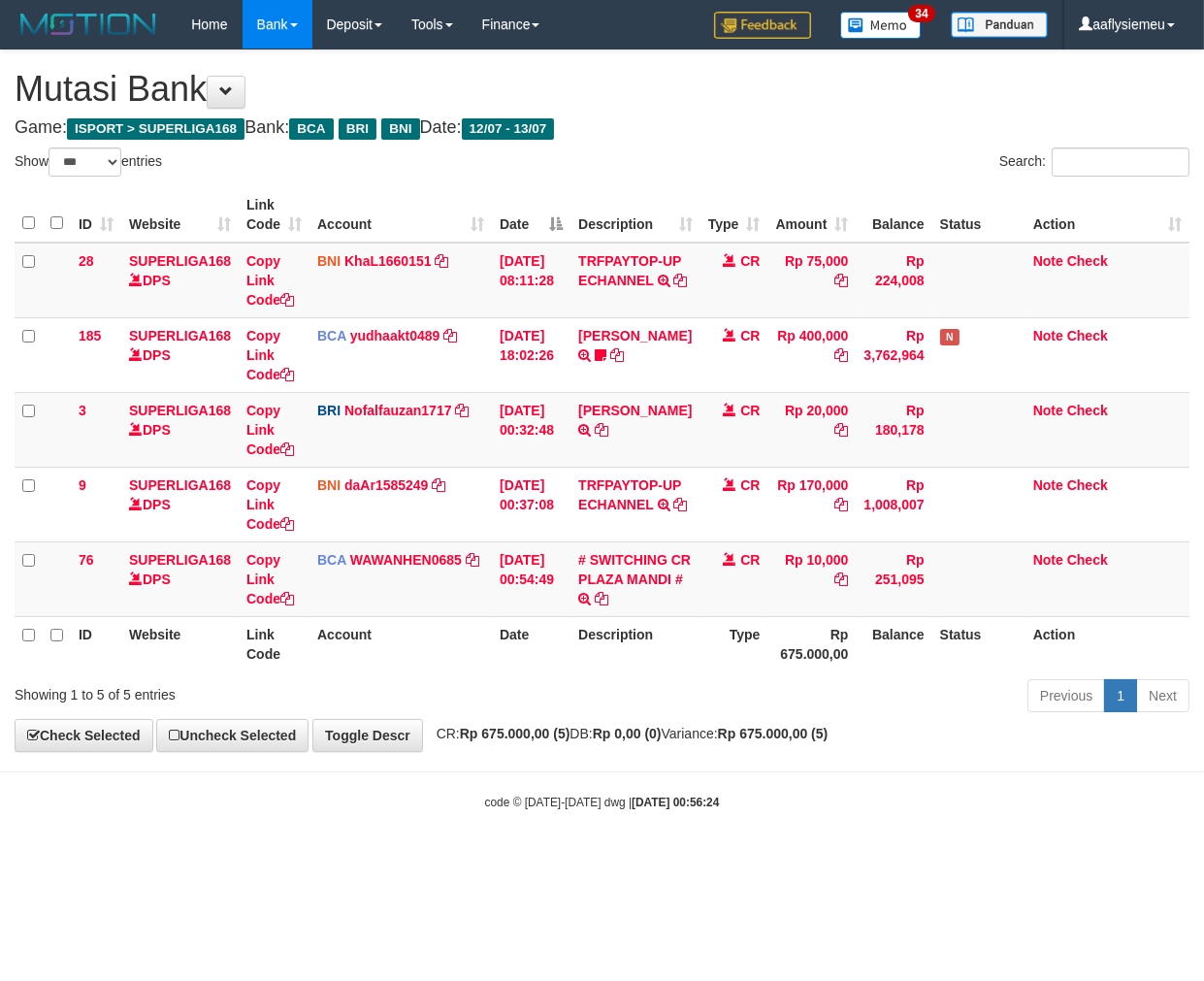 click on "**********" at bounding box center [602, 401] 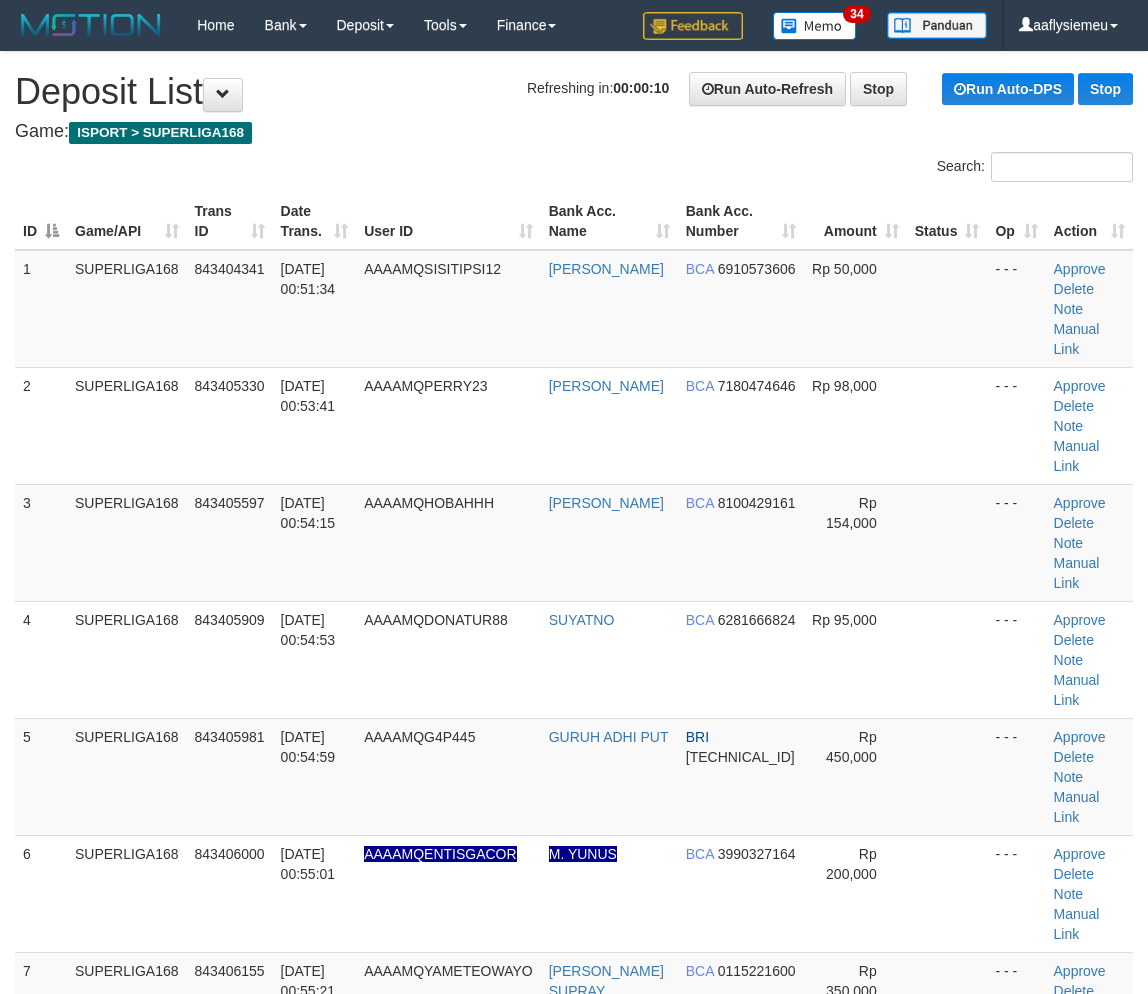 scroll, scrollTop: 555, scrollLeft: 0, axis: vertical 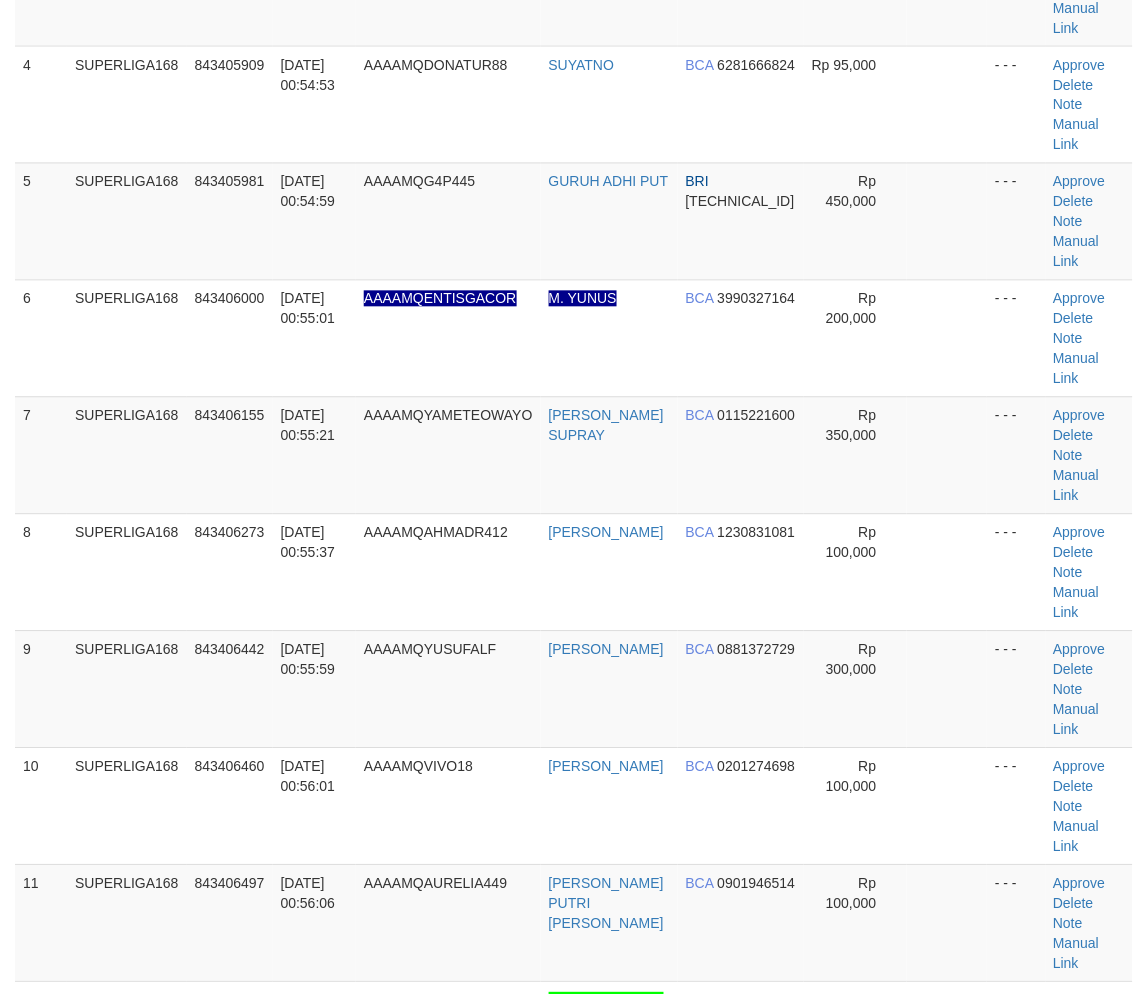 drag, startPoint x: 253, startPoint y: 615, endPoint x: 10, endPoint y: 706, distance: 259.48026 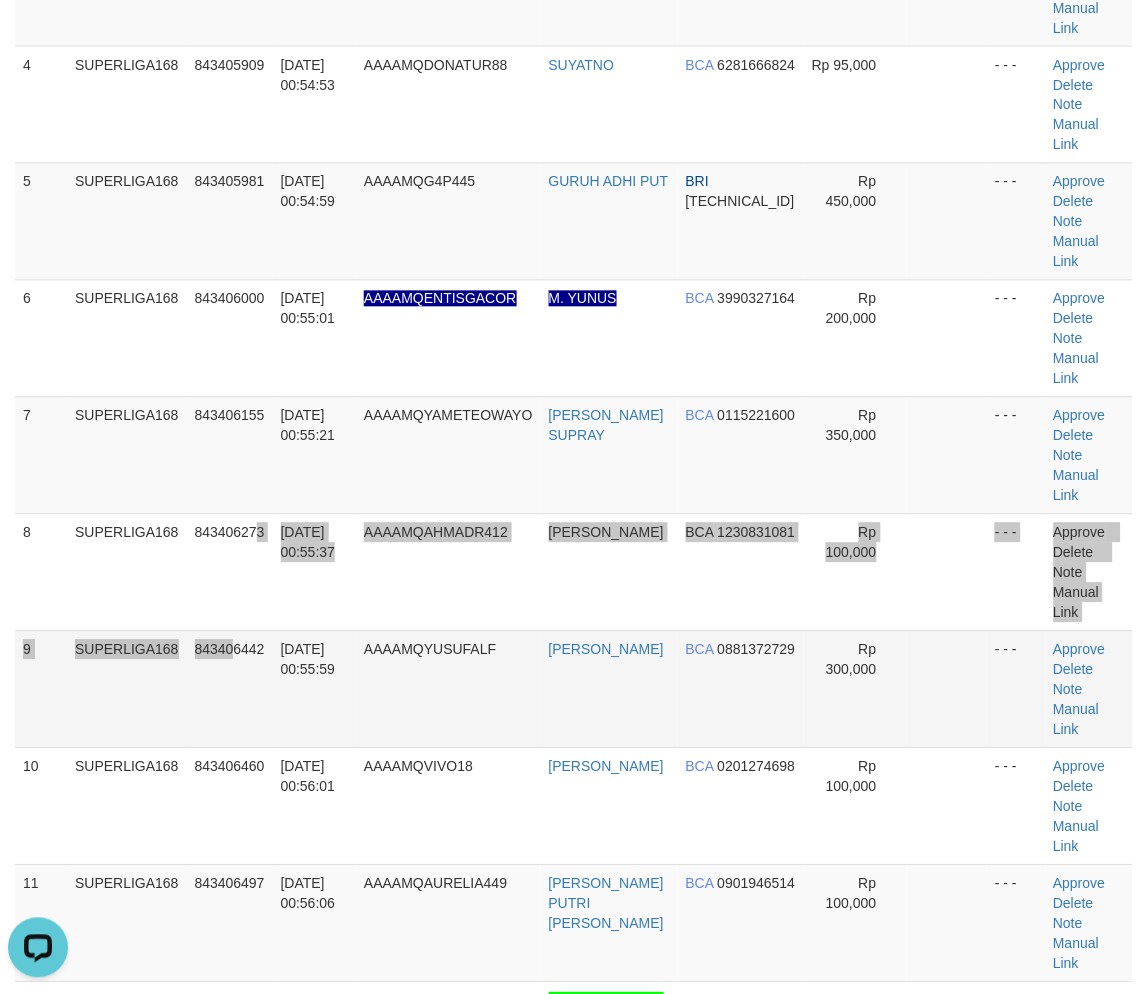 scroll, scrollTop: 0, scrollLeft: 0, axis: both 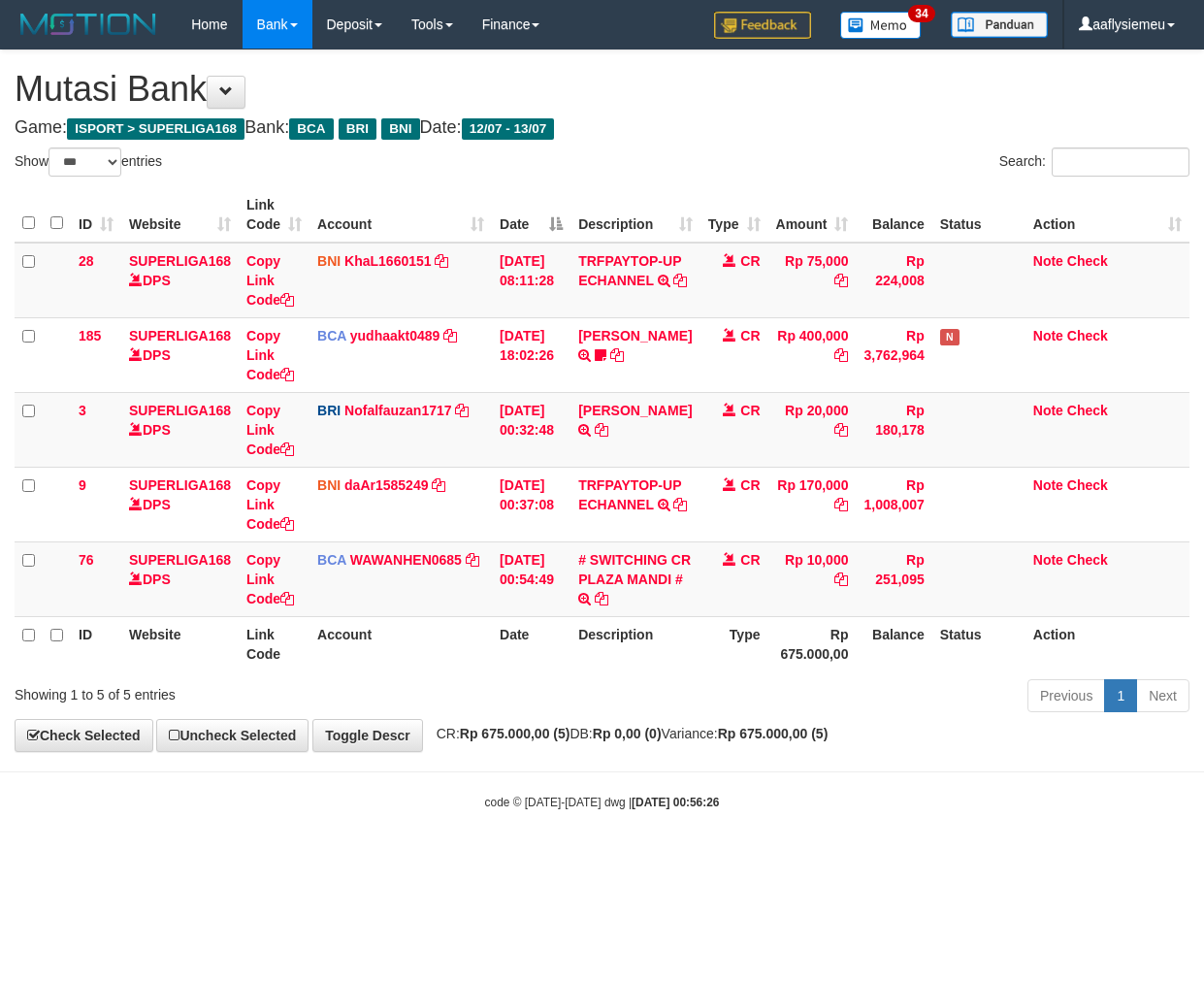 select on "***" 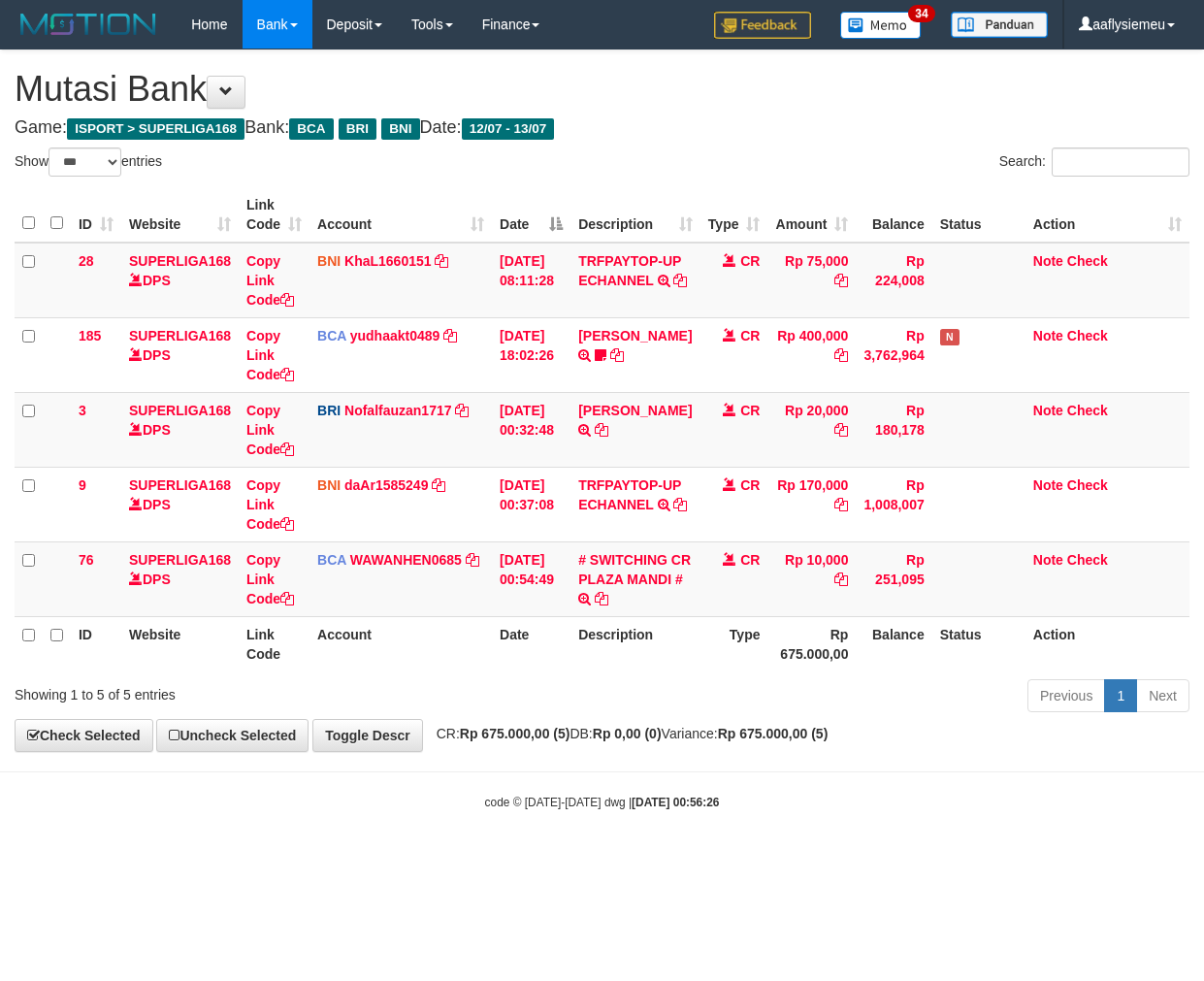 scroll, scrollTop: 0, scrollLeft: 0, axis: both 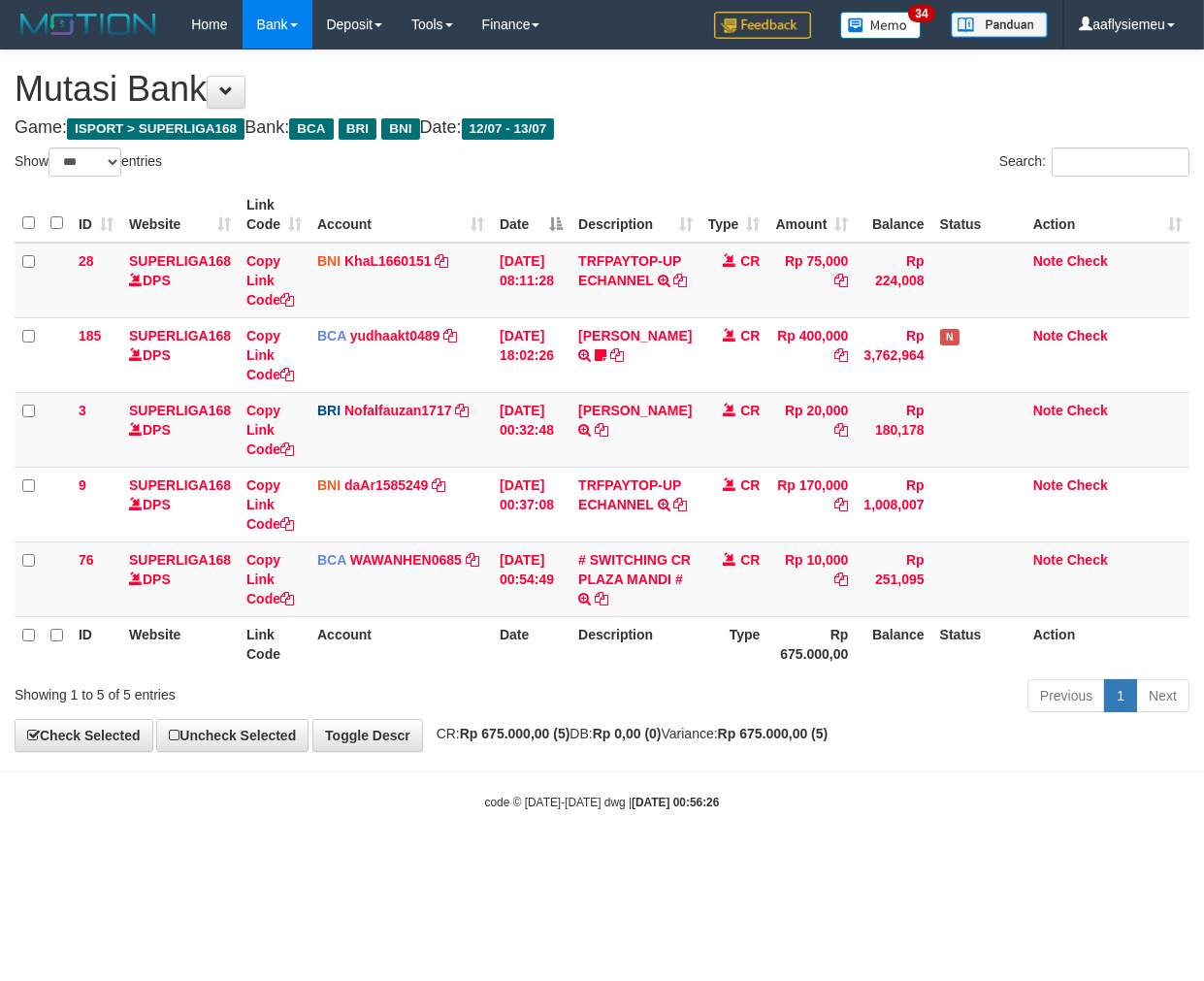 drag, startPoint x: 713, startPoint y: 772, endPoint x: 1201, endPoint y: 682, distance: 496.22979 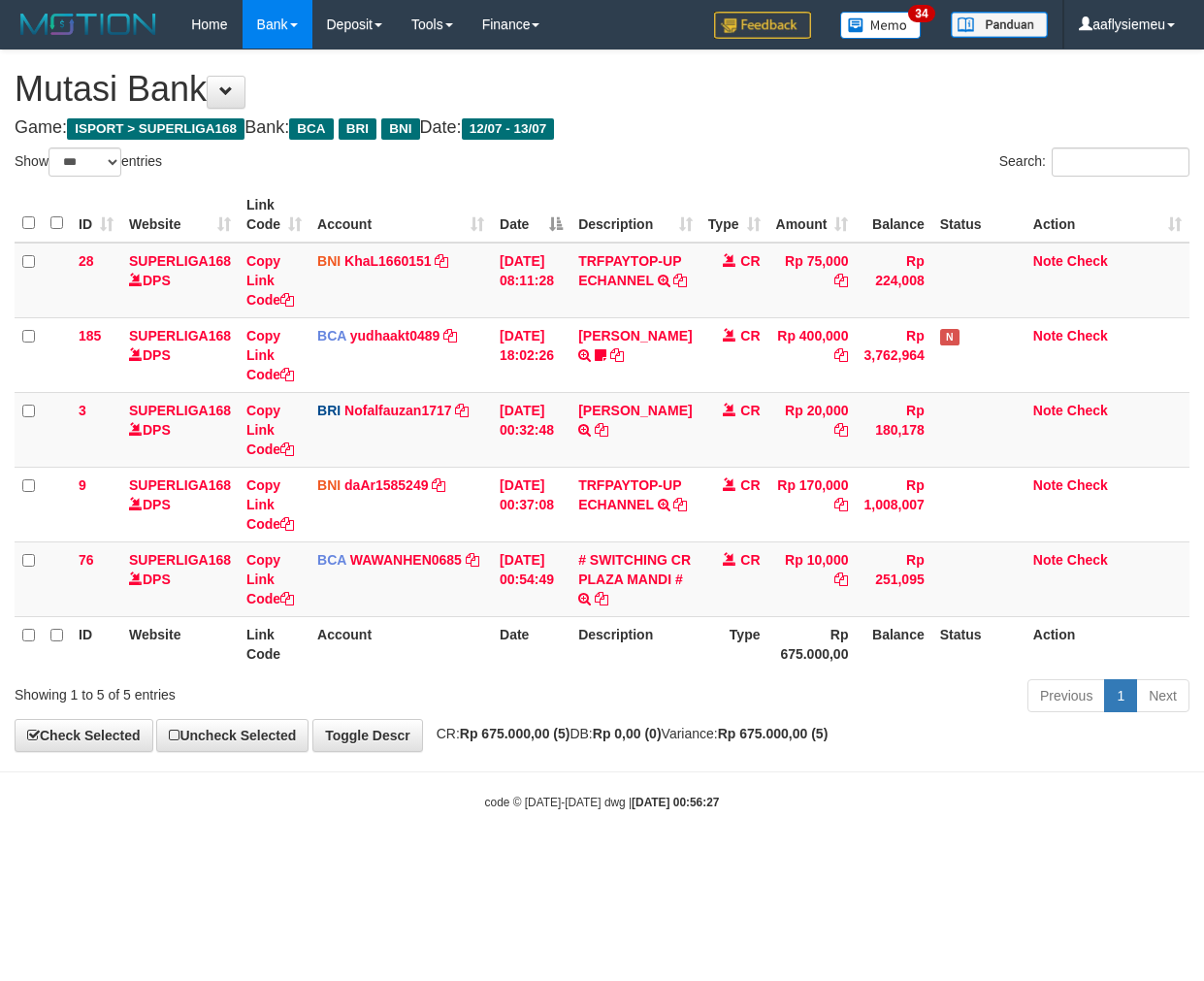 select on "***" 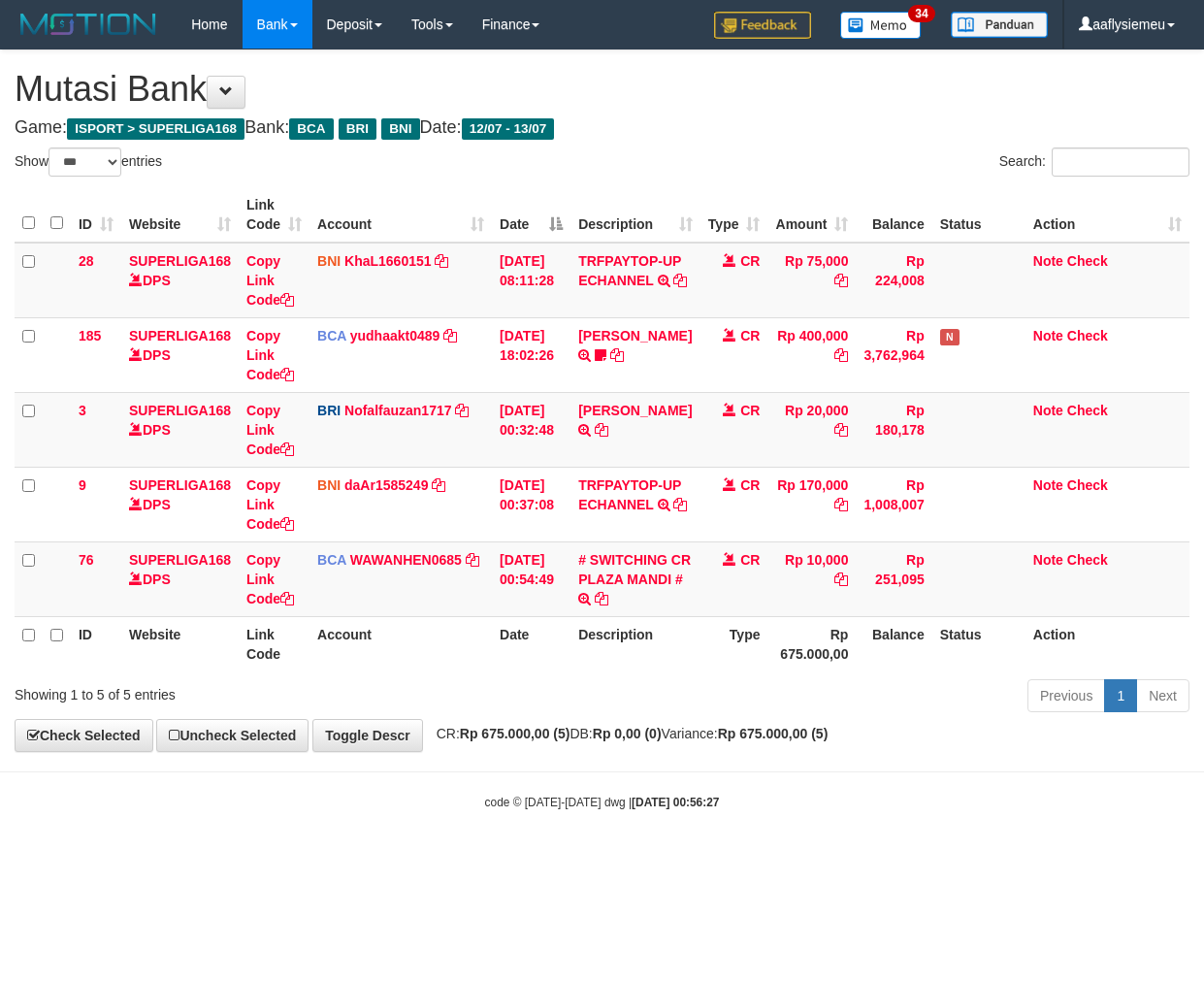 scroll, scrollTop: 0, scrollLeft: 0, axis: both 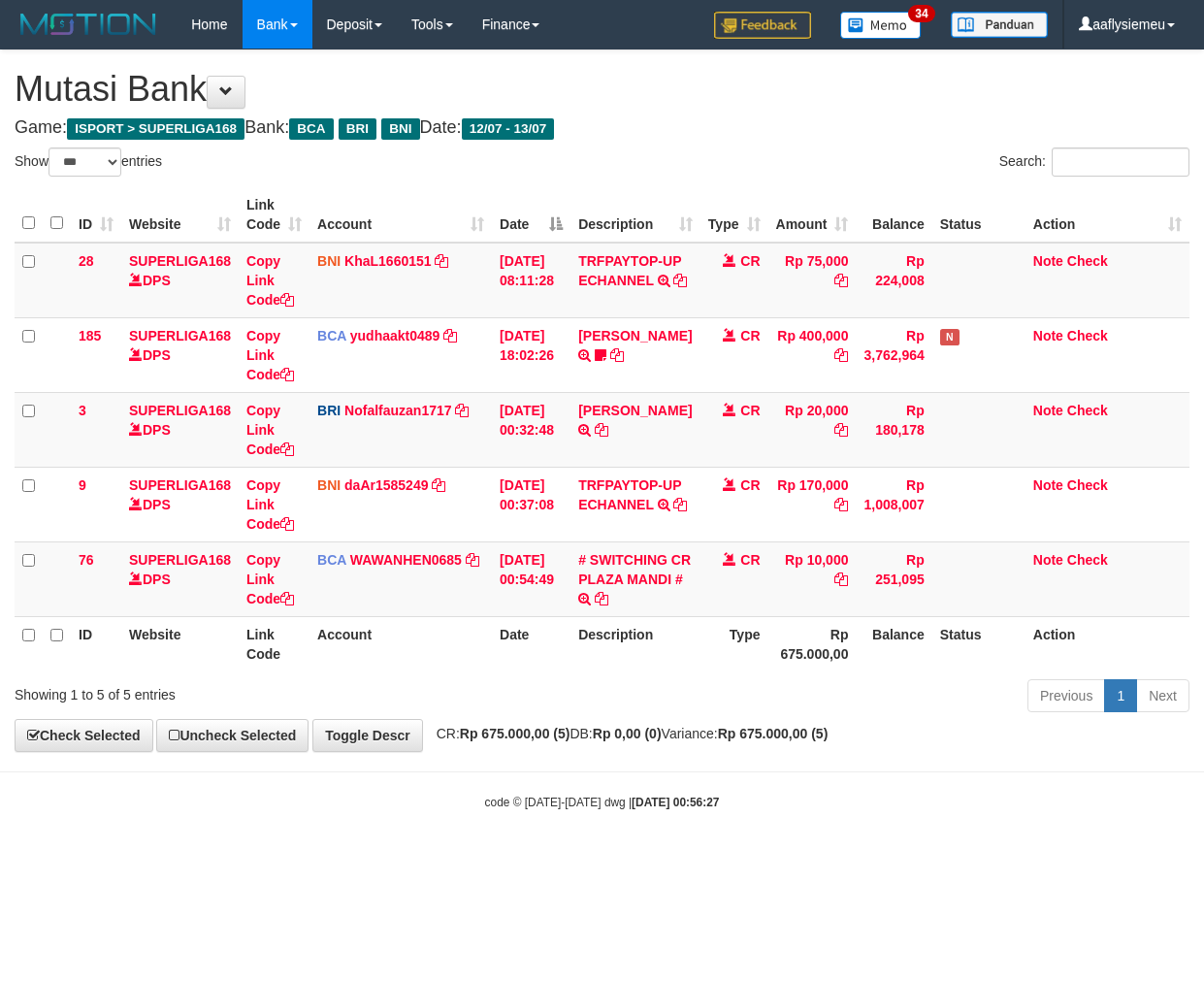 select on "***" 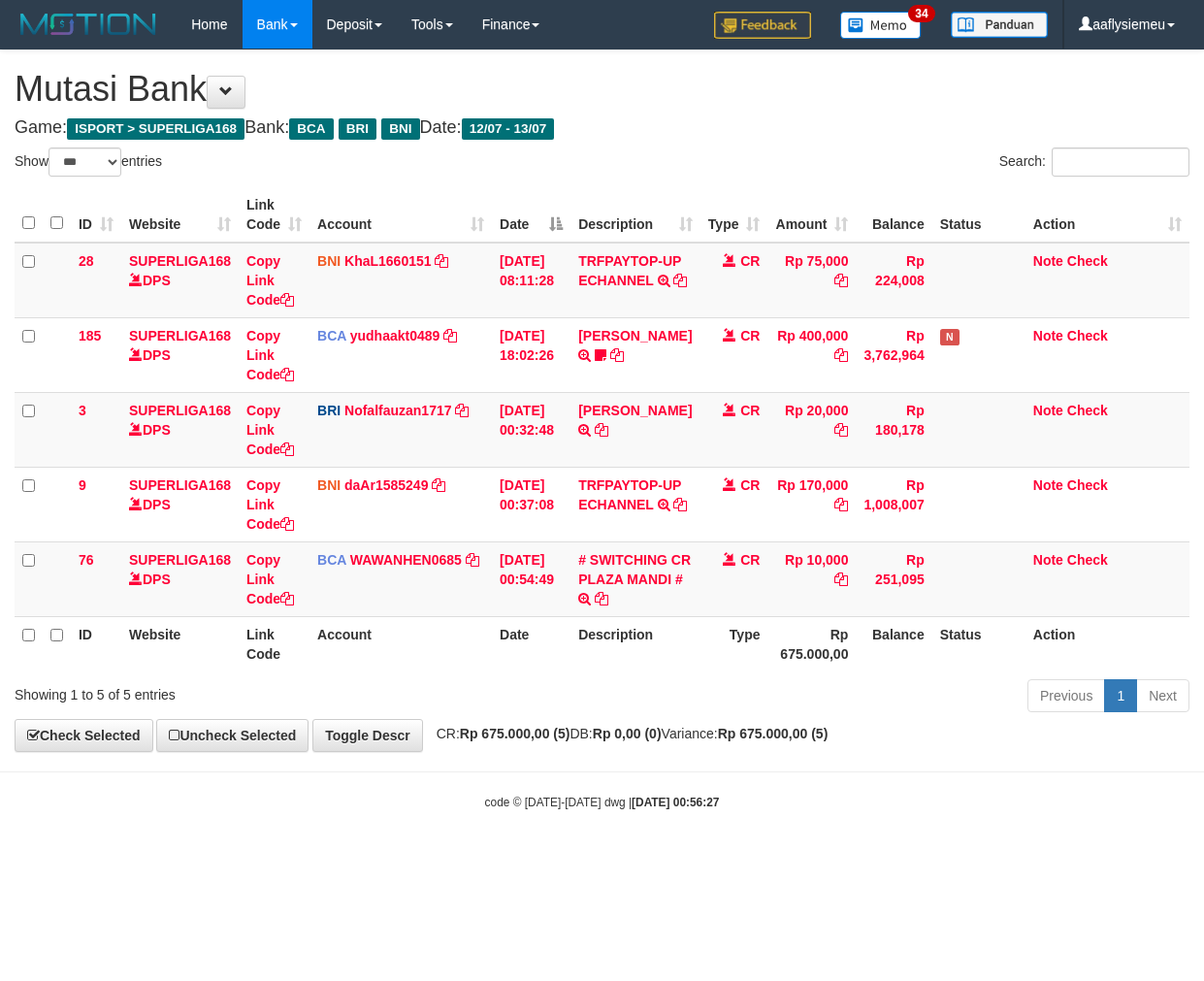 scroll, scrollTop: 0, scrollLeft: 0, axis: both 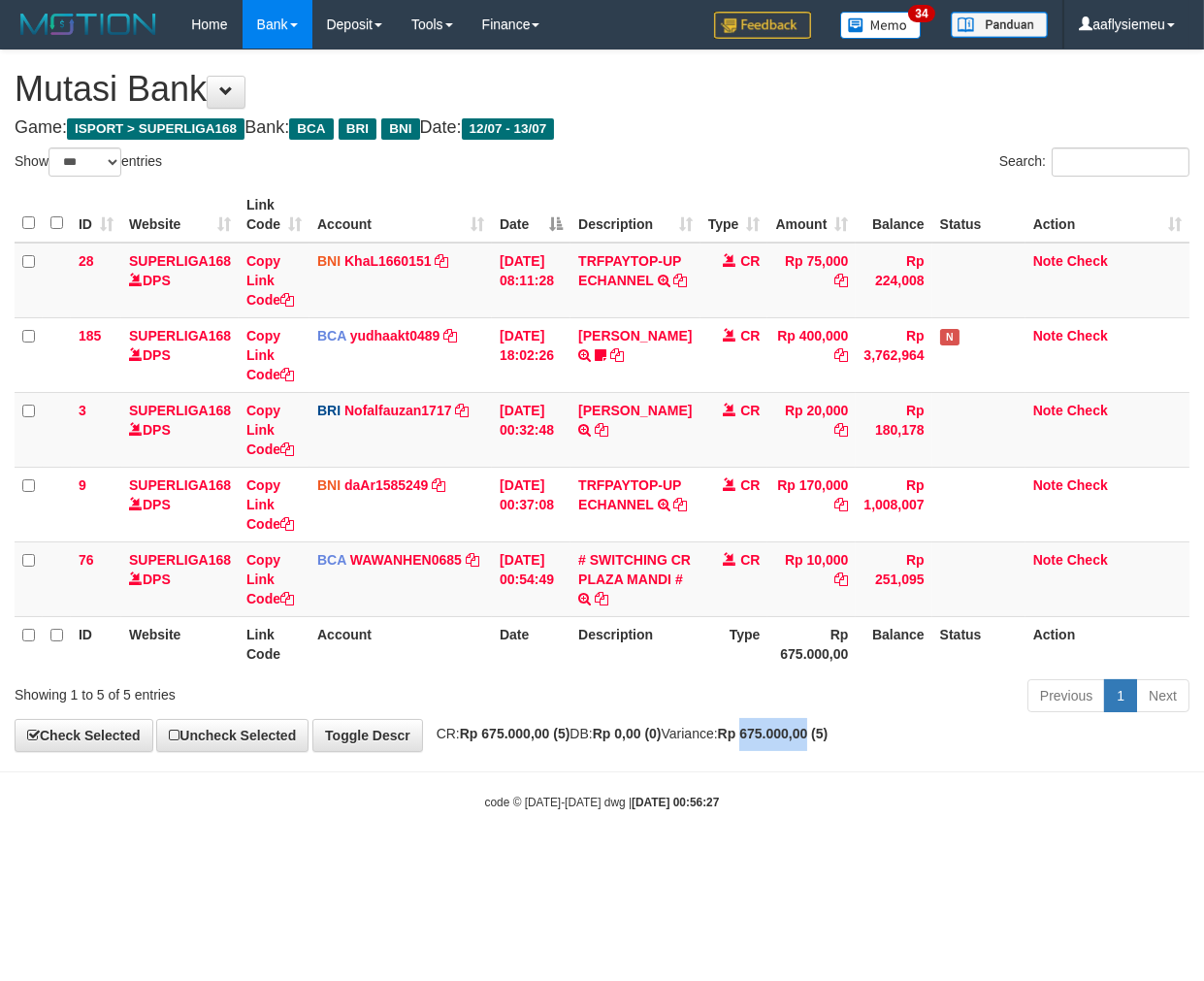 click on "Rp 675.000,00 (5)" at bounding box center [773, 734] 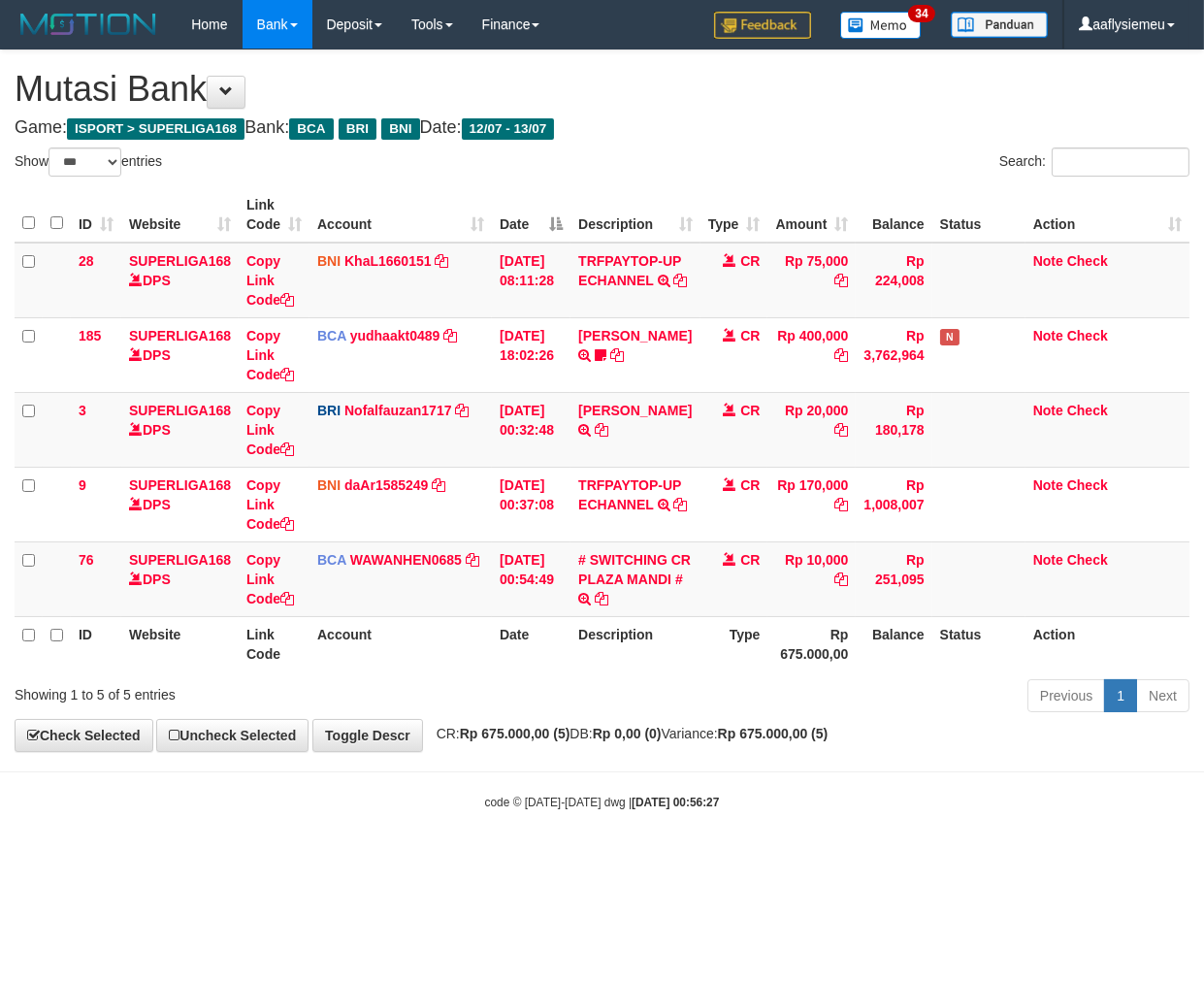 click on "Previous 1 Next" at bounding box center (853, 698) 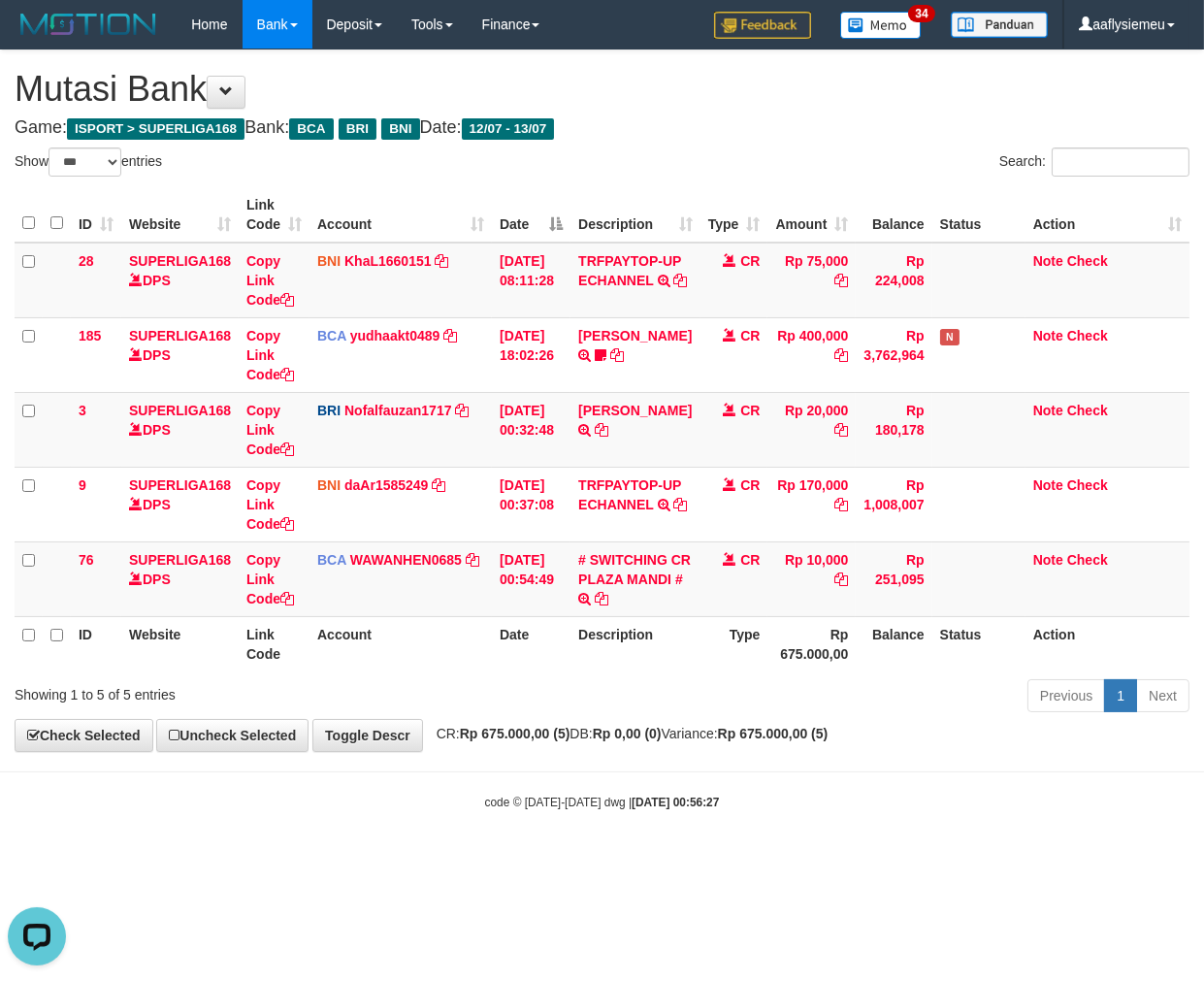 scroll, scrollTop: 0, scrollLeft: 0, axis: both 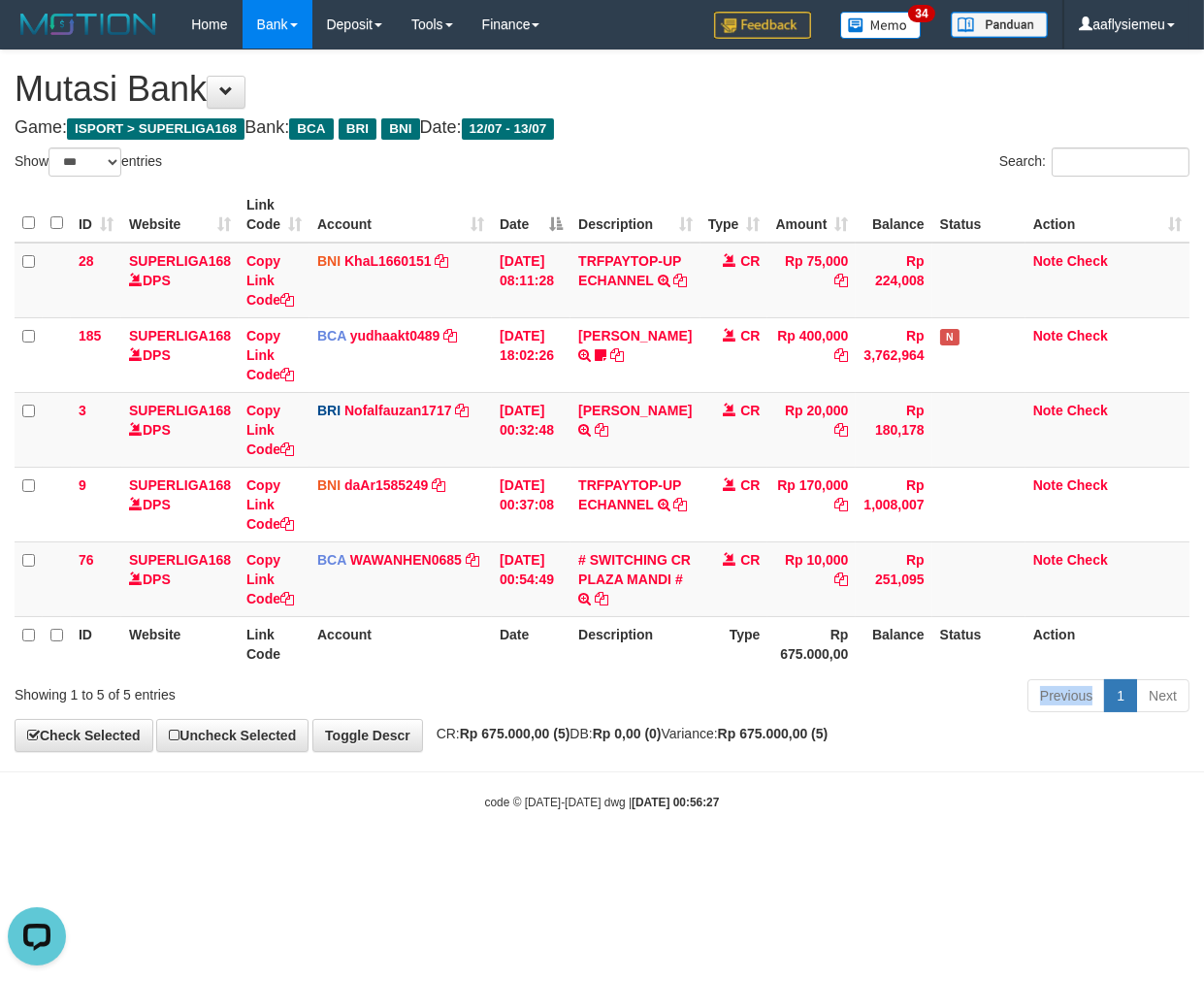 click on "Previous 1 Next" at bounding box center [853, 698] 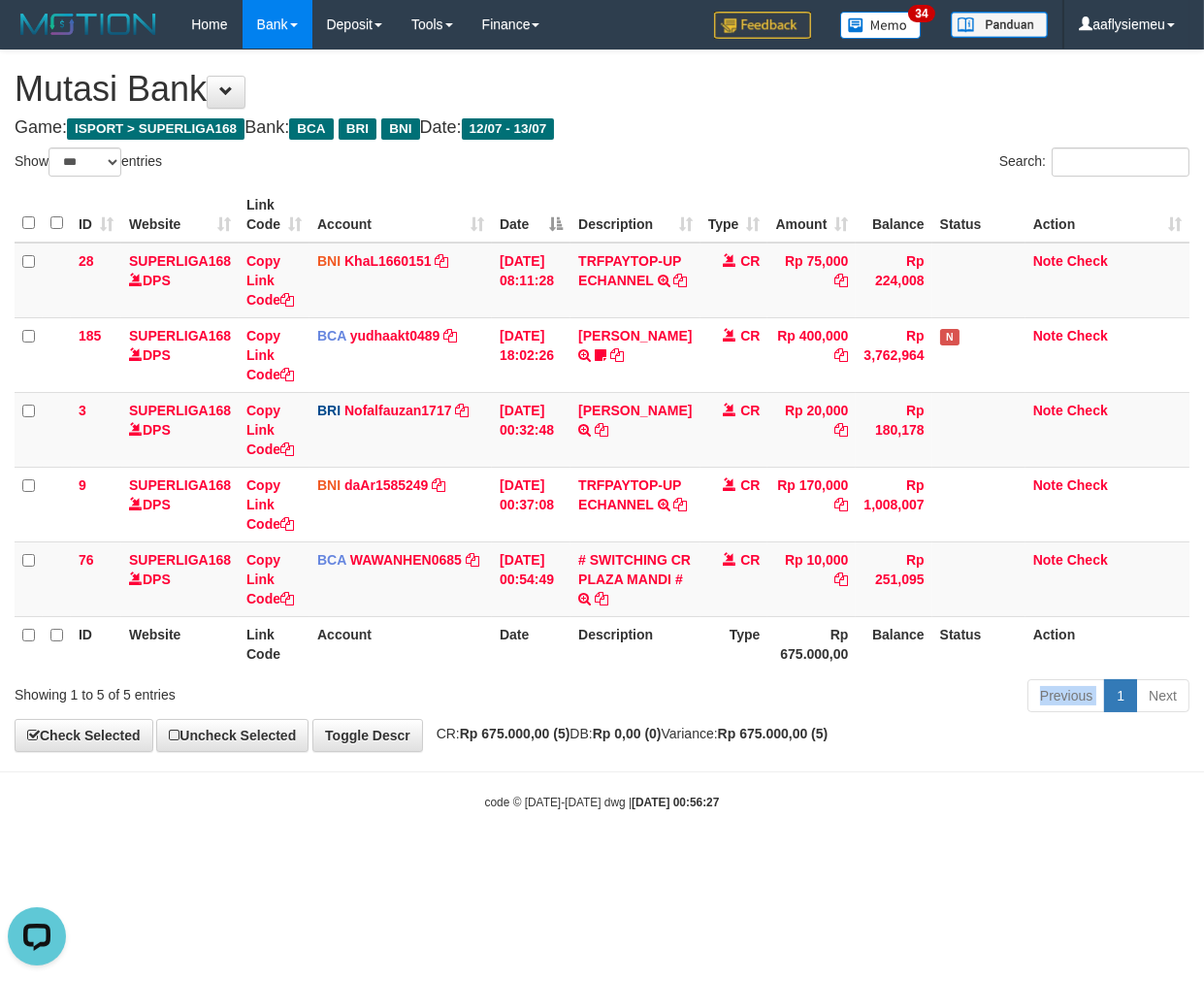 click on "Previous 1 Next" at bounding box center [853, 698] 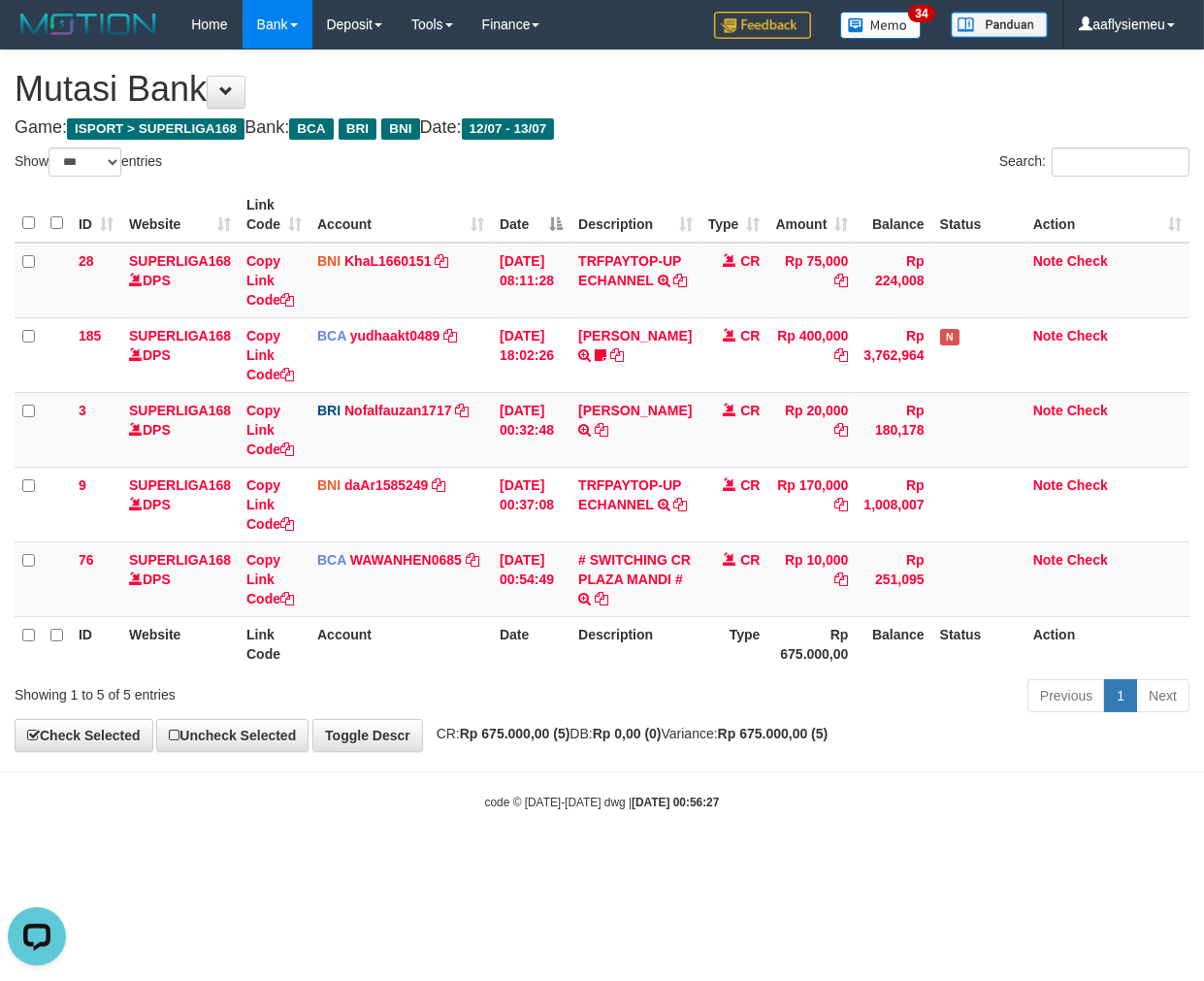 click on "Previous 1 Next" at bounding box center [853, 698] 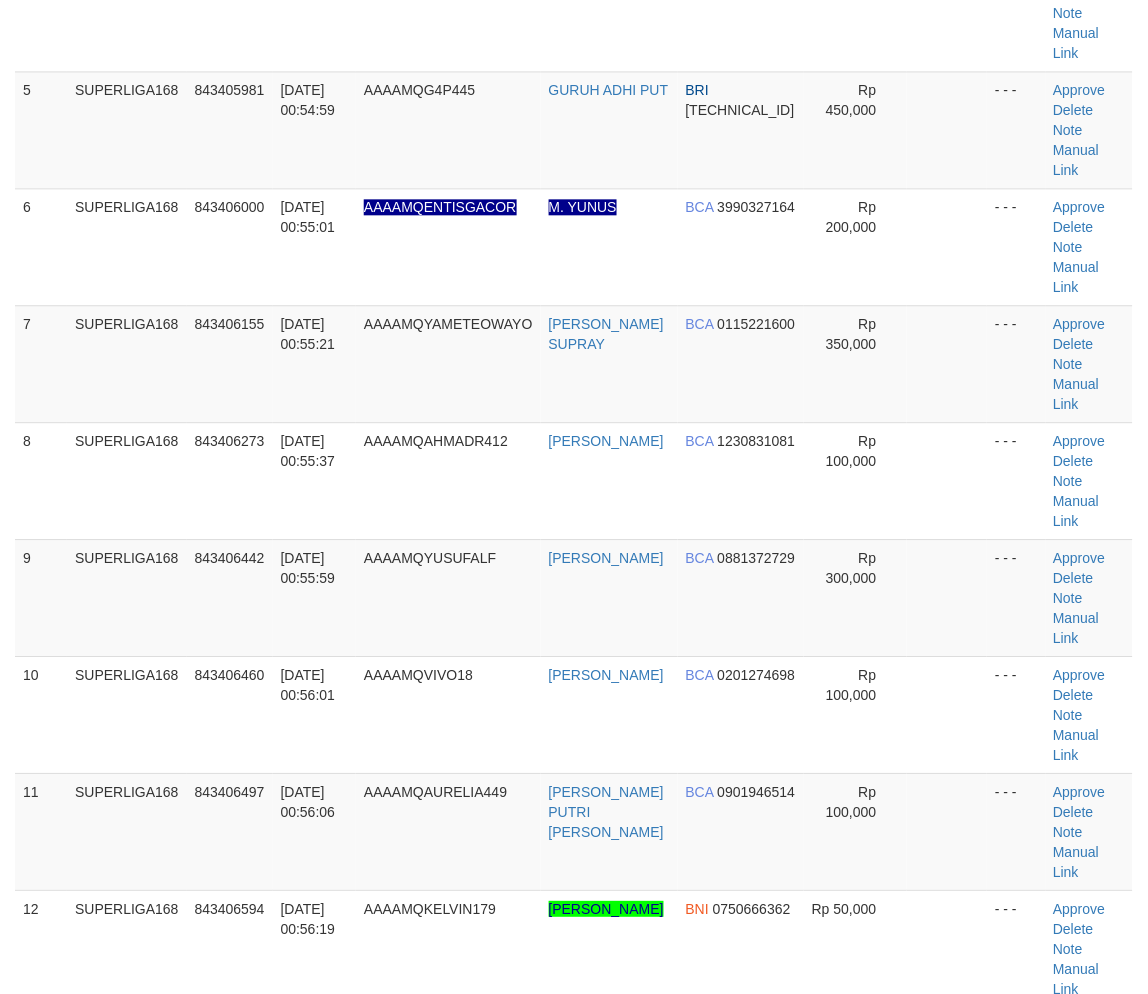 scroll, scrollTop: 446, scrollLeft: 0, axis: vertical 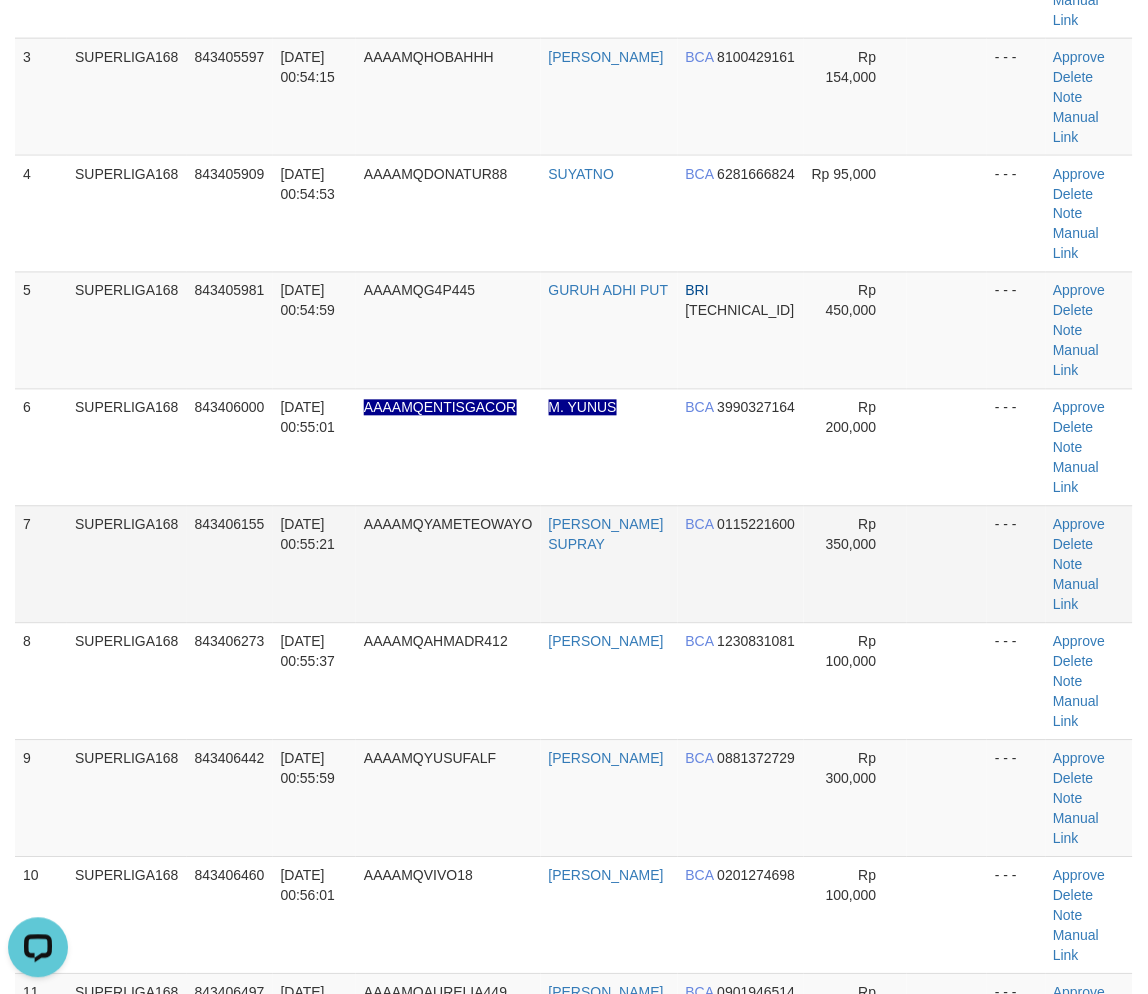 drag, startPoint x: 507, startPoint y: 432, endPoint x: 198, endPoint y: 530, distance: 324.16815 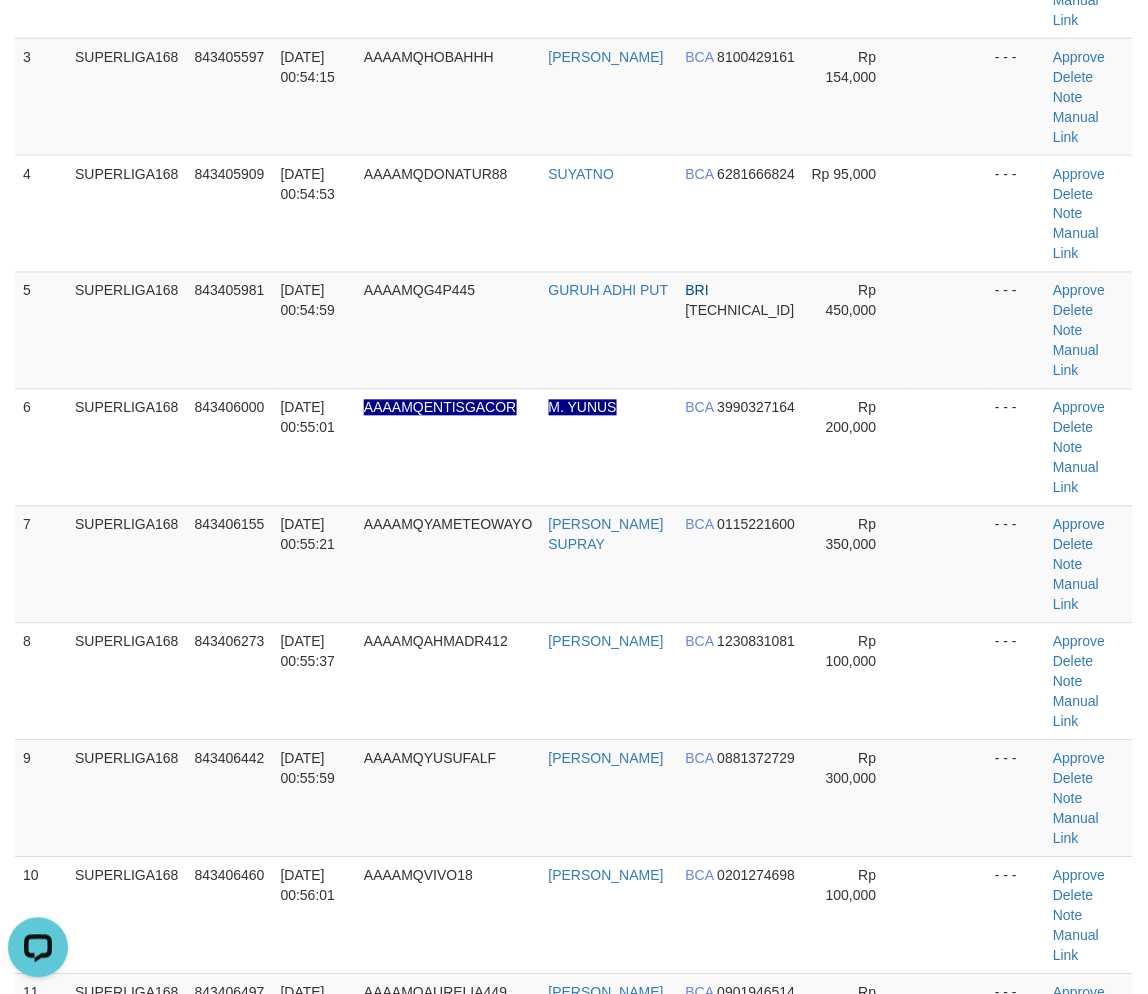 drag, startPoint x: 65, startPoint y: 574, endPoint x: 3, endPoint y: 603, distance: 68.44706 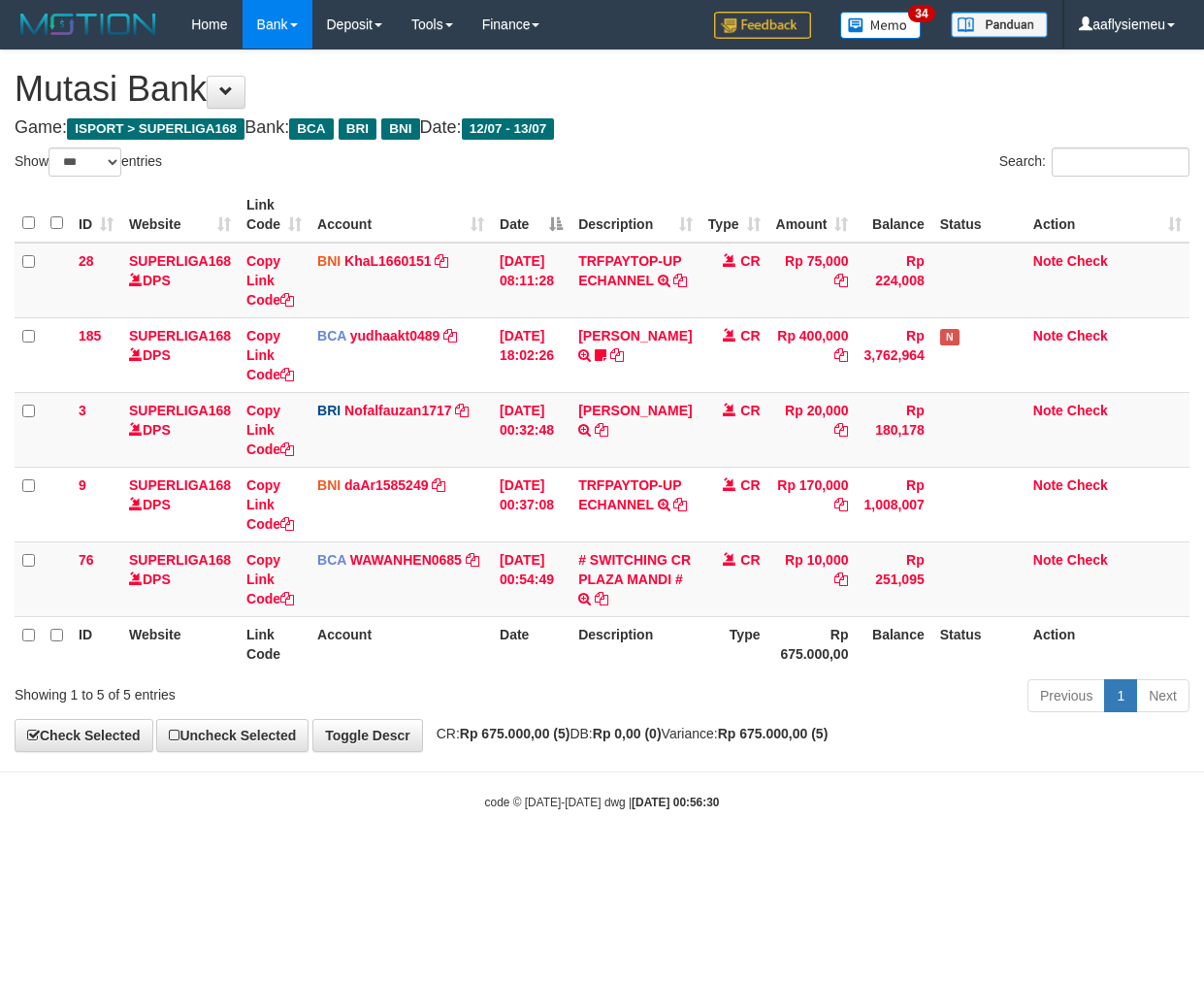 select on "***" 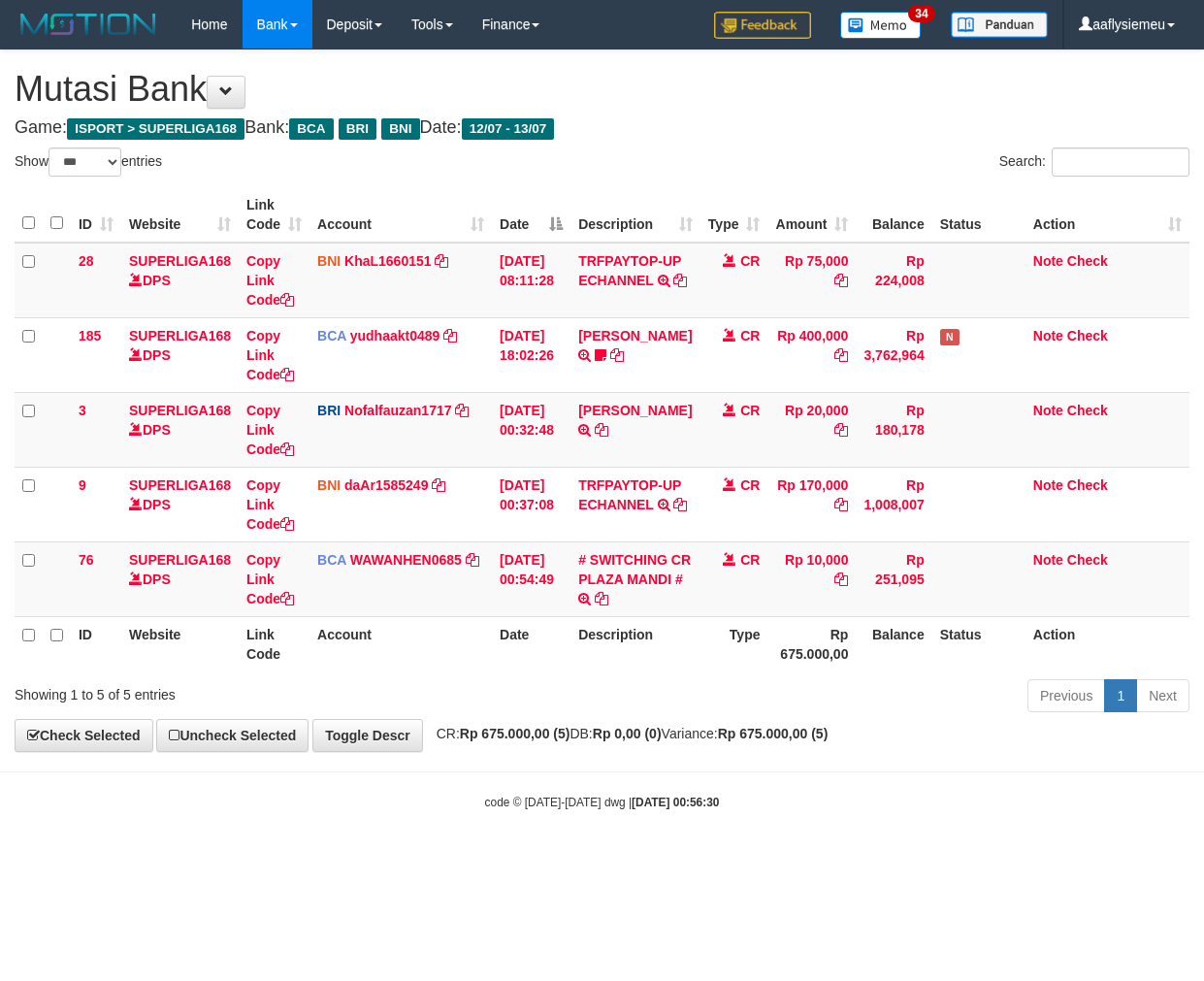 scroll, scrollTop: 0, scrollLeft: 0, axis: both 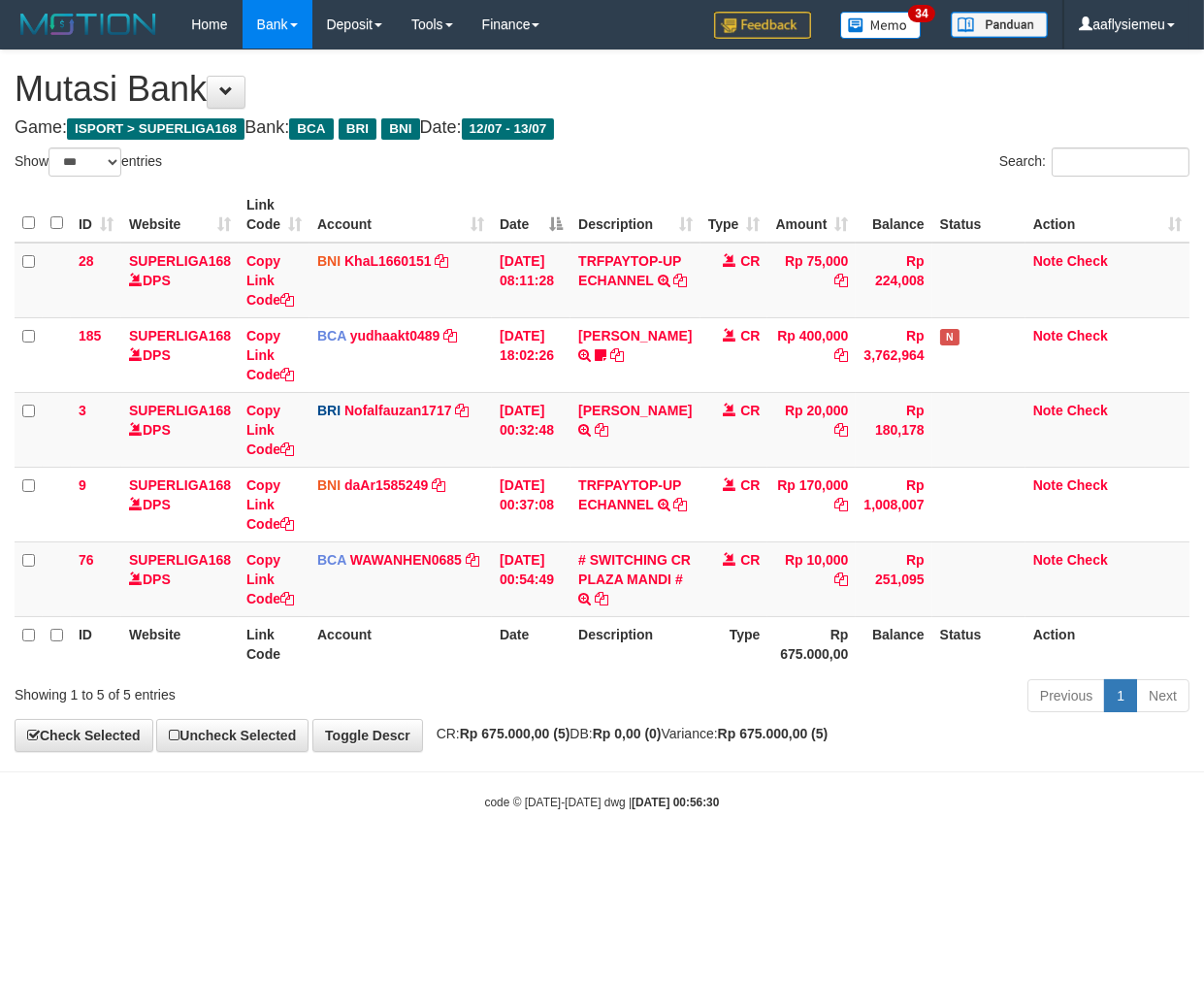 click on "Description" at bounding box center [635, 643] 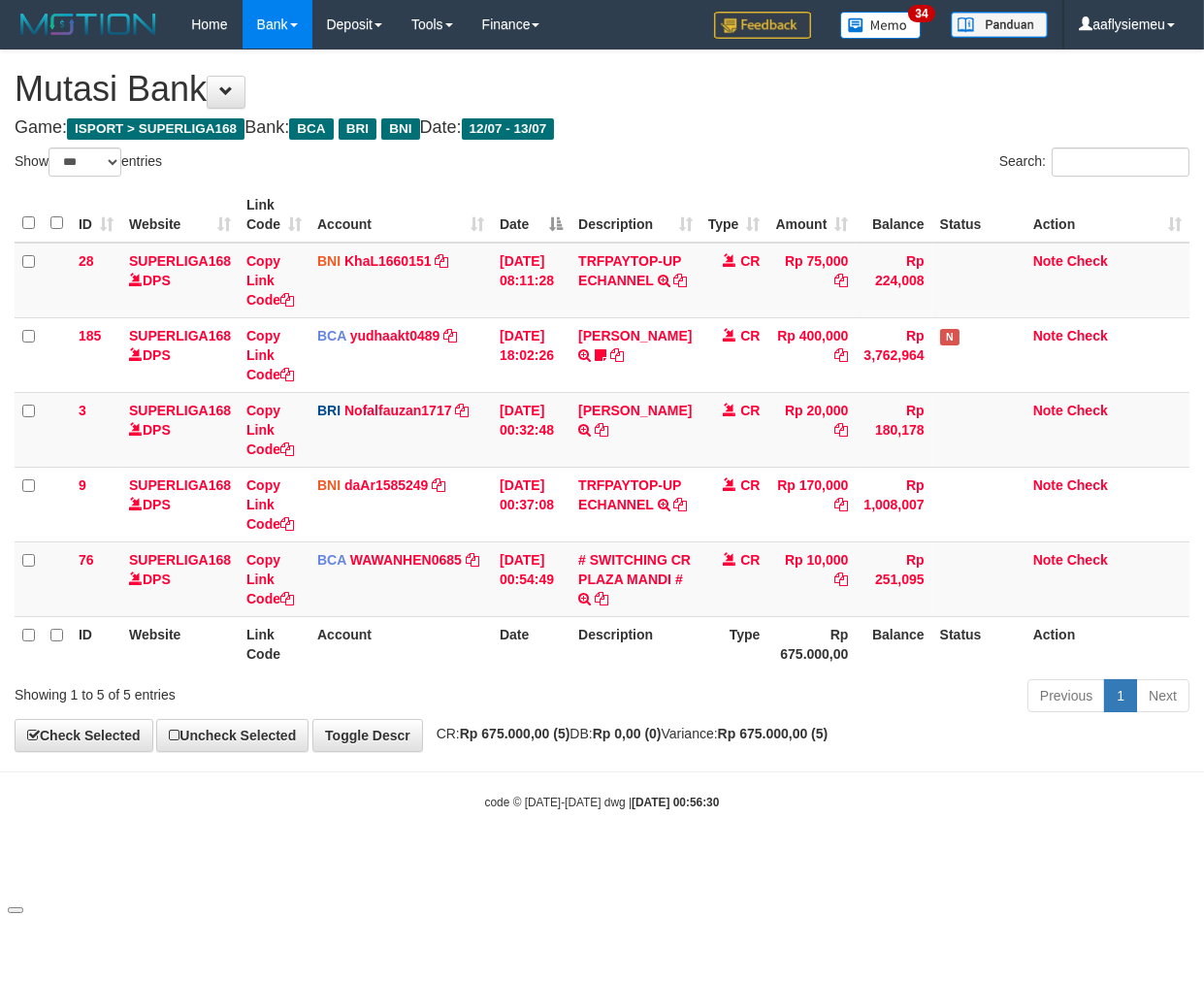 drag, startPoint x: 607, startPoint y: 794, endPoint x: 729, endPoint y: 764, distance: 125.63439 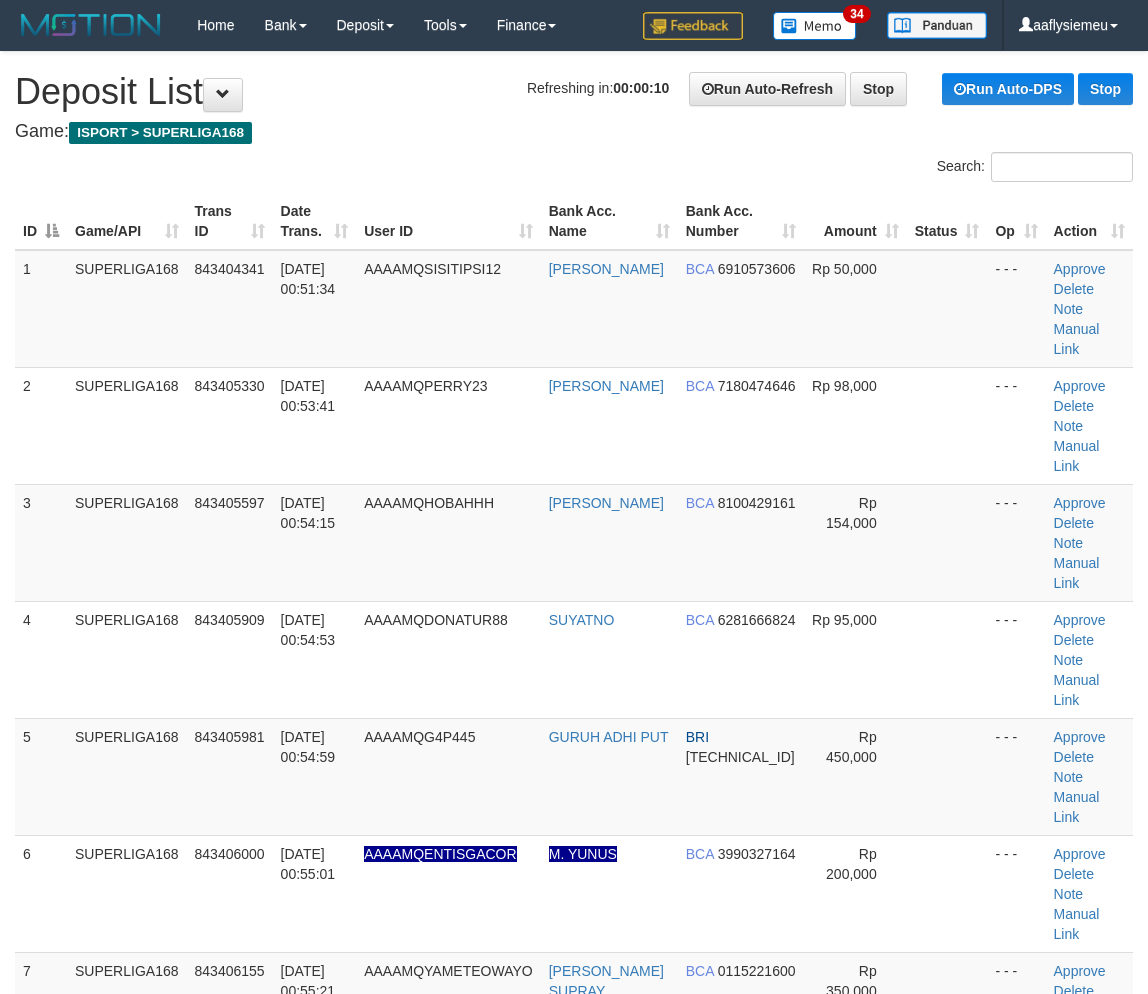 scroll, scrollTop: 446, scrollLeft: 0, axis: vertical 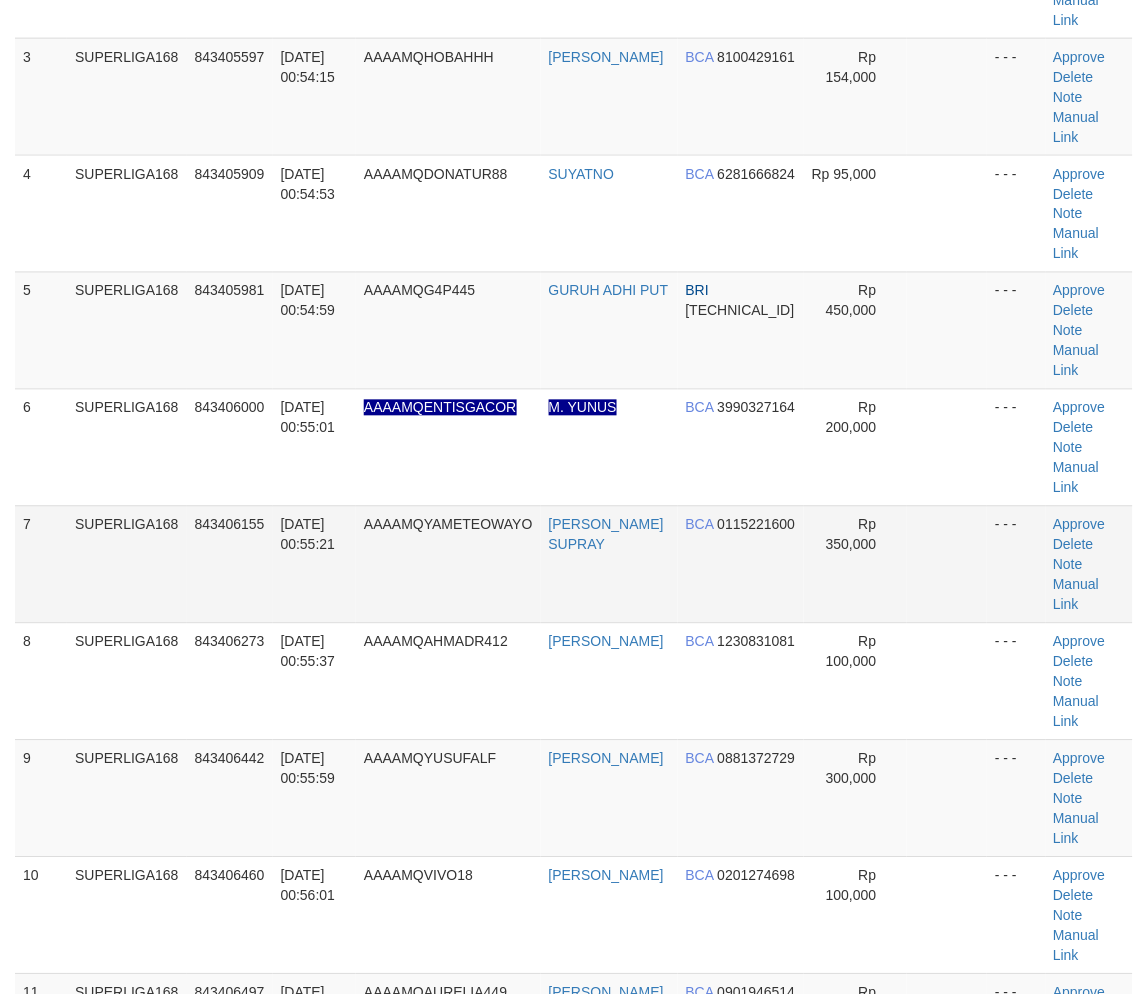 drag, startPoint x: 70, startPoint y: 552, endPoint x: 14, endPoint y: 577, distance: 61.326992 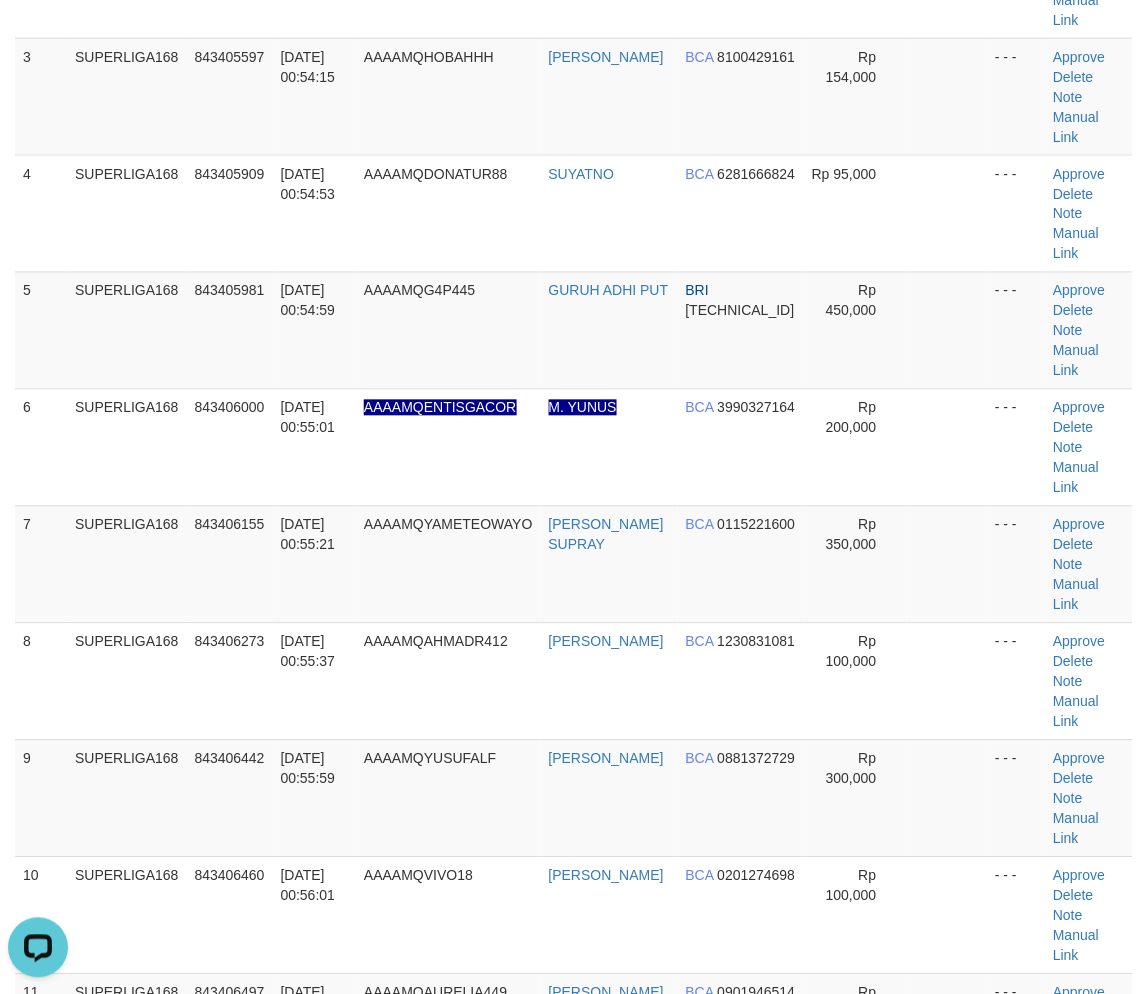 scroll, scrollTop: 0, scrollLeft: 0, axis: both 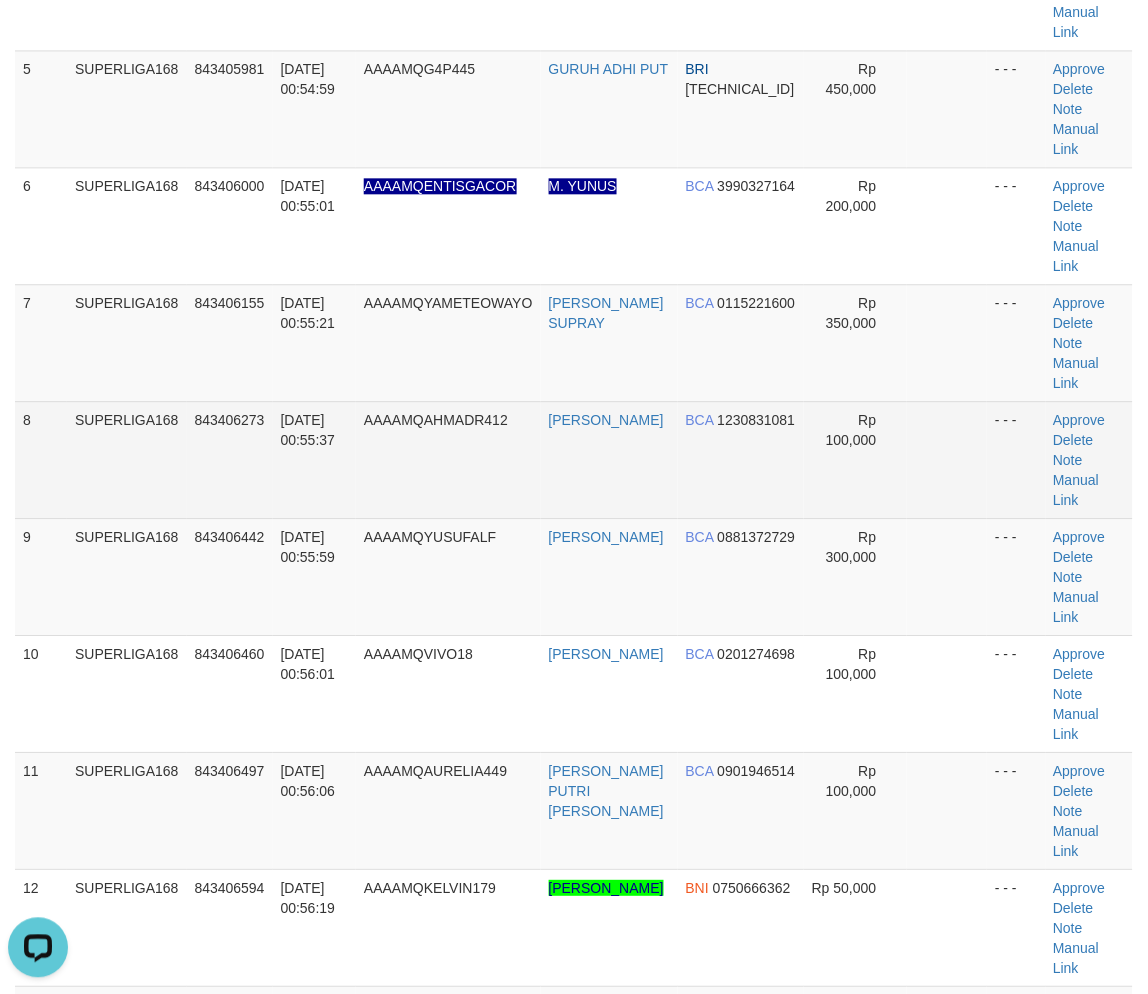 drag, startPoint x: 180, startPoint y: 454, endPoint x: 152, endPoint y: 482, distance: 39.59798 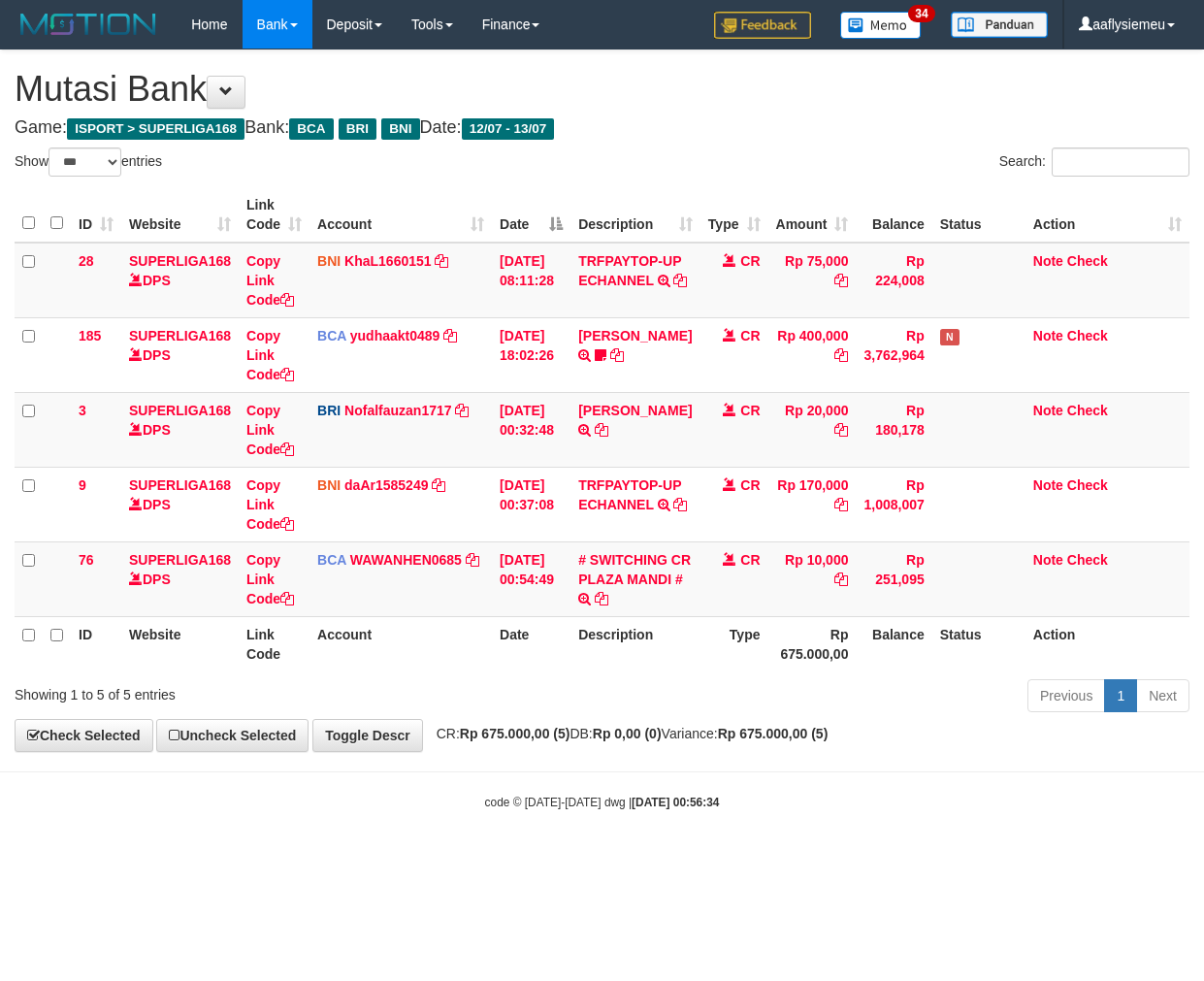 select on "***" 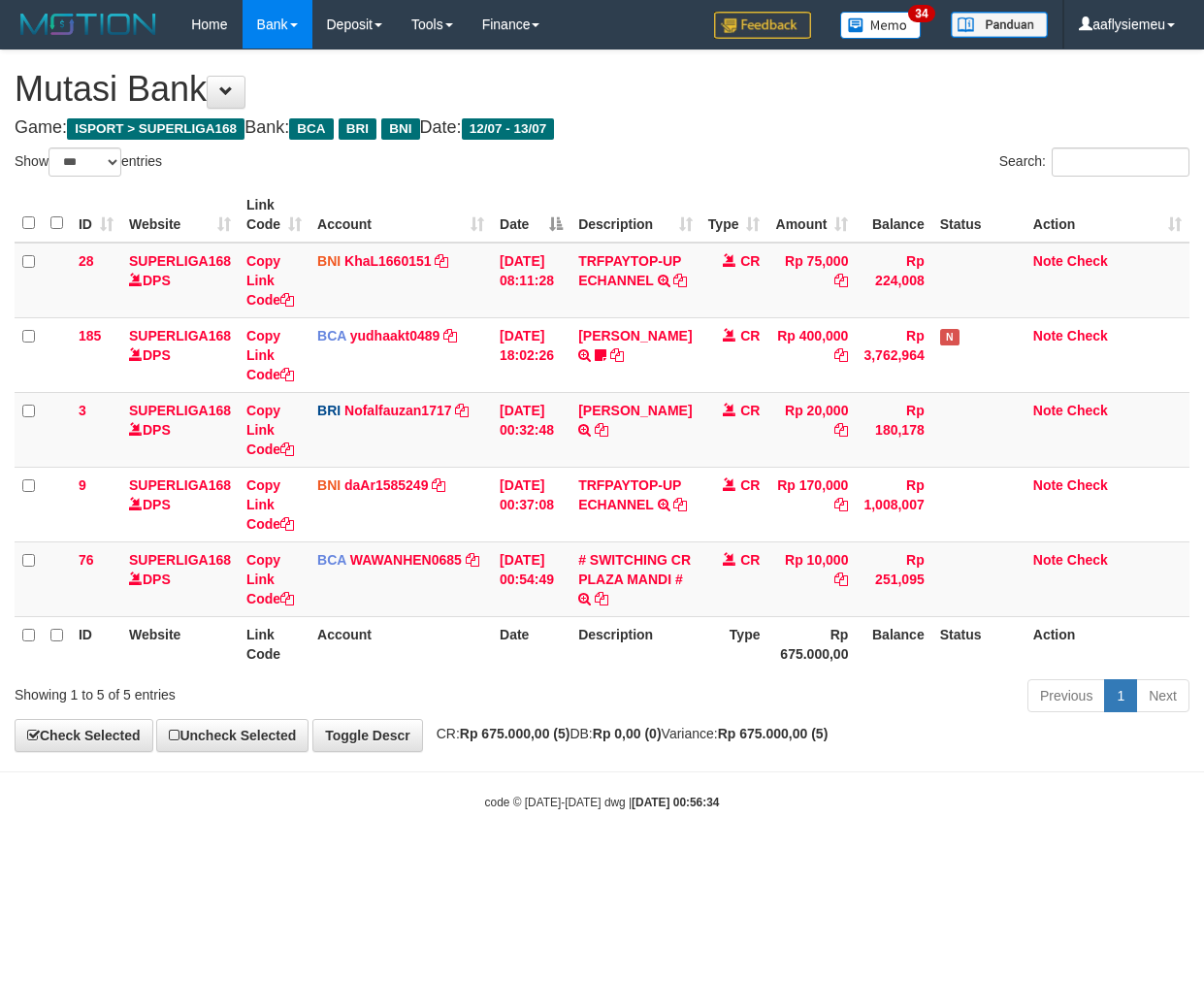 scroll, scrollTop: 0, scrollLeft: 0, axis: both 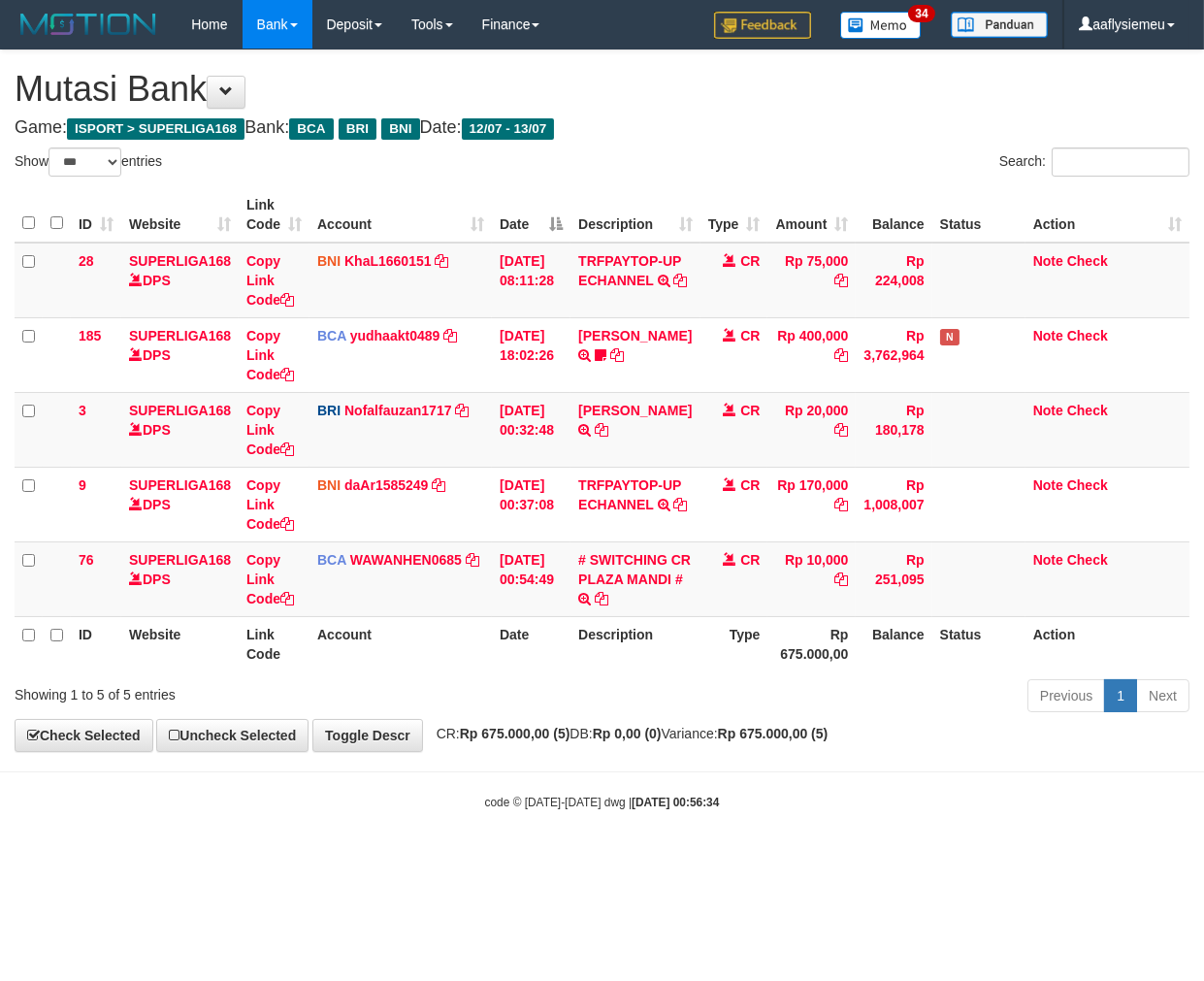 drag, startPoint x: 689, startPoint y: 765, endPoint x: 1203, endPoint y: 637, distance: 529.698 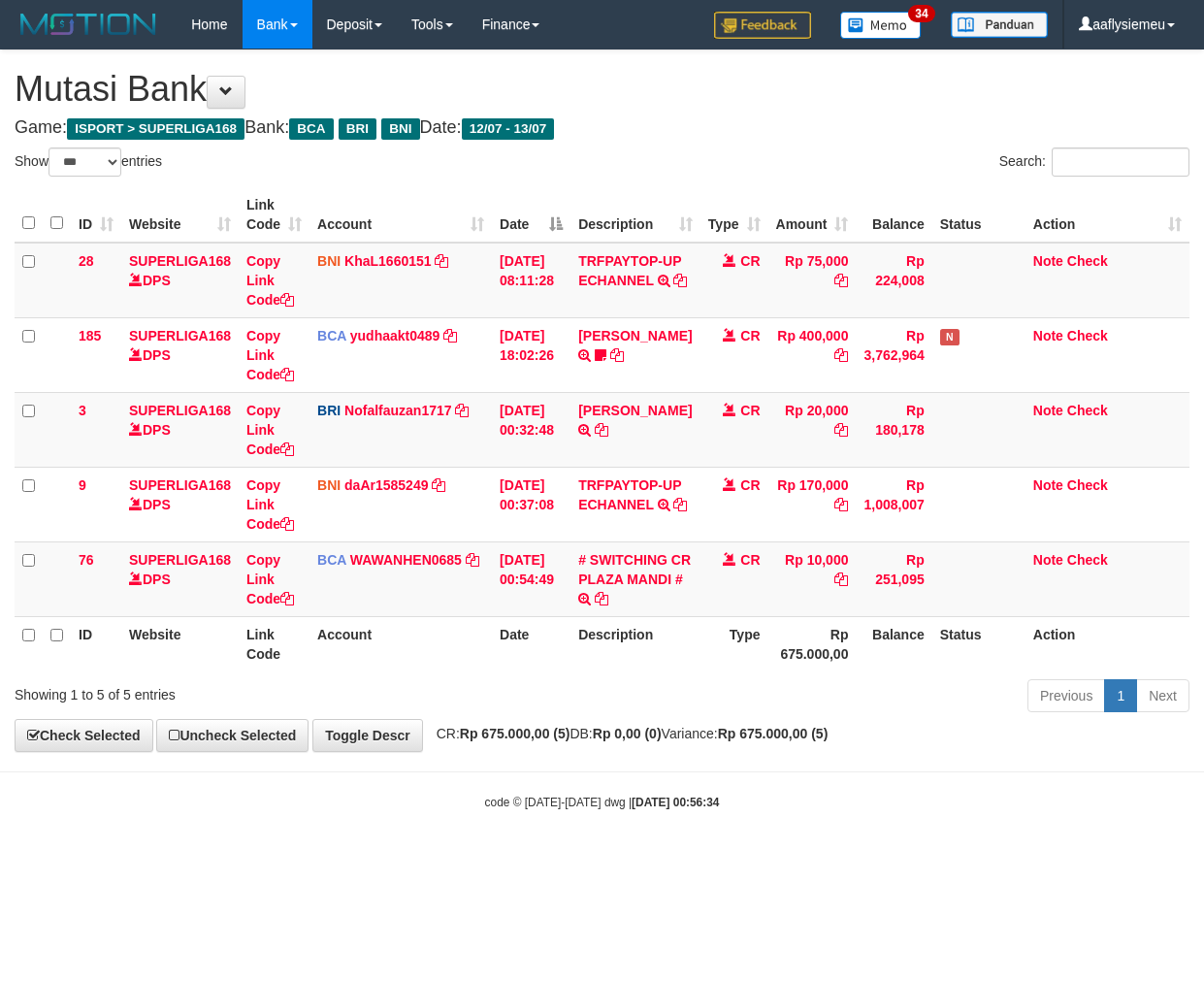 select on "***" 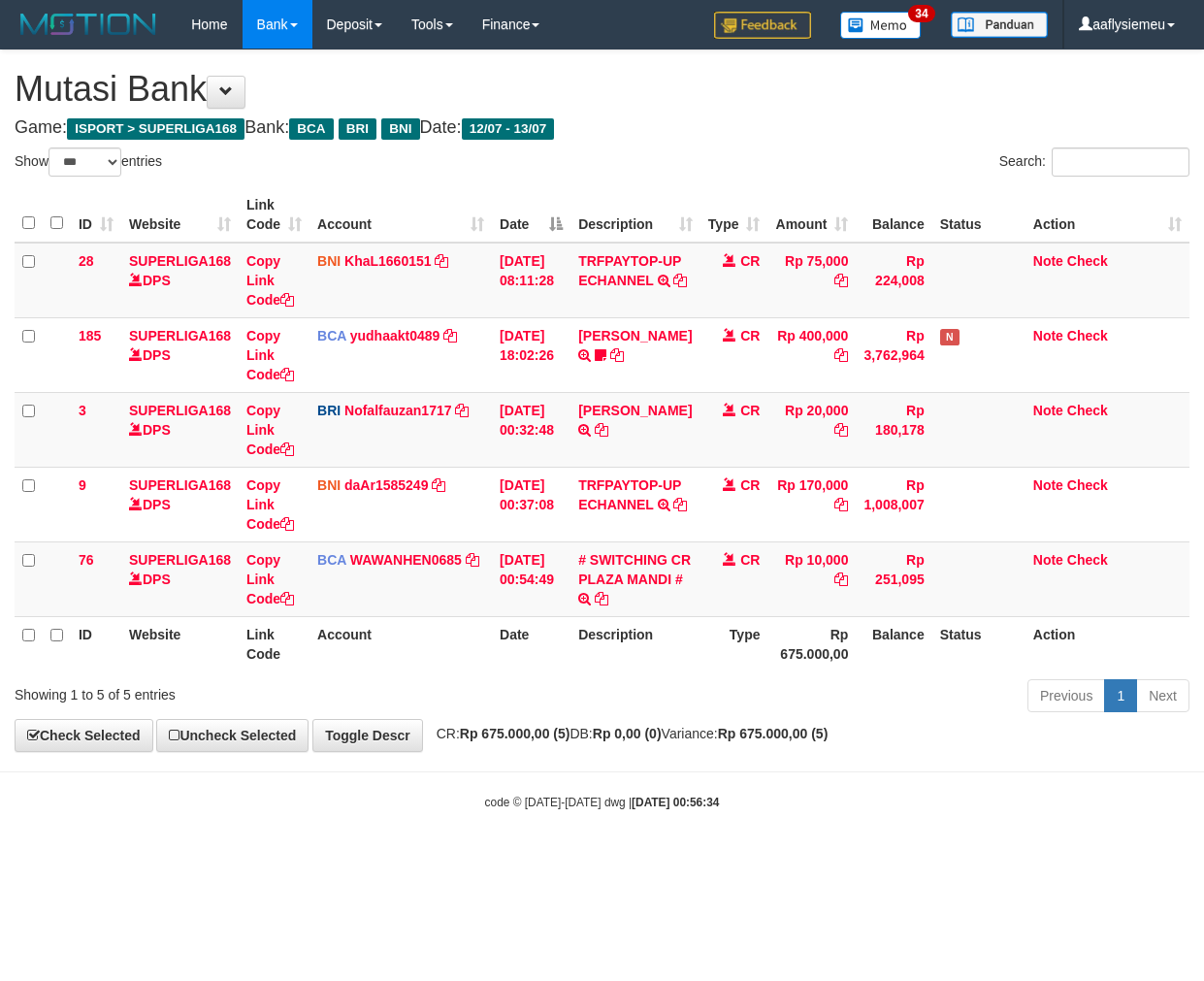 scroll, scrollTop: 0, scrollLeft: 0, axis: both 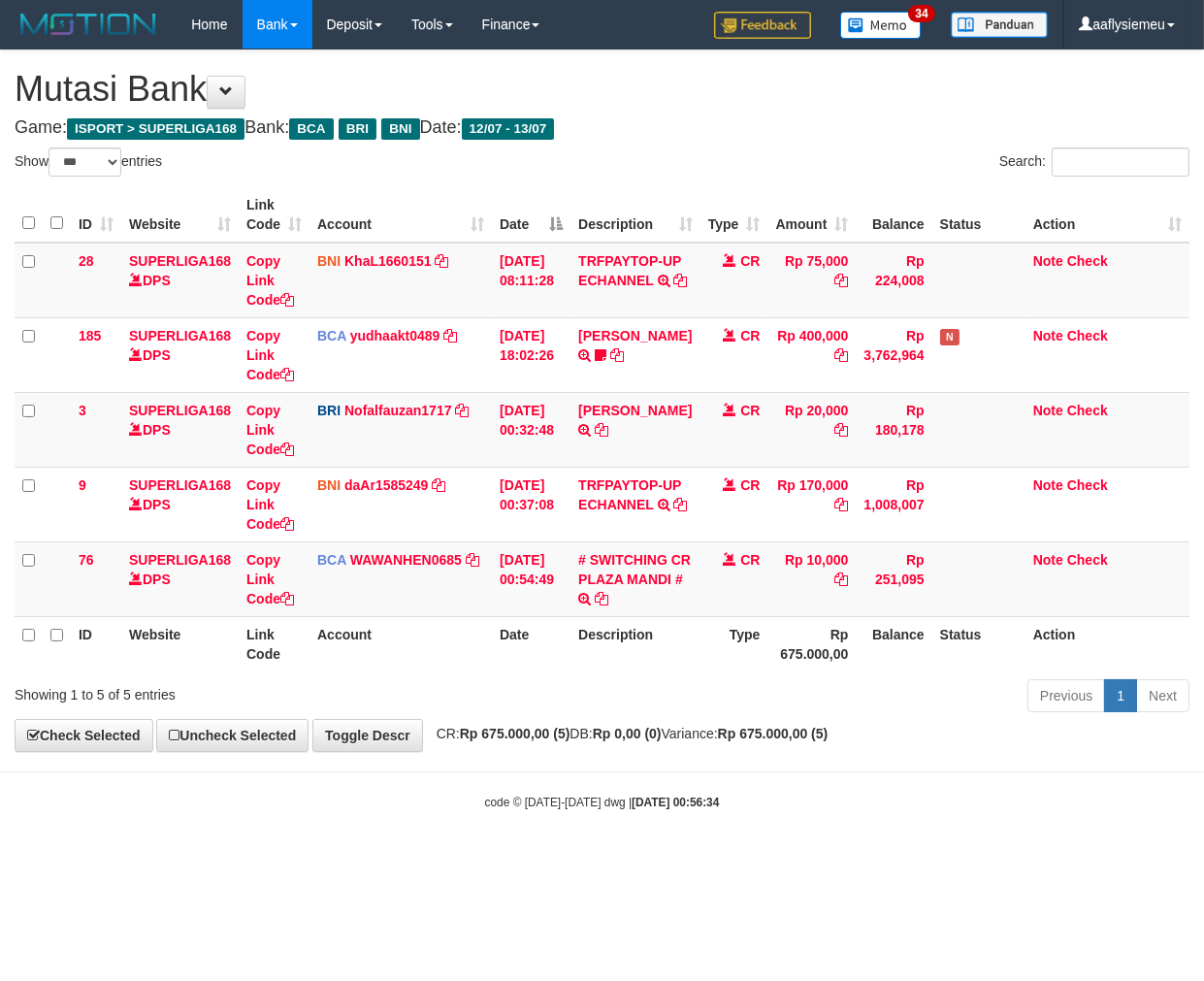 click on "Previous 1 Next" at bounding box center (853, 698) 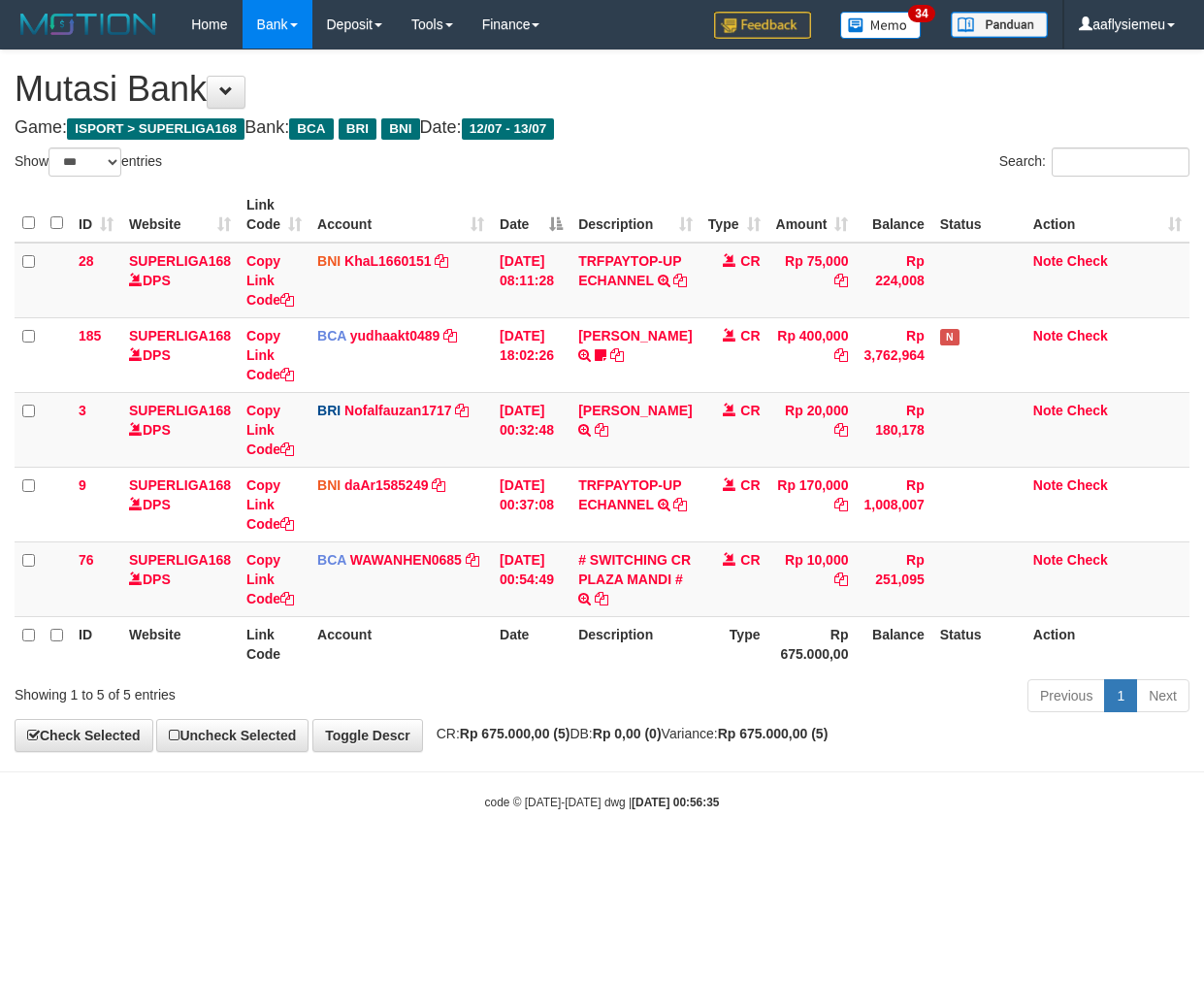 select on "***" 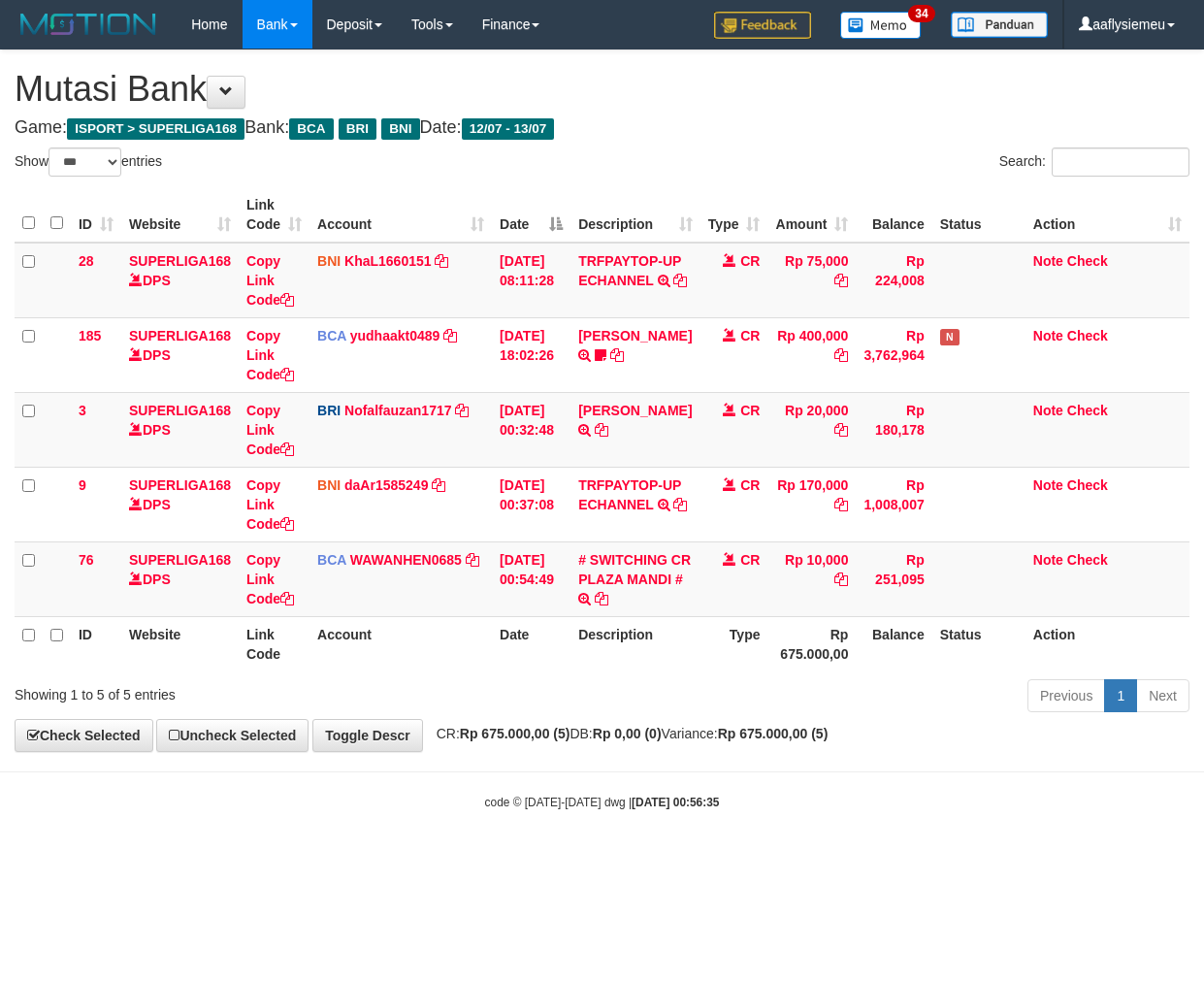 click on "Balance" at bounding box center [894, 643] 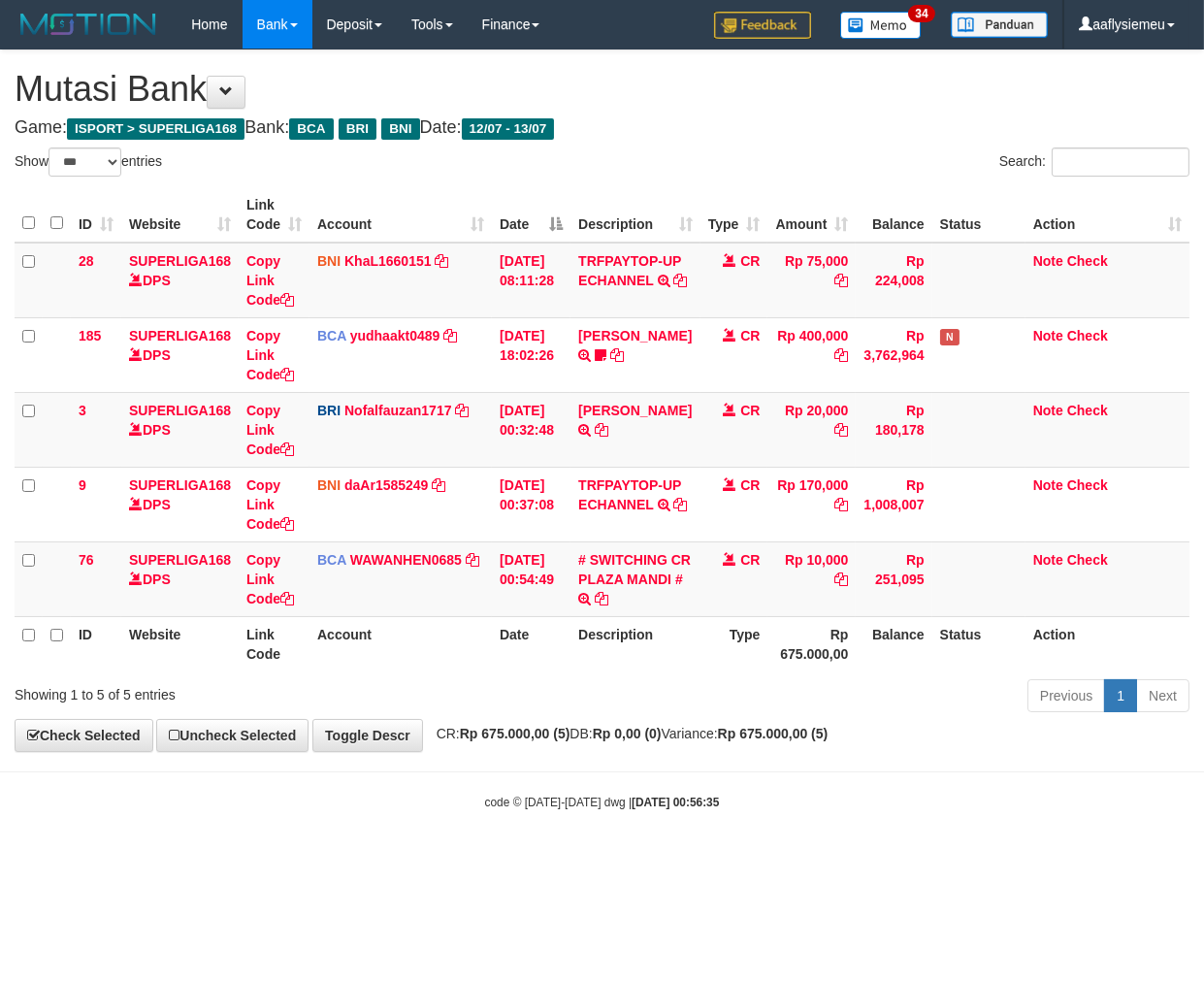 drag, startPoint x: 686, startPoint y: 714, endPoint x: 945, endPoint y: 684, distance: 260.7317 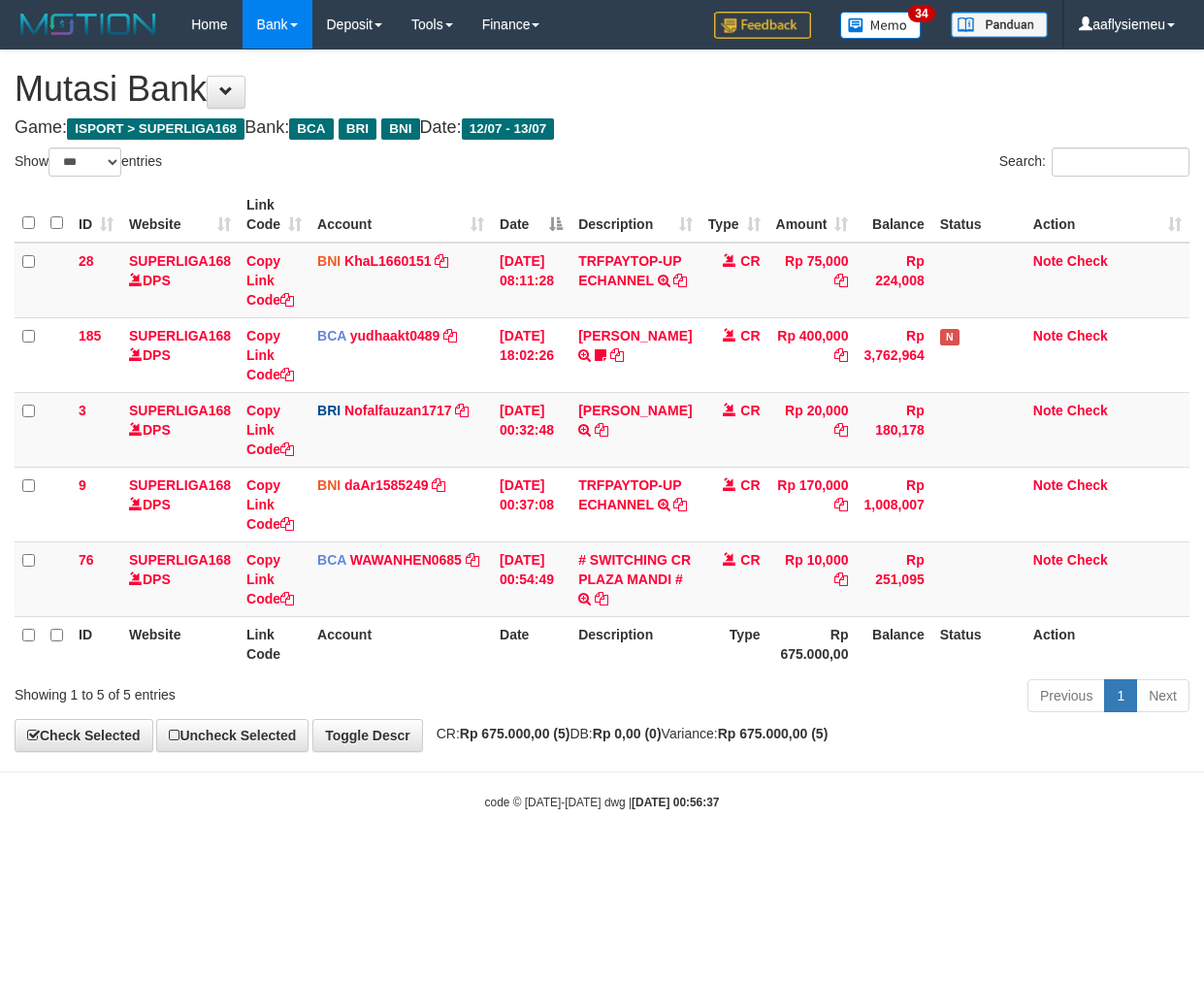 select on "***" 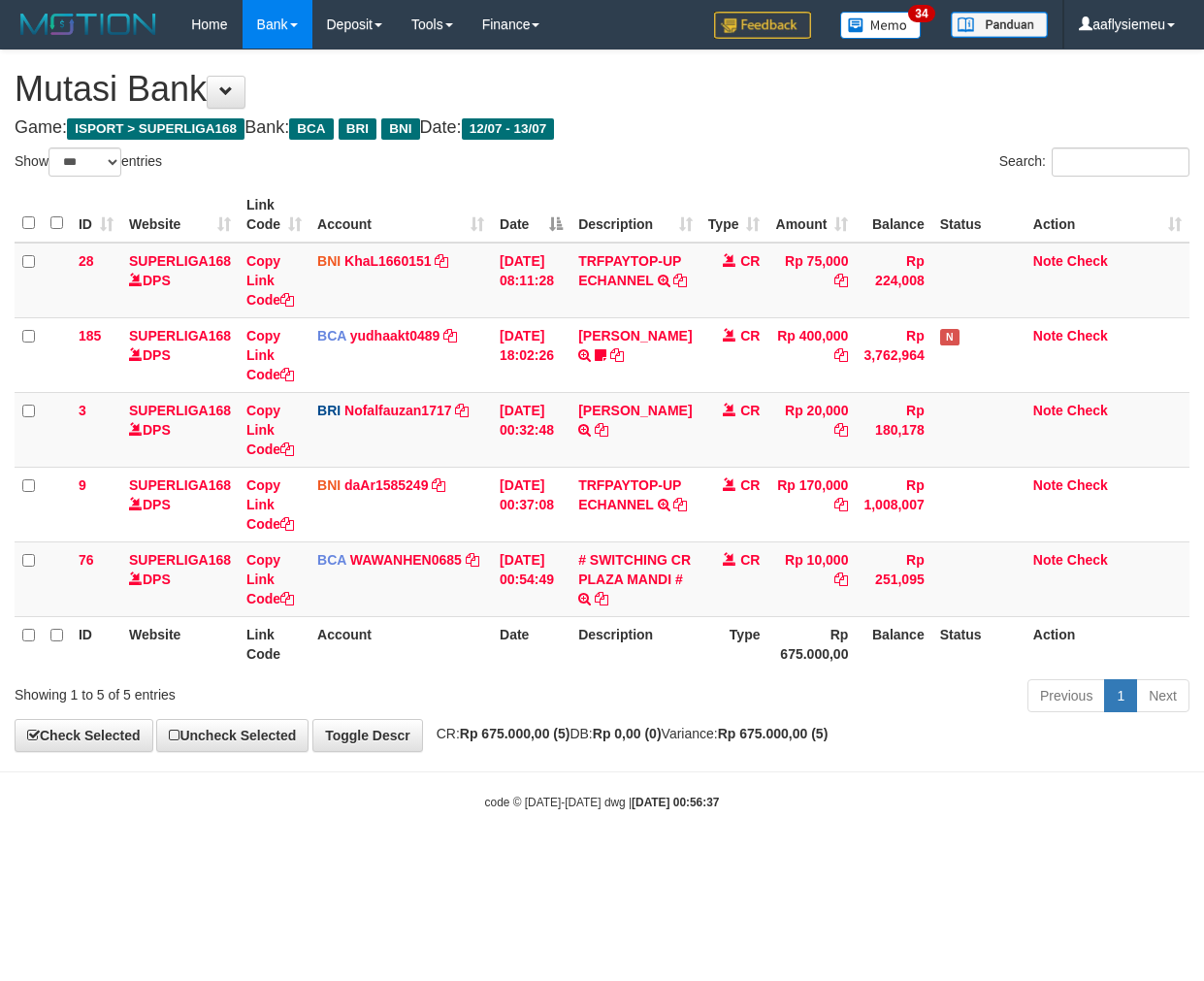 scroll, scrollTop: 0, scrollLeft: 0, axis: both 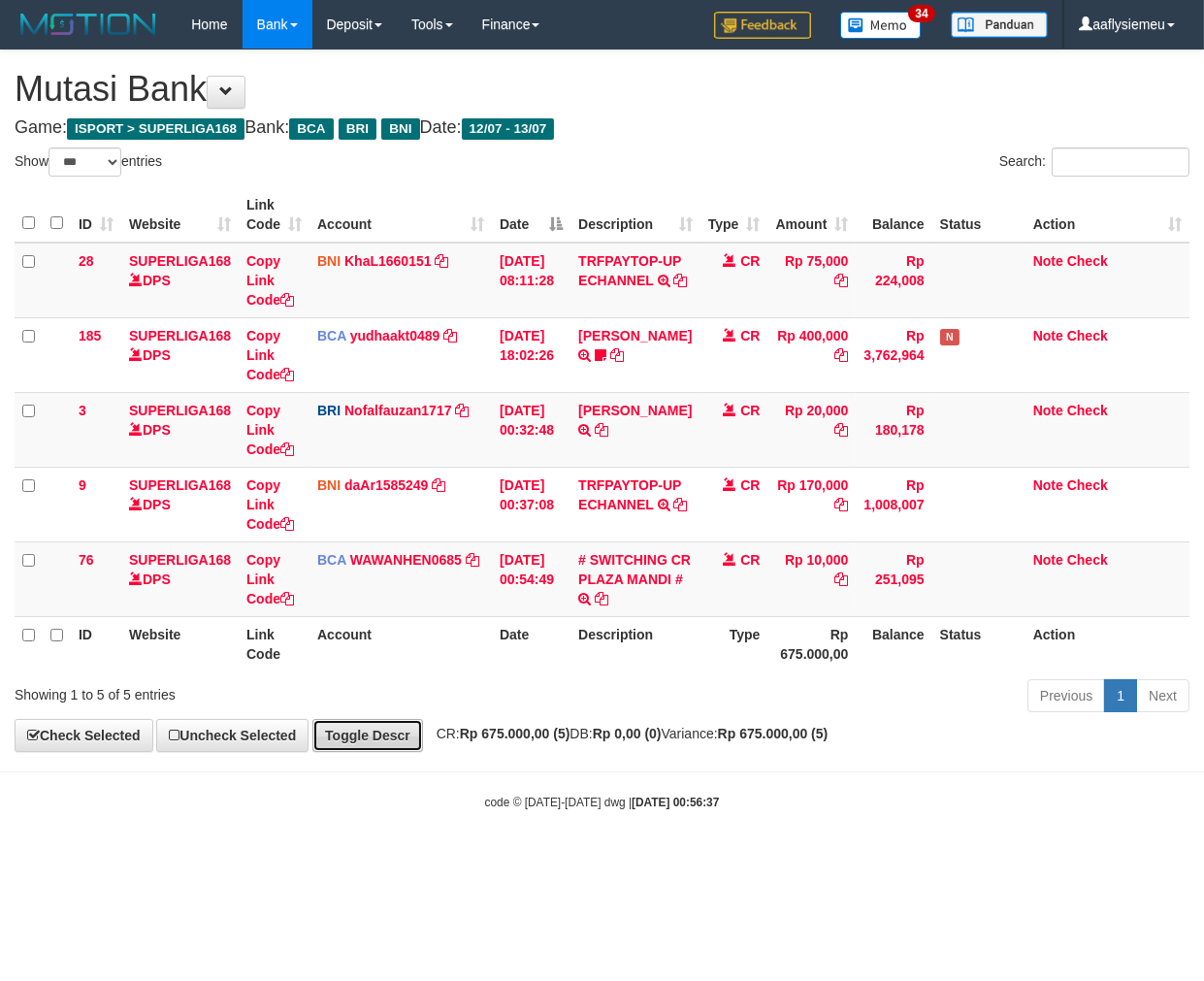 click on "Toggle Descr" at bounding box center (368, 736) 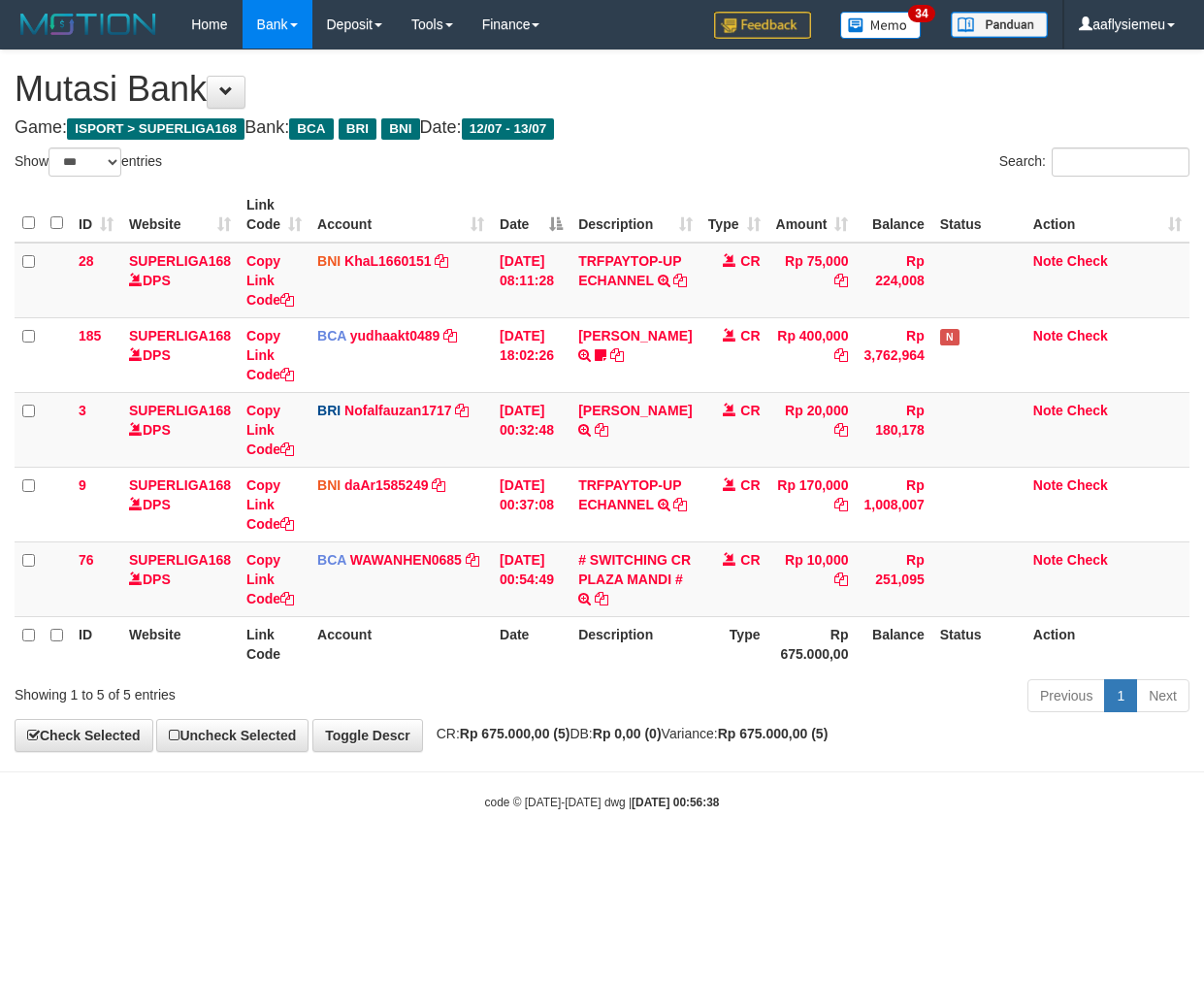 select on "***" 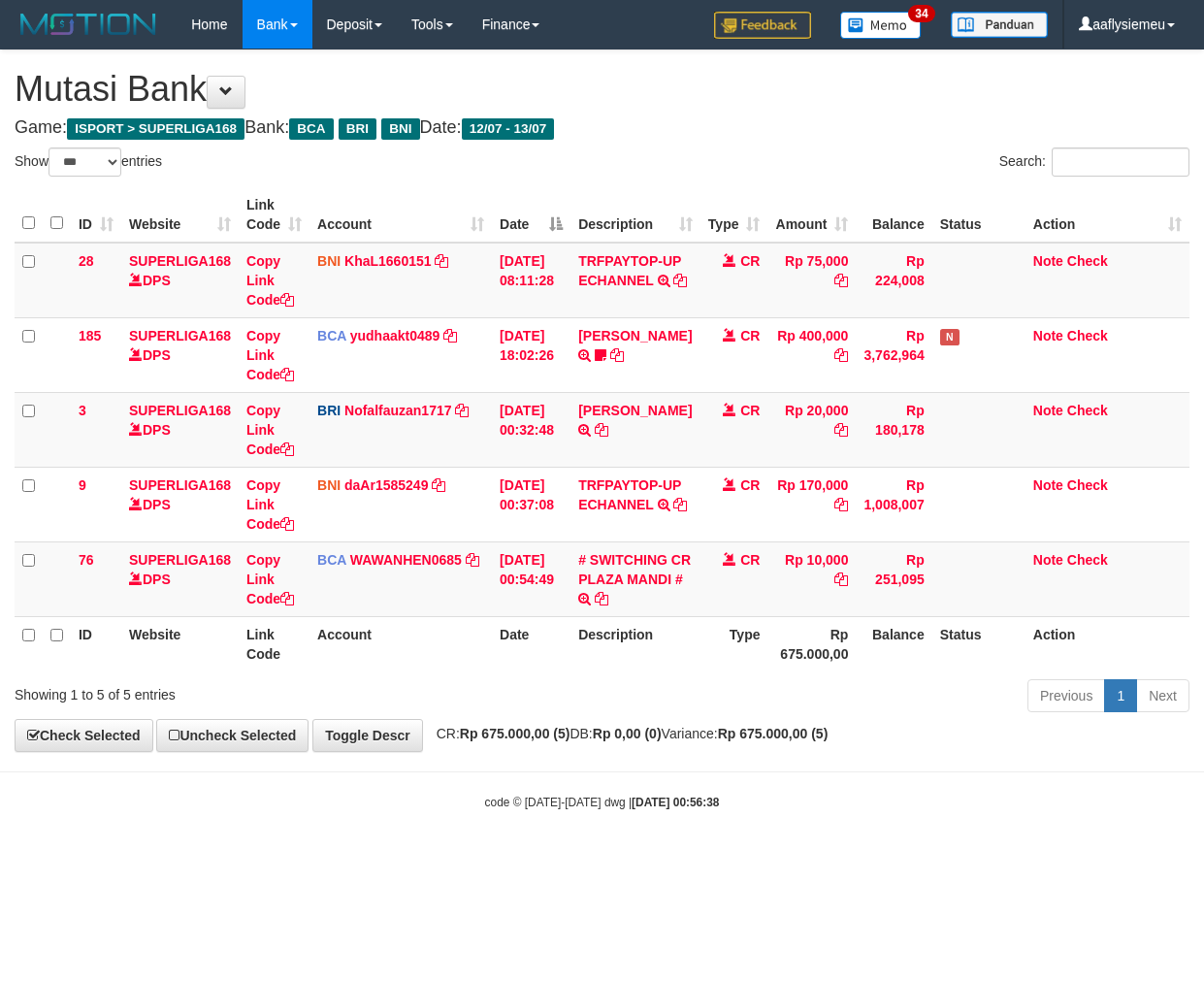scroll, scrollTop: 0, scrollLeft: 0, axis: both 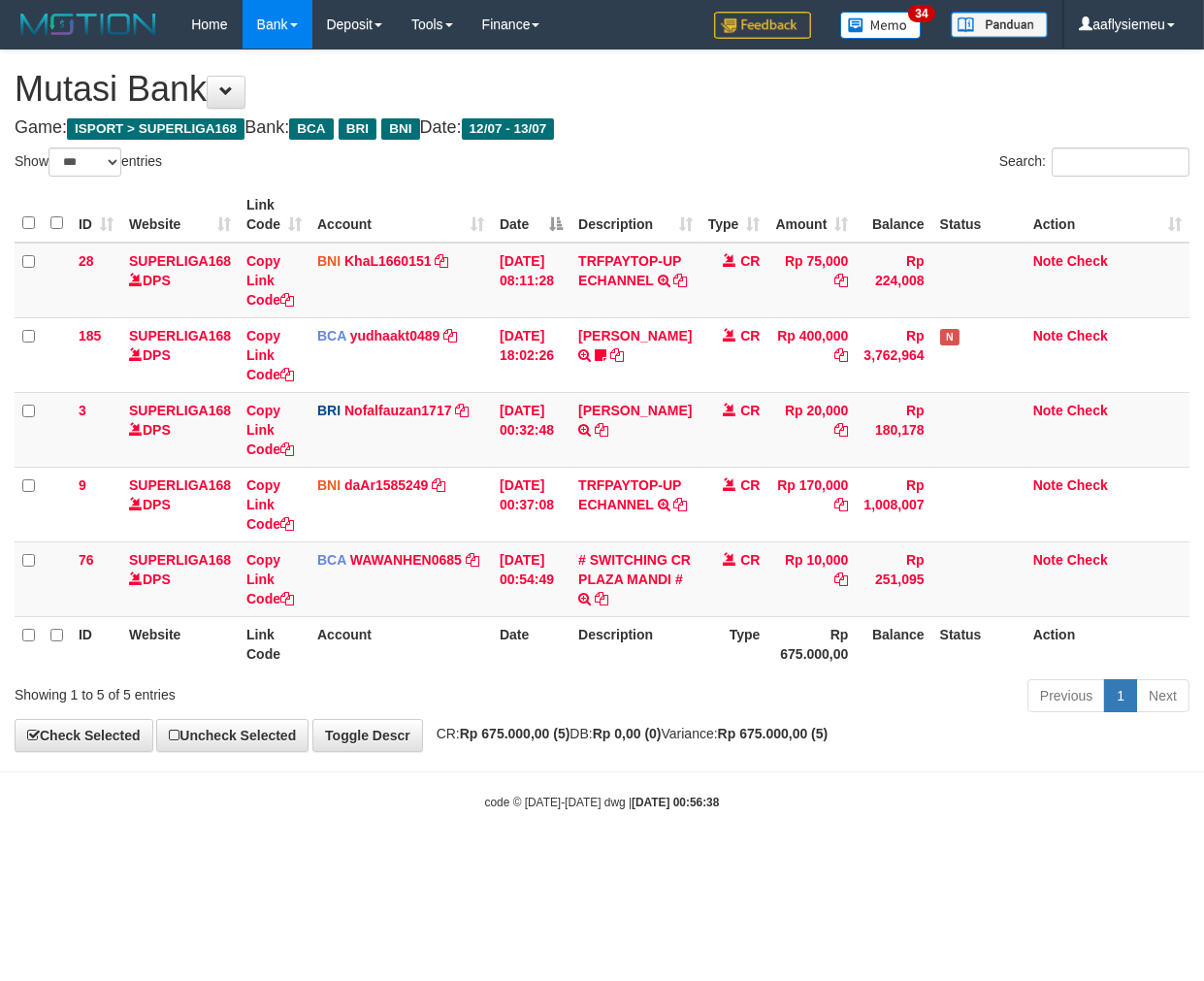 click on "Description" at bounding box center [635, 643] 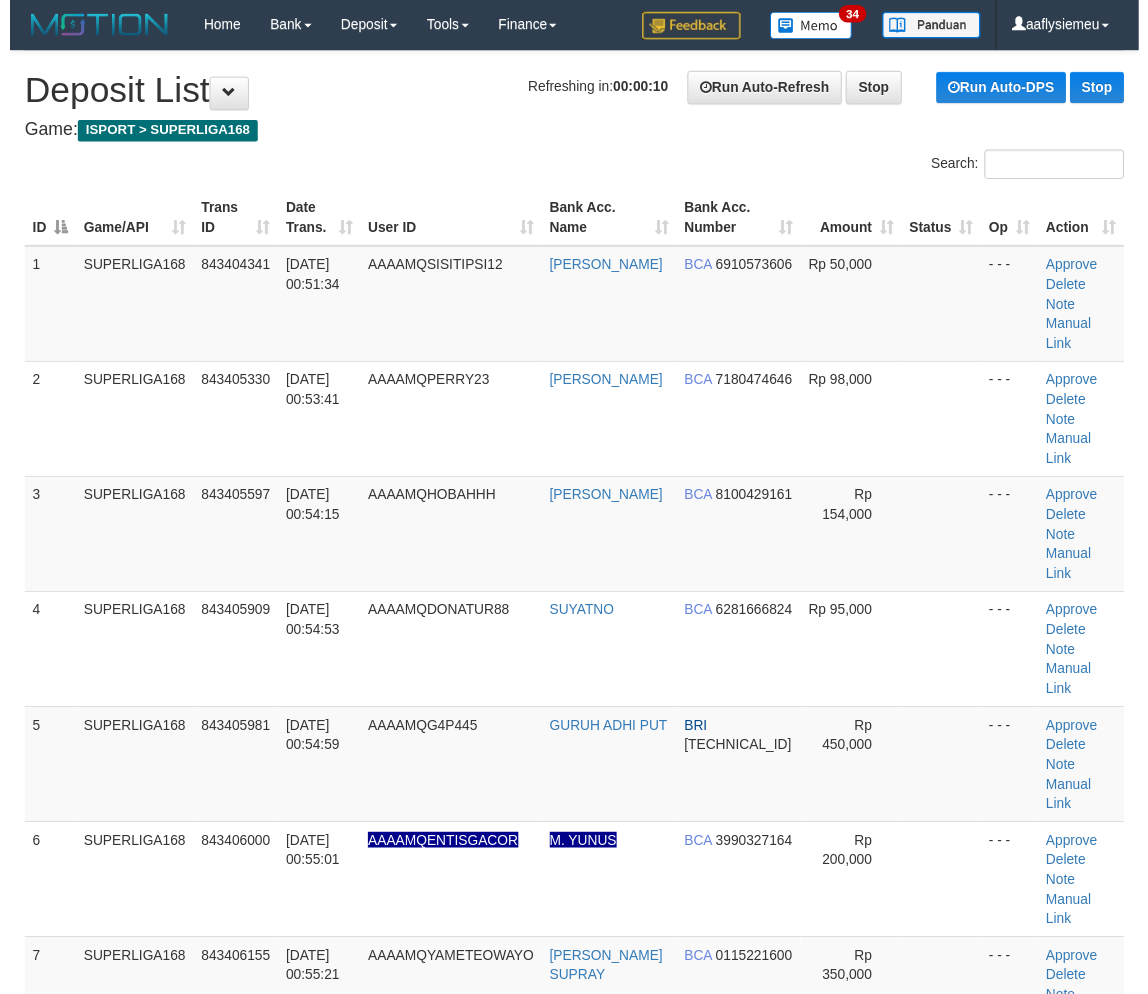 scroll, scrollTop: 1023, scrollLeft: 0, axis: vertical 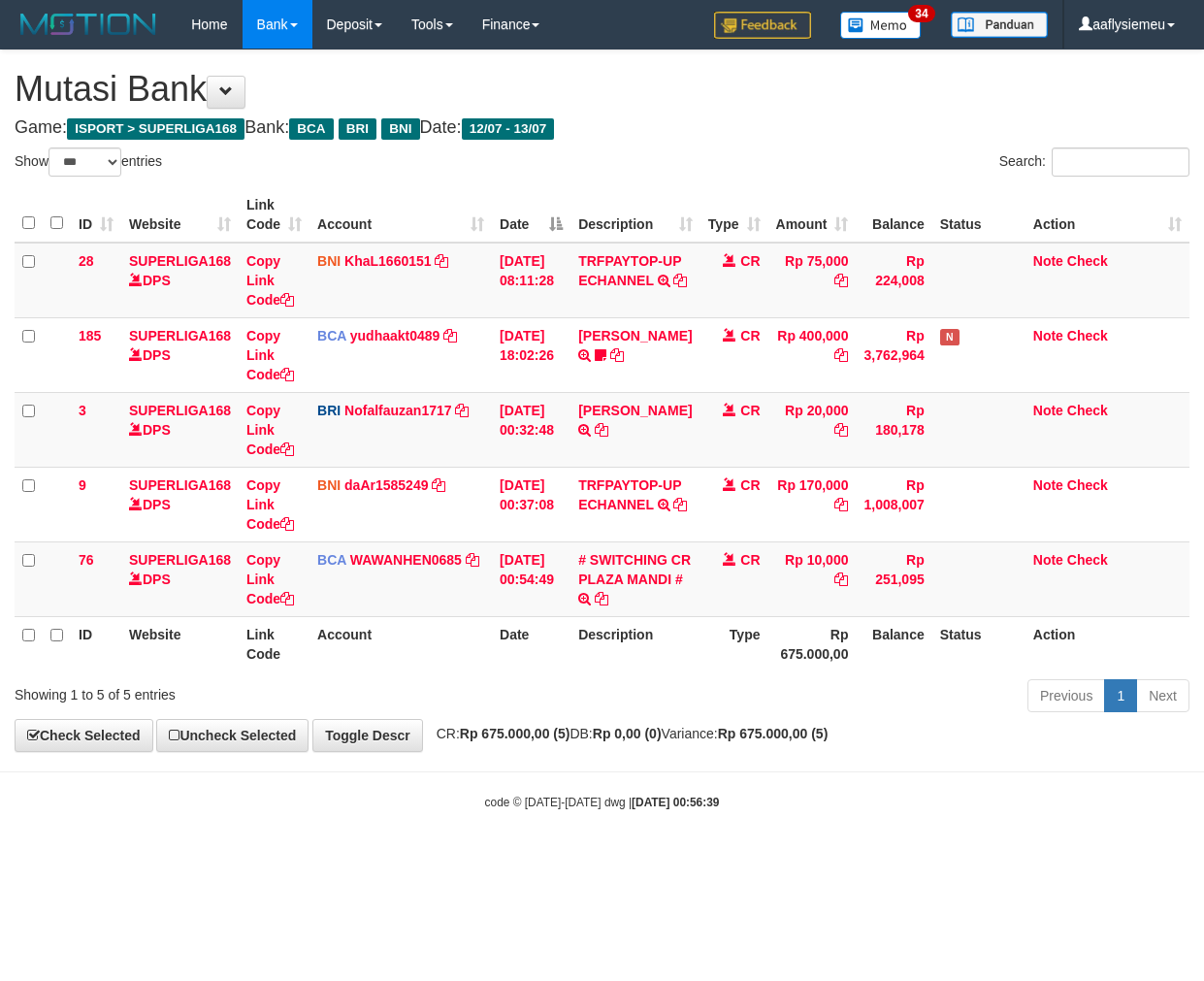 select on "***" 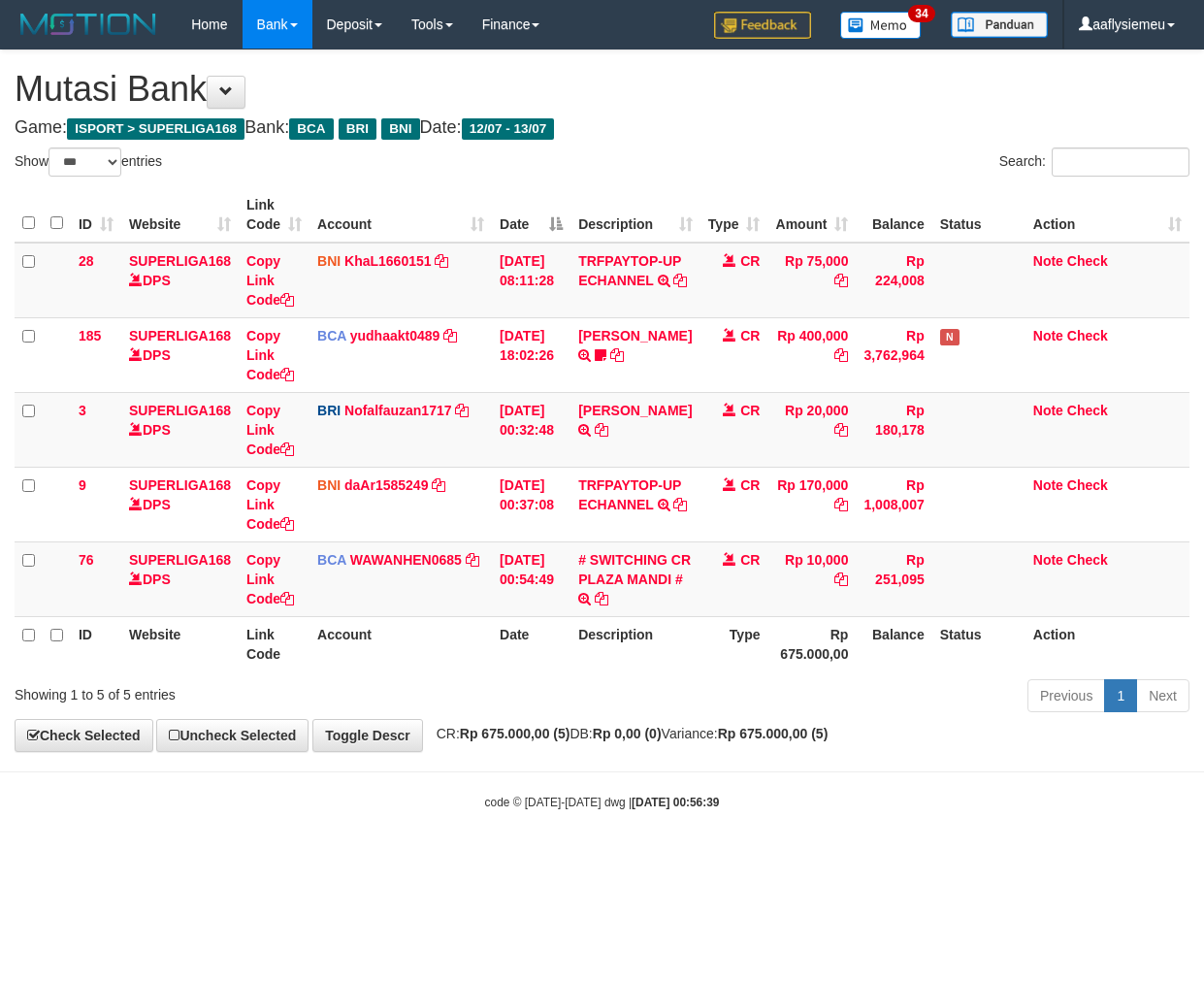 scroll, scrollTop: 0, scrollLeft: 0, axis: both 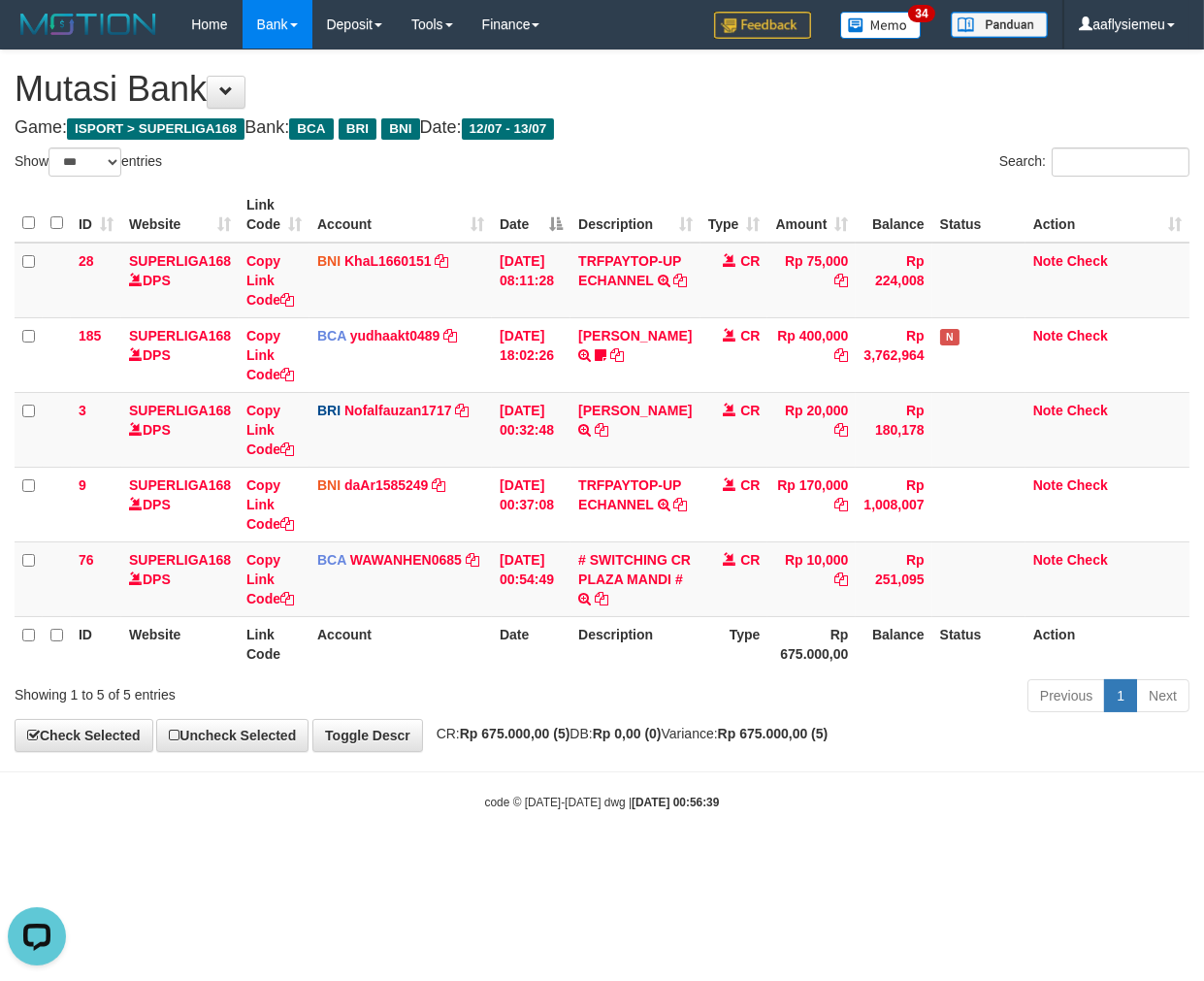 click on "**********" at bounding box center (602, 401) 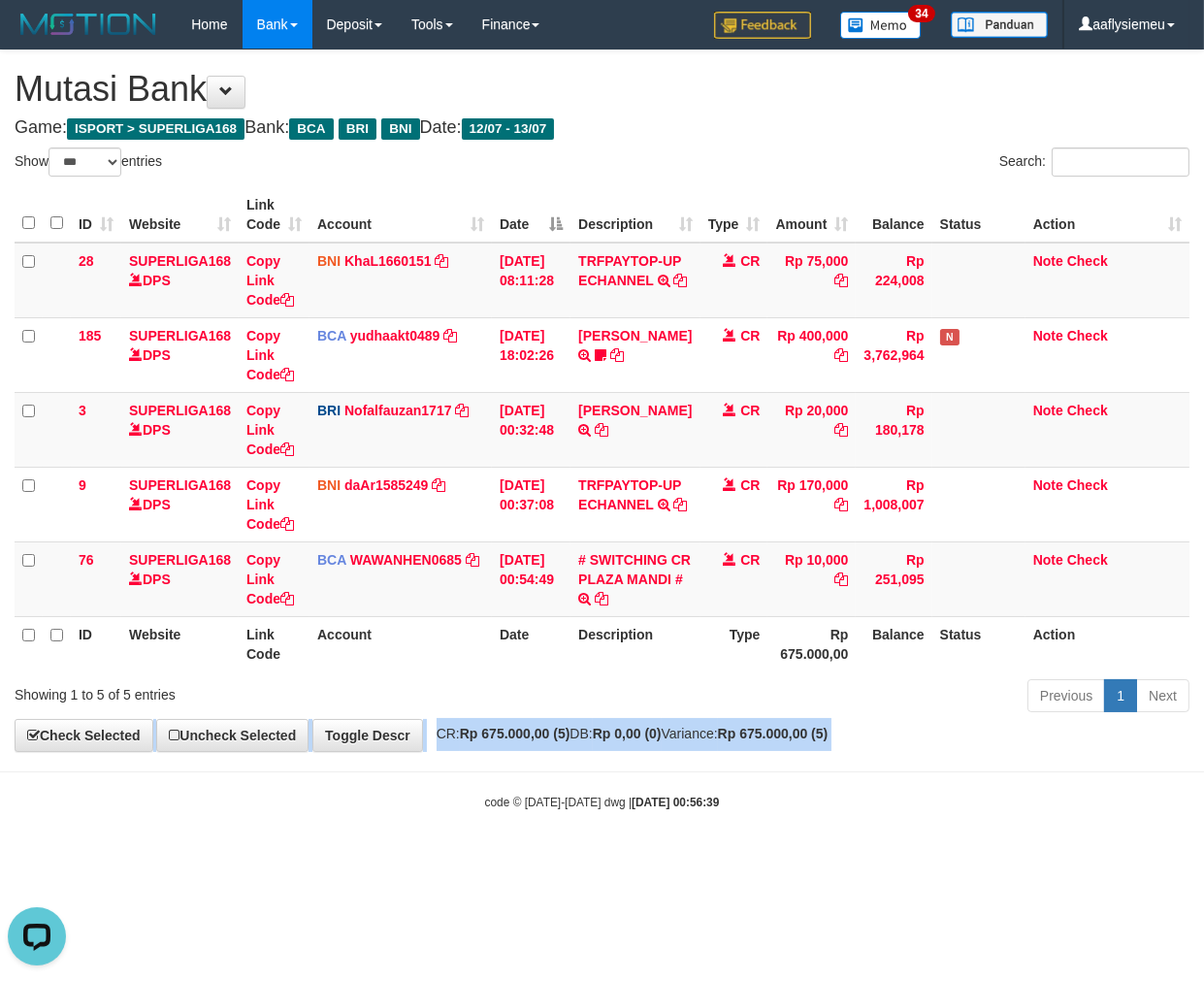 click on "**********" at bounding box center [602, 401] 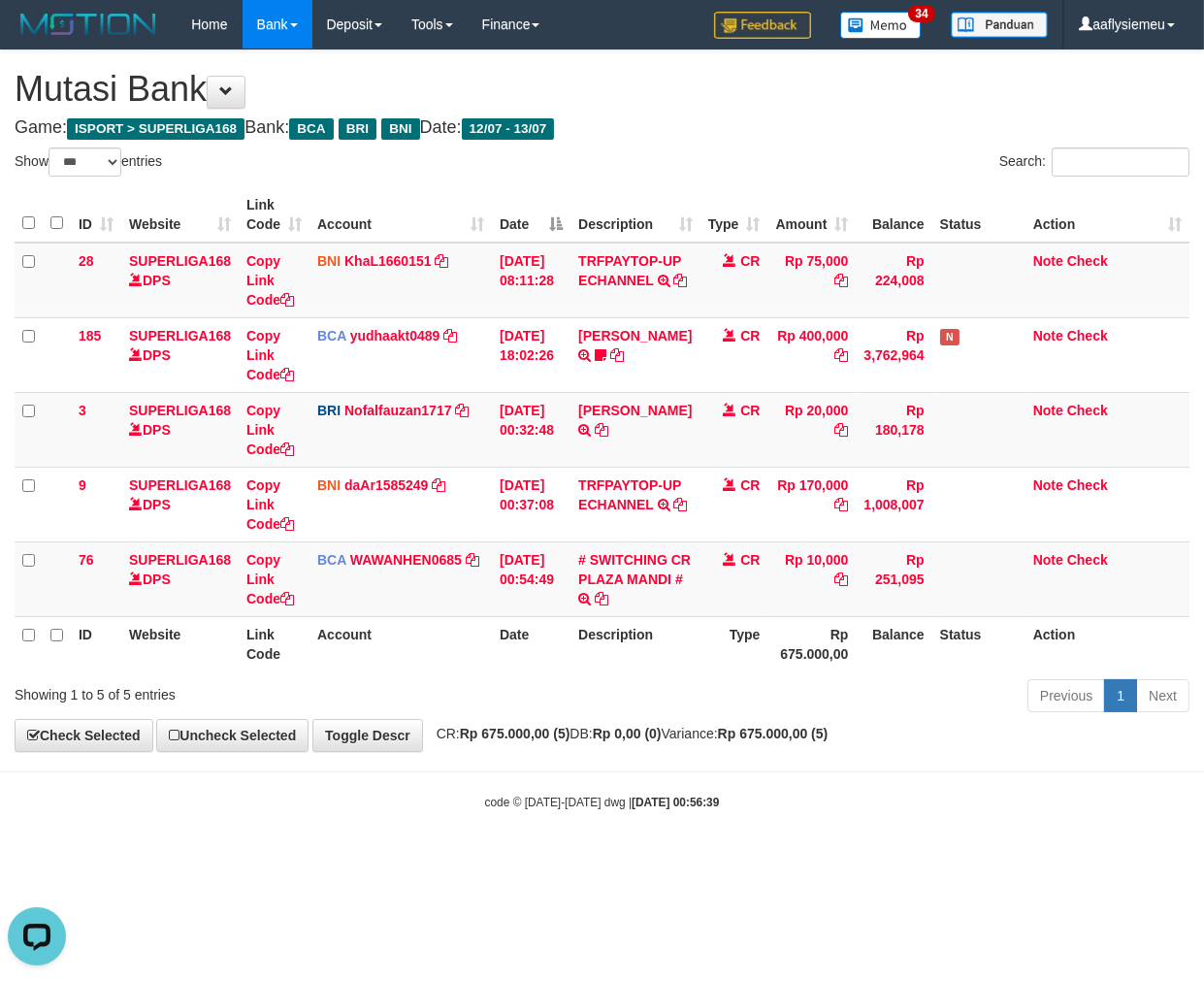 click on "Previous 1 Next" at bounding box center [853, 698] 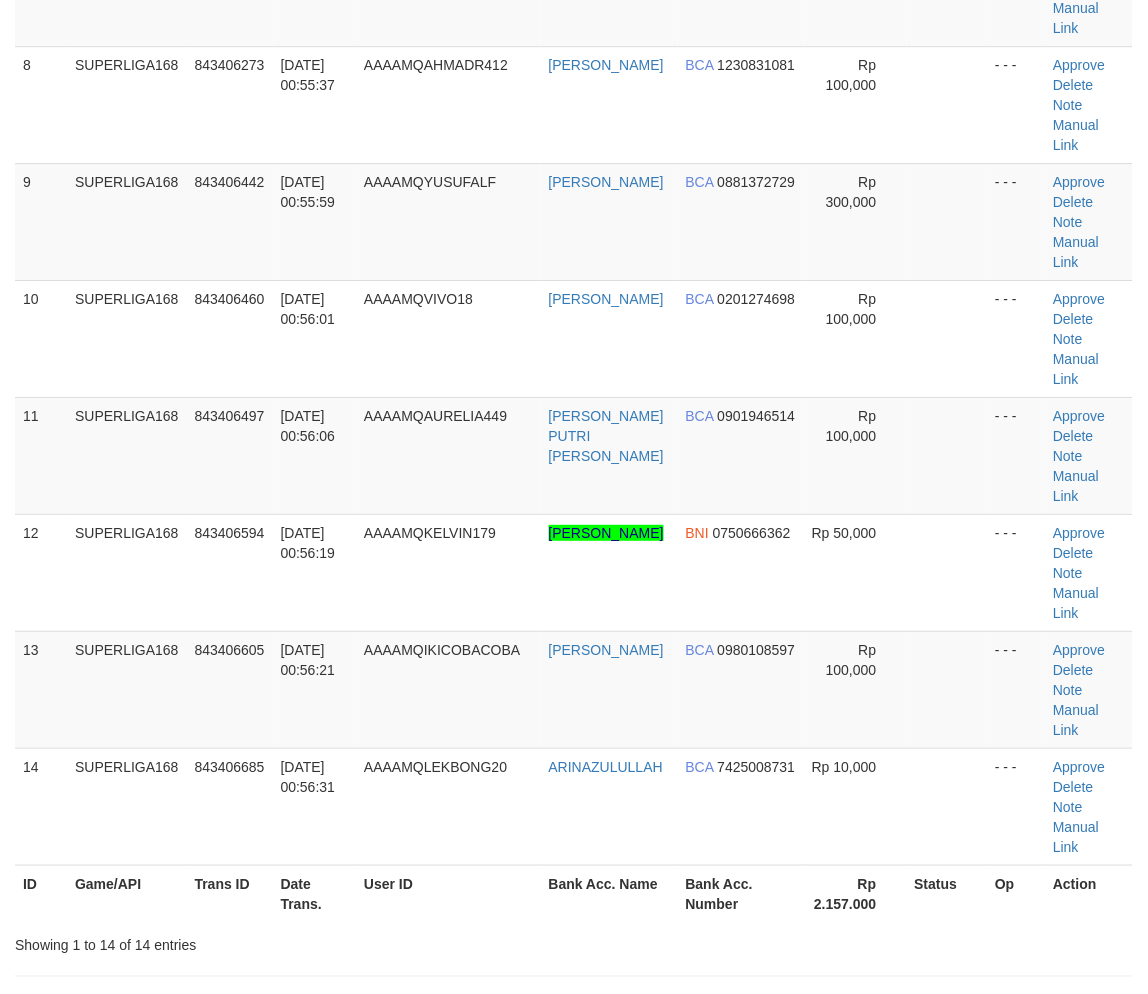 scroll, scrollTop: 668, scrollLeft: 0, axis: vertical 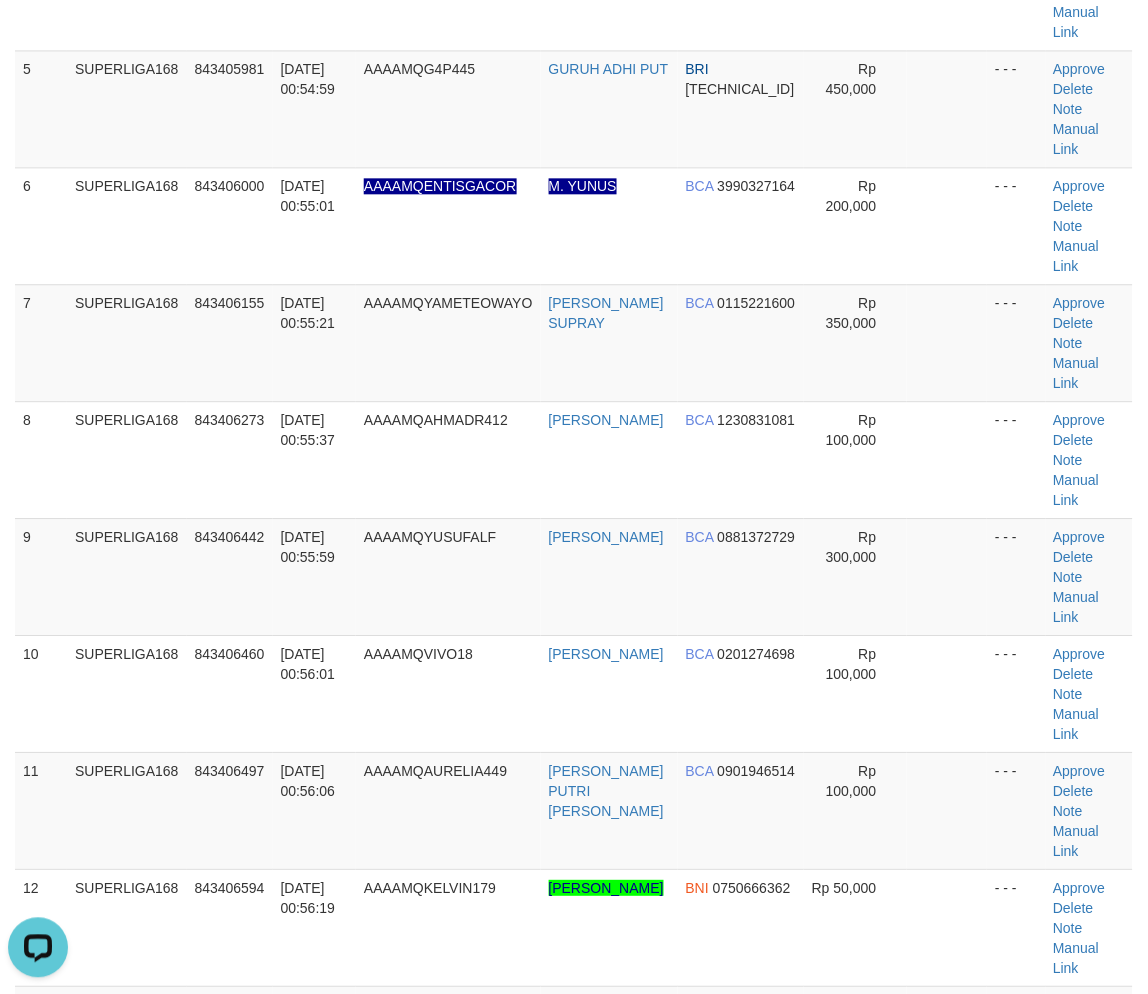 drag, startPoint x: 248, startPoint y: 504, endPoint x: 6, endPoint y: 591, distance: 257.16336 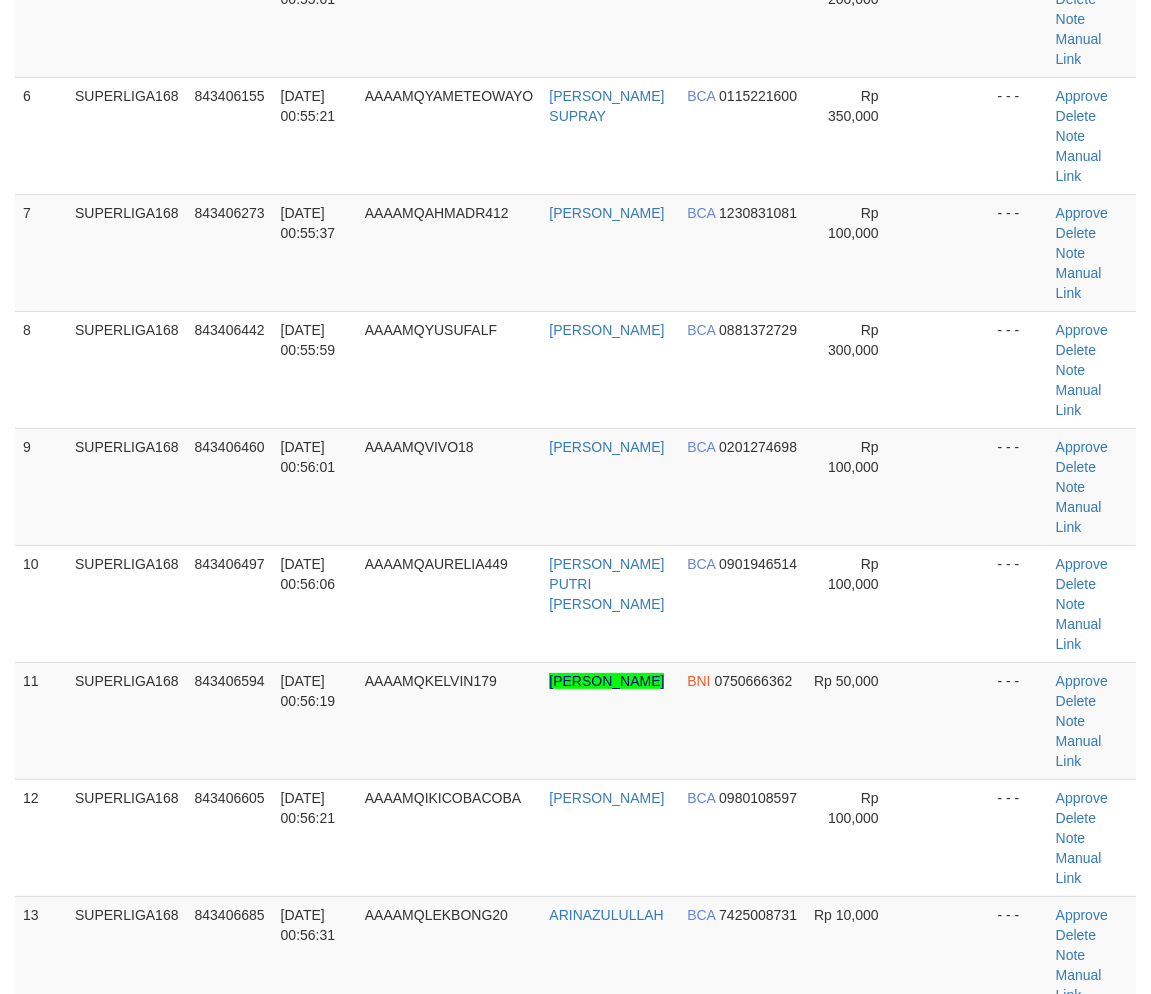 scroll, scrollTop: 891, scrollLeft: 0, axis: vertical 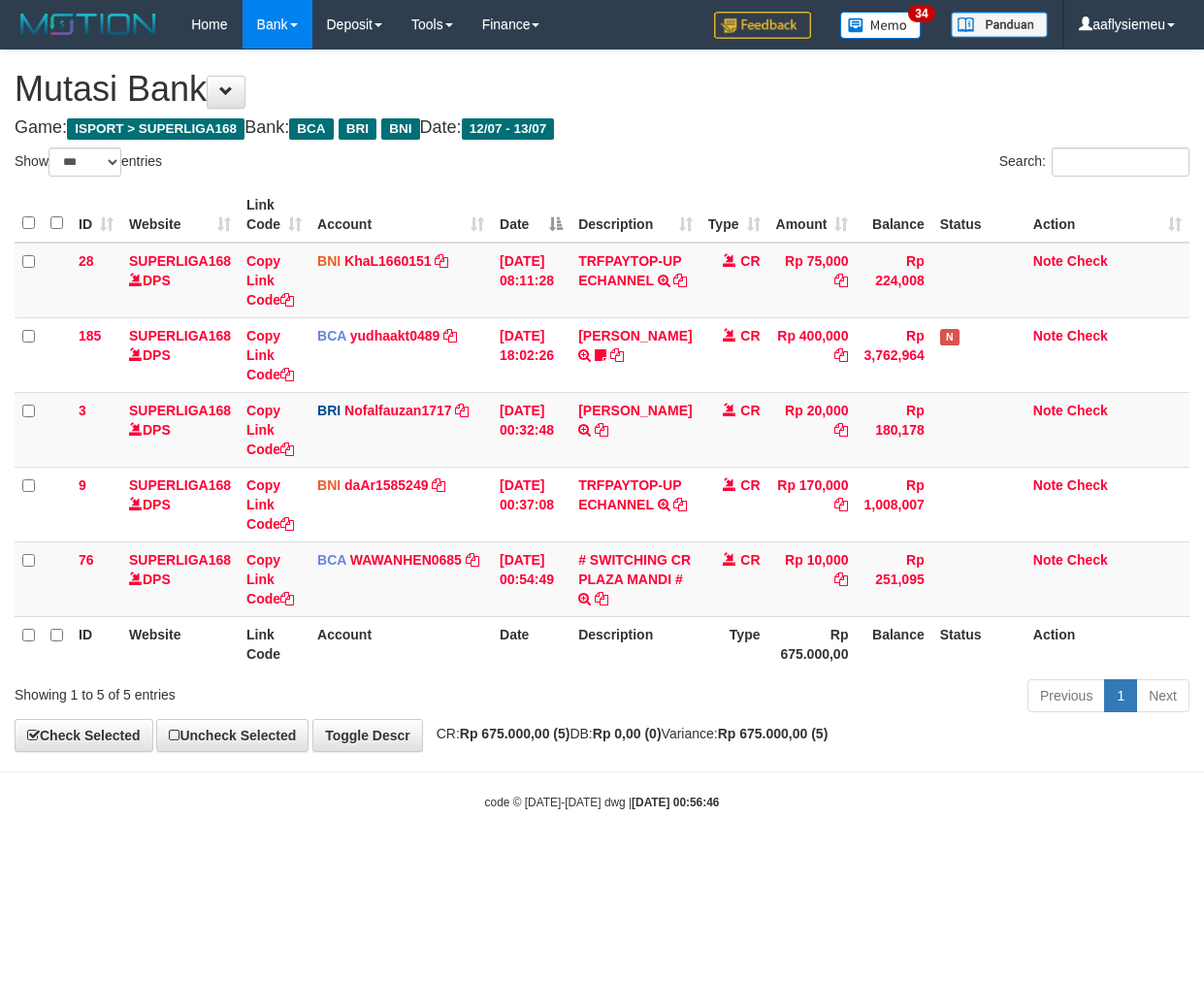 select on "***" 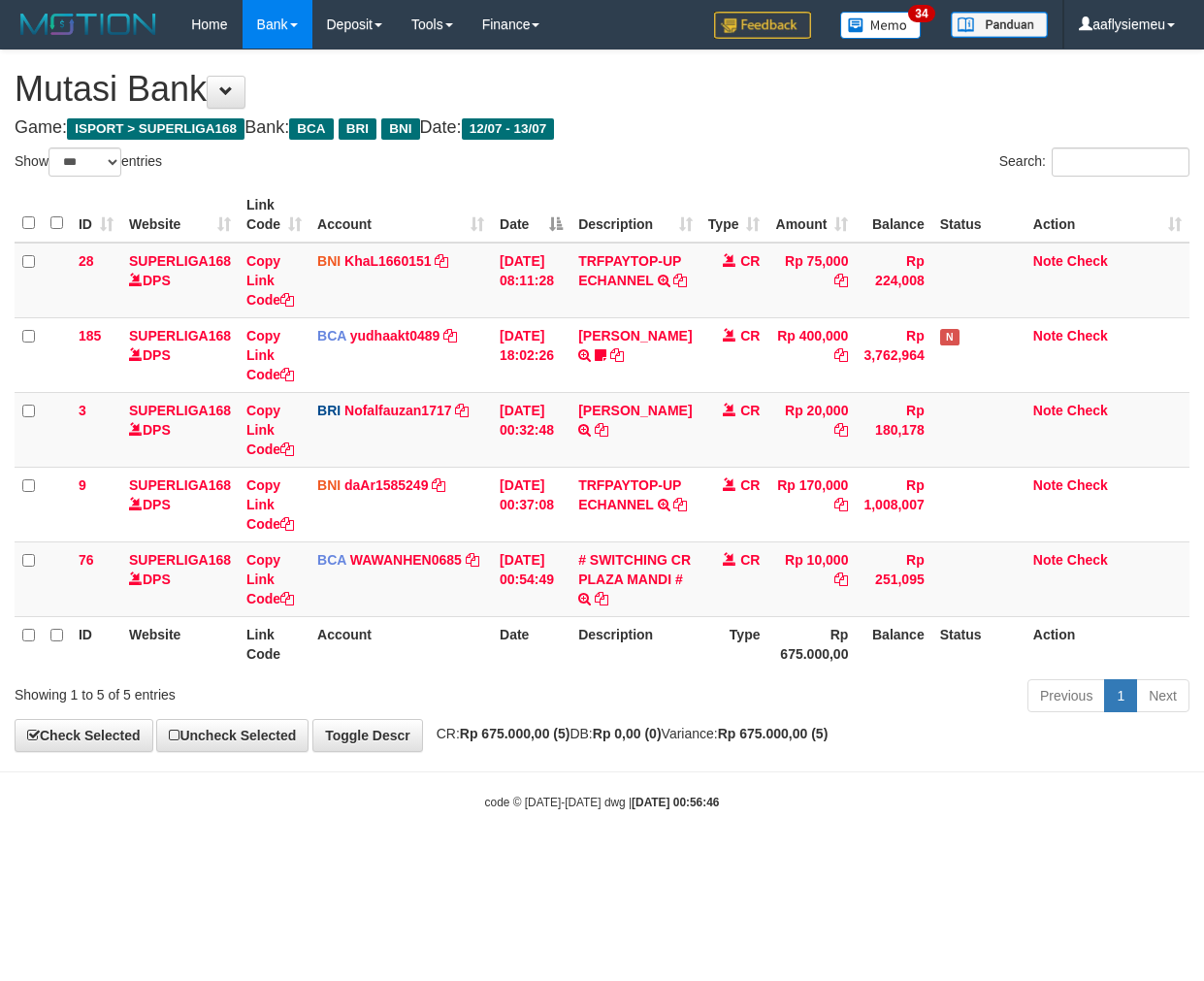 scroll, scrollTop: 0, scrollLeft: 0, axis: both 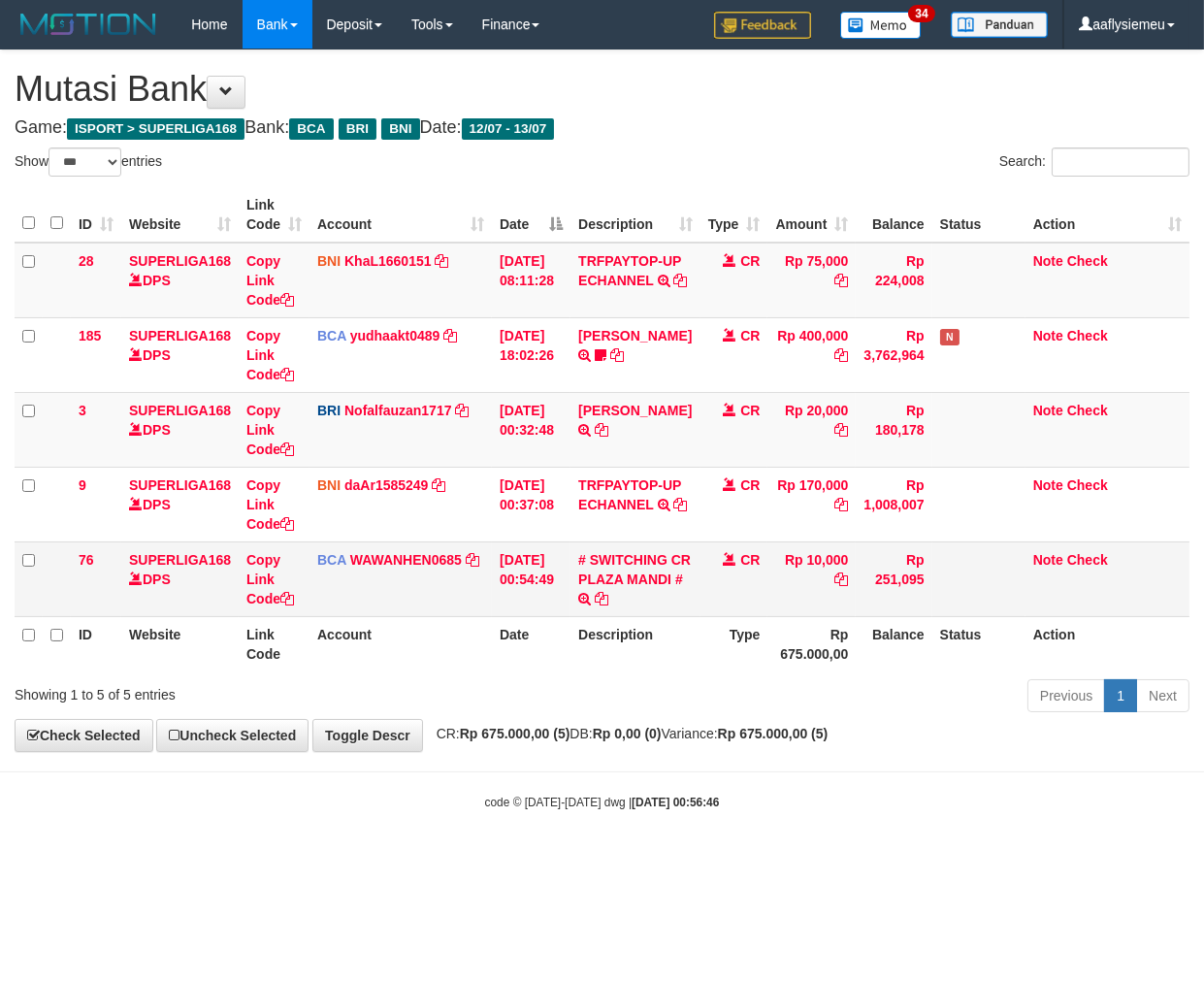 drag, startPoint x: 671, startPoint y: 744, endPoint x: 1005, endPoint y: 613, distance: 358.7715 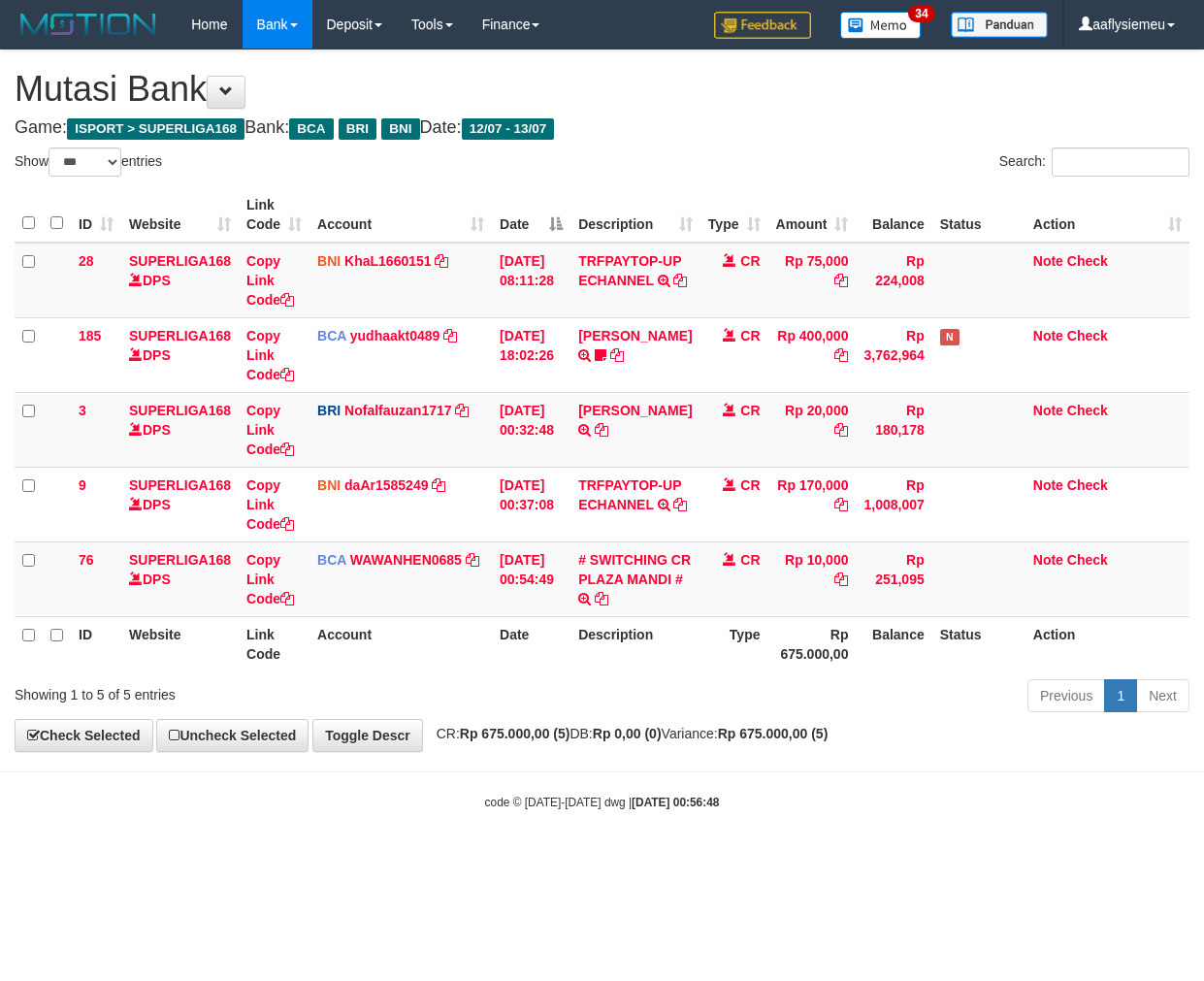 select on "***" 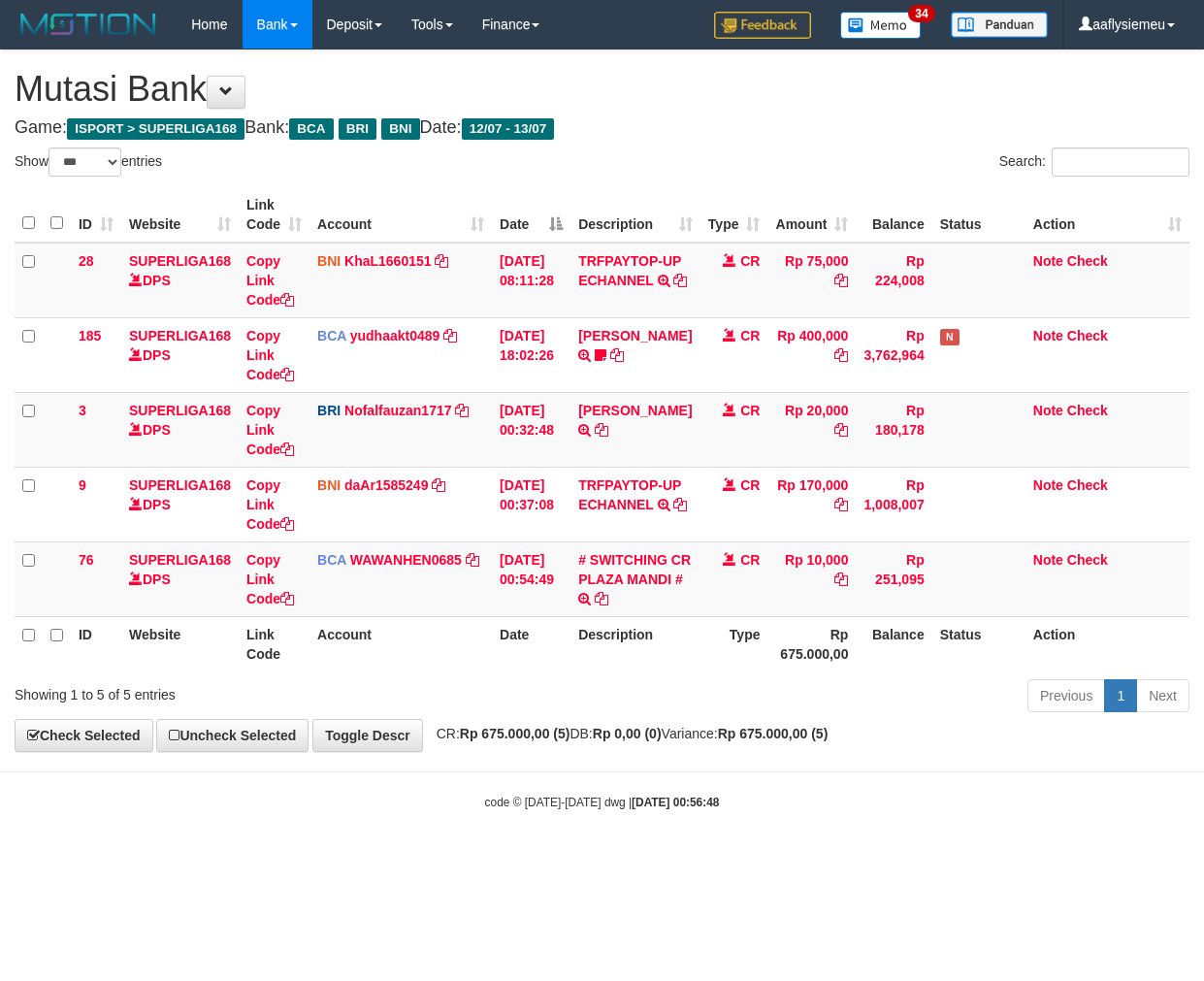 scroll, scrollTop: 0, scrollLeft: 0, axis: both 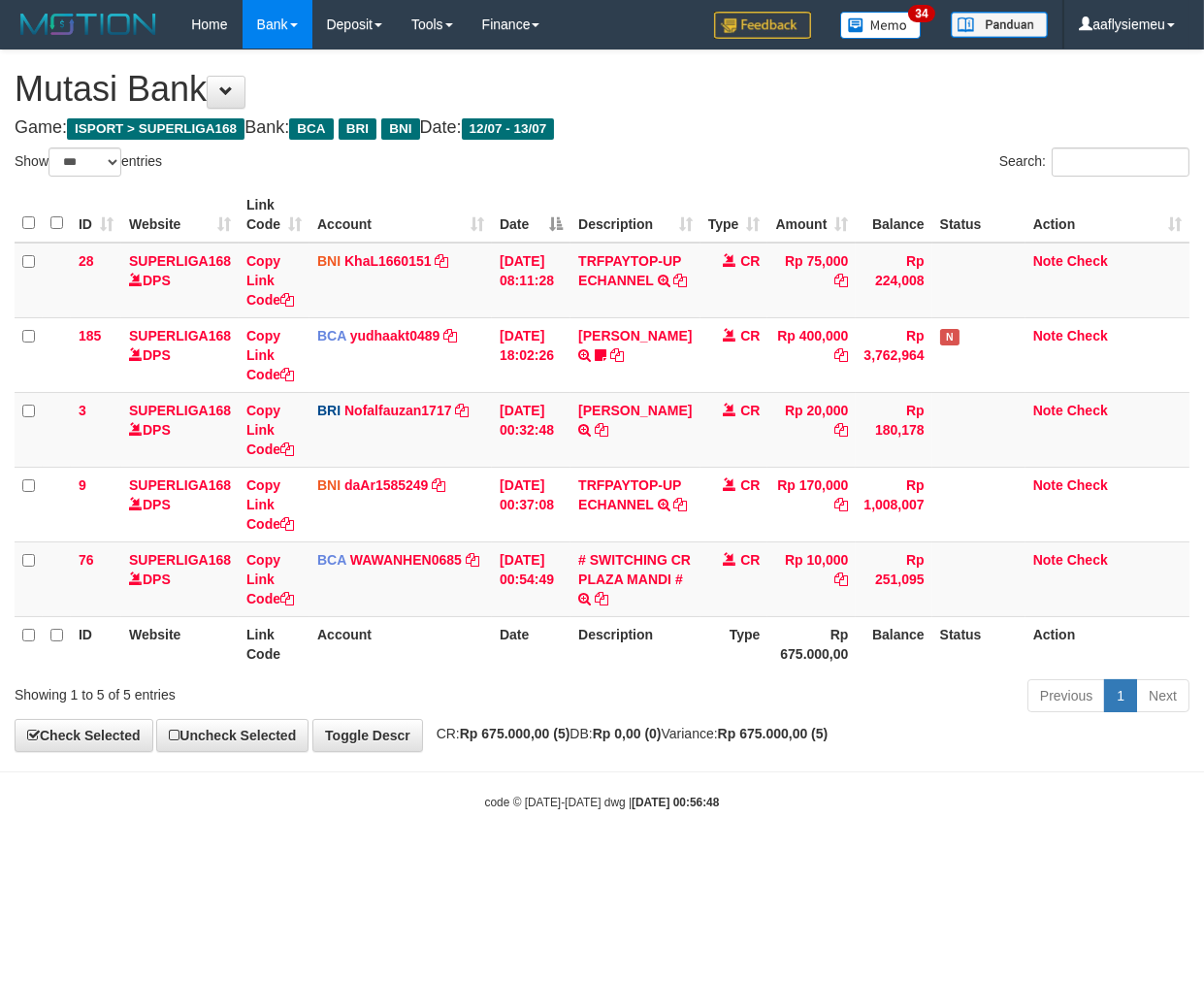 drag, startPoint x: 1021, startPoint y: 724, endPoint x: 1020, endPoint y: 747, distance: 23.021729 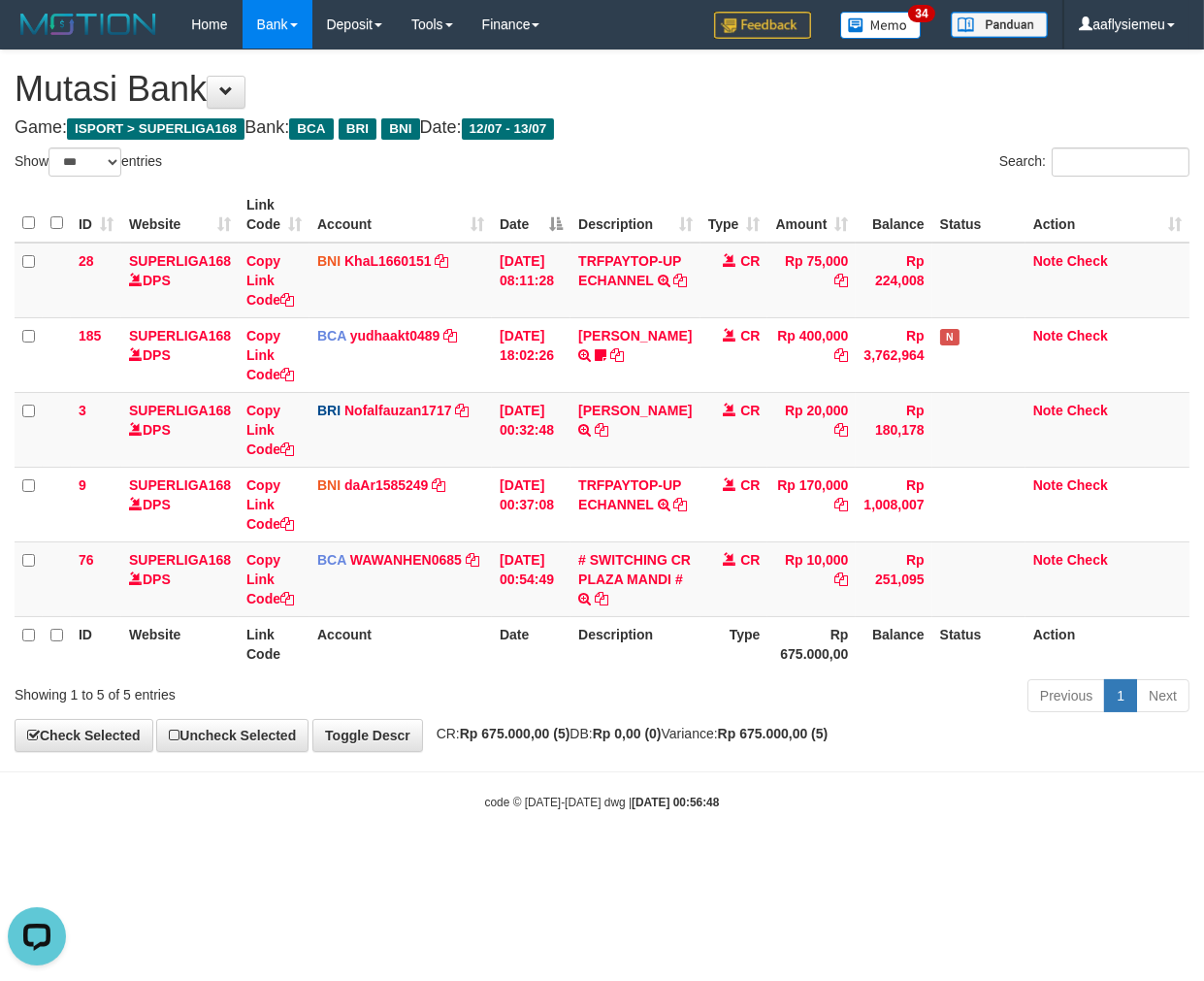 scroll, scrollTop: 0, scrollLeft: 0, axis: both 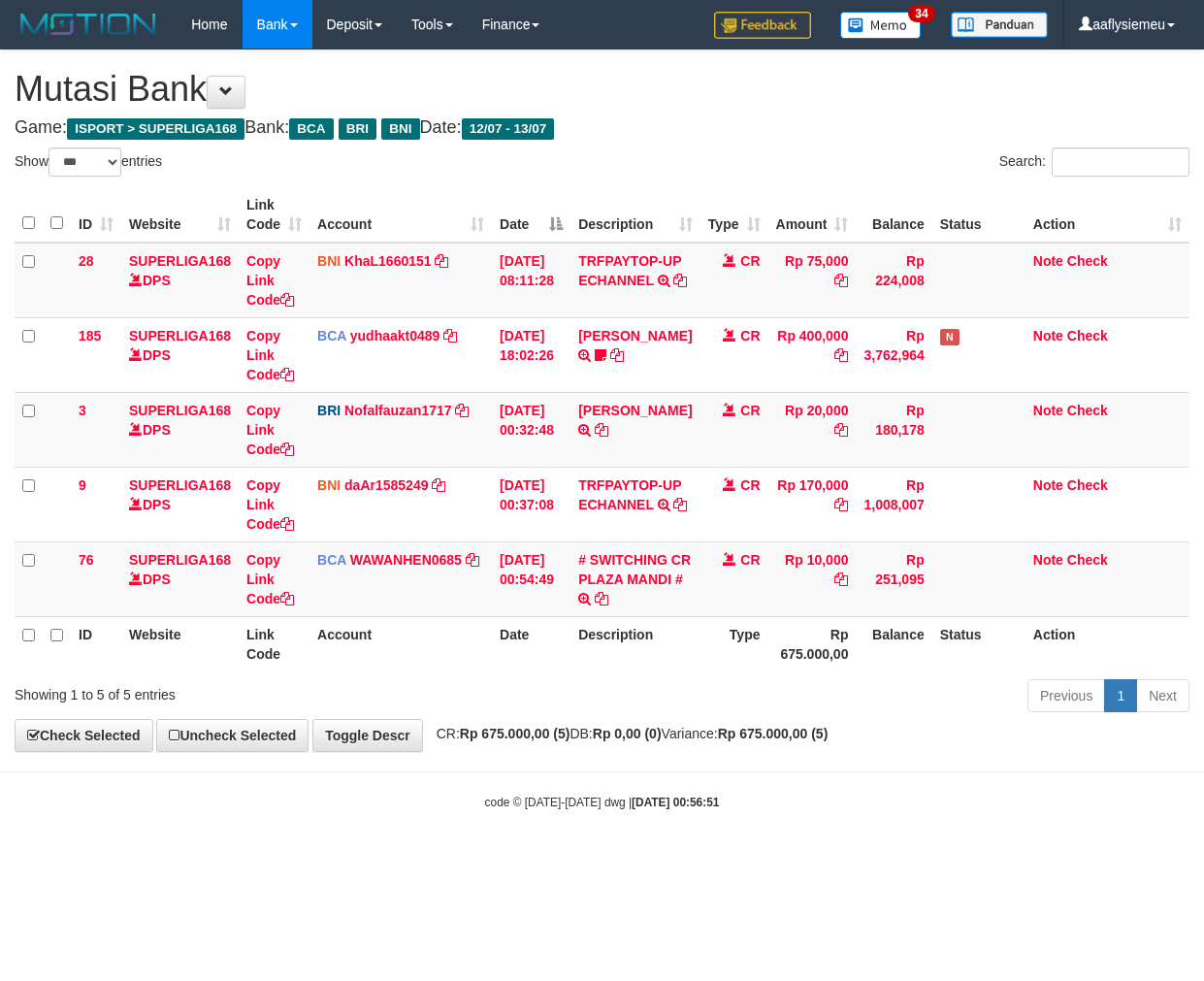 select on "***" 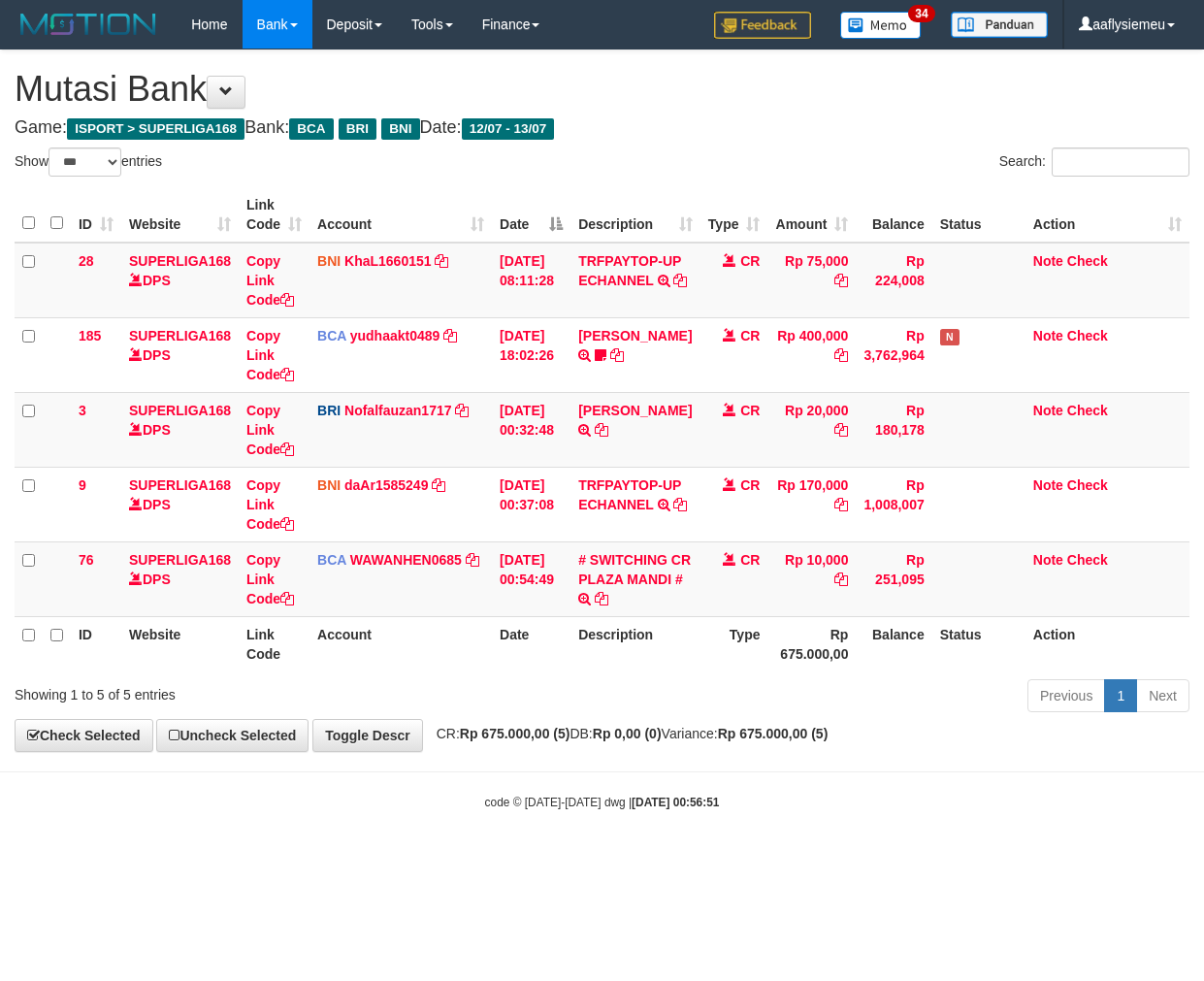 scroll, scrollTop: 0, scrollLeft: 0, axis: both 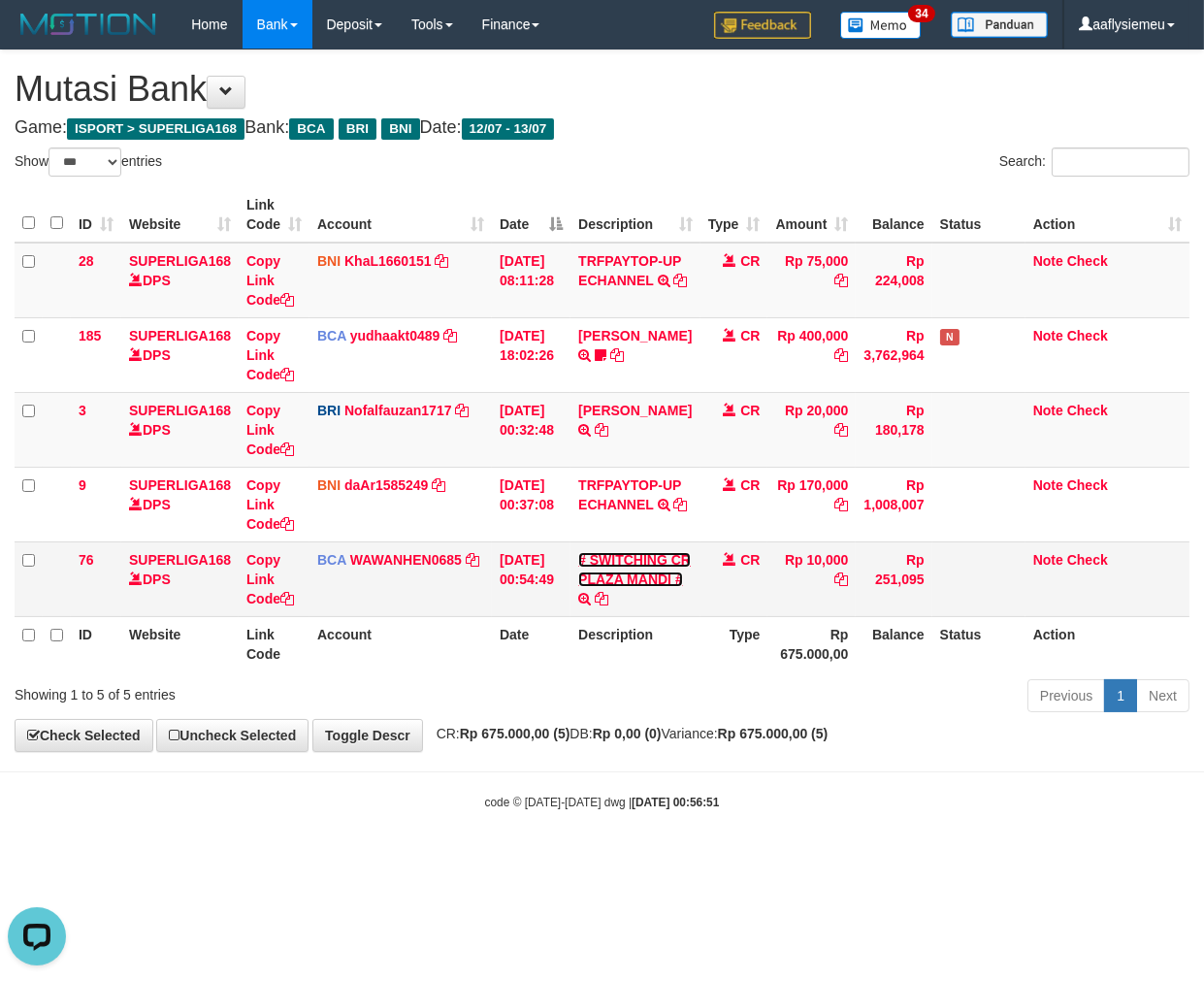 click on "# SWITCHING CR PLAZA MANDI #" at bounding box center (635, 570) 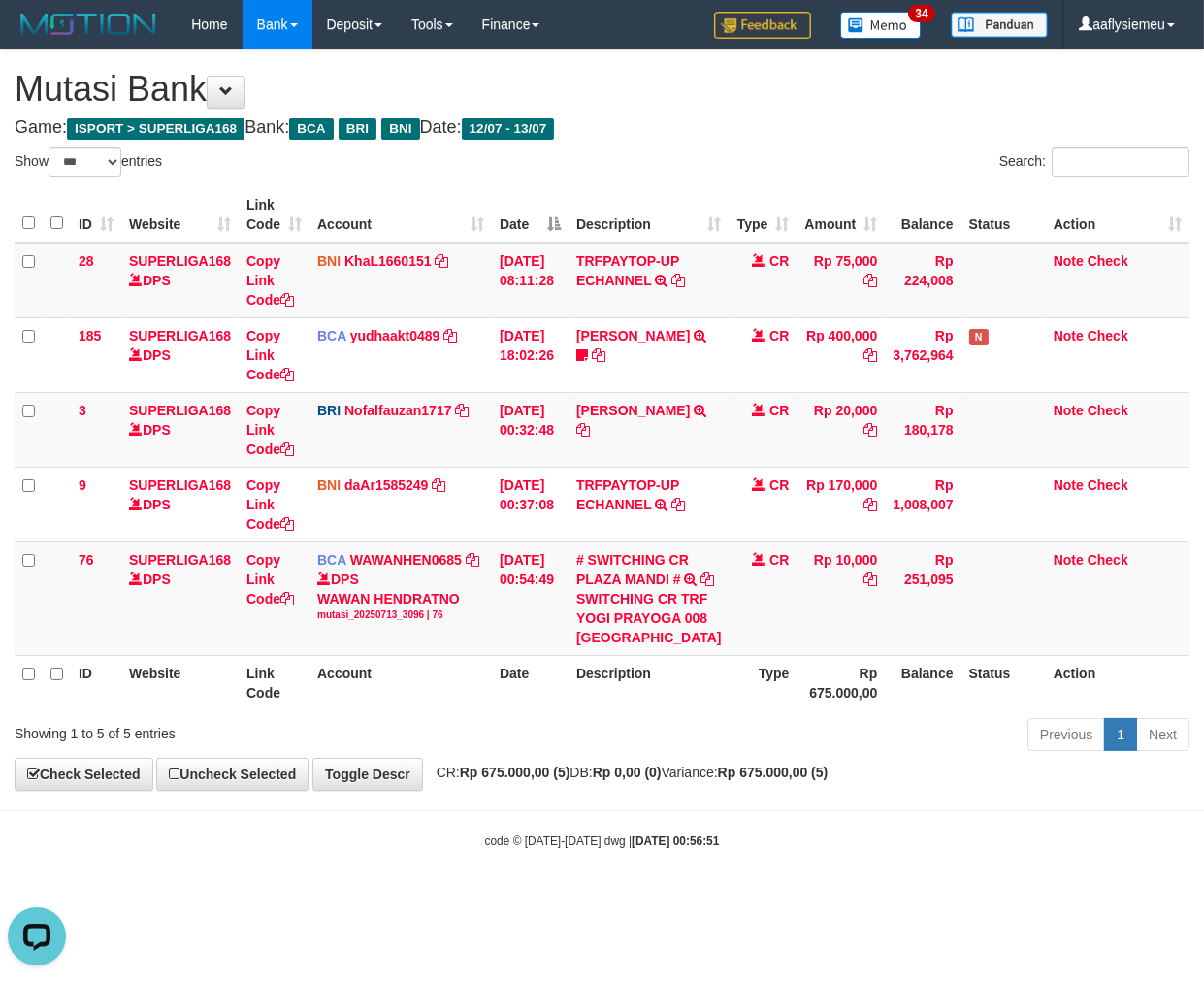 click on "Account" at bounding box center [401, 682] 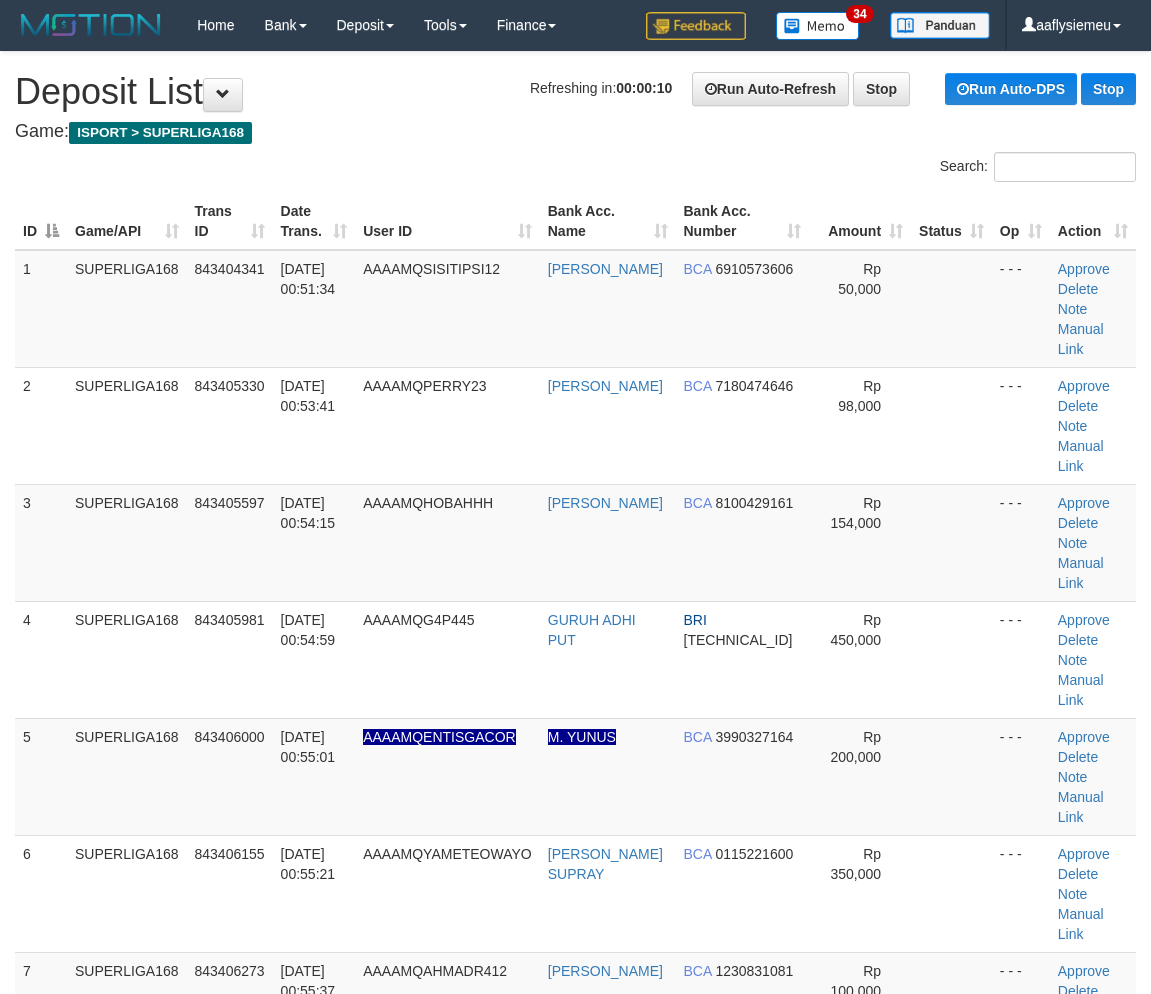scroll, scrollTop: 0, scrollLeft: 0, axis: both 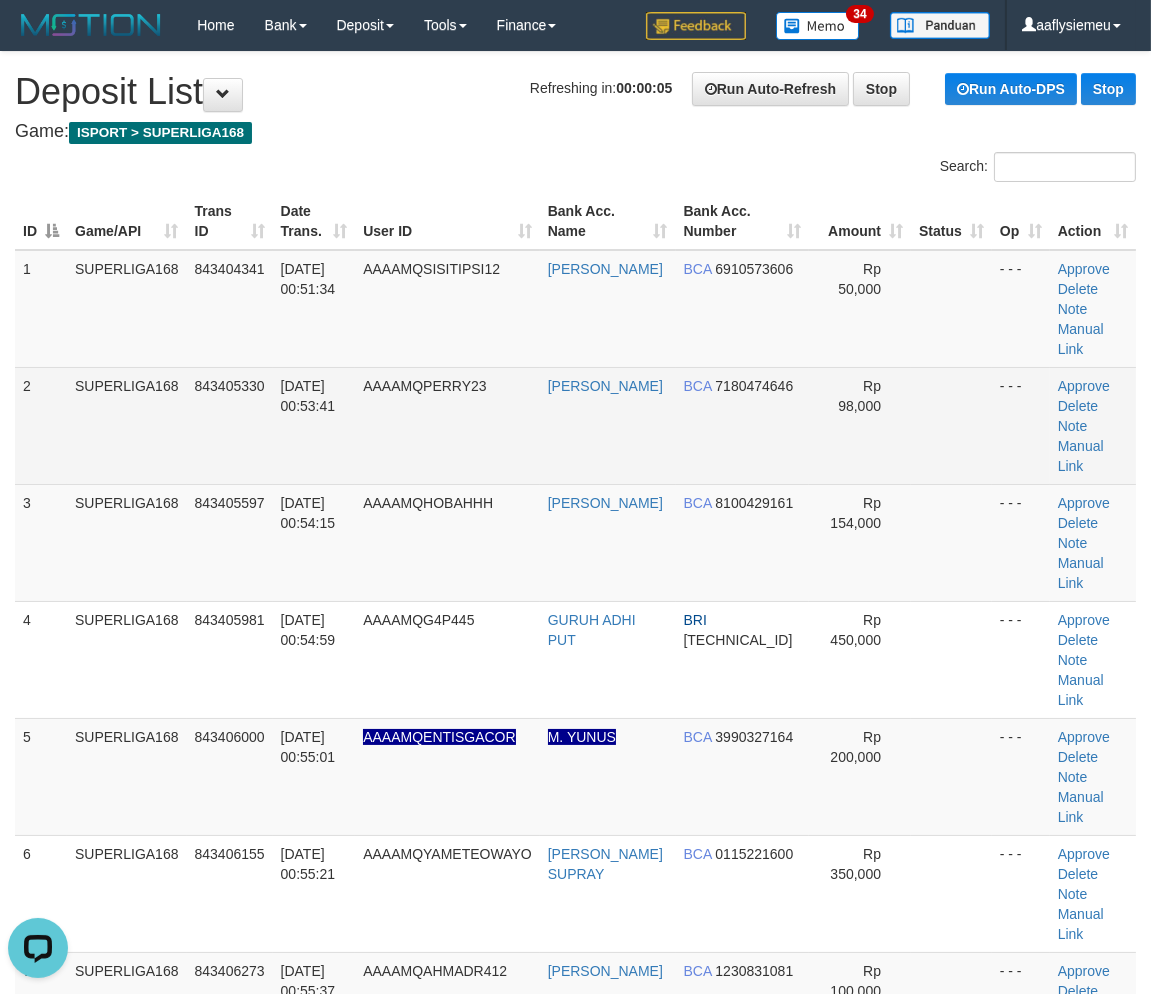 click on "SUPERLIGA168" at bounding box center (127, 425) 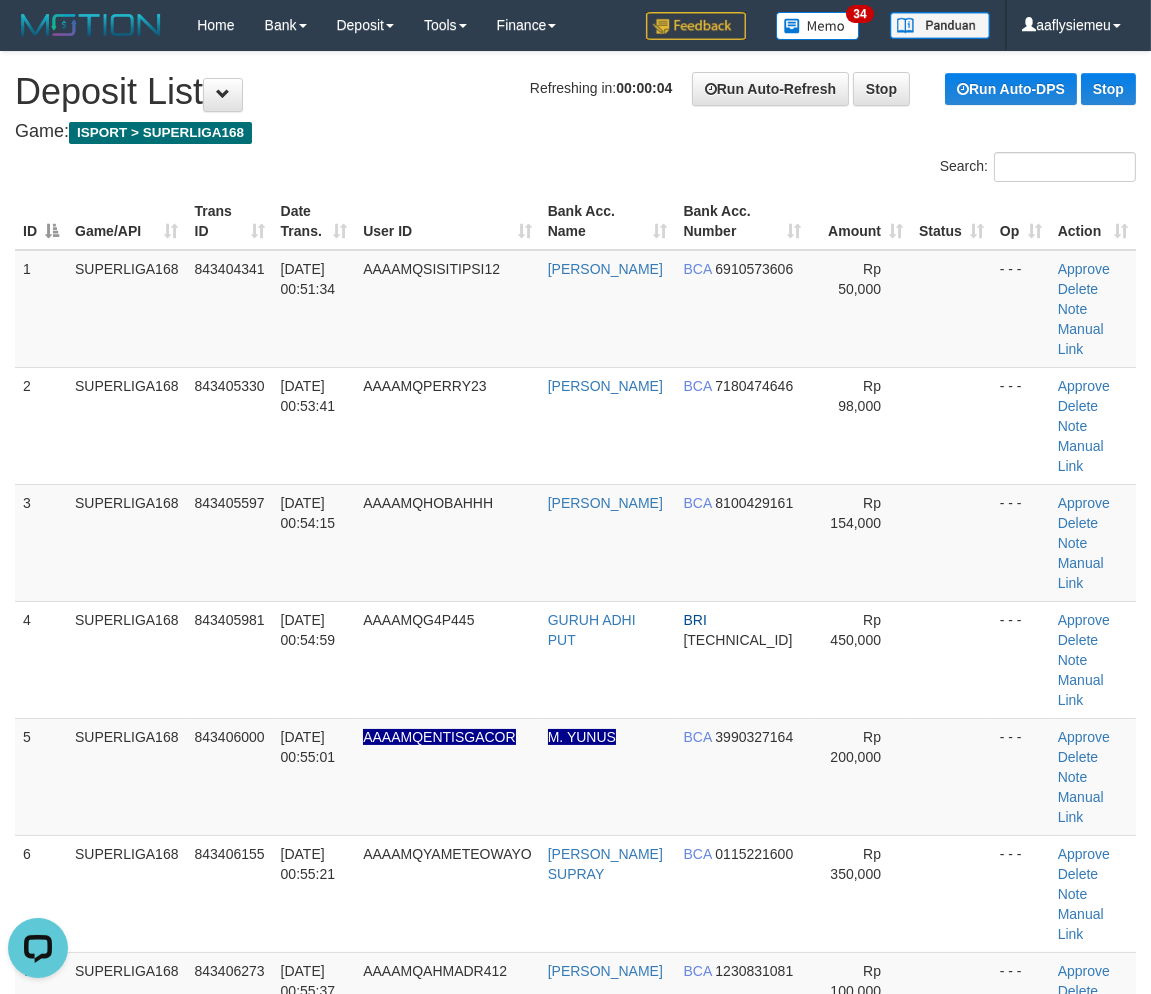 click on "ID Game/API Trans ID Date Trans. User ID Bank Acc. Name Bank Acc. Number Amount Status Op Action
1
SUPERLIGA168
843404341
13/07/2025 00:51:34
AAAAMQSISITIPSI12
REZA PRATAMA
BCA
6910573606
Rp 50,000
- - -
Approve
Delete
Note
Manual Link
2
SUPERLIGA168
843405330
13/07/2025 00:53:41
AAAAMQPERRY23
FERRY DWI SANTOSO
BCA" at bounding box center [575, 1069] 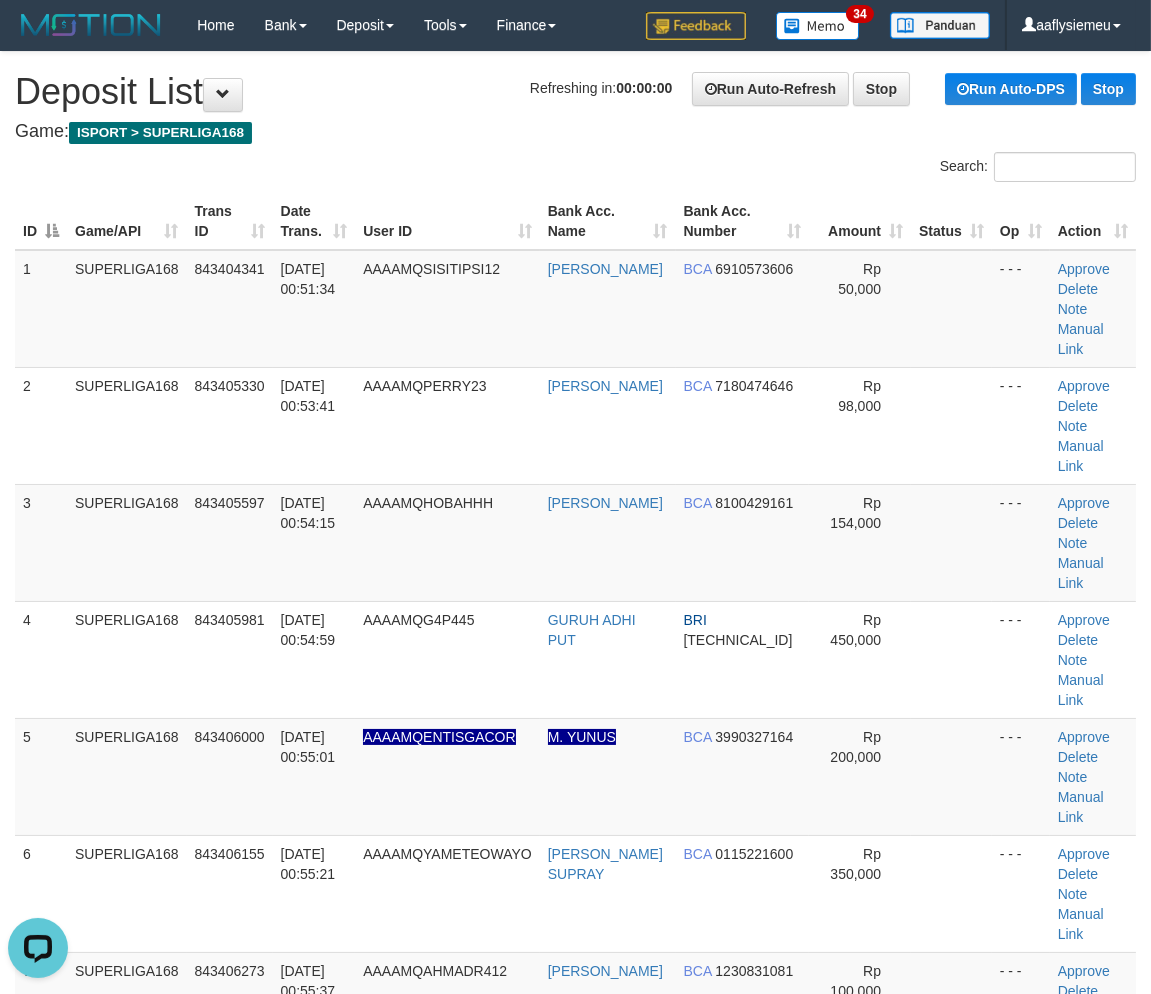 drag, startPoint x: 96, startPoint y: 526, endPoint x: 5, endPoint y: 577, distance: 104.316826 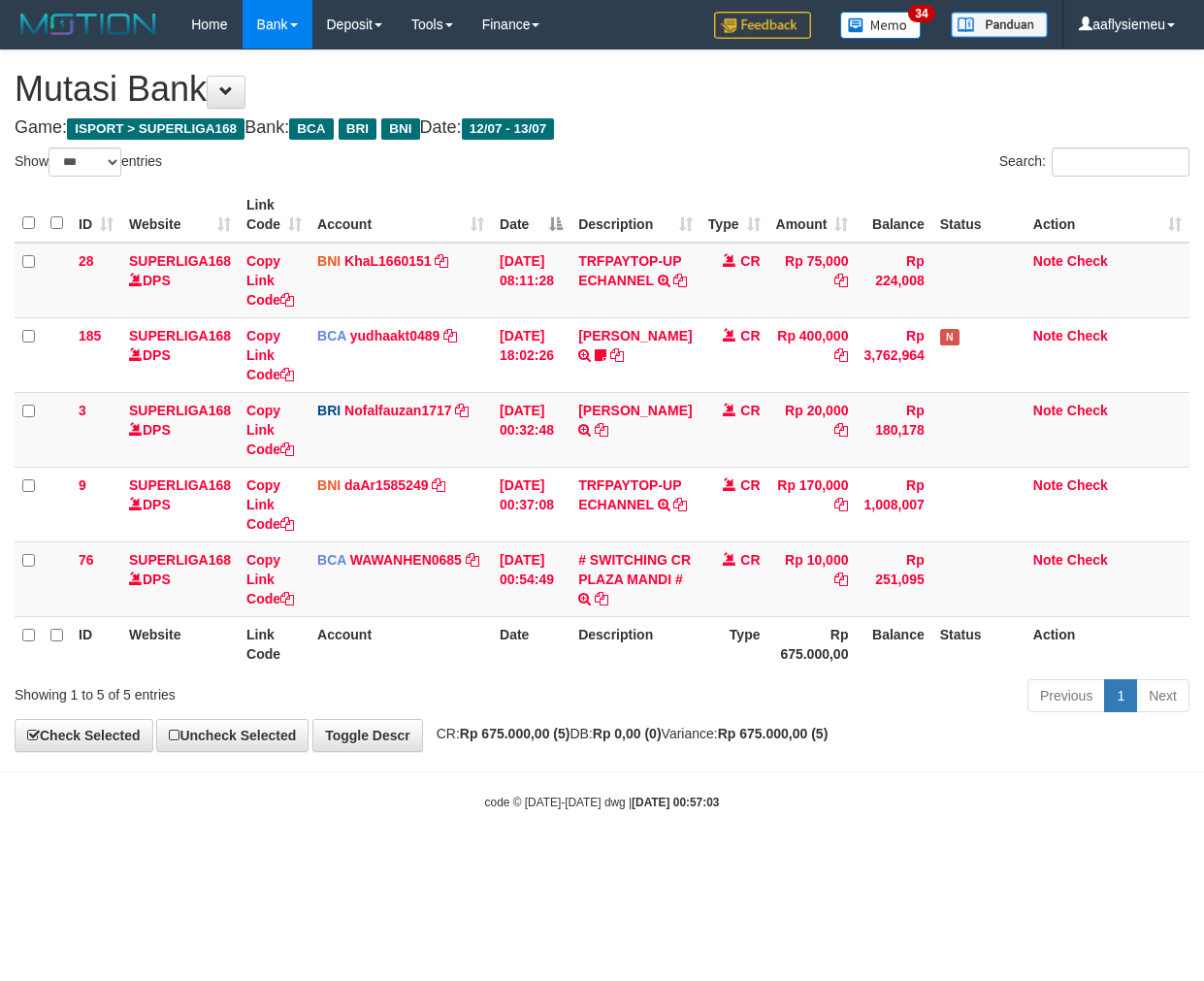 select on "***" 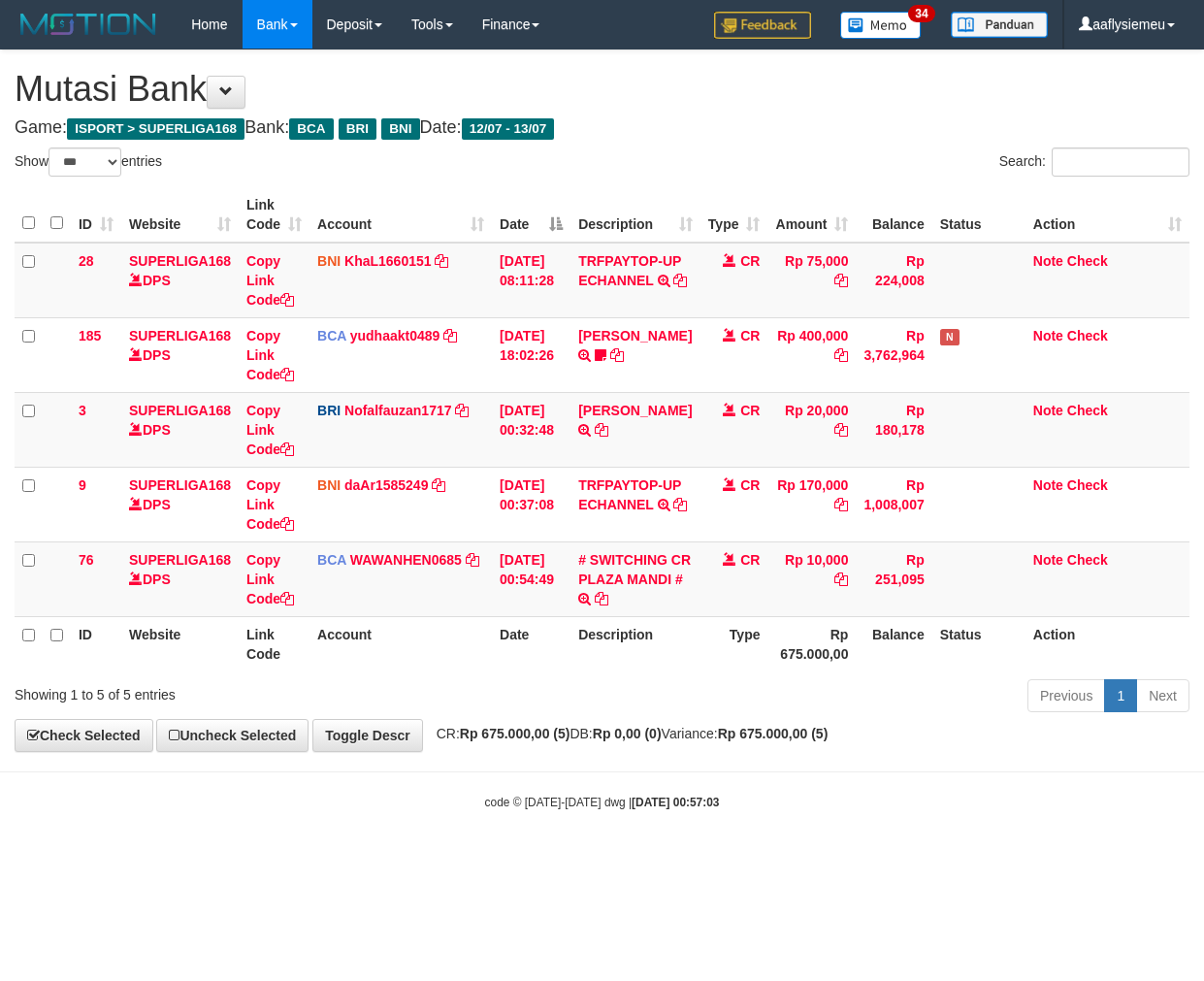 scroll, scrollTop: 0, scrollLeft: 0, axis: both 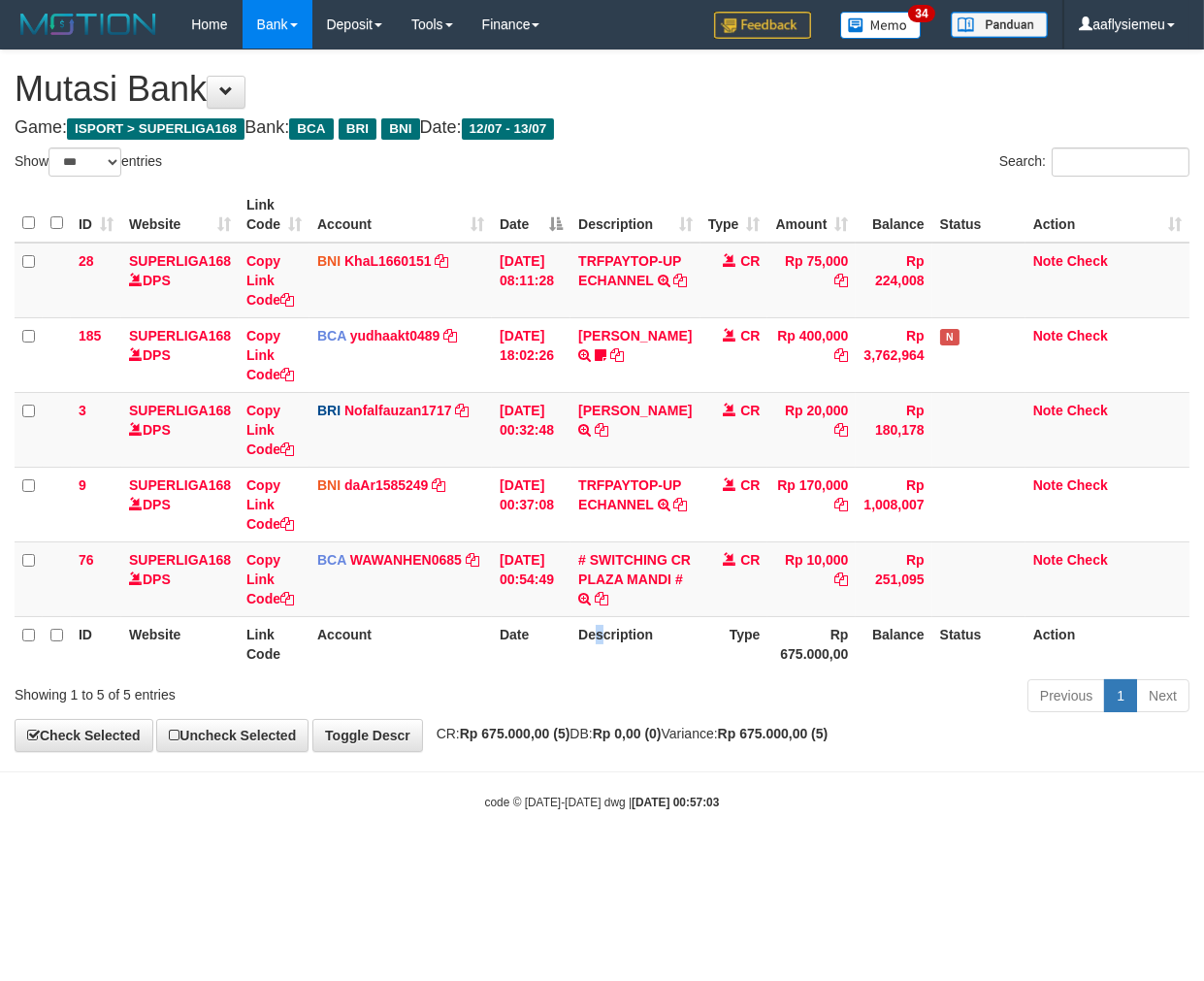 click on "Description" at bounding box center (635, 643) 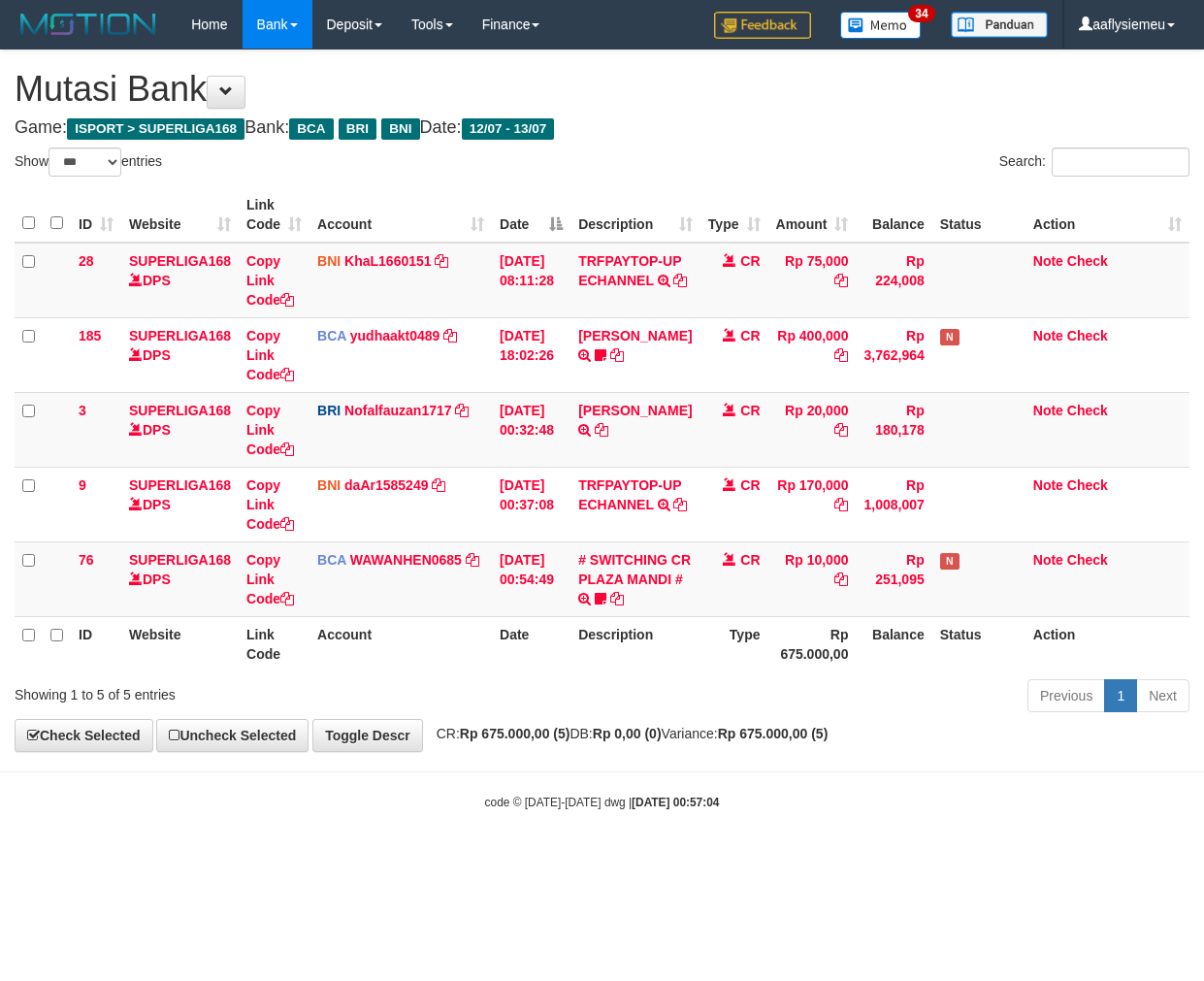 select on "***" 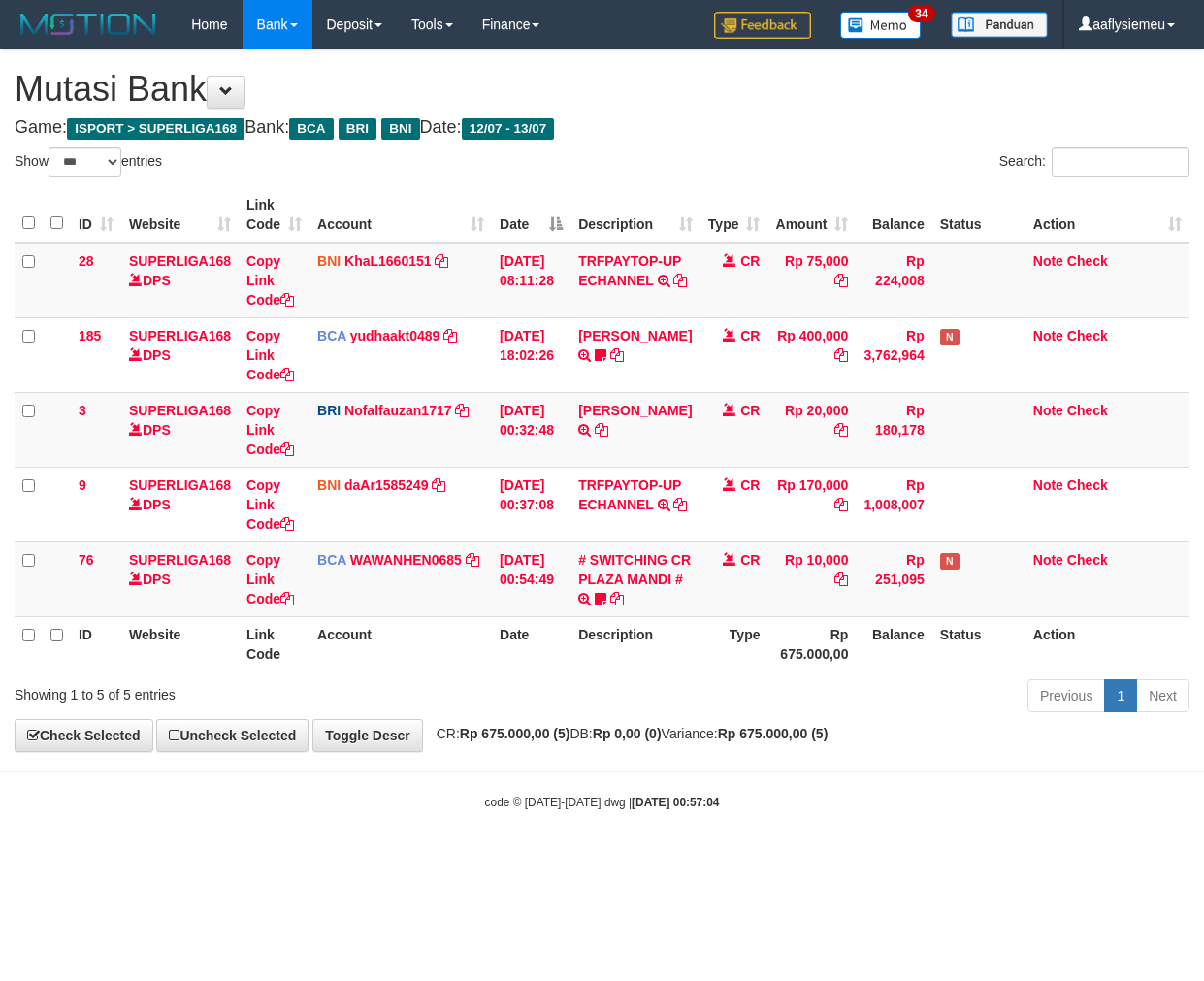 scroll, scrollTop: 0, scrollLeft: 0, axis: both 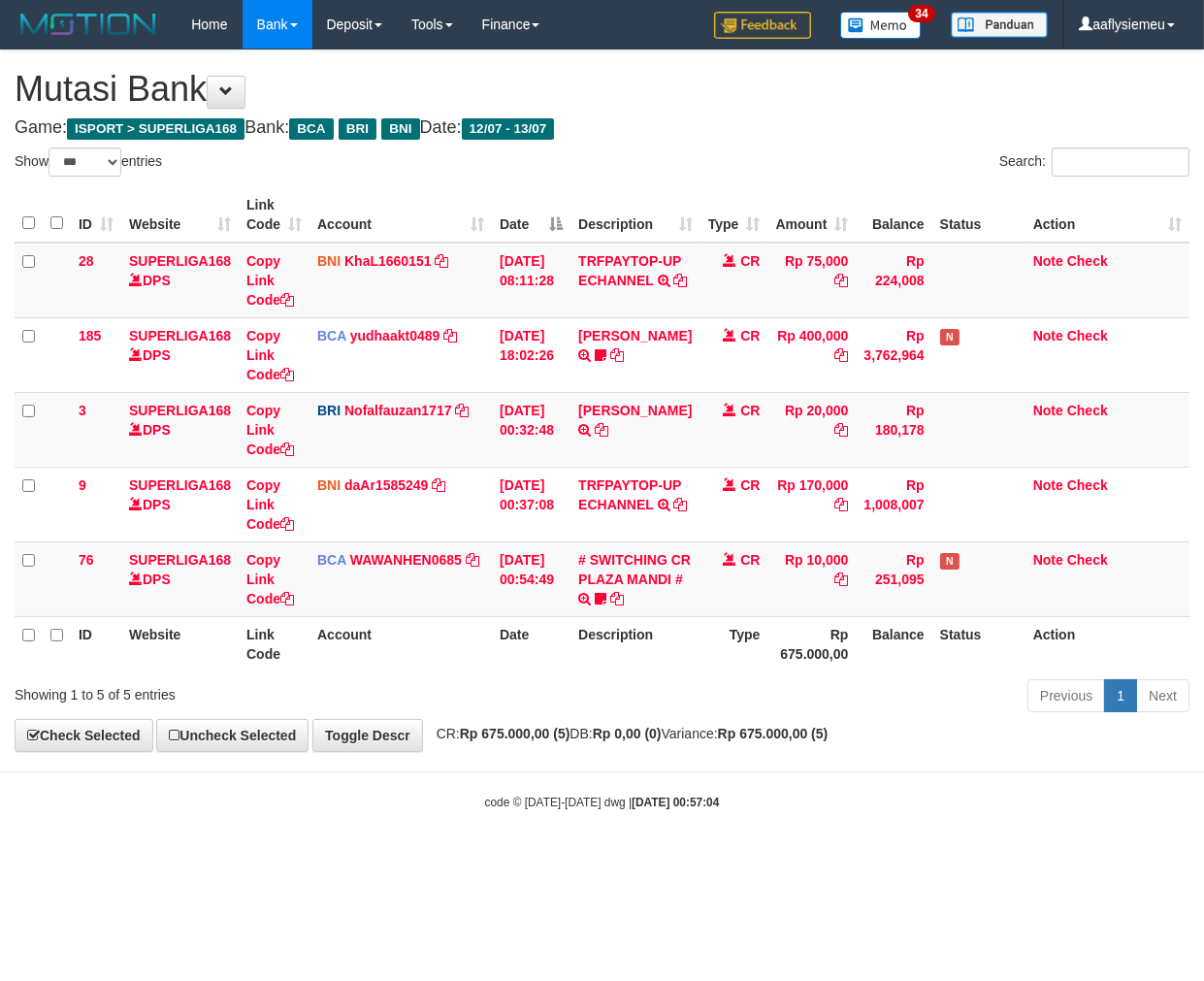 click on "ID Website Link Code Account Date Description Type Amount Balance Status Action
28
SUPERLIGA168    DPS
Copy Link Code
BNI
KhaL1660151
DPS
KHEIR TSAR MUHAMMAD ALI
mutasi_20250712_4651 | 28
mutasi_20250712_4651 | 28
12/07/2025 08:11:28
TRFPAYTOP-UP ECHANNEL         TRF/PAY/TOP-UP ECHANNEL
CR
Rp 75,000
Rp 224,008
Note
Check
185
SUPERLIGA168    DPS
Copy Link Code
BCA
yudhaakt0489
DPS
YUDHA AKTARIANTO" at bounding box center (602, 429) 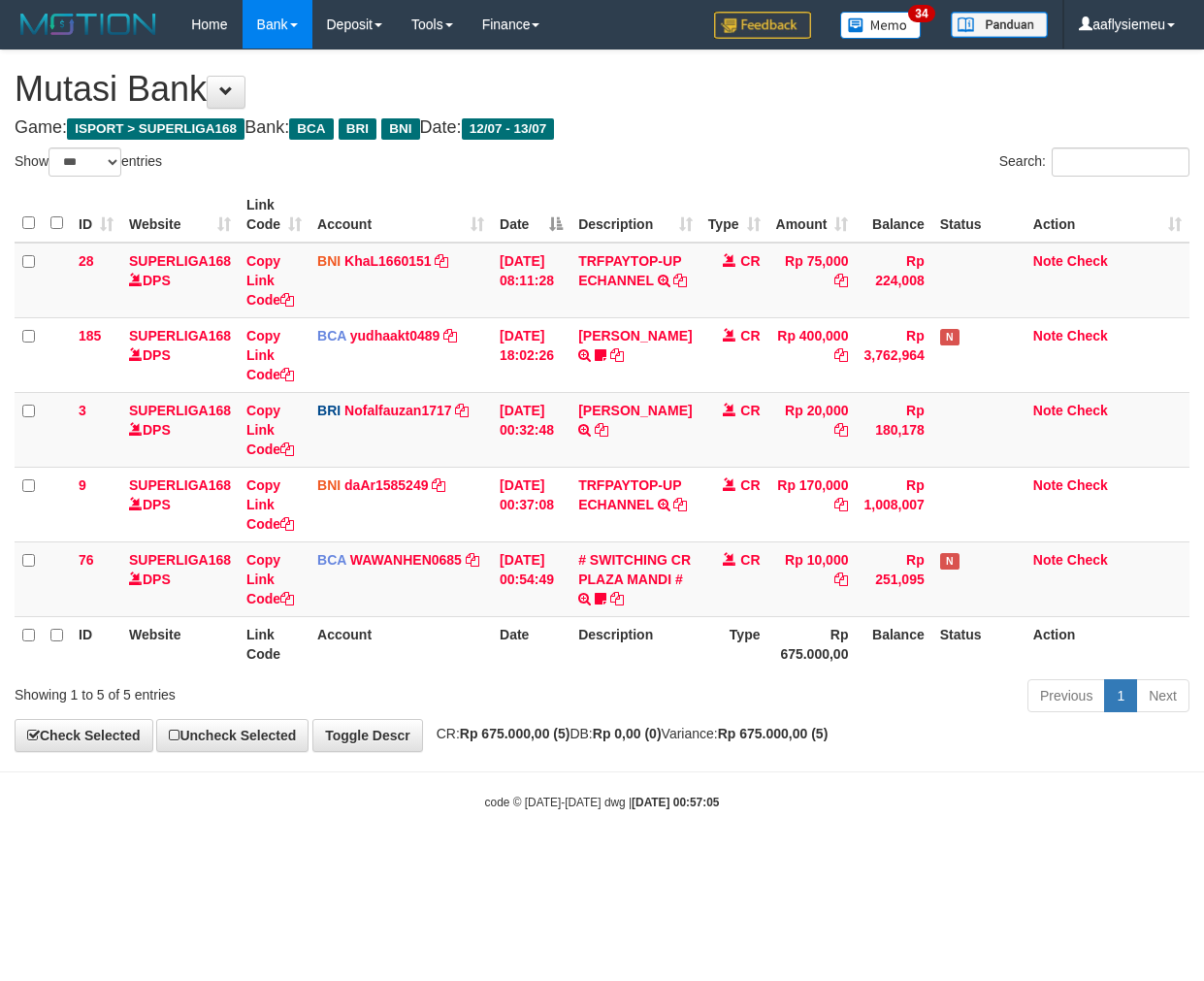 select on "***" 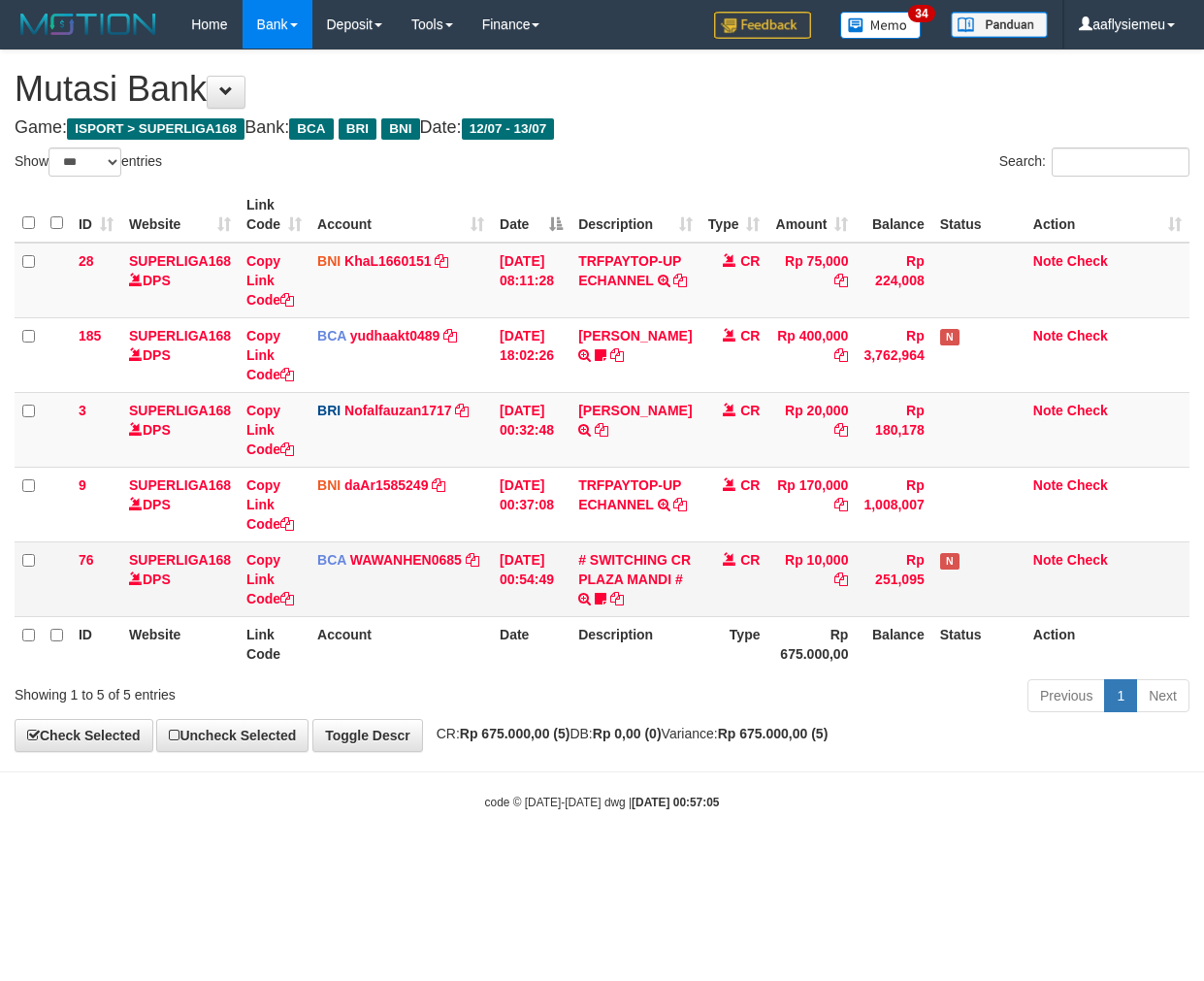 scroll, scrollTop: 0, scrollLeft: 0, axis: both 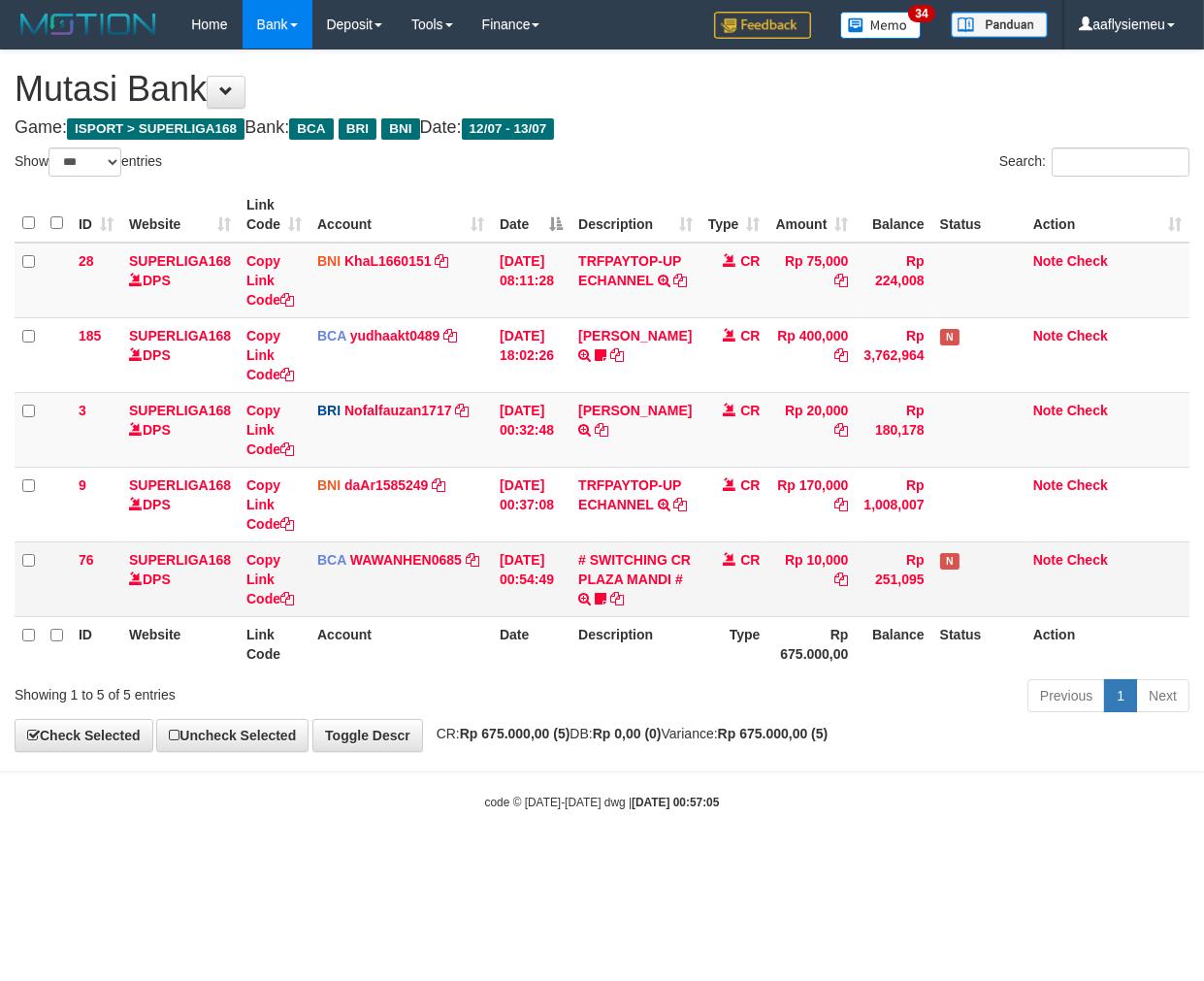 click on "# SWITCHING CR PLAZA MANDI #            SWITCHING CR TRF
YOGI PRAYOGA 008 PLAZA MANDI    yoggiong BELUM SIAP VERIF" at bounding box center (635, 578) 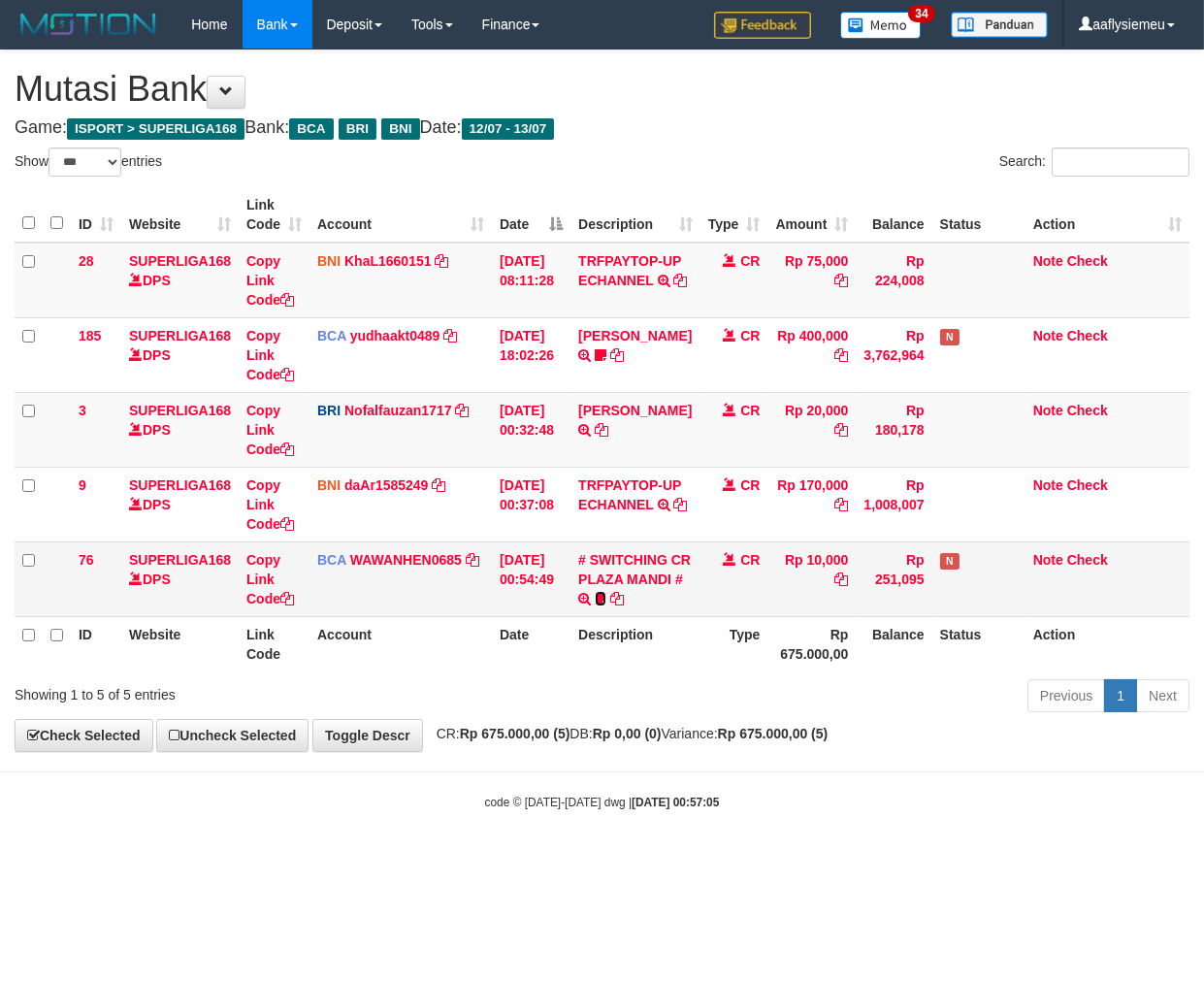 click at bounding box center [601, 599] 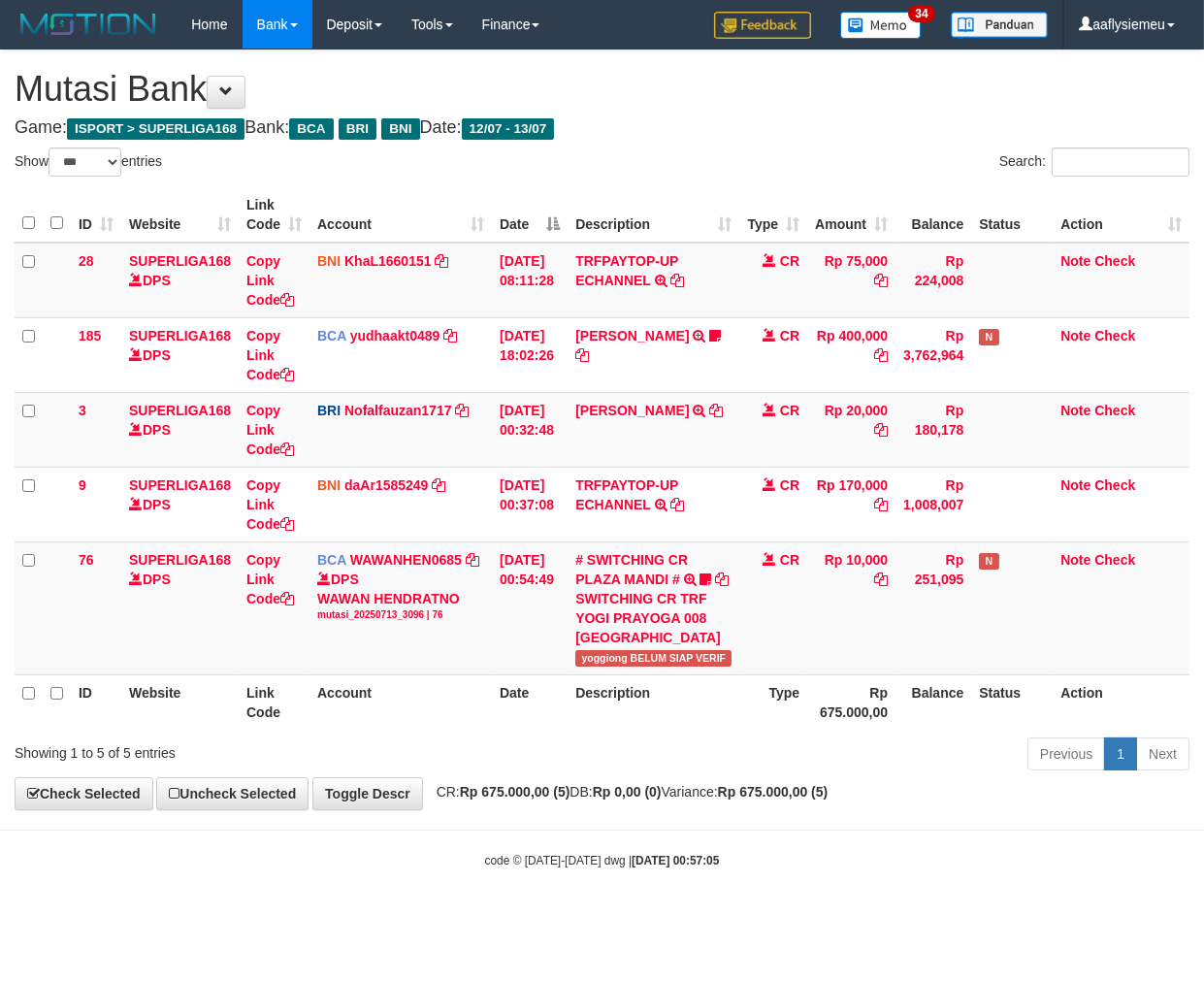 drag, startPoint x: 634, startPoint y: 731, endPoint x: 873, endPoint y: 703, distance: 240.63458 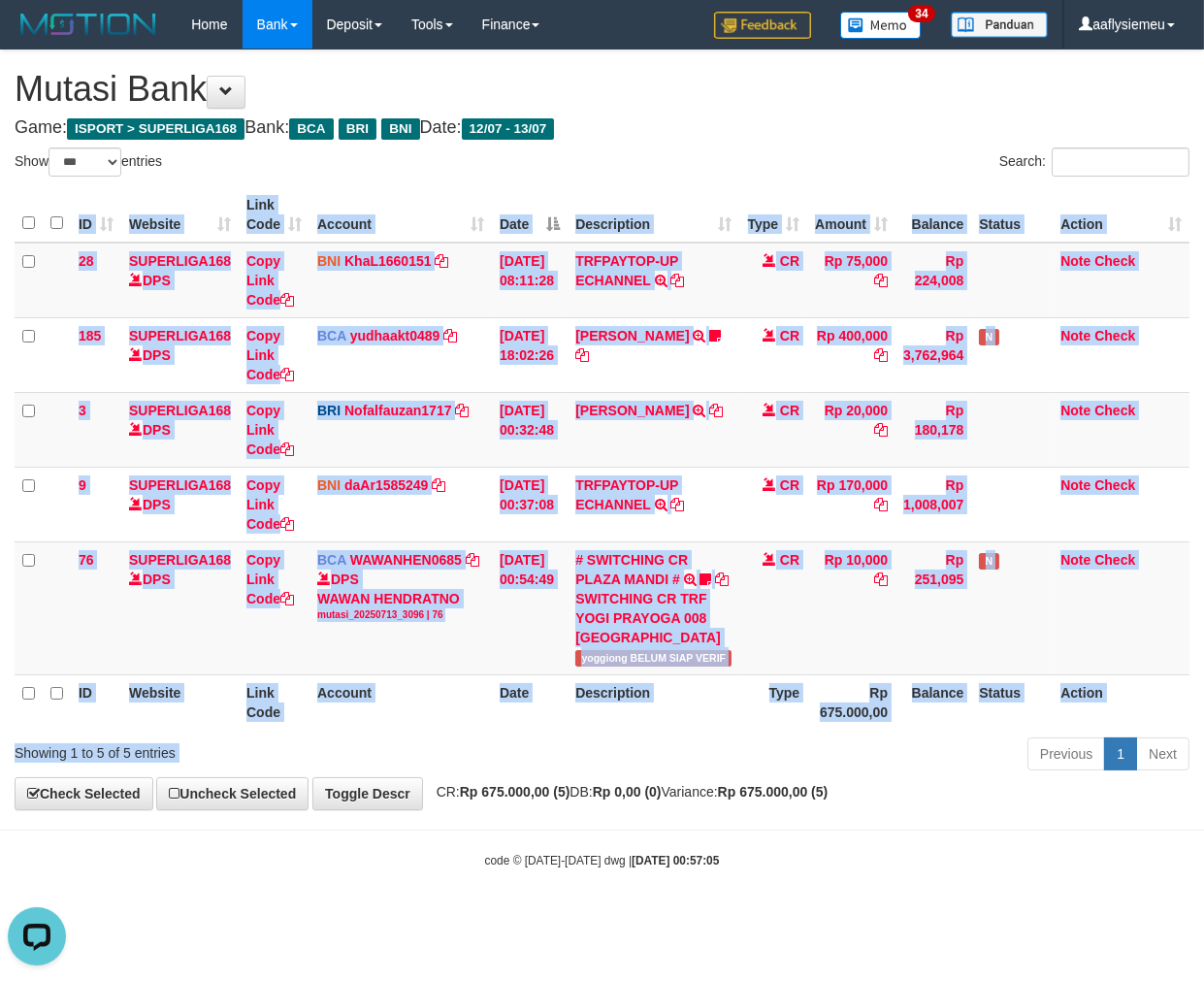 scroll, scrollTop: 0, scrollLeft: 0, axis: both 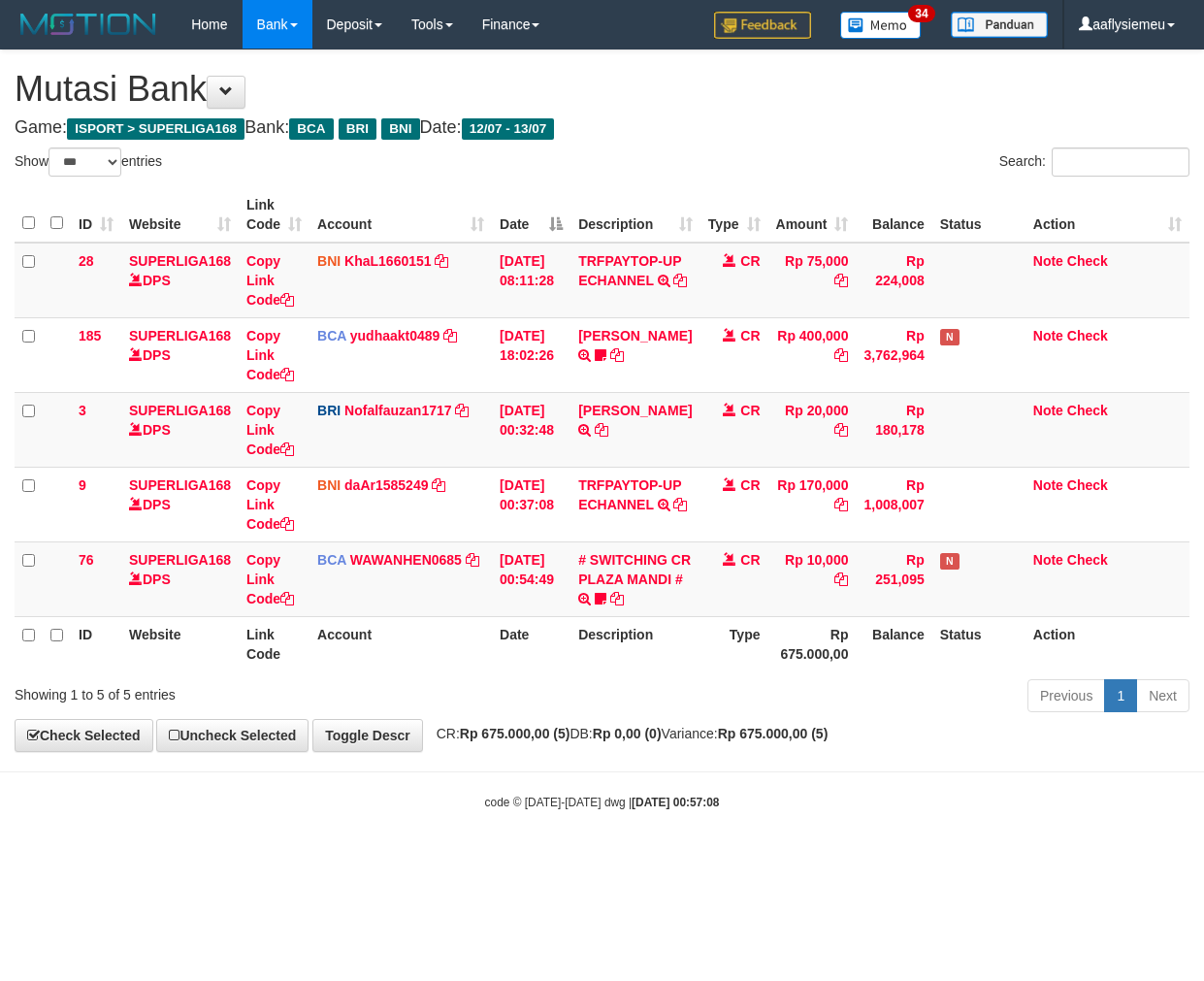 select on "***" 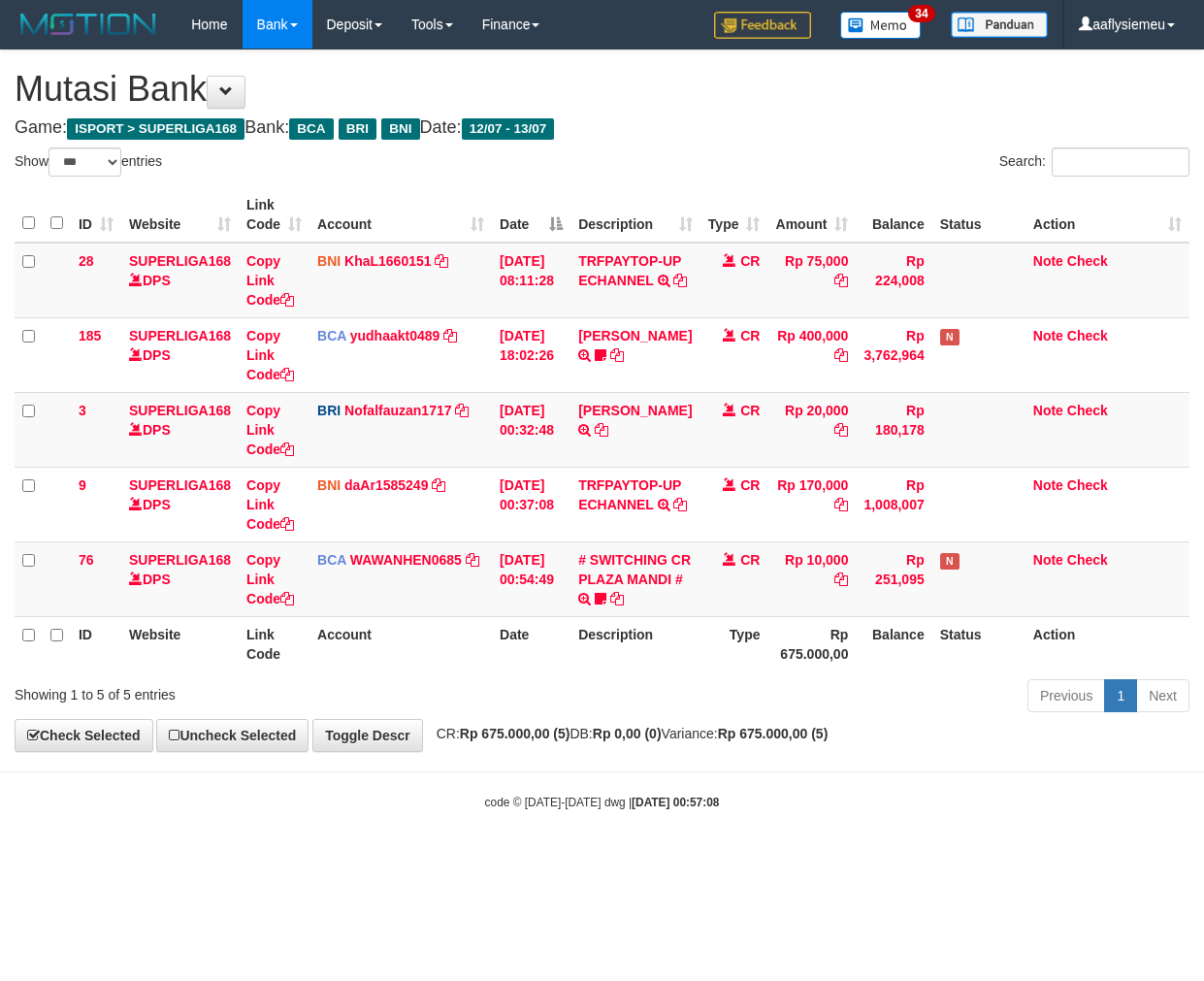 scroll, scrollTop: 0, scrollLeft: 0, axis: both 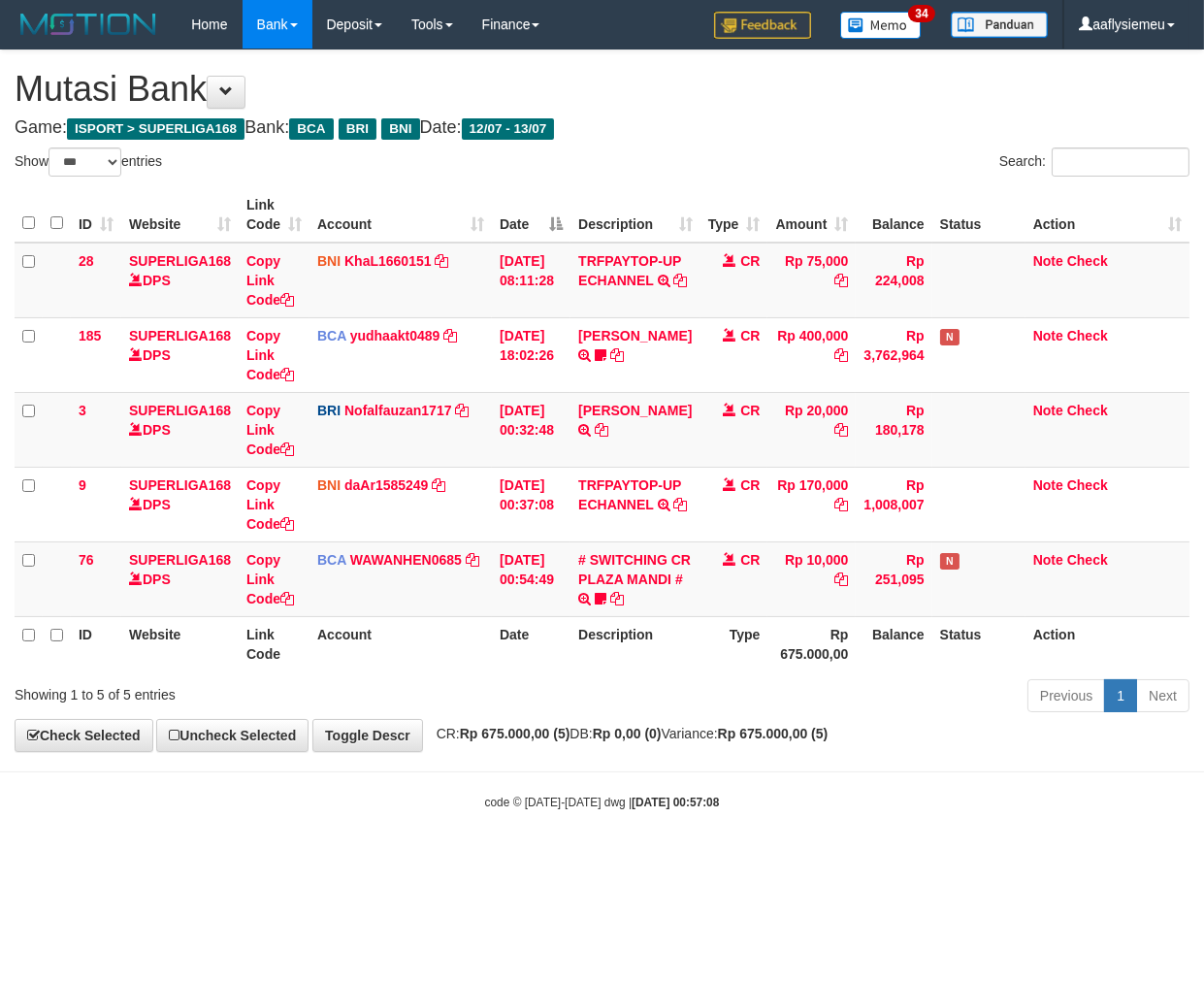 click on "Previous 1 Next" at bounding box center (853, 698) 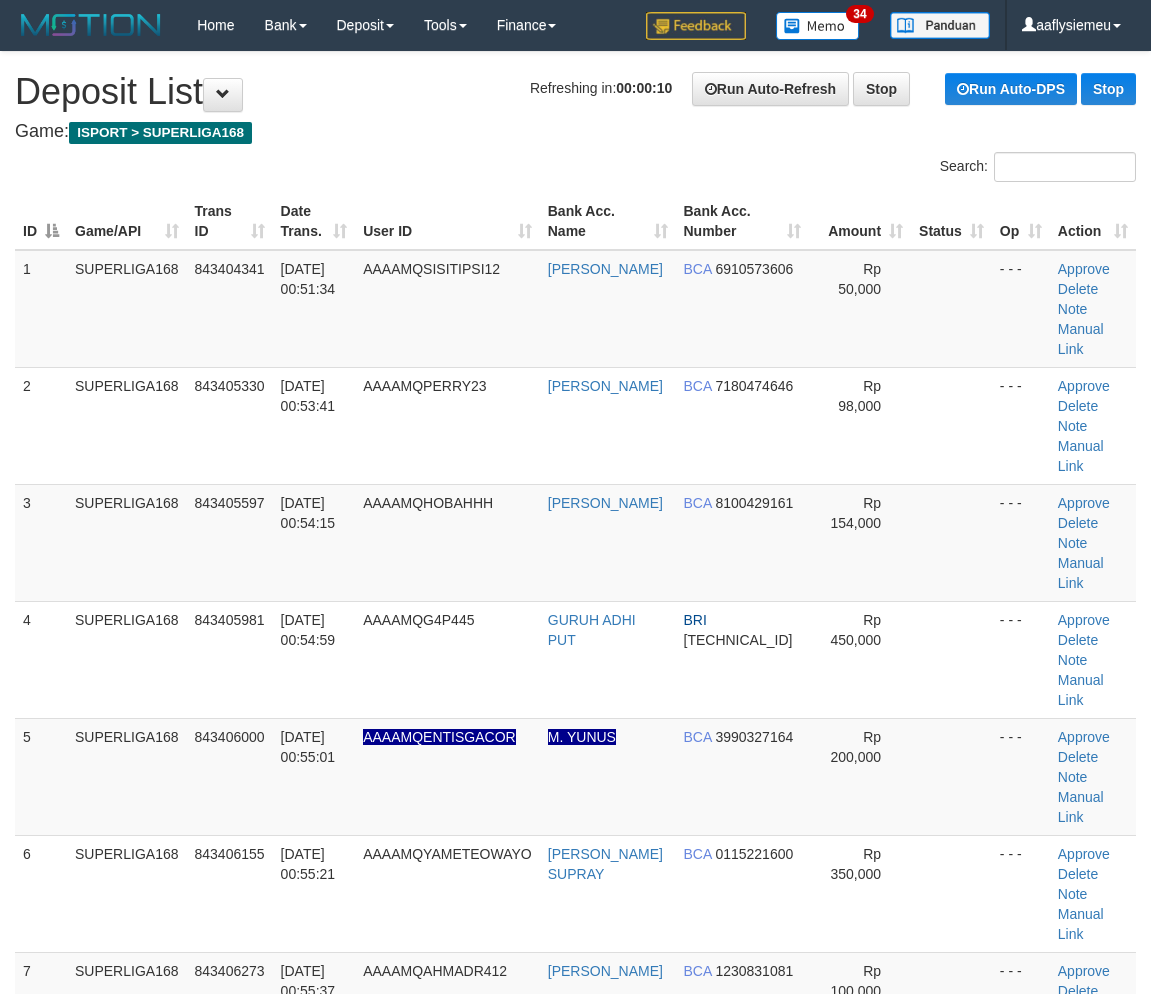 scroll, scrollTop: 222, scrollLeft: 0, axis: vertical 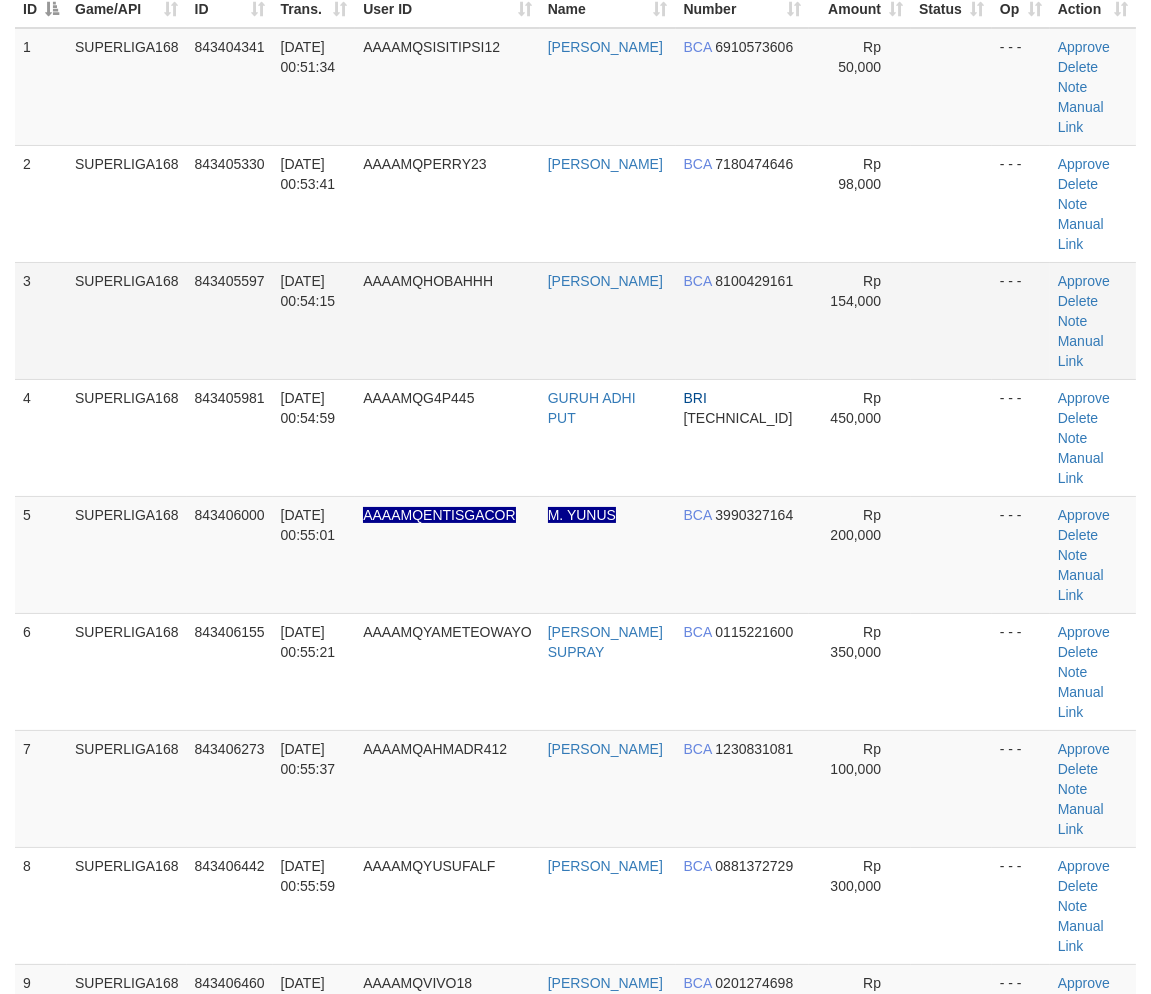 click on "AAAAMQHOBAHHH" at bounding box center [447, 320] 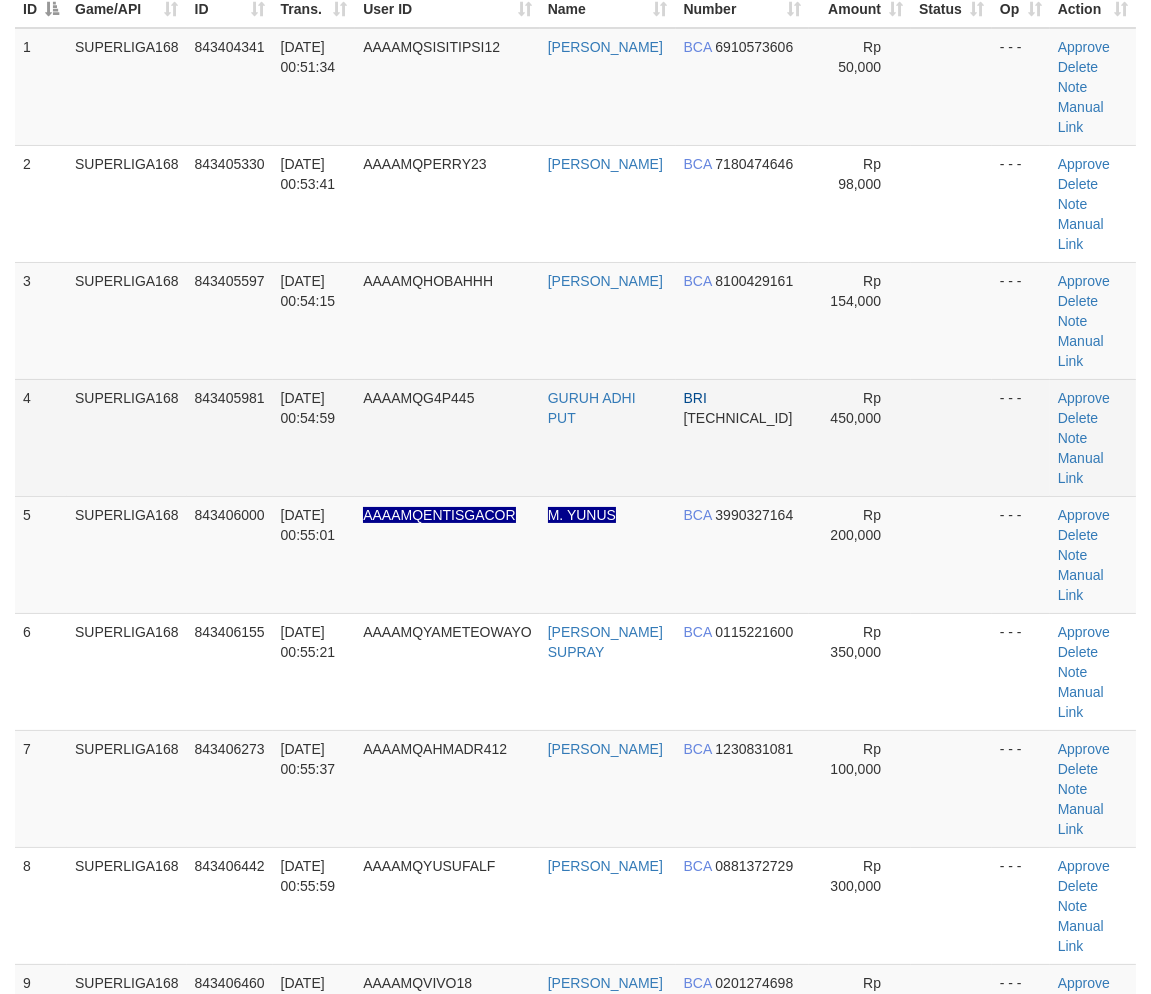click on "SUPERLIGA168" at bounding box center (127, 437) 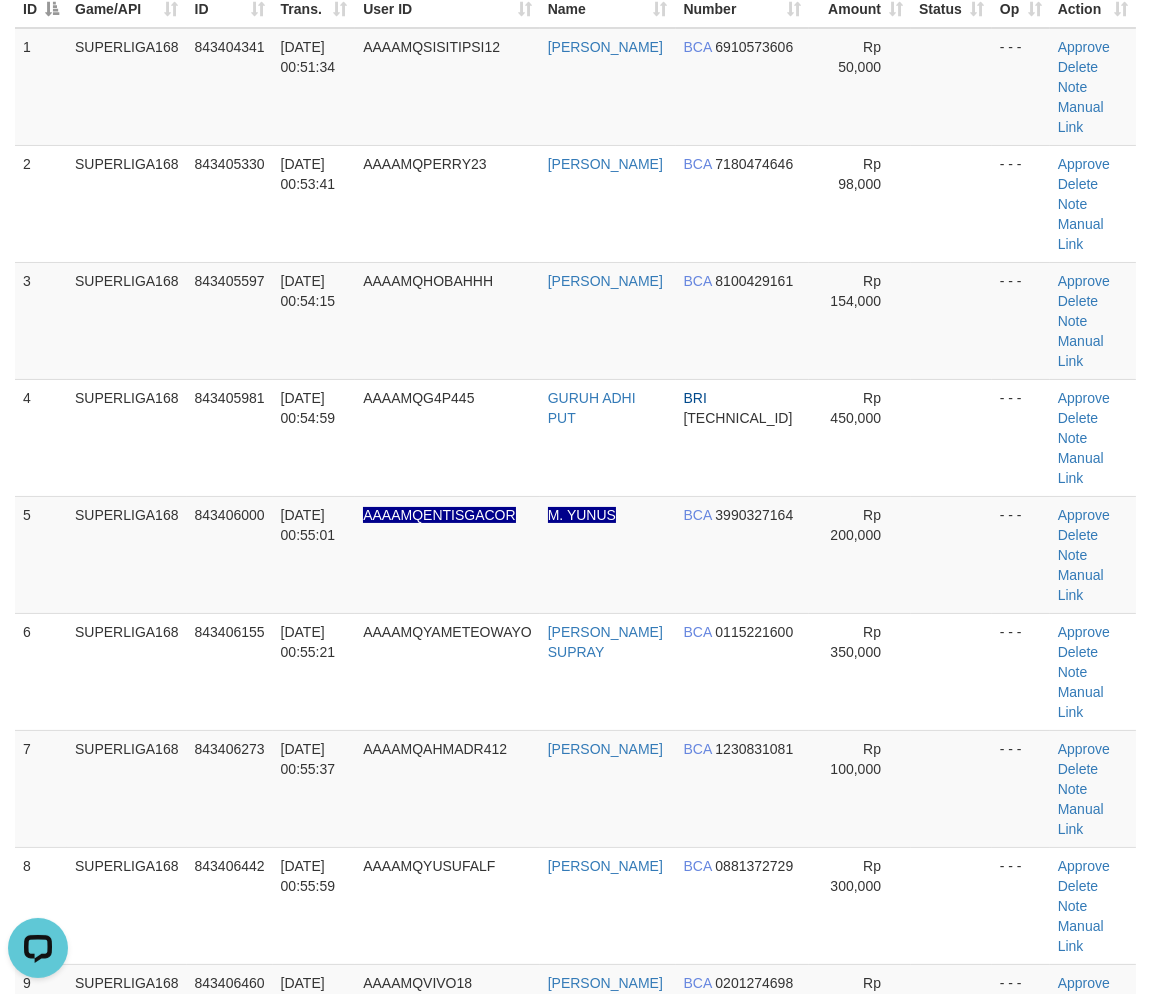 scroll, scrollTop: 0, scrollLeft: 0, axis: both 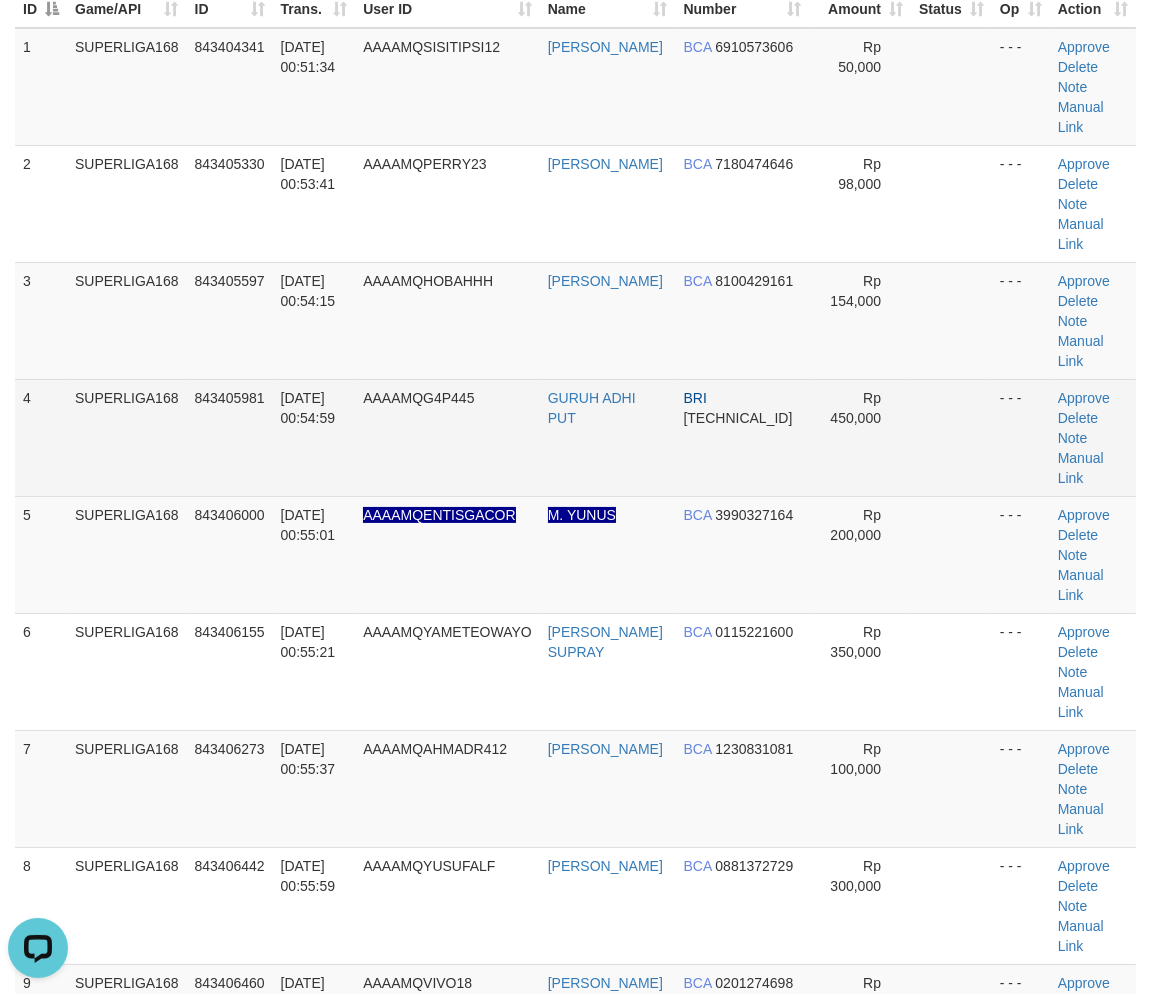 click on "AAAAMQG4P445" at bounding box center (447, 437) 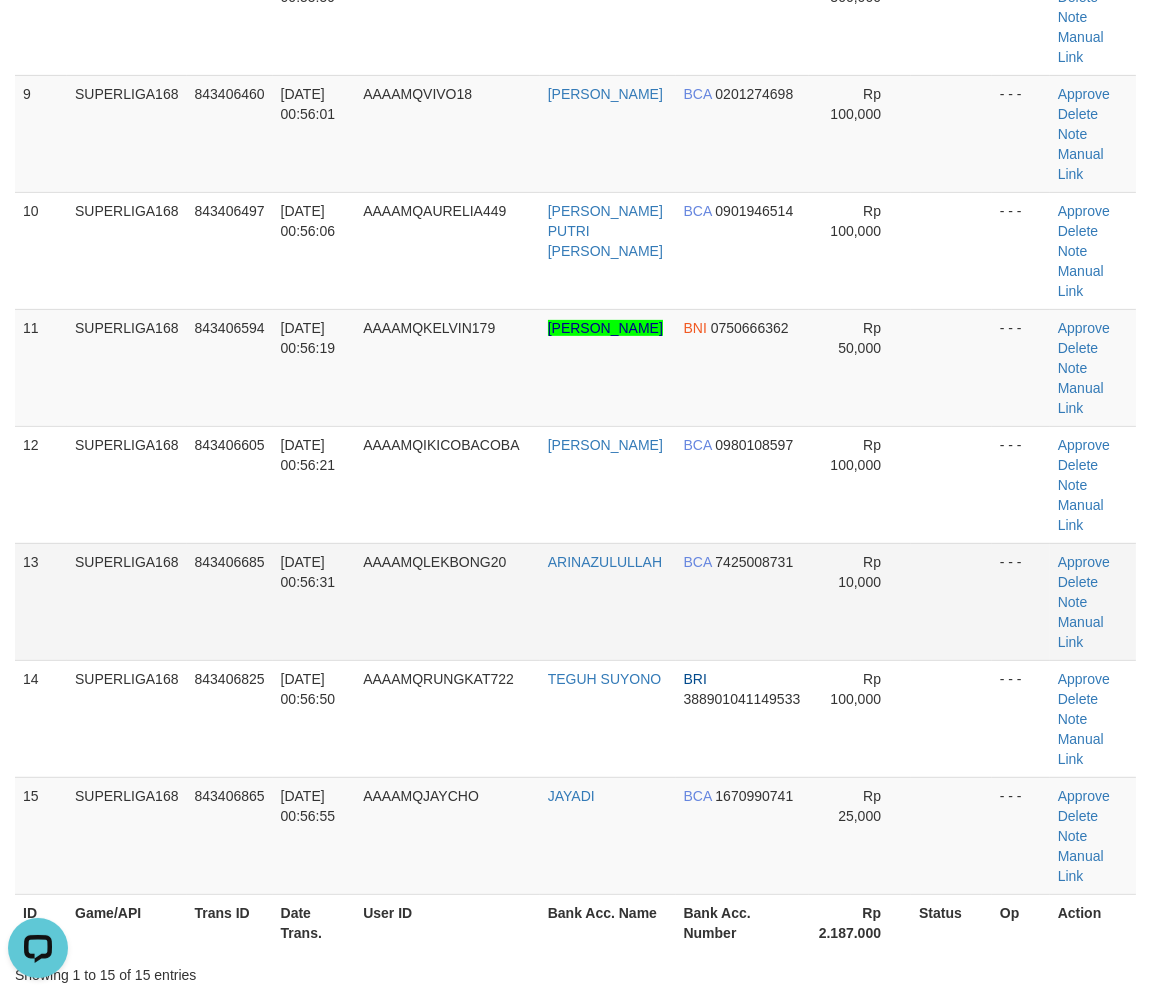 scroll, scrollTop: 1146, scrollLeft: 0, axis: vertical 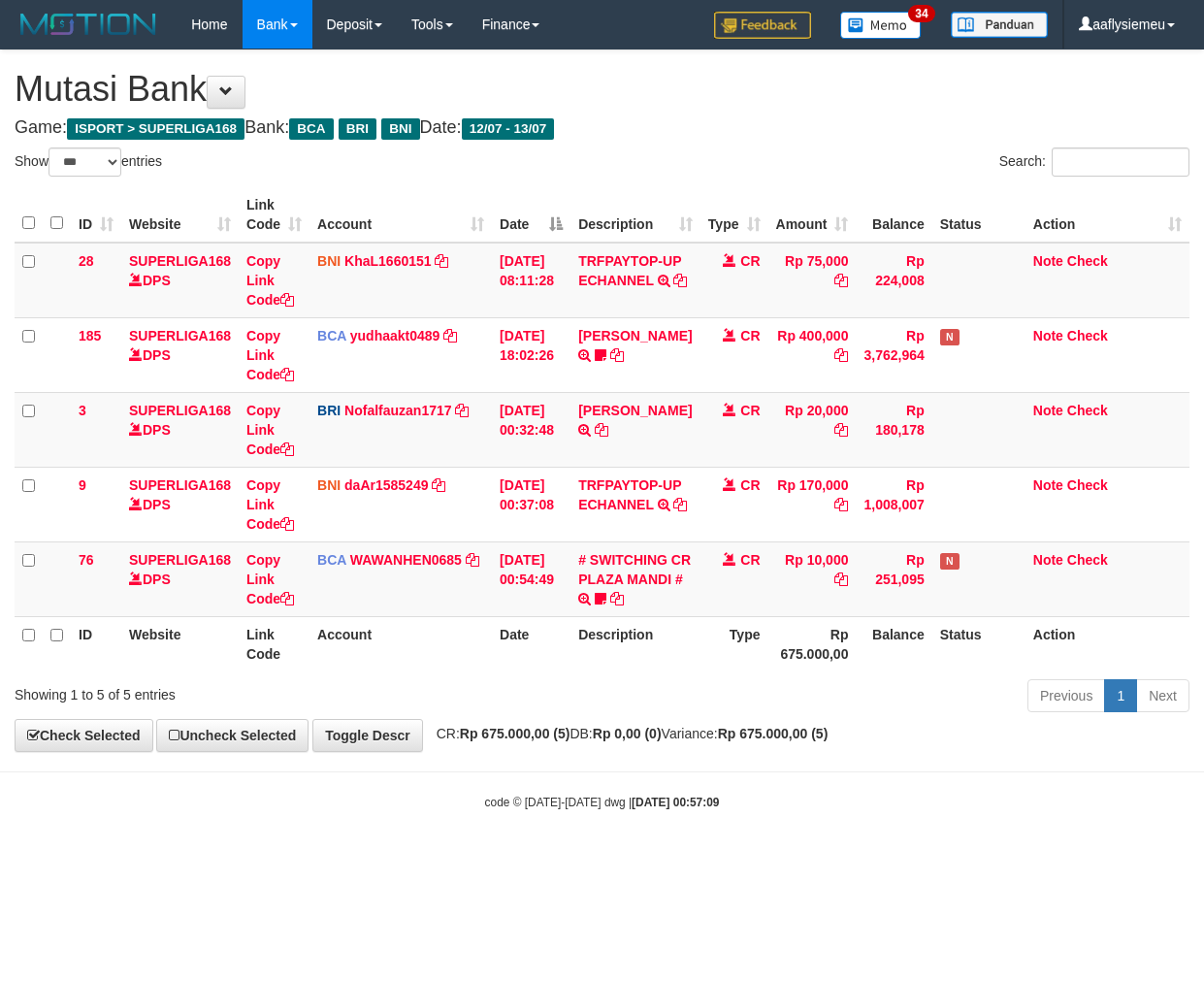 select on "***" 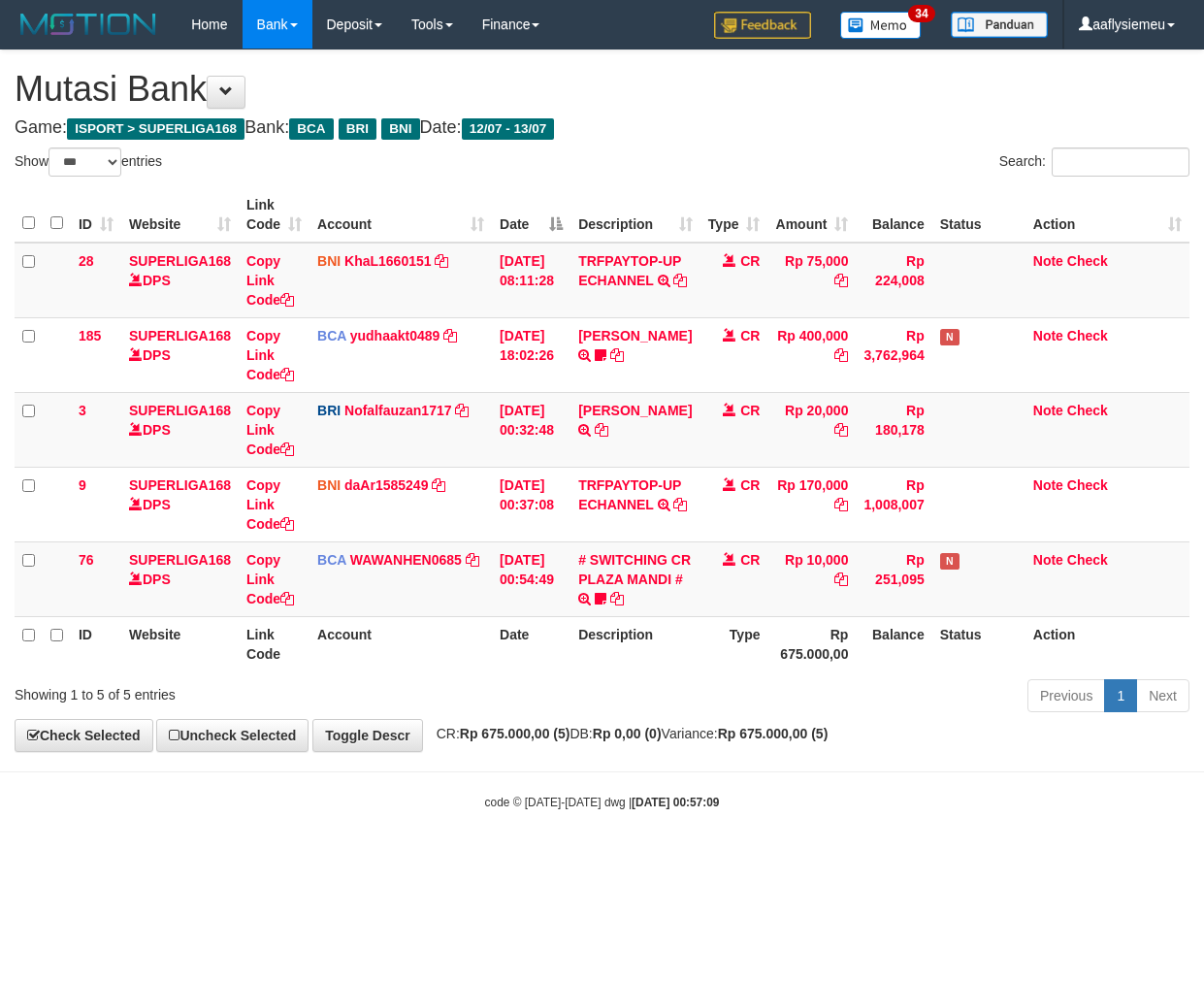 scroll, scrollTop: 0, scrollLeft: 0, axis: both 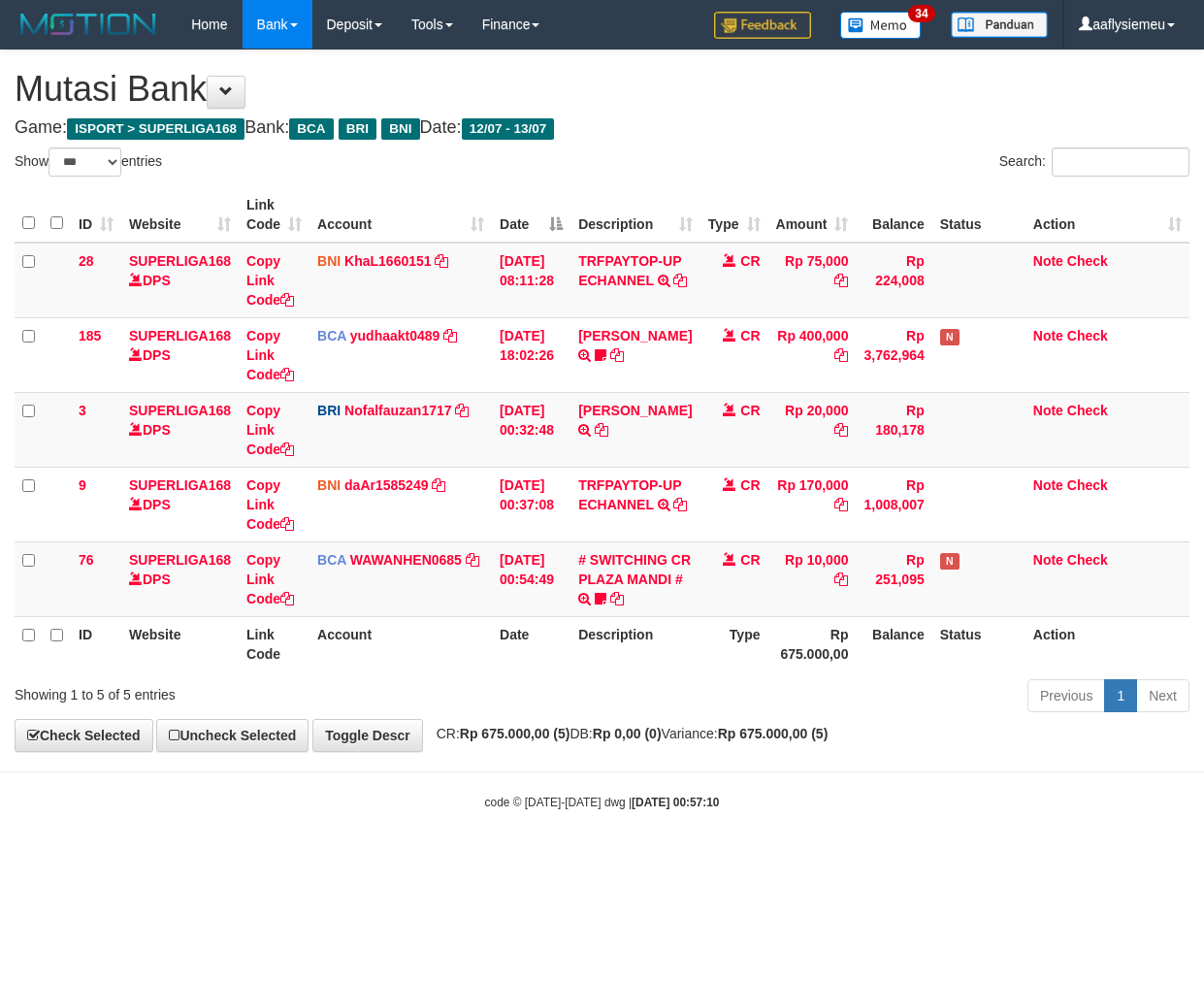 select on "***" 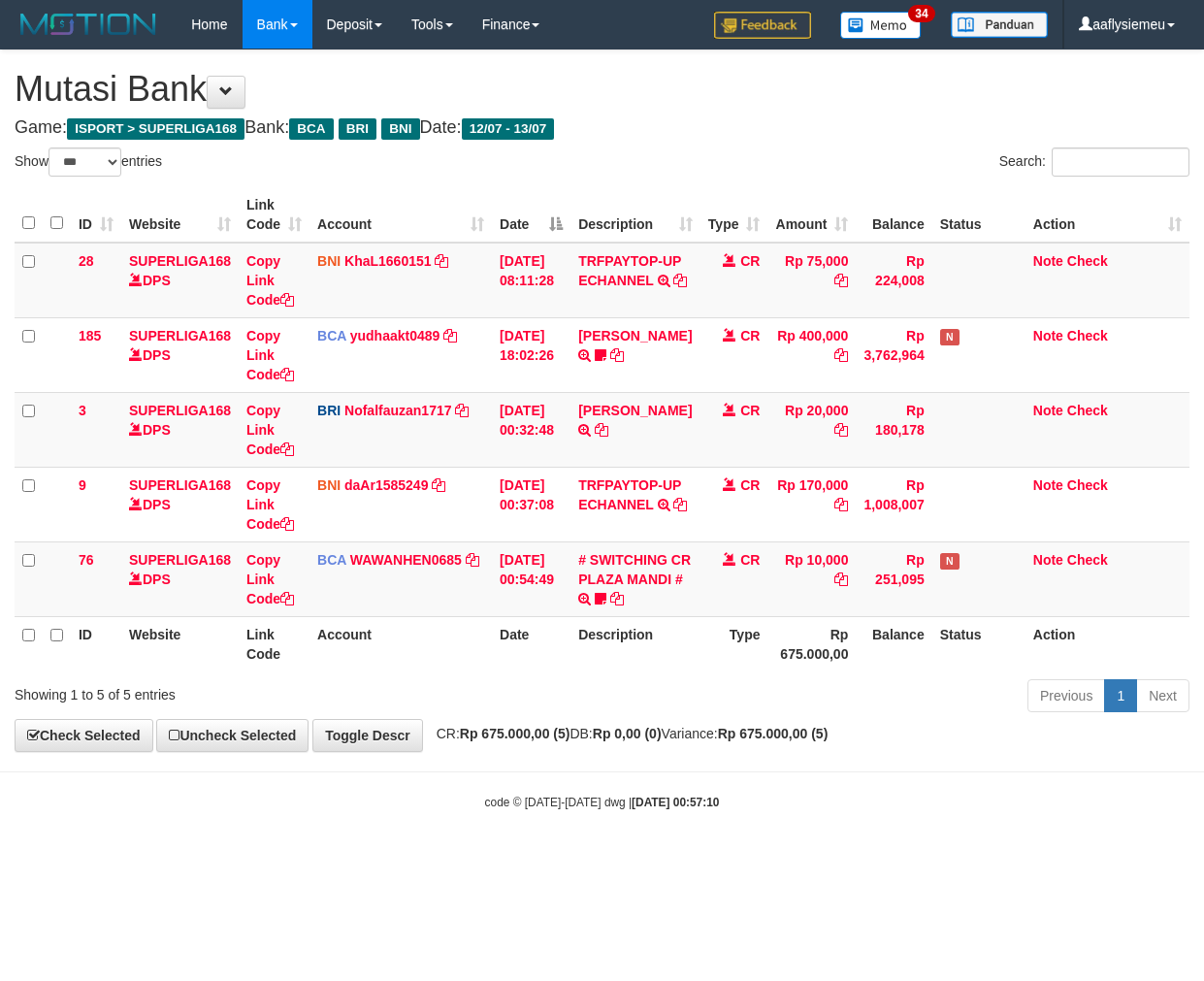 scroll, scrollTop: 0, scrollLeft: 0, axis: both 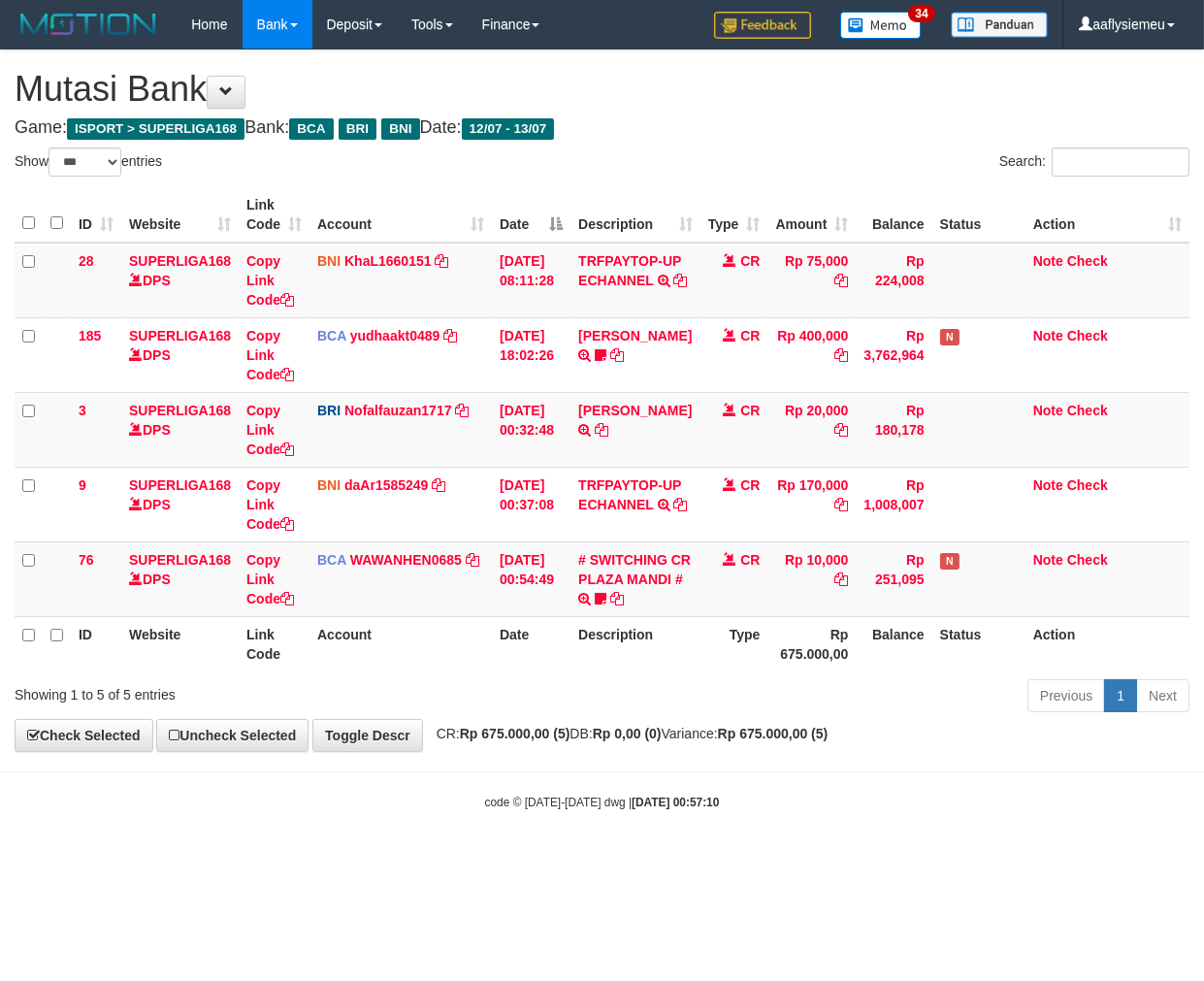 click on "Previous 1 Next" at bounding box center (853, 698) 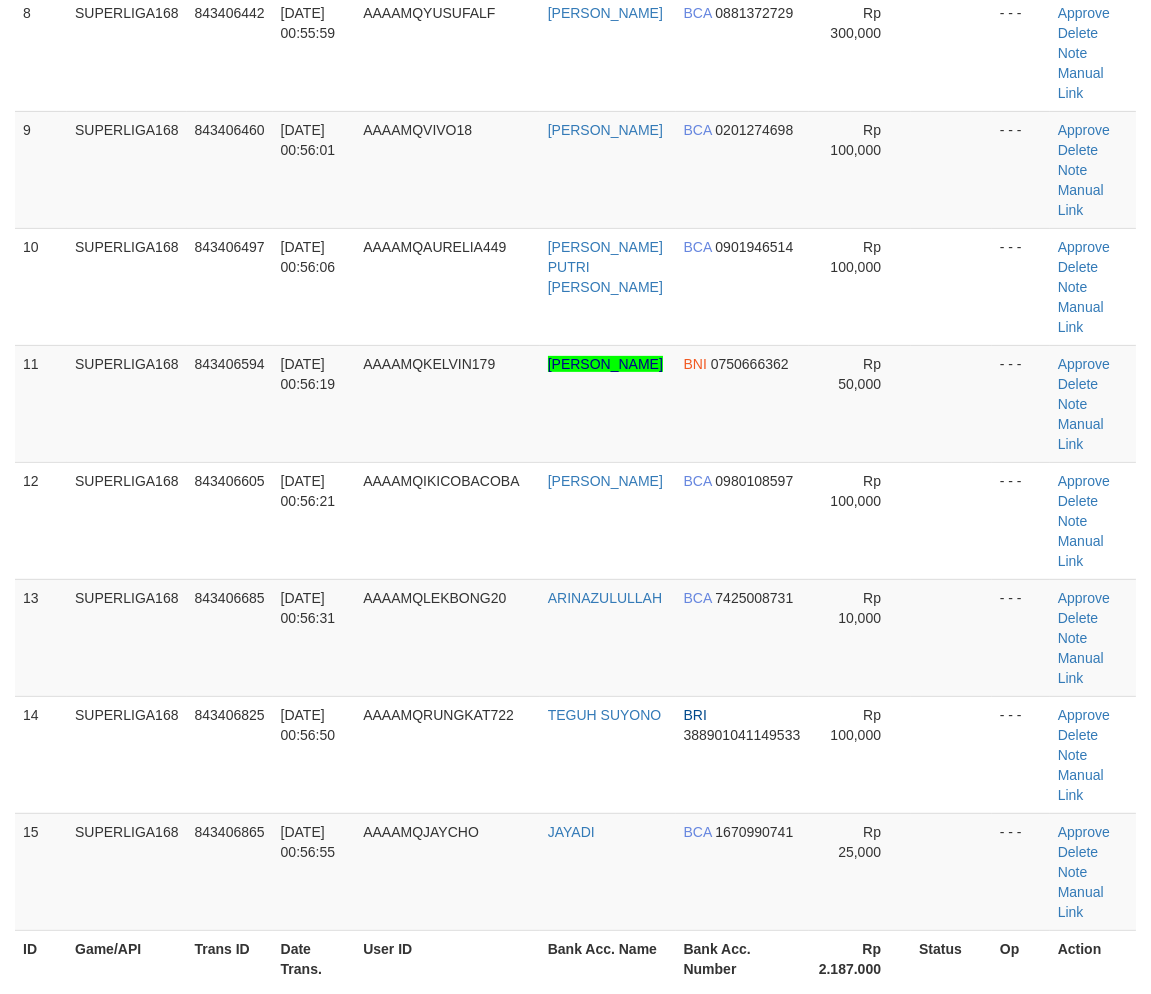 scroll, scrollTop: 813, scrollLeft: 0, axis: vertical 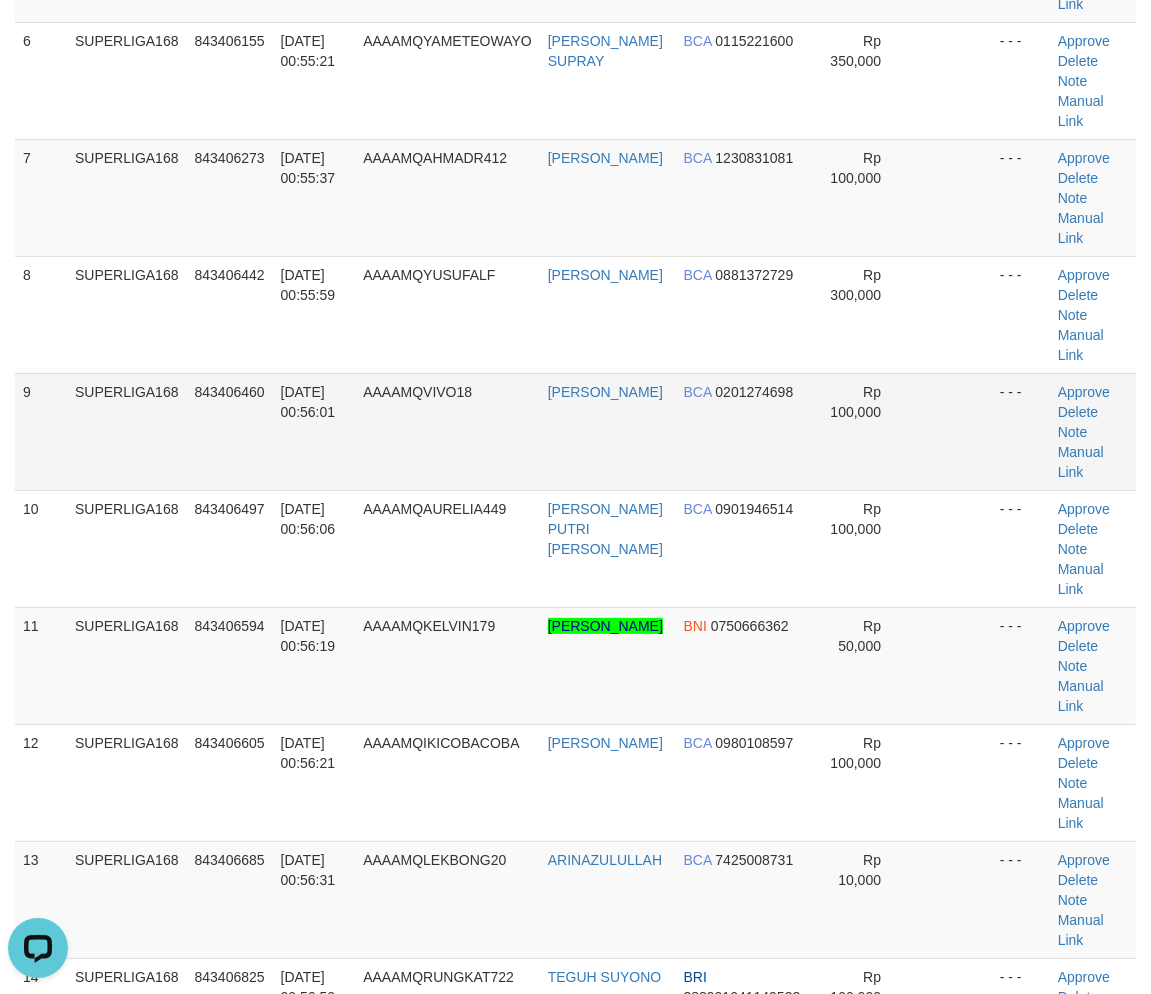 click on "8" at bounding box center [41, 314] 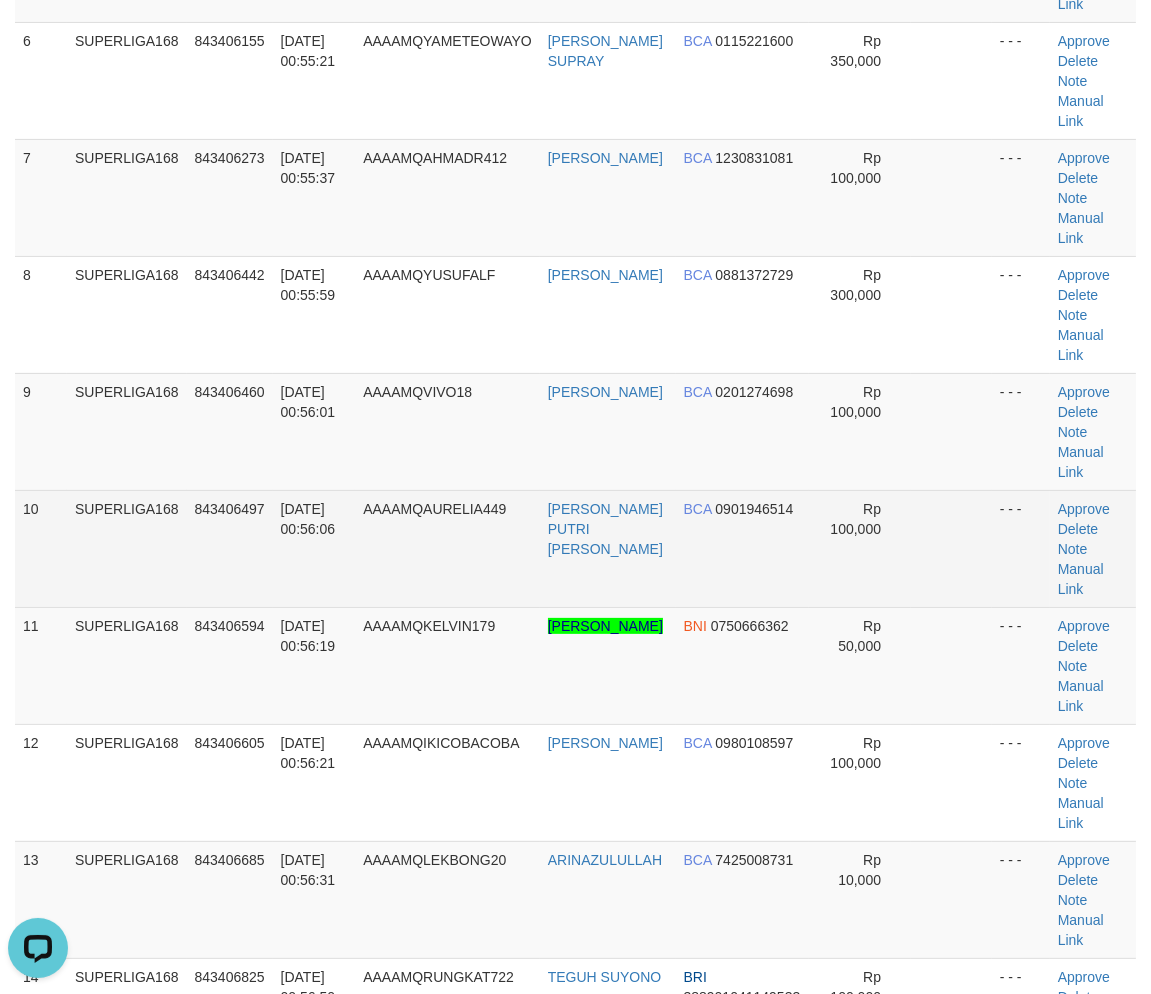 click on "10" at bounding box center (41, 548) 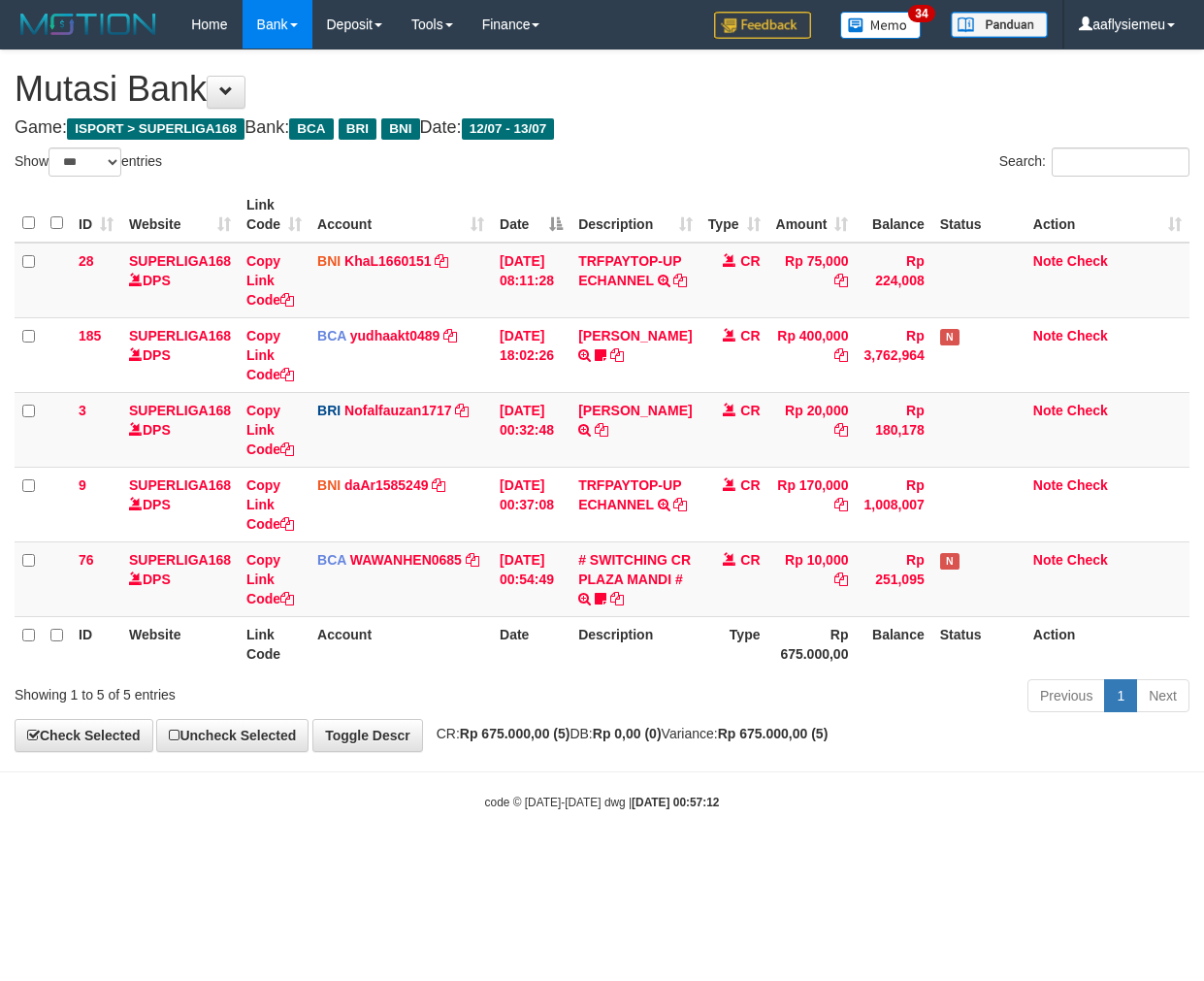 select on "***" 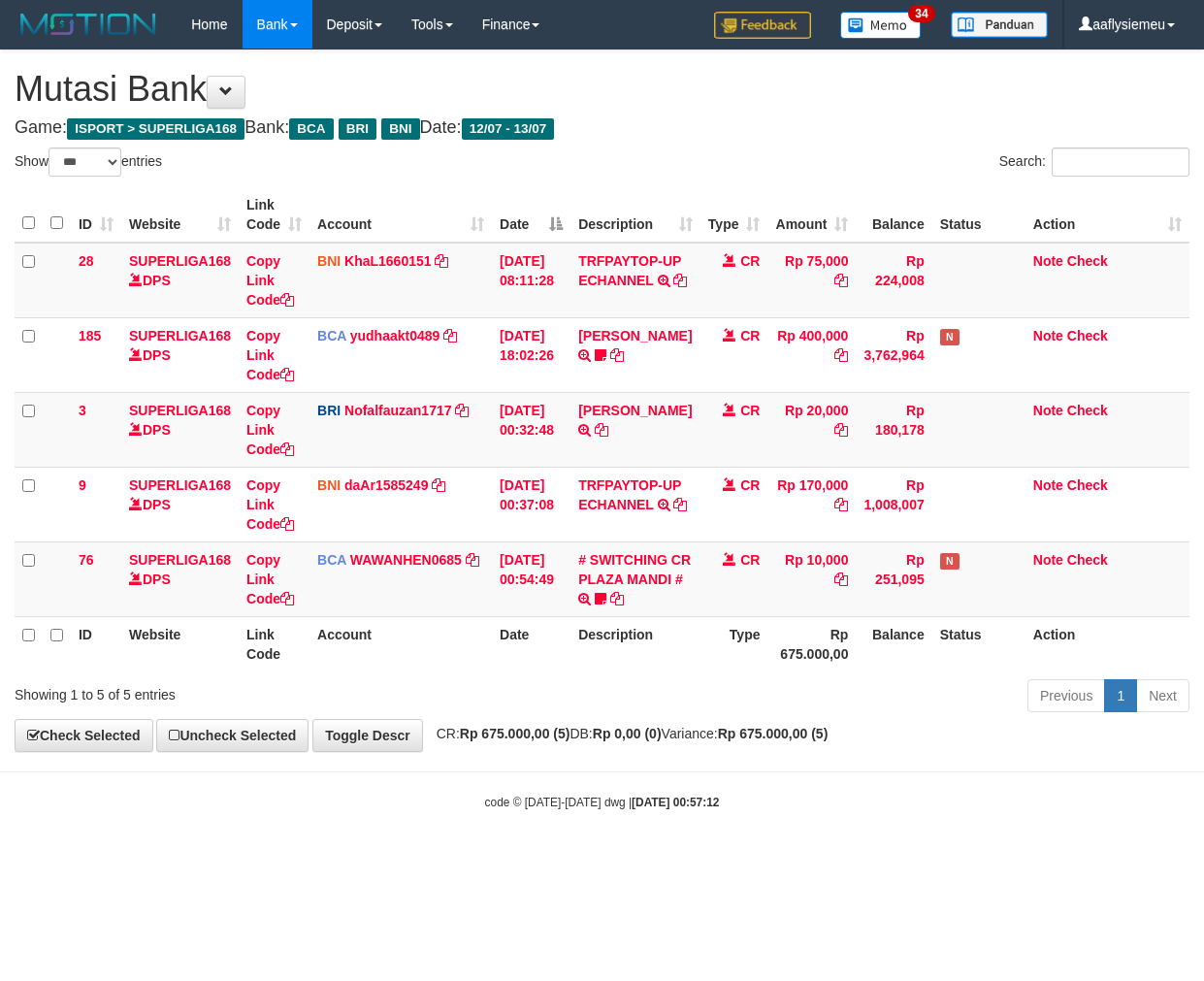 scroll, scrollTop: 0, scrollLeft: 0, axis: both 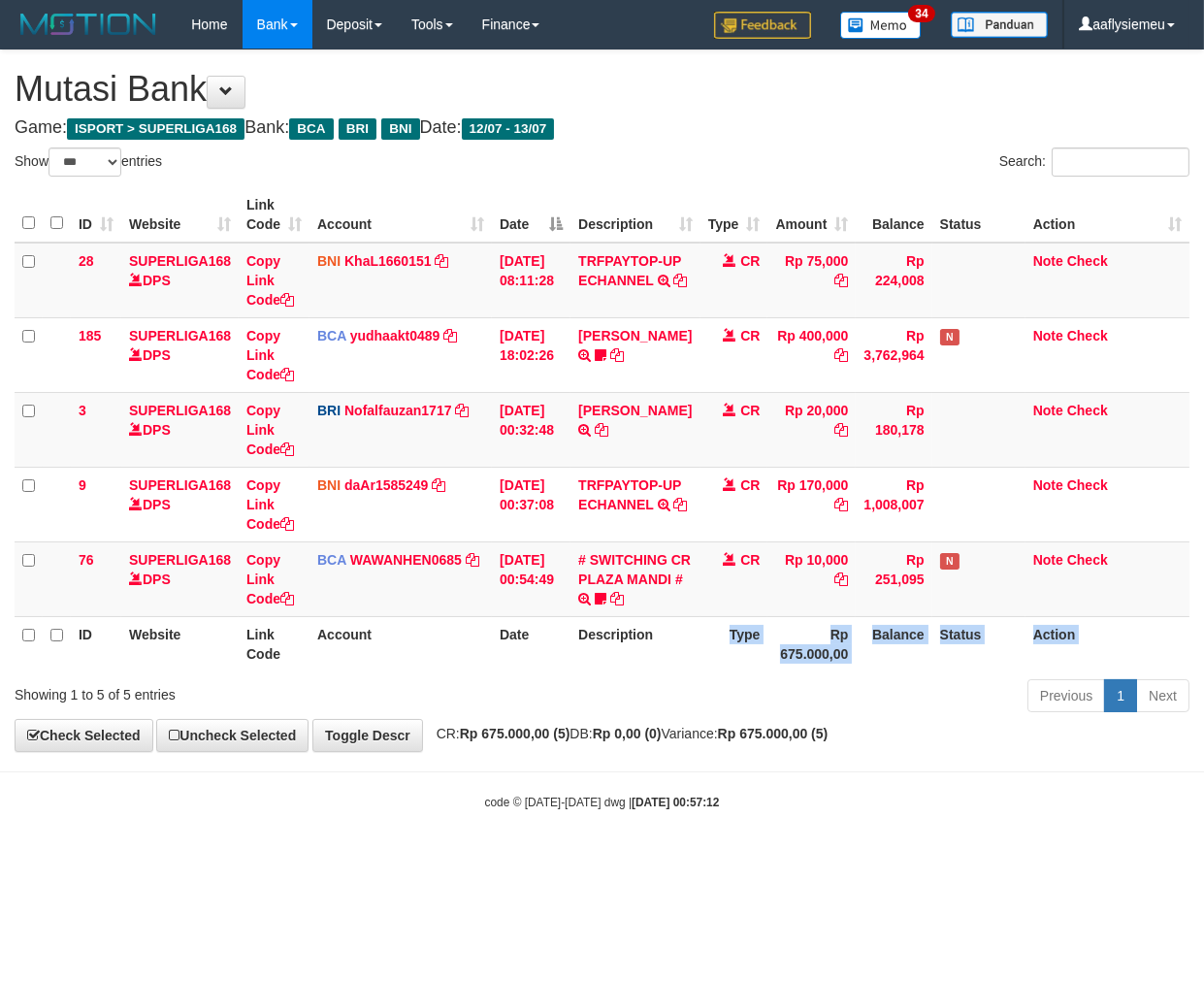 click on "ID Website Link Code Account Date Description Type Amount Balance Status Action
28
SUPERLIGA168    DPS
Copy Link Code
BNI
KhaL1660151
DPS
KHEIR TSAR [PERSON_NAME]
mutasi_20250712_4651 | 28
mutasi_20250712_4651 | 28
[DATE] 08:11:28
TRFPAYTOP-UP ECHANNEL         TRF/PAY/TOP-UP ECHANNEL
CR
Rp 75,000
Rp 224,008
Note
Check
185
SUPERLIGA168    DPS
Copy Link Code
BCA
yudhaakt0489
DPS
YUDHA AKTARIANTO" at bounding box center [602, 429] 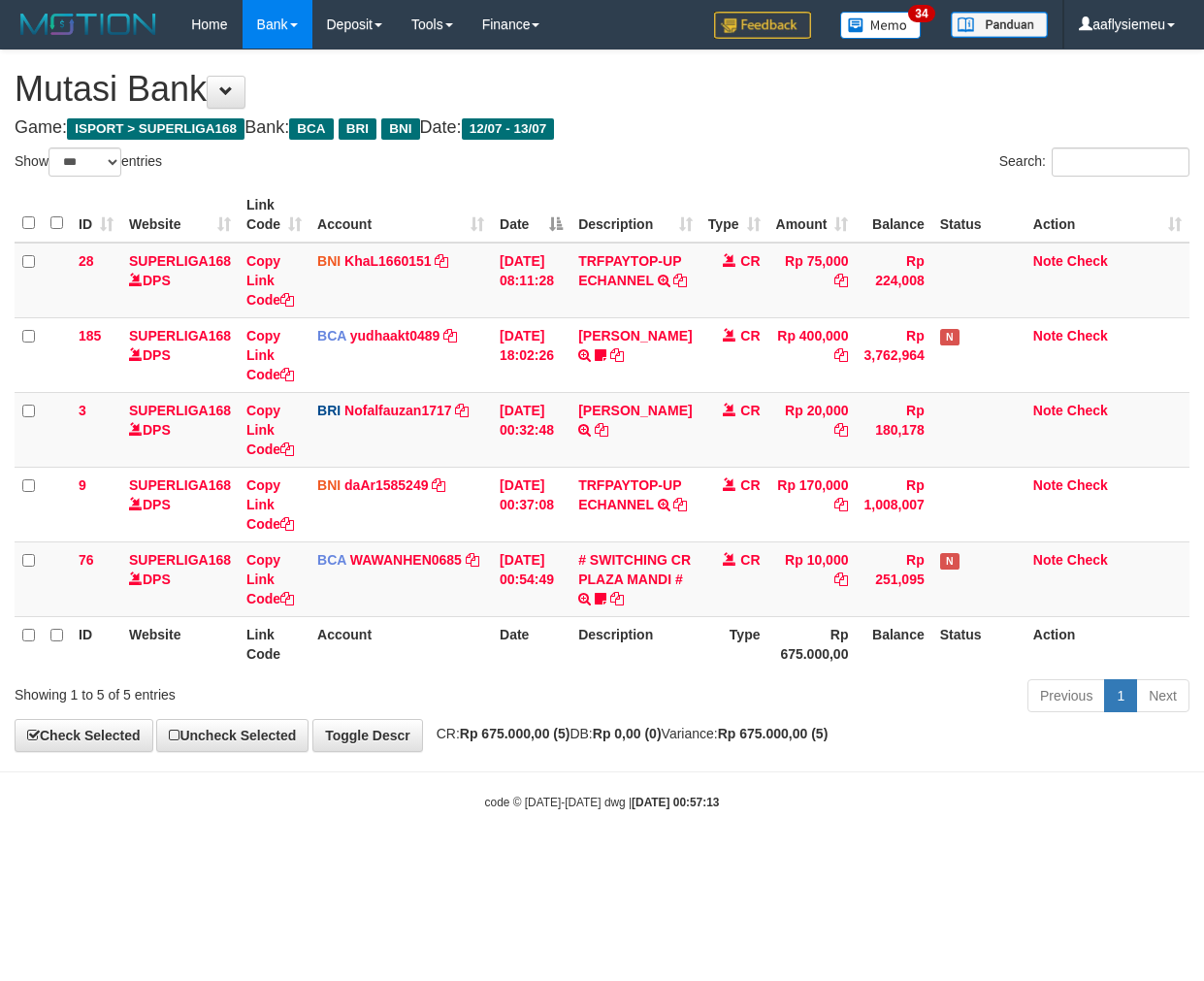 select on "***" 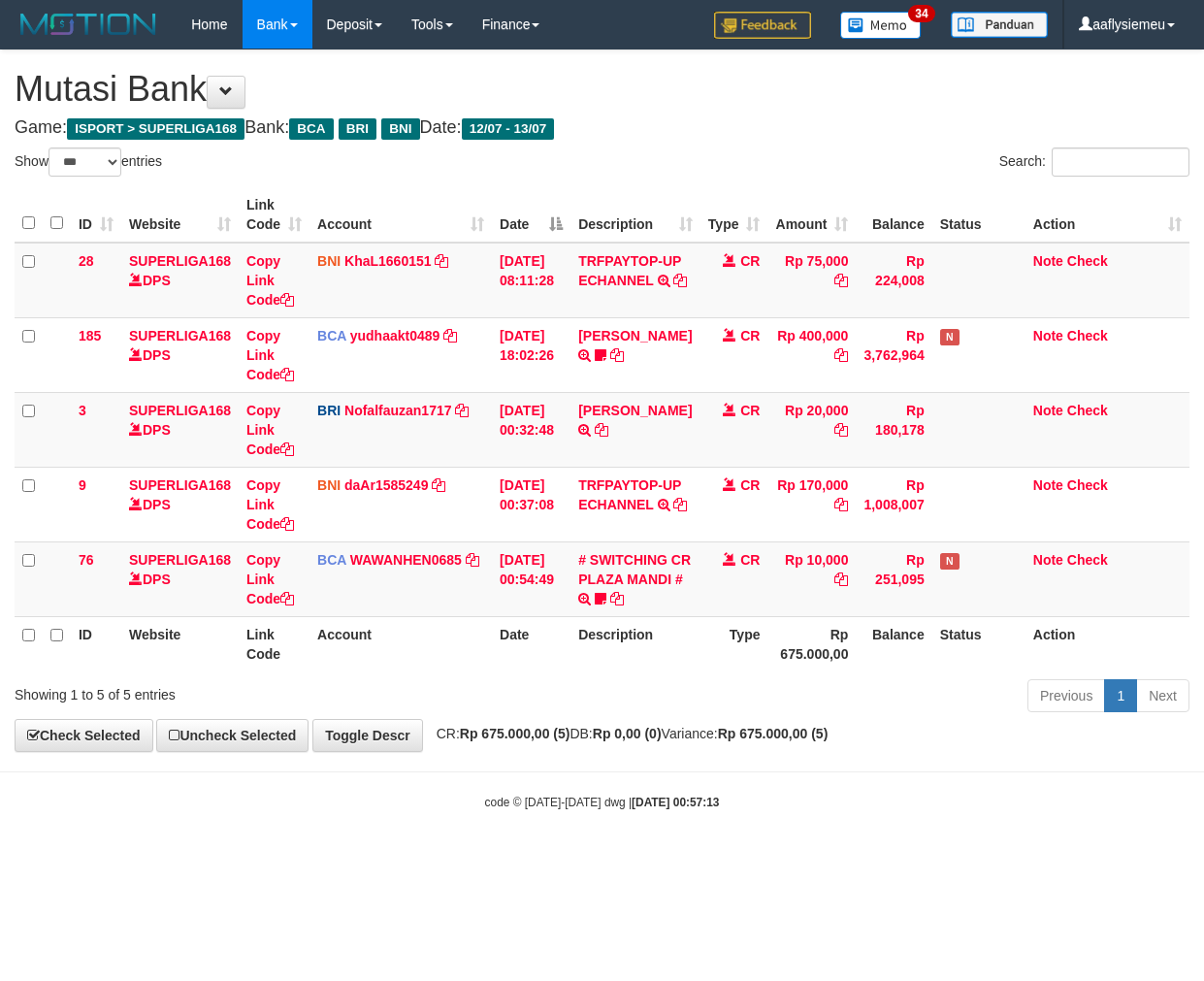 scroll, scrollTop: 0, scrollLeft: 0, axis: both 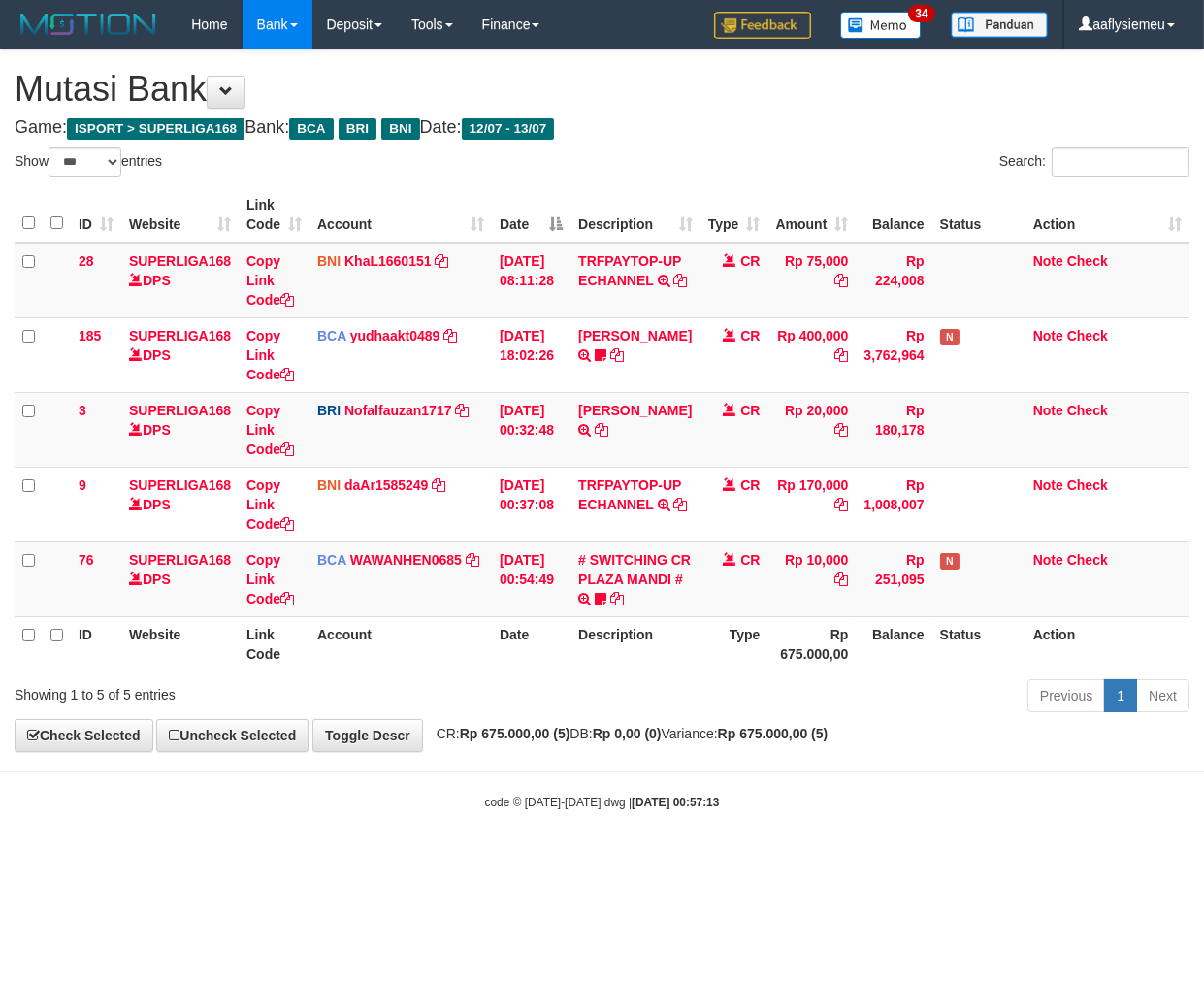 click on "Rp 675.000,00" at bounding box center (811, 643) 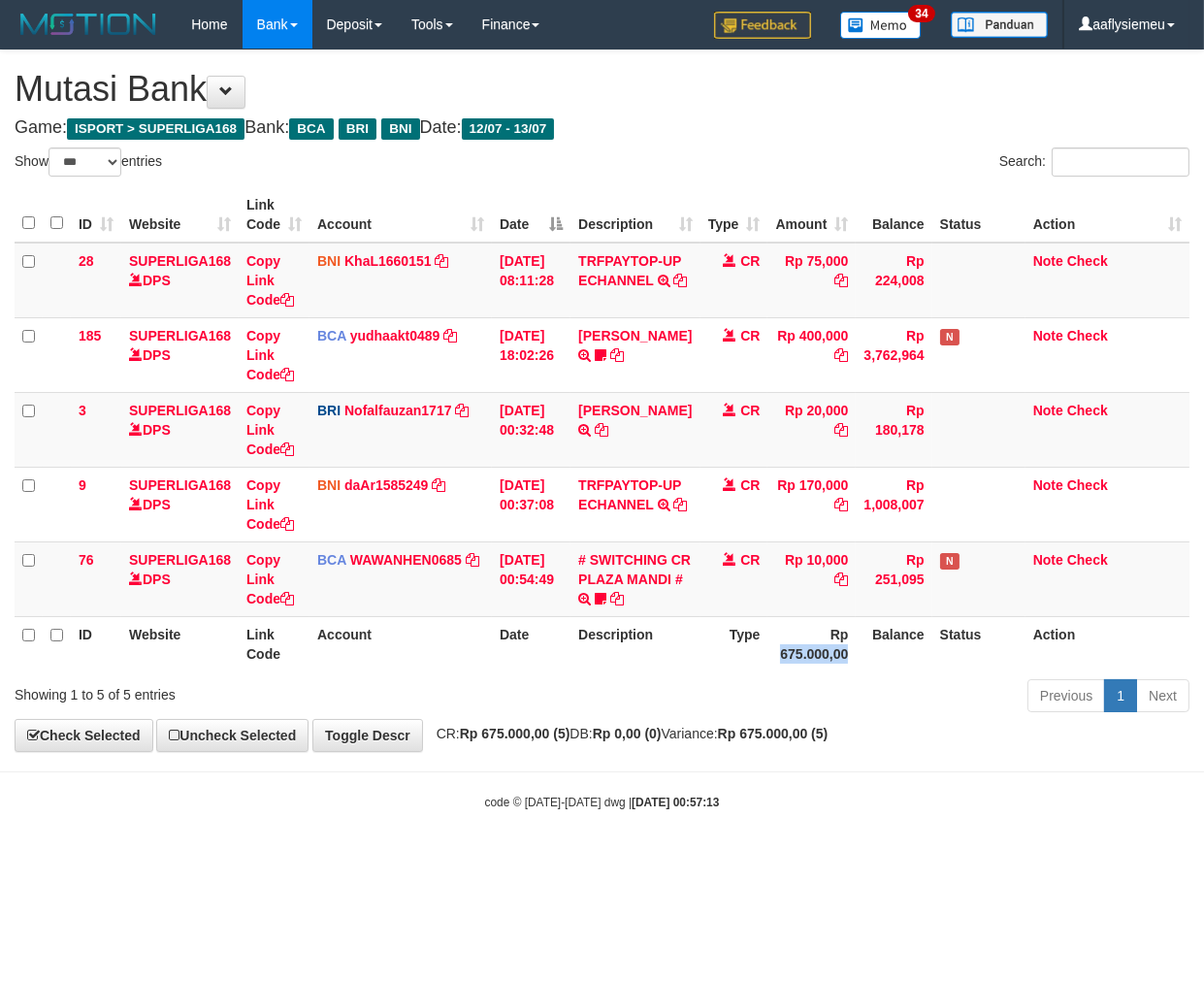 click on "Rp 675.000,00" at bounding box center (811, 643) 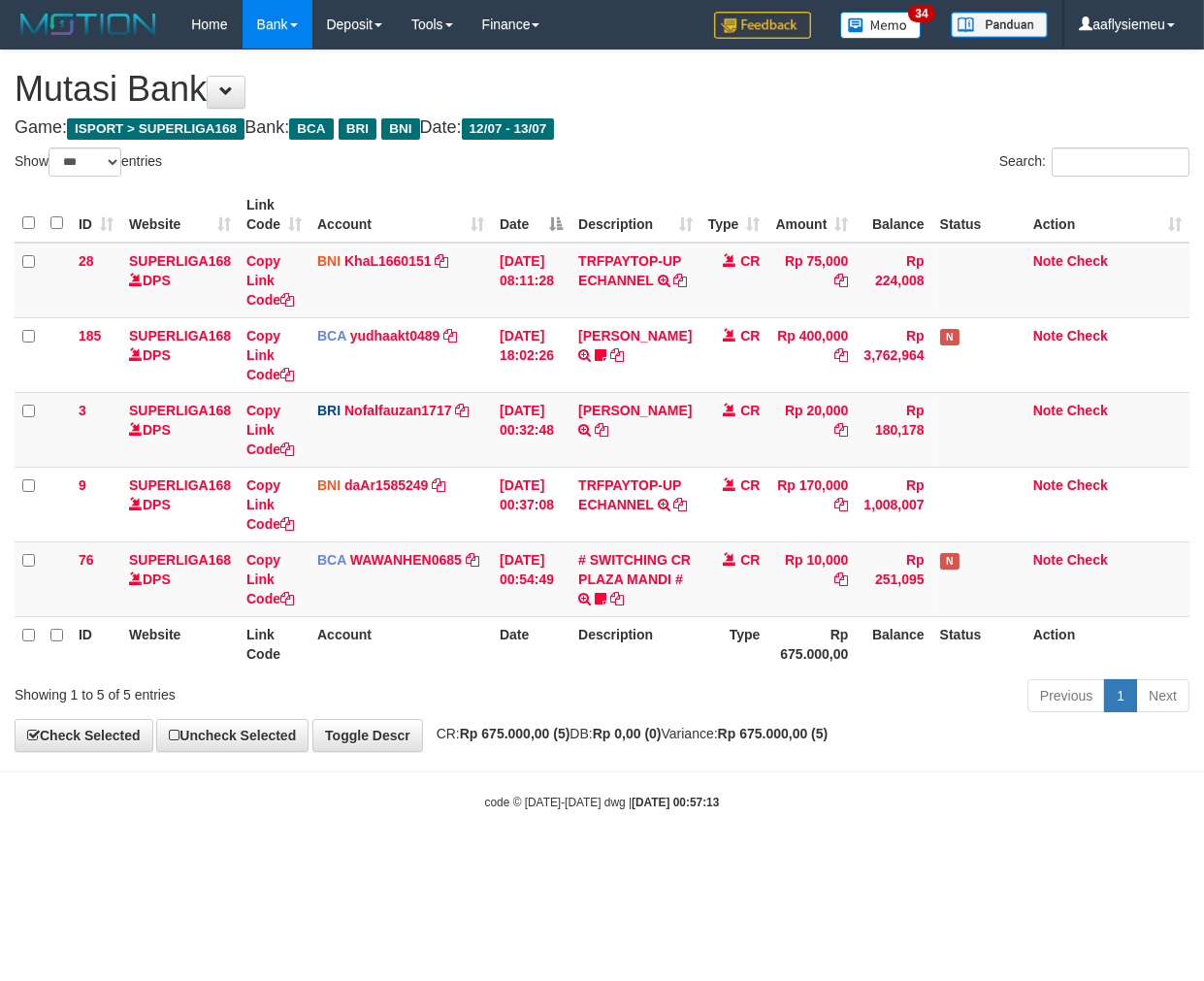 click on "Type" at bounding box center (734, 643) 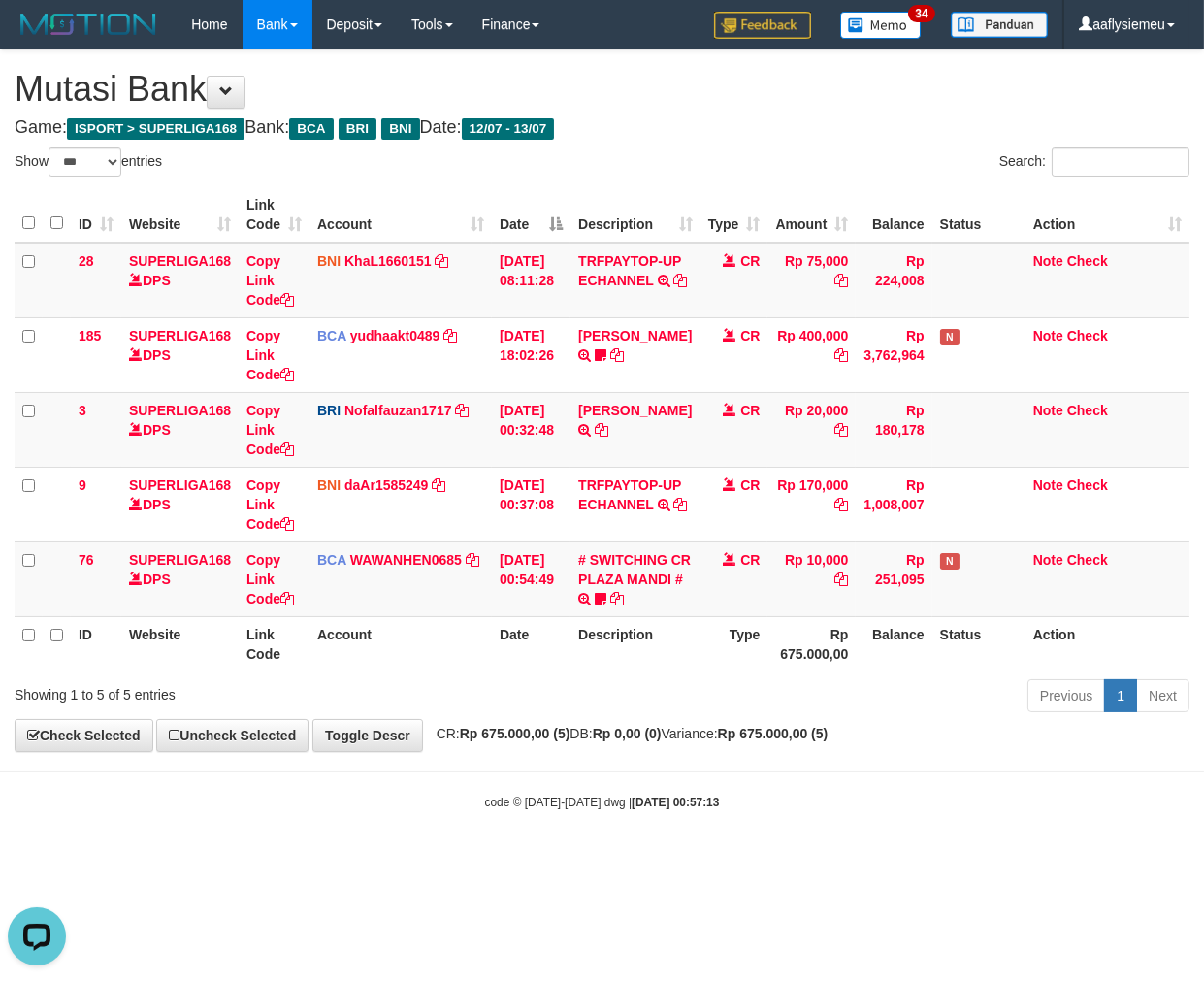 scroll, scrollTop: 0, scrollLeft: 0, axis: both 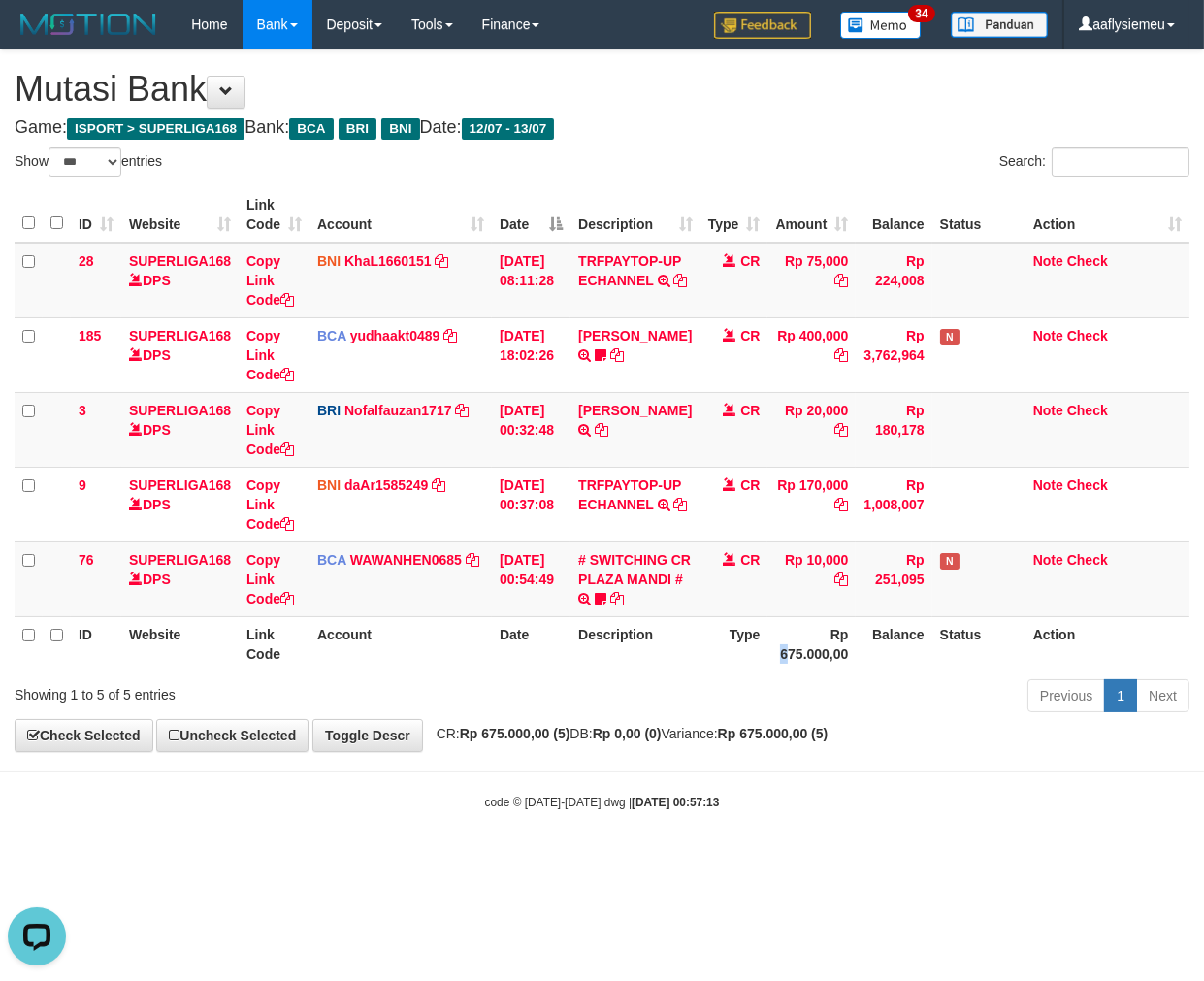click on "Rp 675.000,00" at bounding box center (811, 643) 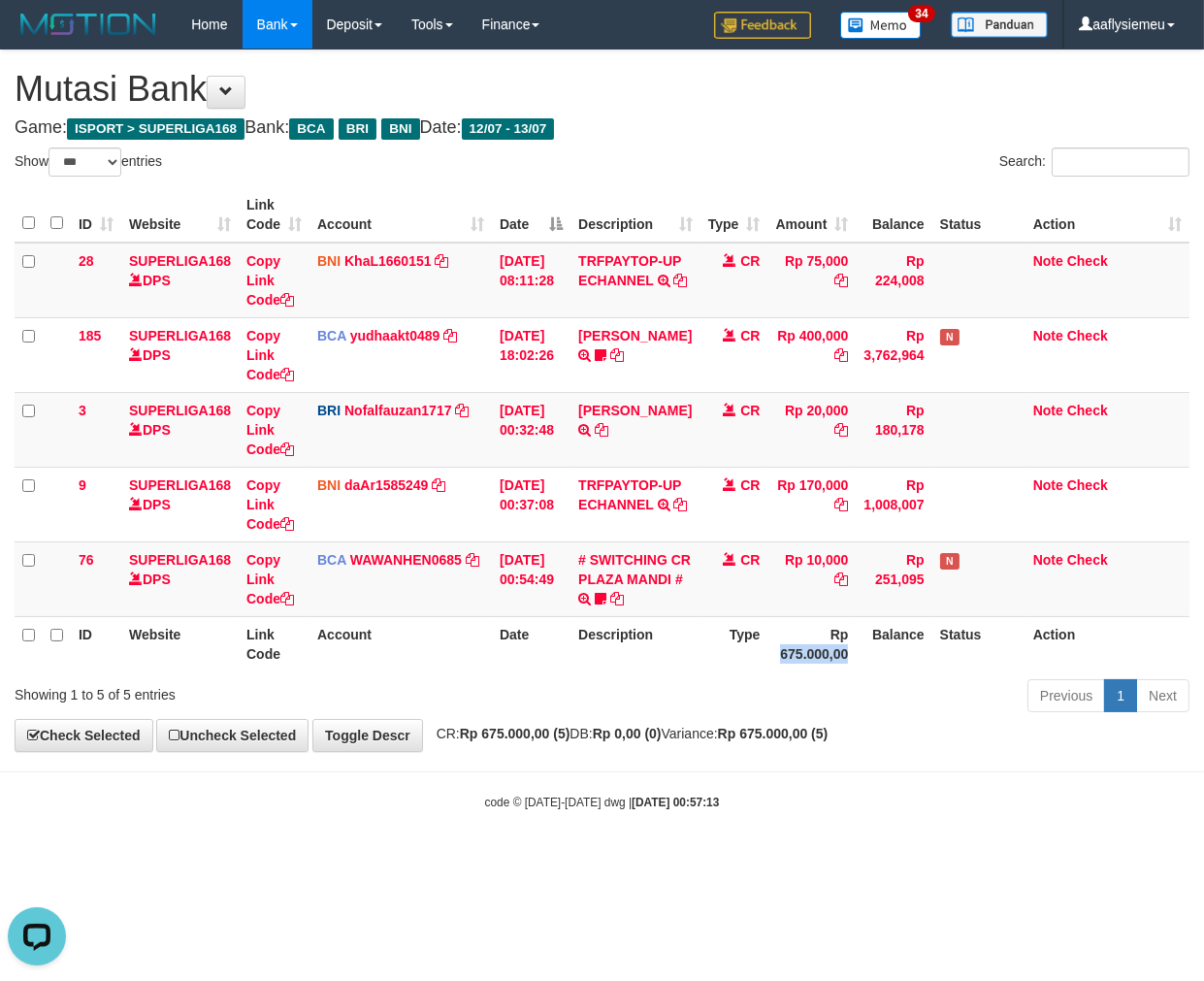 click on "Rp 675.000,00" at bounding box center [811, 643] 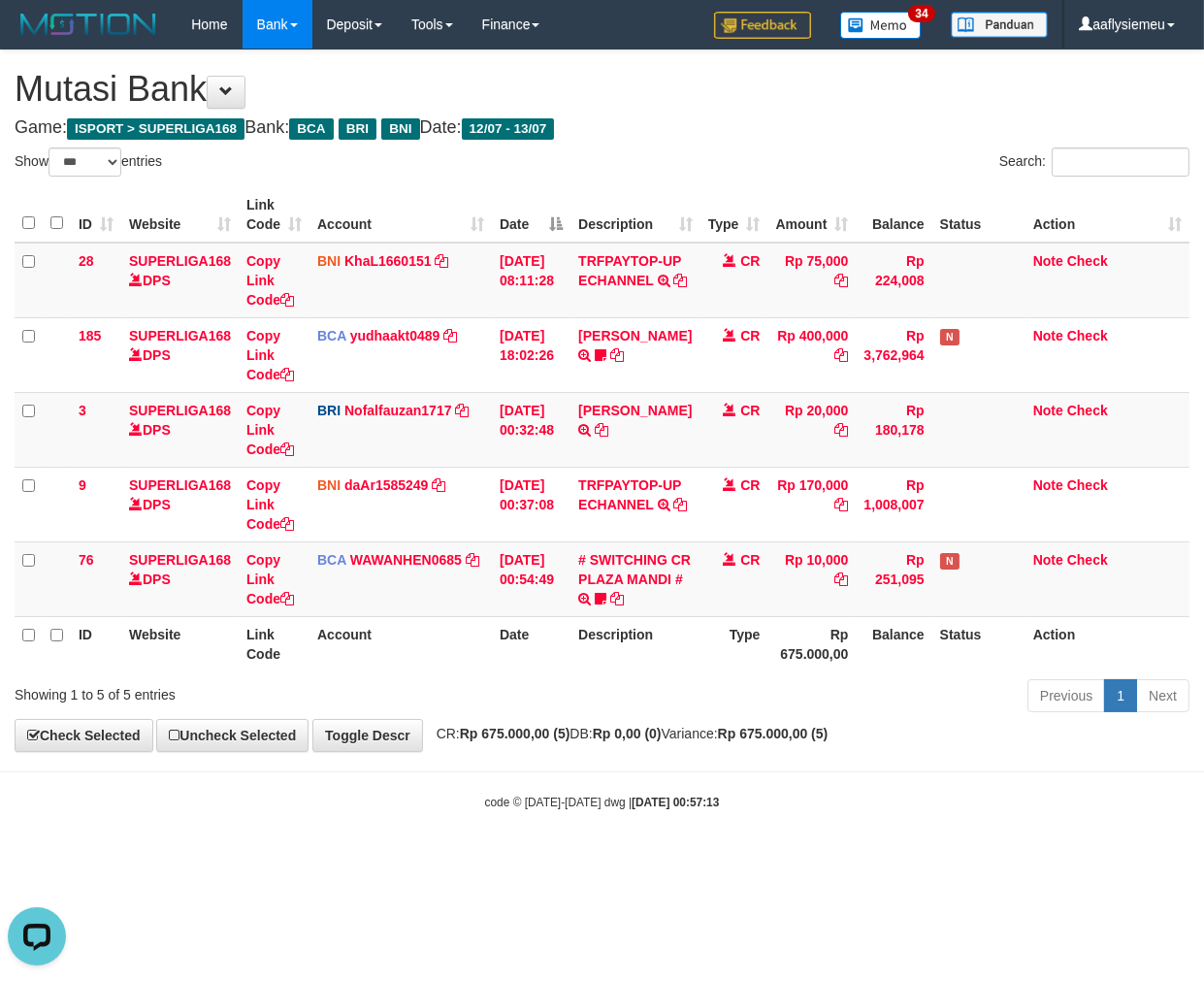 click on "Type" at bounding box center [734, 643] 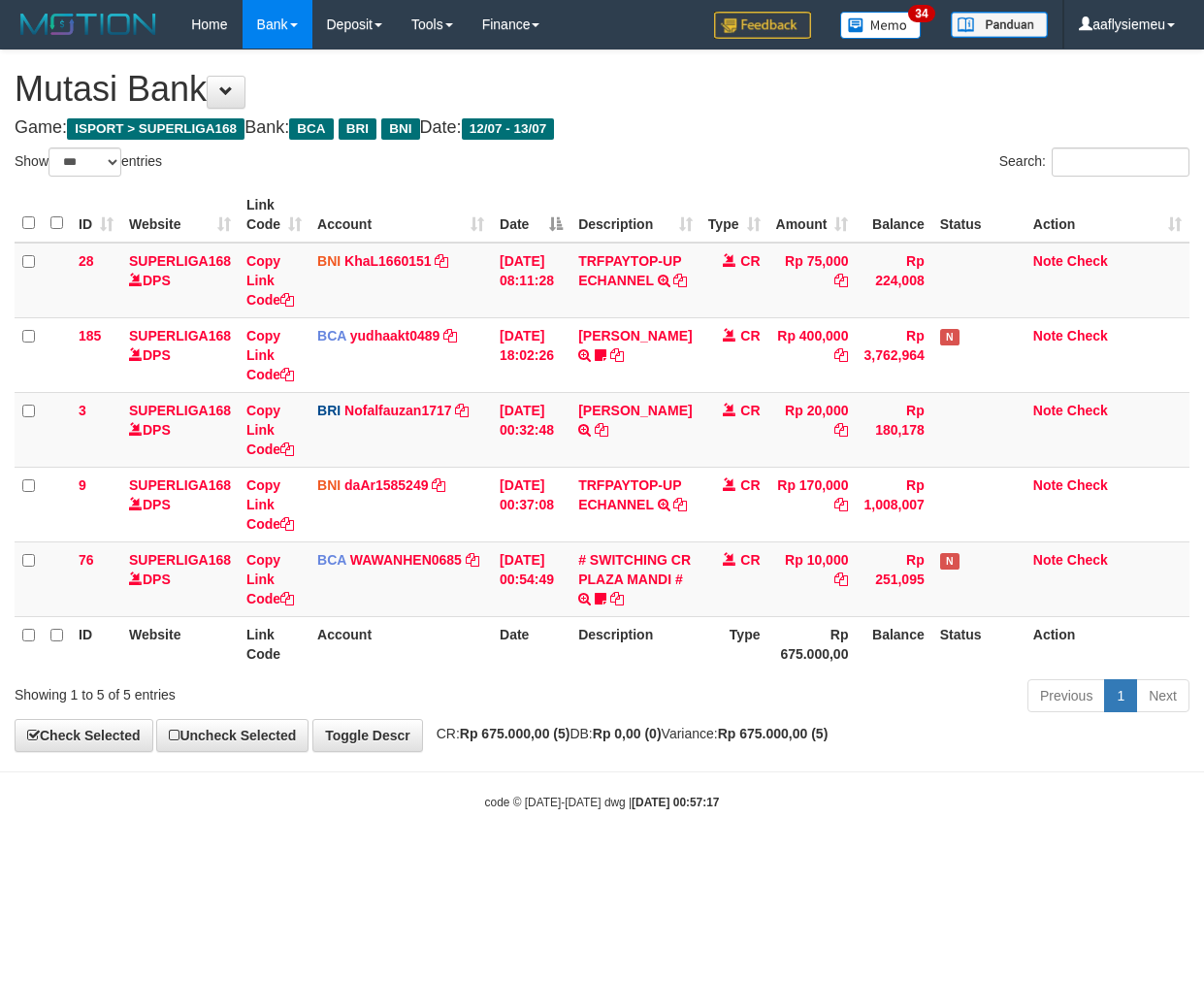select on "***" 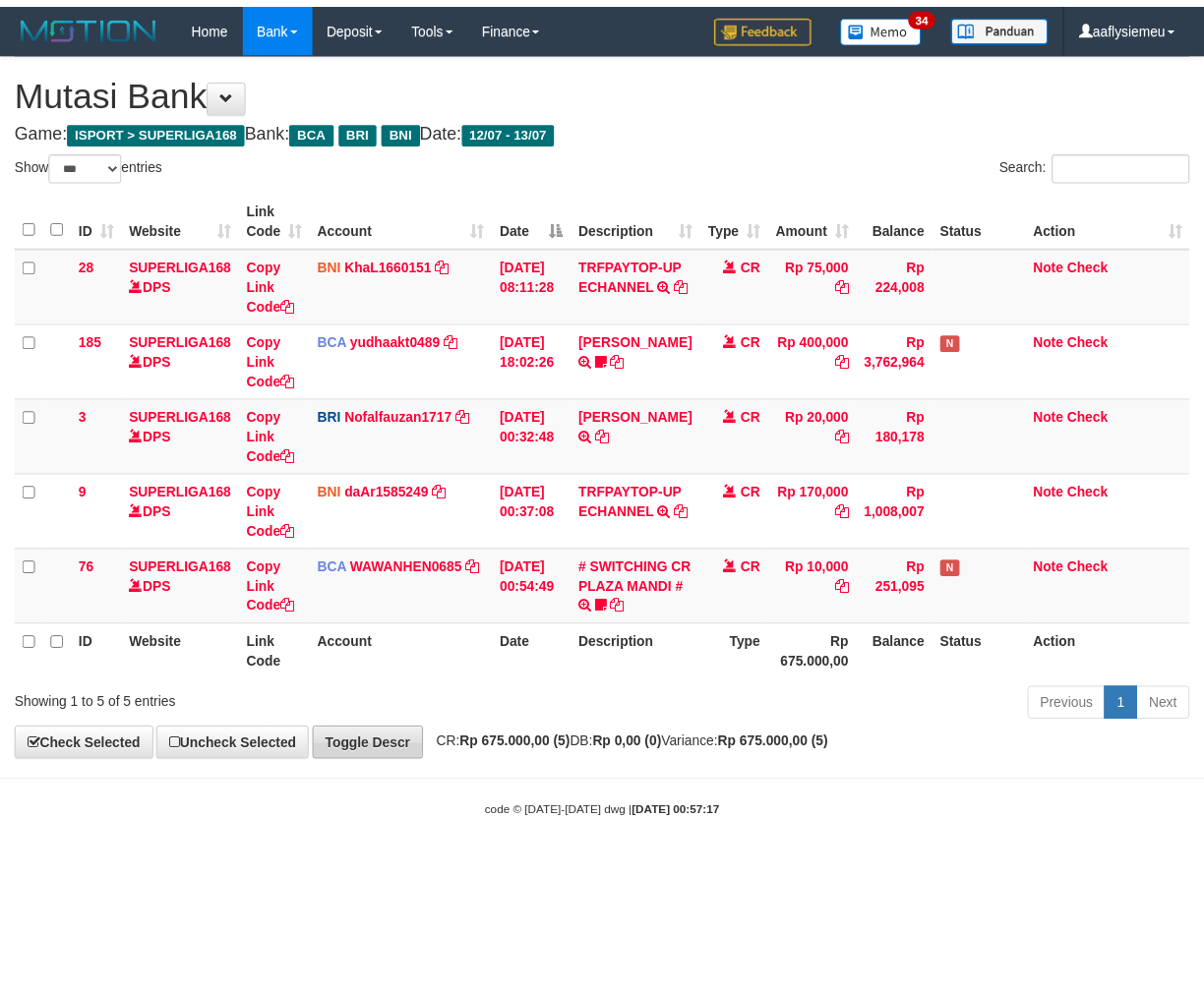 scroll, scrollTop: 0, scrollLeft: 0, axis: both 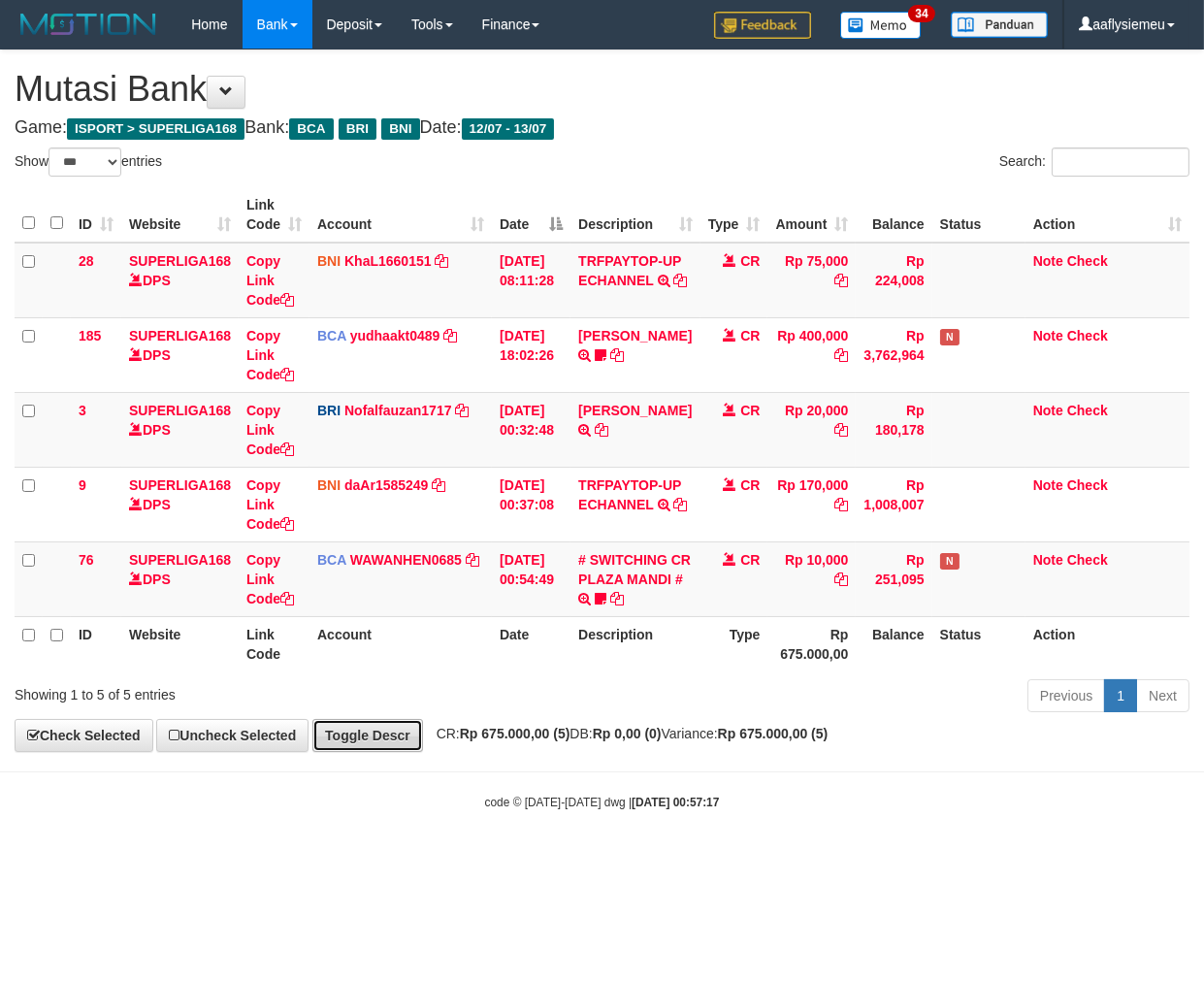 click on "Toggle Descr" at bounding box center [368, 736] 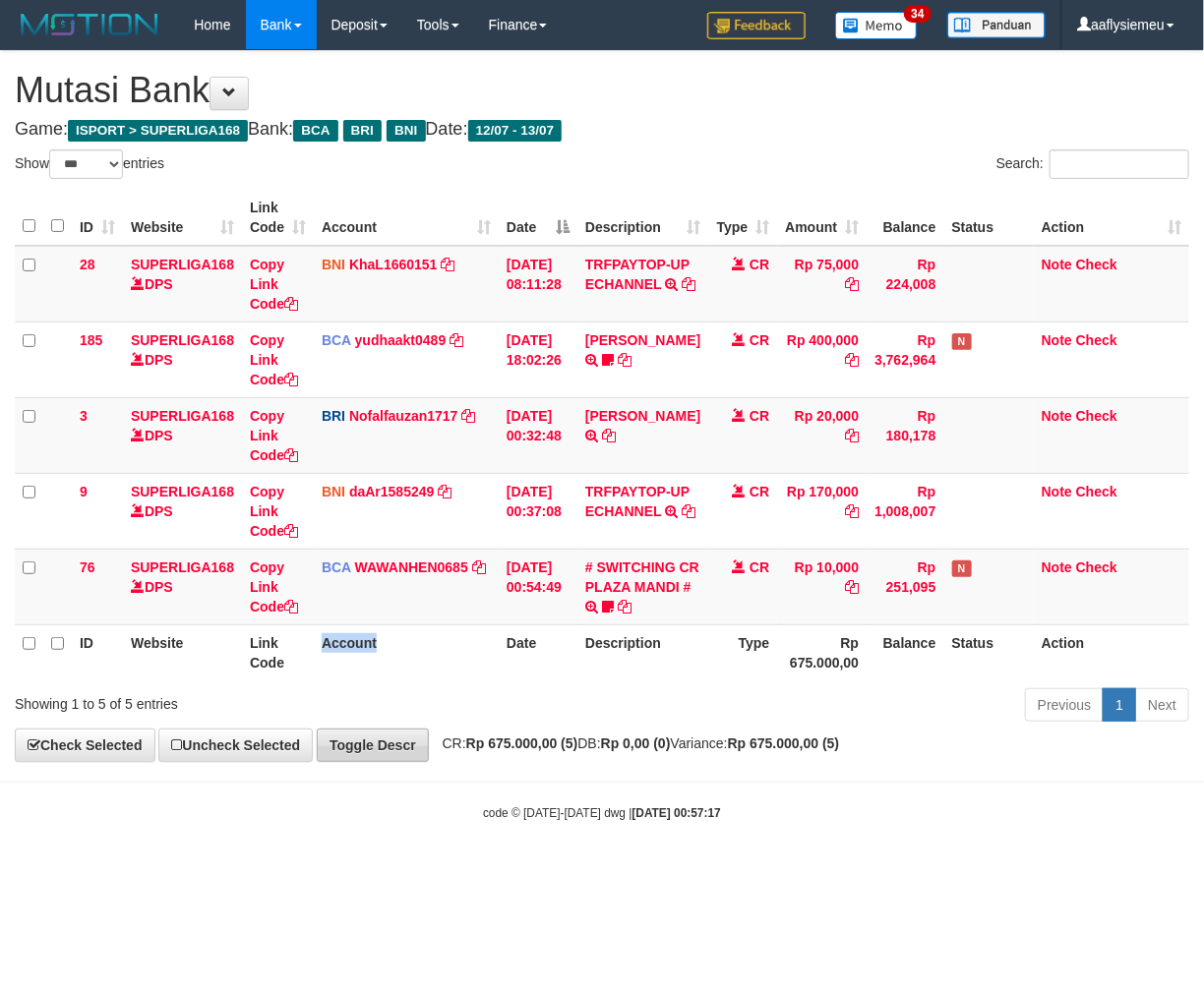 click on "Account" at bounding box center (406, 652) 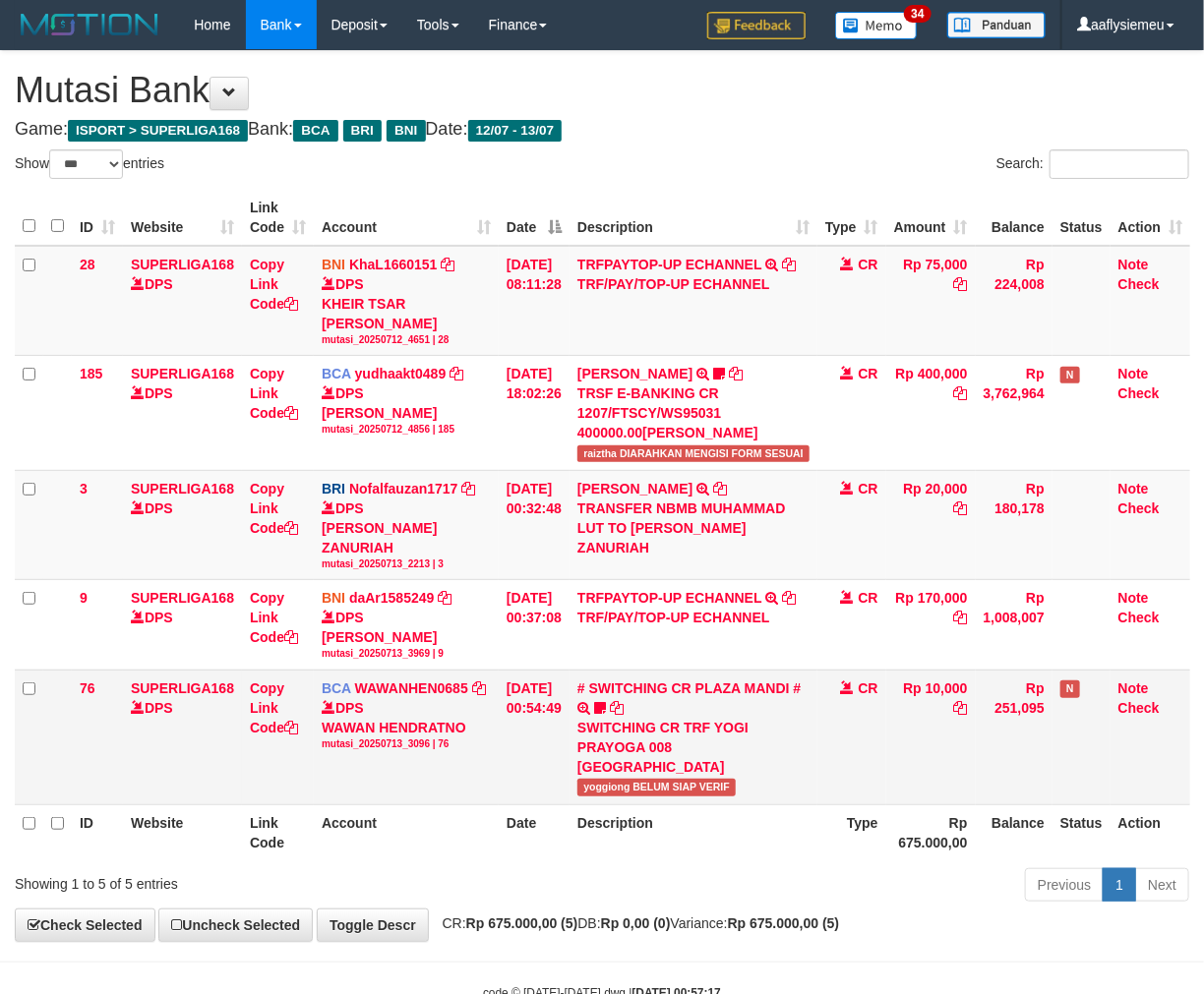 click on "SWITCHING CR TRF
YOGI PRAYOGA 008 [GEOGRAPHIC_DATA]" at bounding box center (693, 747) 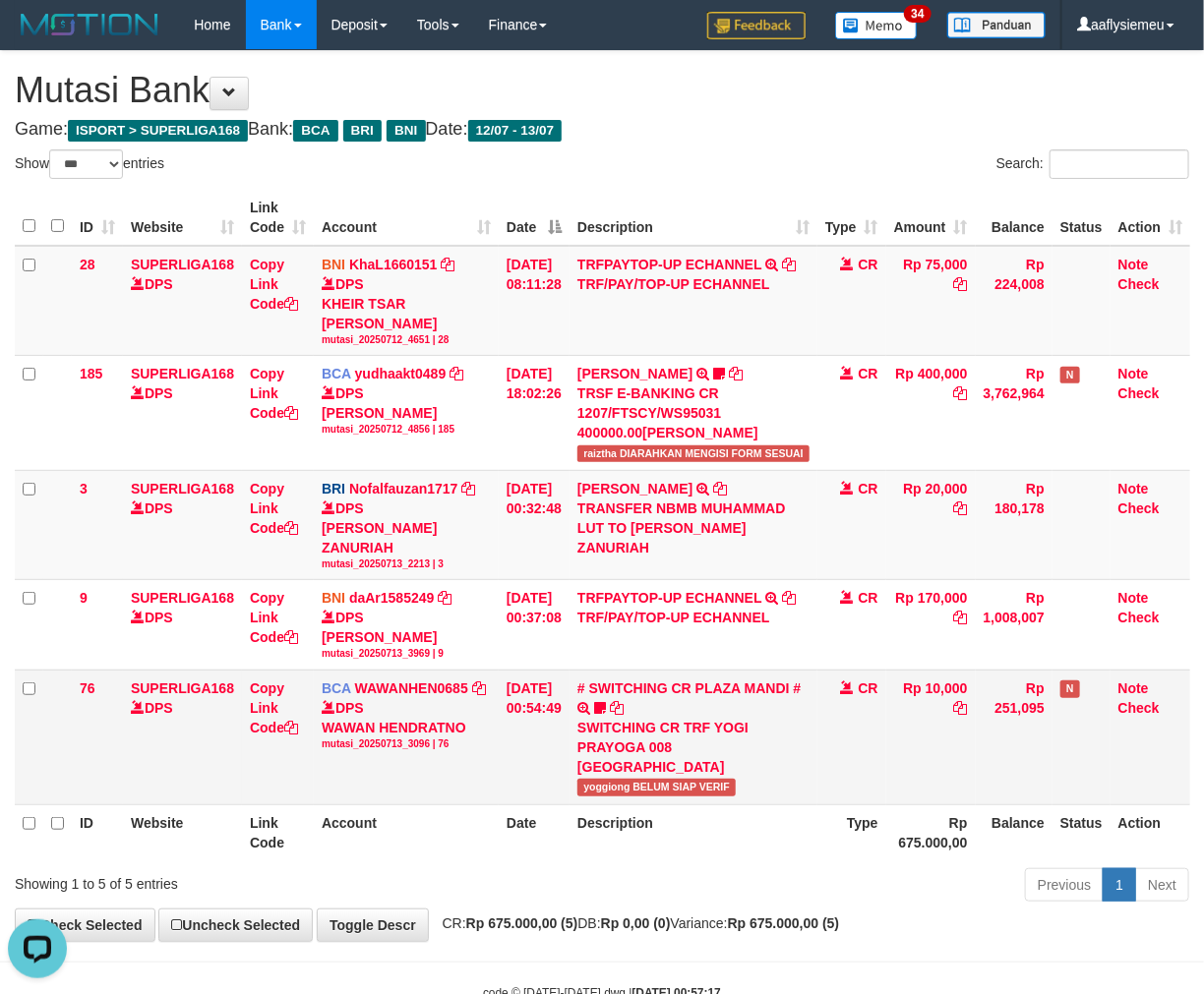 scroll, scrollTop: 0, scrollLeft: 0, axis: both 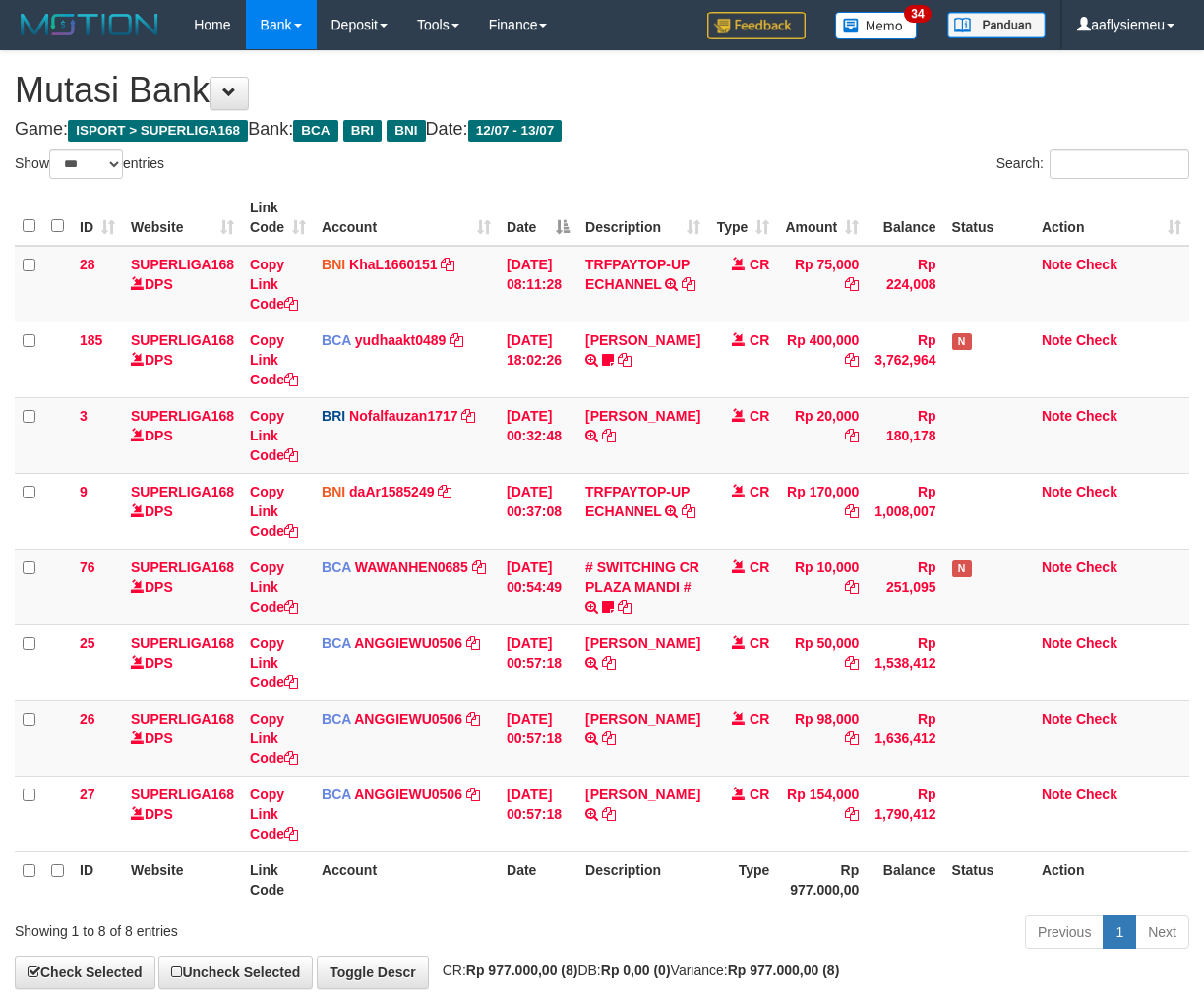 select on "***" 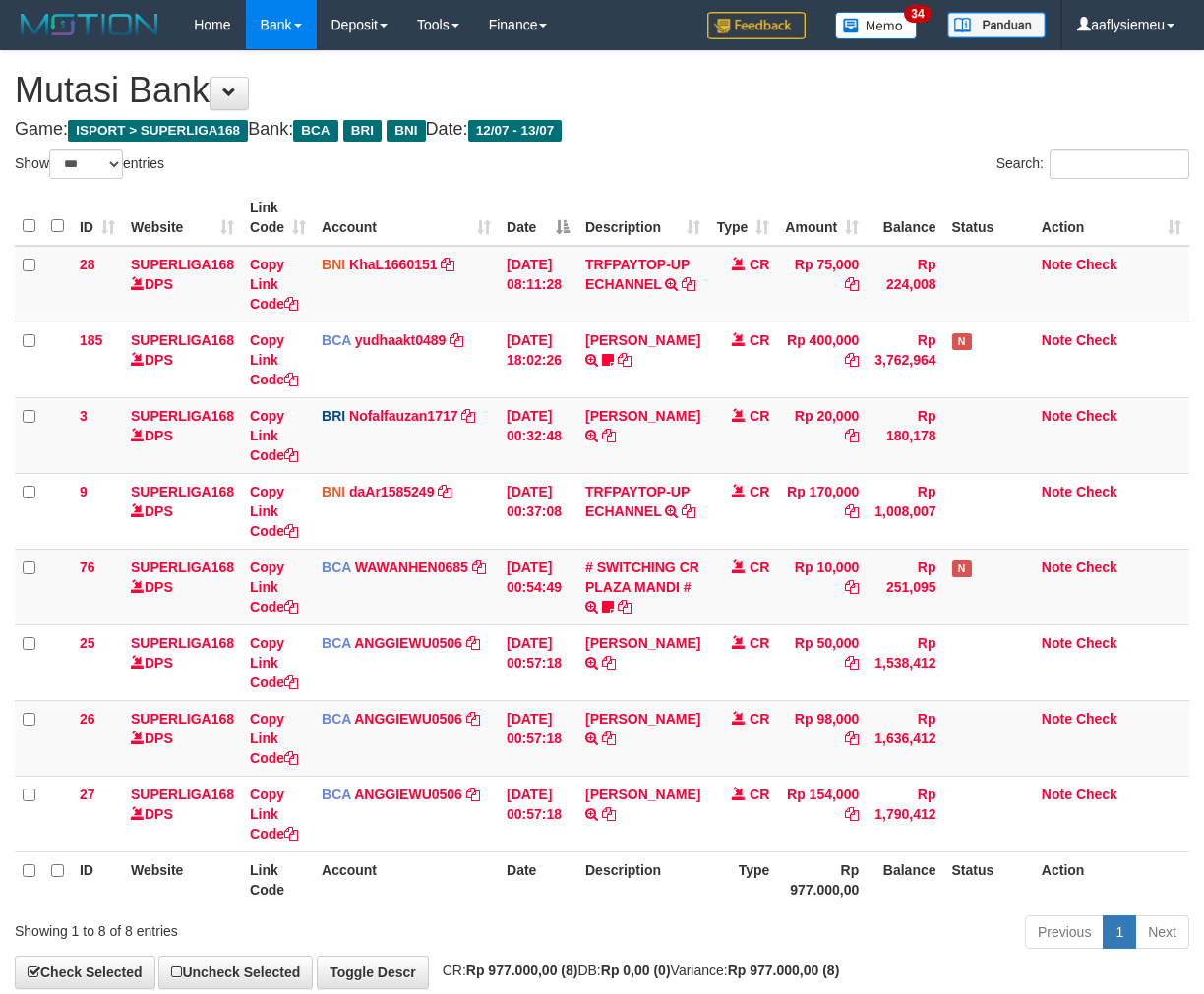 scroll, scrollTop: 0, scrollLeft: 0, axis: both 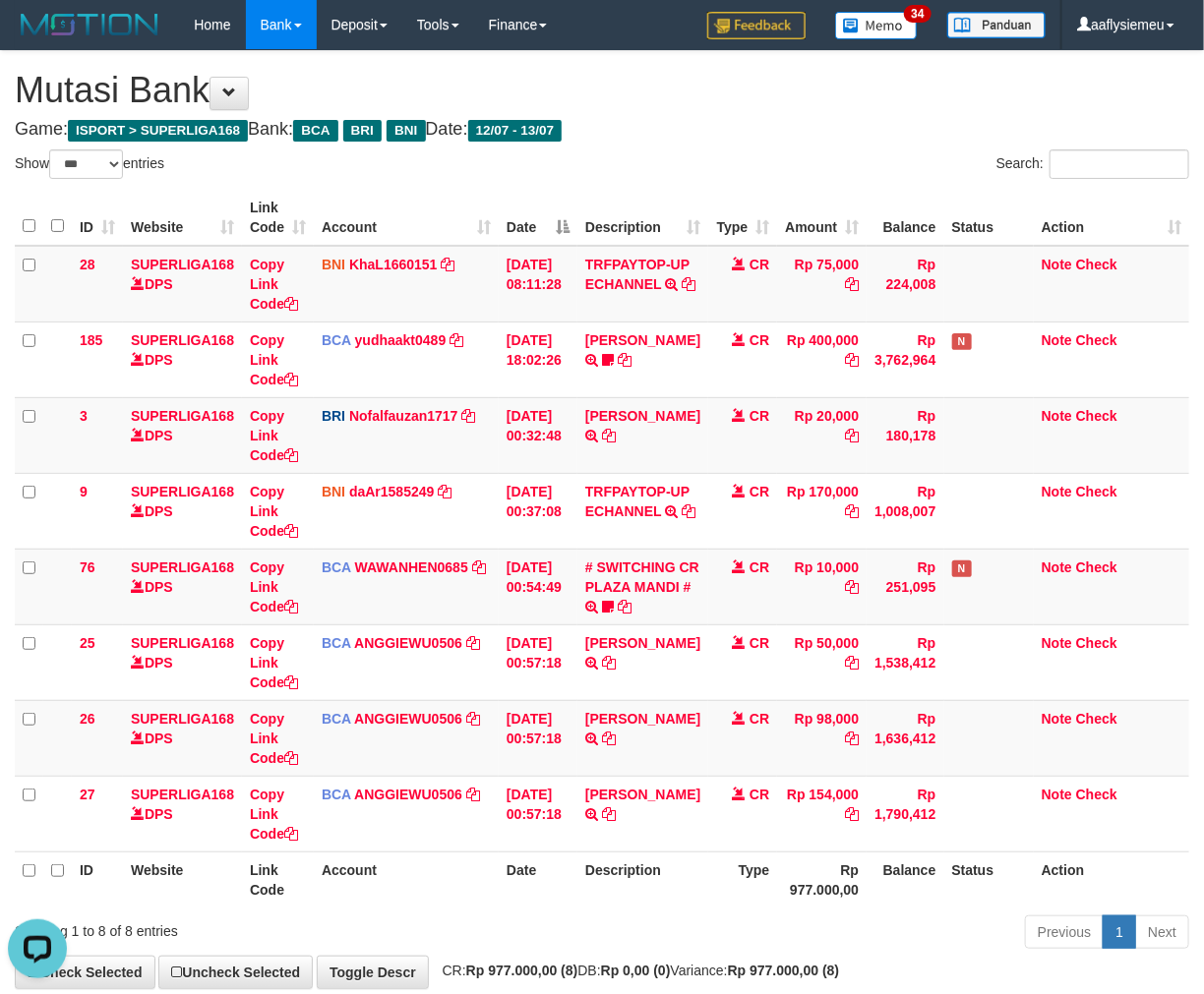 drag, startPoint x: 791, startPoint y: 846, endPoint x: 1214, endPoint y: 751, distance: 433.53662 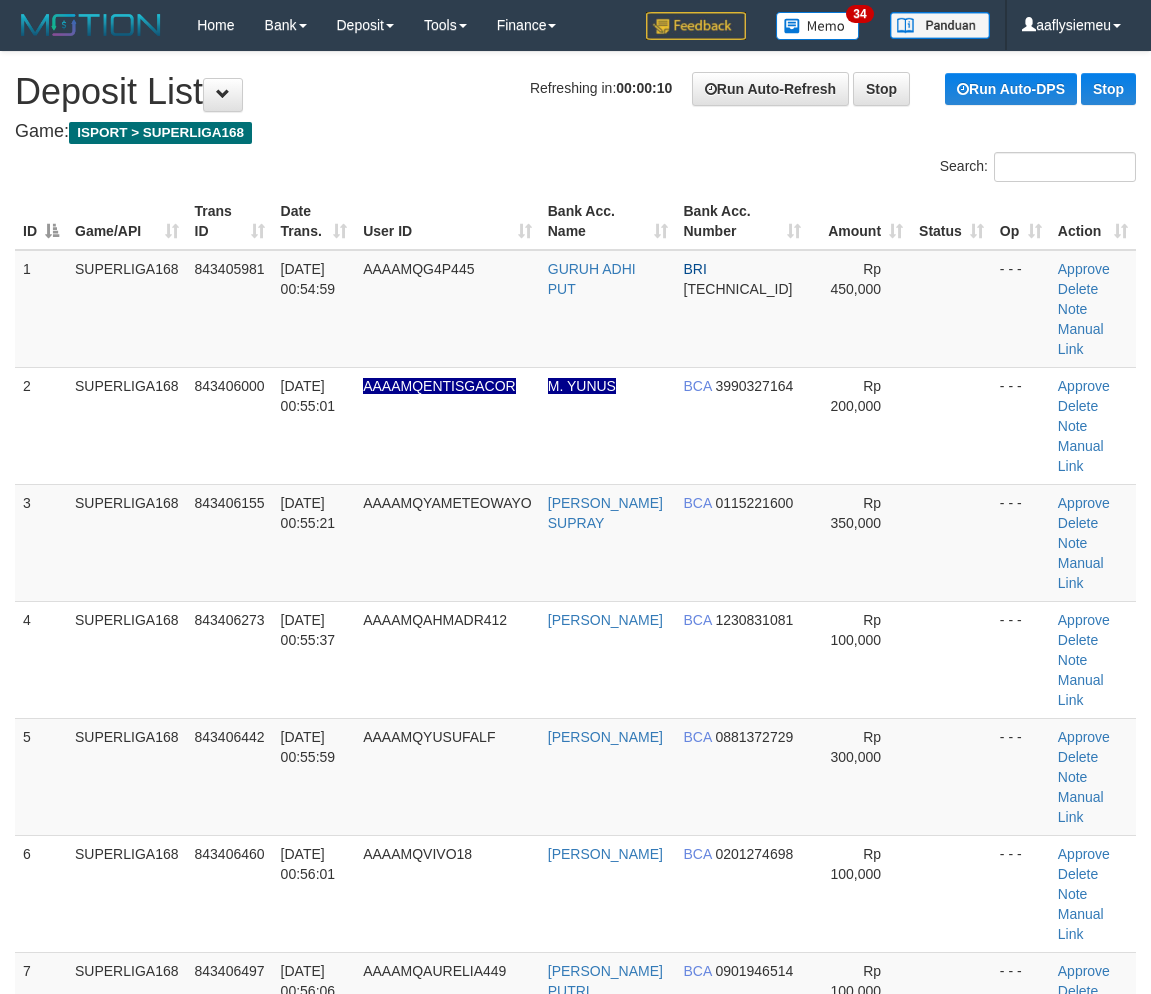 scroll, scrollTop: 0, scrollLeft: 0, axis: both 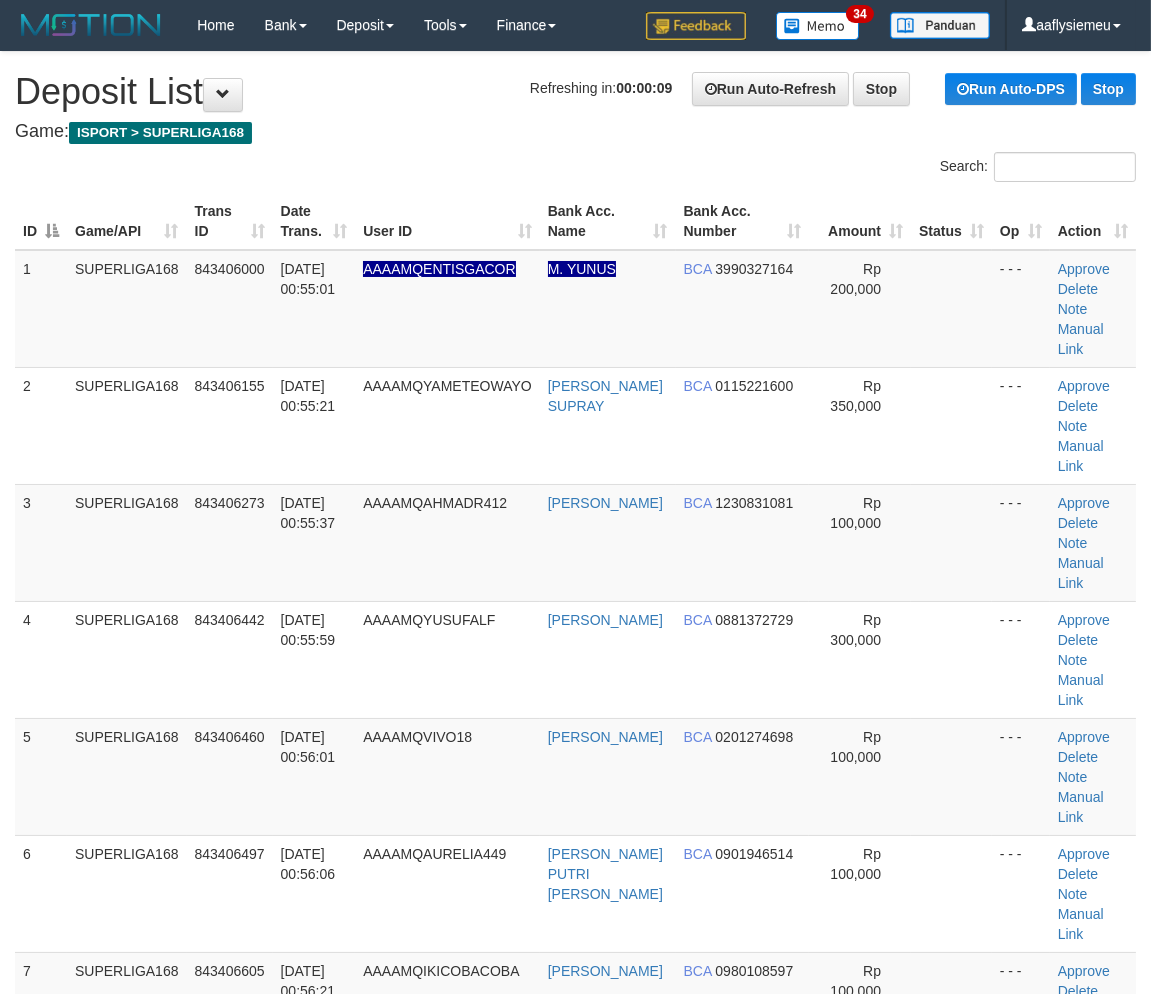 drag, startPoint x: 51, startPoint y: 628, endPoint x: 0, endPoint y: 646, distance: 54.08327 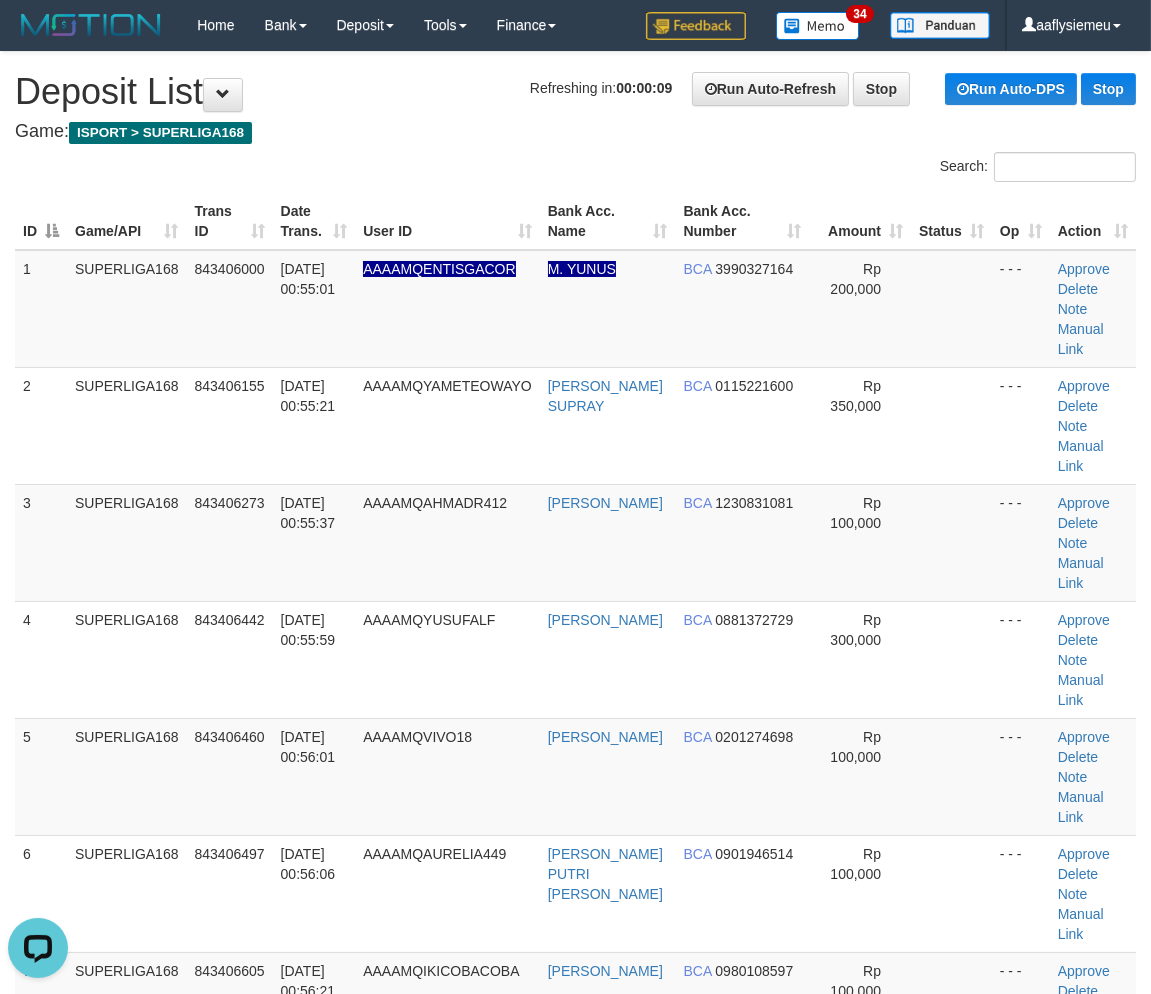 scroll, scrollTop: 0, scrollLeft: 0, axis: both 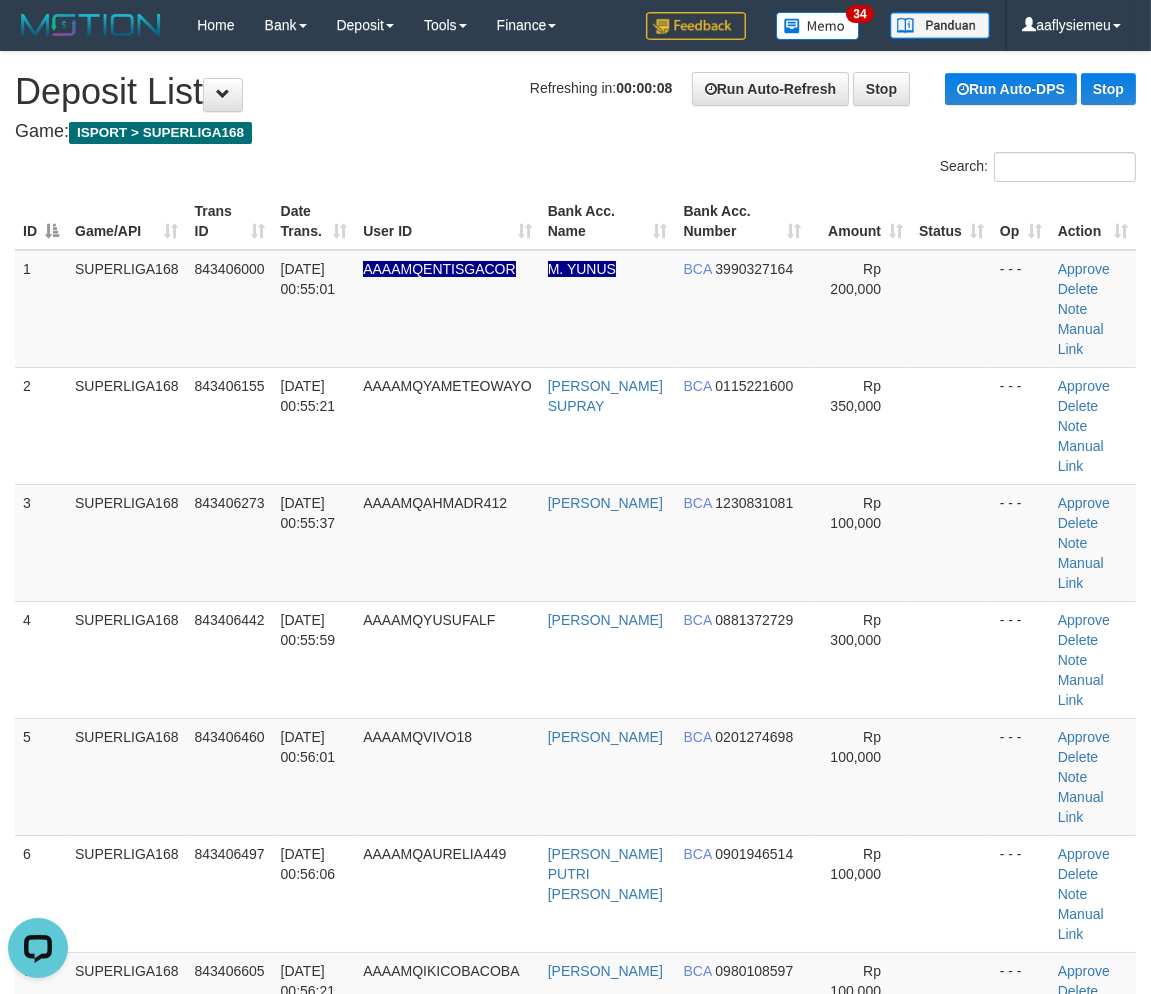 drag, startPoint x: 73, startPoint y: 633, endPoint x: 3, endPoint y: 647, distance: 71.38628 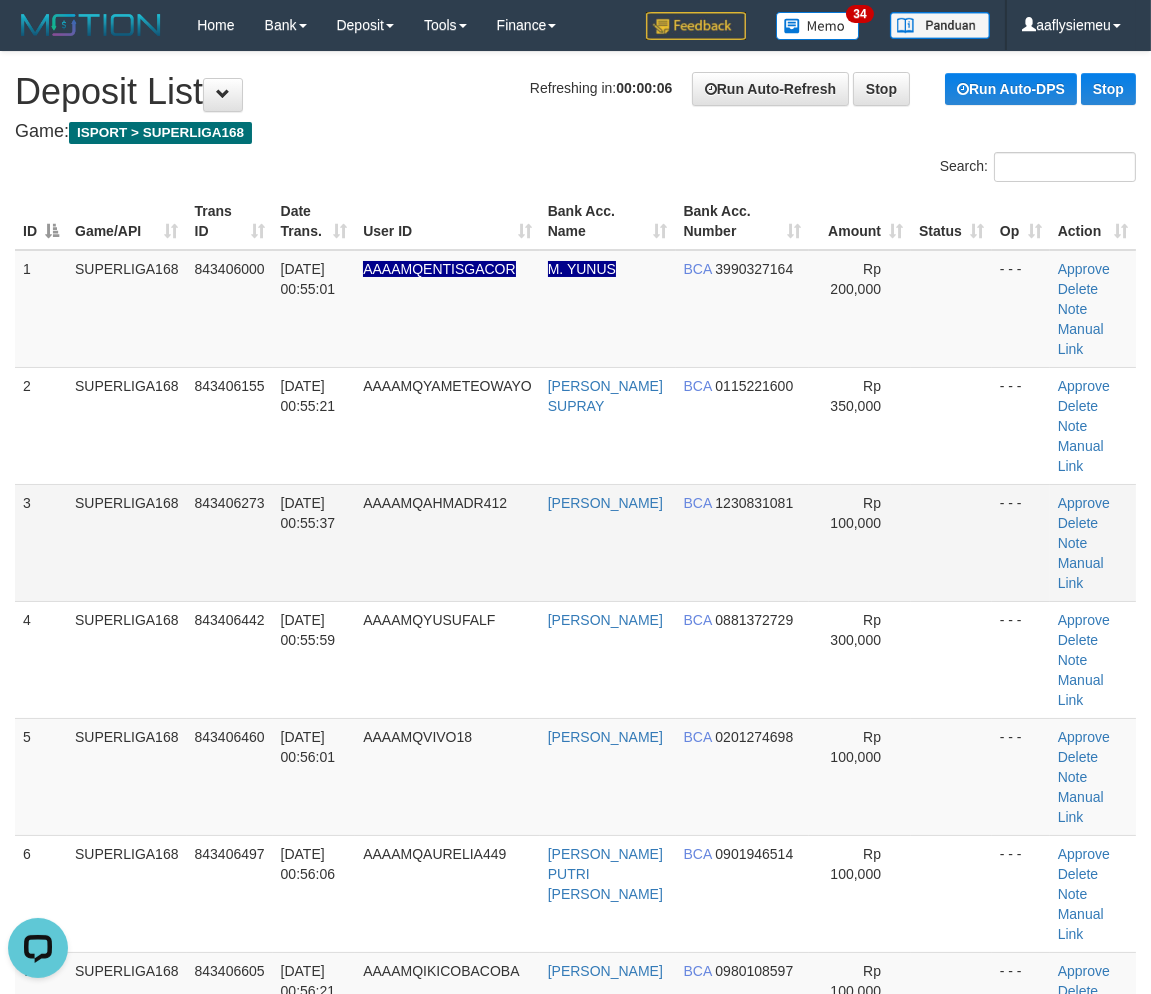 click on "SUPERLIGA168" at bounding box center (127, 542) 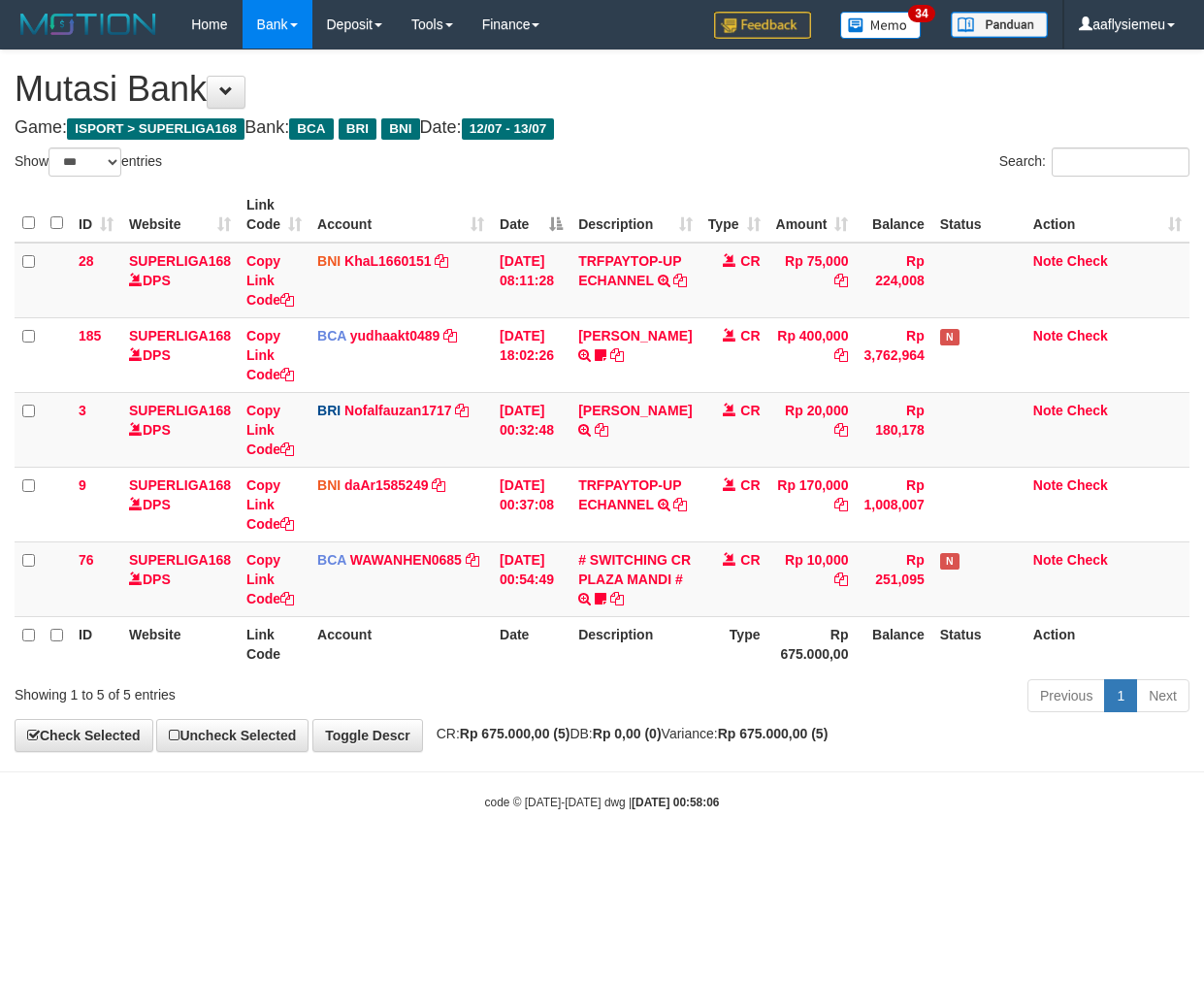 select on "***" 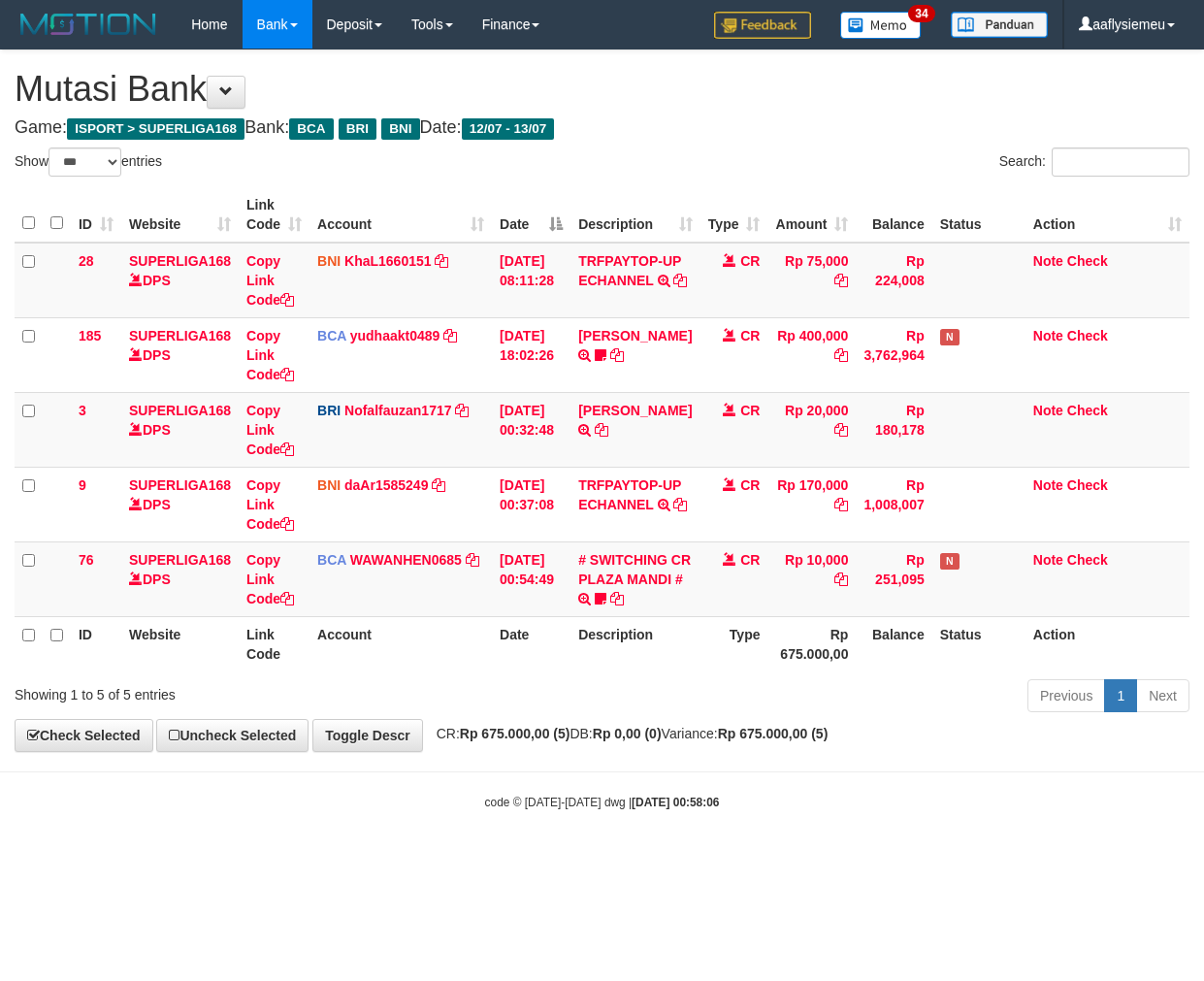 scroll, scrollTop: 0, scrollLeft: 0, axis: both 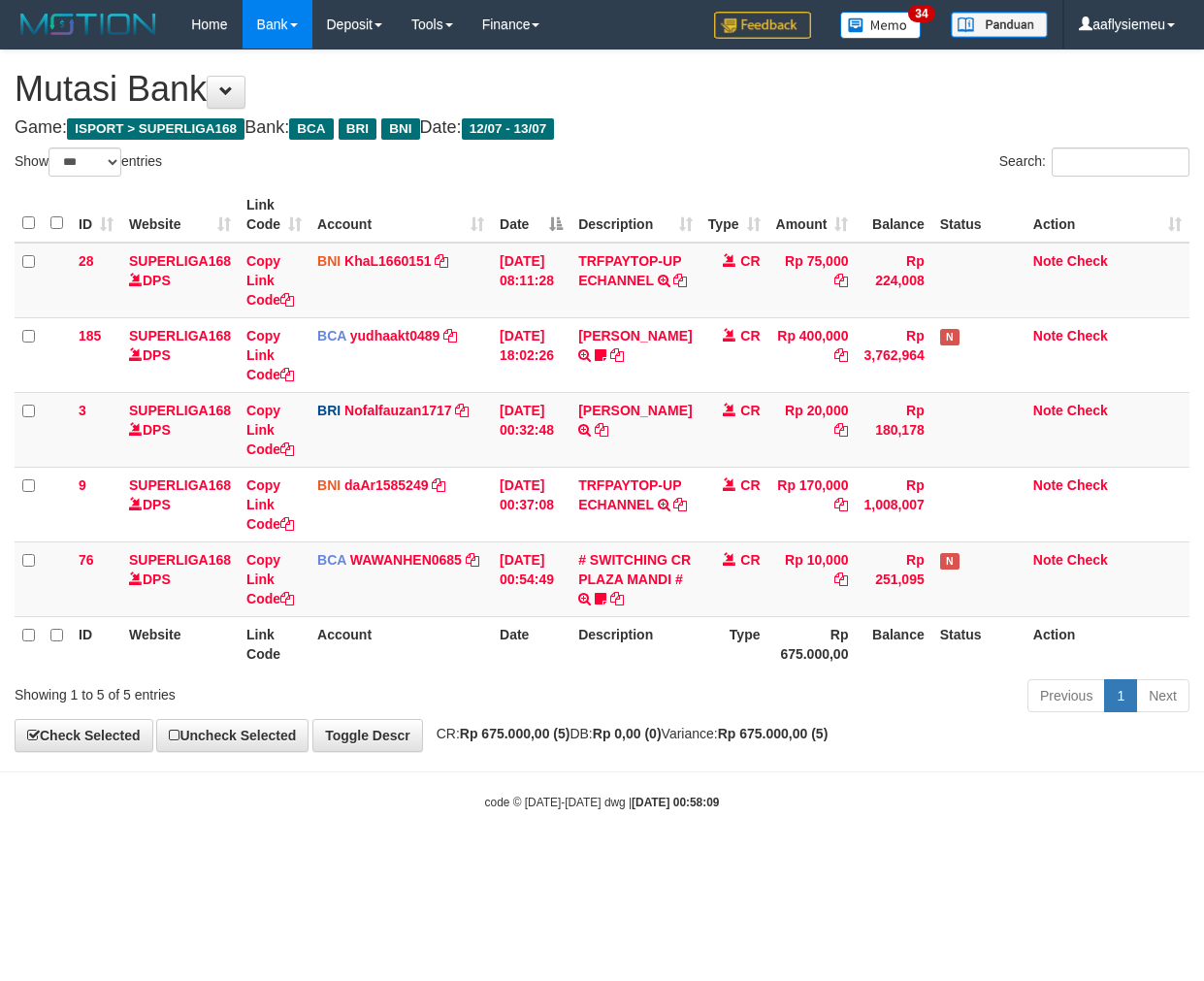 select on "***" 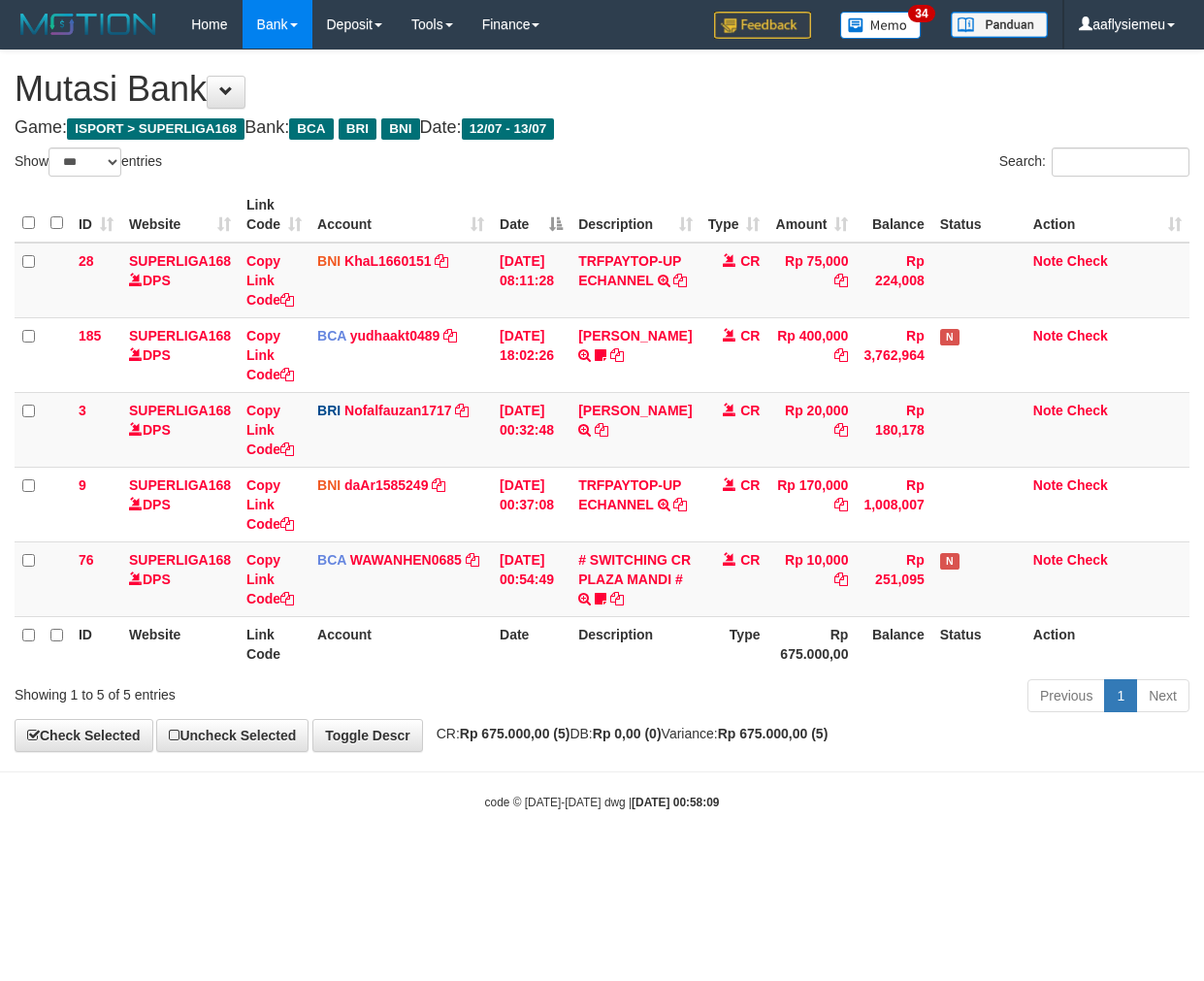 scroll, scrollTop: 0, scrollLeft: 0, axis: both 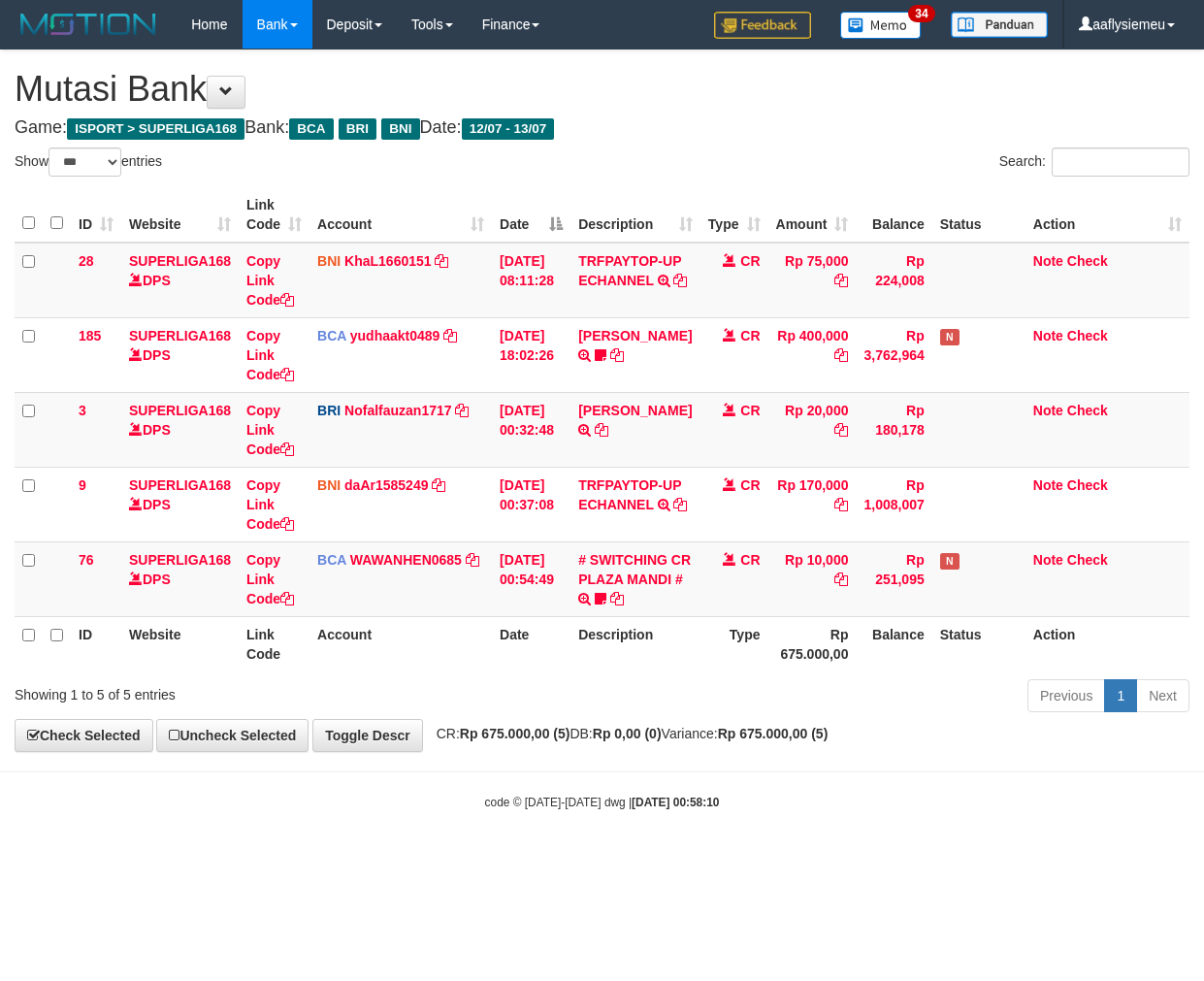 select on "***" 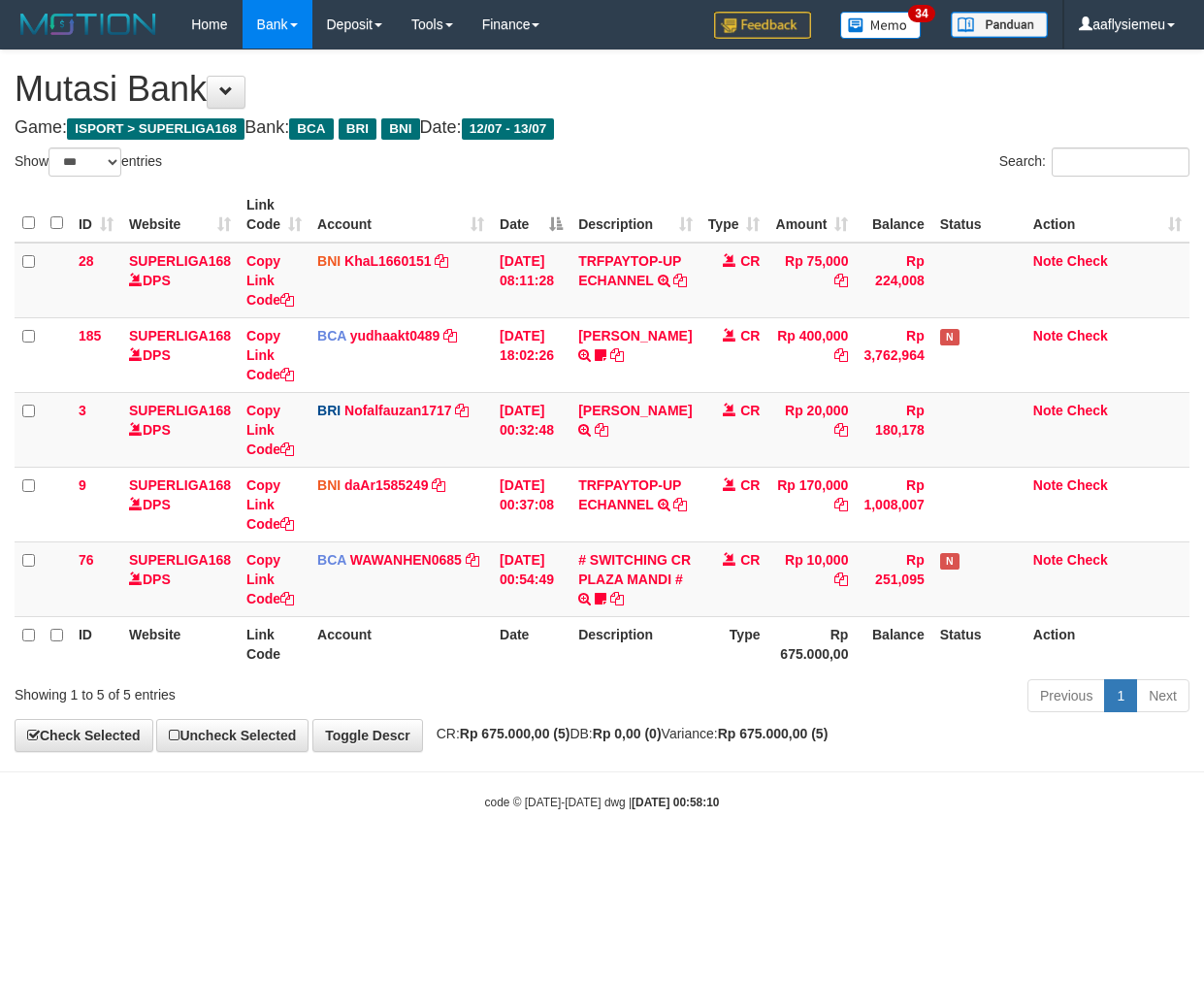 scroll, scrollTop: 0, scrollLeft: 0, axis: both 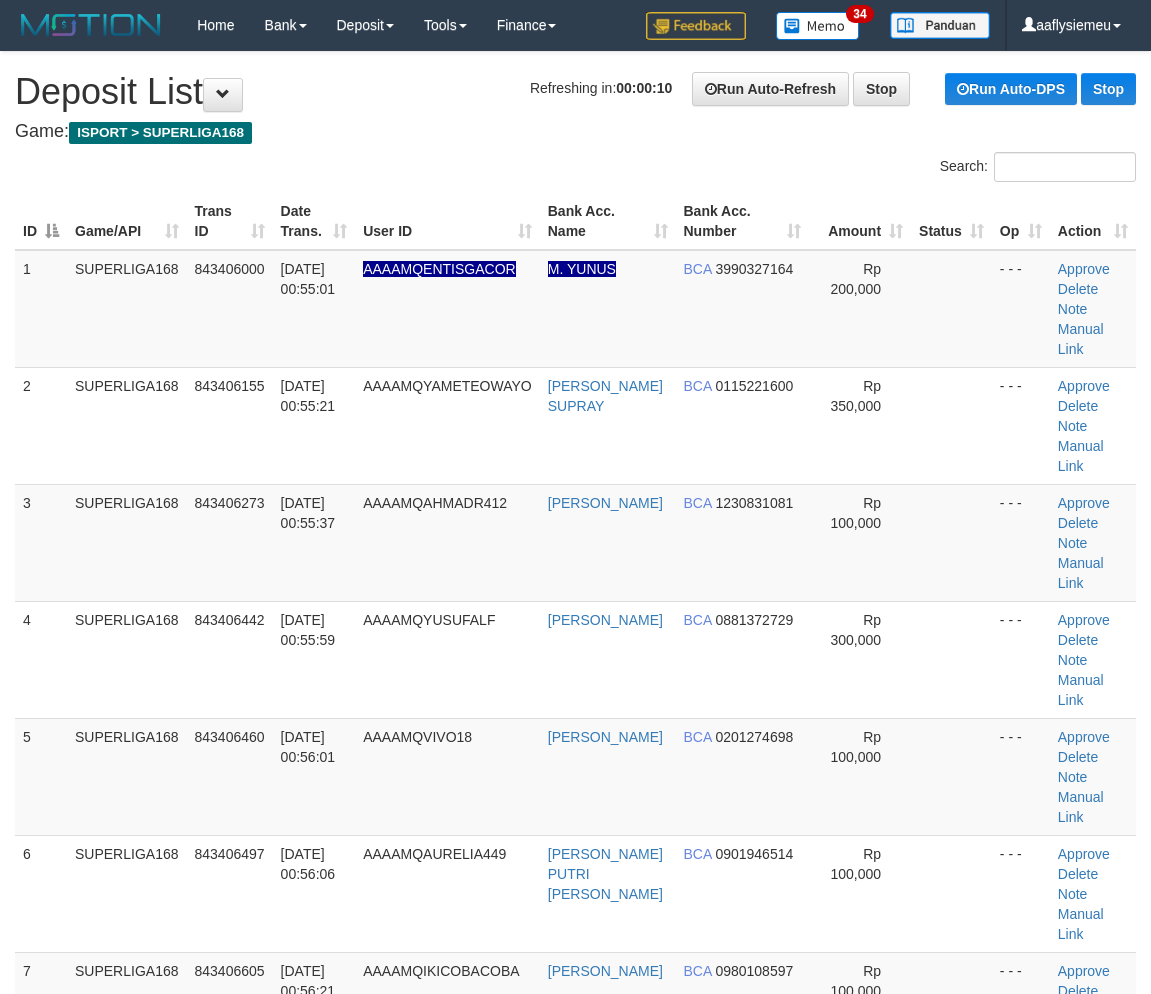 click on "SUPERLIGA168" at bounding box center (127, 659) 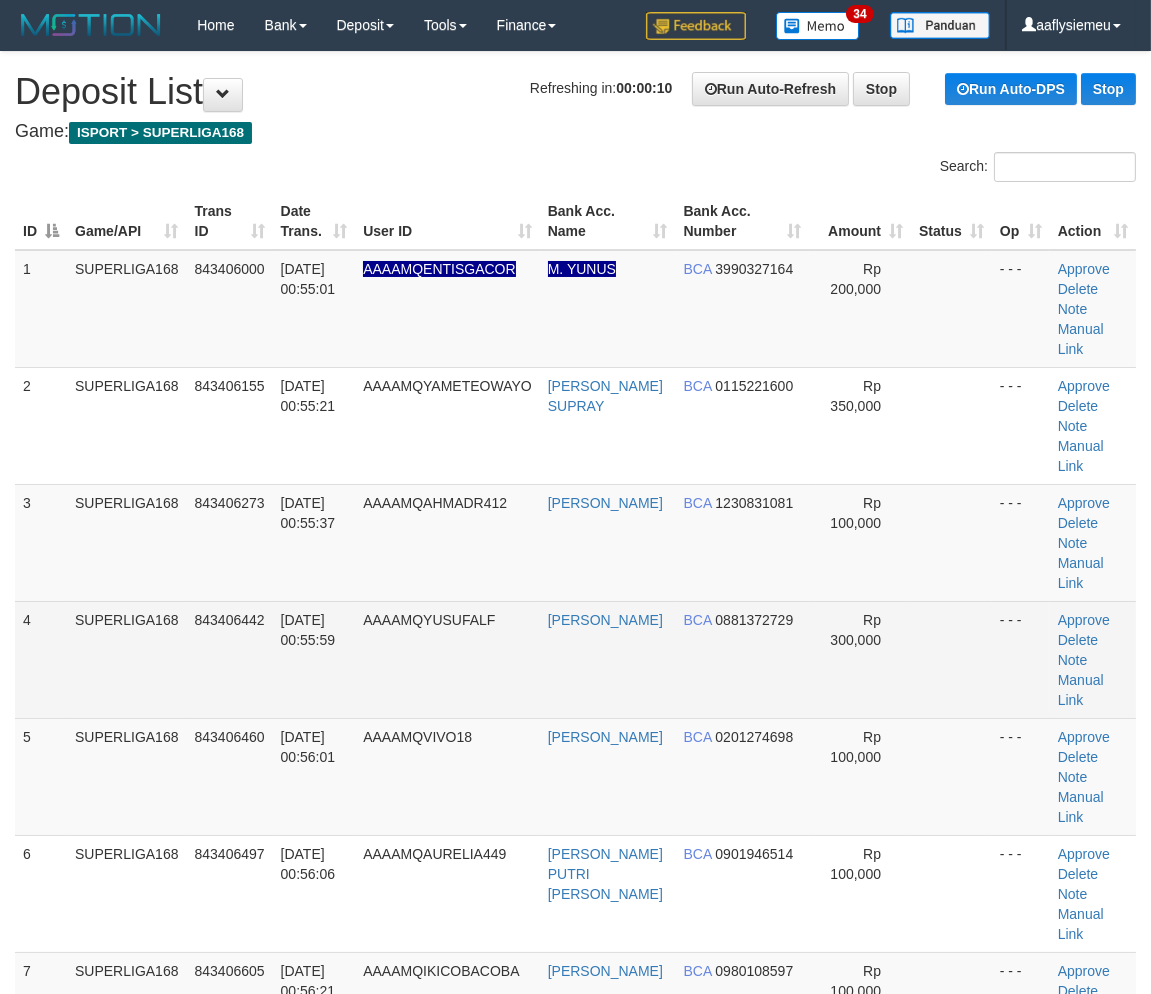 click on "SUPERLIGA168" at bounding box center (127, 659) 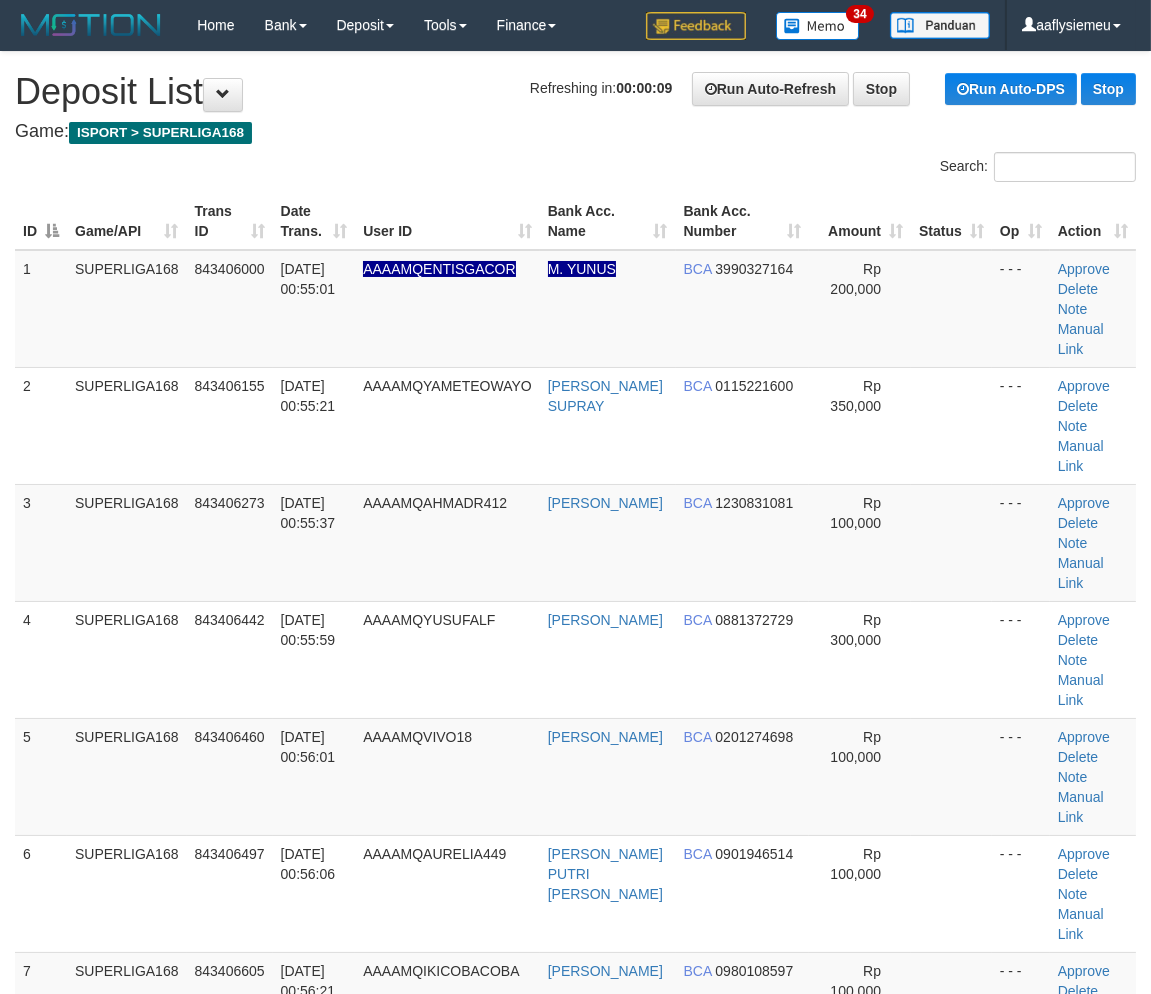 drag, startPoint x: 156, startPoint y: 672, endPoint x: 3, endPoint y: 713, distance: 158.39824 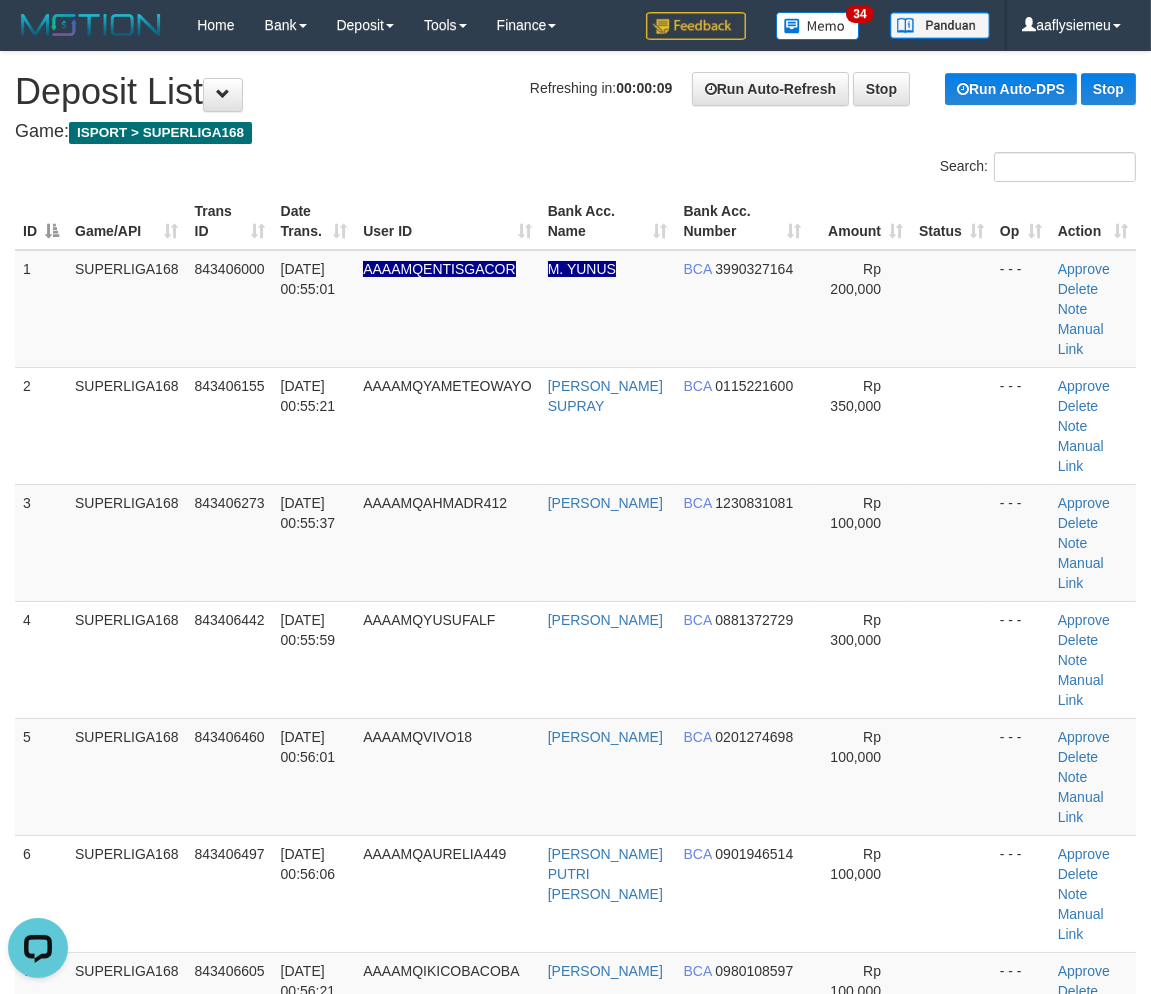 scroll, scrollTop: 0, scrollLeft: 0, axis: both 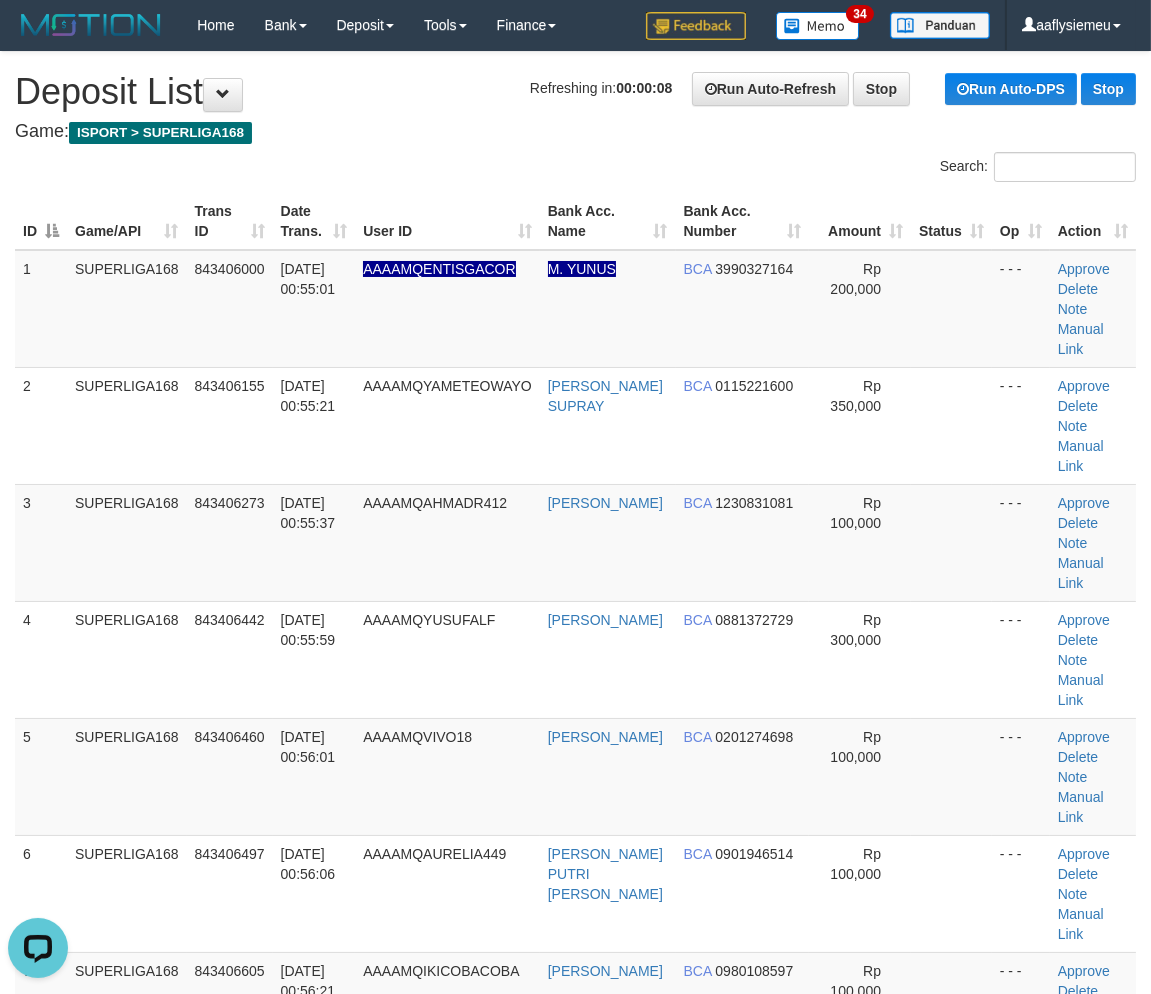 drag, startPoint x: 350, startPoint y: 638, endPoint x: 10, endPoint y: 691, distance: 344.10608 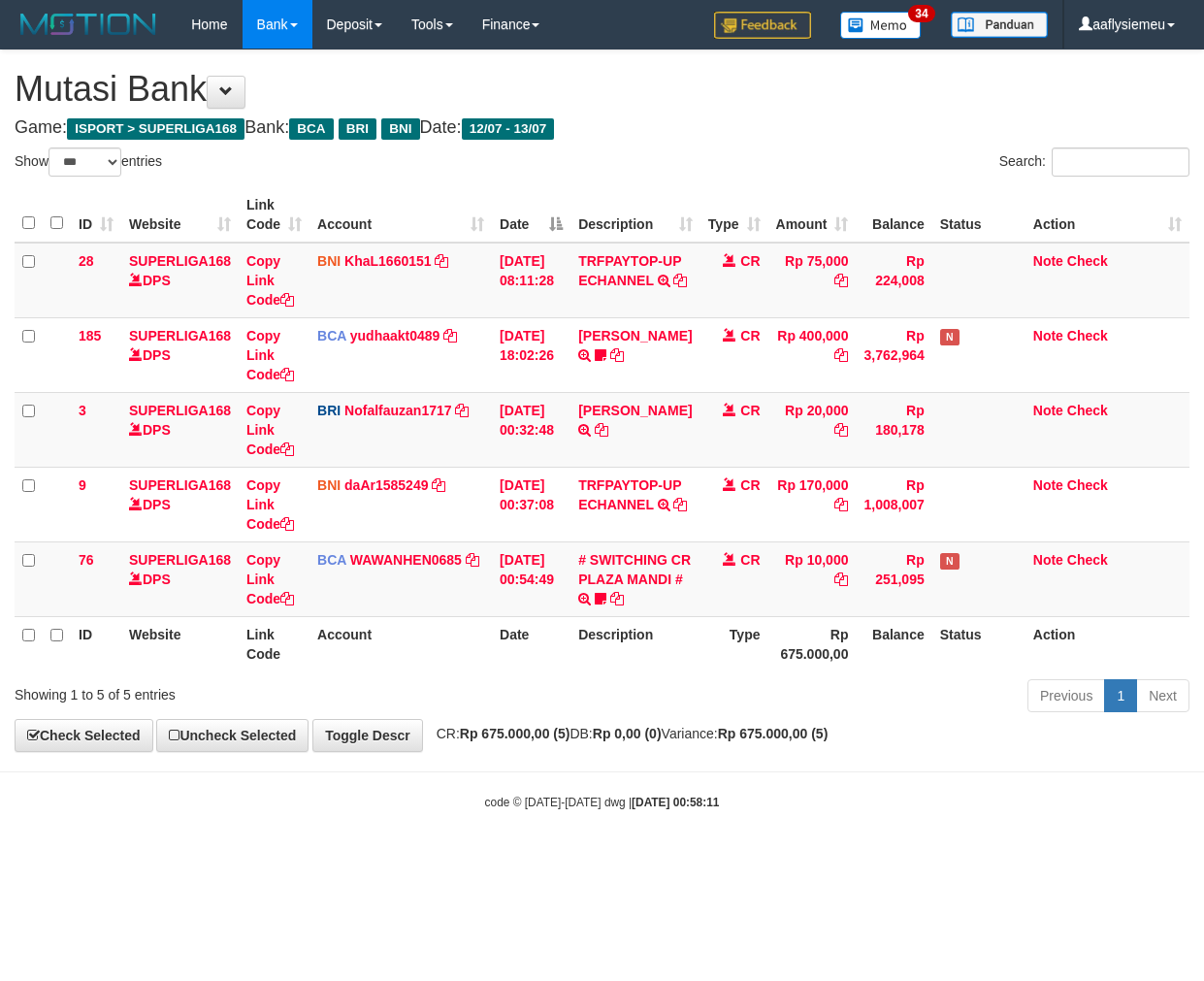 select on "***" 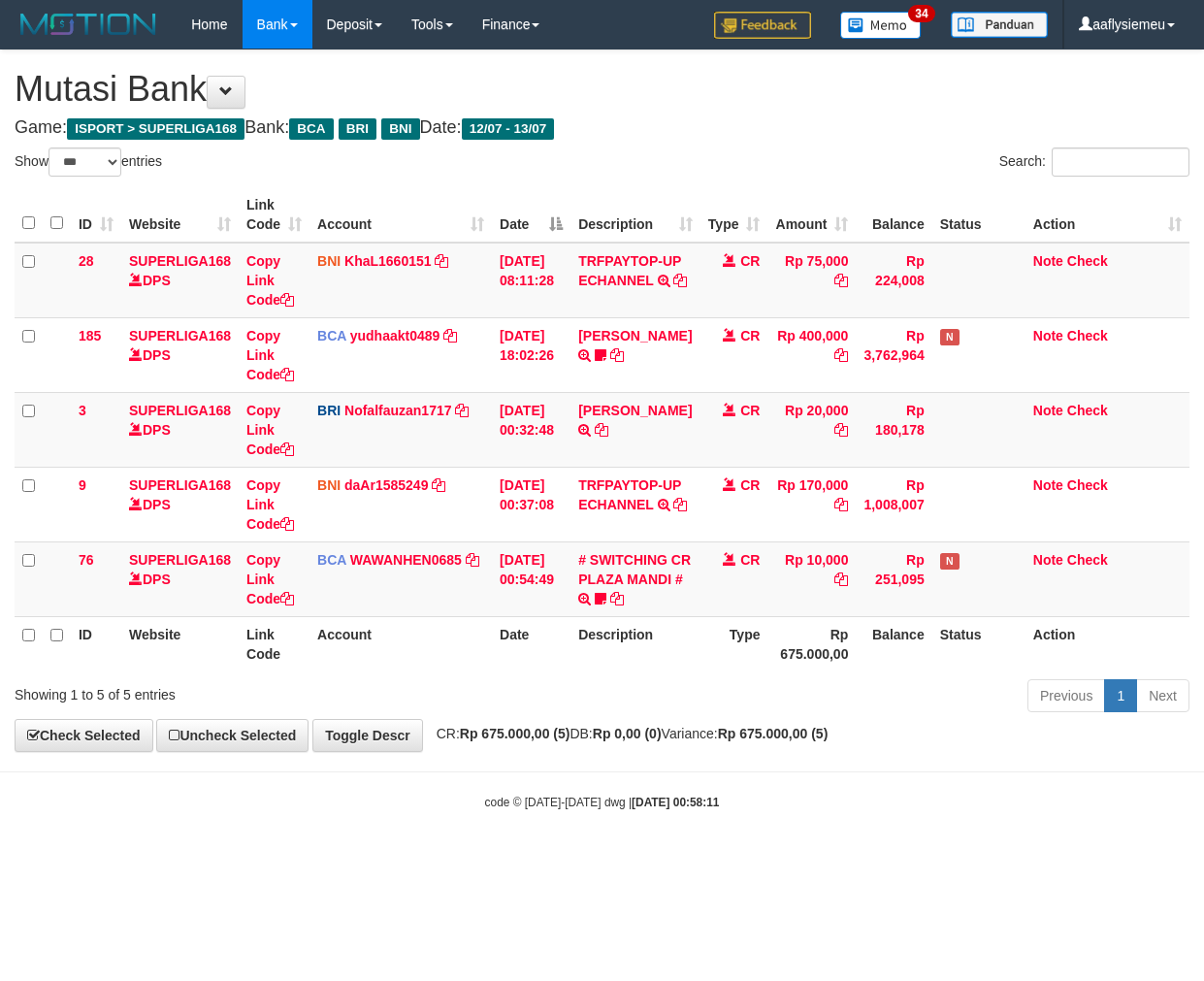 scroll, scrollTop: 0, scrollLeft: 0, axis: both 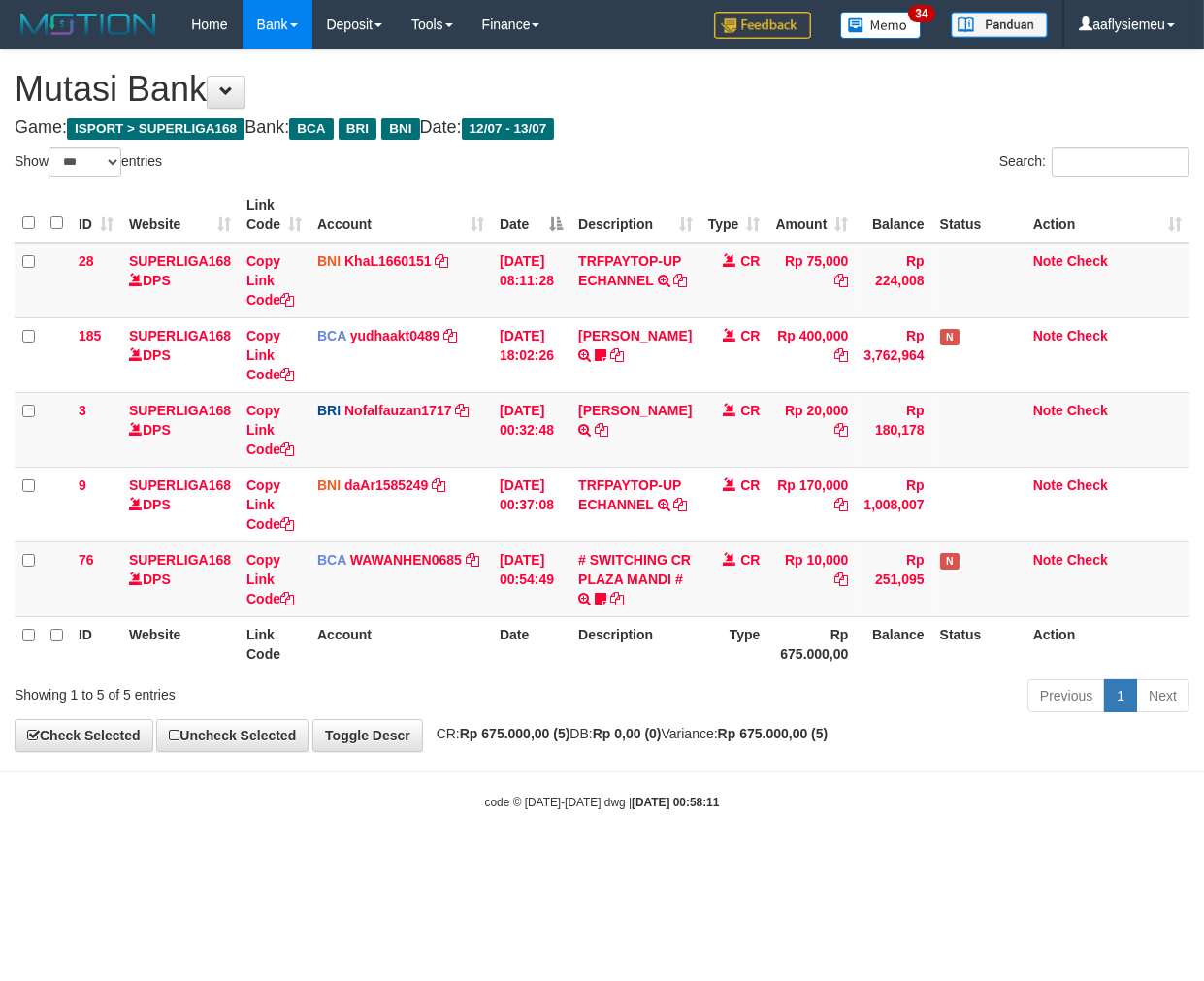 click on "Previous 1 Next" at bounding box center (853, 698) 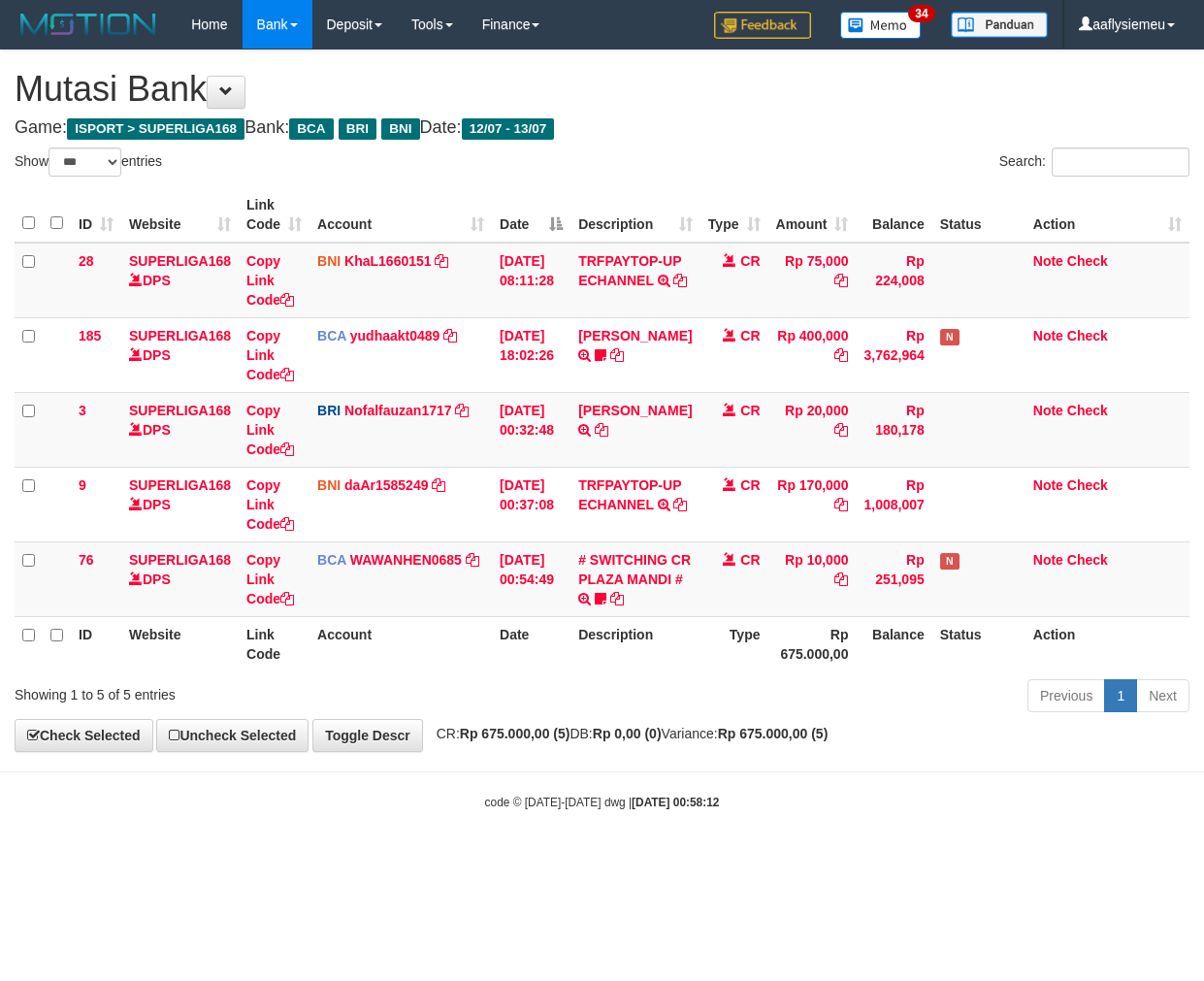 select on "***" 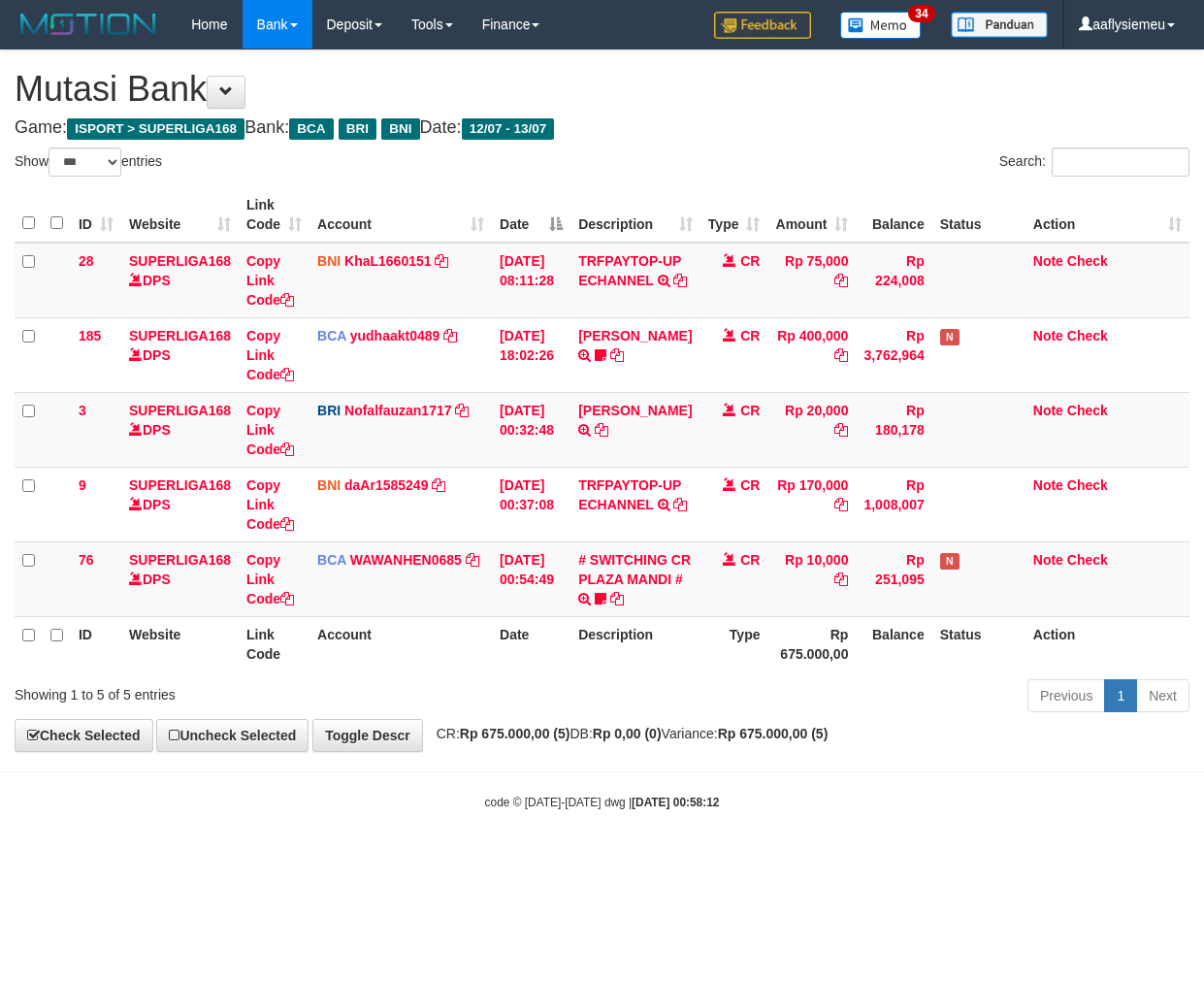 scroll, scrollTop: 0, scrollLeft: 0, axis: both 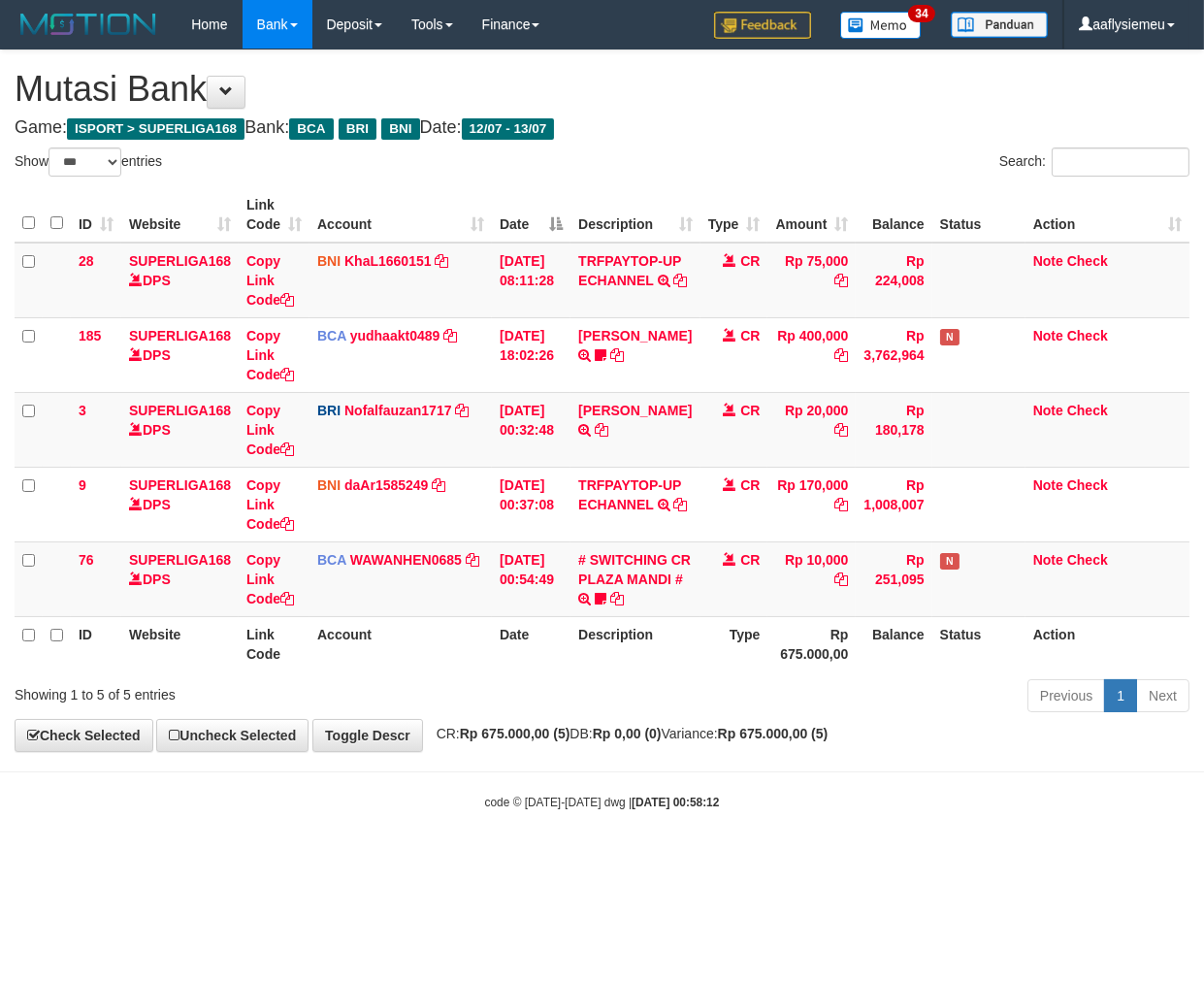 click on "Toggle navigation
Home
Bank
Account List
Load
By Website
Group
[ISPORT]													SUPERLIGA168
By Load Group (DPS)
34" at bounding box center [602, 430] 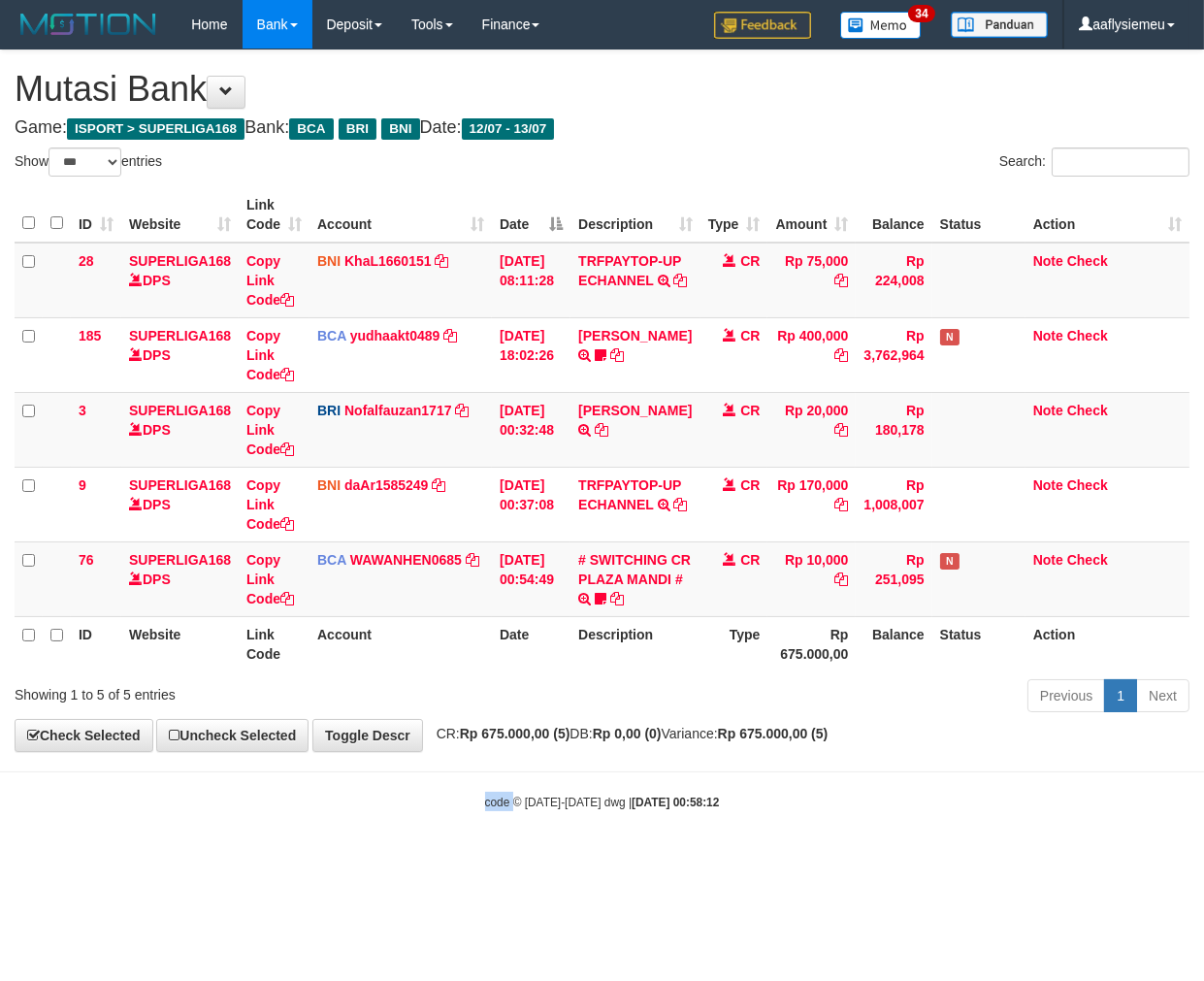 drag, startPoint x: 317, startPoint y: 836, endPoint x: 1116, endPoint y: 752, distance: 803.40339 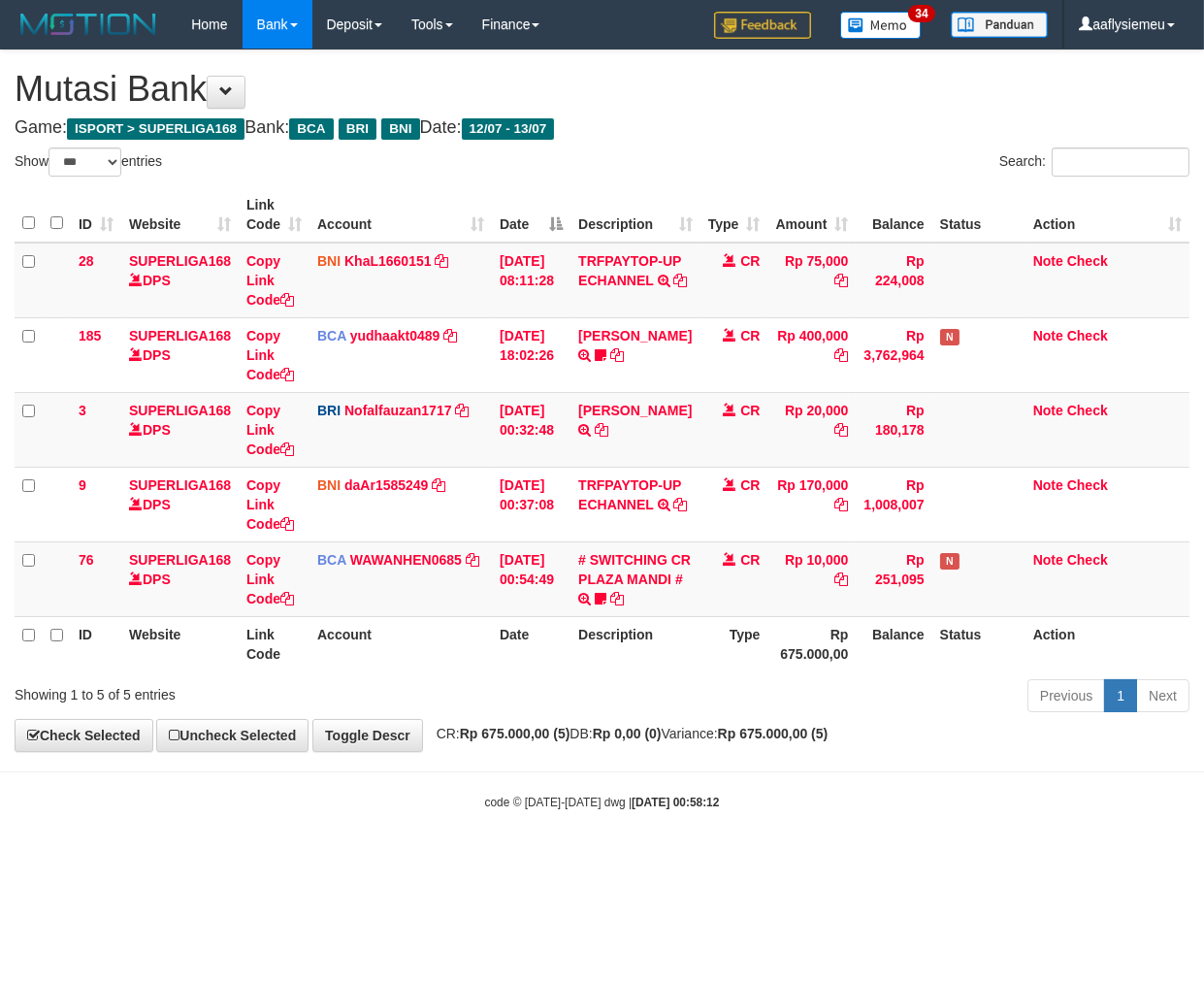 click on "Toggle navigation
Home
Bank
Account List
Load
By Website
Group
[ISPORT]													SUPERLIGA168
By Load Group (DPS)
34" at bounding box center (602, 430) 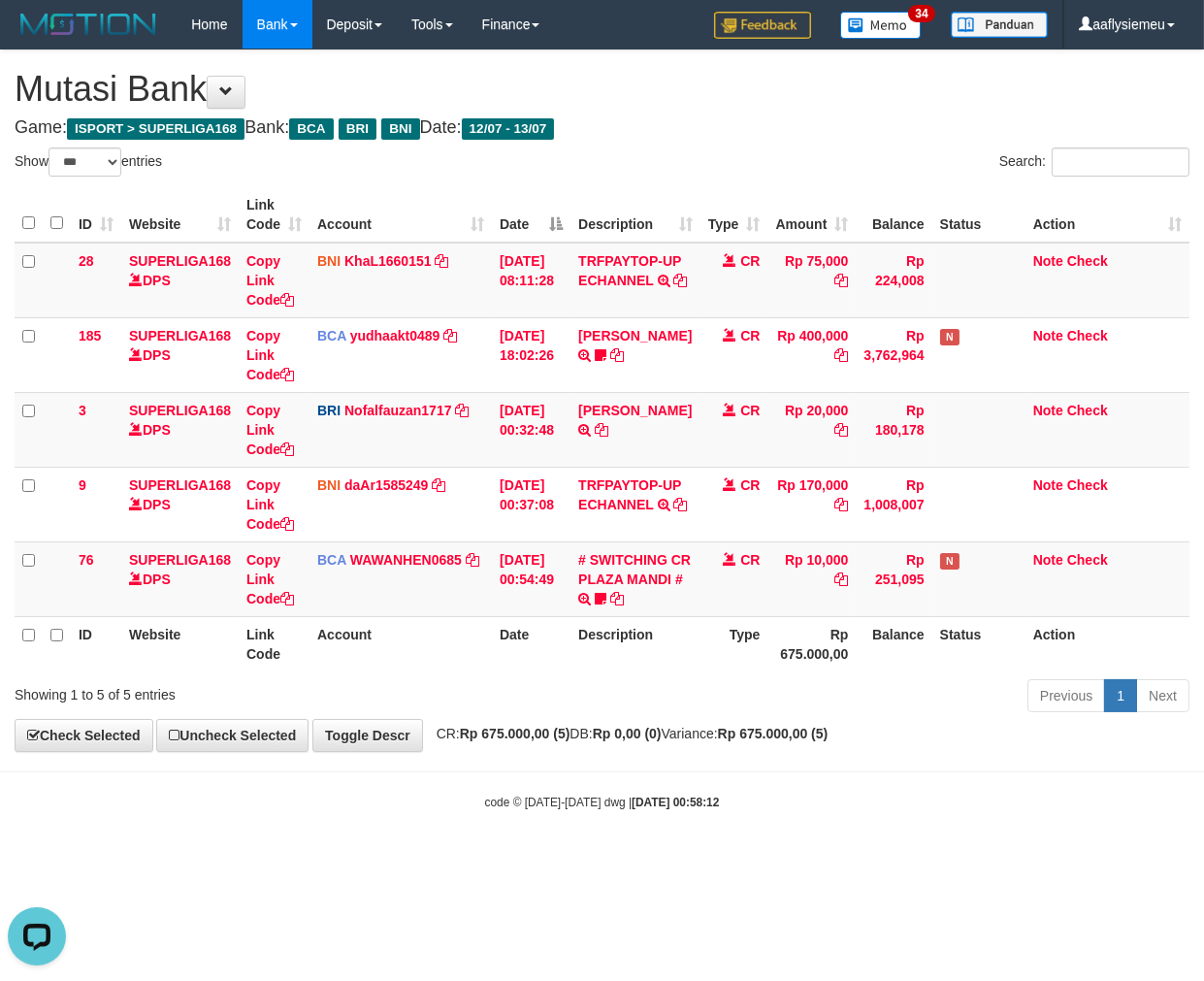 scroll, scrollTop: 0, scrollLeft: 0, axis: both 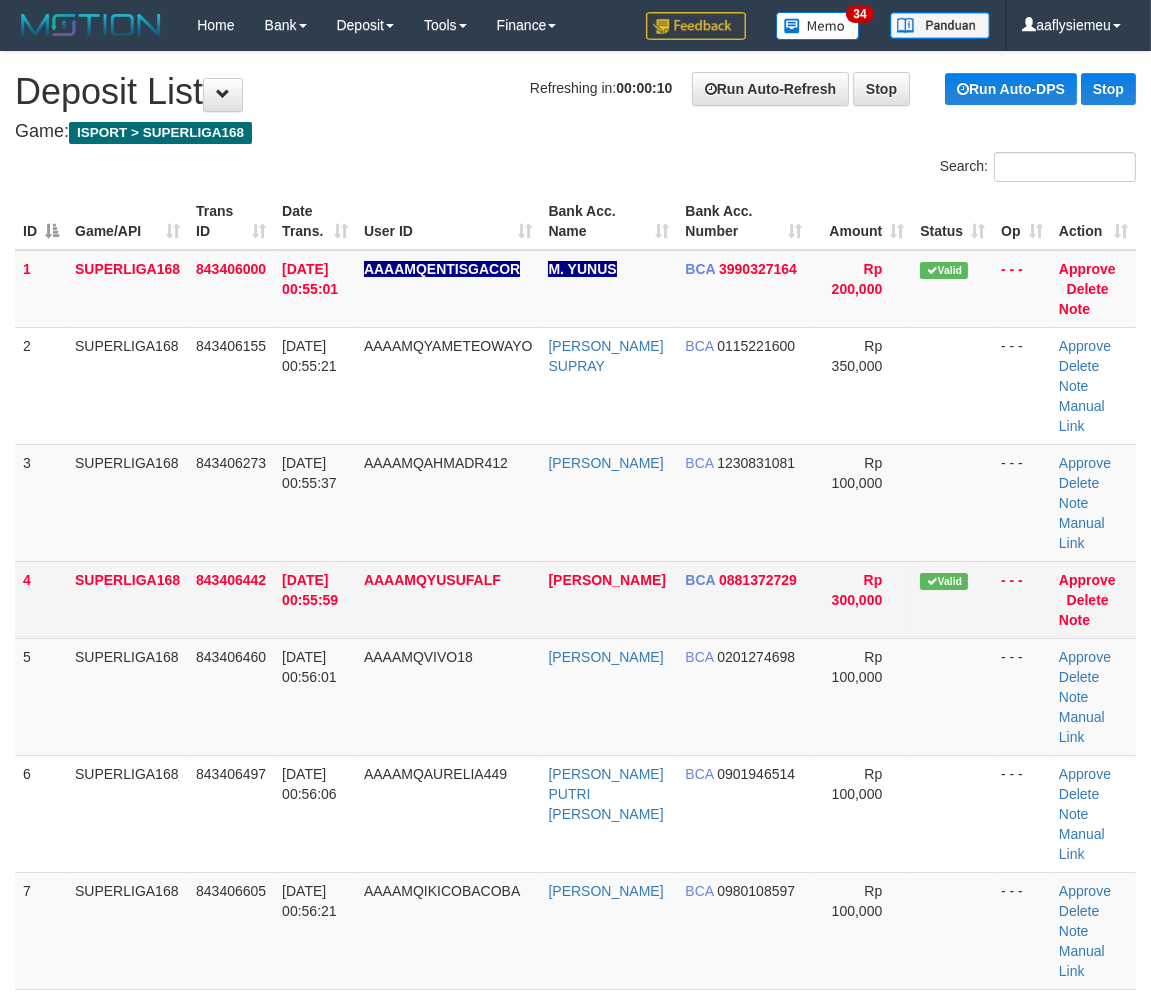 drag, startPoint x: 98, startPoint y: 618, endPoint x: 62, endPoint y: 634, distance: 39.39543 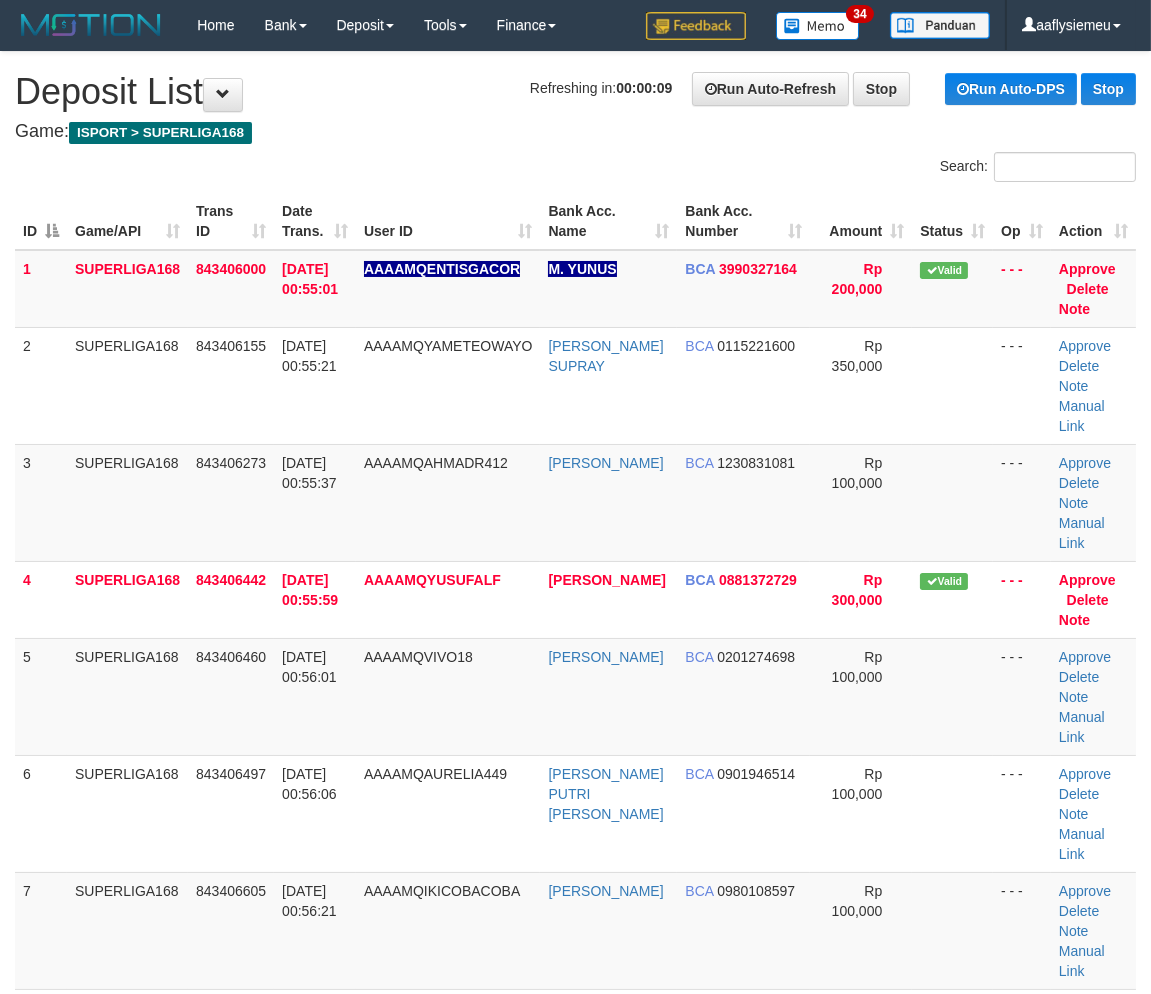 drag, startPoint x: 93, startPoint y: 620, endPoint x: 1, endPoint y: 665, distance: 102.41582 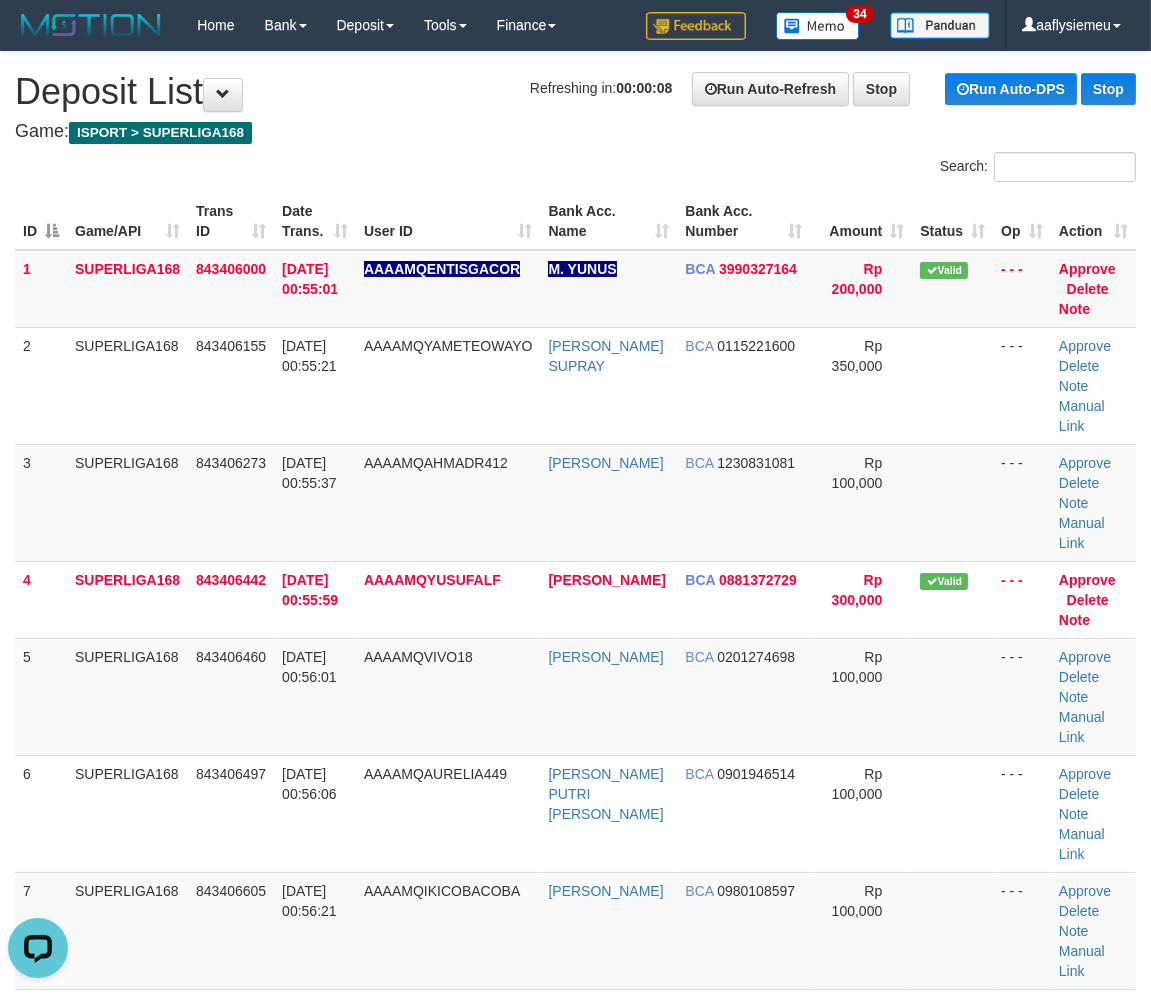 scroll, scrollTop: 0, scrollLeft: 0, axis: both 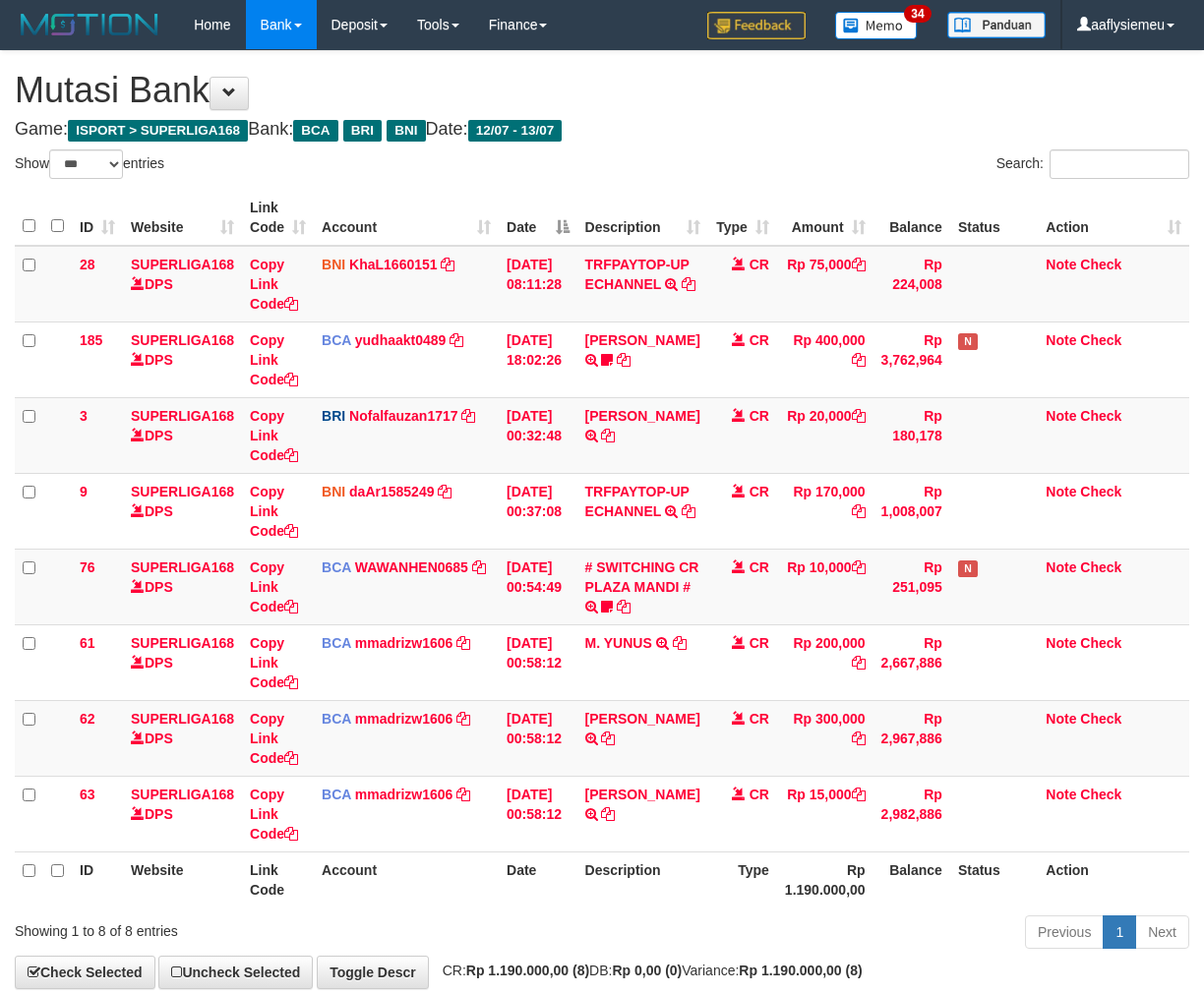select on "***" 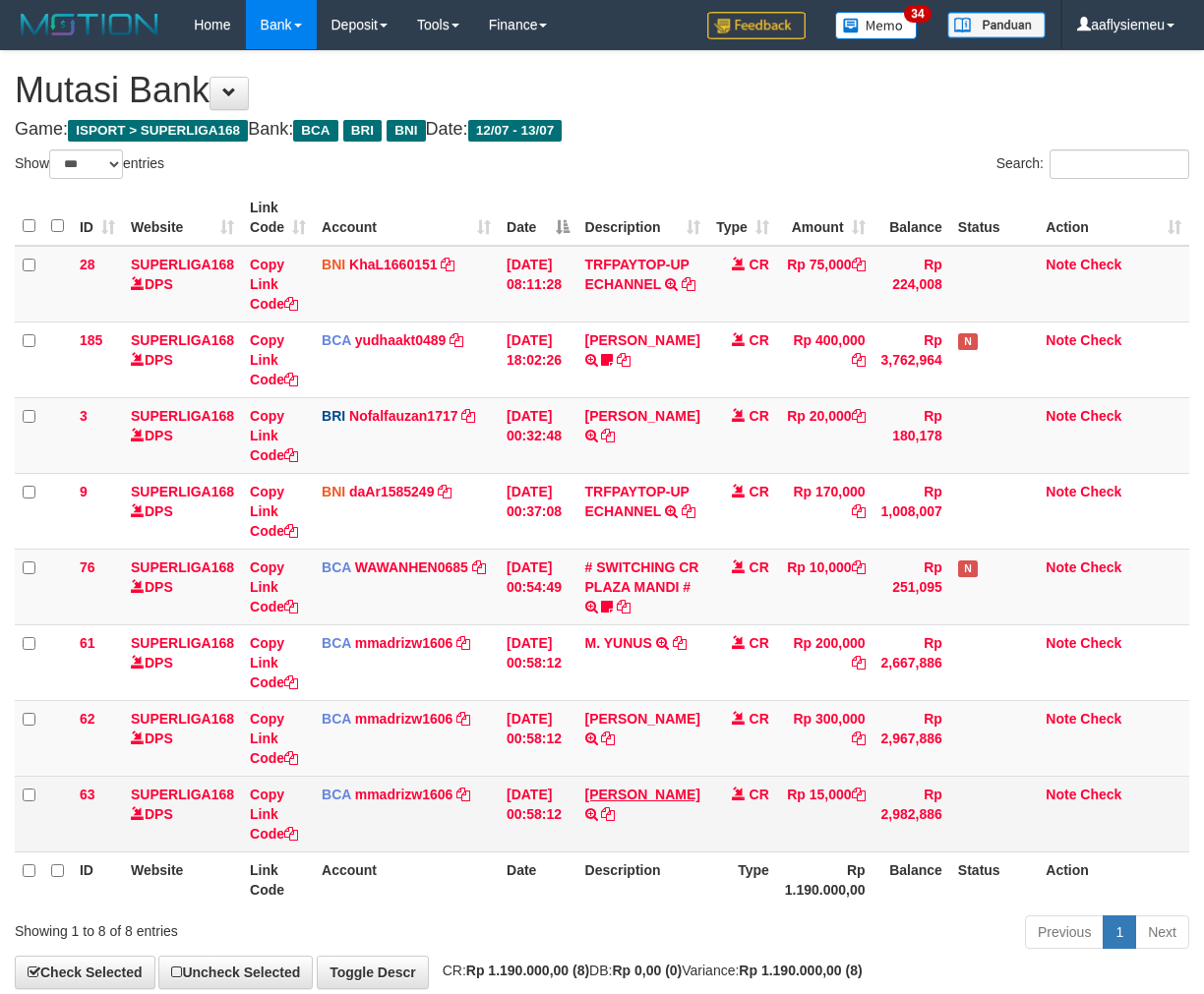 scroll, scrollTop: 0, scrollLeft: 0, axis: both 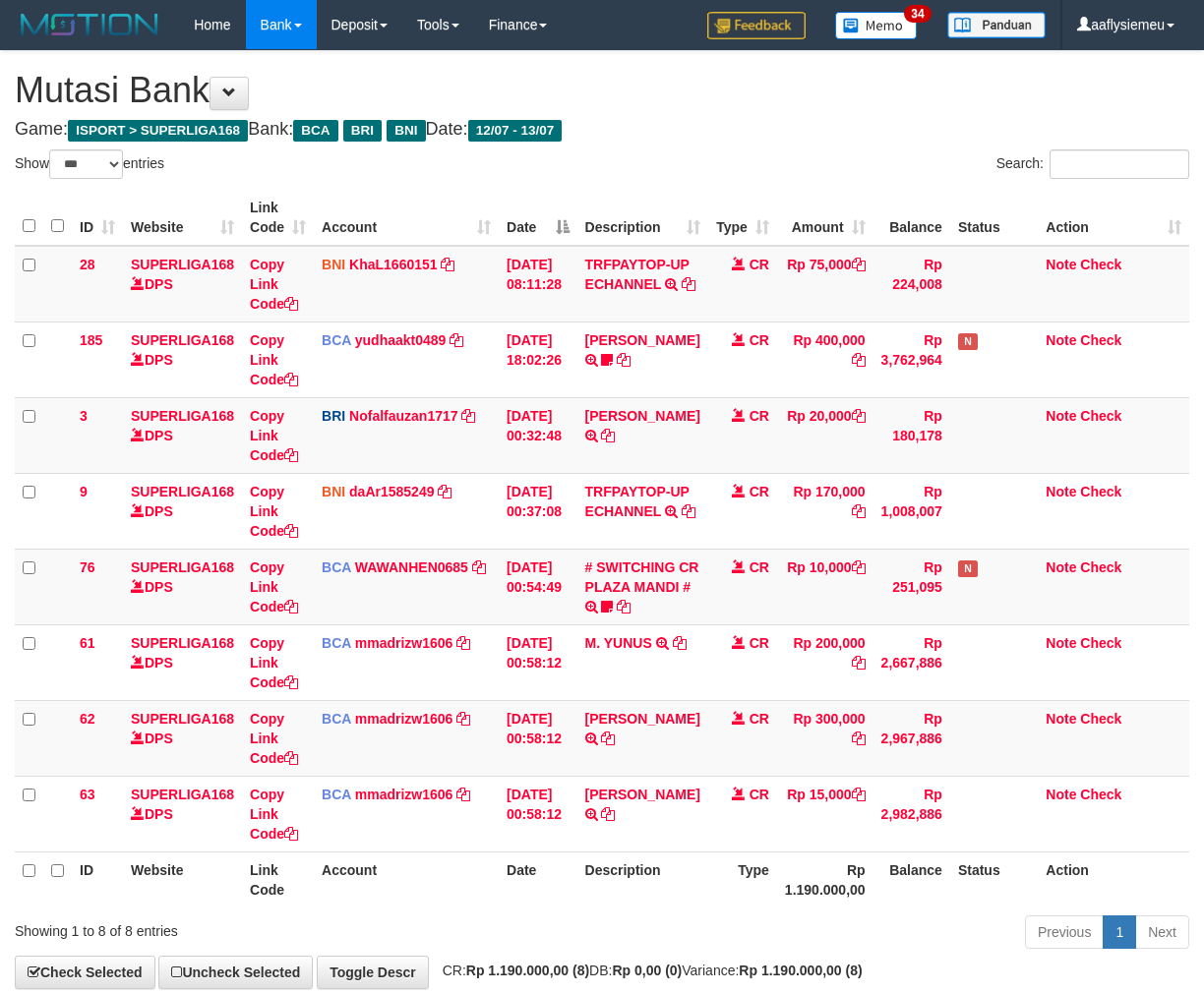 select on "***" 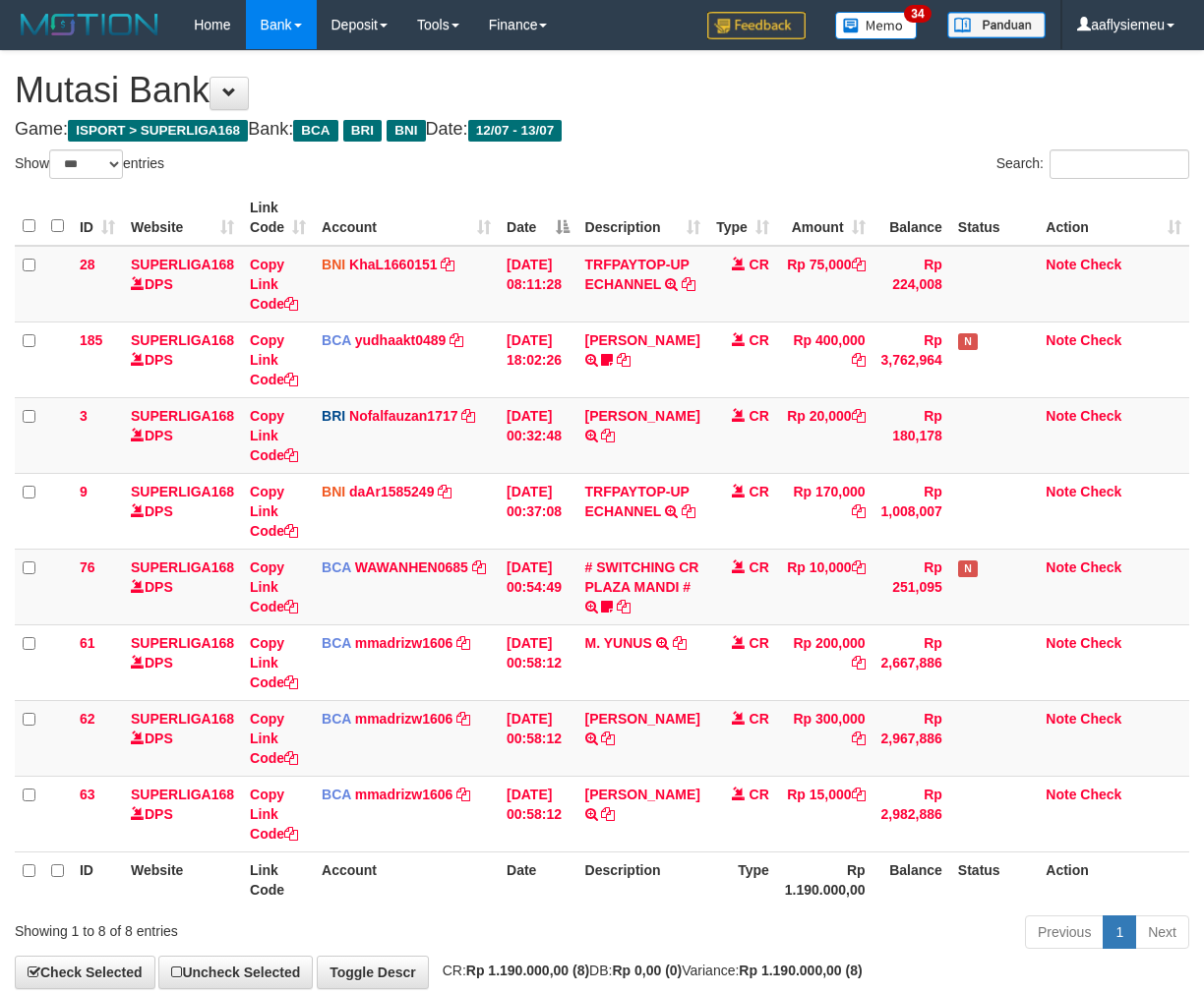 scroll, scrollTop: 0, scrollLeft: 0, axis: both 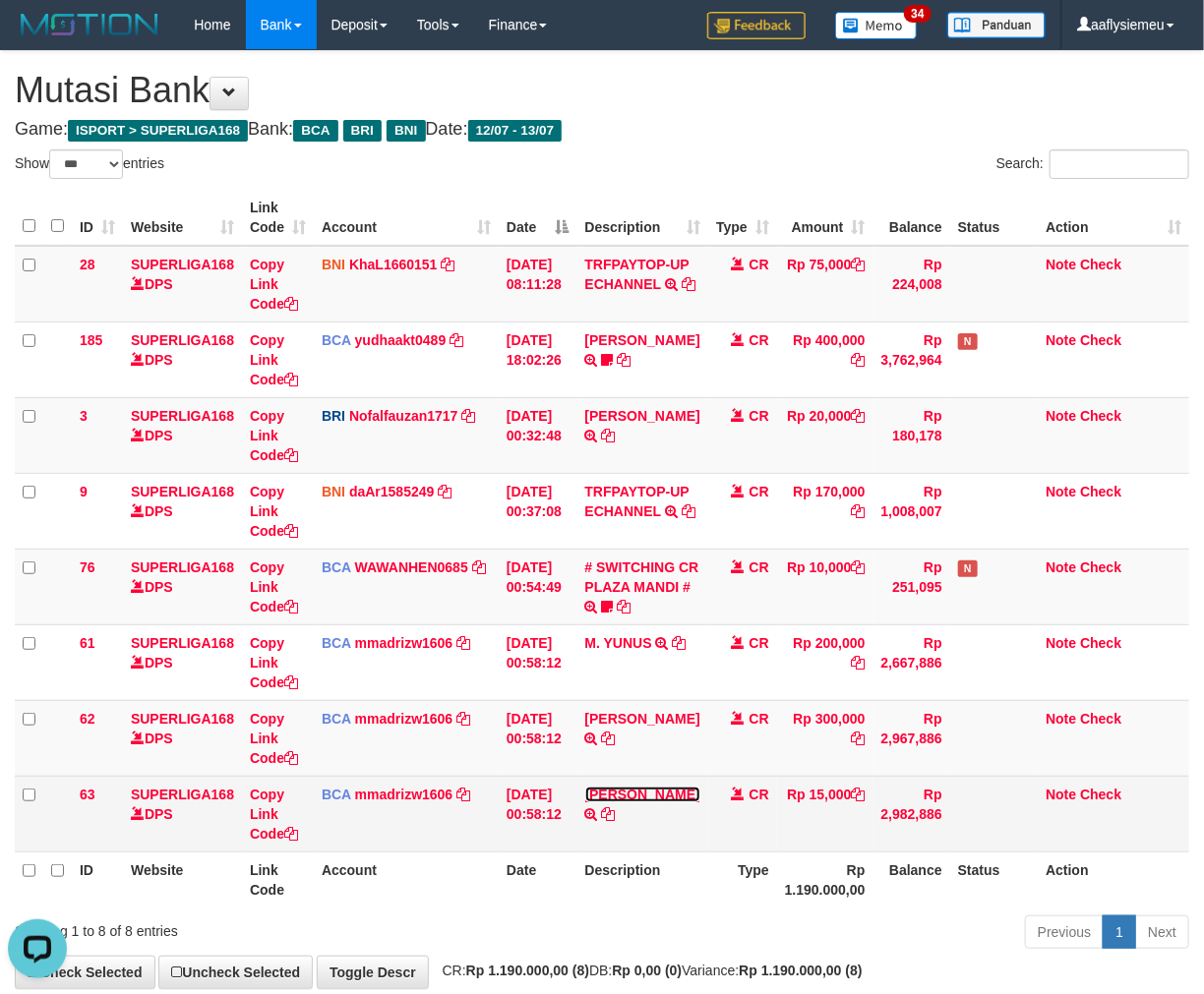 drag, startPoint x: 617, startPoint y: 877, endPoint x: 634, endPoint y: 889, distance: 20.808652 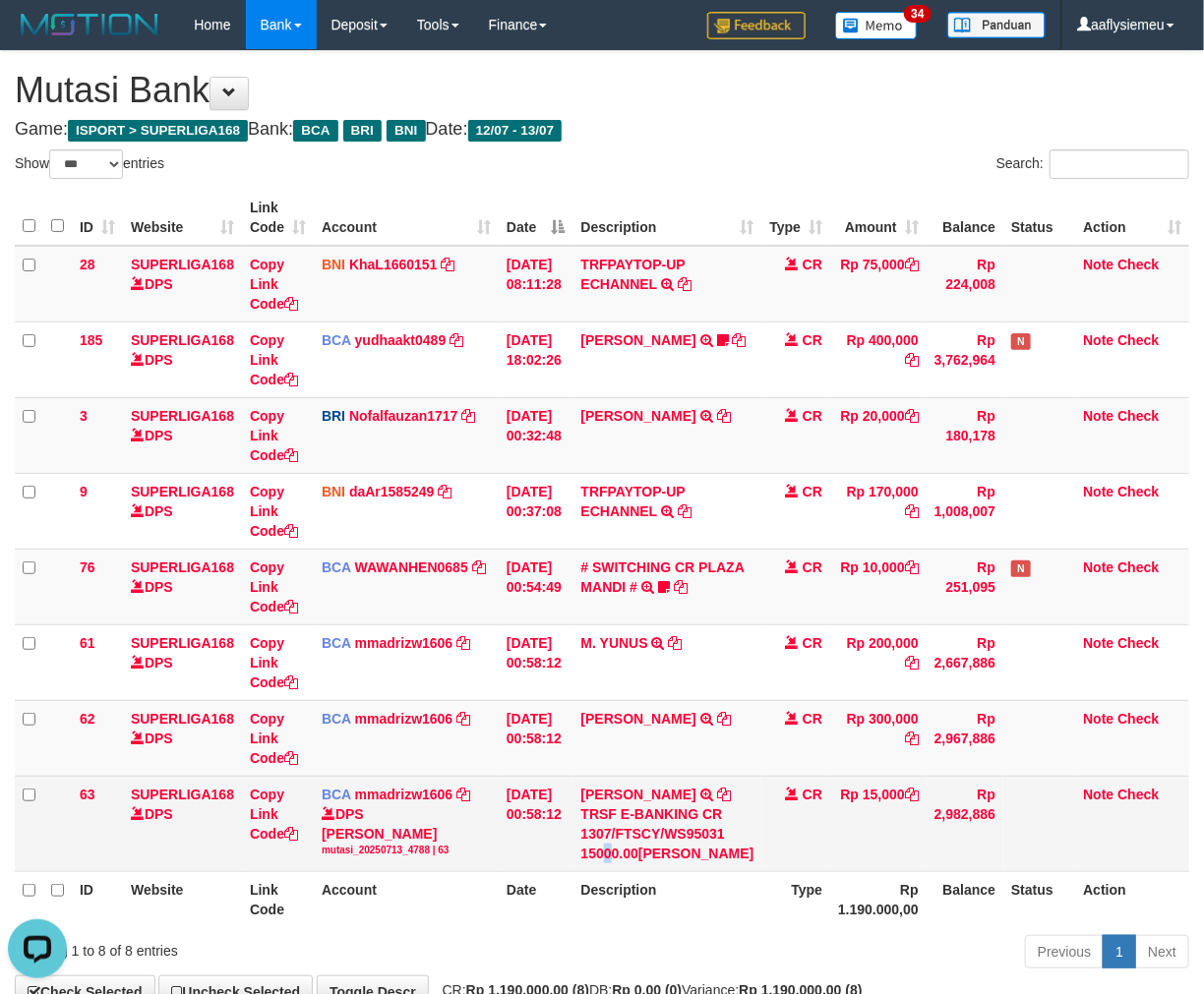 click on "TRSF E-BANKING CR 1307/FTSCY/WS95031
15000.00AKHMAD ABIDIN" at bounding box center (668, 834) 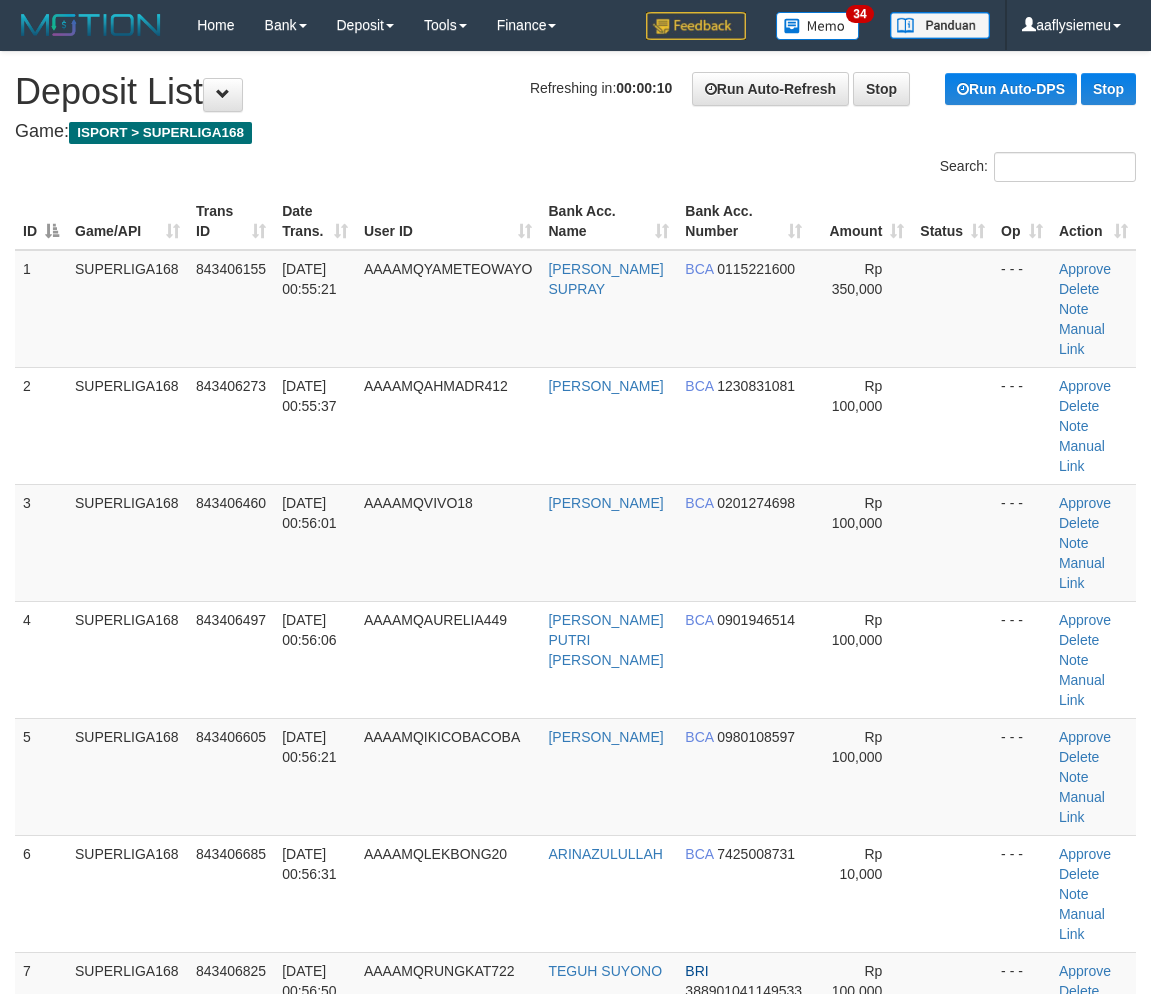 scroll, scrollTop: 0, scrollLeft: 0, axis: both 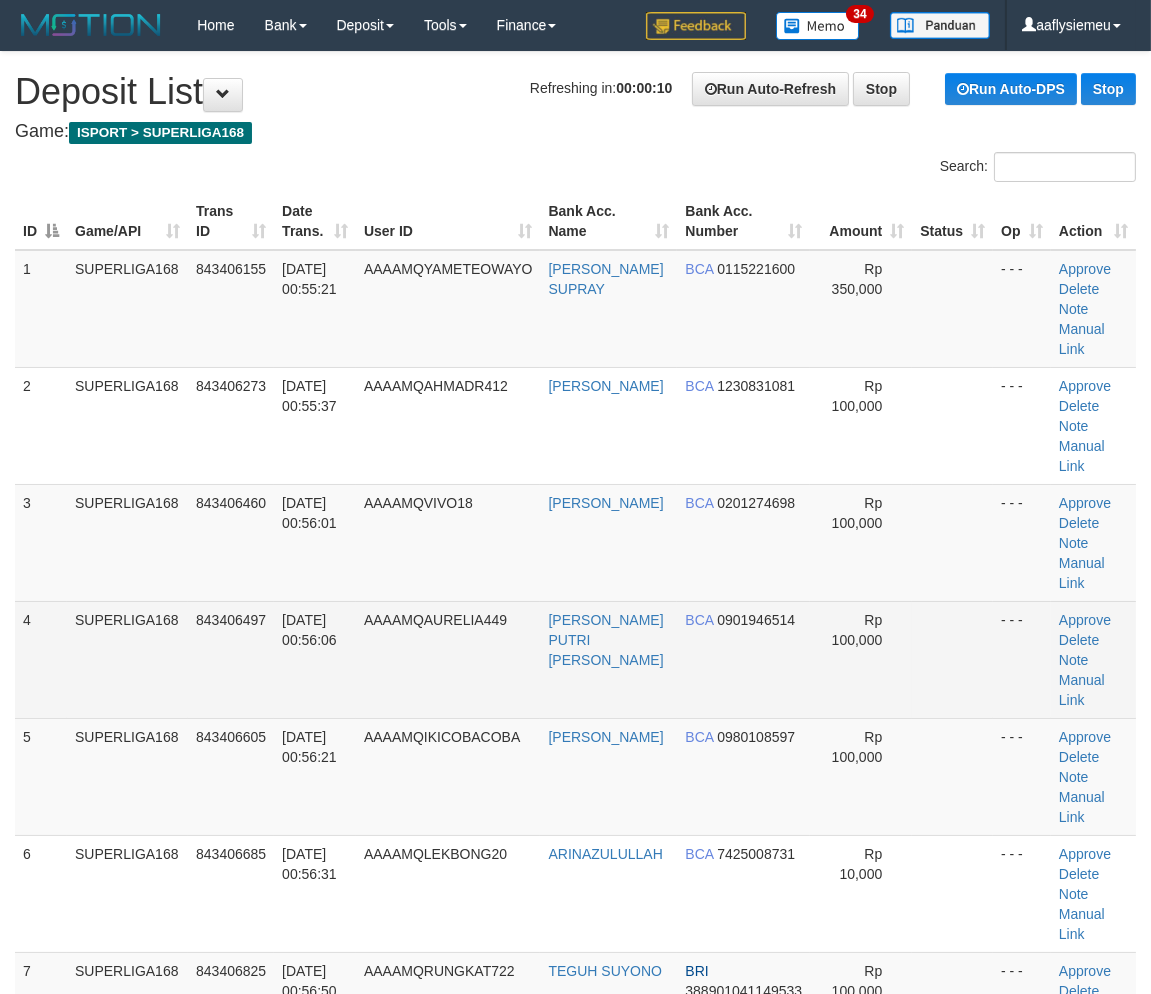 click on "SUPERLIGA168" at bounding box center [127, 659] 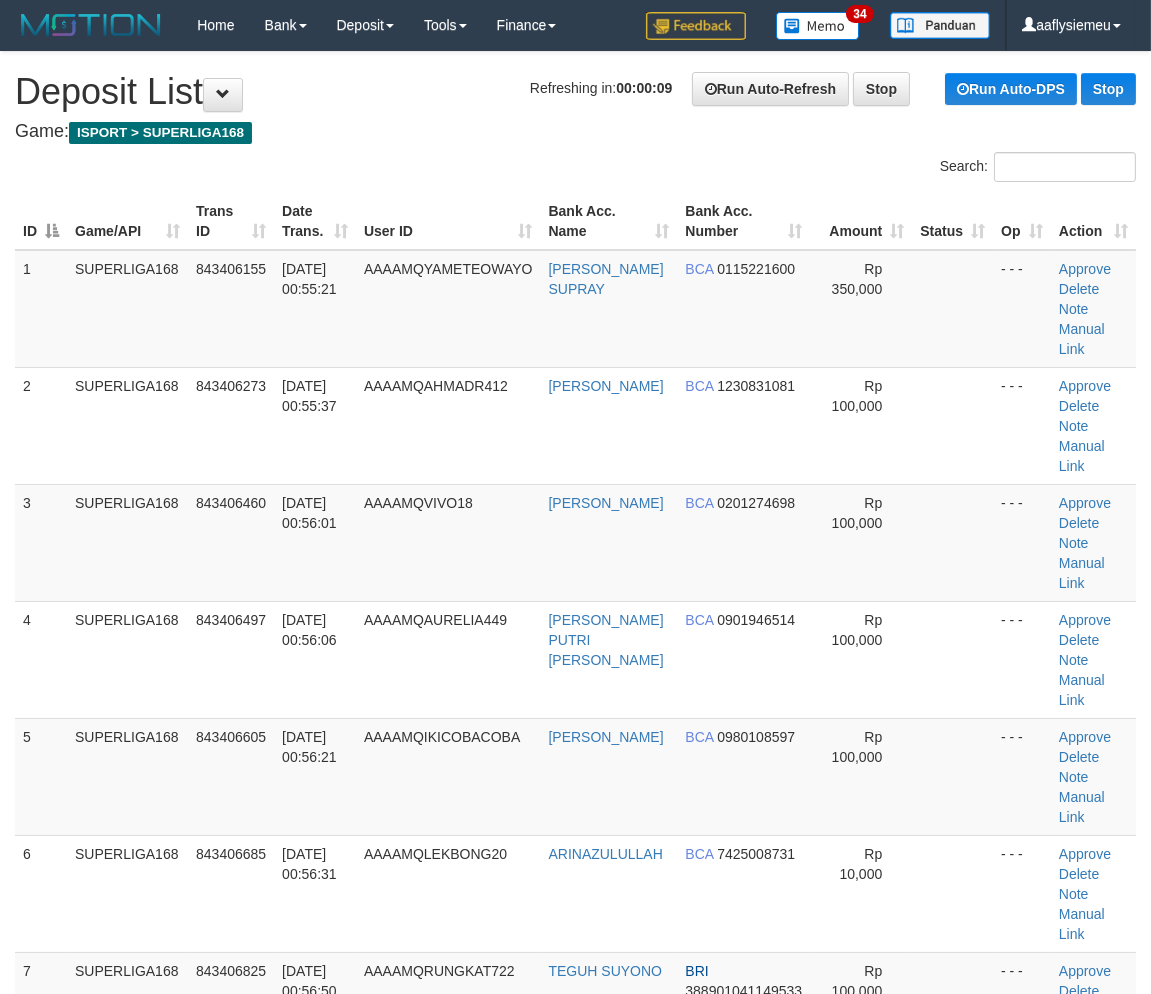 scroll, scrollTop: 2306, scrollLeft: 0, axis: vertical 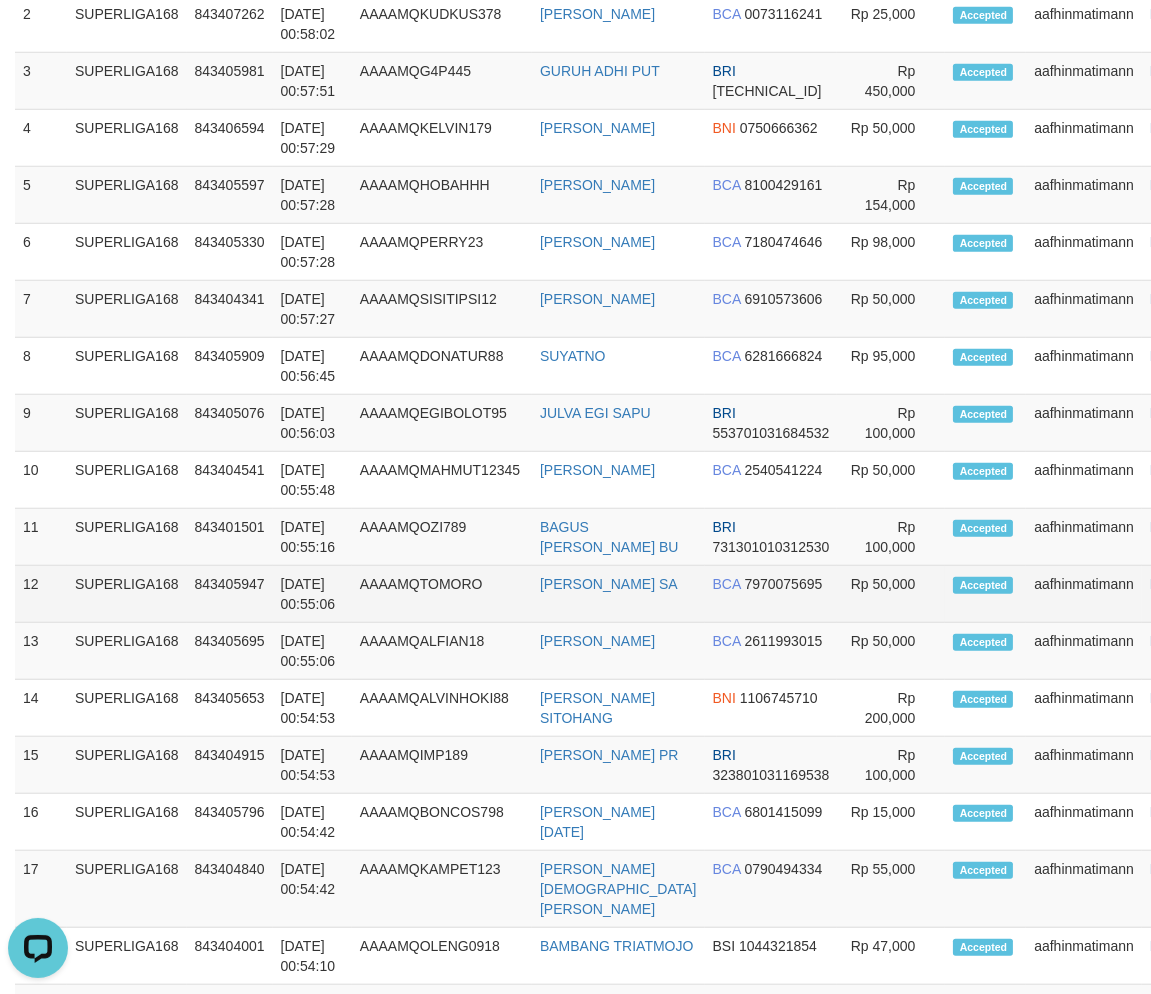 drag, startPoint x: 496, startPoint y: 571, endPoint x: 380, endPoint y: 605, distance: 120.880104 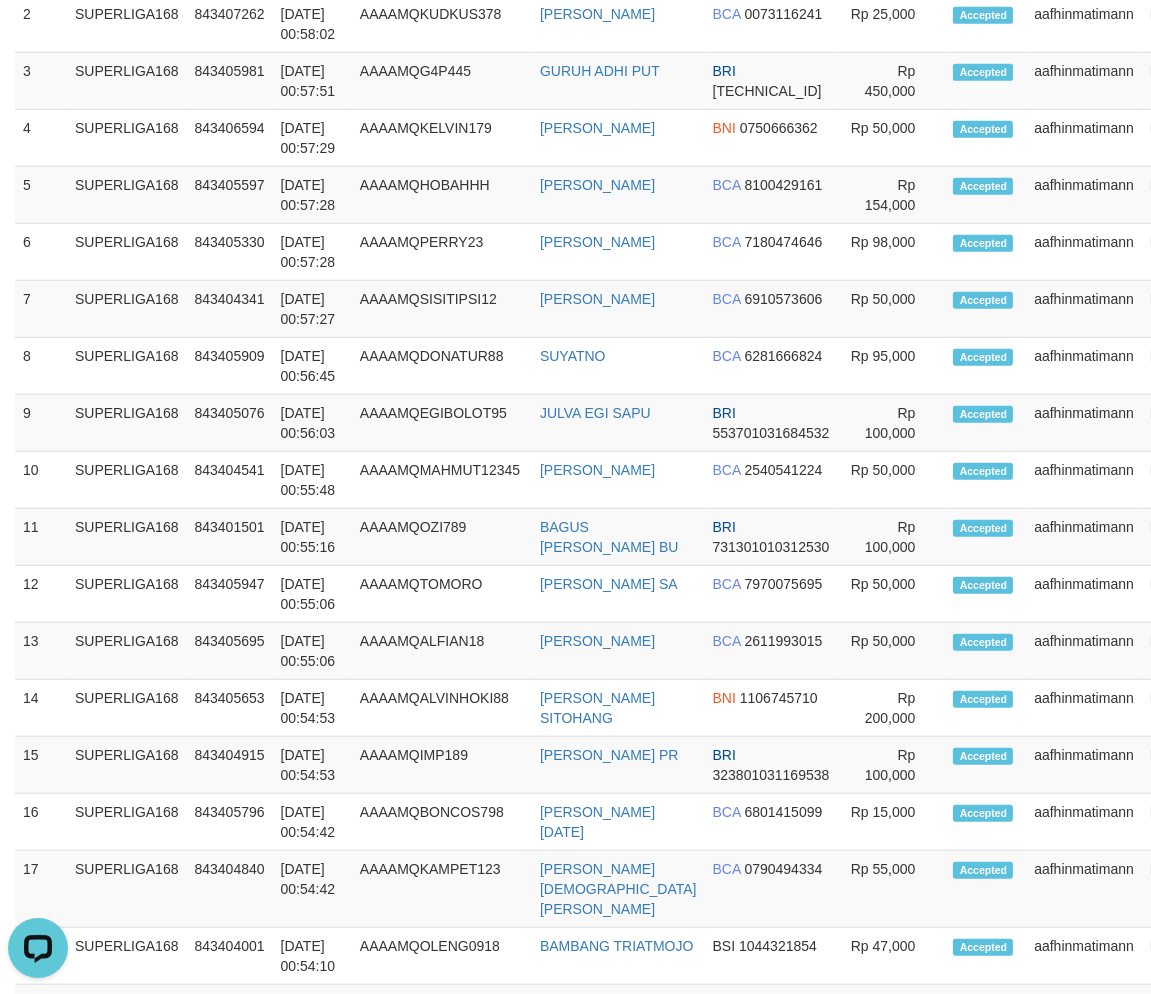 drag, startPoint x: 85, startPoint y: 694, endPoint x: 1, endPoint y: 726, distance: 89.88882 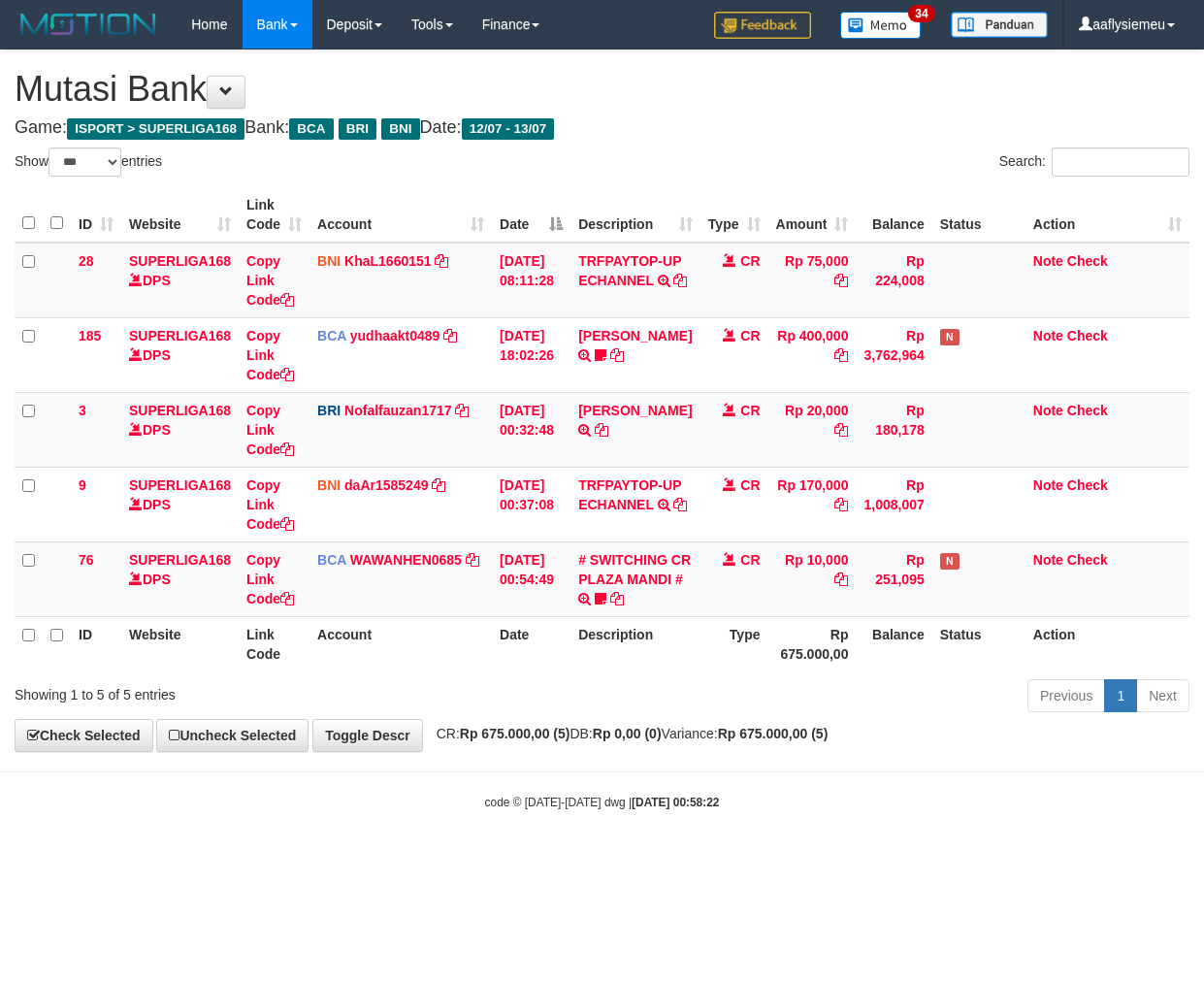 select on "***" 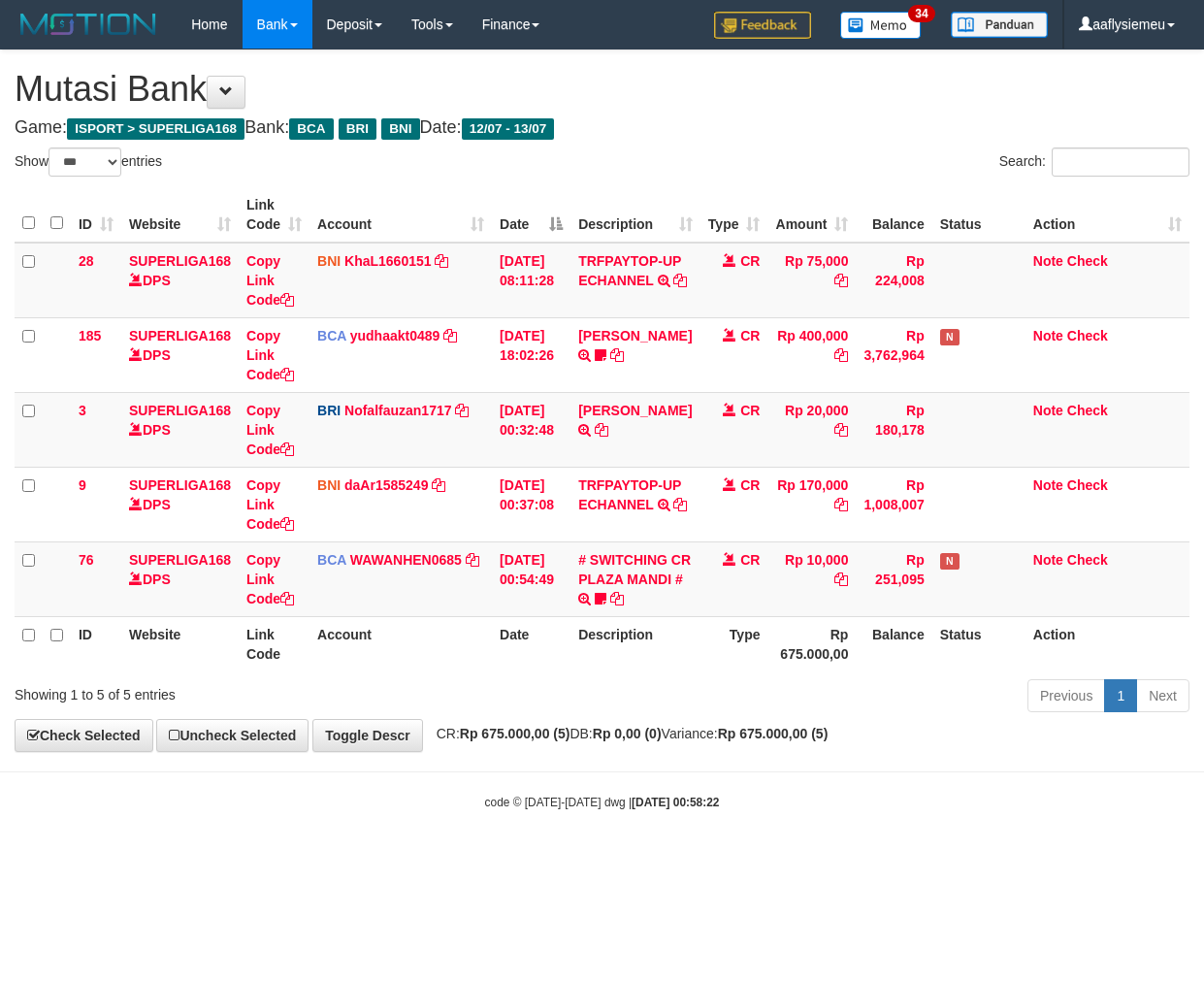 scroll, scrollTop: 0, scrollLeft: 0, axis: both 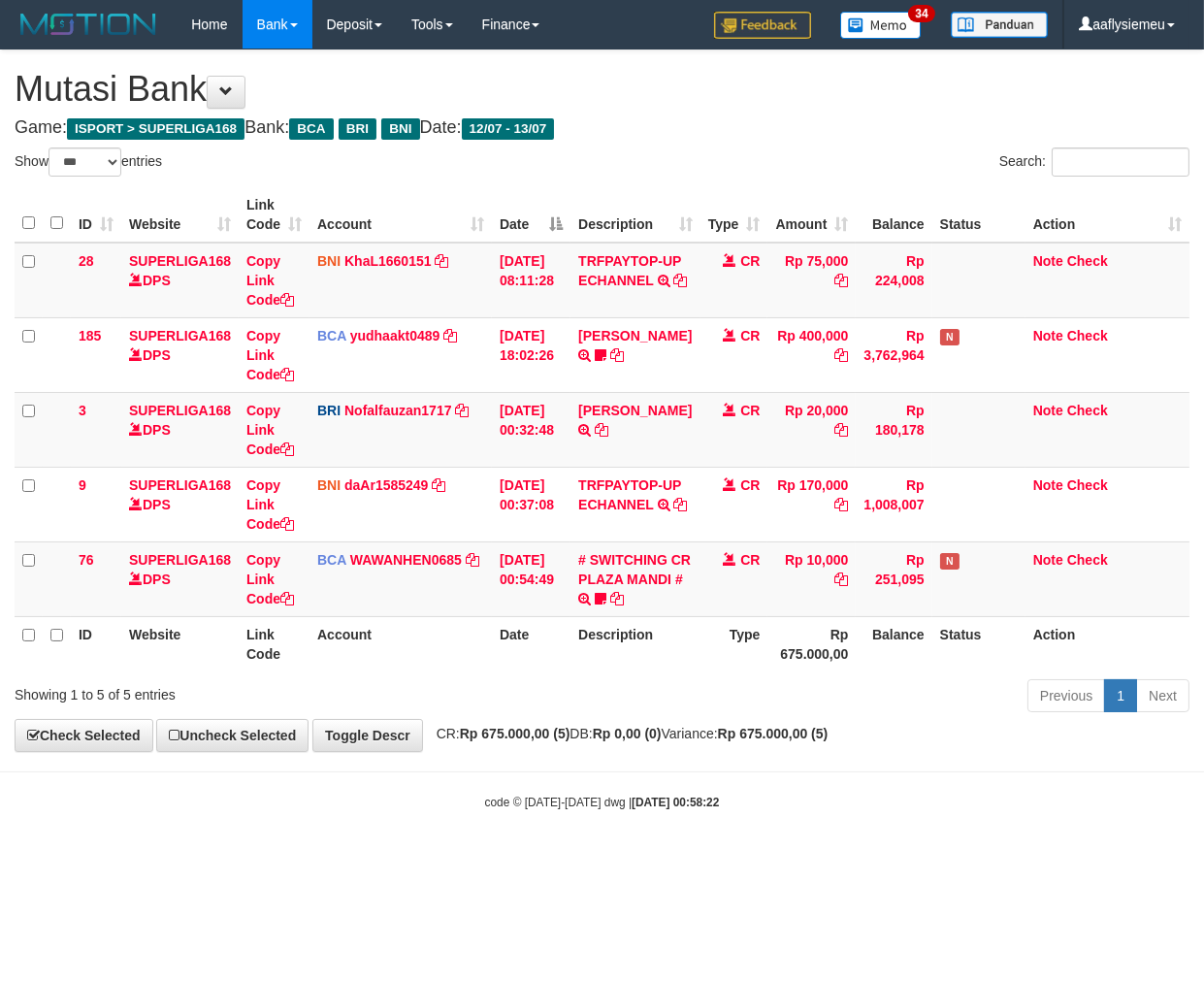 click on "Toggle navigation
Home
Bank
Account List
Load
By Website
Group
[ISPORT]													SUPERLIGA168
By Load Group (DPS)
34" at bounding box center [602, 430] 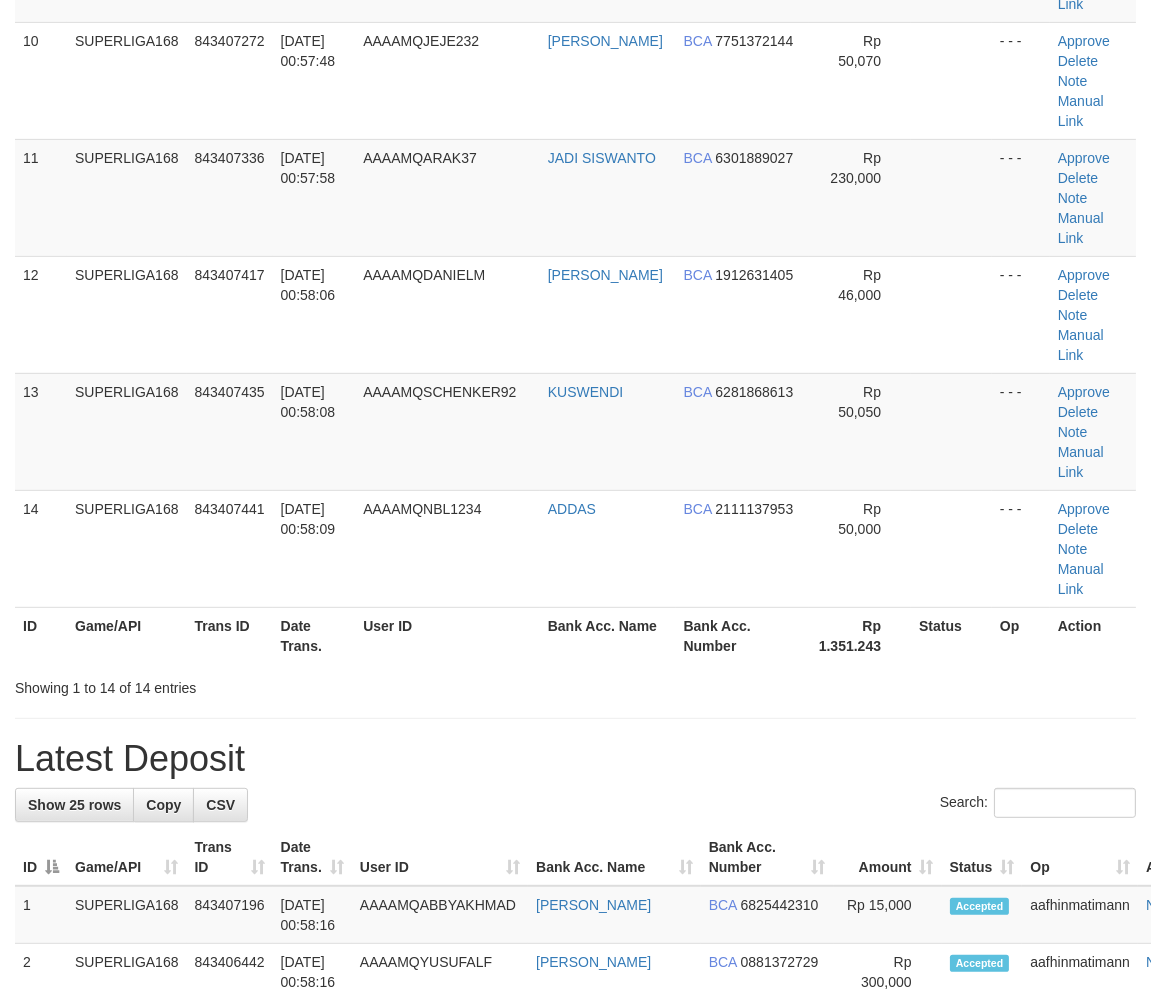 scroll, scrollTop: 1085, scrollLeft: 0, axis: vertical 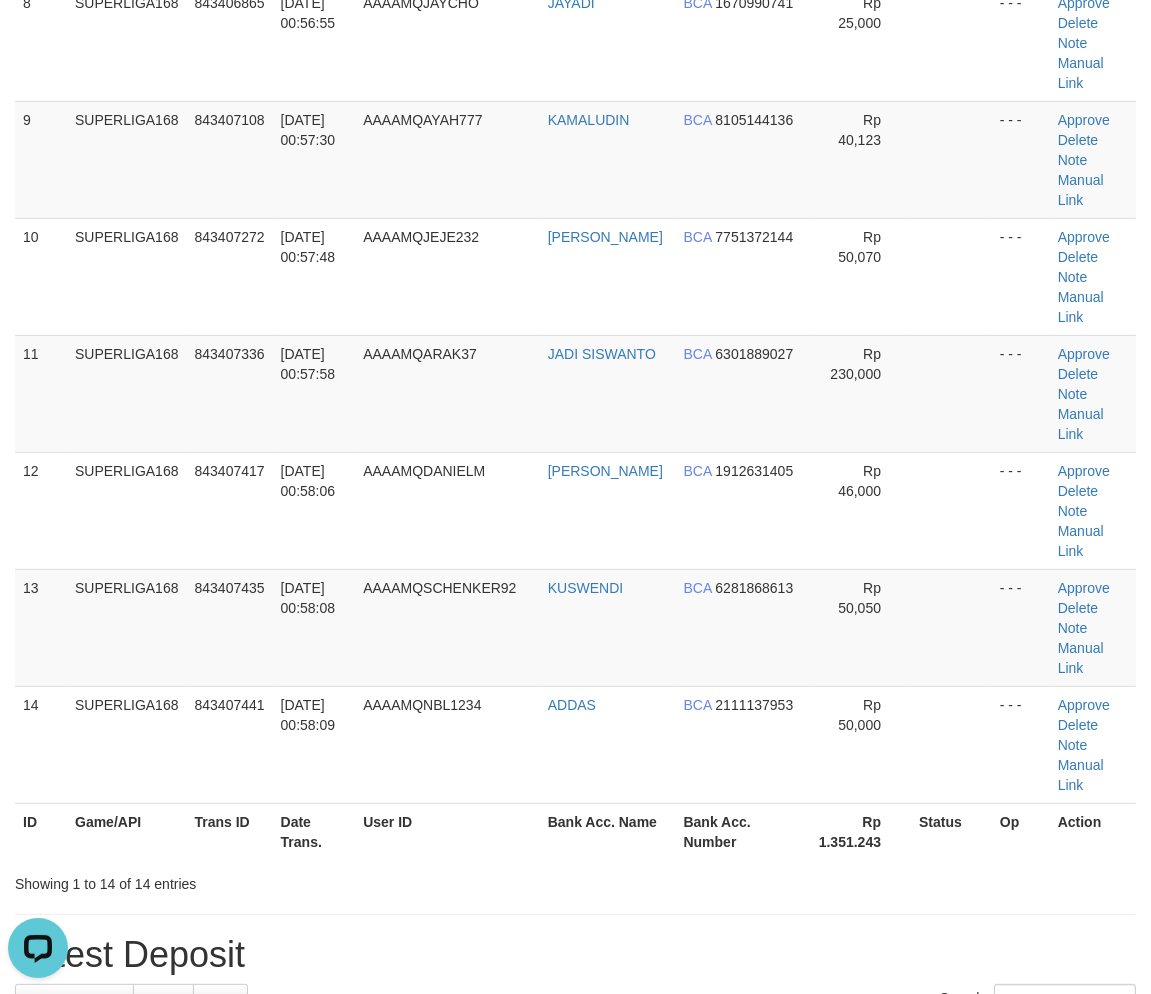 drag, startPoint x: 250, startPoint y: 495, endPoint x: 0, endPoint y: 594, distance: 268.88846 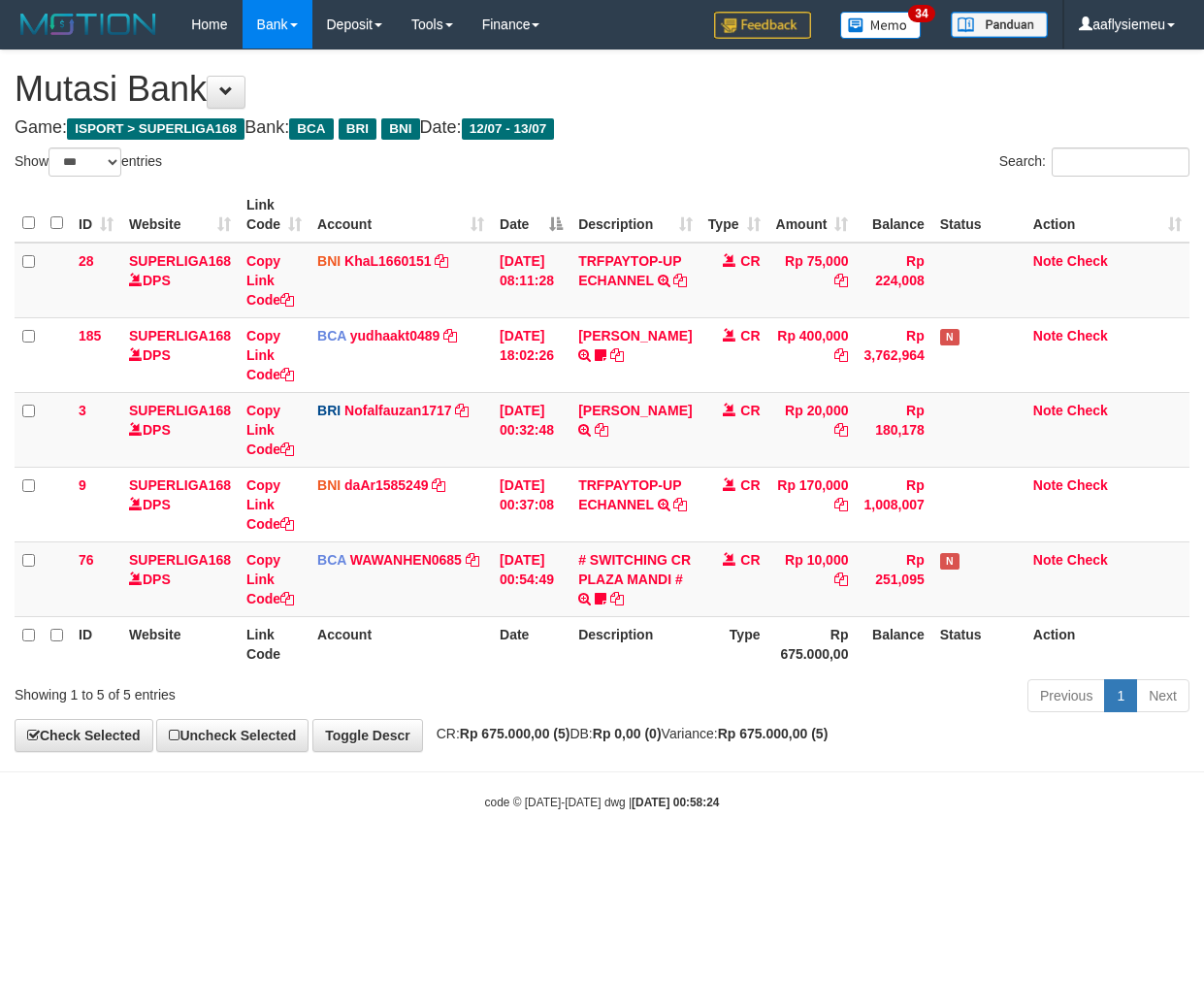 select on "***" 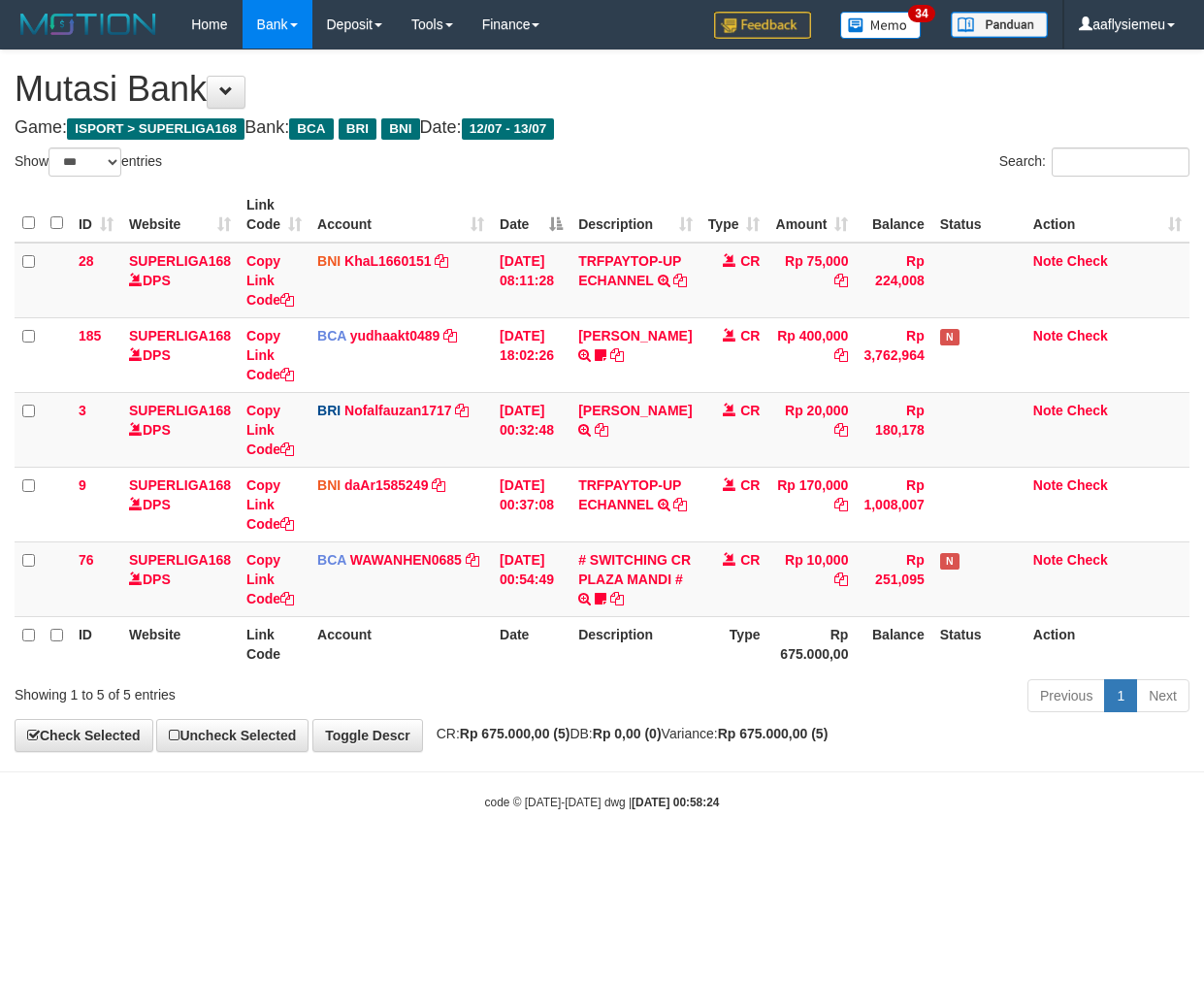 scroll, scrollTop: 0, scrollLeft: 0, axis: both 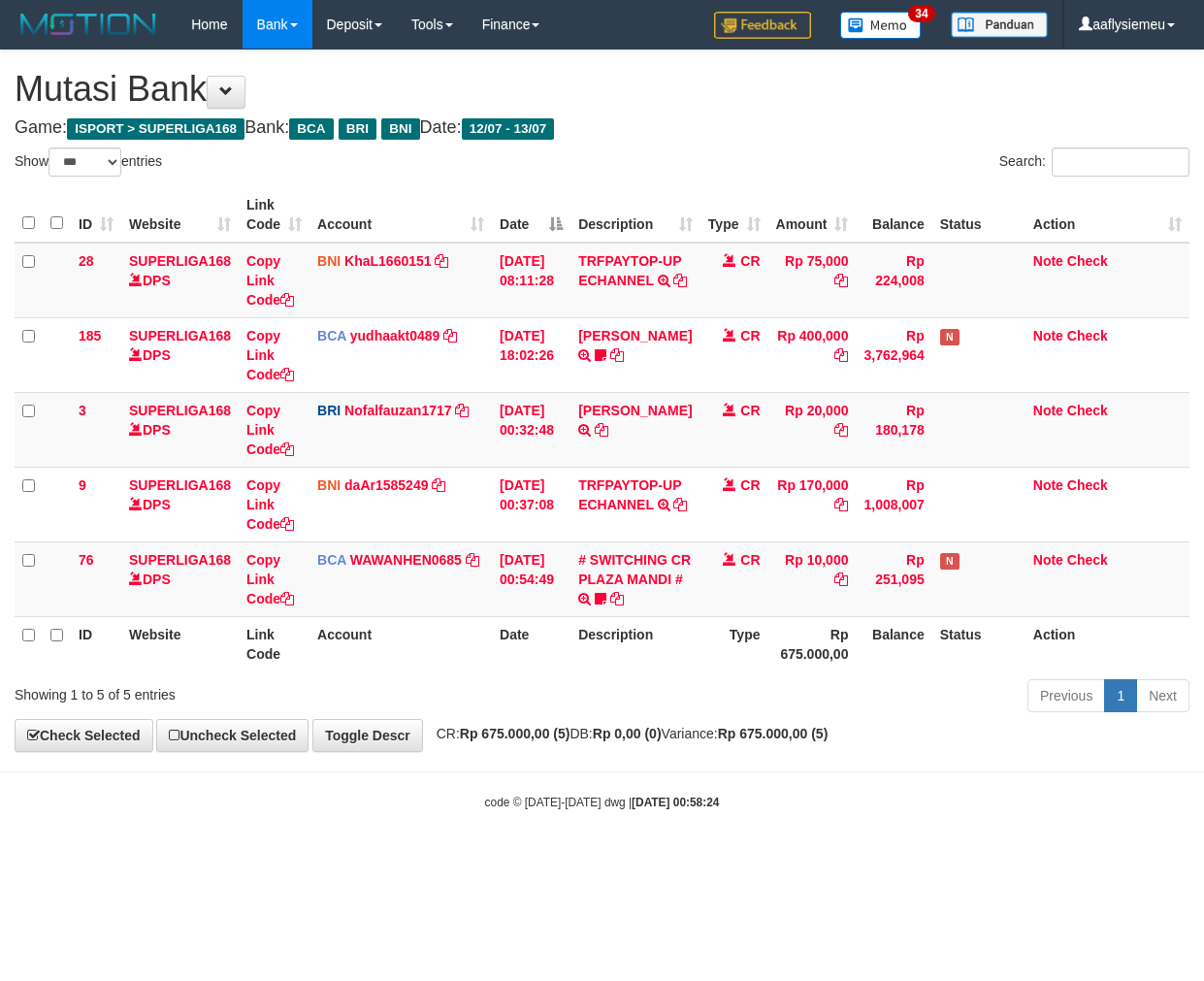 select on "***" 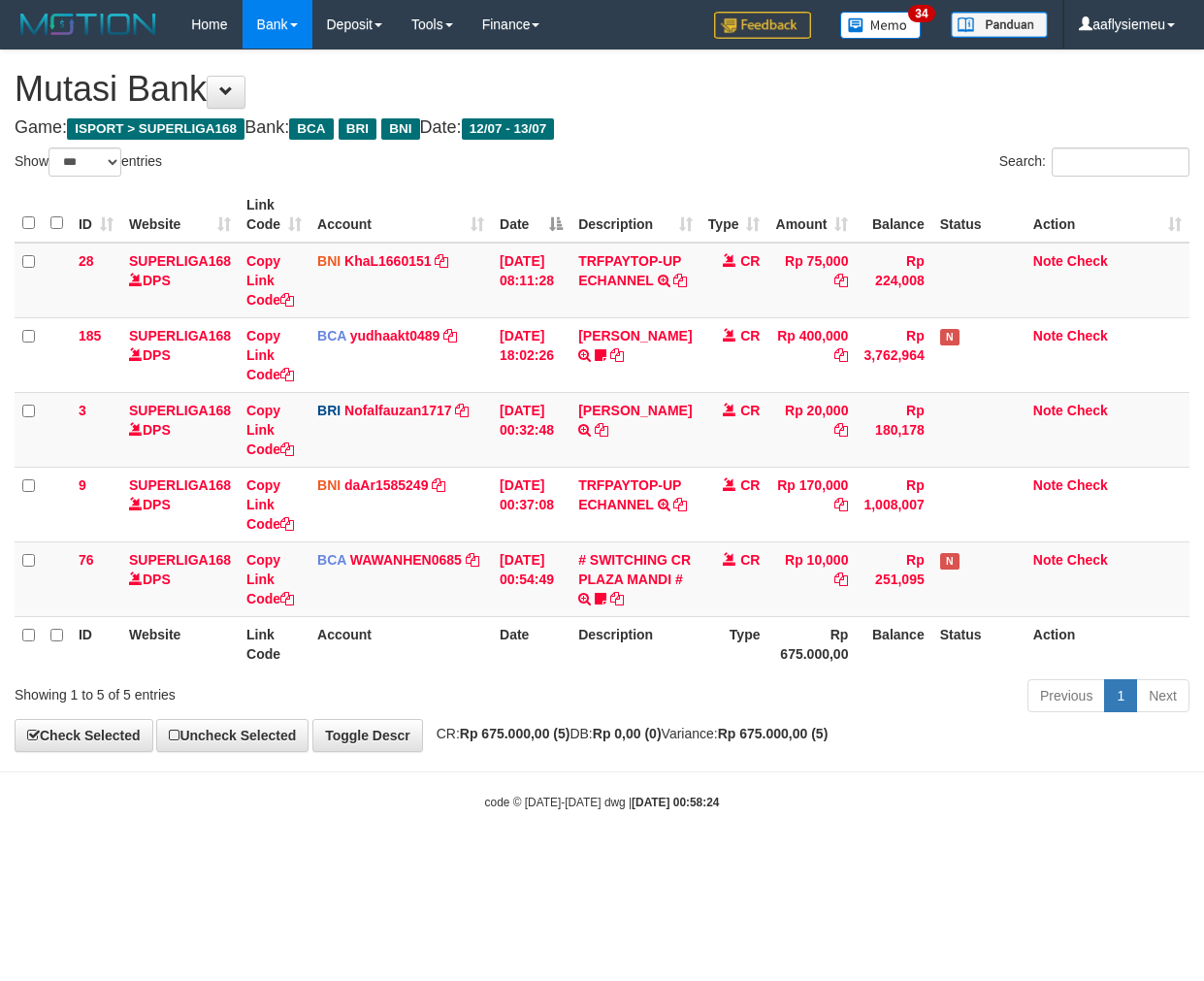 scroll, scrollTop: 0, scrollLeft: 0, axis: both 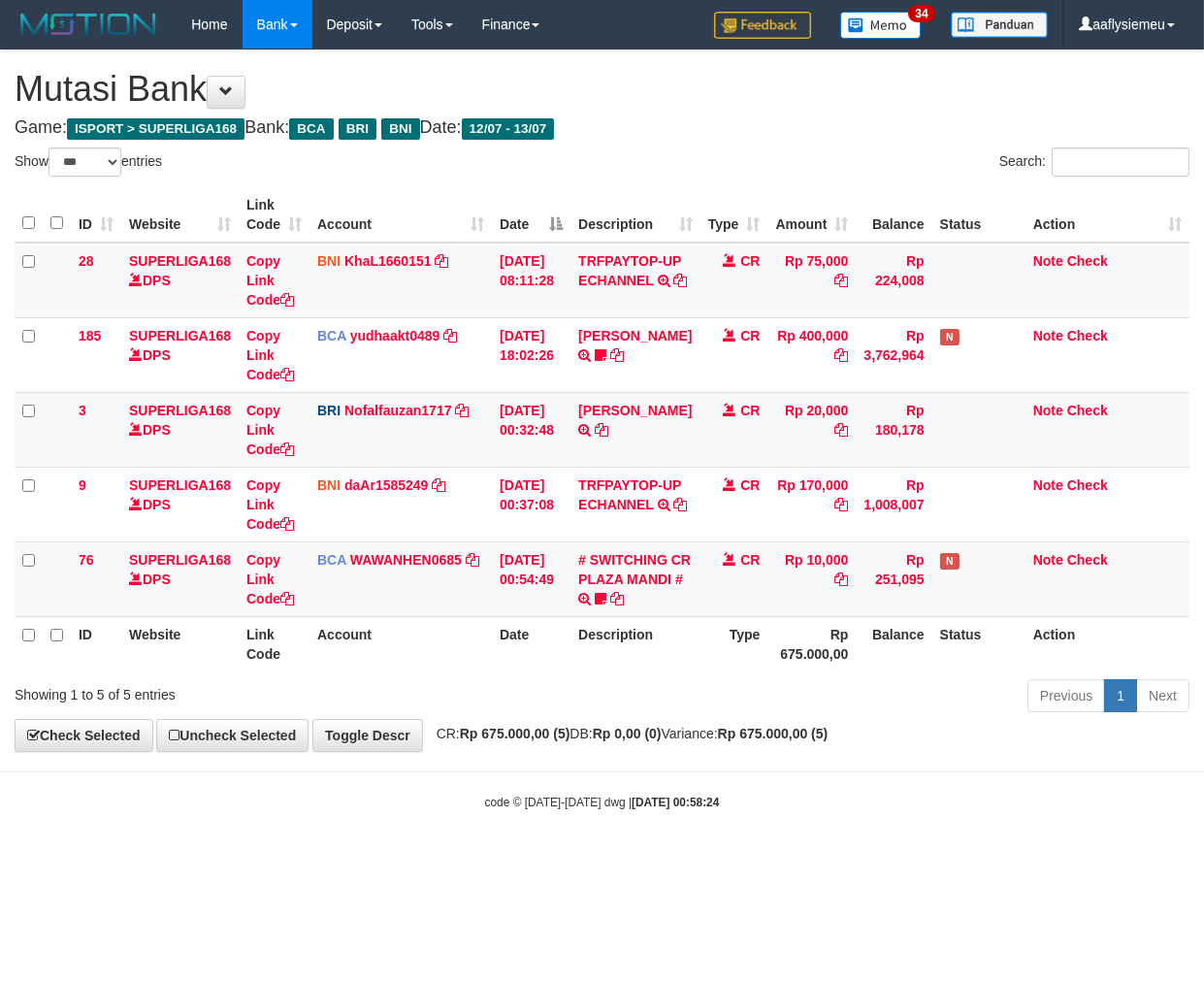 click on "Previous 1 Next" at bounding box center [853, 698] 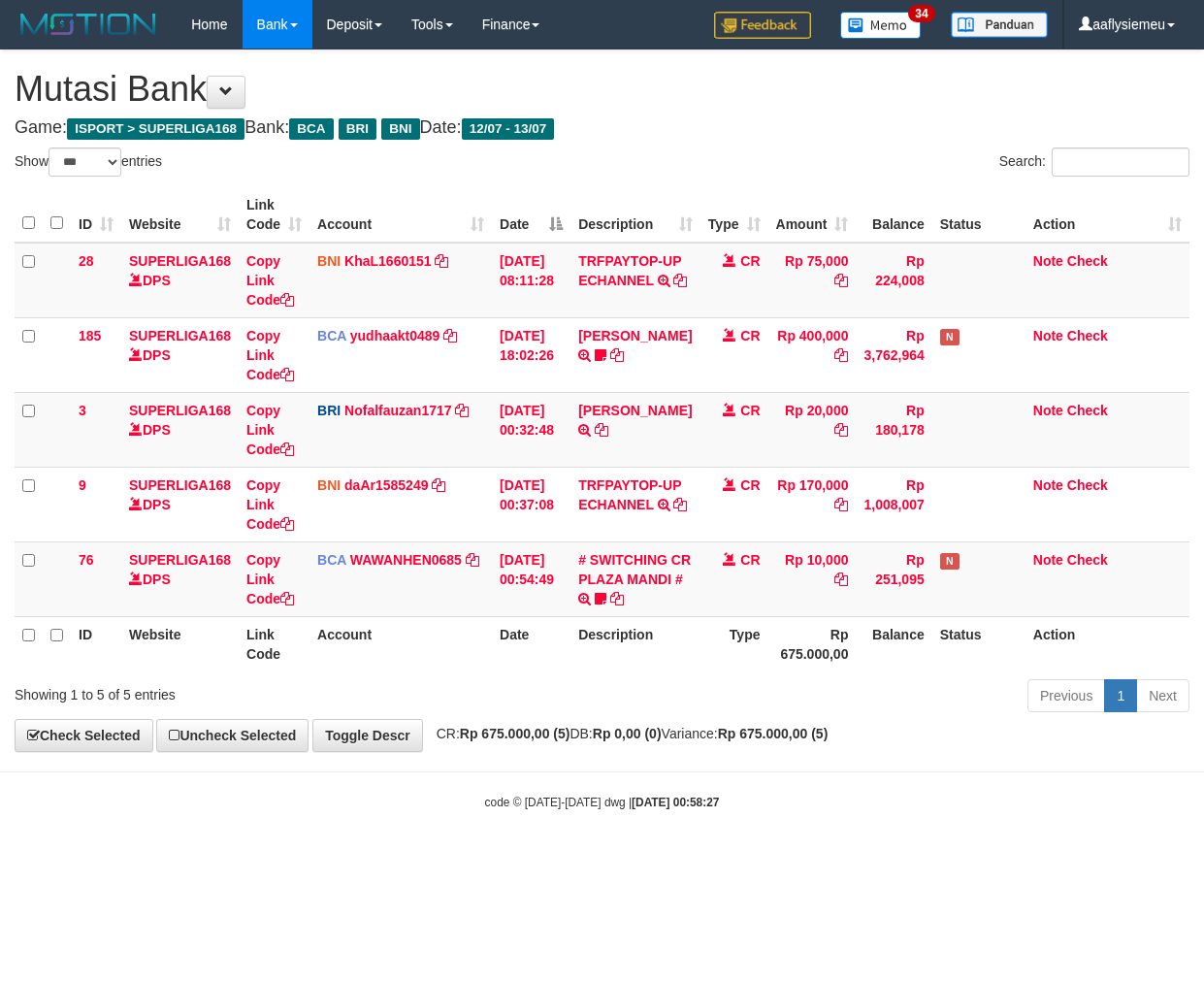 select on "***" 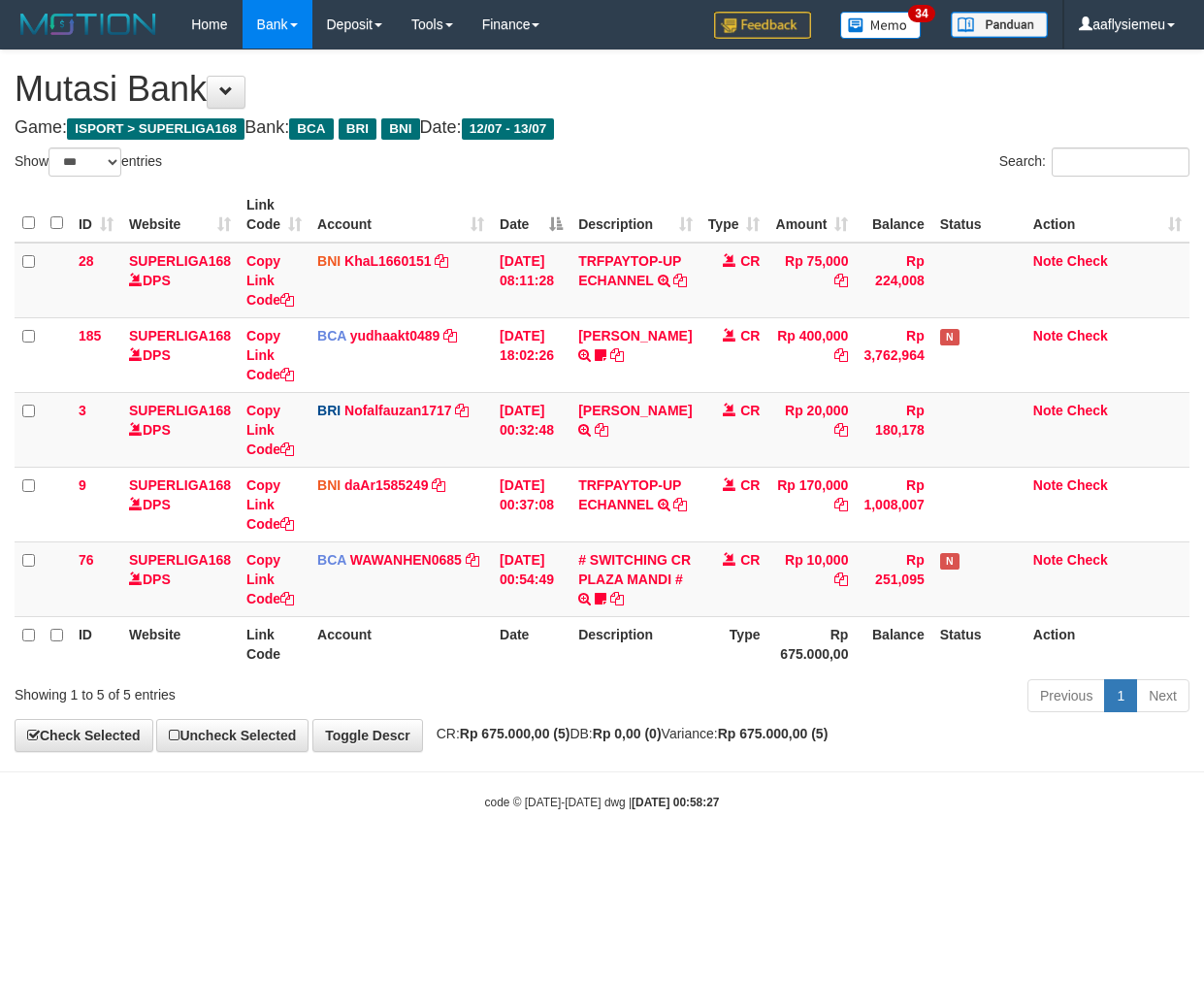 scroll, scrollTop: 0, scrollLeft: 0, axis: both 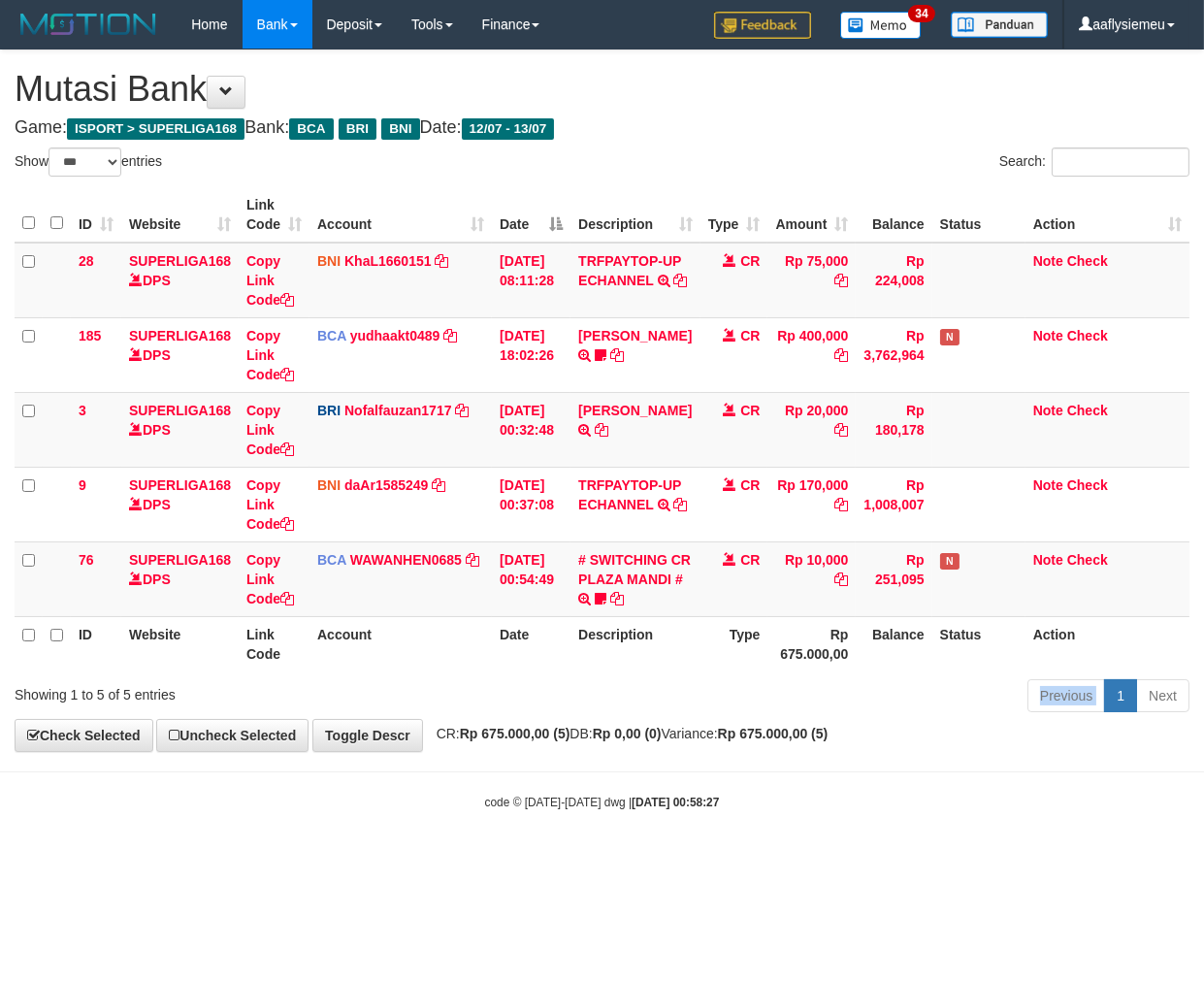 click on "Previous 1 Next" at bounding box center (853, 698) 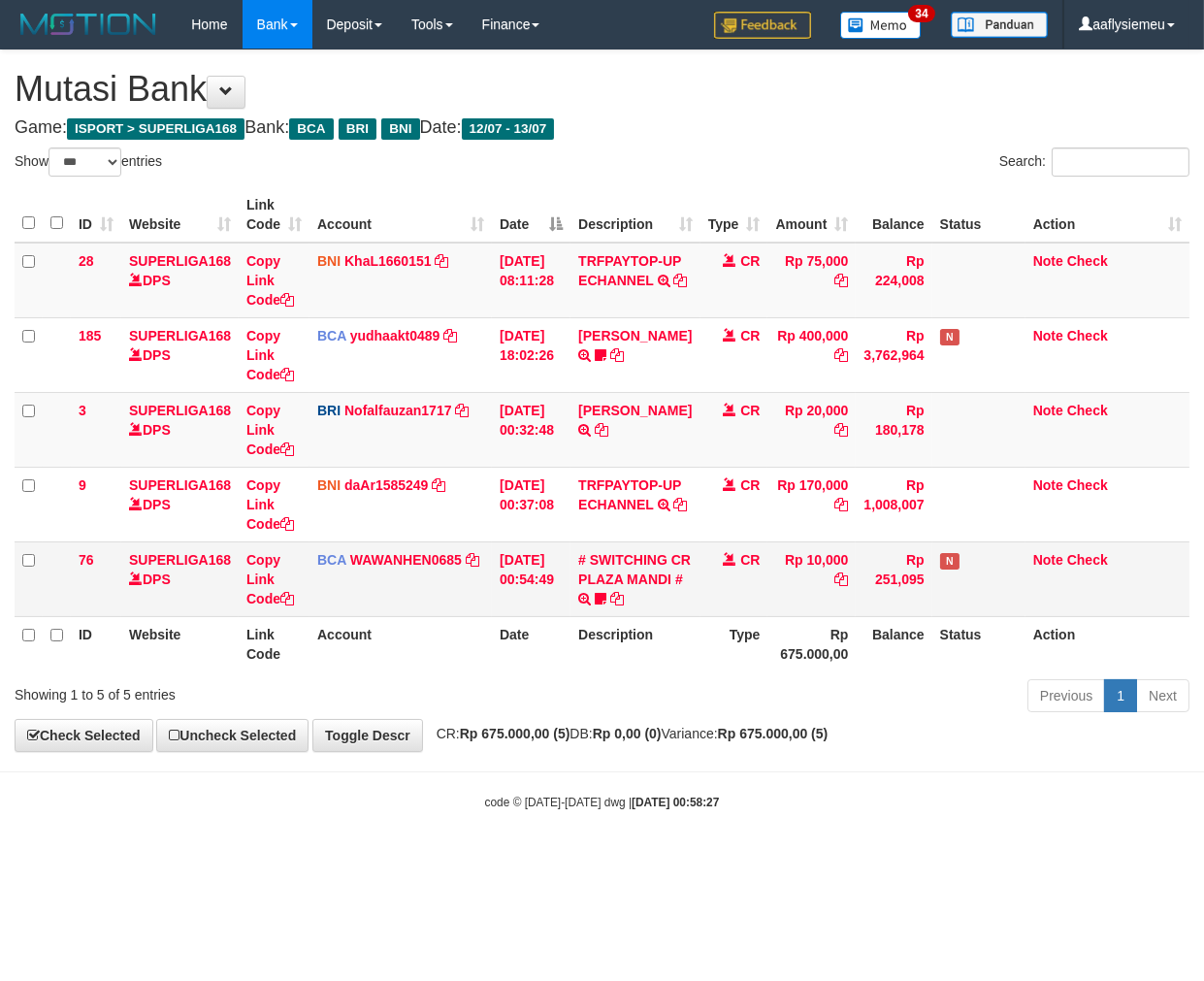 click on "N" at bounding box center (979, 578) 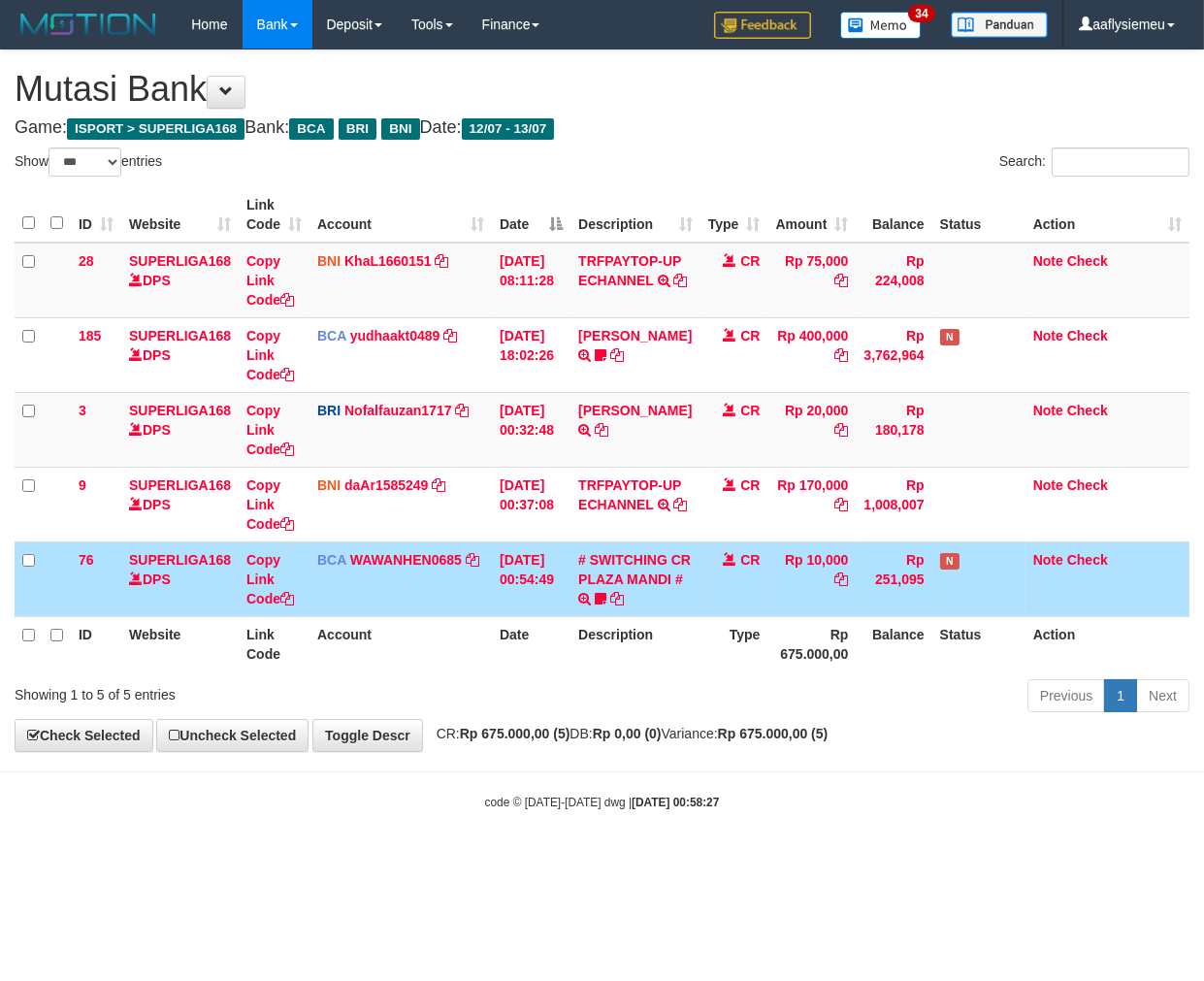 click on "Previous 1 Next" at bounding box center [853, 698] 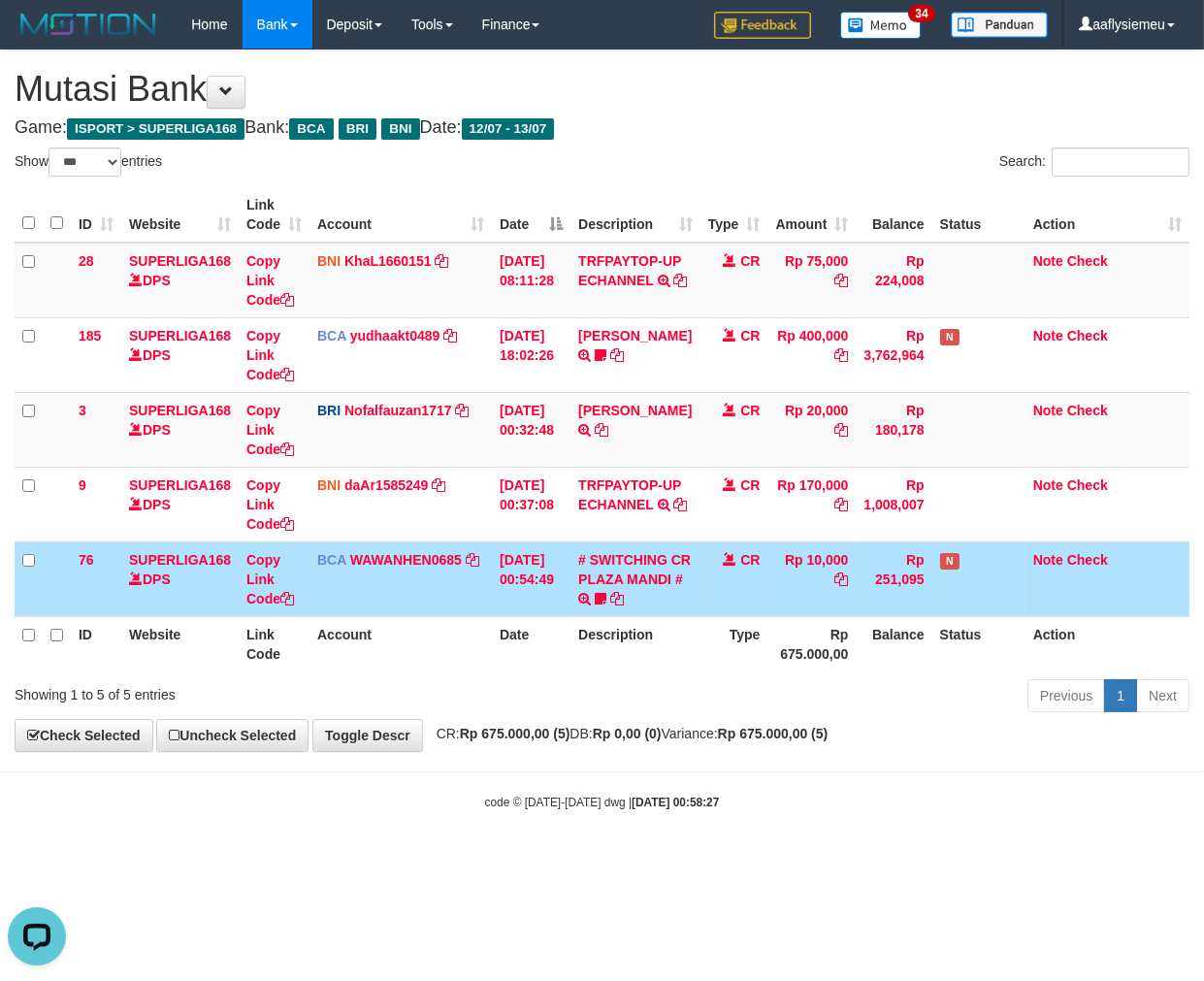 scroll, scrollTop: 0, scrollLeft: 0, axis: both 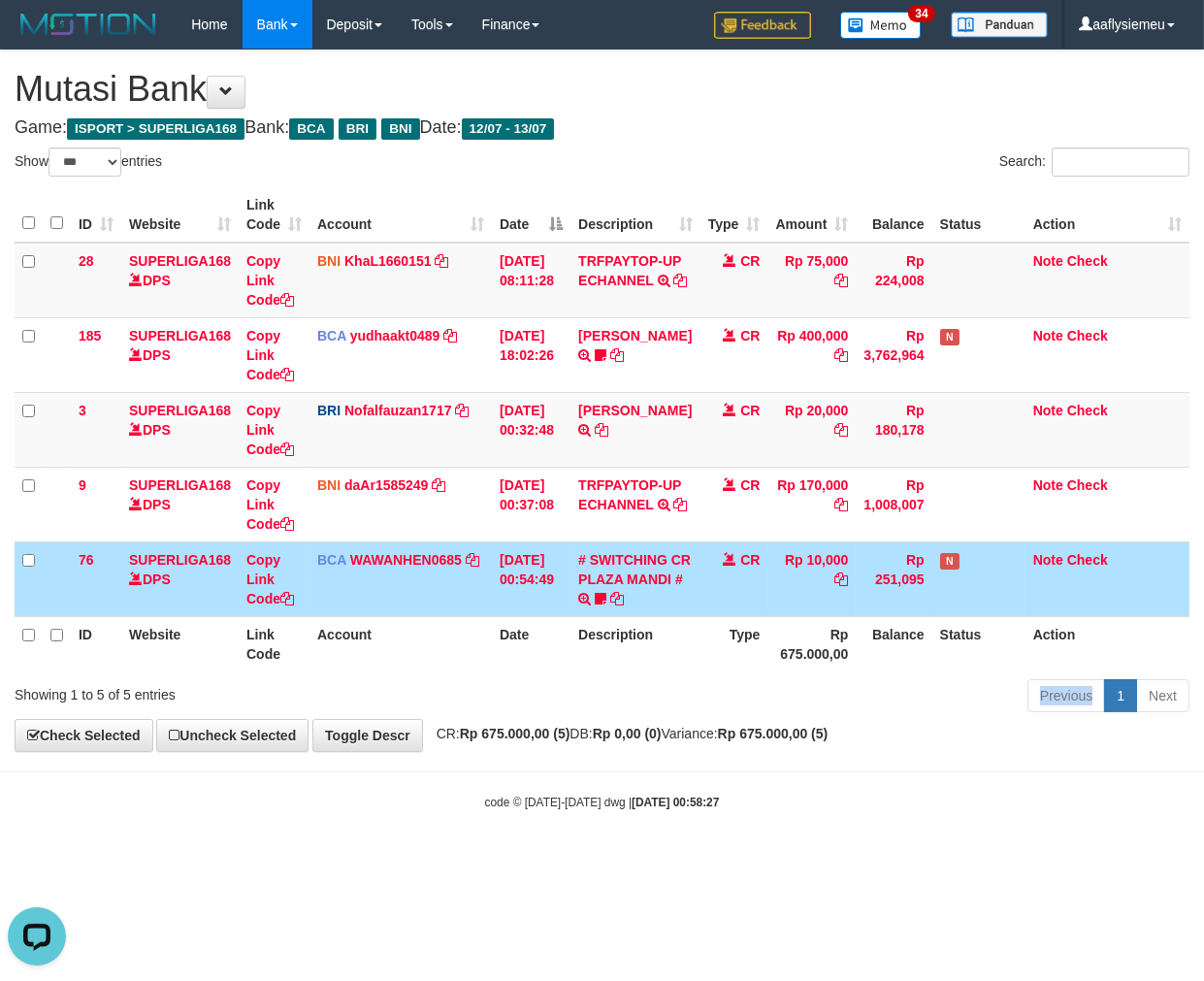 click on "Previous 1 Next" at bounding box center (853, 698) 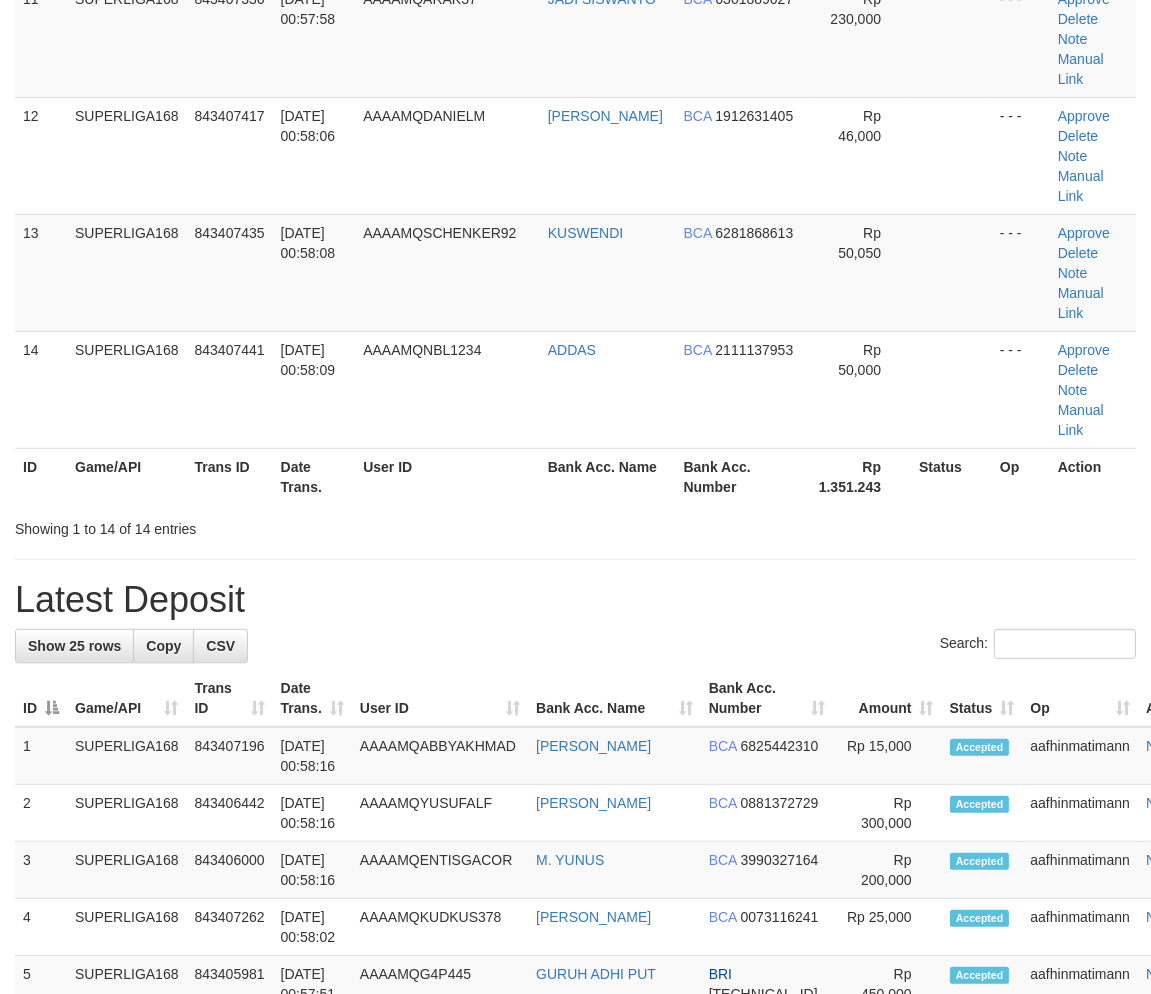 scroll, scrollTop: 1085, scrollLeft: 0, axis: vertical 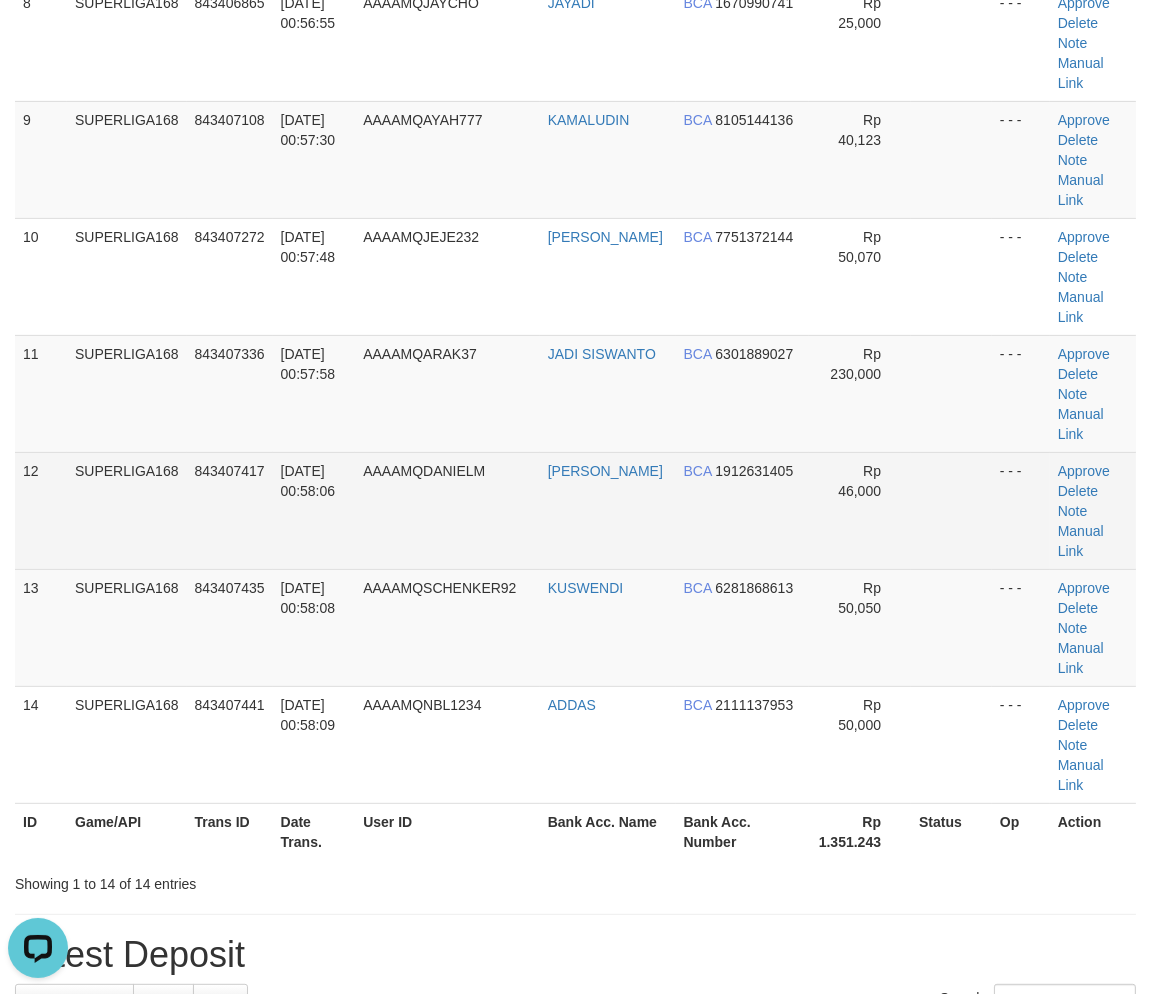 click on "843407417" at bounding box center (230, 510) 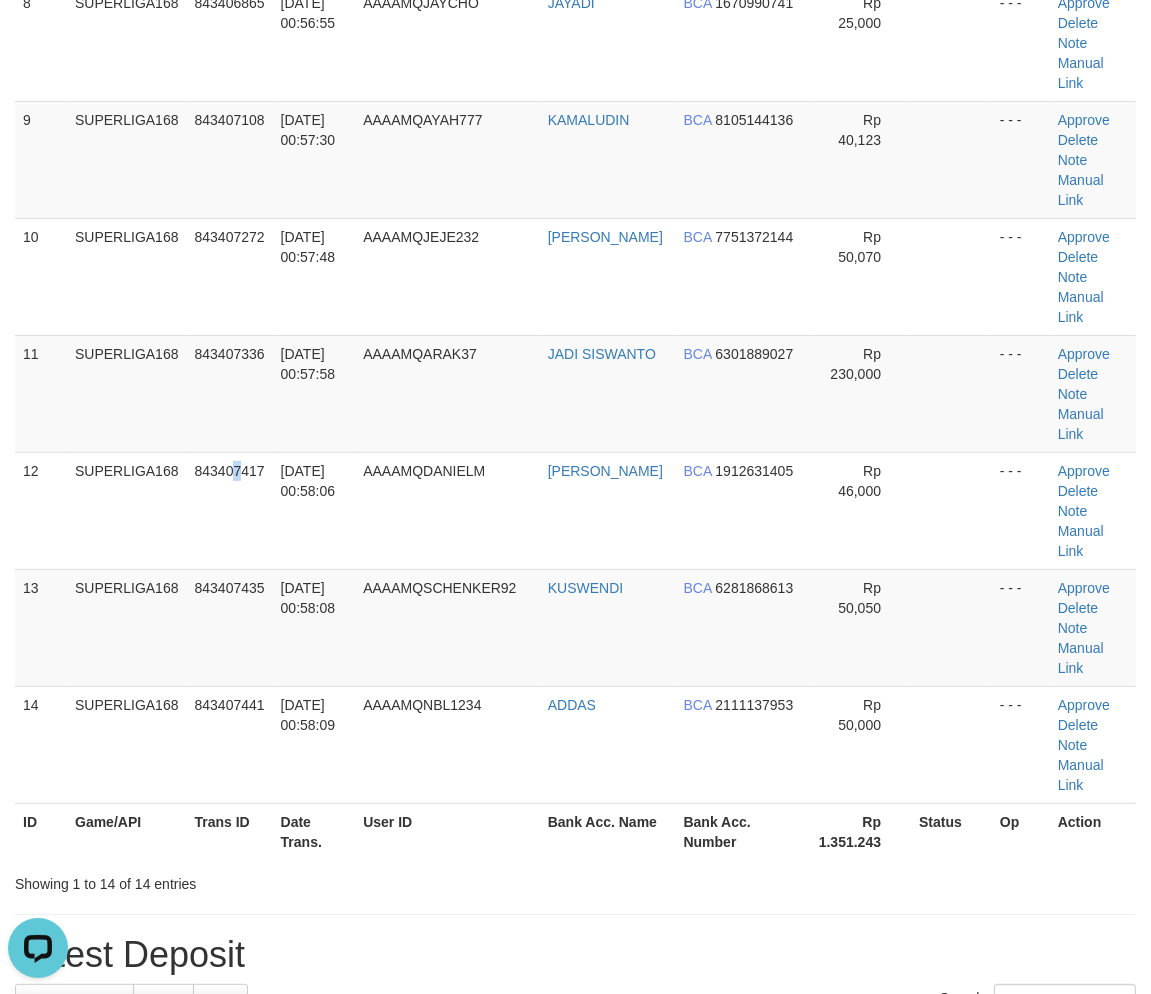 drag, startPoint x: 245, startPoint y: 502, endPoint x: 6, endPoint y: 580, distance: 251.40605 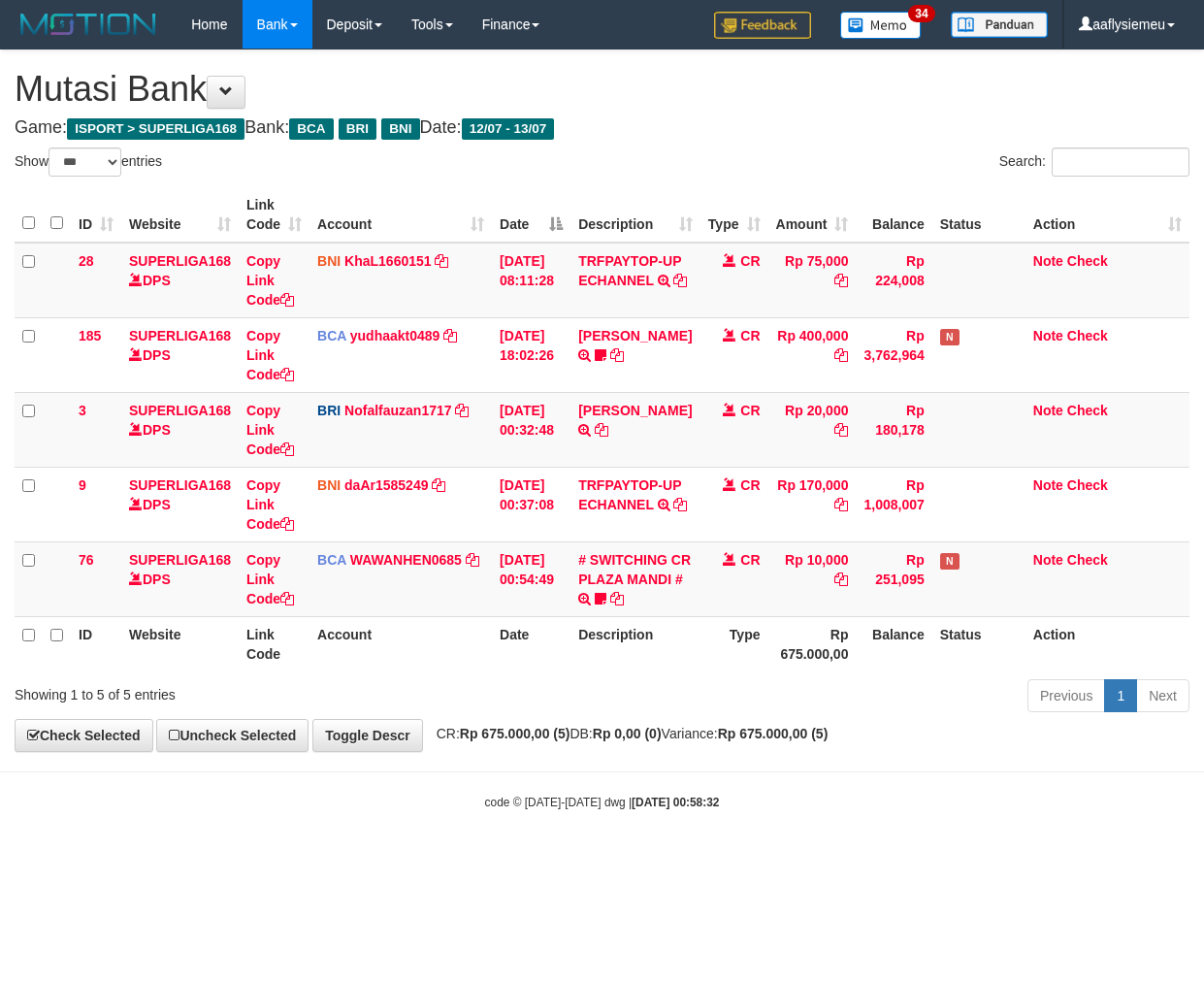 select on "***" 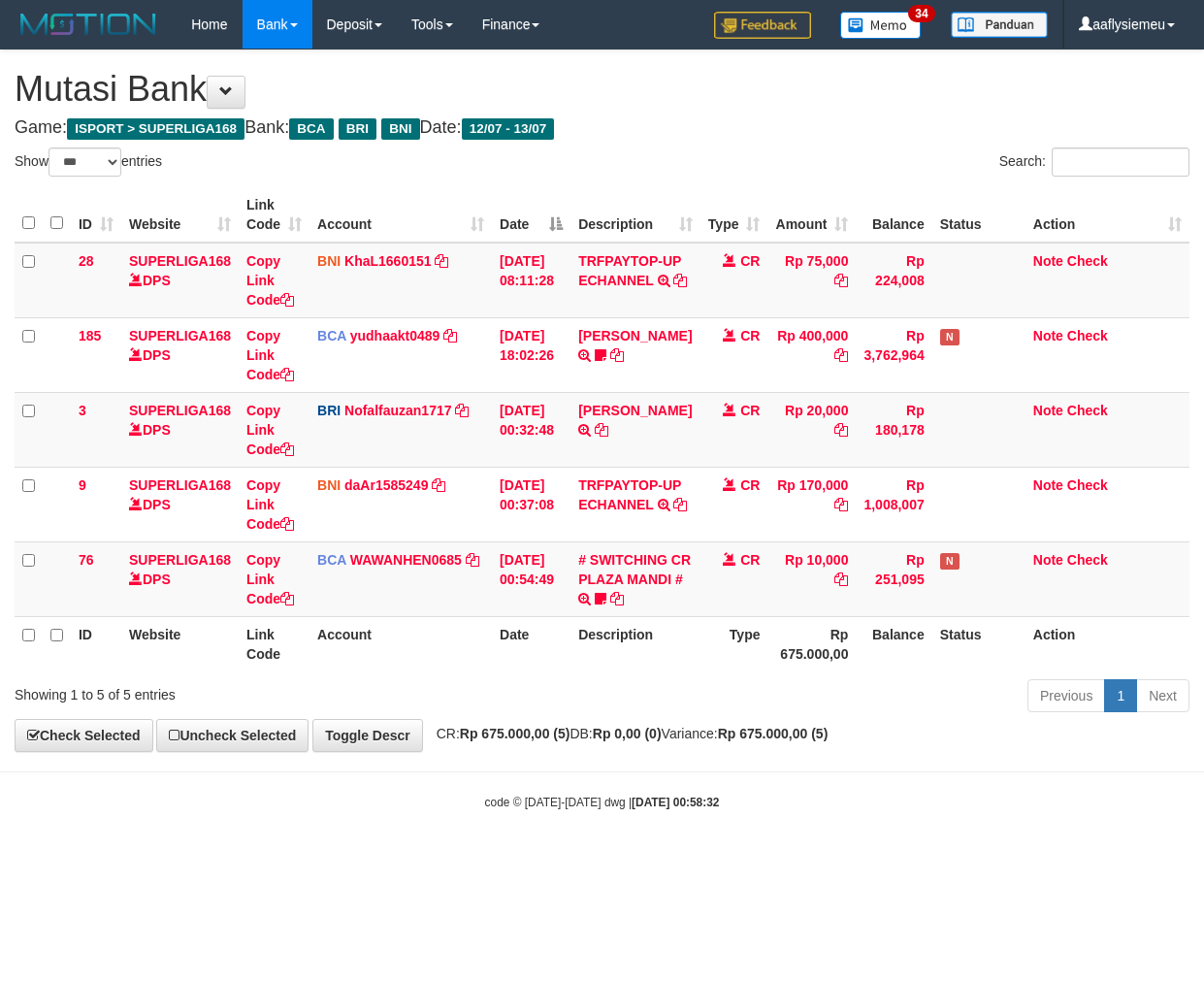 scroll, scrollTop: 0, scrollLeft: 0, axis: both 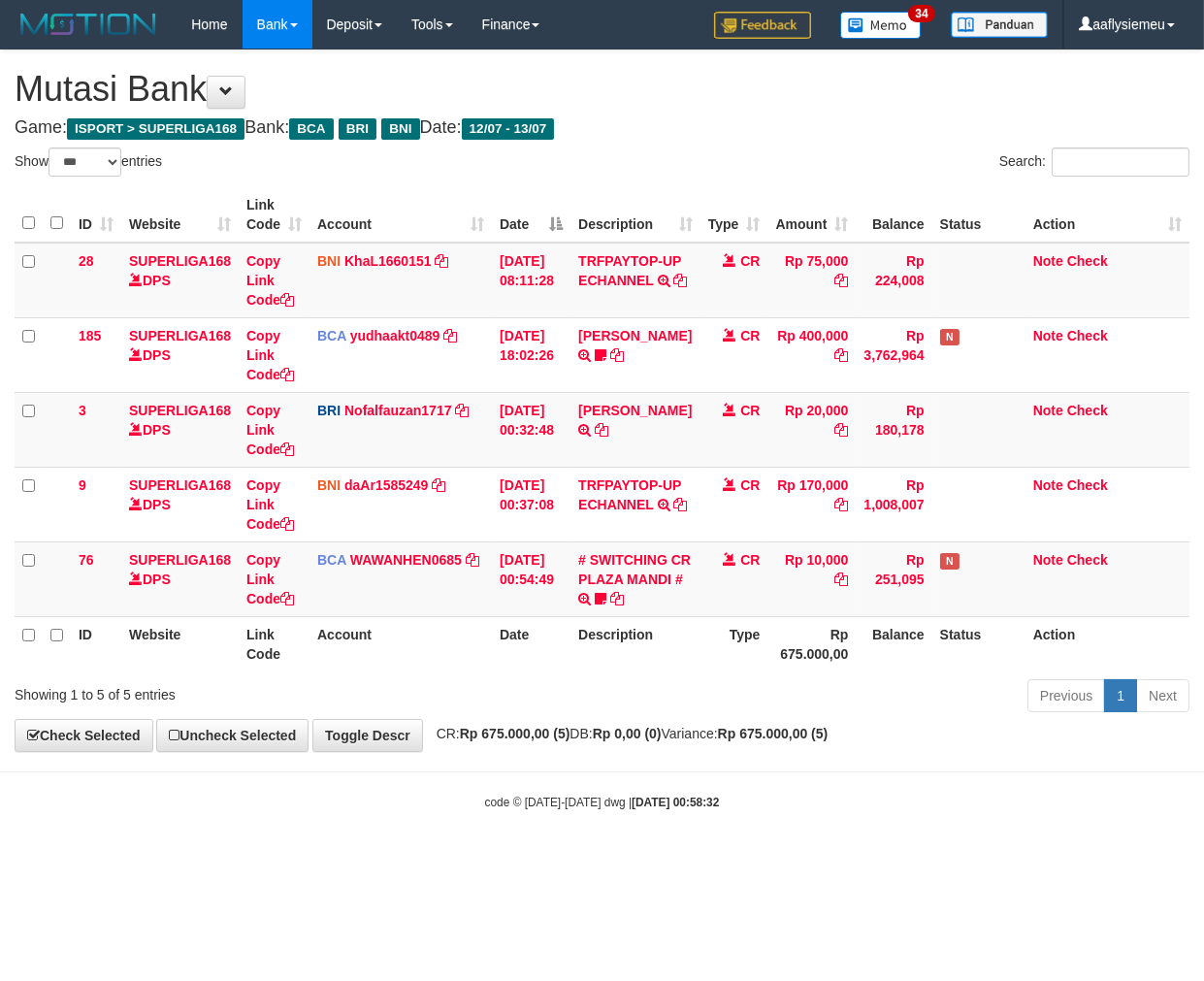click on "Previous 1 Next" at bounding box center [853, 698] 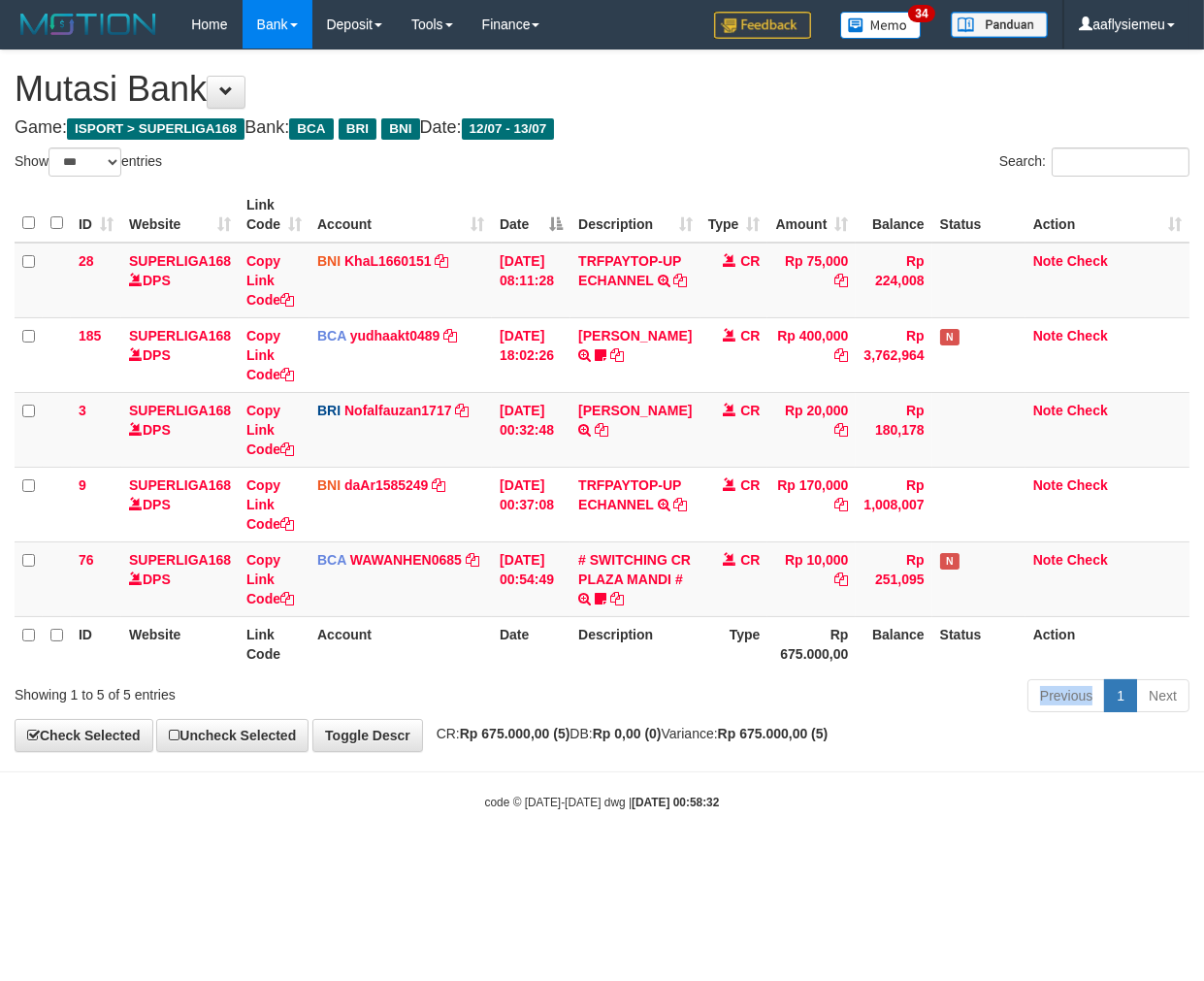 drag, startPoint x: 559, startPoint y: 770, endPoint x: 7, endPoint y: 857, distance: 558.8139 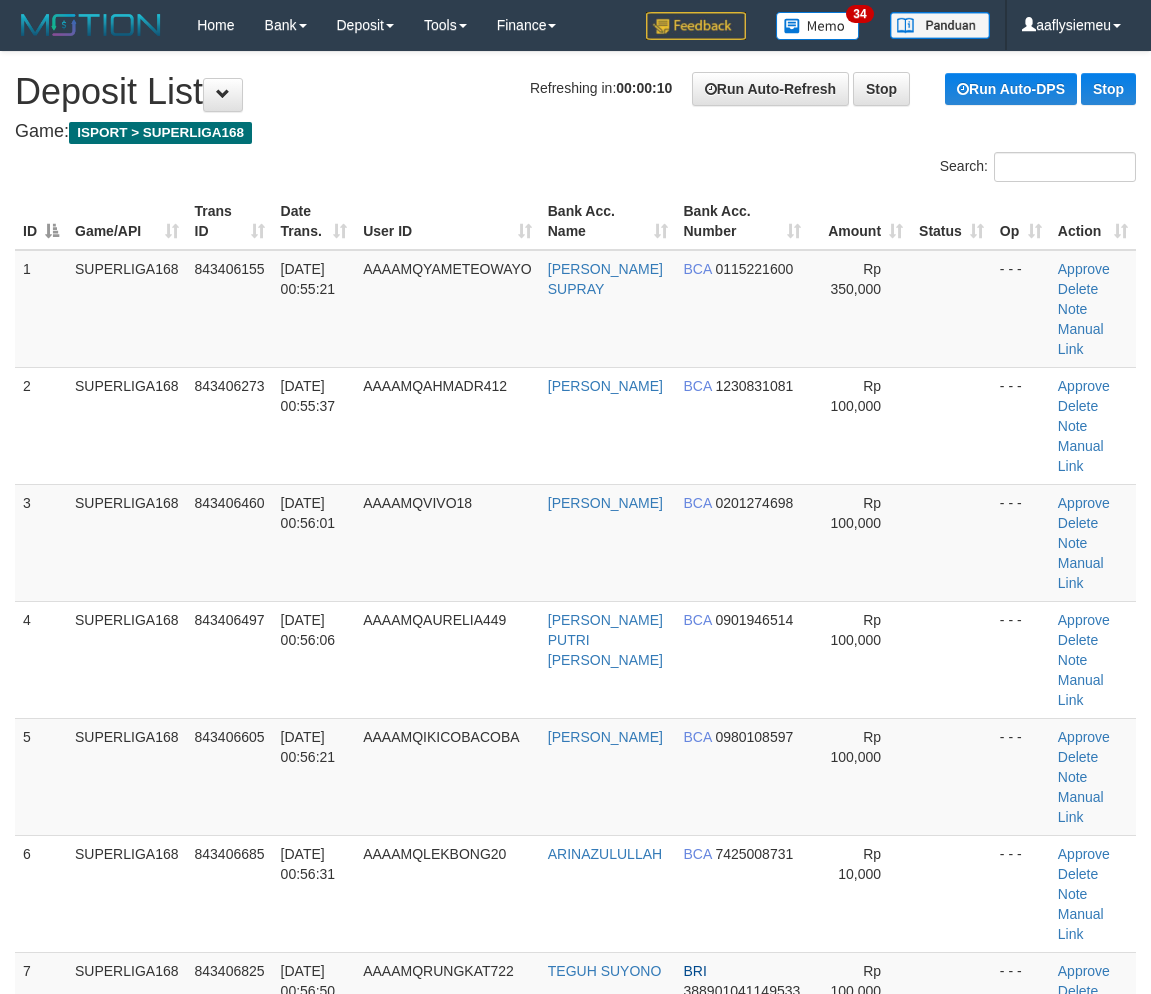 scroll, scrollTop: 1481, scrollLeft: 0, axis: vertical 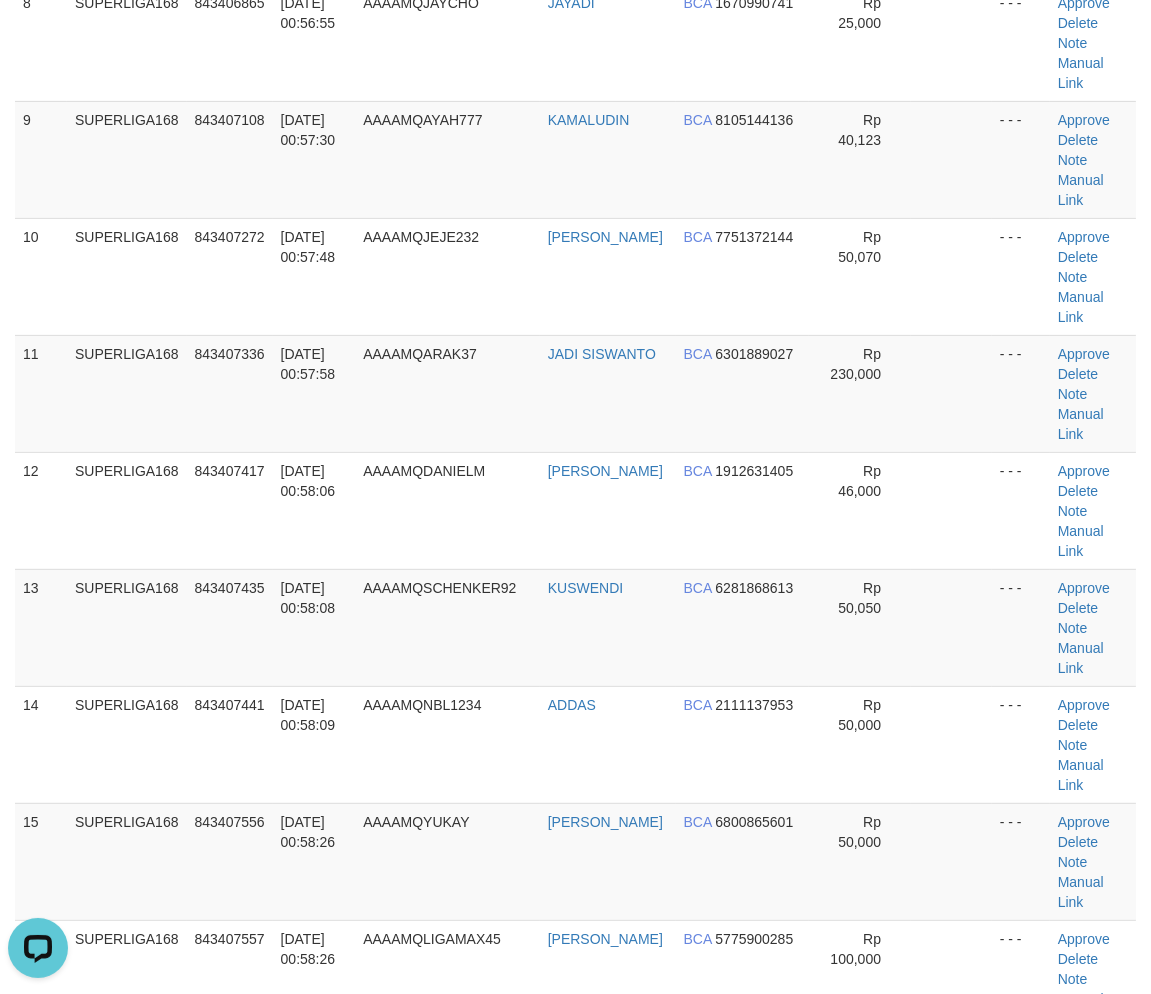 drag, startPoint x: 270, startPoint y: 571, endPoint x: 7, endPoint y: 651, distance: 274.89816 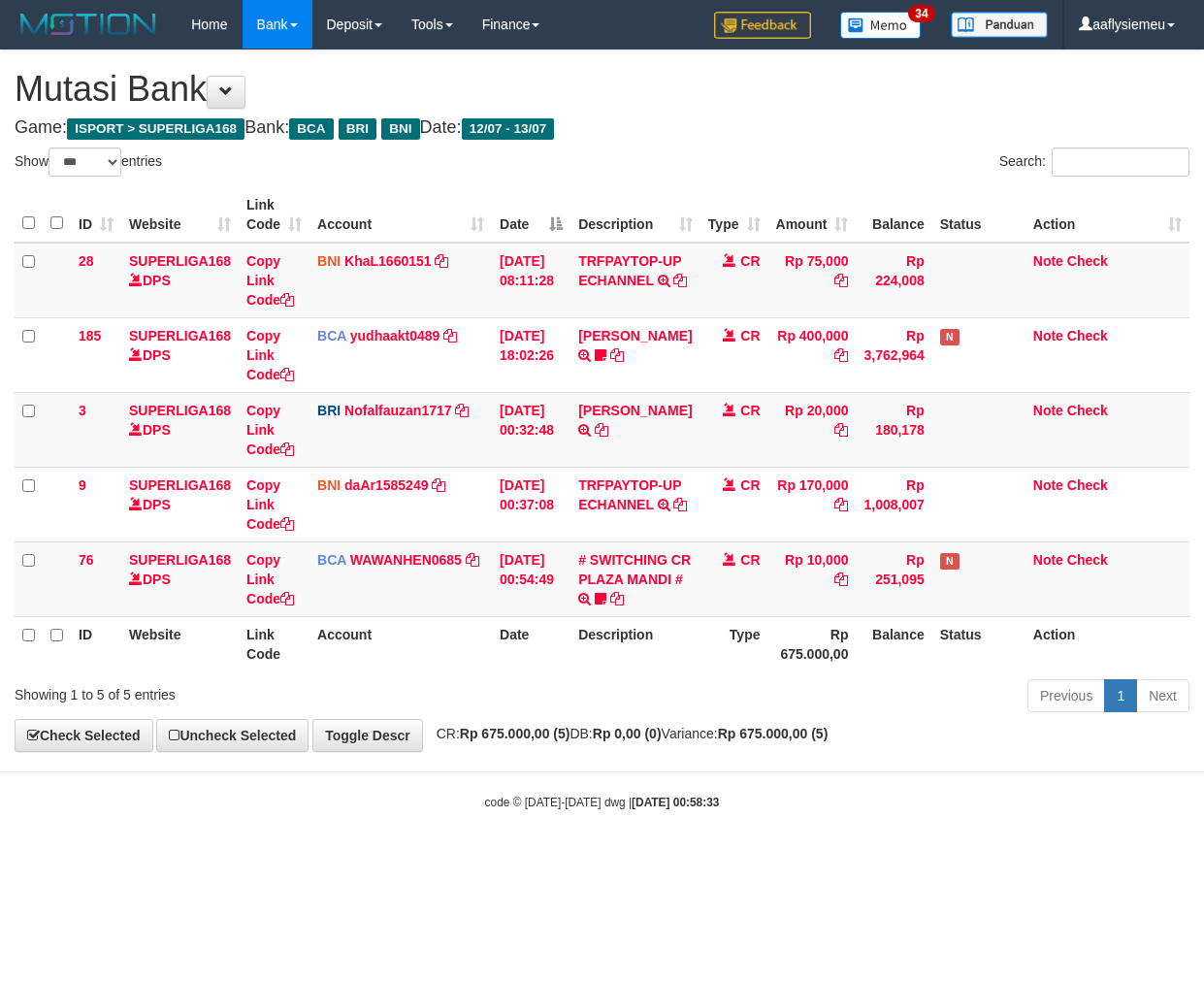 select on "***" 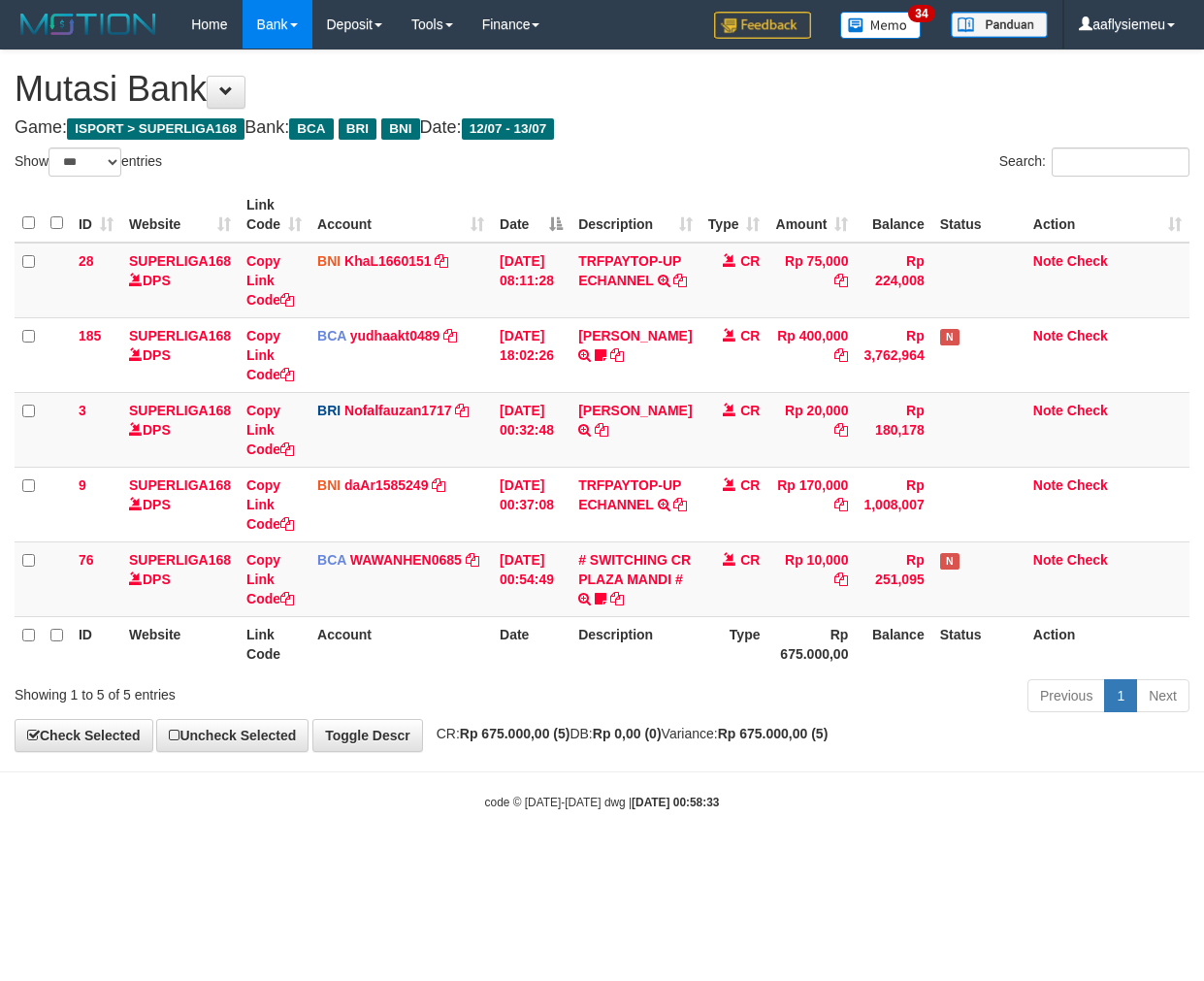 scroll, scrollTop: 0, scrollLeft: 0, axis: both 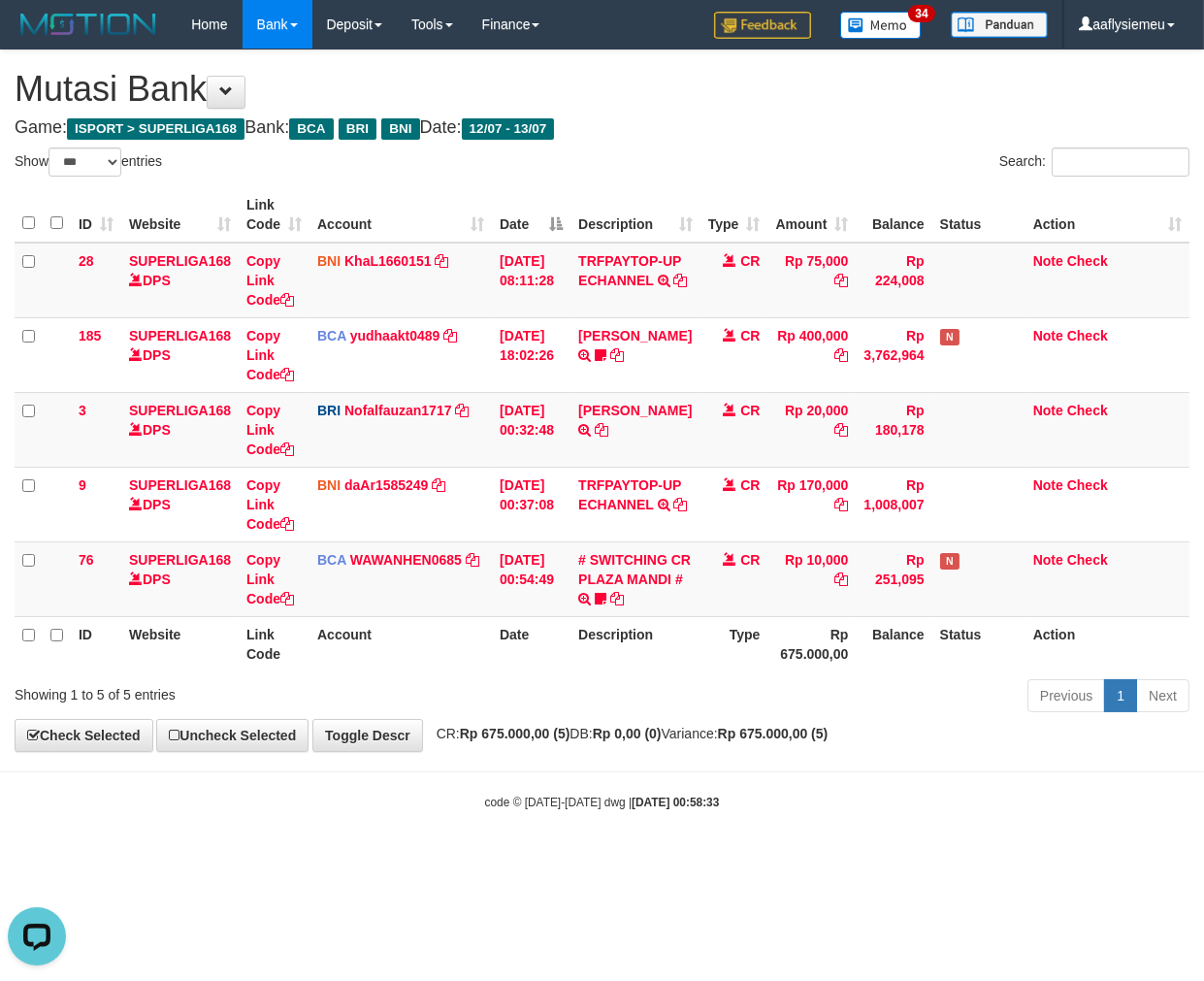 click on "CR:  Rp 675.000,00 (5)      DB:  Rp 0,00 (0)      Variance:  Rp 675.000,00 (5)" at bounding box center [628, 734] 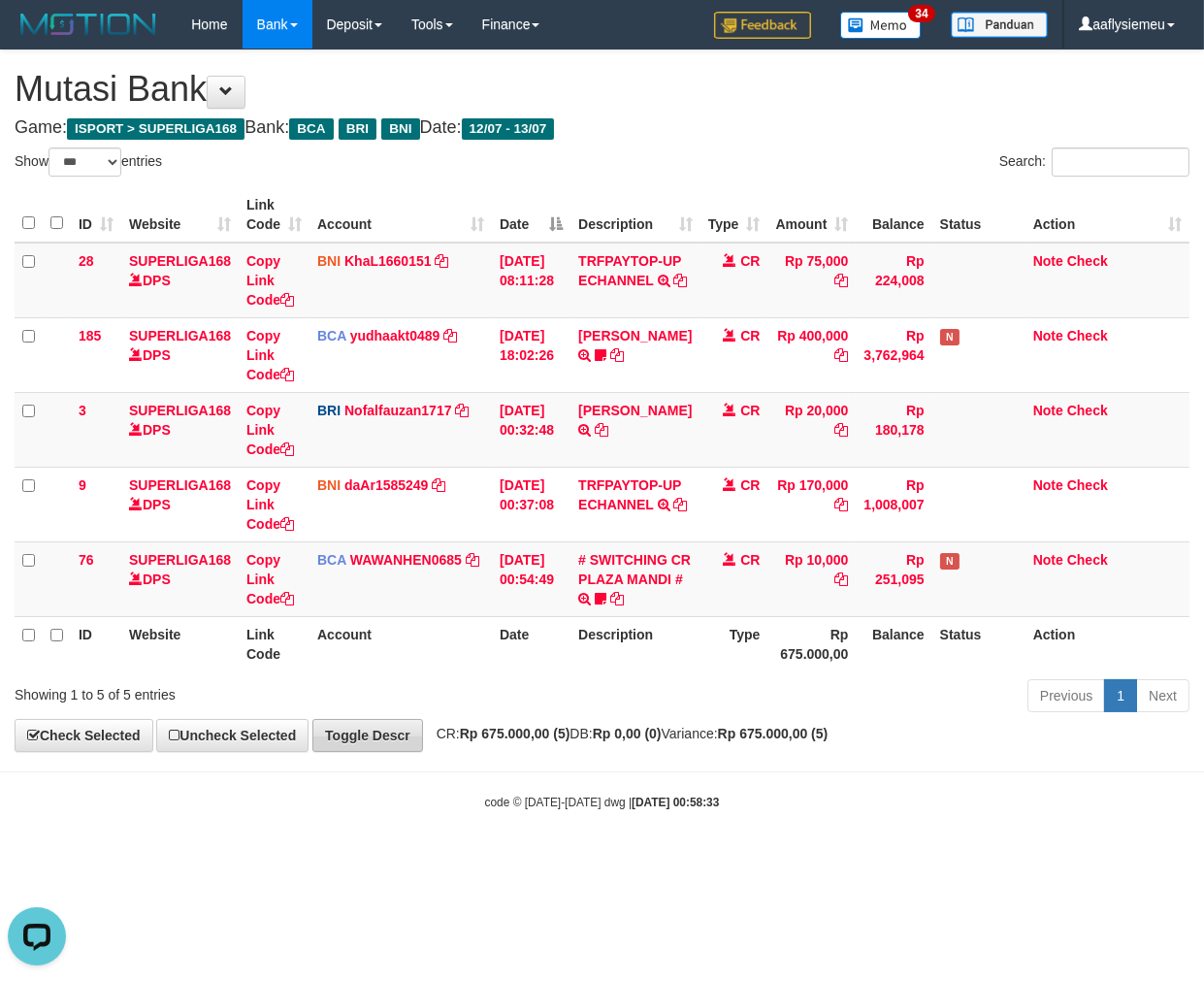 click on "**********" at bounding box center (602, 401) 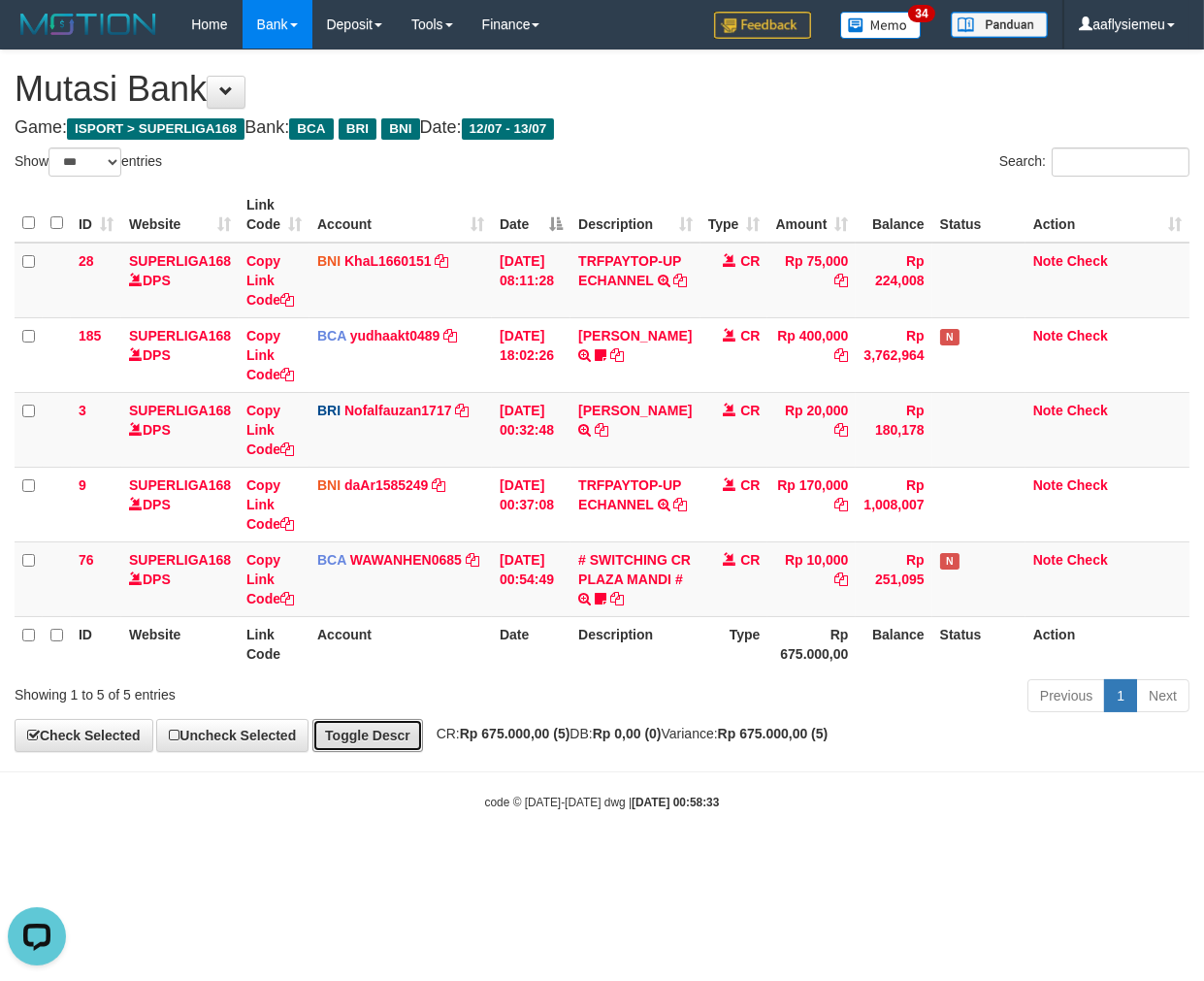 click on "Toggle Descr" at bounding box center (368, 736) 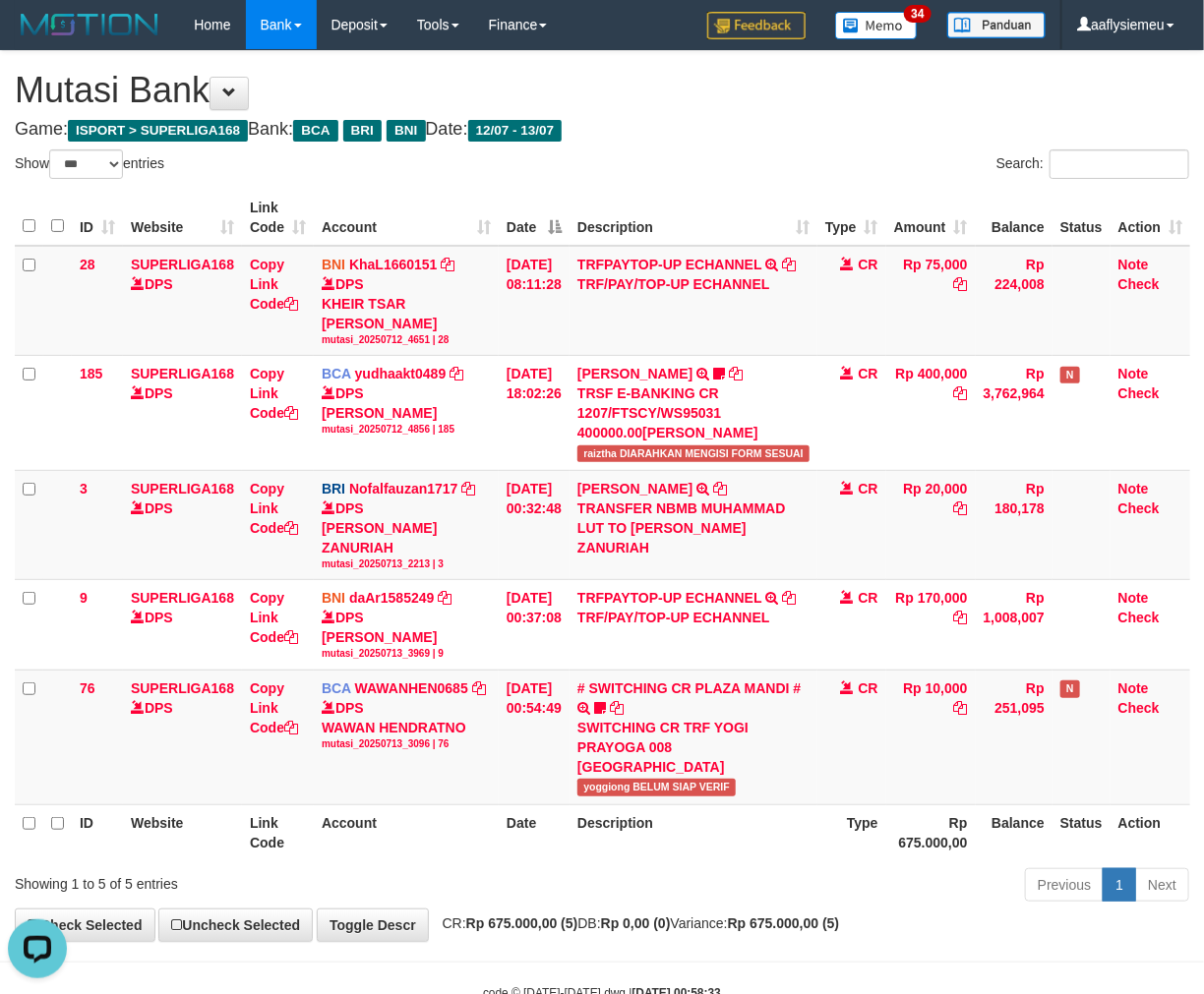 click on "Account" at bounding box center (406, 832) 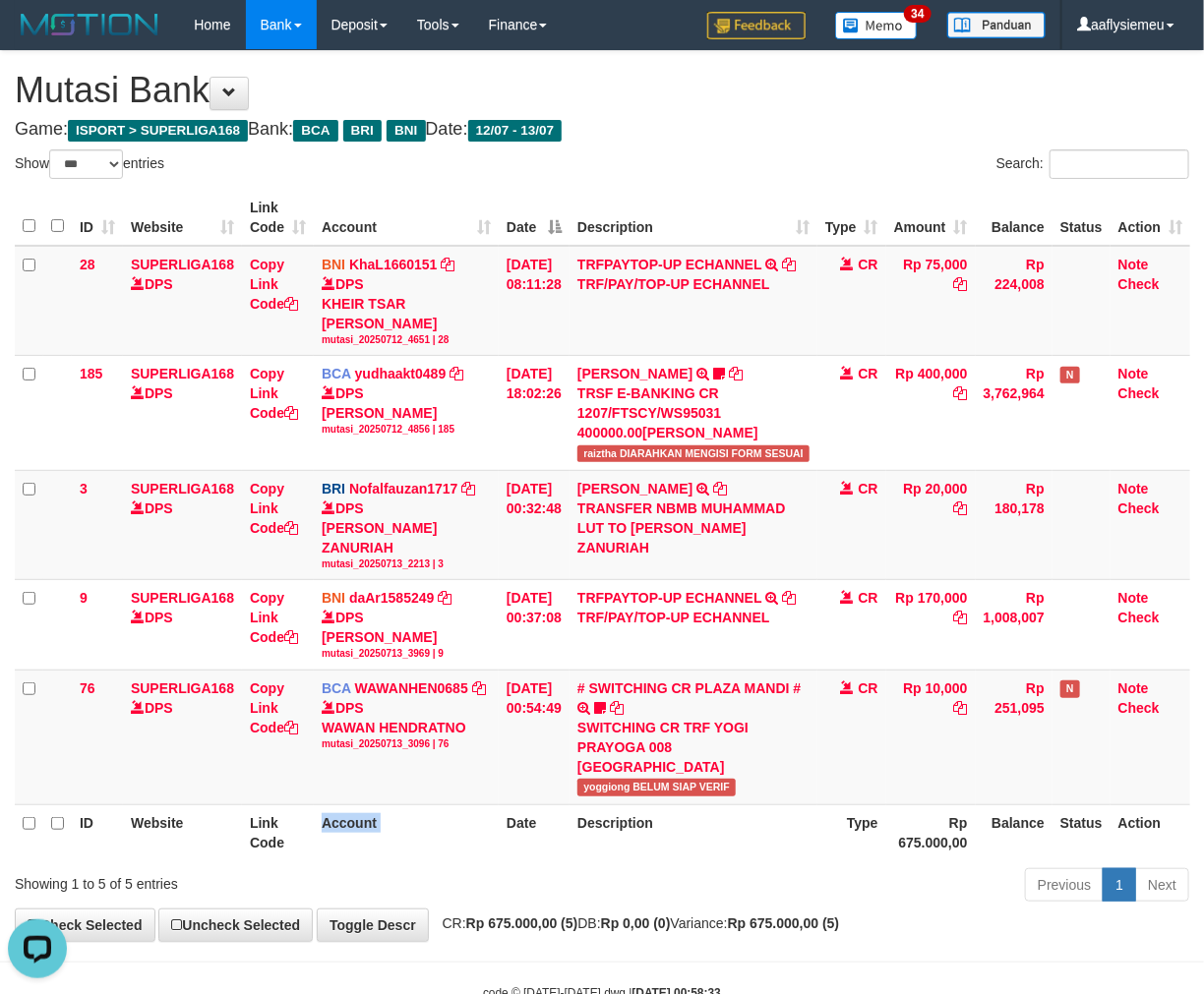 click on "Account" at bounding box center (406, 832) 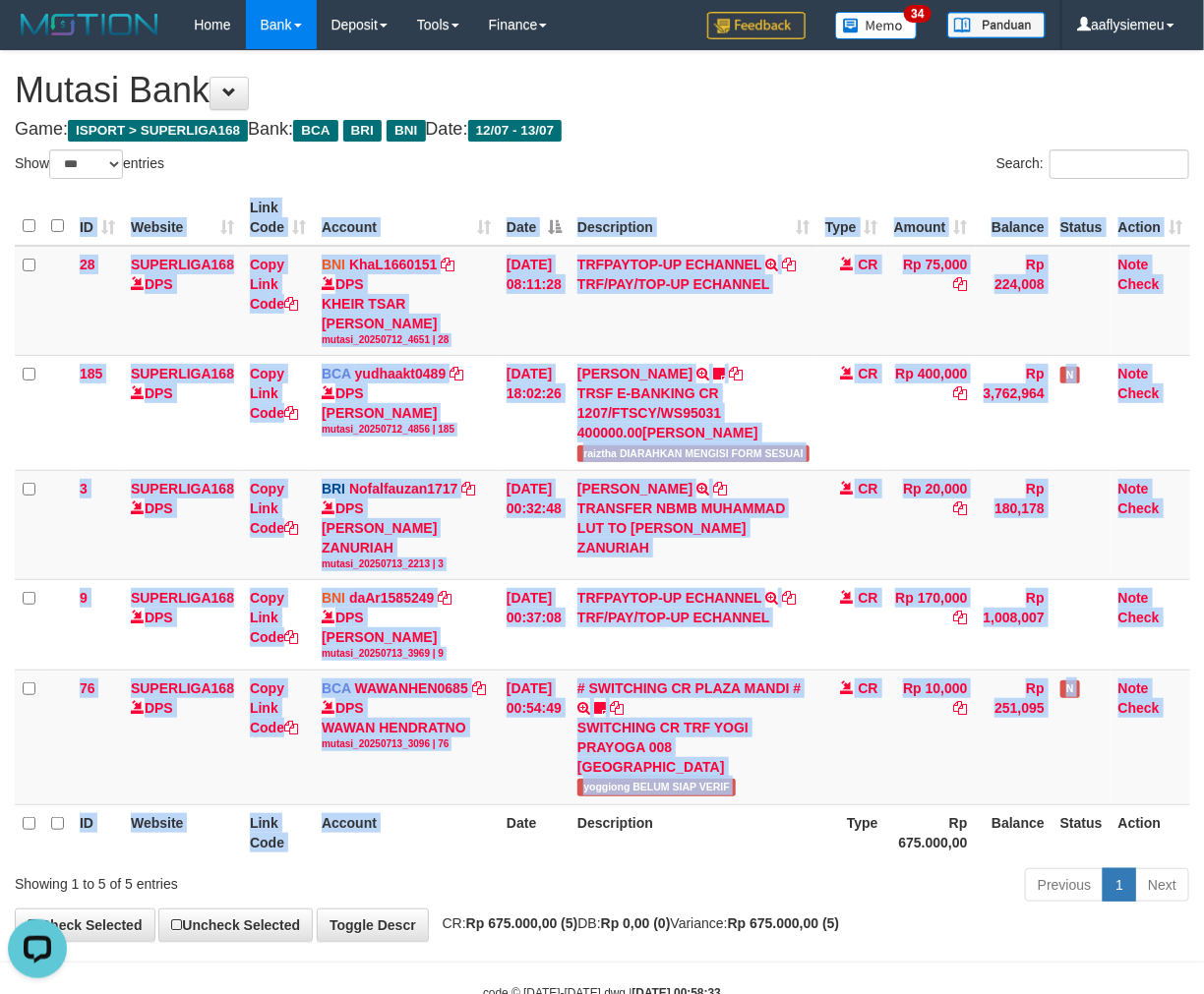 click on "ID Website Link Code Account Date Description Type Amount Balance Status Action
28
SUPERLIGA168    DPS
Copy Link Code
BNI
KhaL1660151
DPS
KHEIR TSAR MUHAMMAD ALI
mutasi_20250712_4651 | 28
mutasi_20250712_4651 | 28
12/07/2025 08:11:28
TRFPAYTOP-UP ECHANNEL         TRF/PAY/TOP-UP ECHANNEL
CR
Rp 75,000
Rp 224,008
Note
Check
185
SUPERLIGA168    DPS
Copy Link Code
BCA
yudhaakt0489
DPS
YUDHA AKTARIANTO" at bounding box center [602, 525] 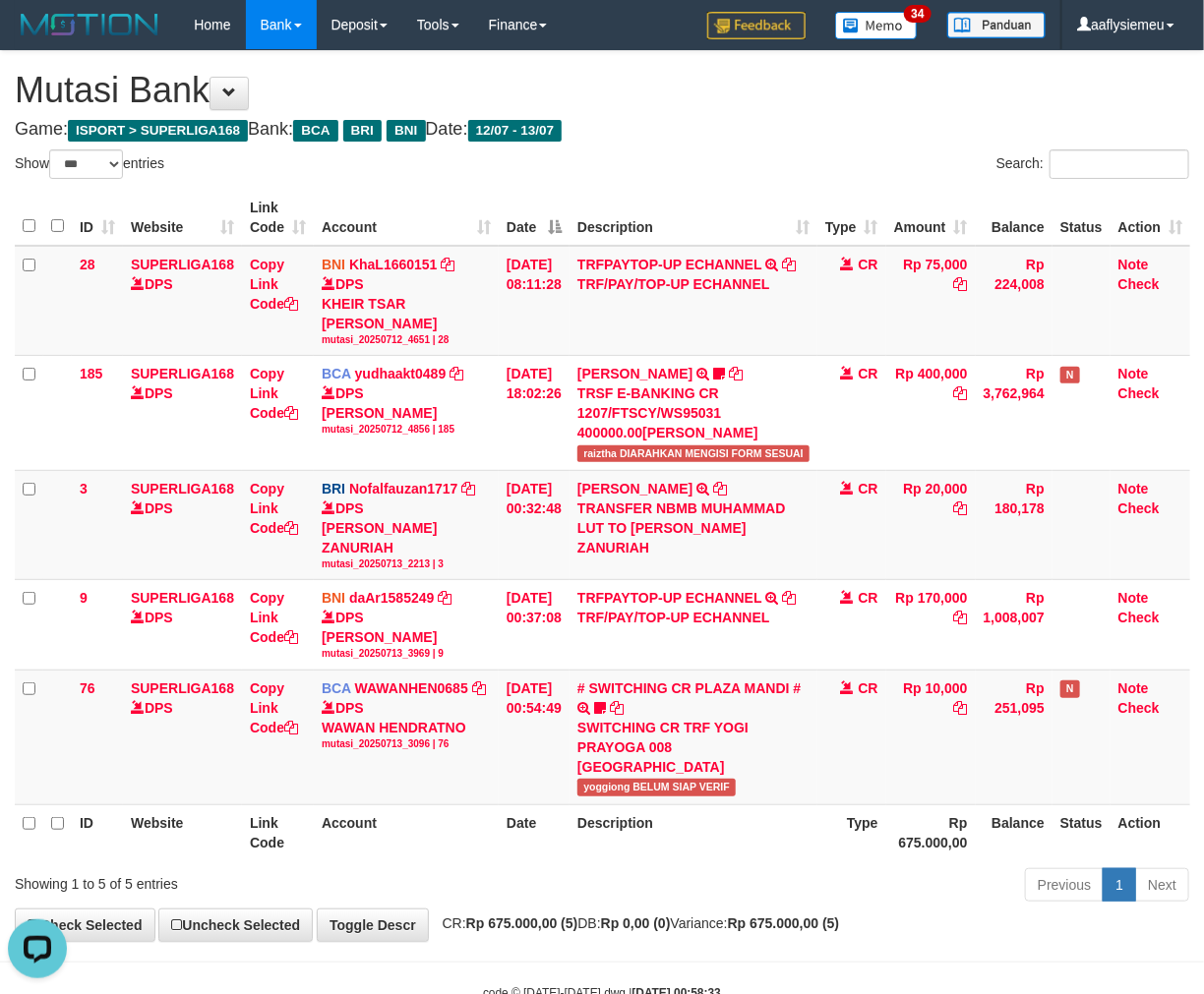 click on "Previous 1 Next" at bounding box center (853, 887) 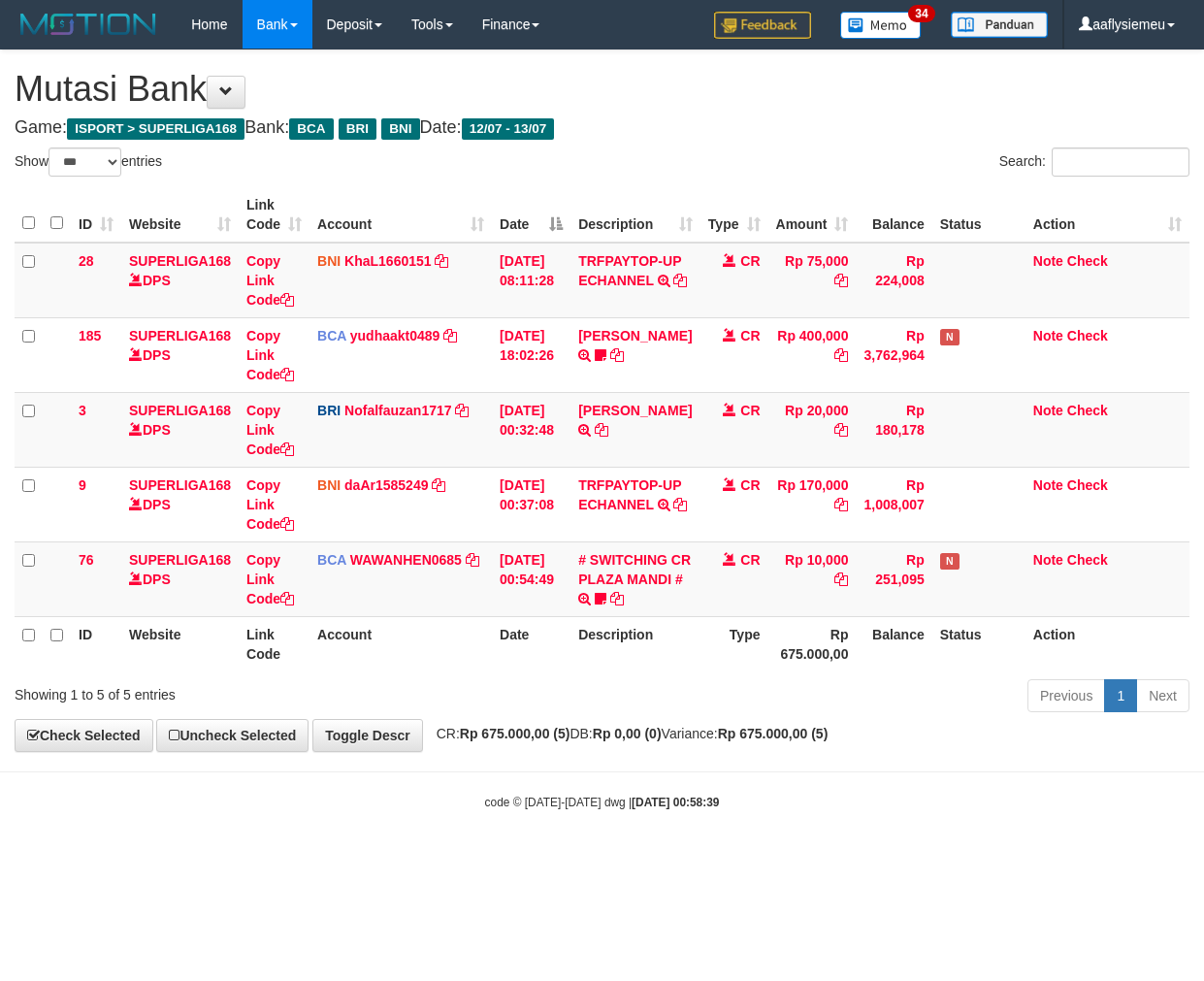 select on "***" 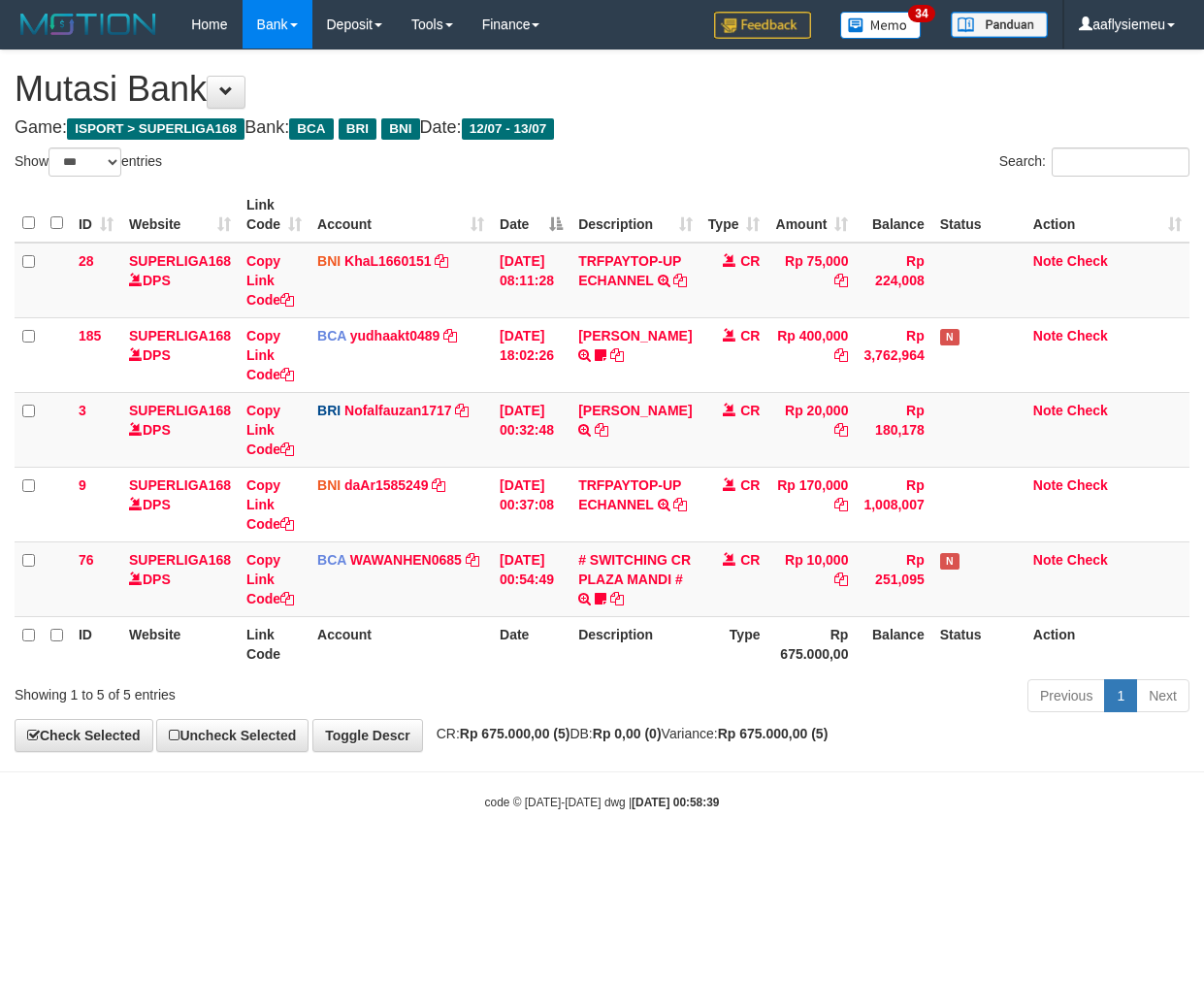 scroll, scrollTop: 0, scrollLeft: 0, axis: both 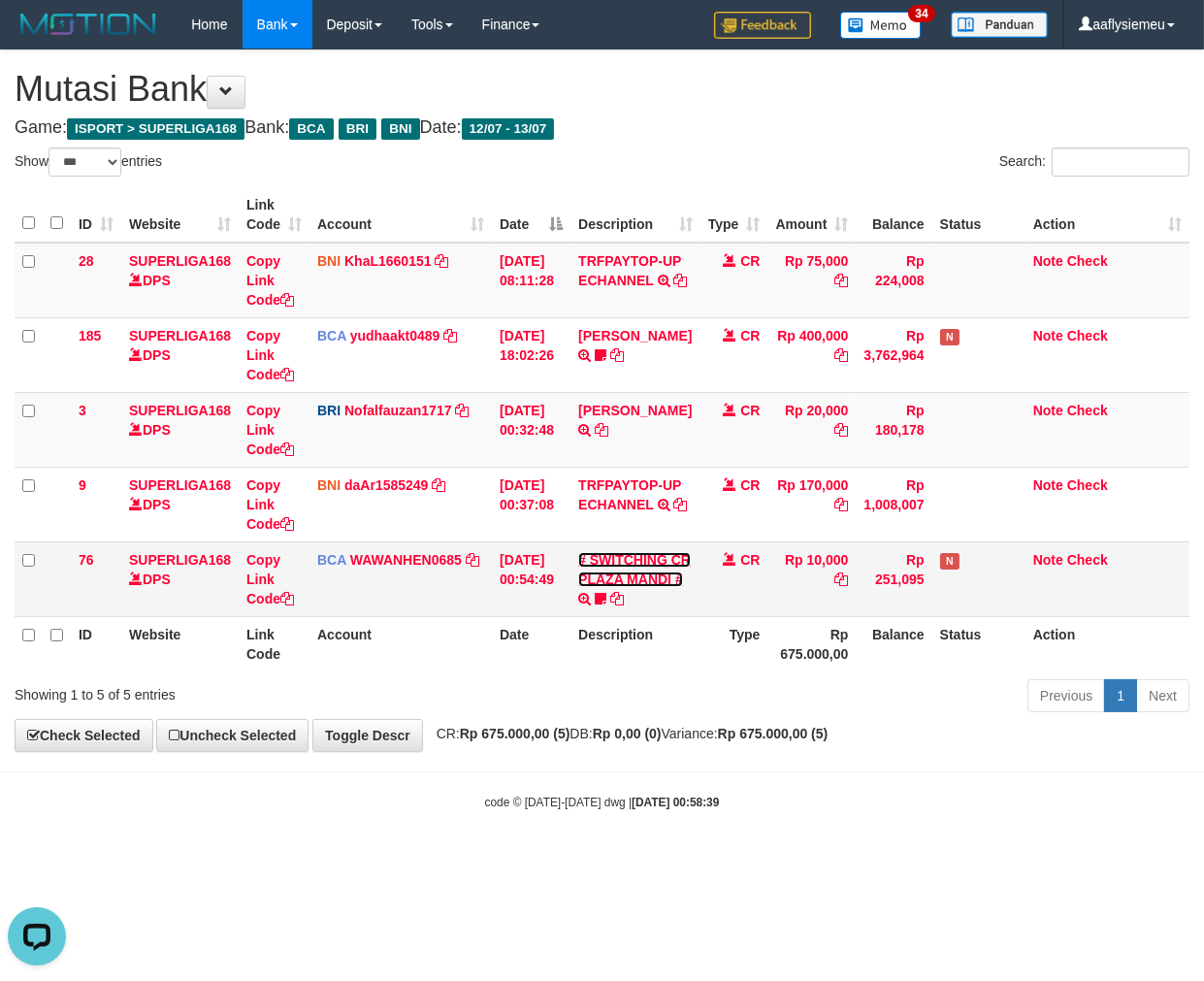 drag, startPoint x: 633, startPoint y: 637, endPoint x: 907, endPoint y: 613, distance: 275.04909 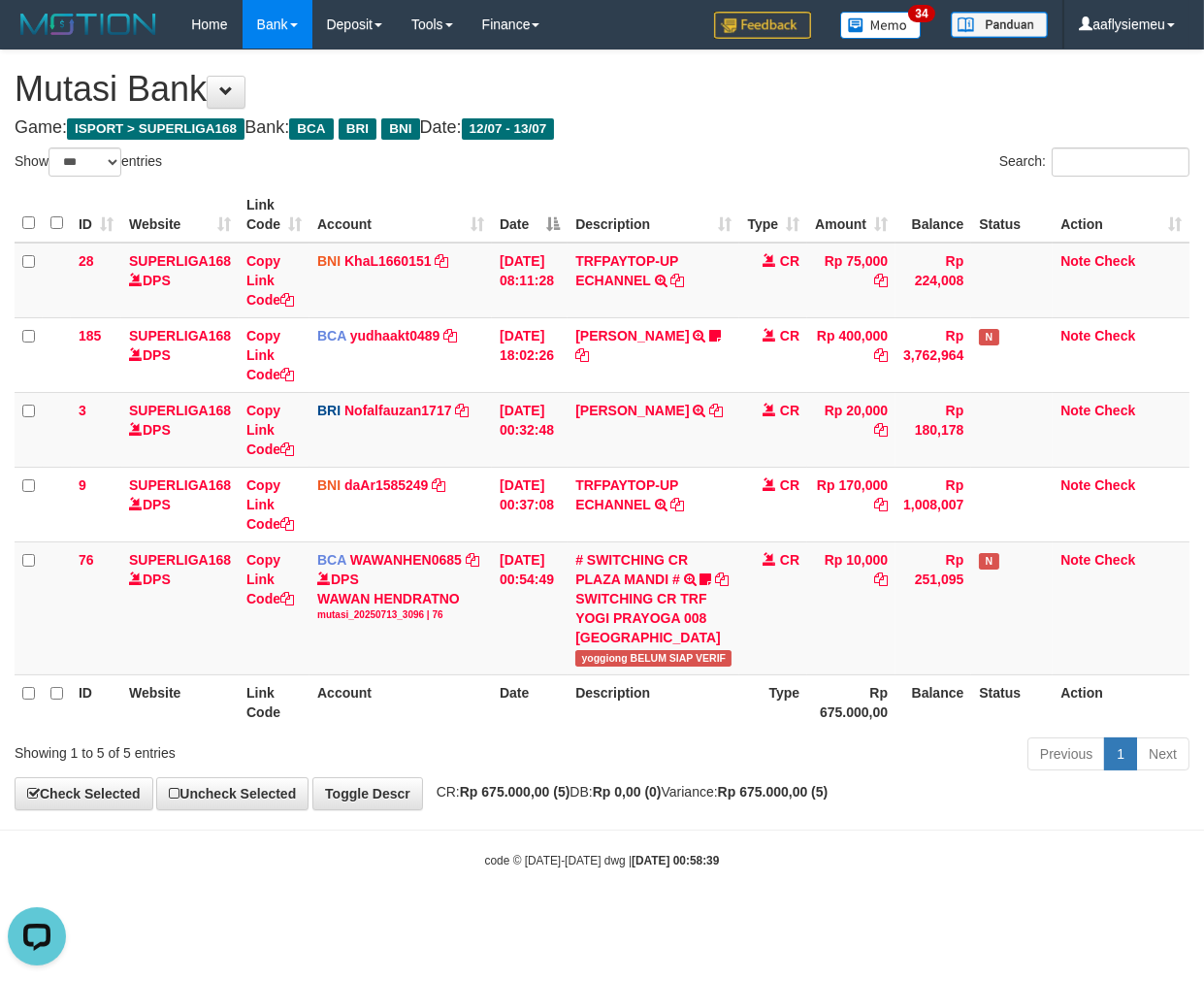 click on "Description" at bounding box center [653, 702] 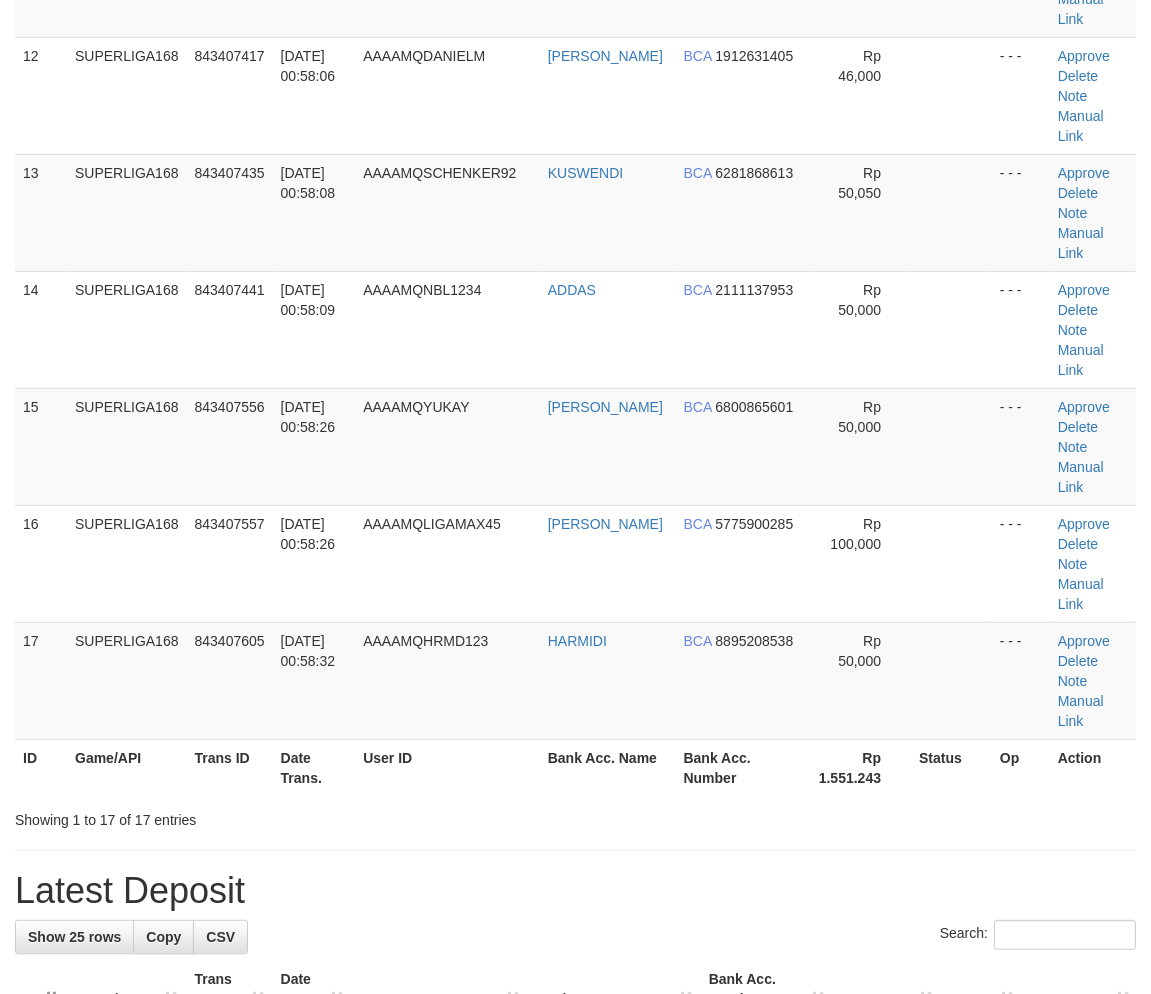 scroll, scrollTop: 1085, scrollLeft: 0, axis: vertical 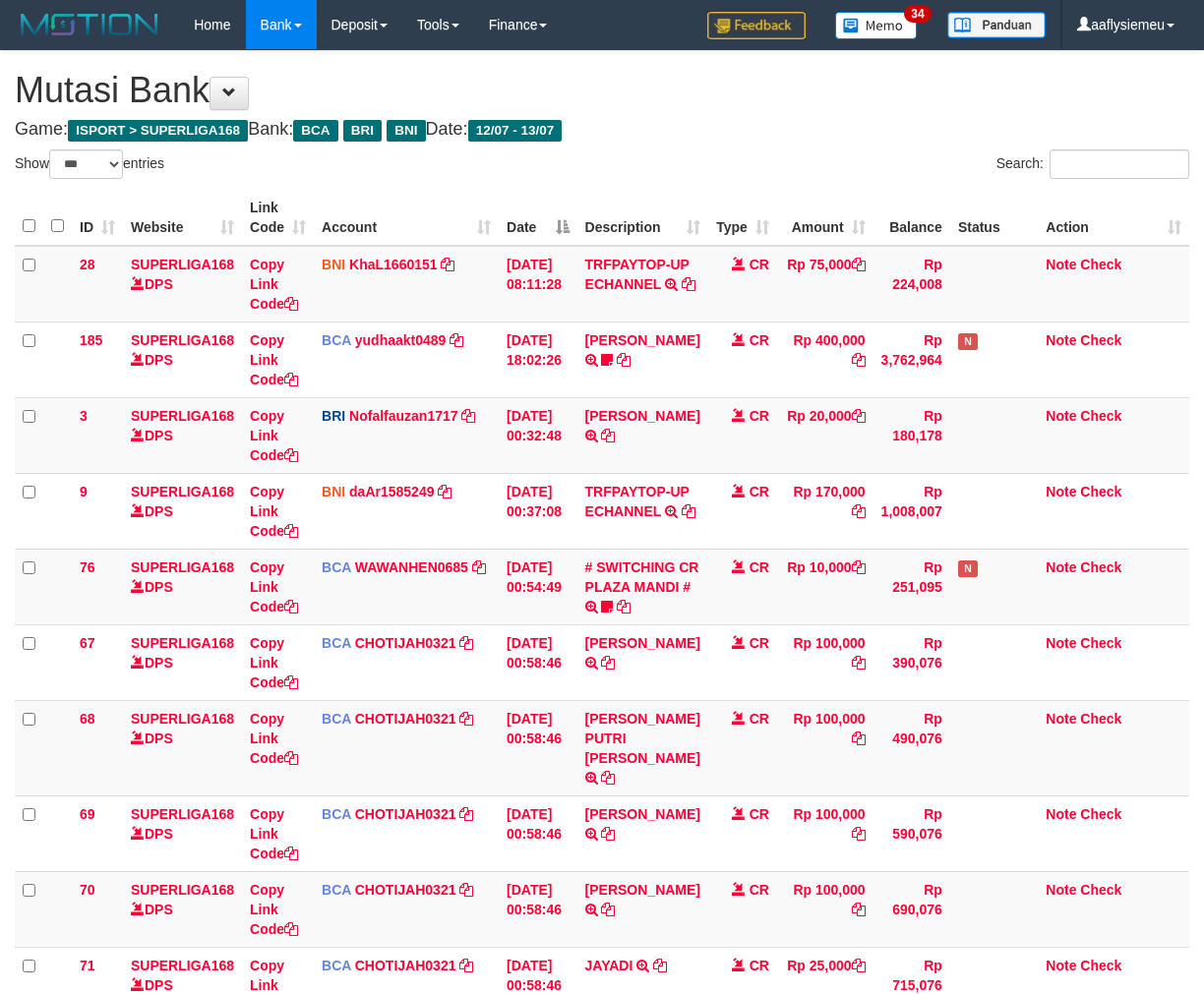 select on "***" 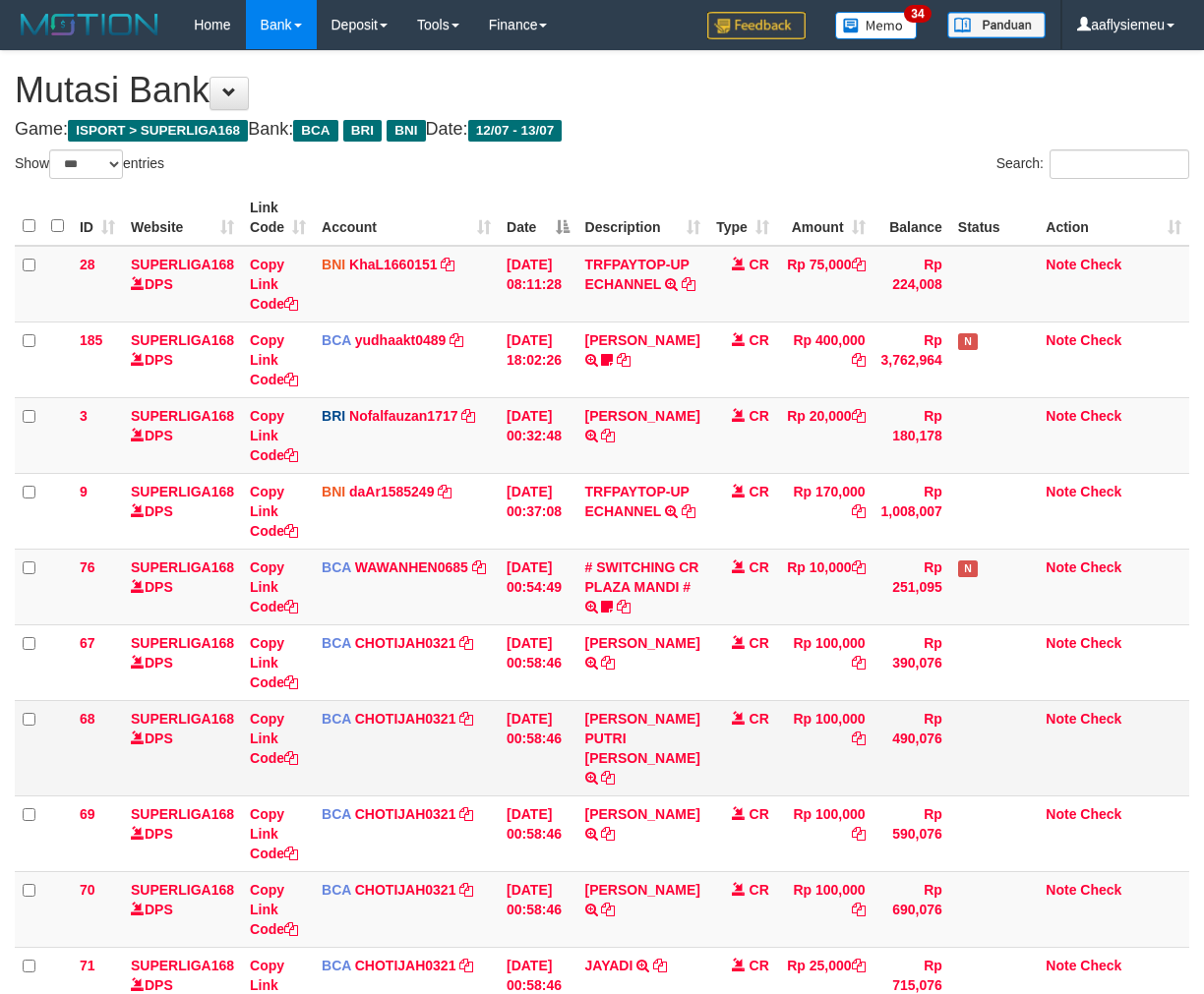 scroll, scrollTop: 0, scrollLeft: 0, axis: both 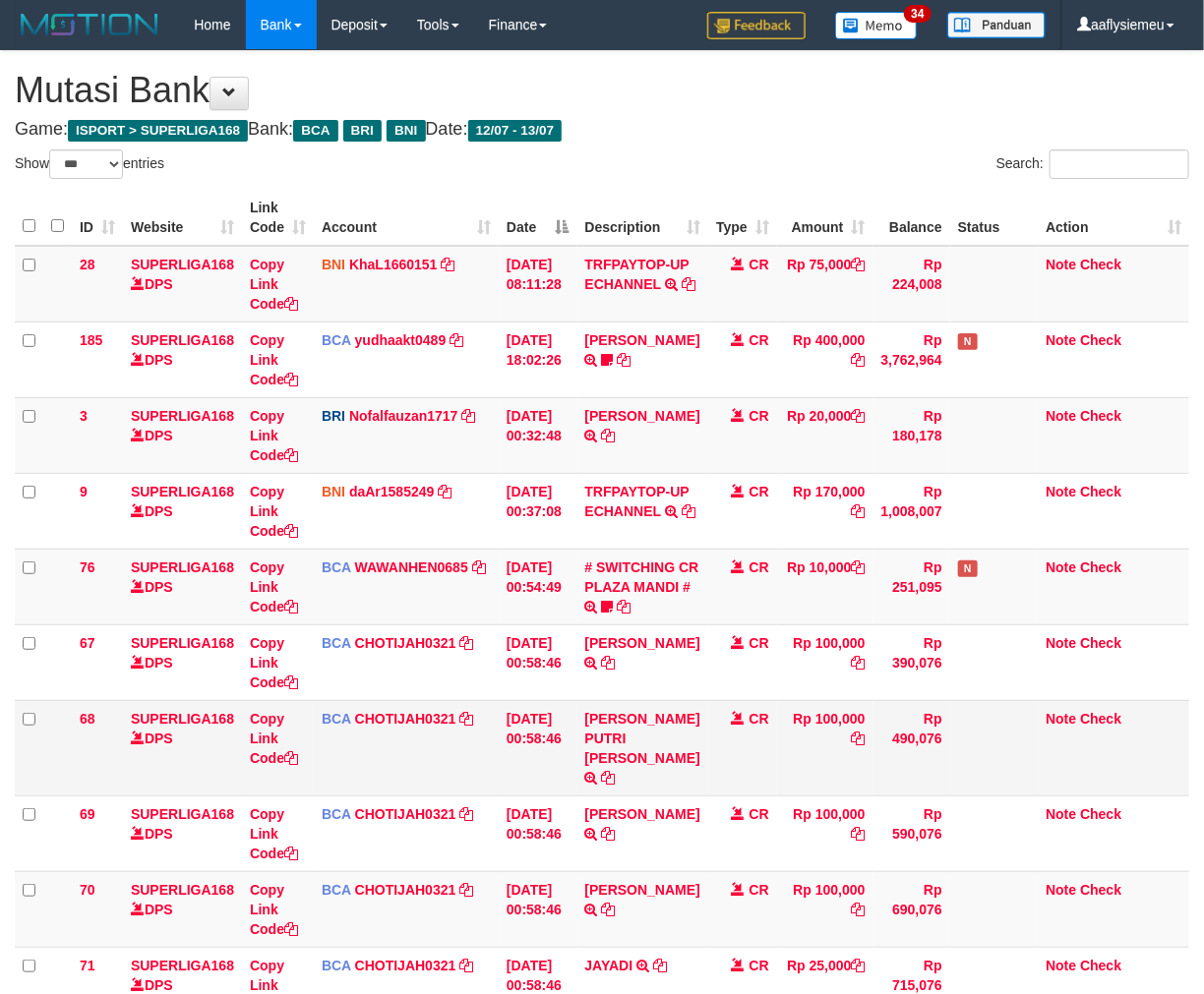 click on "BCA
CHOTIJAH0321
DPS
CHOTIJAH
mutasi_20250713_4606 | 68
mutasi_20250713_4606 | 68" at bounding box center (406, 747) 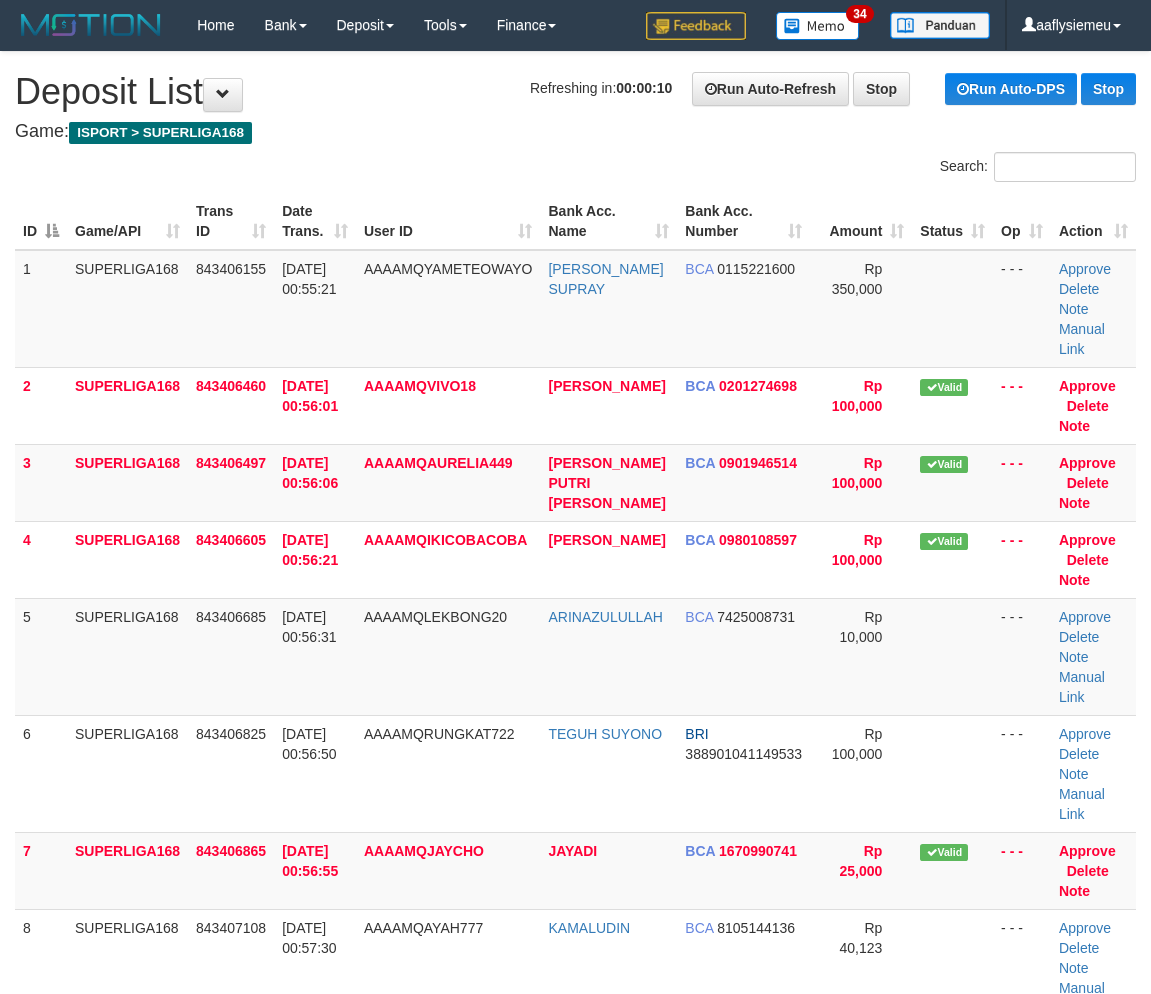 scroll, scrollTop: 0, scrollLeft: 0, axis: both 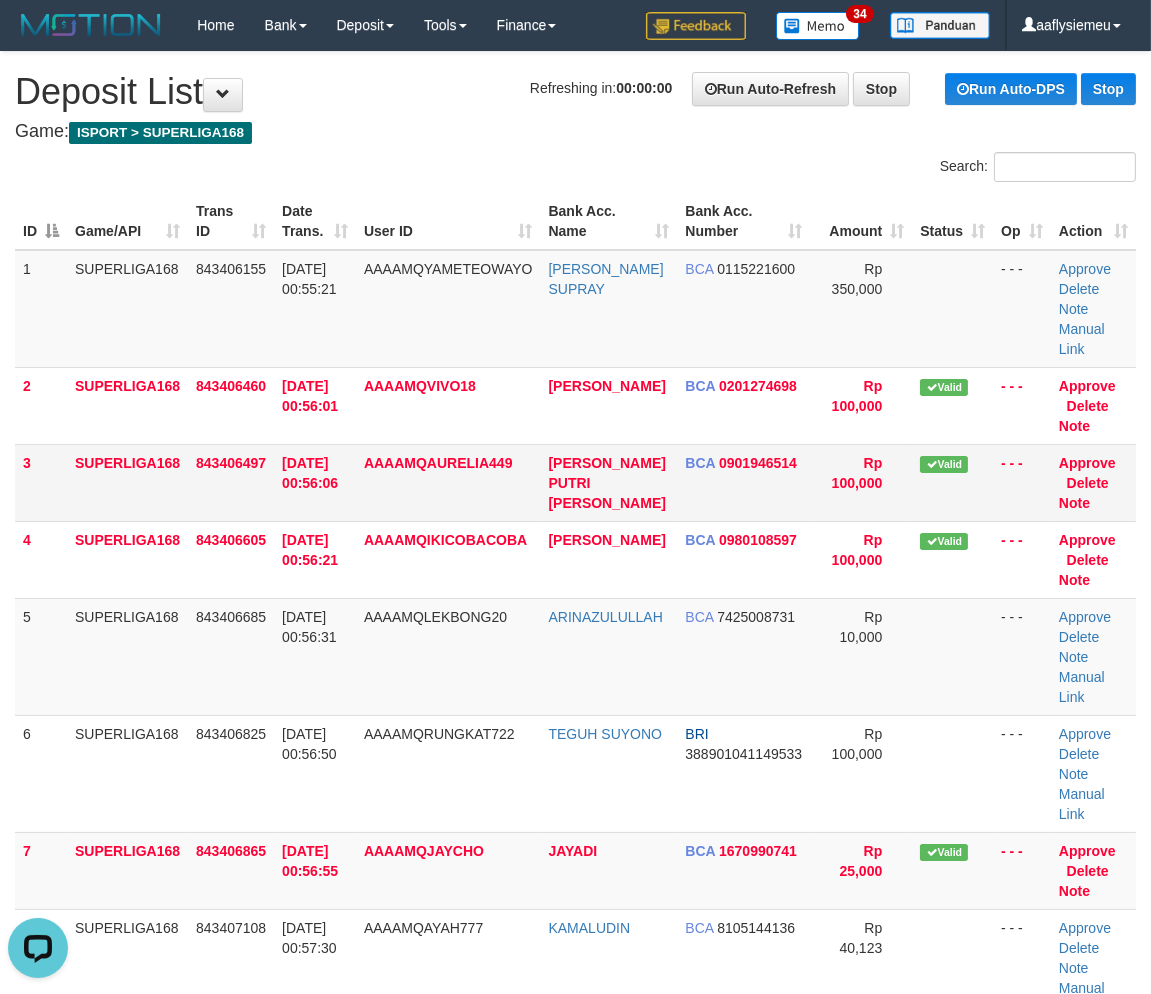 click on "SUPERLIGA168" at bounding box center [127, 482] 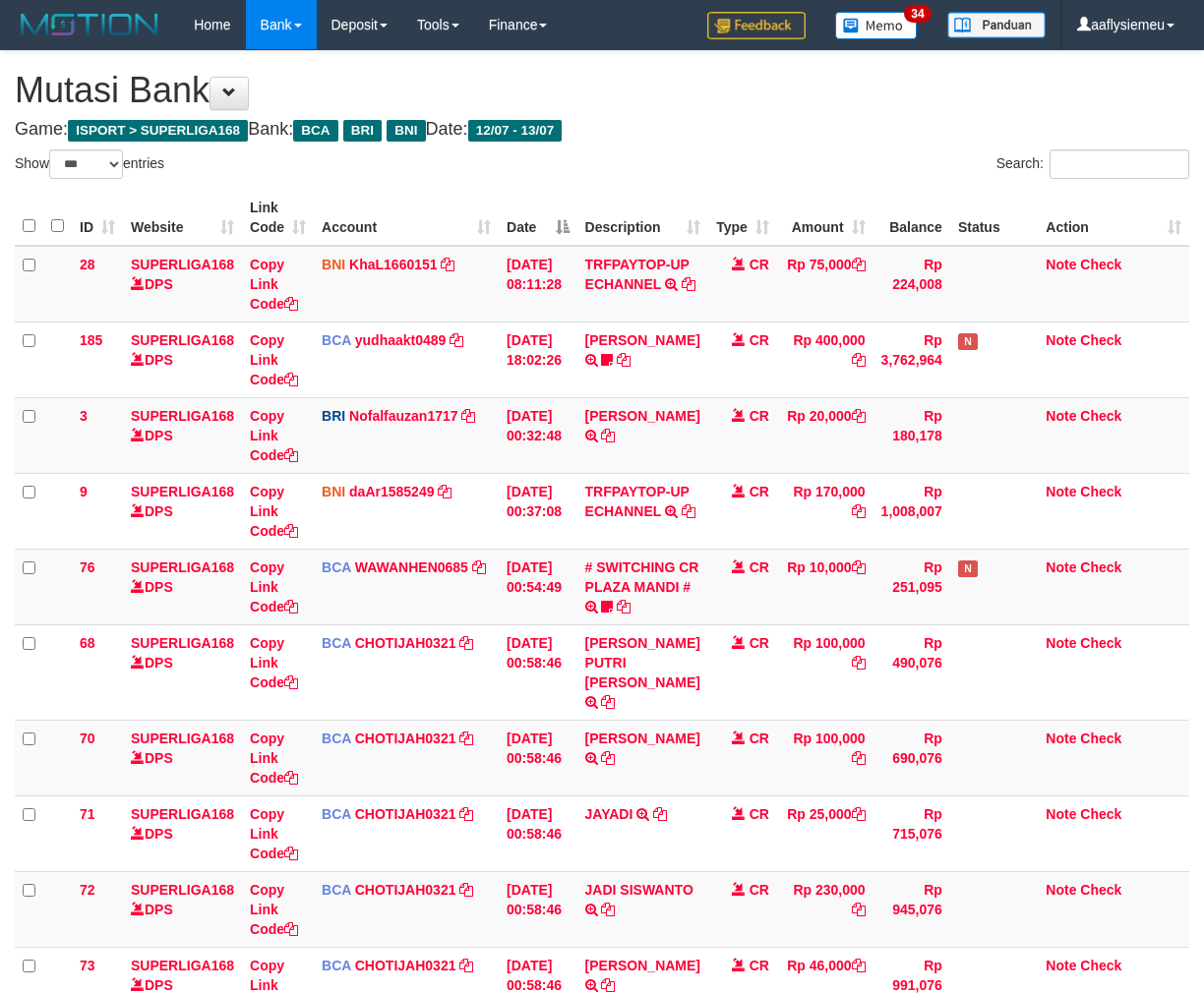 select on "***" 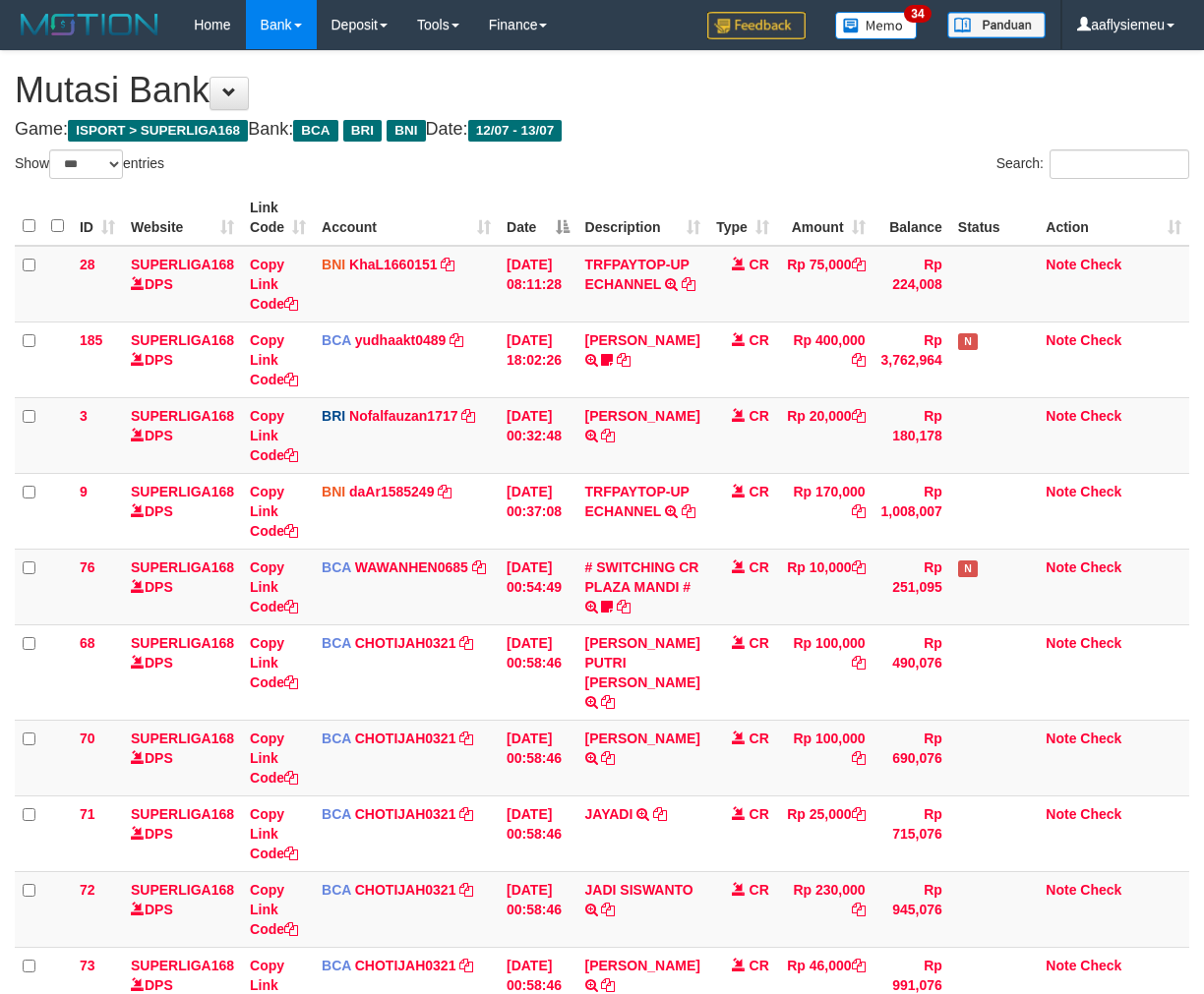scroll, scrollTop: 327, scrollLeft: 0, axis: vertical 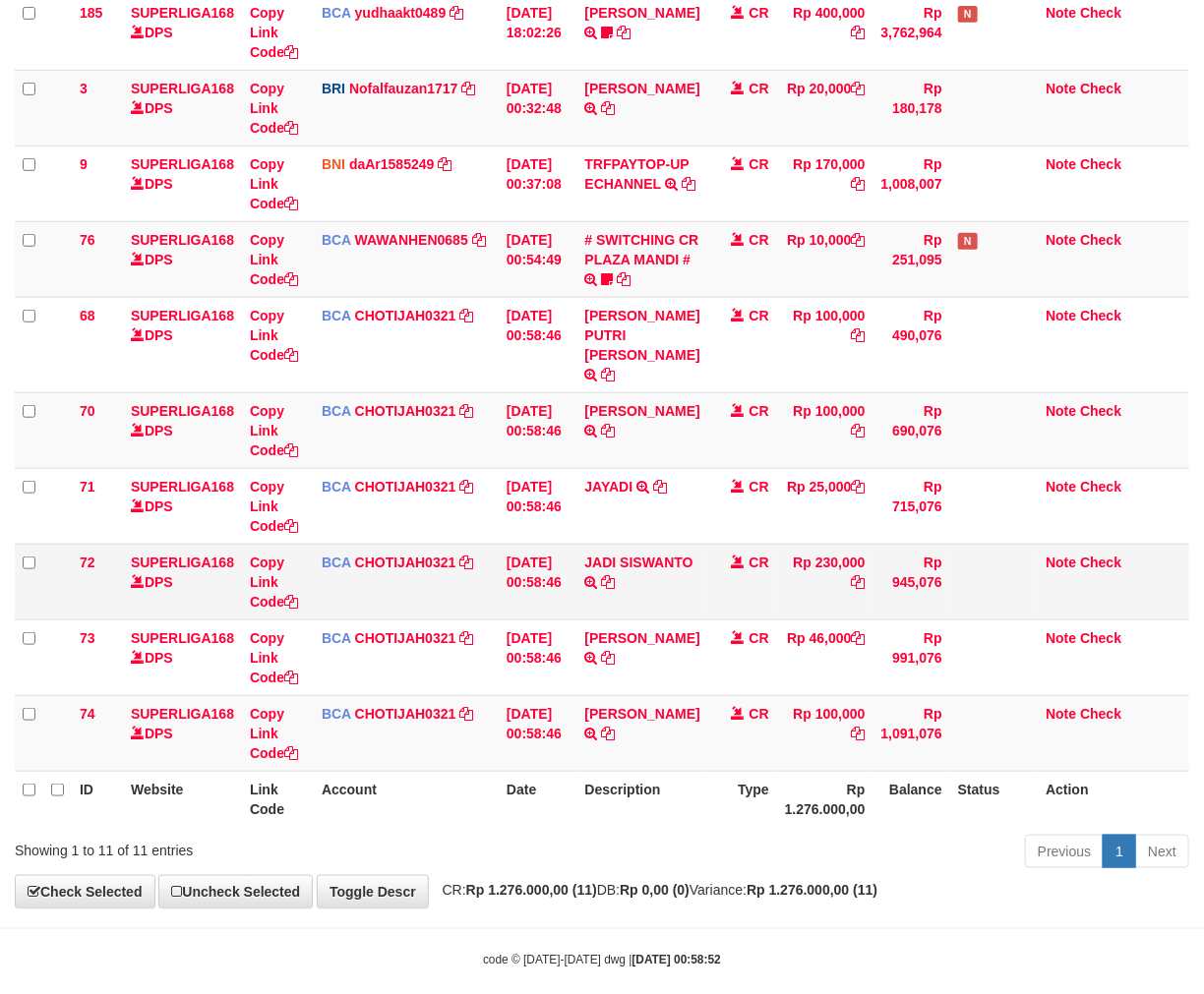 drag, startPoint x: 644, startPoint y: 654, endPoint x: 1188, endPoint y: 593, distance: 547.4094 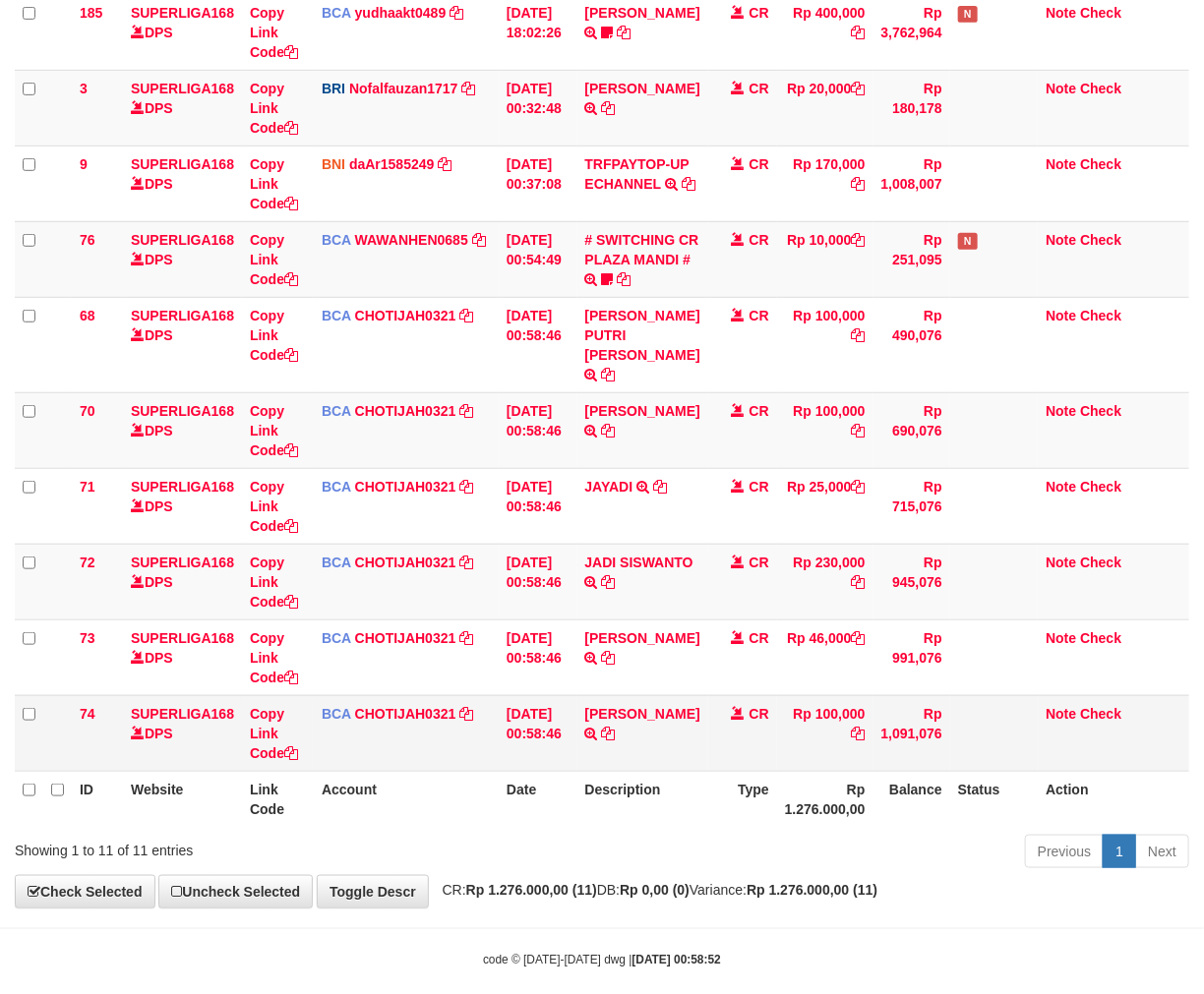 click on "ID Website Link Code Account Date Description Type Amount Balance Status Action
28
SUPERLIGA168    DPS
Copy Link Code
BNI
KhaL1660151
DPS
KHEIR TSAR MUHAMMAD ALI
mutasi_20250712_4651 | 28
mutasi_20250712_4651 | 28
12/07/2025 08:11:28
TRFPAYTOP-UP ECHANNEL         TRF/PAY/TOP-UP ECHANNEL
CR
Rp 75,000
Rp 224,008
Note
Check
185
SUPERLIGA168    DPS
Copy Link Code
BCA
yudhaakt0489" at bounding box center (602, 344) 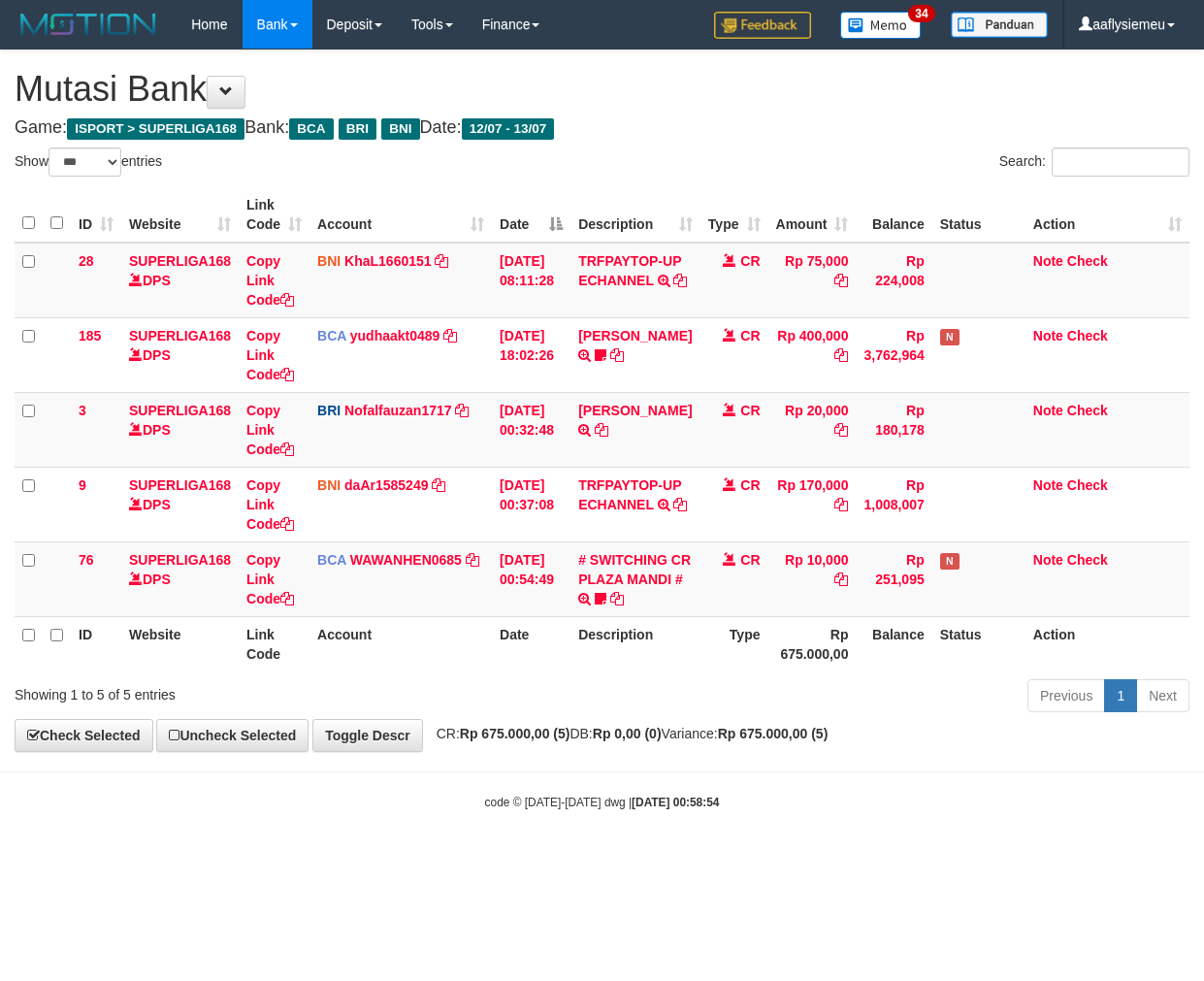 select on "***" 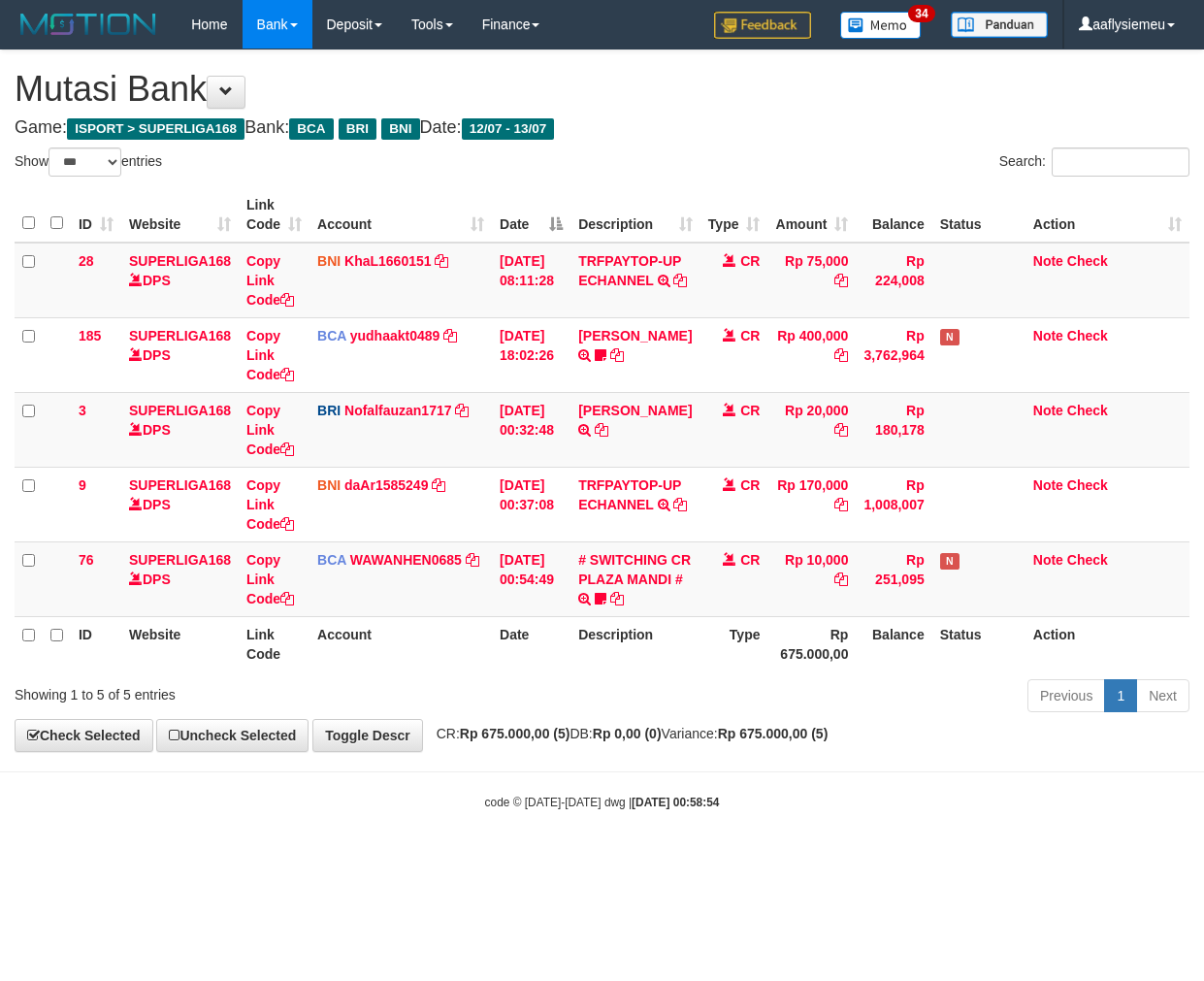scroll, scrollTop: 0, scrollLeft: 0, axis: both 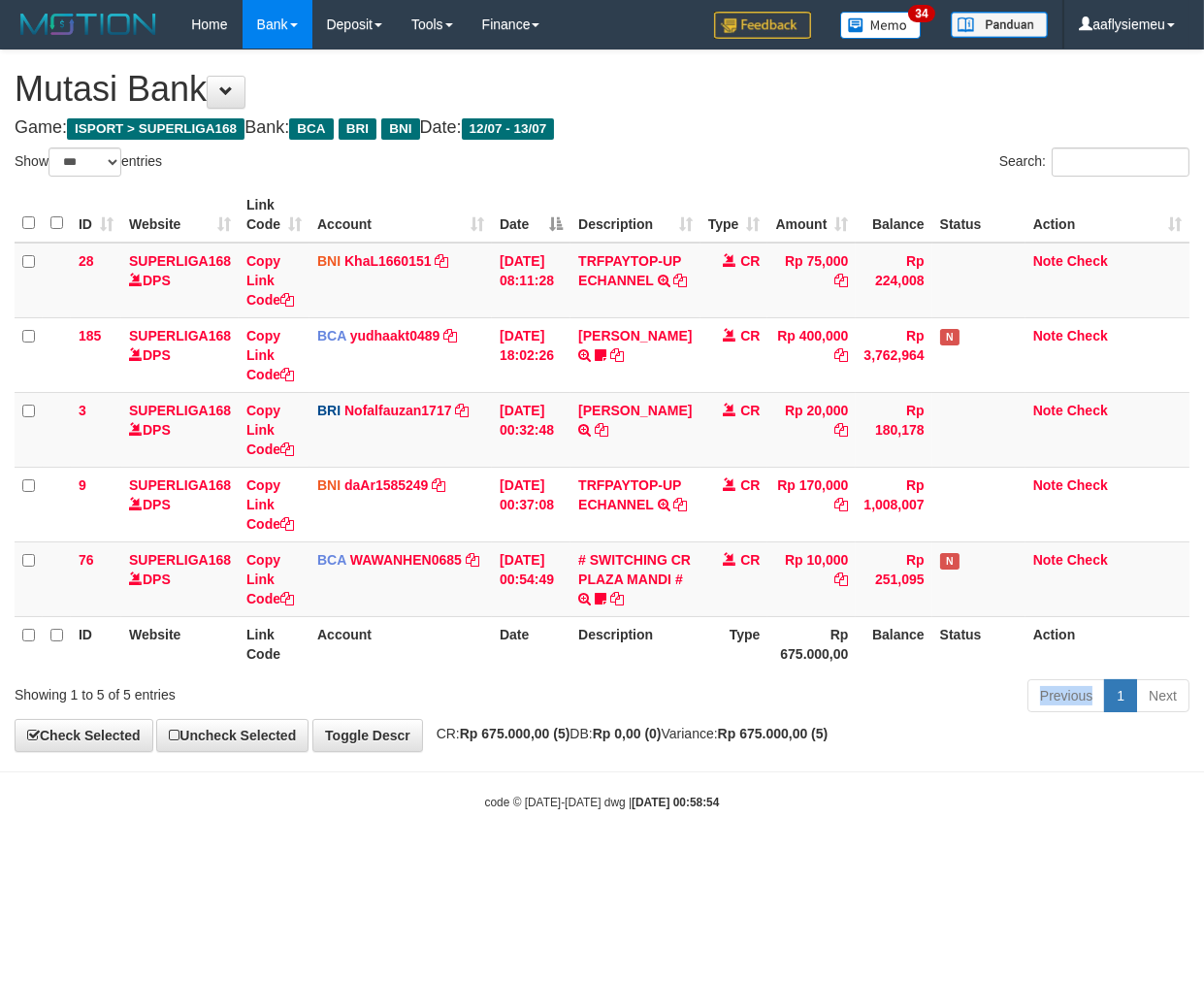 click on "Description" at bounding box center [635, 643] 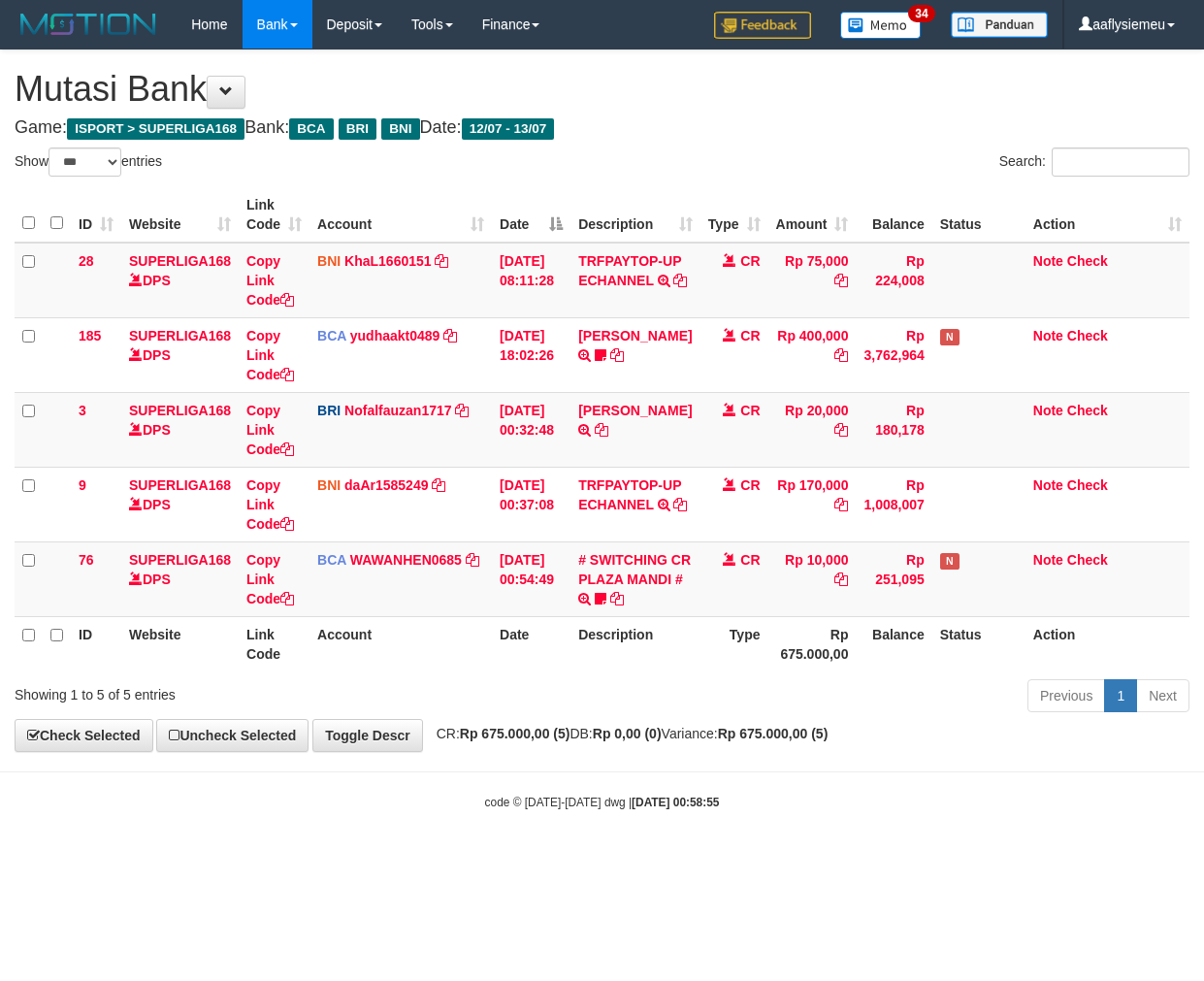 select on "***" 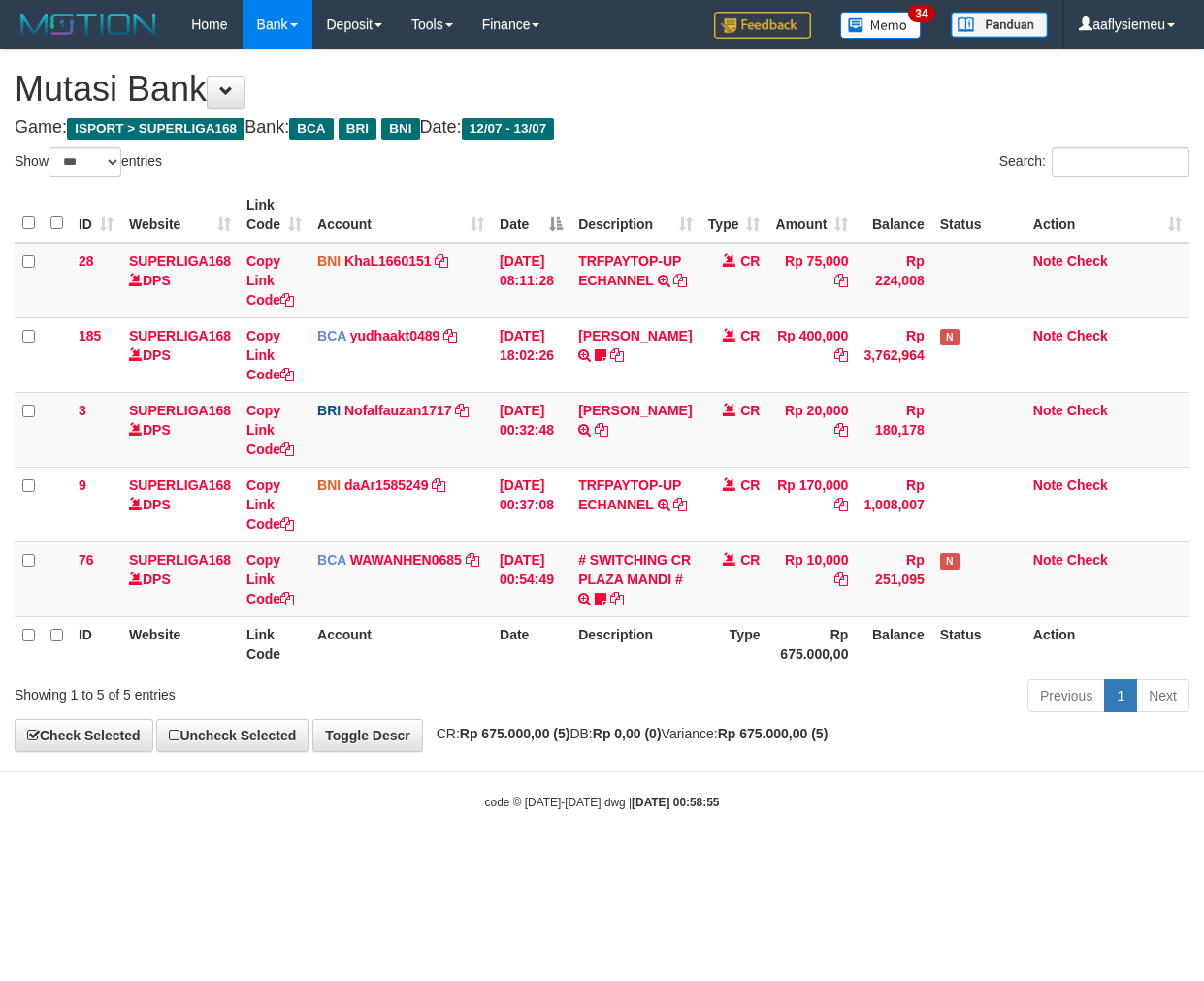 scroll, scrollTop: 0, scrollLeft: 0, axis: both 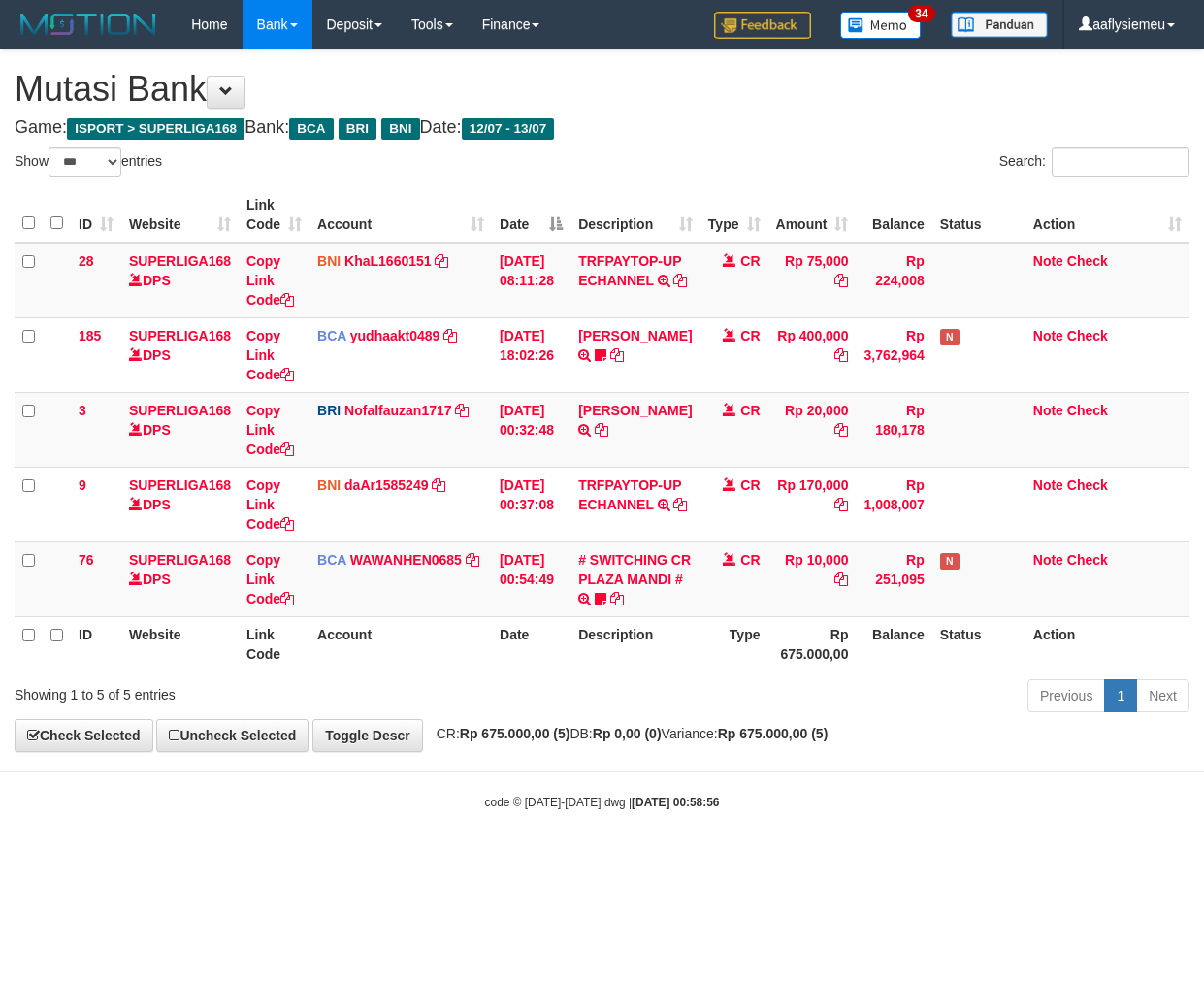 select on "***" 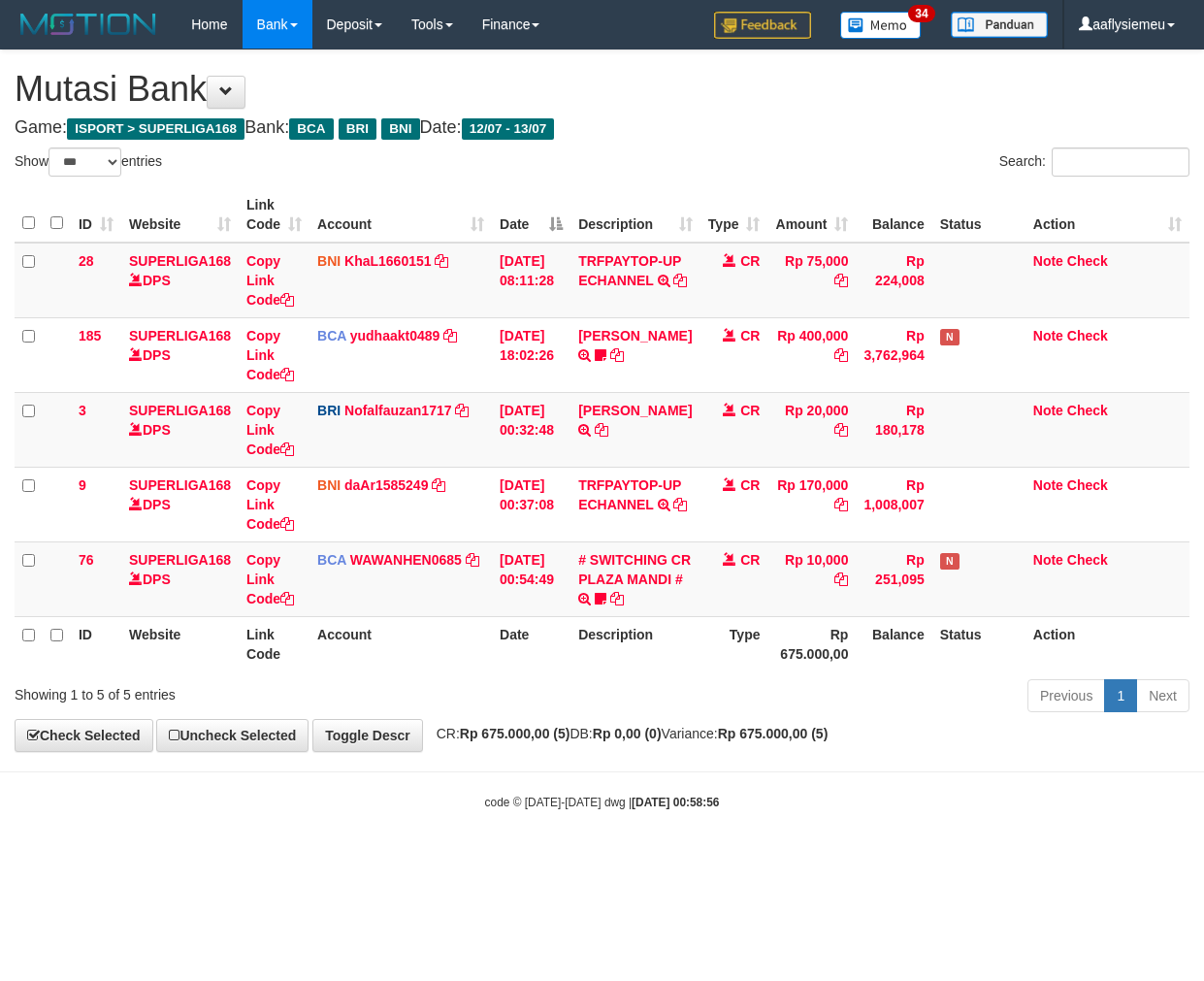 scroll, scrollTop: 0, scrollLeft: 0, axis: both 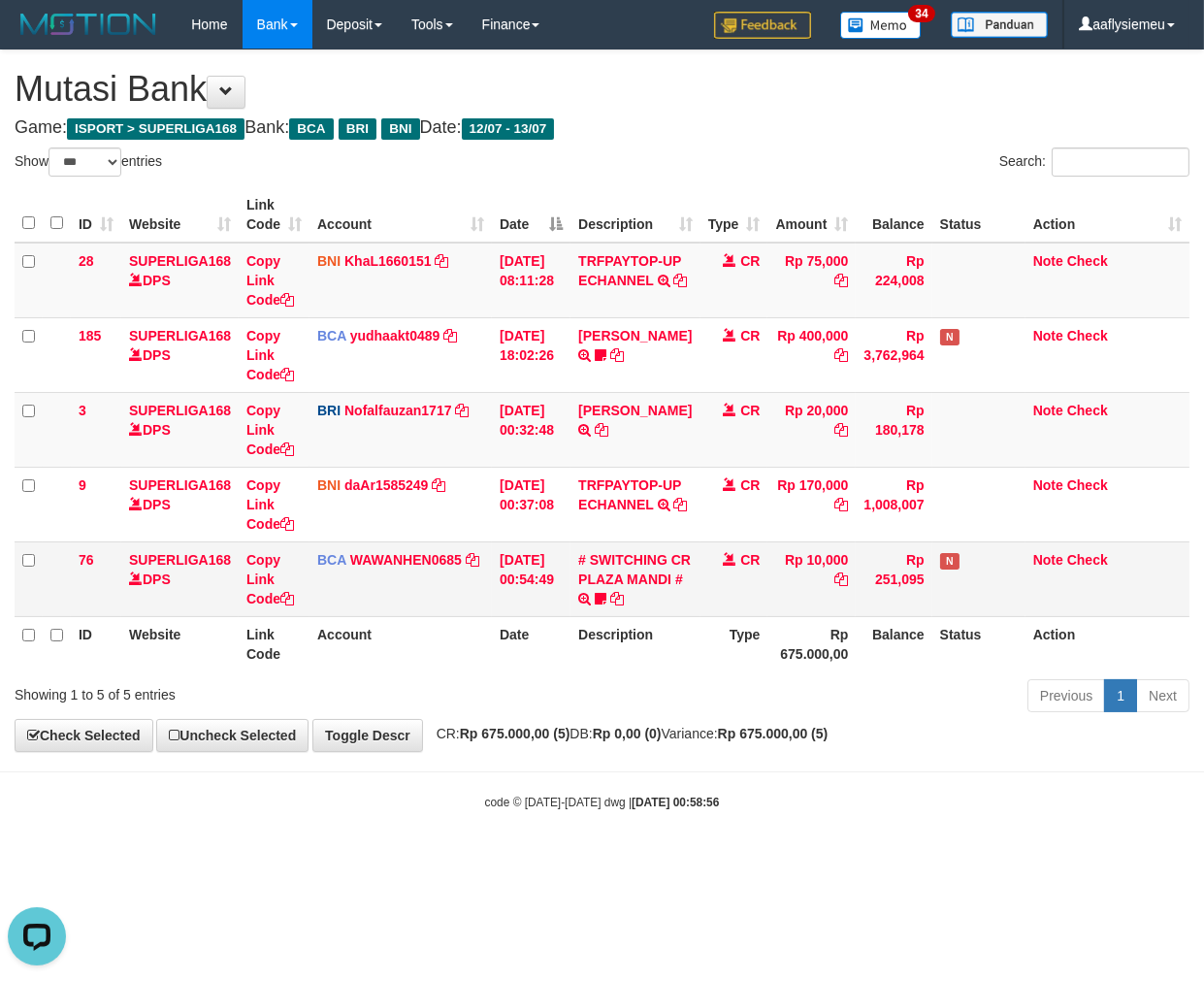 click on "76
SUPERLIGA168    DPS
Copy Link Code
BCA
WAWANHEN0685
DPS
WAWAN HENDRATNO
mutasi_20250713_3096 | 76
mutasi_20250713_3096 | 76
13/07/2025 00:54:49
# SWITCHING CR PLAZA MANDI #            SWITCHING CR TRF
YOGI PRAYOGA 008 PLAZA MANDI    yoggiong BELUM SIAP VERIF
CR
Rp 10,000
Rp 251,095
N
Note
Check" at bounding box center [602, 578] 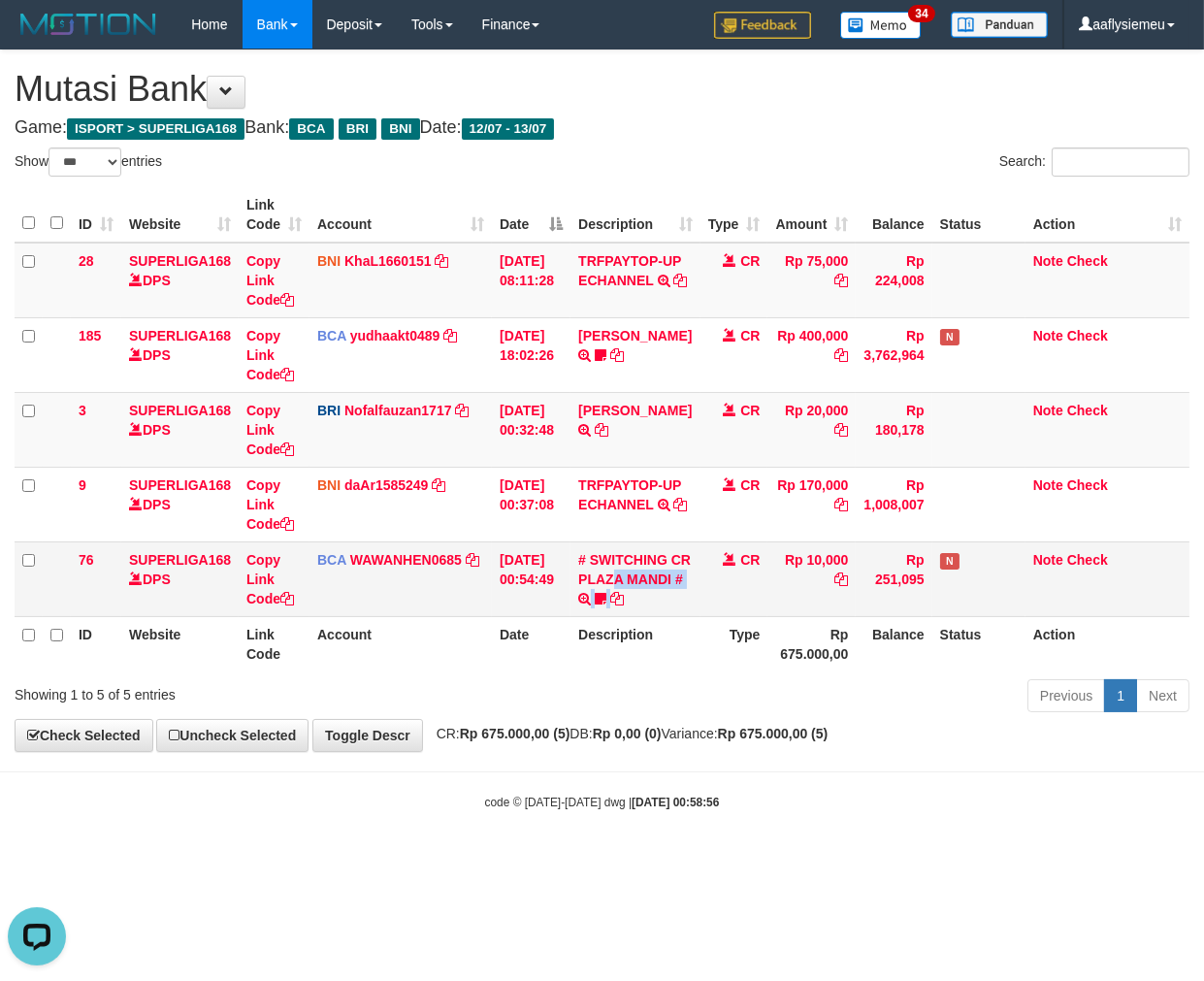 click on "CR" at bounding box center [734, 578] 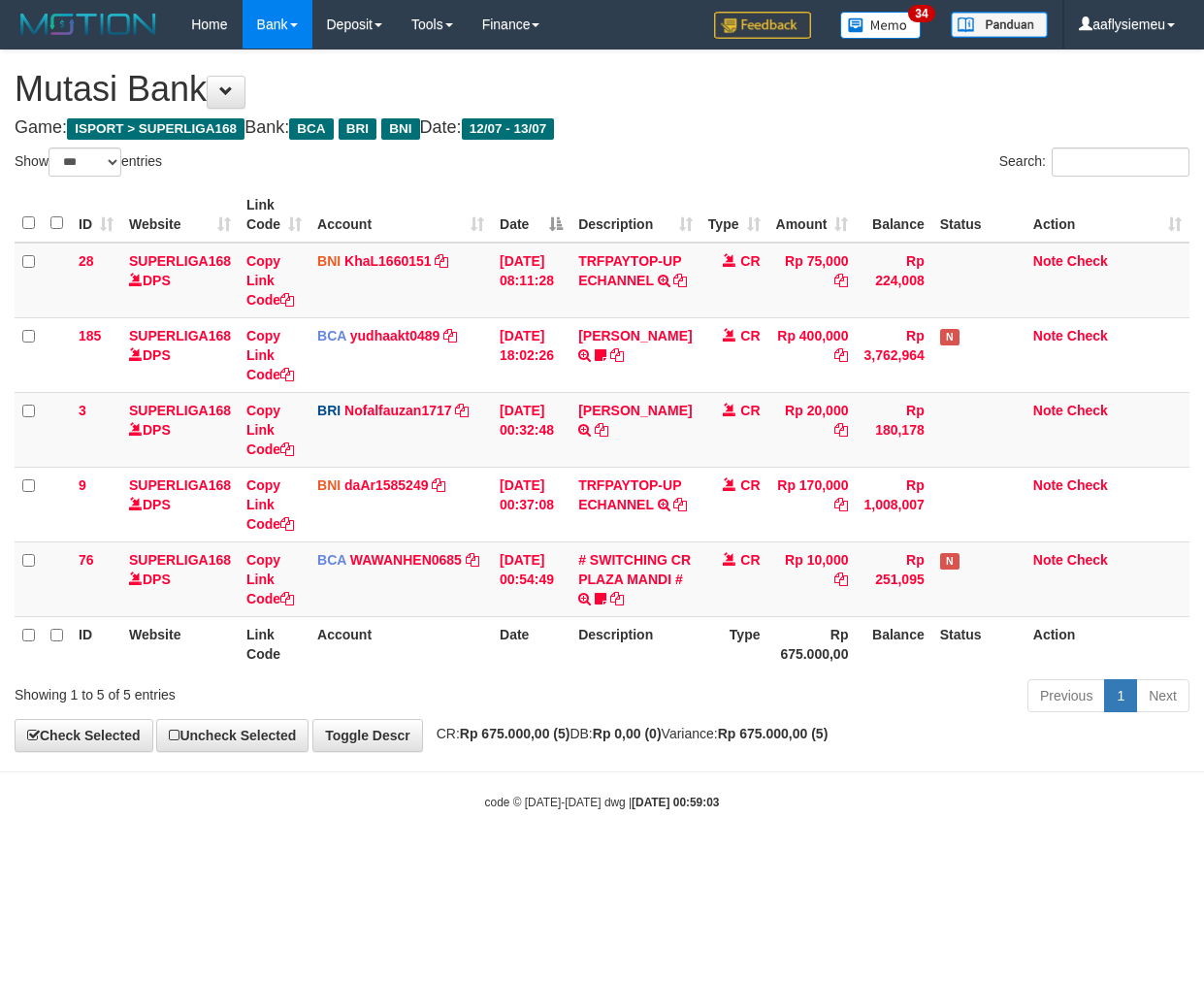 select on "***" 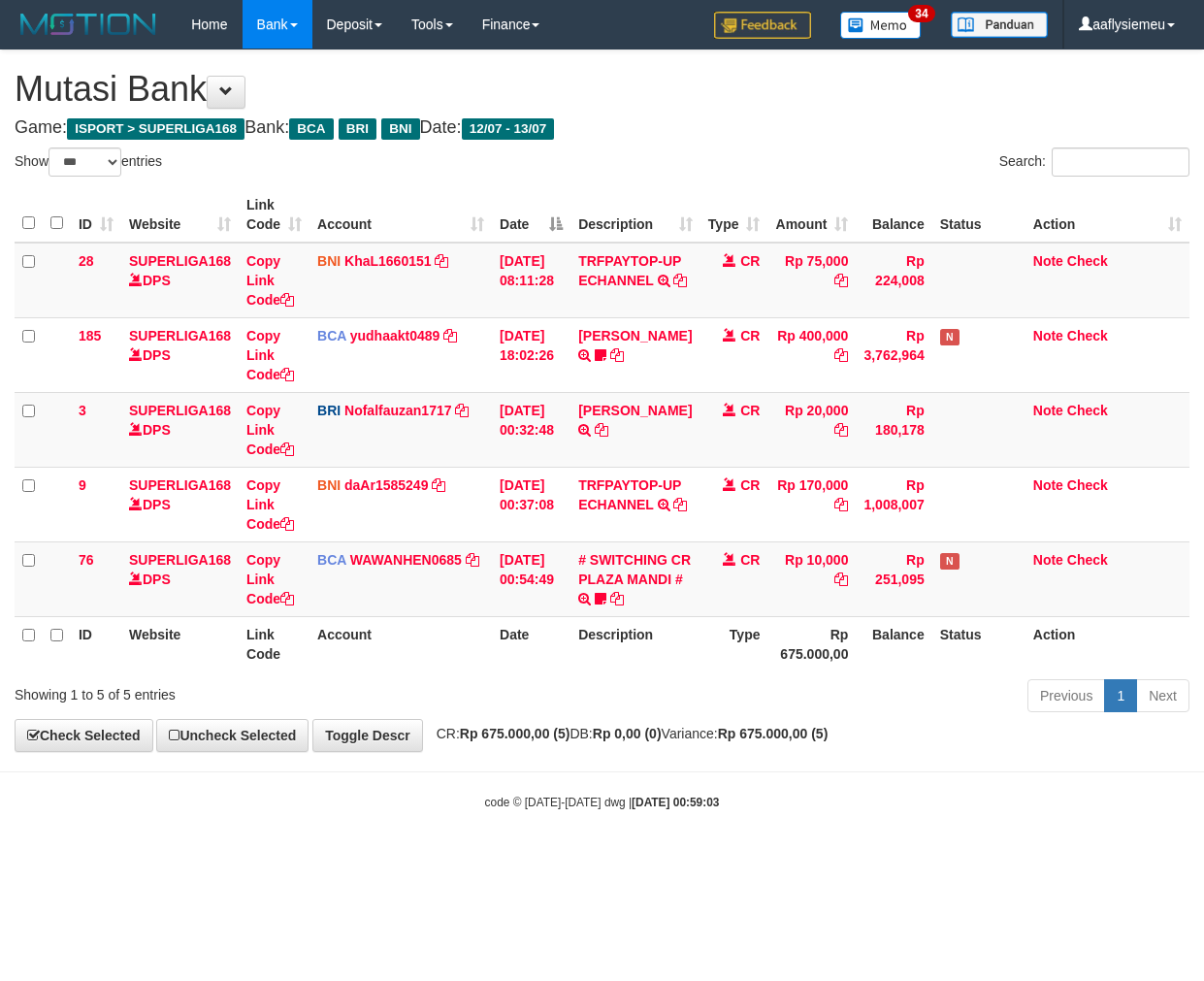 scroll, scrollTop: 0, scrollLeft: 0, axis: both 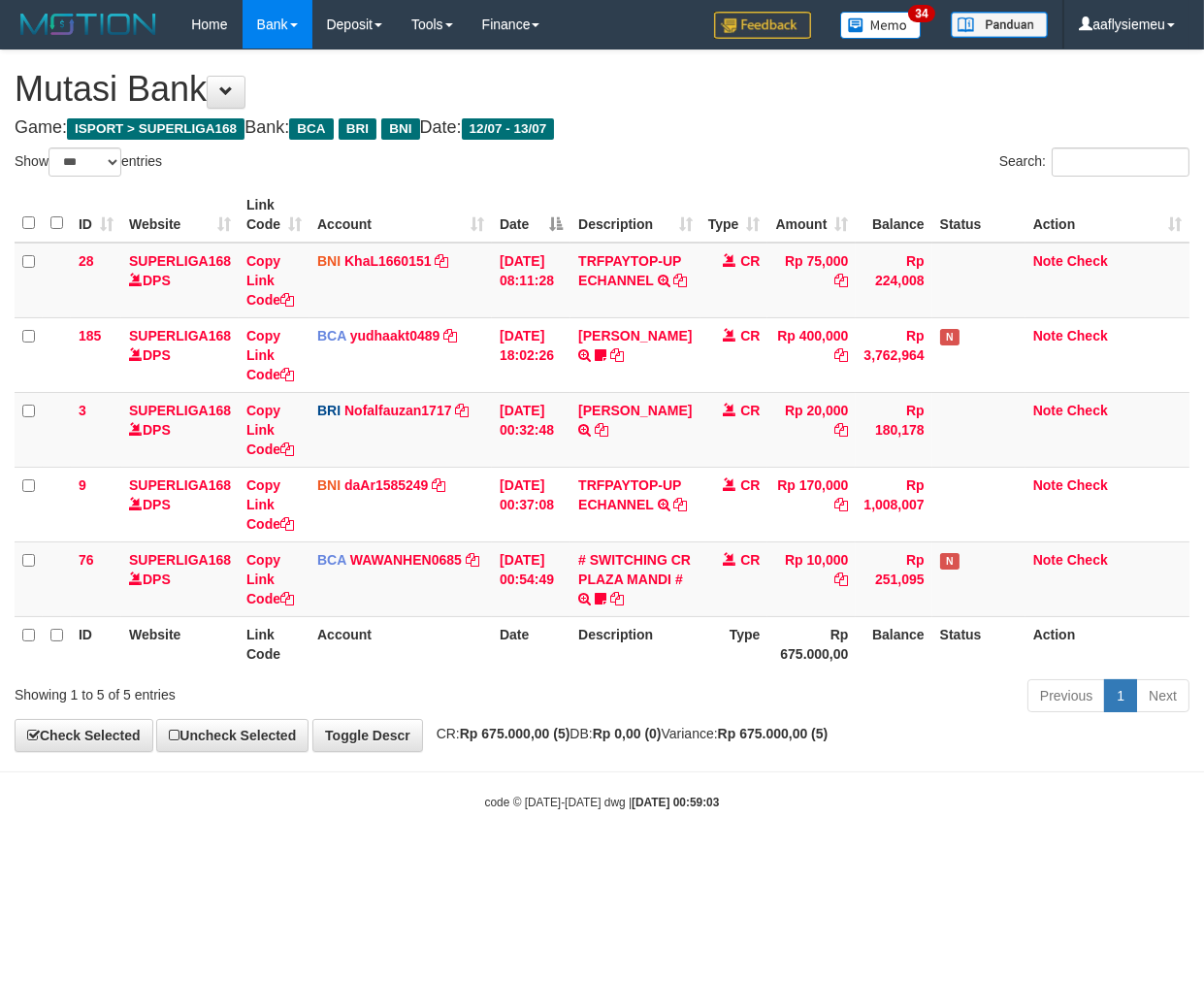 click on "Date" at bounding box center [531, 643] 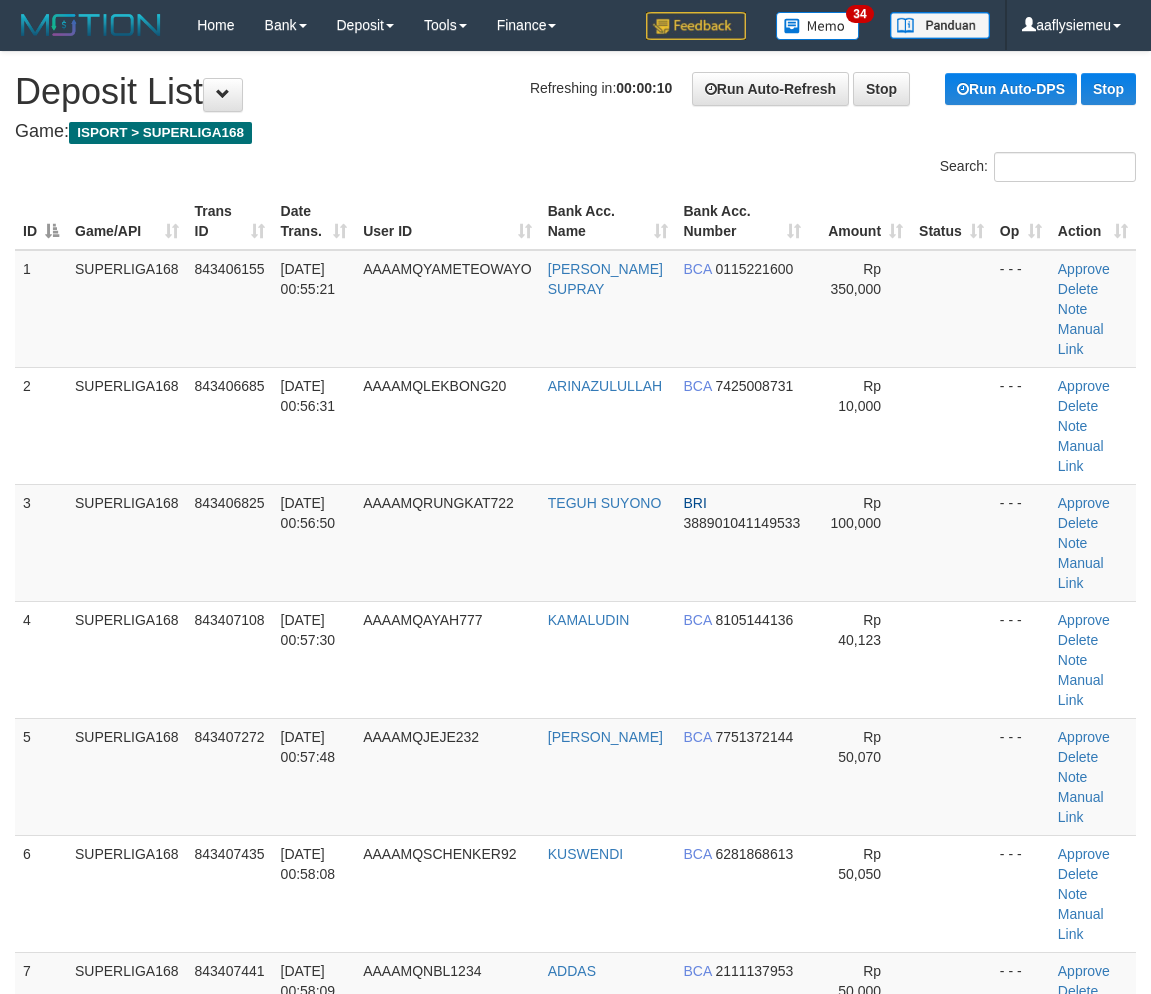 scroll, scrollTop: 0, scrollLeft: 0, axis: both 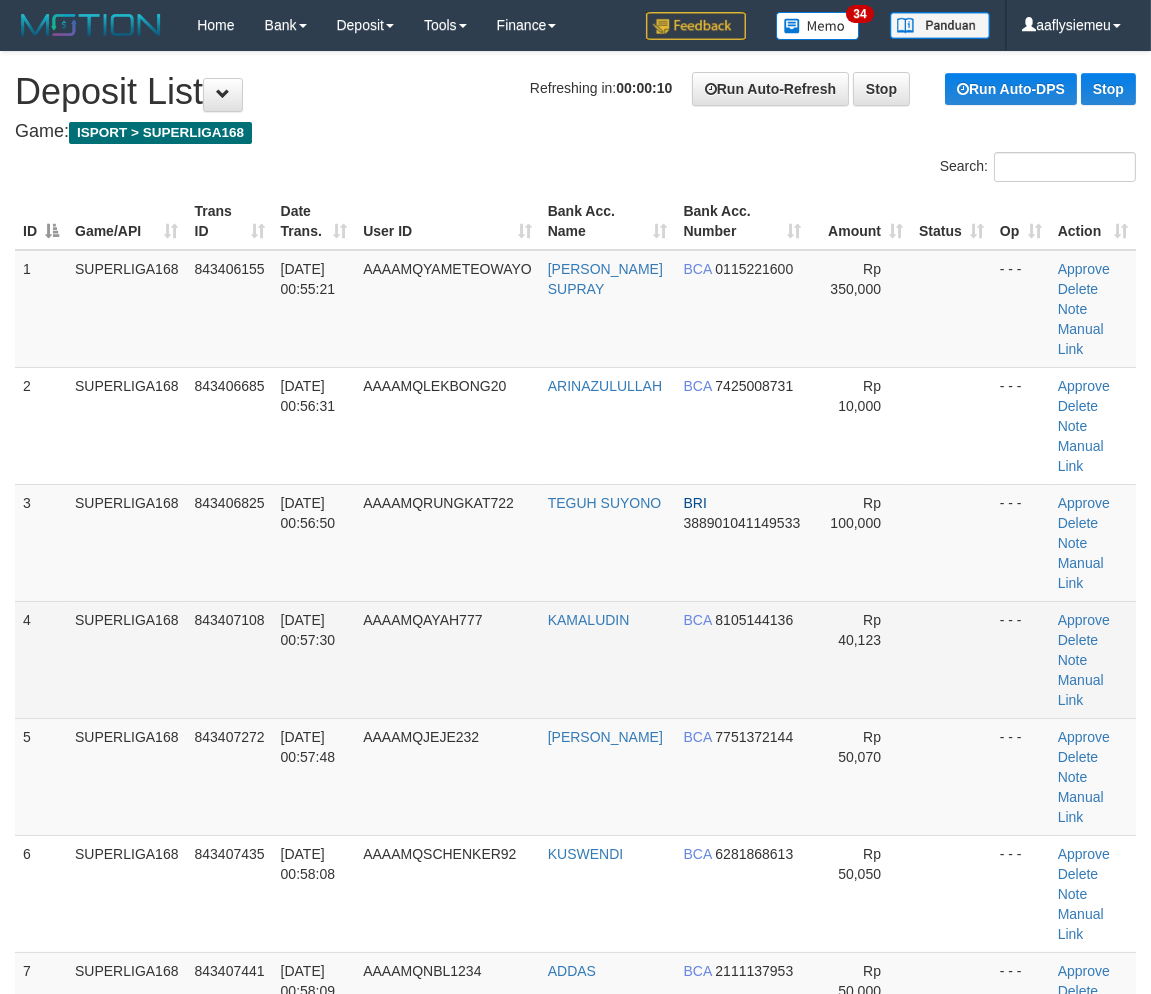 click on "4
SUPERLIGA168
843407108
[DATE] 00:57:30
AAAAMQAYAH777
KAMALUDIN
BCA
8105144136
Rp 40,123
- - -
Approve
[GEOGRAPHIC_DATA]
Note
Manual Link" at bounding box center (575, 659) 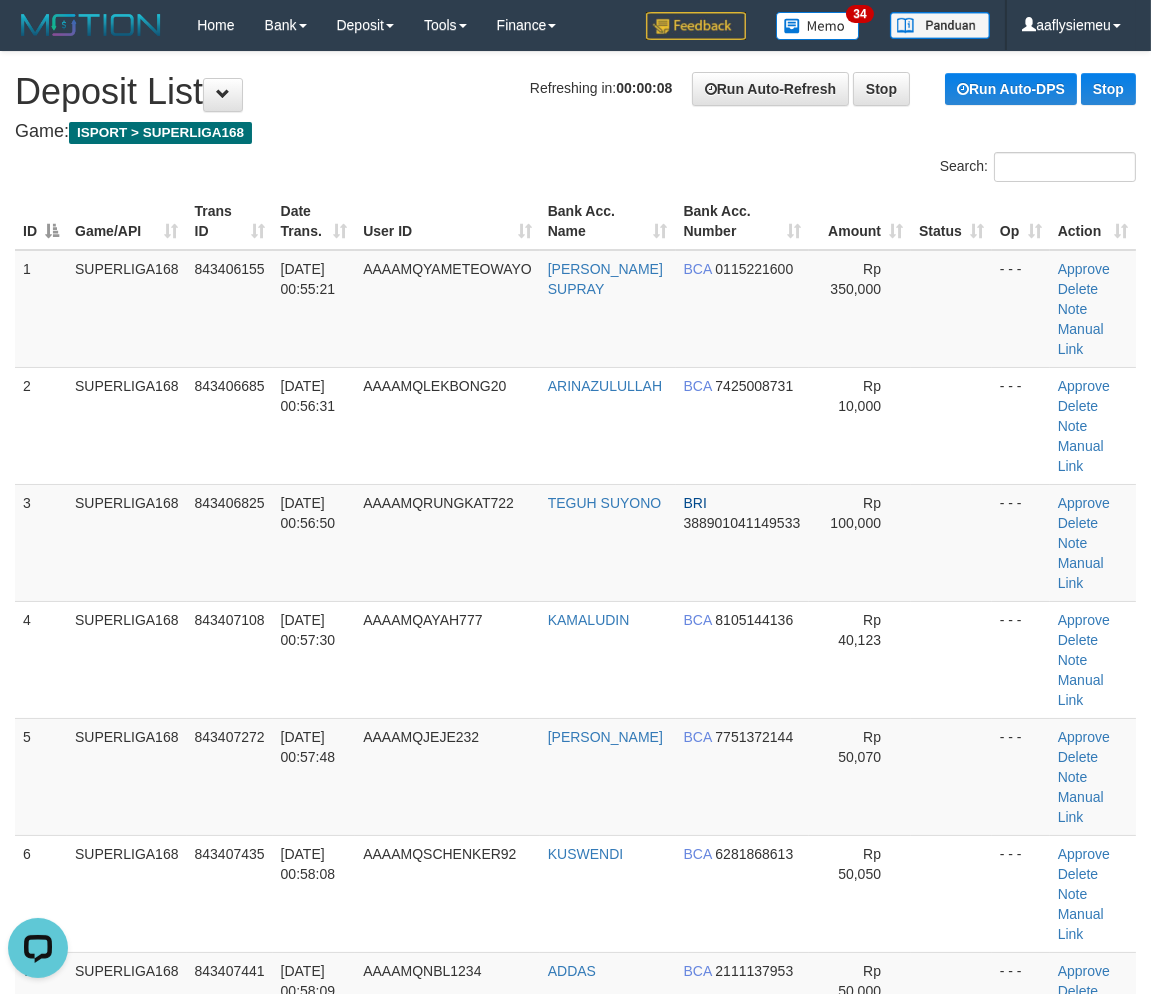 scroll, scrollTop: 0, scrollLeft: 0, axis: both 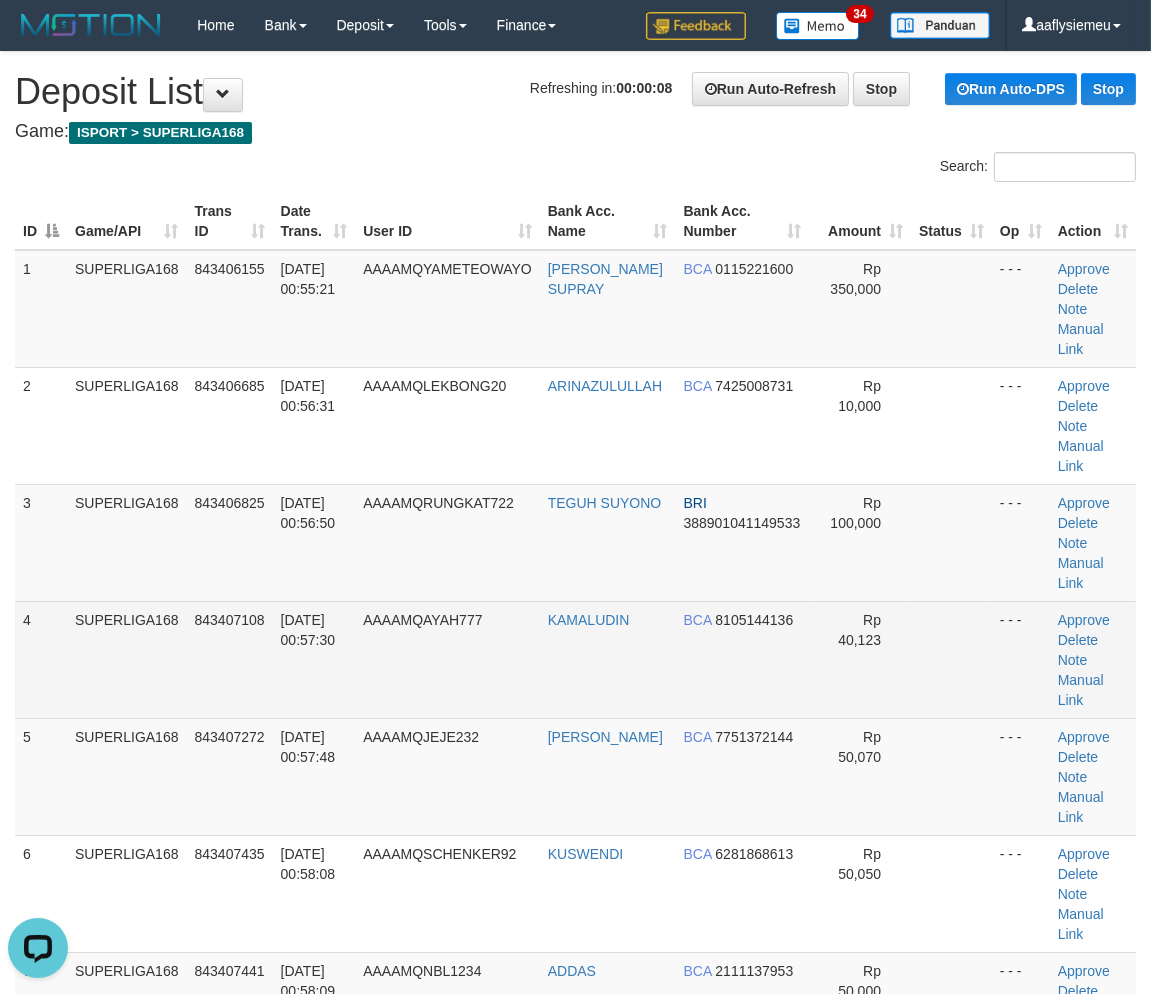 click on "843407108" at bounding box center [230, 620] 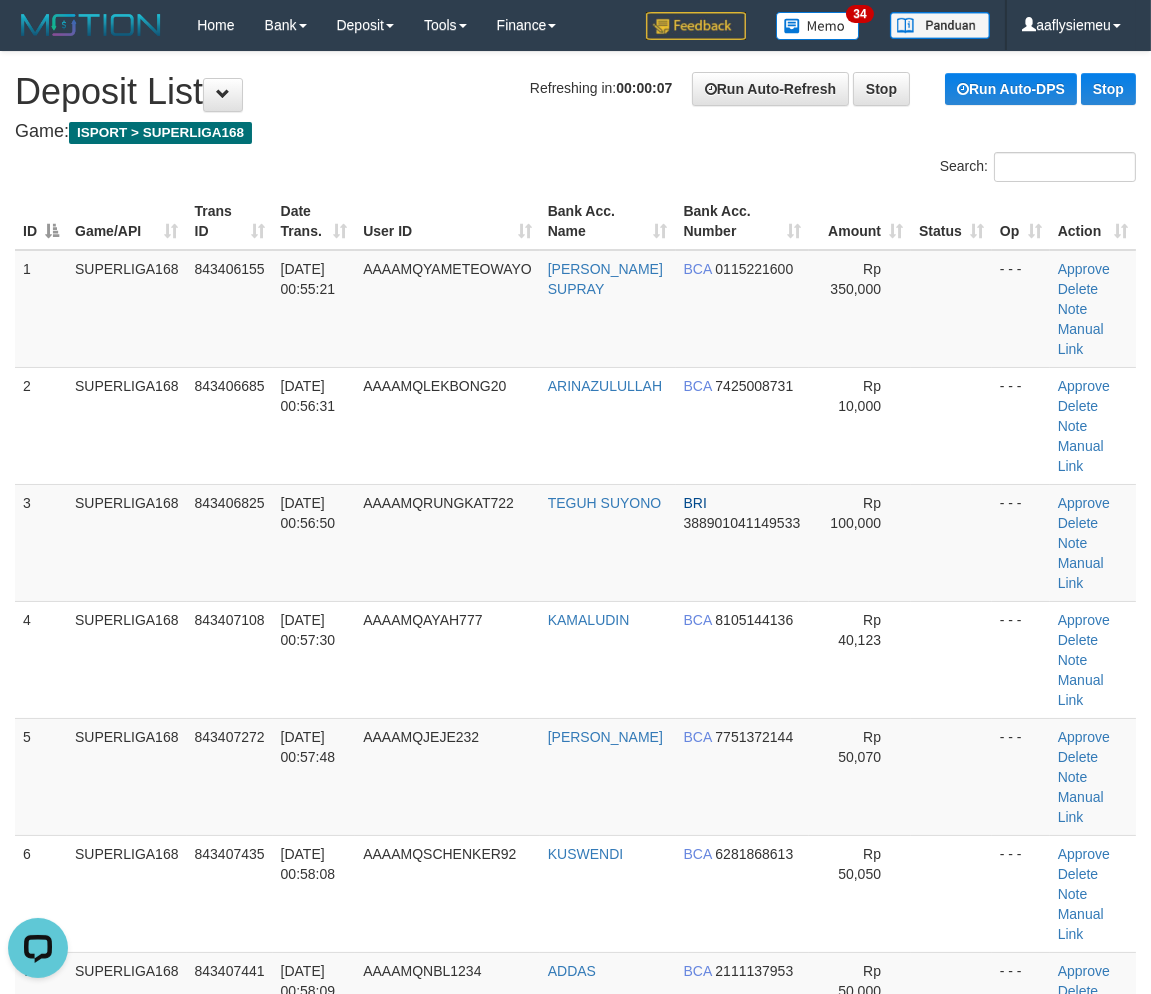 click on "SUPERLIGA168" at bounding box center [127, 659] 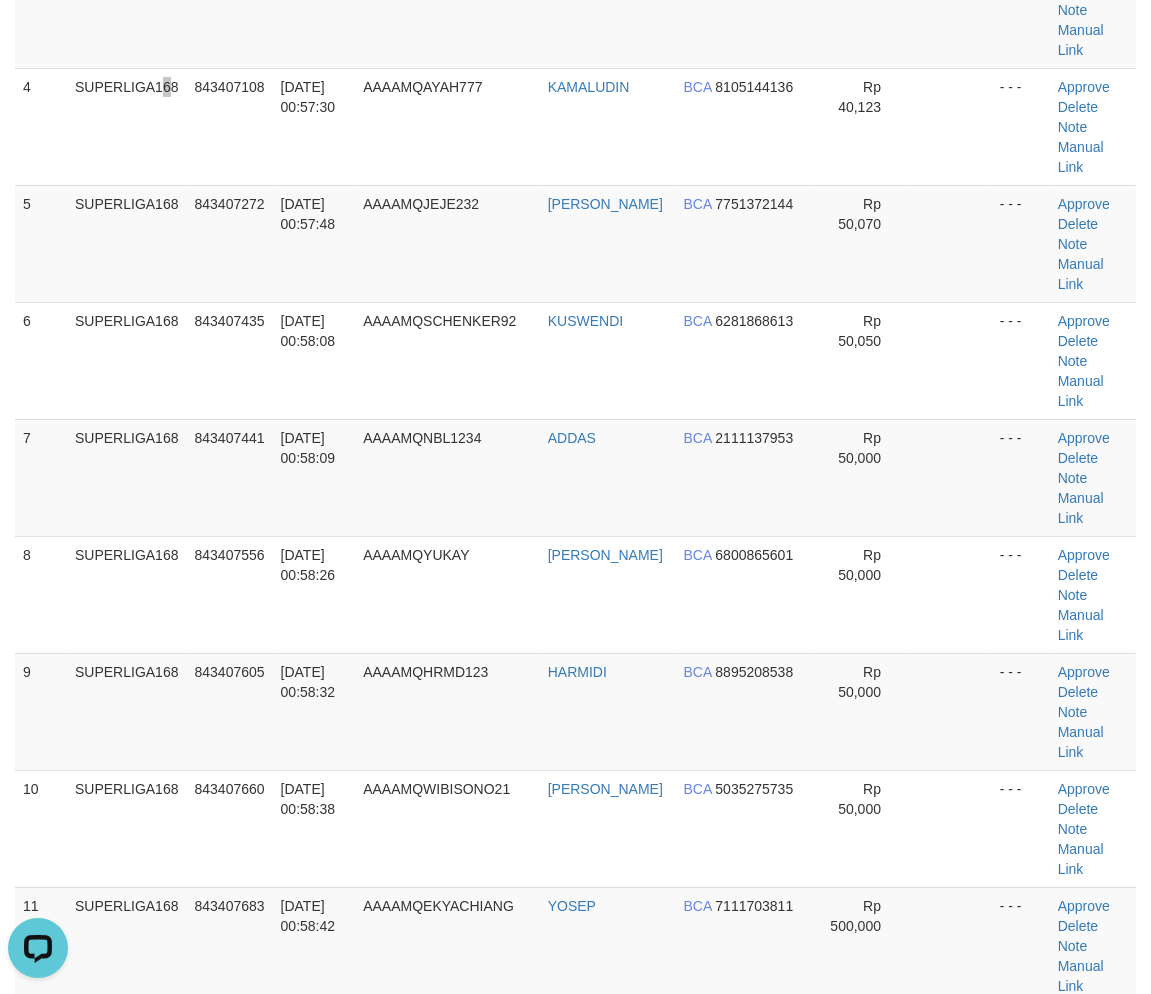 scroll, scrollTop: 555, scrollLeft: 0, axis: vertical 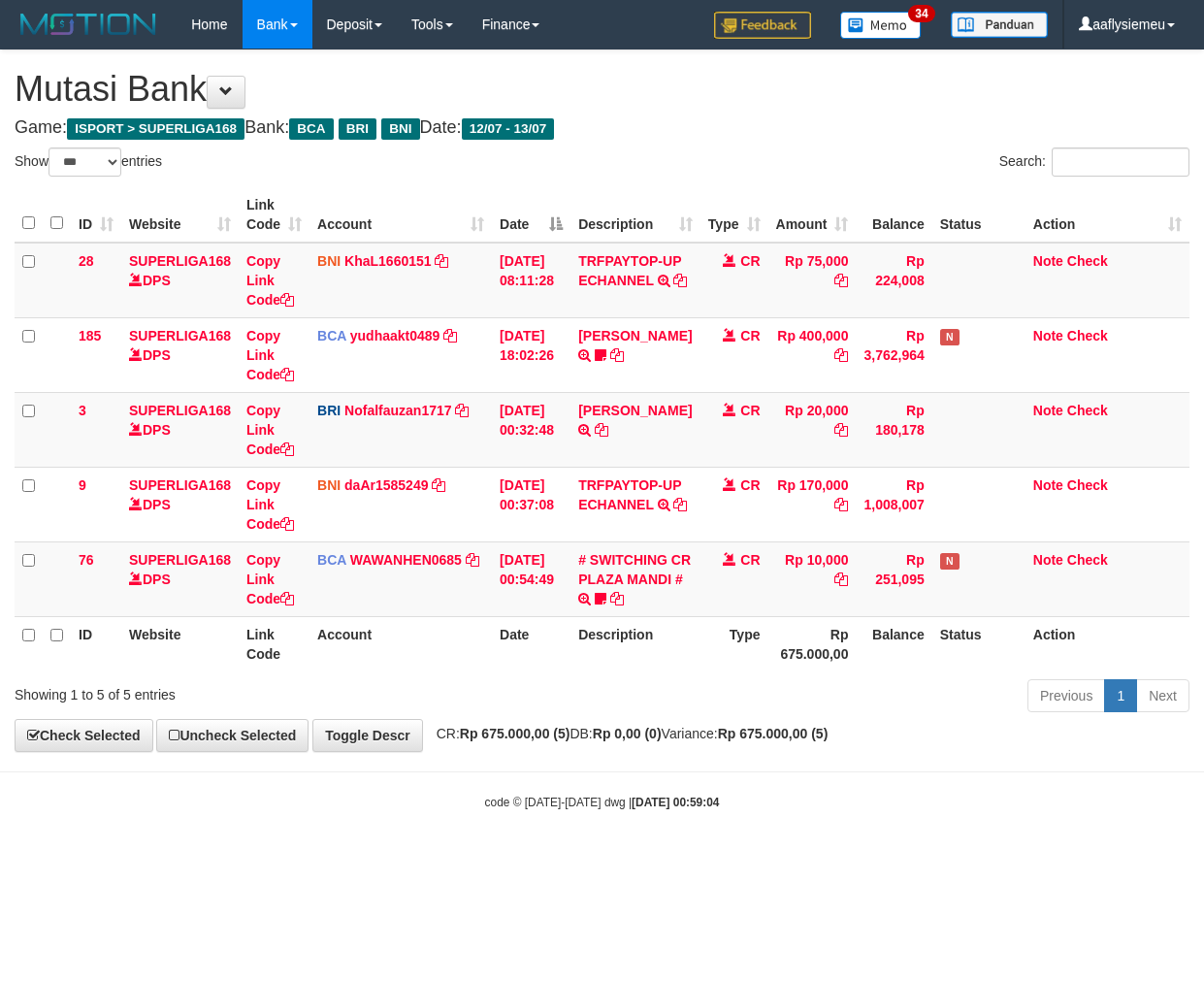 select on "***" 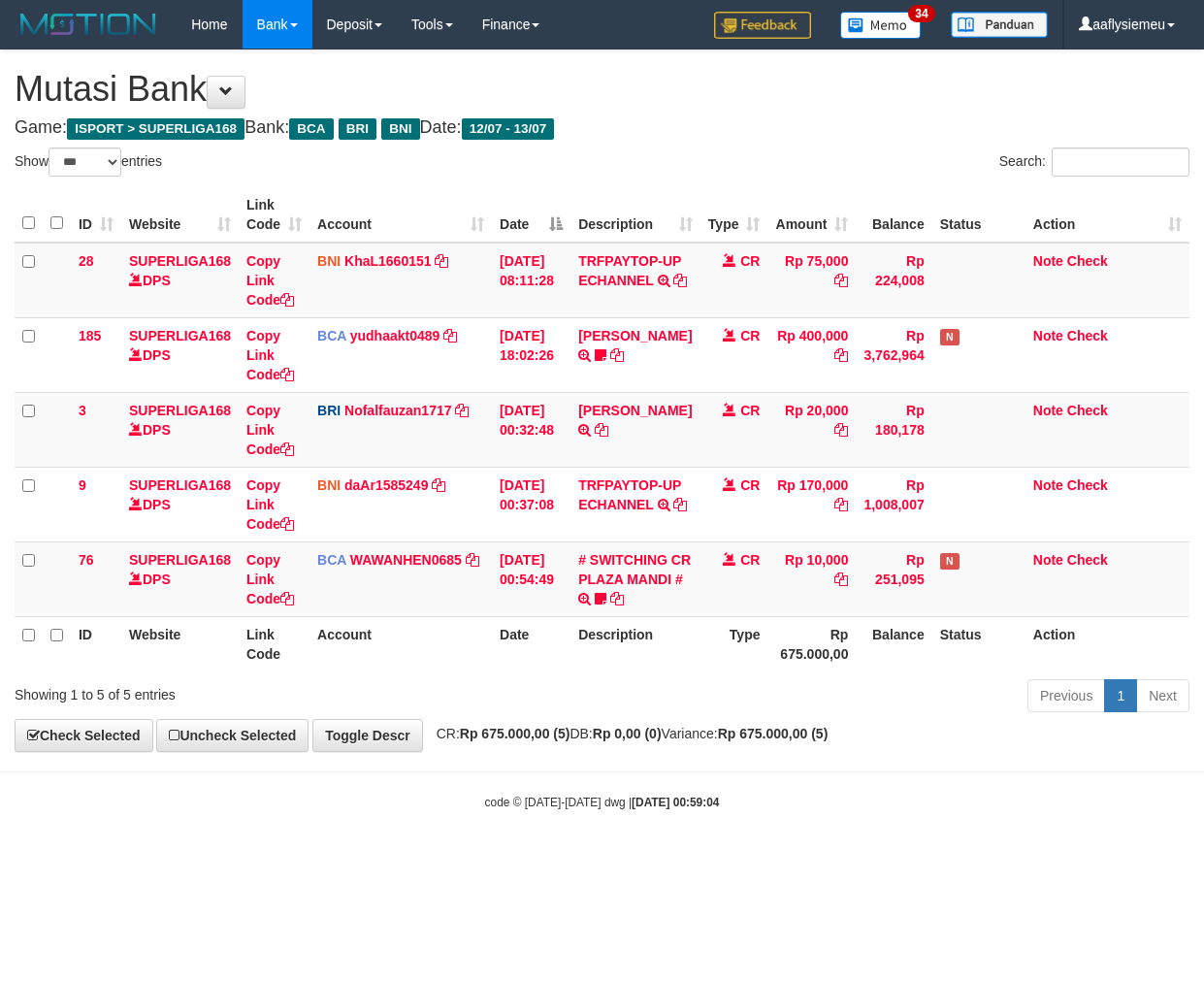 scroll, scrollTop: 0, scrollLeft: 0, axis: both 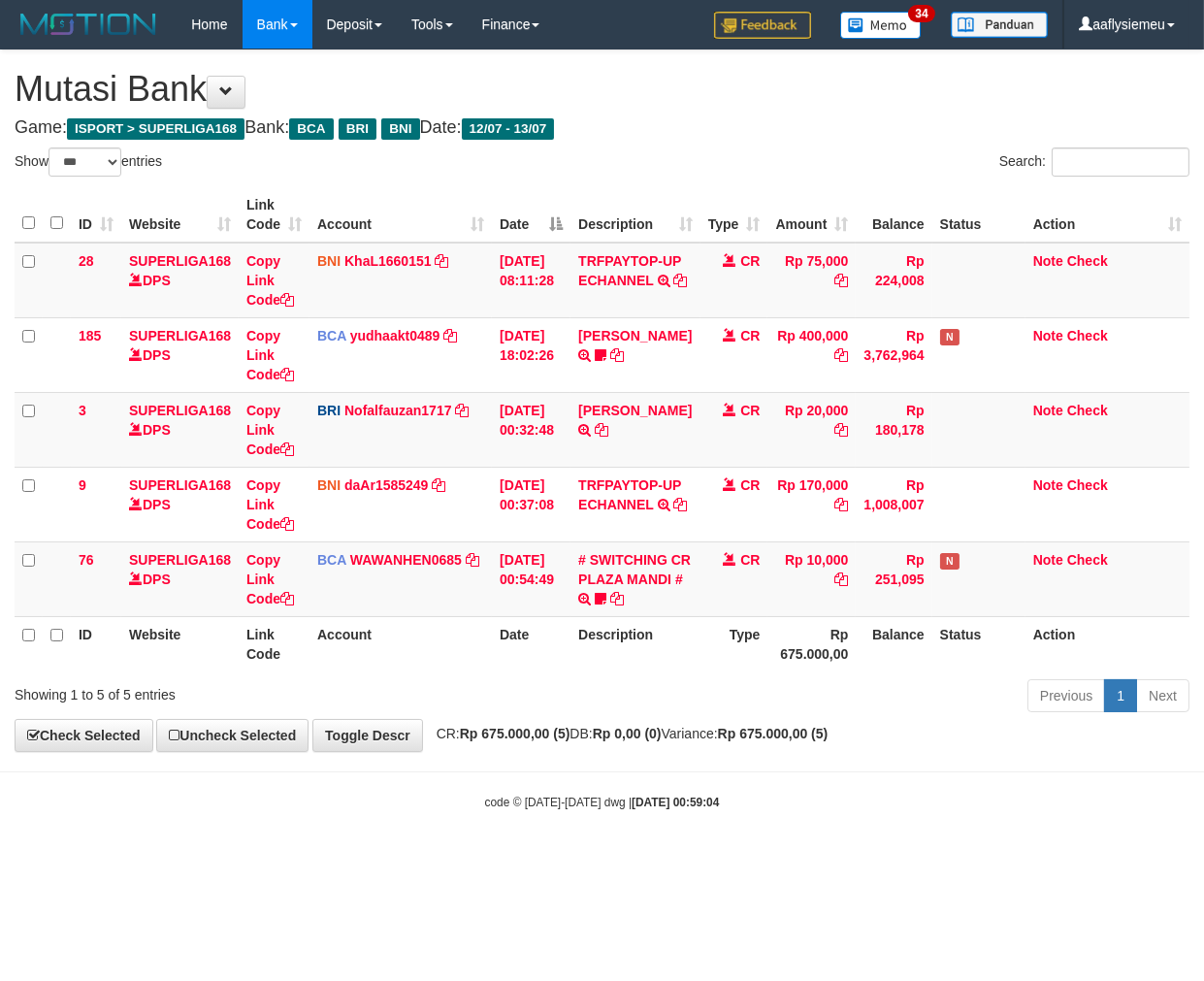 click on "Toggle navigation
Home
Bank
Account List
Load
By Website
Group
[ISPORT]													SUPERLIGA168
By Load Group (DPS)
34" at bounding box center [602, 430] 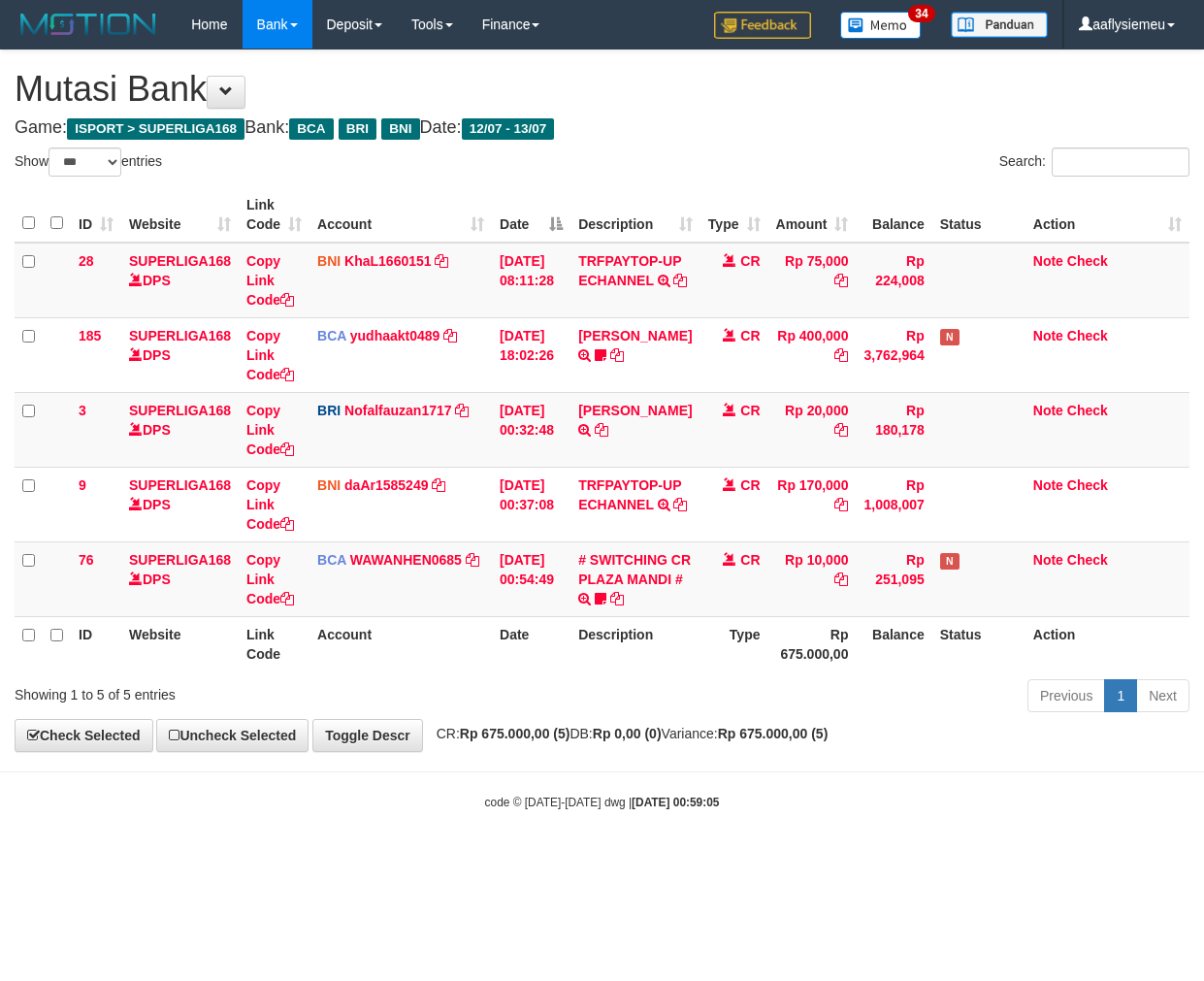 select on "***" 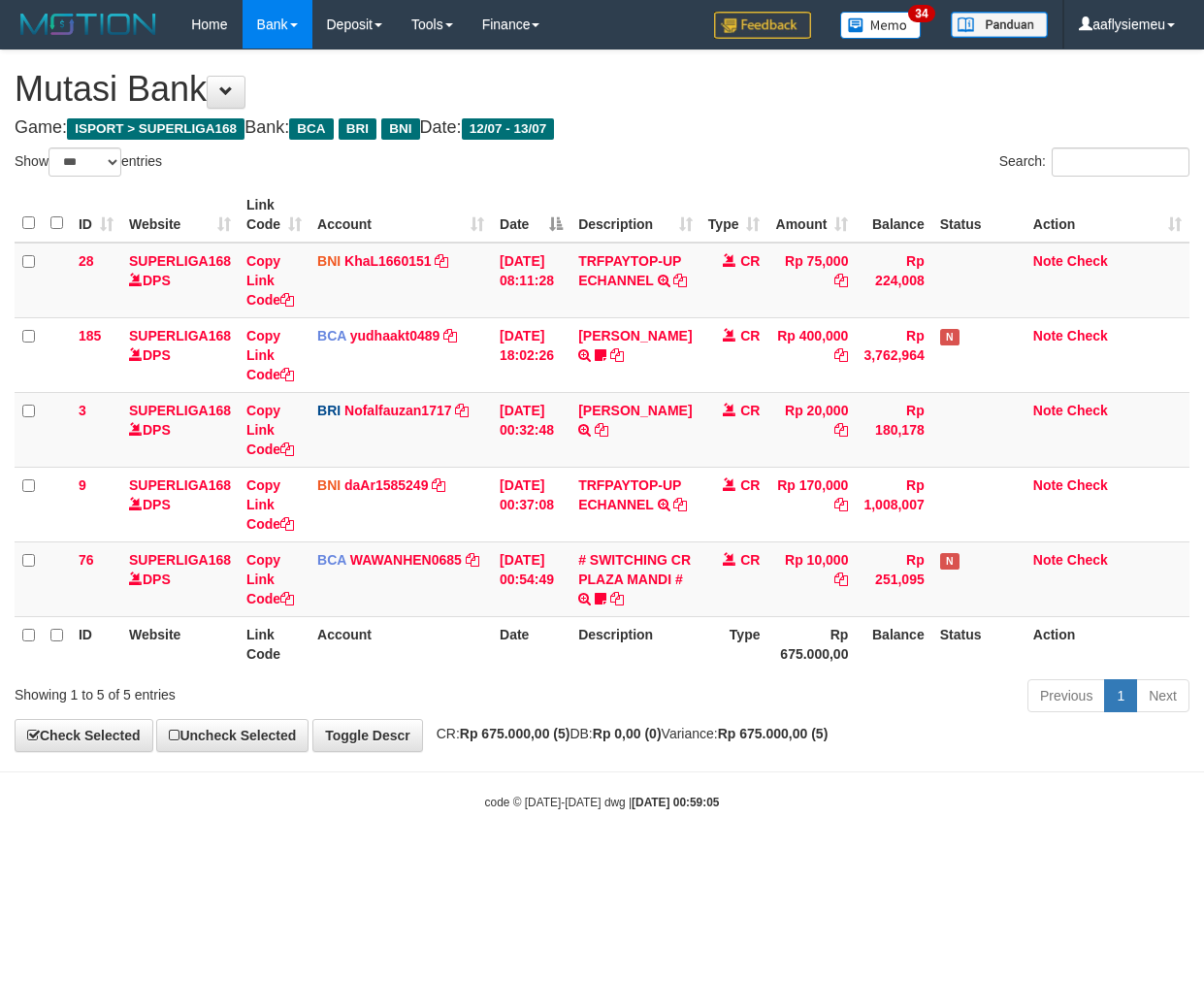 scroll, scrollTop: 0, scrollLeft: 0, axis: both 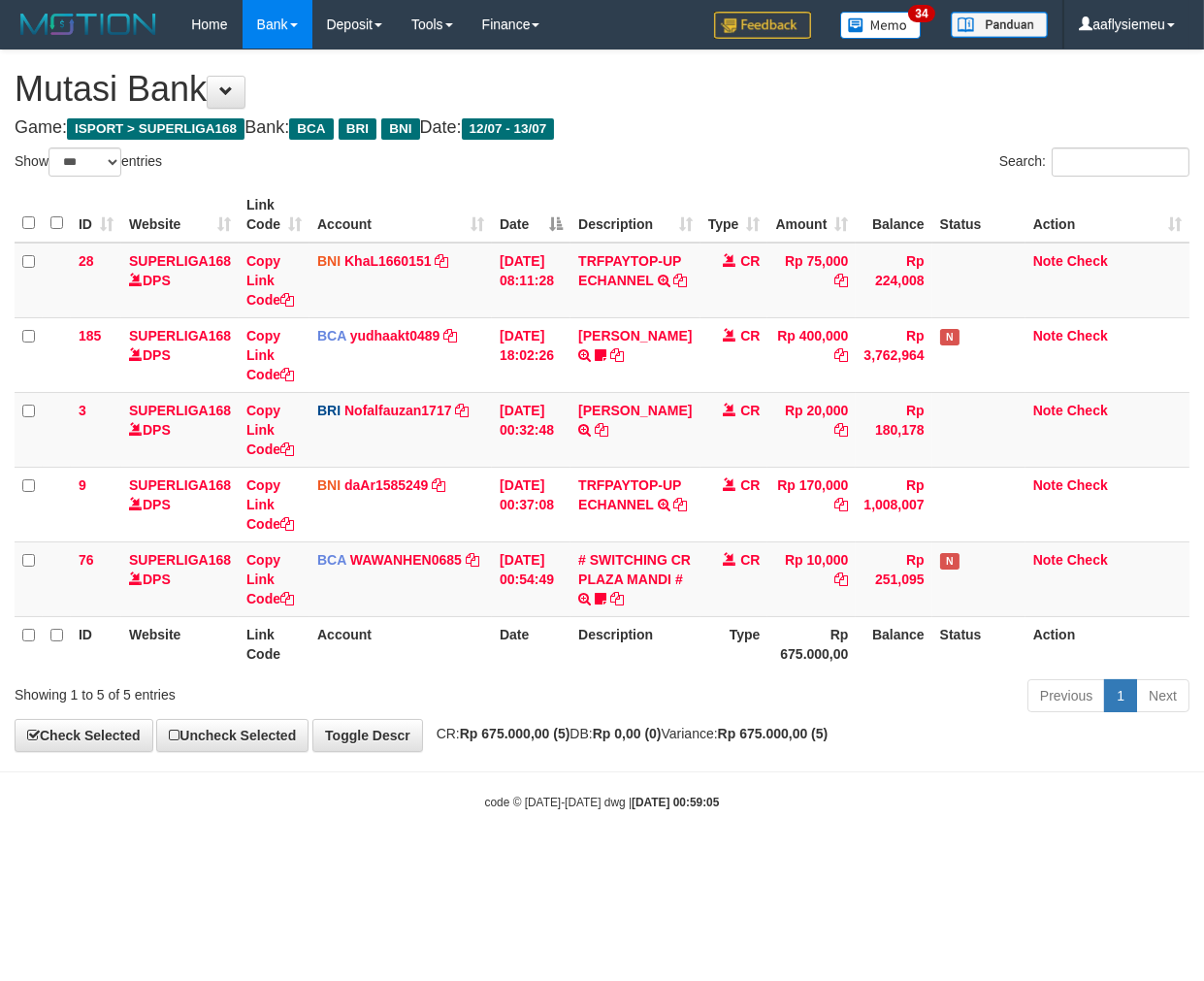 drag, startPoint x: 840, startPoint y: 902, endPoint x: 1201, endPoint y: 828, distance: 368.5064 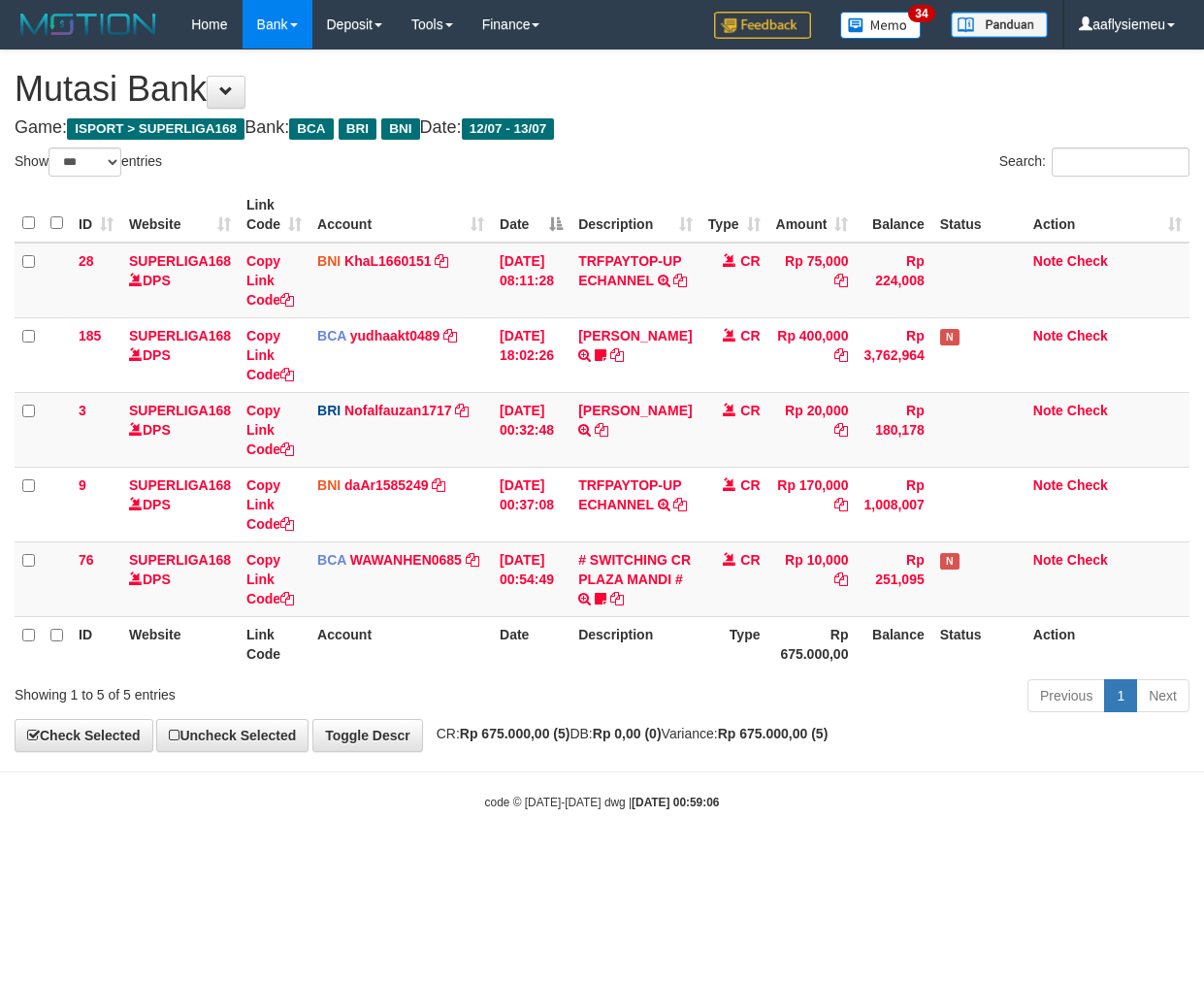 select on "***" 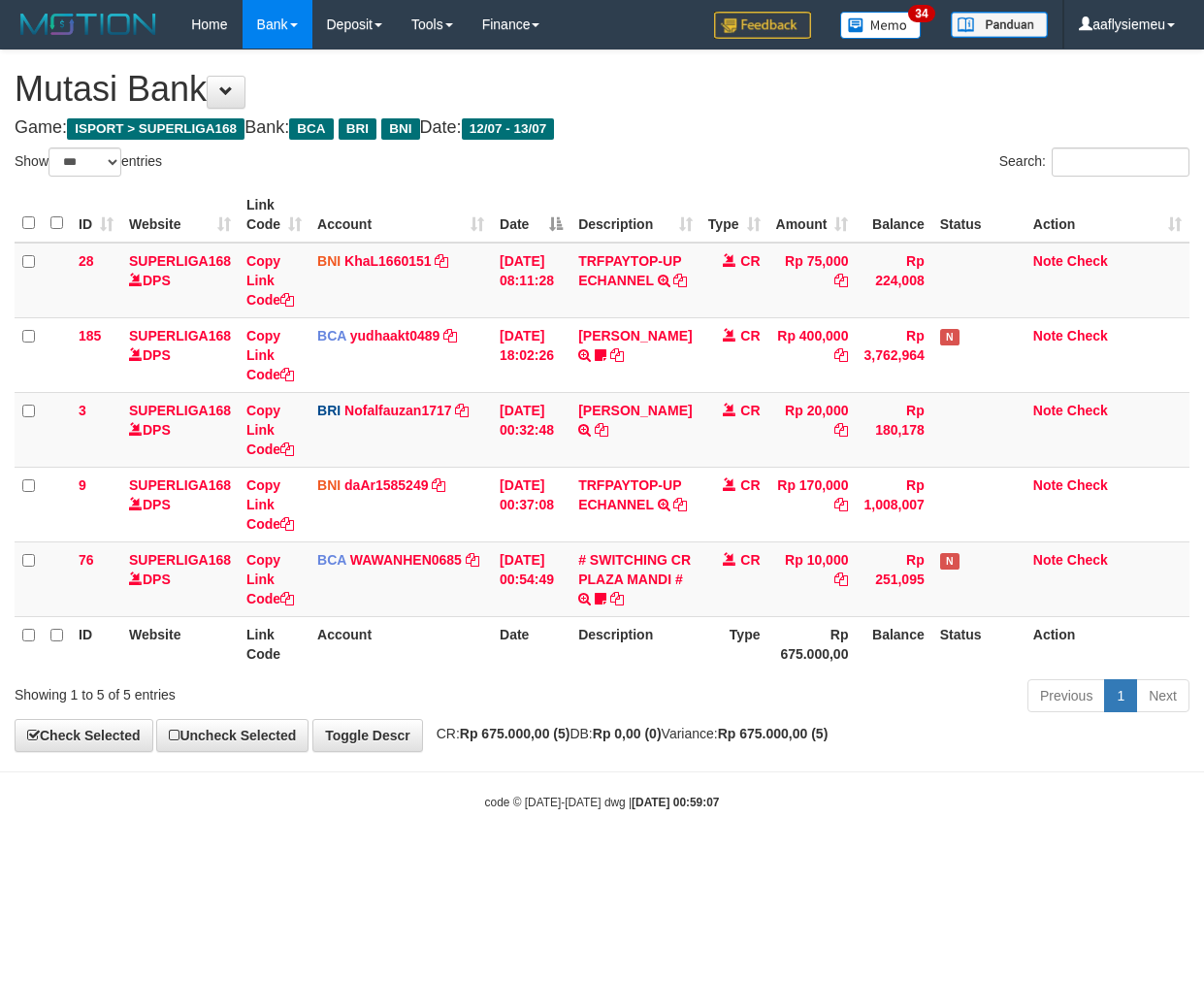 select on "***" 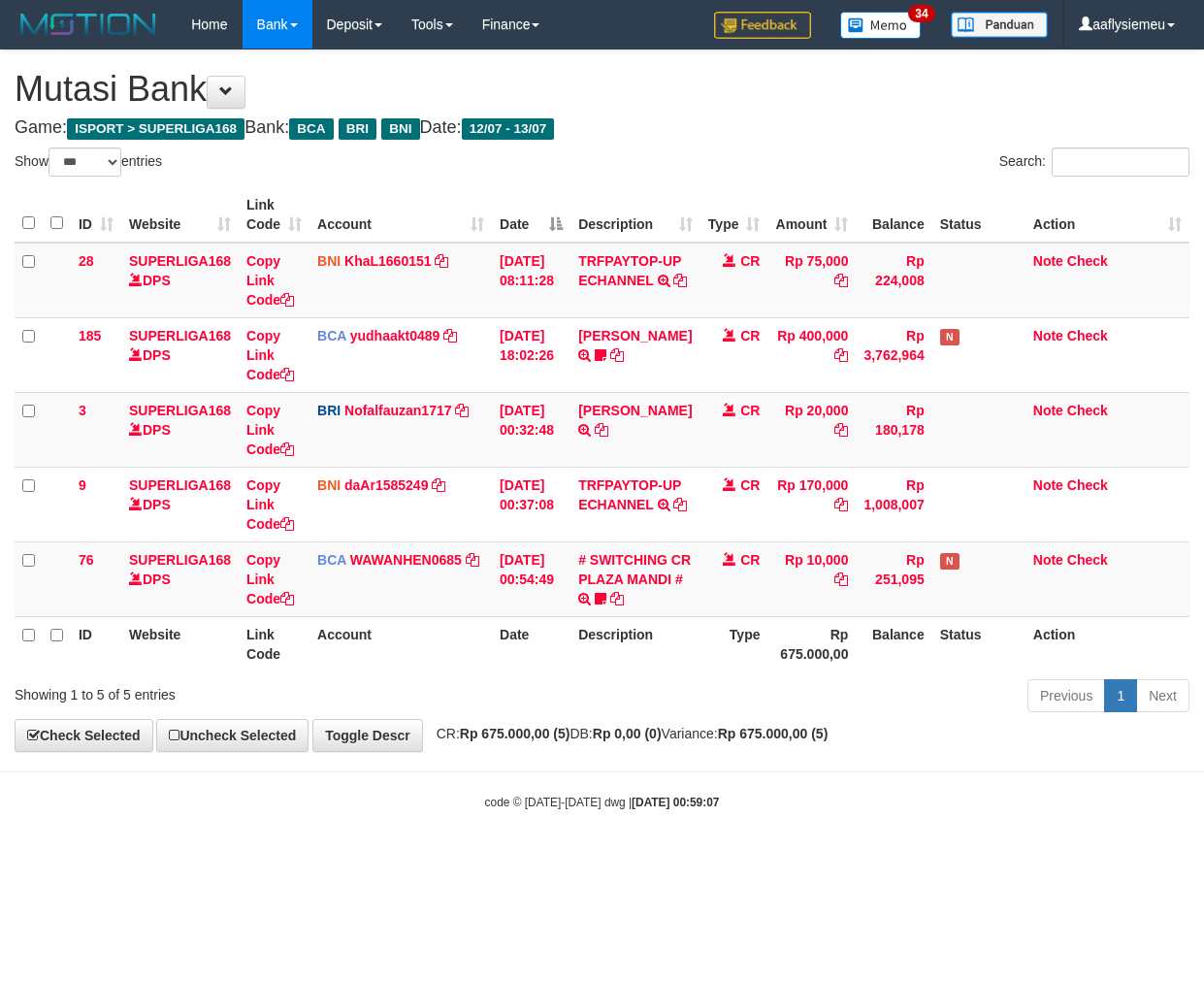 scroll, scrollTop: 0, scrollLeft: 0, axis: both 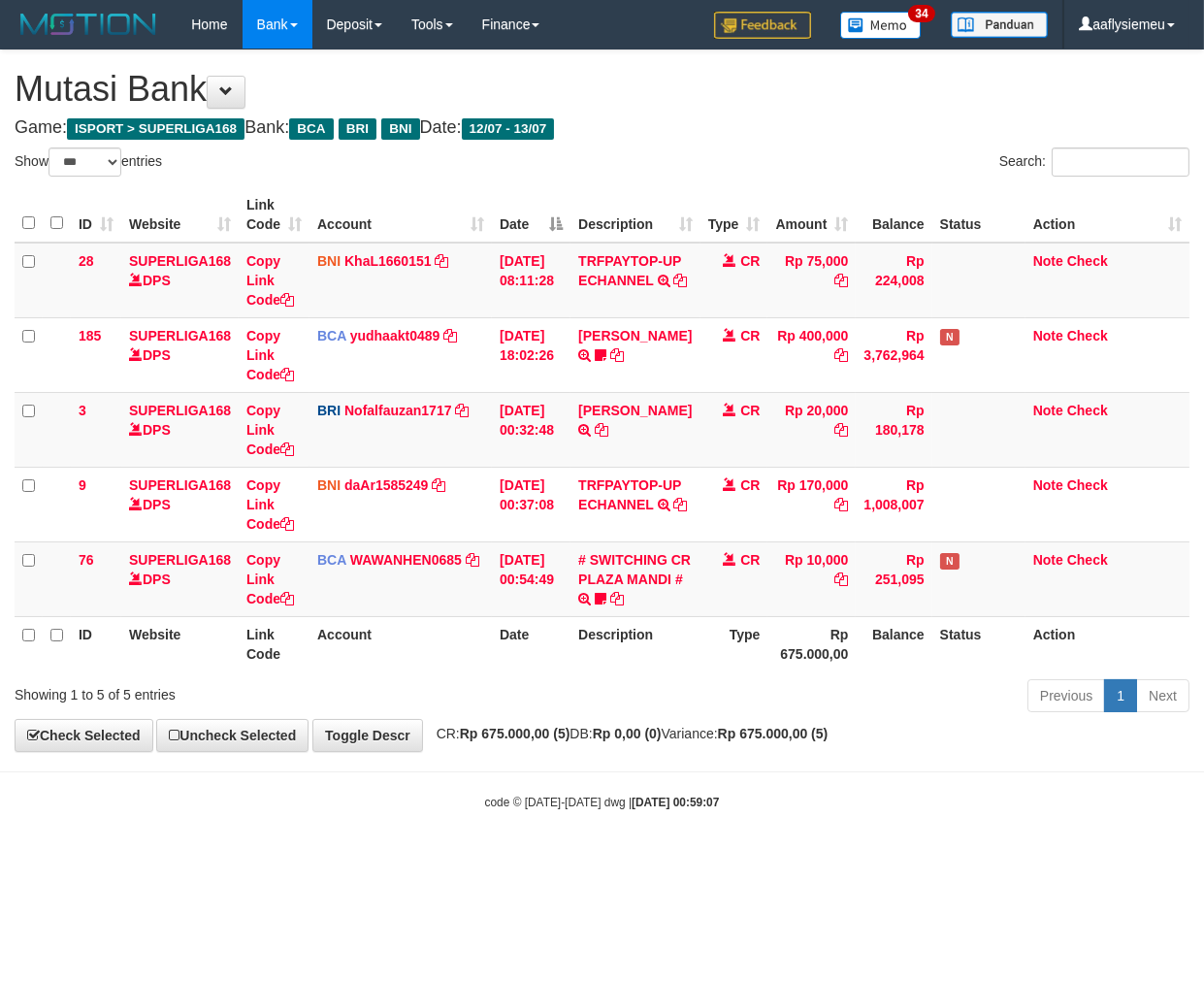 click on "**********" at bounding box center [602, 401] 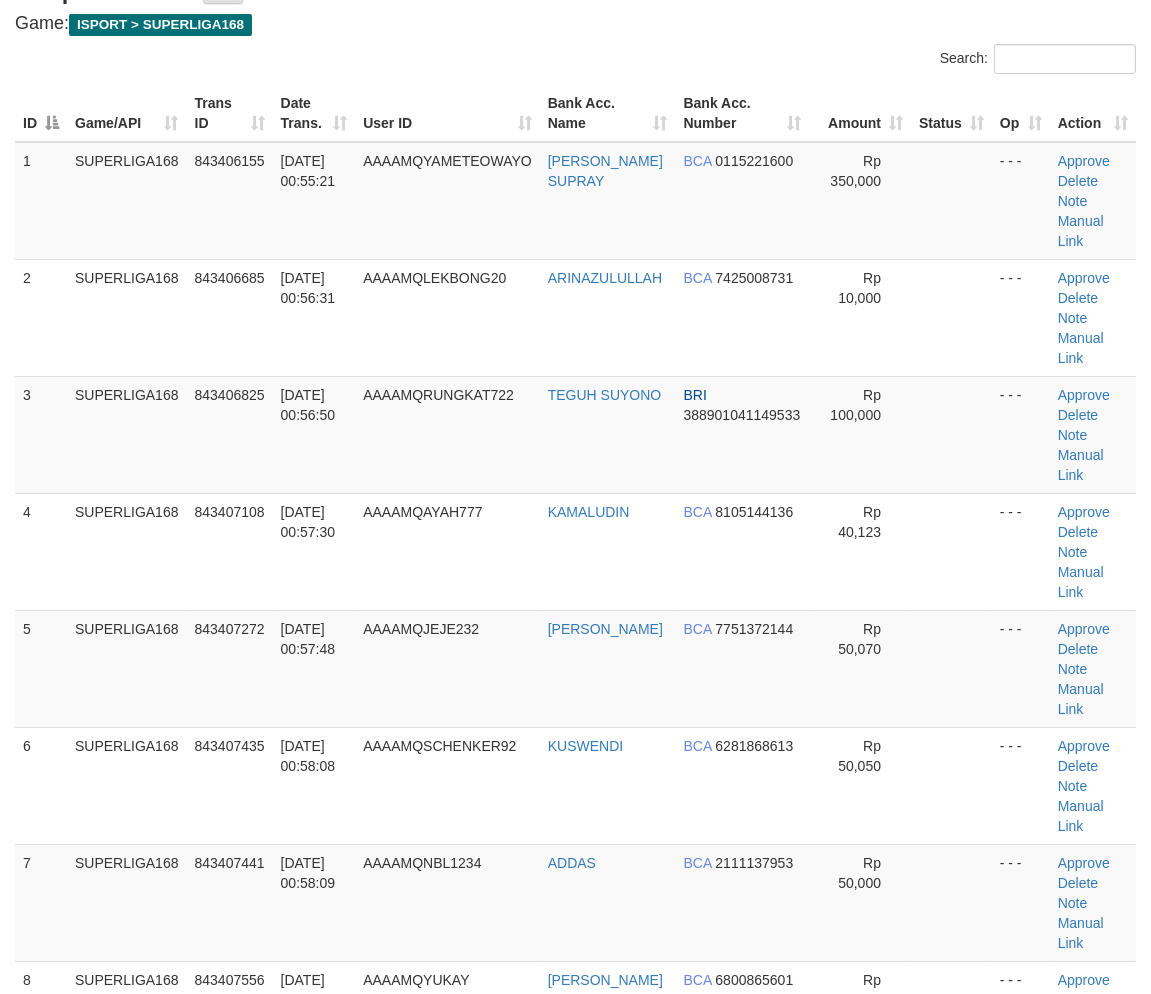 scroll, scrollTop: 111, scrollLeft: 0, axis: vertical 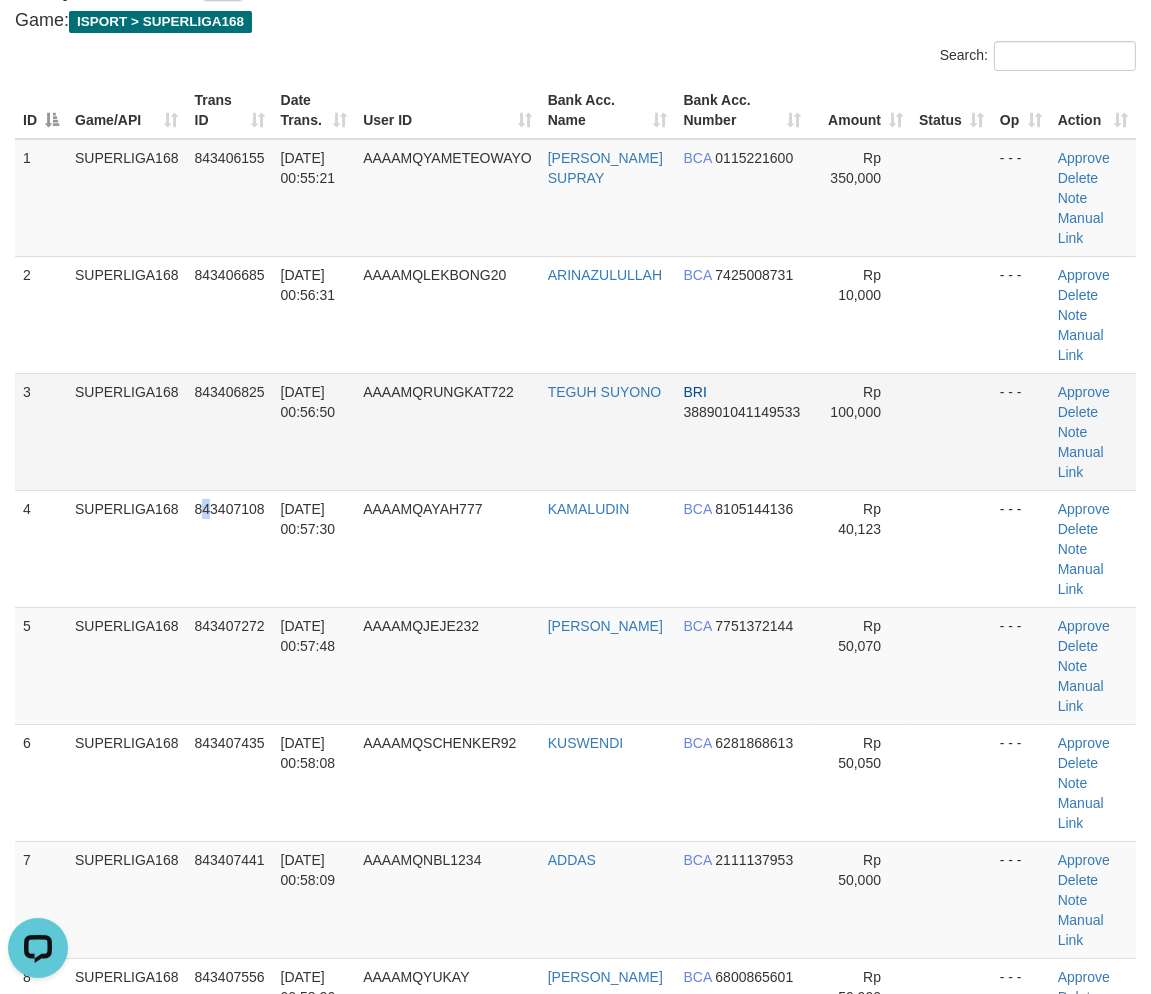 drag, startPoint x: 208, startPoint y: 534, endPoint x: 198, endPoint y: 540, distance: 11.661903 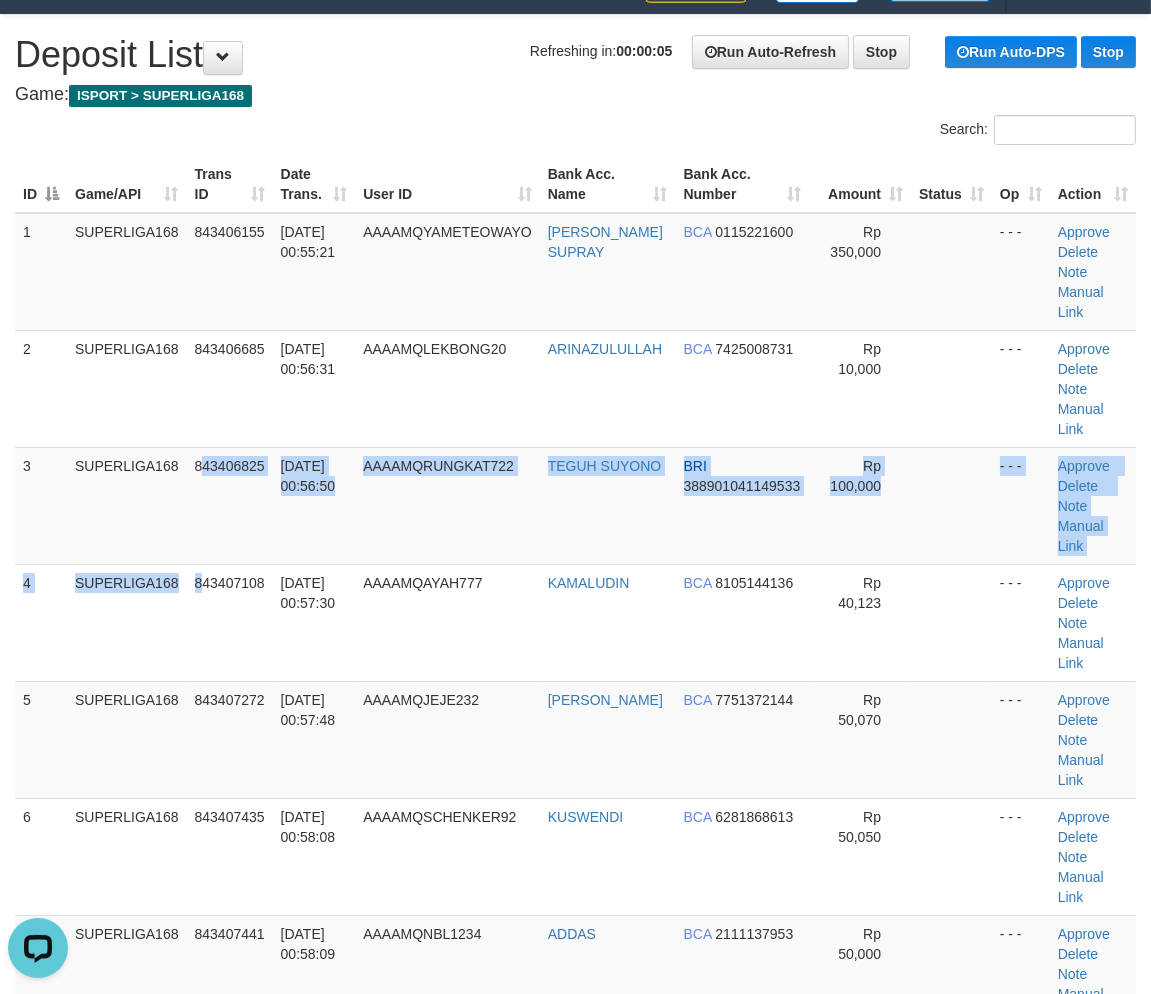 scroll, scrollTop: 0, scrollLeft: 0, axis: both 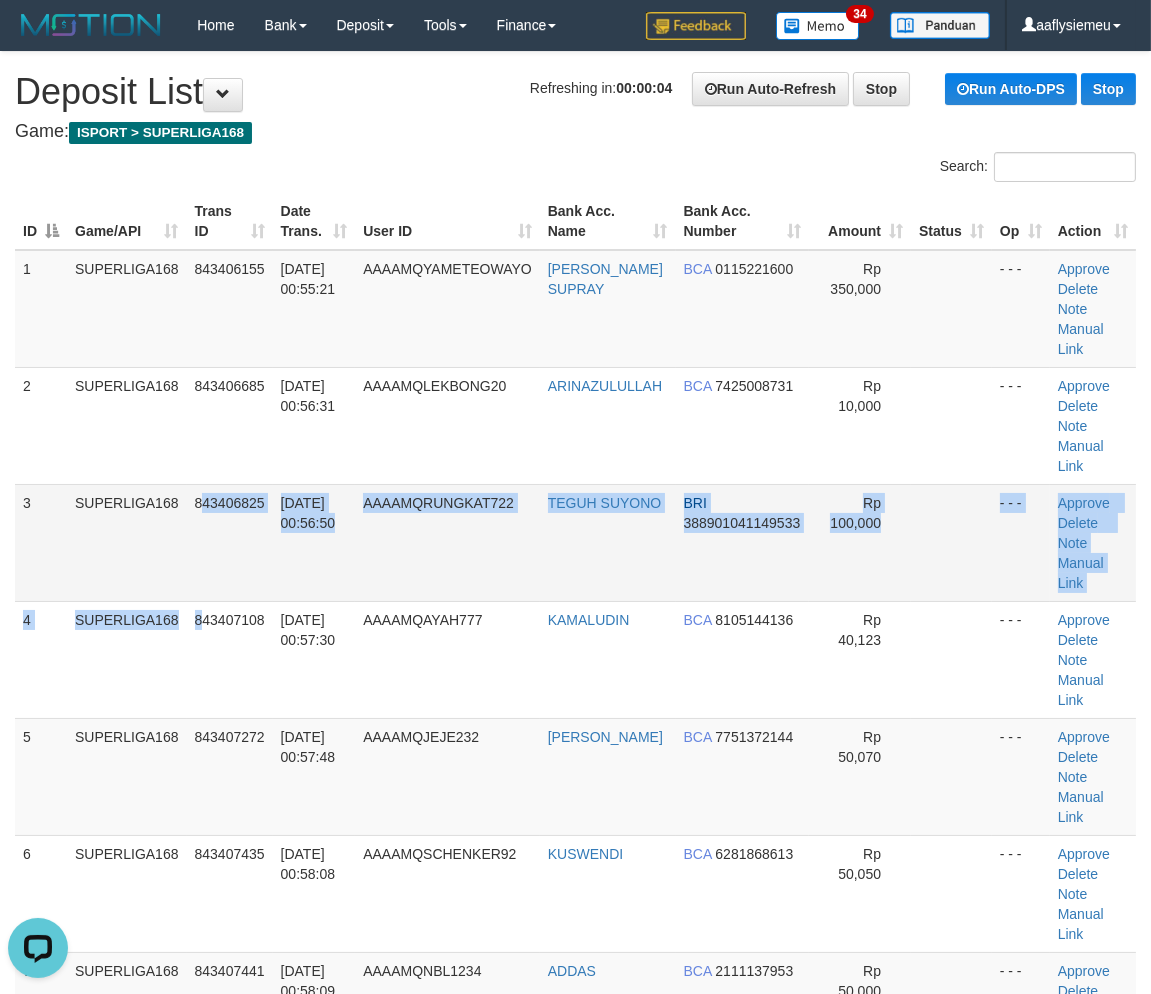 click on "SUPERLIGA168" at bounding box center (127, 542) 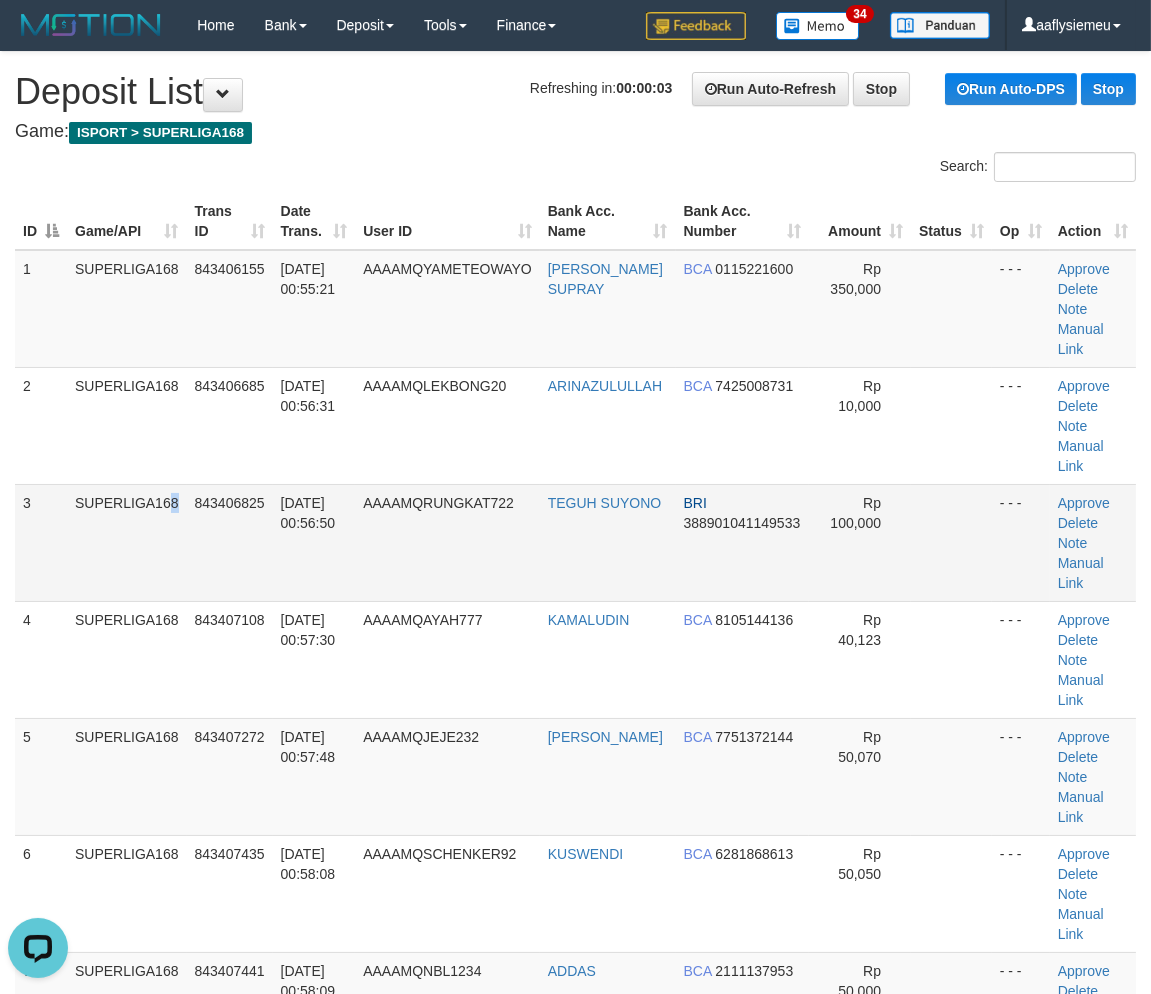 click on "SUPERLIGA168" at bounding box center [127, 542] 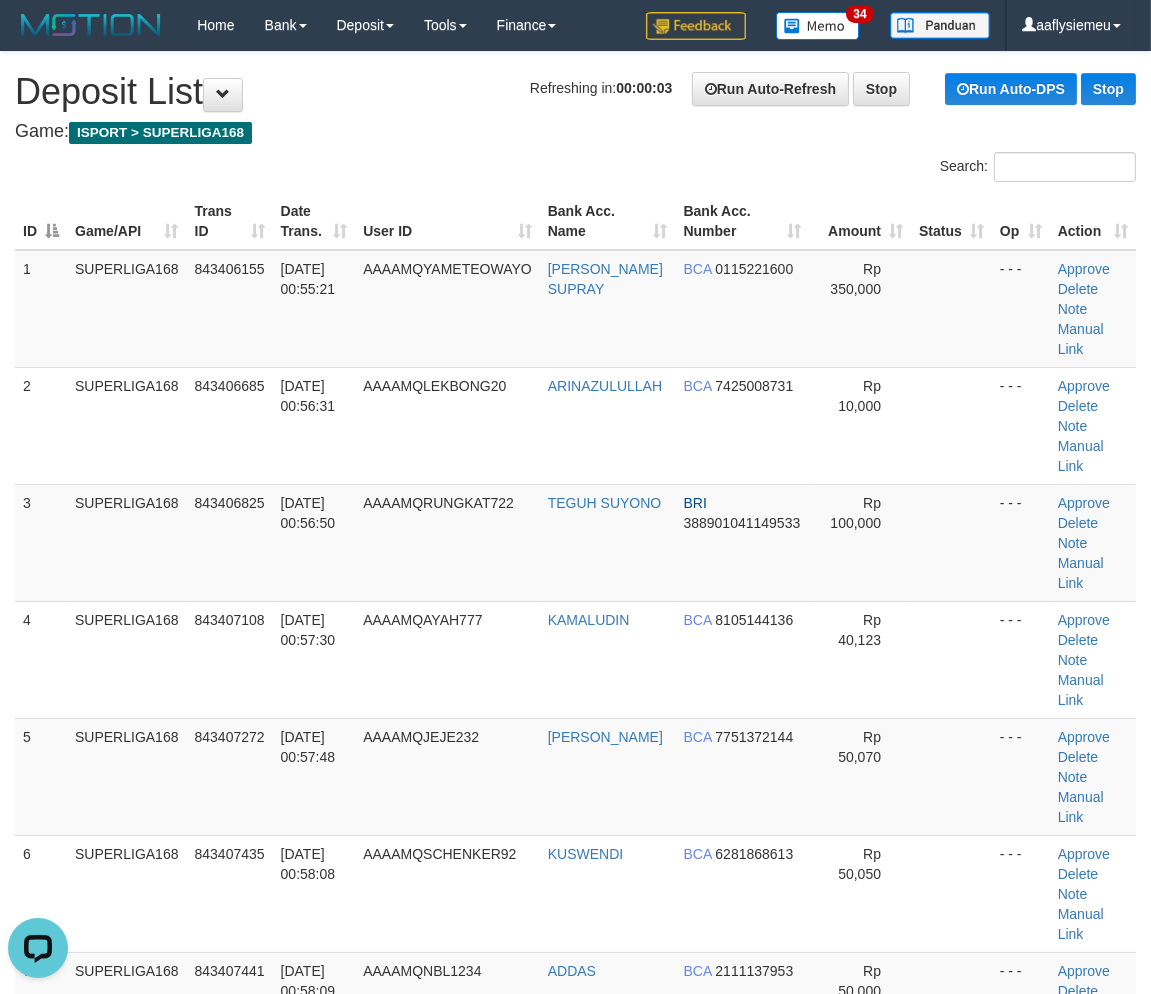 drag, startPoint x: 194, startPoint y: 548, endPoint x: 5, endPoint y: 592, distance: 194.05412 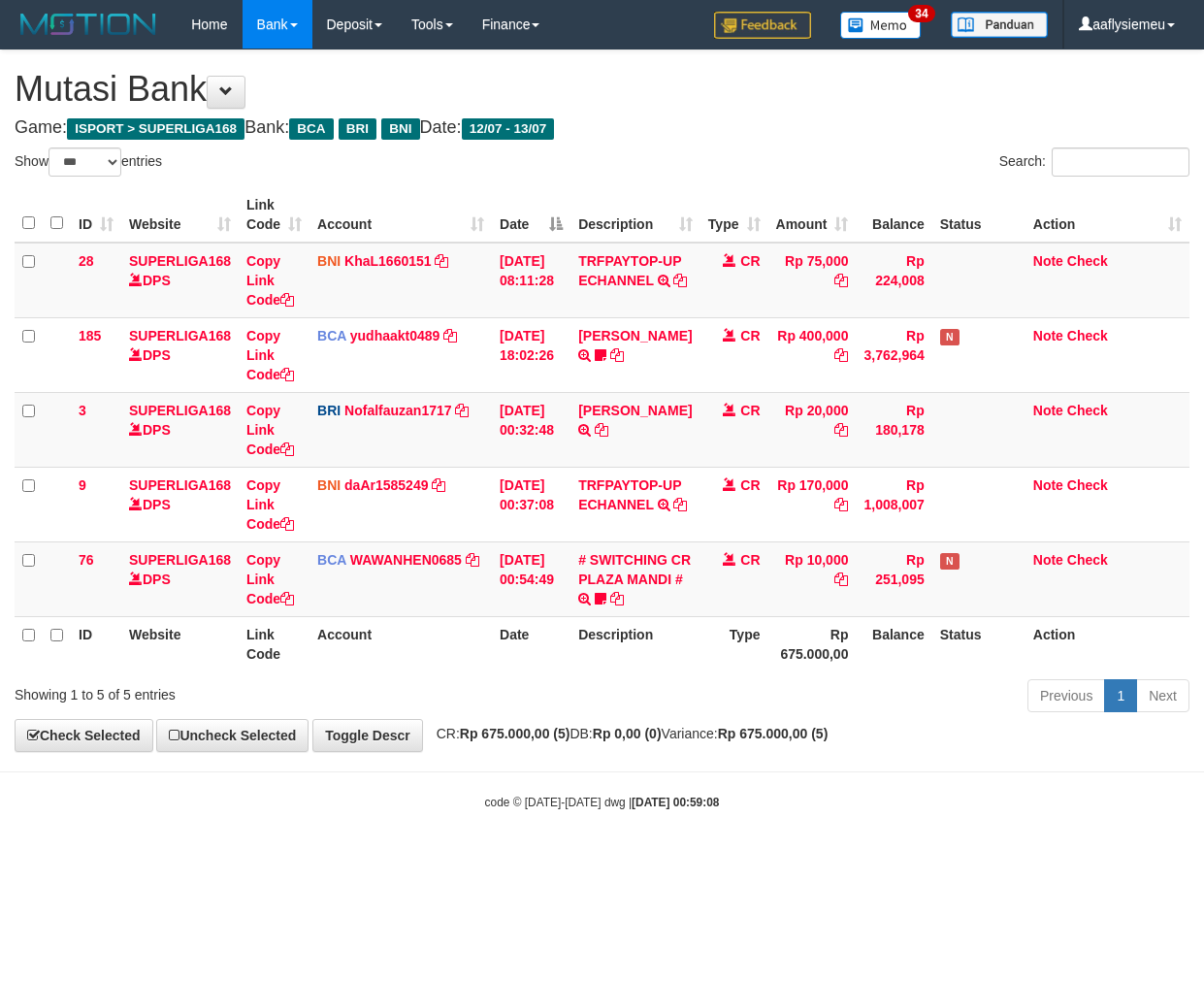 select on "***" 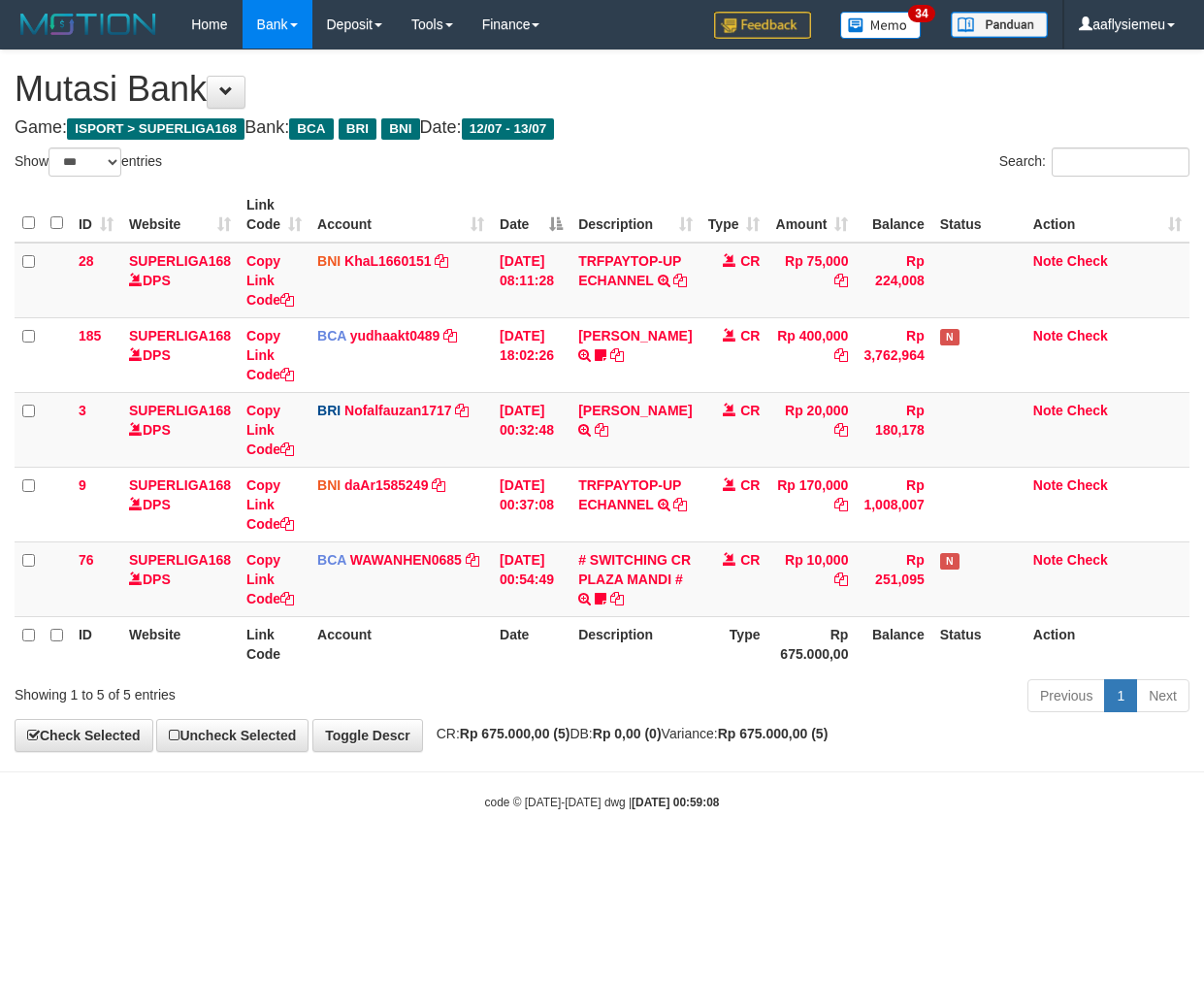 scroll, scrollTop: 0, scrollLeft: 0, axis: both 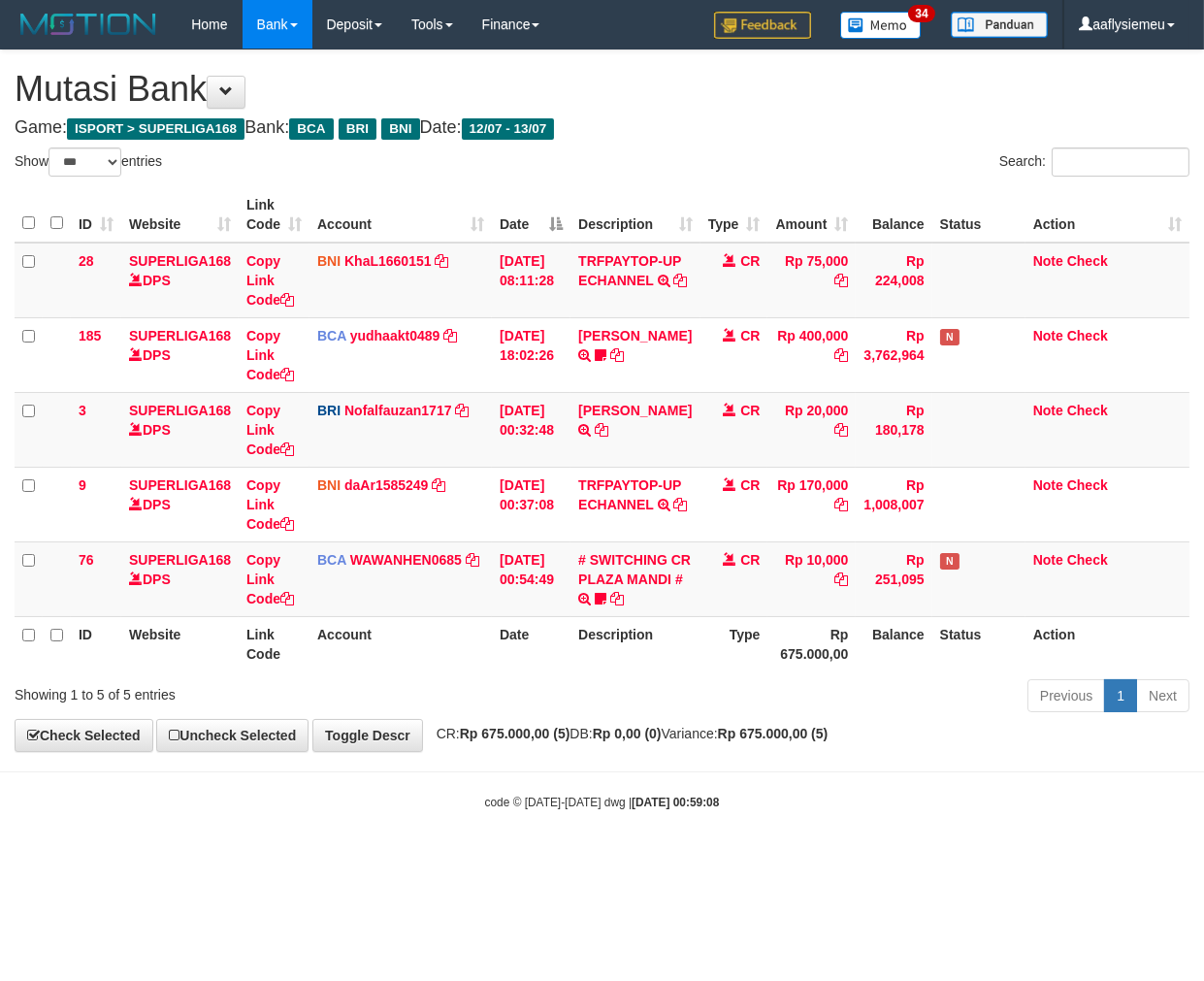 click on "**********" at bounding box center [602, 401] 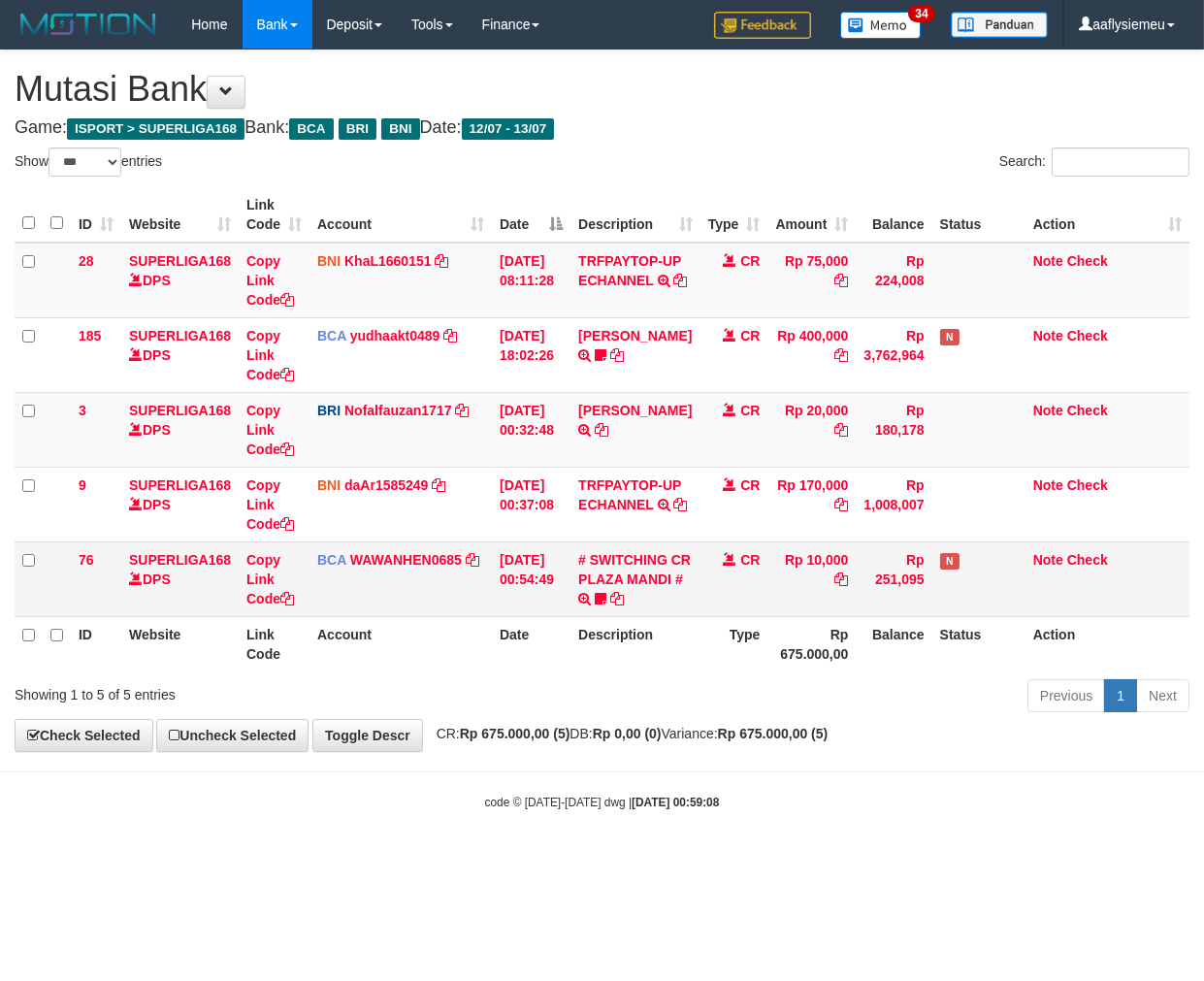 drag, startPoint x: 712, startPoint y: 700, endPoint x: 1059, endPoint y: 608, distance: 358.9889 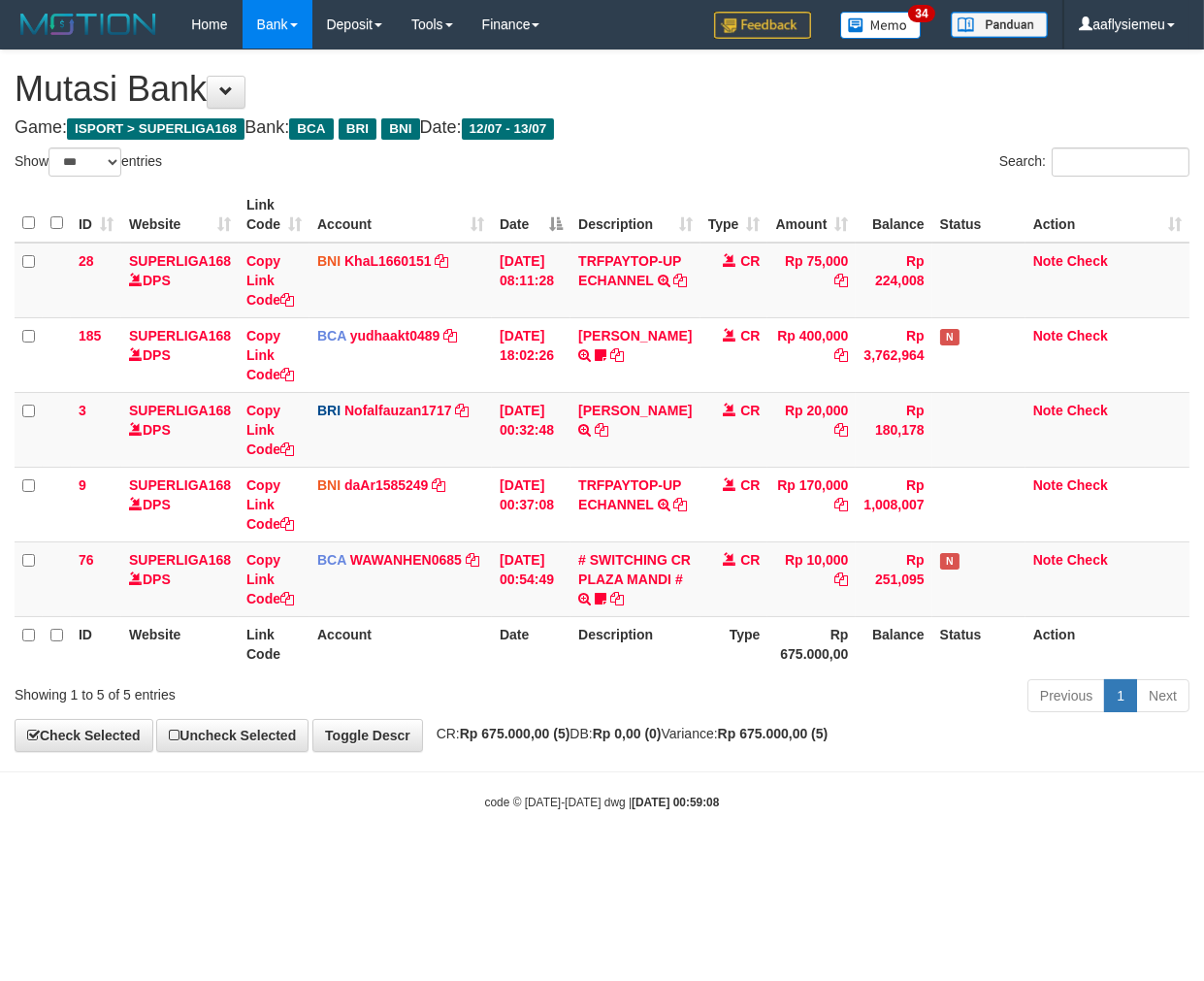 click on "Status" at bounding box center (979, 643) 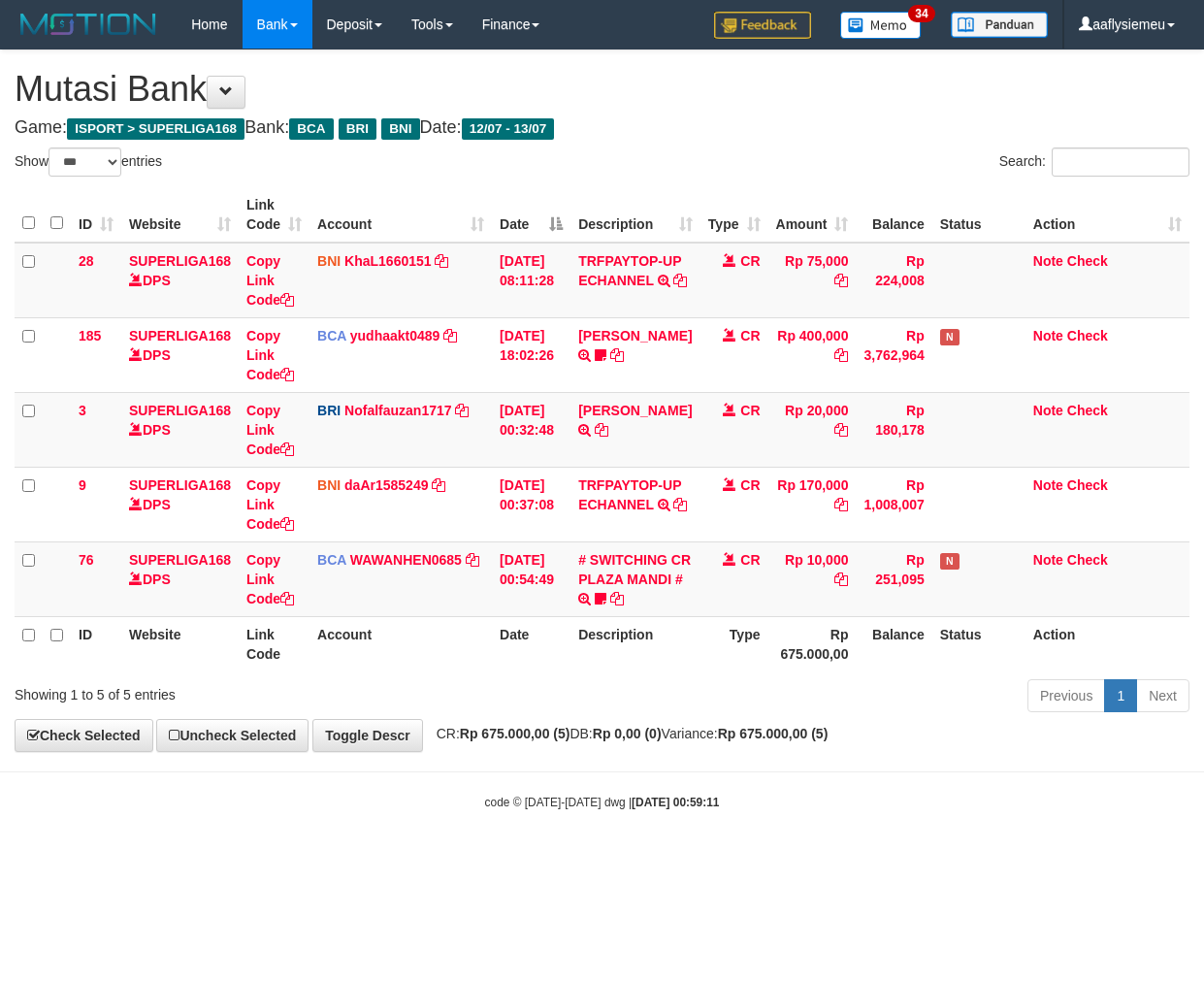 select on "***" 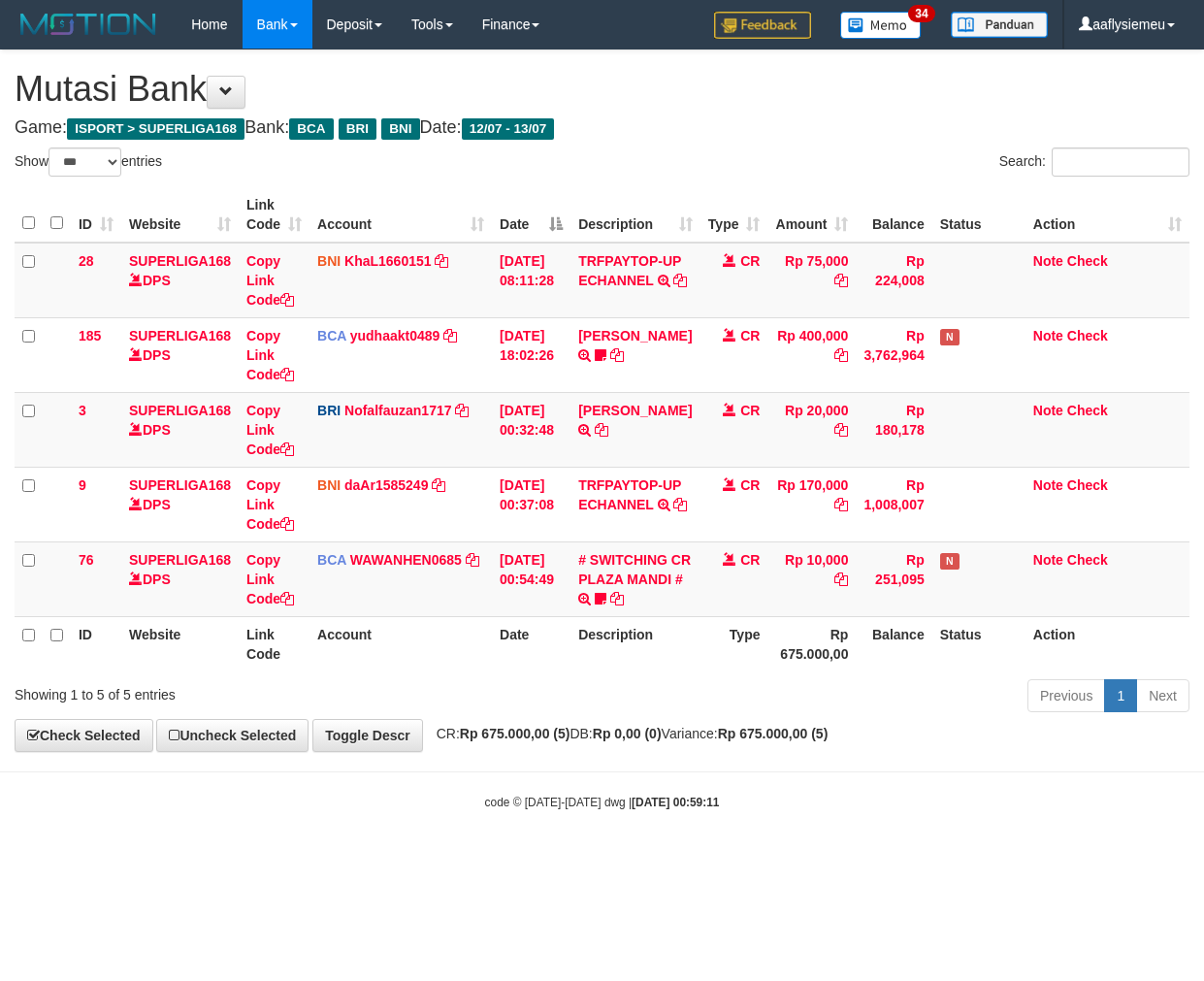 scroll, scrollTop: 0, scrollLeft: 0, axis: both 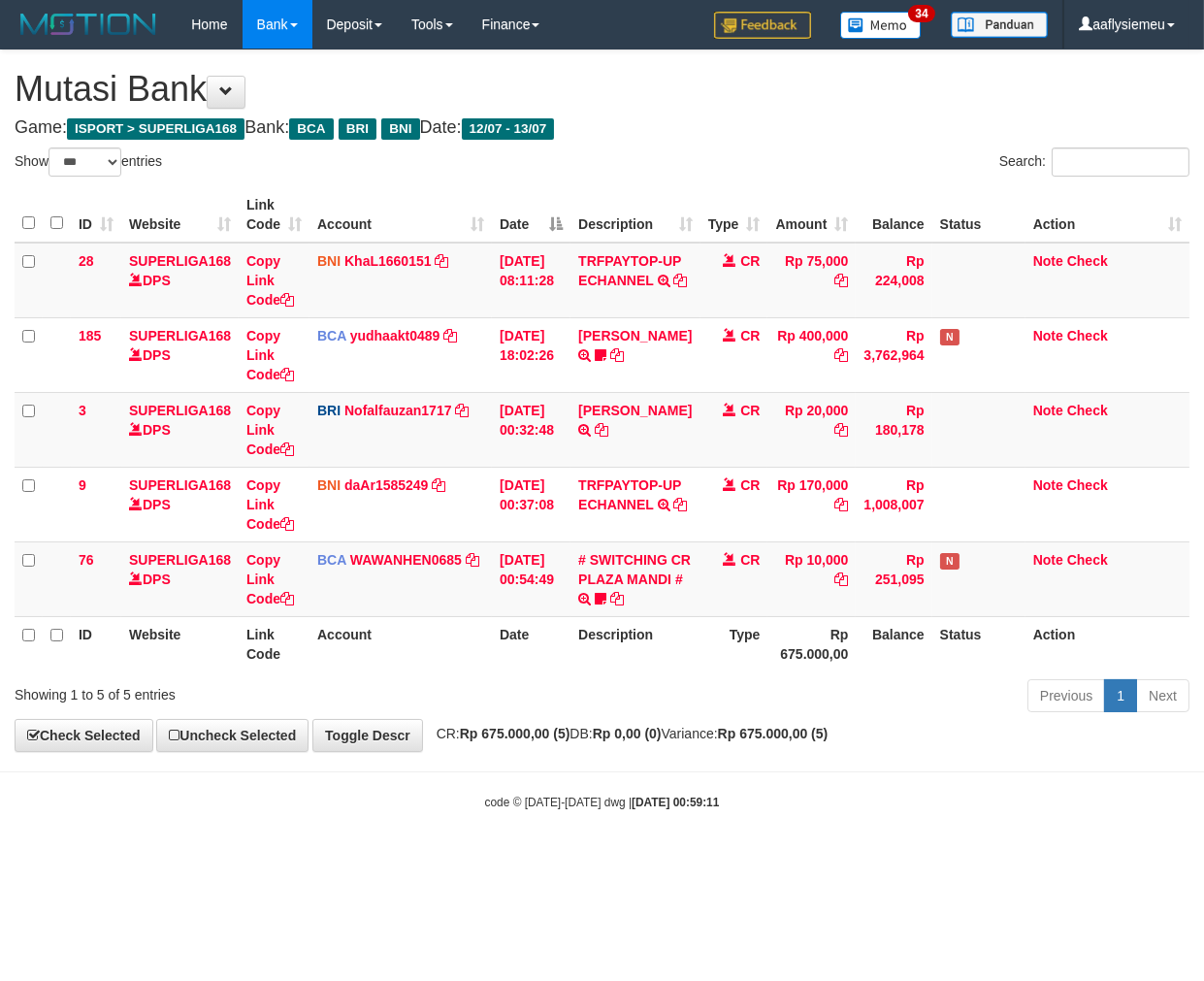 click on "Type" at bounding box center [734, 643] 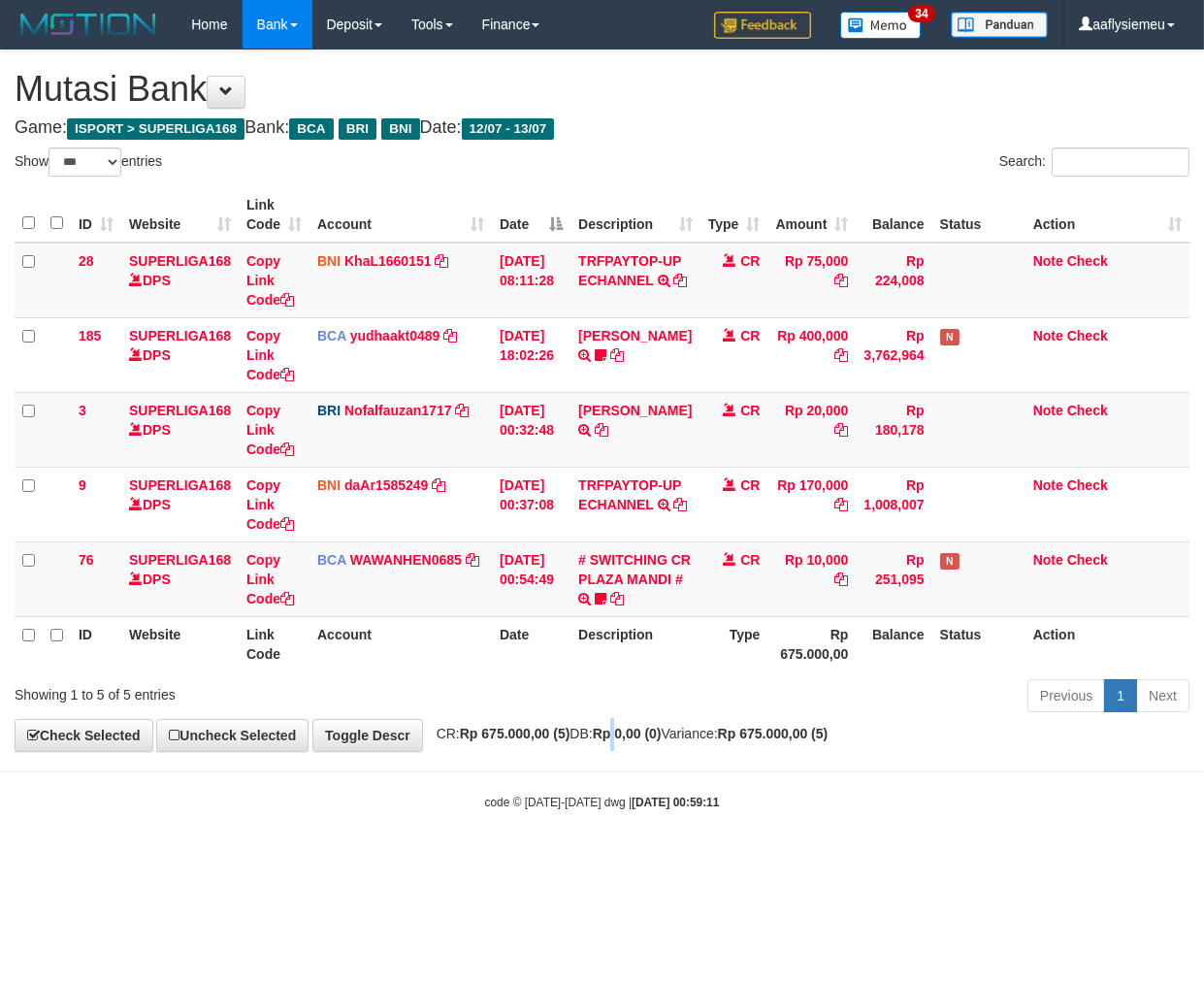 drag, startPoint x: 646, startPoint y: 793, endPoint x: 841, endPoint y: 748, distance: 200.125 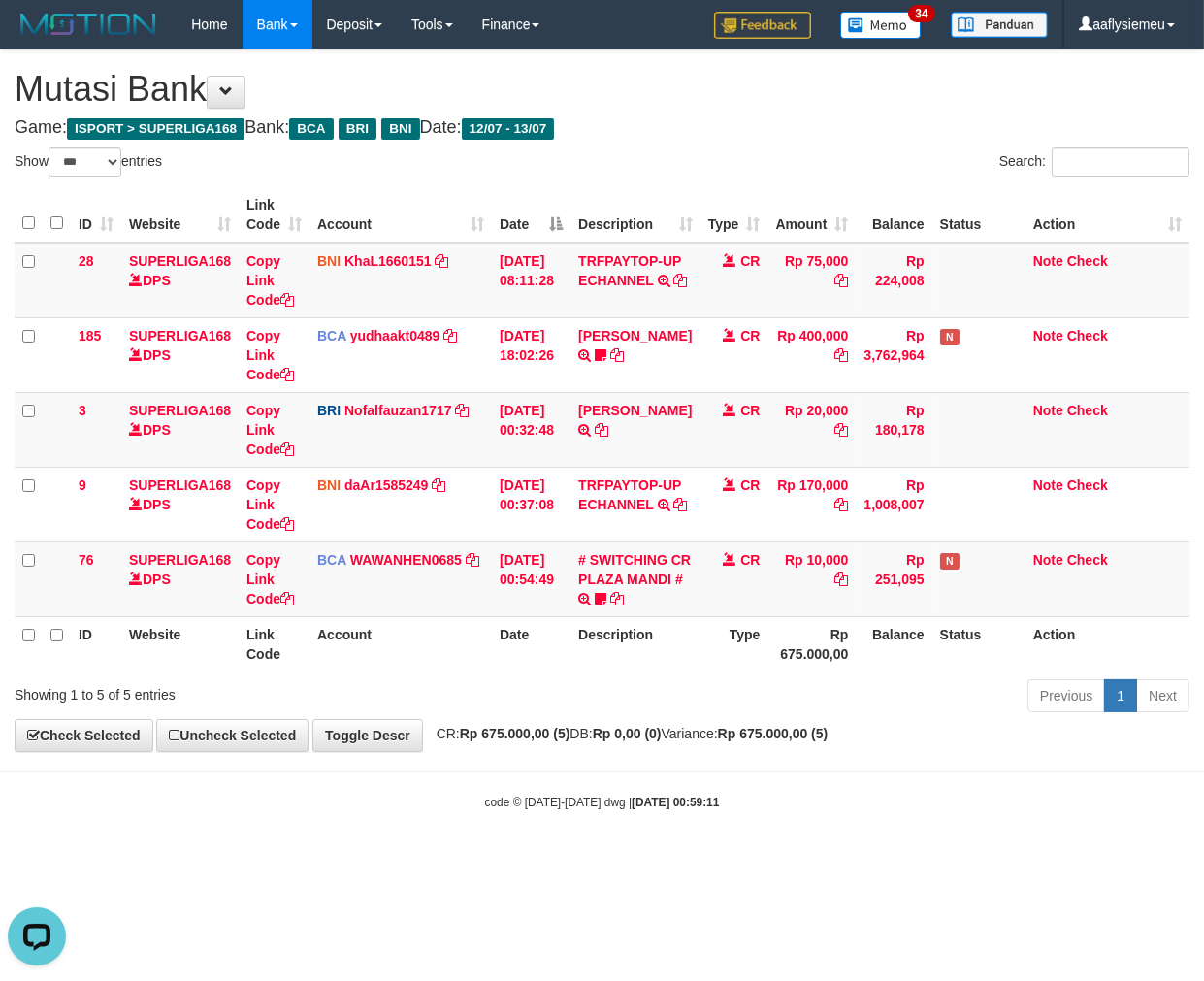 scroll, scrollTop: 0, scrollLeft: 0, axis: both 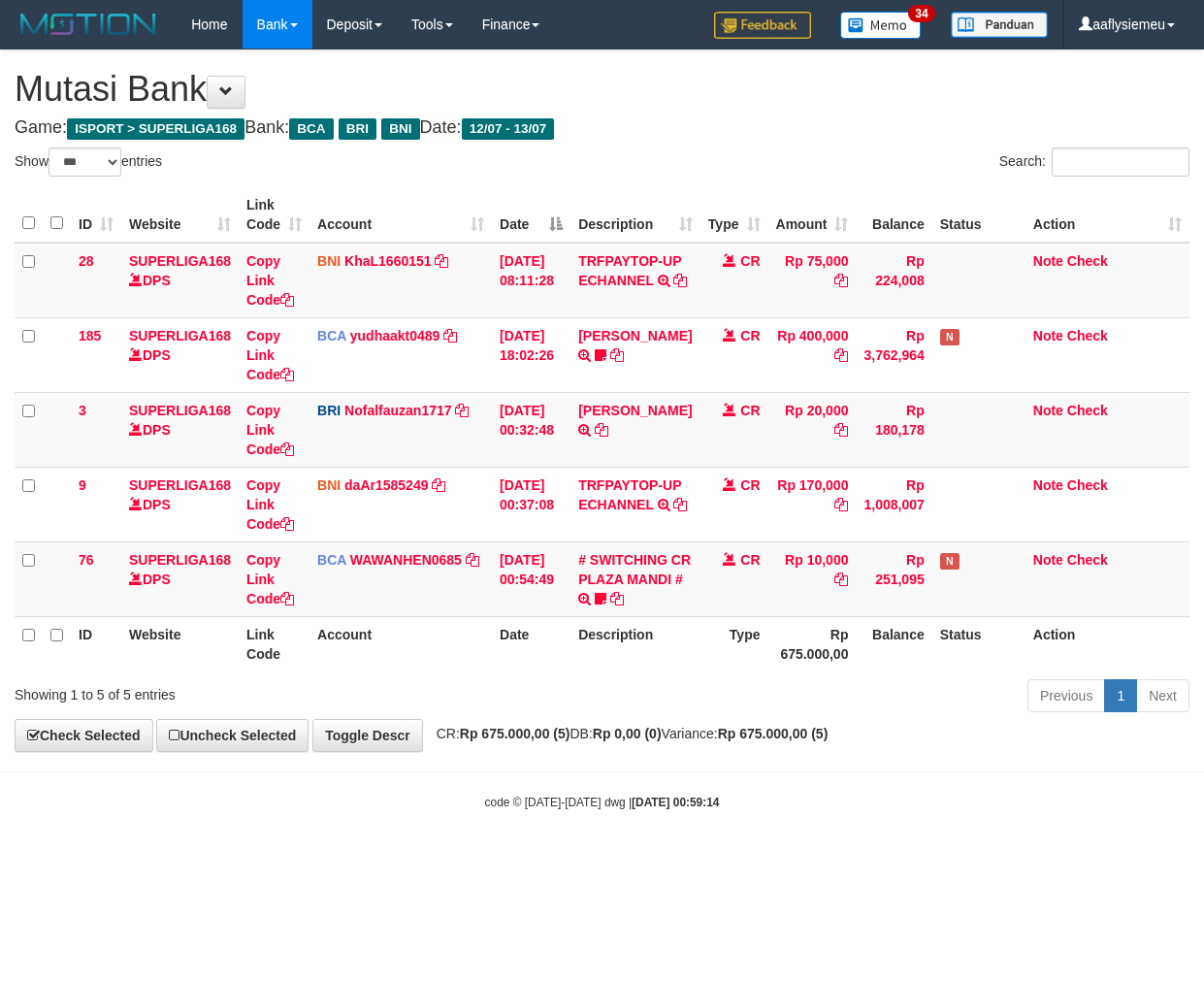 select on "***" 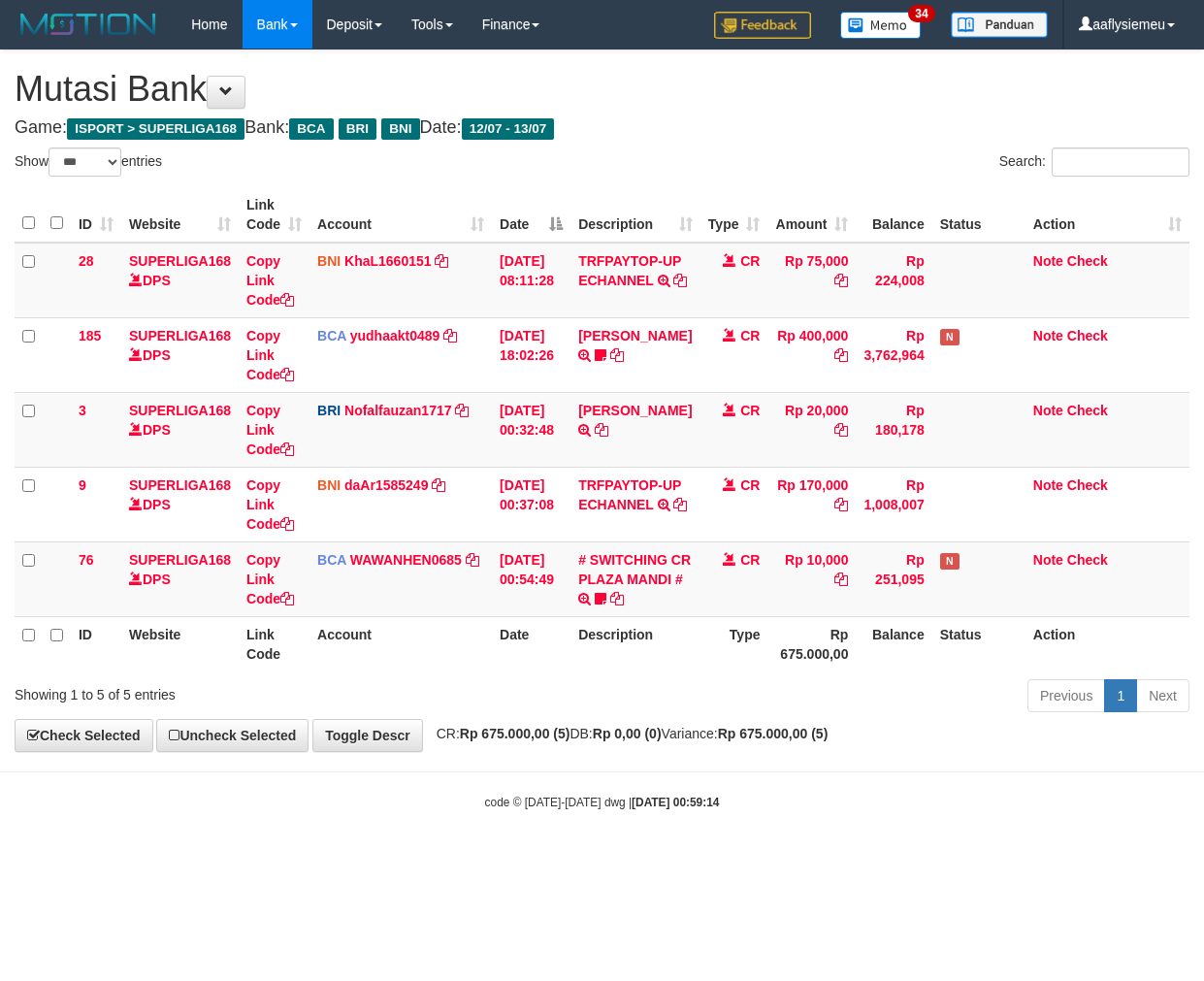 click on "ID Website Link Code Account Date Description Type Amount Balance Status Action
28
SUPERLIGA168    DPS
Copy Link Code
BNI
KhaL1660151
DPS
KHEIR TSAR [PERSON_NAME]
mutasi_20250712_4651 | 28
mutasi_20250712_4651 | 28
[DATE] 08:11:28
TRFPAYTOP-UP ECHANNEL         TRF/PAY/TOP-UP ECHANNEL
CR
Rp 75,000
Rp 224,008
Note
Check
185
SUPERLIGA168    DPS
Copy Link Code
BCA
yudhaakt0489
DPS
YUDHA AKTARIANTO" at bounding box center [602, 429] 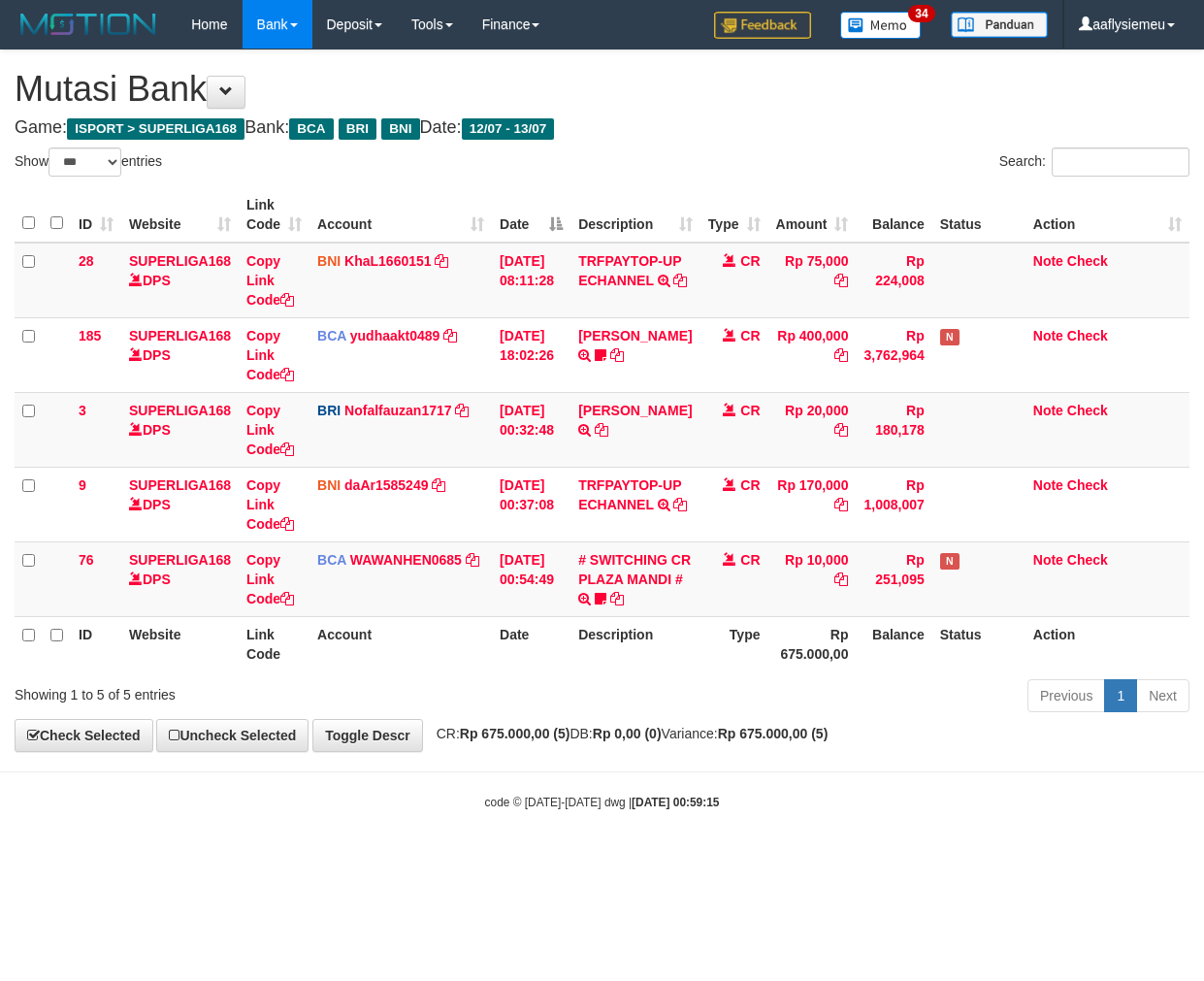 select on "***" 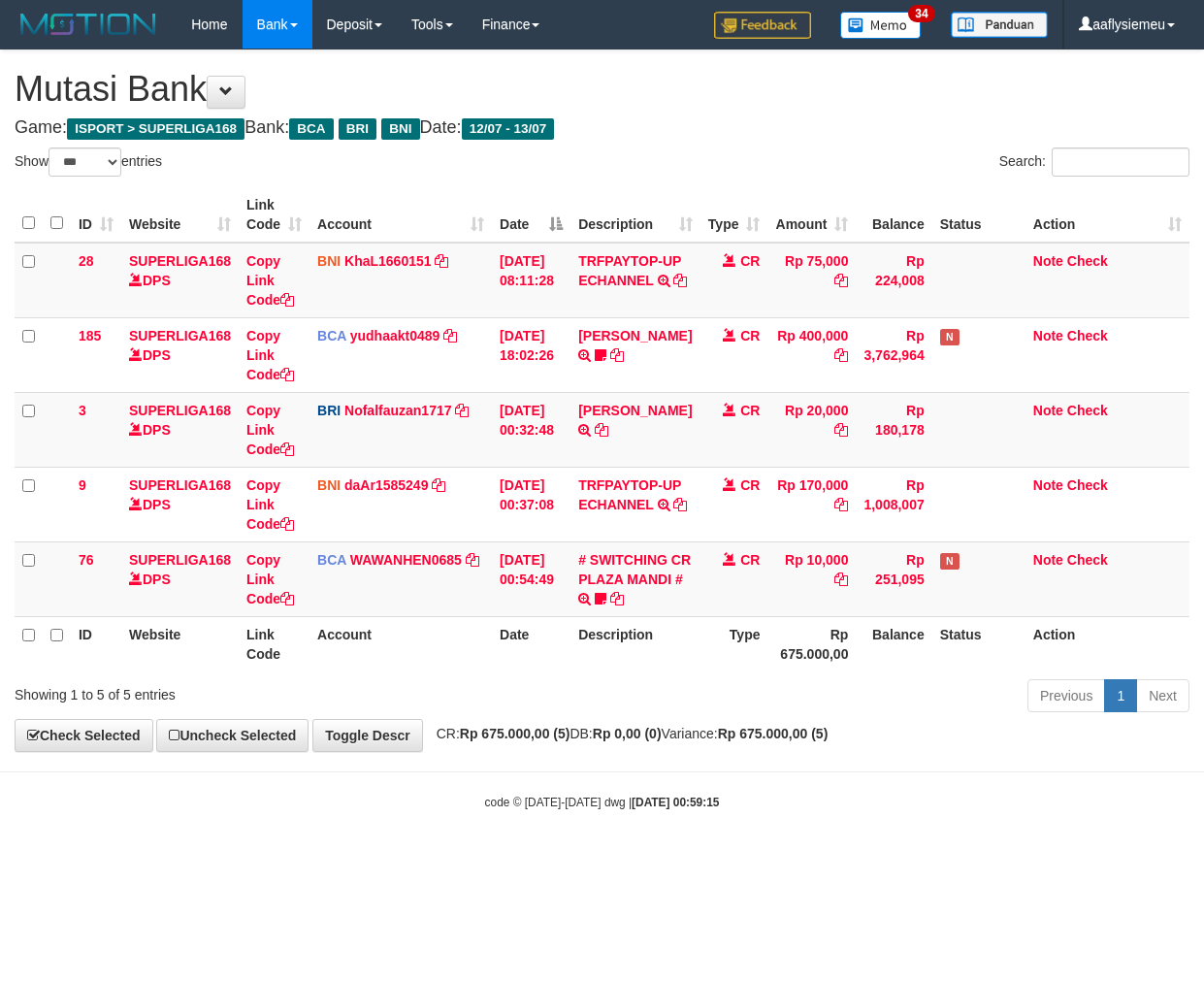 scroll, scrollTop: 0, scrollLeft: 0, axis: both 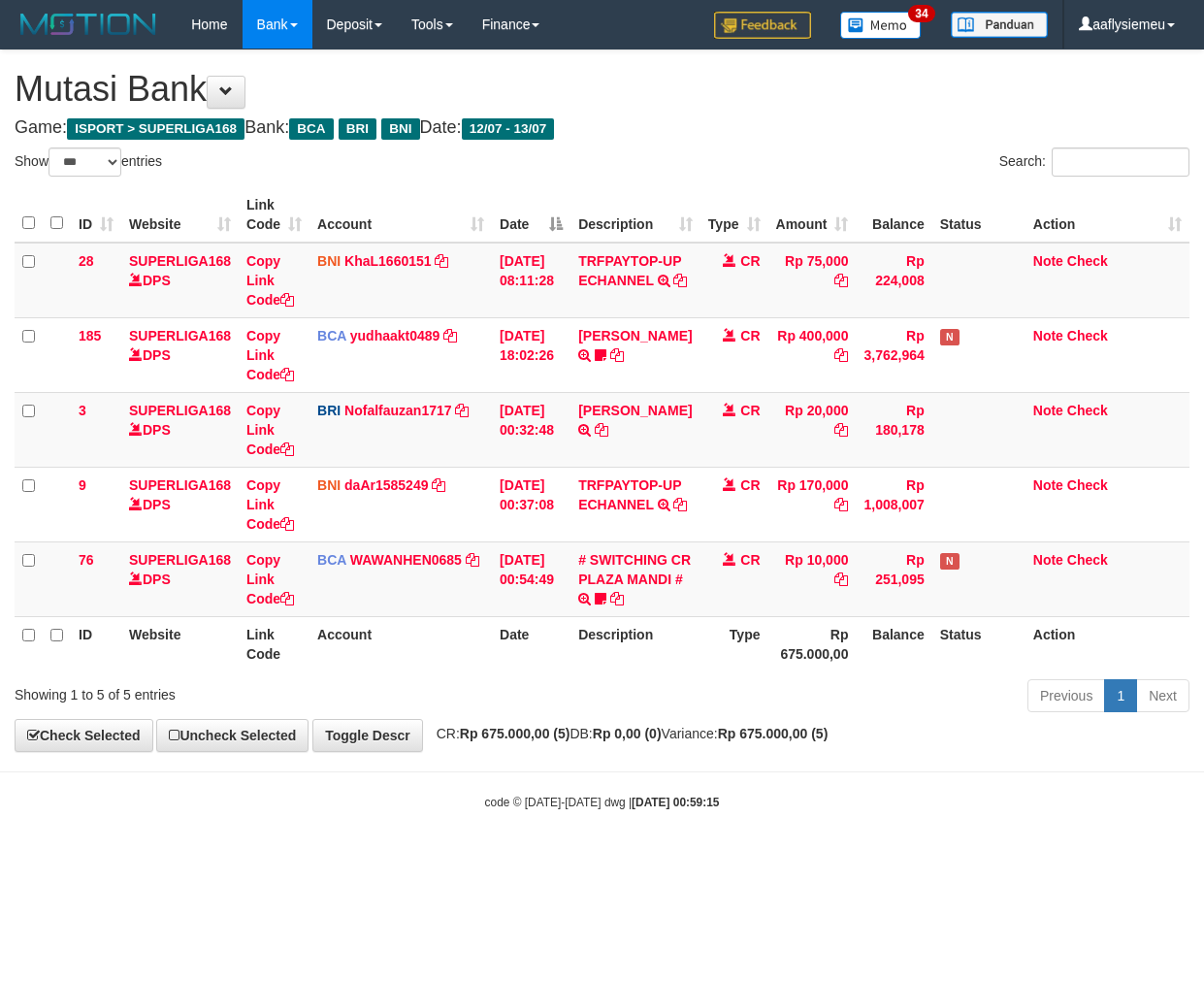 select on "***" 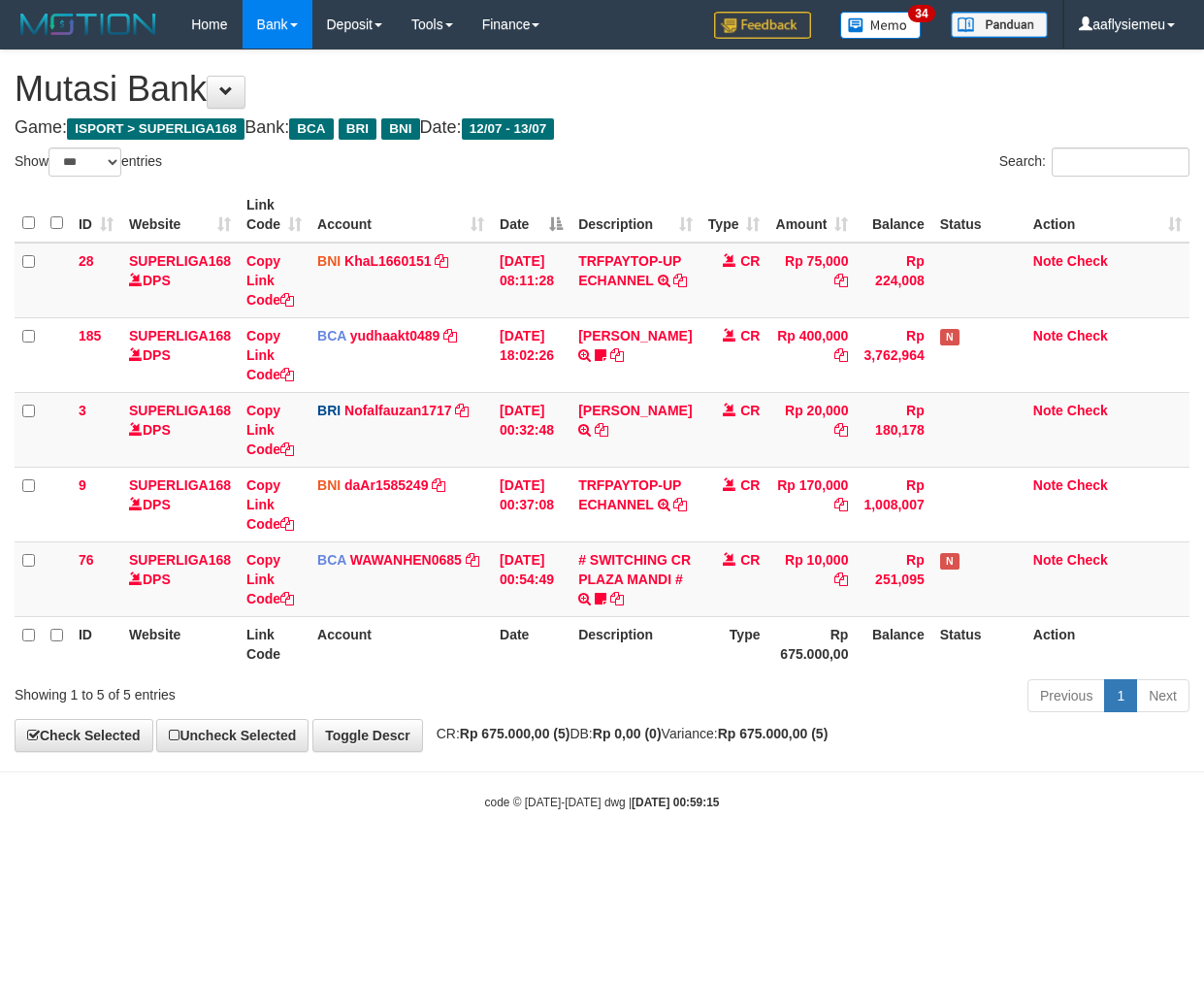 scroll, scrollTop: 0, scrollLeft: 0, axis: both 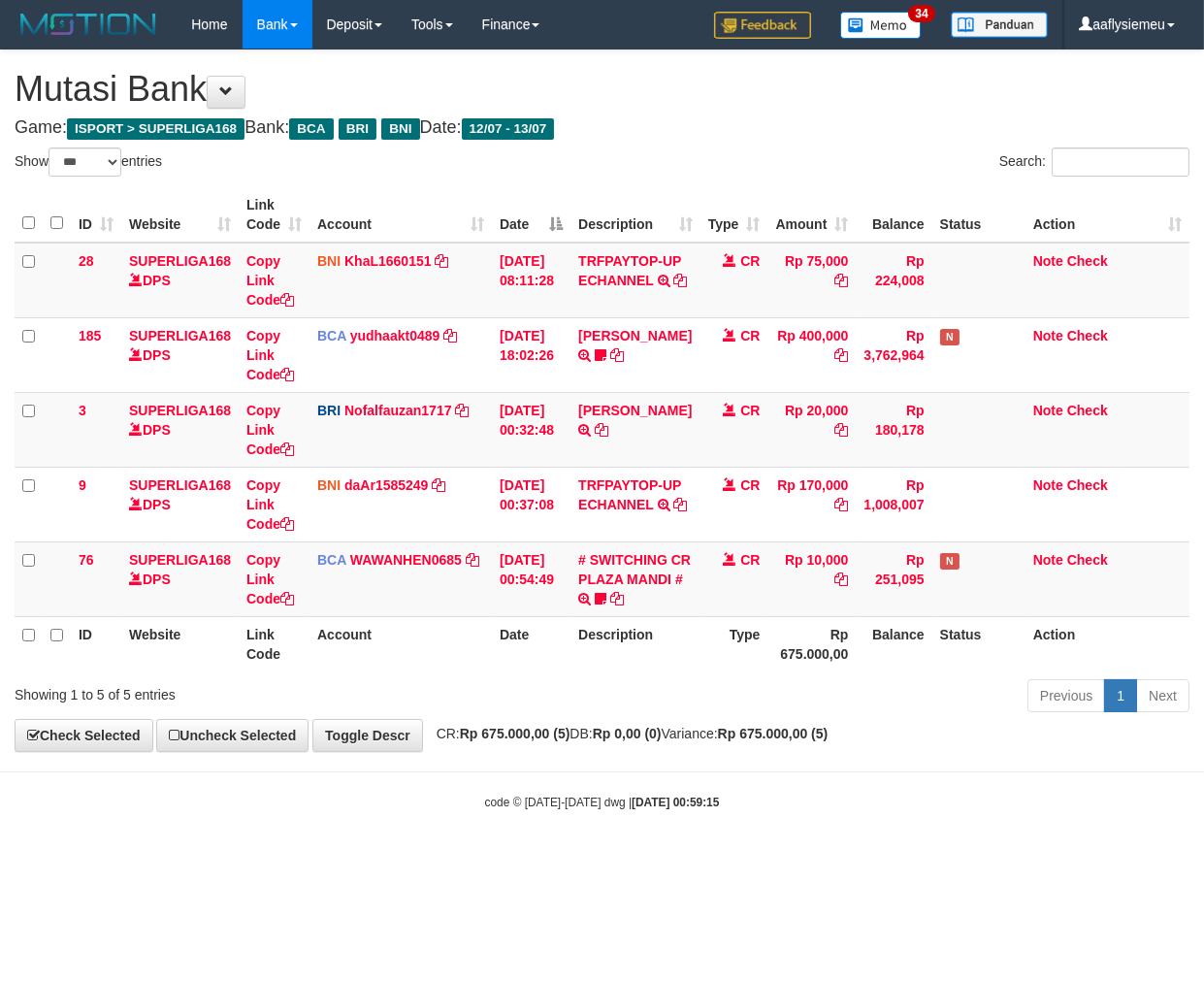 click on "Rp 675.000,00" at bounding box center (811, 643) 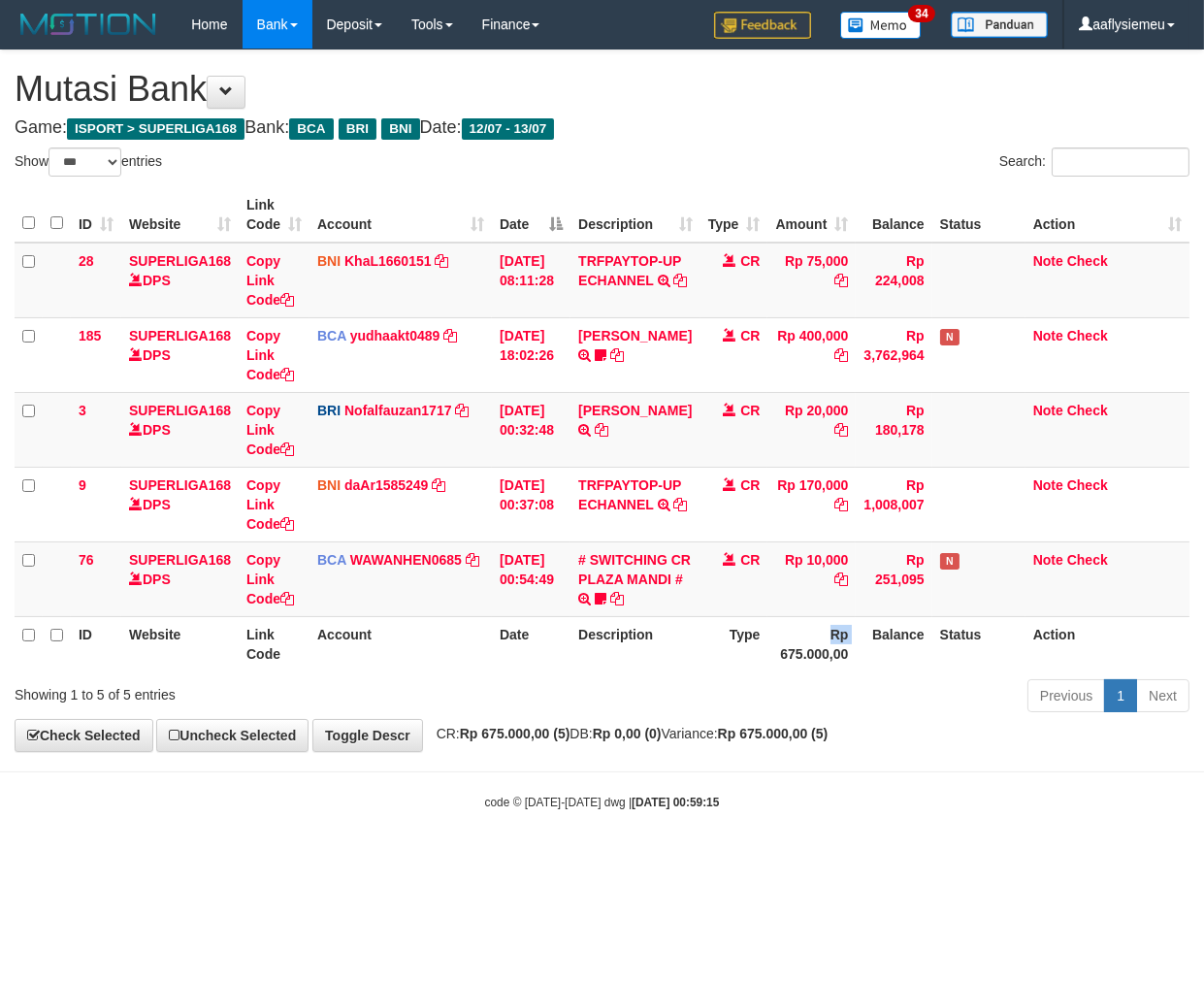 click on "Rp 675.000,00" at bounding box center (811, 643) 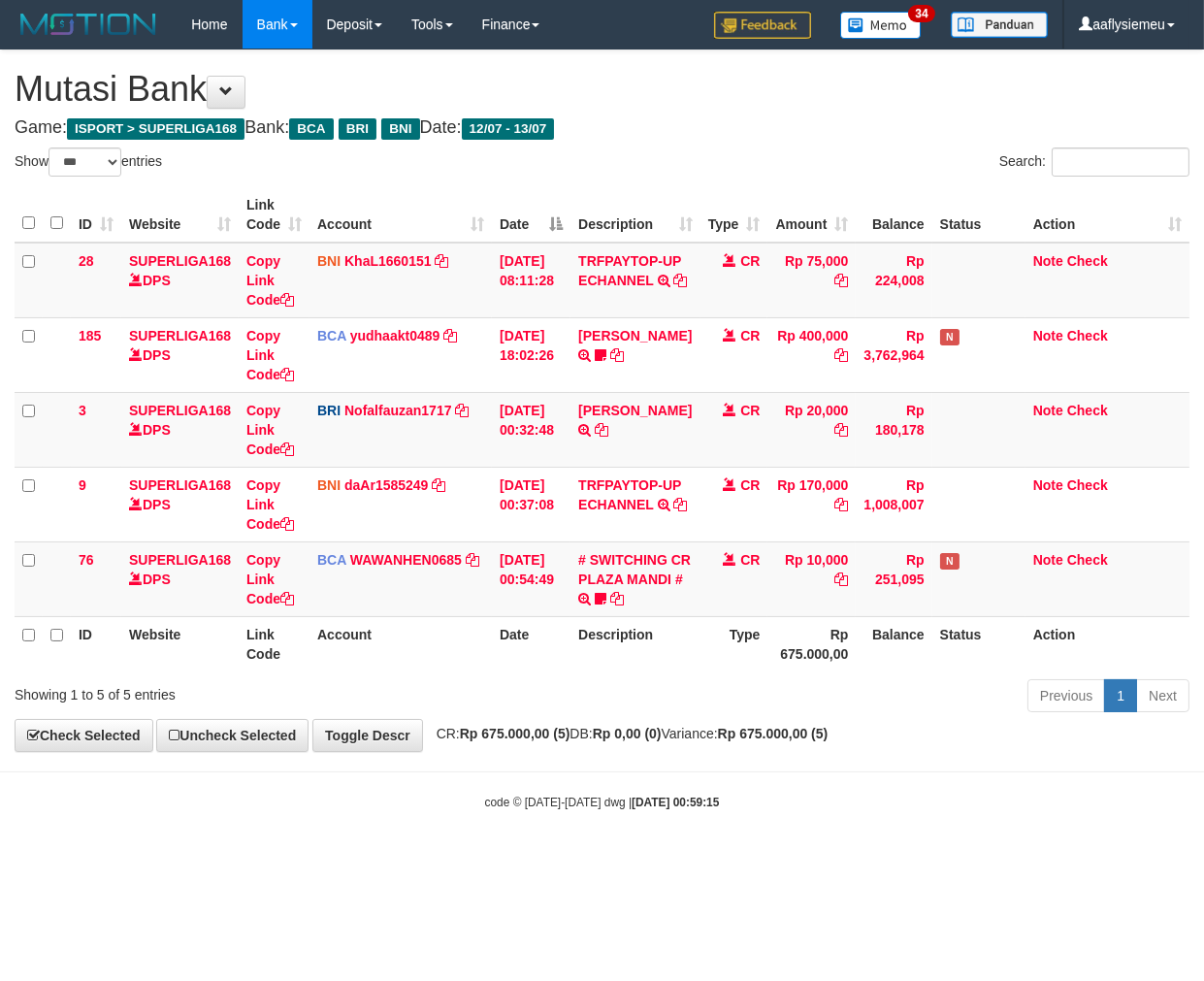 click on "Showing 1 to 5 of 5 entries Previous 1 Next" at bounding box center (602, 698) 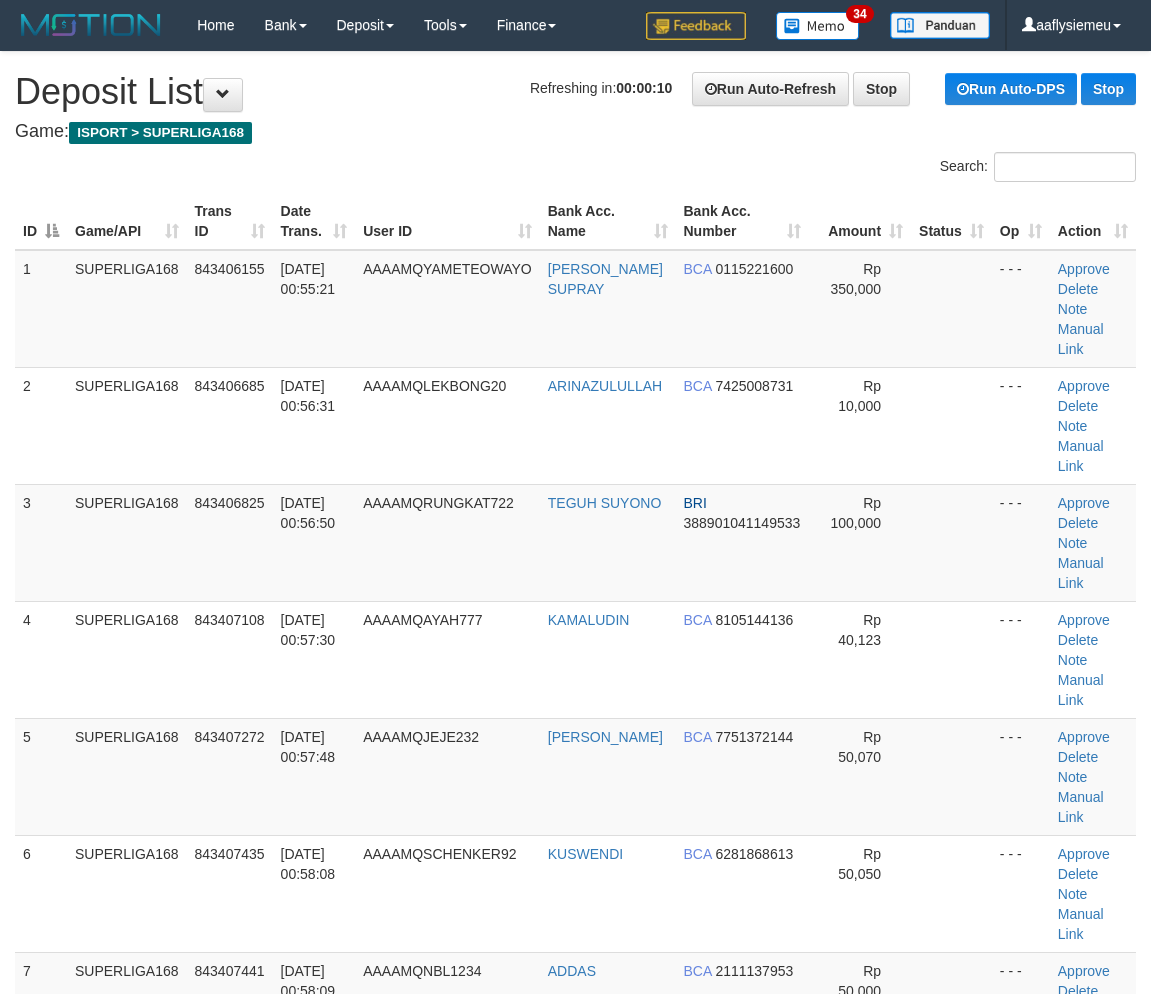 scroll, scrollTop: 0, scrollLeft: 0, axis: both 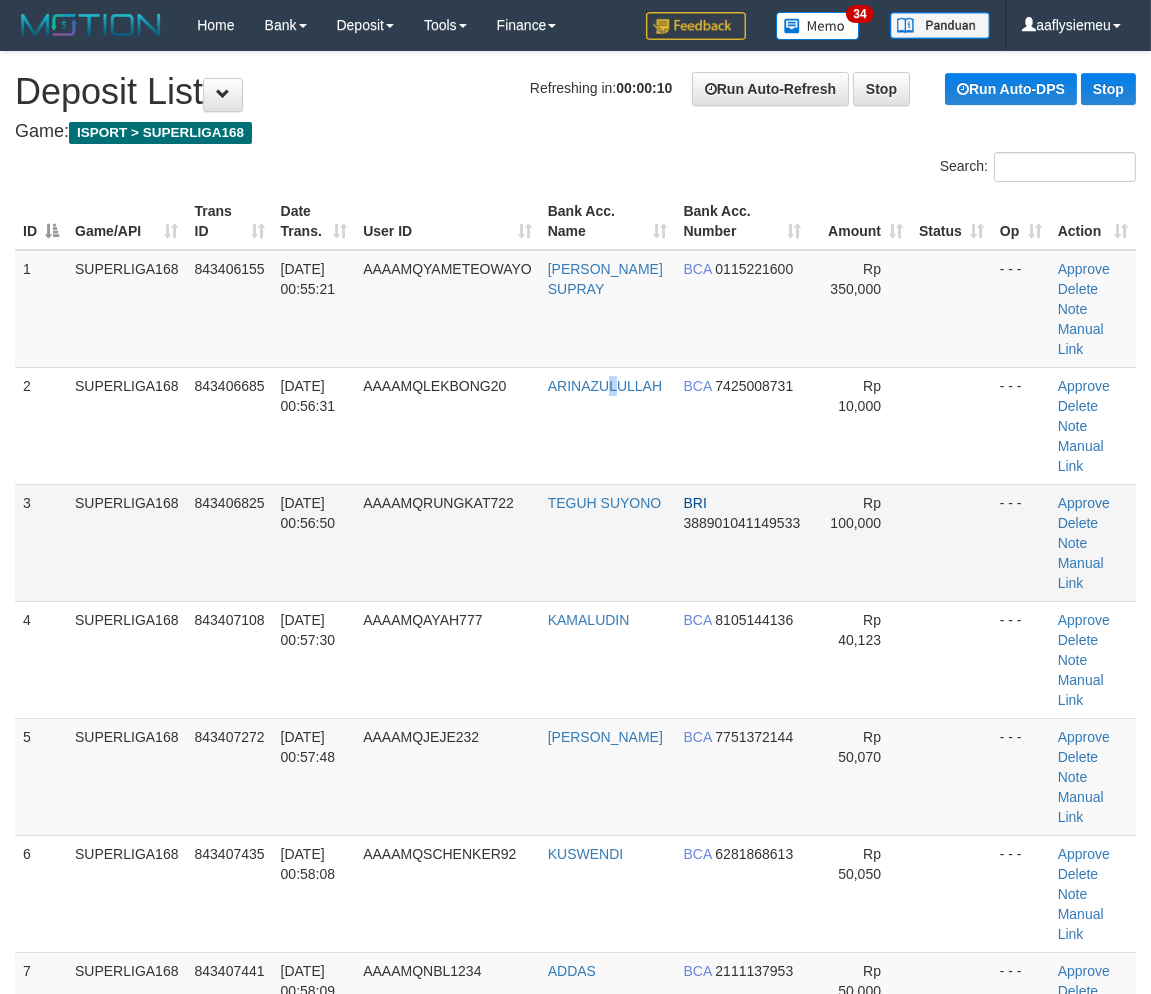drag, startPoint x: 617, startPoint y: 451, endPoint x: 98, endPoint y: 584, distance: 535.77045 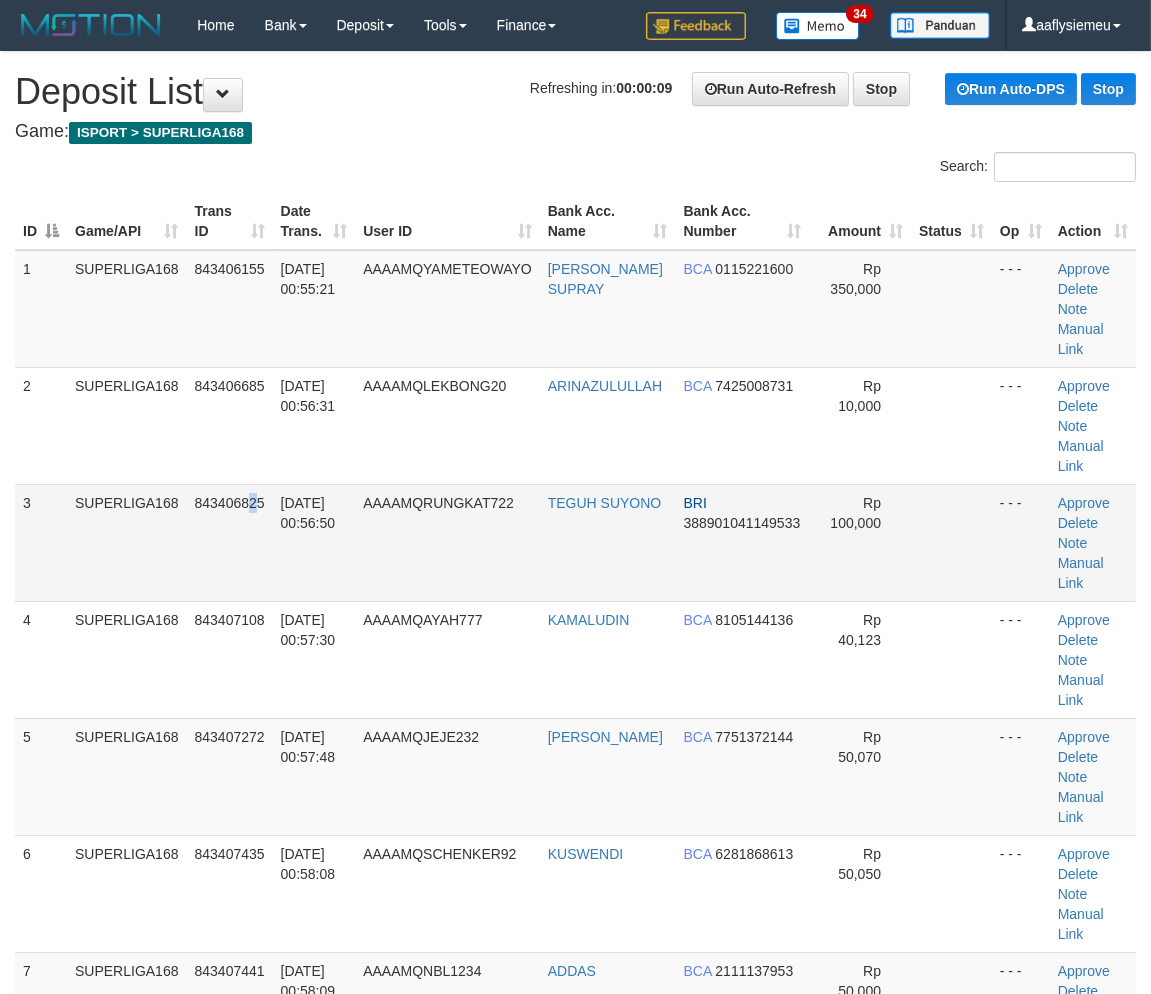 click on "843406825" at bounding box center (230, 542) 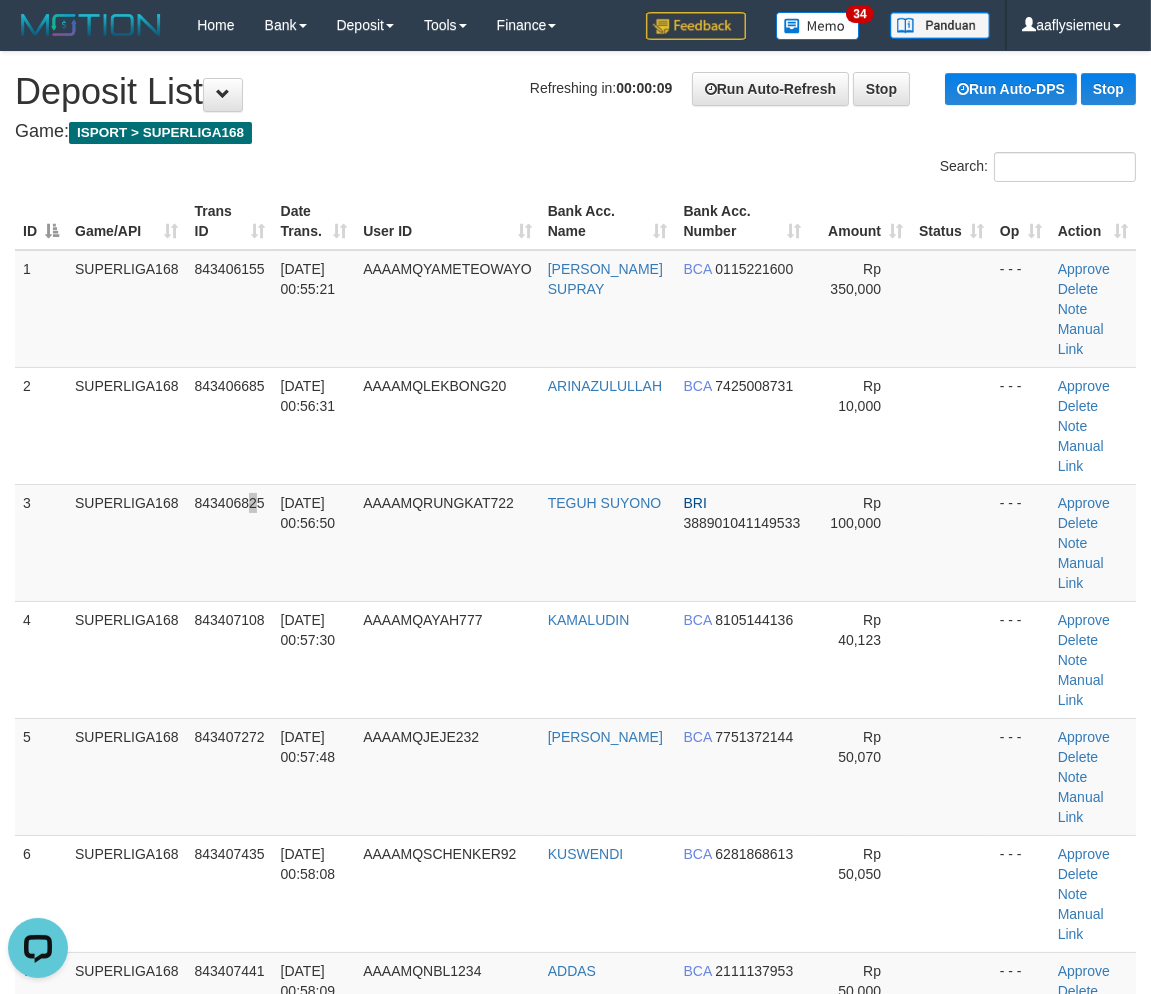 scroll, scrollTop: 0, scrollLeft: 0, axis: both 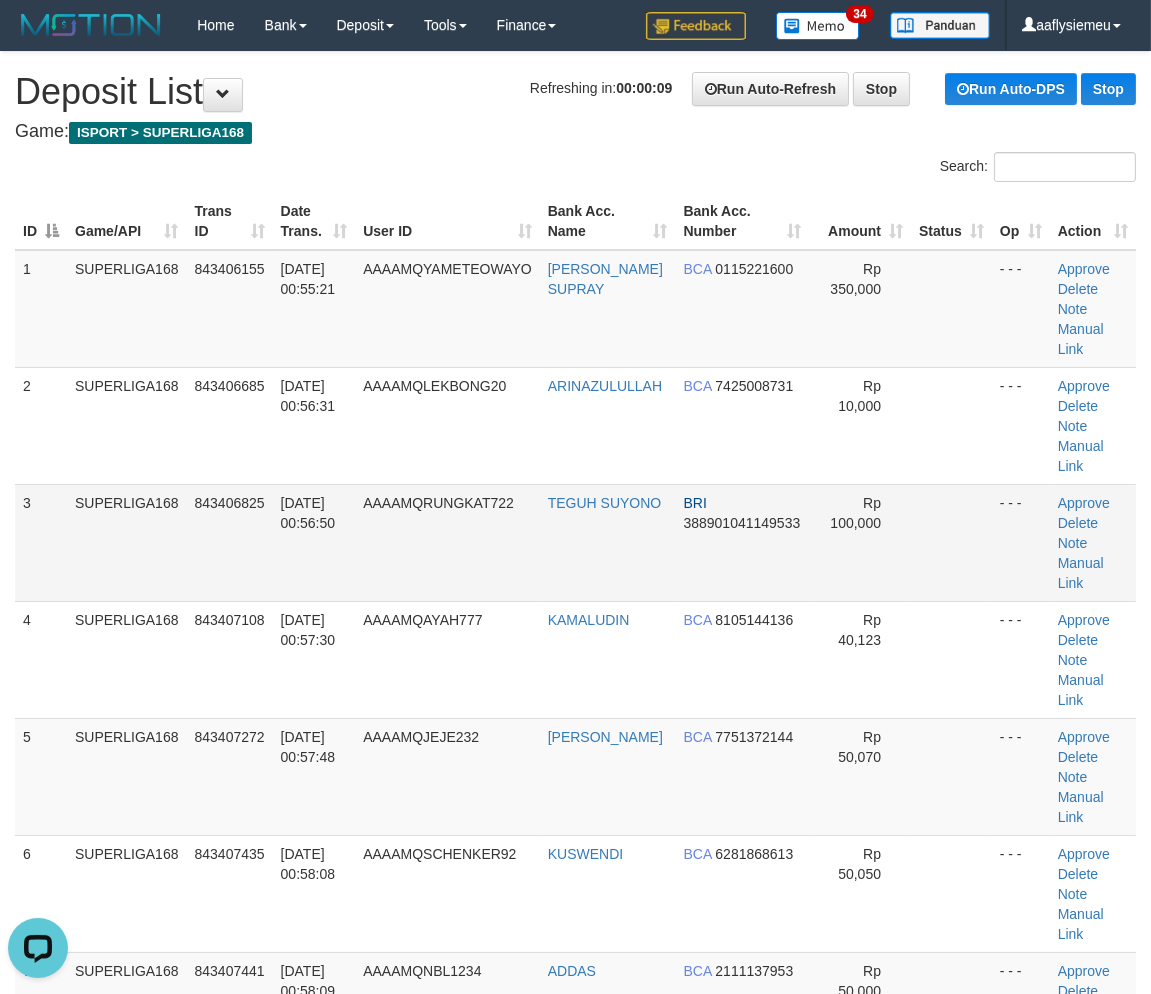 click on "843406825" at bounding box center (230, 542) 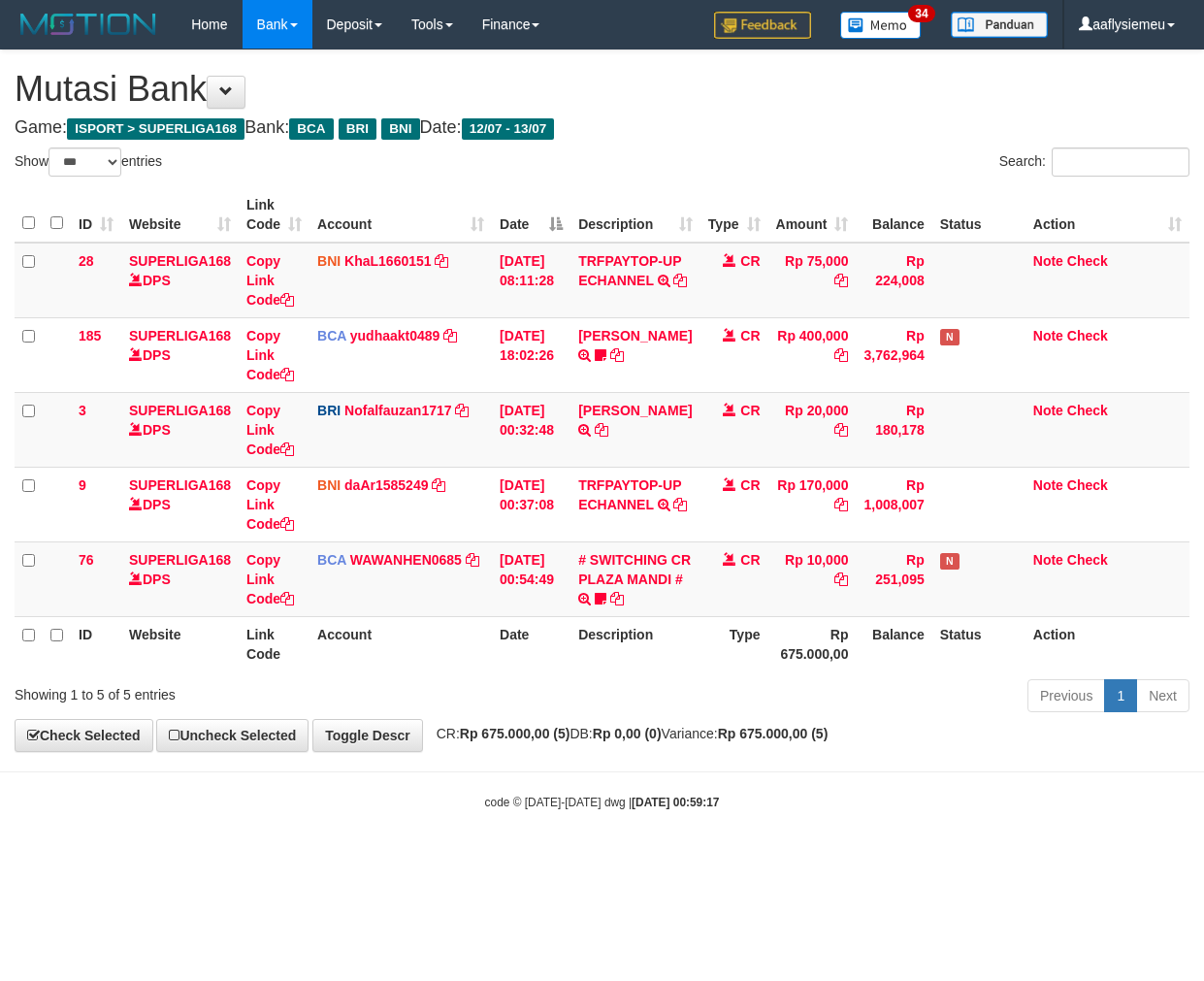 select on "***" 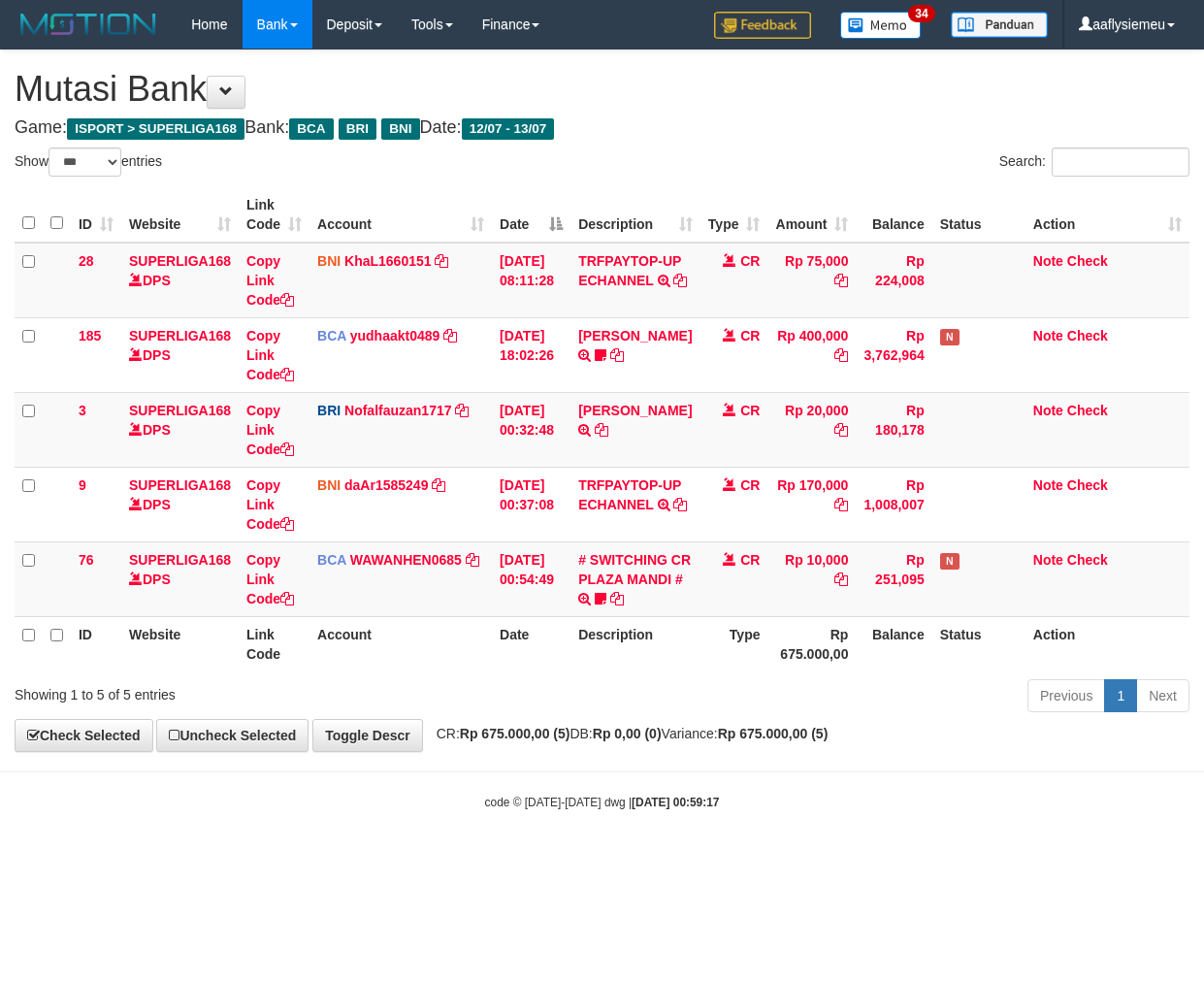 scroll, scrollTop: 0, scrollLeft: 0, axis: both 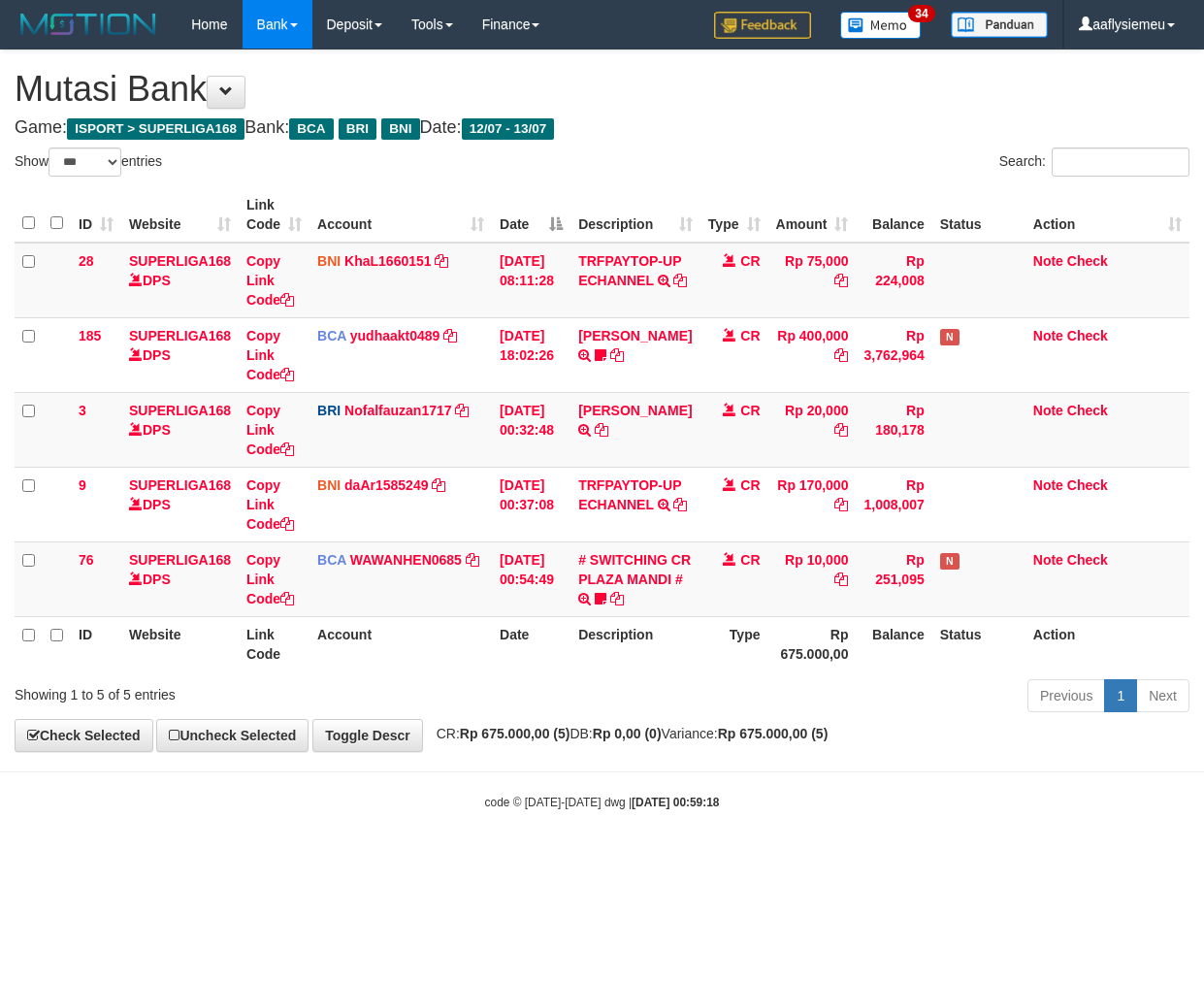 select on "***" 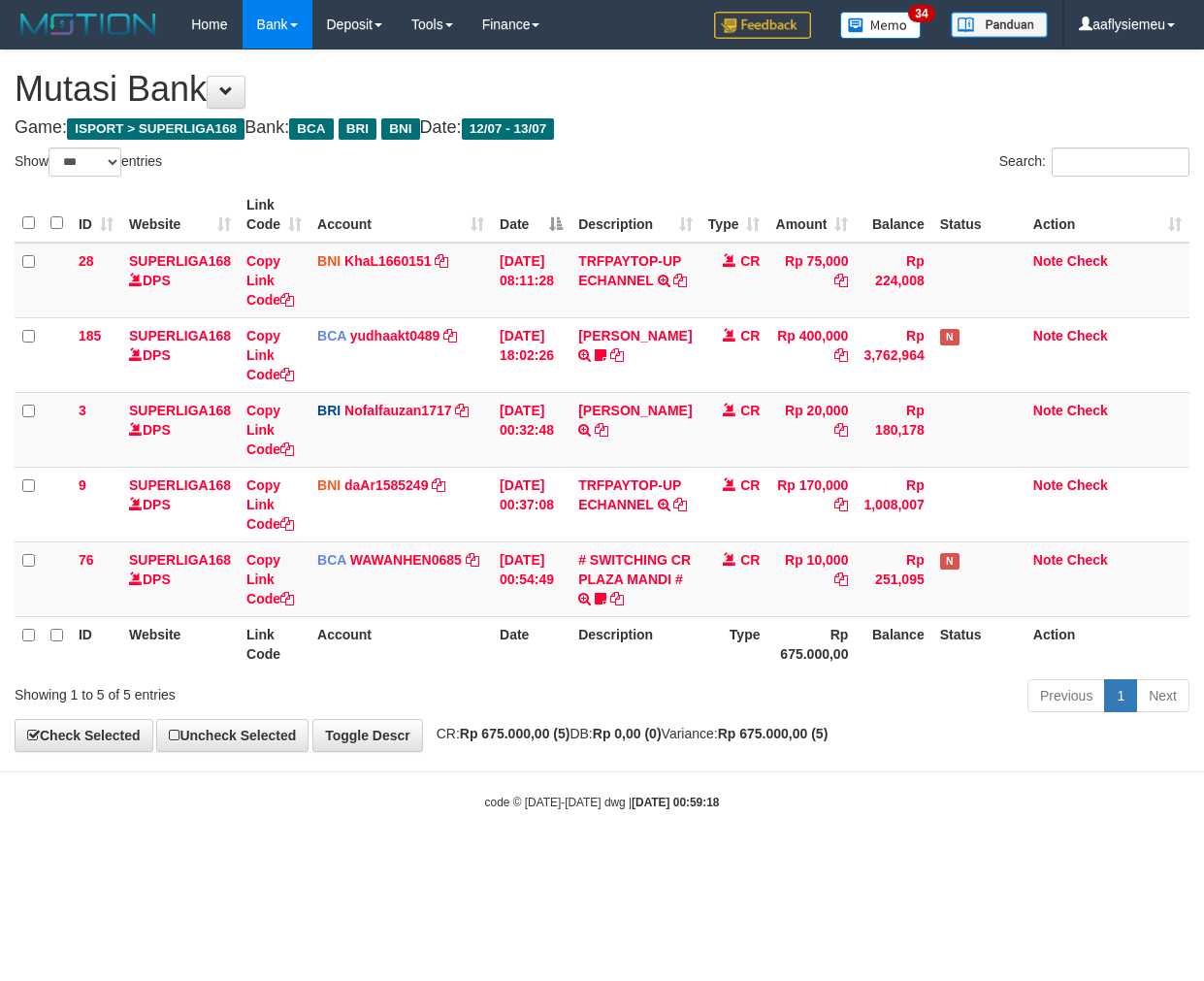 scroll, scrollTop: 0, scrollLeft: 0, axis: both 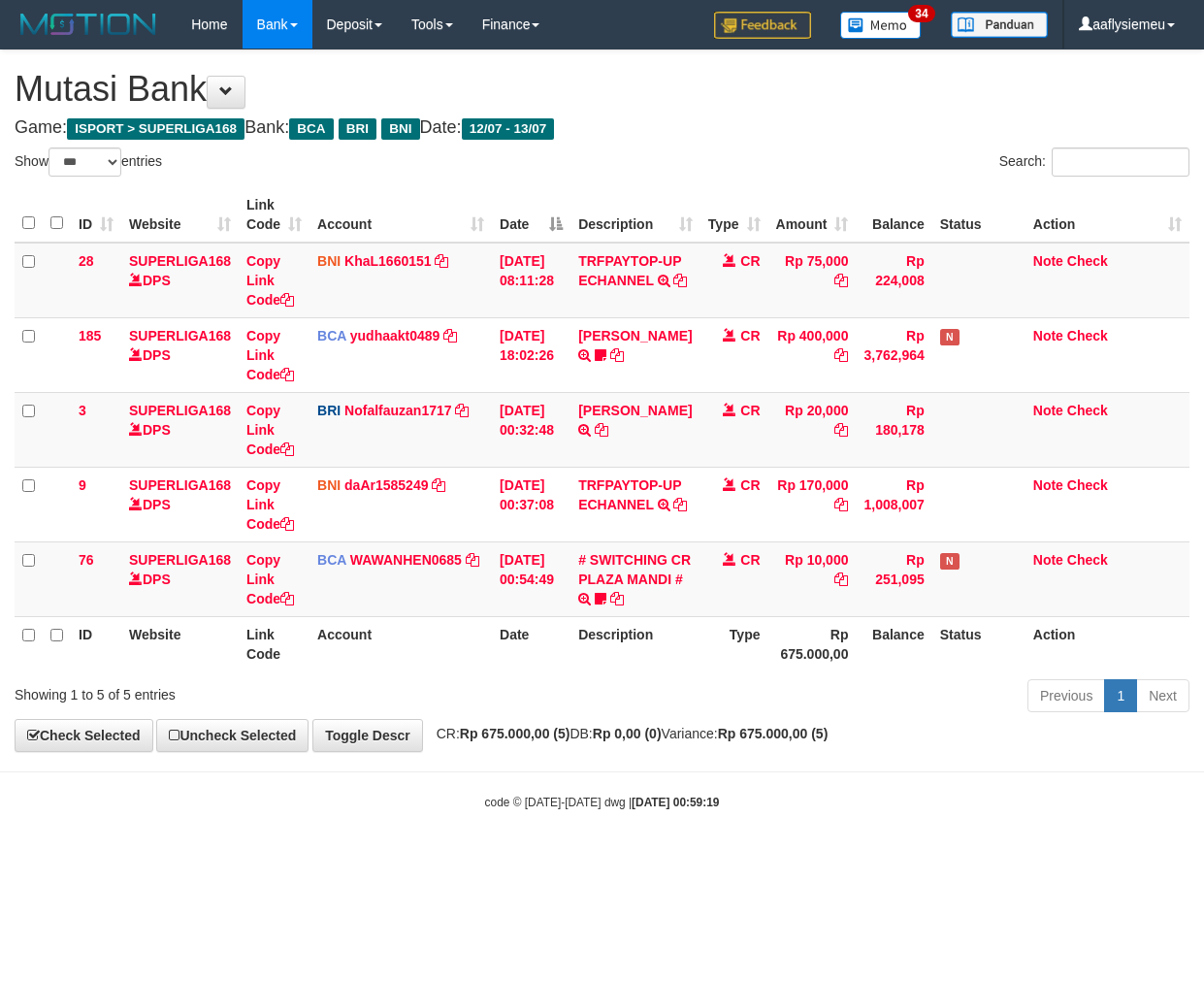 select on "***" 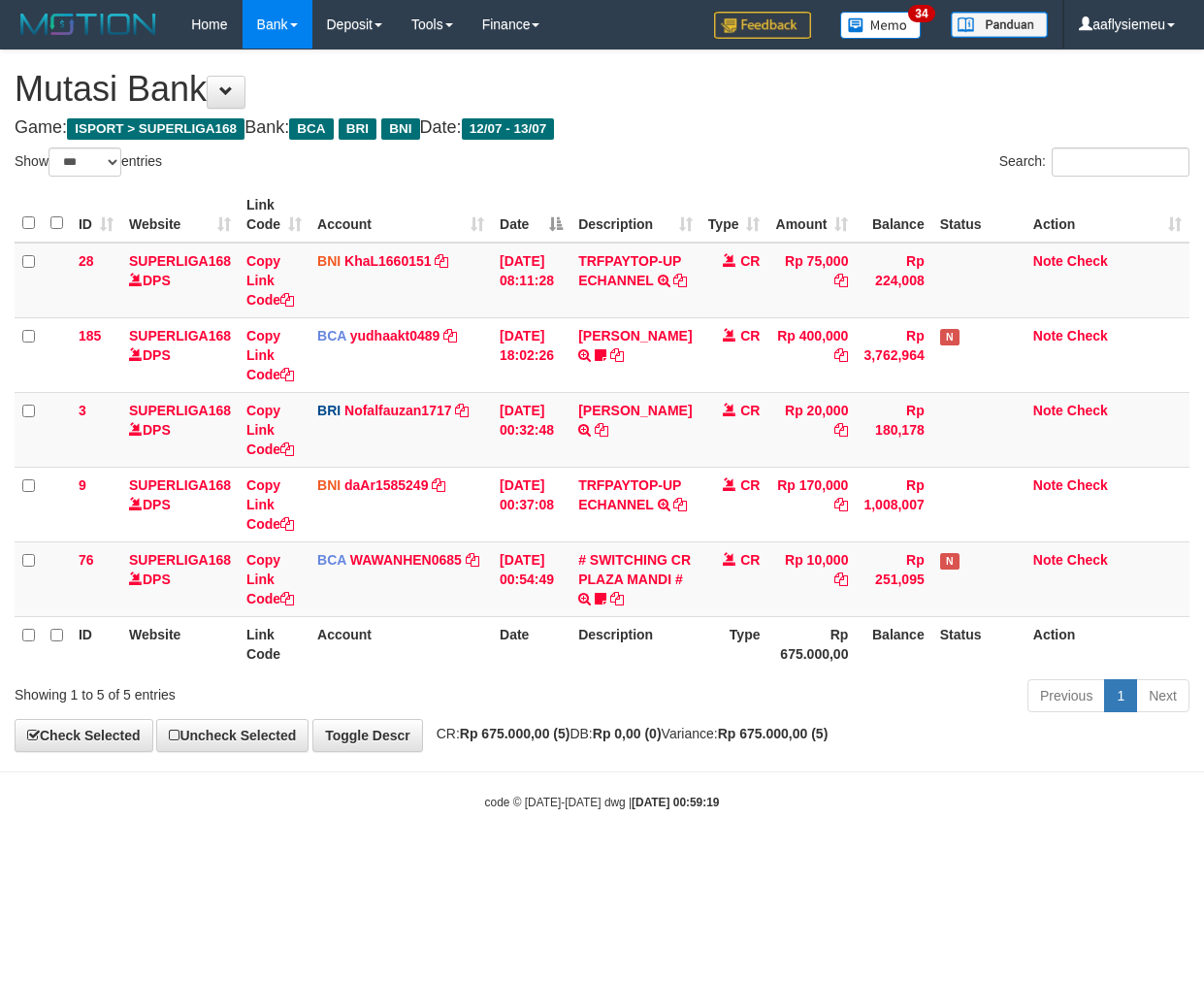 scroll, scrollTop: 0, scrollLeft: 0, axis: both 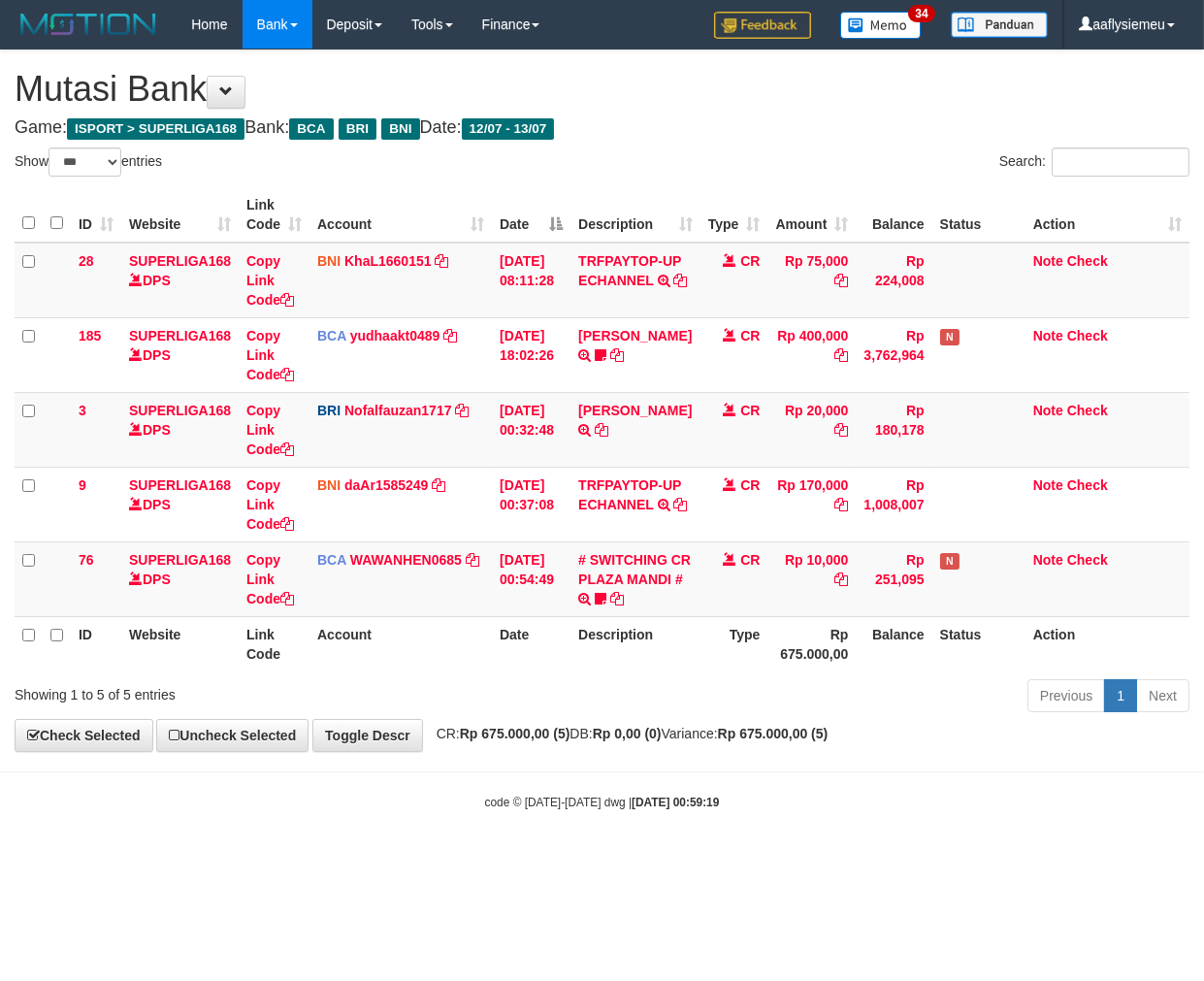 click on "Previous 1 Next" at bounding box center (853, 698) 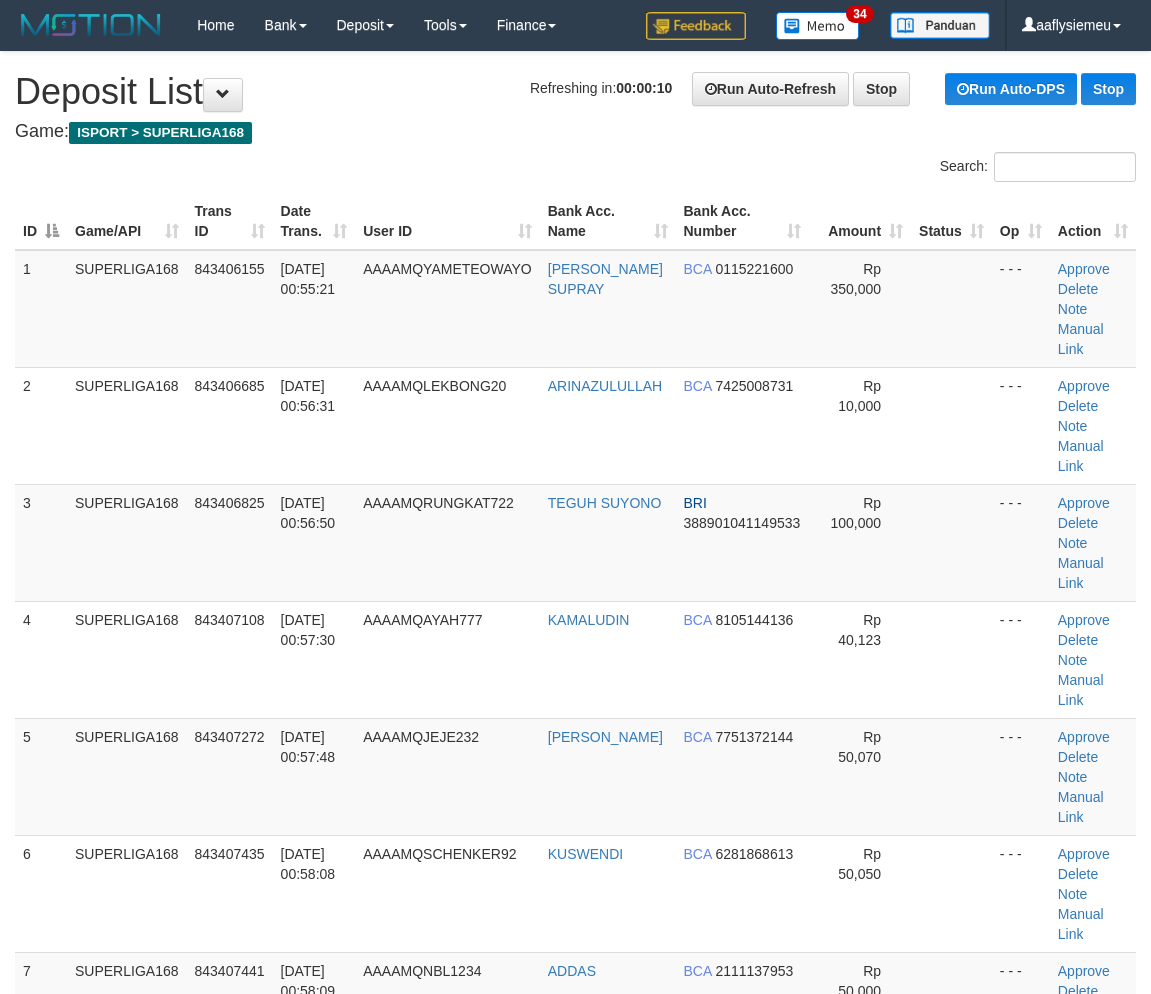scroll, scrollTop: 0, scrollLeft: 0, axis: both 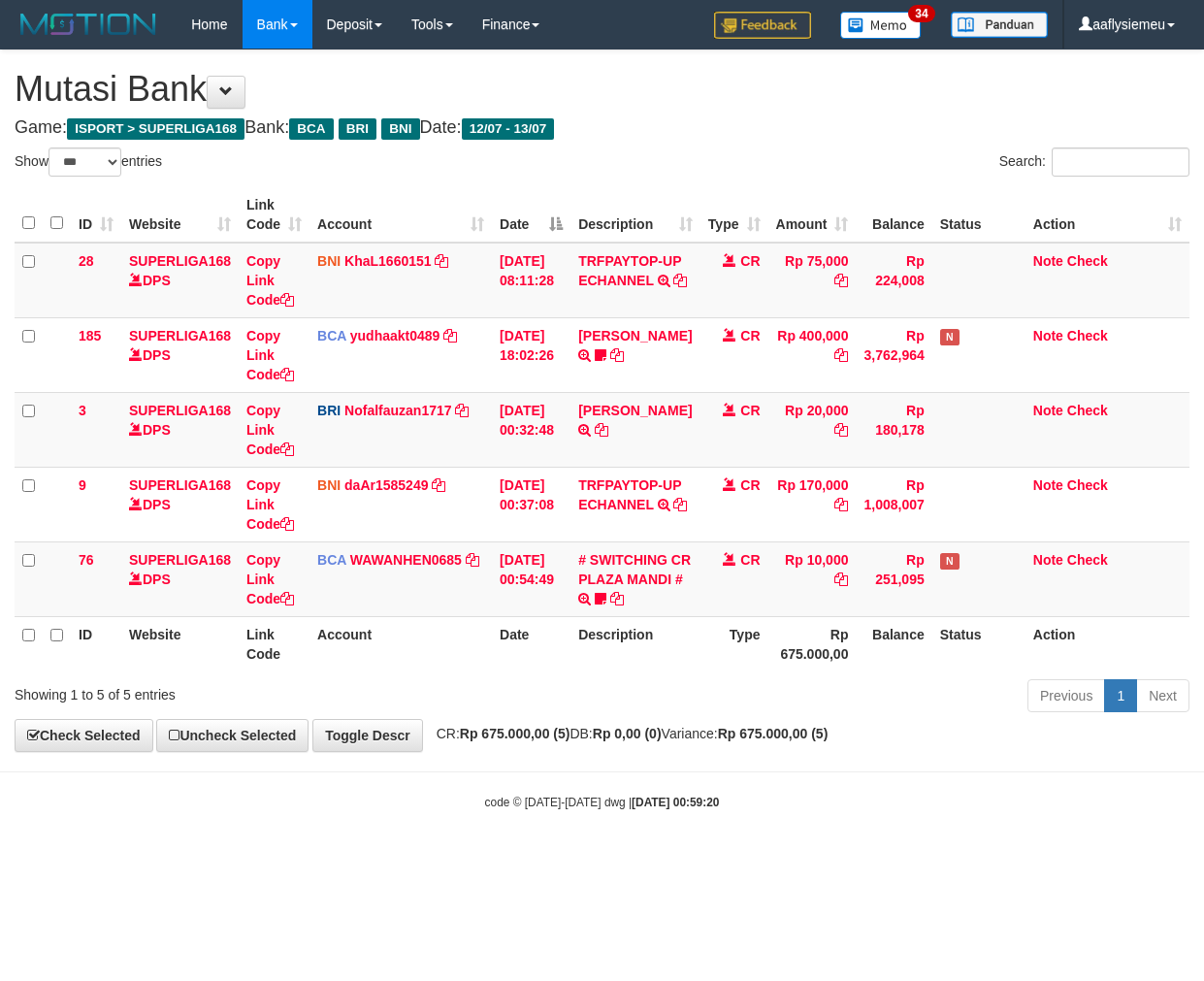 select on "***" 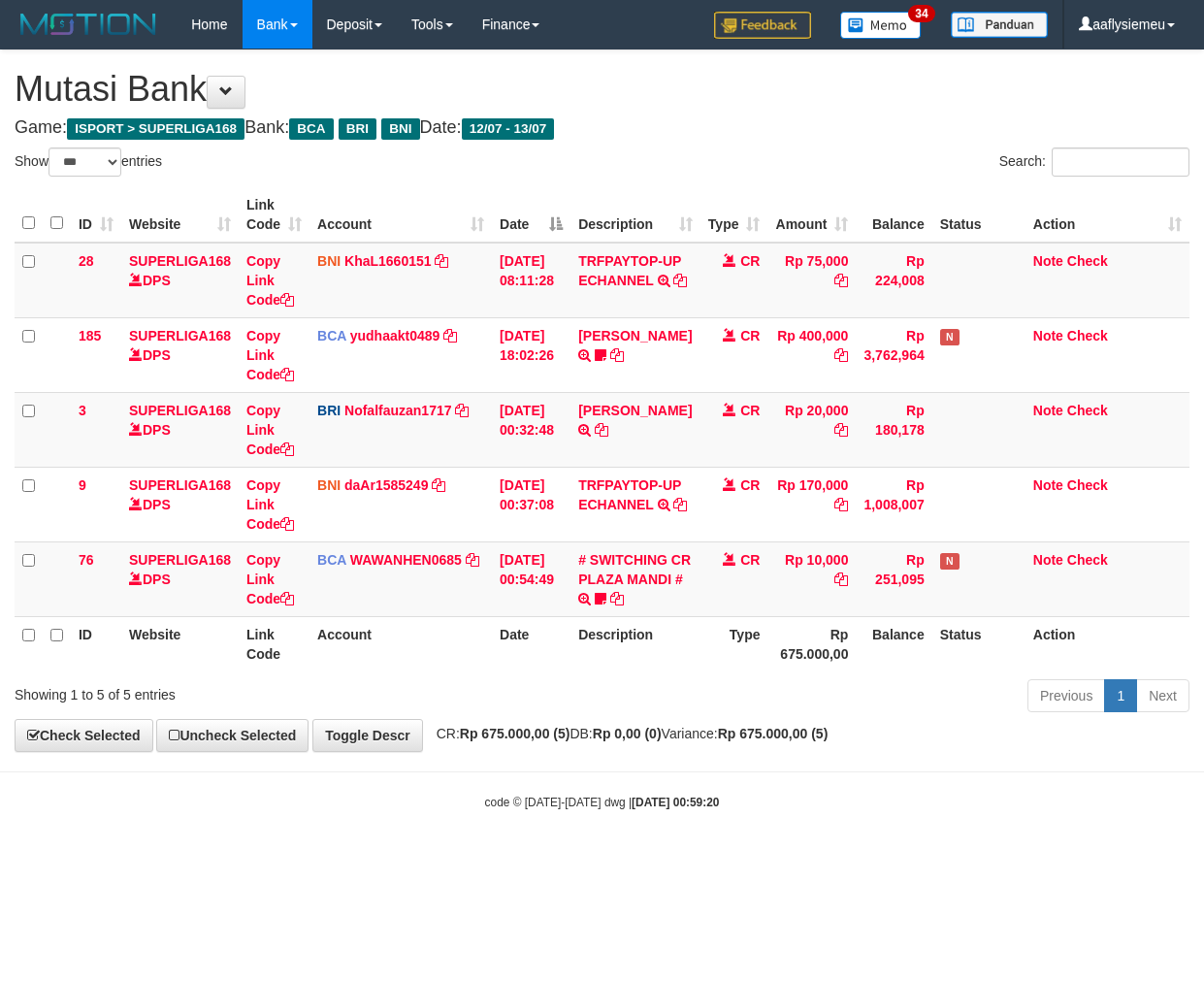 scroll, scrollTop: 0, scrollLeft: 0, axis: both 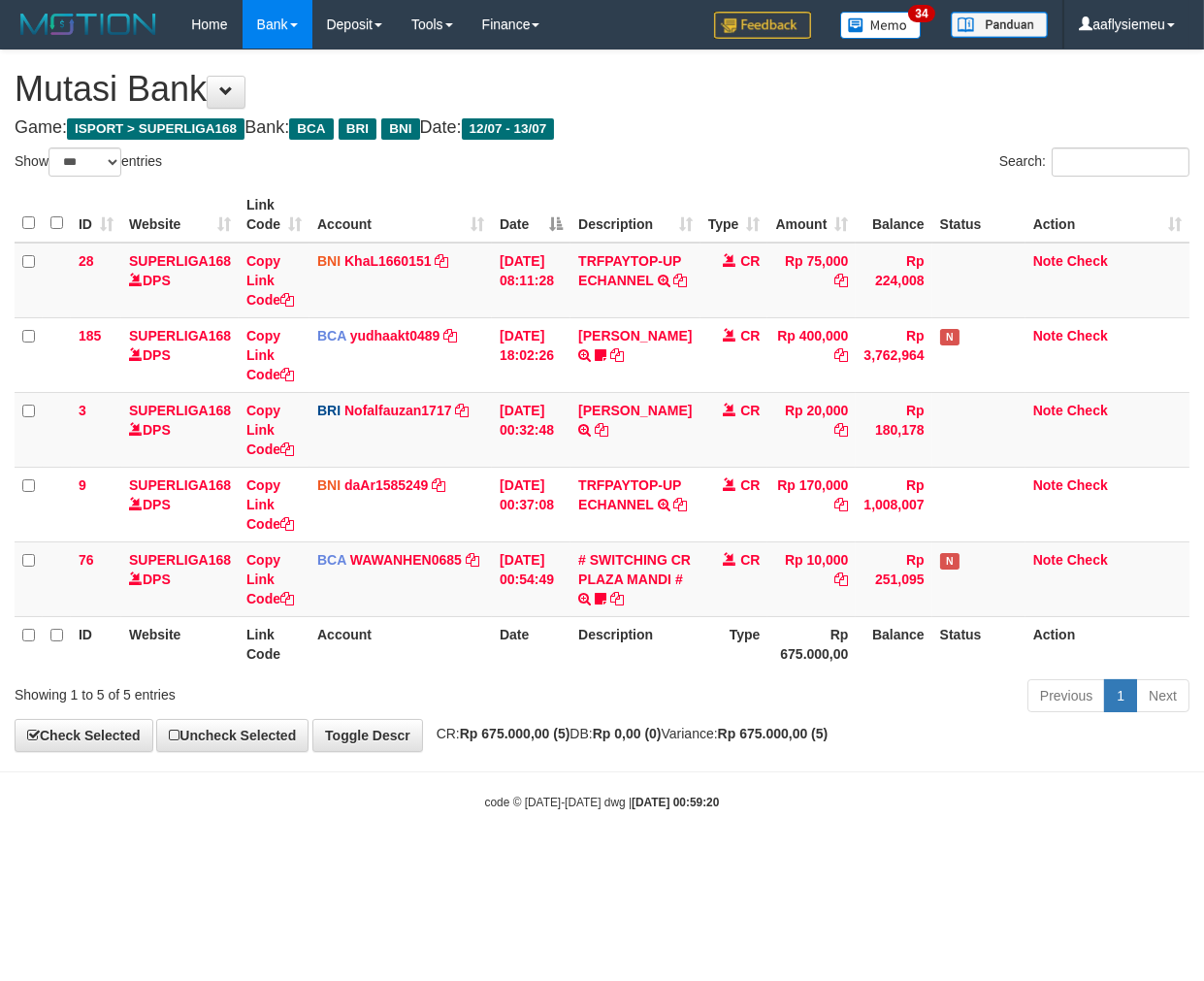 click on "Previous 1 Next" at bounding box center [853, 698] 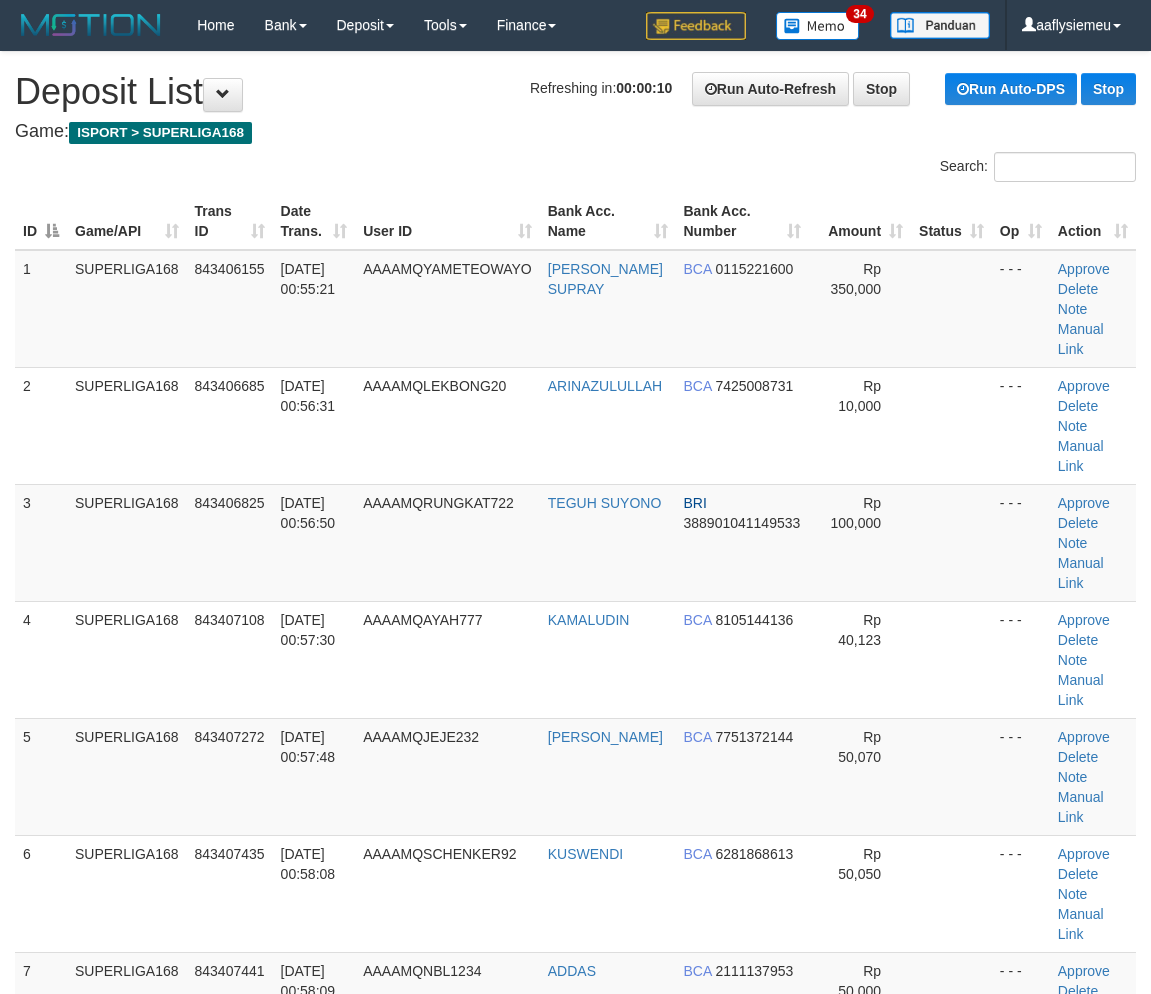 scroll, scrollTop: 0, scrollLeft: 0, axis: both 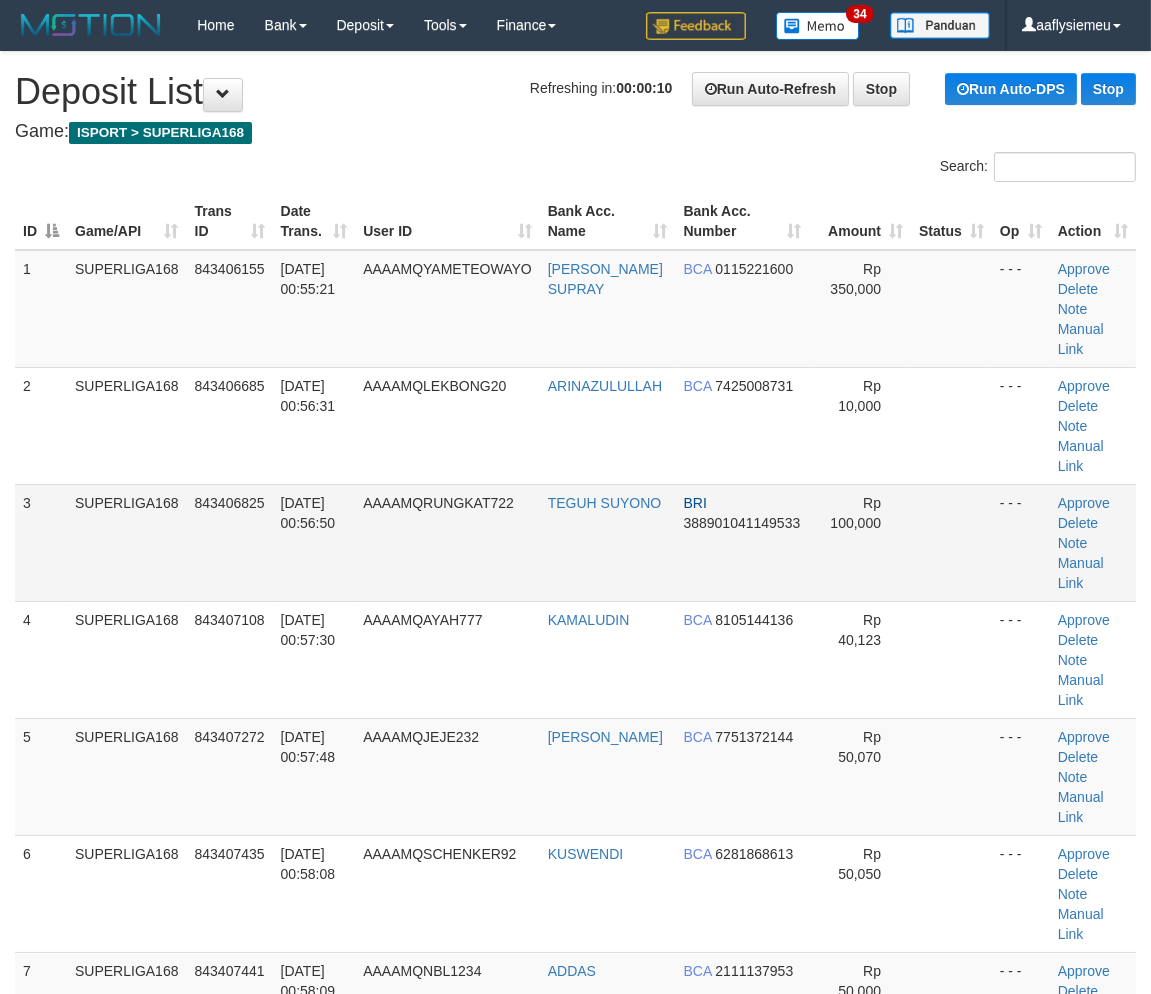 click on "SUPERLIGA168" at bounding box center [127, 542] 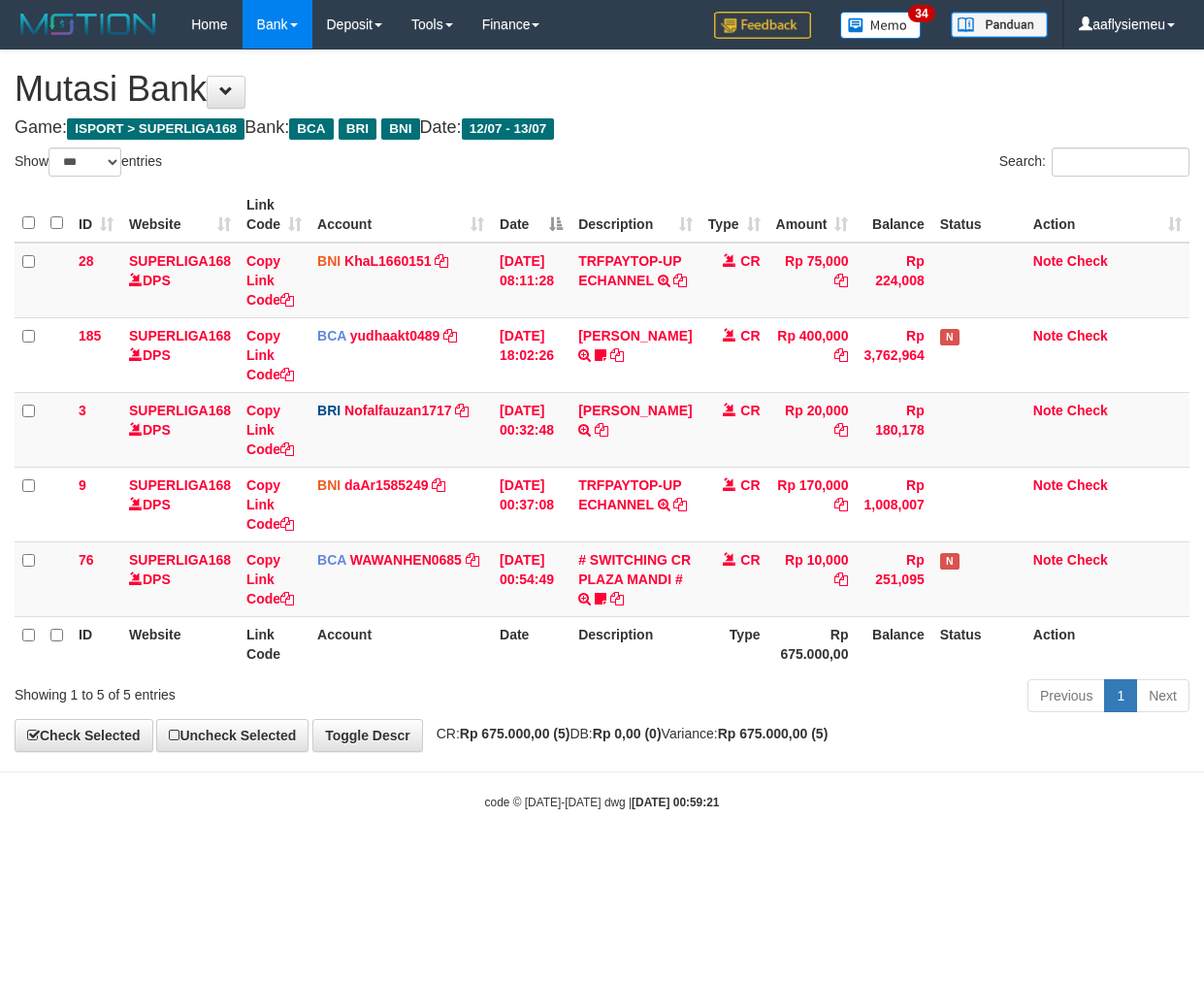 select on "***" 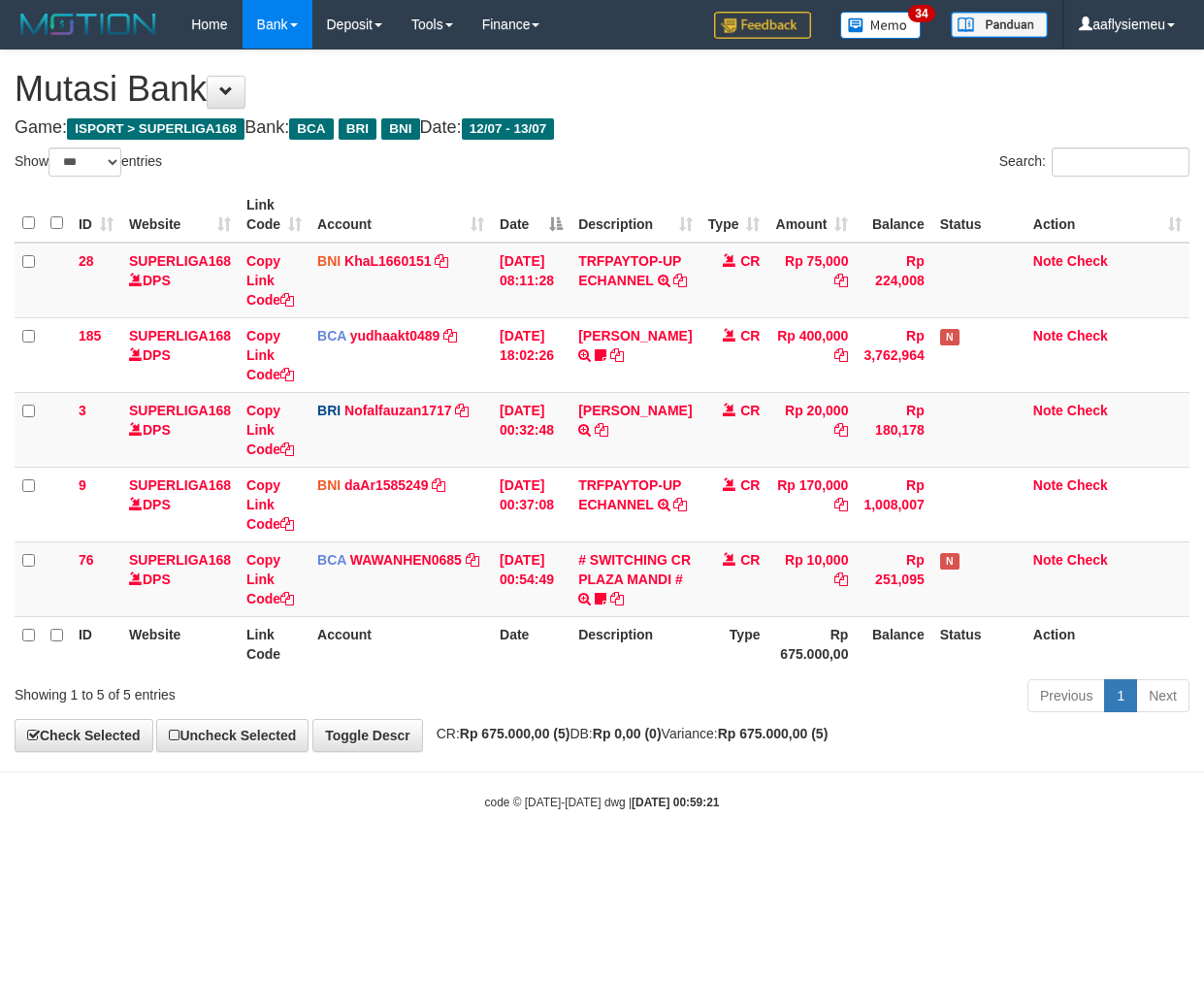 scroll, scrollTop: 0, scrollLeft: 0, axis: both 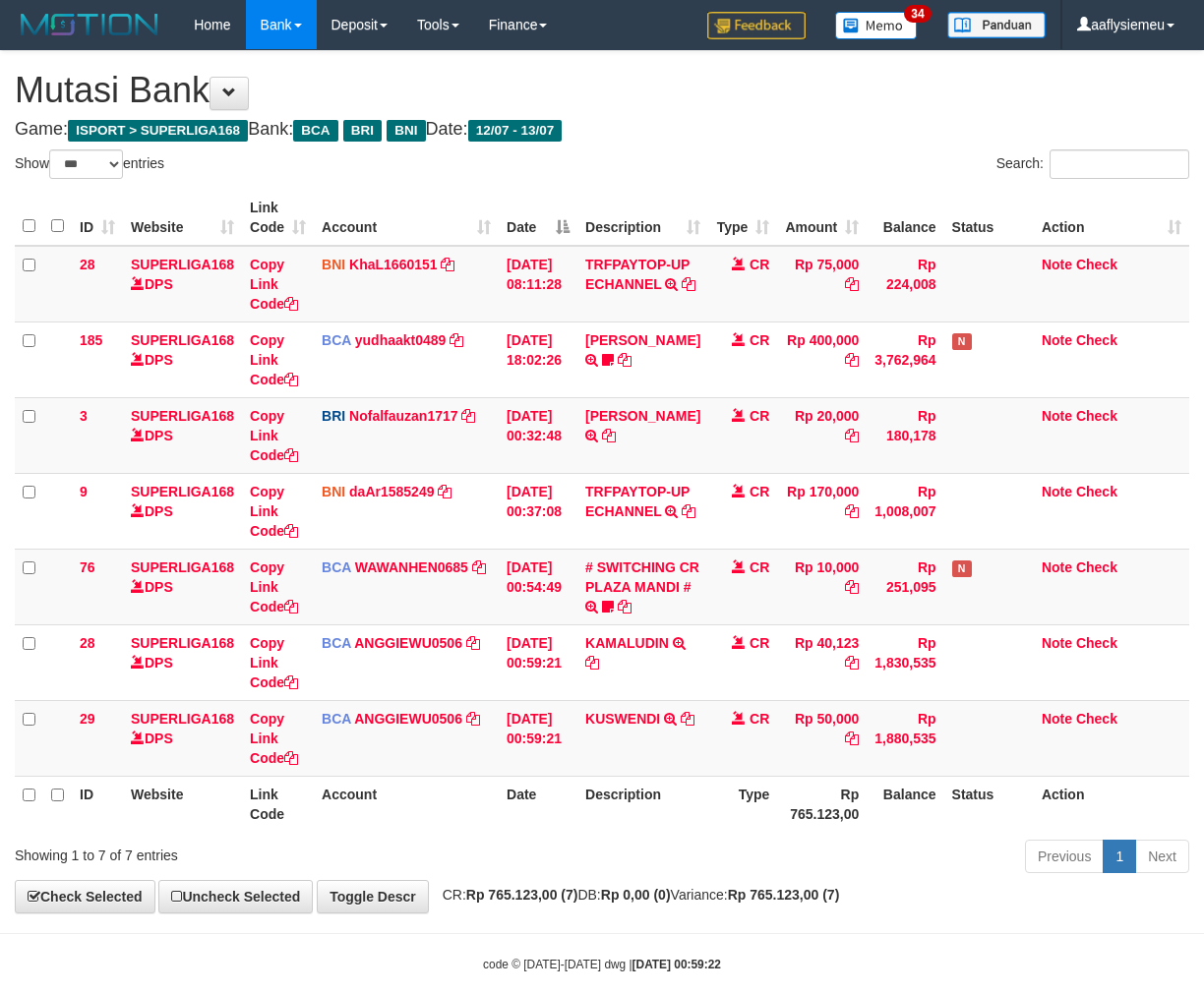 select on "***" 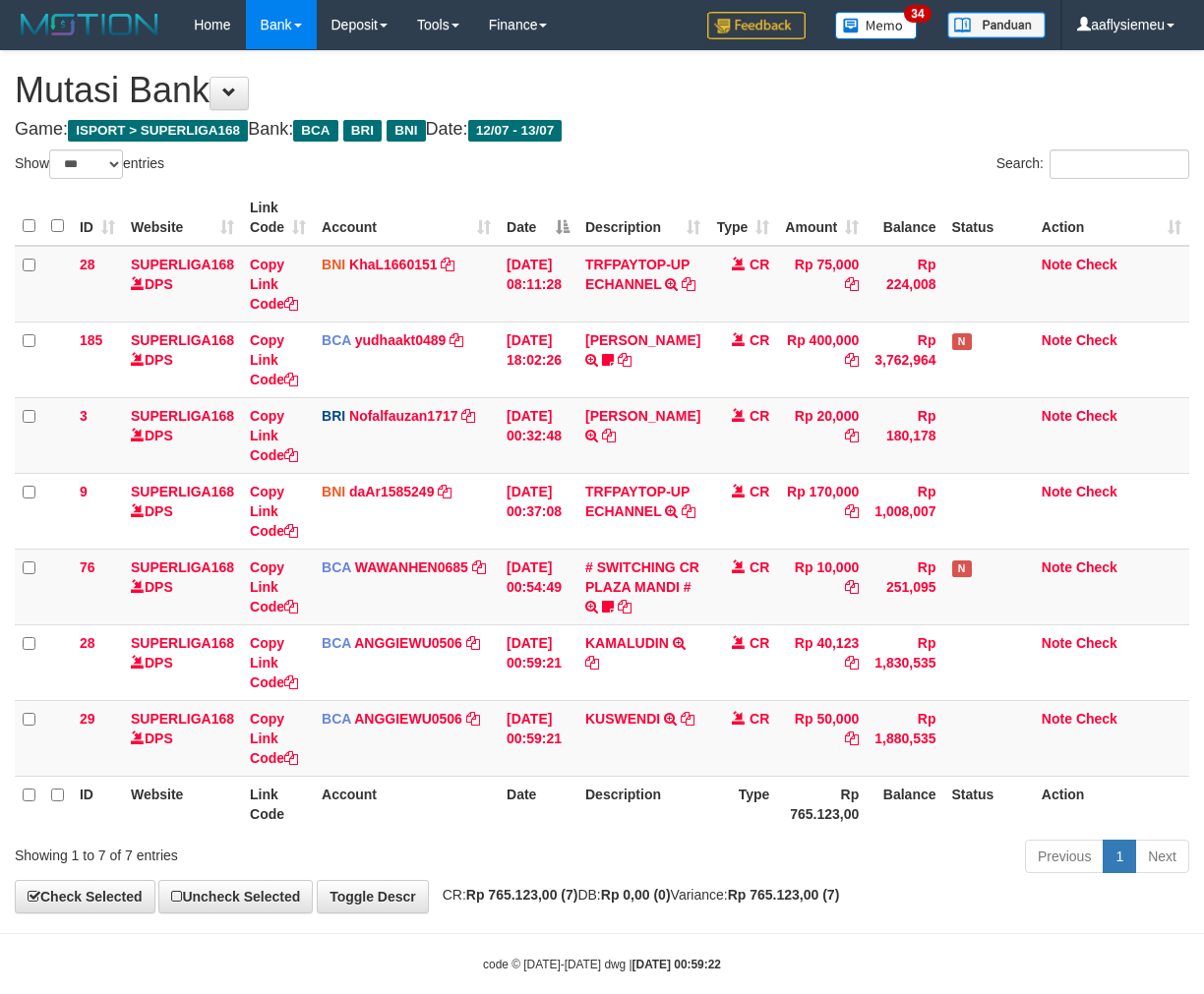 scroll, scrollTop: 0, scrollLeft: 0, axis: both 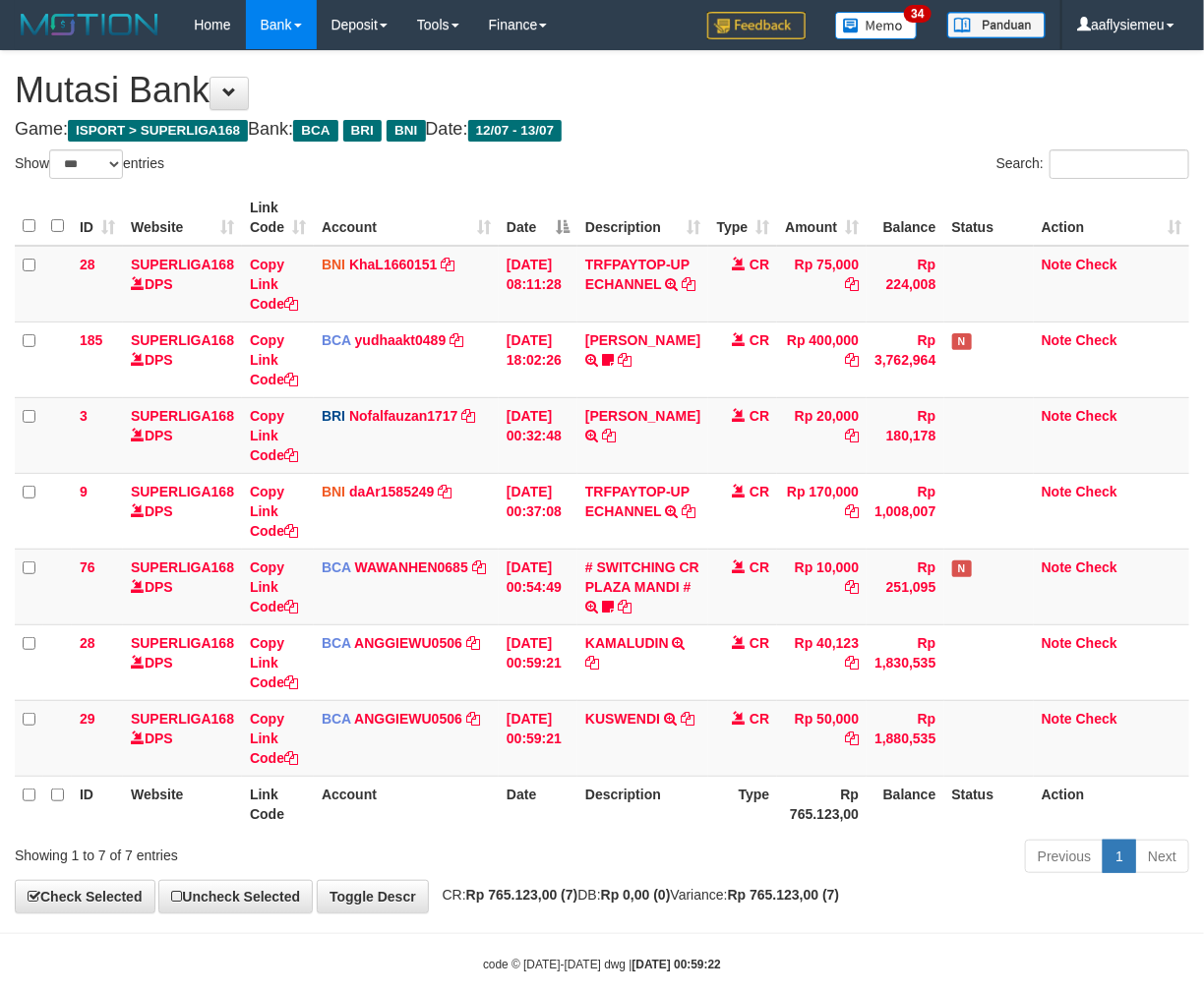 click on "Rp 40,123" at bounding box center (821, 662) 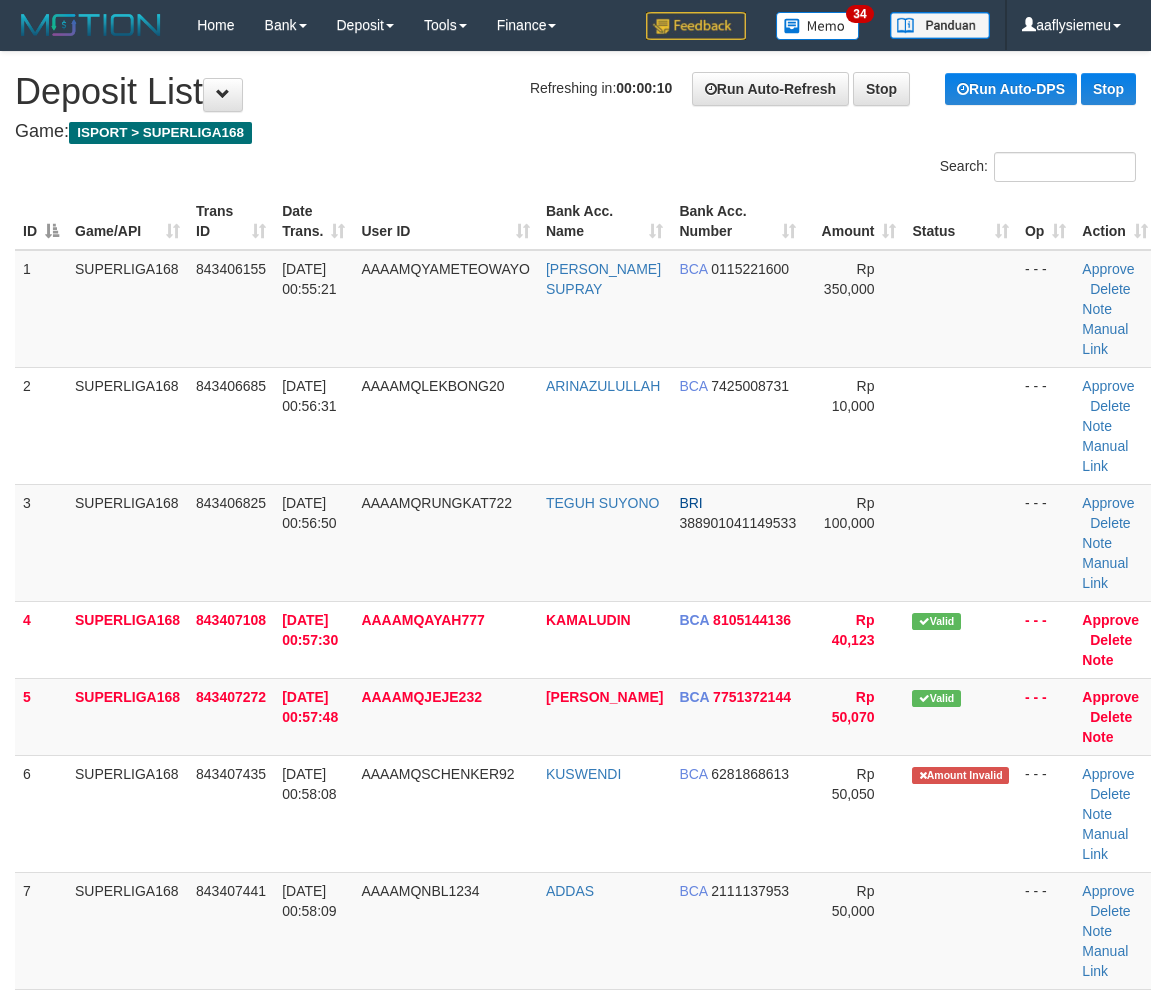 scroll, scrollTop: 0, scrollLeft: 0, axis: both 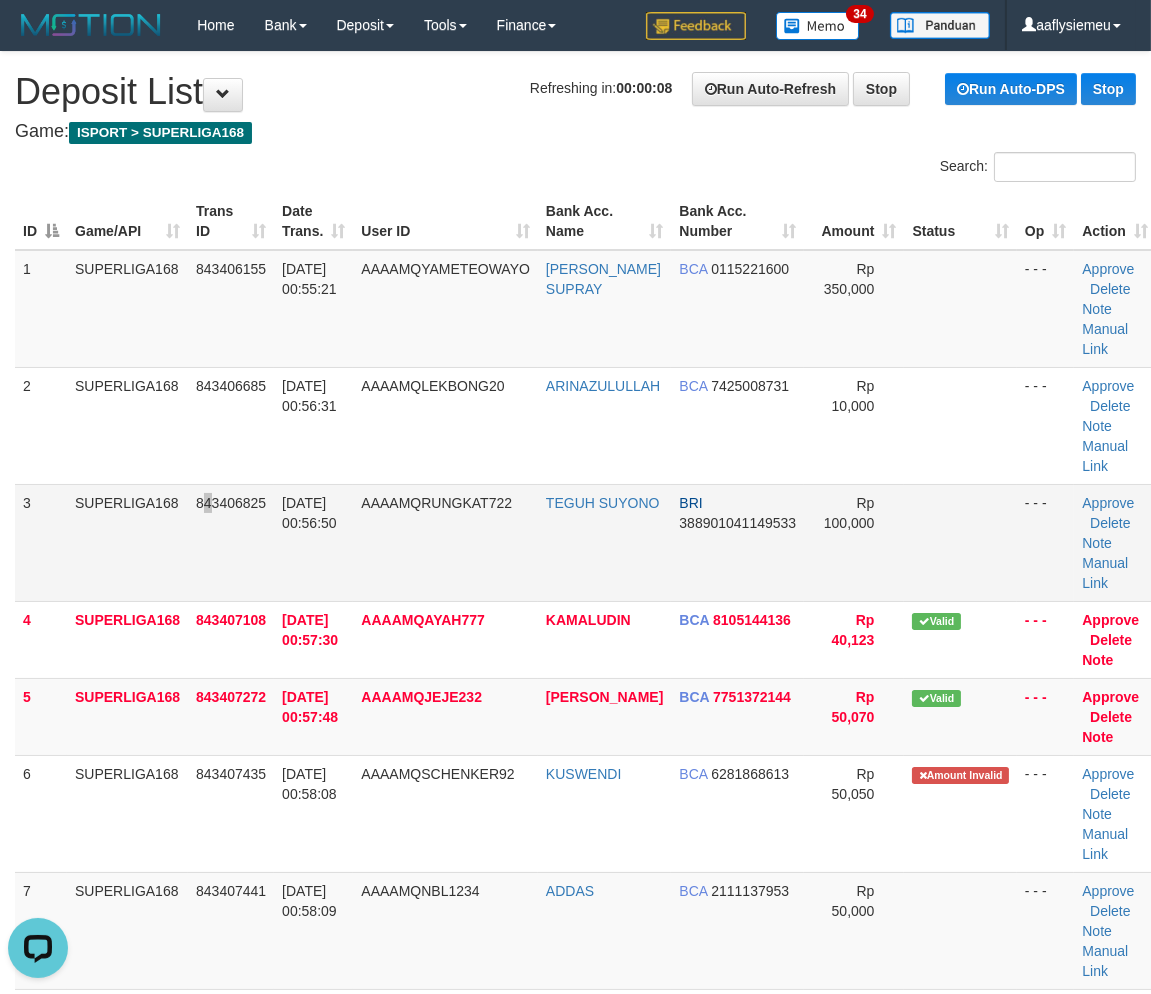 drag, startPoint x: 202, startPoint y: 485, endPoint x: 204, endPoint y: 505, distance: 20.09975 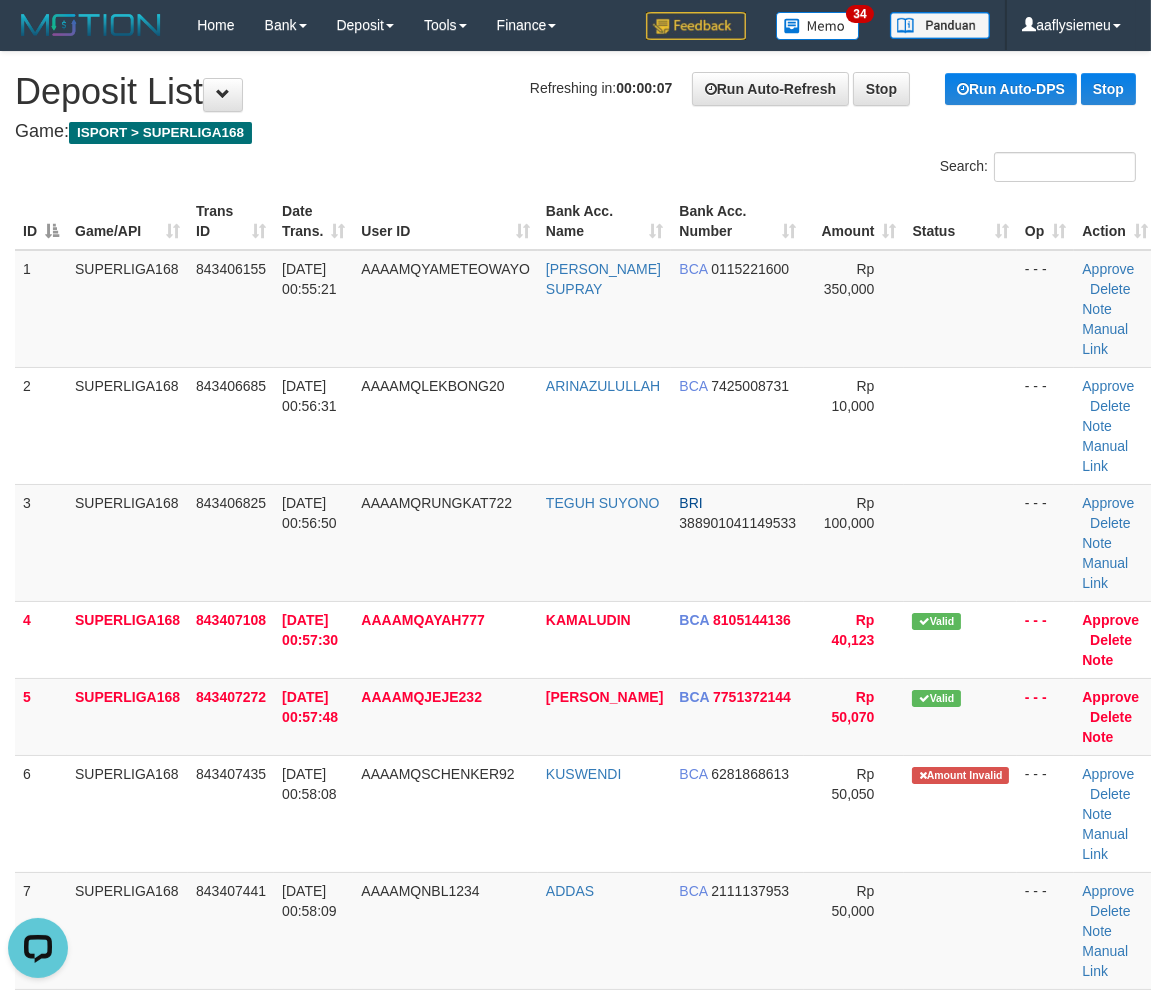 drag, startPoint x: 117, startPoint y: 564, endPoint x: 0, endPoint y: 604, distance: 123.6487 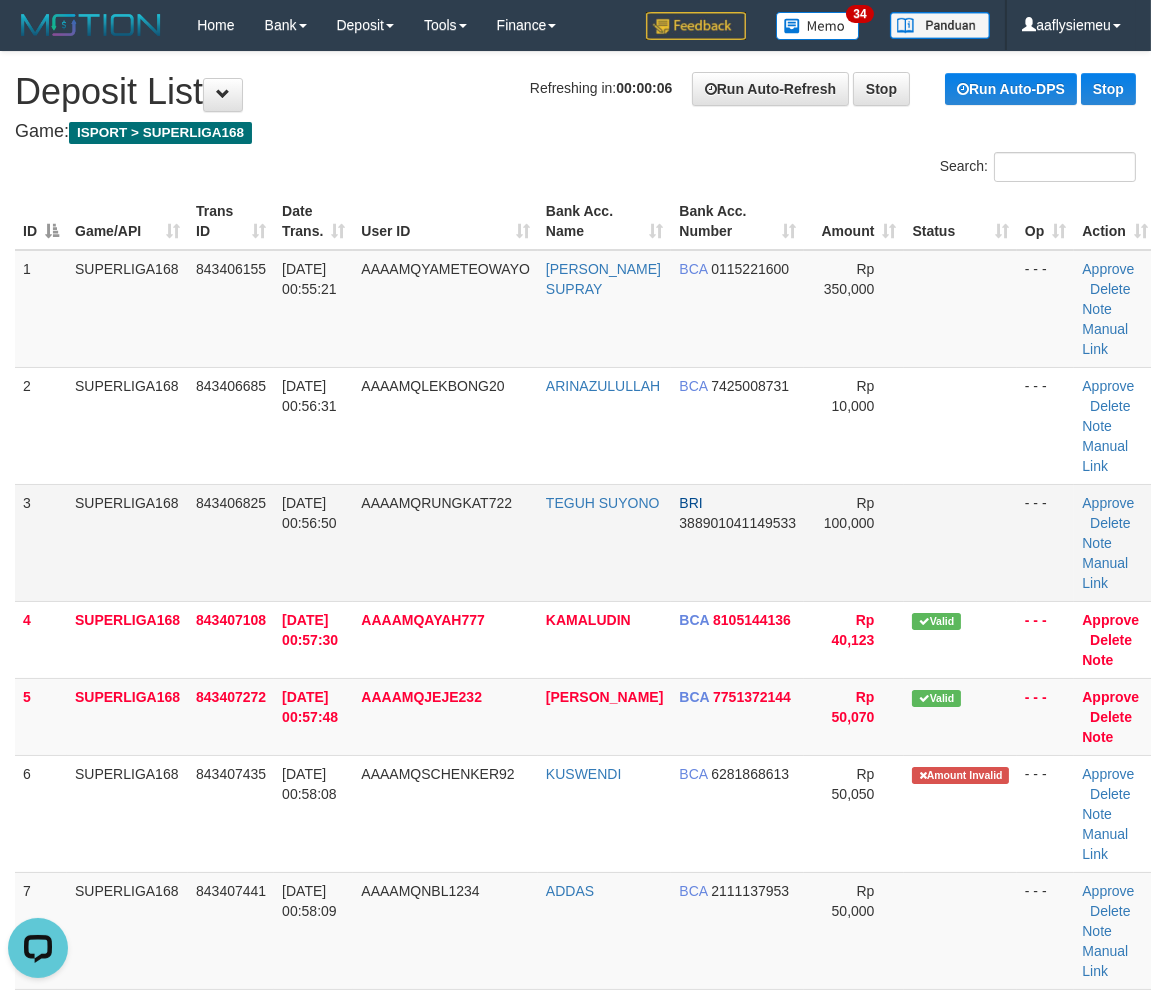 drag, startPoint x: 135, startPoint y: 577, endPoint x: 4, endPoint y: 628, distance: 140.57738 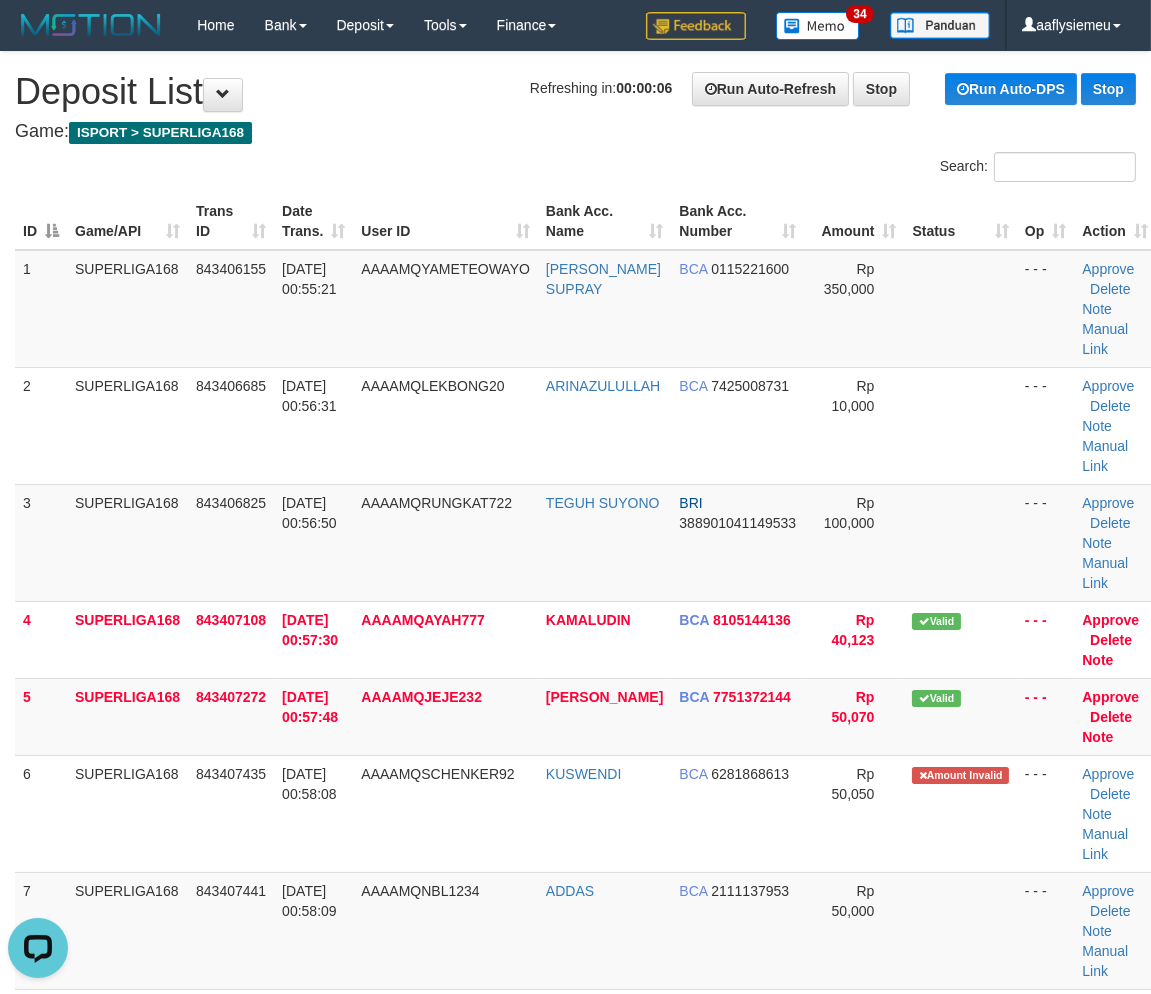 drag, startPoint x: 166, startPoint y: 563, endPoint x: 1, endPoint y: 615, distance: 173 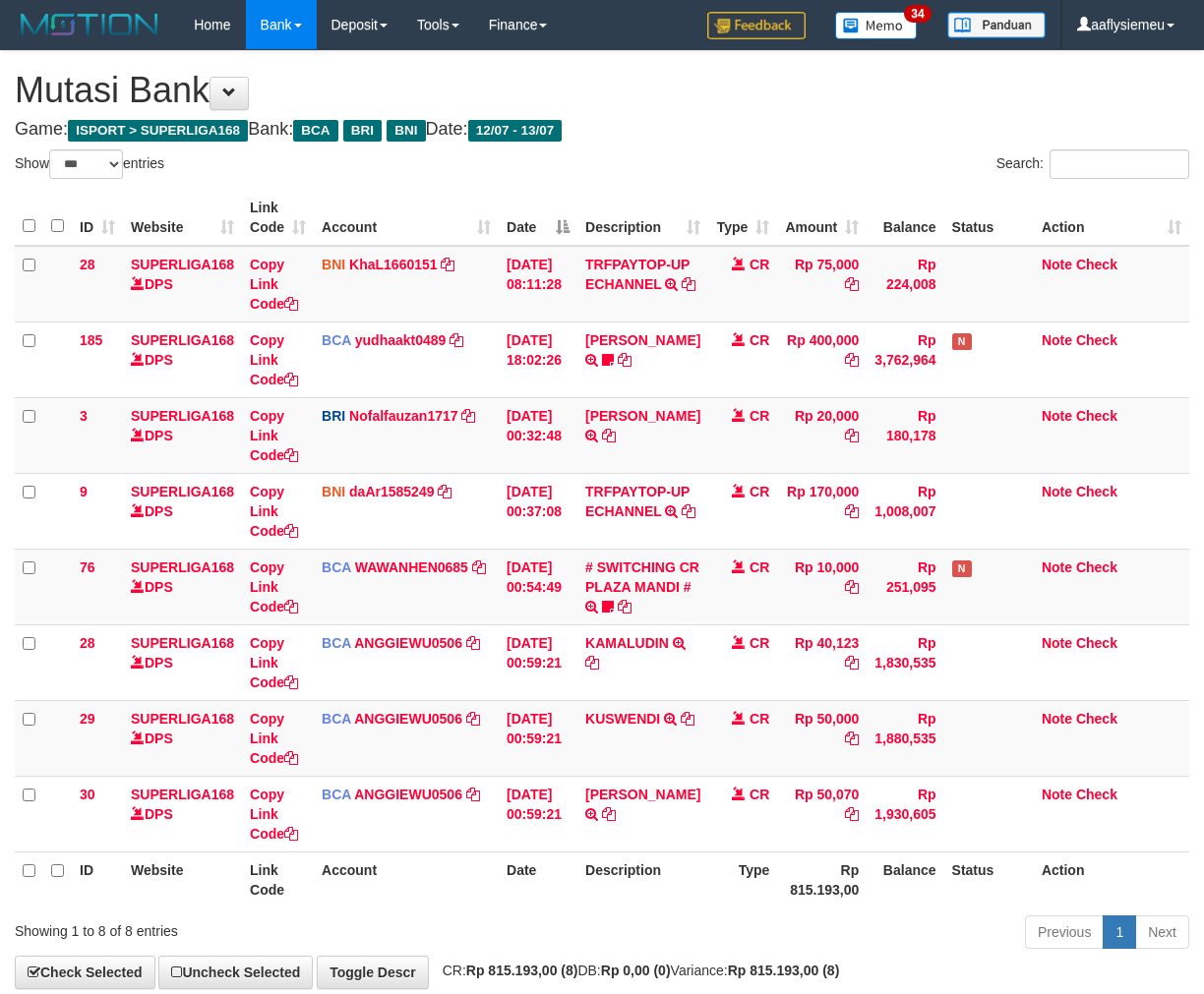select on "***" 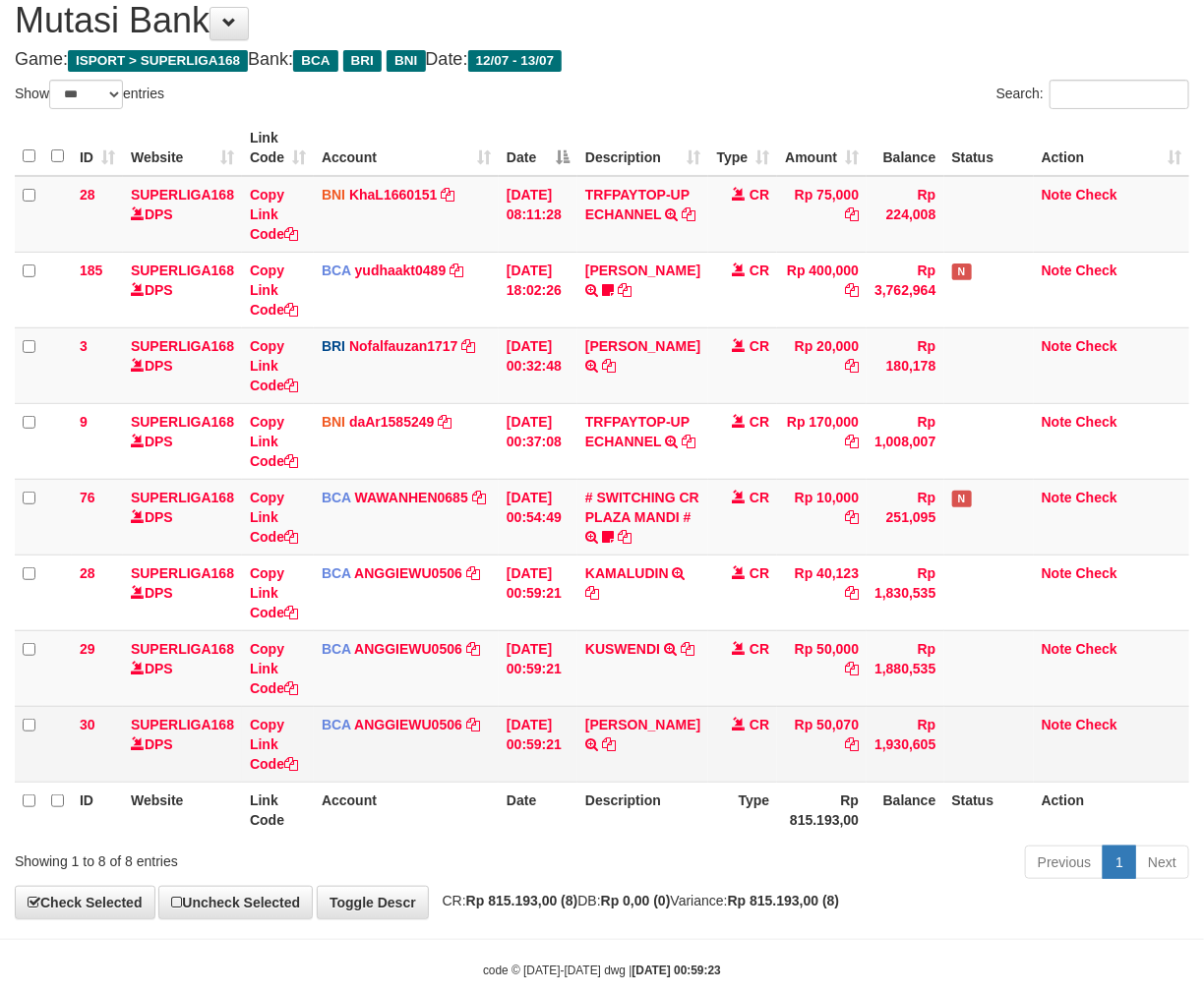 scroll, scrollTop: 109, scrollLeft: 0, axis: vertical 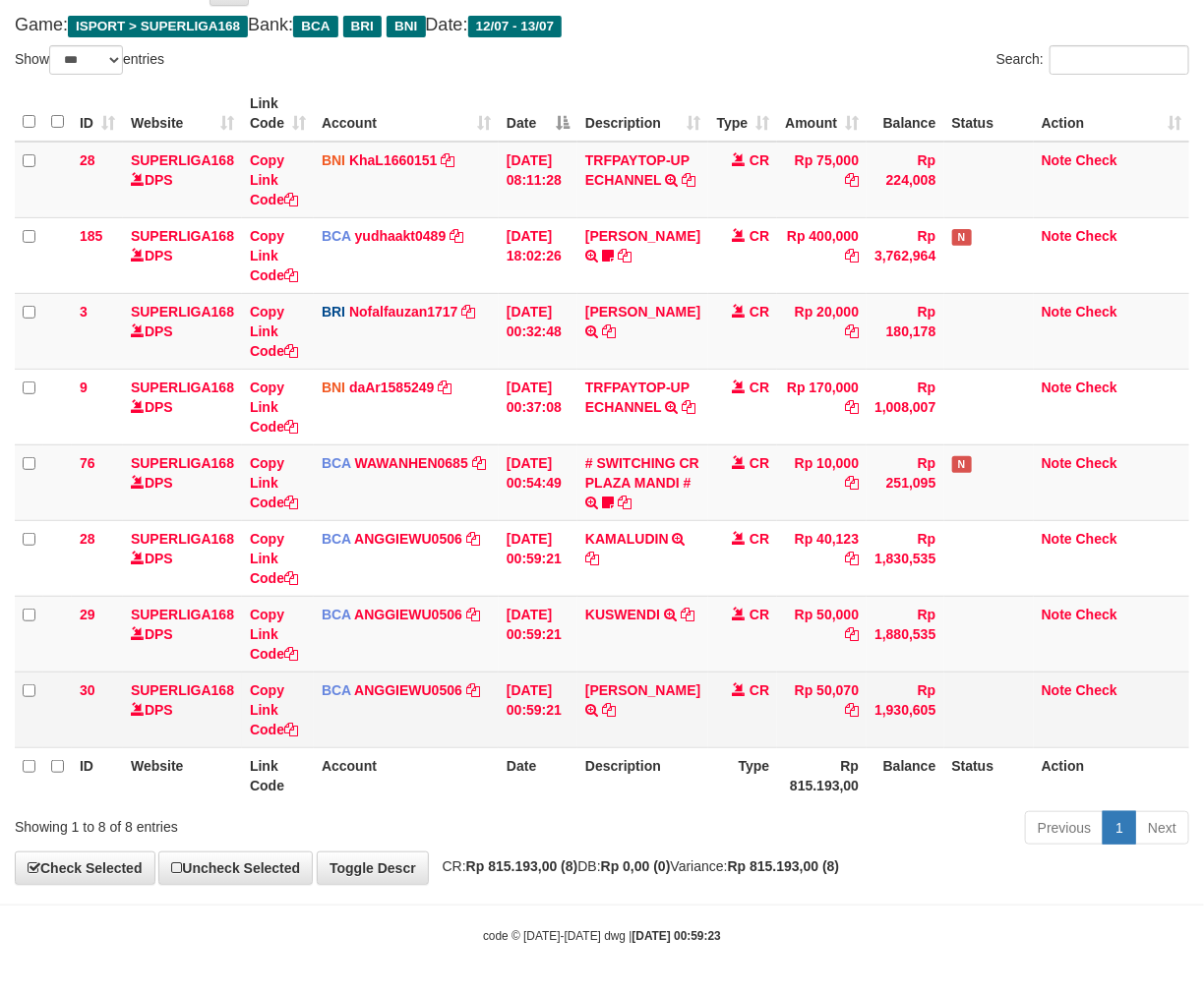 click on "DONI INDRA JAYA         TRSF E-BANKING CR 1307/FTSCY/WS95031
50070.00DONI INDRA JAYA" at bounding box center [642, 709] 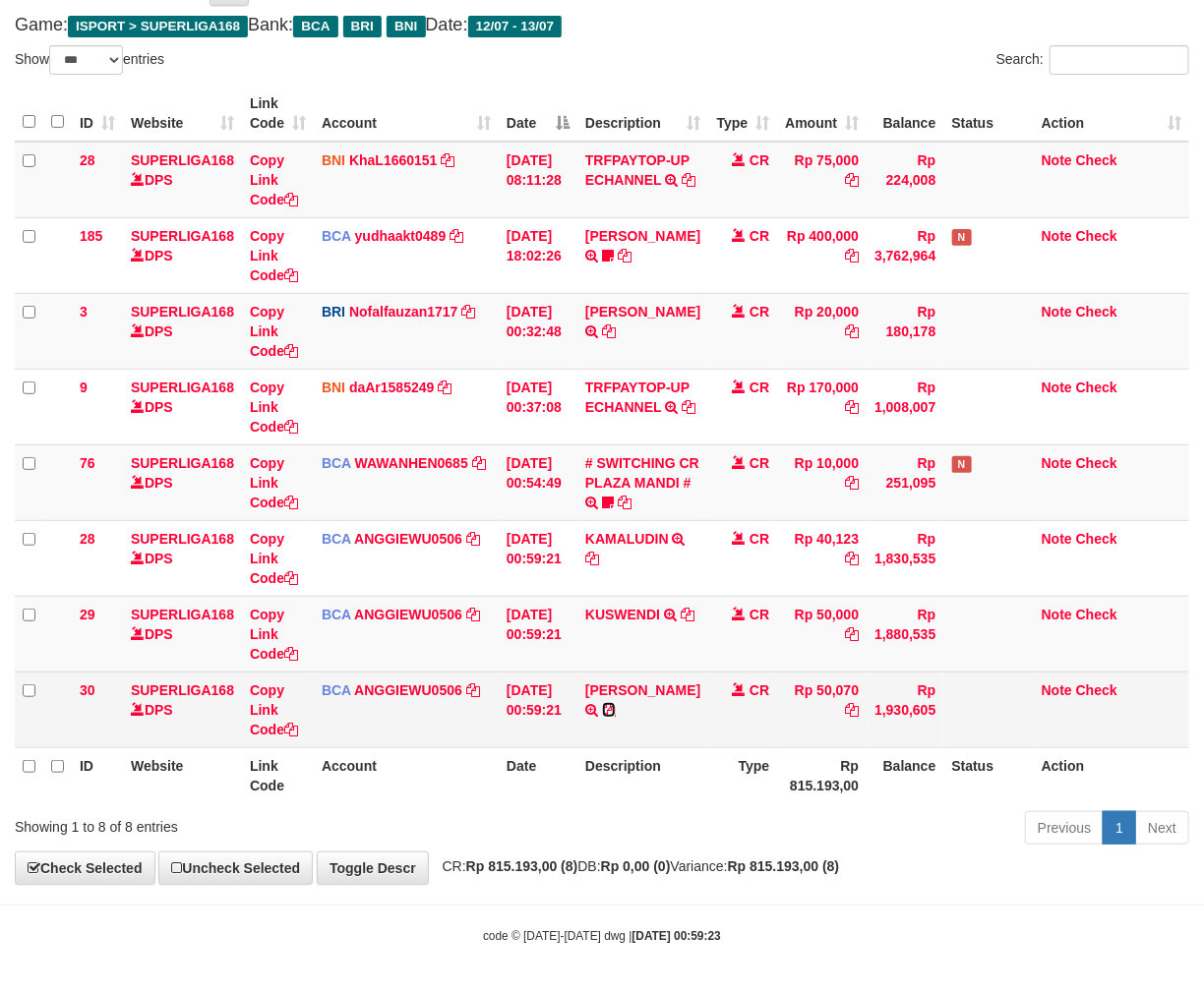 click at bounding box center [609, 710] 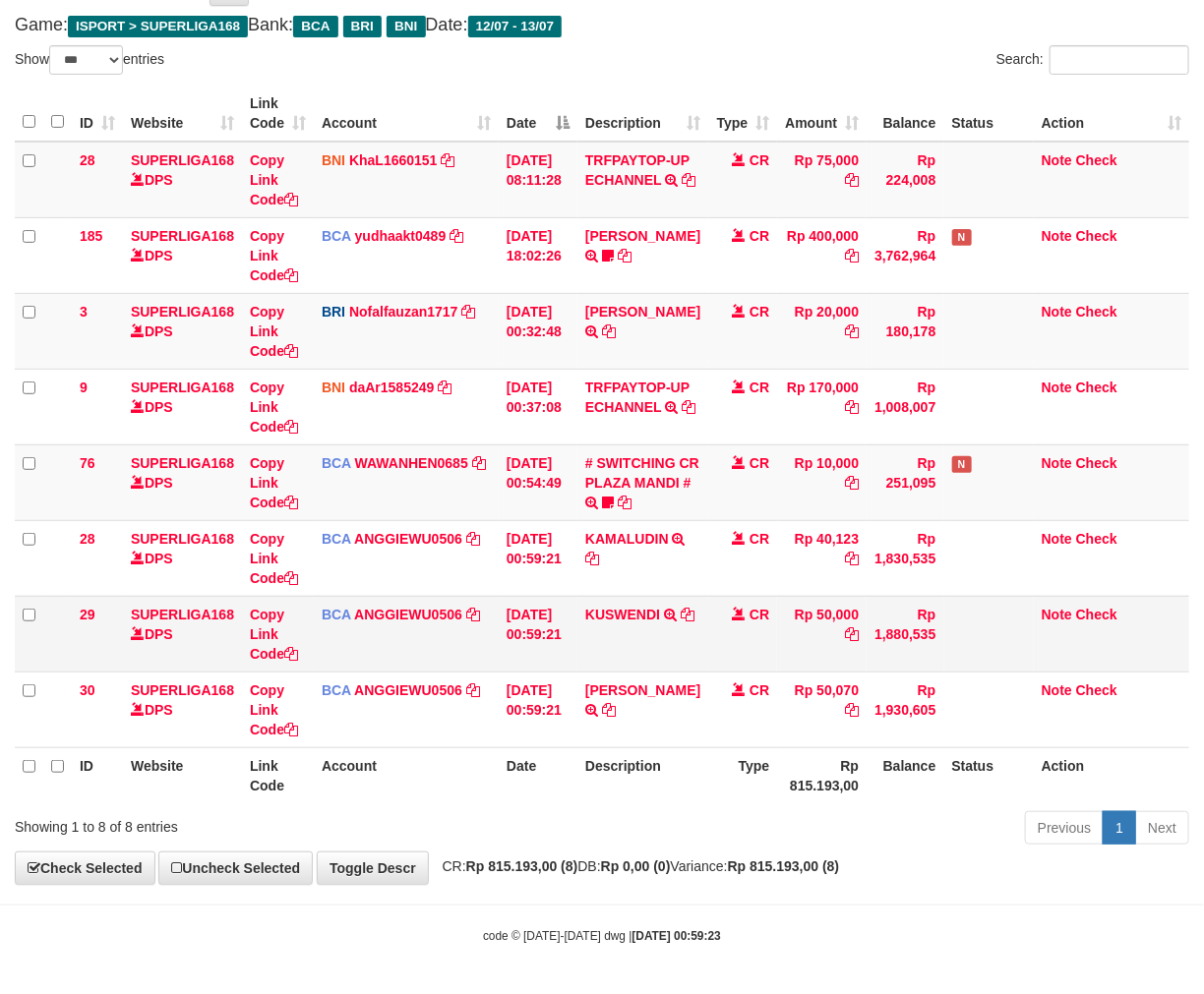 drag, startPoint x: 1085, startPoint y: 703, endPoint x: 1217, endPoint y: 673, distance: 135.36617 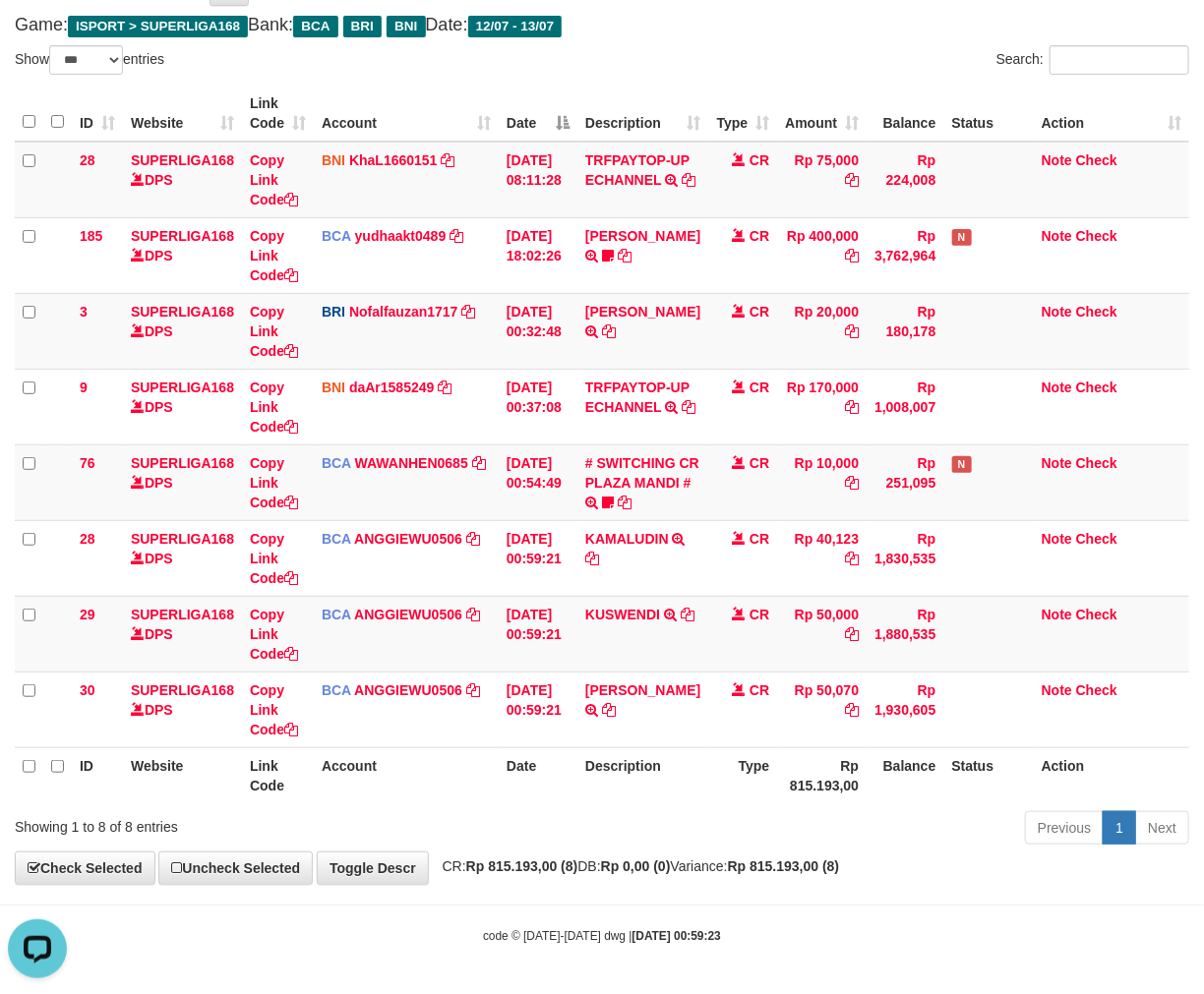 scroll, scrollTop: 0, scrollLeft: 0, axis: both 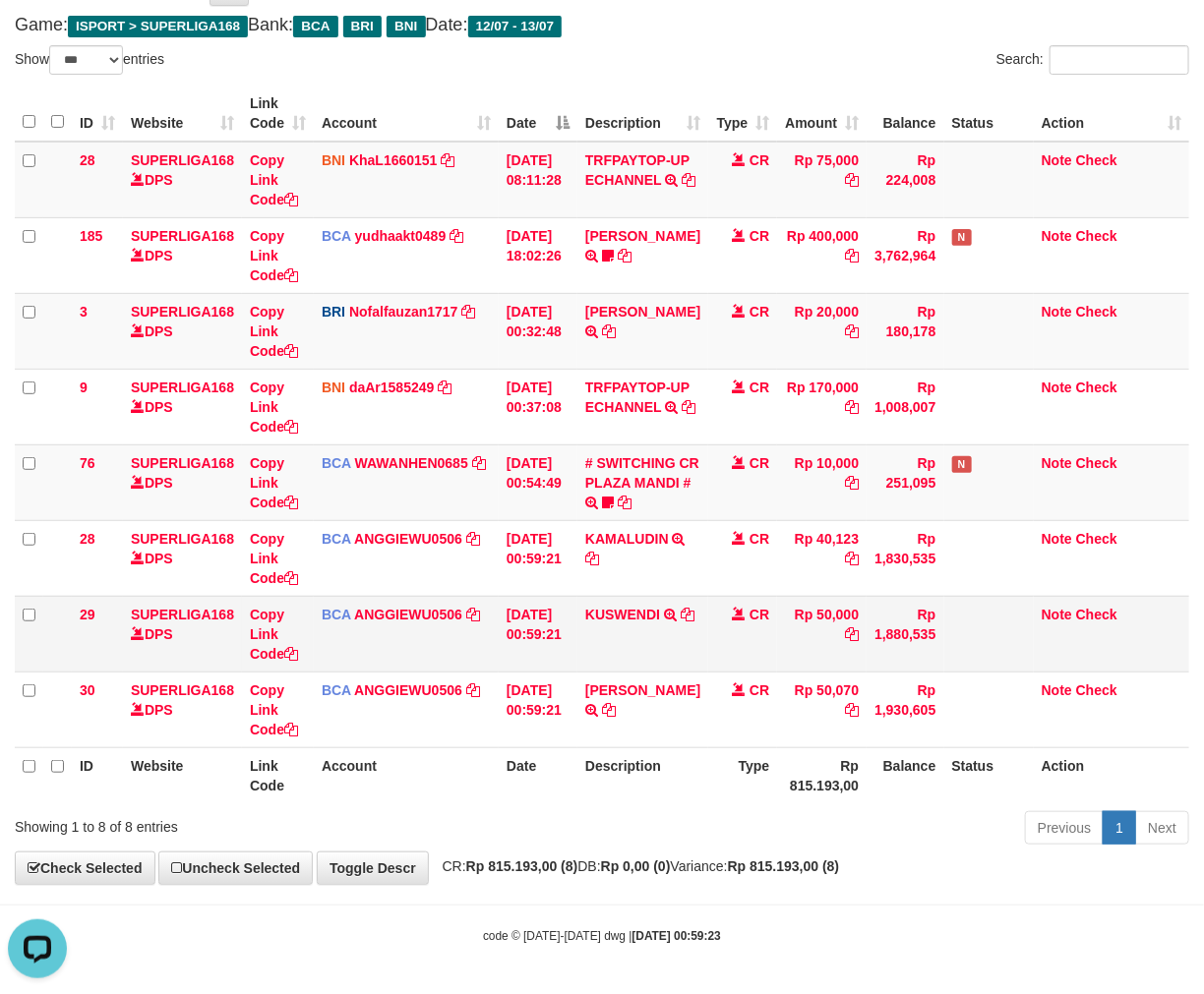 click on "Rp 50,000" at bounding box center (821, 633) 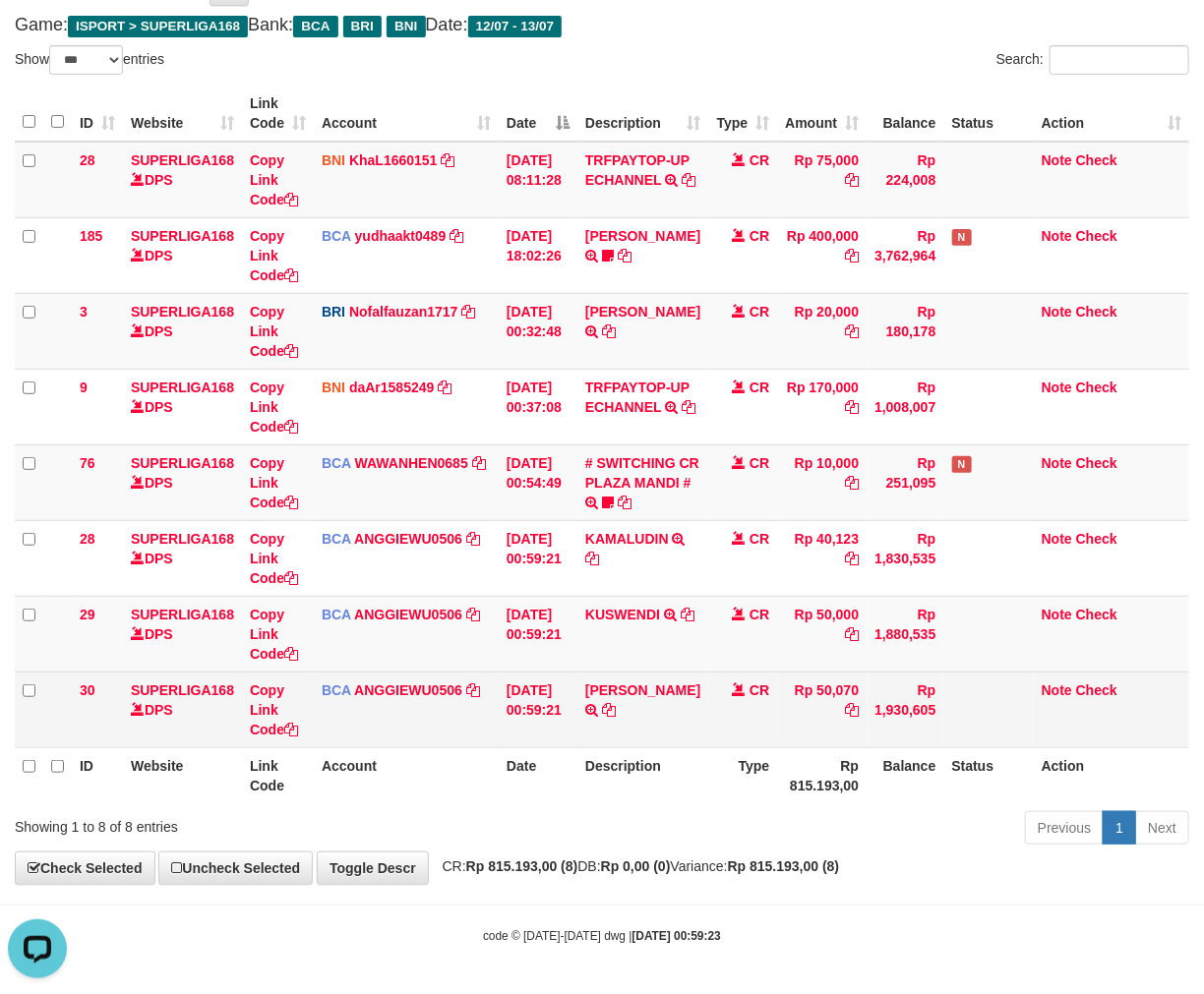 click on "DONI INDRA JAYA         TRSF E-BANKING CR 1307/FTSCY/WS95031
50070.00DONI INDRA JAYA" at bounding box center (642, 709) 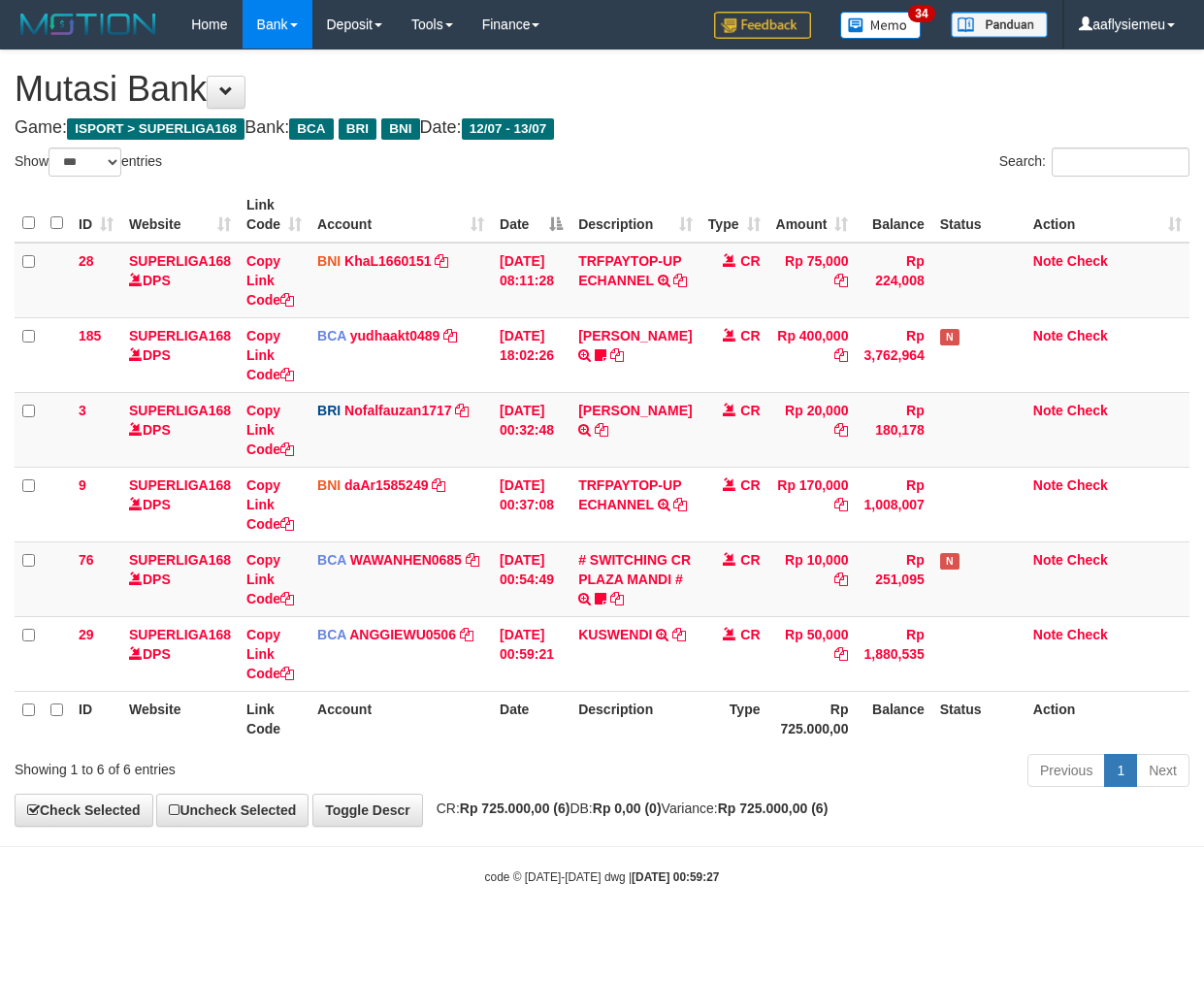 select on "***" 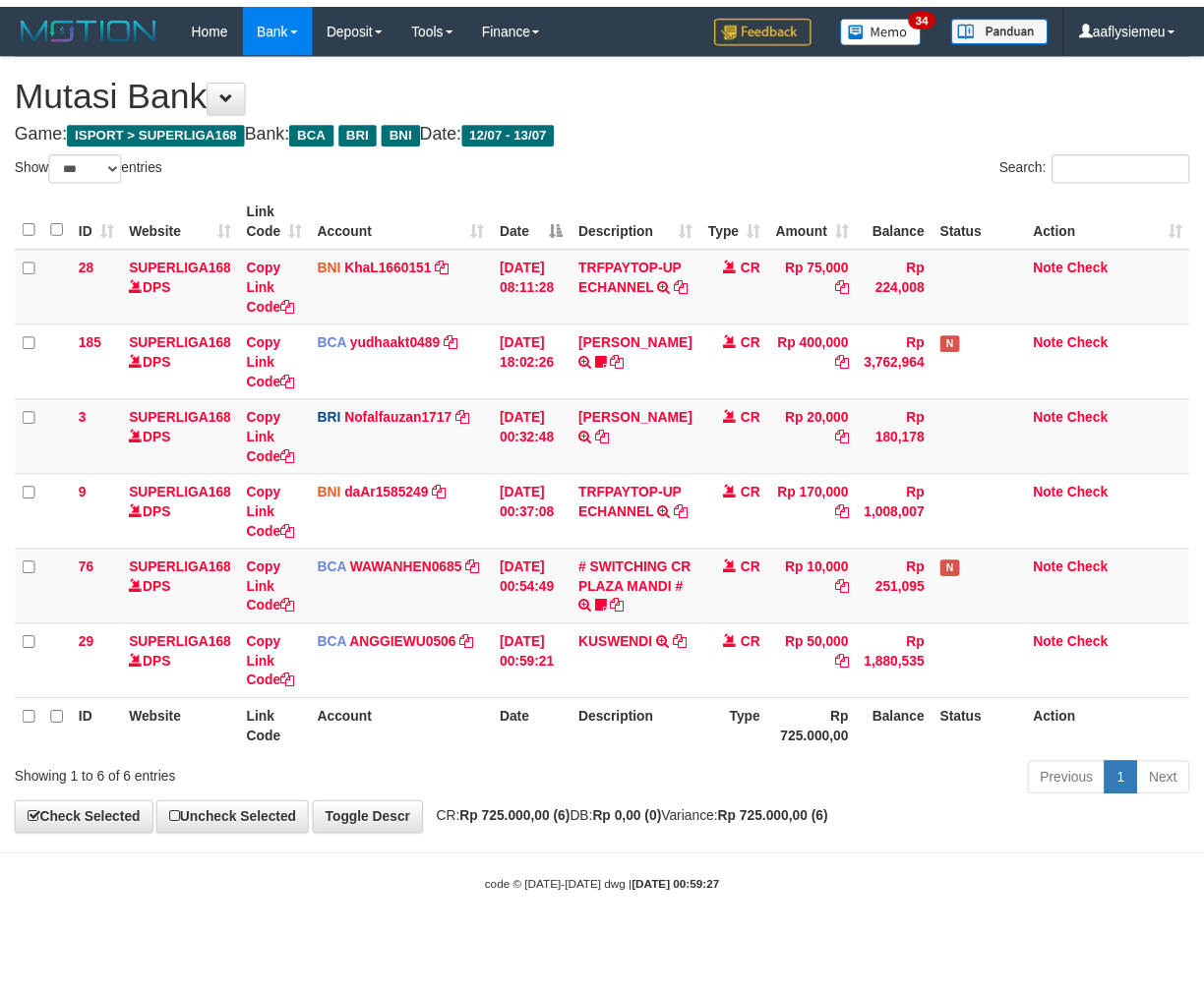 scroll, scrollTop: 0, scrollLeft: 0, axis: both 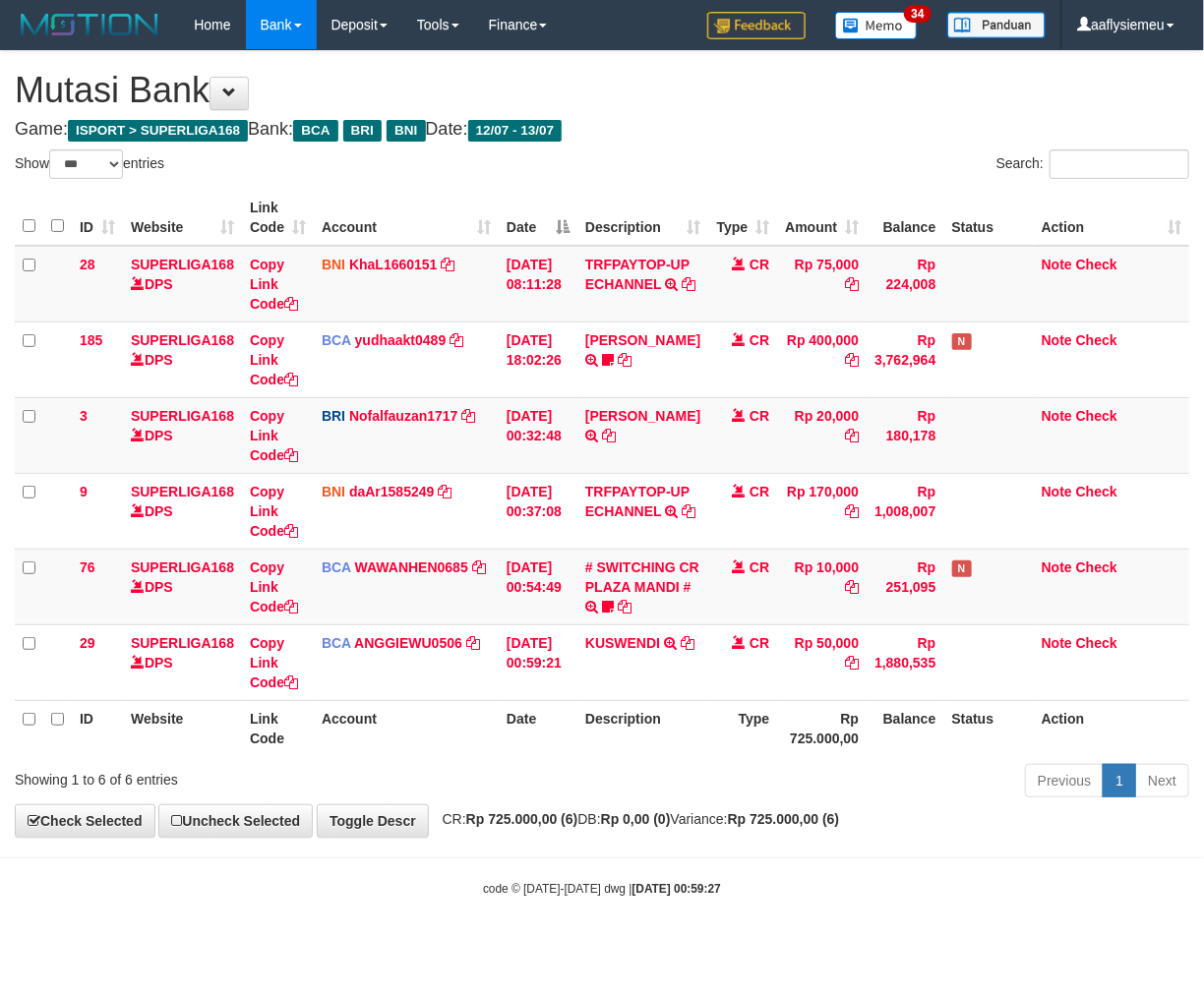 click on "Showing 1 to 6 of 6 entries" at bounding box center (251, 776) 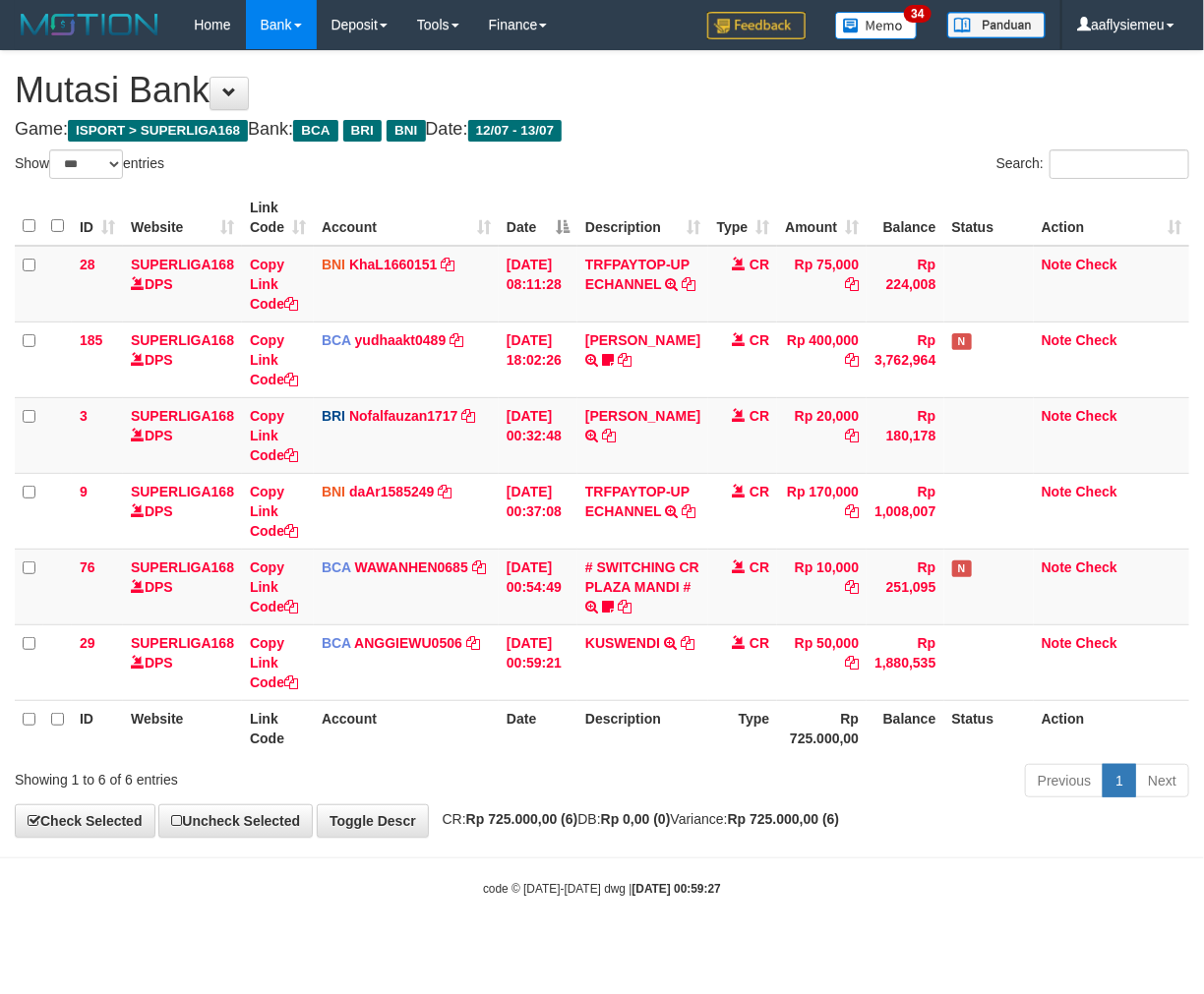 click on "Type" at bounding box center (743, 728) 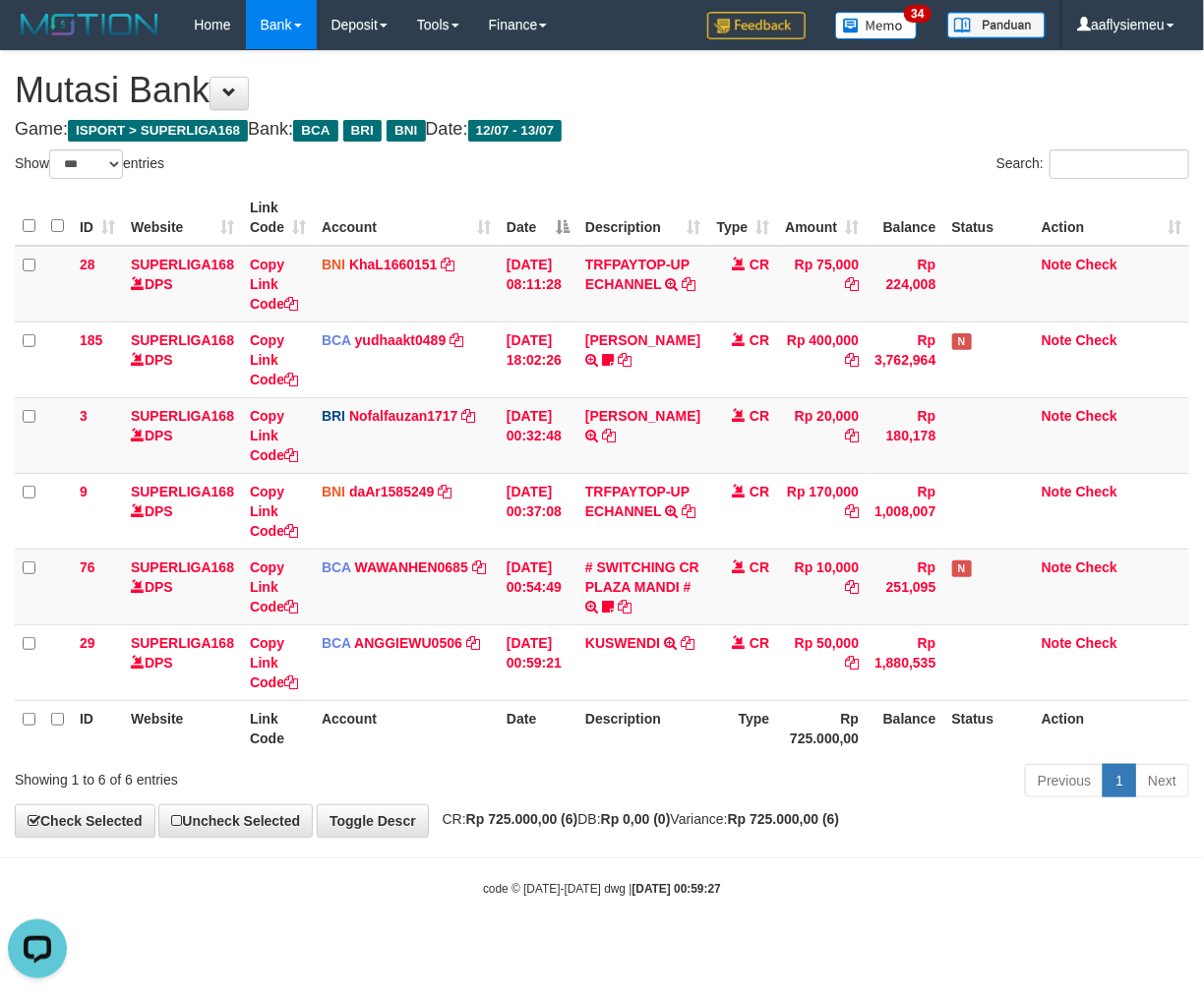 scroll, scrollTop: 0, scrollLeft: 0, axis: both 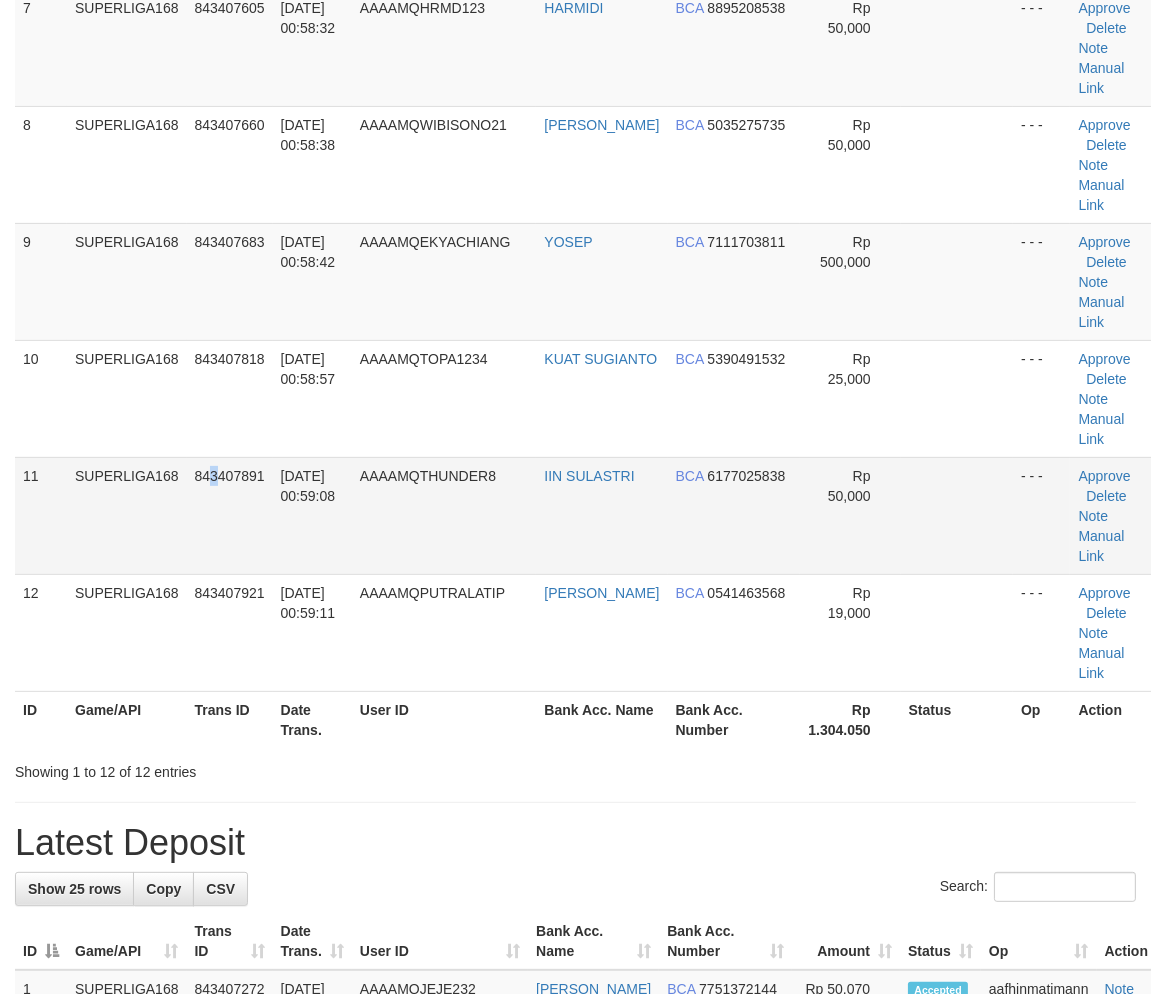 click on "843407891" at bounding box center [230, 515] 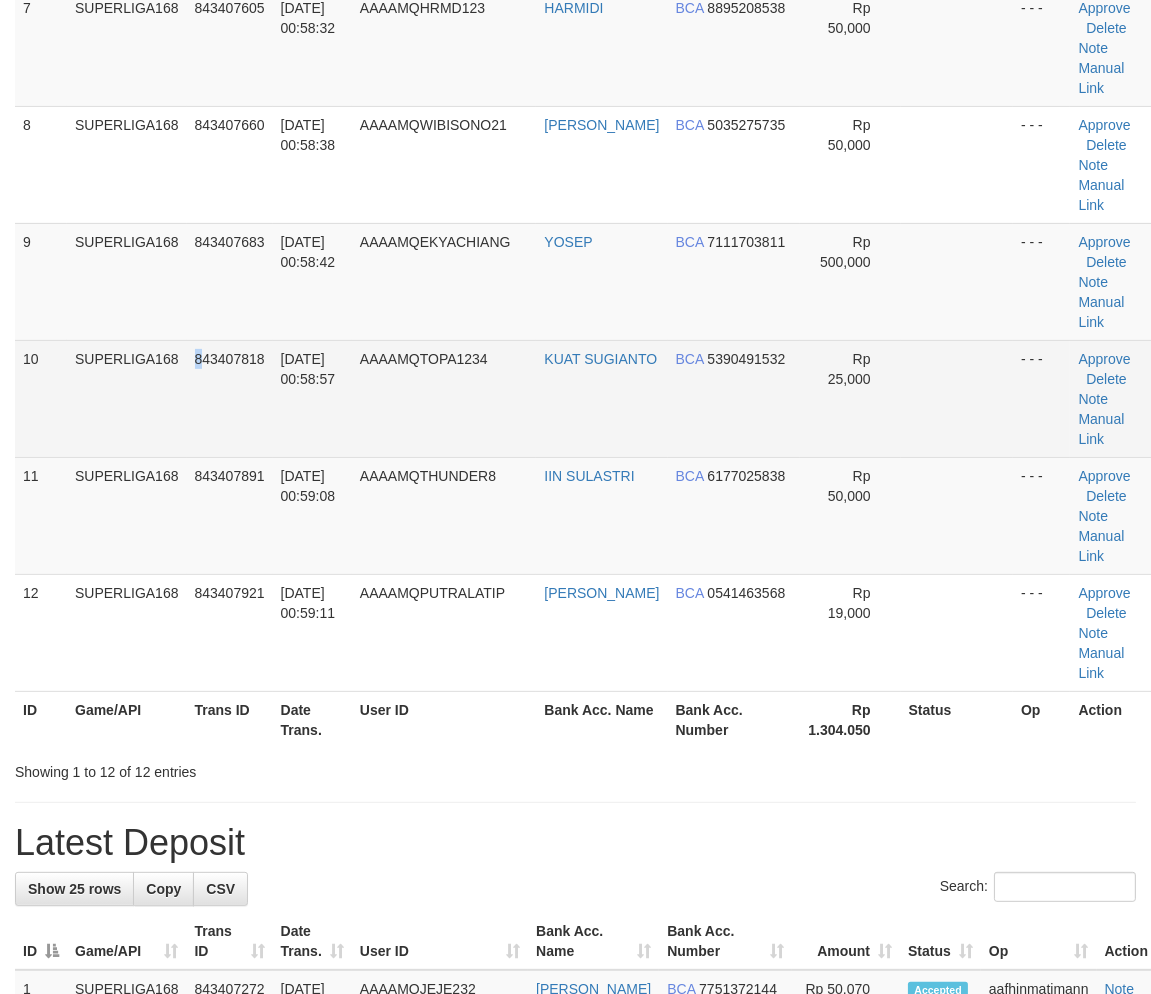 click on "843407818" at bounding box center (230, 398) 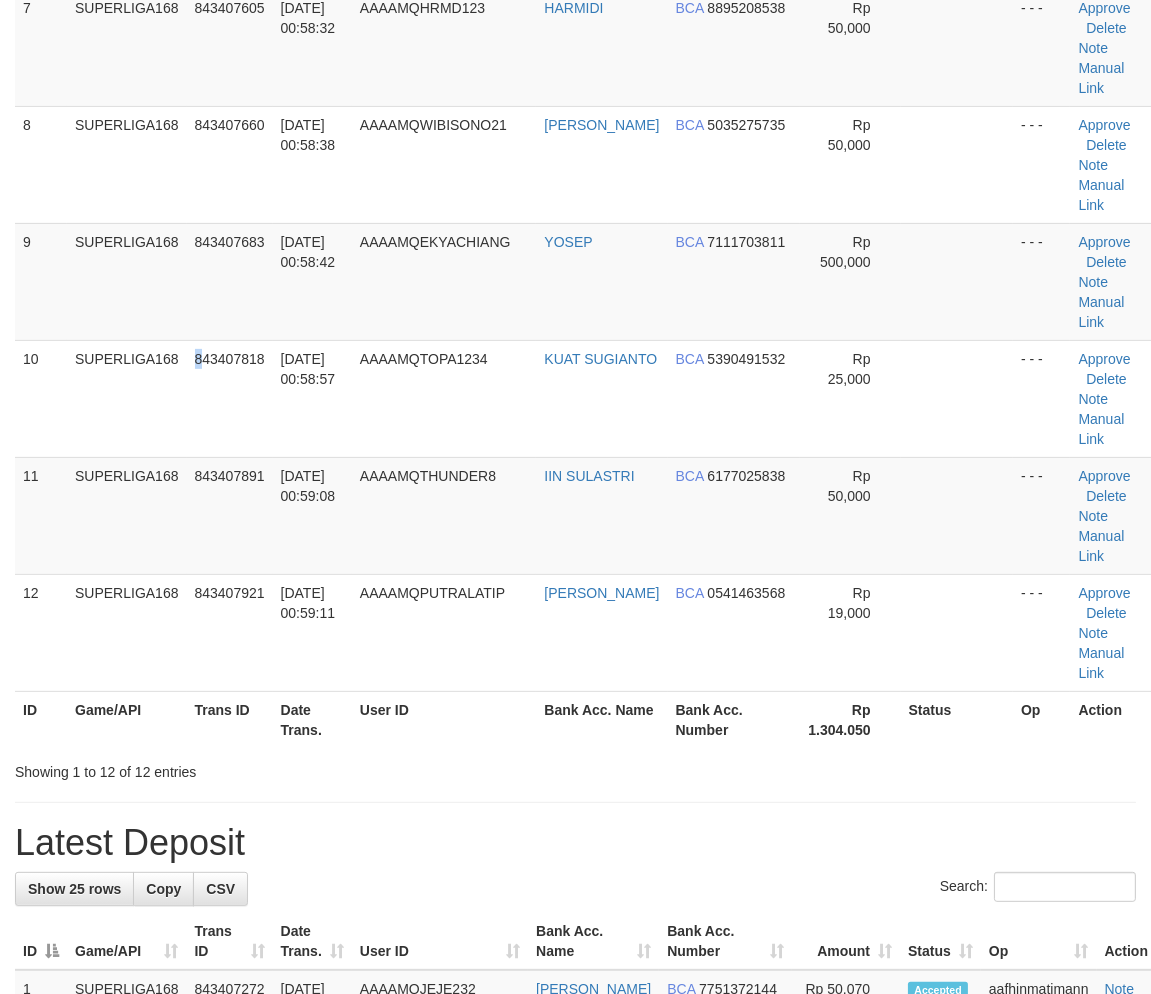 scroll, scrollTop: 888, scrollLeft: 0, axis: vertical 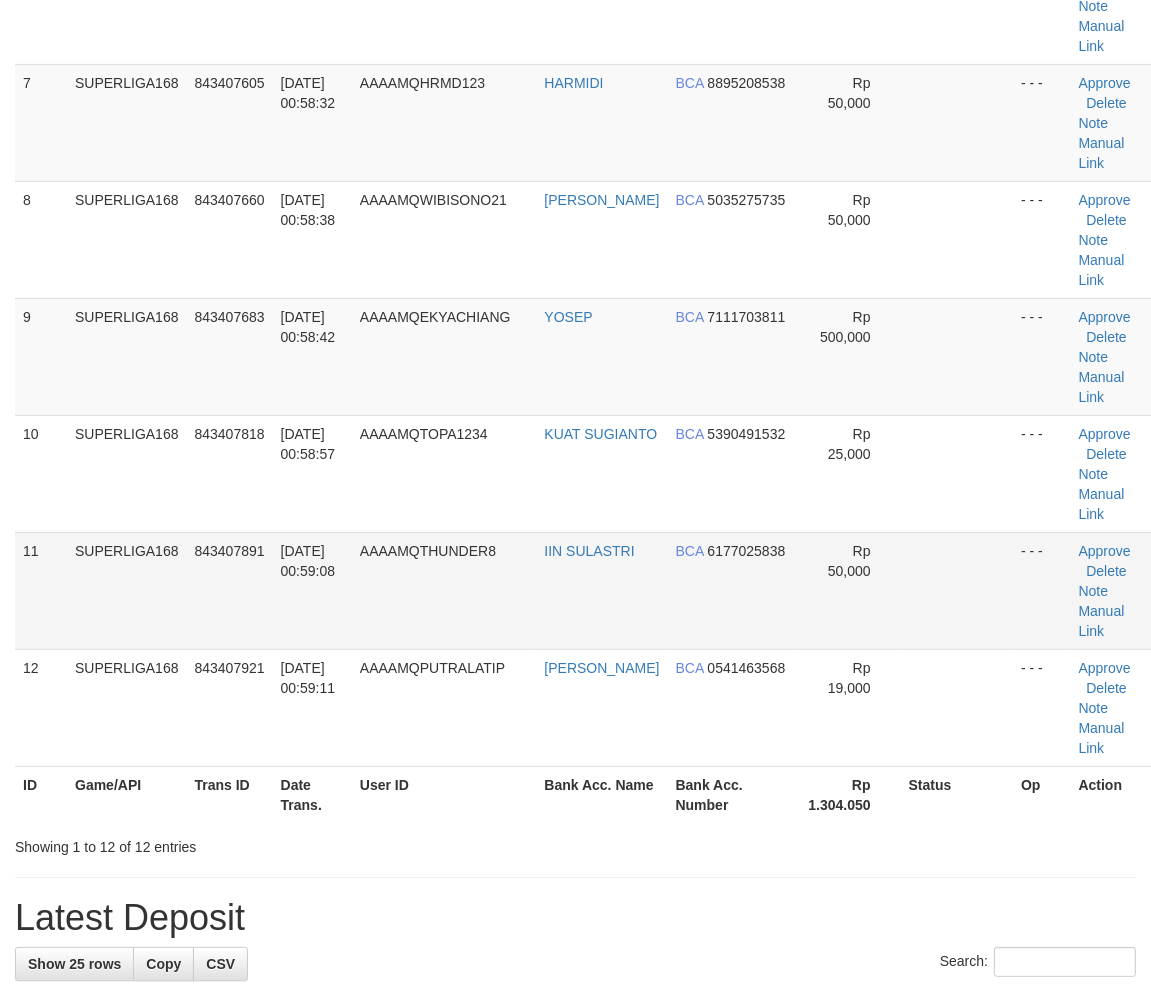 drag, startPoint x: 134, startPoint y: 480, endPoint x: 14, endPoint y: 561, distance: 144.77914 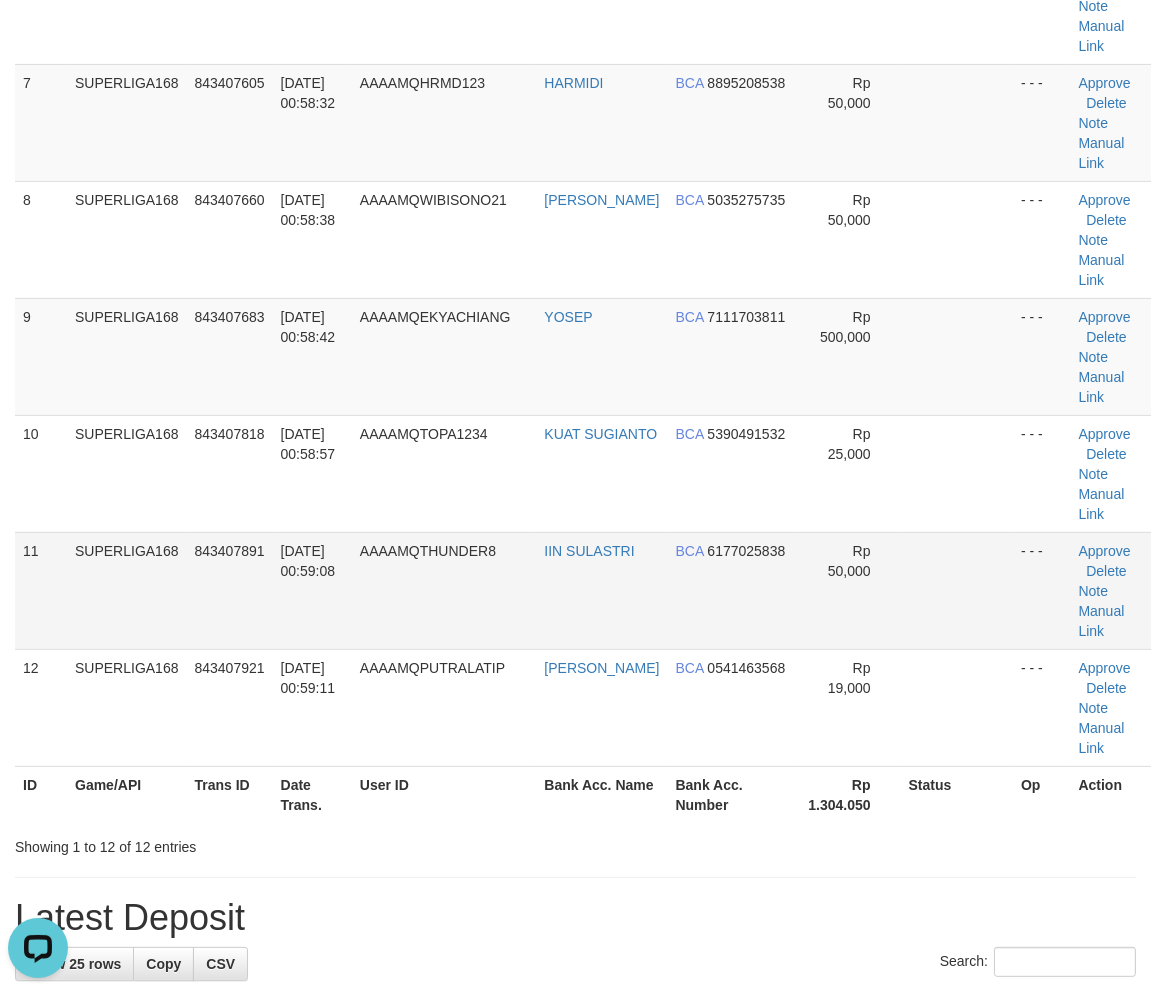 scroll, scrollTop: 0, scrollLeft: 0, axis: both 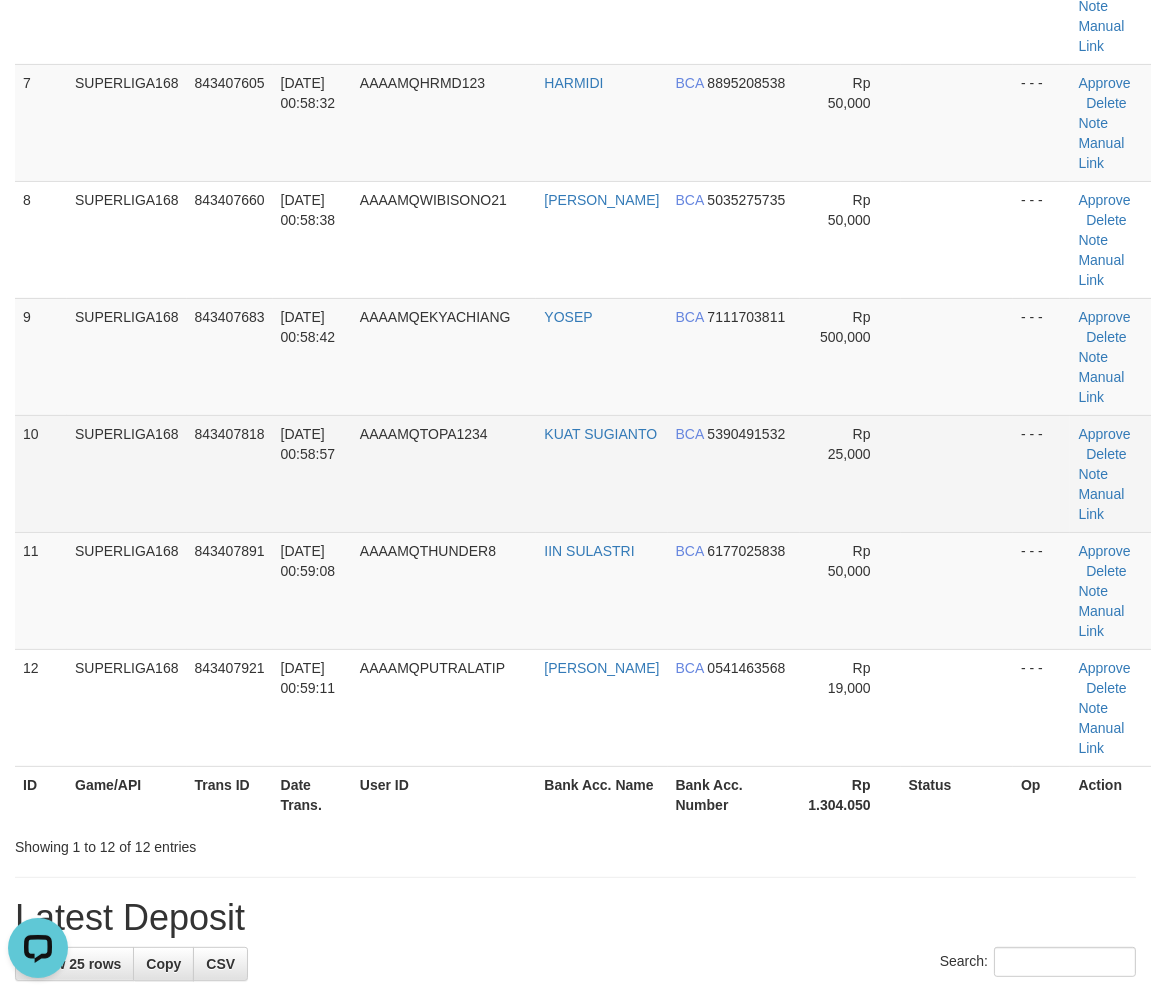 click on "10" at bounding box center [41, 473] 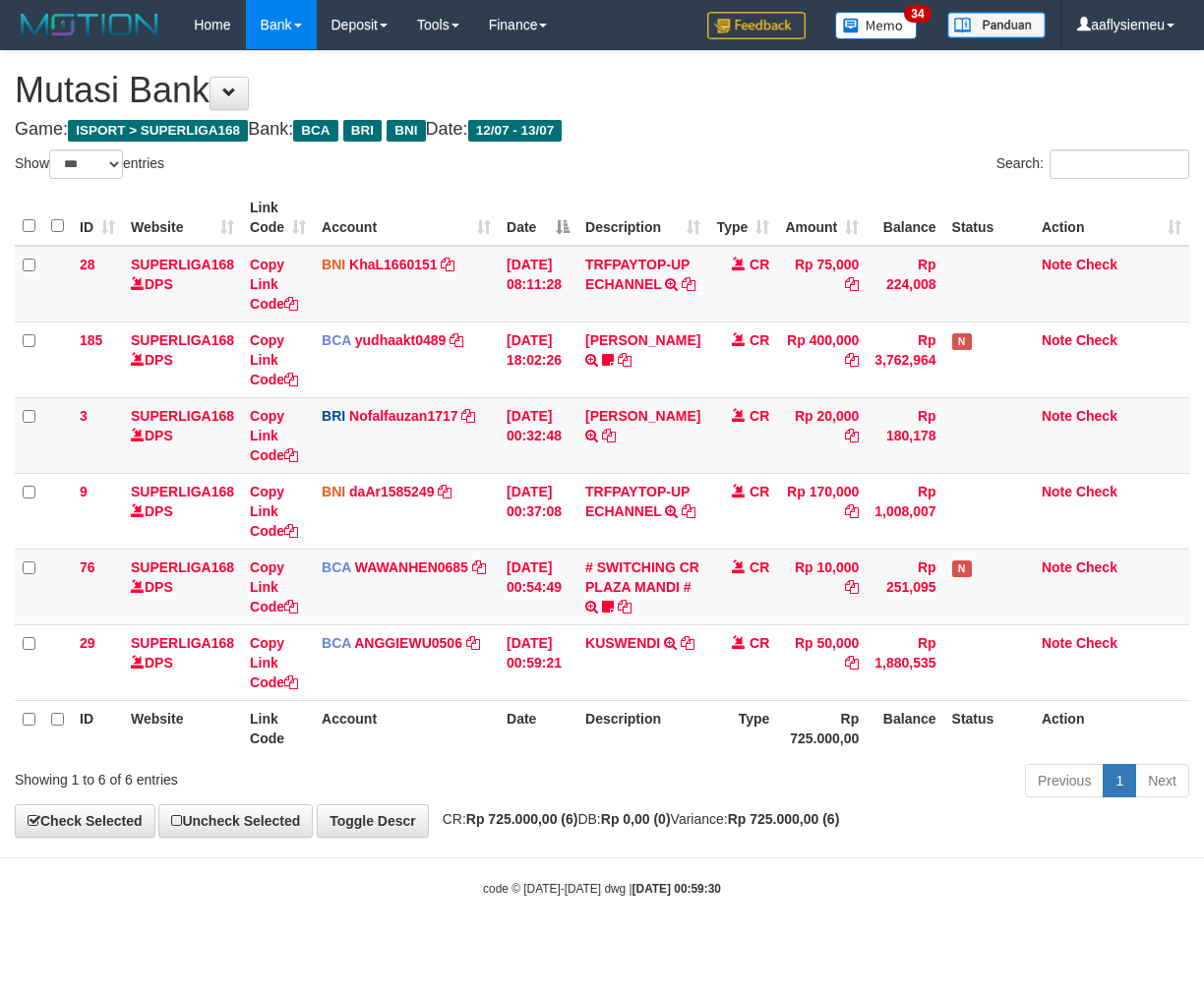 select on "***" 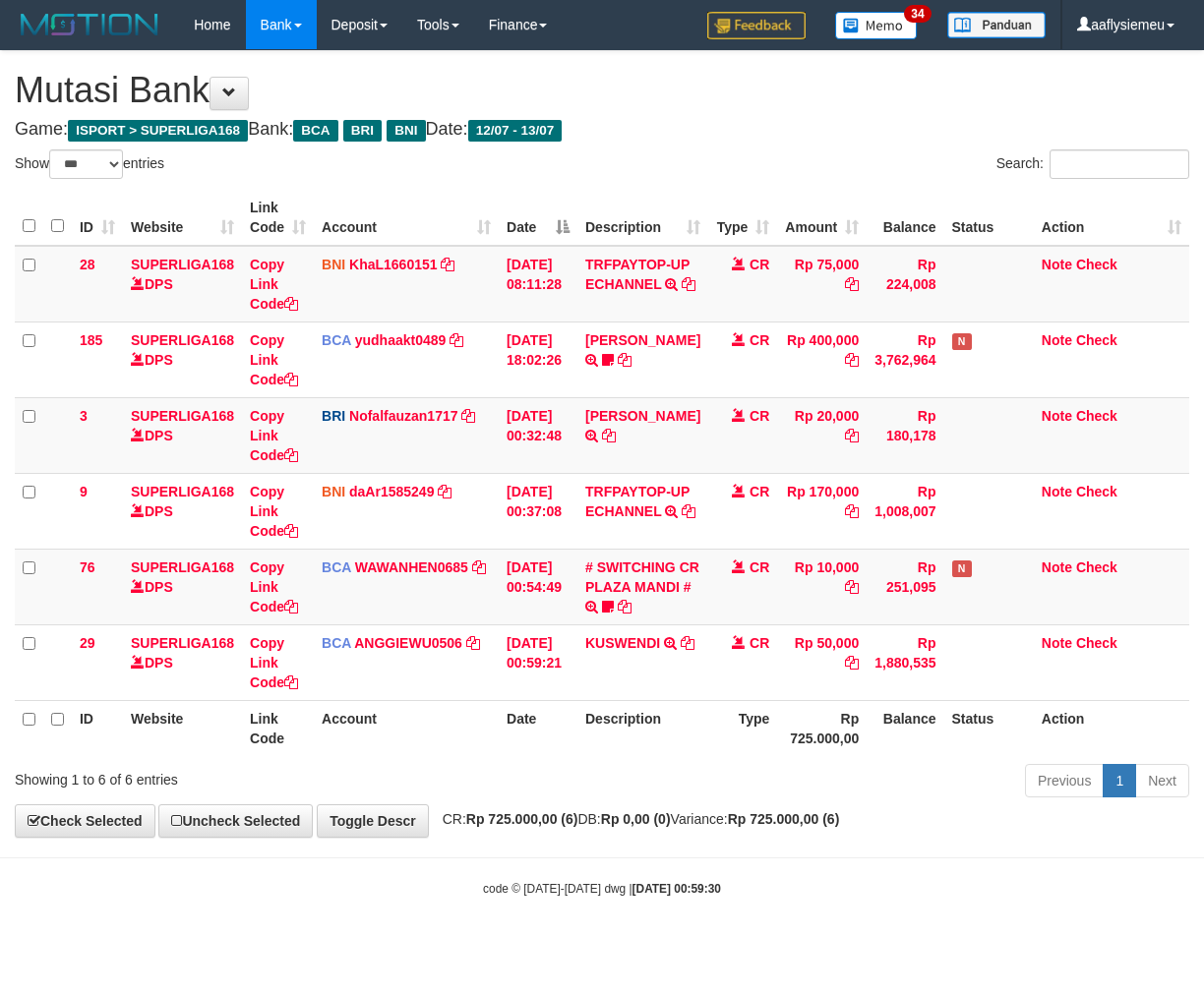 scroll, scrollTop: 13, scrollLeft: 0, axis: vertical 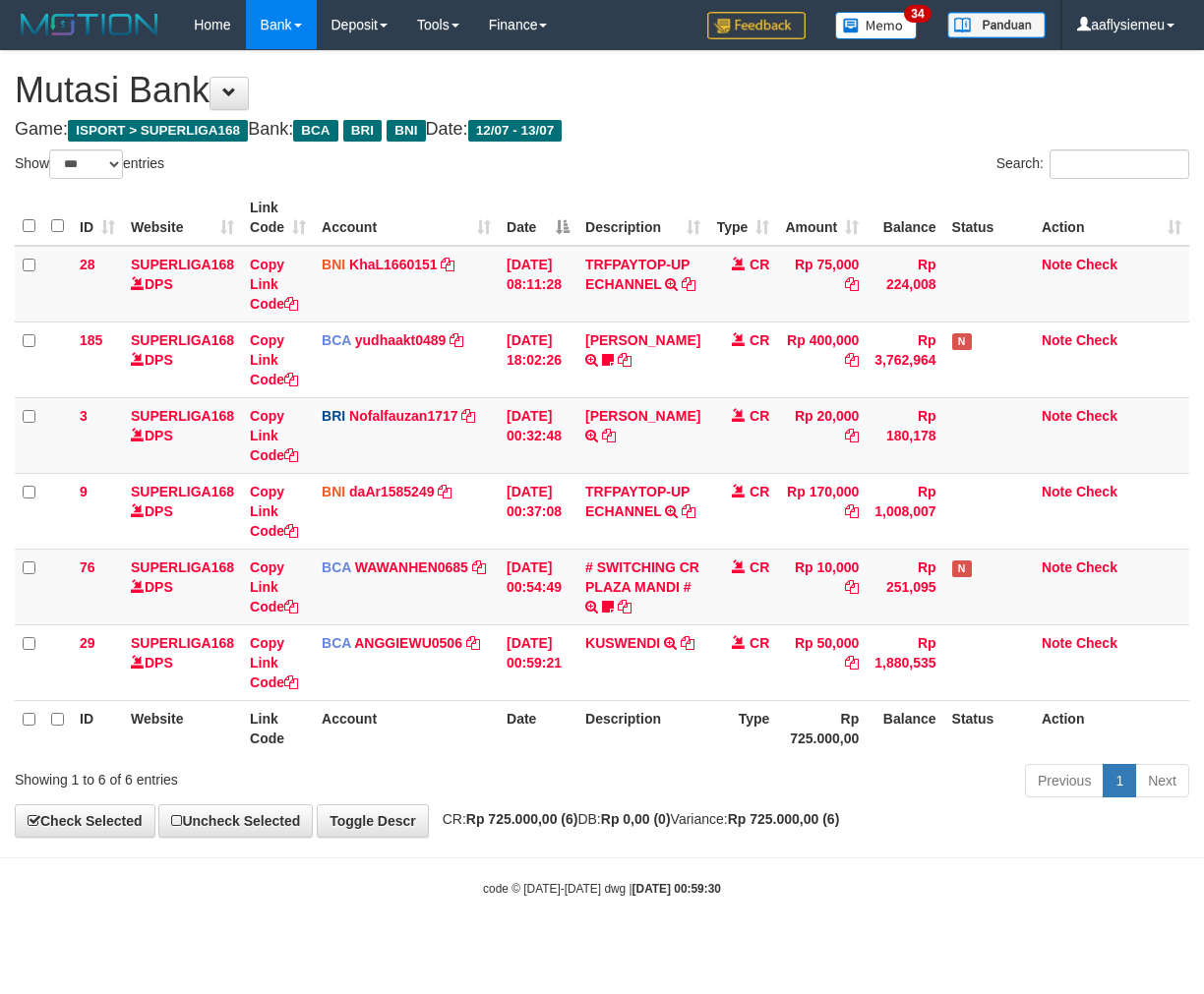 select on "***" 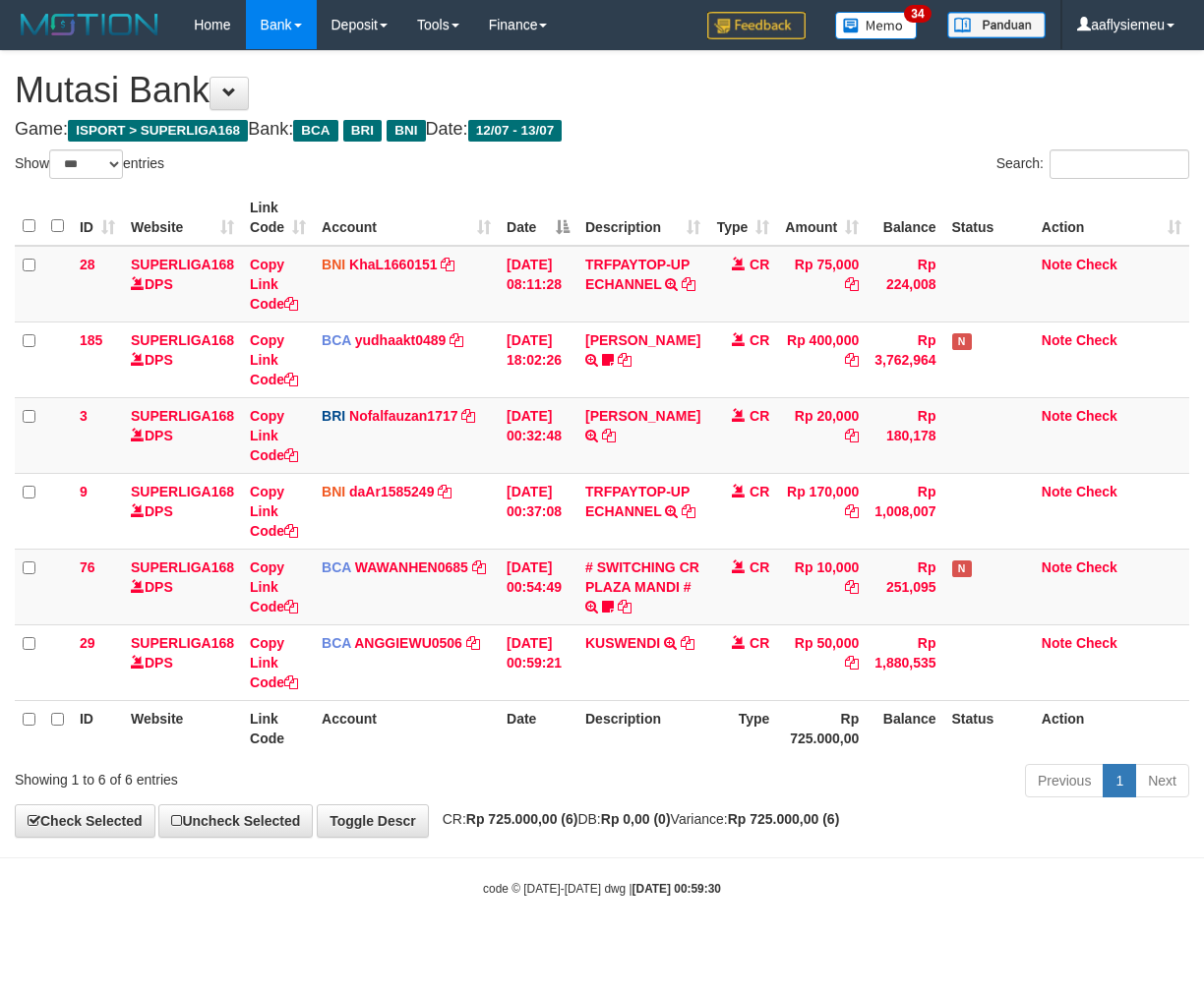 scroll, scrollTop: 13, scrollLeft: 0, axis: vertical 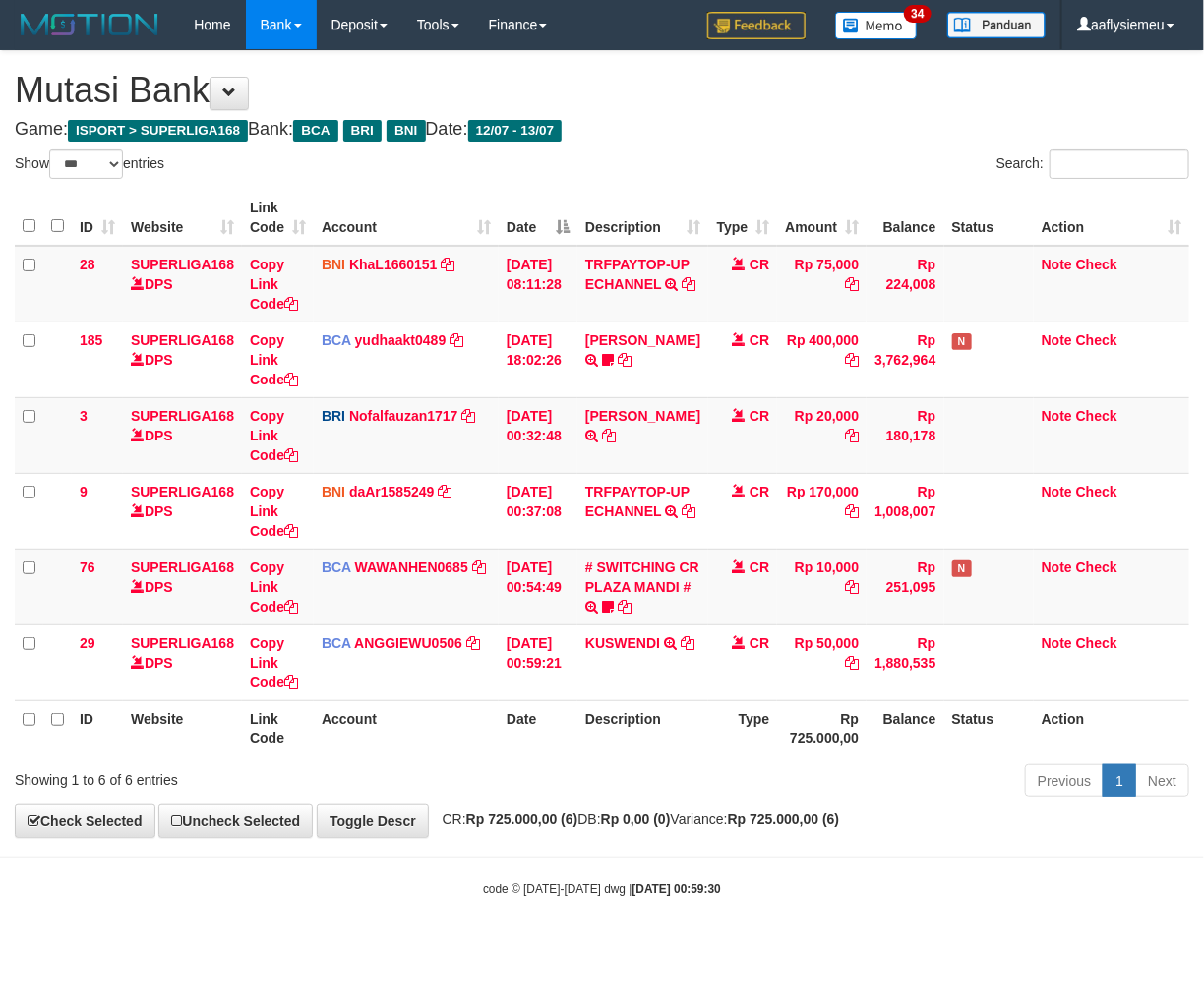 click on "Rp 10,000" at bounding box center [821, 586] 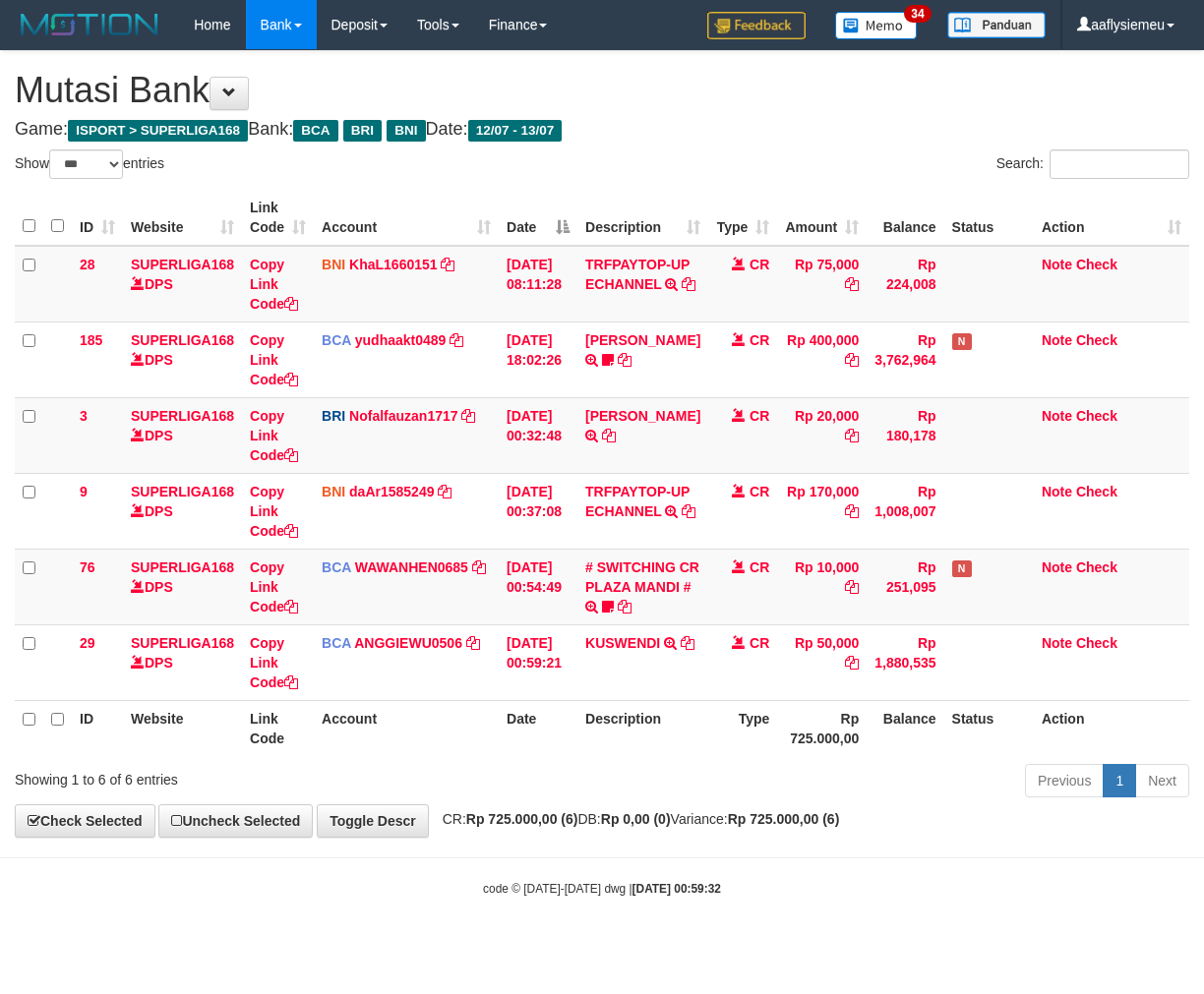 select on "***" 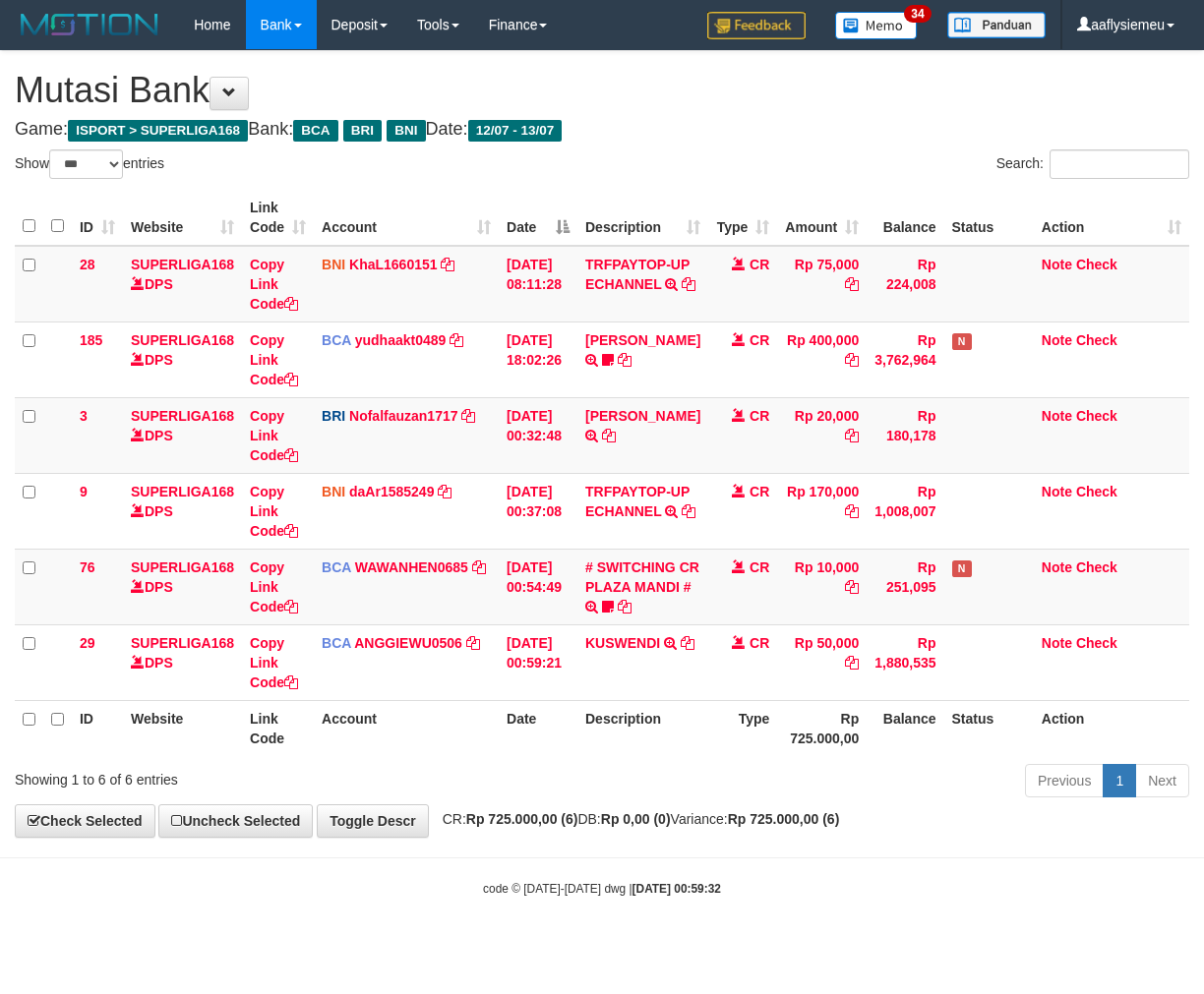 scroll, scrollTop: 13, scrollLeft: 0, axis: vertical 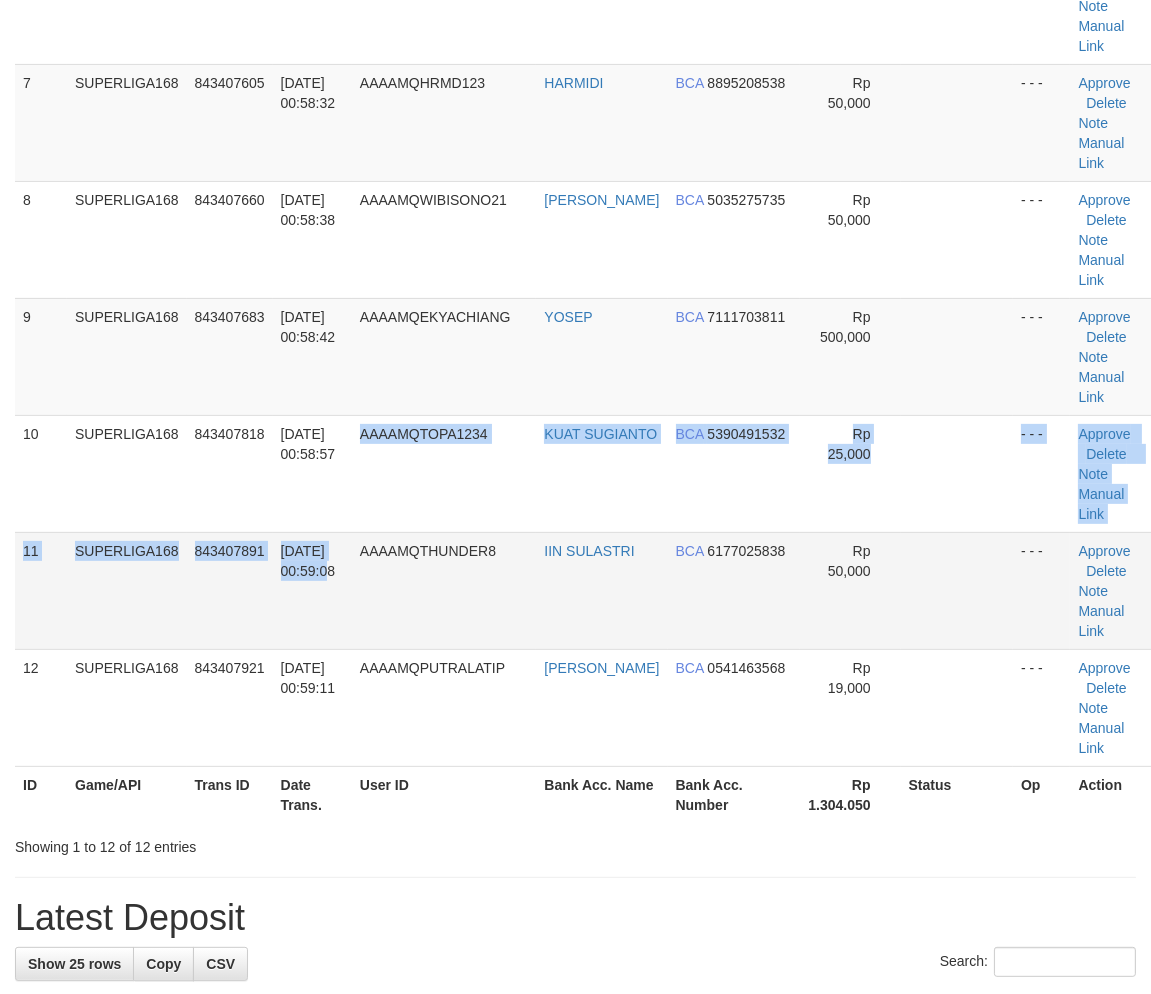 click on "1
SUPERLIGA168
843406155
[DATE] 00:55:21
AAAAMQYAMETEOWAYO
DIMAS AGUNG SUPRAY
BCA
0115221600
Rp 350,000
- - -
Approve
[GEOGRAPHIC_DATA]
Note
Manual Link
2
SUPERLIGA168
843406685
[DATE] 00:56:31
AAAAMQLEKBONG20
[PERSON_NAME]
BCA
7425008731
Rp 10,000" at bounding box center [583, 64] 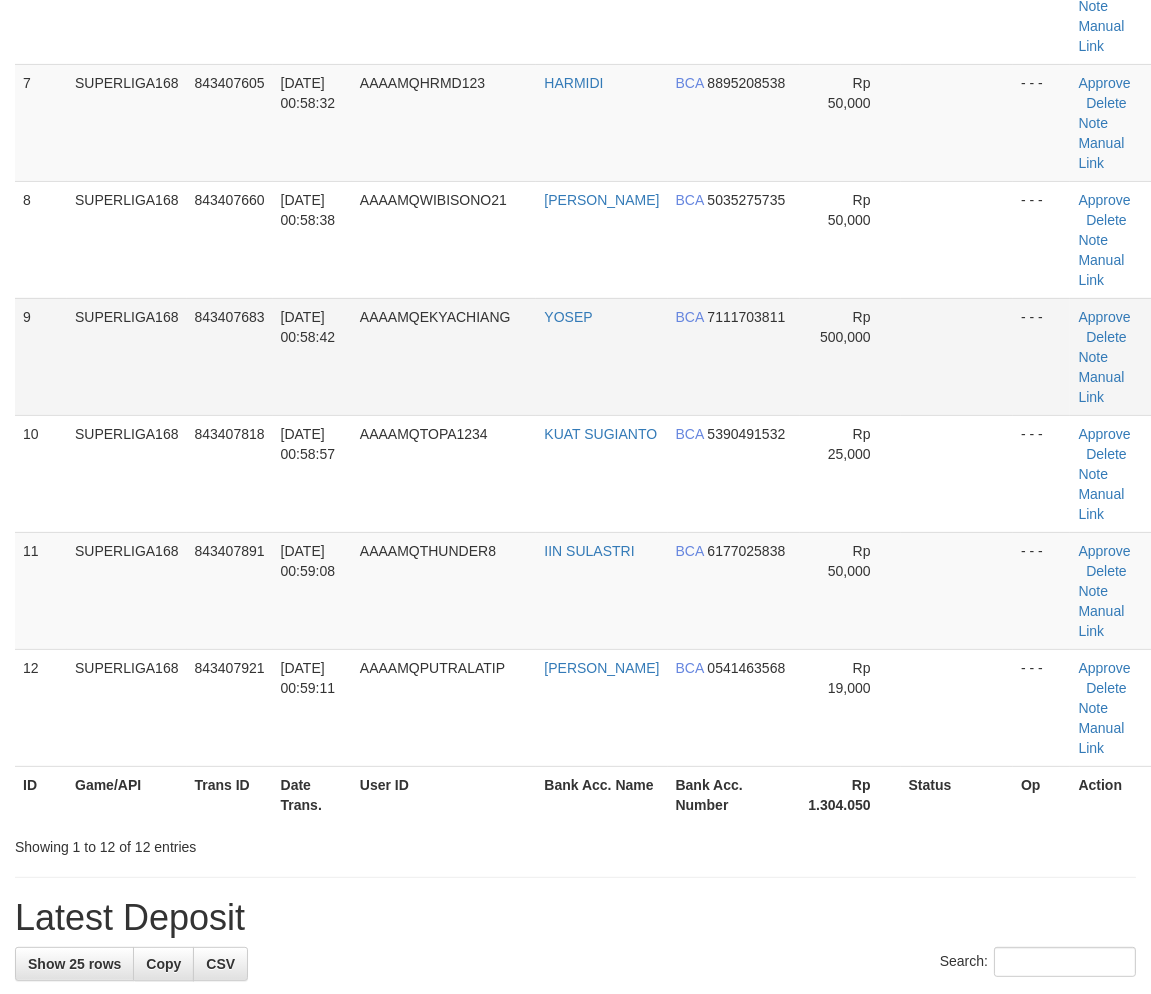 click on "[DATE] 00:58:42" at bounding box center (312, 356) 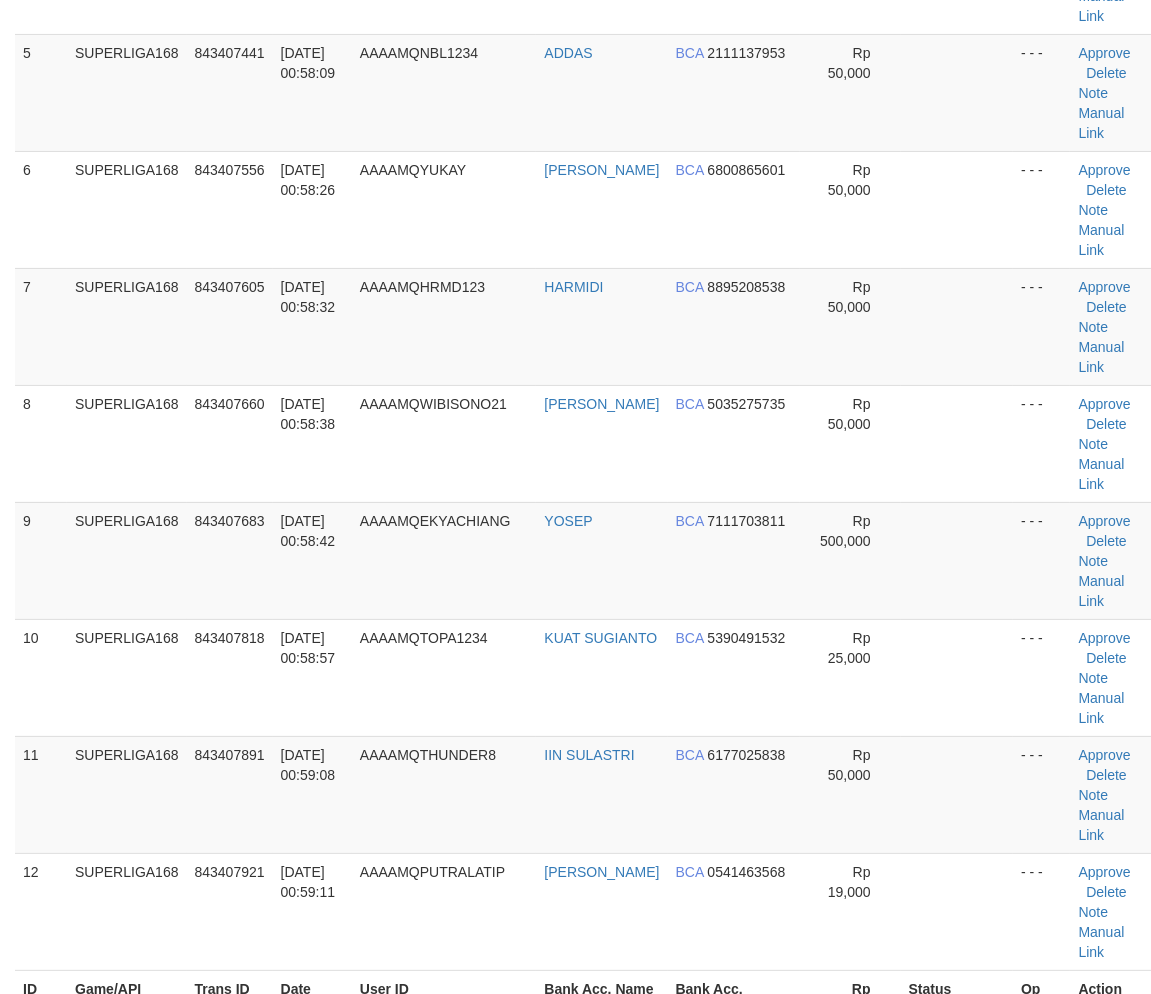 scroll, scrollTop: 444, scrollLeft: 0, axis: vertical 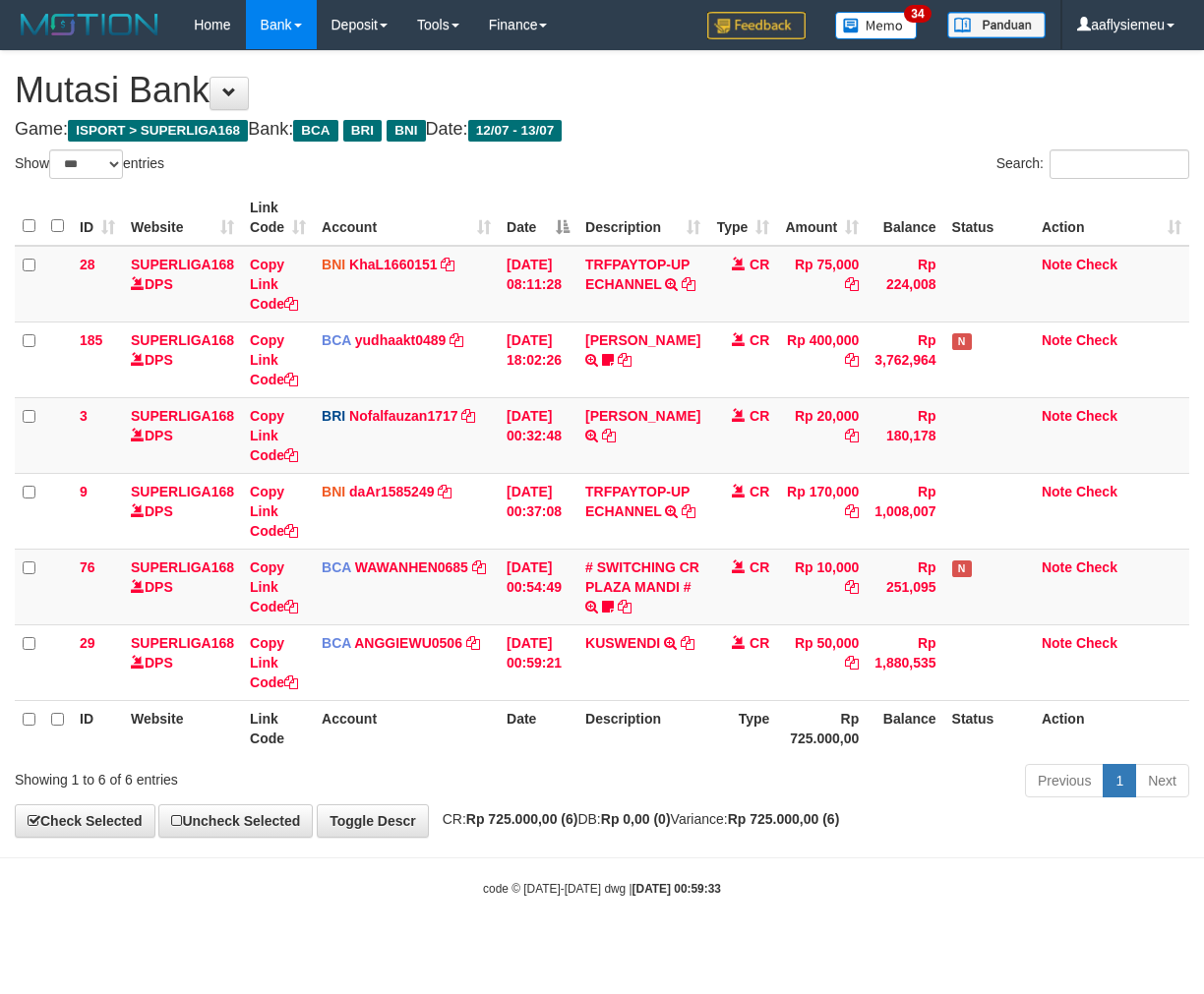 select on "***" 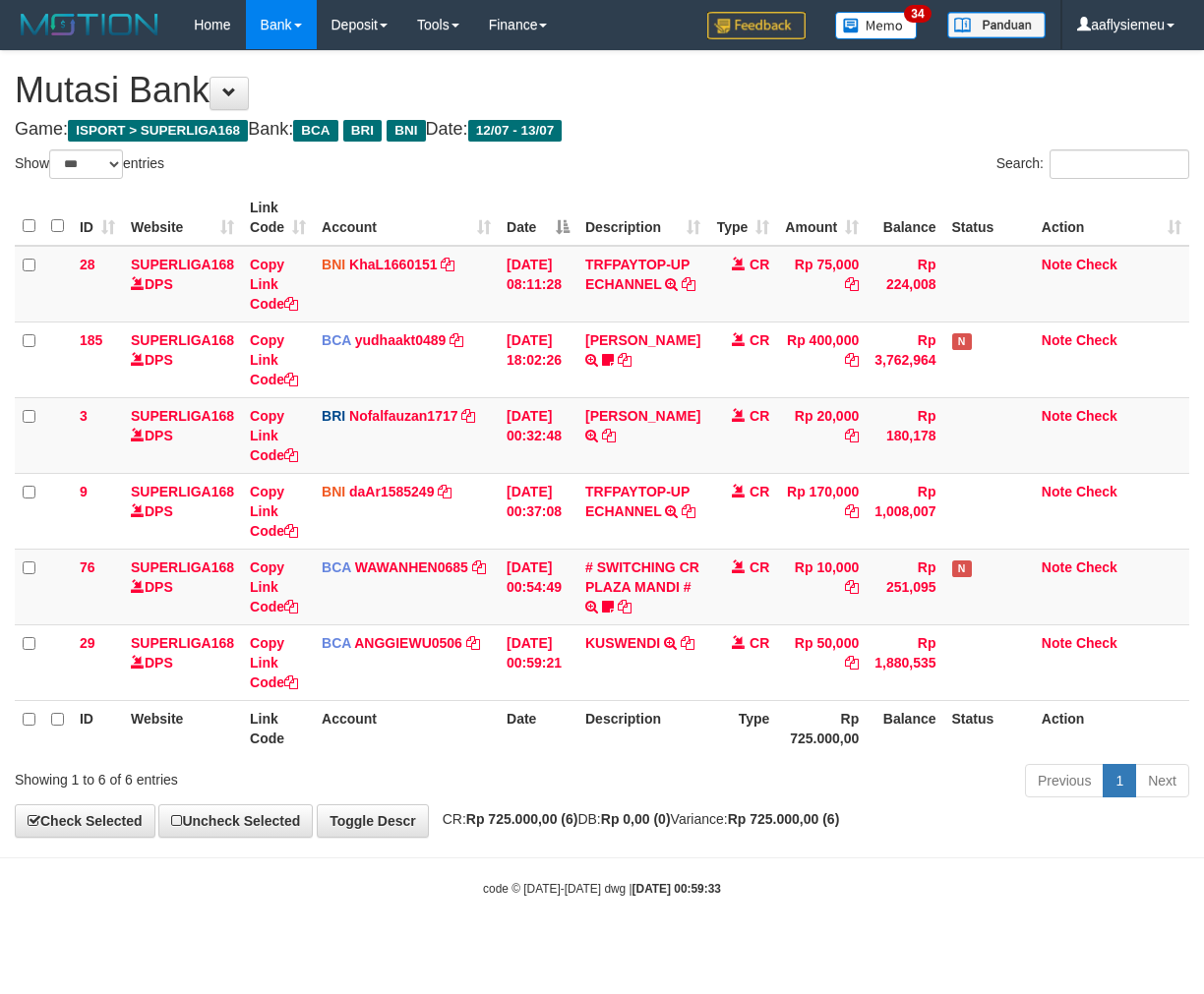 scroll, scrollTop: 13, scrollLeft: 0, axis: vertical 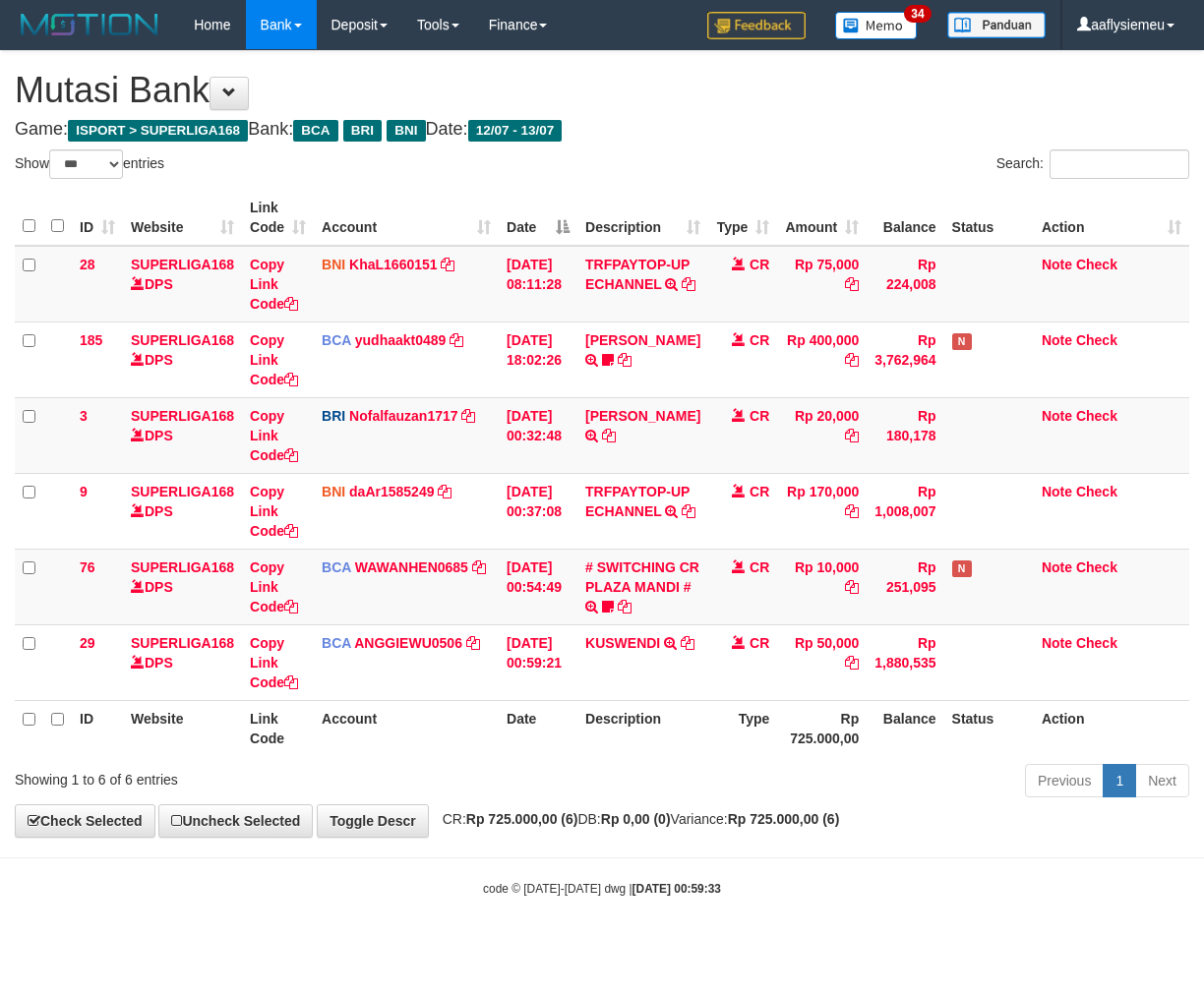 select on "***" 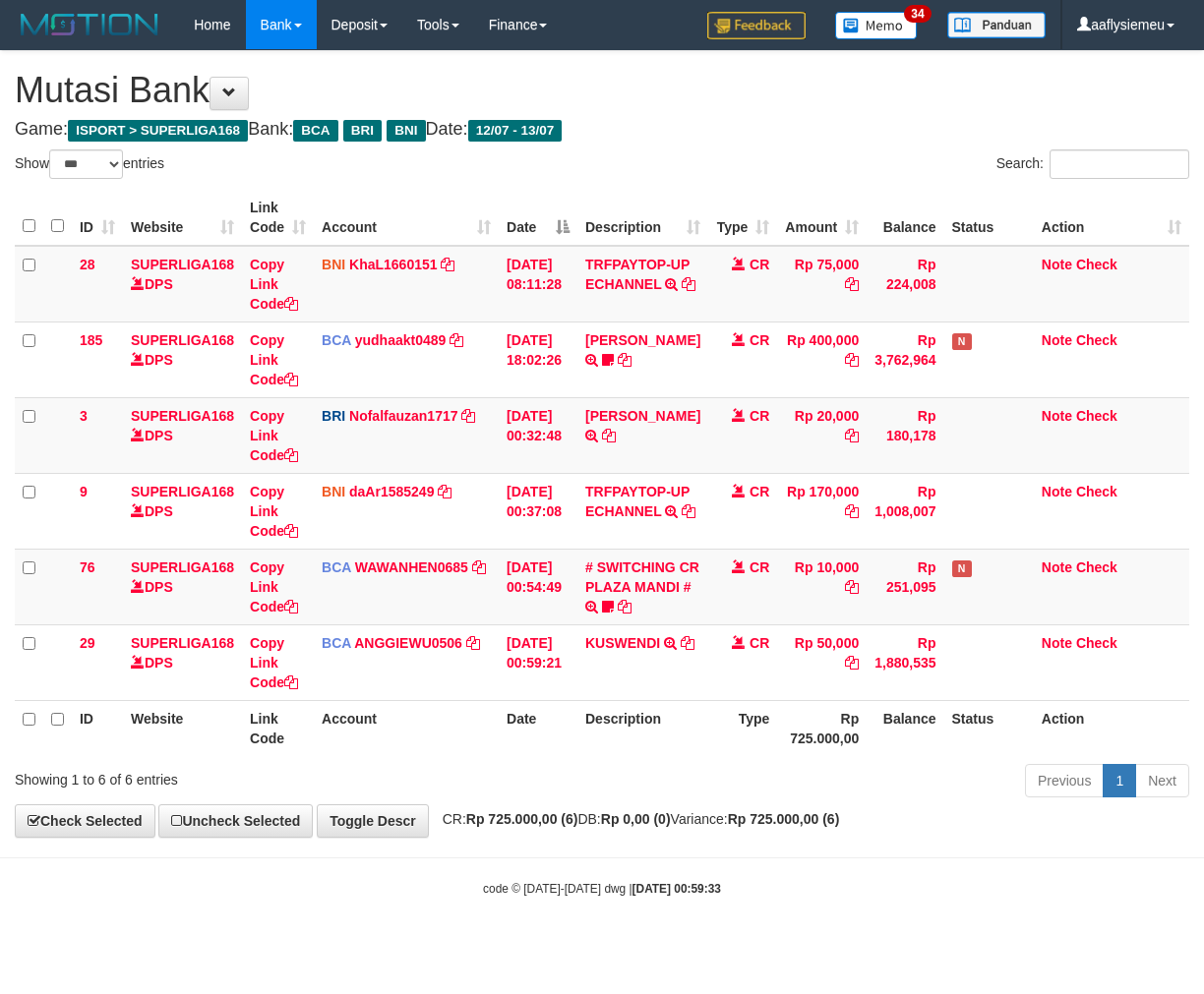 scroll, scrollTop: 13, scrollLeft: 0, axis: vertical 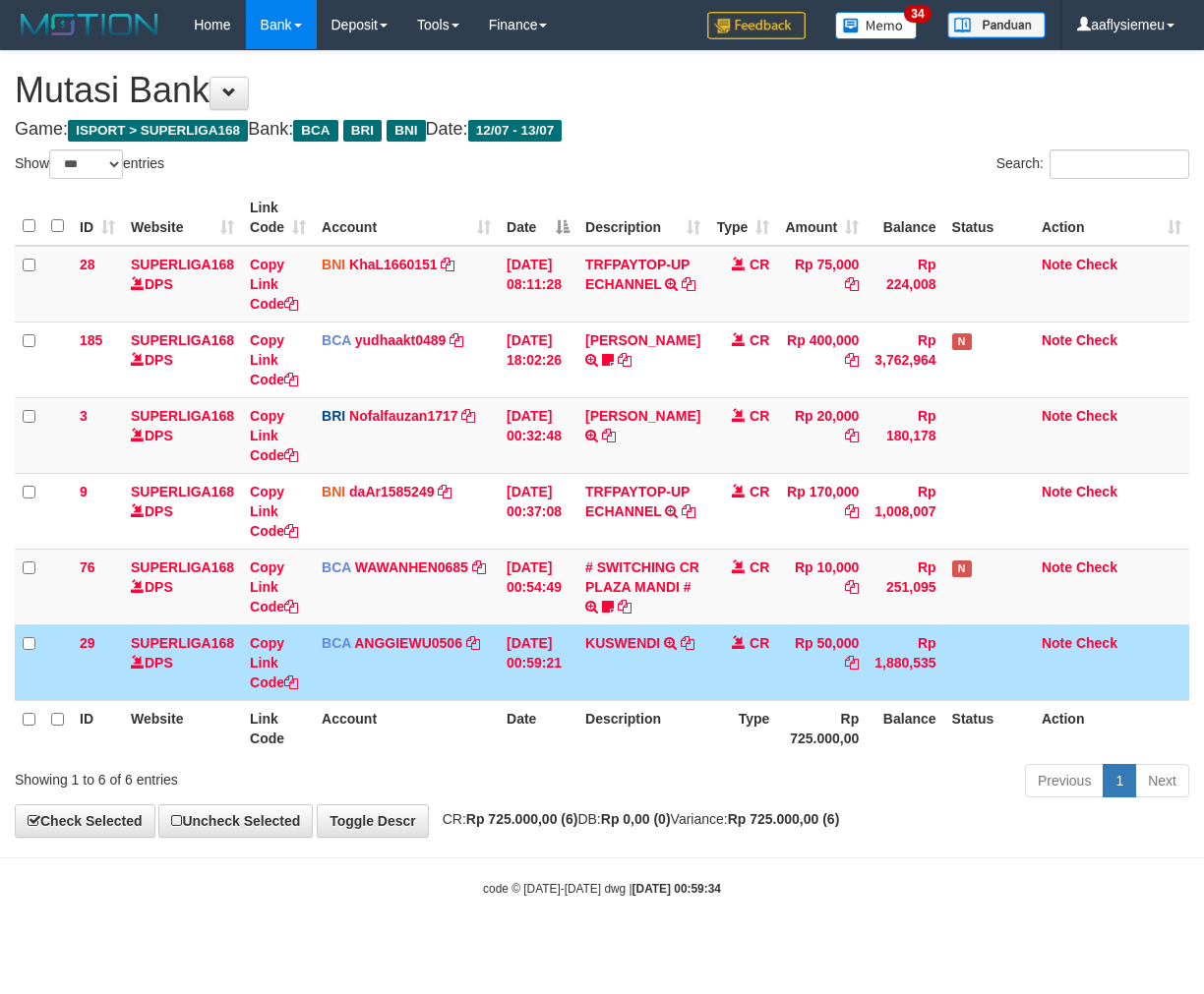 select on "***" 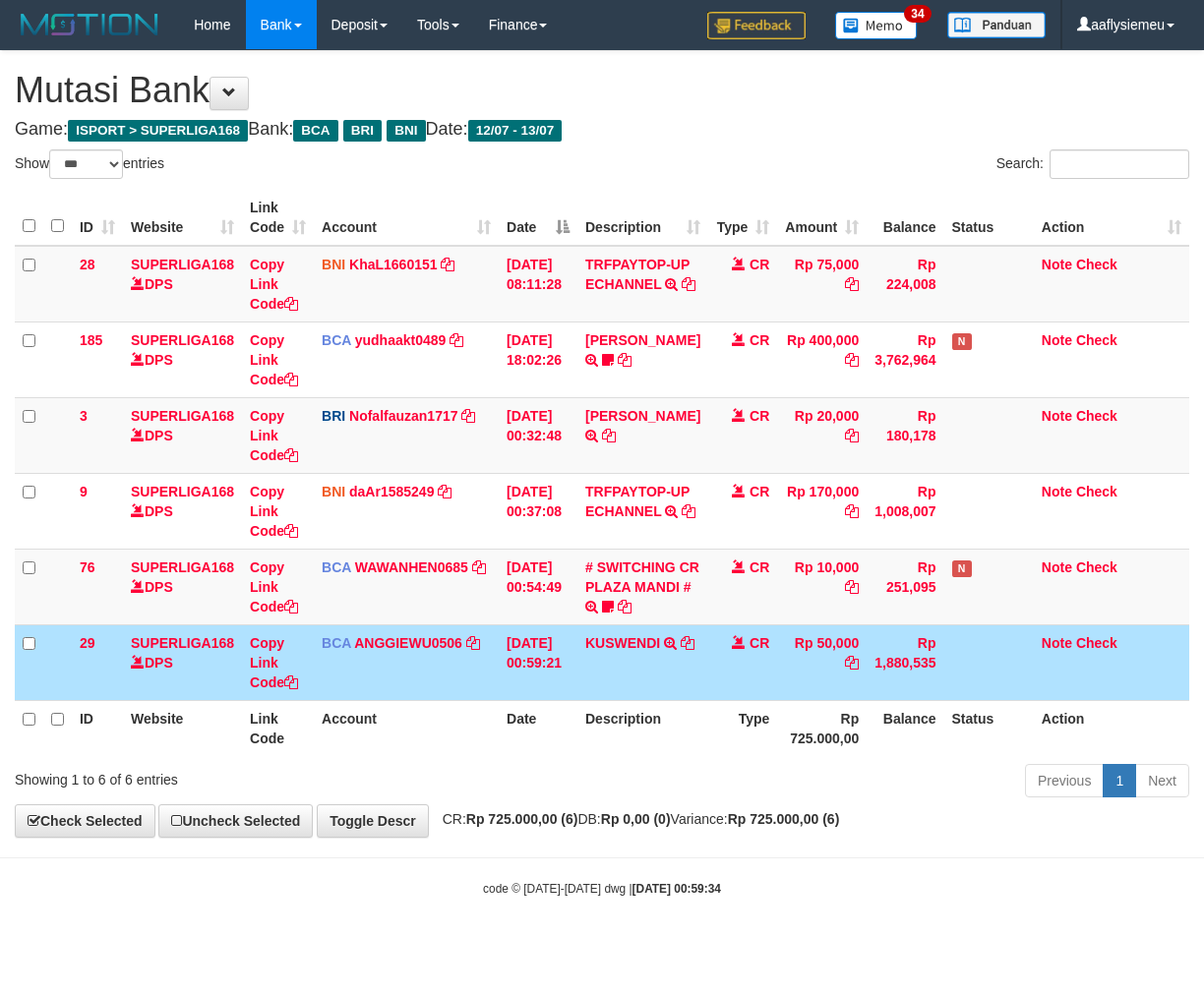 scroll, scrollTop: 13, scrollLeft: 0, axis: vertical 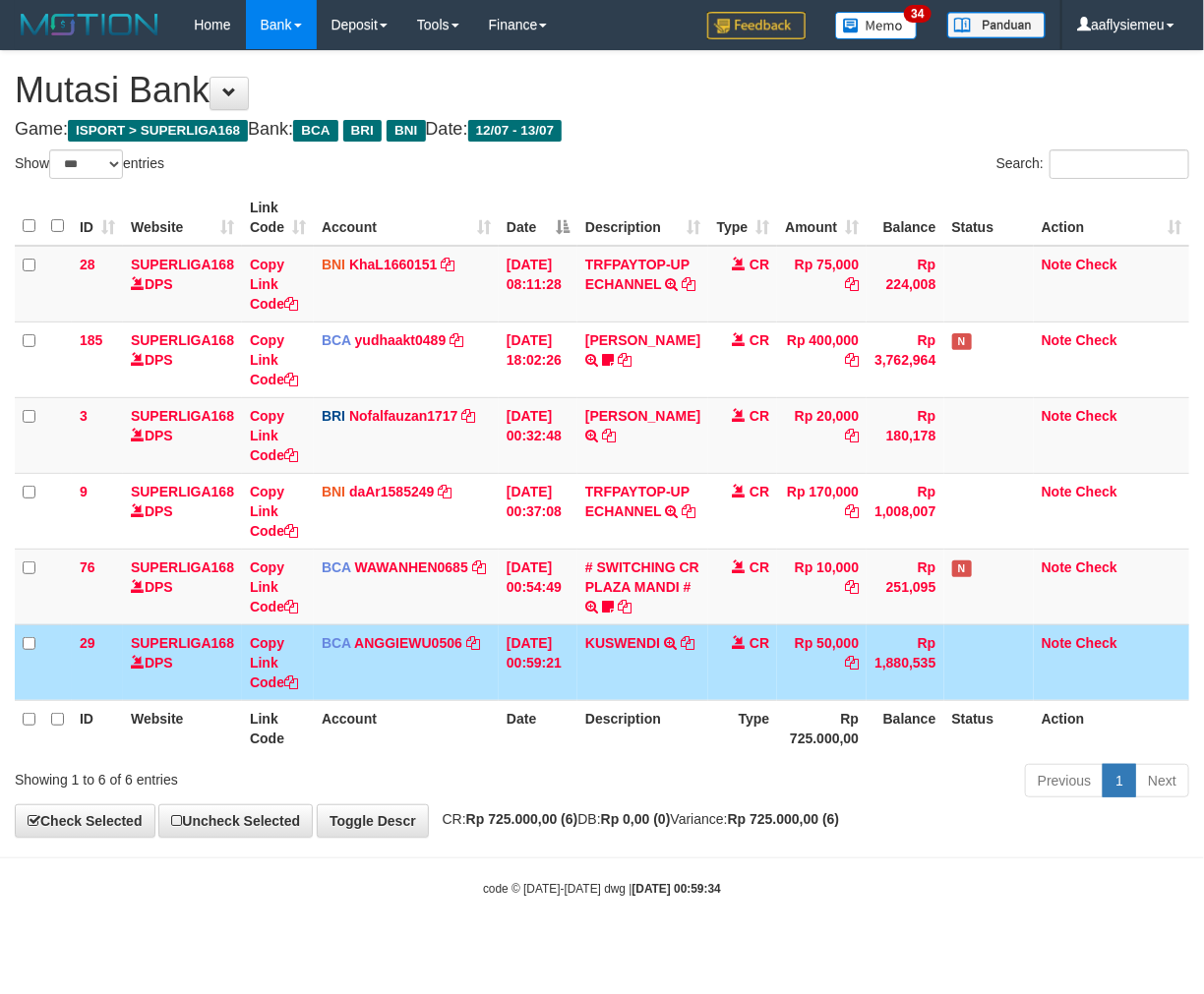 click on "Type" at bounding box center (743, 728) 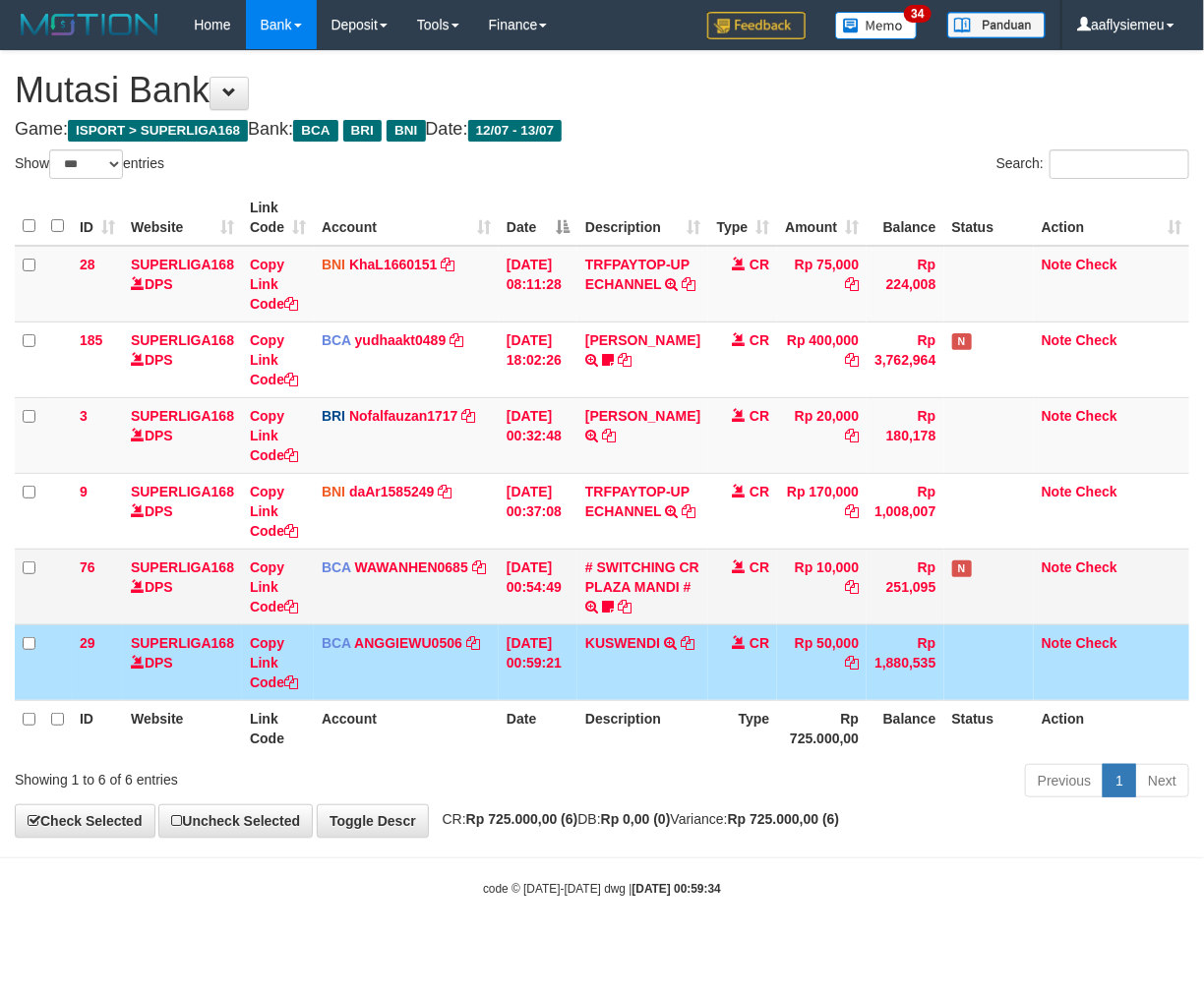 drag, startPoint x: 731, startPoint y: 791, endPoint x: 1112, endPoint y: 655, distance: 404.54542 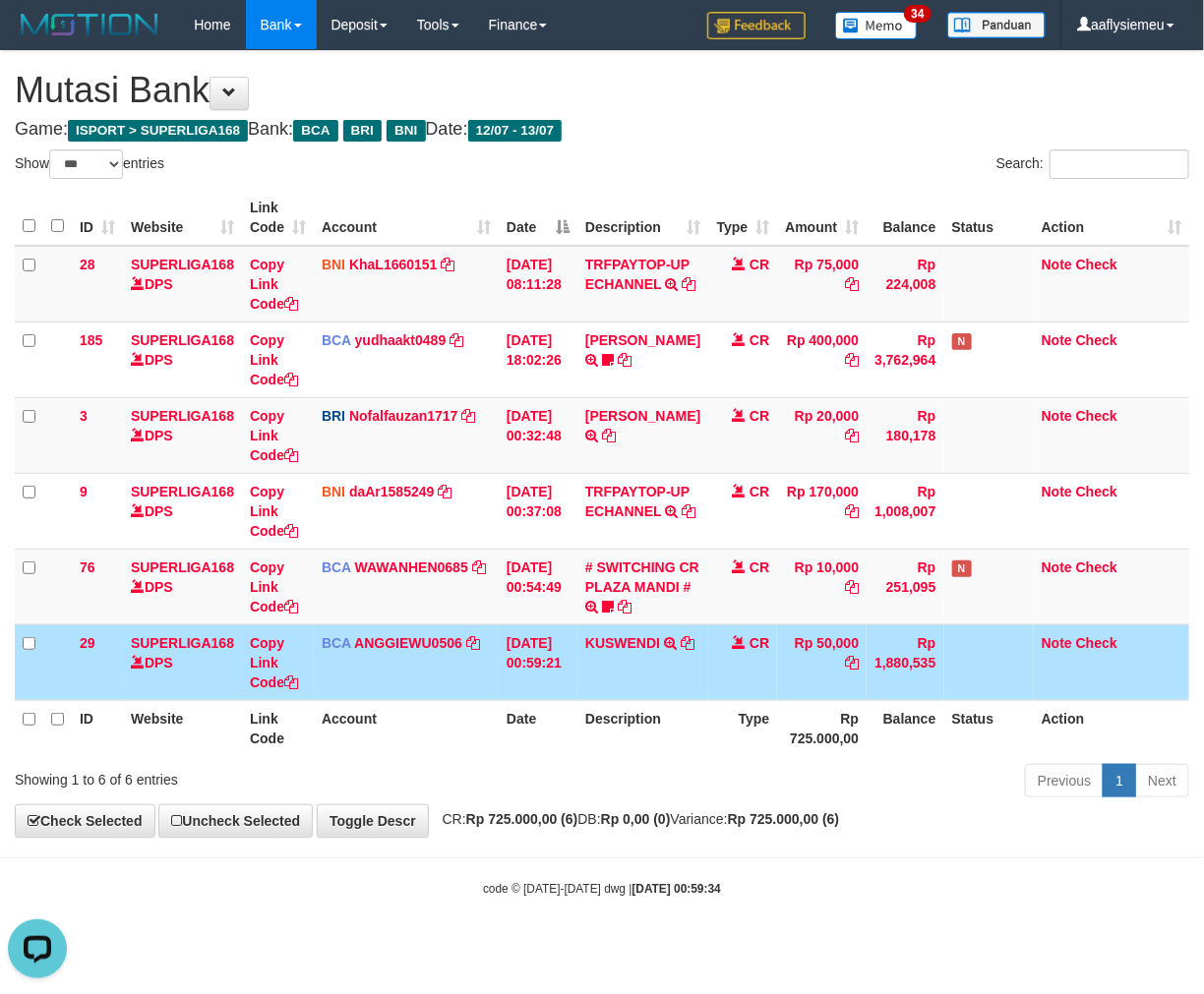 scroll, scrollTop: 0, scrollLeft: 0, axis: both 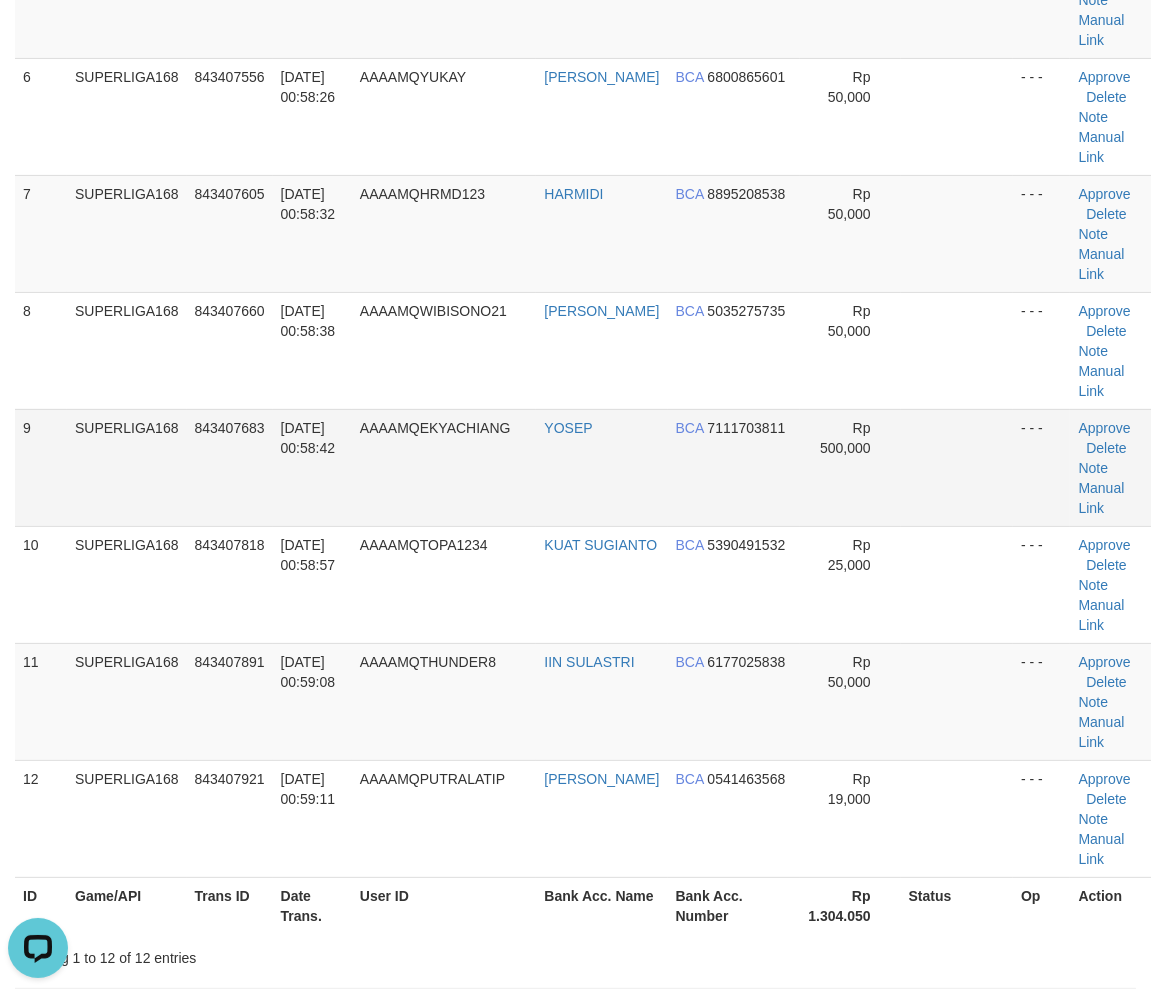 drag, startPoint x: 32, startPoint y: 494, endPoint x: 0, endPoint y: 518, distance: 40 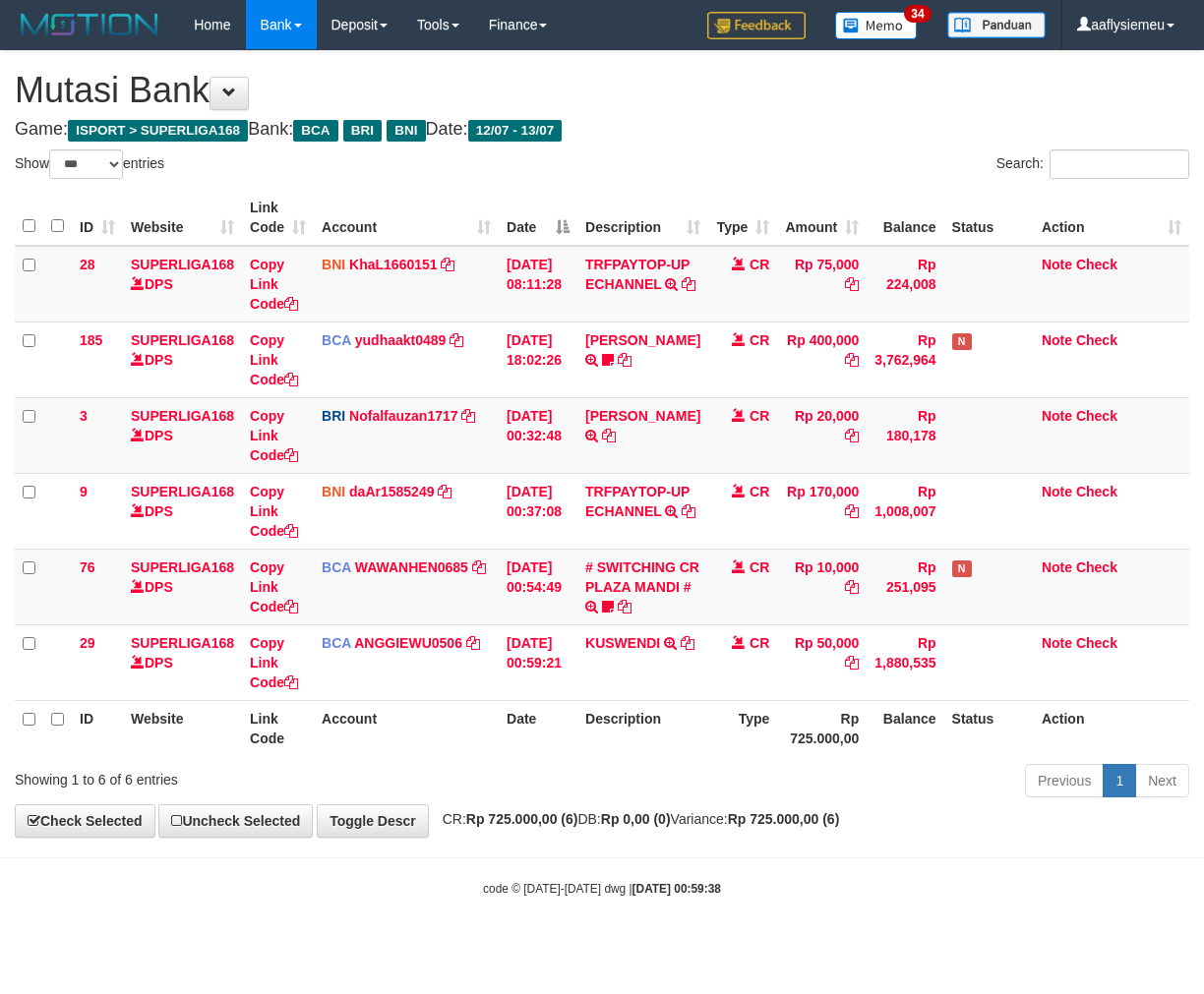 select on "***" 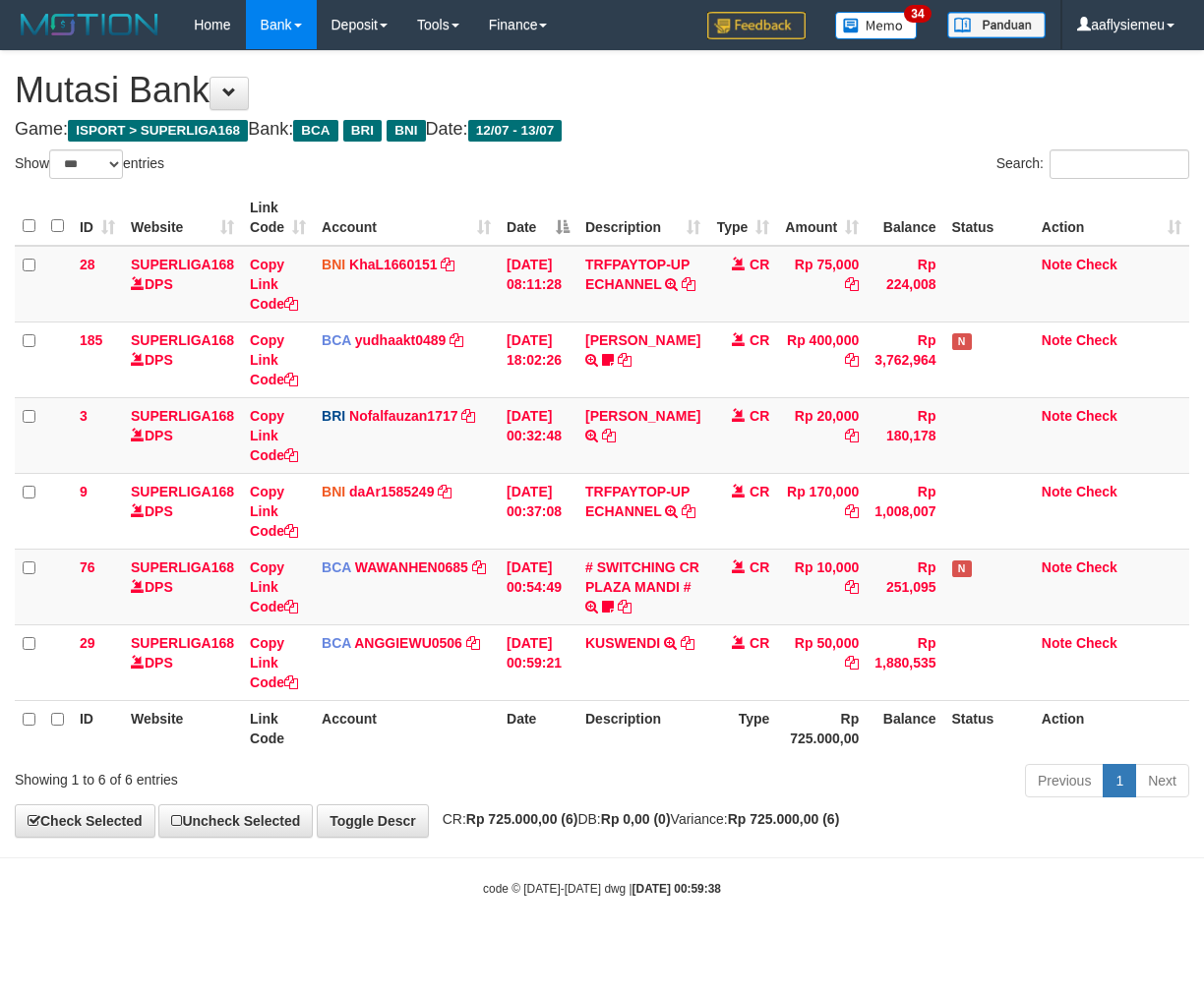 scroll, scrollTop: 13, scrollLeft: 0, axis: vertical 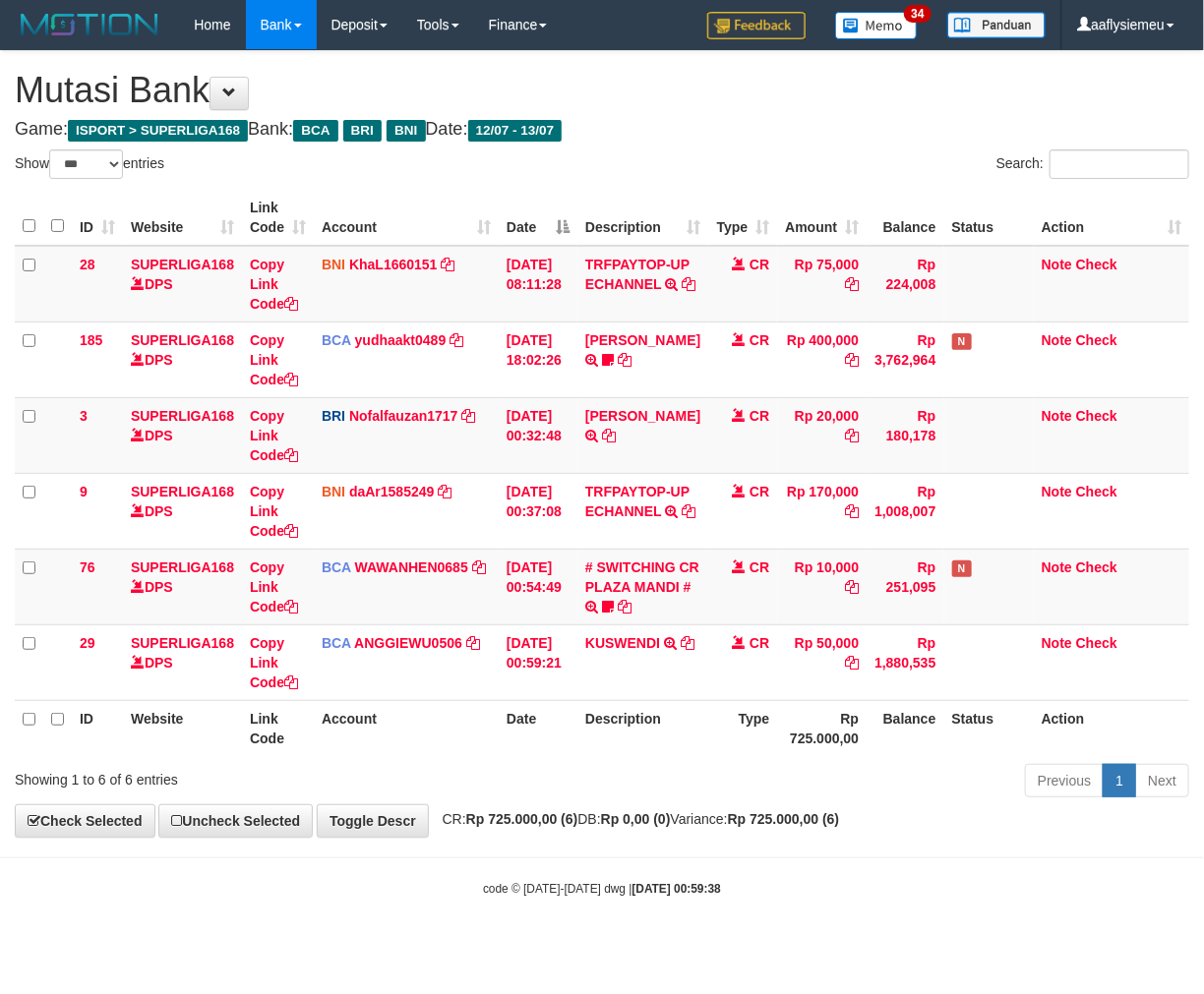 click on "ID Website Link Code Account Date Description Type Amount Balance Status Action
28
SUPERLIGA168    DPS
Copy Link Code
BNI
KhaL1660151
DPS
KHEIR TSAR MUHAMMAD ALI
mutasi_20250712_4651 | 28
mutasi_20250712_4651 | 28
12/07/2025 08:11:28
TRFPAYTOP-UP ECHANNEL         TRF/PAY/TOP-UP ECHANNEL
CR
Rp 75,000
Rp 224,008
Note
Check
185
SUPERLIGA168    DPS
Copy Link Code
BCA
yudhaakt0489
DPS" at bounding box center (602, 473) 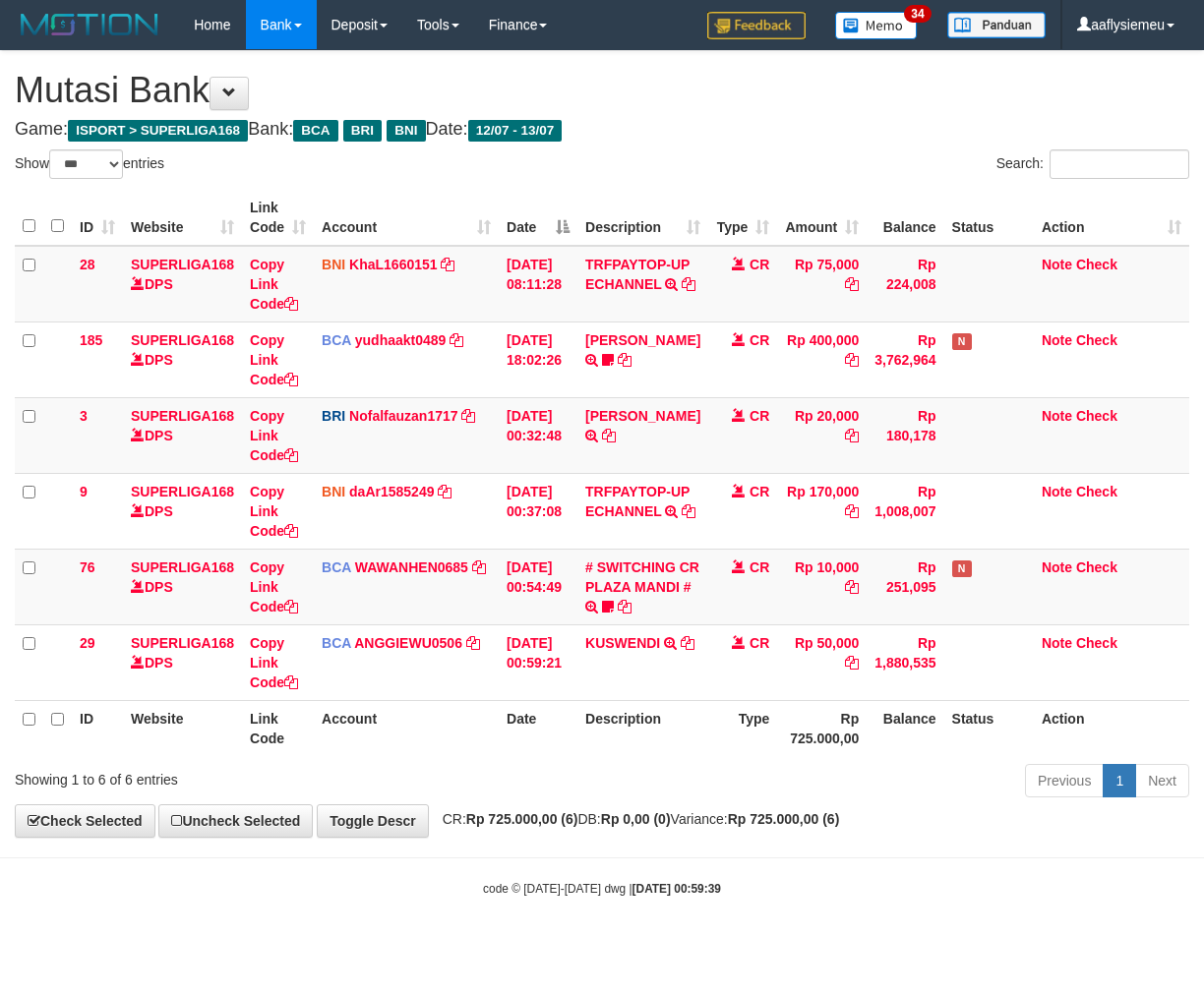 select on "***" 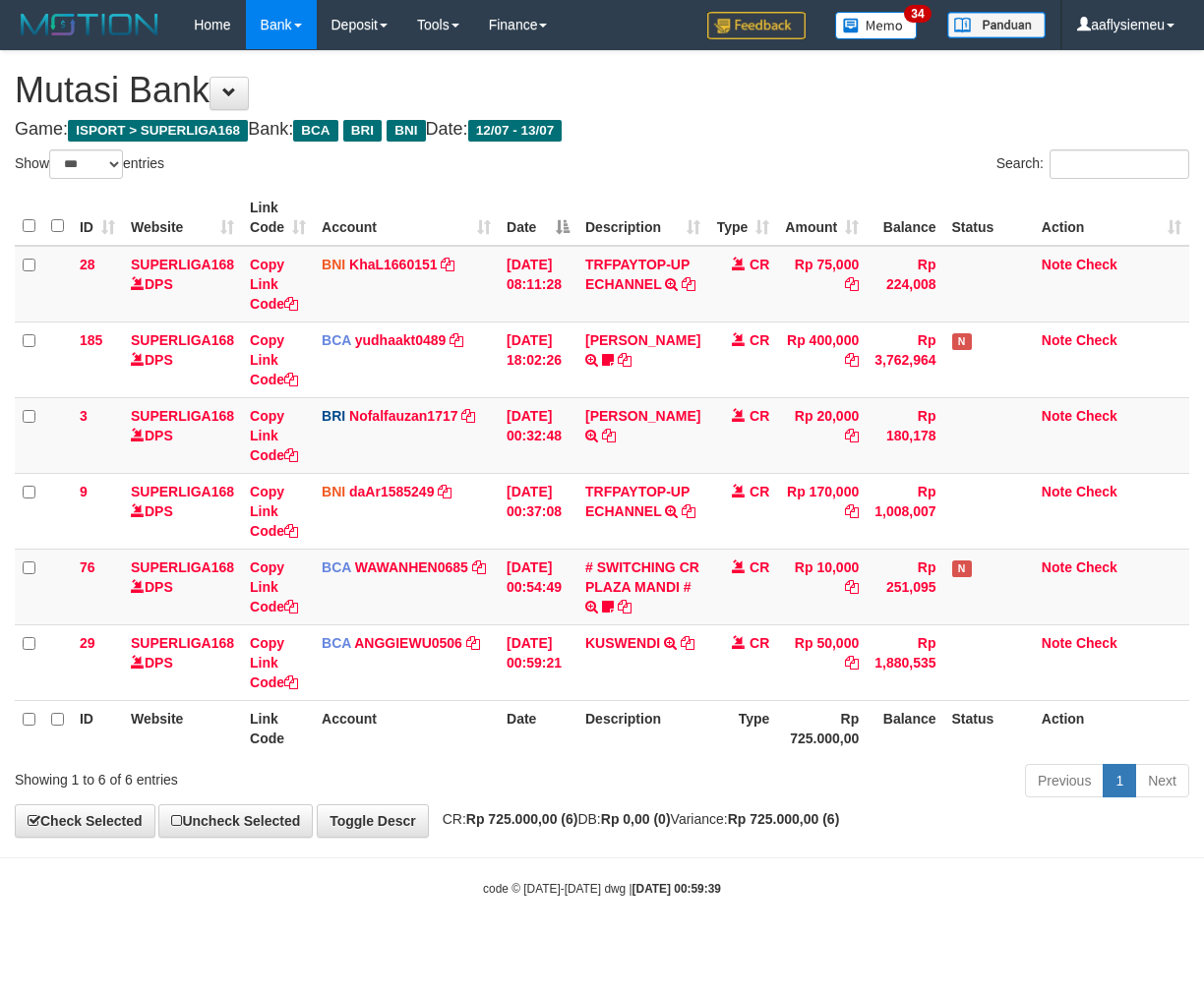 scroll, scrollTop: 13, scrollLeft: 0, axis: vertical 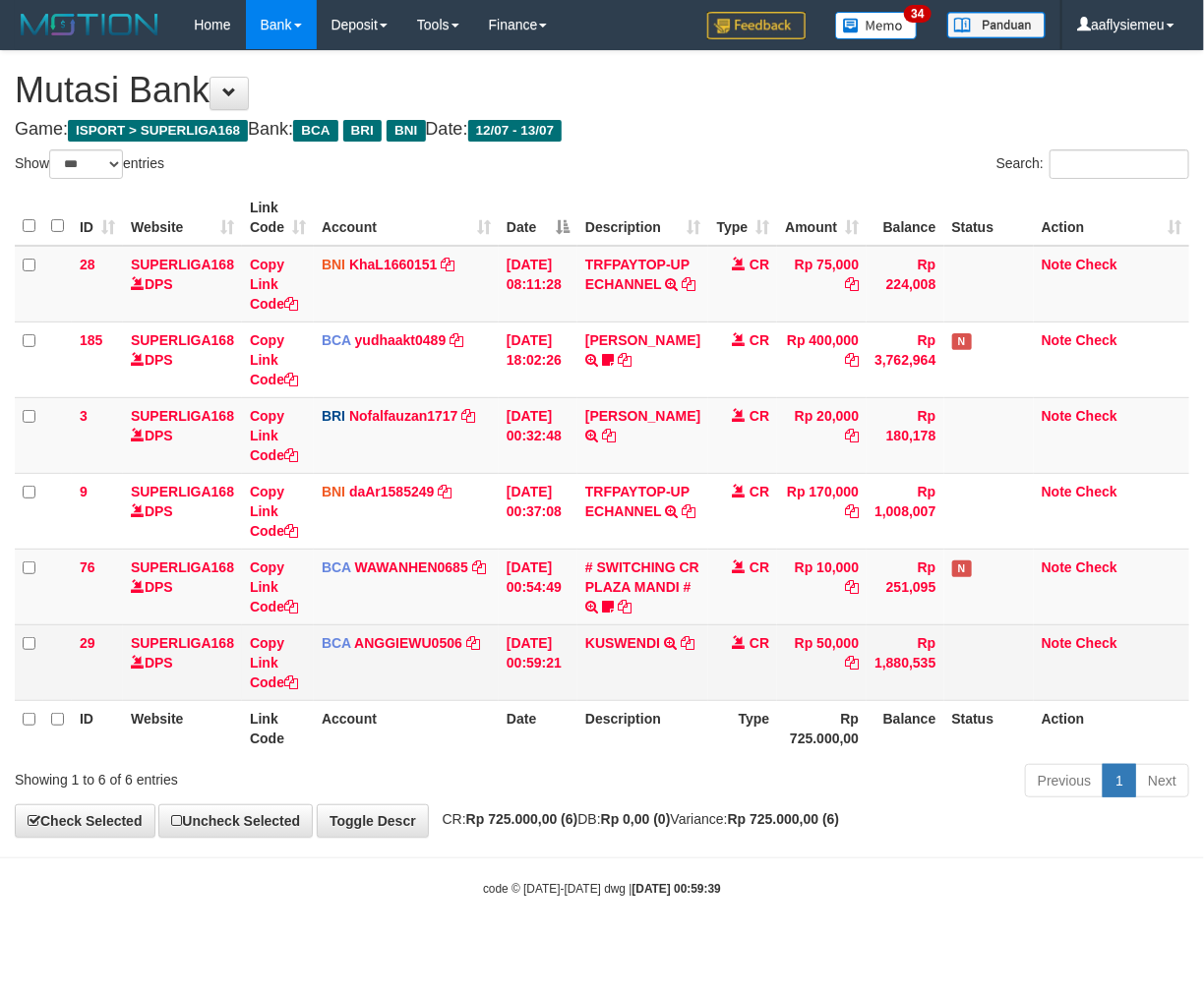 click on "Rp 50,000" at bounding box center [821, 662] 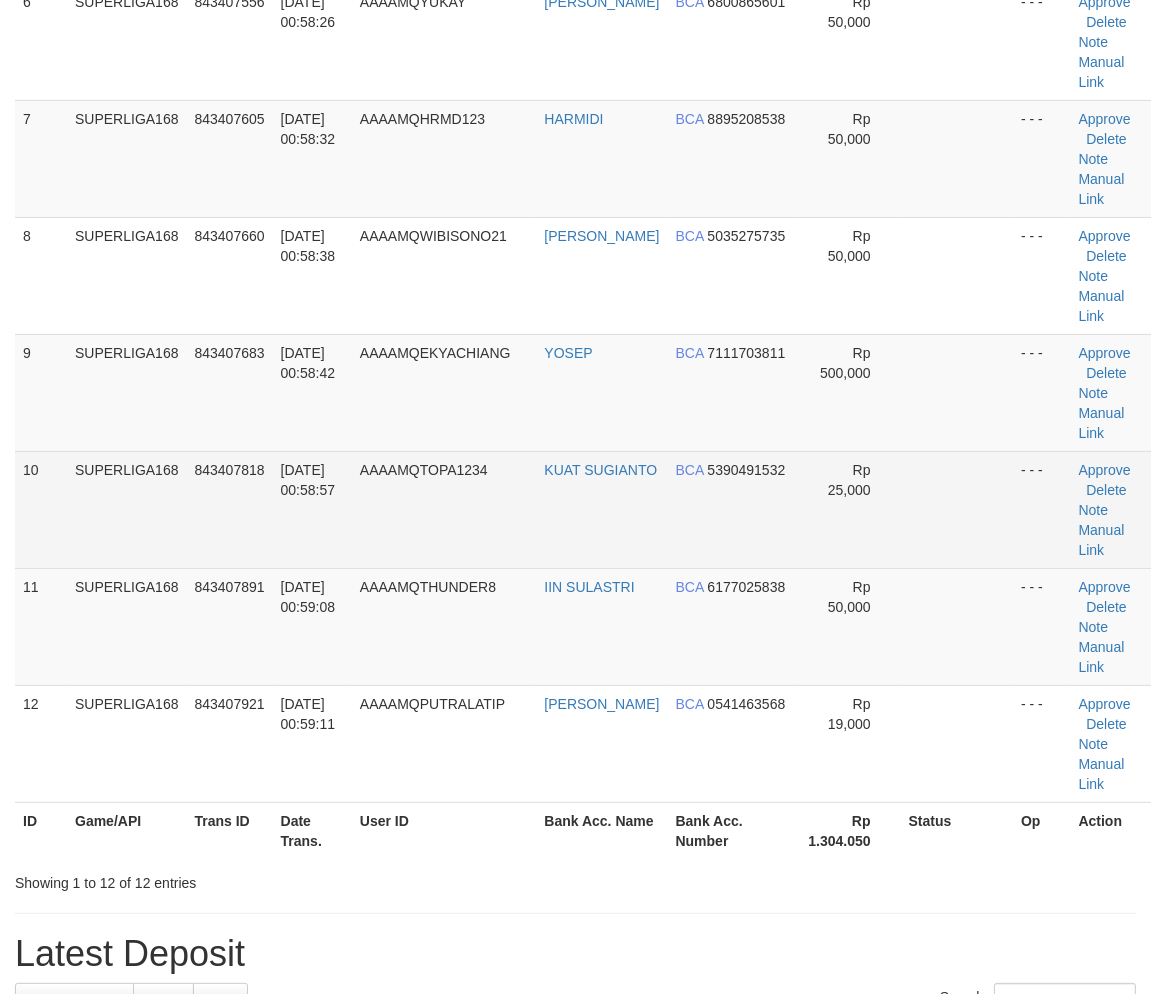 click on "SUPERLIGA168" at bounding box center (127, 509) 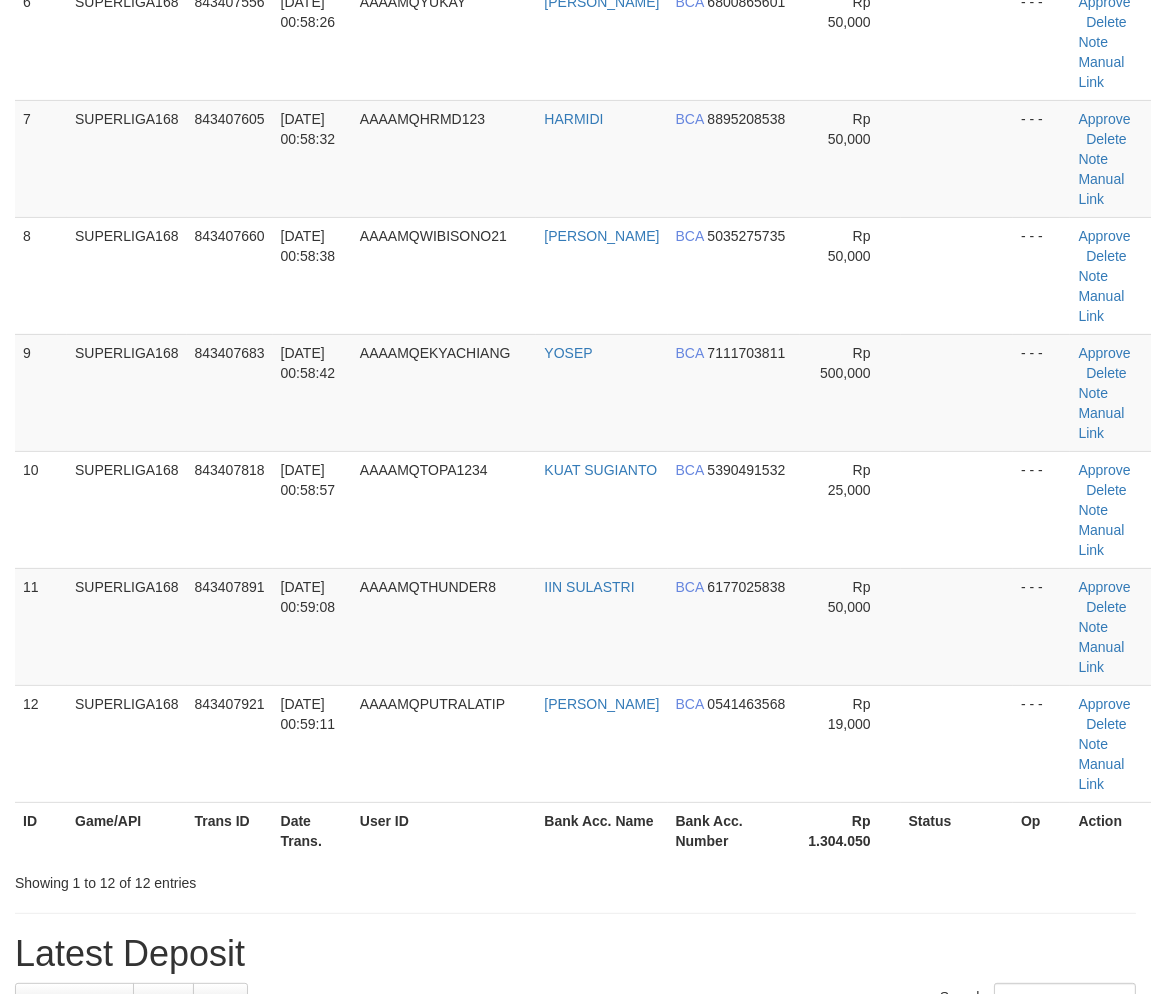 scroll, scrollTop: 777, scrollLeft: 0, axis: vertical 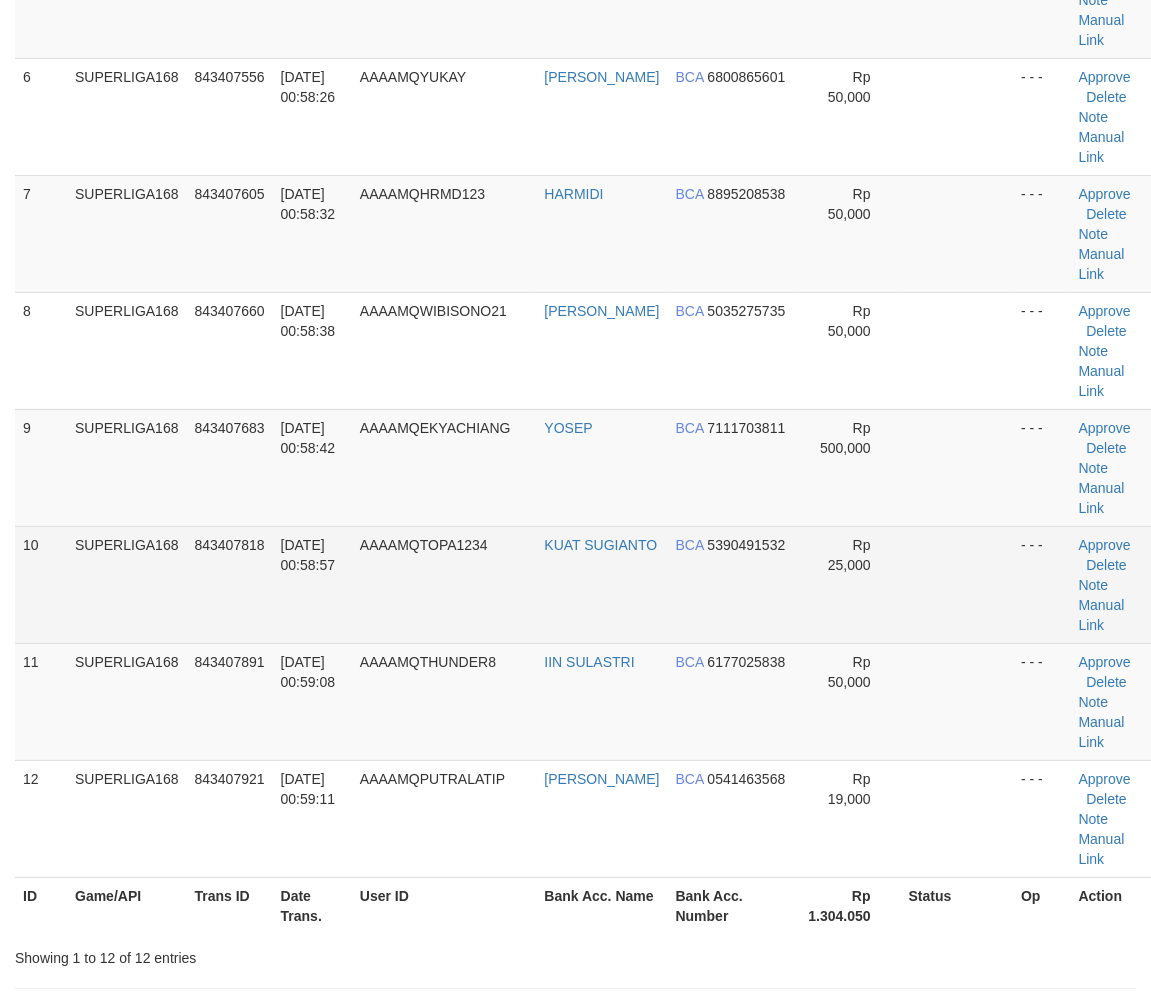 drag, startPoint x: 87, startPoint y: 546, endPoint x: 1, endPoint y: 583, distance: 93.62158 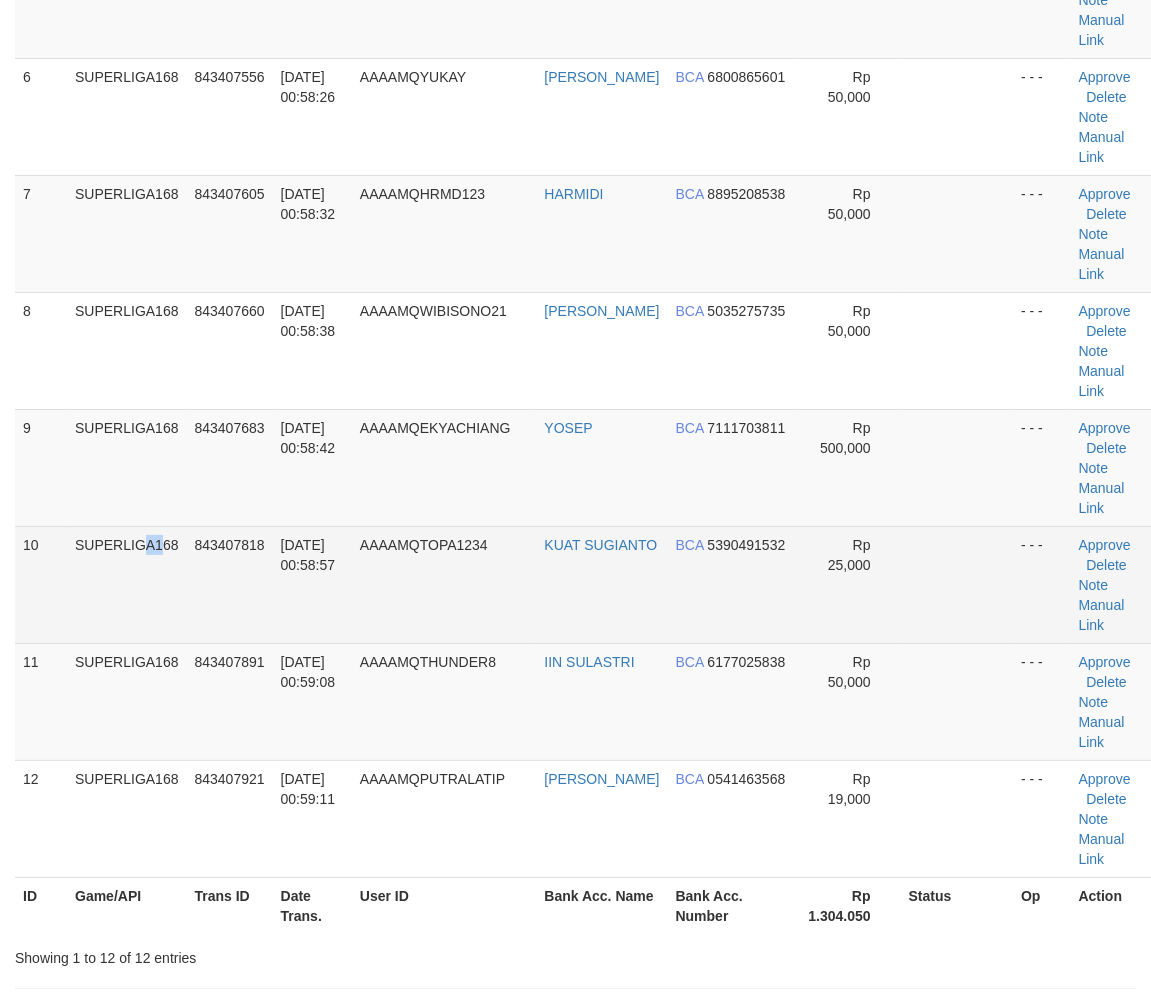 drag, startPoint x: 114, startPoint y: 537, endPoint x: 78, endPoint y: 555, distance: 40.24922 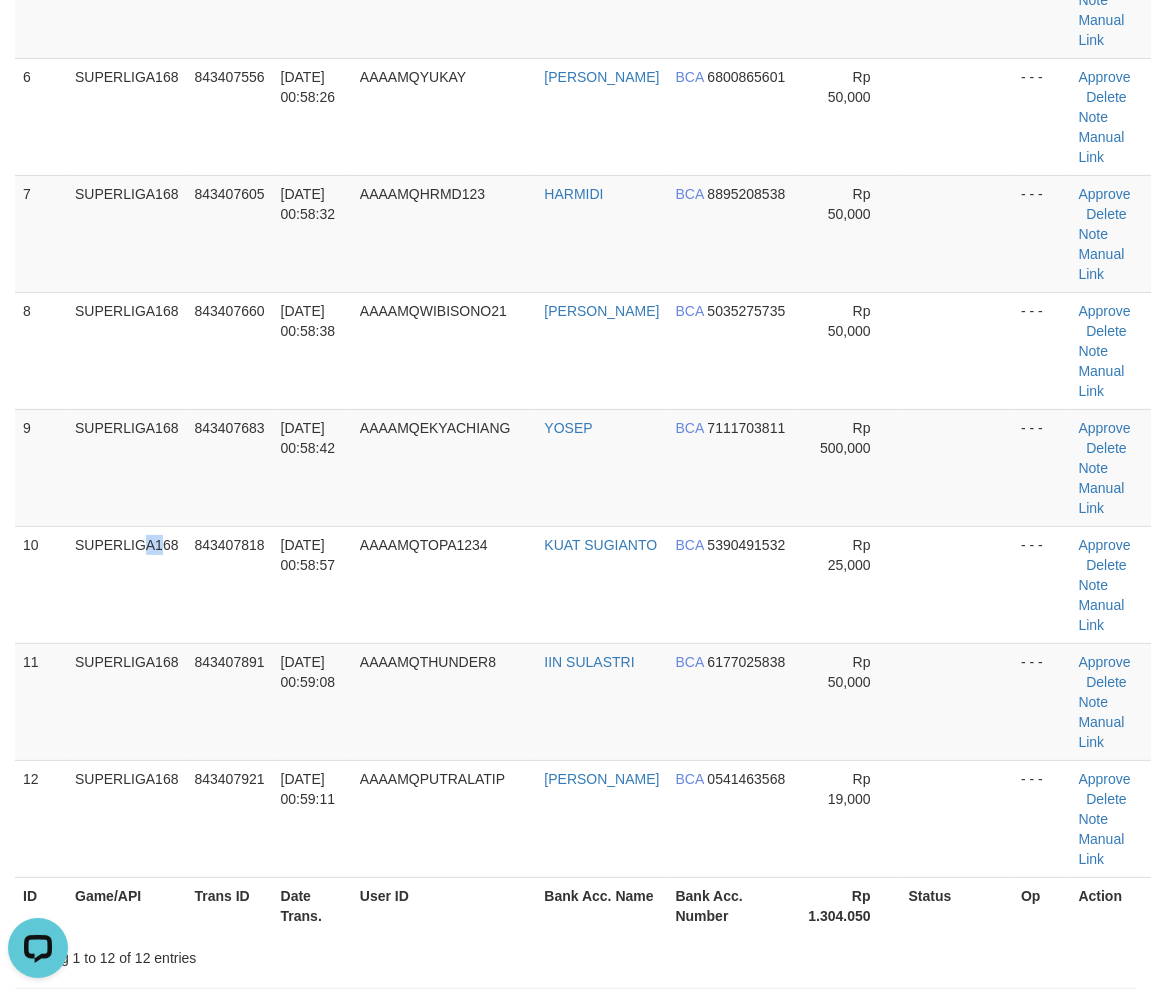 scroll, scrollTop: 0, scrollLeft: 0, axis: both 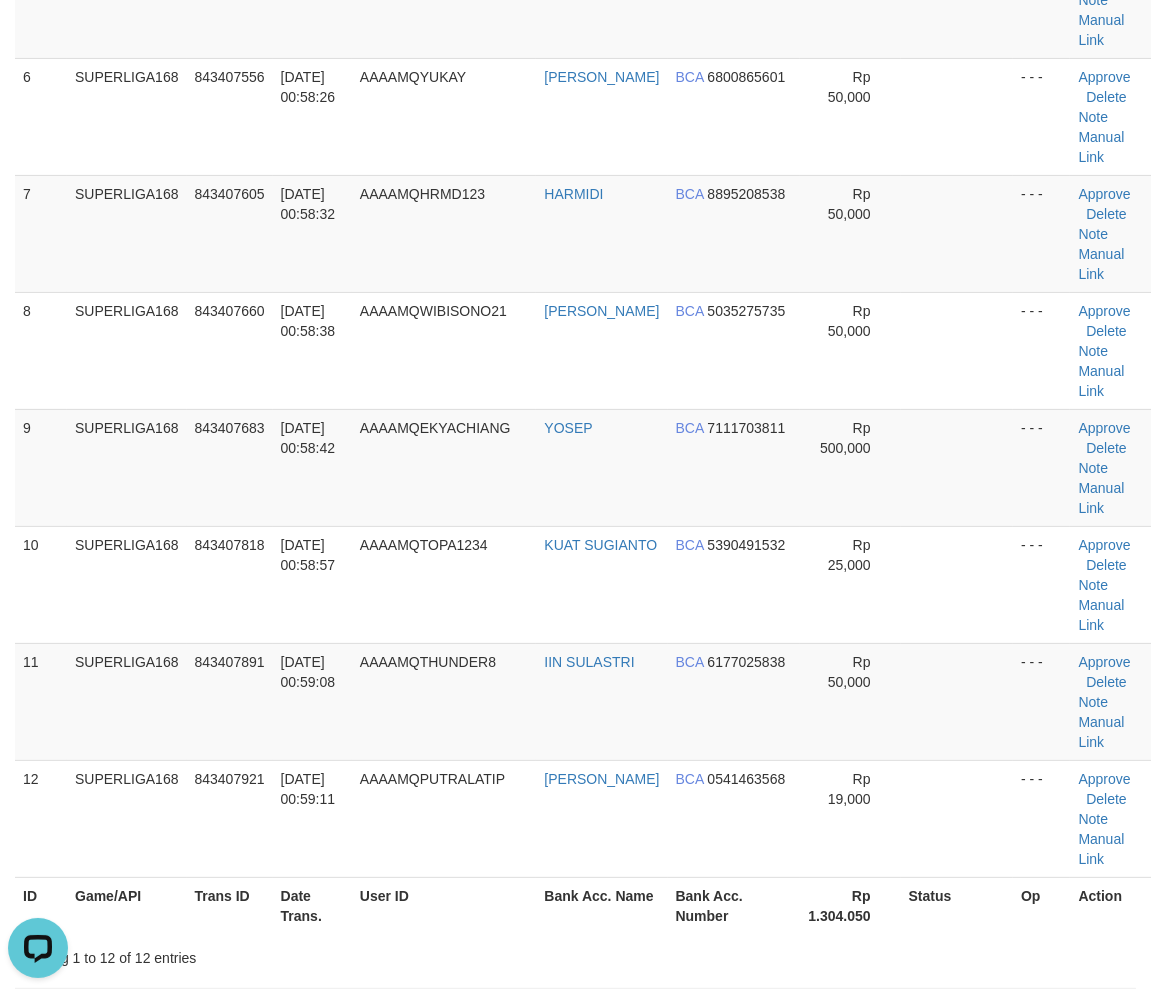 drag, startPoint x: 135, startPoint y: 498, endPoint x: 3, endPoint y: 583, distance: 157 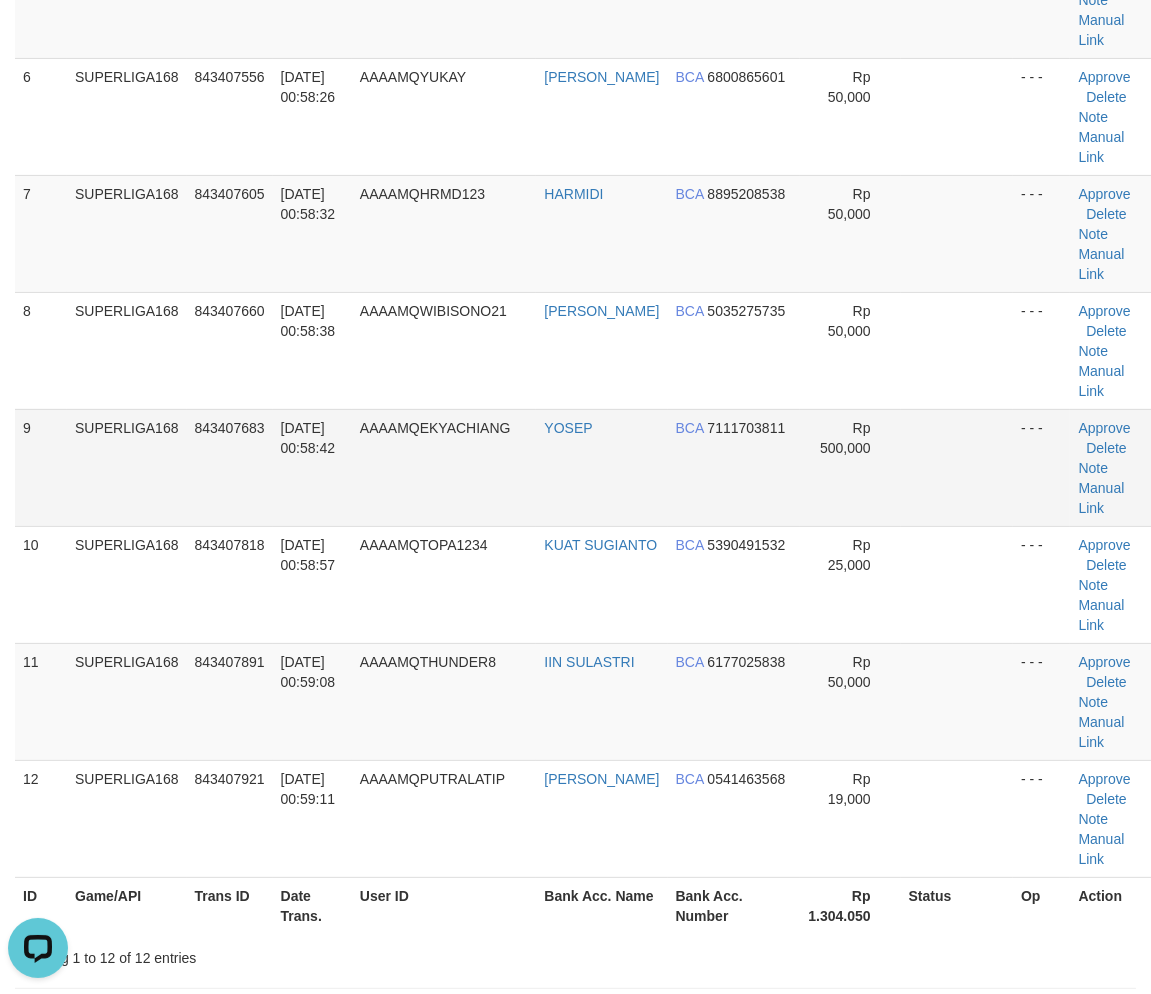 drag, startPoint x: 238, startPoint y: 436, endPoint x: 224, endPoint y: 444, distance: 16.124516 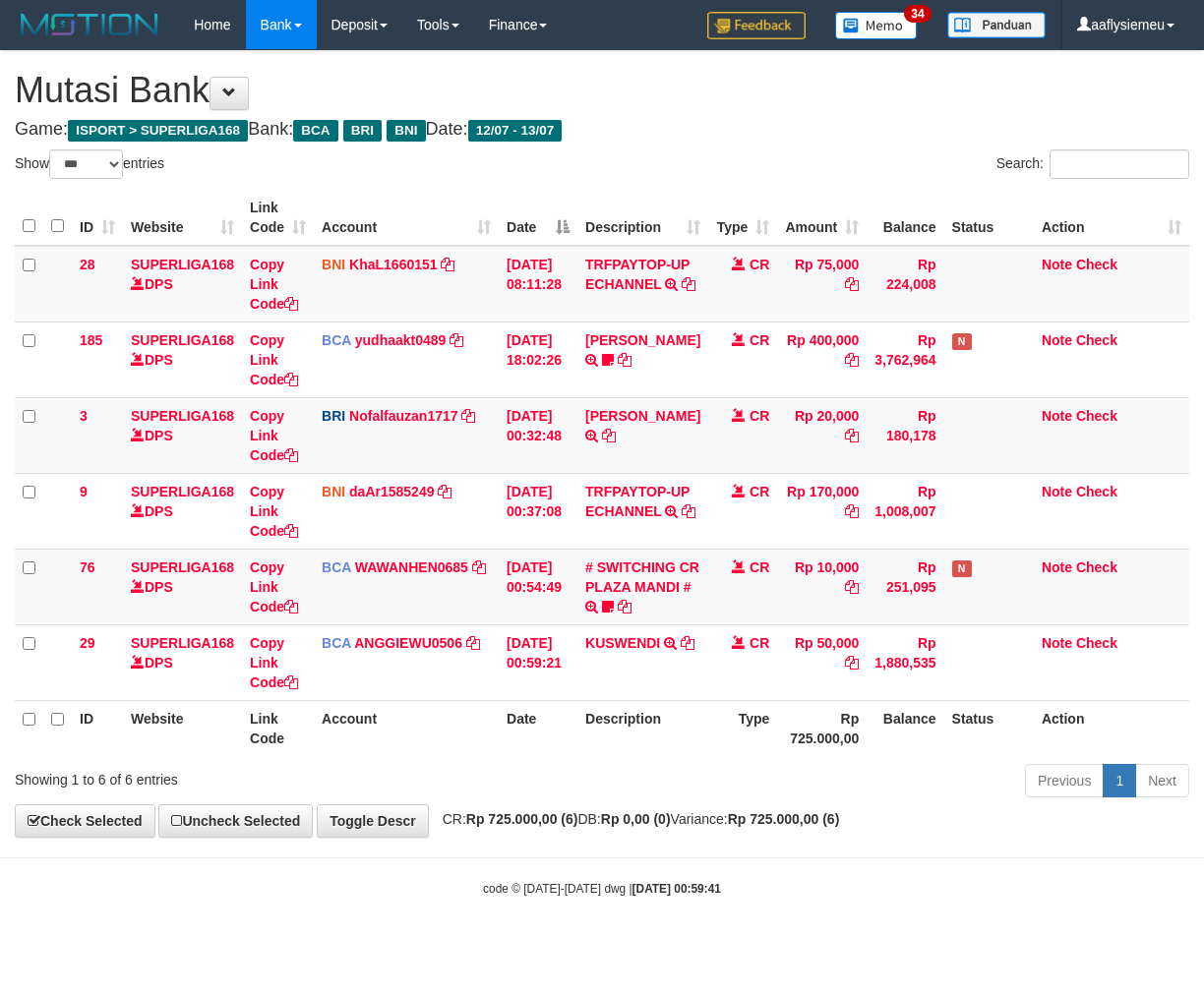 select on "***" 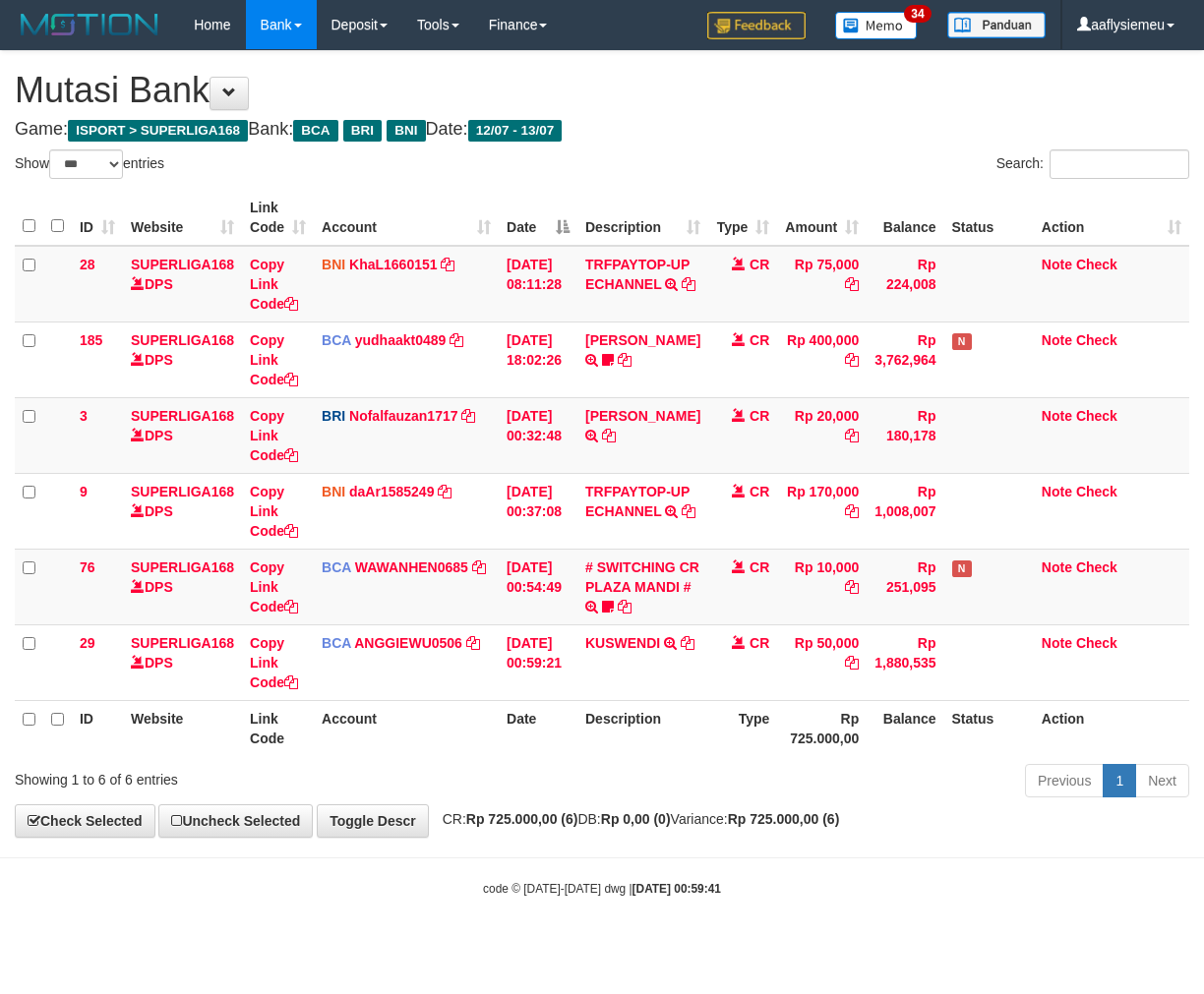 scroll, scrollTop: 13, scrollLeft: 0, axis: vertical 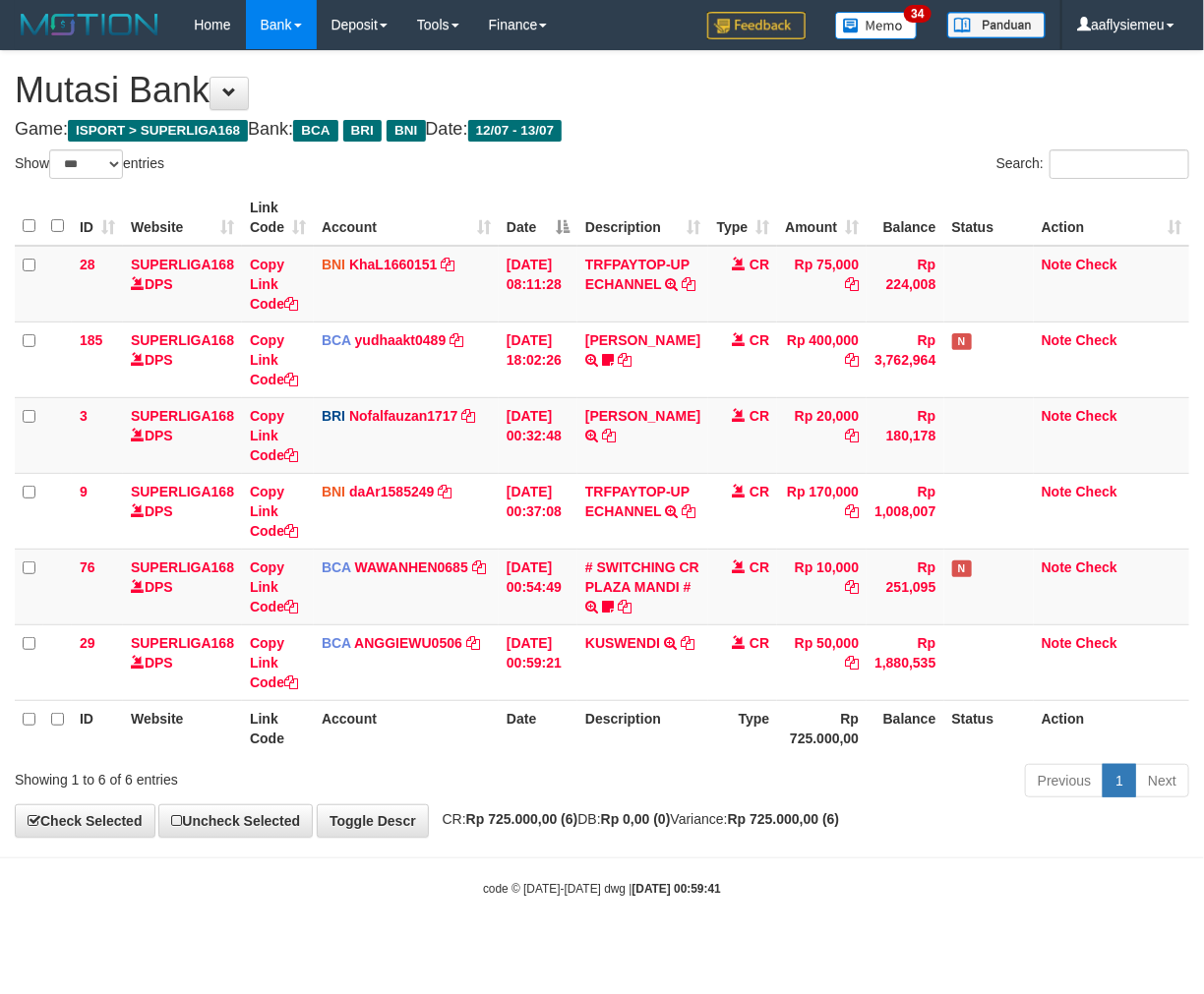 click on "Date" at bounding box center (538, 728) 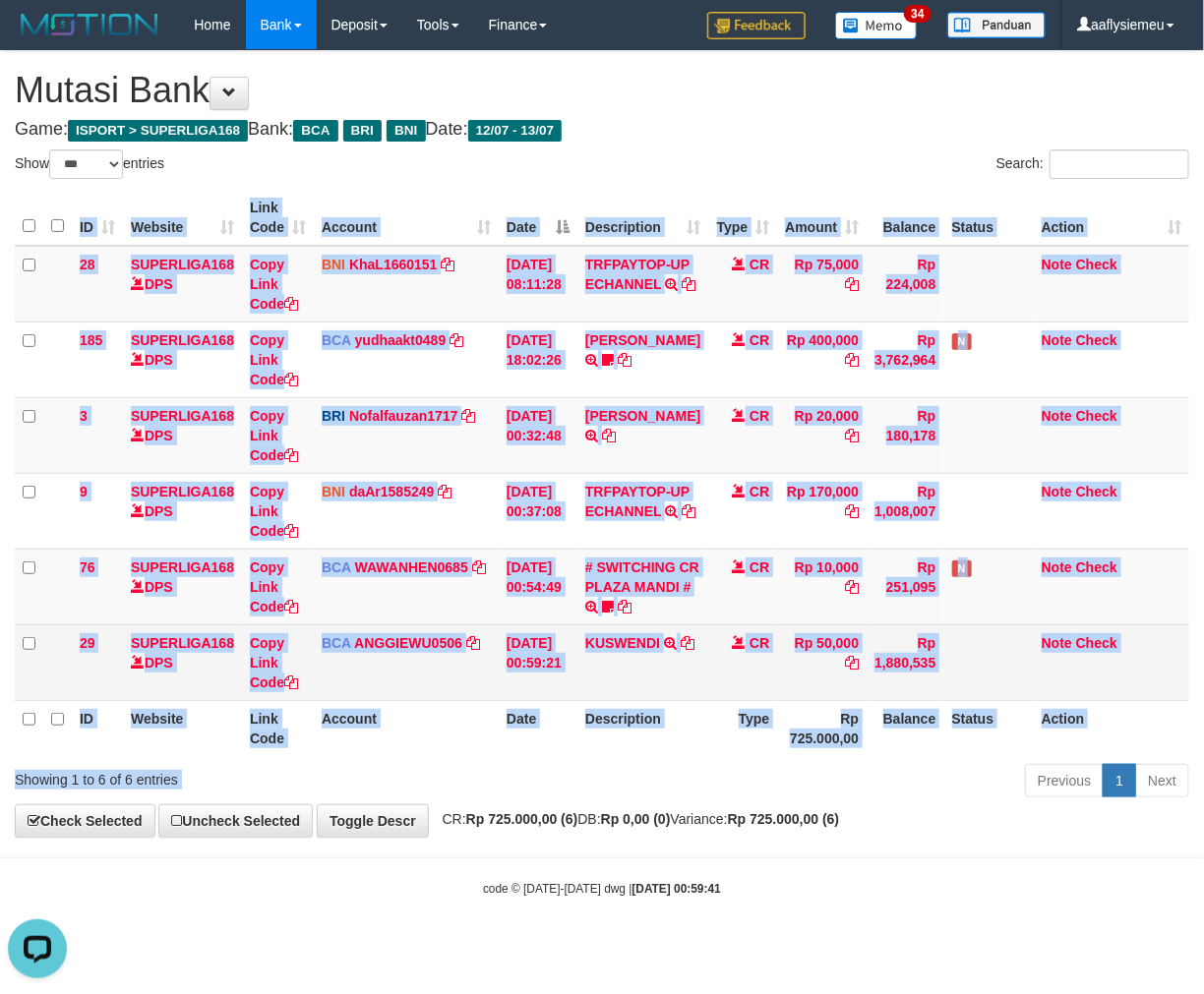 scroll, scrollTop: 0, scrollLeft: 0, axis: both 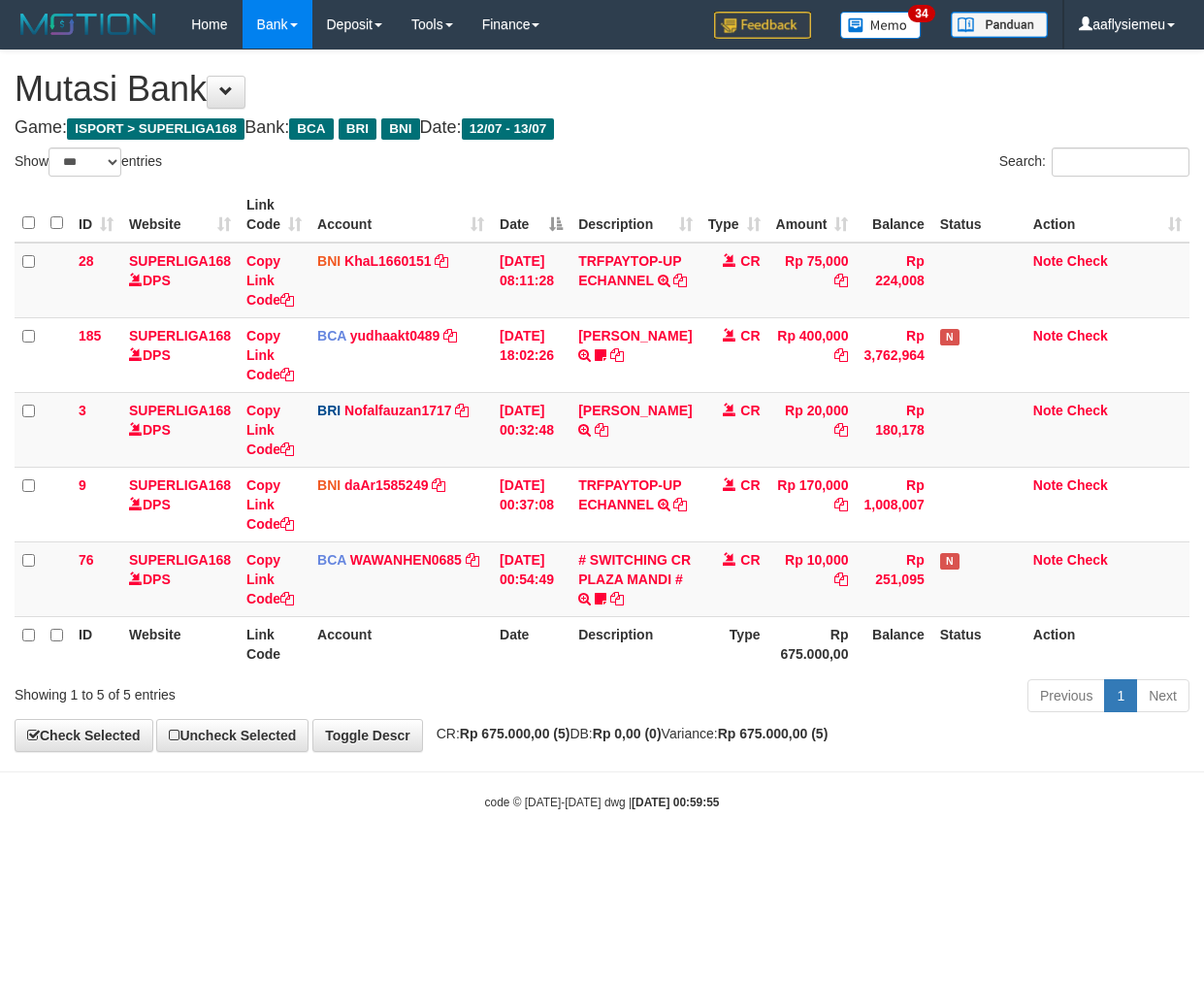 select on "***" 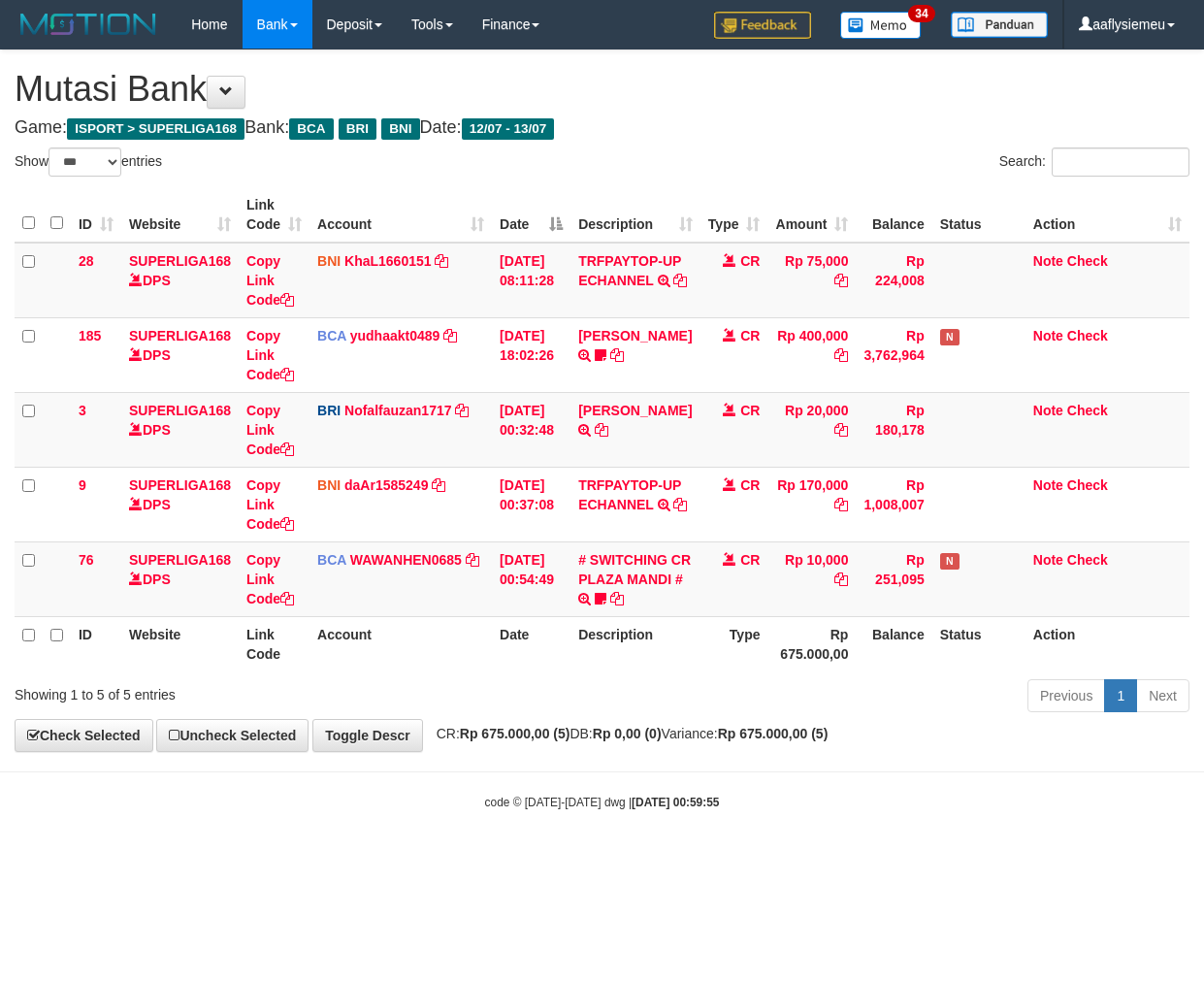 scroll, scrollTop: 0, scrollLeft: 0, axis: both 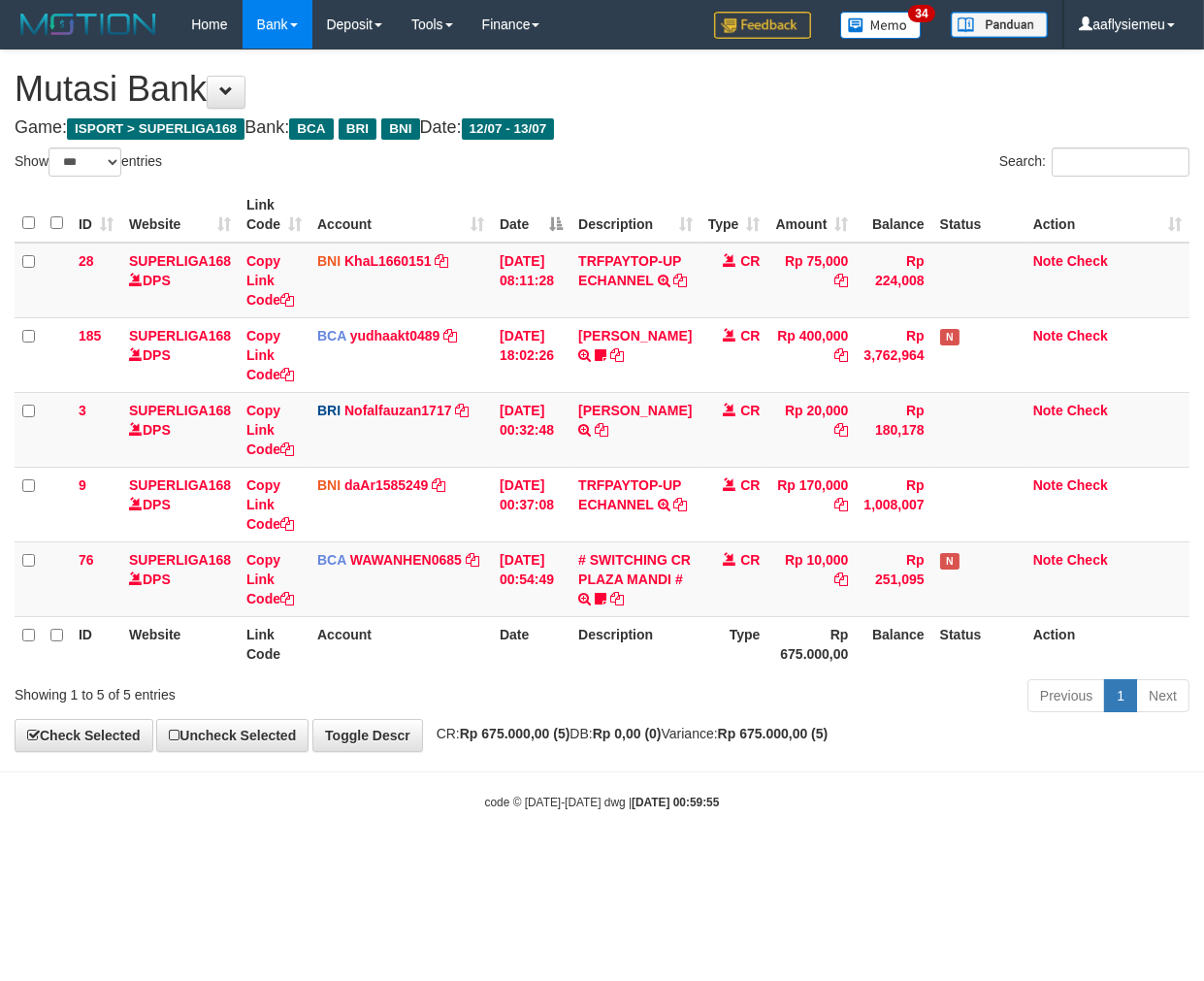 click on "Description" at bounding box center [635, 643] 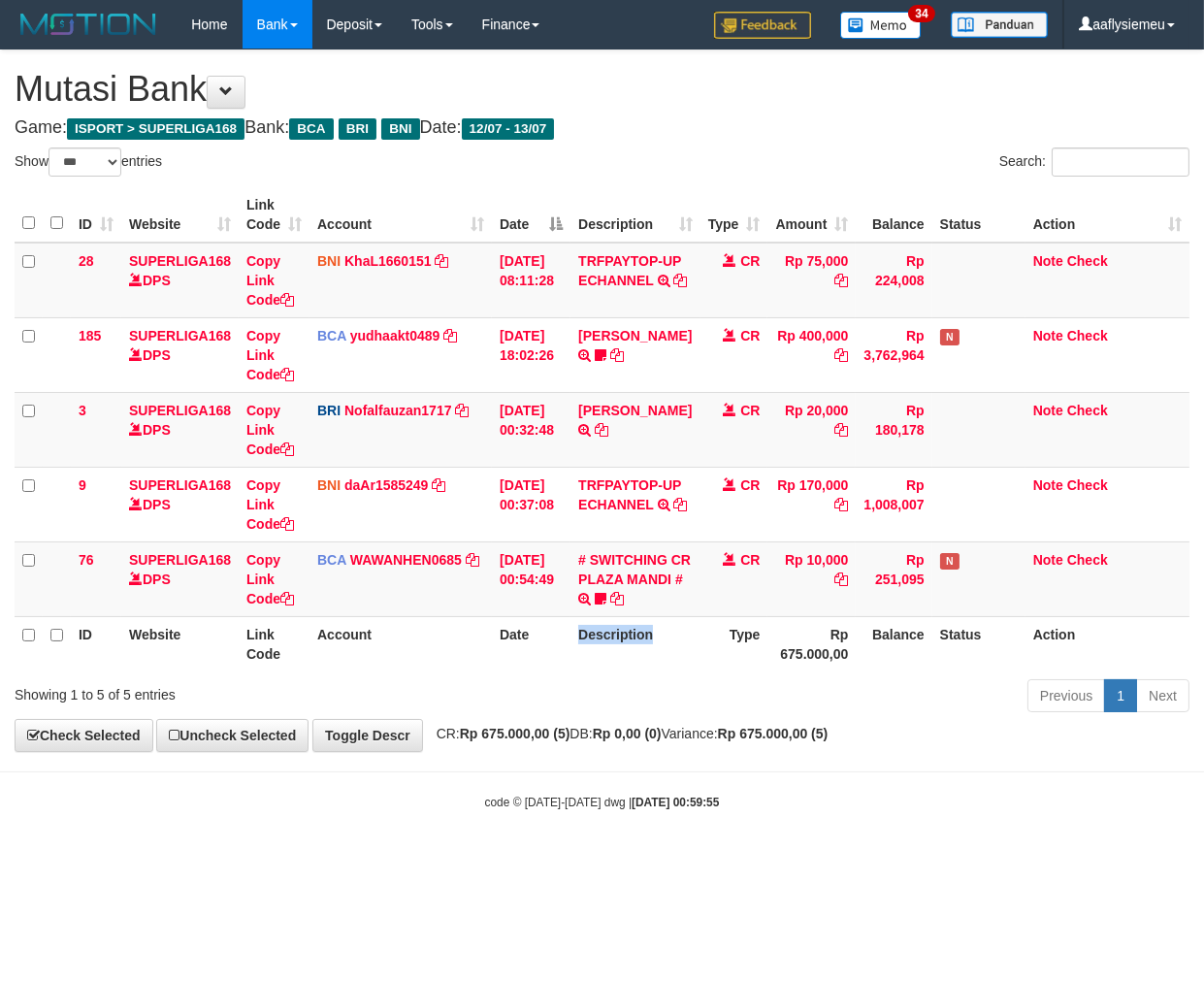 drag, startPoint x: 648, startPoint y: 699, endPoint x: 864, endPoint y: 702, distance: 216.02083 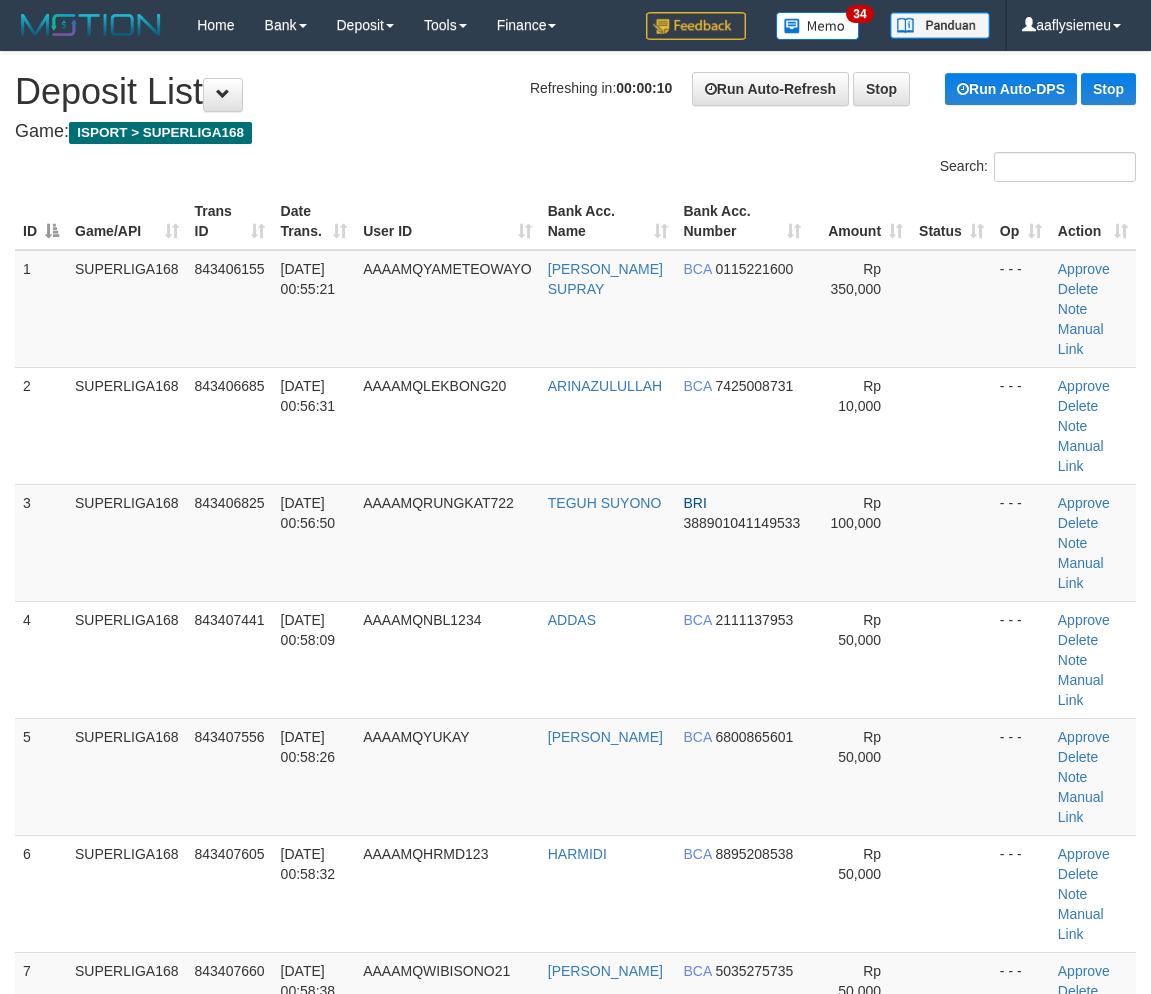 click on "4
SUPERLIGA168
843407441
[DATE] 00:58:09
AAAAMQNBL1234
ADDAS
BCA
2111137953
Rp 50,000
- - -
Approve
[GEOGRAPHIC_DATA]
Note
Manual Link" at bounding box center (575, 659) 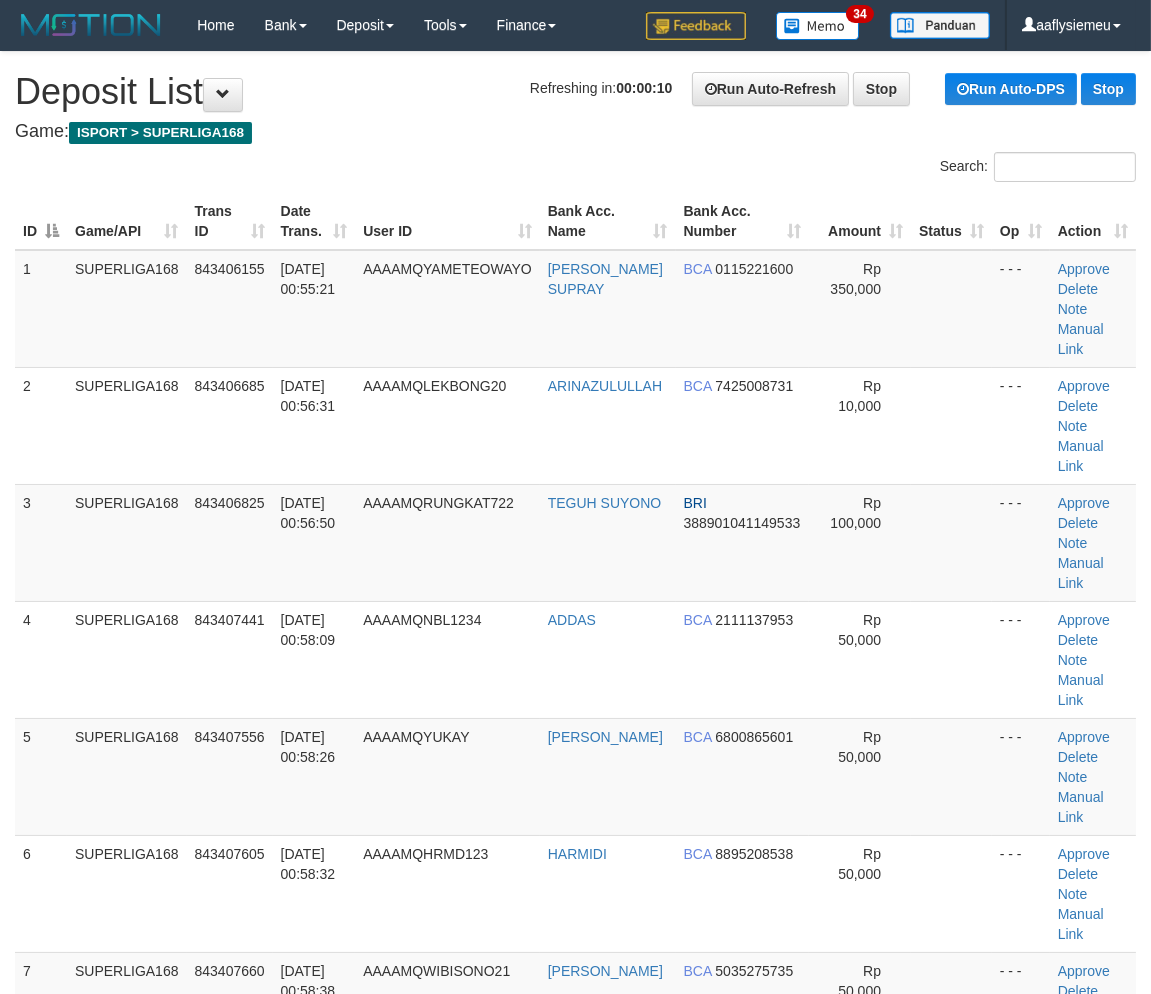drag, startPoint x: 31, startPoint y: 611, endPoint x: 3, endPoint y: 622, distance: 30.083218 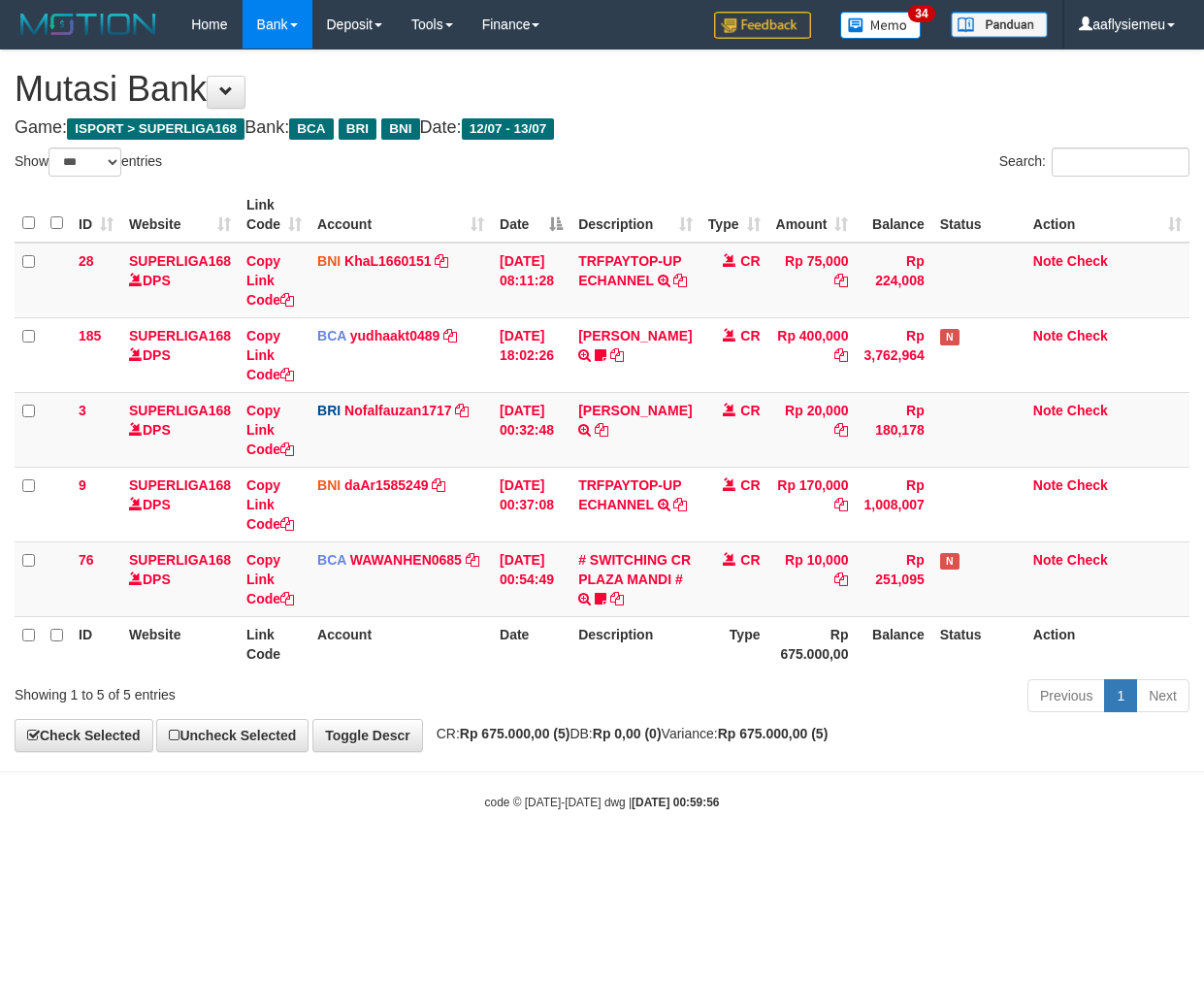 select on "***" 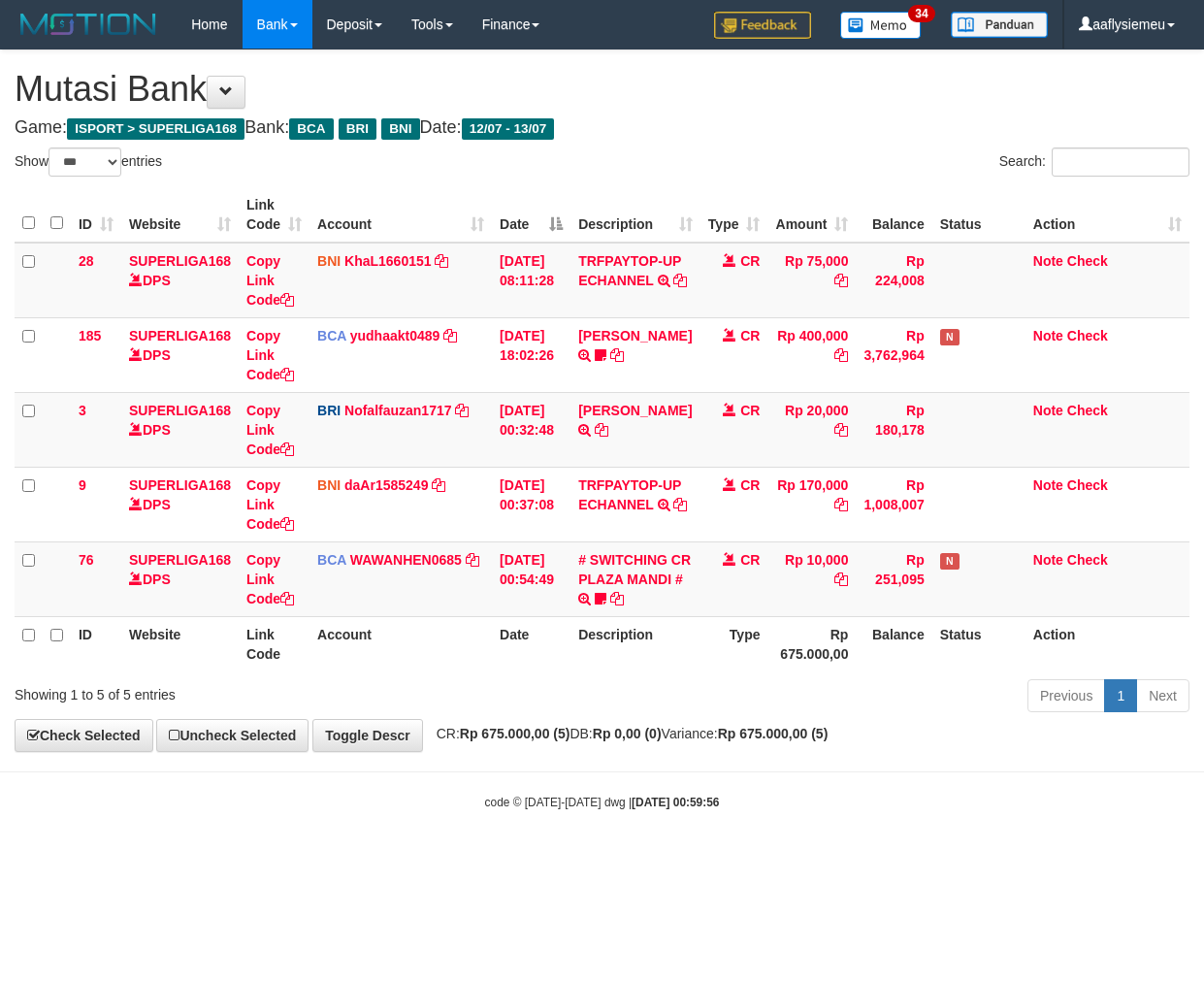 scroll, scrollTop: 0, scrollLeft: 0, axis: both 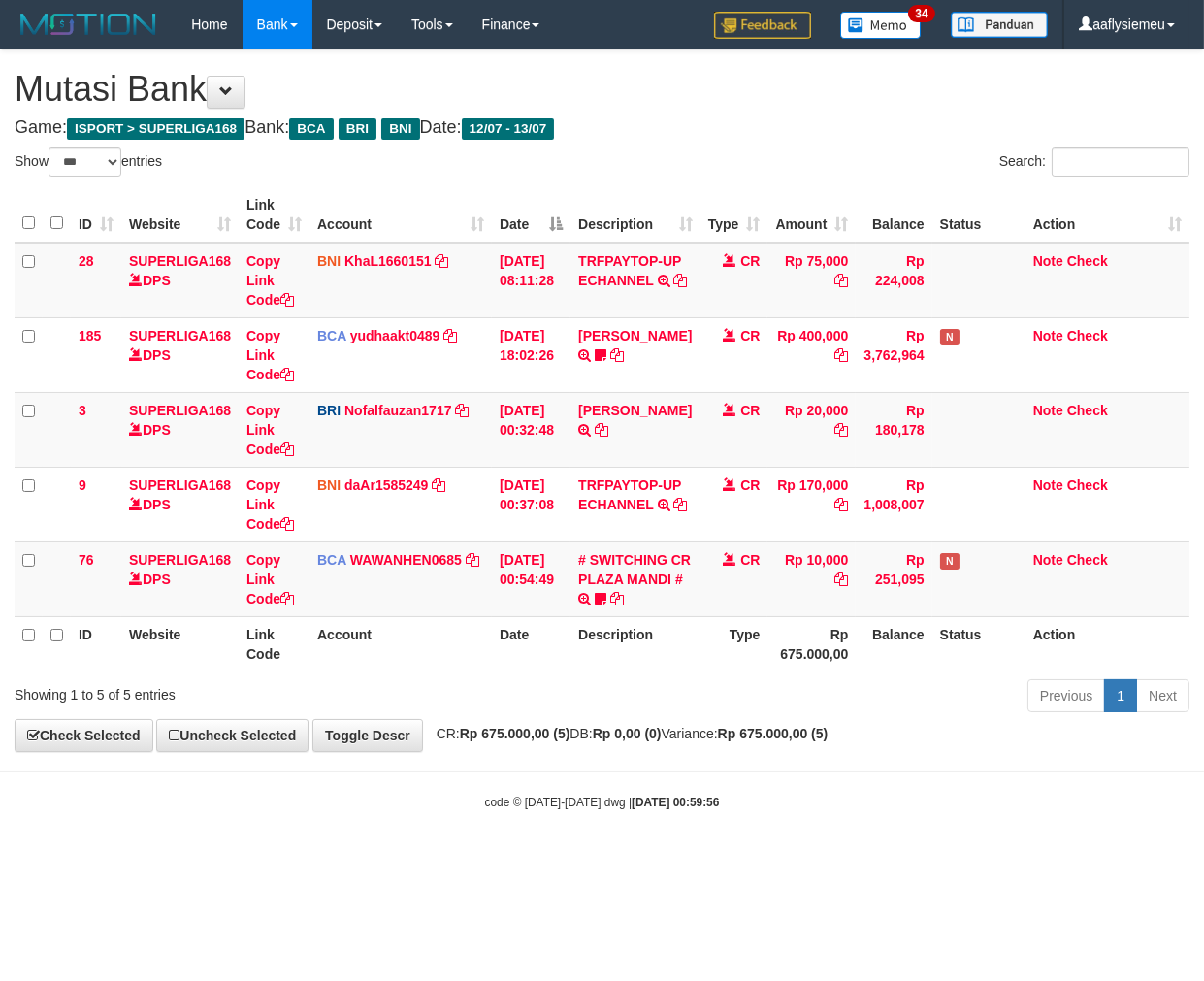 click on "Toggle navigation
Home
Bank
Account List
Load
By Website
Group
[ISPORT]													SUPERLIGA168
By Load Group (DPS)
34" at bounding box center (602, 430) 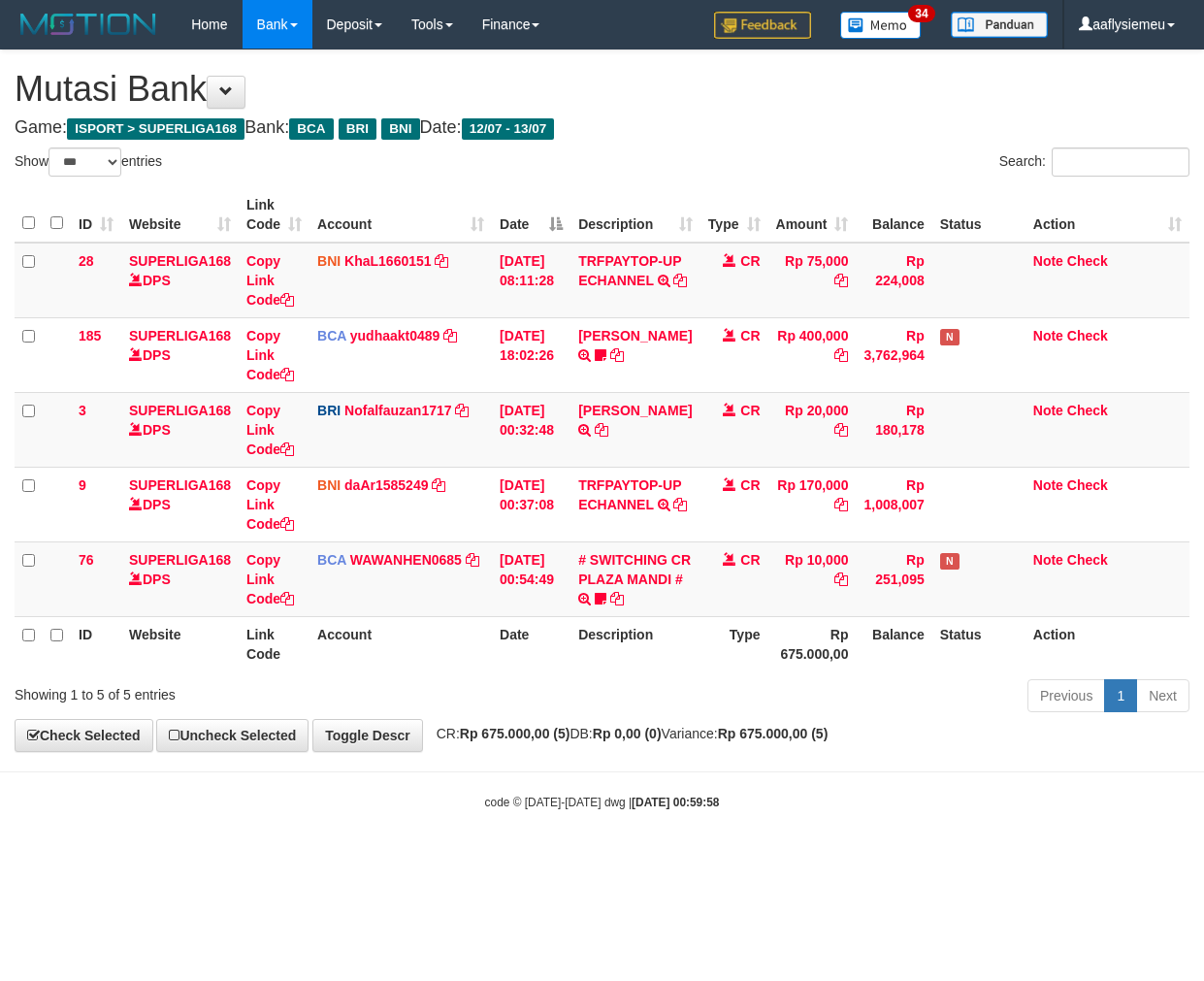 select on "***" 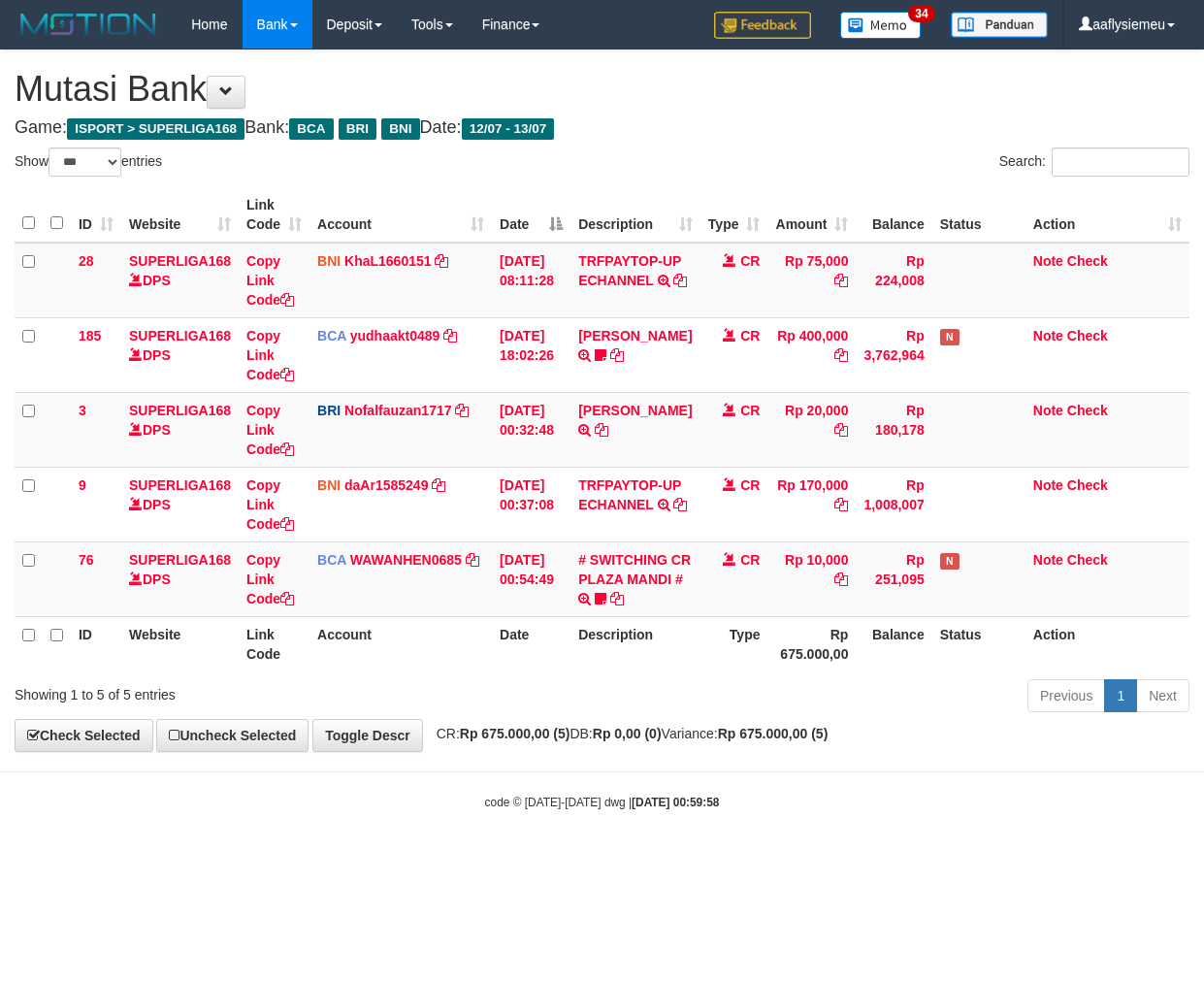 scroll, scrollTop: 0, scrollLeft: 0, axis: both 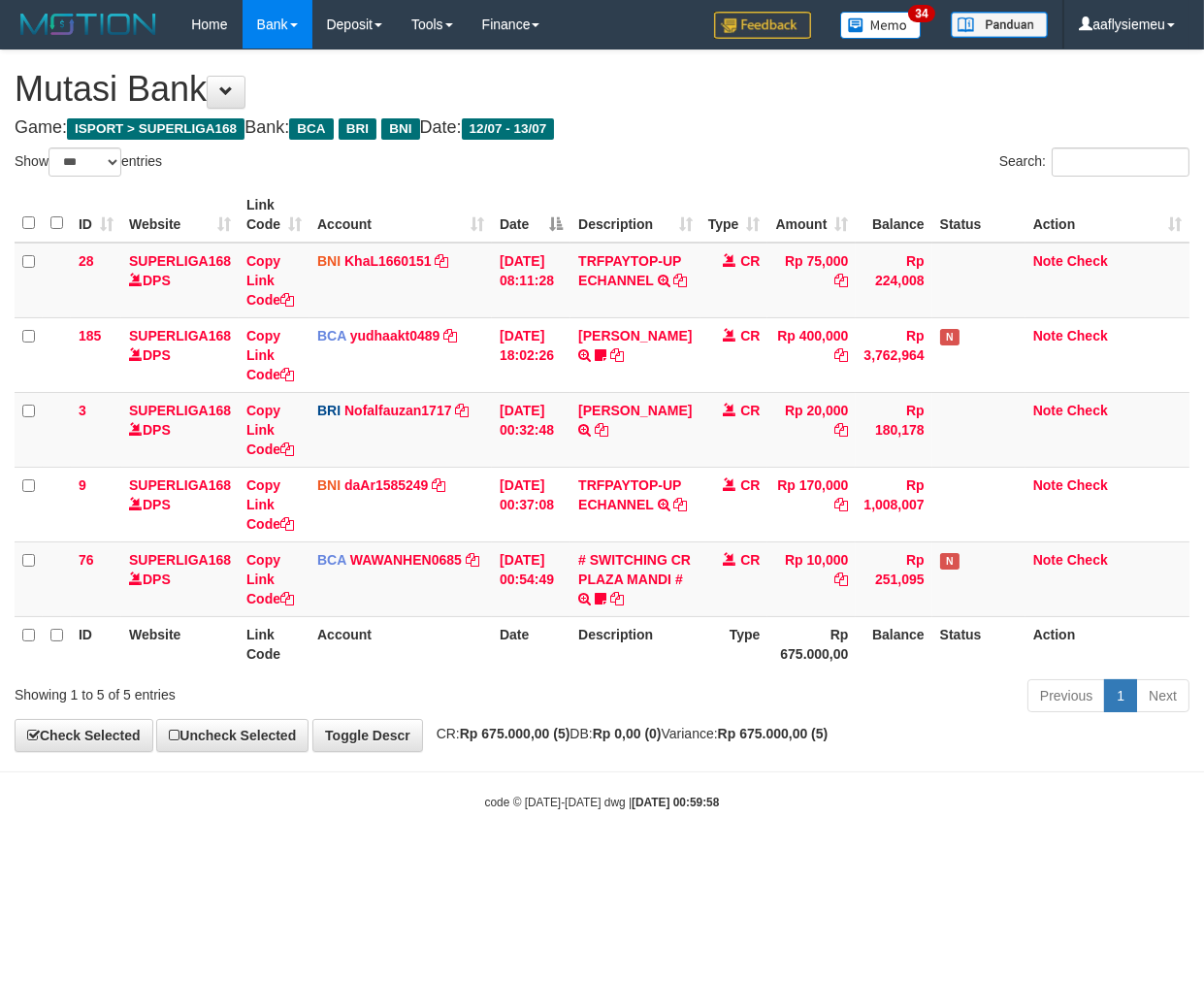 click on "code © 2012-2018 dwg |  2025/07/13 00:59:58" at bounding box center (602, 801) 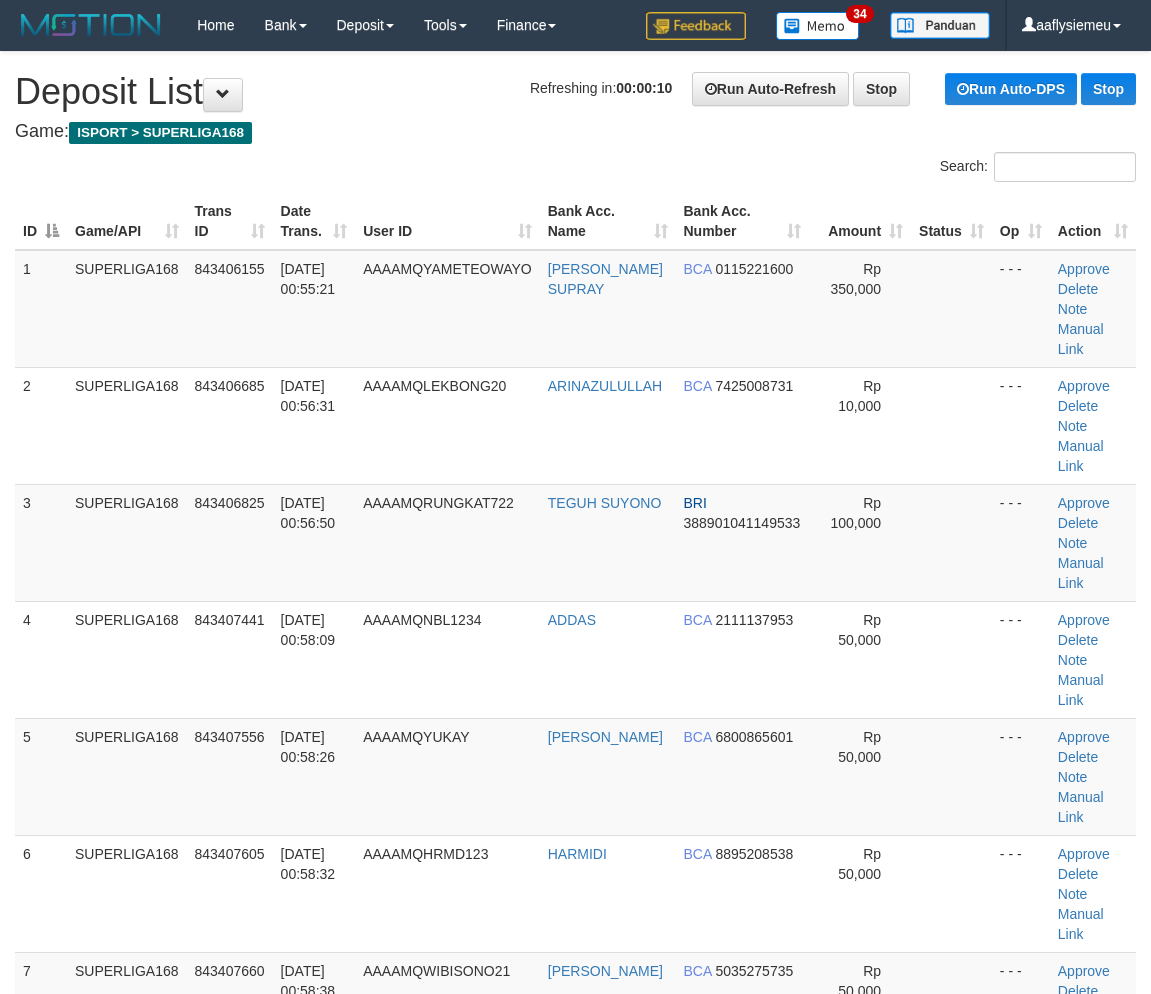 scroll, scrollTop: 0, scrollLeft: 0, axis: both 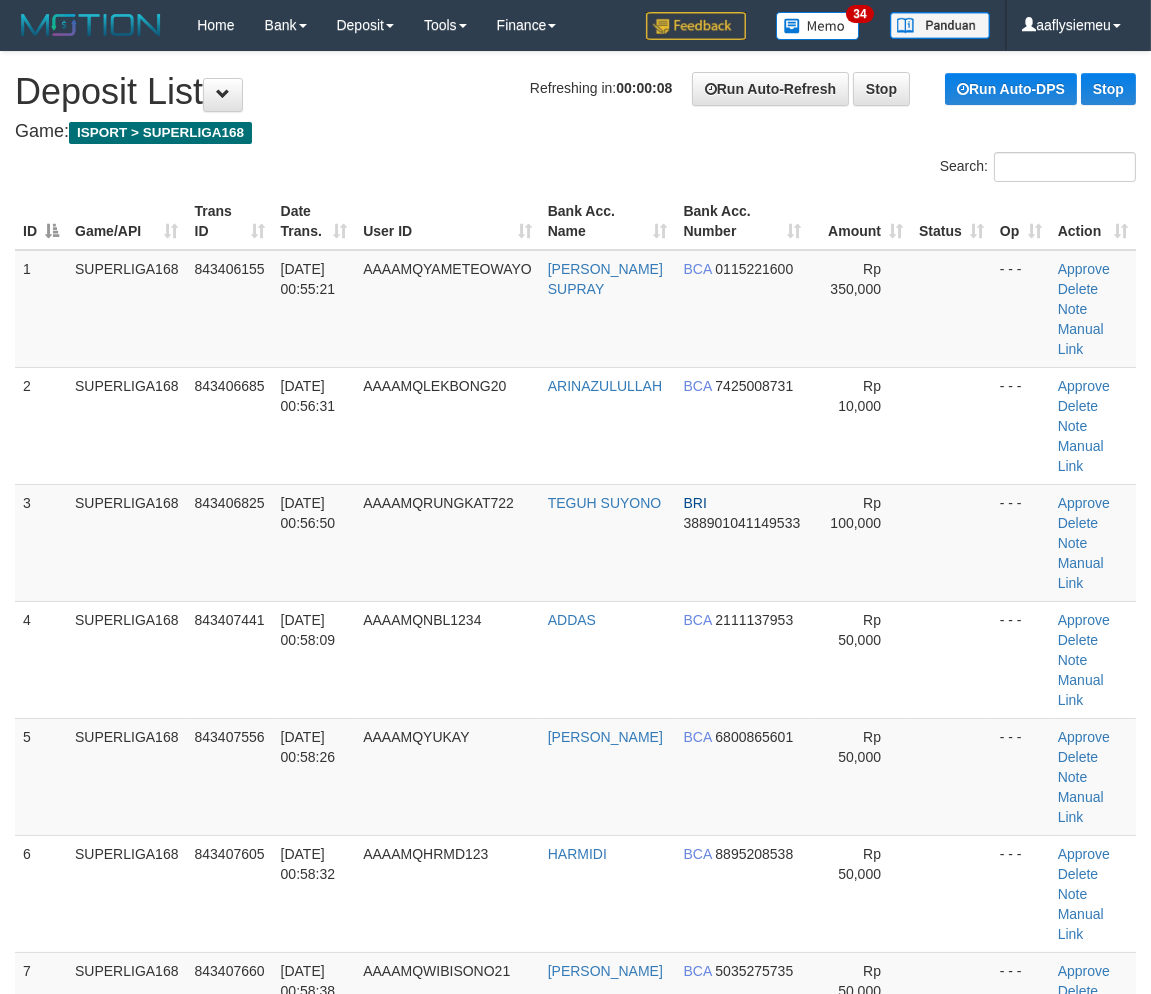 drag, startPoint x: 111, startPoint y: 606, endPoint x: 5, endPoint y: 636, distance: 110.16351 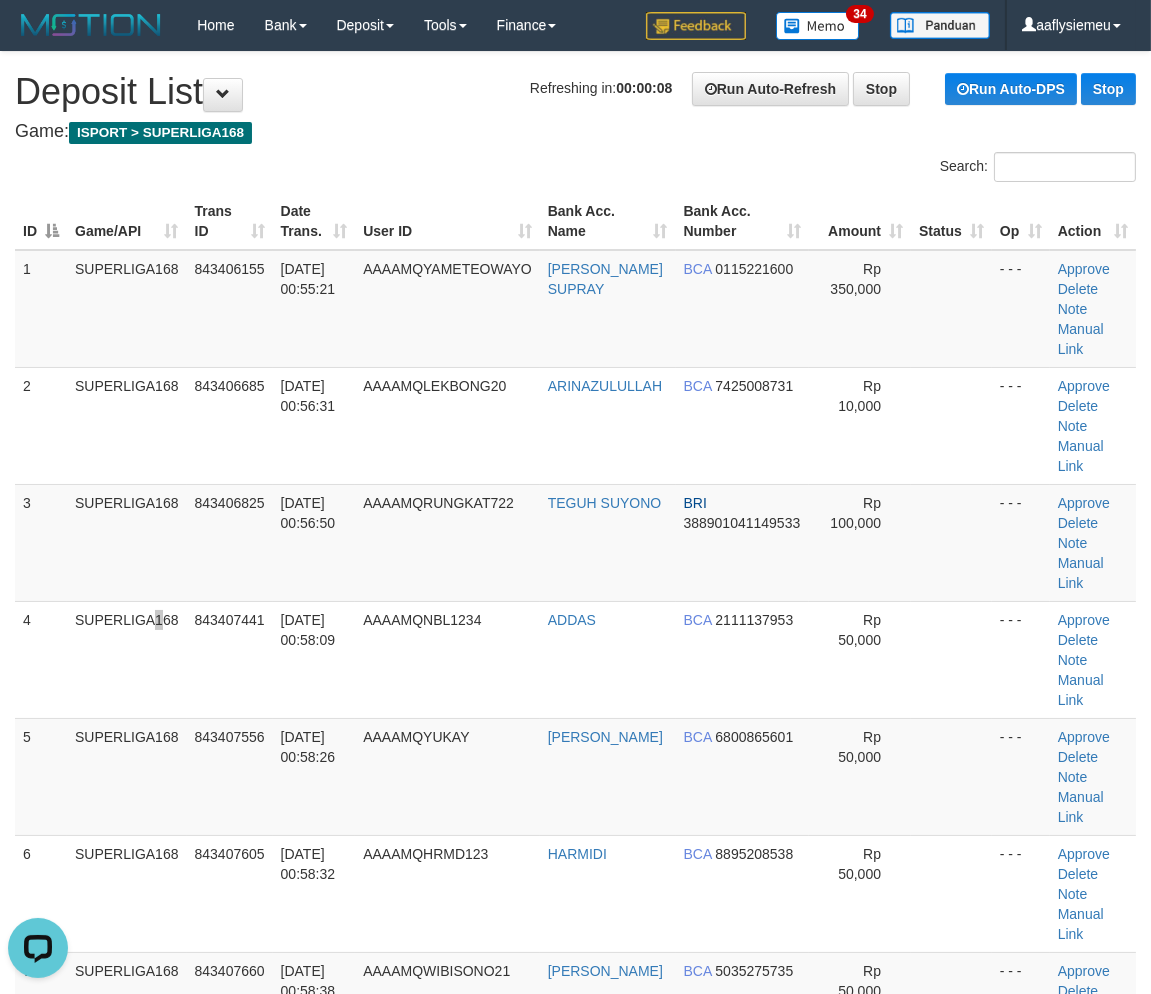 scroll, scrollTop: 0, scrollLeft: 0, axis: both 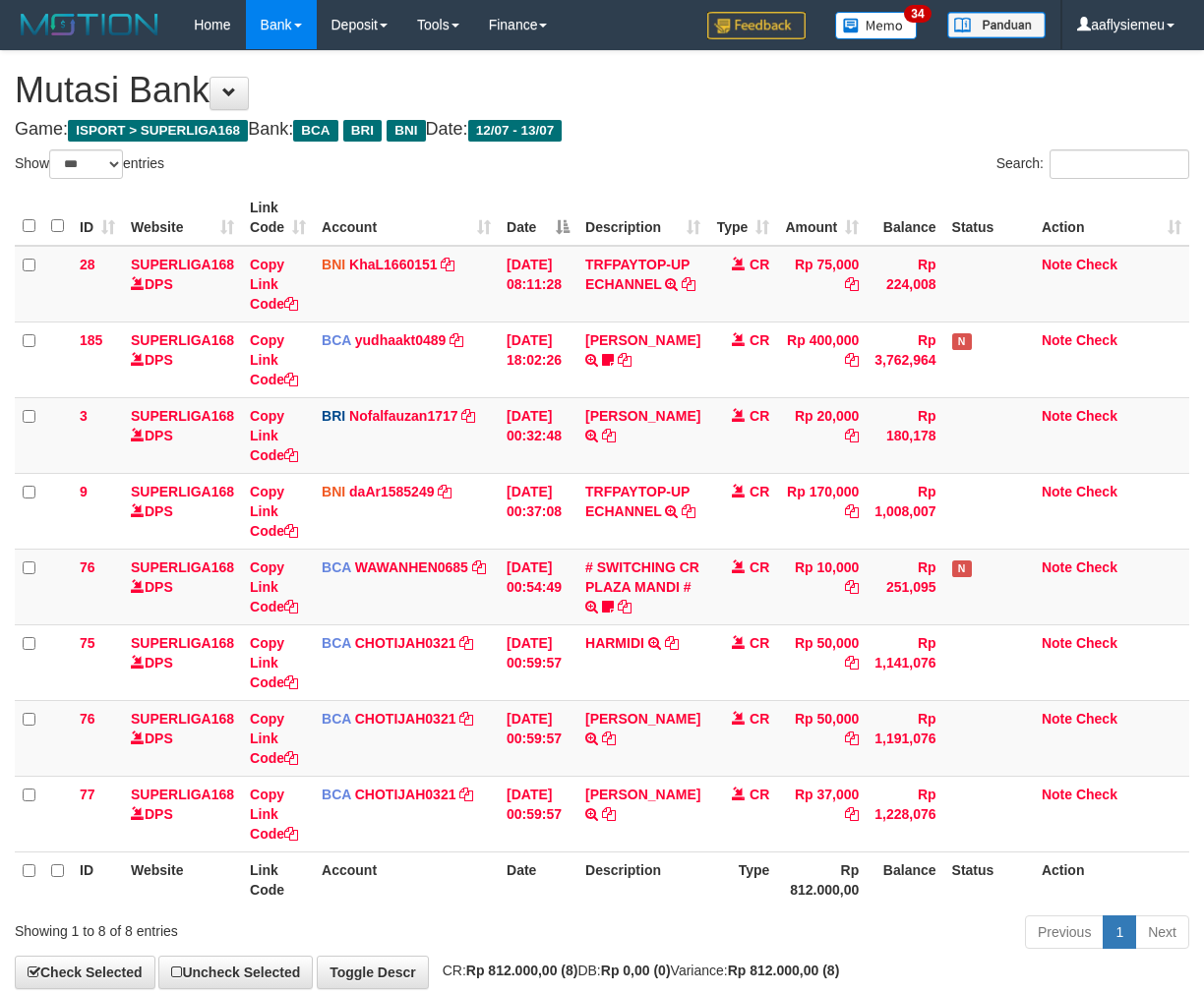 select on "***" 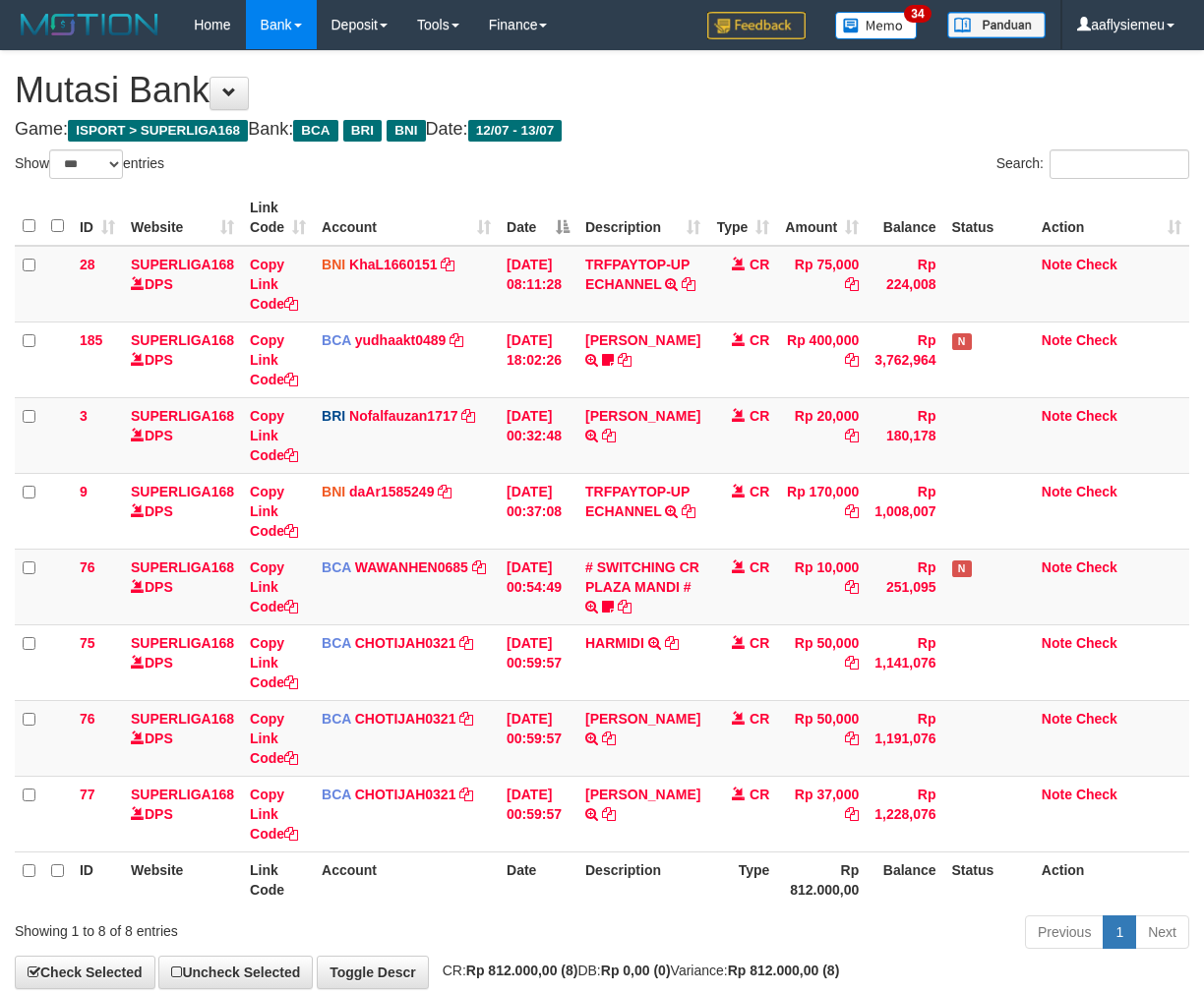 scroll, scrollTop: 0, scrollLeft: 0, axis: both 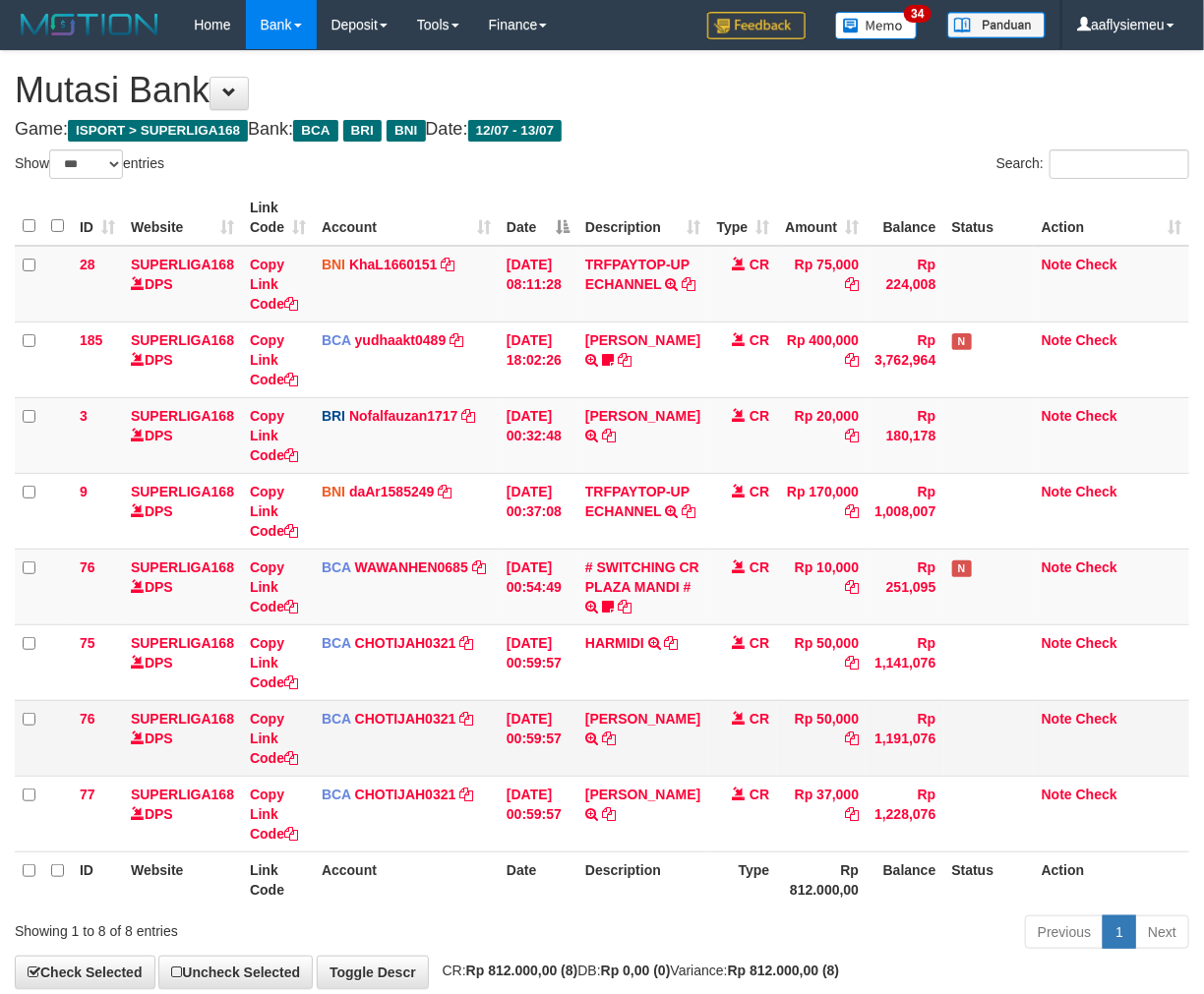 click on "[PERSON_NAME]         TRSF E-BANKING CR 1307/FTSCY/WS95031
50000.00[PERSON_NAME]" at bounding box center (642, 737) 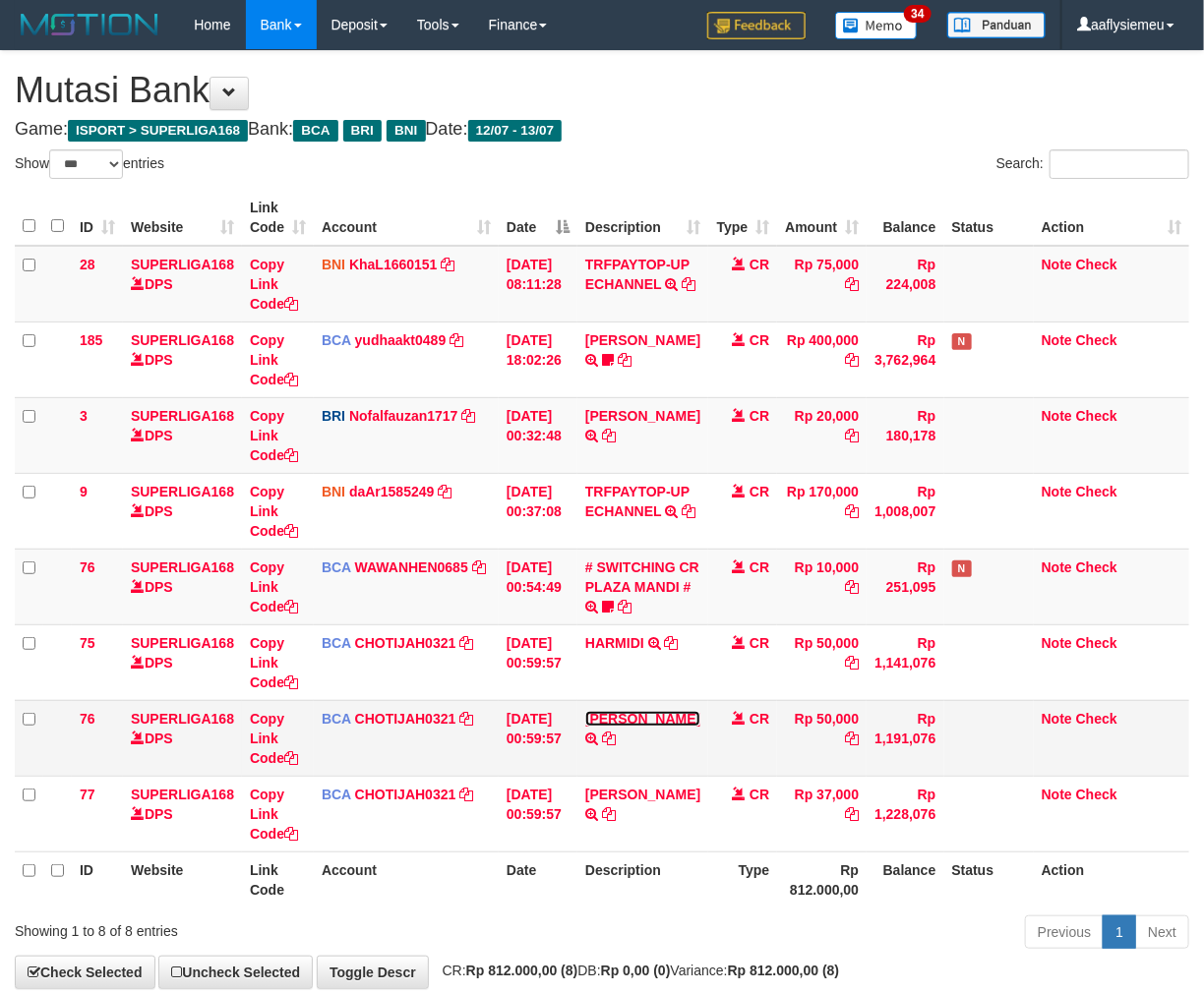 click on "[PERSON_NAME]" at bounding box center (642, 719) 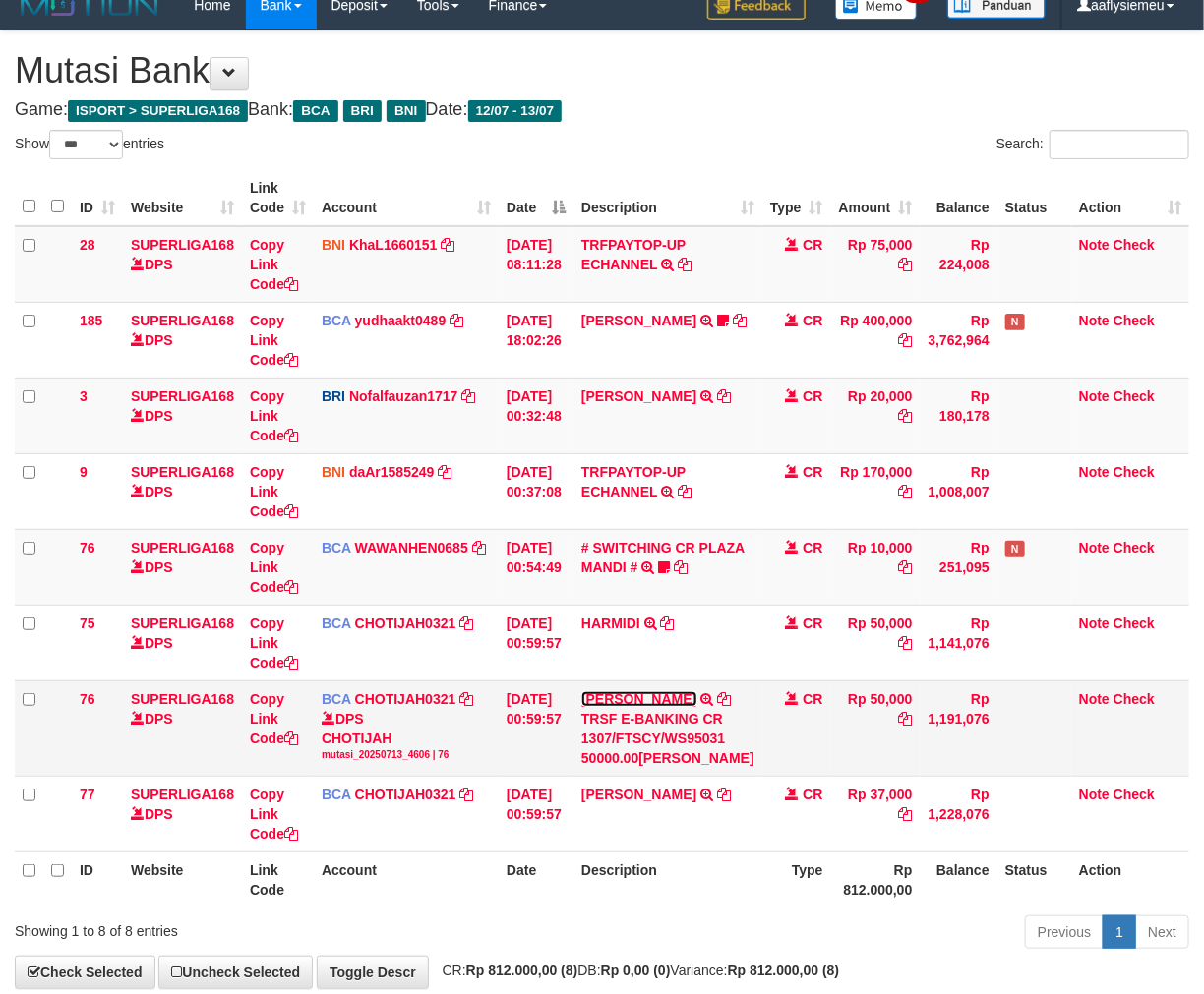 scroll, scrollTop: 0, scrollLeft: 0, axis: both 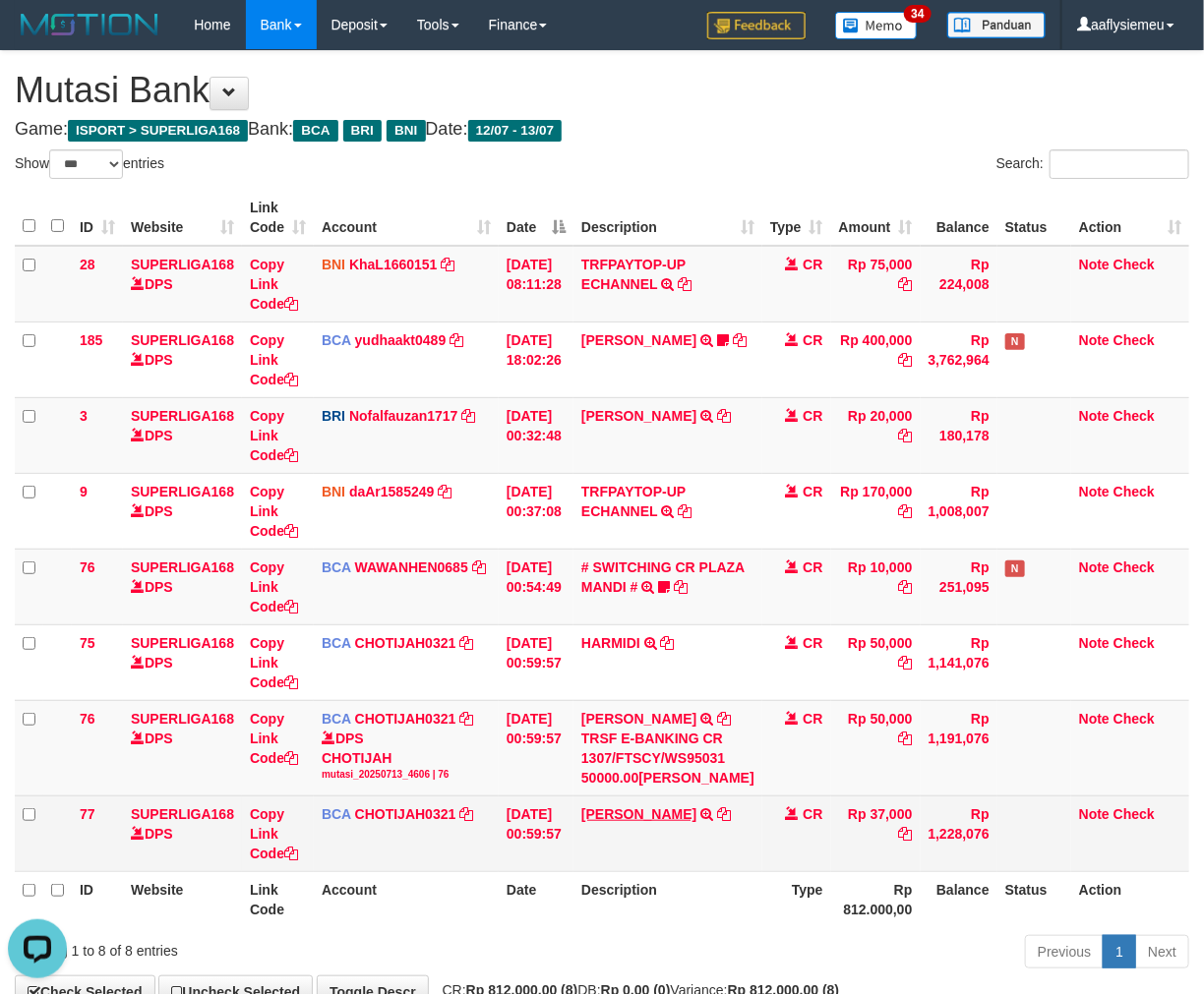 drag, startPoint x: 652, startPoint y: 802, endPoint x: 637, endPoint y: 851, distance: 51.244512 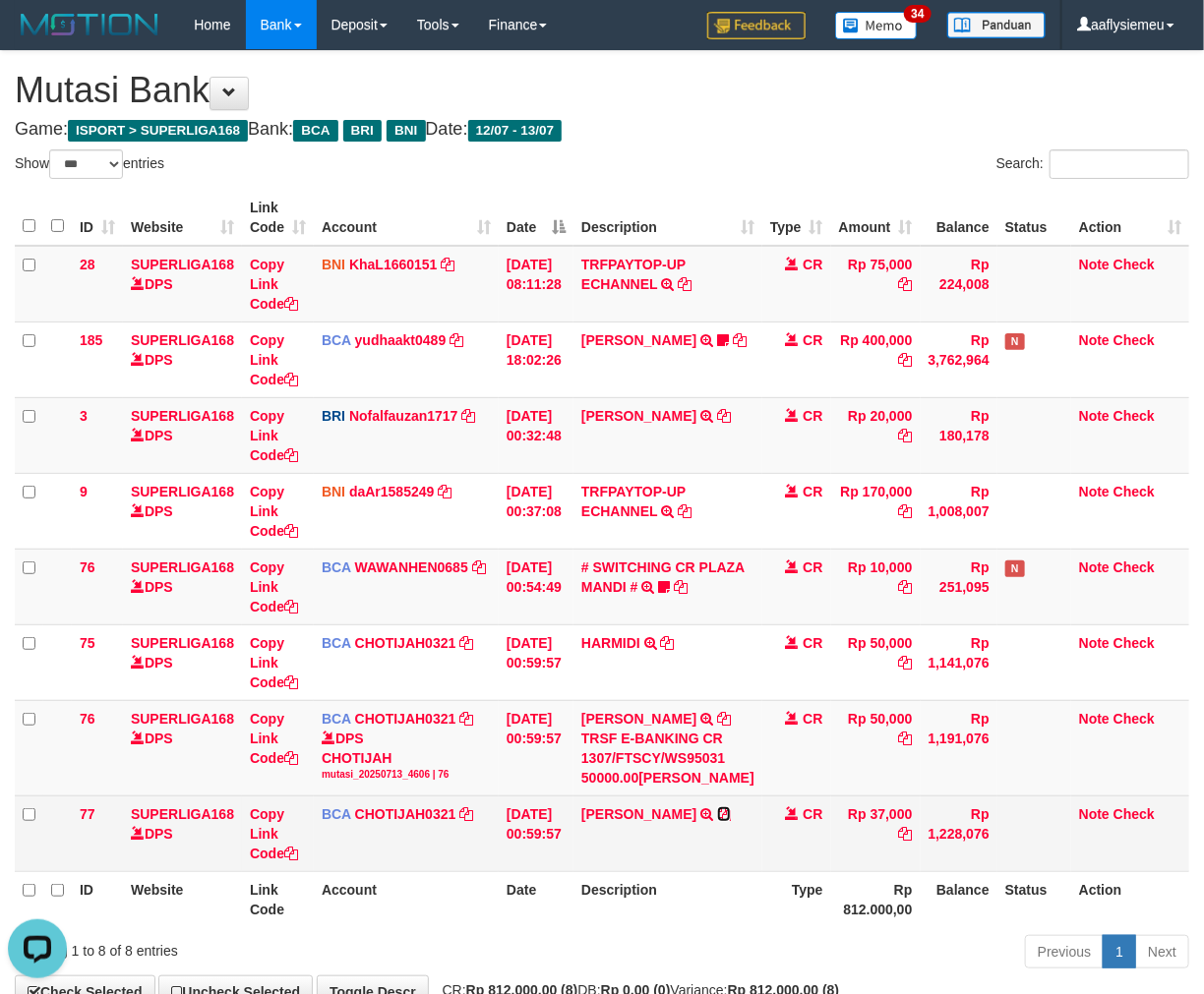 click at bounding box center (724, 814) 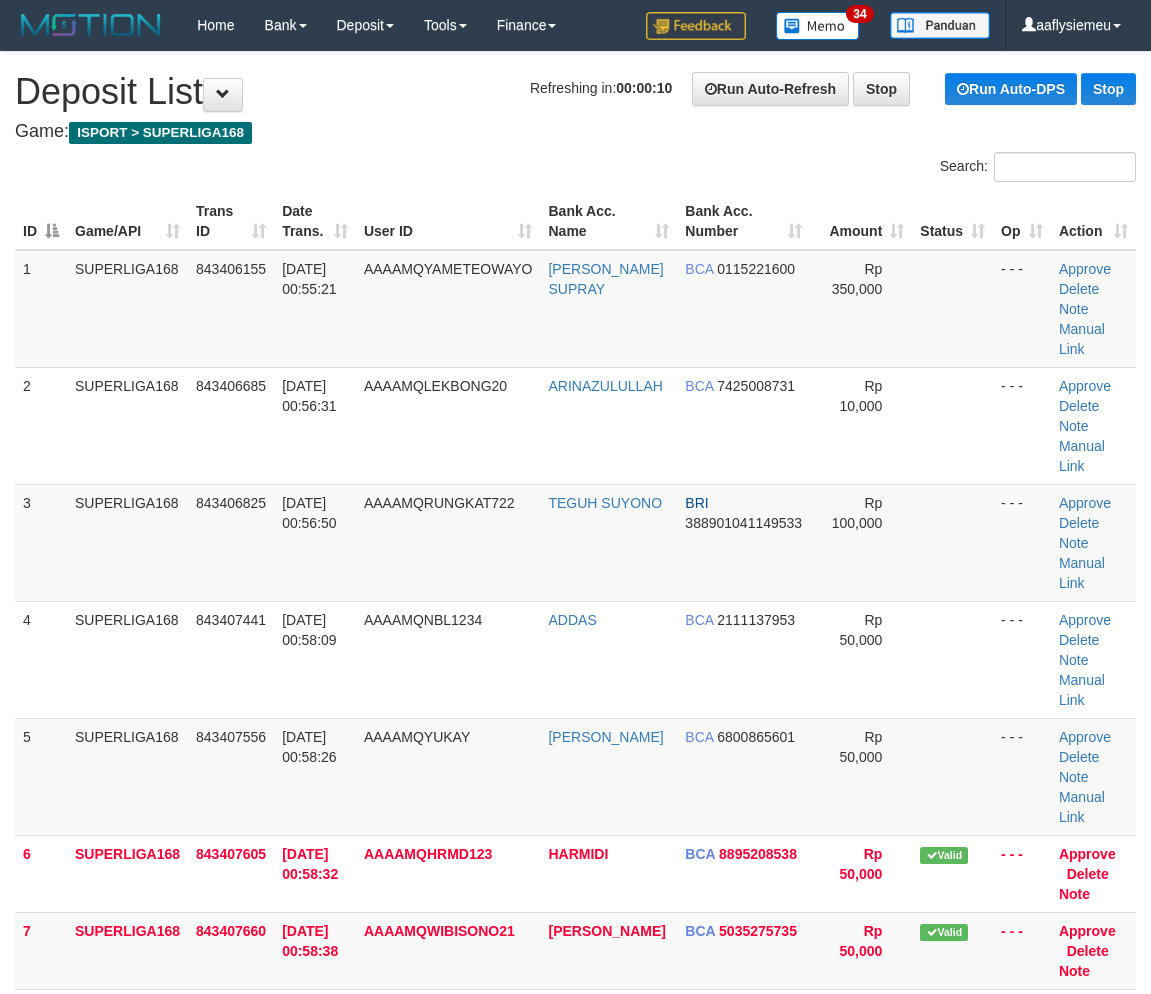 scroll, scrollTop: 0, scrollLeft: 0, axis: both 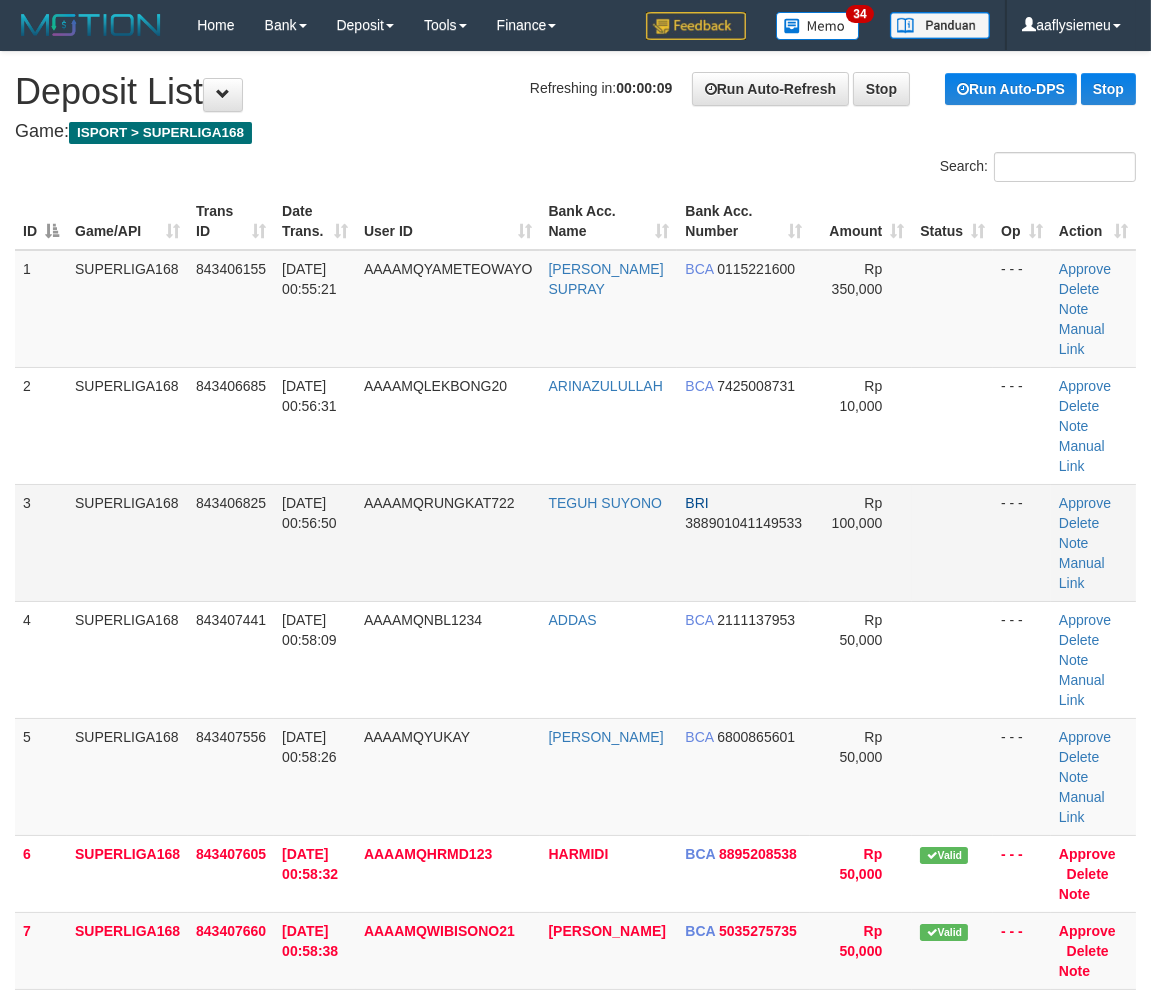 click on "3" at bounding box center (41, 542) 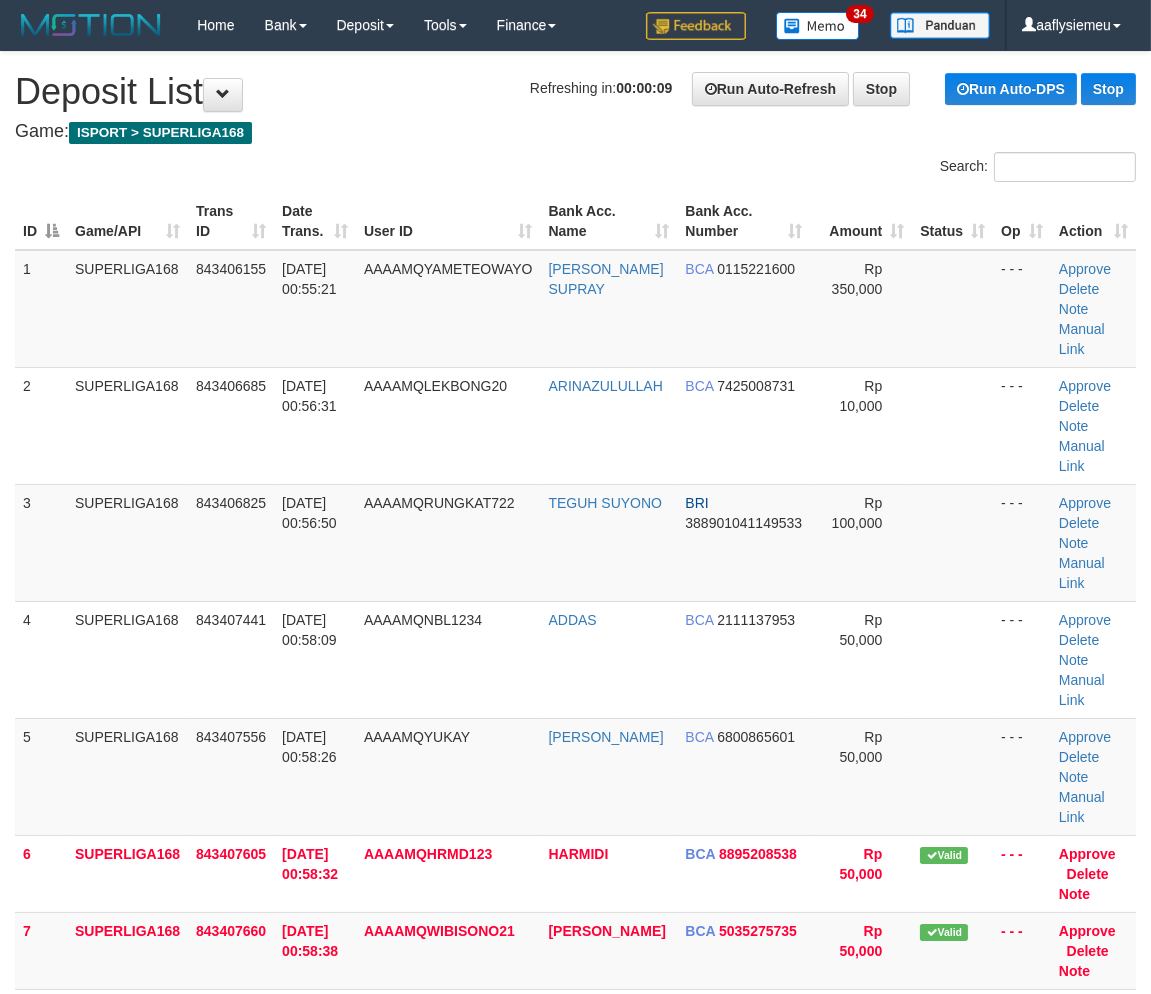 drag, startPoint x: 238, startPoint y: 558, endPoint x: 2, endPoint y: 664, distance: 258.7122 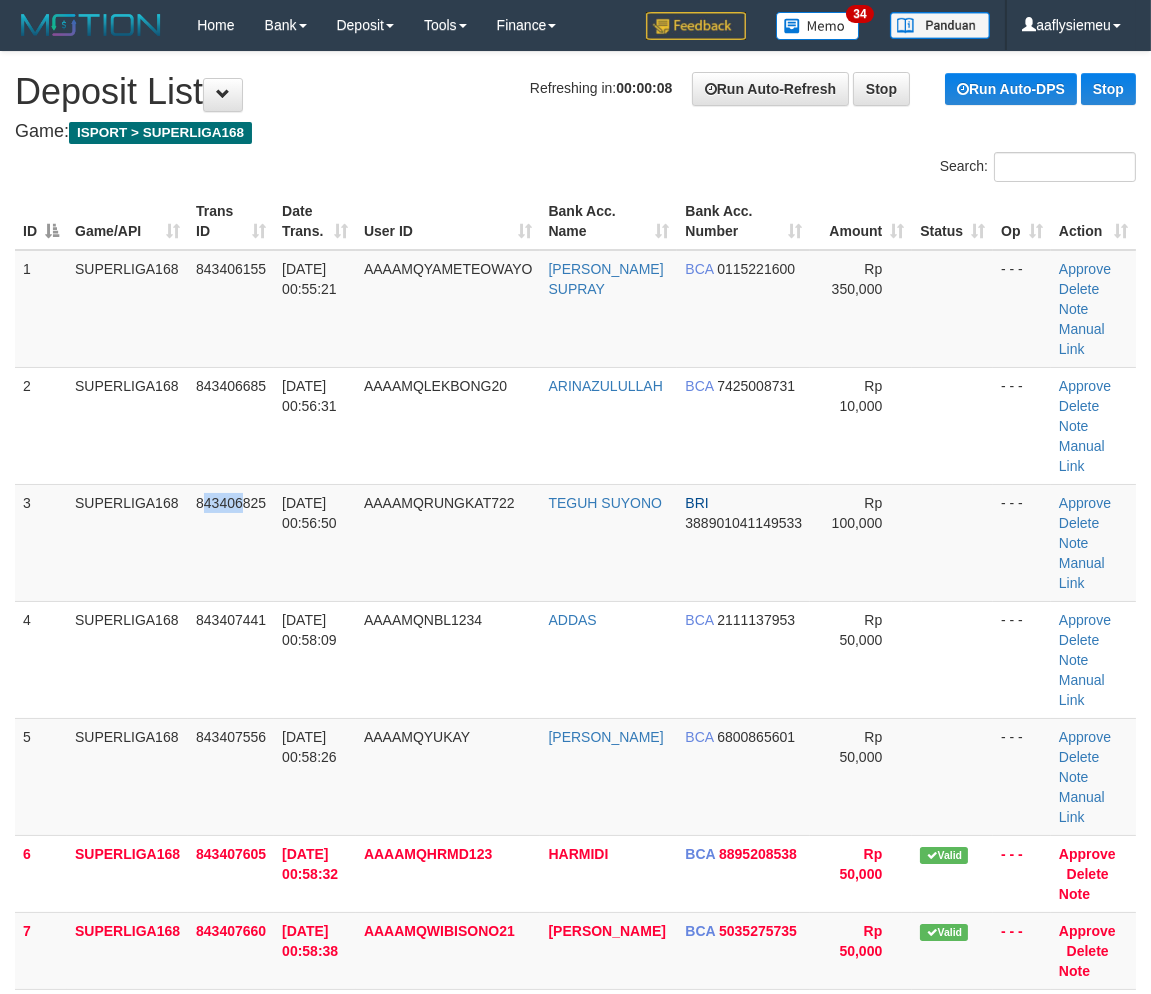 drag, startPoint x: 30, startPoint y: 647, endPoint x: 0, endPoint y: 657, distance: 31.622776 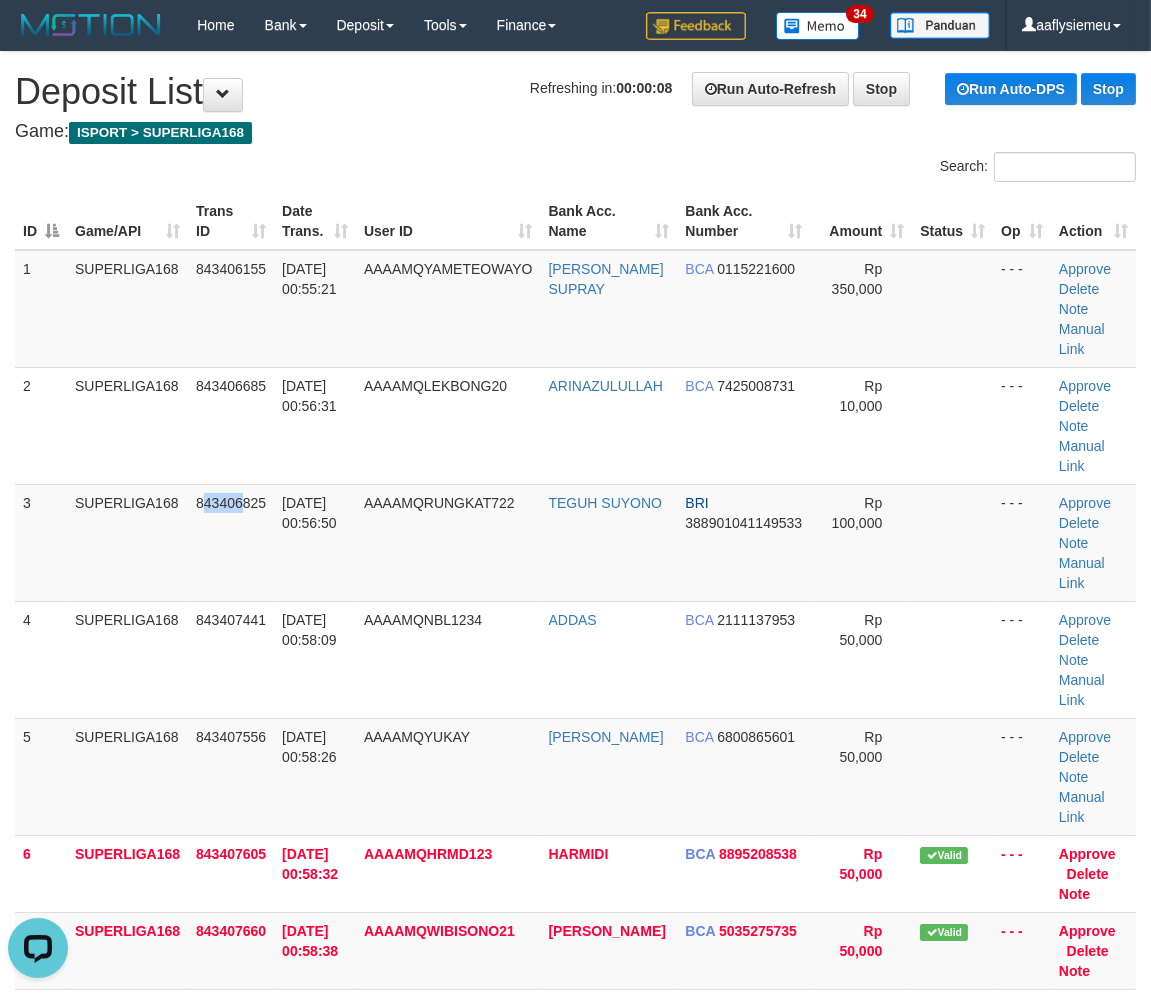 scroll, scrollTop: 0, scrollLeft: 0, axis: both 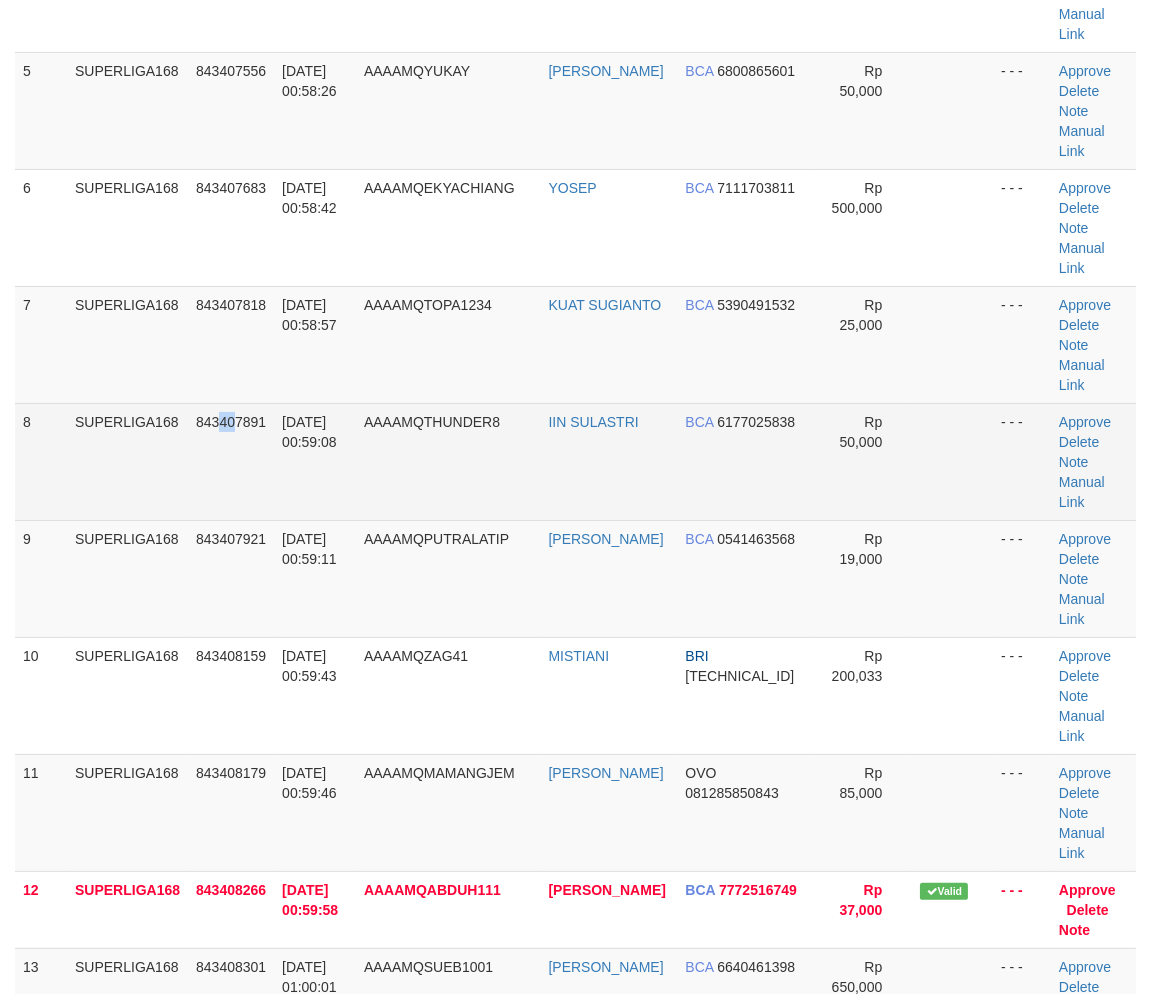 click on "843407891" at bounding box center (231, 461) 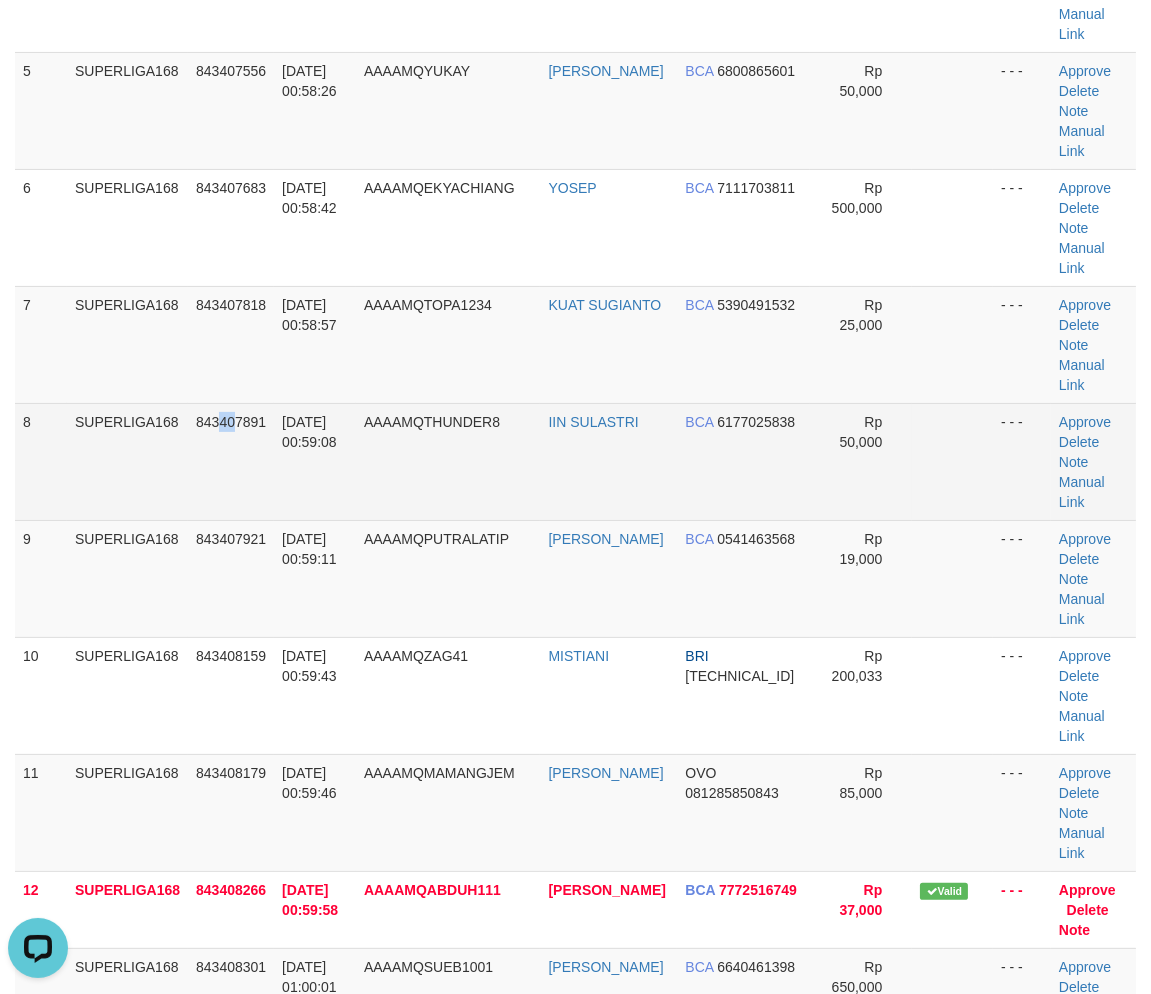 scroll, scrollTop: 0, scrollLeft: 0, axis: both 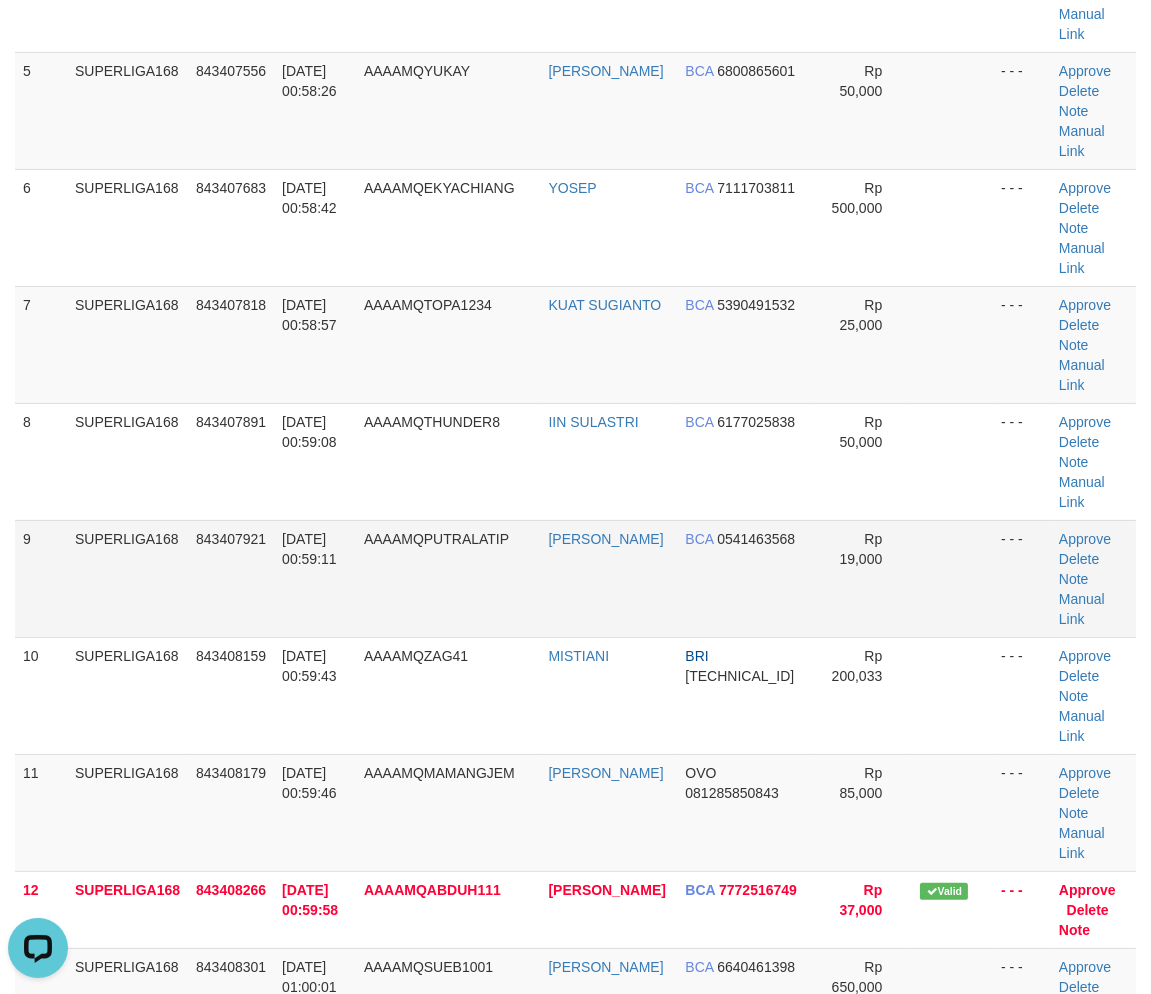 drag, startPoint x: 253, startPoint y: 493, endPoint x: 21, endPoint y: 594, distance: 253.03162 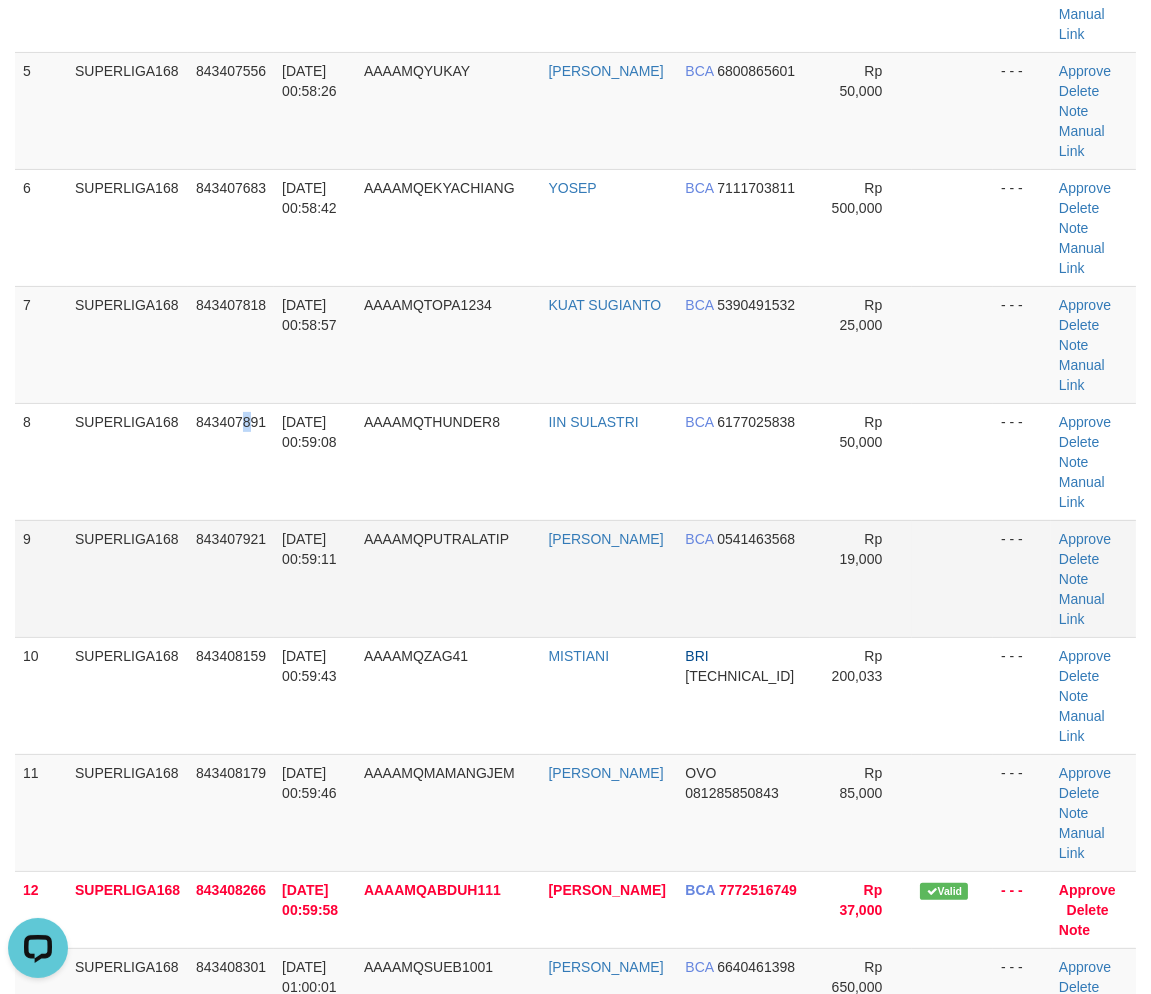 drag, startPoint x: 151, startPoint y: 550, endPoint x: 134, endPoint y: 560, distance: 19.723083 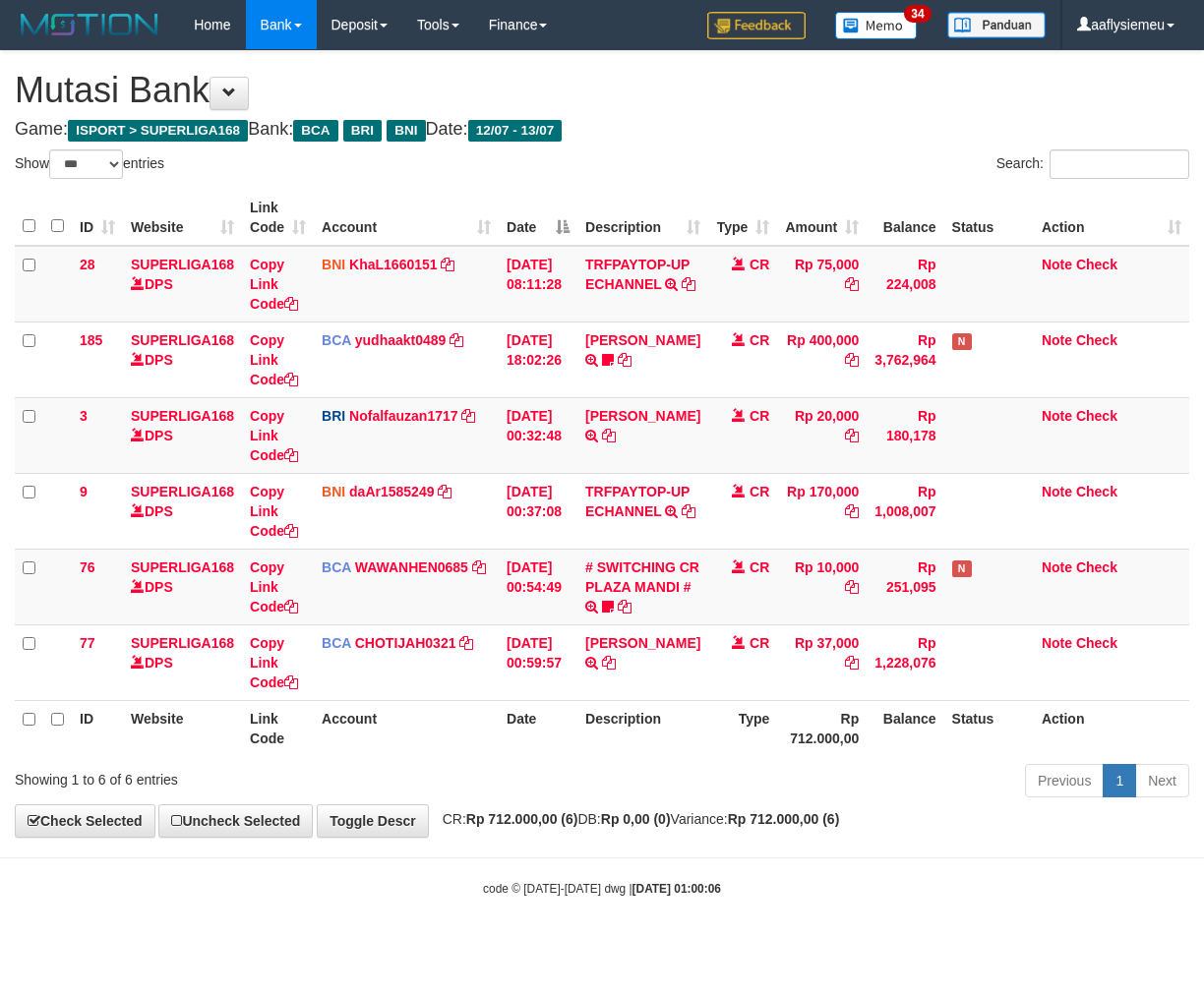 select on "***" 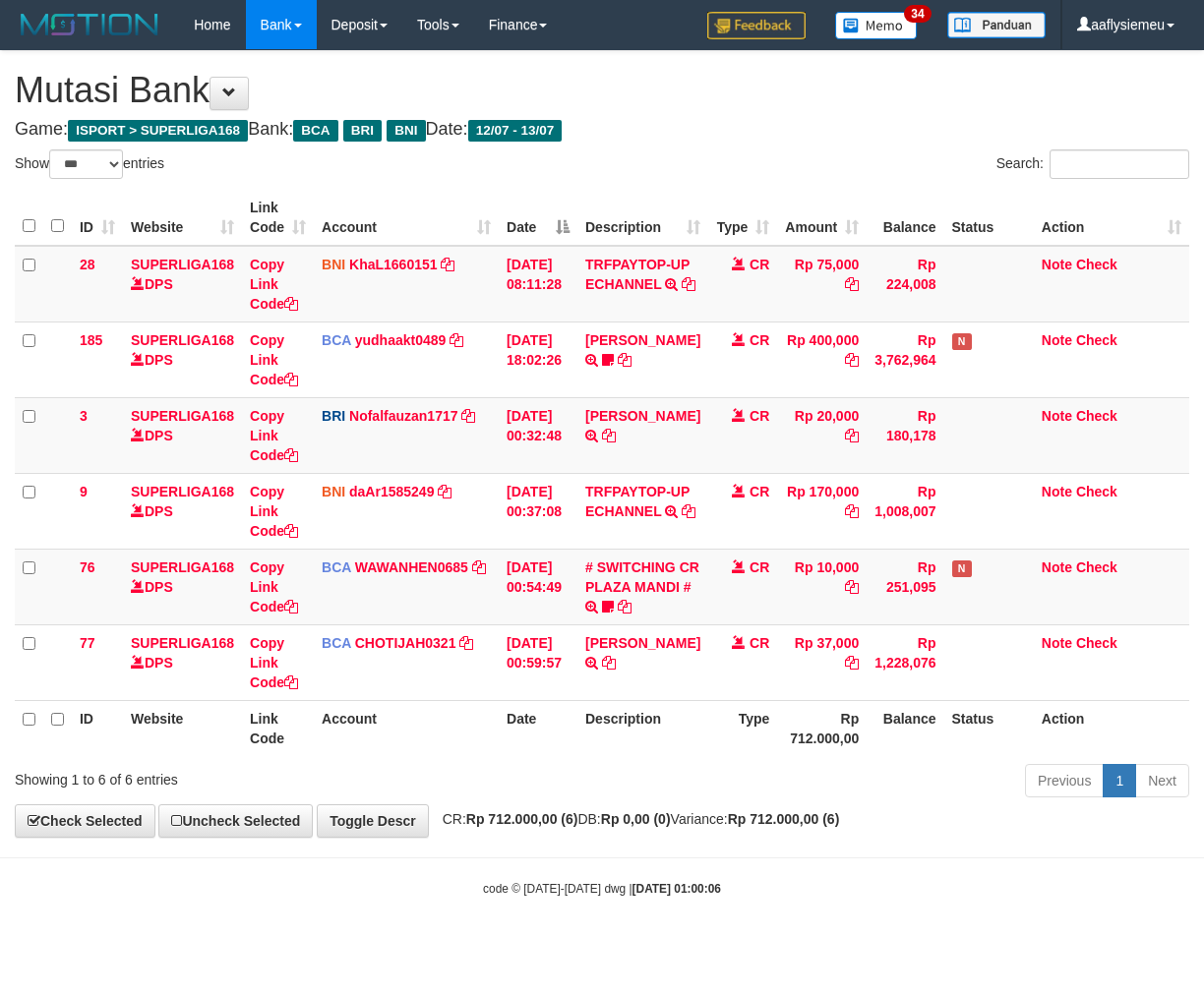 scroll, scrollTop: 0, scrollLeft: 0, axis: both 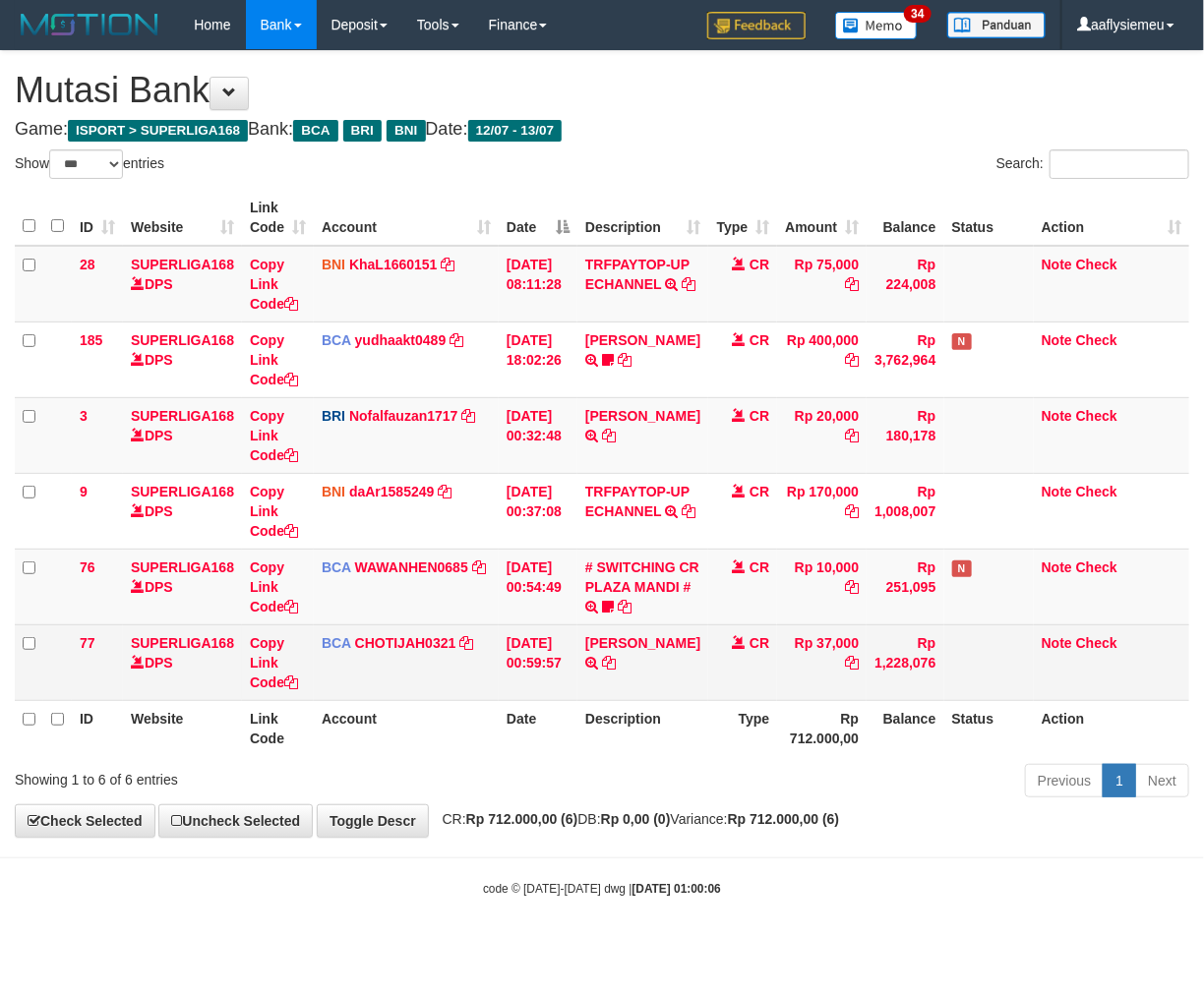 click at bounding box center (989, 662) 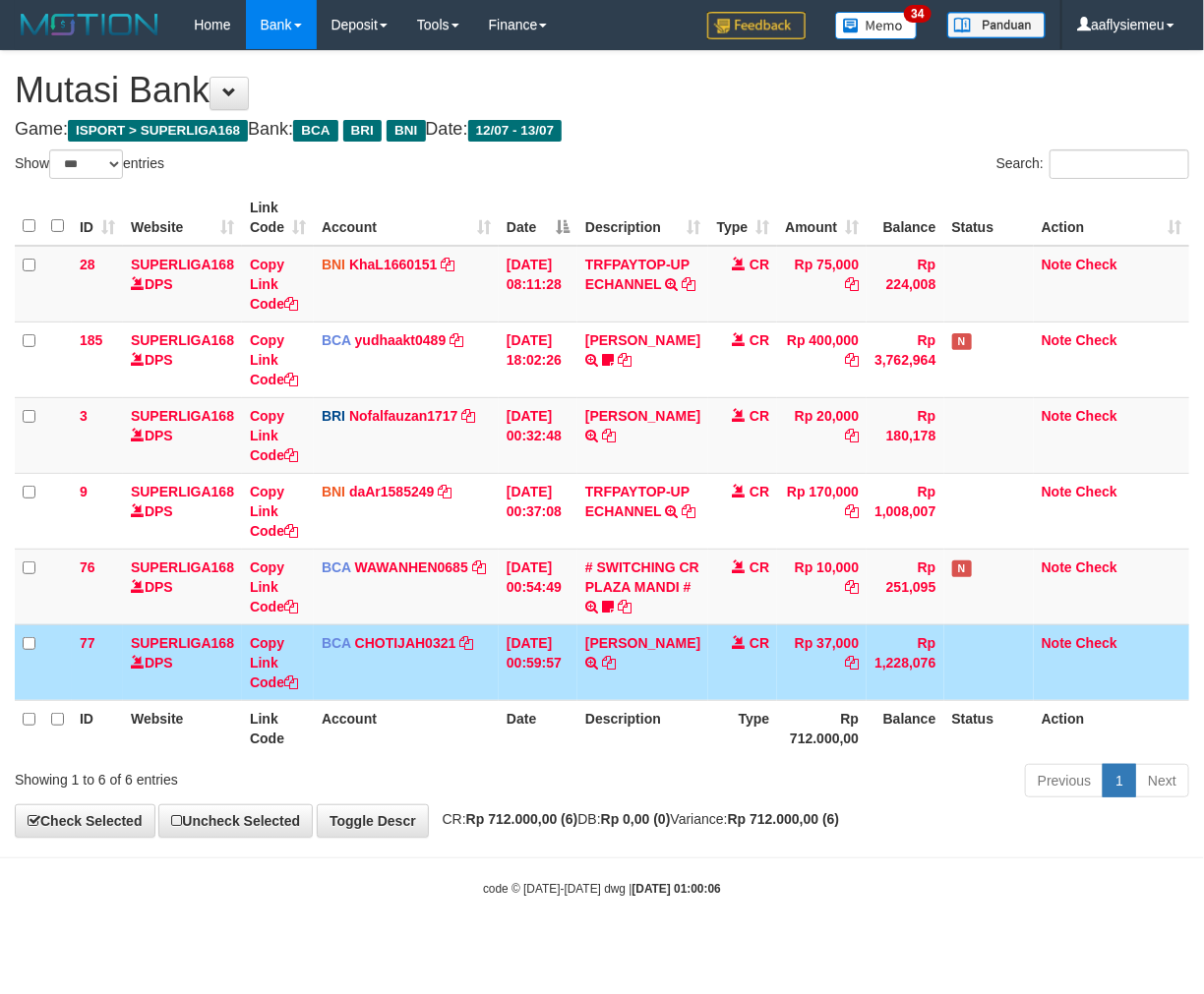 click on "CR:  Rp 712.000,00 (6)      DB:  Rp 0,00 (0)      Variance:  Rp 712.000,00 (6)" at bounding box center [636, 819] 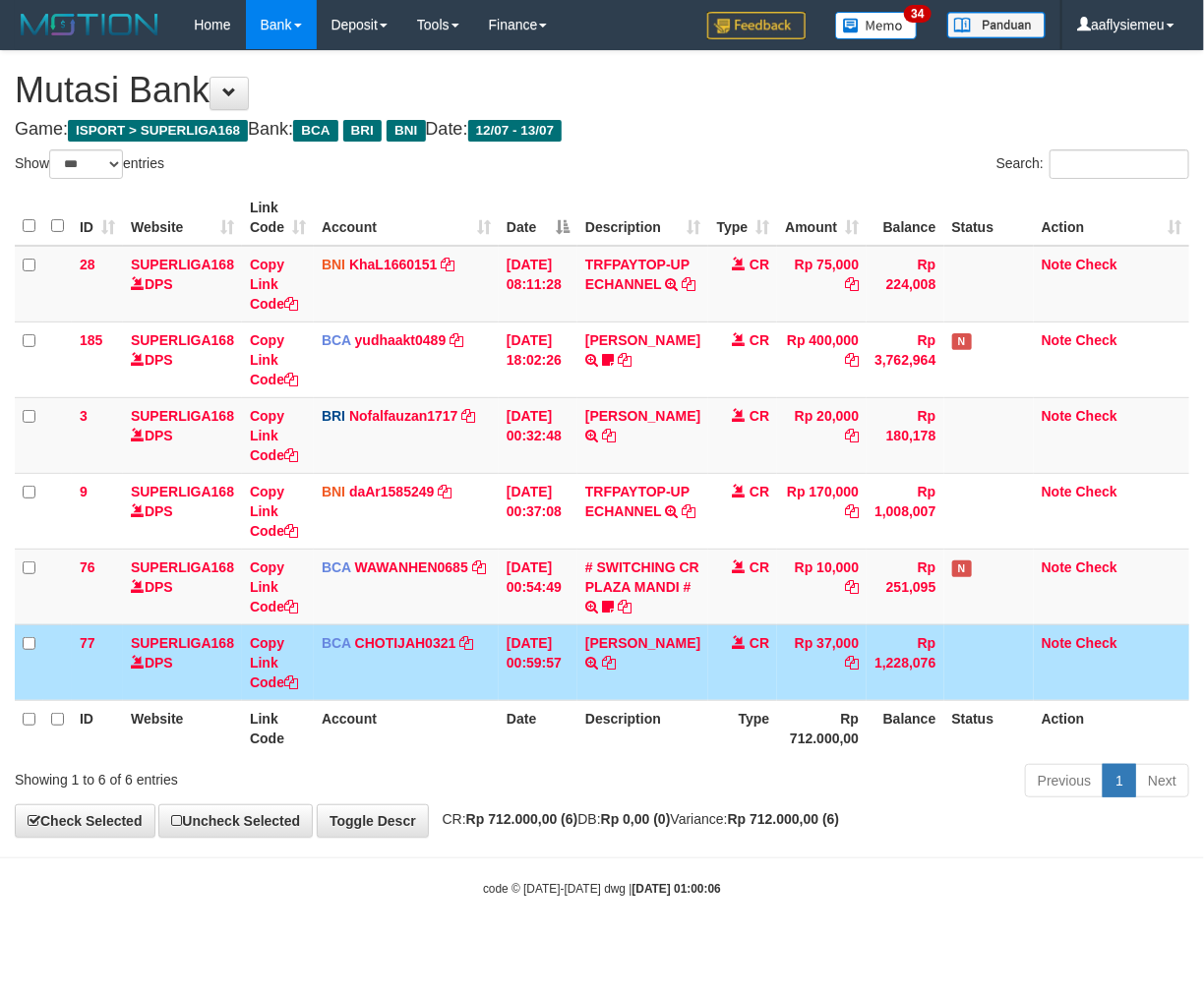 click on "Rp 37,000" at bounding box center (821, 662) 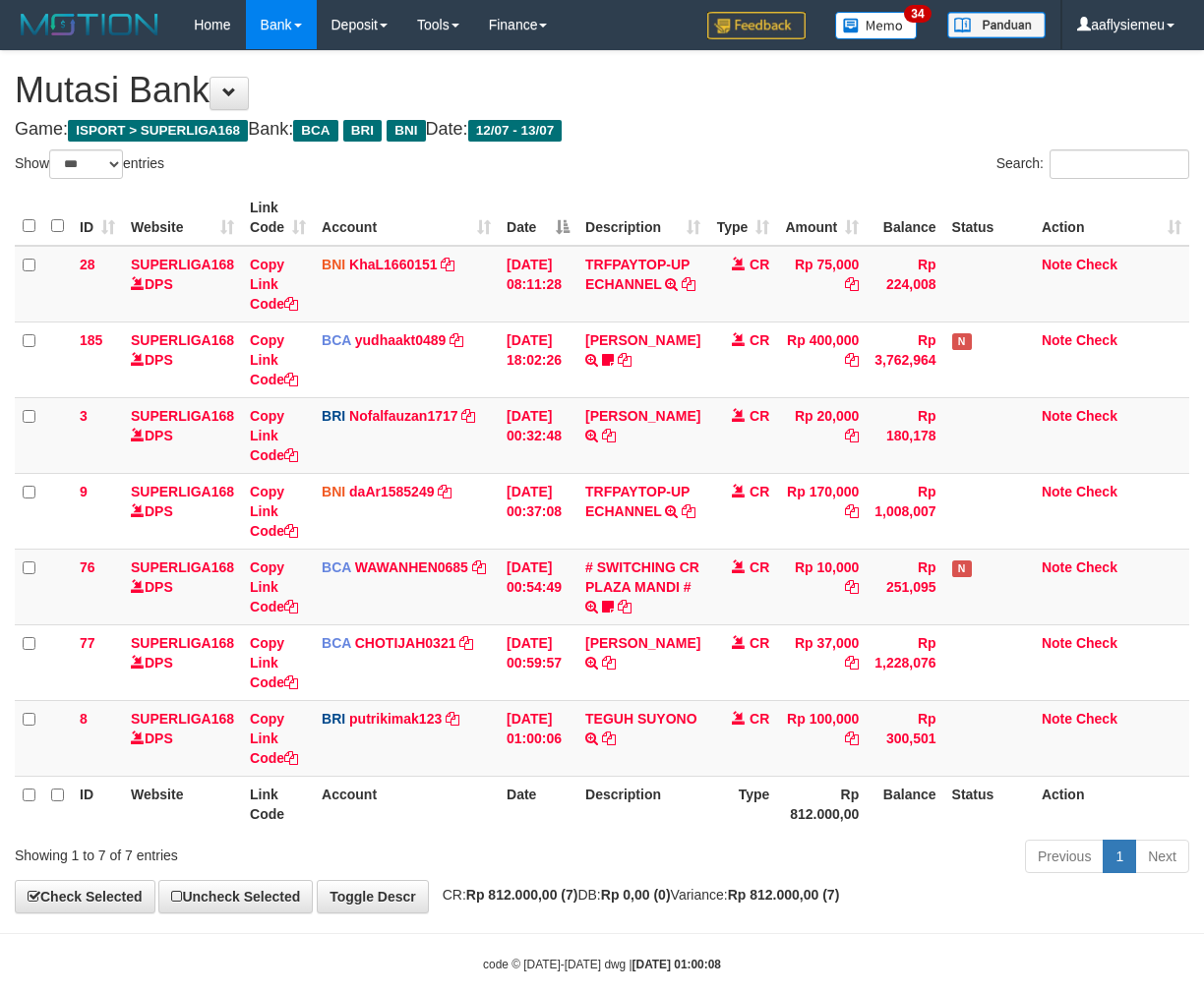 select on "***" 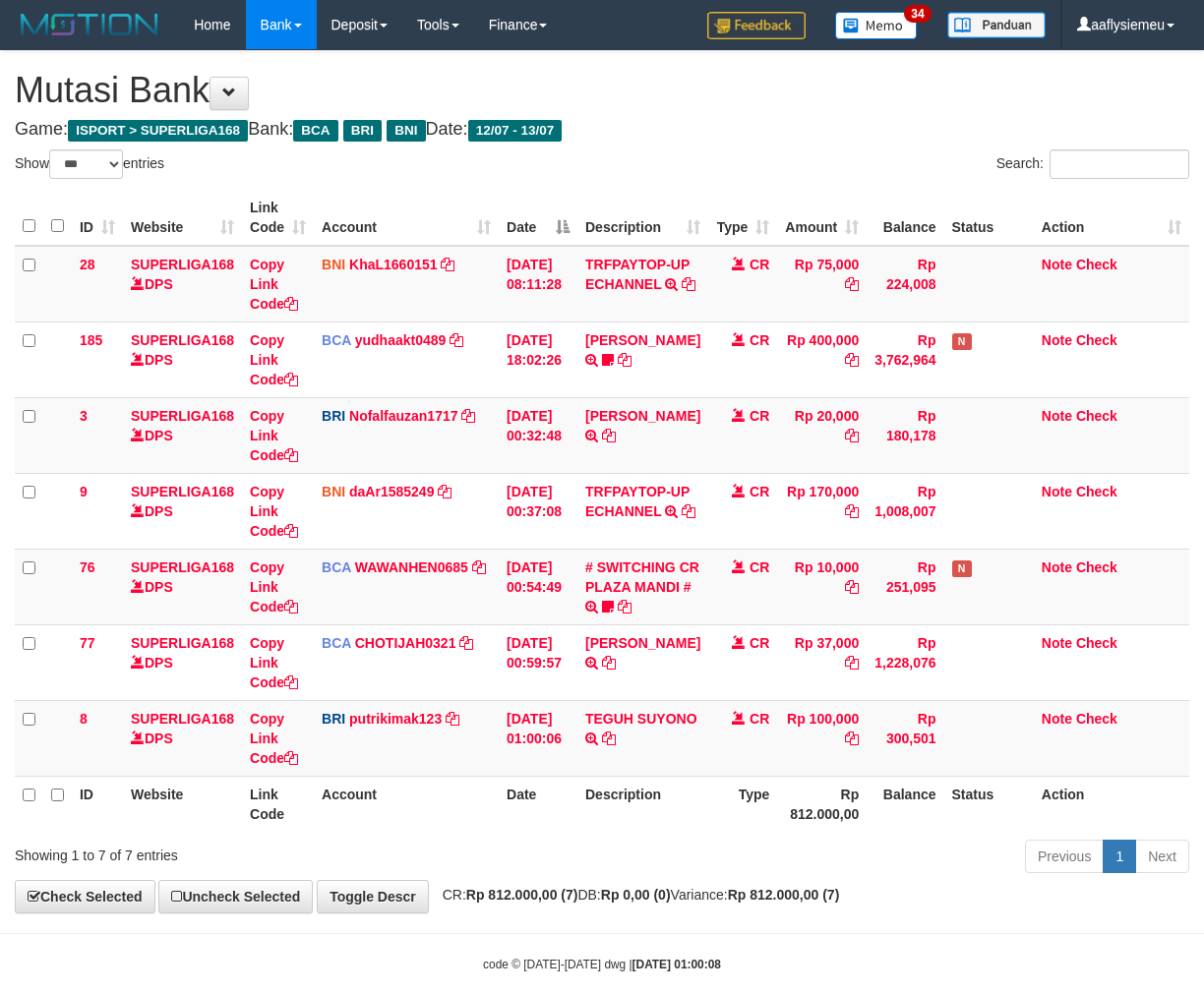 scroll, scrollTop: 0, scrollLeft: 0, axis: both 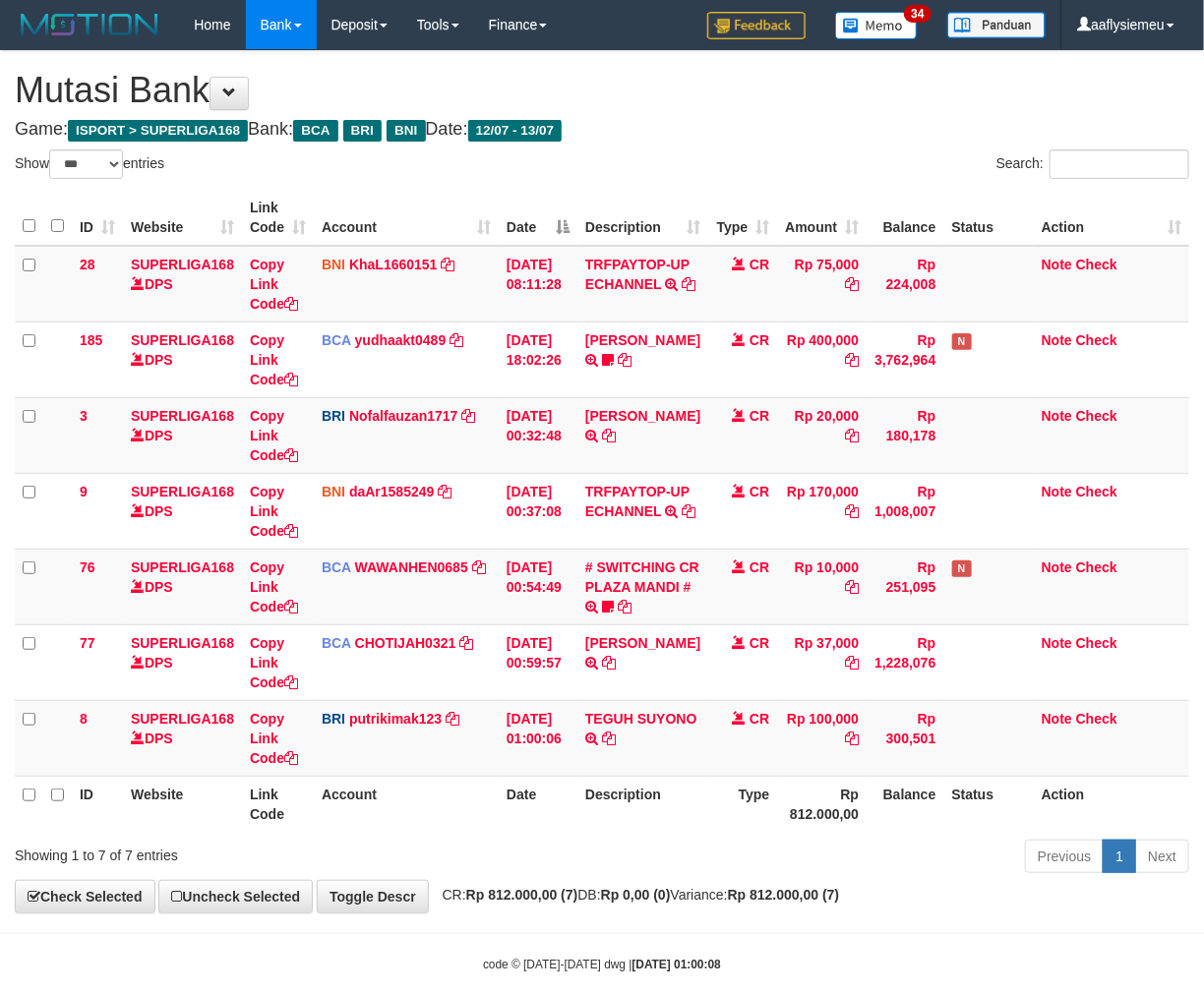 click on "CR" at bounding box center [743, 662] 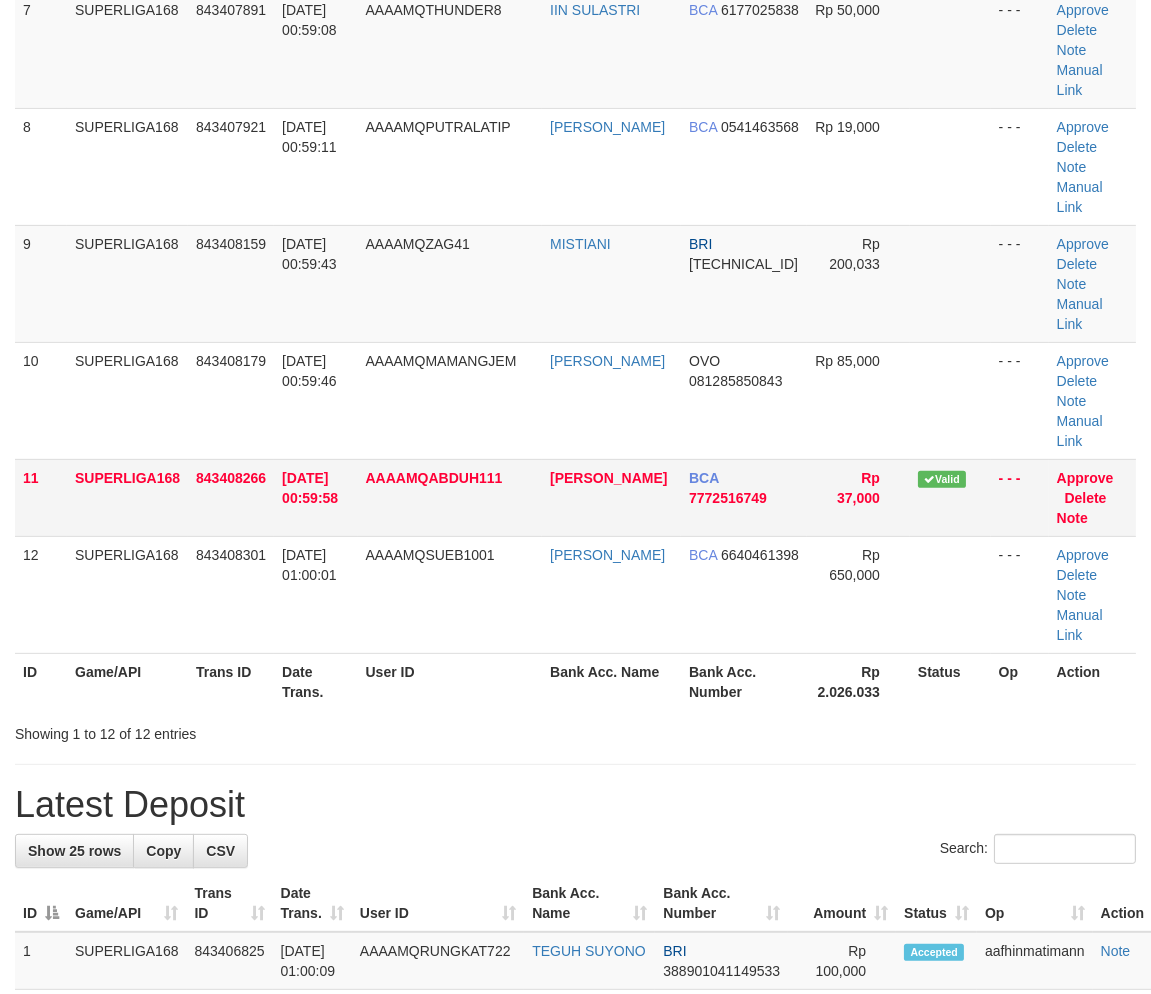 click on "SUPERLIGA168" at bounding box center [127, 497] 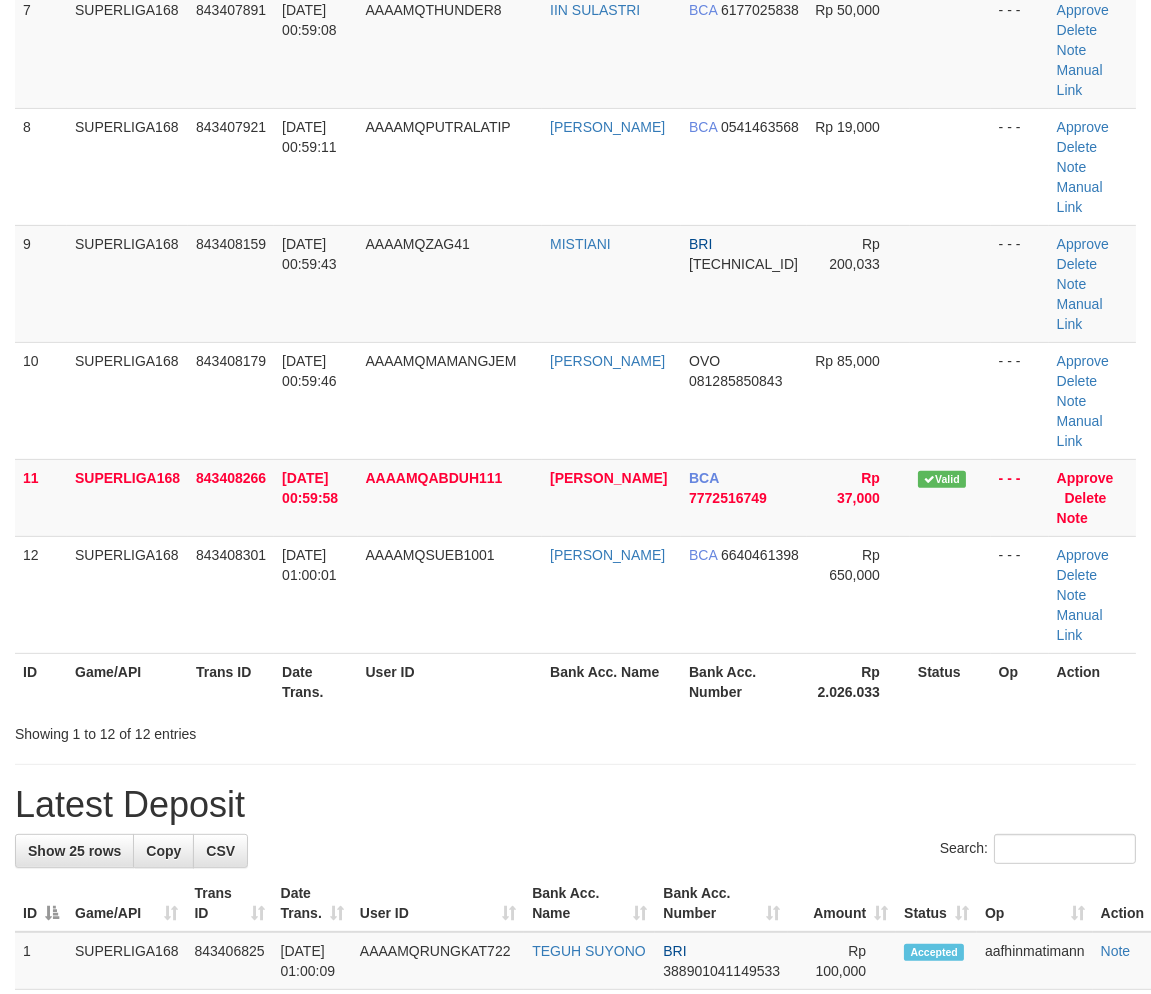 scroll, scrollTop: 1422, scrollLeft: 0, axis: vertical 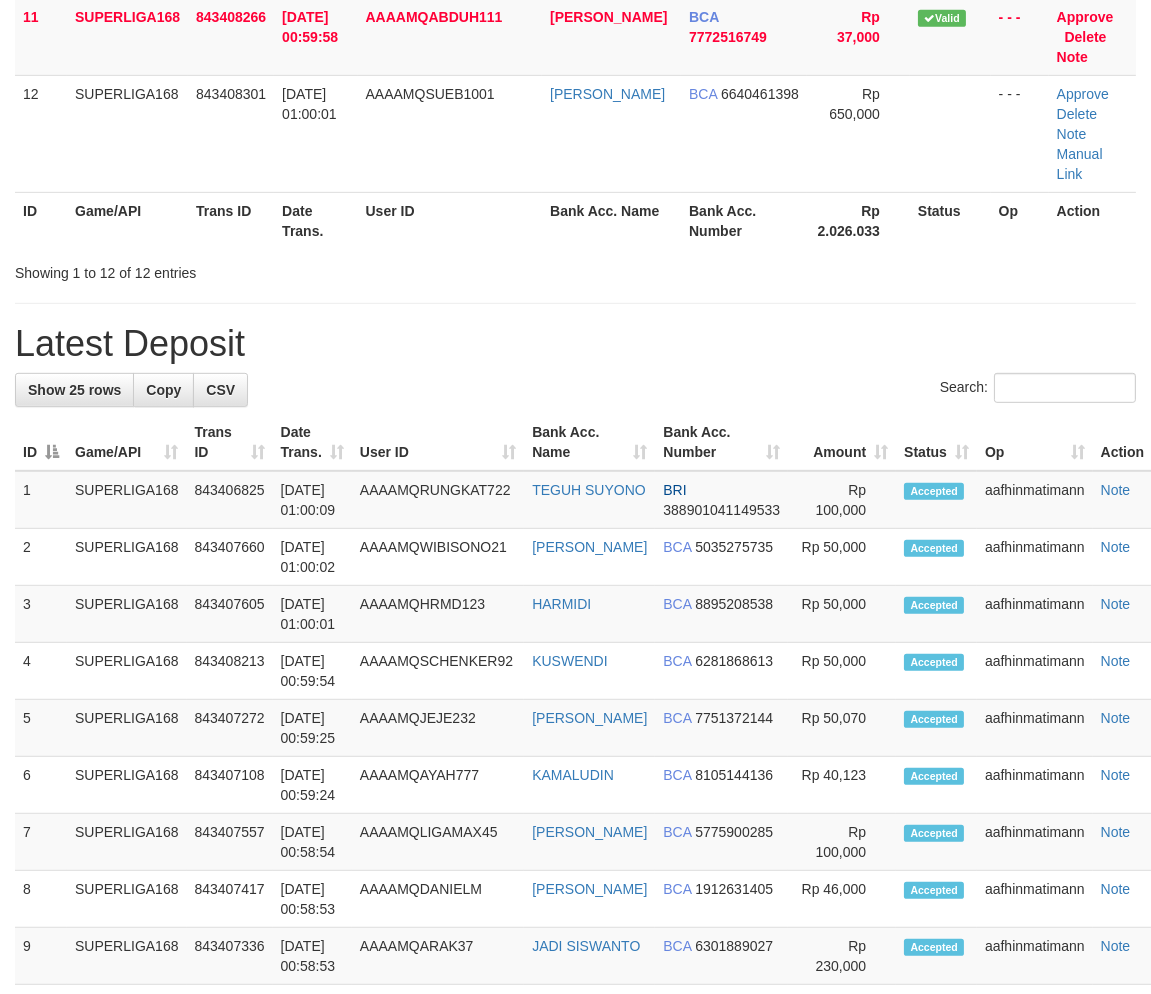drag, startPoint x: 140, startPoint y: 532, endPoint x: 1, endPoint y: 592, distance: 151.39684 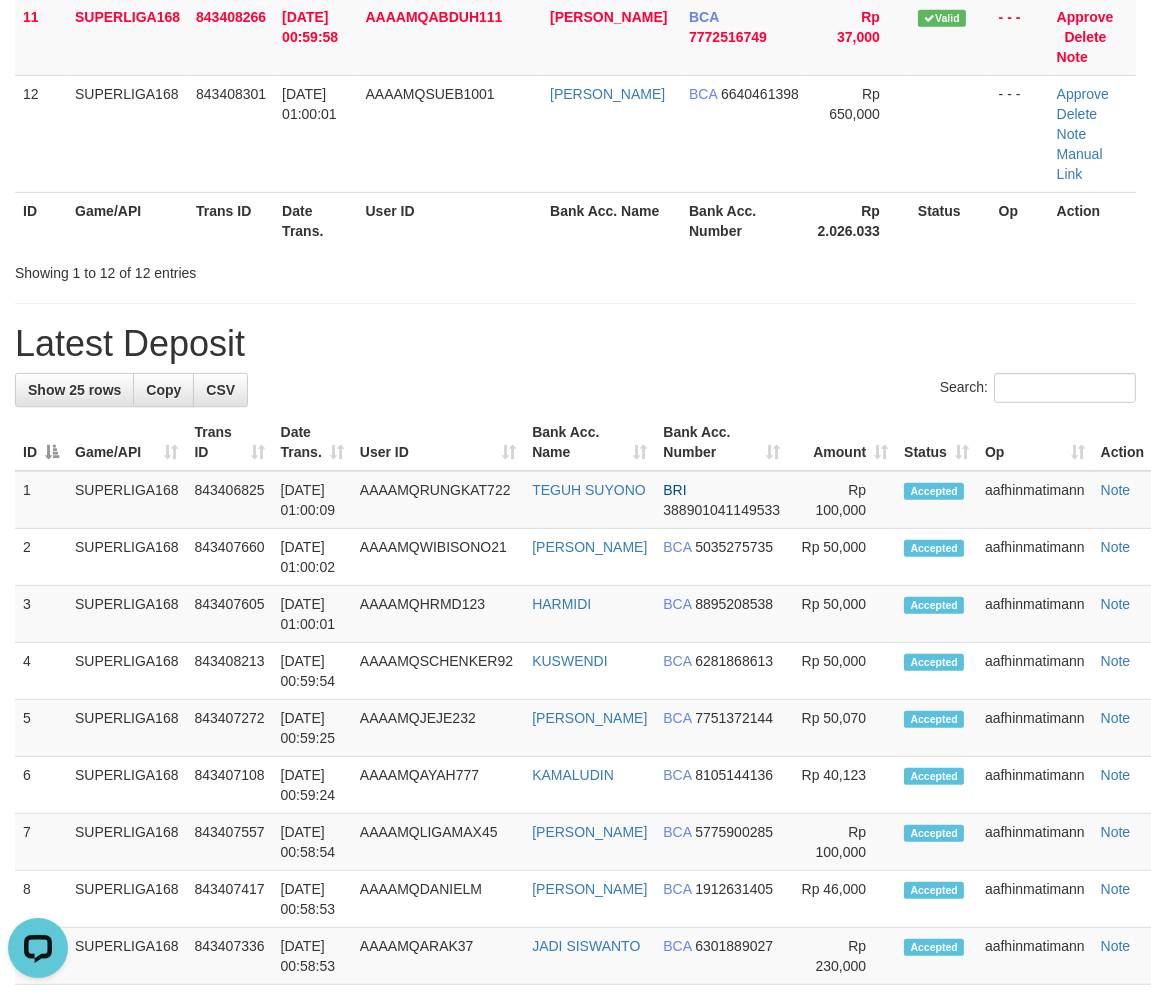 scroll, scrollTop: 0, scrollLeft: 0, axis: both 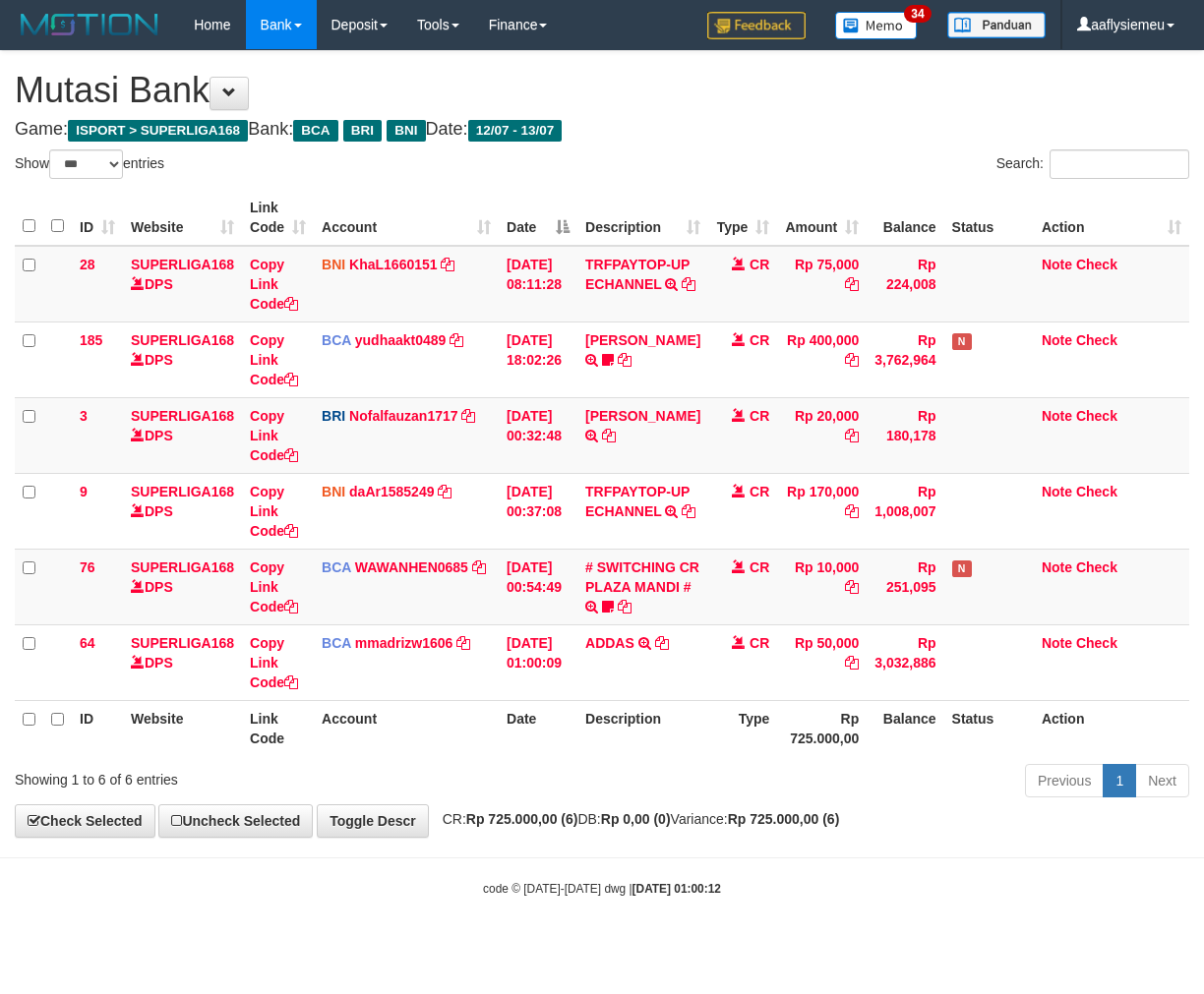 select on "***" 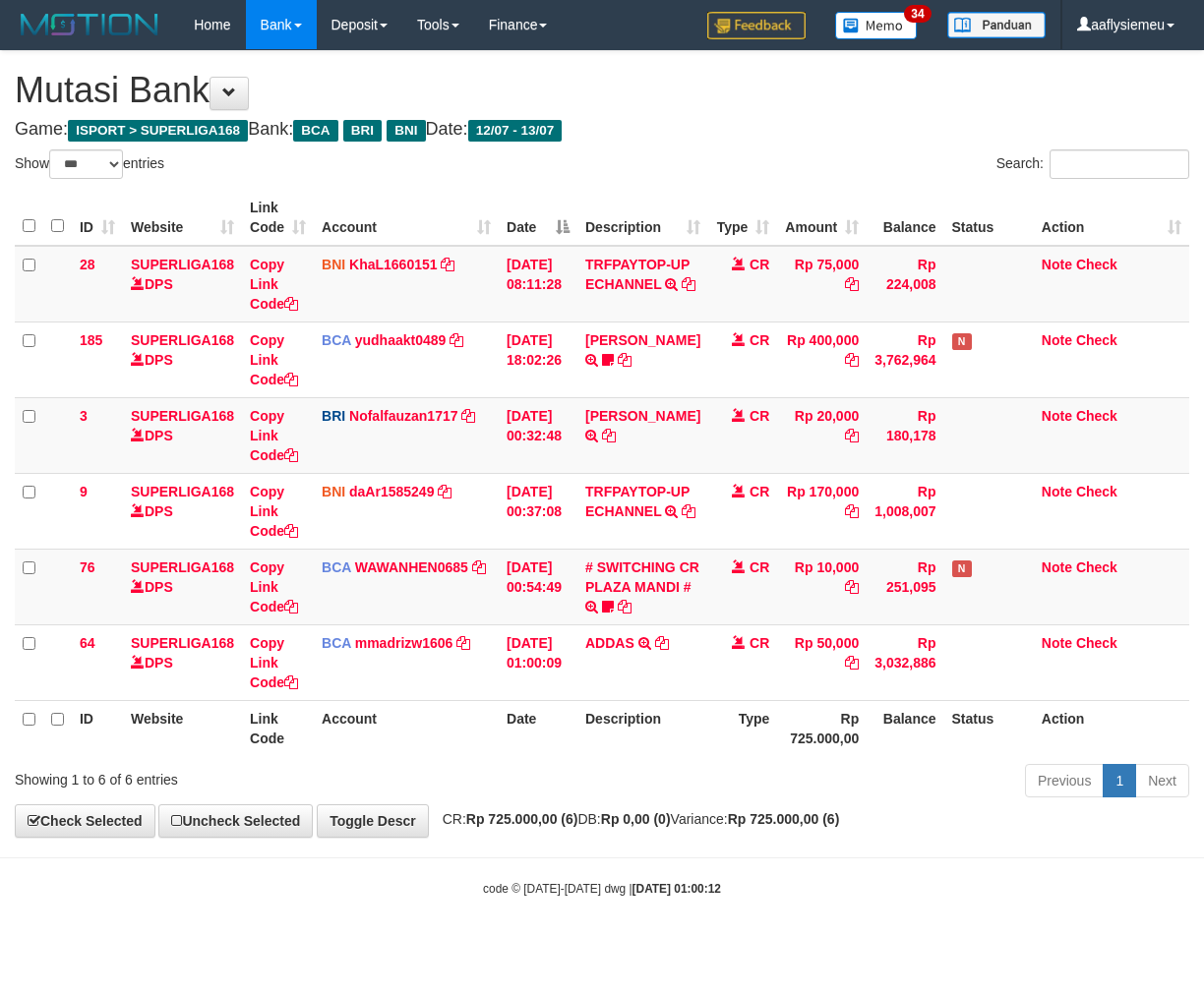 scroll, scrollTop: 0, scrollLeft: 0, axis: both 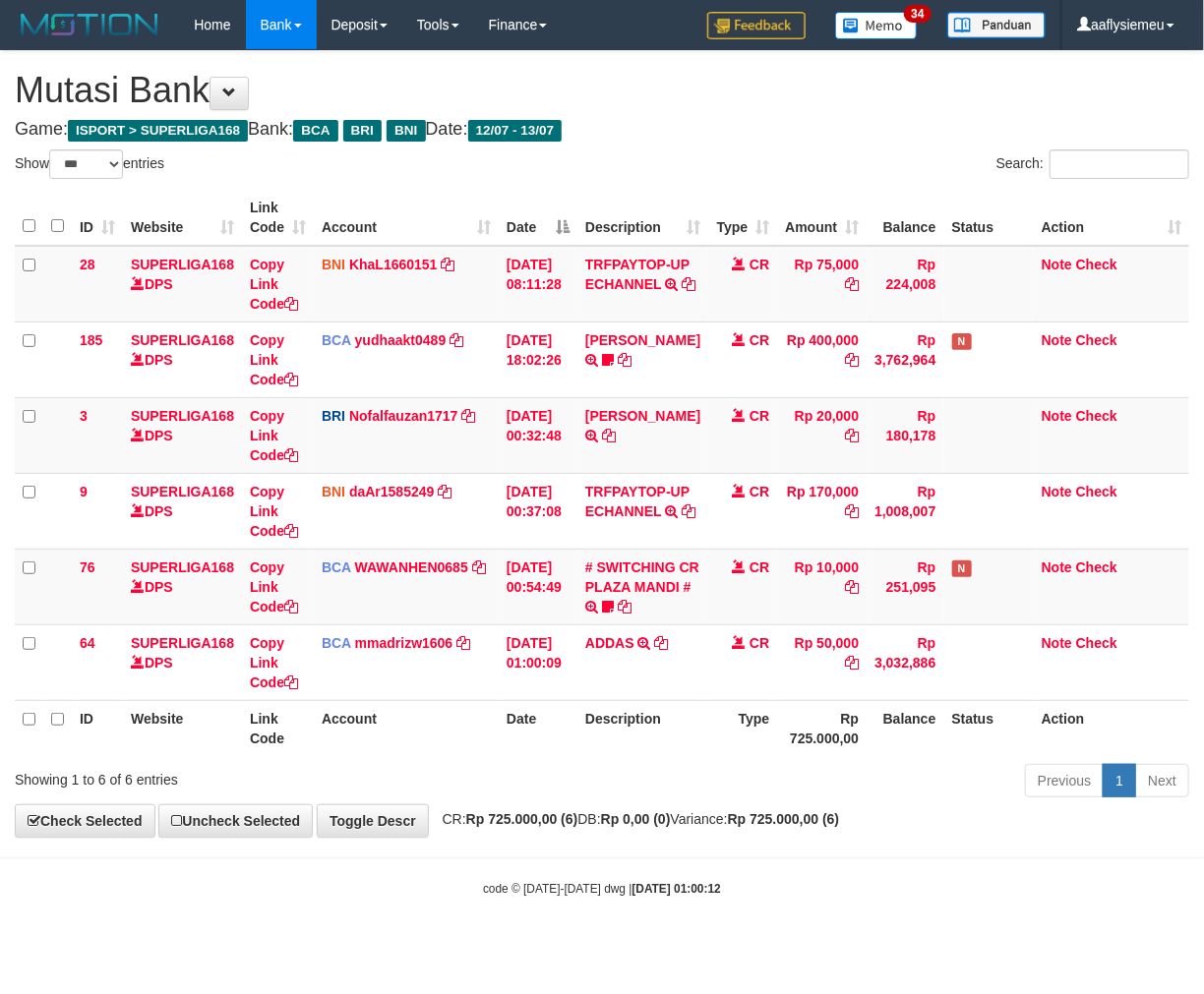 click on "Description" at bounding box center (642, 728) 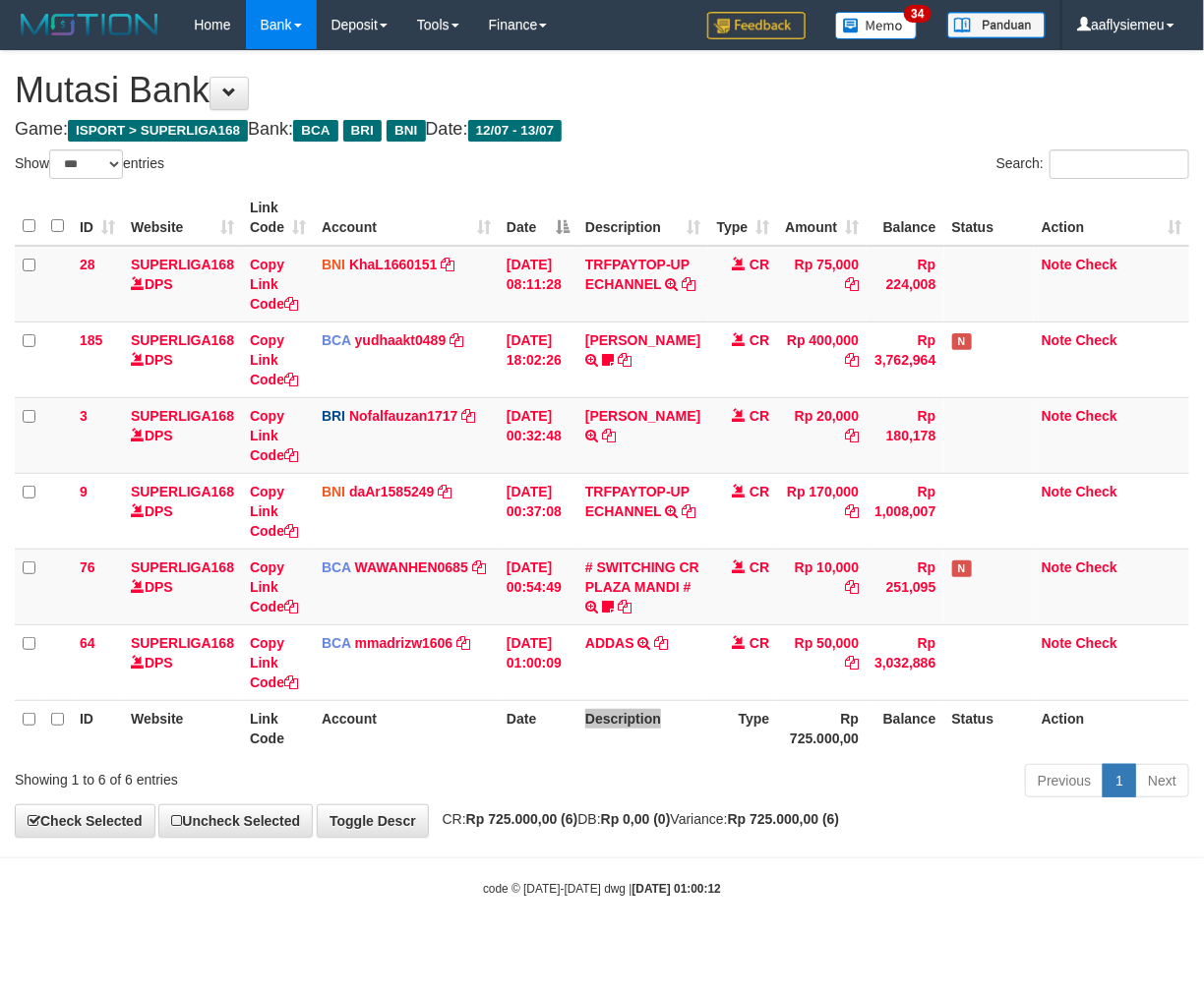 drag, startPoint x: 651, startPoint y: 807, endPoint x: 1210, endPoint y: 604, distance: 594.71842 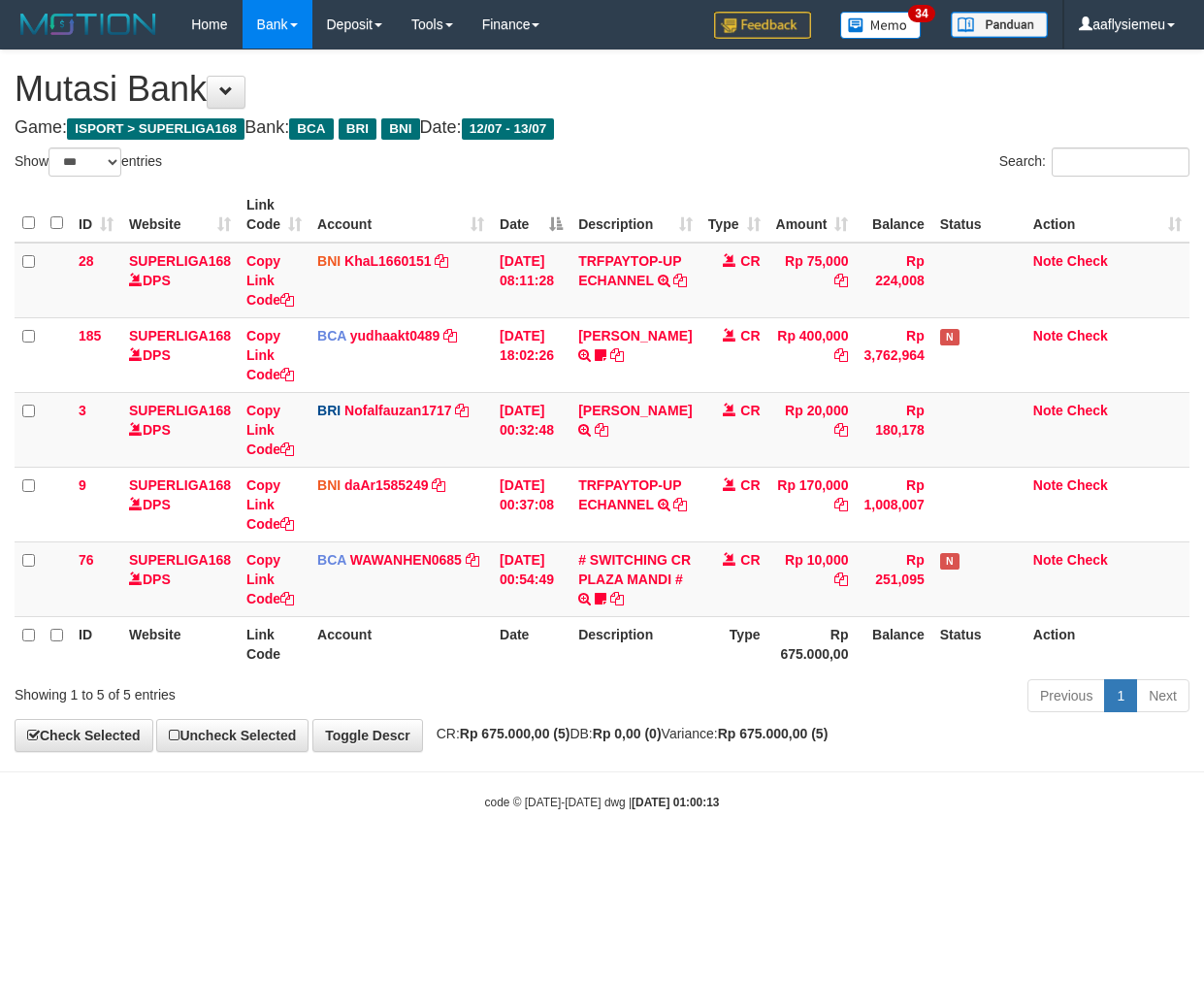 select on "***" 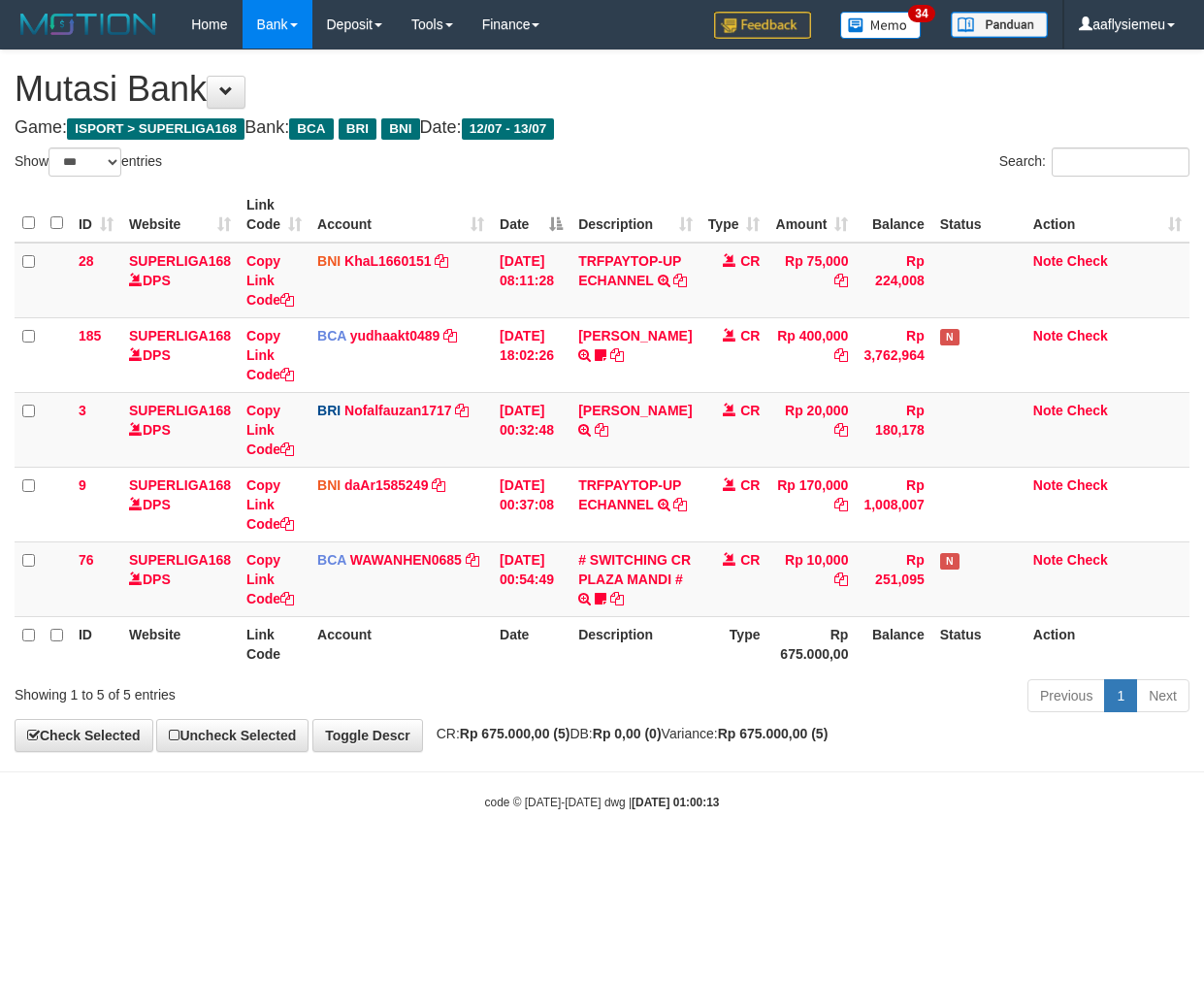 scroll, scrollTop: 0, scrollLeft: 0, axis: both 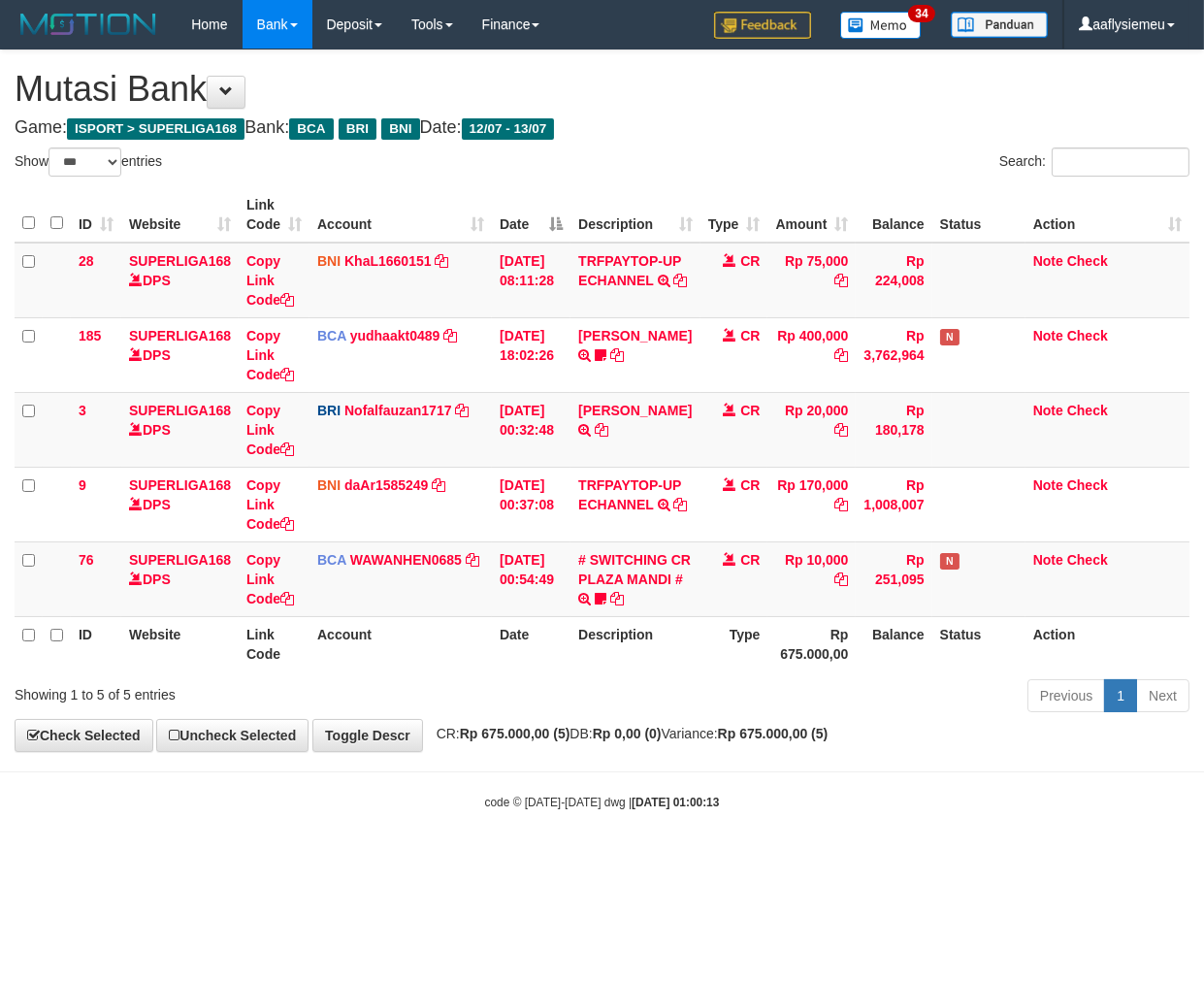 click on "Previous 1 Next" at bounding box center [853, 698] 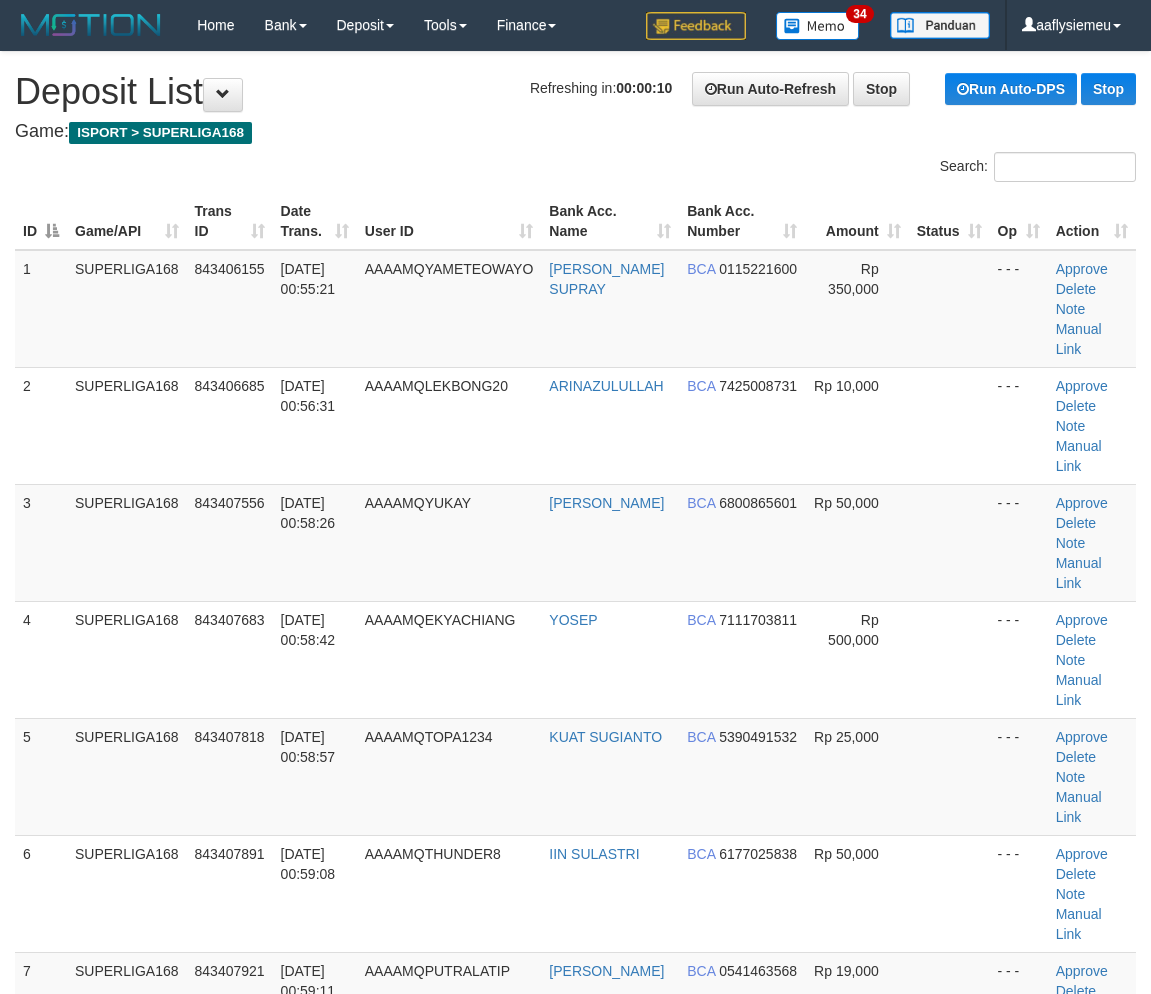 scroll, scrollTop: 1193, scrollLeft: 0, axis: vertical 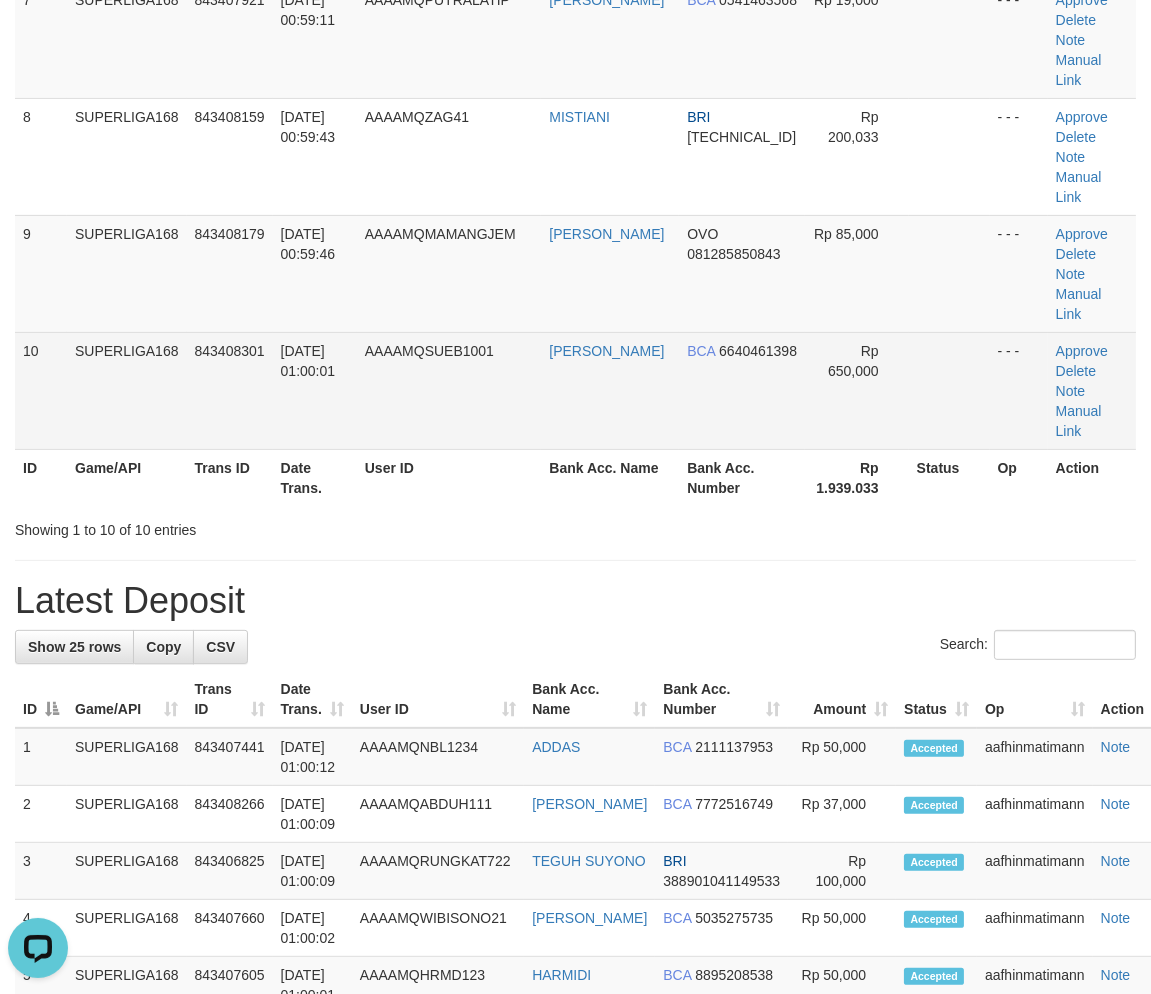 drag, startPoint x: 387, startPoint y: 380, endPoint x: 365, endPoint y: 395, distance: 26.627054 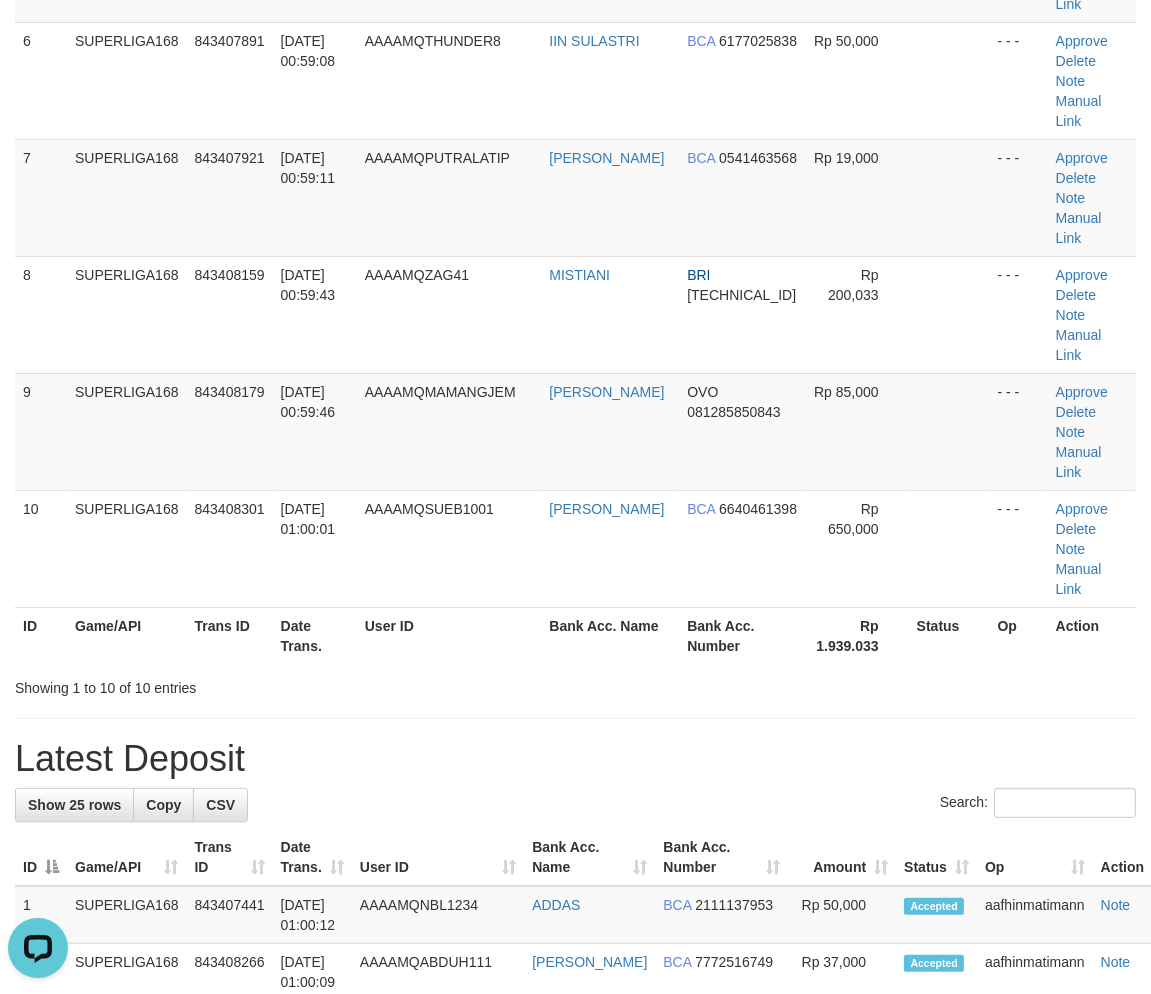 scroll, scrollTop: 526, scrollLeft: 0, axis: vertical 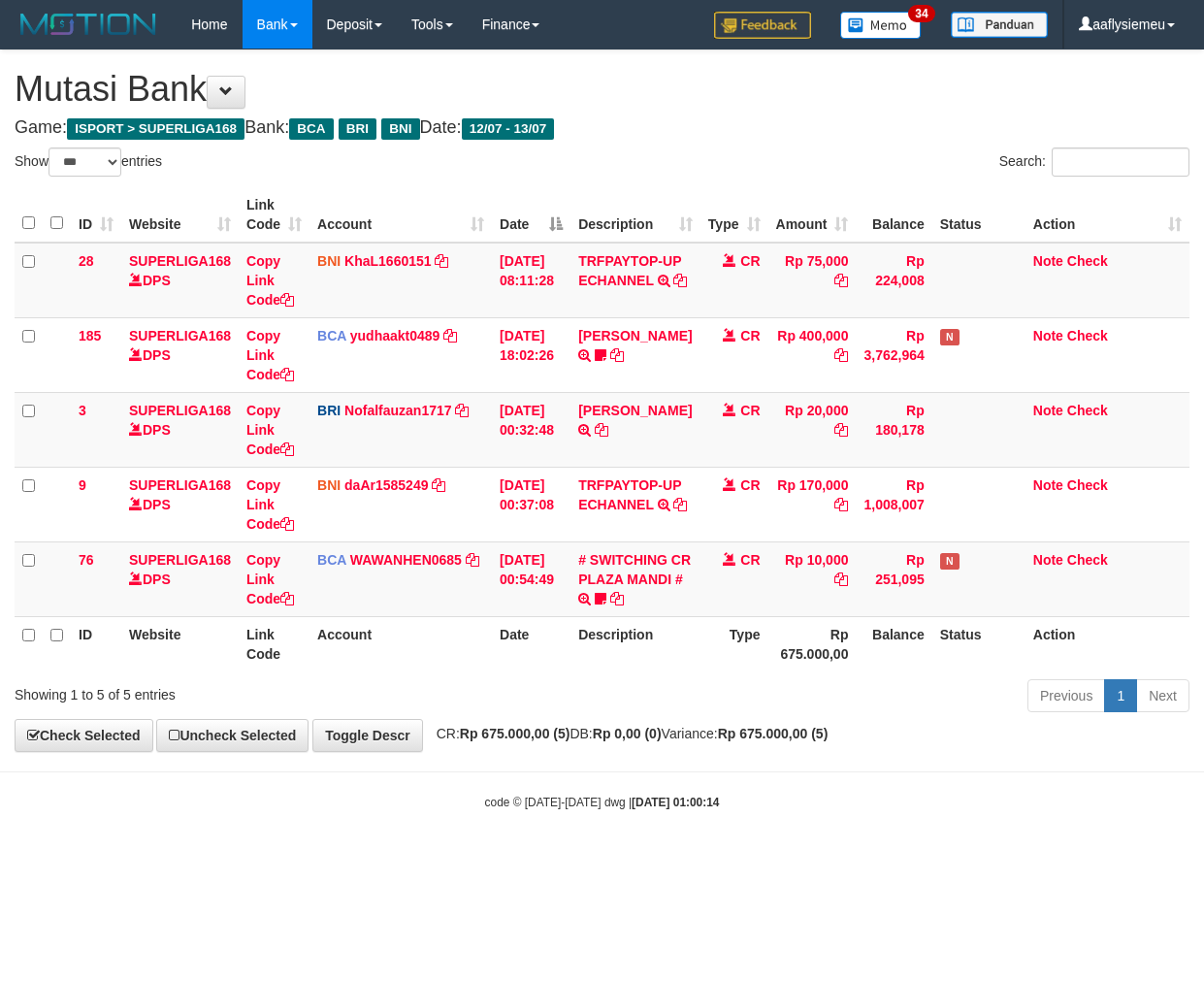 select on "***" 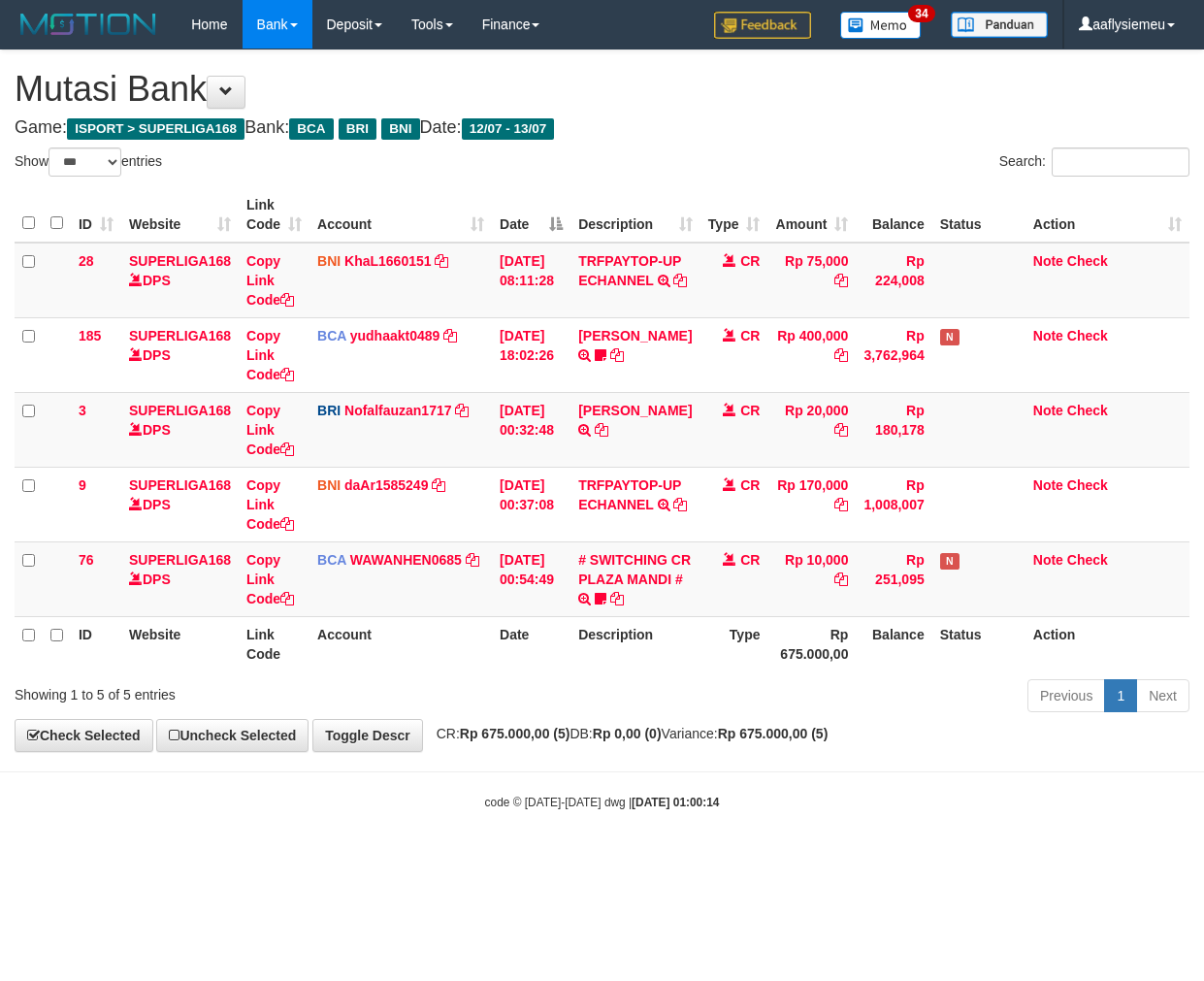 scroll, scrollTop: 0, scrollLeft: 0, axis: both 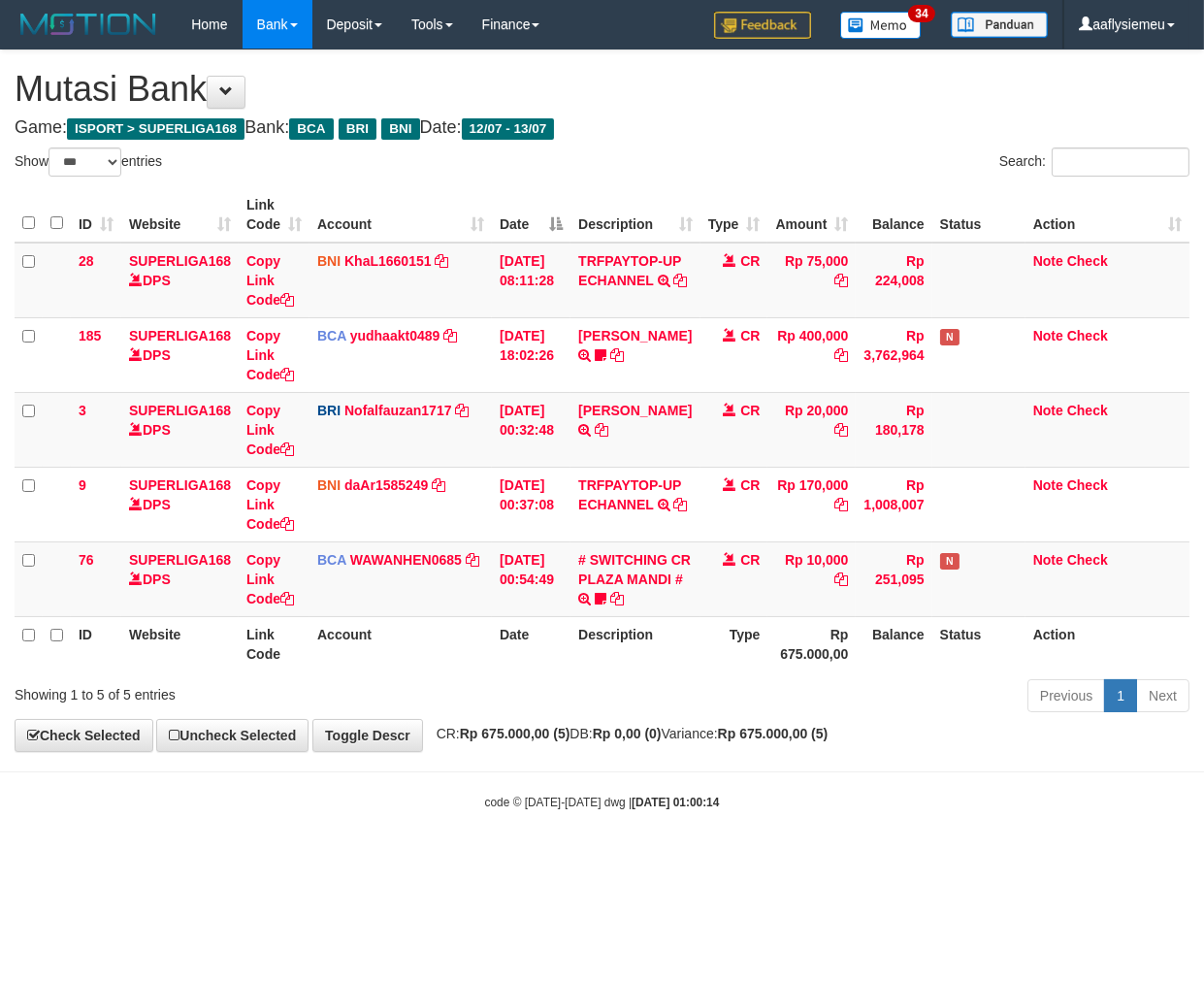click on "Previous 1 Next" at bounding box center (853, 698) 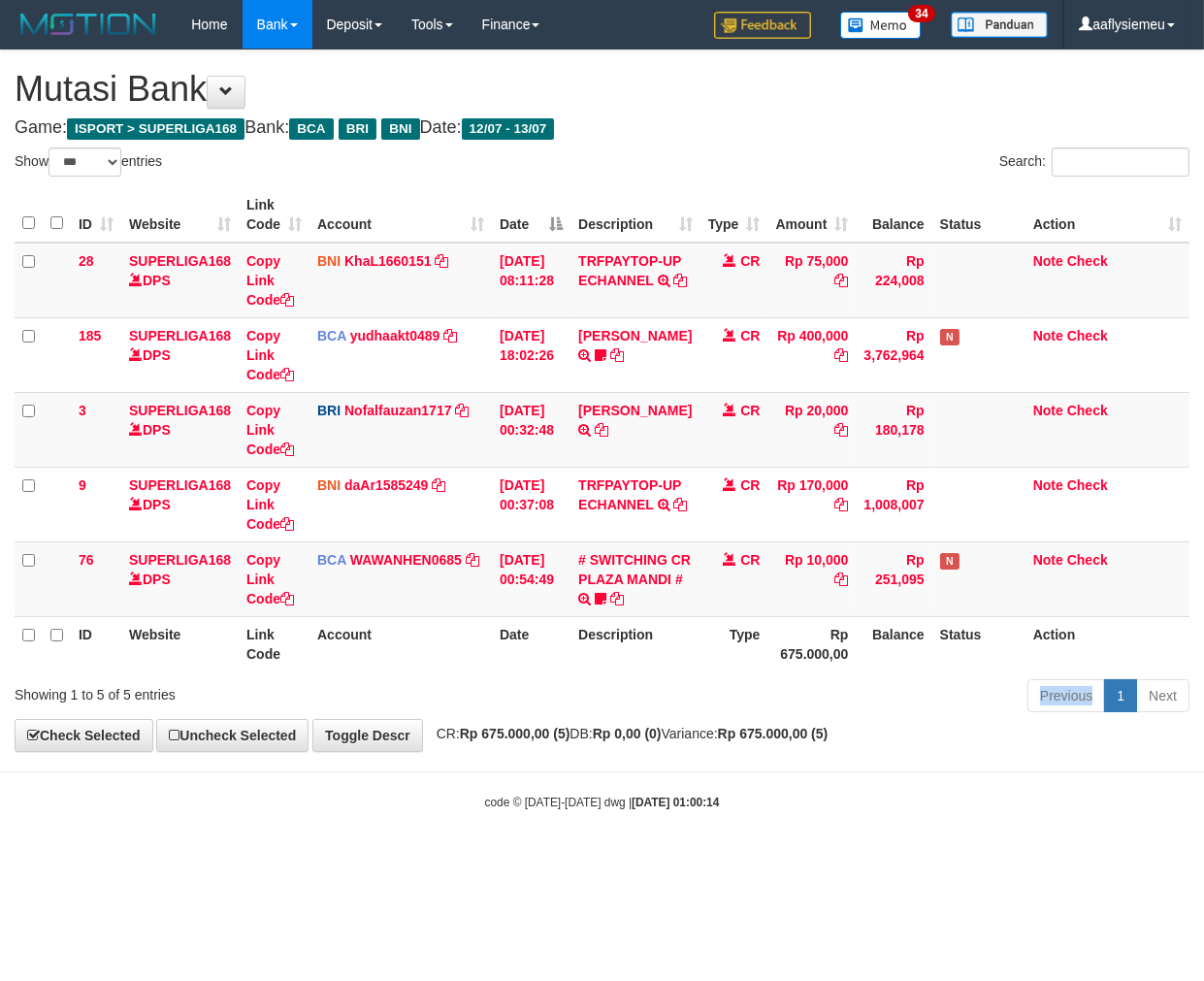 click on "Previous 1 Next" at bounding box center [853, 698] 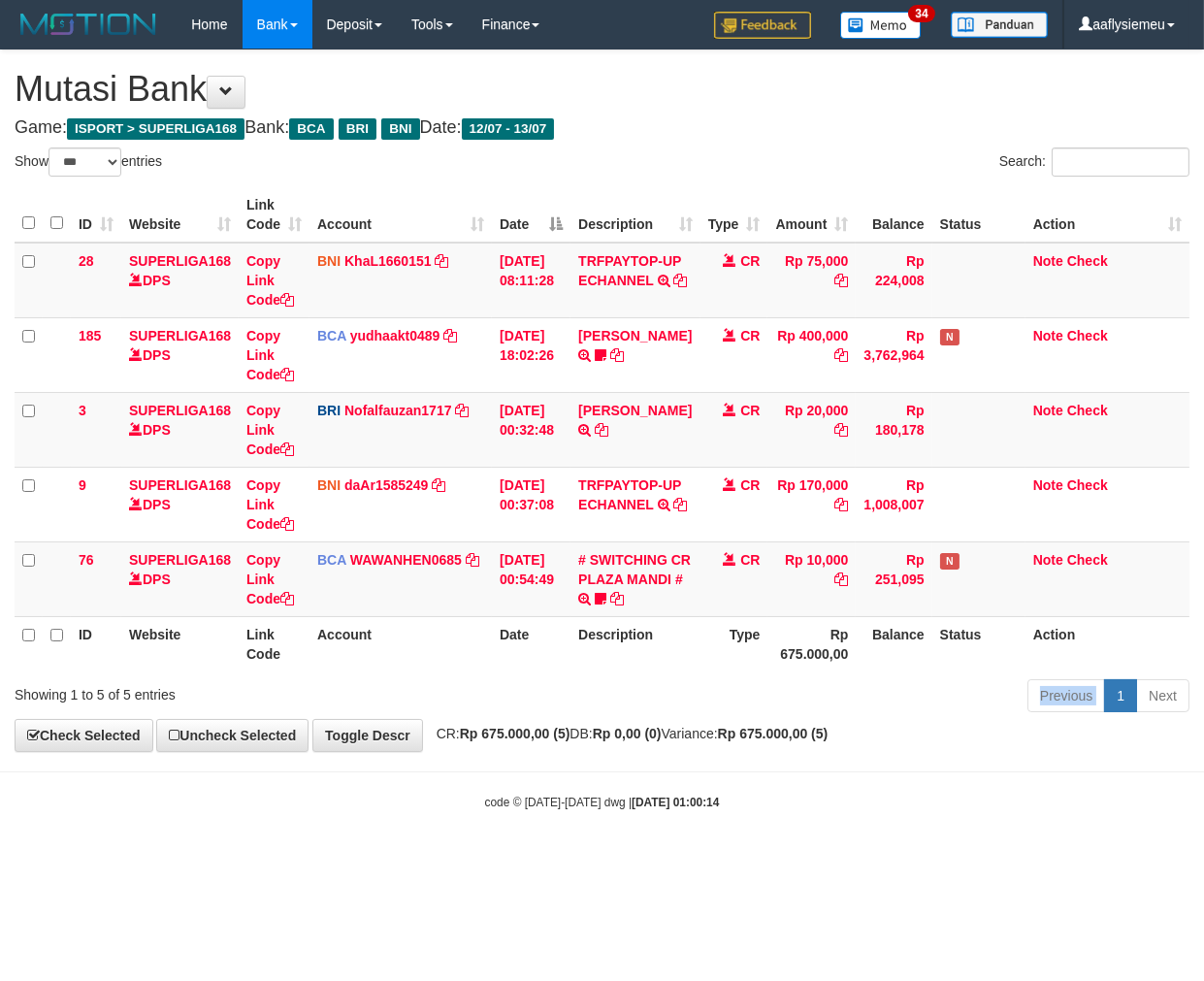 click on "Previous 1 Next" at bounding box center (853, 698) 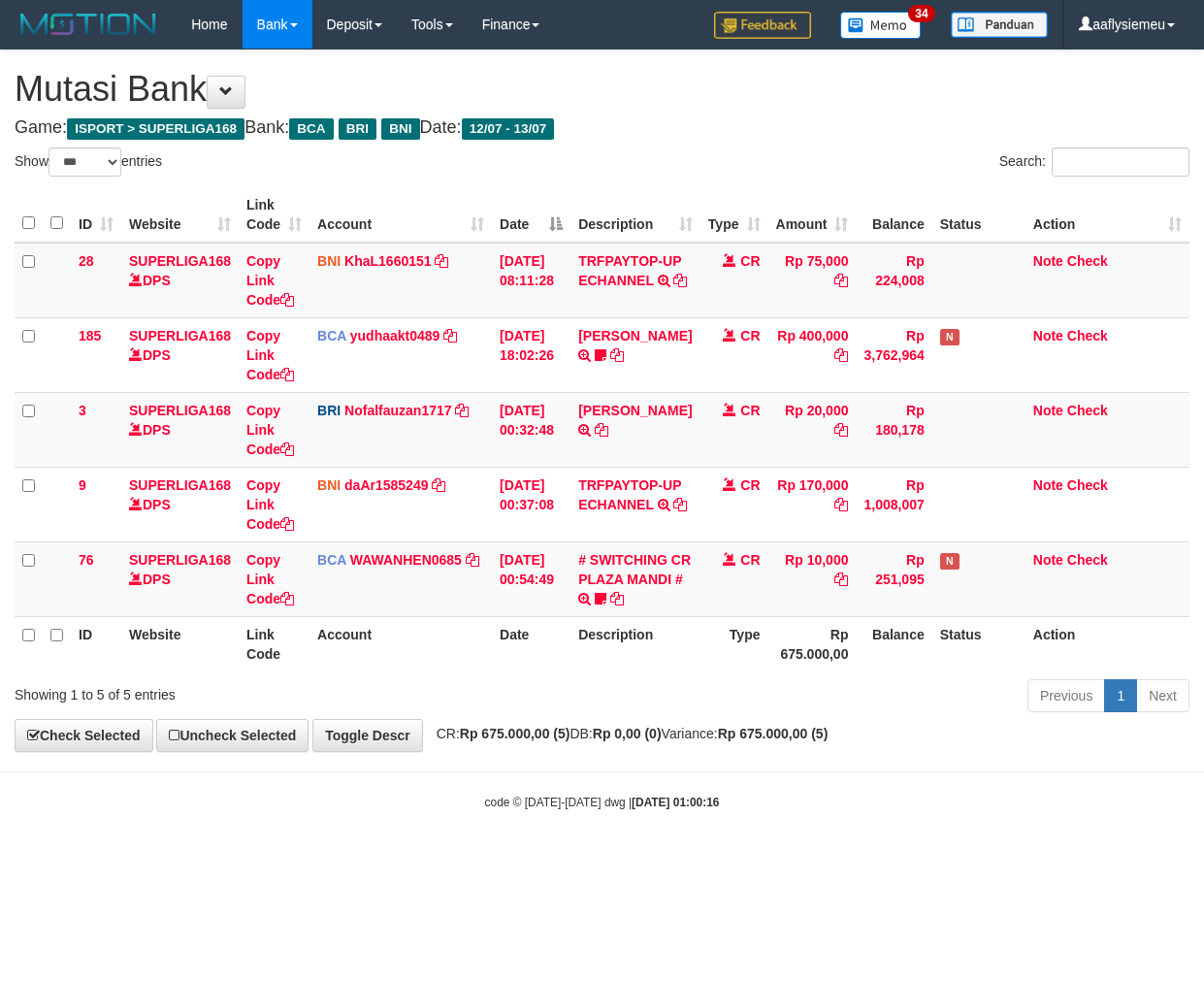 select on "***" 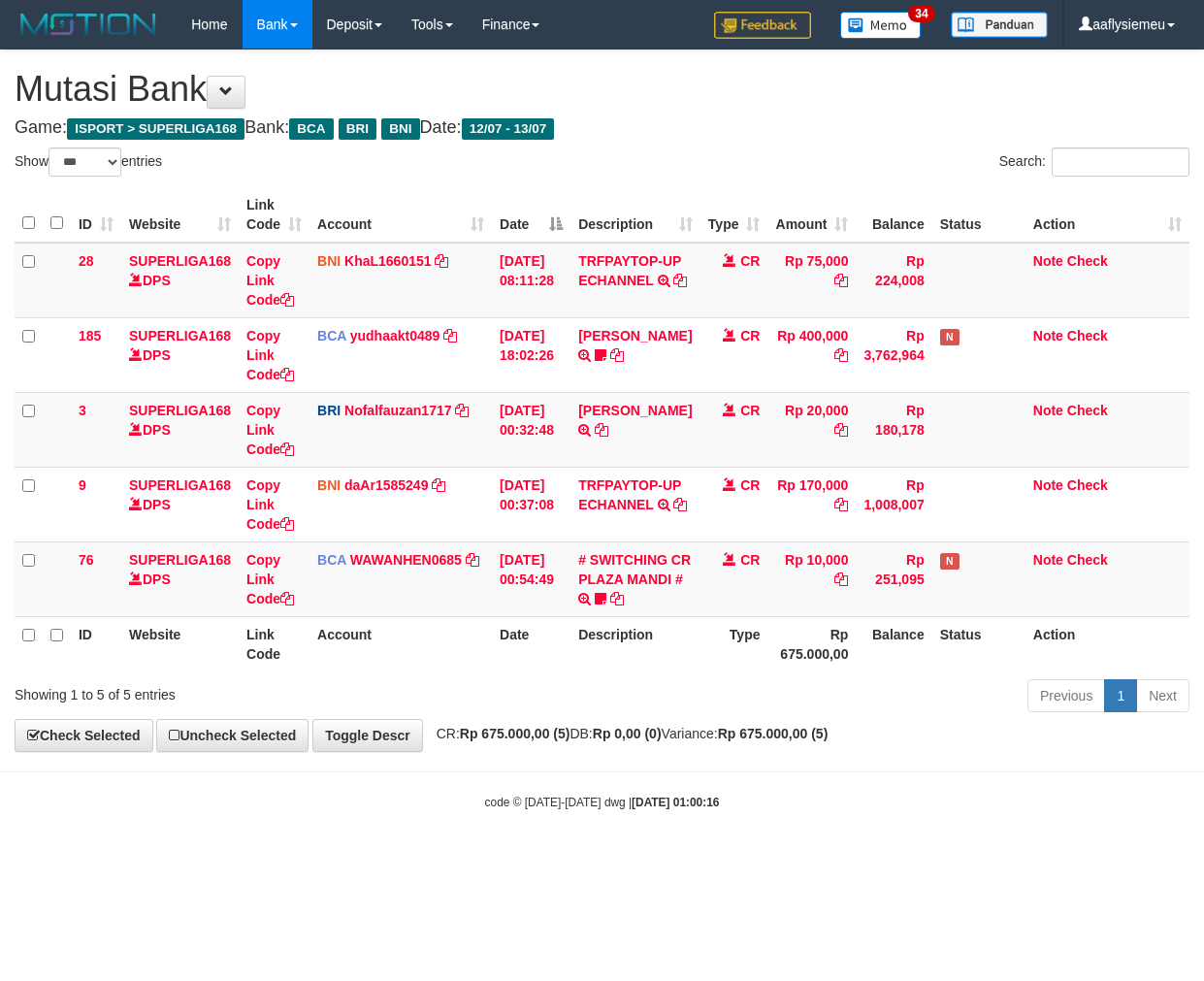 scroll, scrollTop: 0, scrollLeft: 0, axis: both 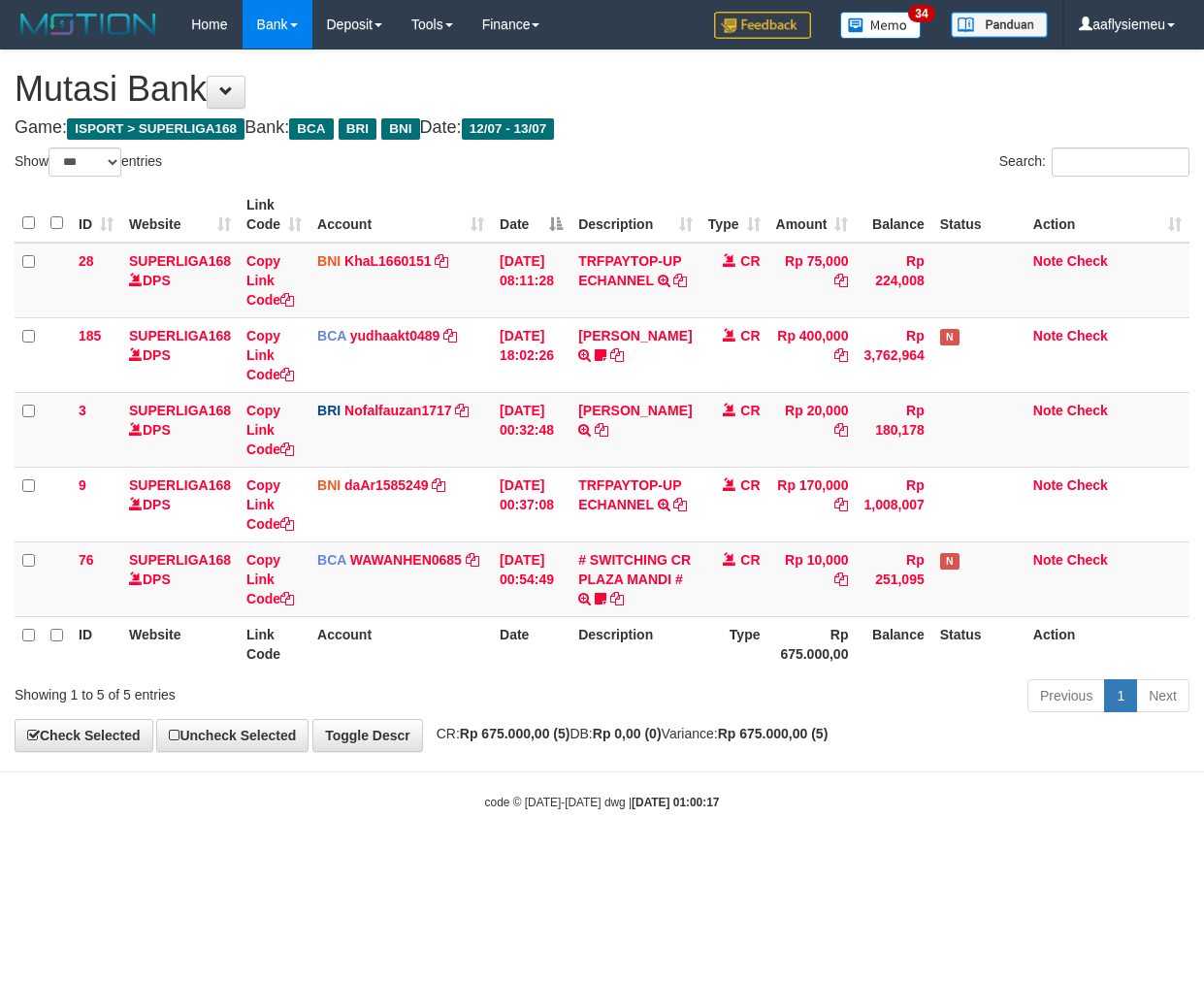 select on "***" 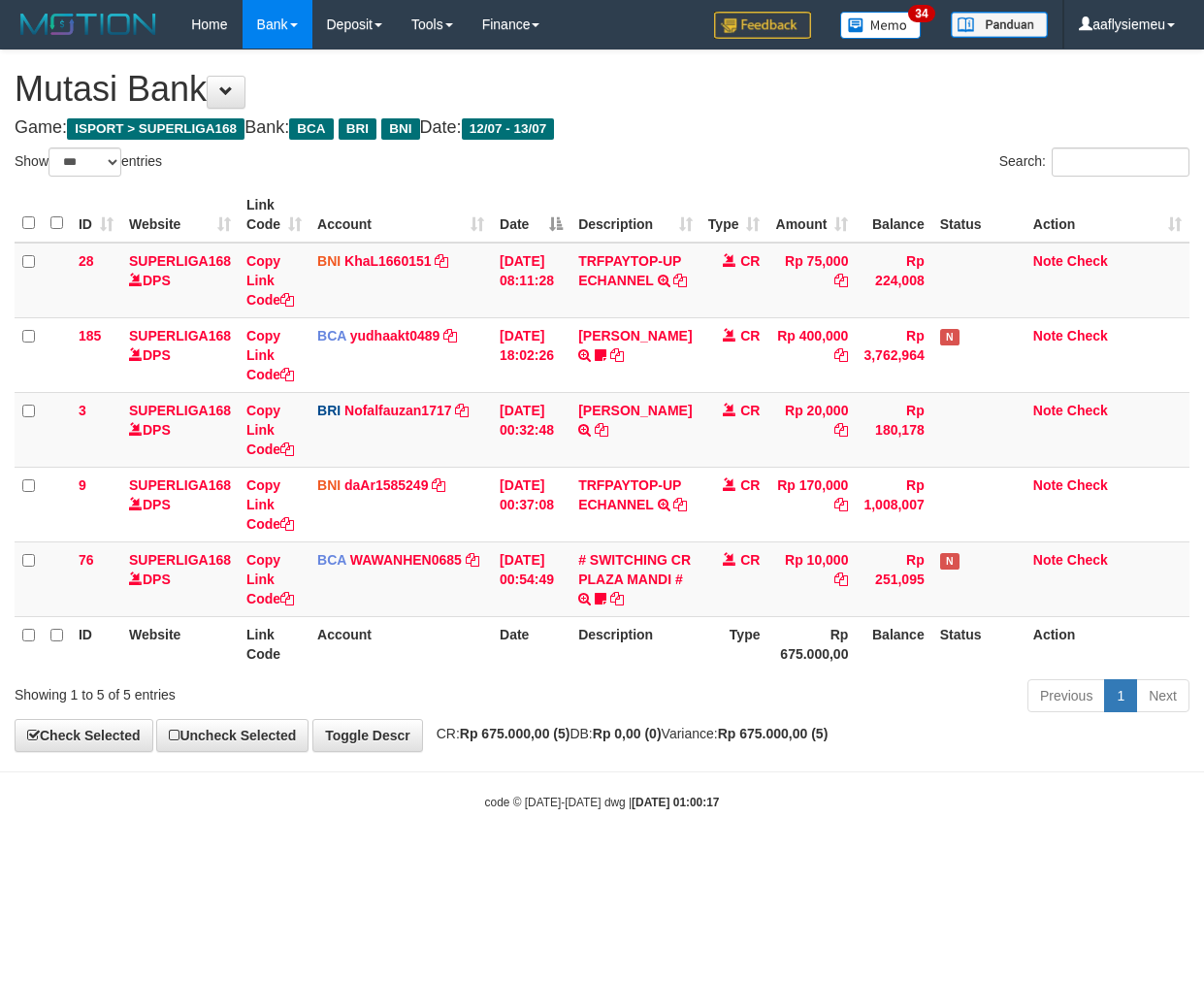 scroll, scrollTop: 0, scrollLeft: 0, axis: both 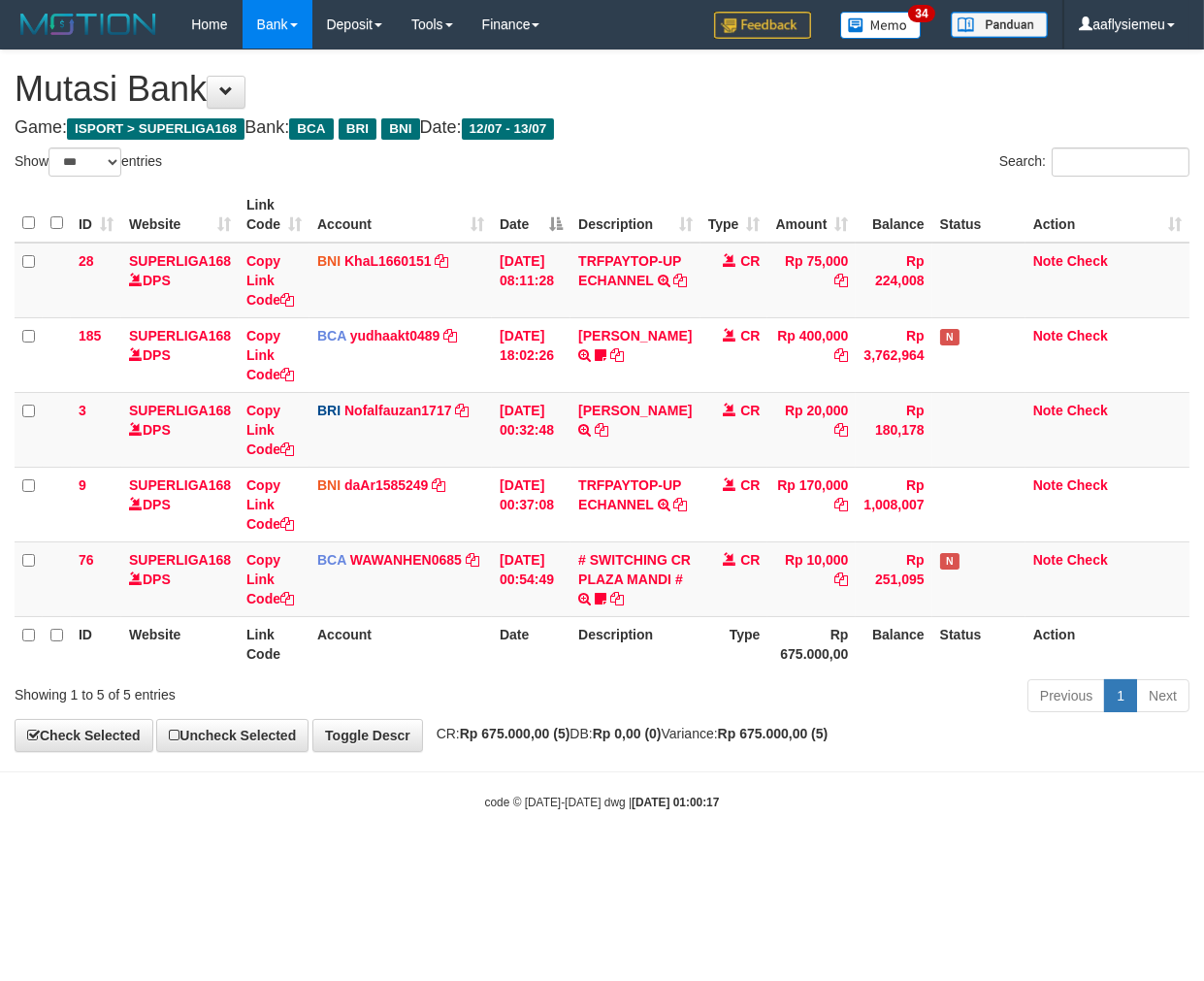 click on "Balance" at bounding box center (894, 643) 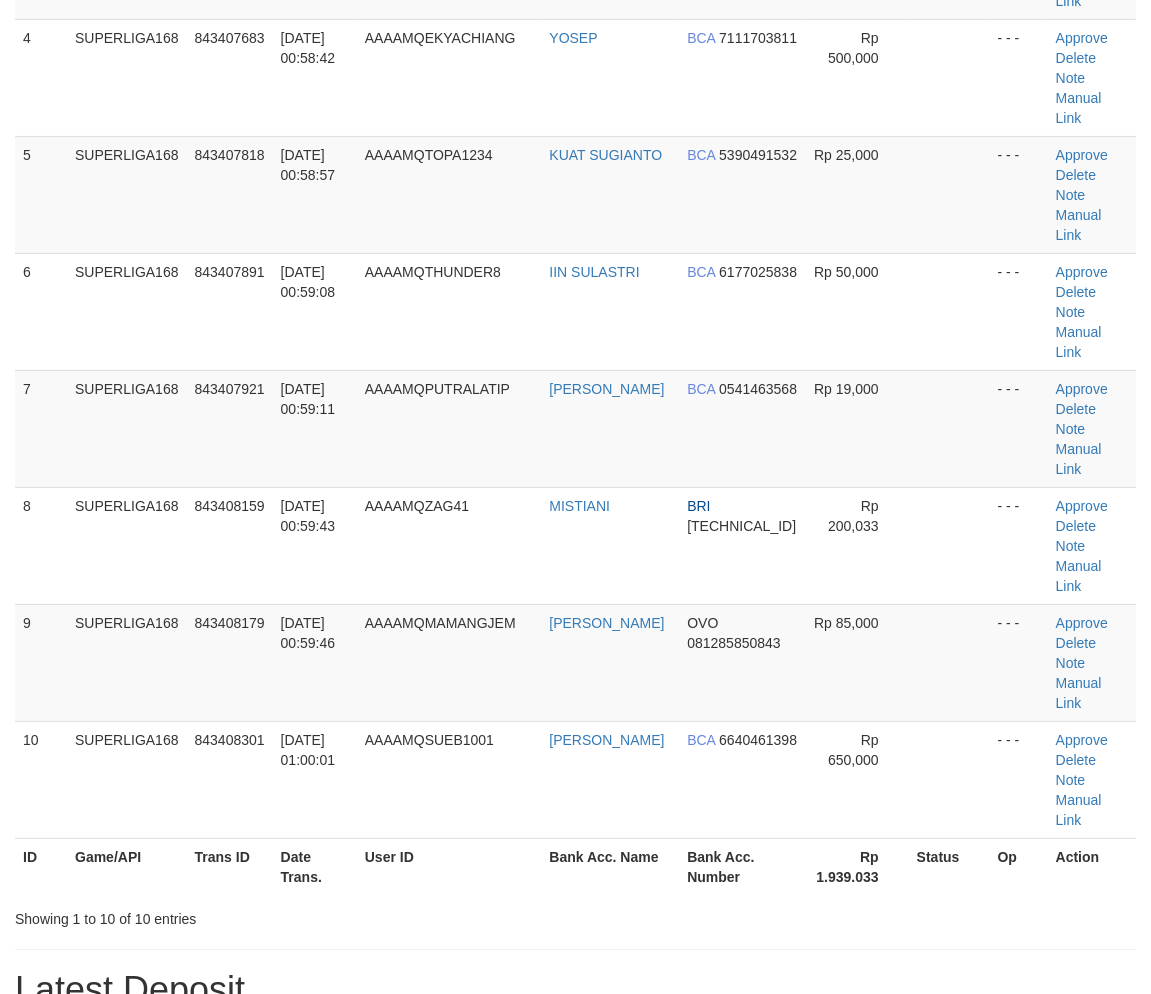 scroll, scrollTop: 580, scrollLeft: 0, axis: vertical 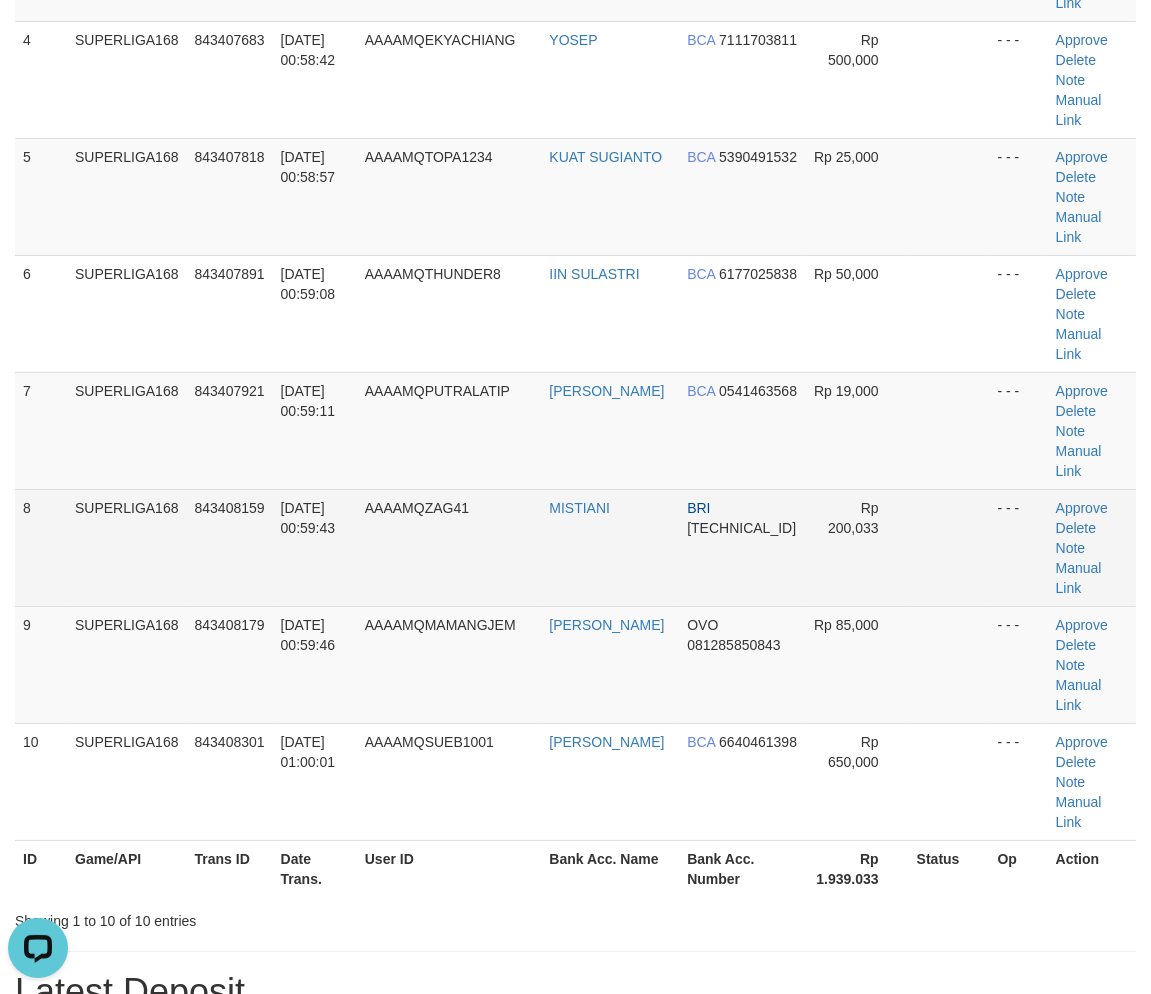 drag, startPoint x: 122, startPoint y: 516, endPoint x: 4, endPoint y: 570, distance: 129.76903 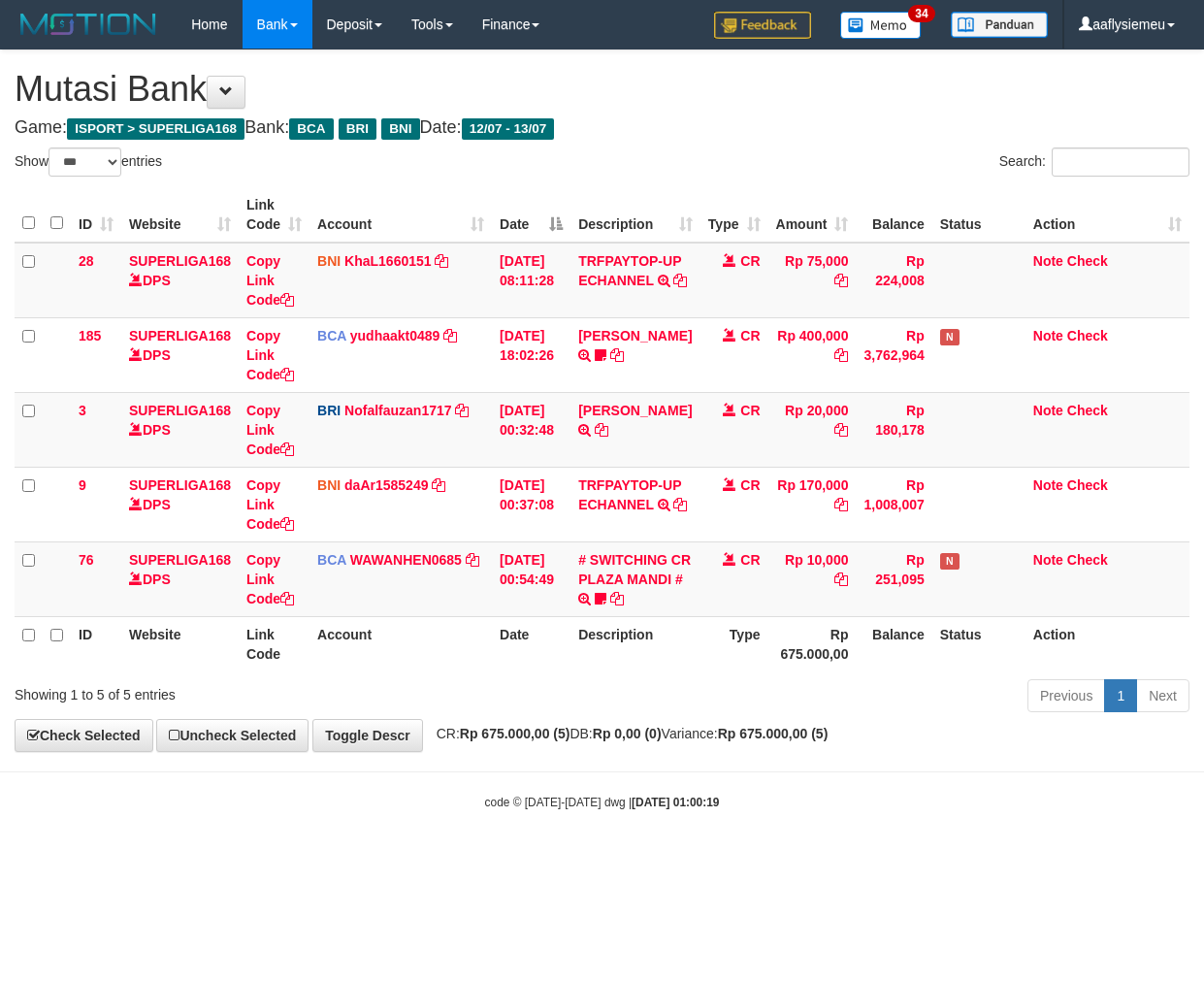 select on "***" 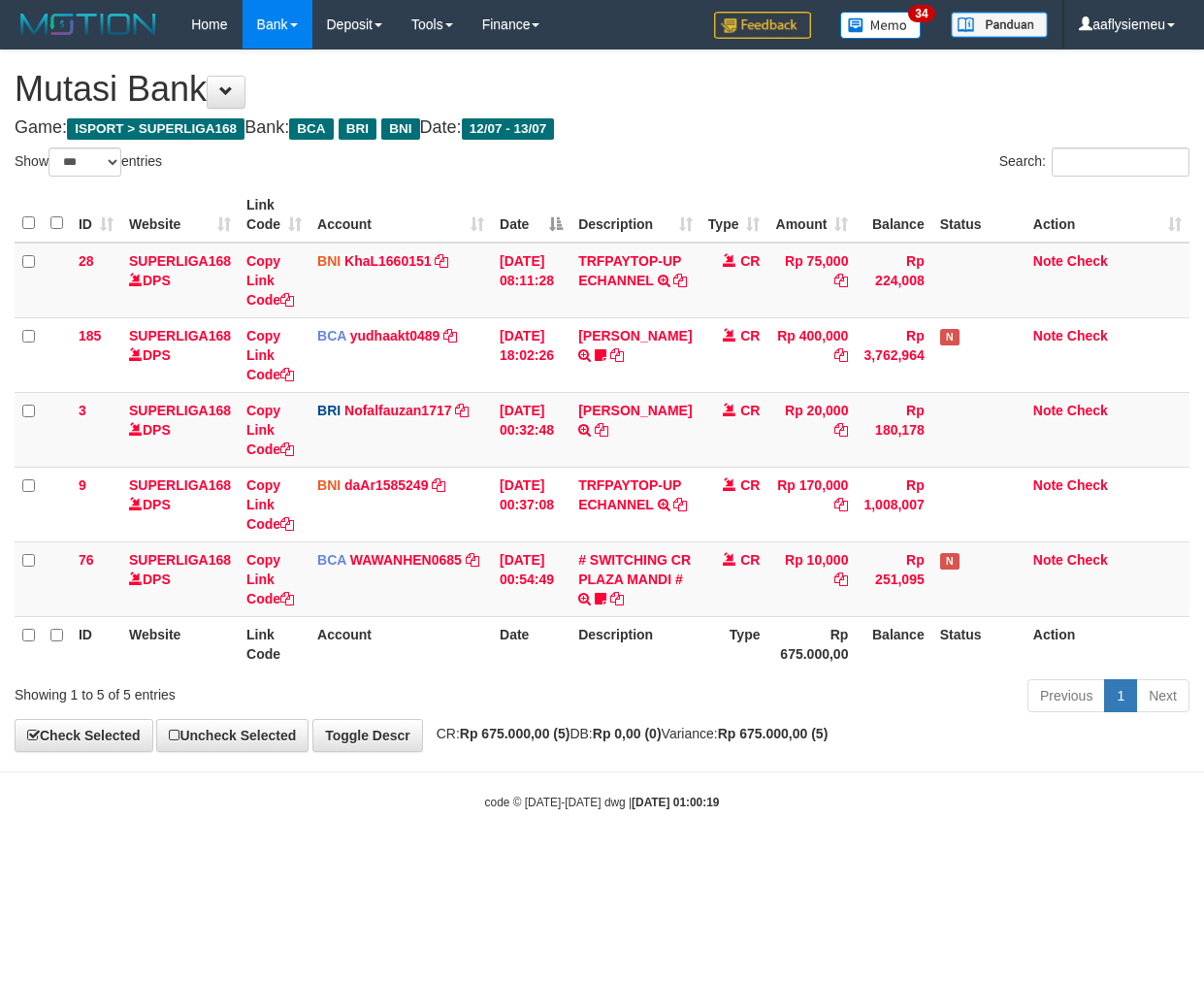 scroll, scrollTop: 0, scrollLeft: 0, axis: both 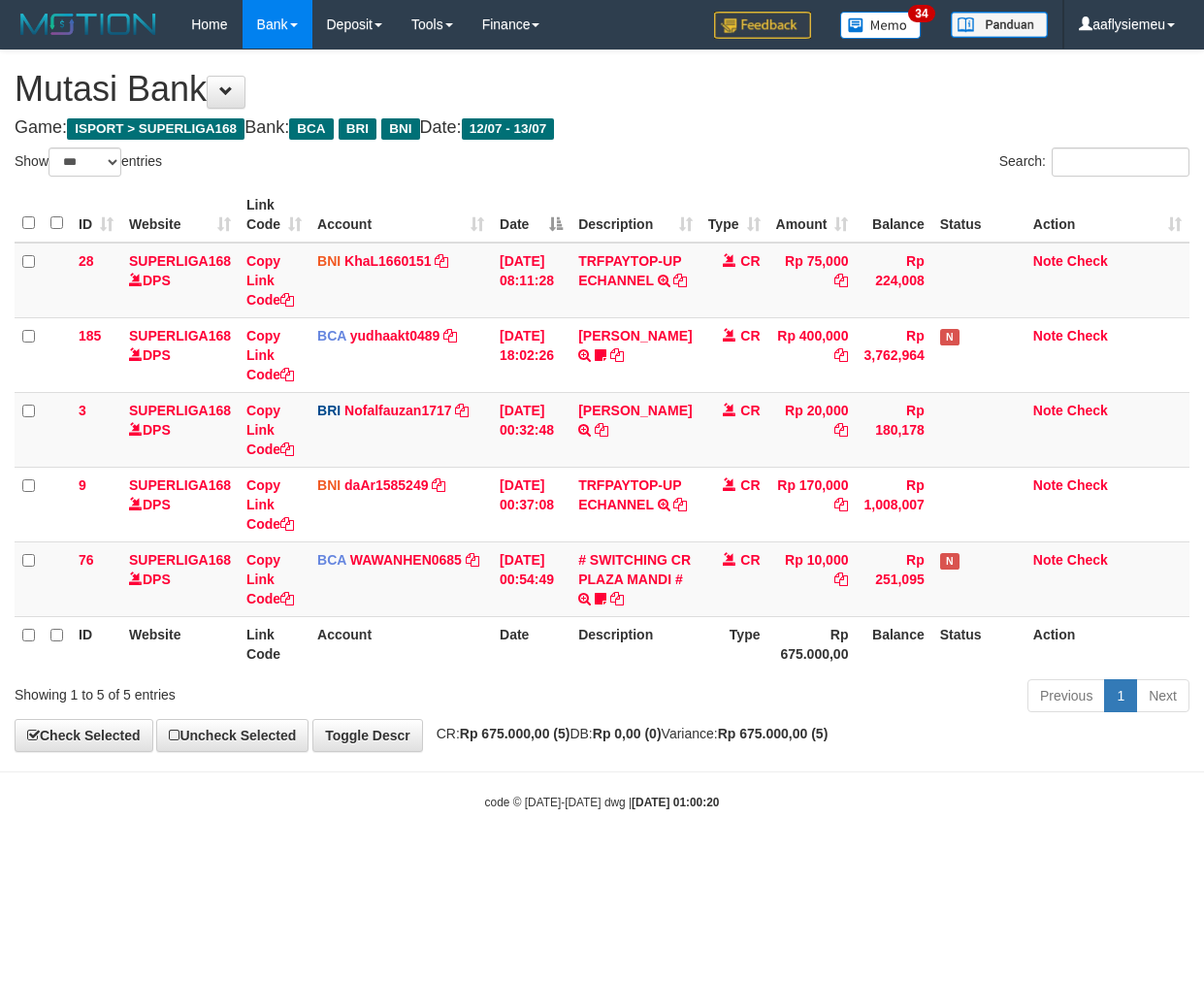 select on "***" 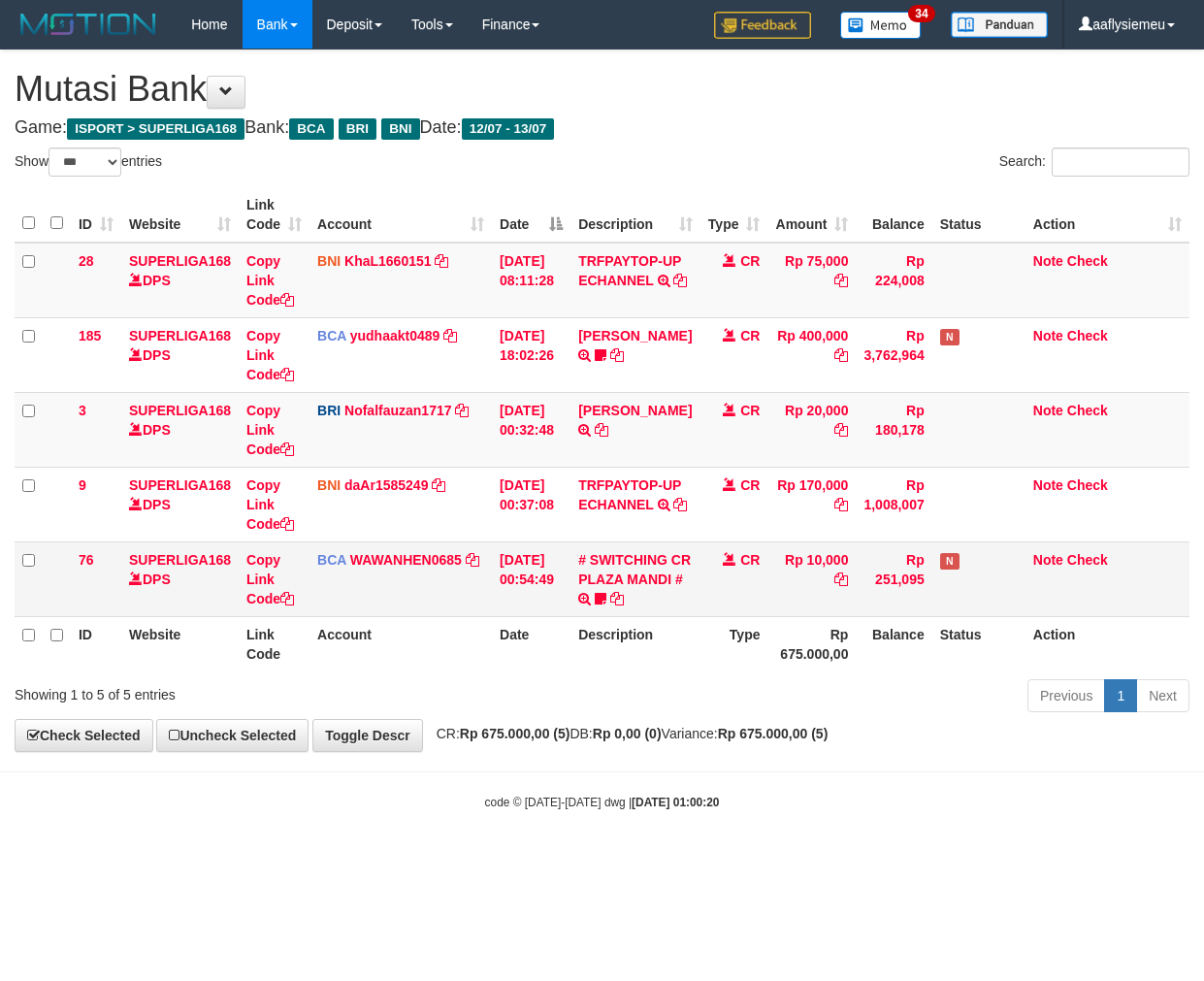 scroll, scrollTop: 0, scrollLeft: 0, axis: both 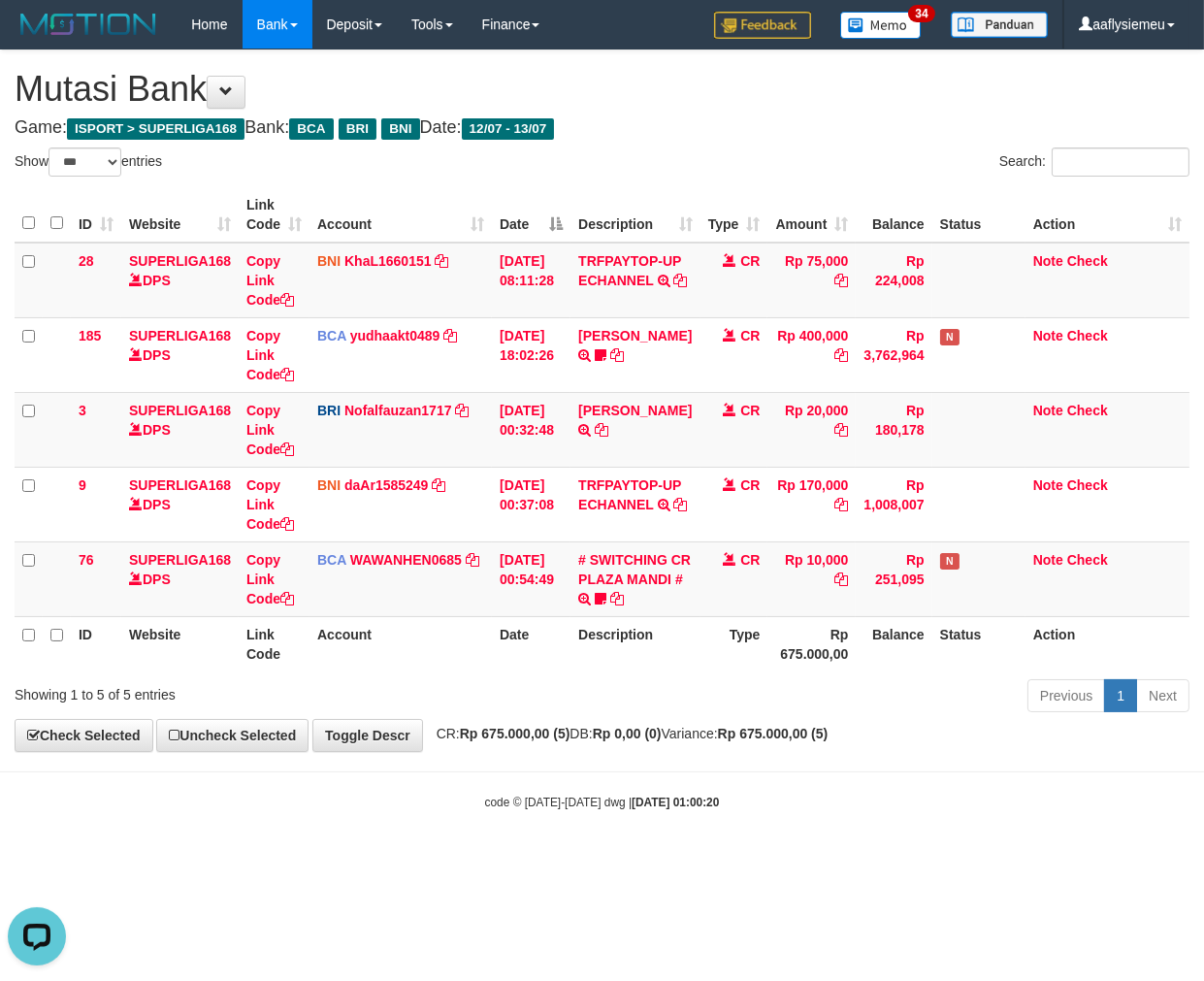click on "Type" at bounding box center [734, 643] 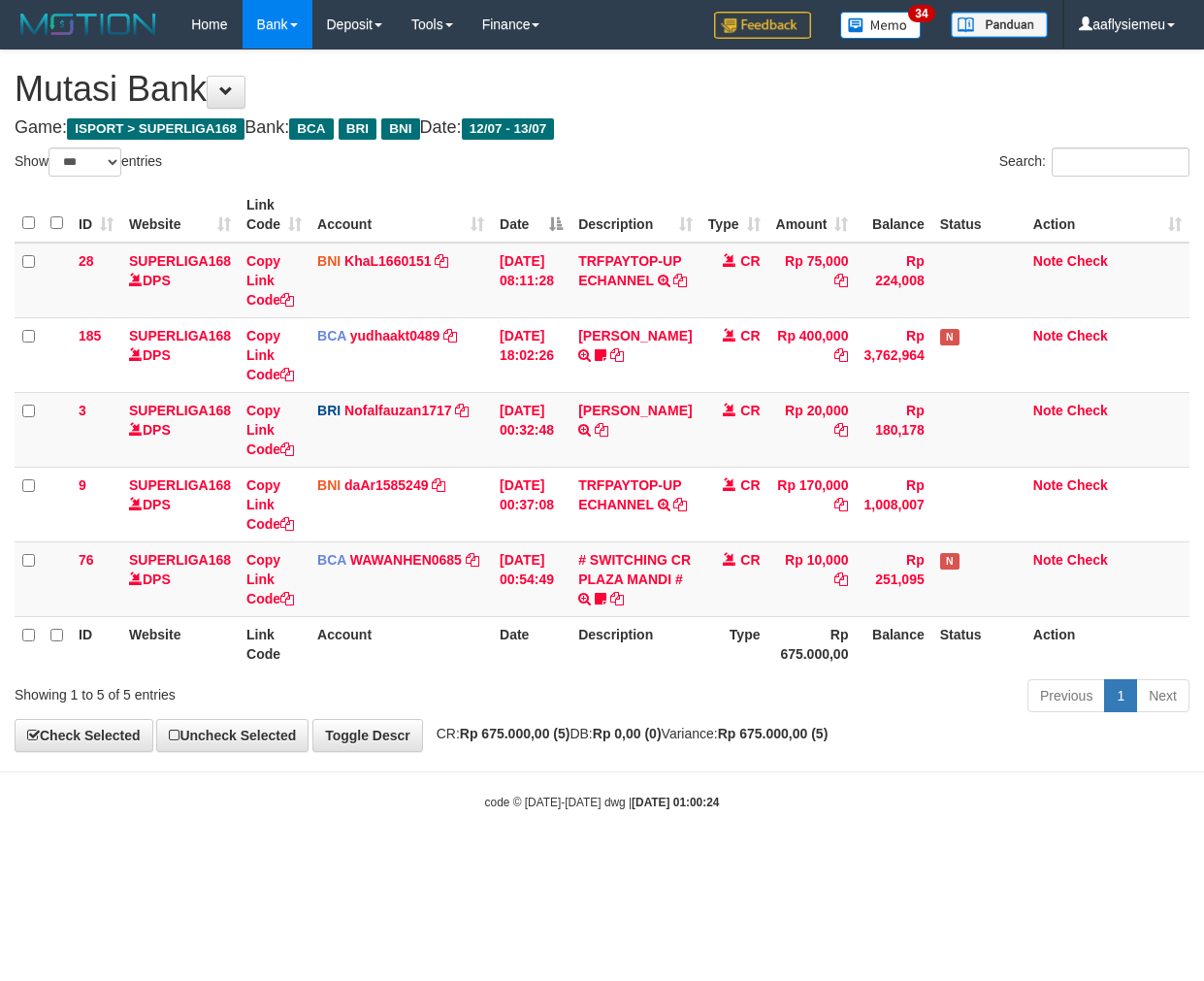 select on "***" 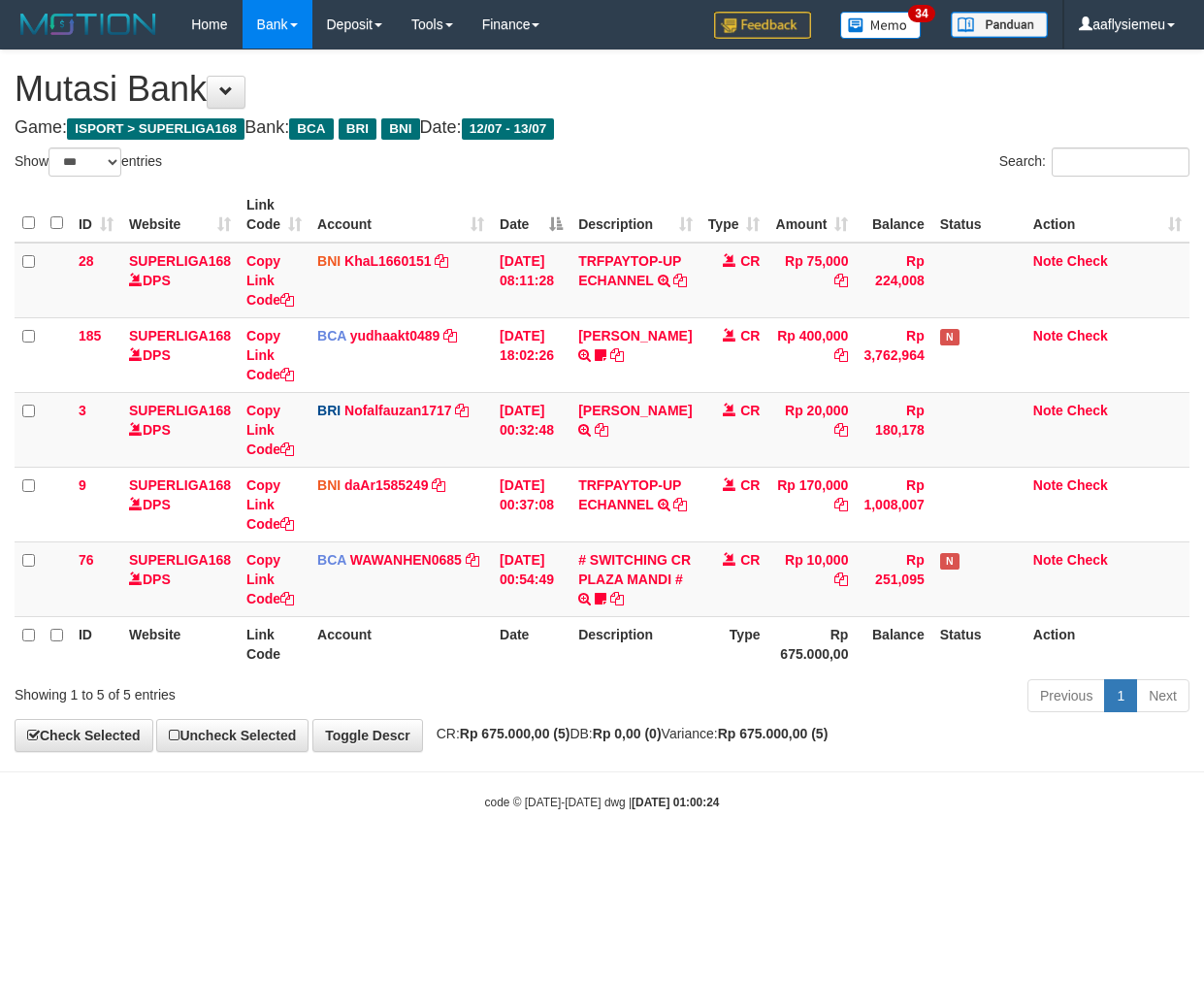 scroll, scrollTop: 0, scrollLeft: 0, axis: both 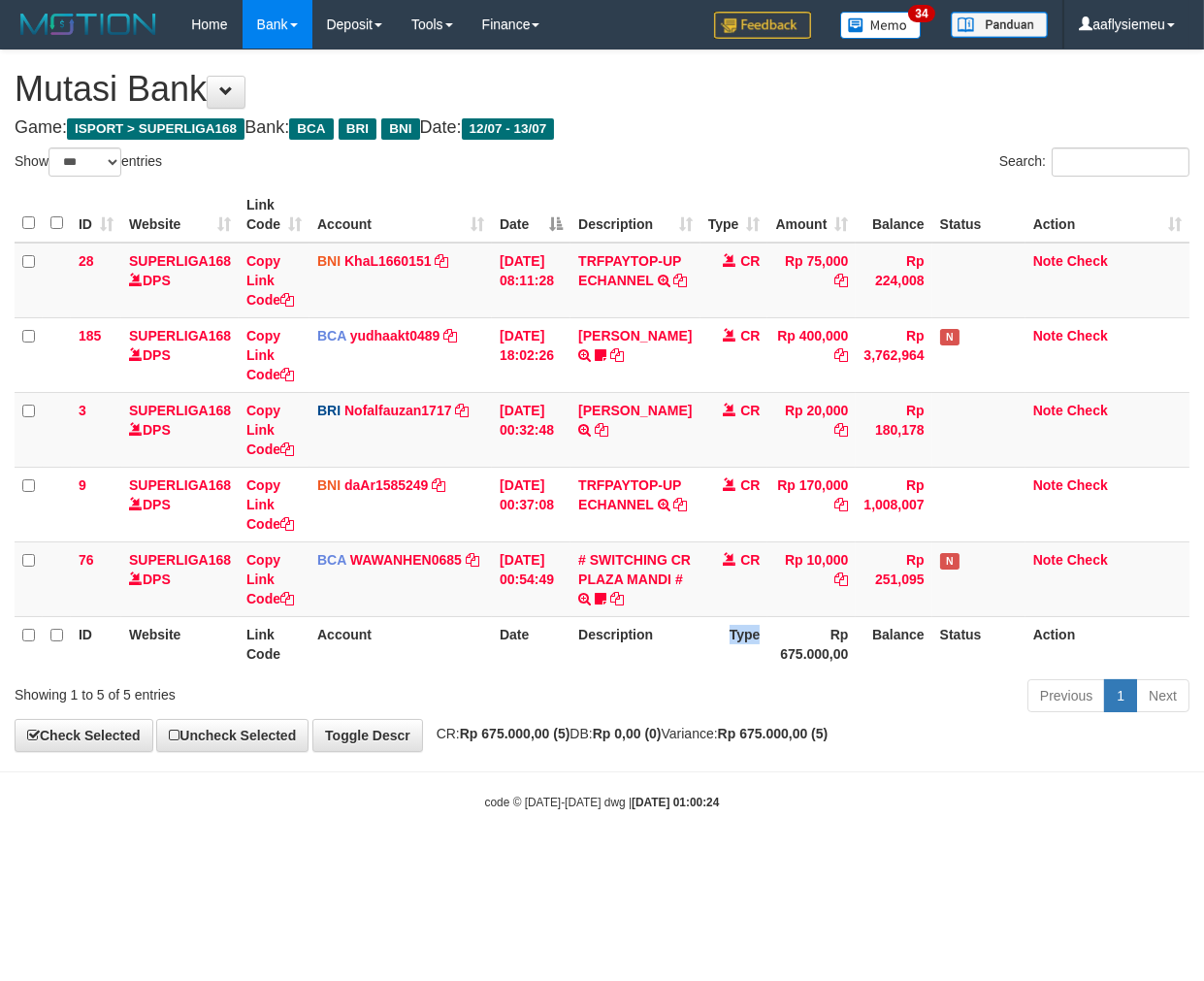 click on "Type" at bounding box center (734, 643) 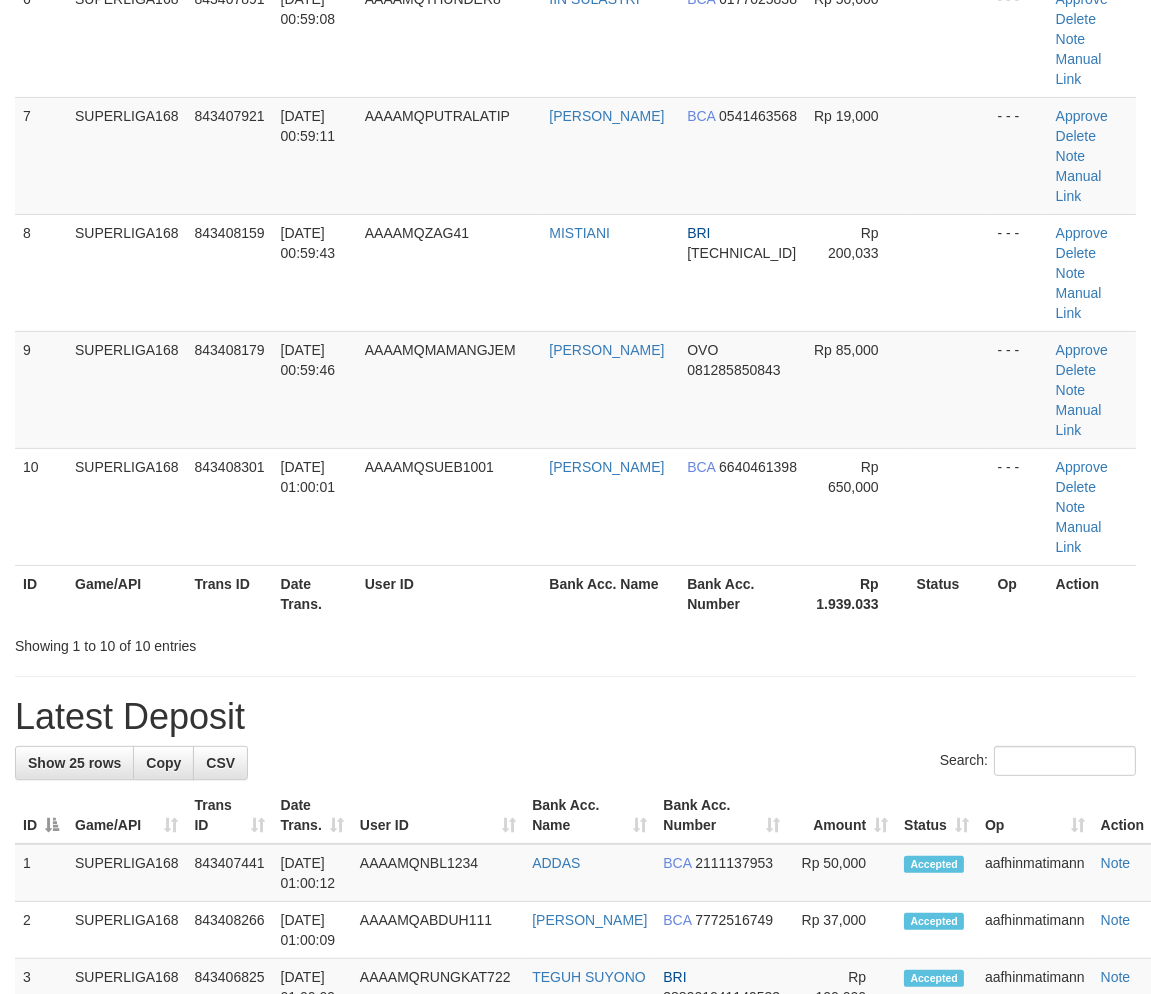 scroll, scrollTop: 580, scrollLeft: 0, axis: vertical 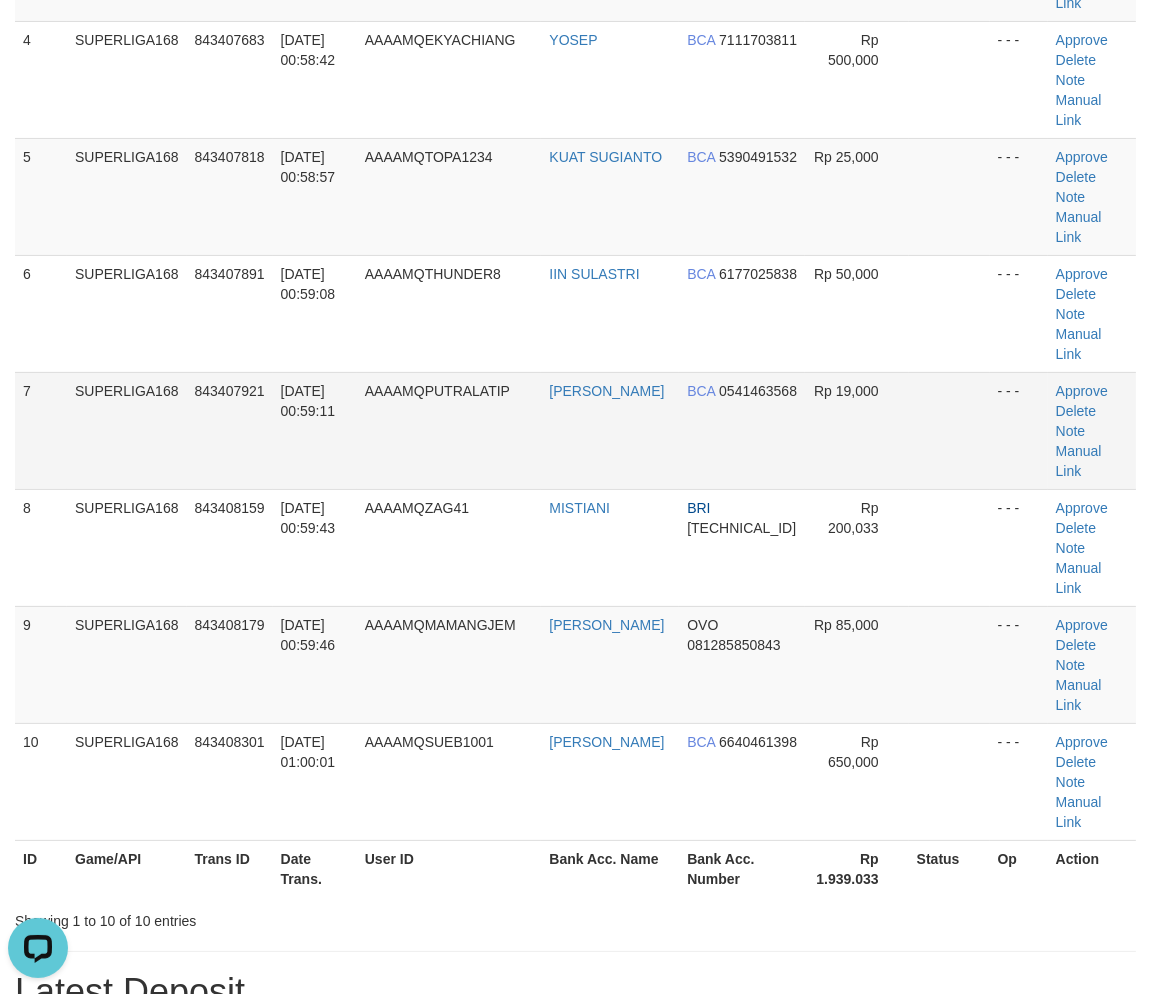 drag, startPoint x: 165, startPoint y: 432, endPoint x: 128, endPoint y: 464, distance: 48.9183 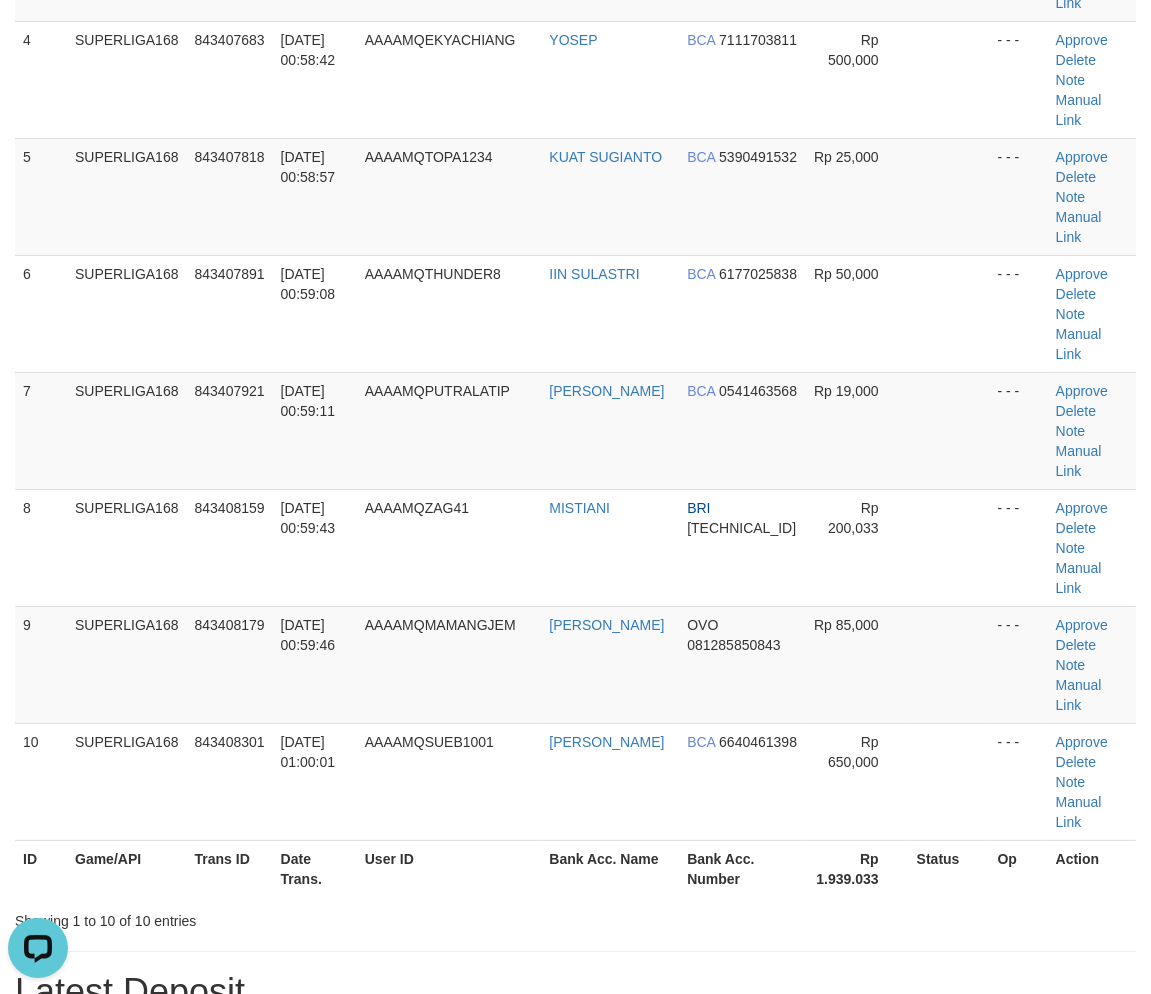 drag, startPoint x: 203, startPoint y: 524, endPoint x: 0, endPoint y: 601, distance: 217.11287 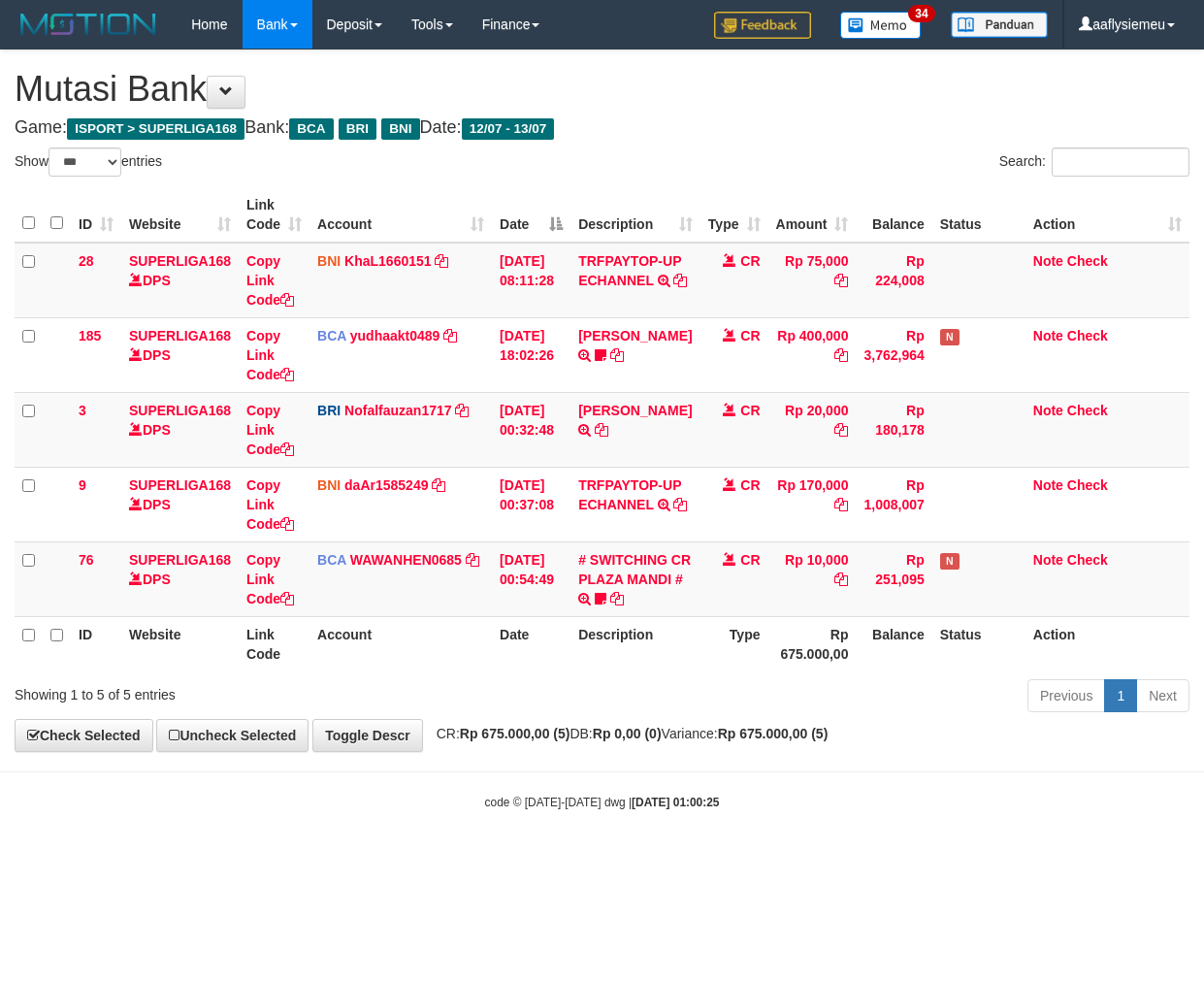 select on "***" 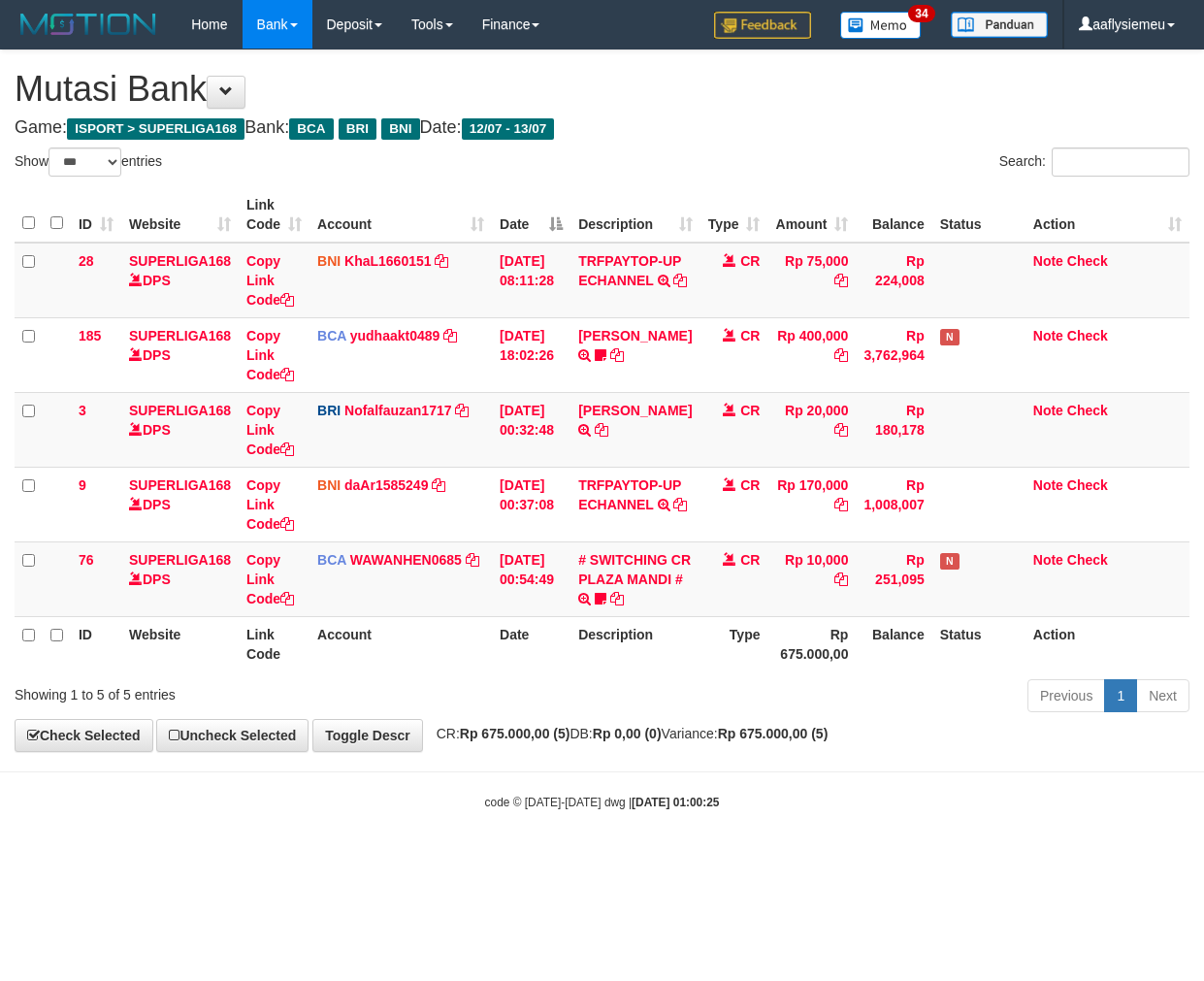 scroll, scrollTop: 0, scrollLeft: 0, axis: both 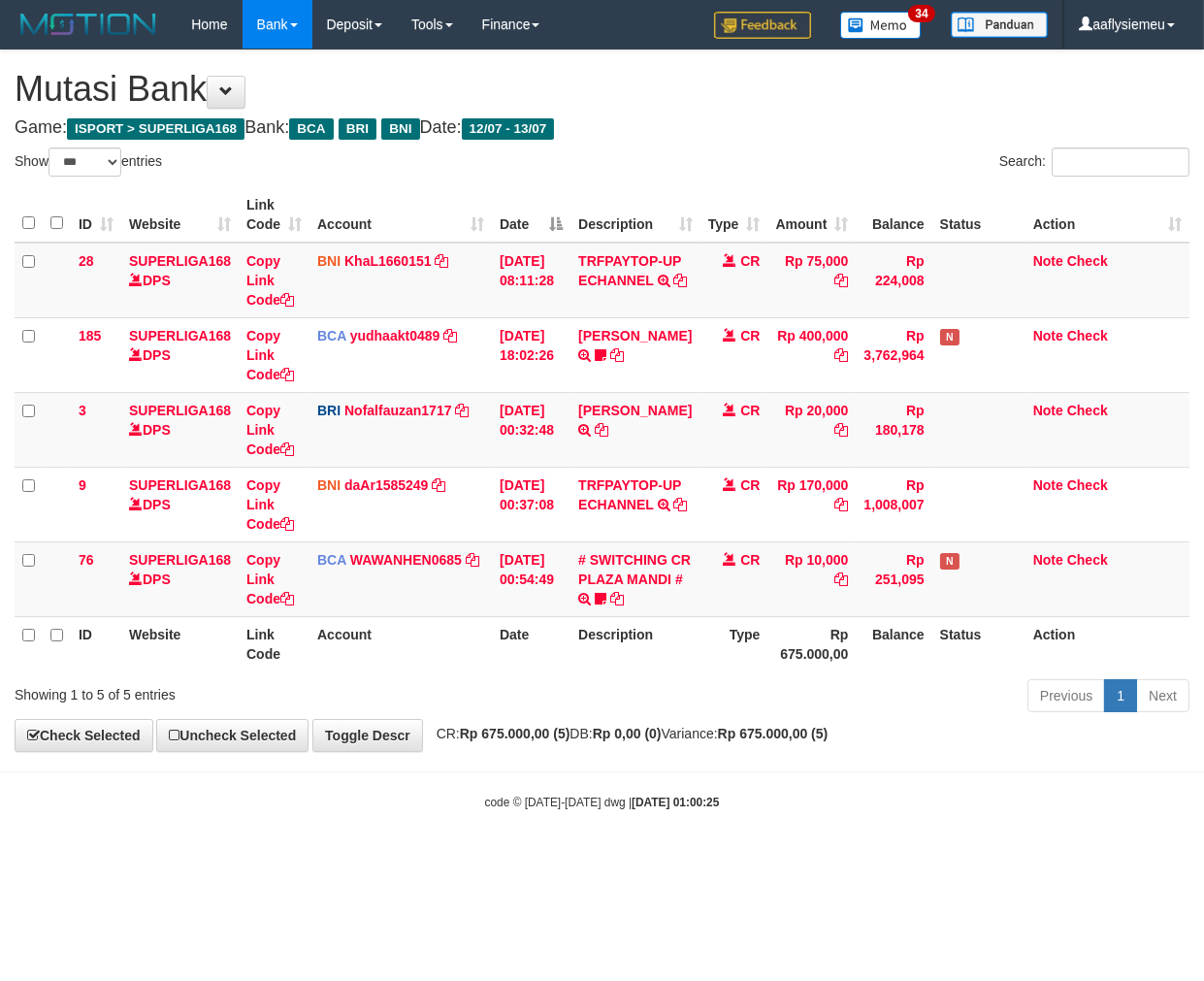 click on "Previous 1 Next" at bounding box center (853, 698) 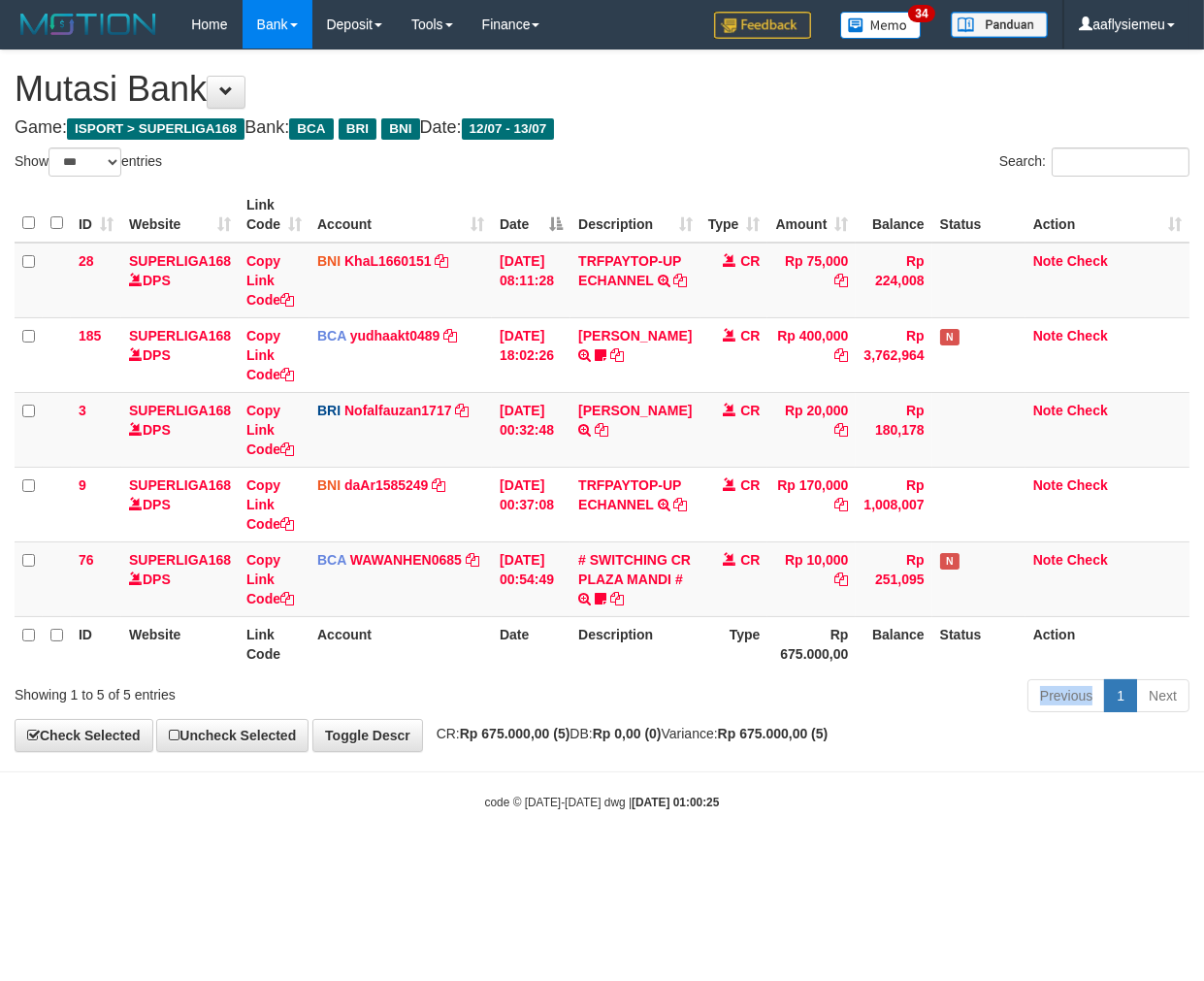 click on "Previous 1 Next" at bounding box center [853, 698] 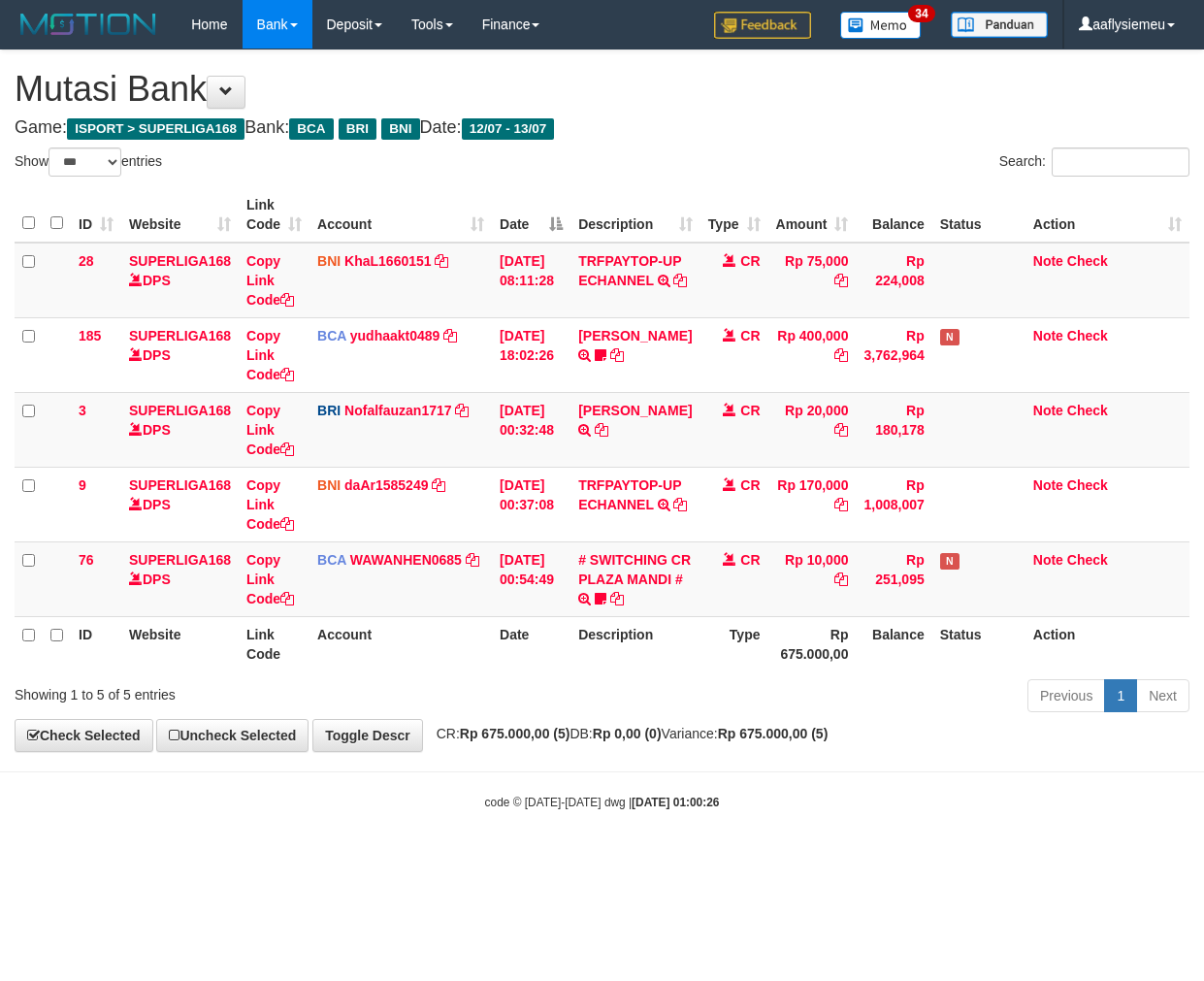 select on "***" 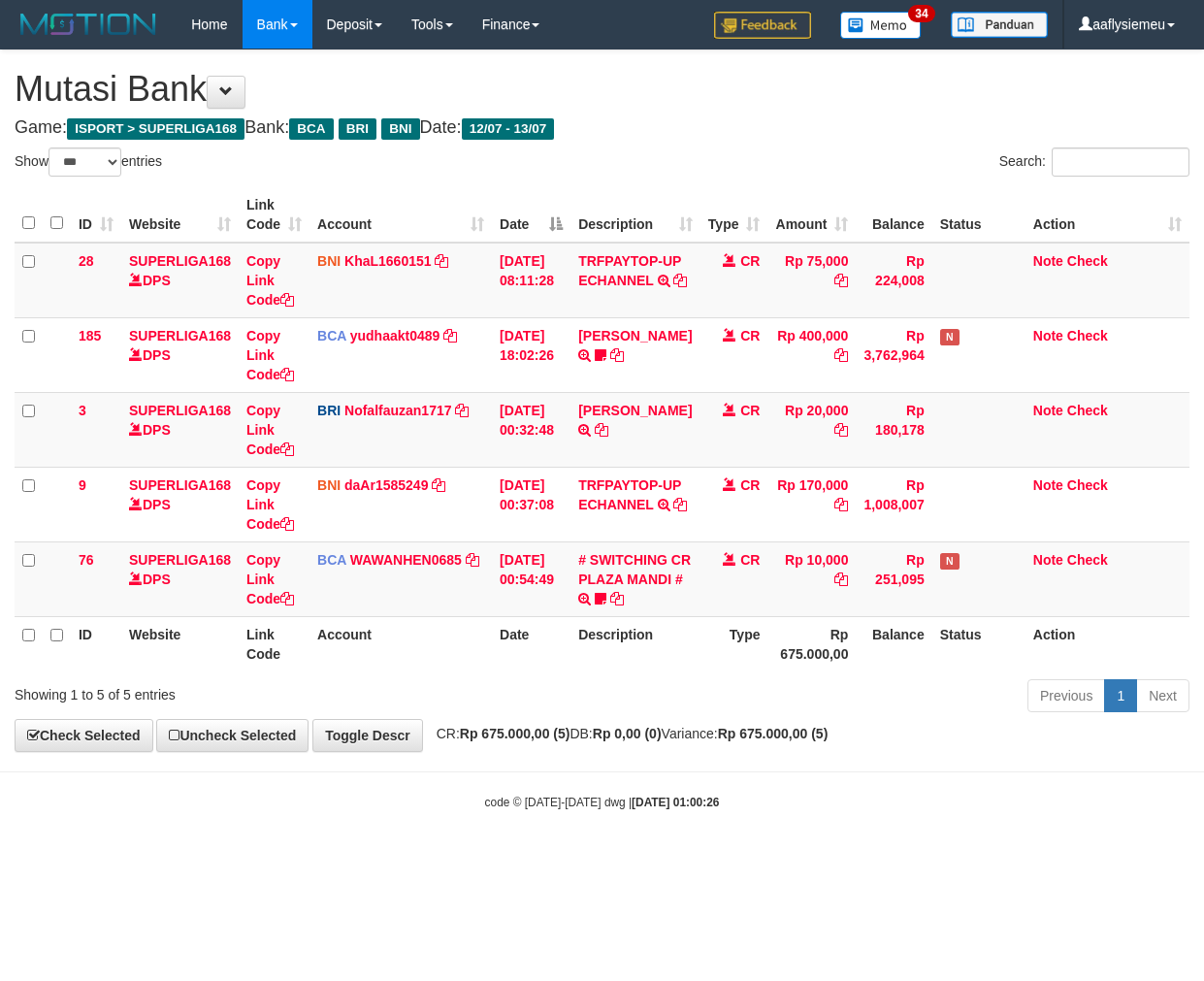 scroll, scrollTop: 0, scrollLeft: 0, axis: both 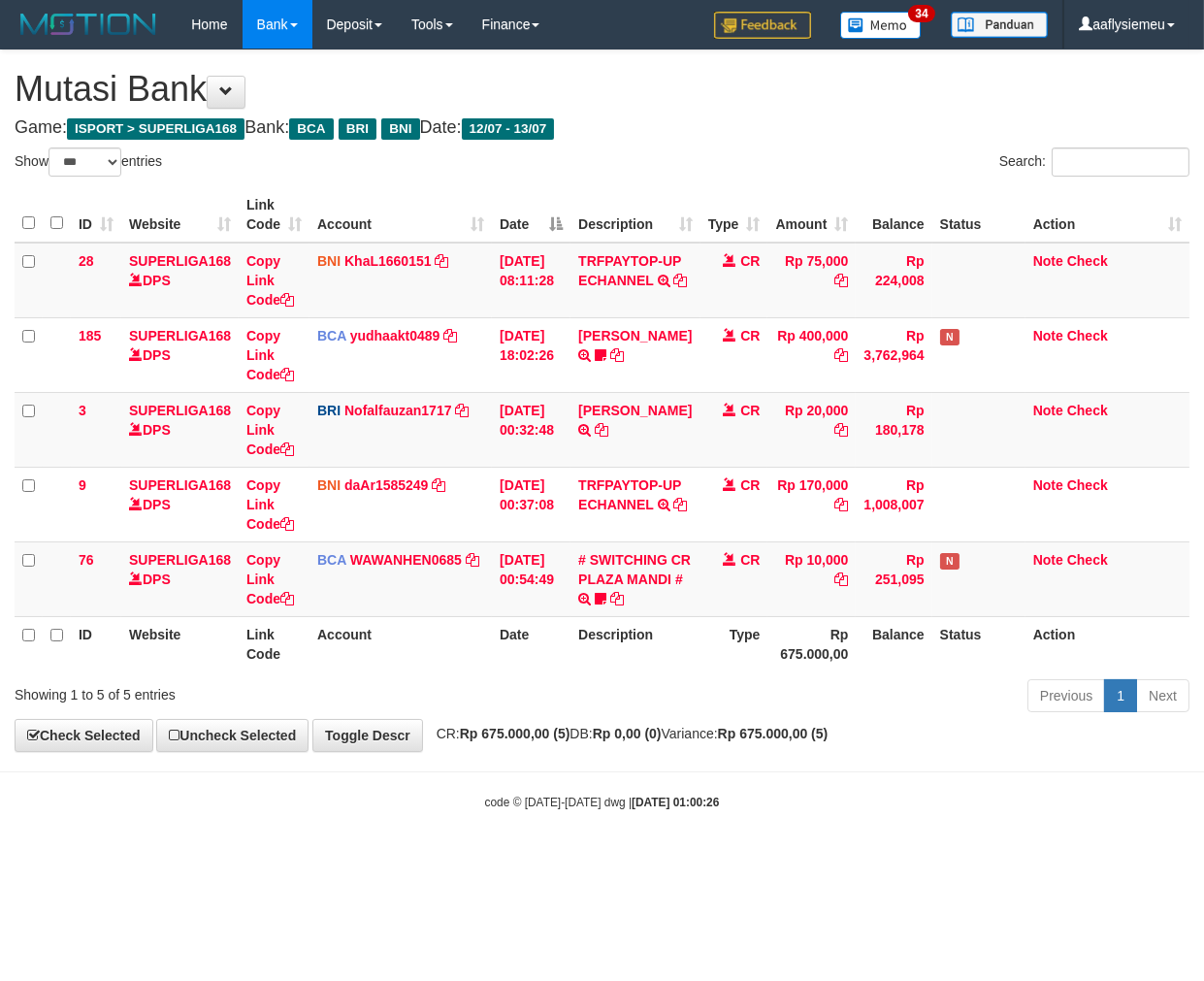 click on "Previous 1 Next" at bounding box center [853, 698] 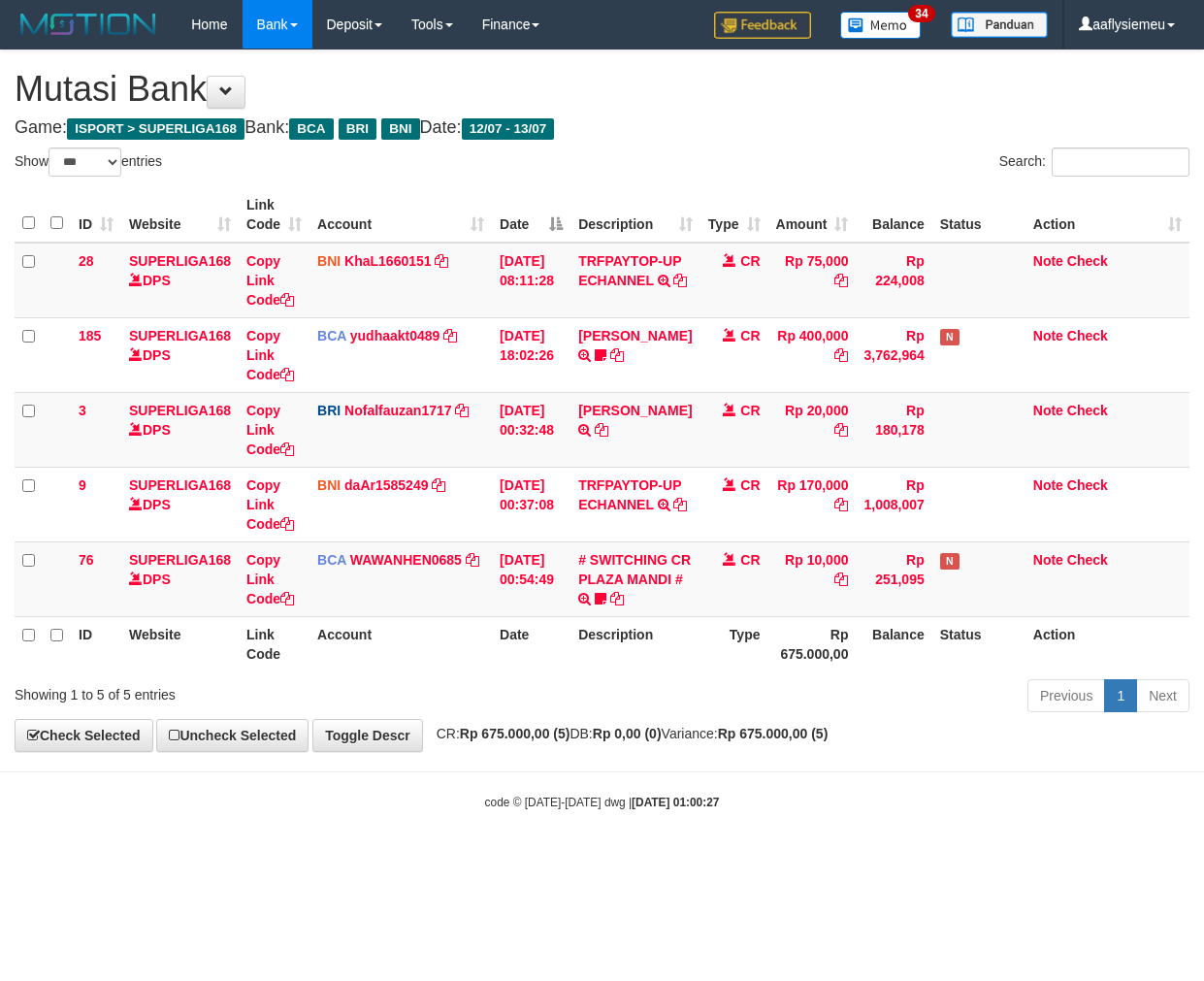 select on "***" 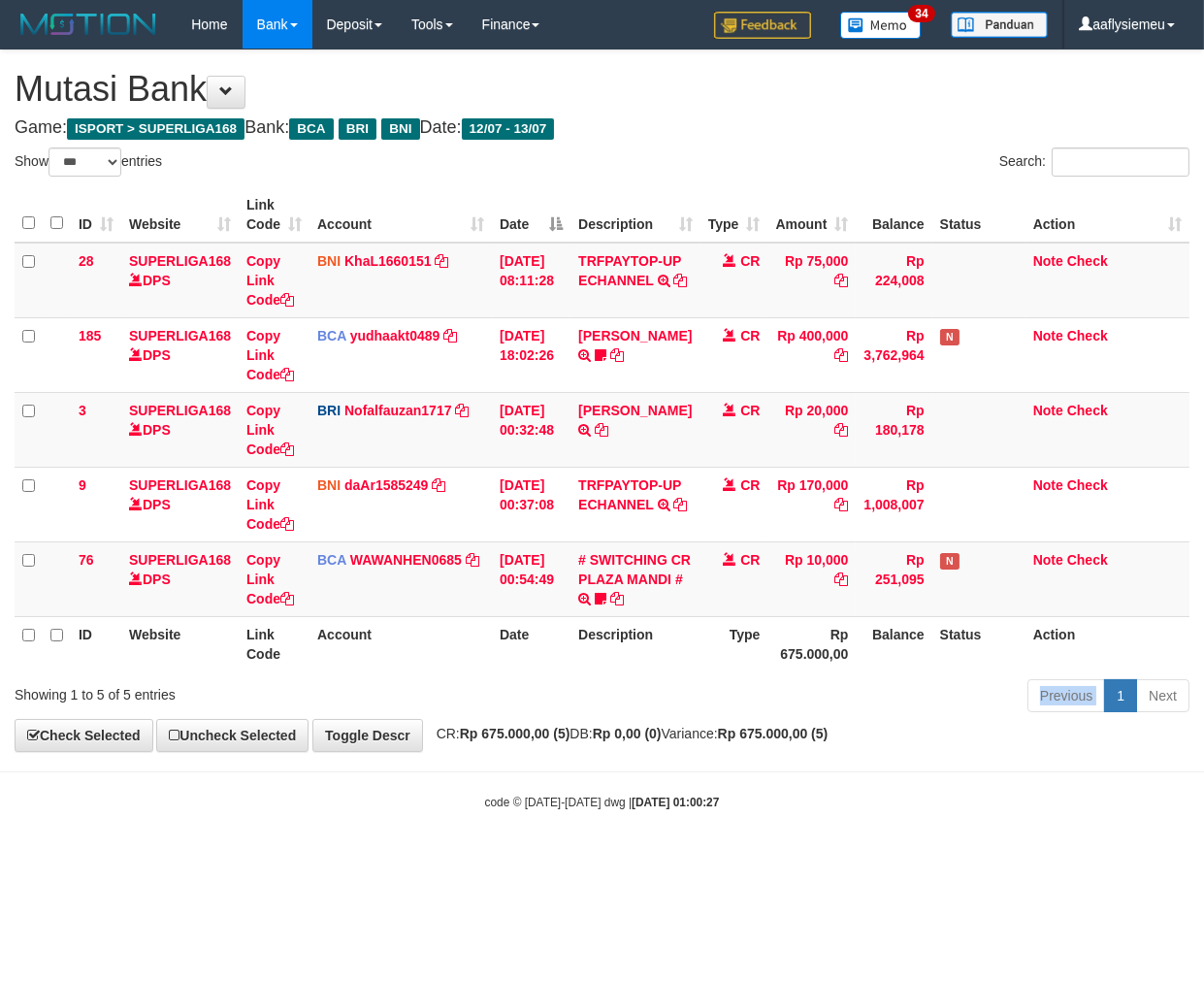 click on "Previous 1 Next" at bounding box center (853, 698) 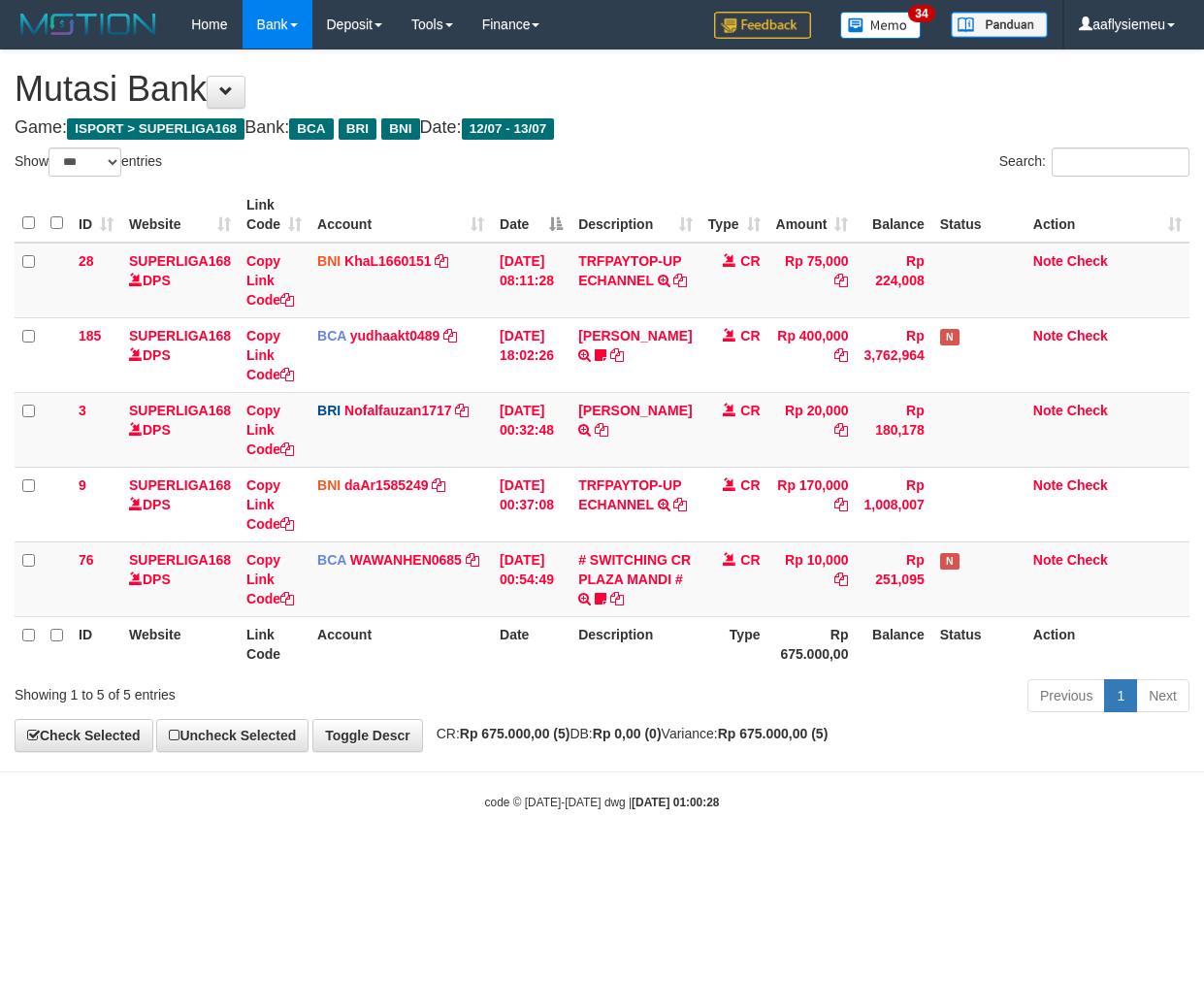 select on "***" 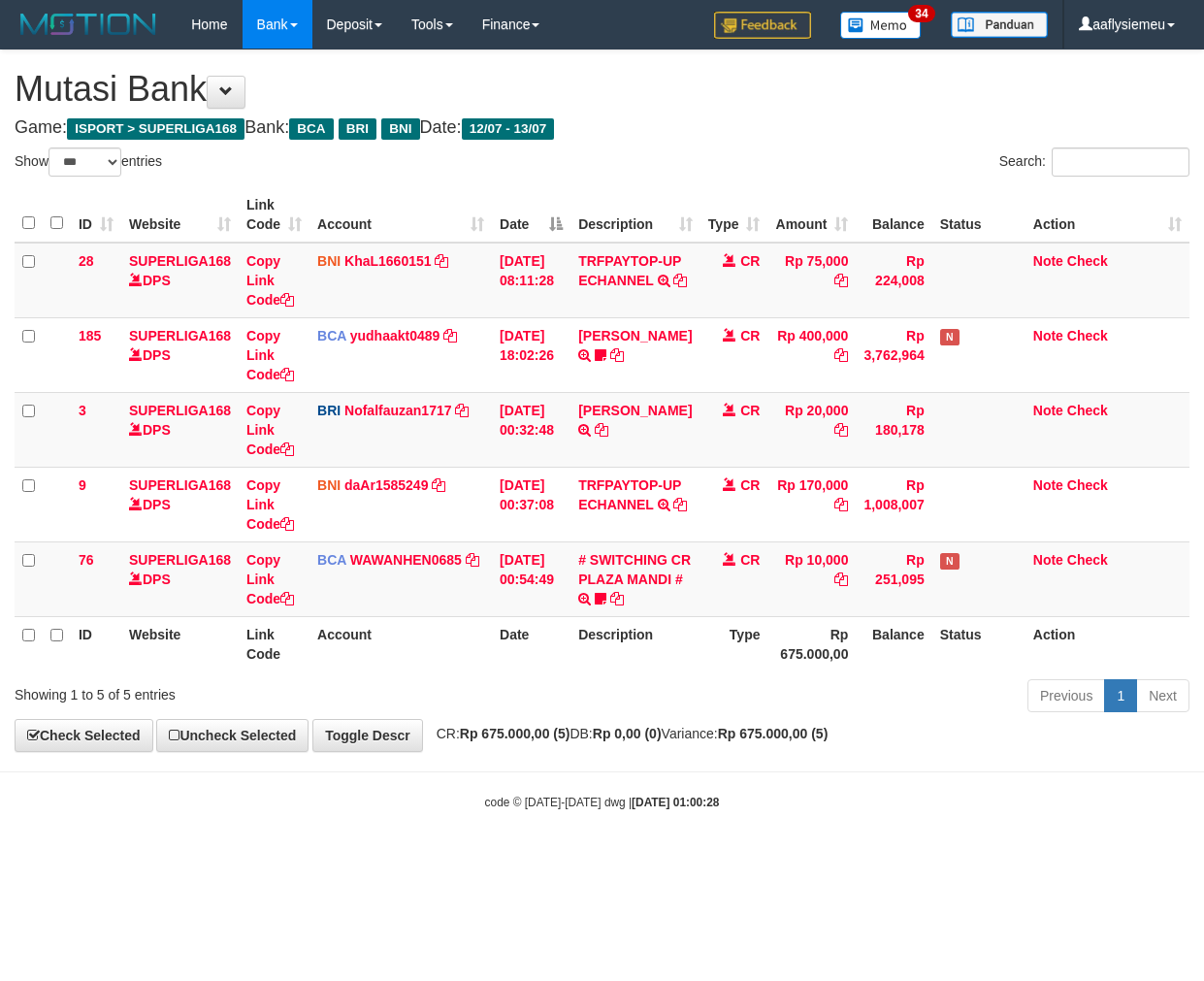 click on "Previous 1 Next" at bounding box center (853, 698) 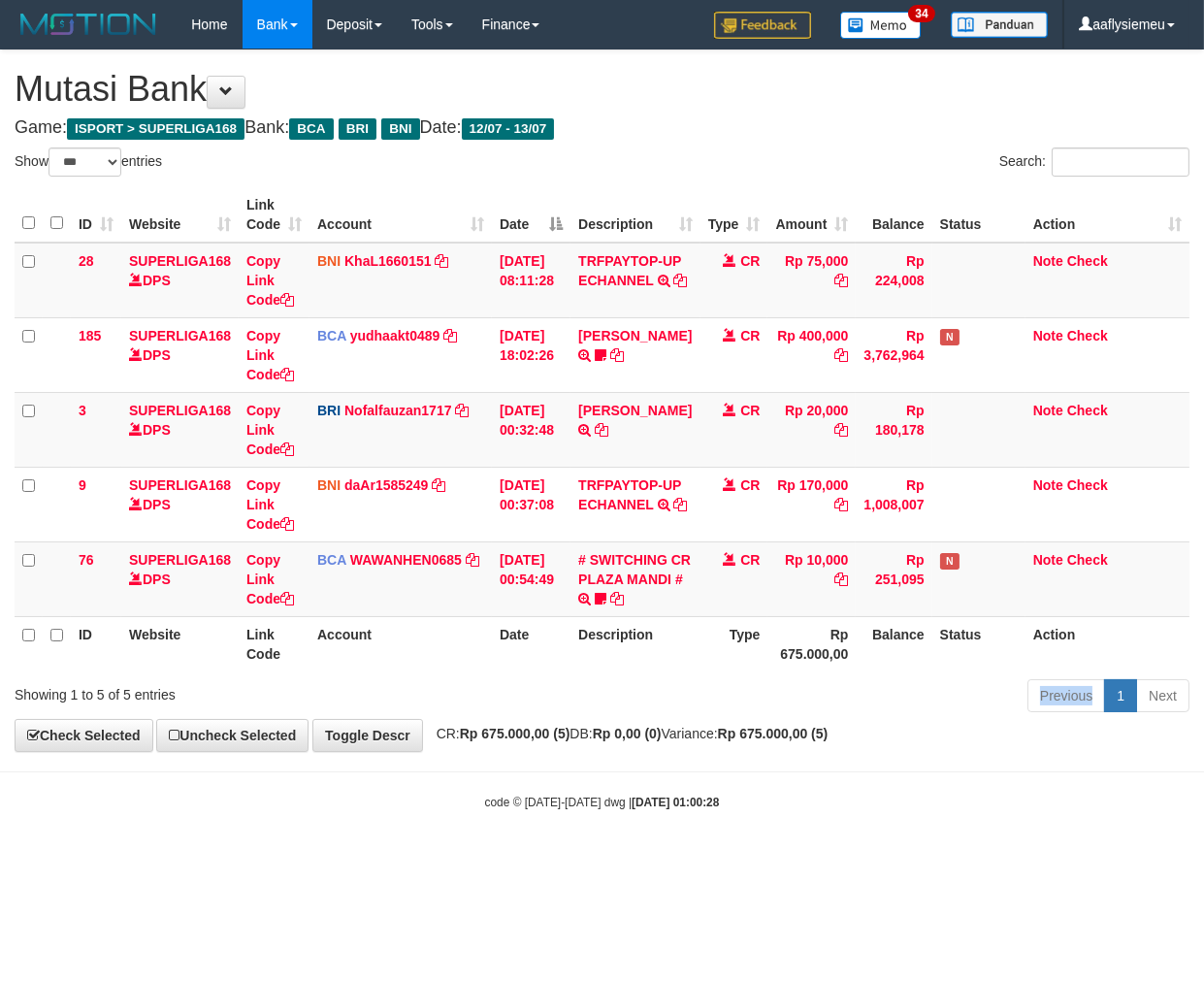 click on "Previous 1 Next" at bounding box center (853, 698) 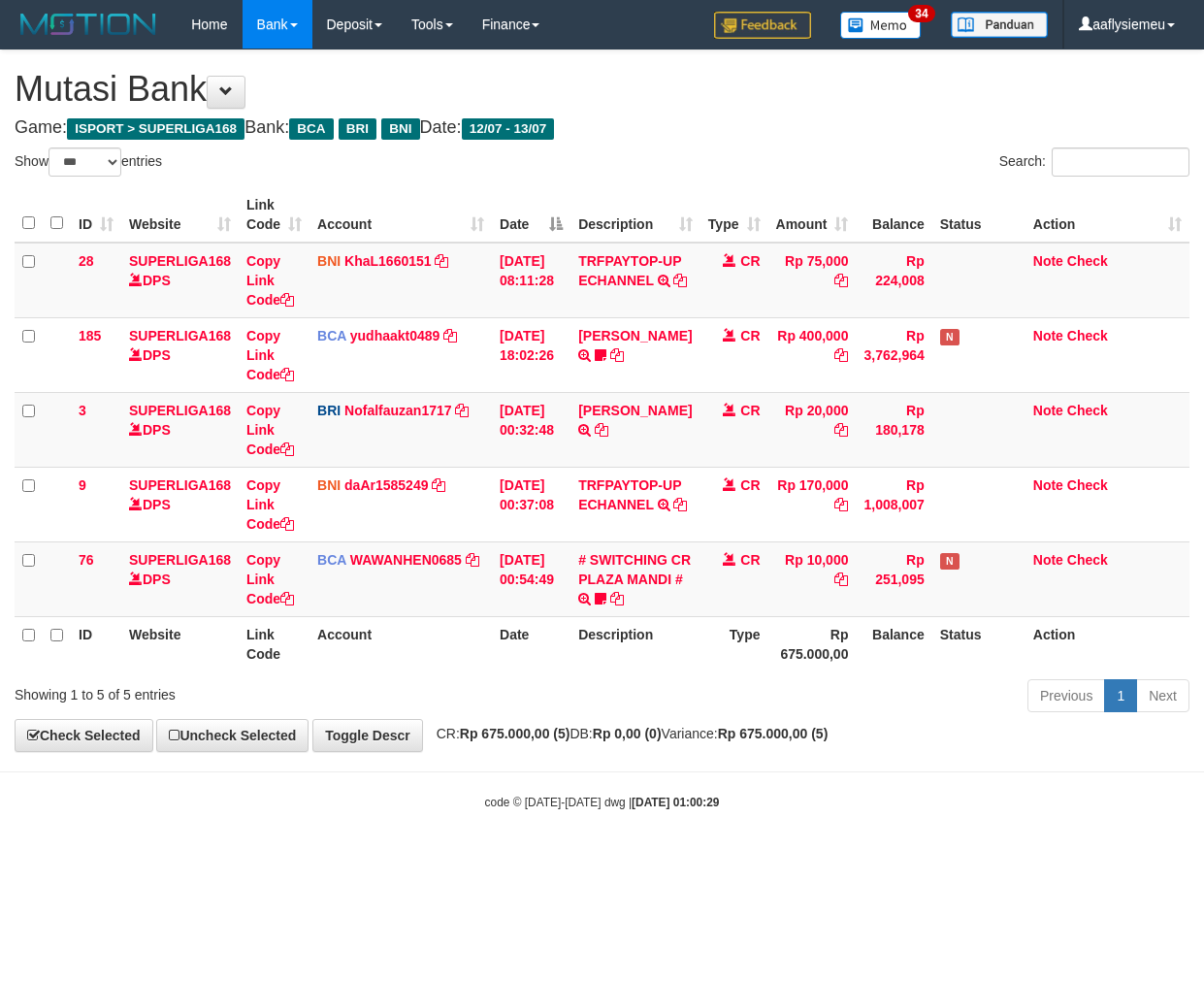 select on "***" 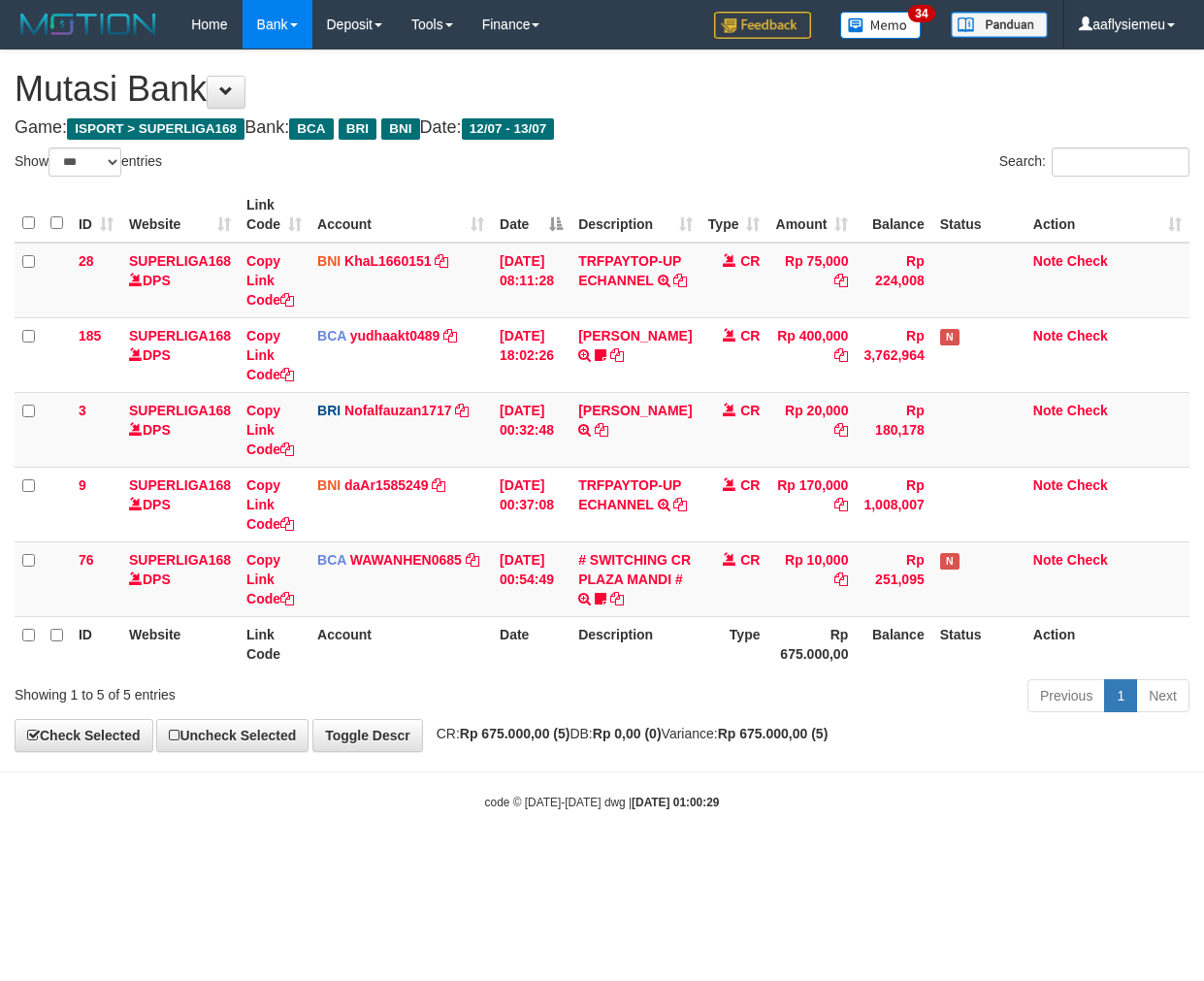 scroll, scrollTop: 0, scrollLeft: 0, axis: both 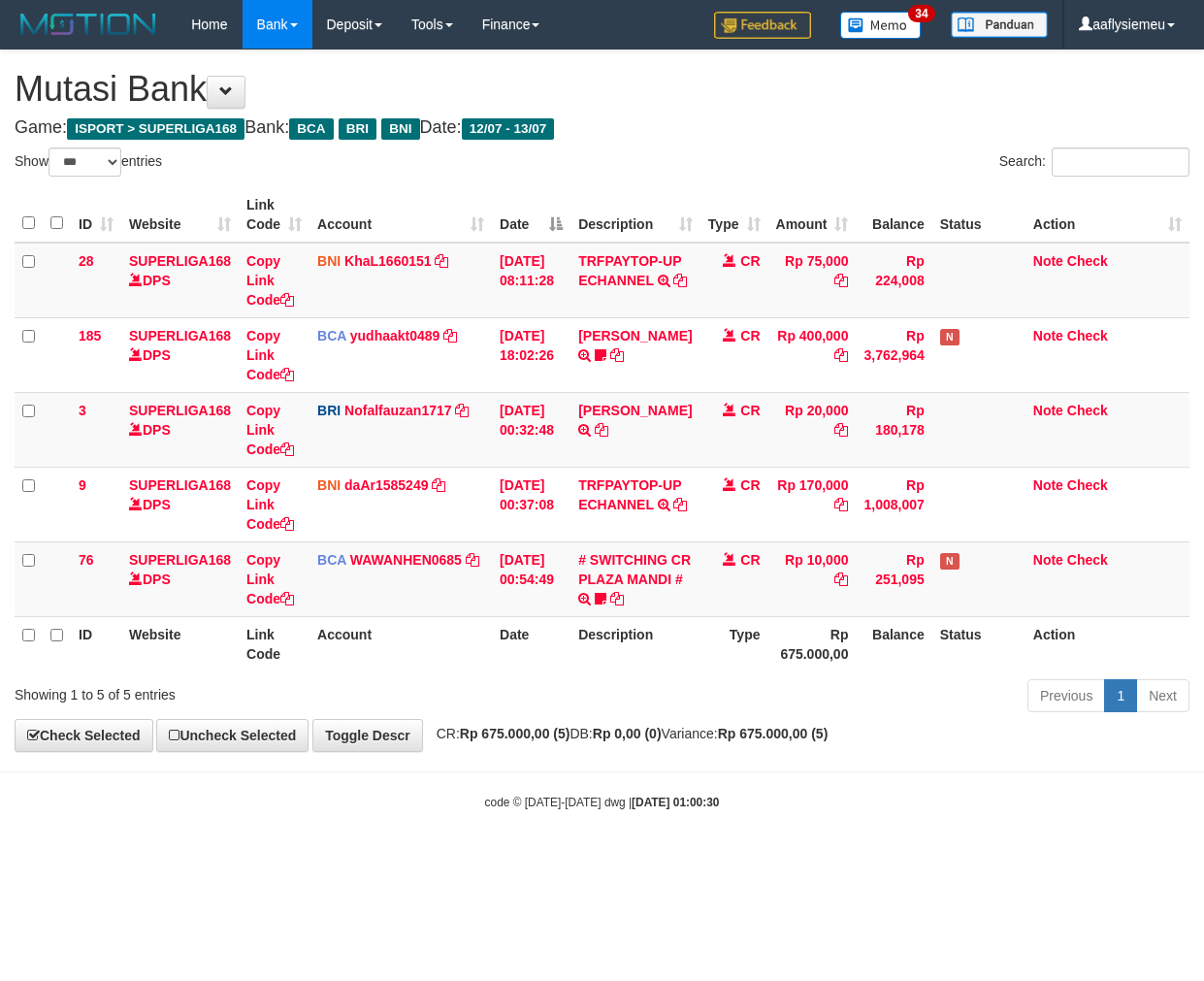 select on "***" 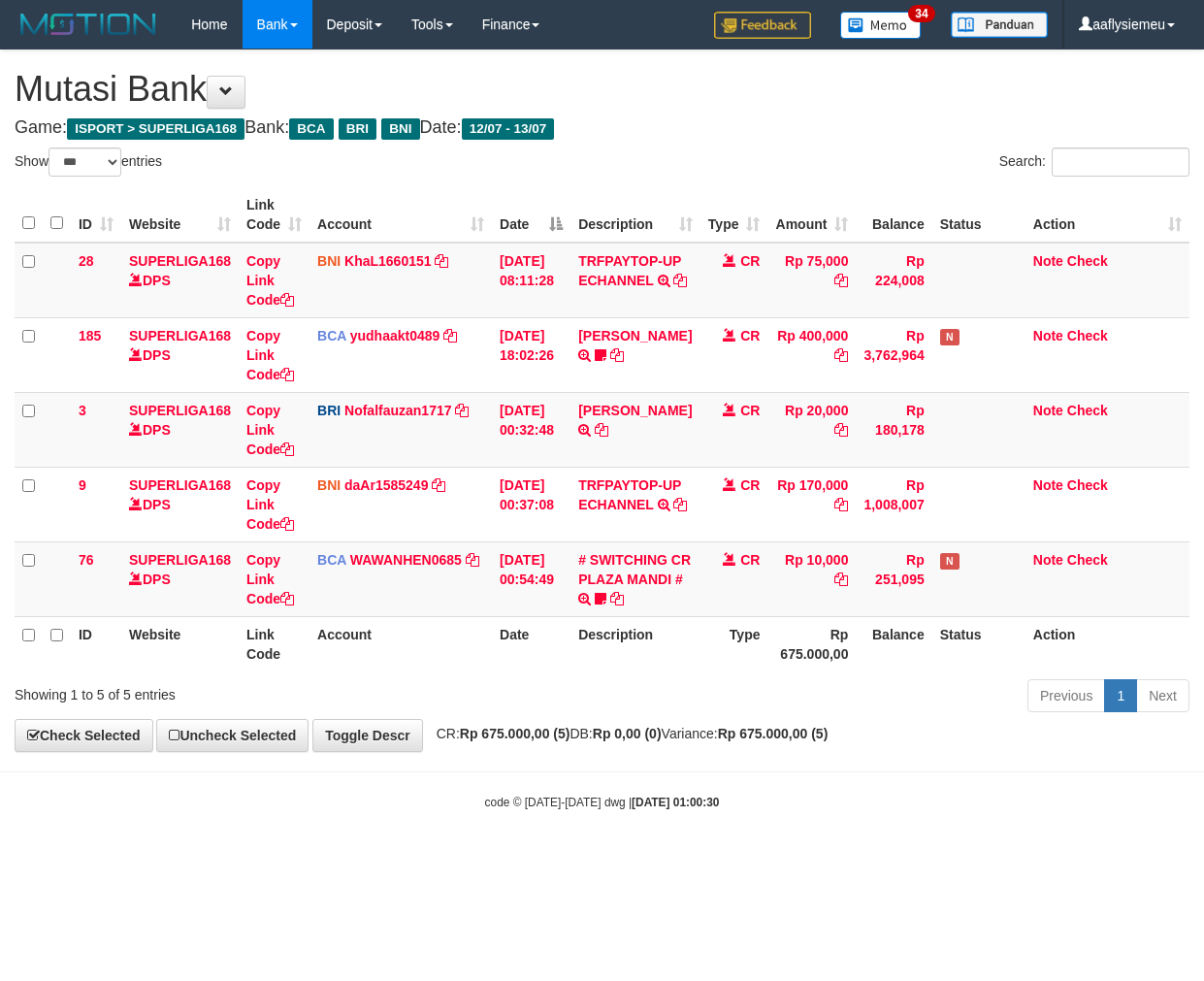 scroll, scrollTop: 0, scrollLeft: 0, axis: both 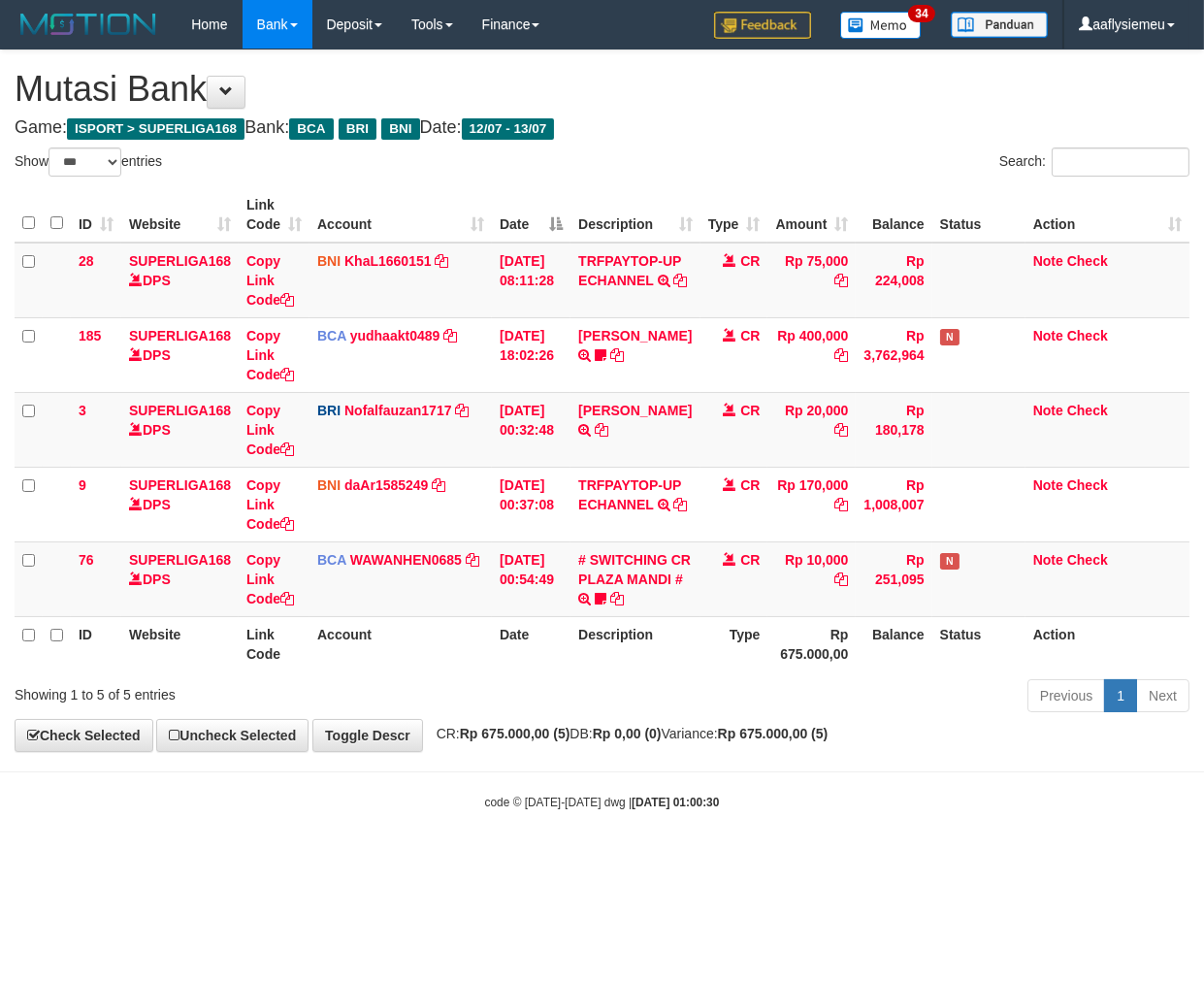 click on "CR:  Rp 675.000,00 (5)      DB:  Rp 0,00 (0)      Variance:  Rp 675.000,00 (5)" at bounding box center (628, 734) 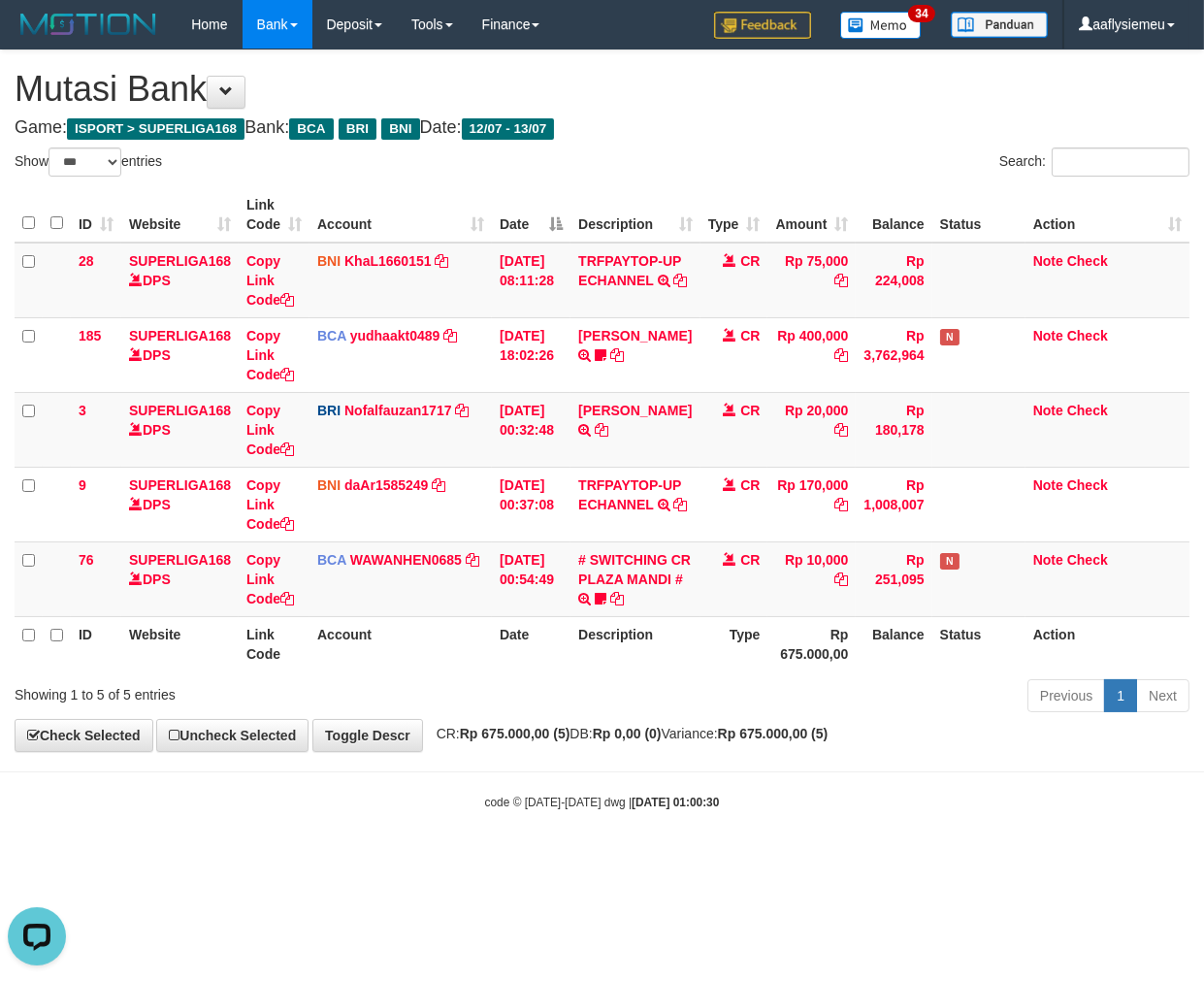 scroll, scrollTop: 0, scrollLeft: 0, axis: both 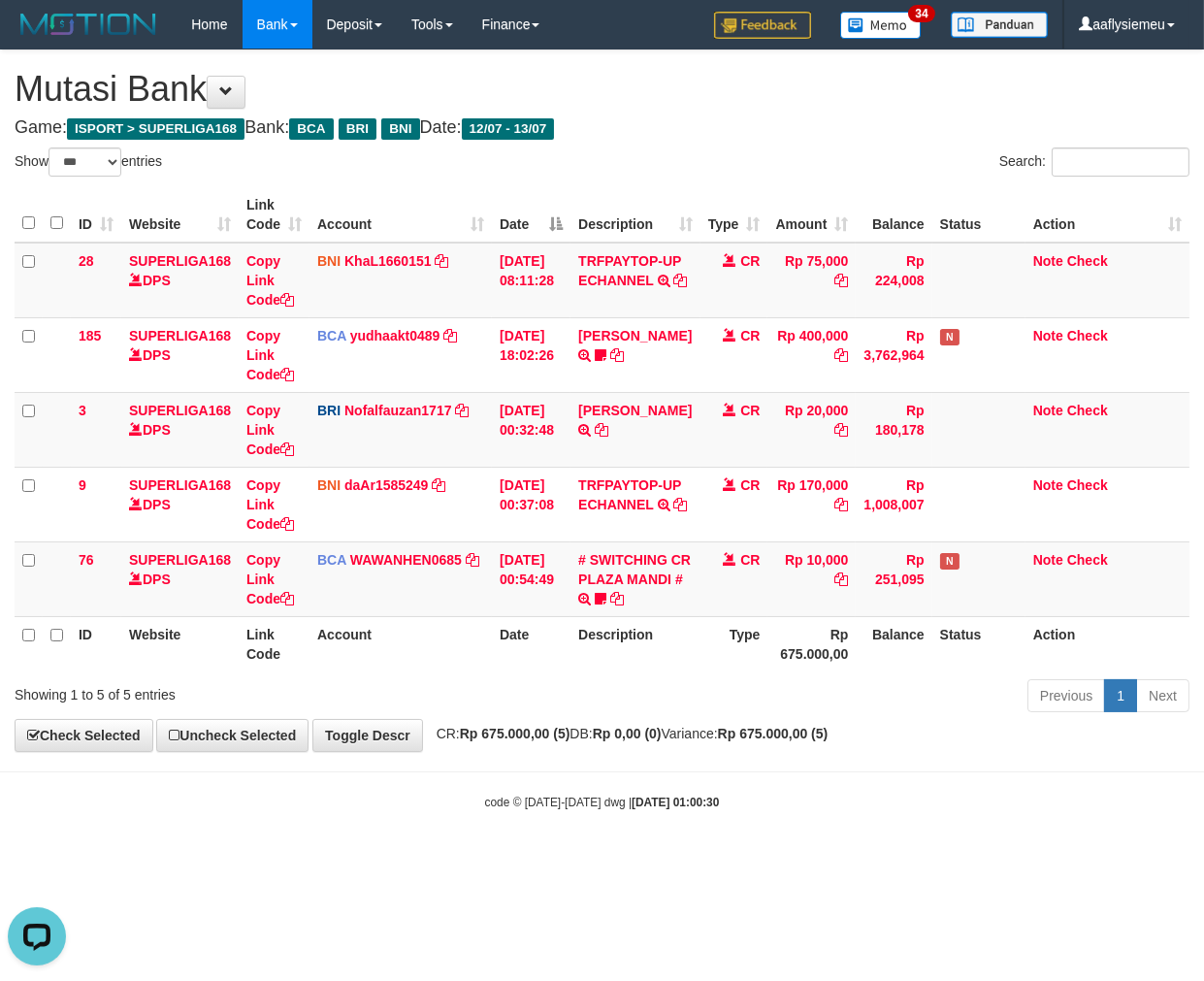 click on "Rp 675.000,00 (5)" at bounding box center [515, 734] 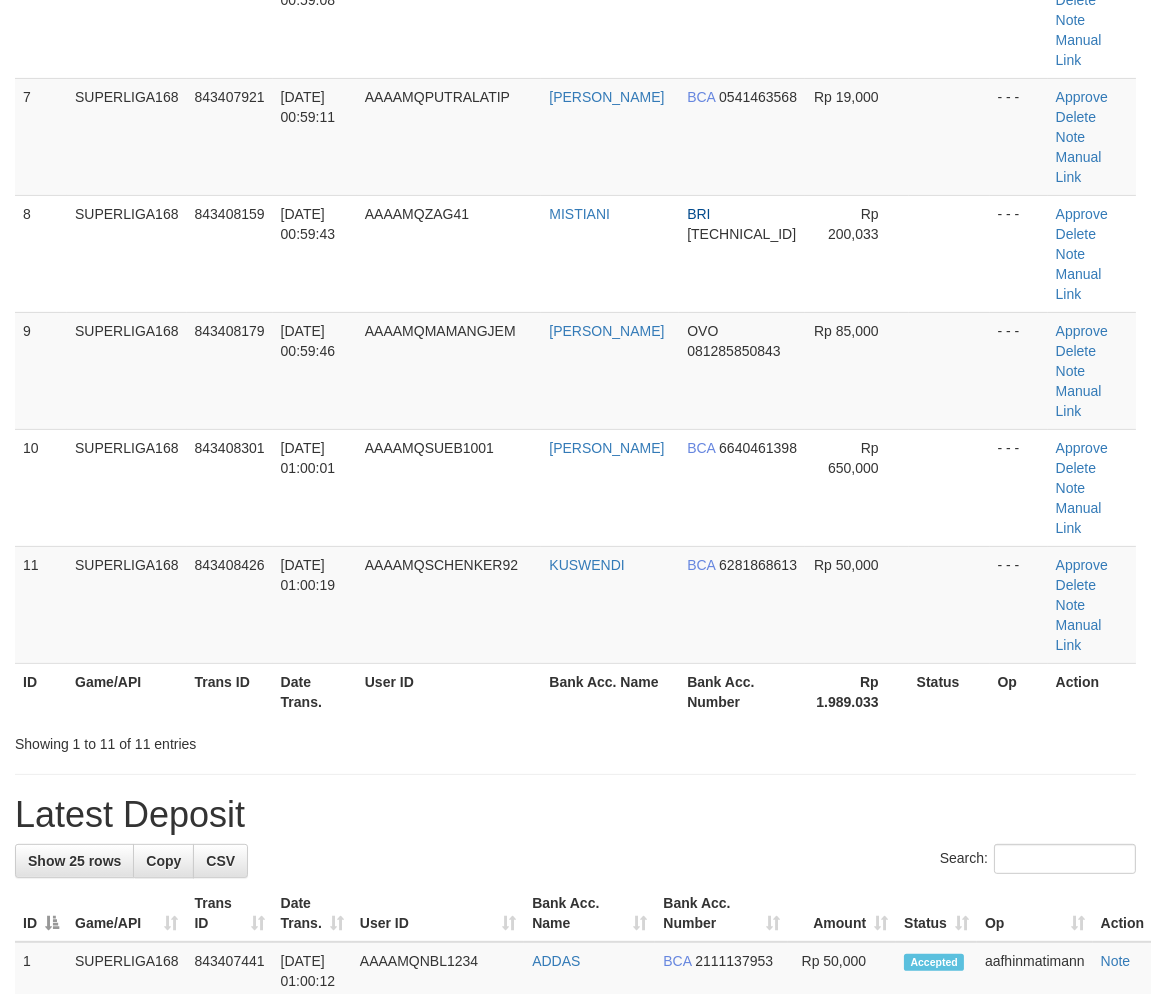 scroll, scrollTop: 580, scrollLeft: 0, axis: vertical 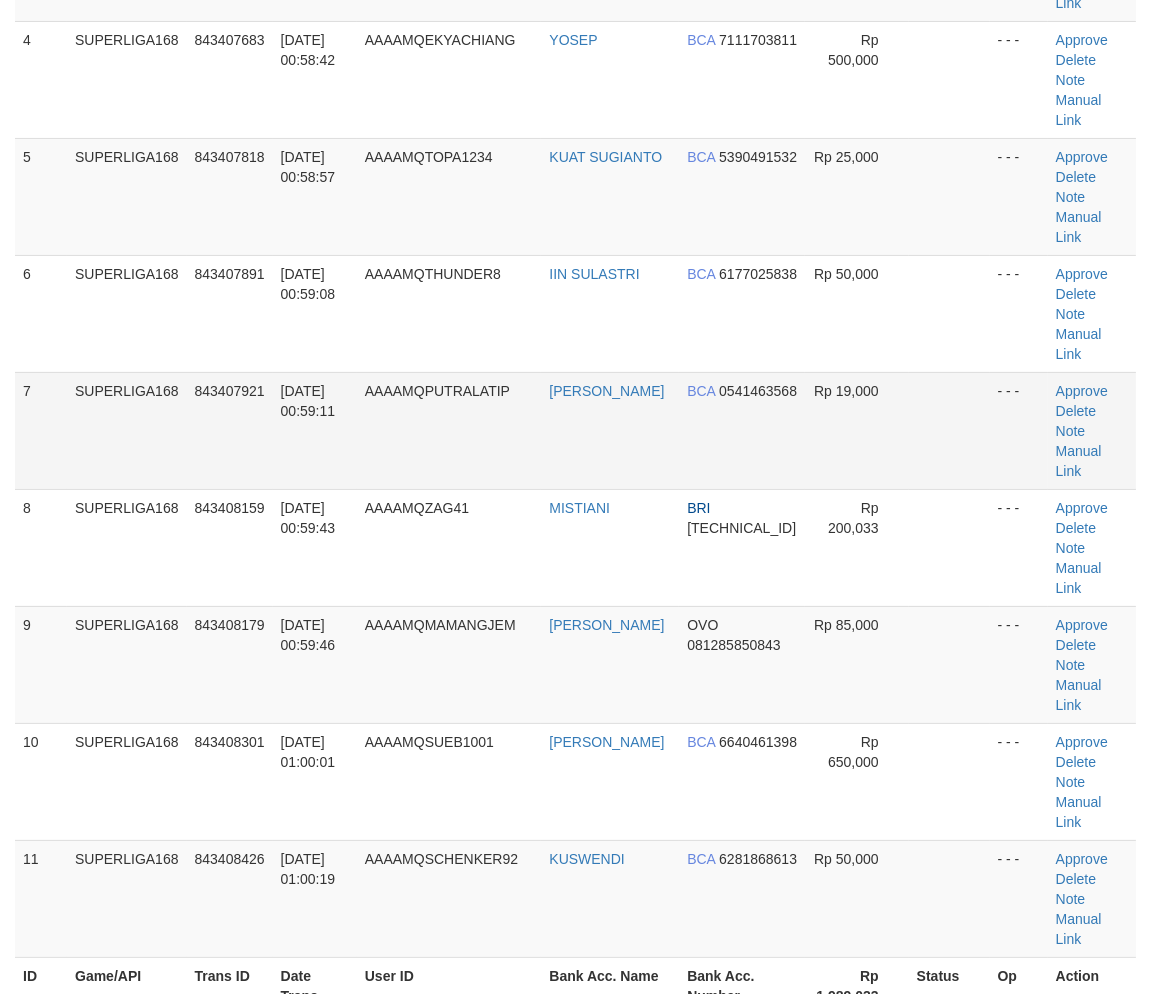 drag, startPoint x: 344, startPoint y: 447, endPoint x: 325, endPoint y: 455, distance: 20.615528 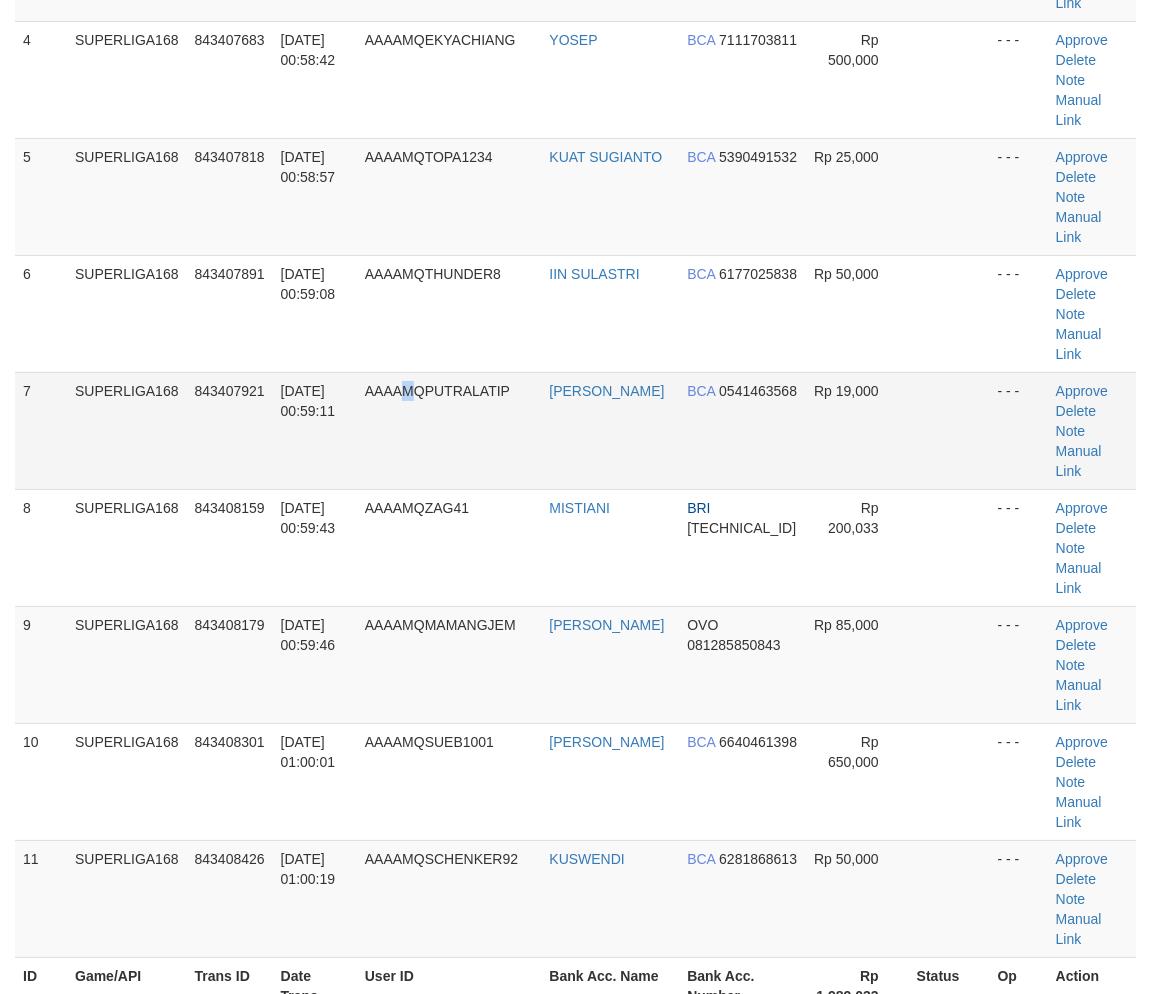 click on "AAAAMQPUTRALATIP" at bounding box center [449, 430] 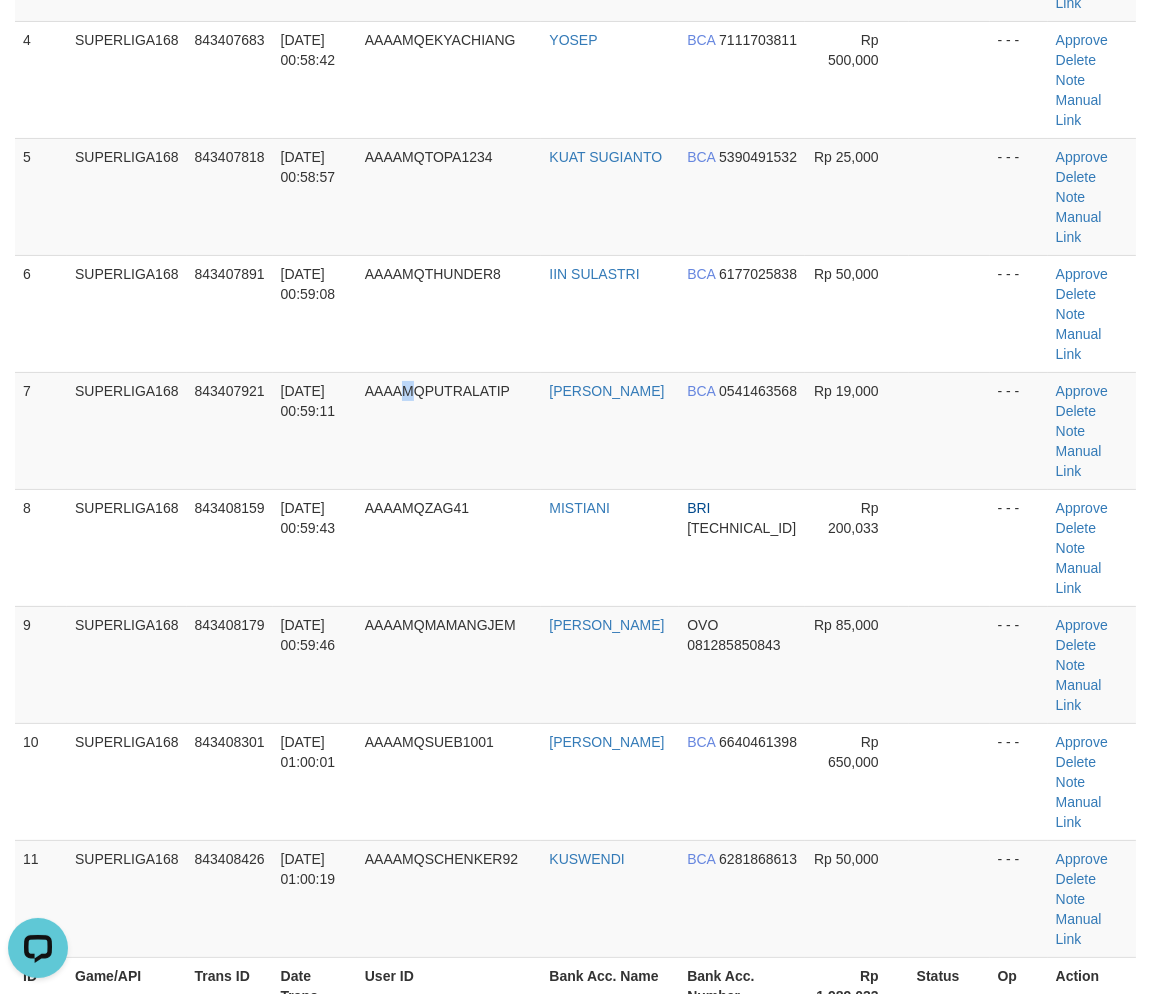 scroll, scrollTop: 0, scrollLeft: 0, axis: both 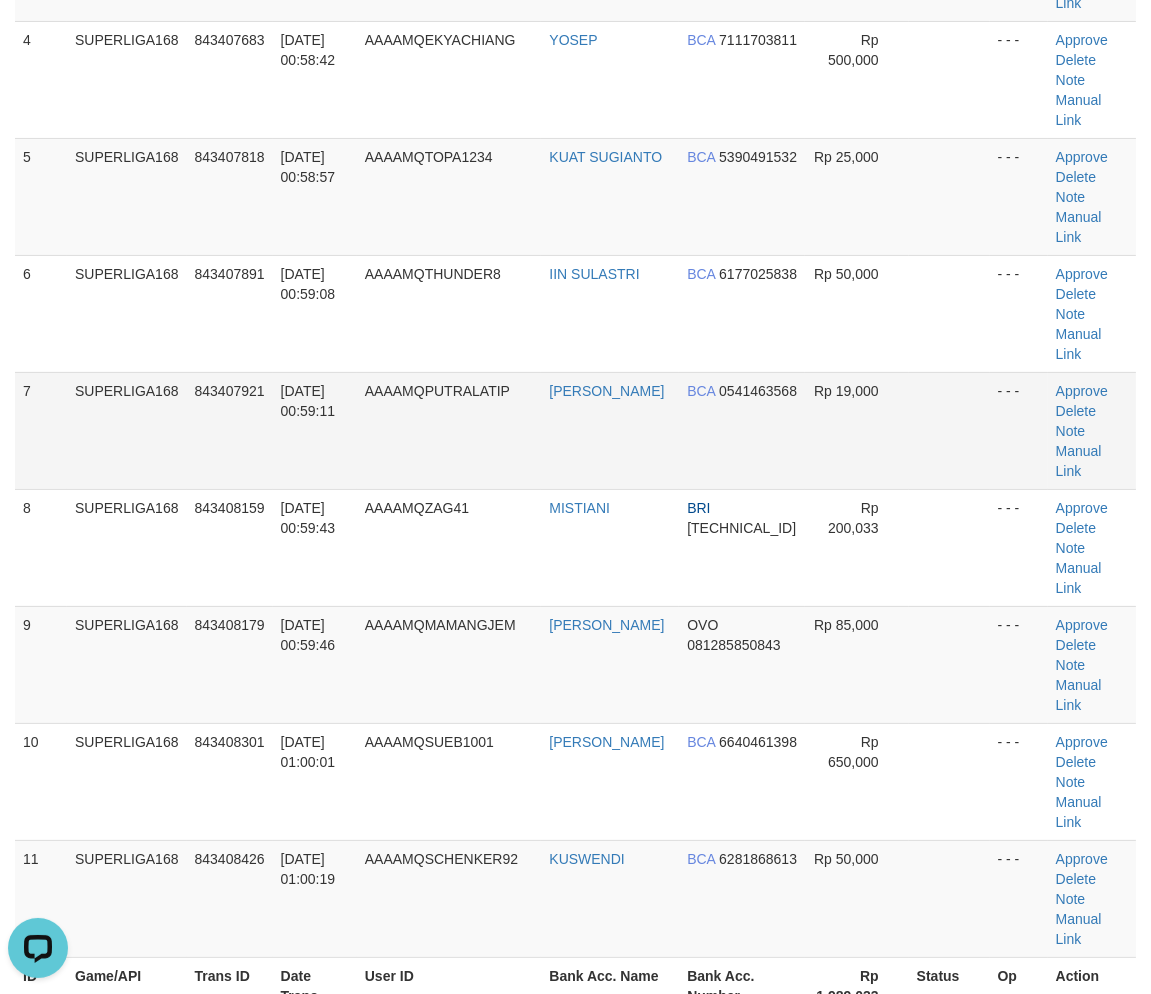 click on "13/07/2025 00:59:11" at bounding box center [315, 430] 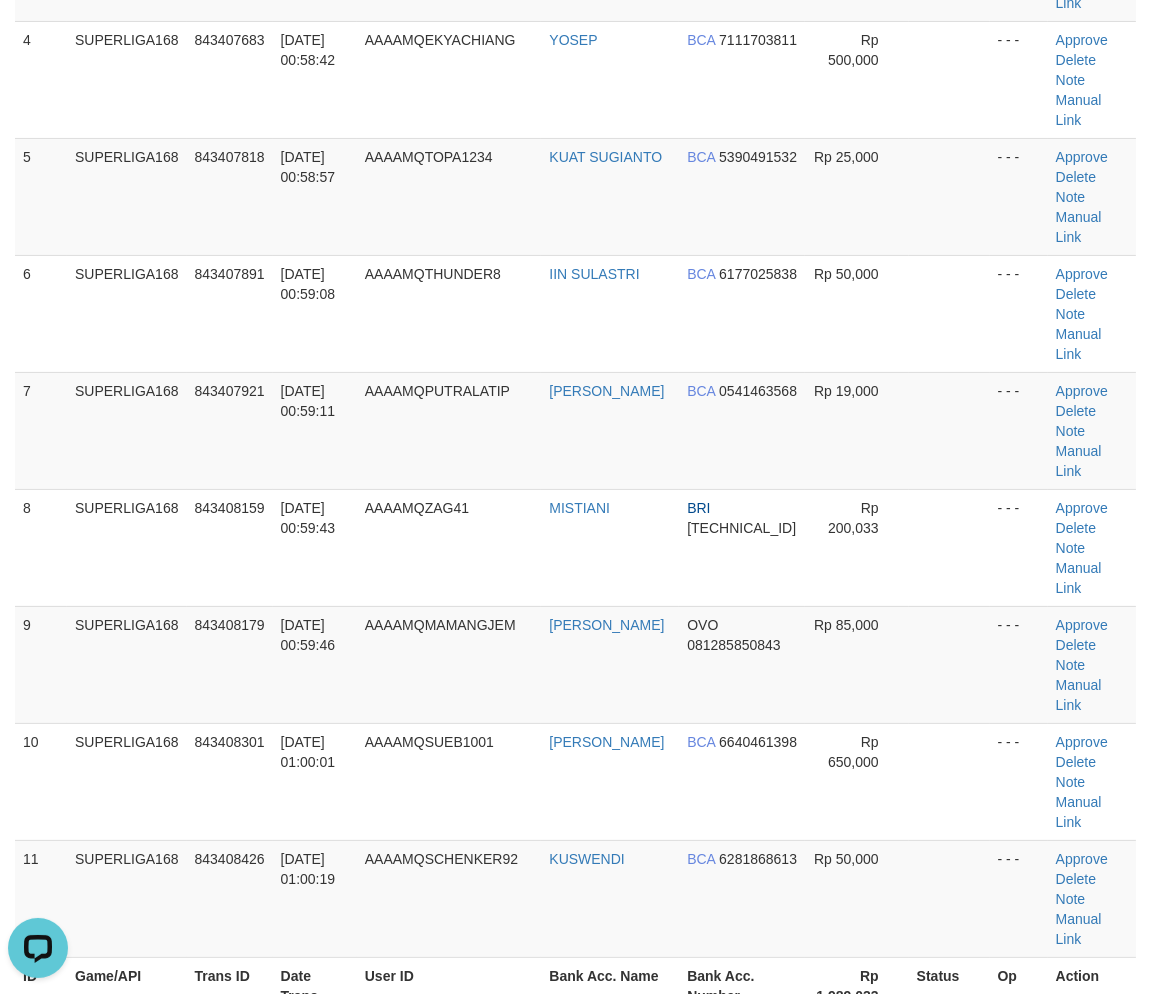 drag, startPoint x: 213, startPoint y: 417, endPoint x: 6, endPoint y: 540, distance: 240.78621 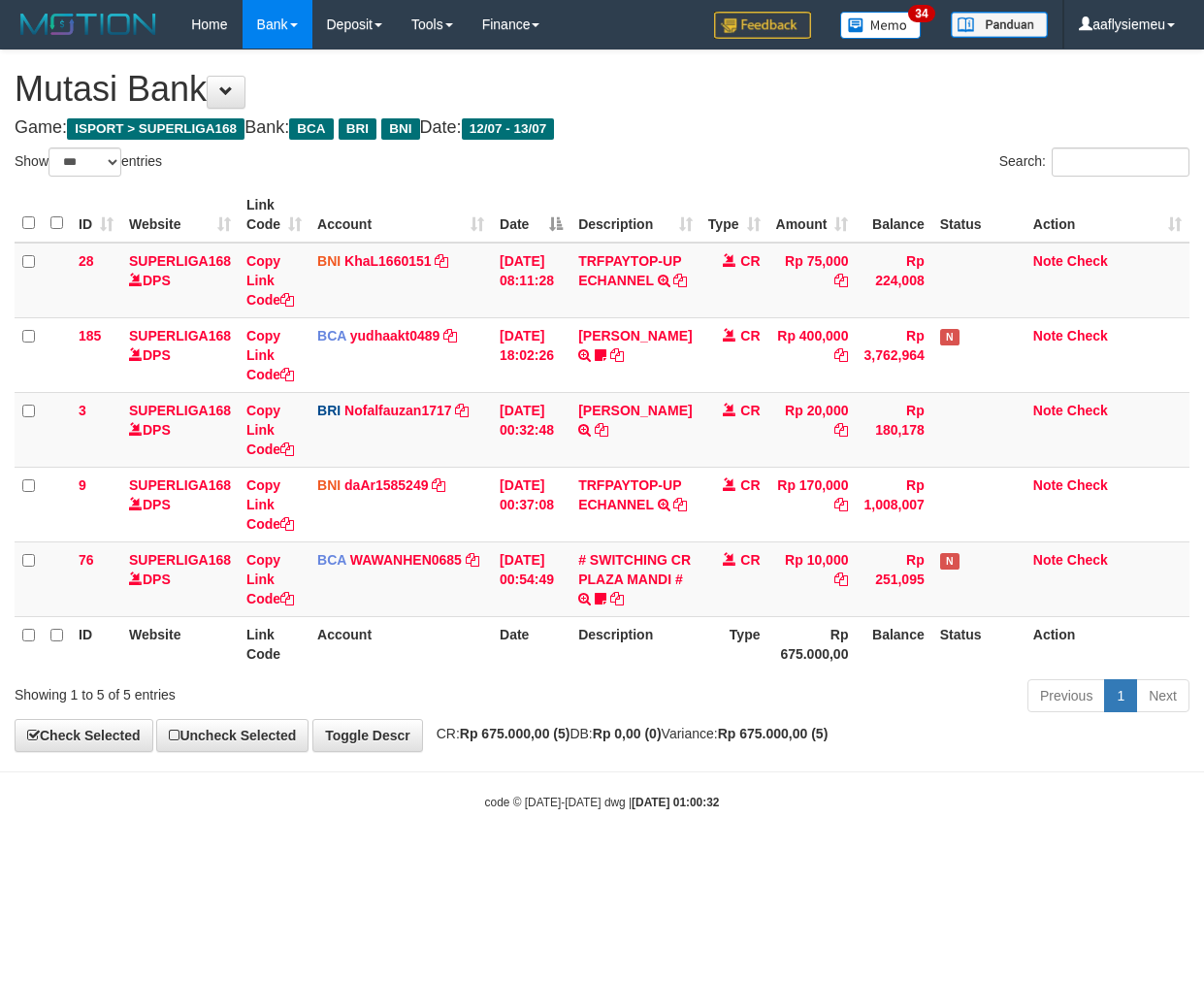 select on "***" 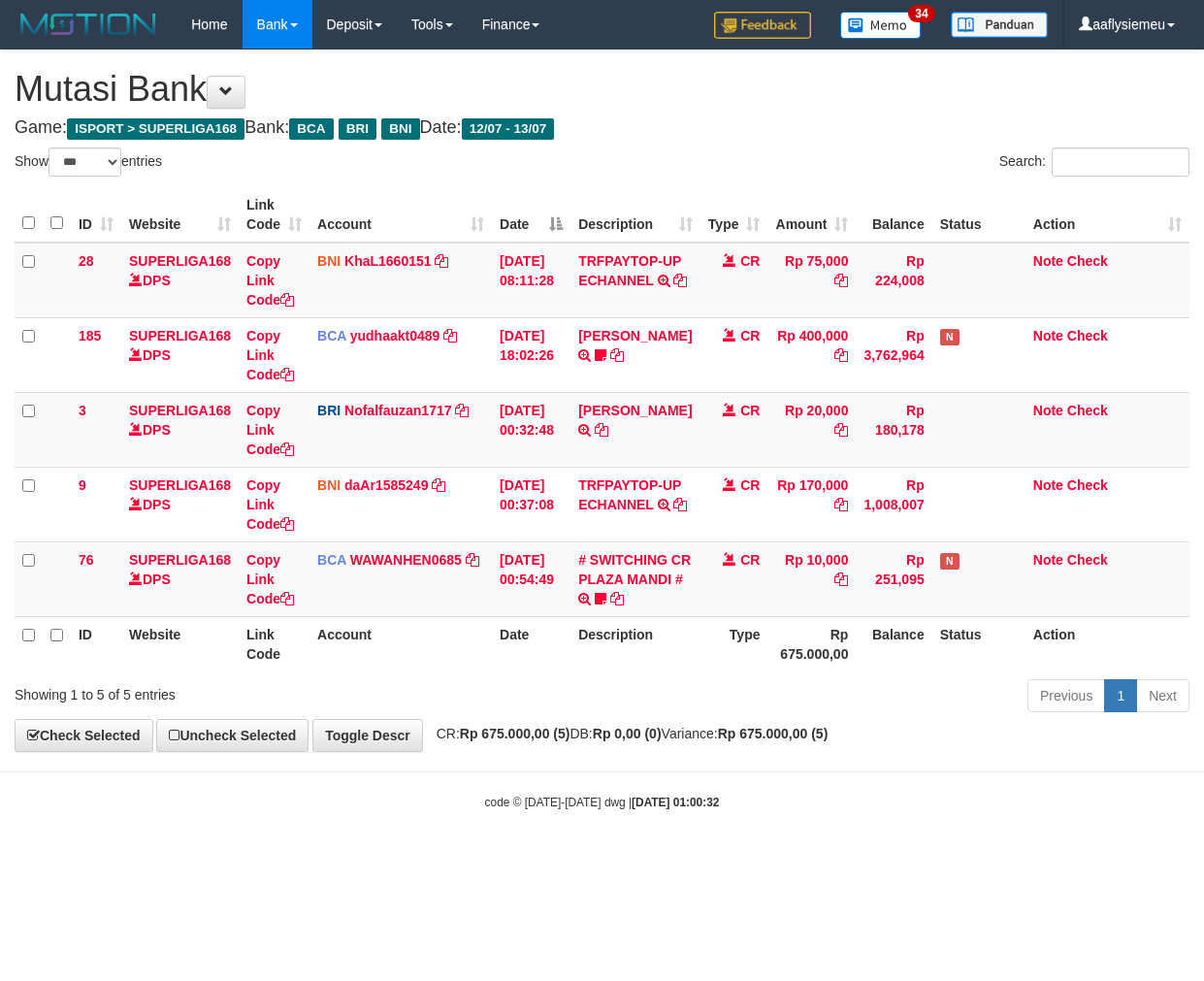scroll, scrollTop: 0, scrollLeft: 0, axis: both 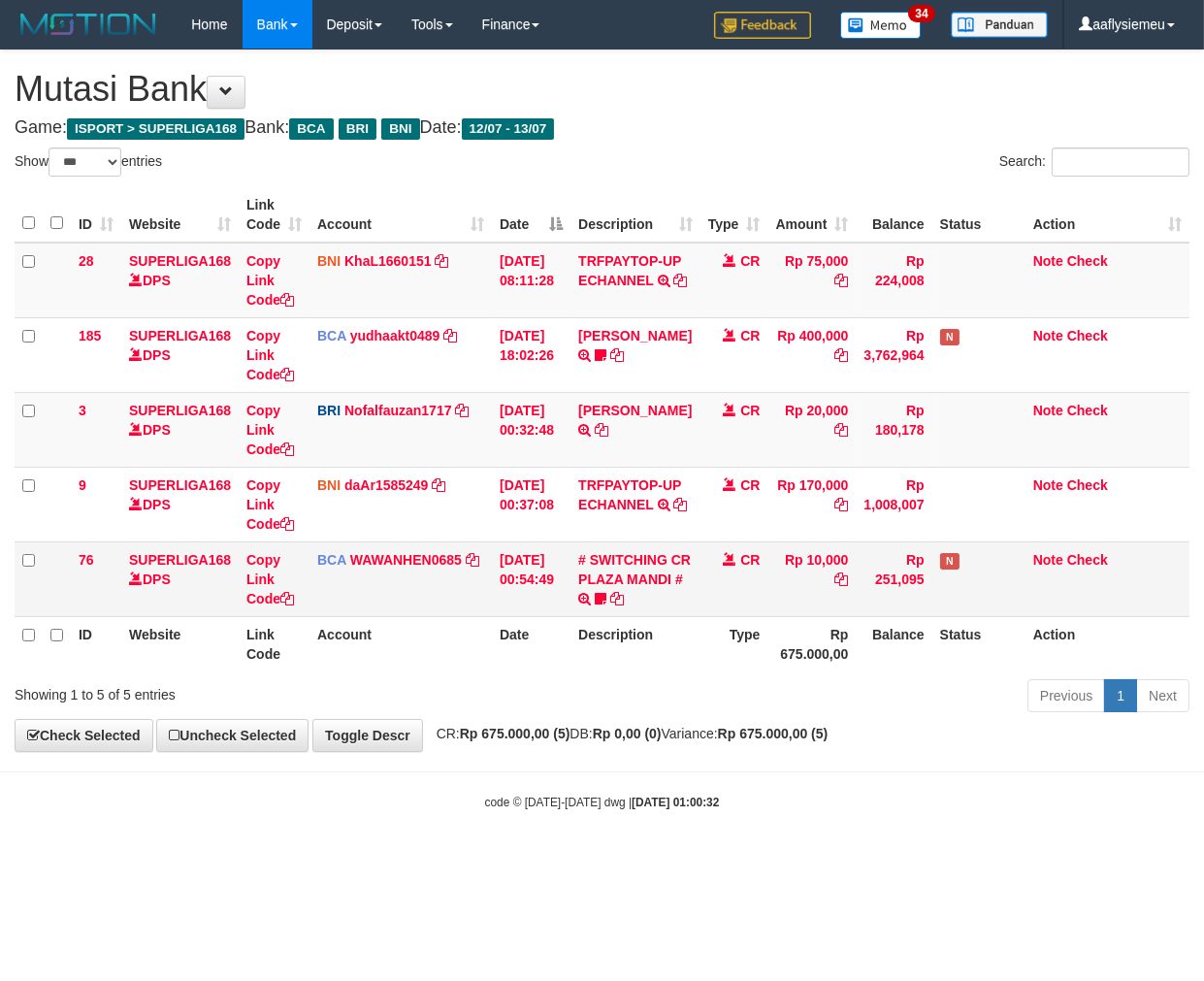 drag, startPoint x: 729, startPoint y: 760, endPoint x: 1017, endPoint y: 670, distance: 301.73498 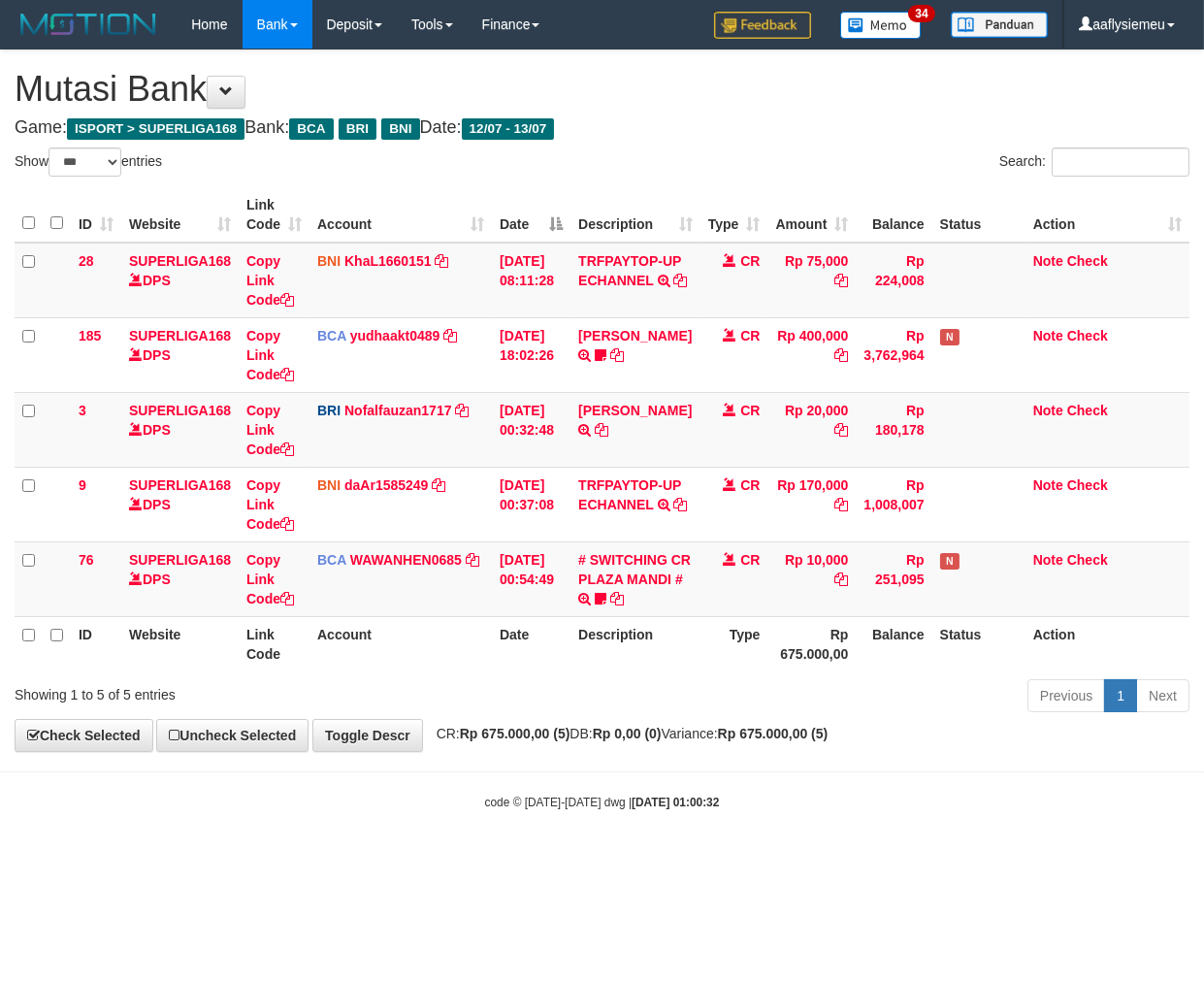 click on "Previous 1 Next" at bounding box center (853, 698) 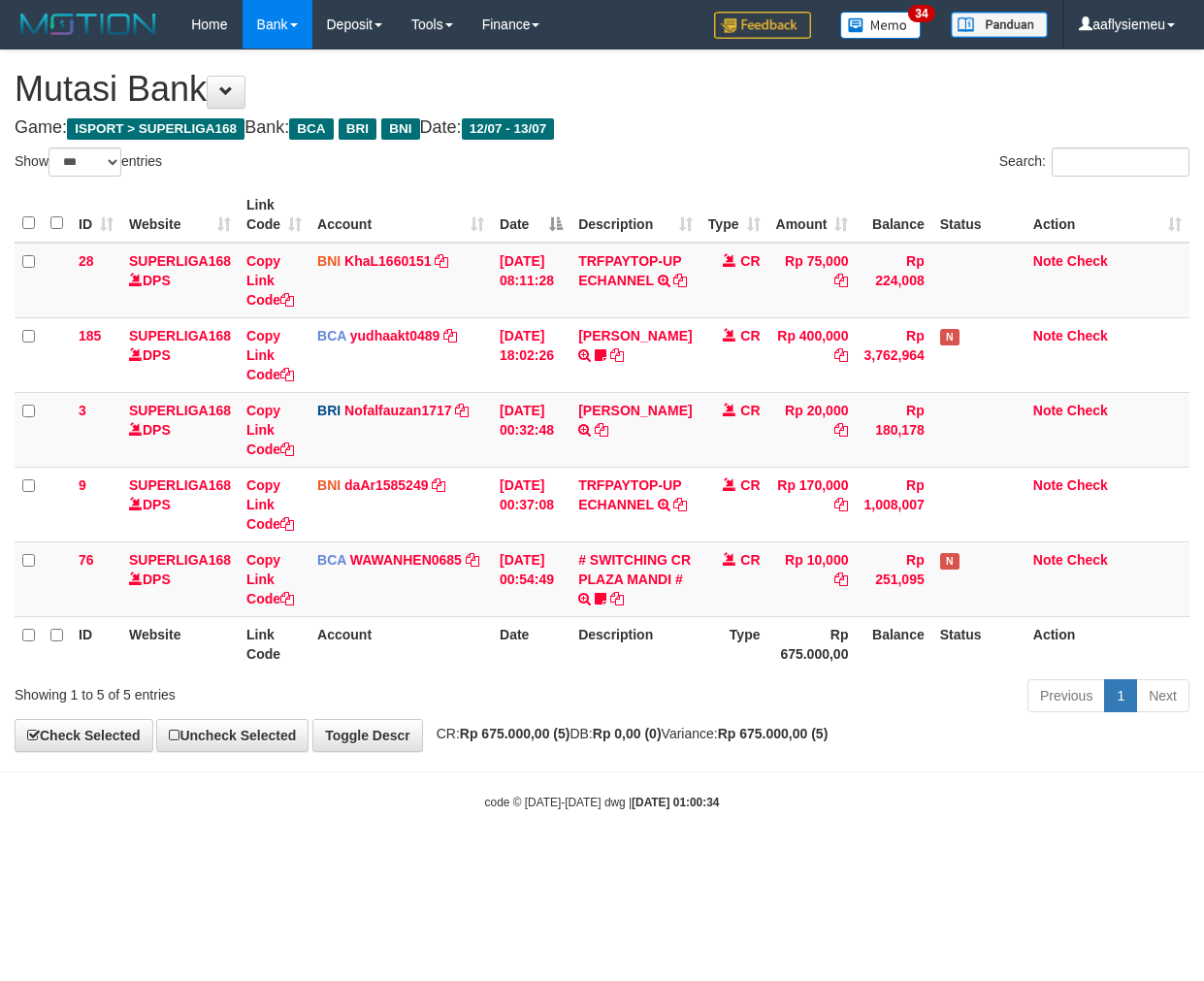 select on "***" 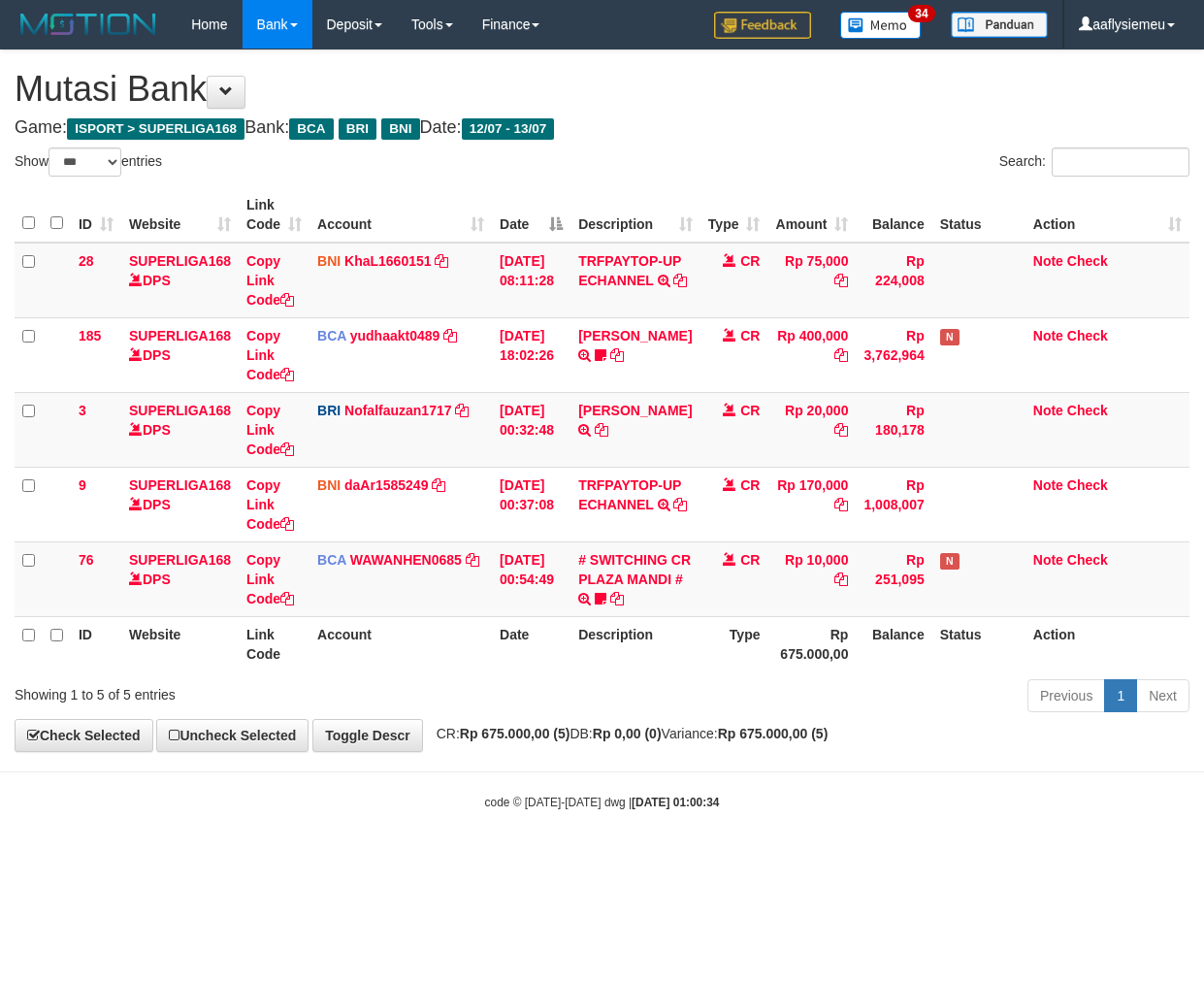 scroll, scrollTop: 0, scrollLeft: 0, axis: both 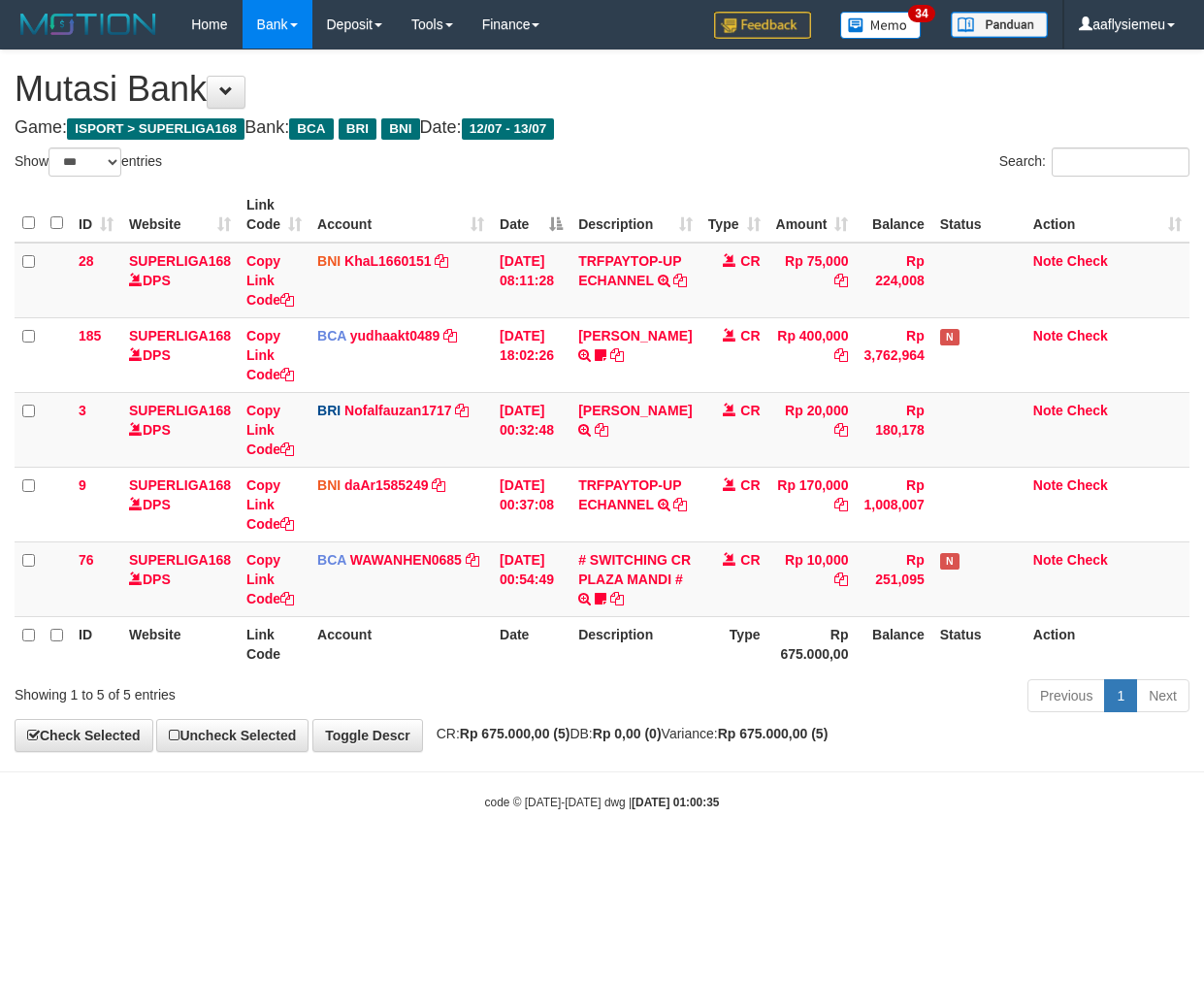 select on "***" 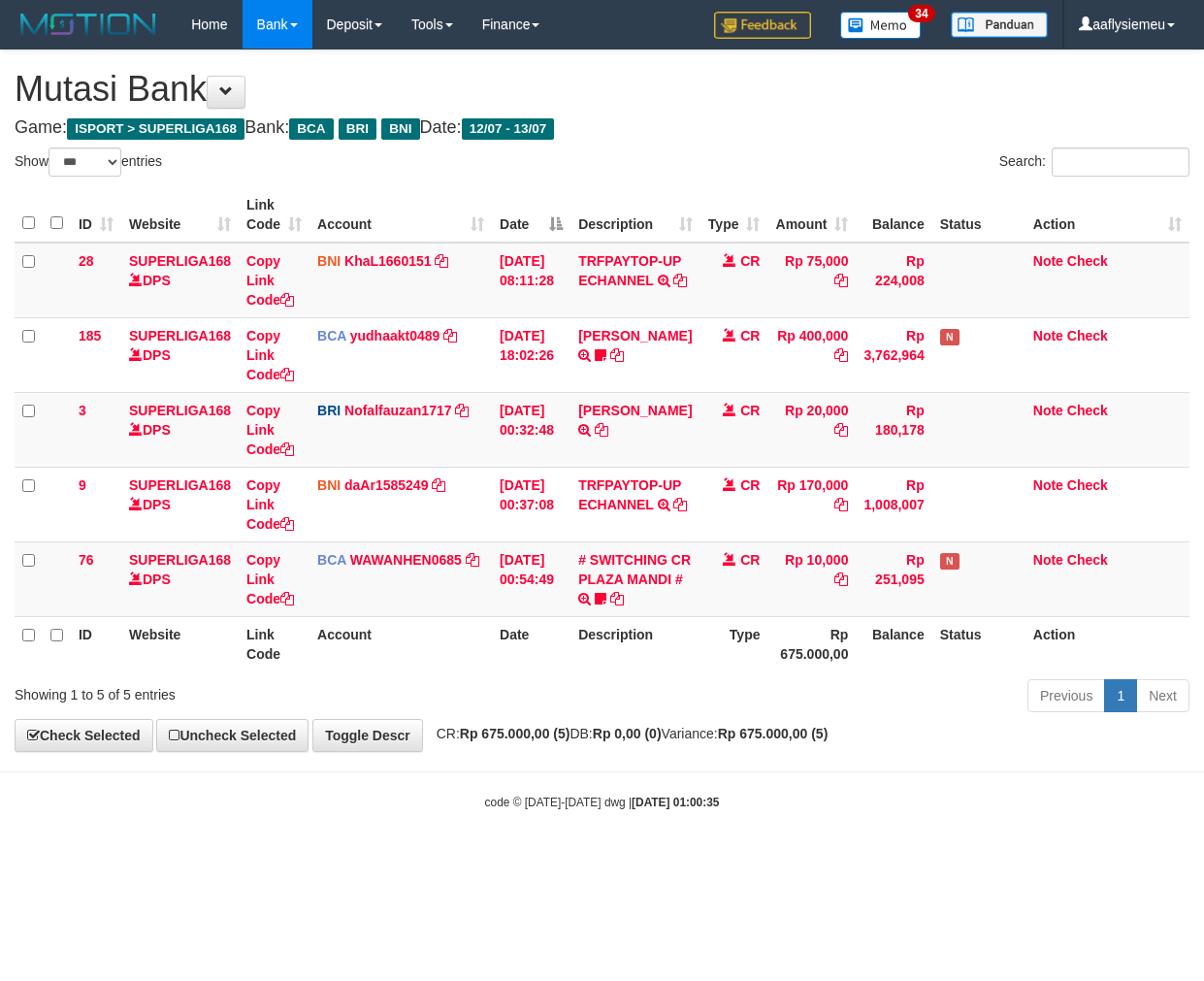 scroll, scrollTop: 0, scrollLeft: 0, axis: both 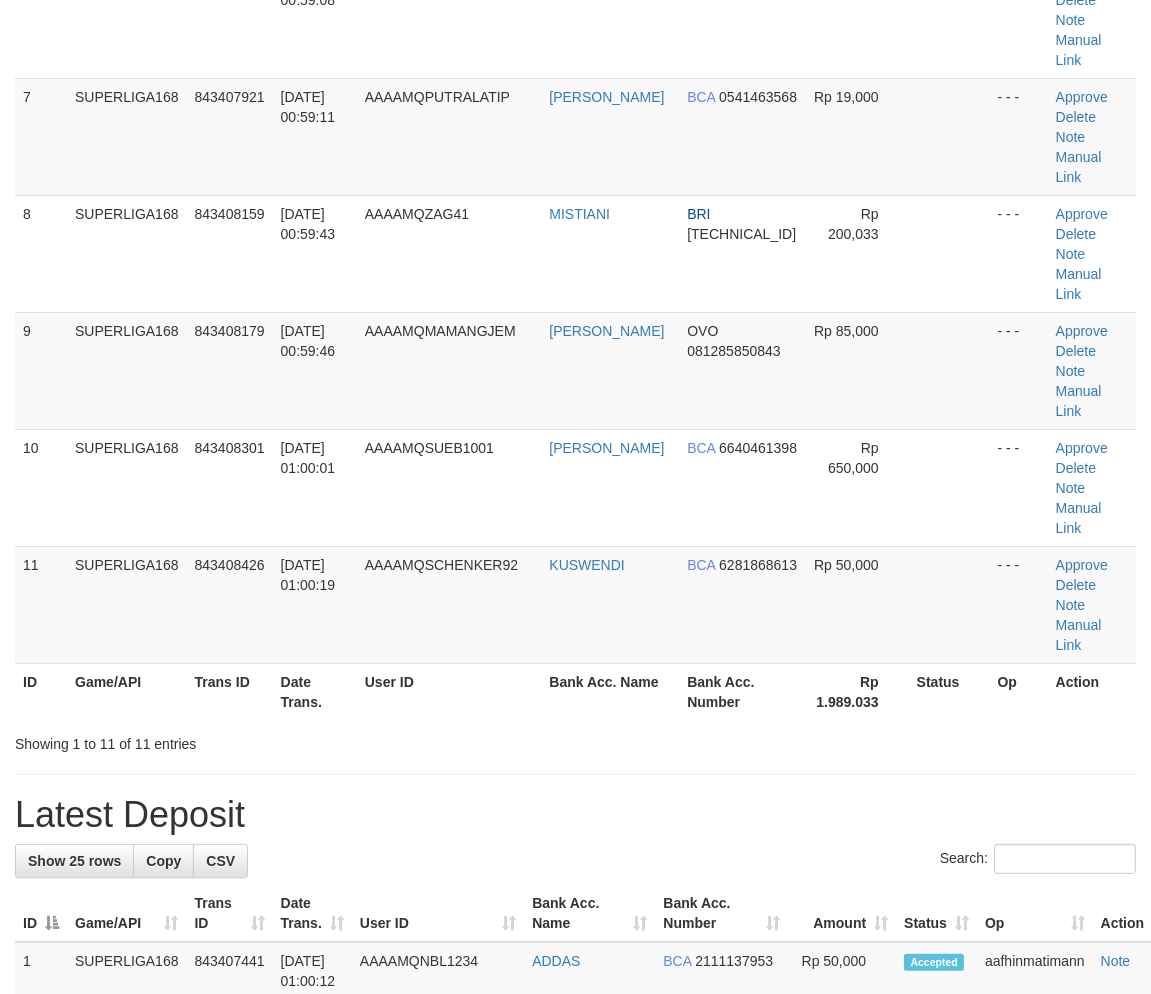 drag, startPoint x: 144, startPoint y: 520, endPoint x: 2, endPoint y: 583, distance: 155.34799 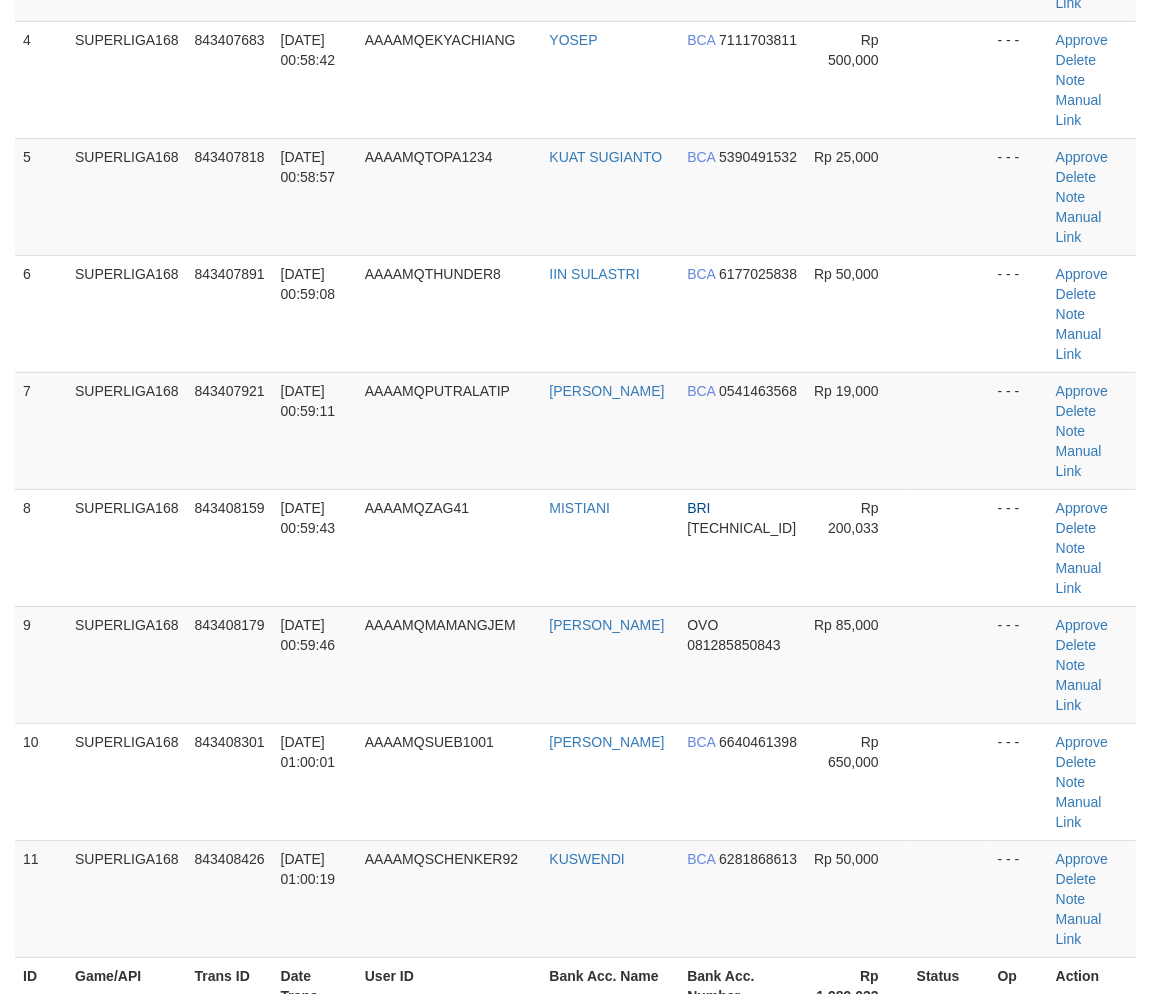 drag, startPoint x: 162, startPoint y: 421, endPoint x: 1, endPoint y: 511, distance: 184.44783 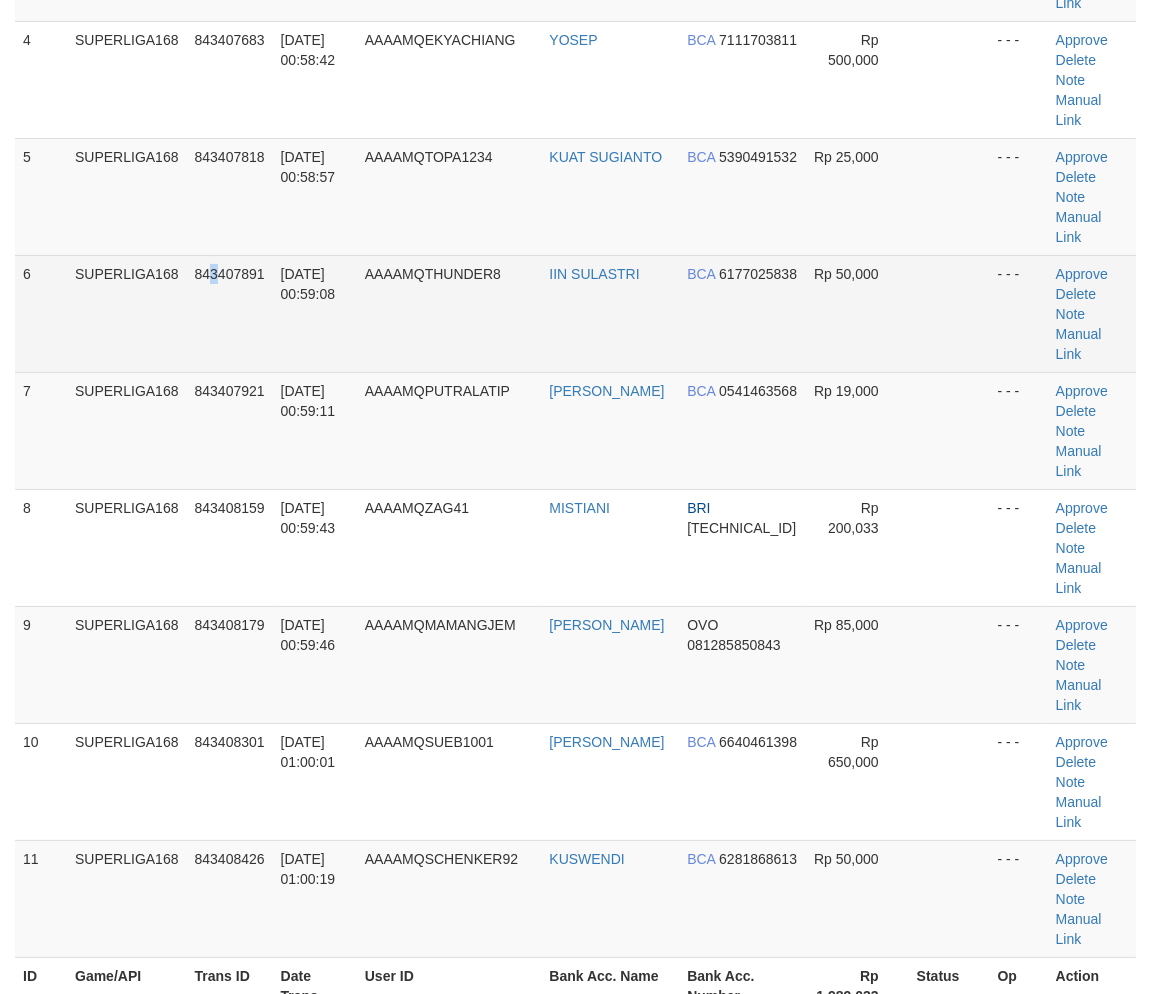 drag, startPoint x: 214, startPoint y: 351, endPoint x: 3, endPoint y: 463, distance: 238.88281 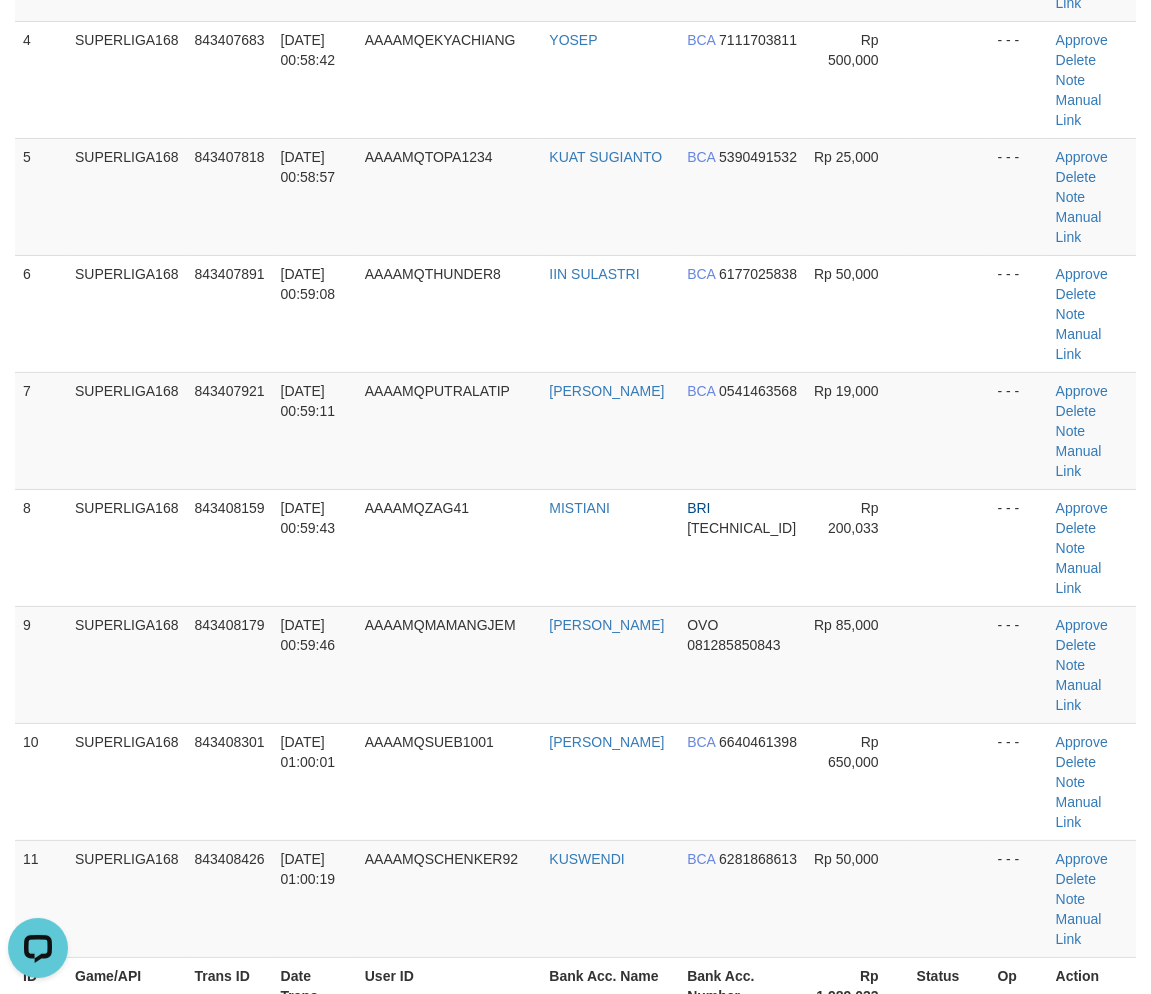 scroll, scrollTop: 0, scrollLeft: 0, axis: both 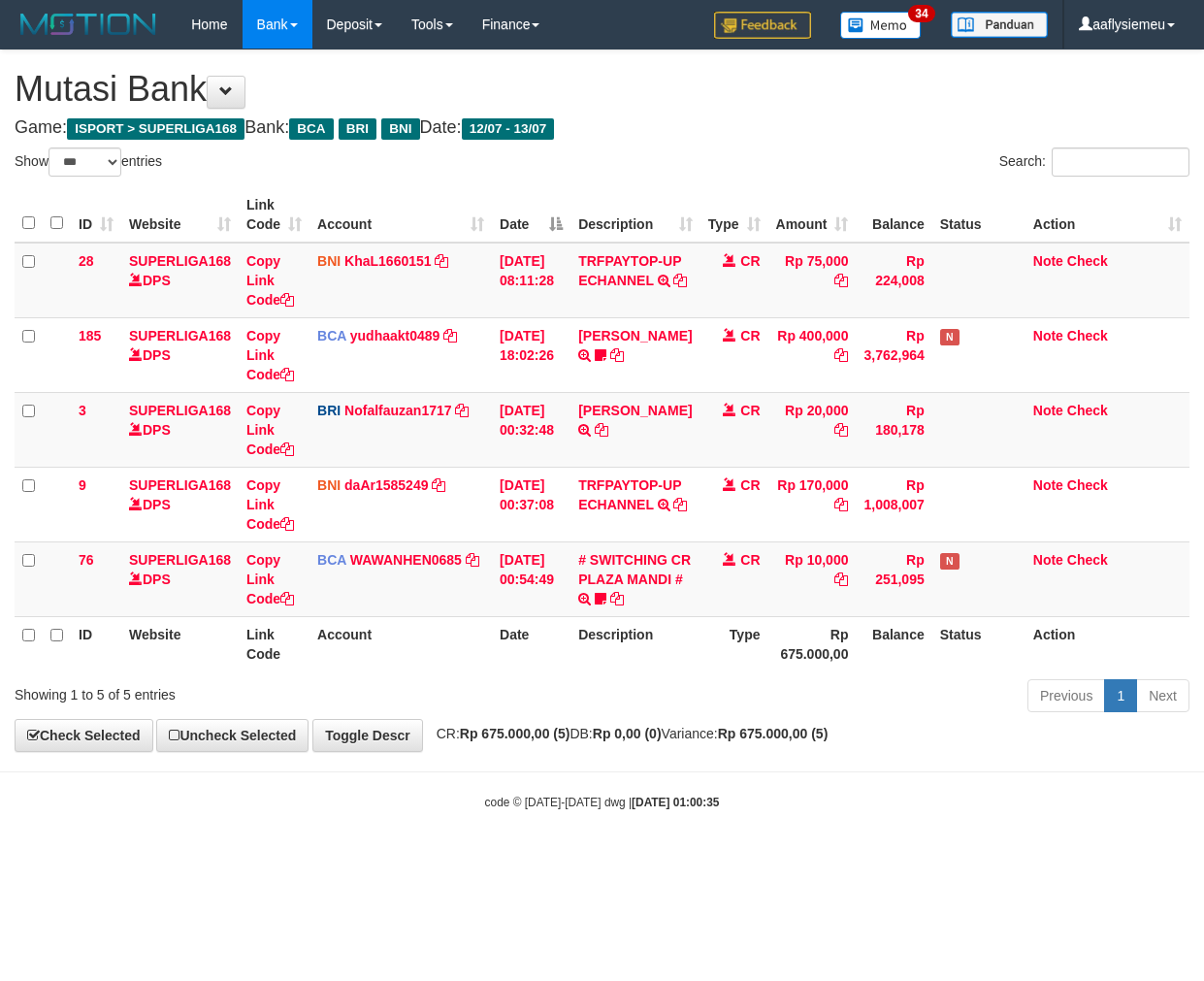 select on "***" 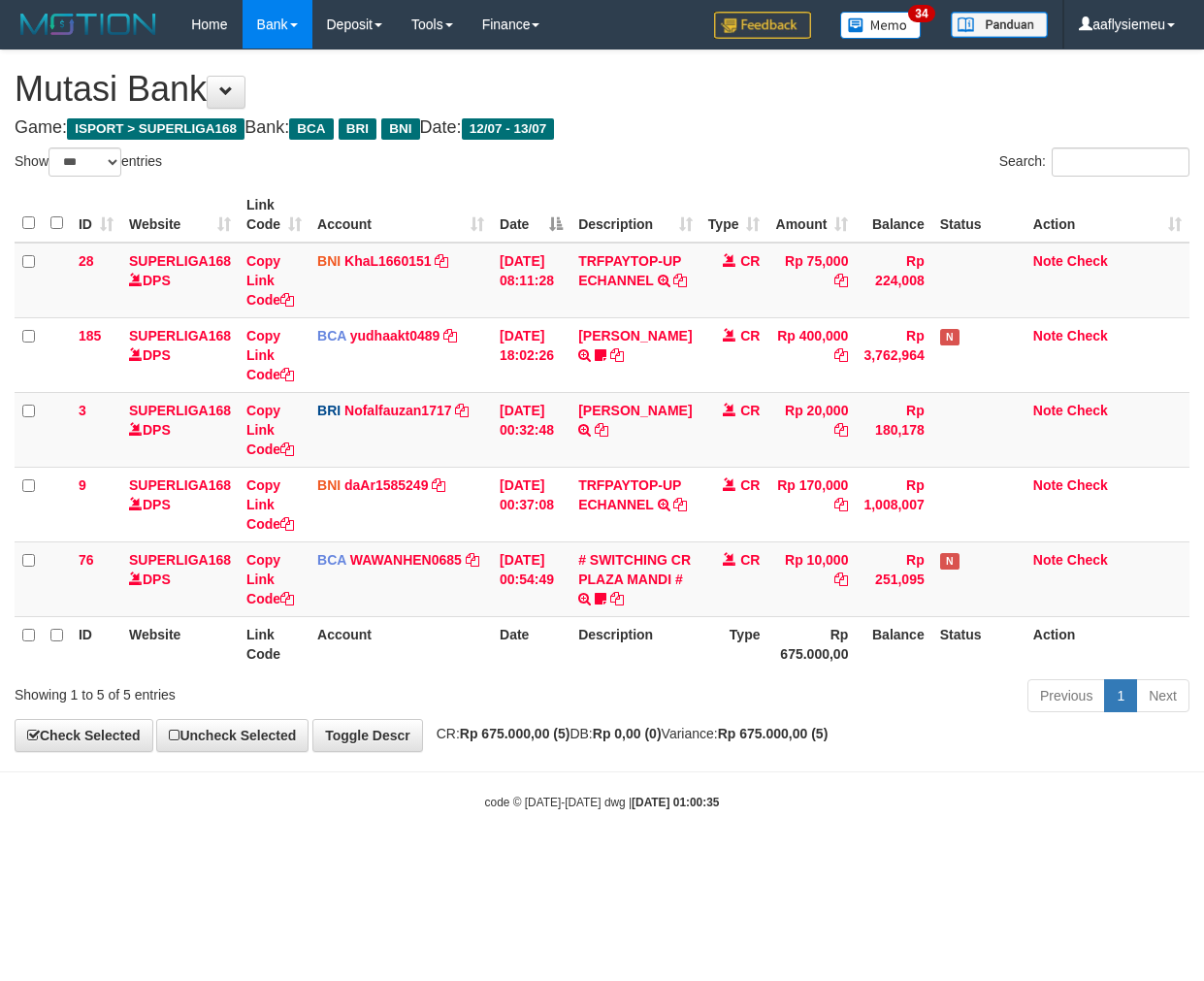 scroll, scrollTop: 0, scrollLeft: 0, axis: both 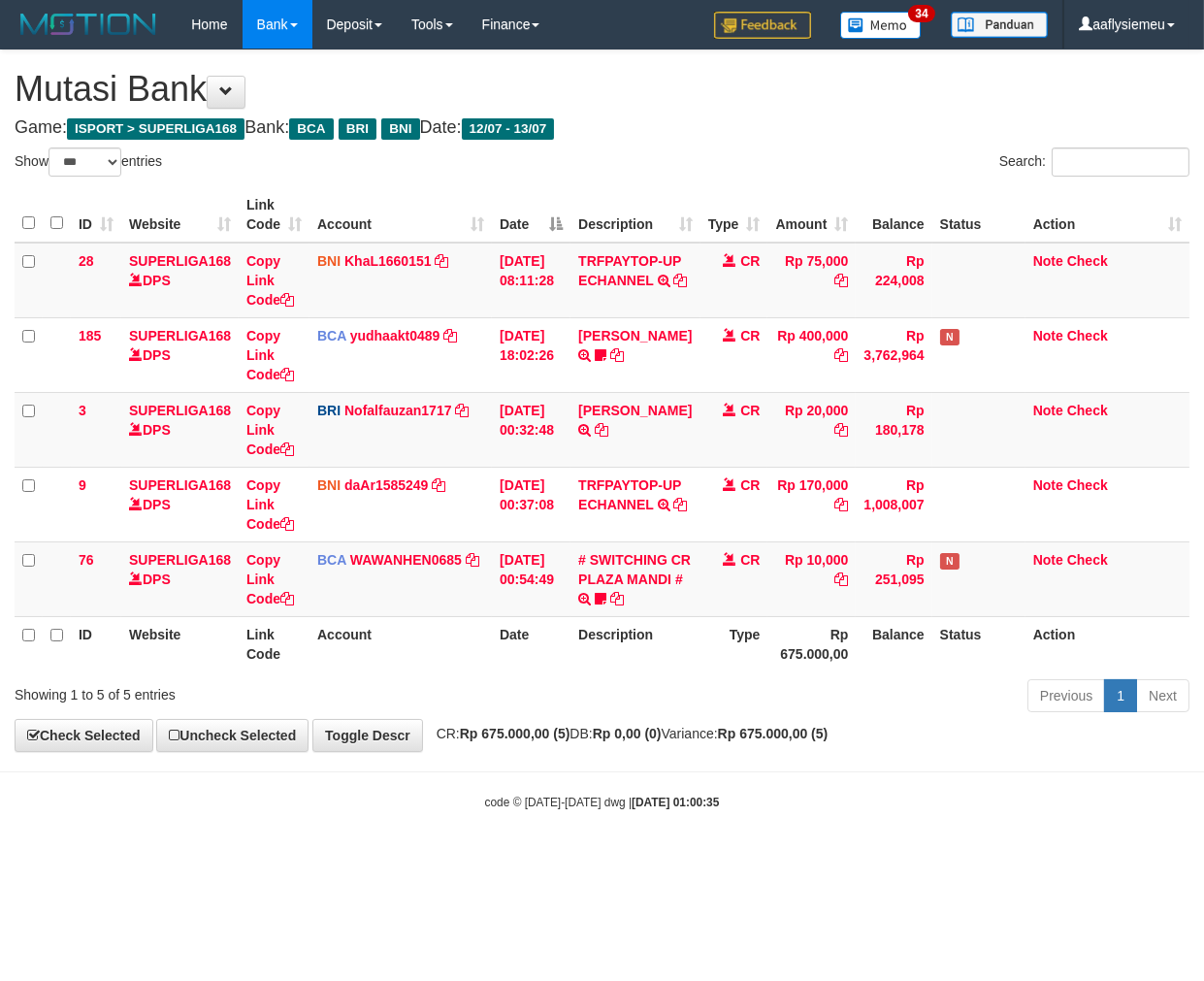 click on "**********" at bounding box center (602, 401) 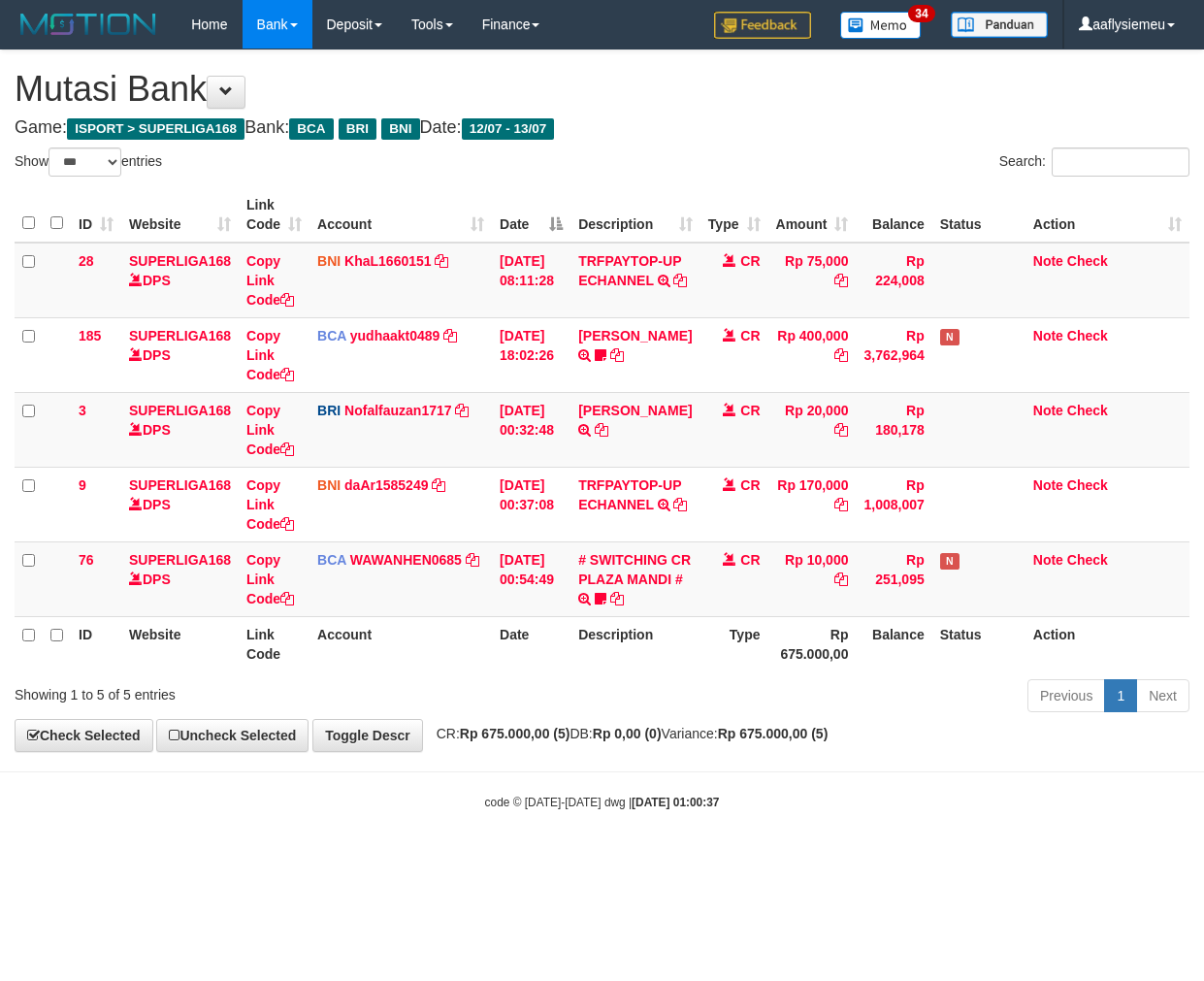 select on "***" 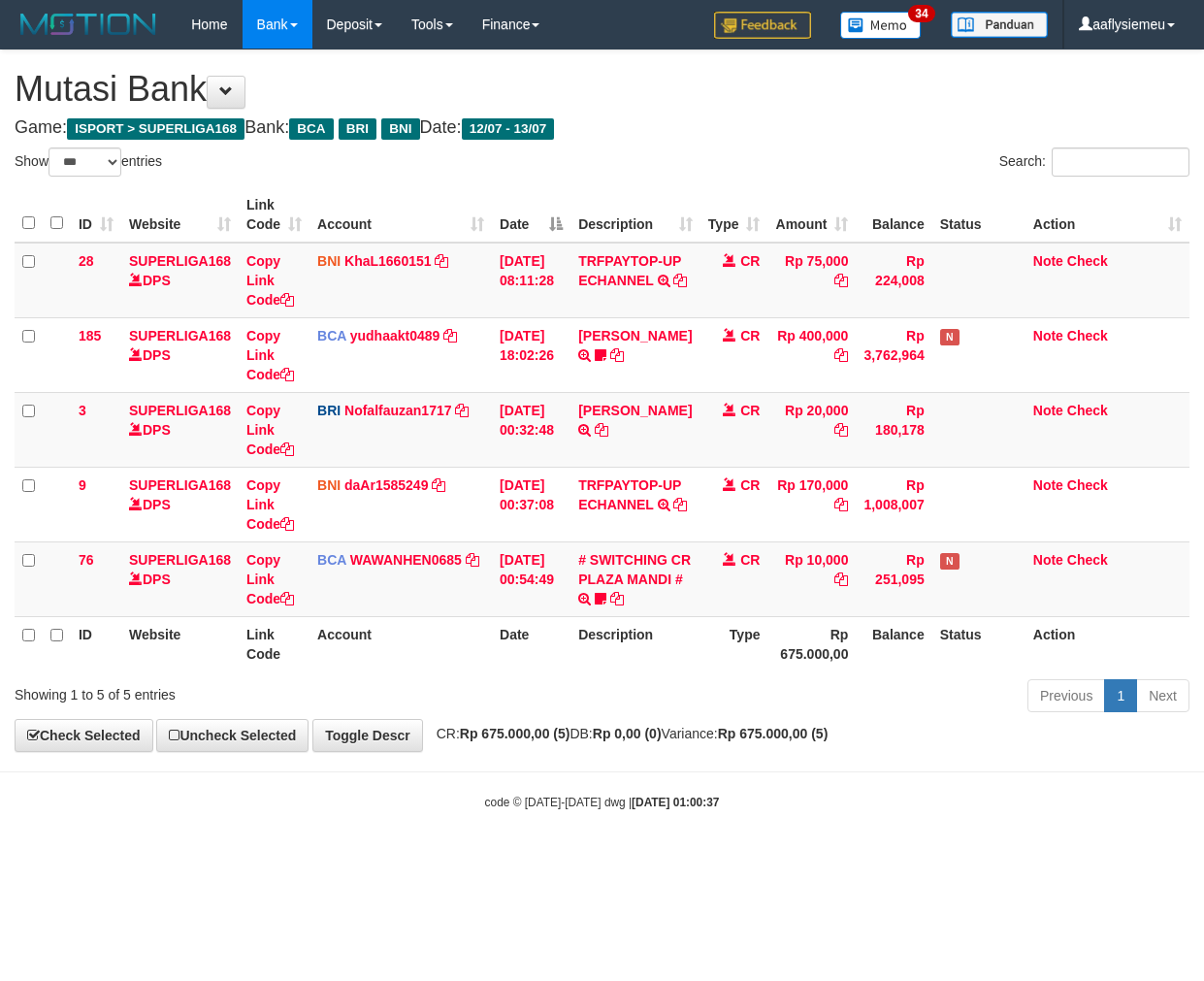 click on "Rp 675.000,00" at bounding box center [811, 643] 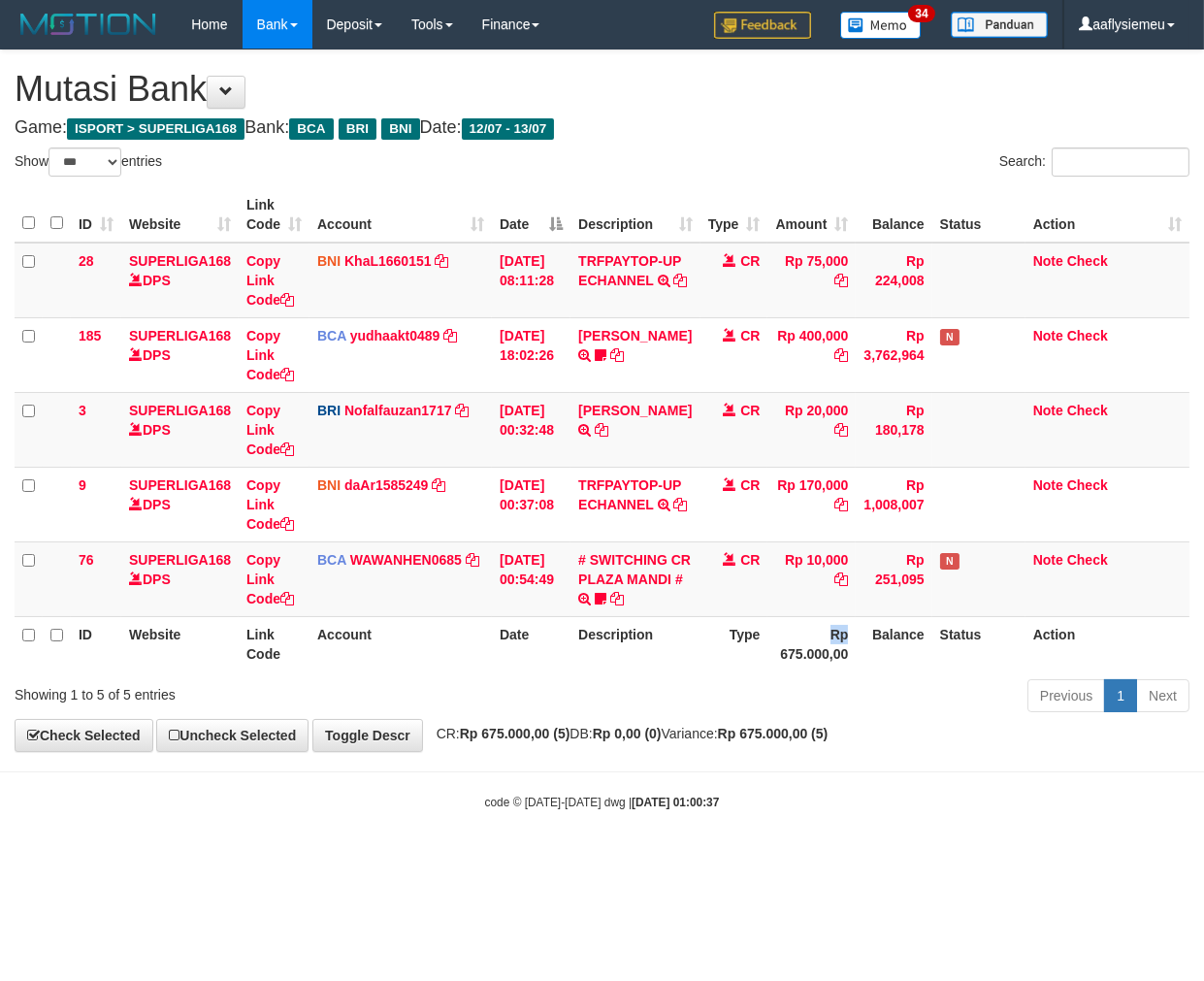 click on "Rp 675.000,00" at bounding box center (811, 643) 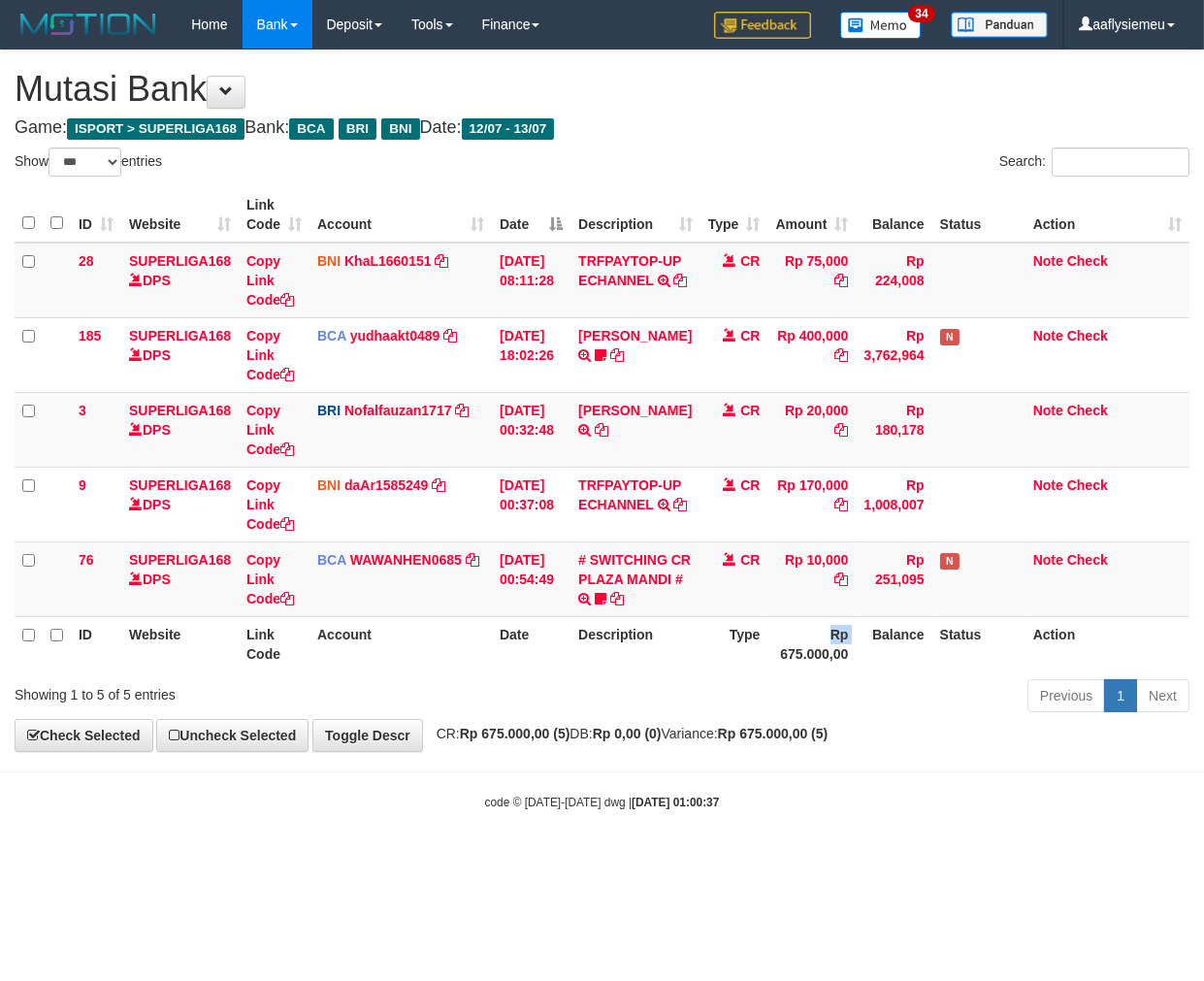 click on "Rp 675.000,00" at bounding box center (811, 643) 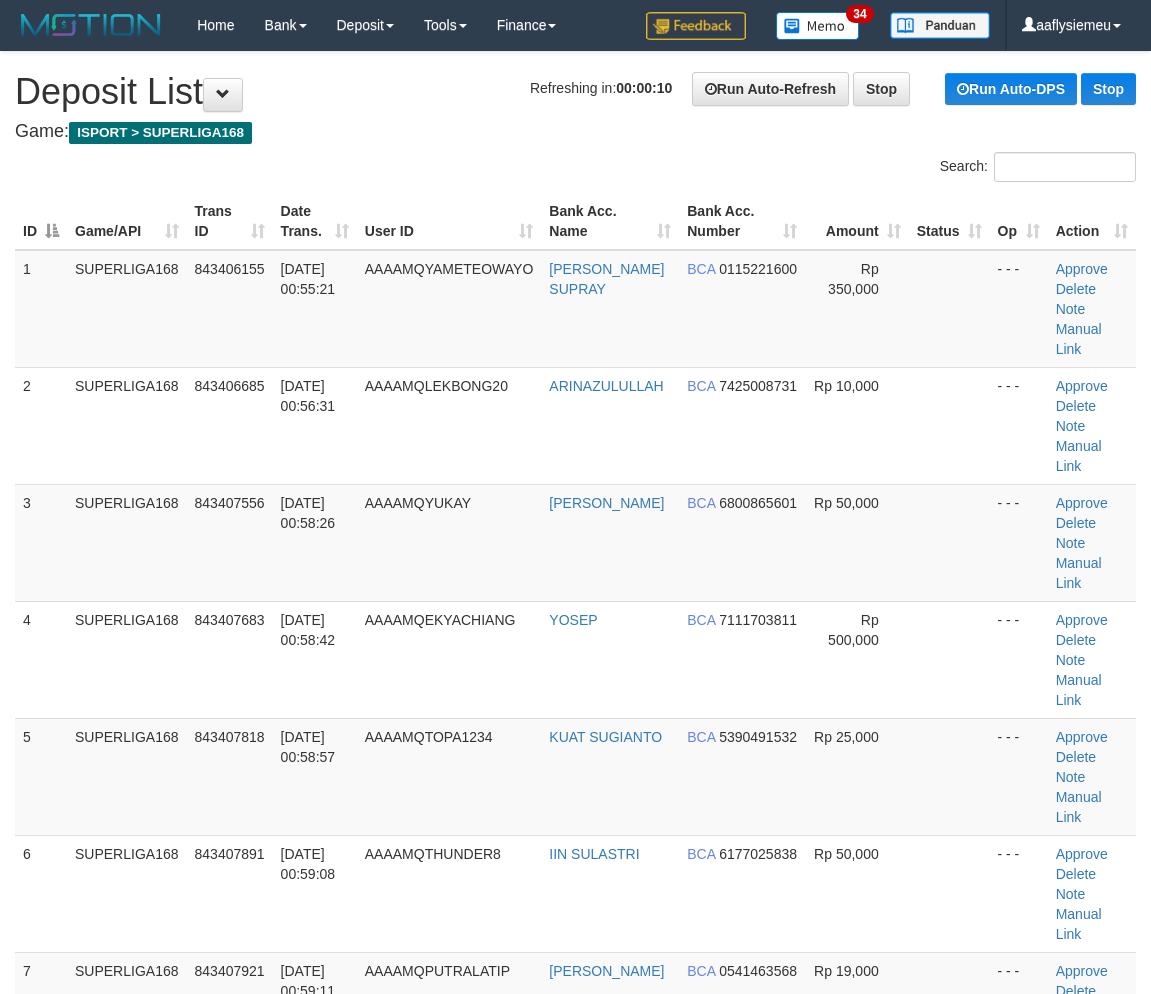scroll, scrollTop: 580, scrollLeft: 0, axis: vertical 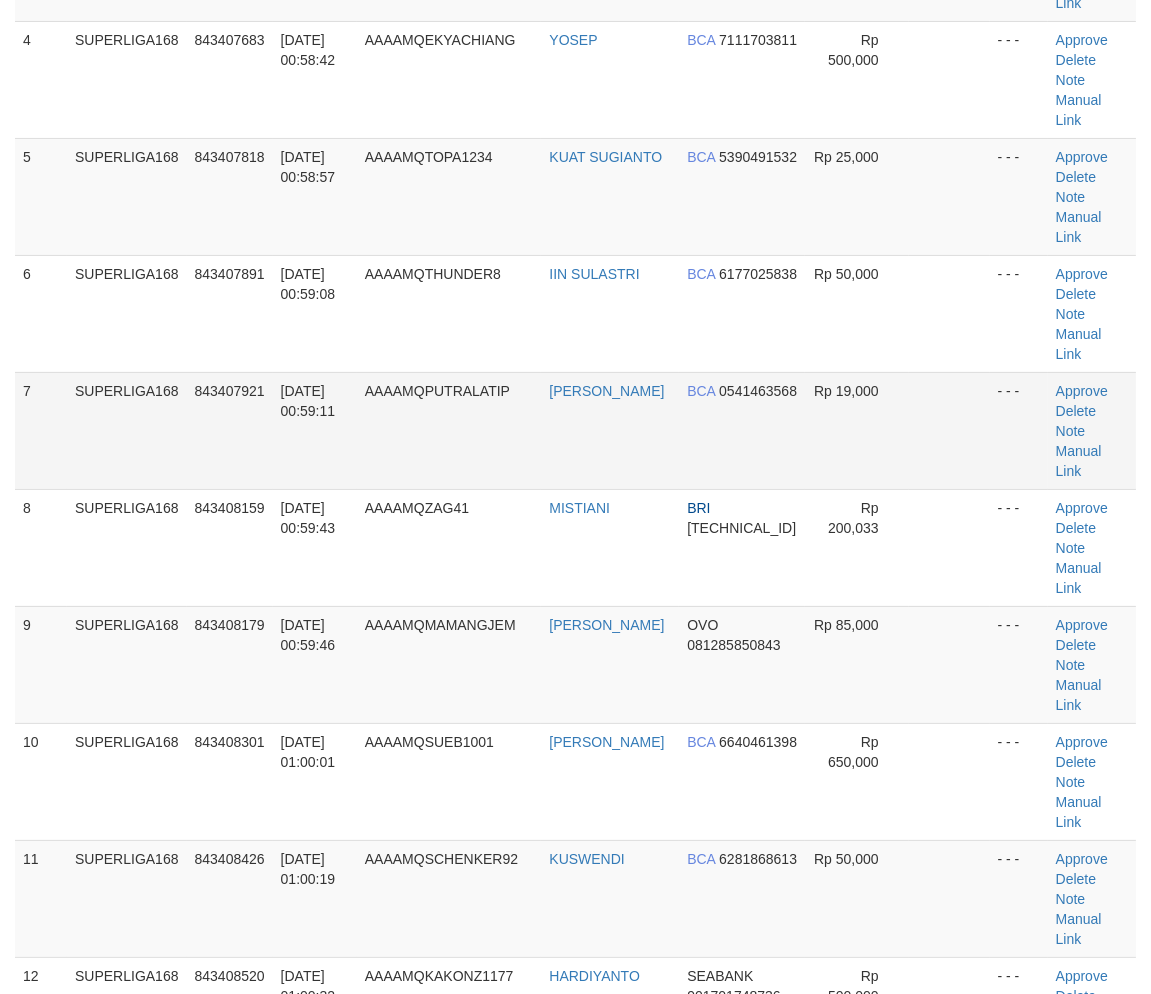 click on "AAAAMQPUTRALATIP" at bounding box center [437, 391] 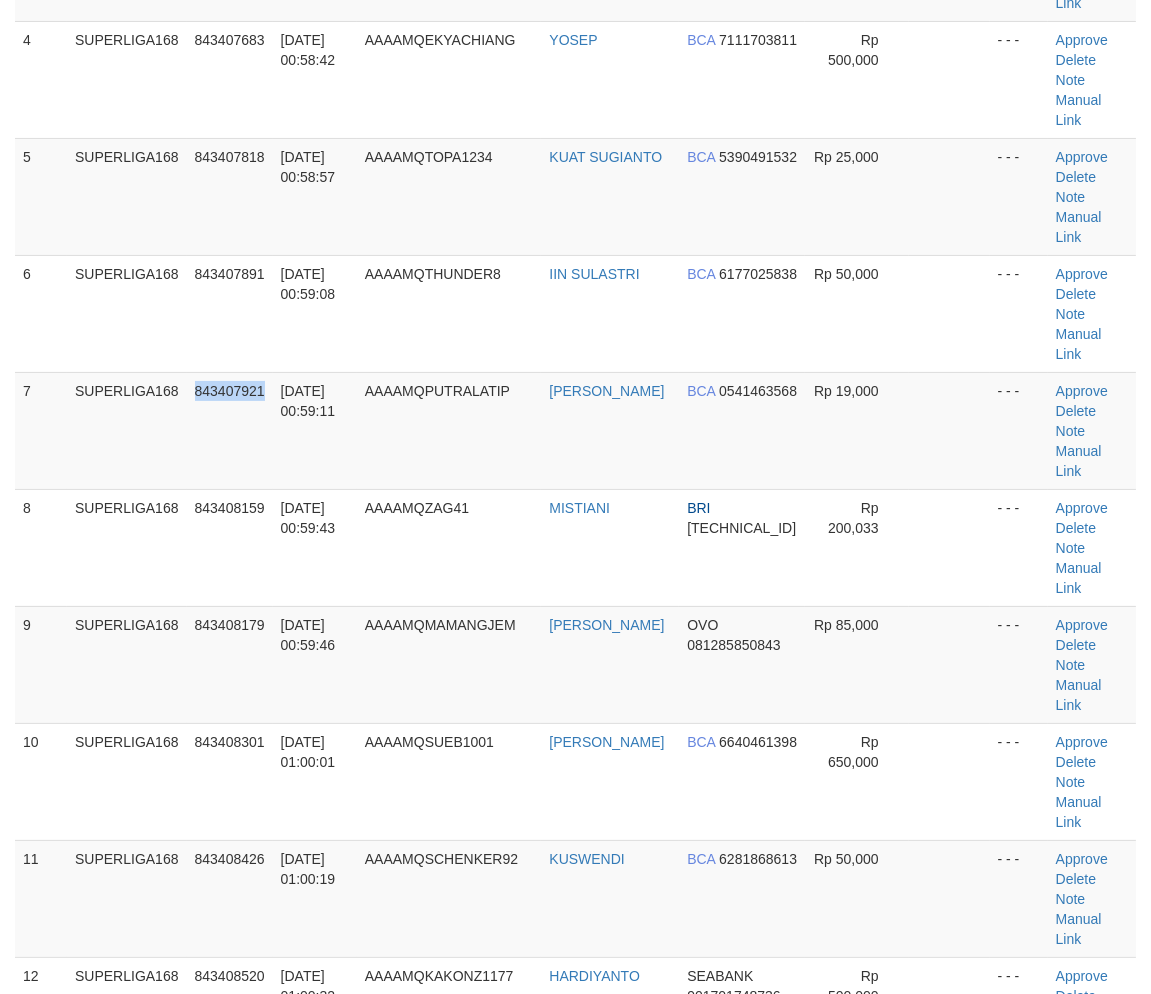 drag, startPoint x: 258, startPoint y: 485, endPoint x: 4, endPoint y: 585, distance: 272.9762 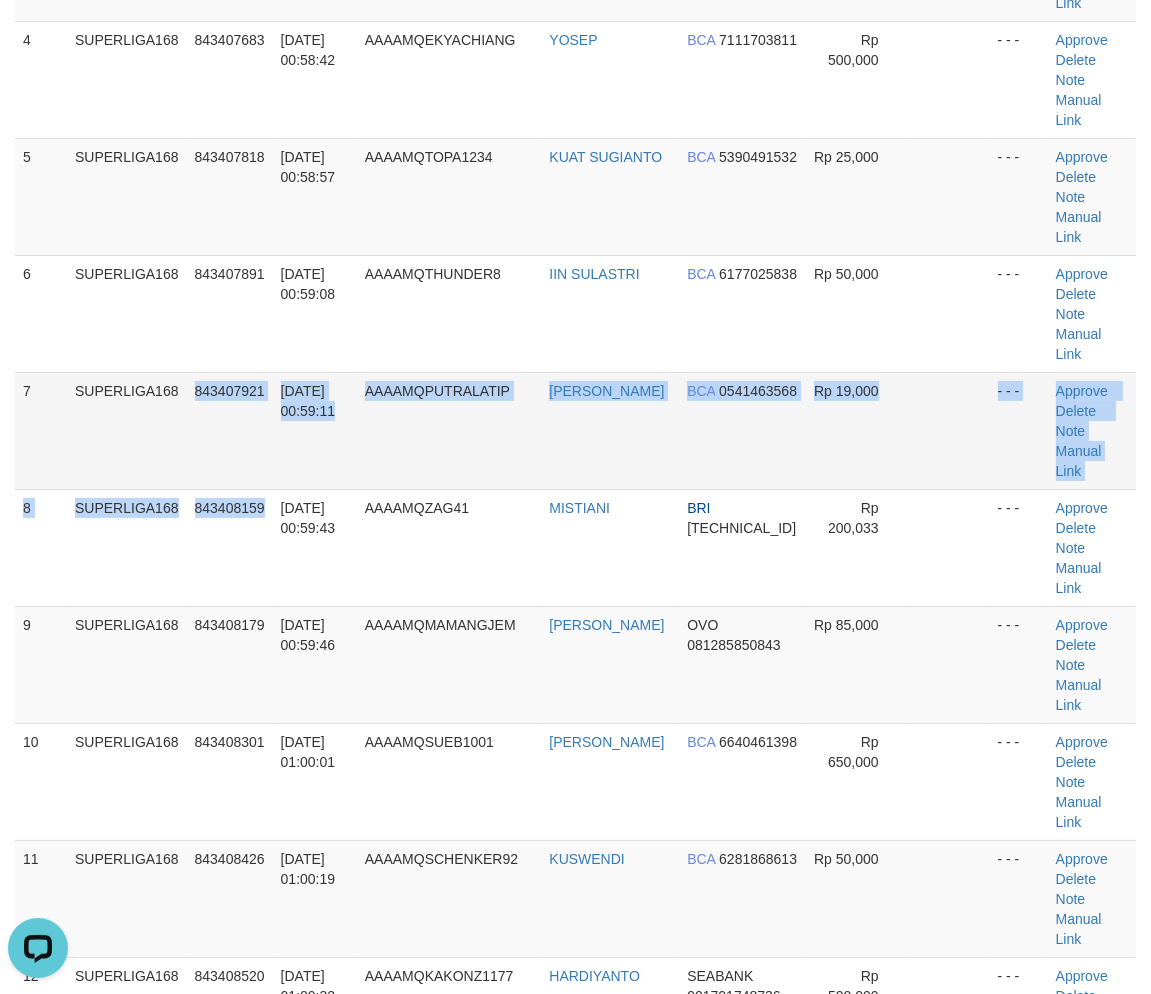 click on "AAAAMQPUTRALATIP" at bounding box center (449, 430) 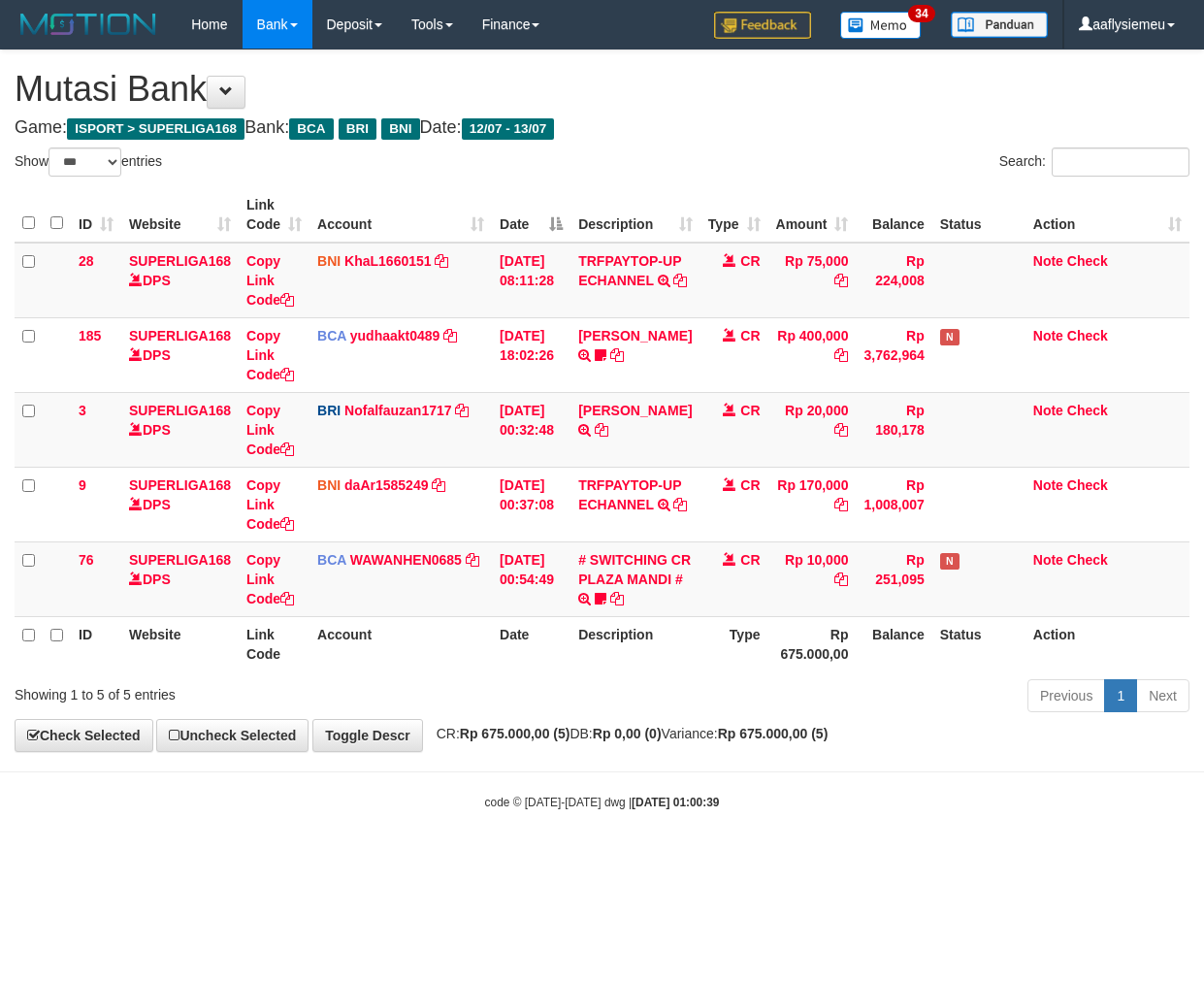 select on "***" 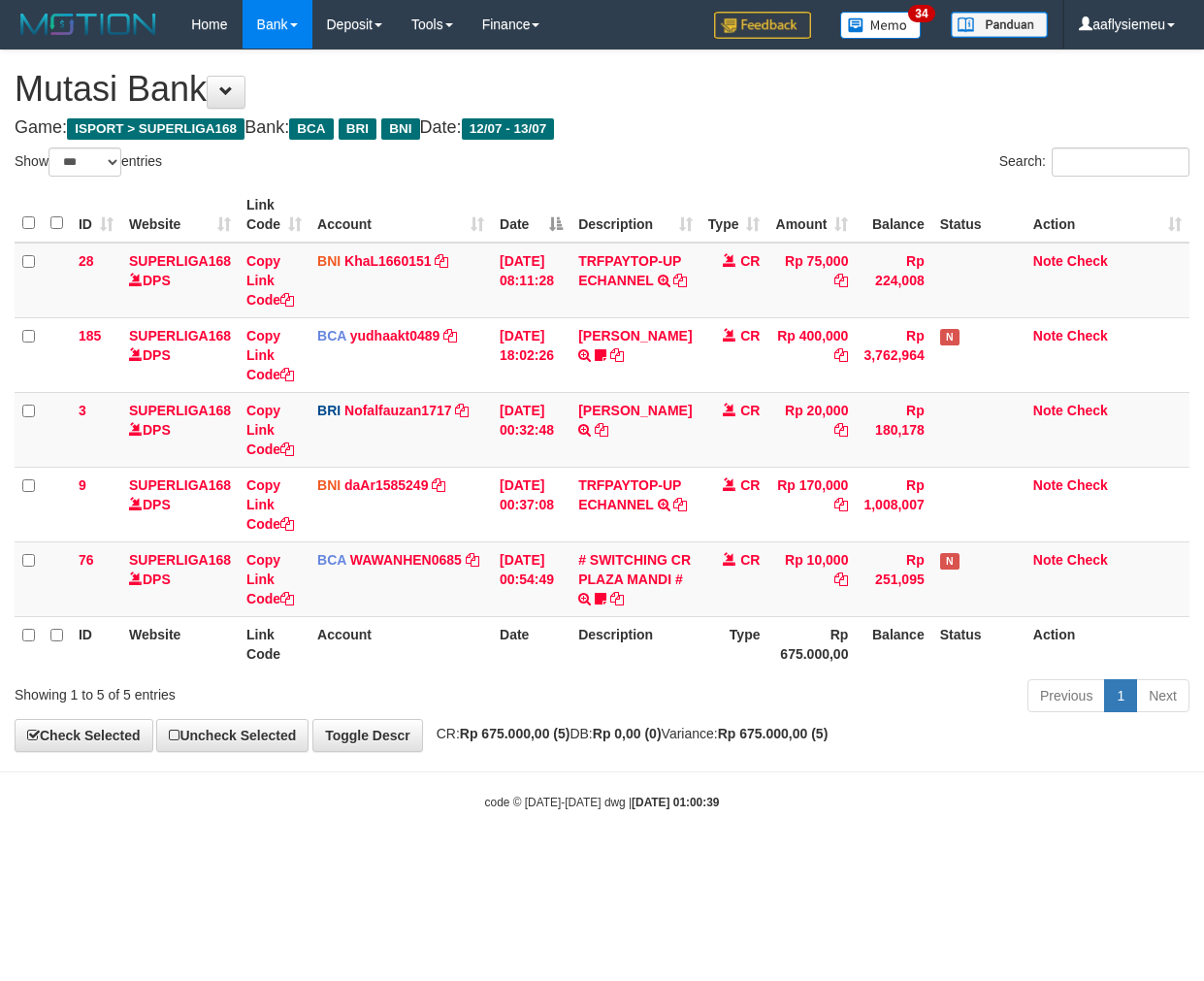 scroll, scrollTop: 0, scrollLeft: 0, axis: both 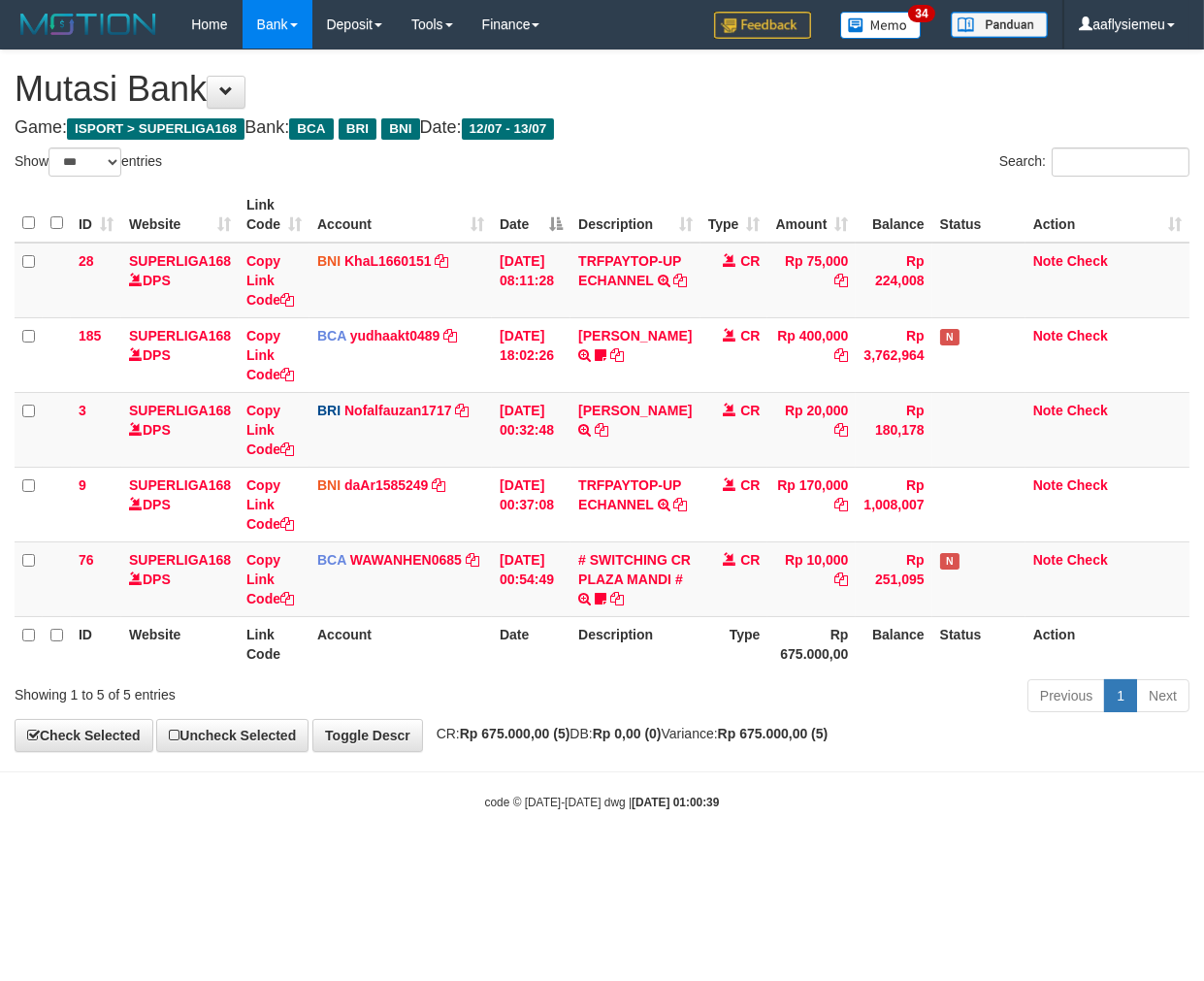 click on "Previous 1 Next" at bounding box center (853, 698) 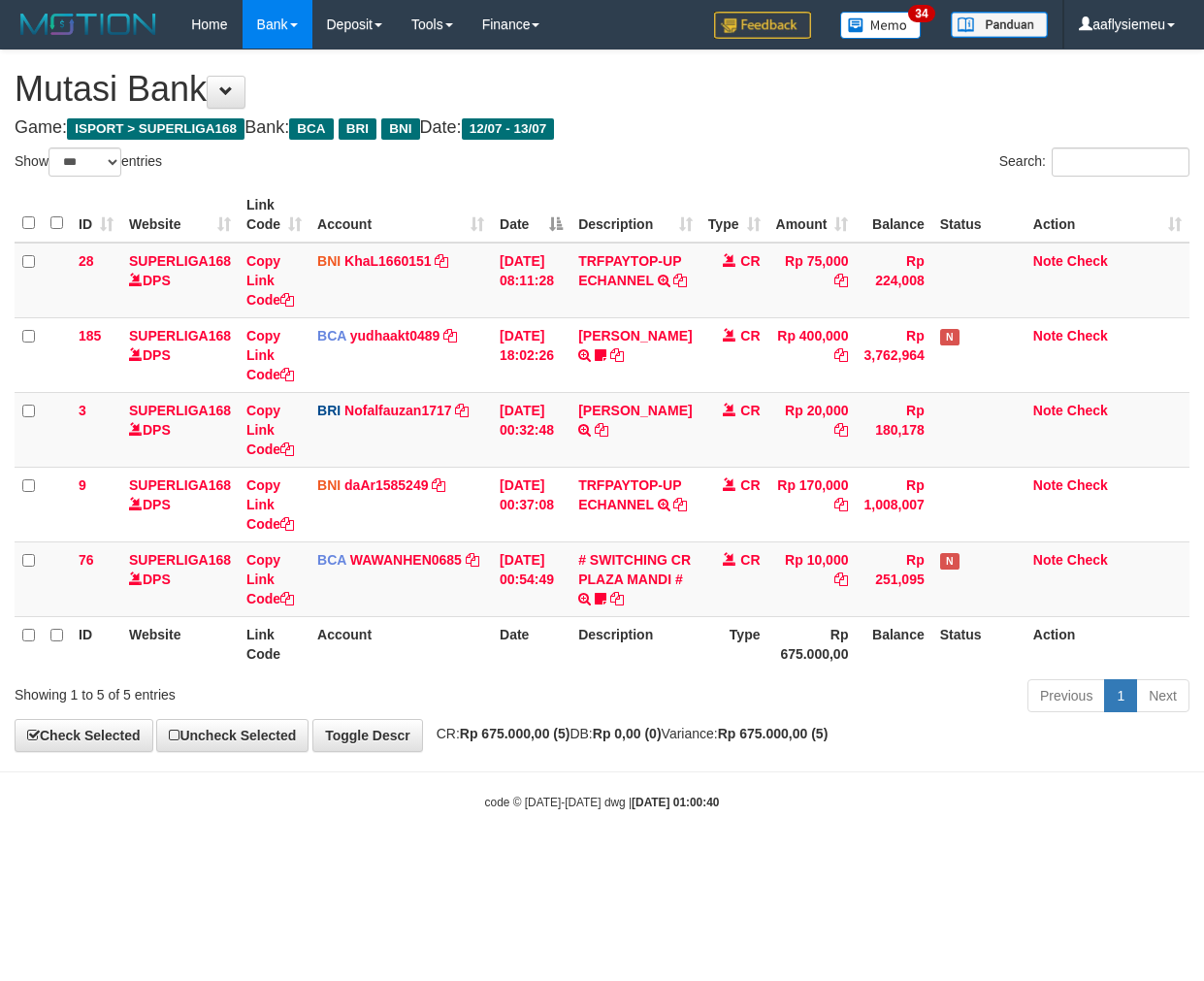 select on "***" 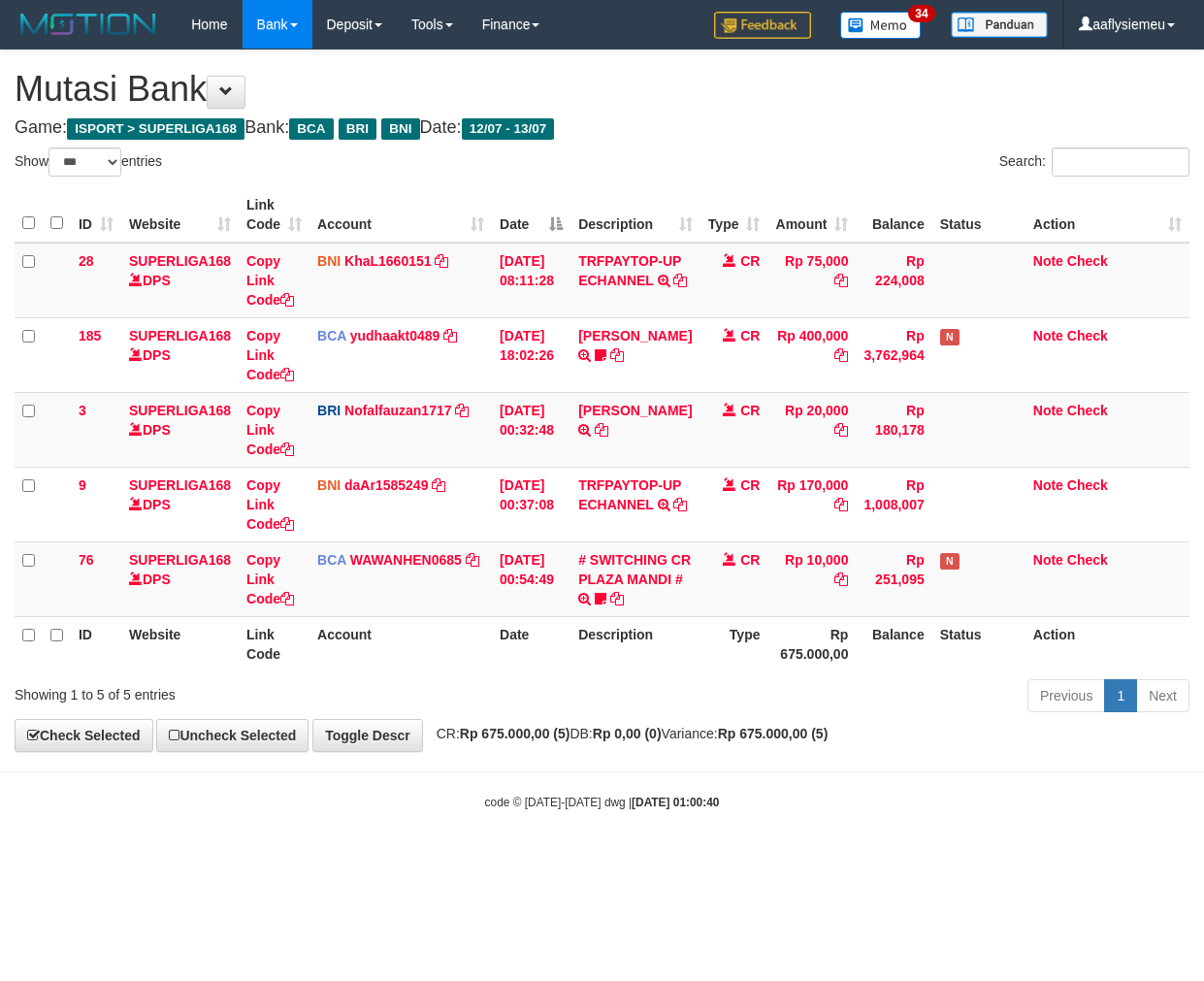 scroll, scrollTop: 0, scrollLeft: 0, axis: both 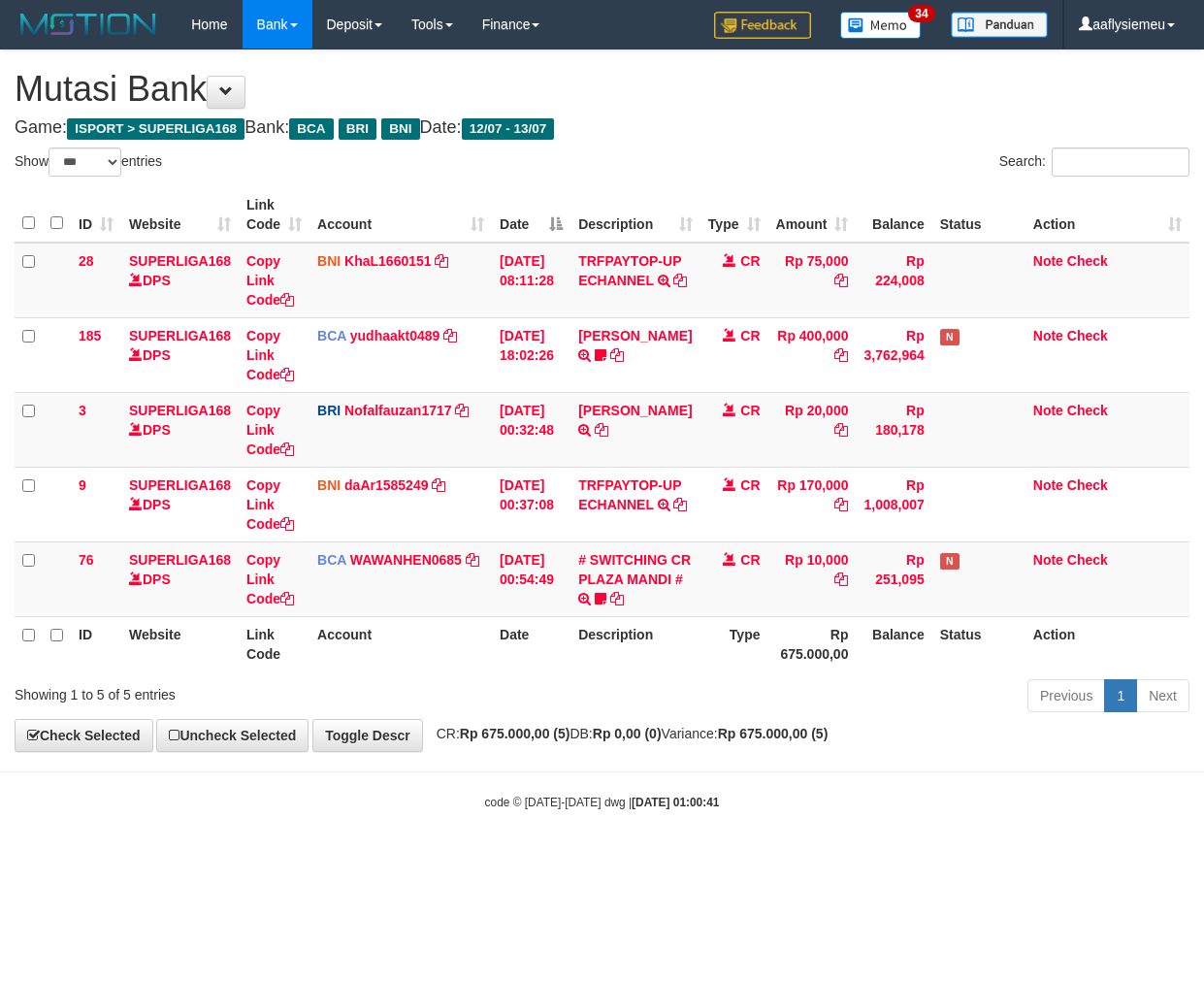 select on "***" 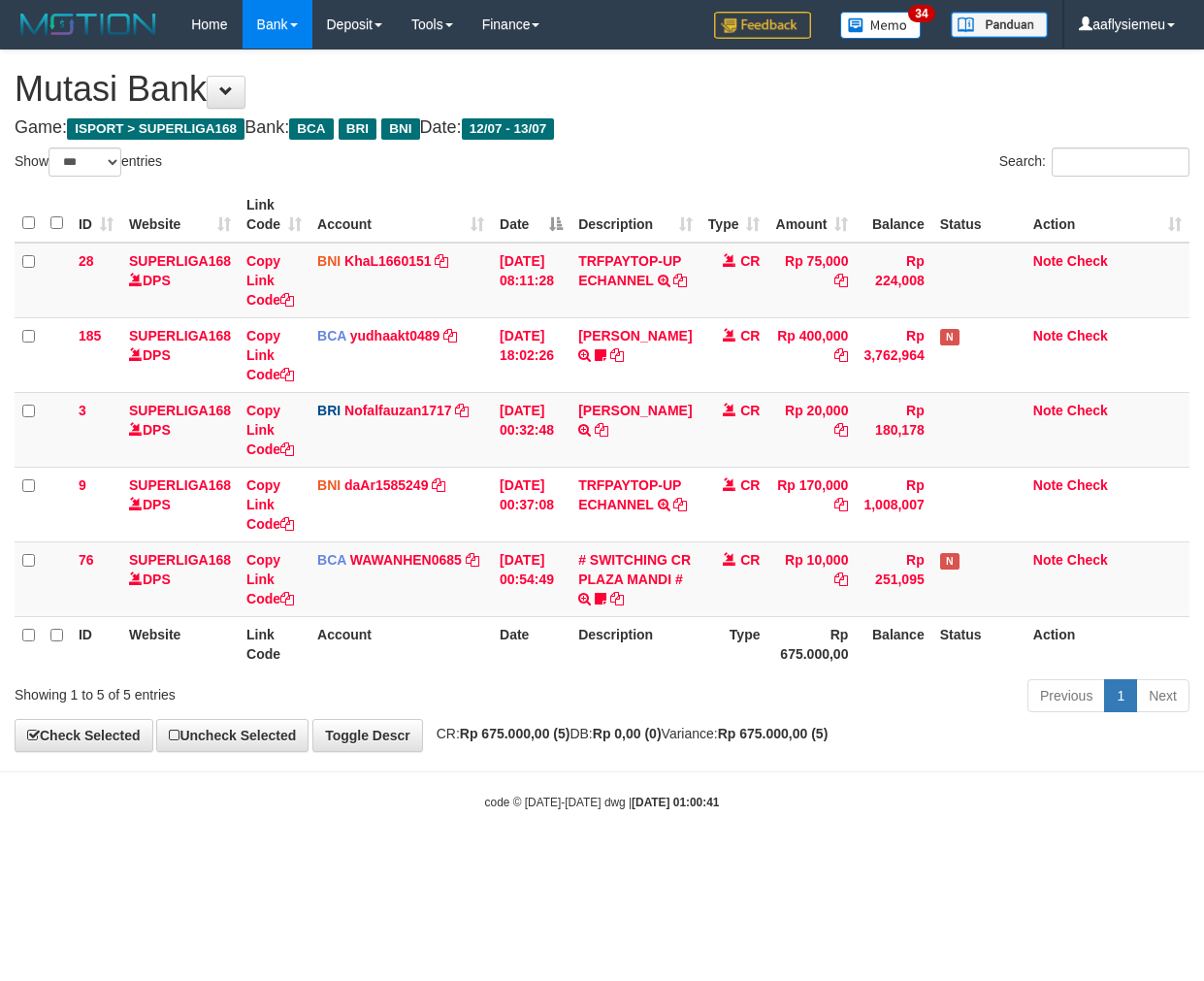 scroll, scrollTop: 0, scrollLeft: 0, axis: both 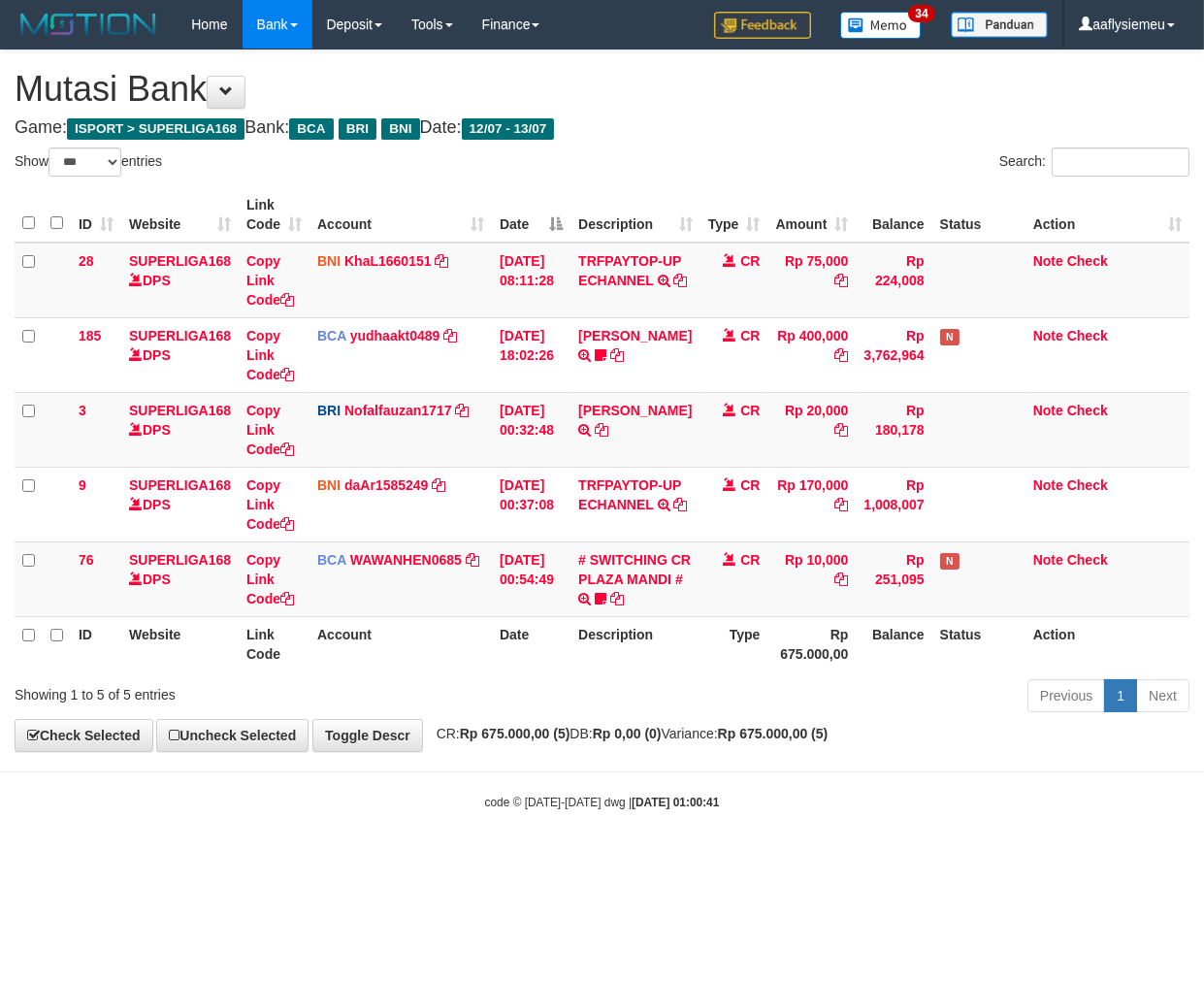 click on "**********" at bounding box center [602, 401] 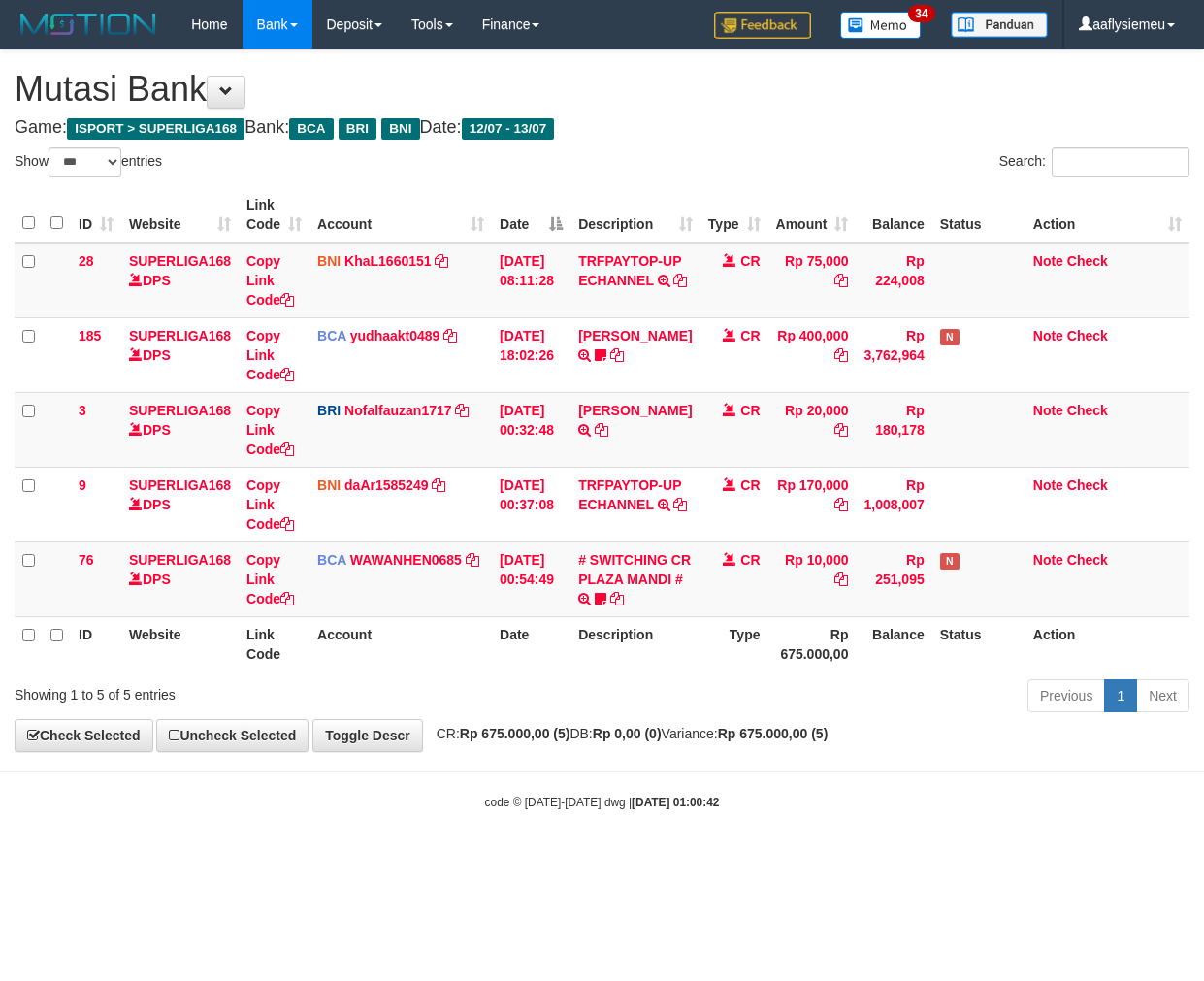 select on "***" 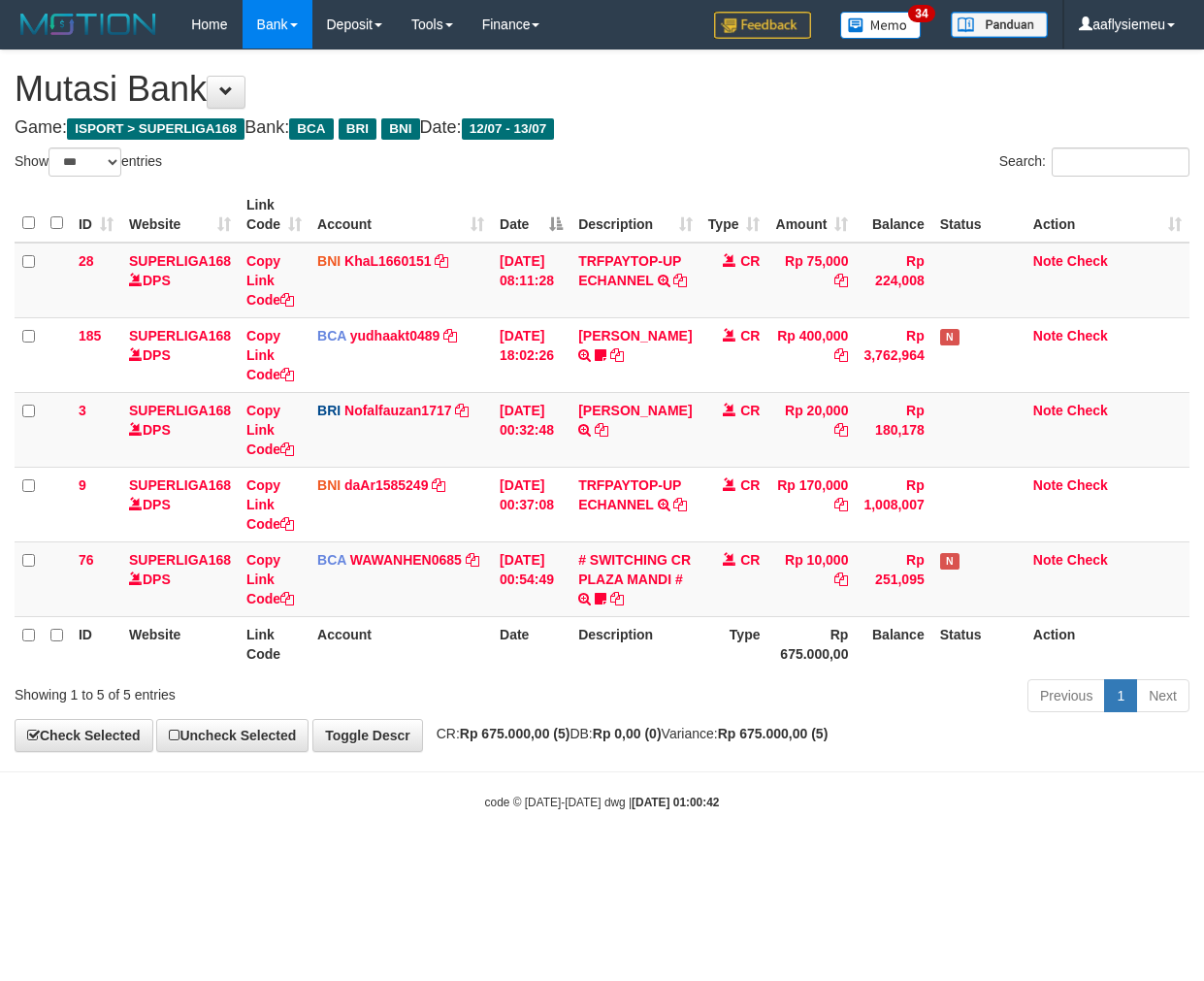 scroll, scrollTop: 0, scrollLeft: 0, axis: both 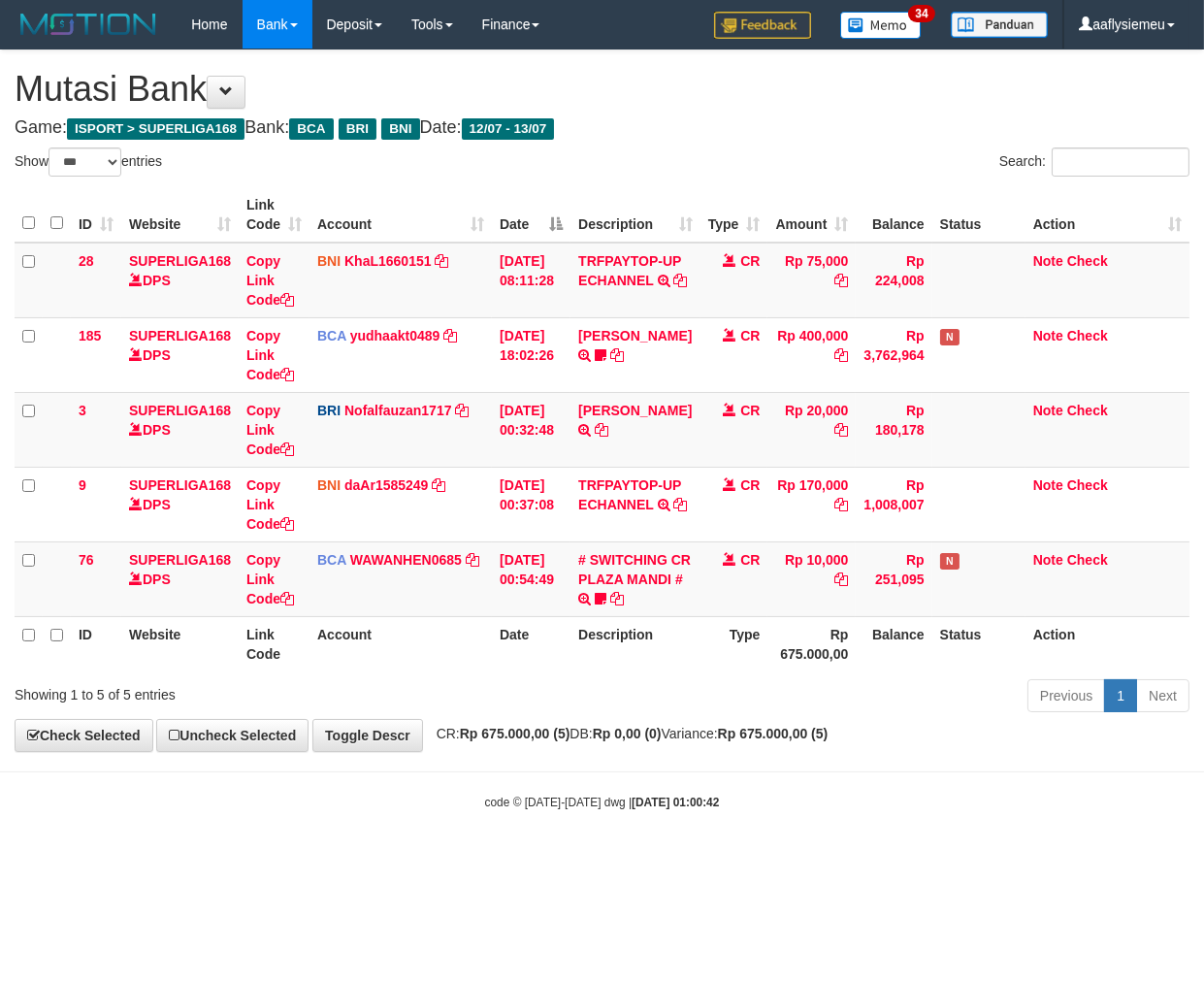 click on "Previous 1 Next" at bounding box center (853, 698) 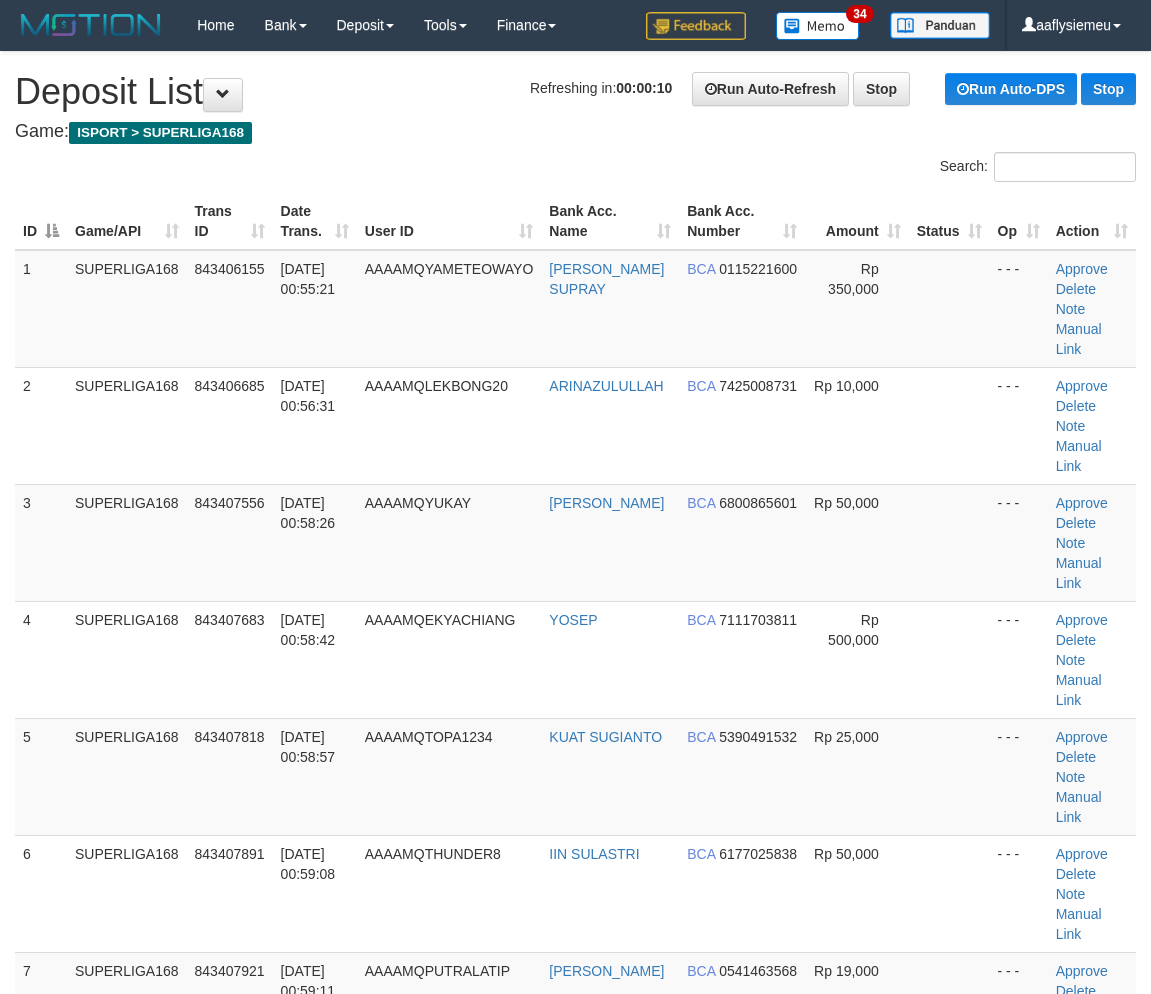 scroll, scrollTop: 580, scrollLeft: 0, axis: vertical 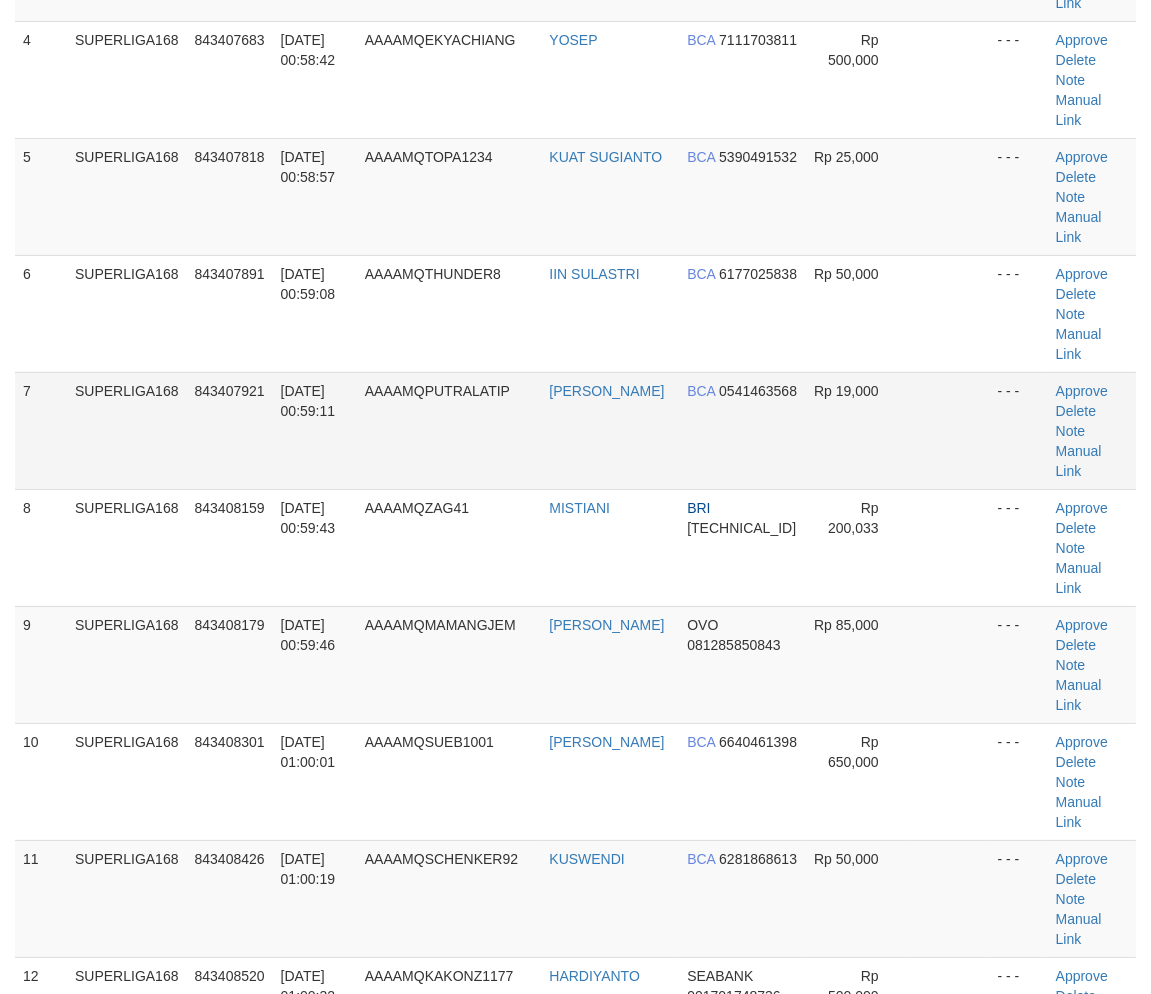 click on "SUPERLIGA168" at bounding box center [127, 430] 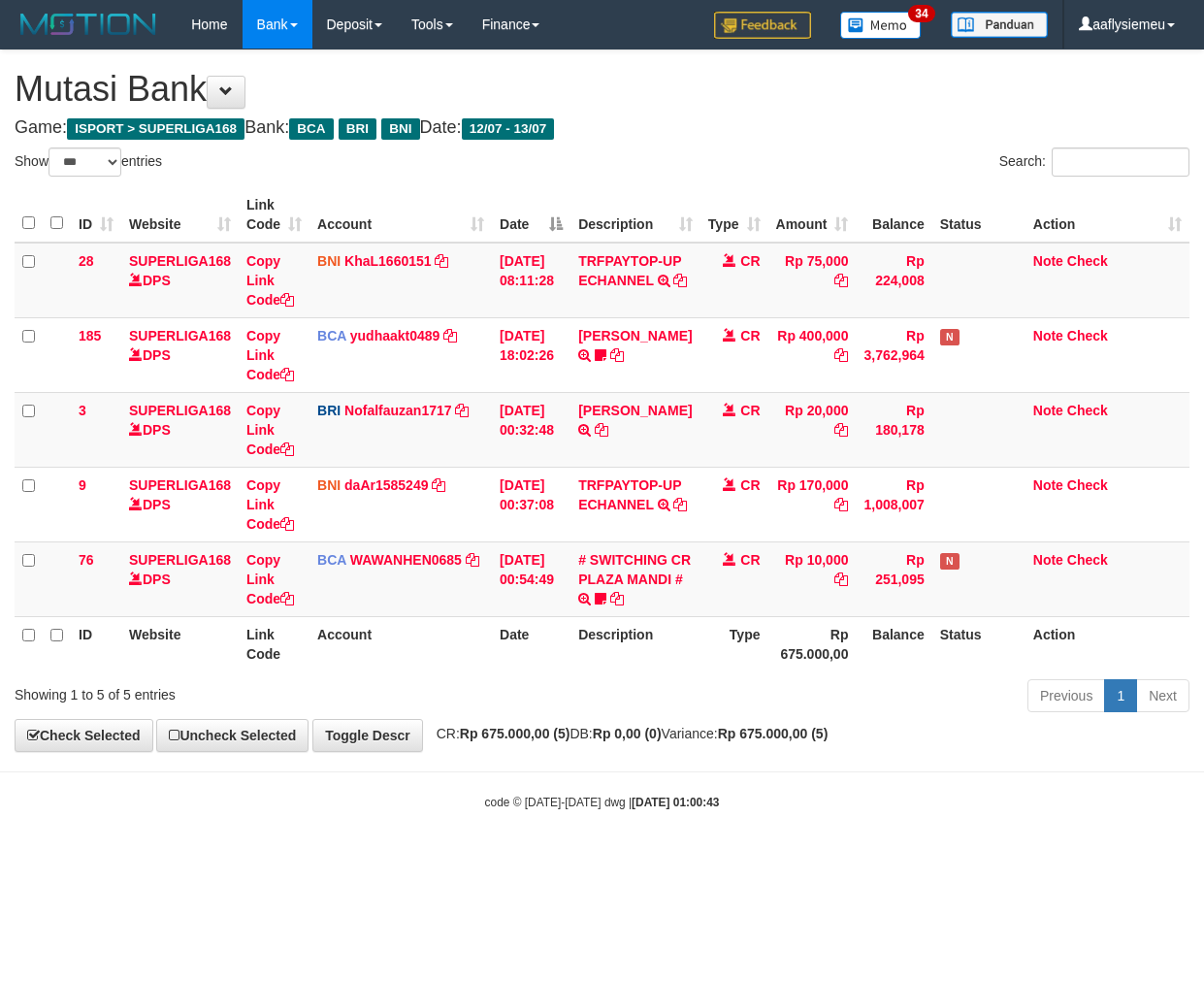 select on "***" 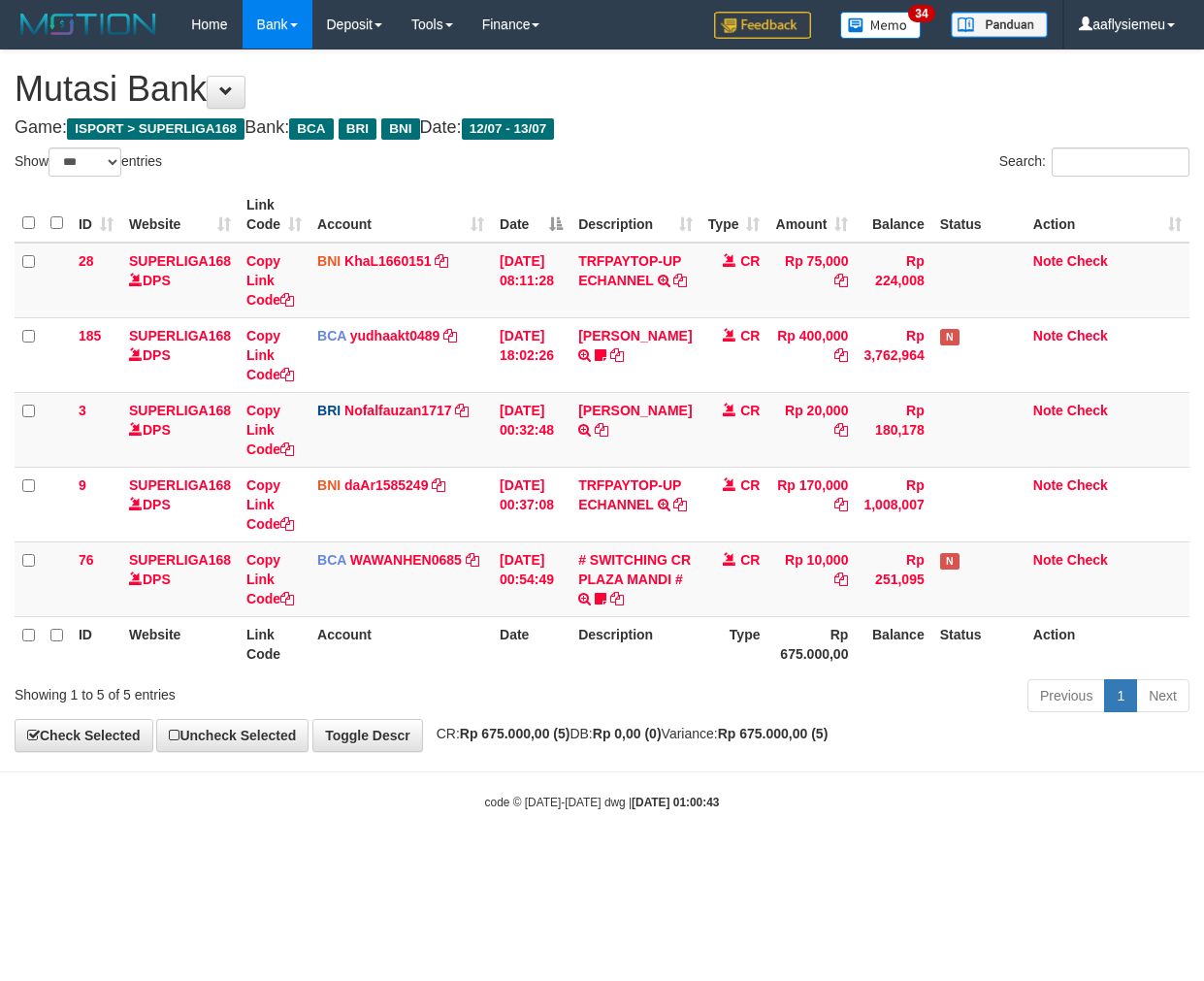 scroll, scrollTop: 0, scrollLeft: 0, axis: both 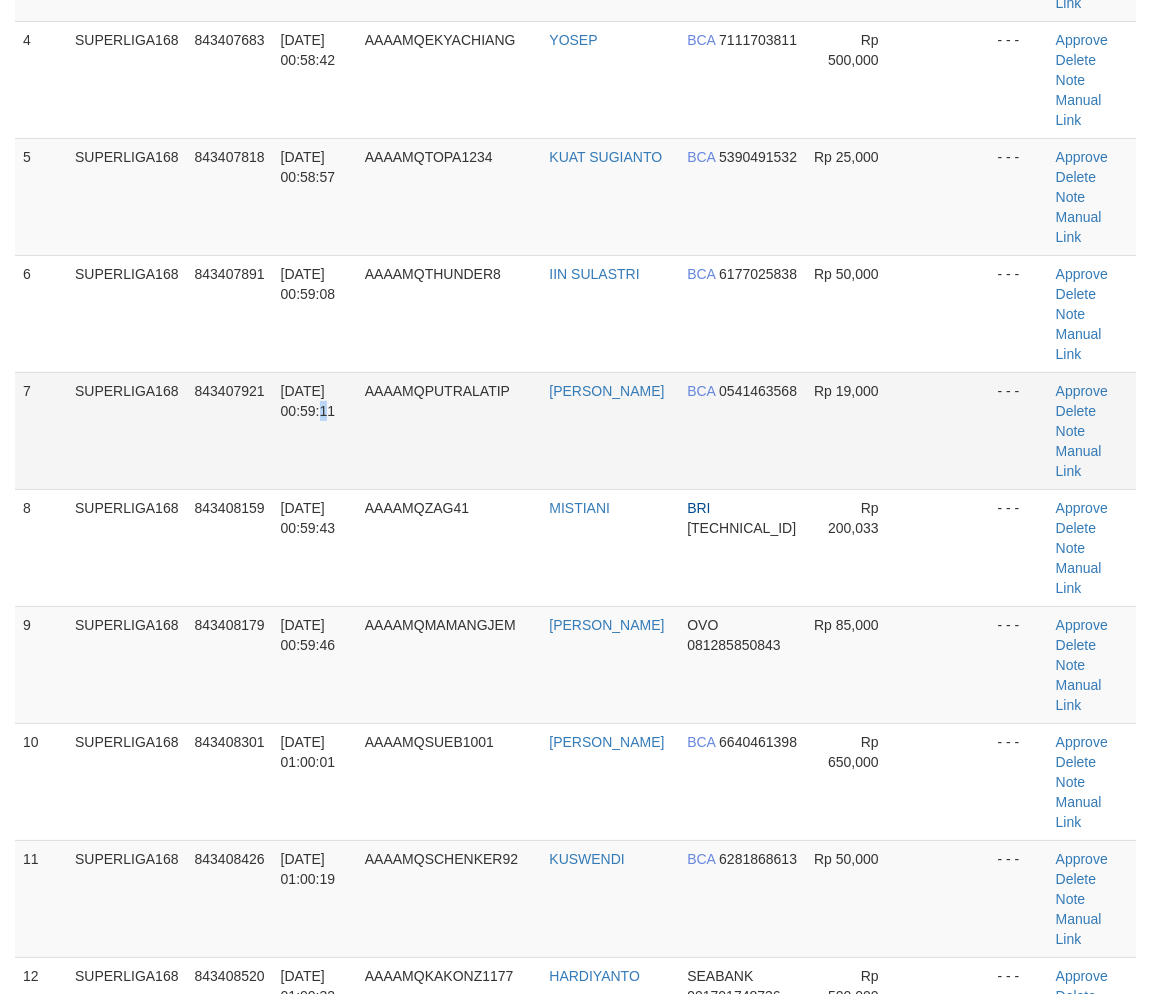 click on "[DATE] 00:59:11" at bounding box center (315, 430) 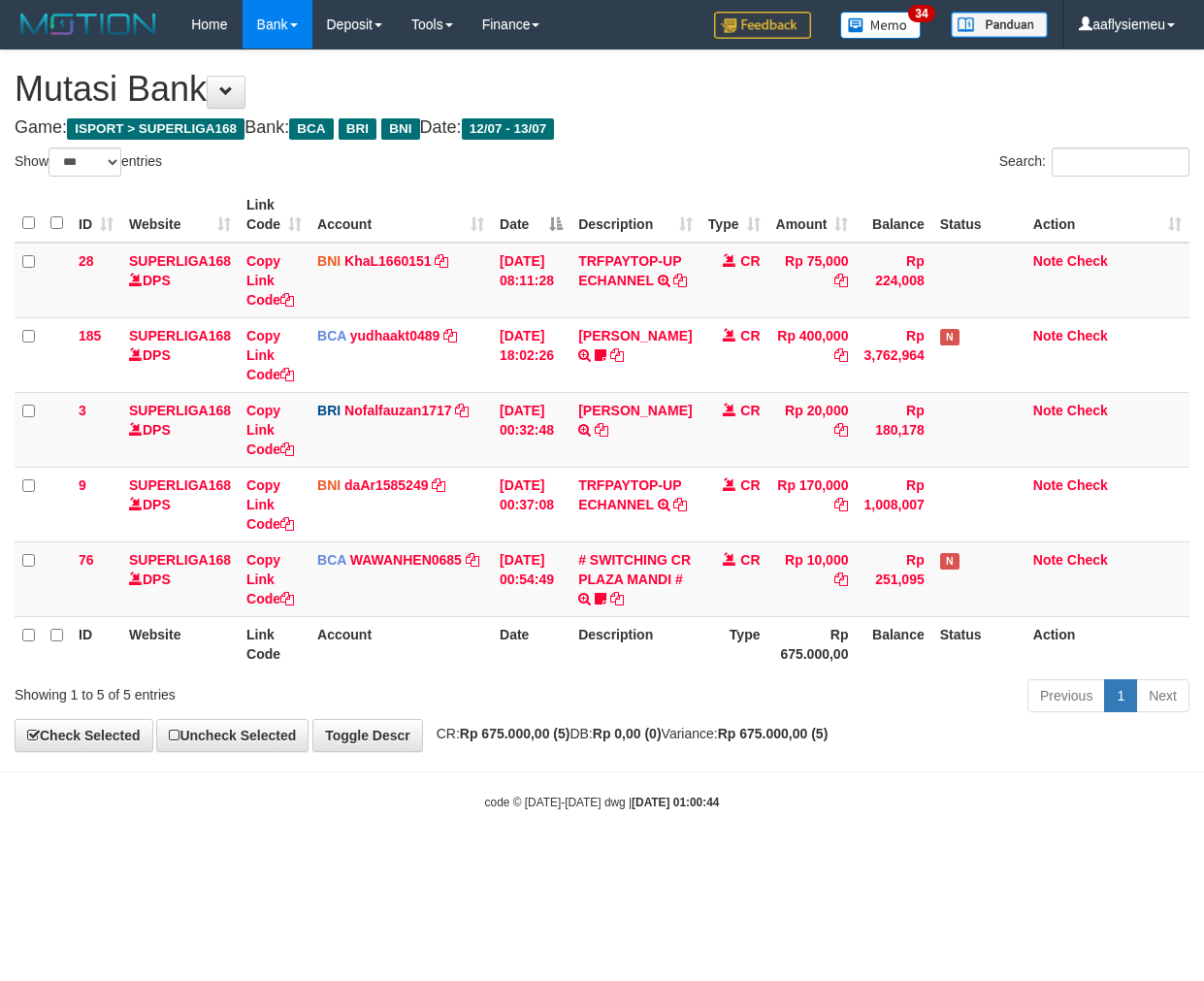 select on "***" 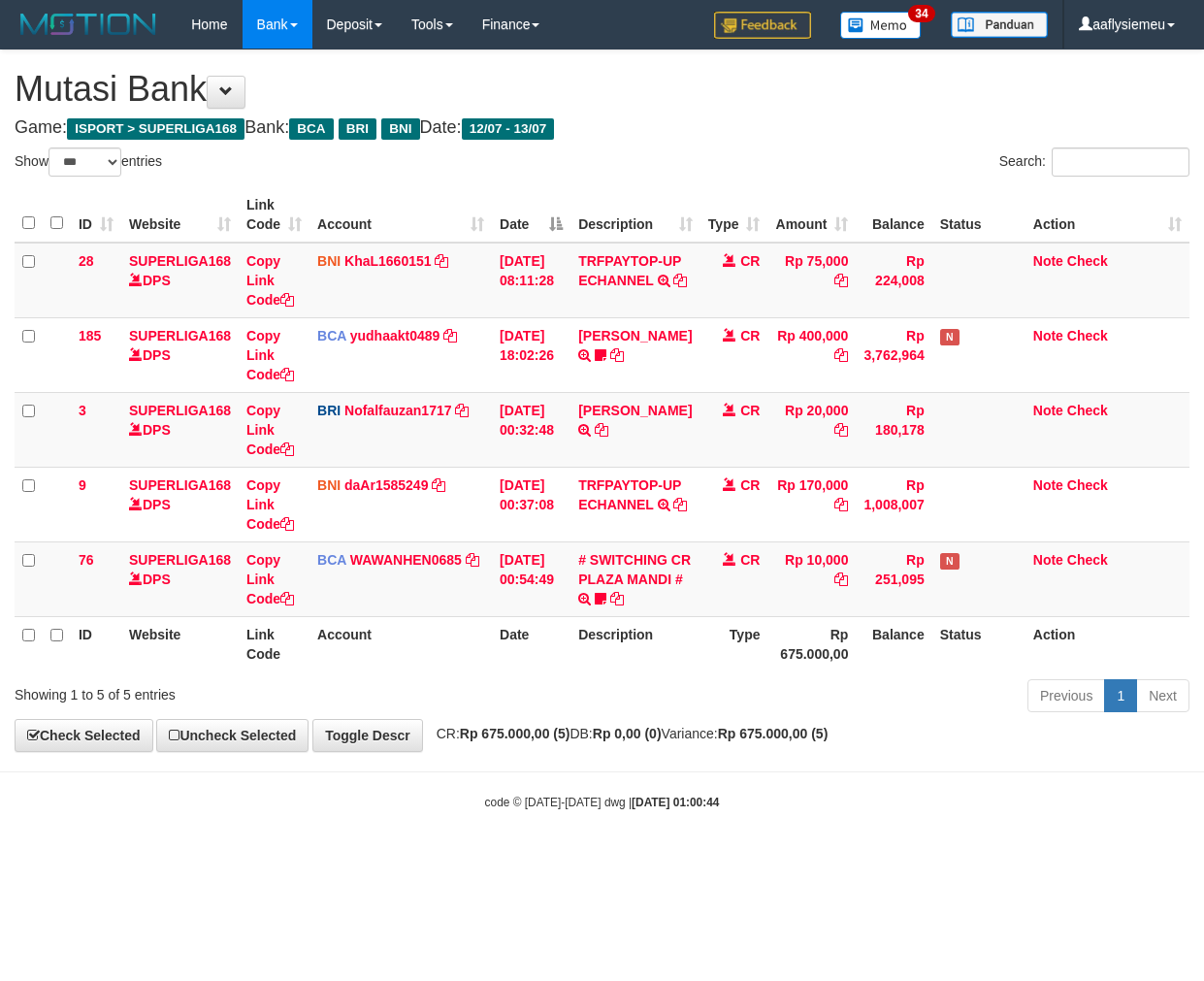 scroll, scrollTop: 0, scrollLeft: 0, axis: both 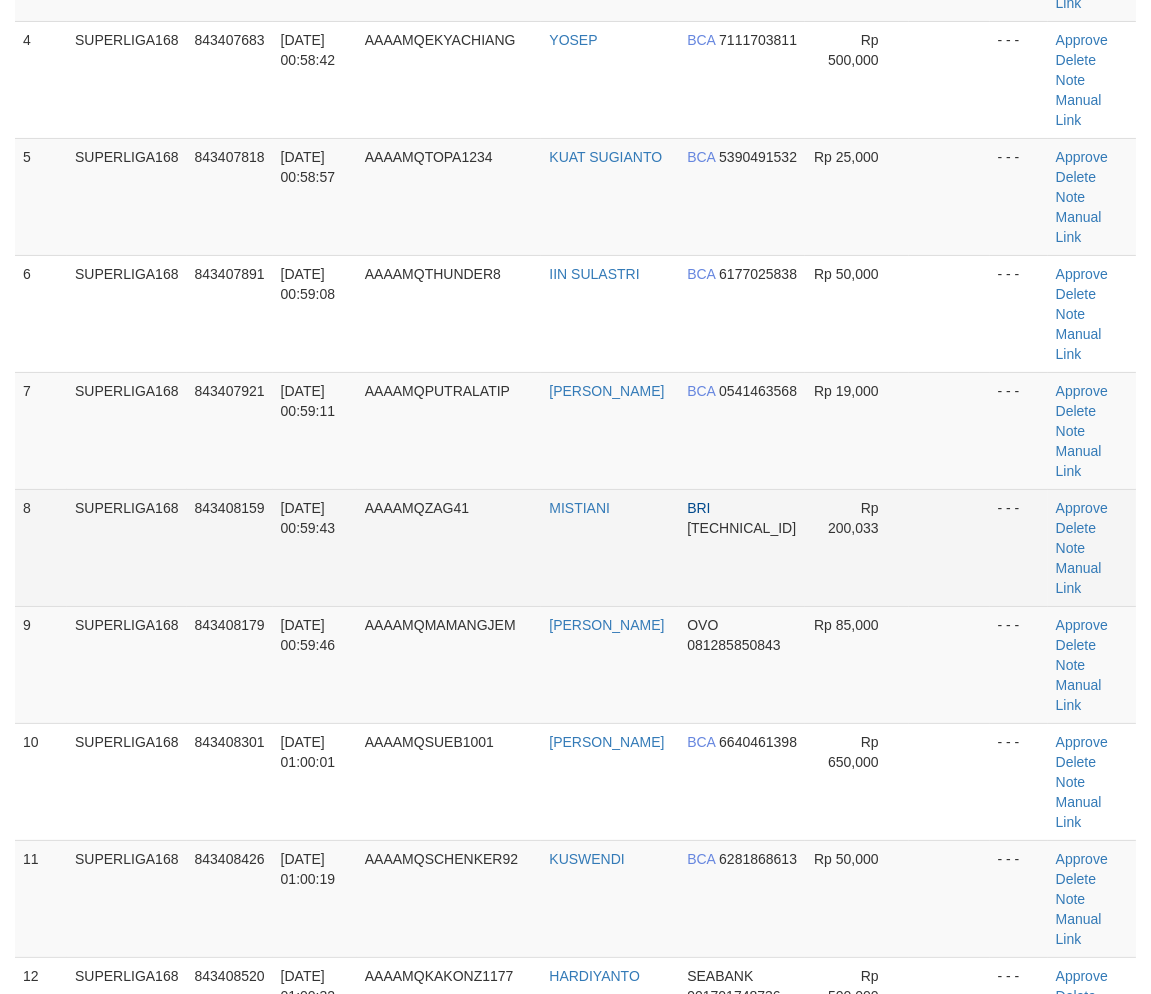 click on "SUPERLIGA168" at bounding box center [127, 547] 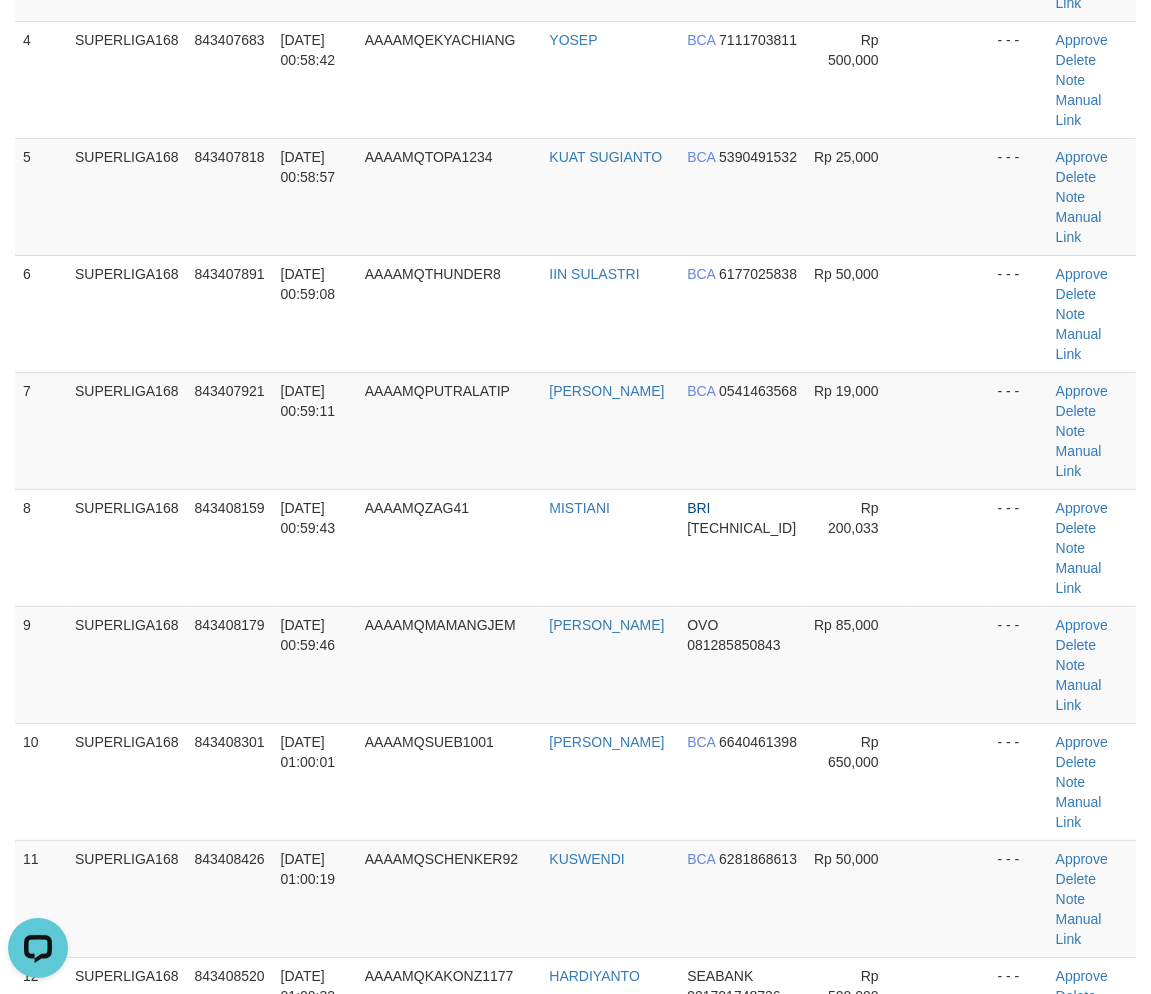 scroll, scrollTop: 0, scrollLeft: 0, axis: both 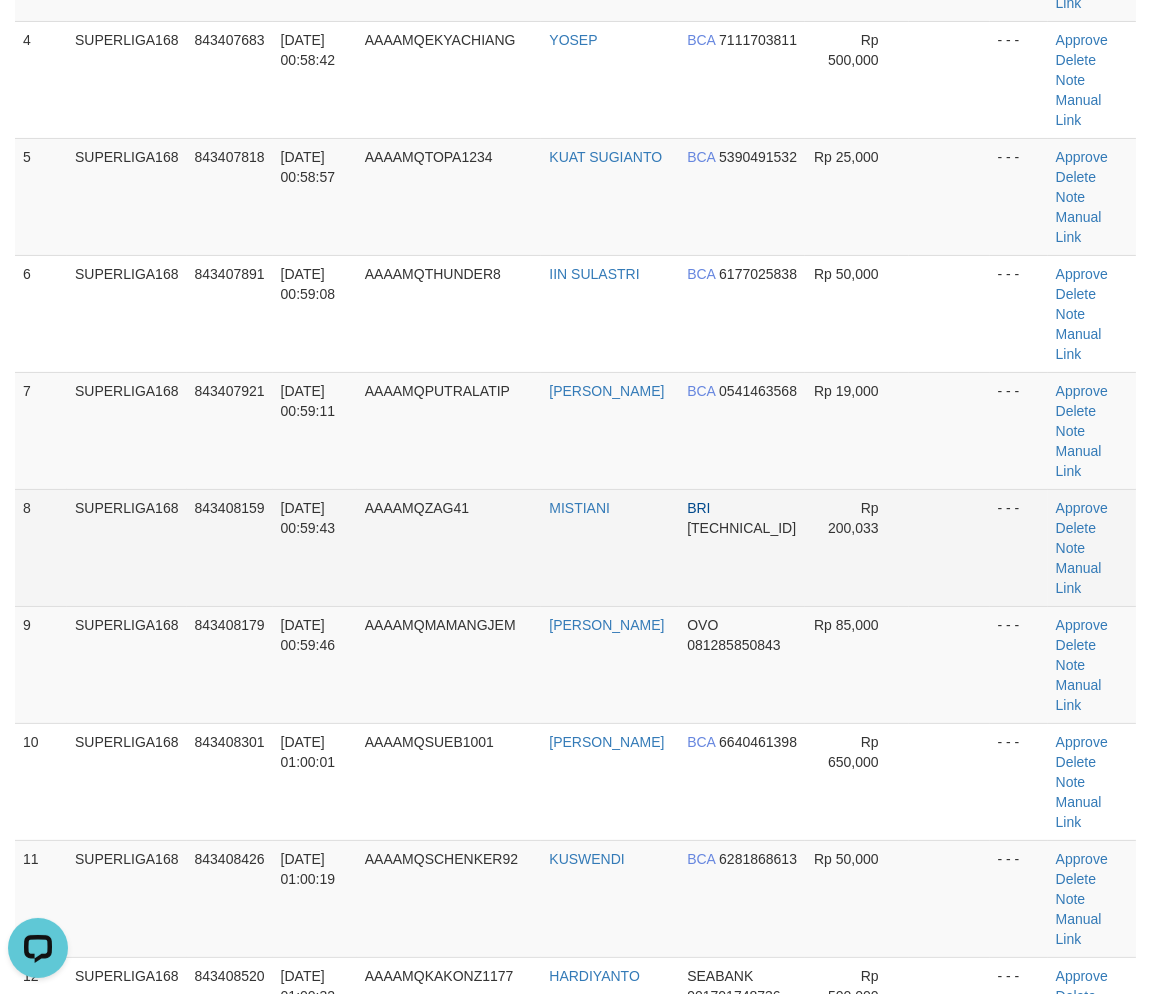 click on "SUPERLIGA168" at bounding box center (127, 547) 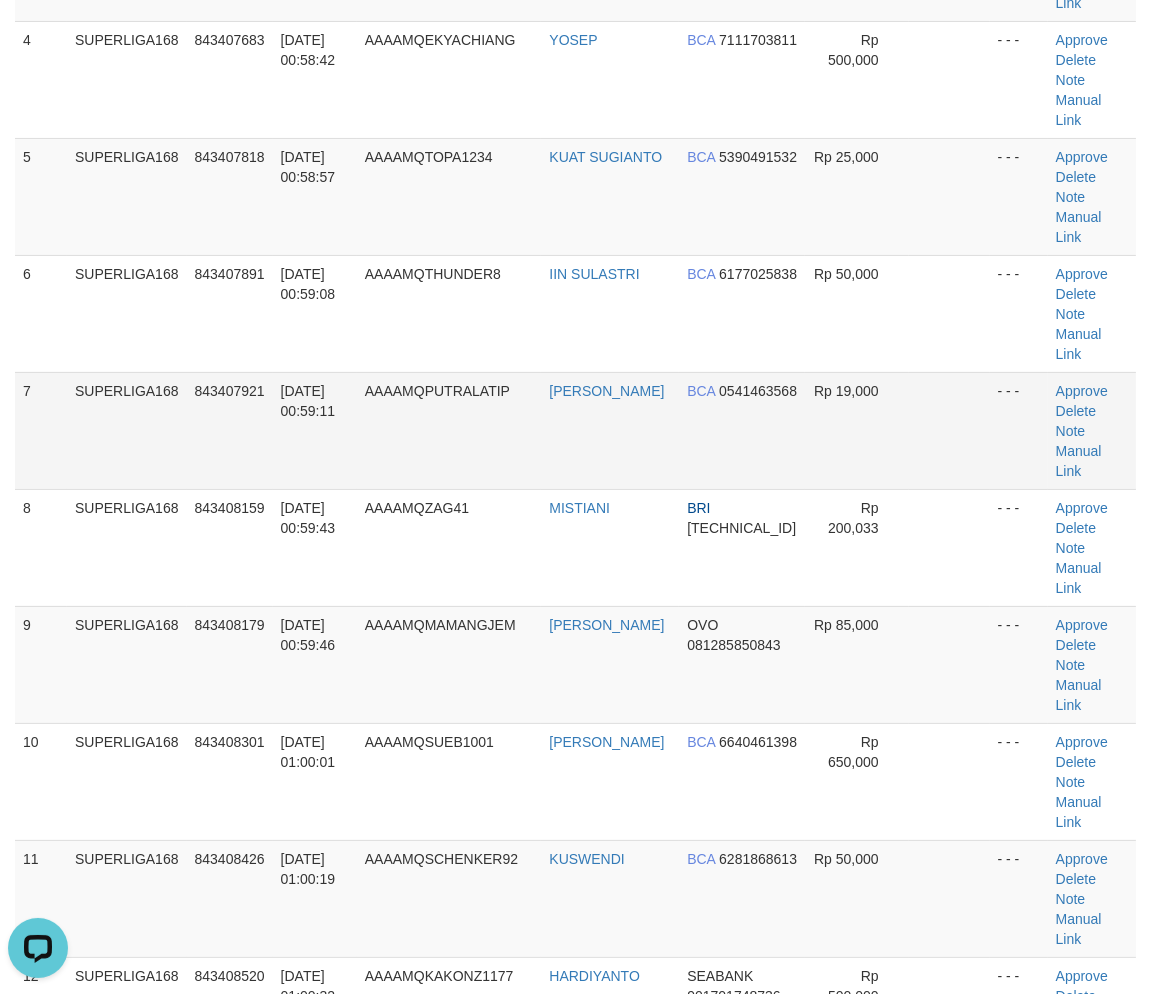 drag, startPoint x: 400, startPoint y: 436, endPoint x: 4, endPoint y: 570, distance: 418.0574 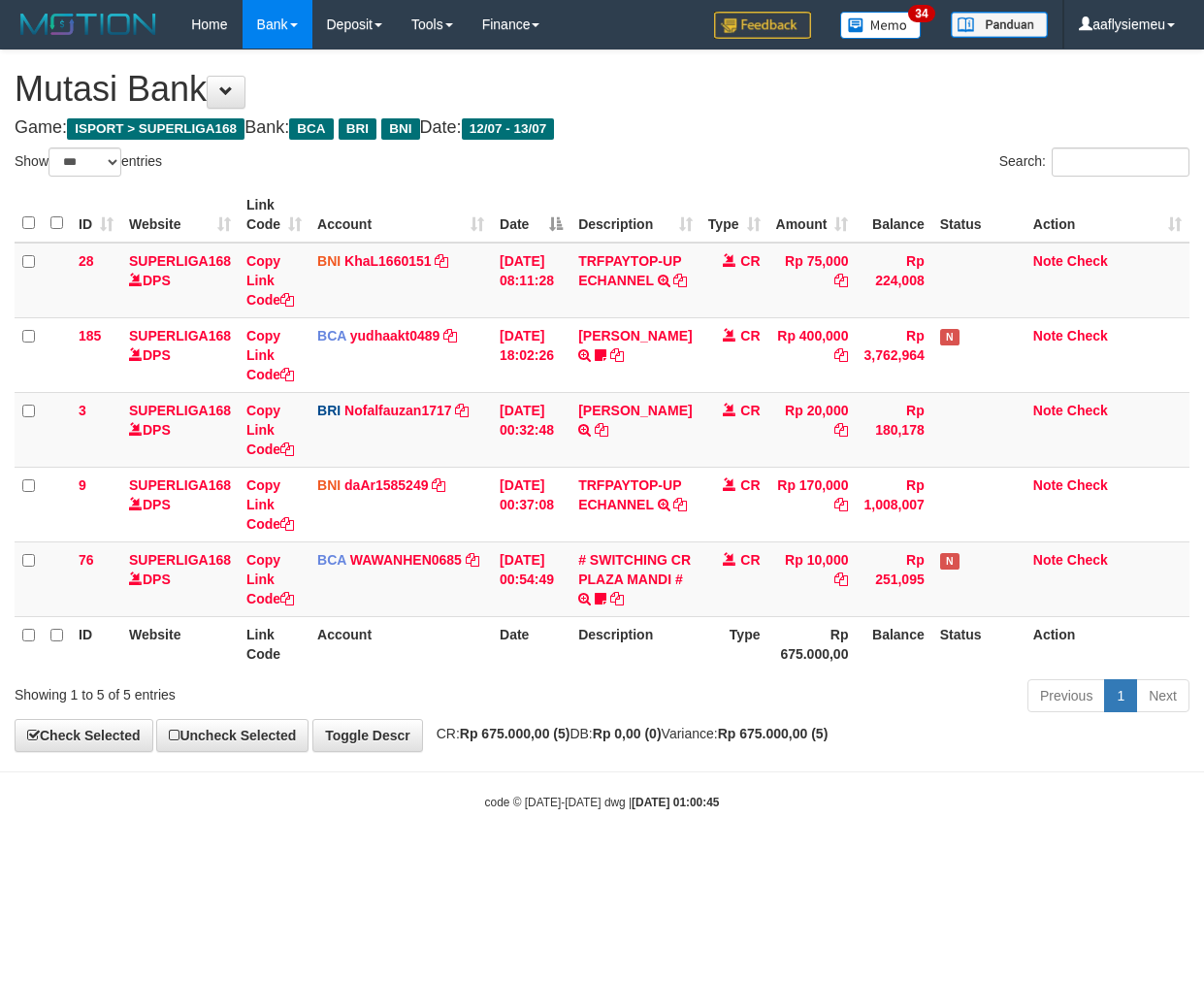 select on "***" 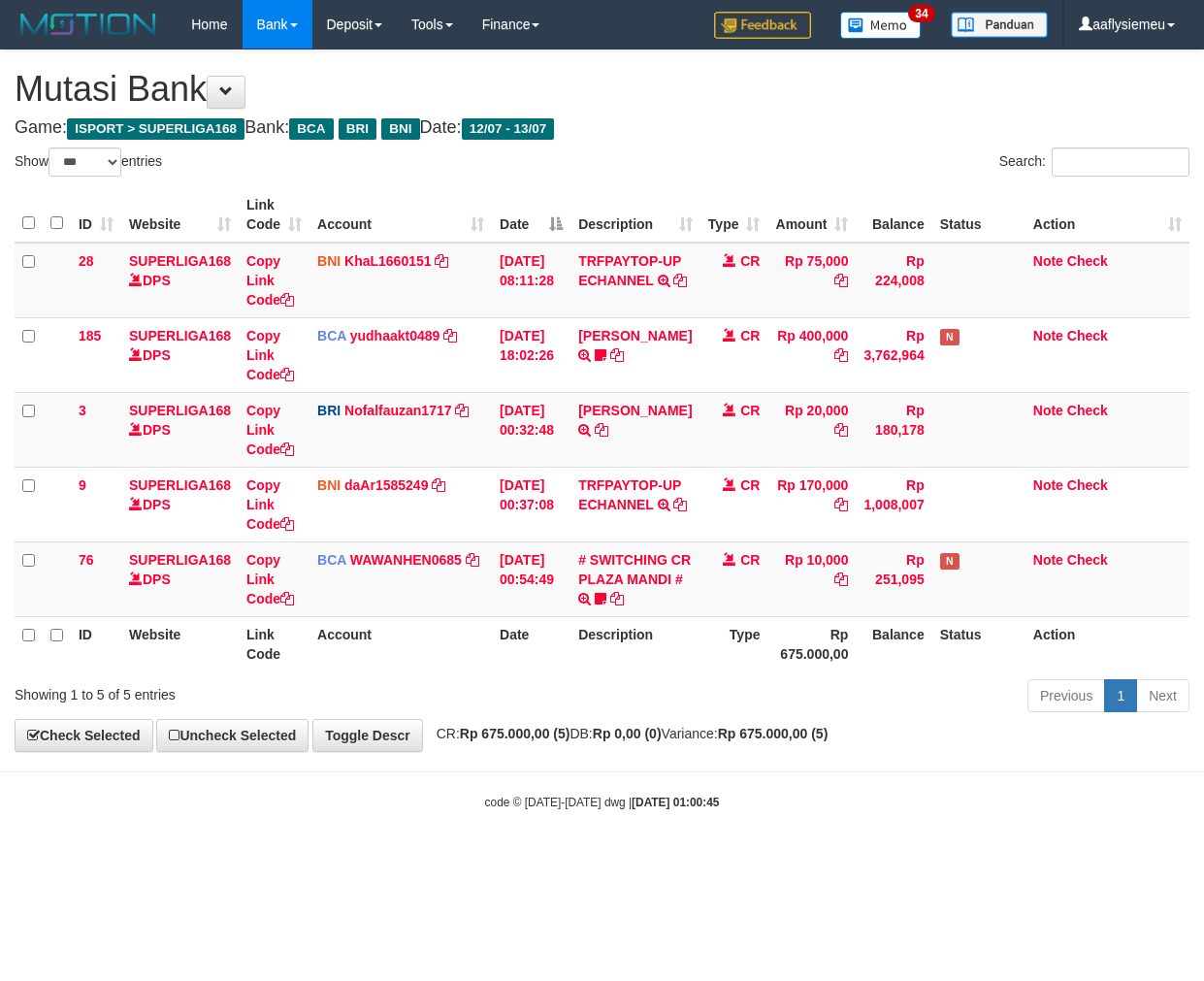 scroll, scrollTop: 0, scrollLeft: 0, axis: both 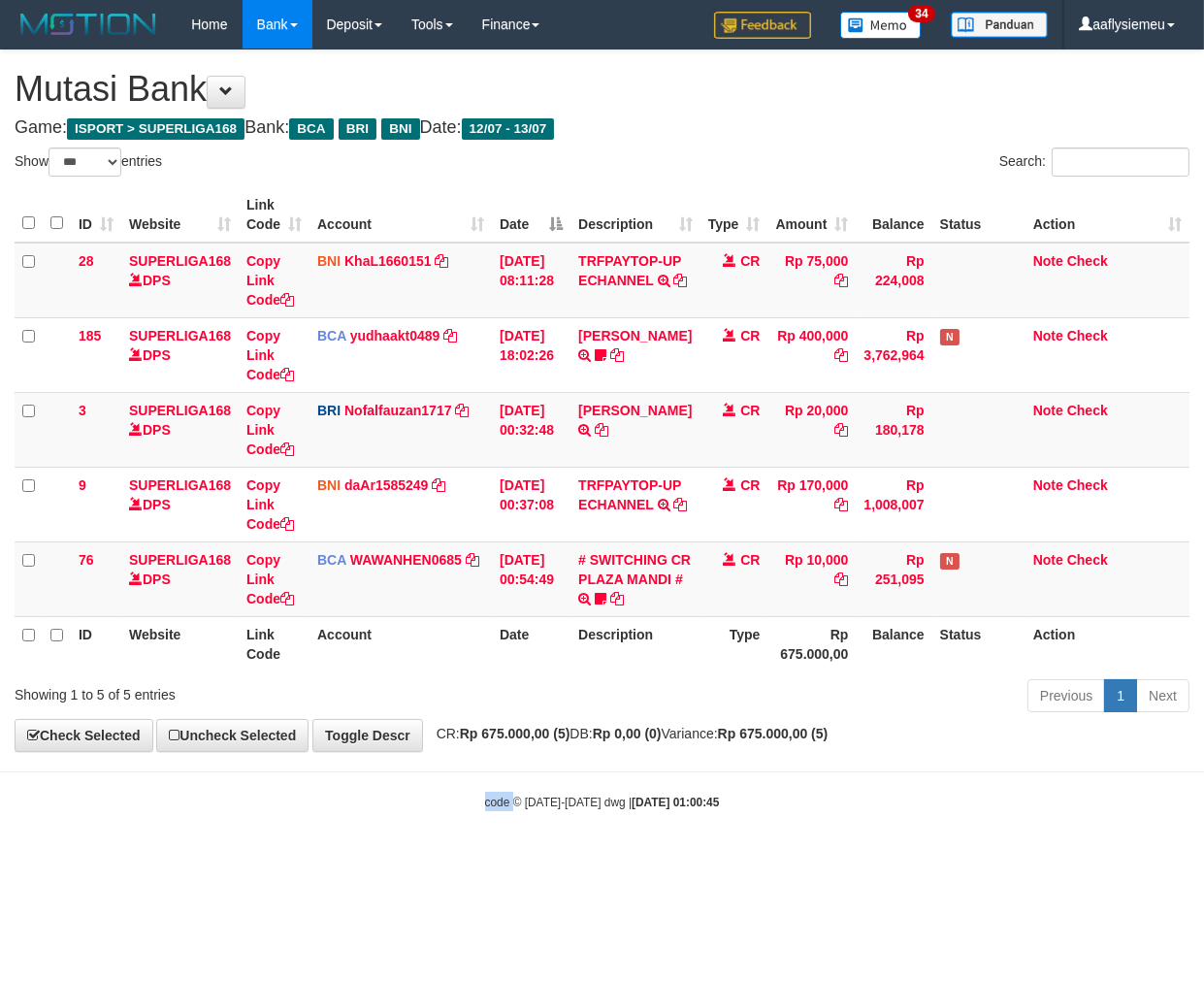 click on "code © 2012-2018 dwg |  2025/07/13 01:00:45" at bounding box center (602, 801) 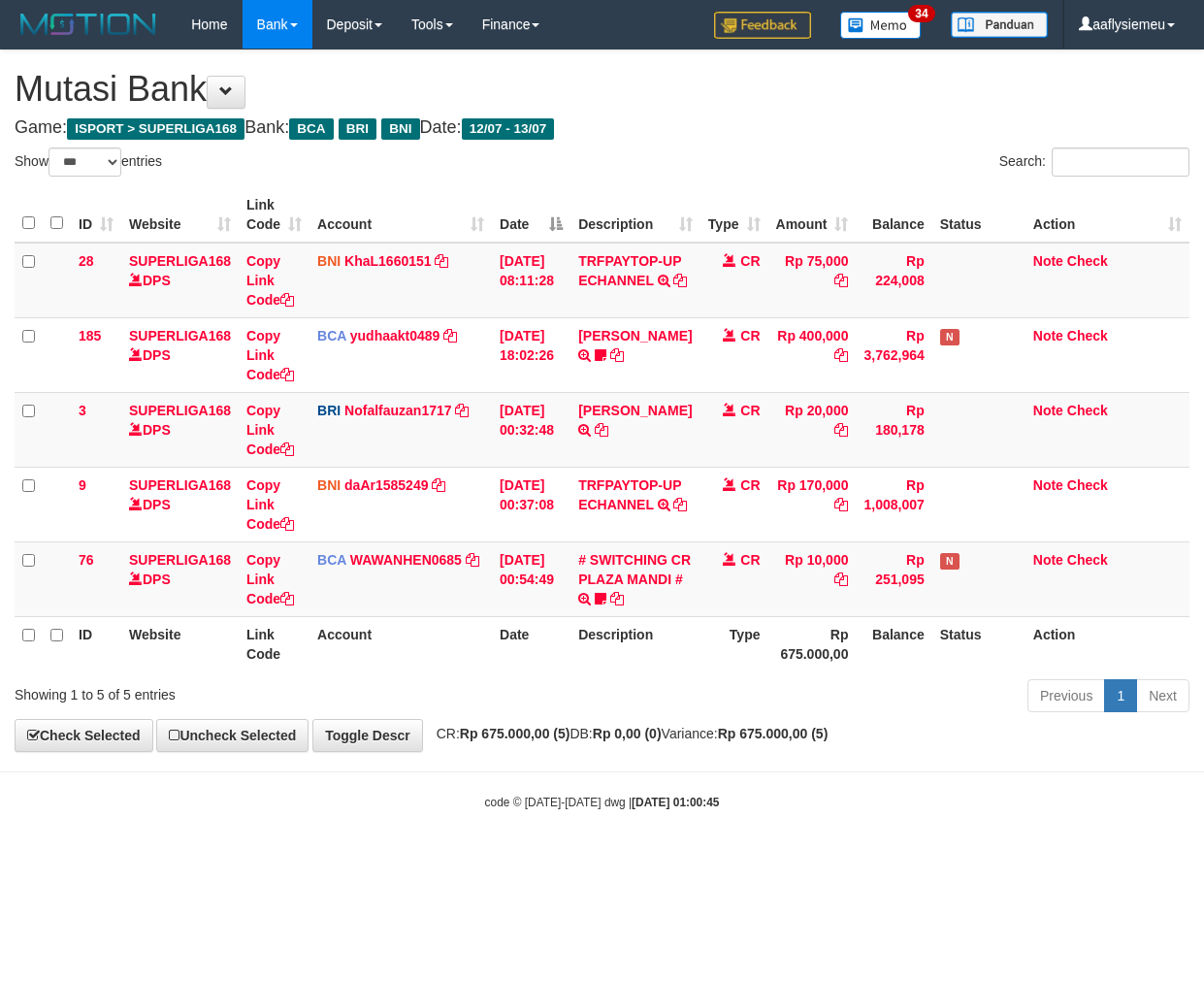 select on "***" 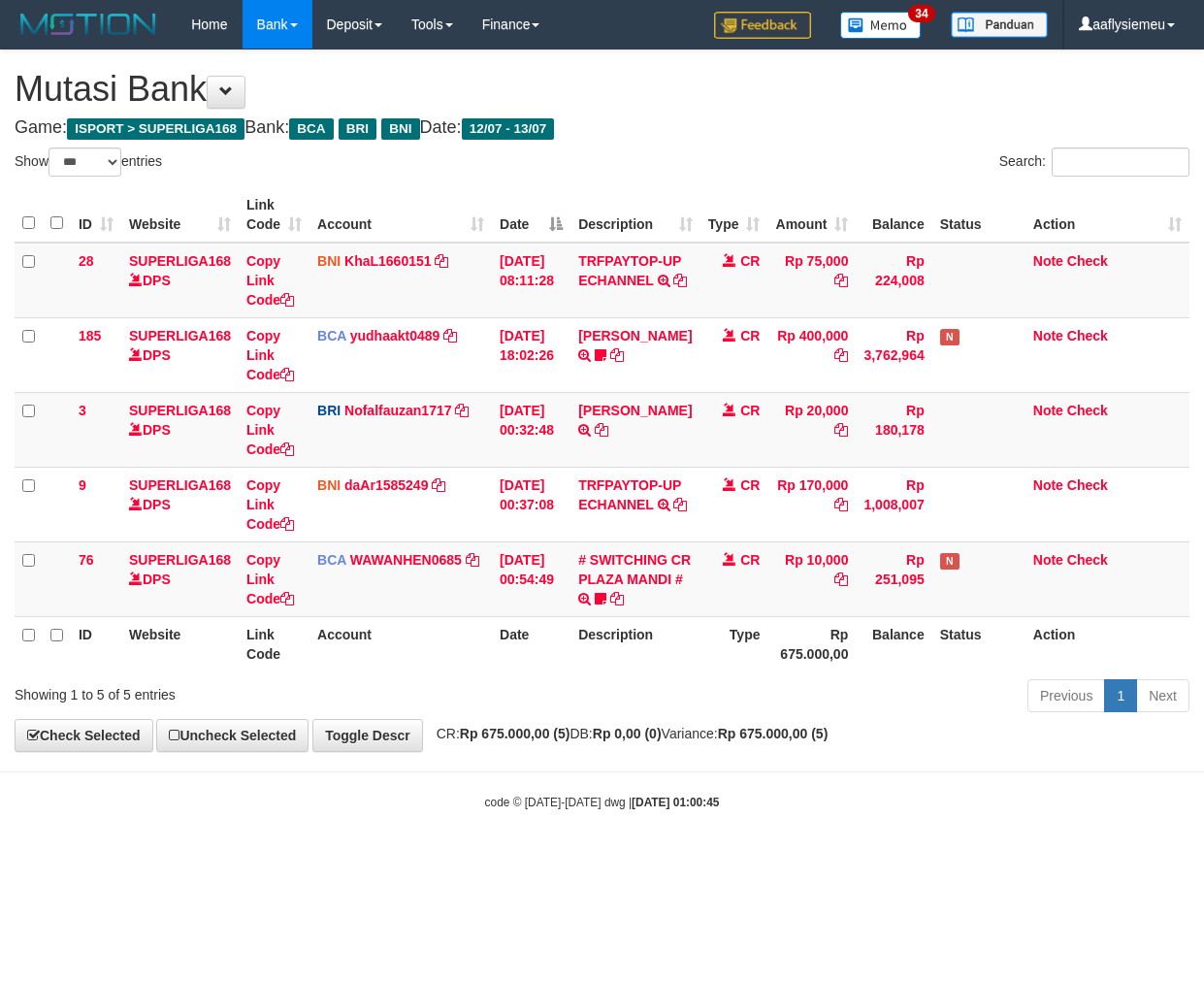 scroll, scrollTop: 0, scrollLeft: 0, axis: both 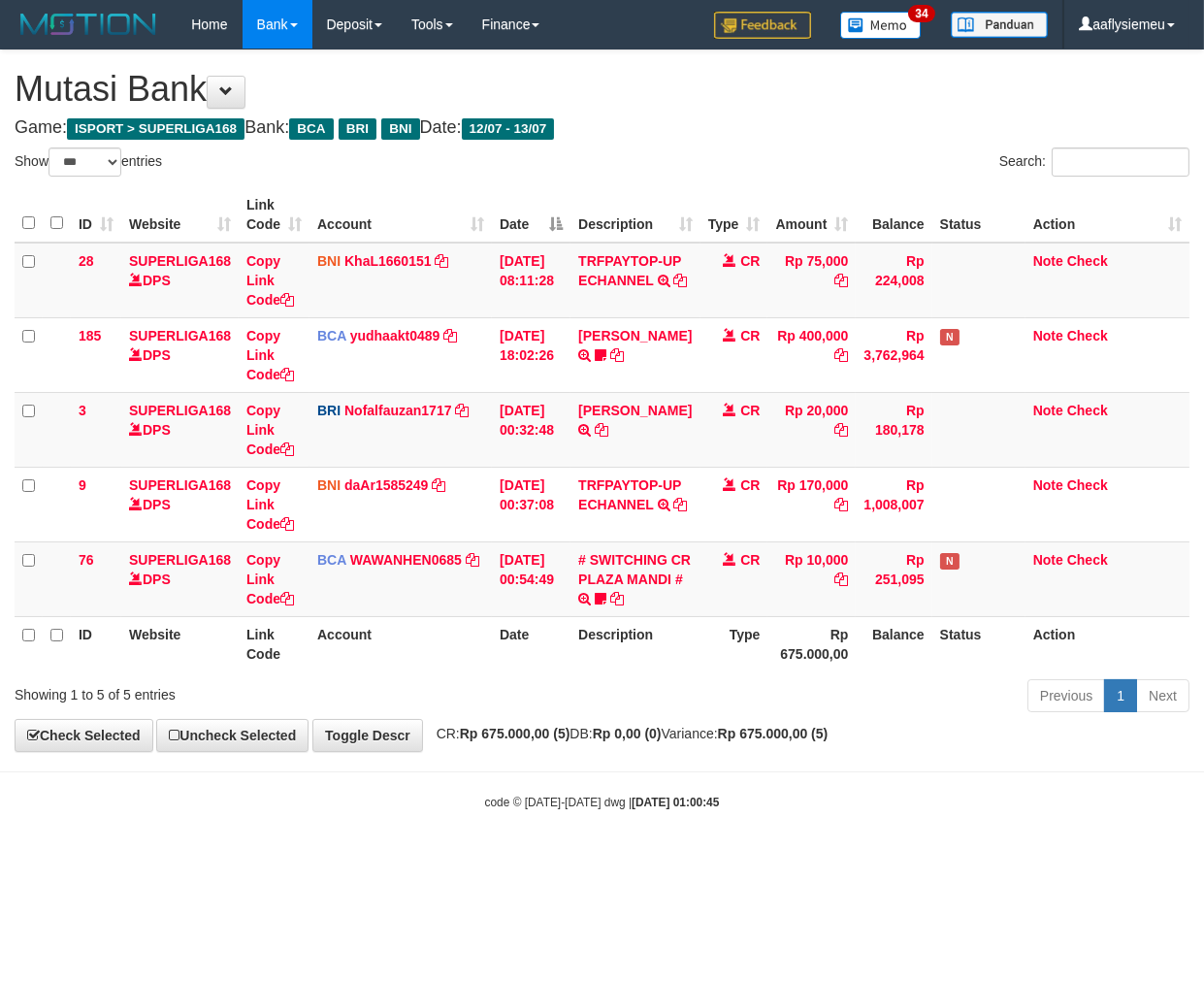 click on "Previous 1 Next" at bounding box center [853, 698] 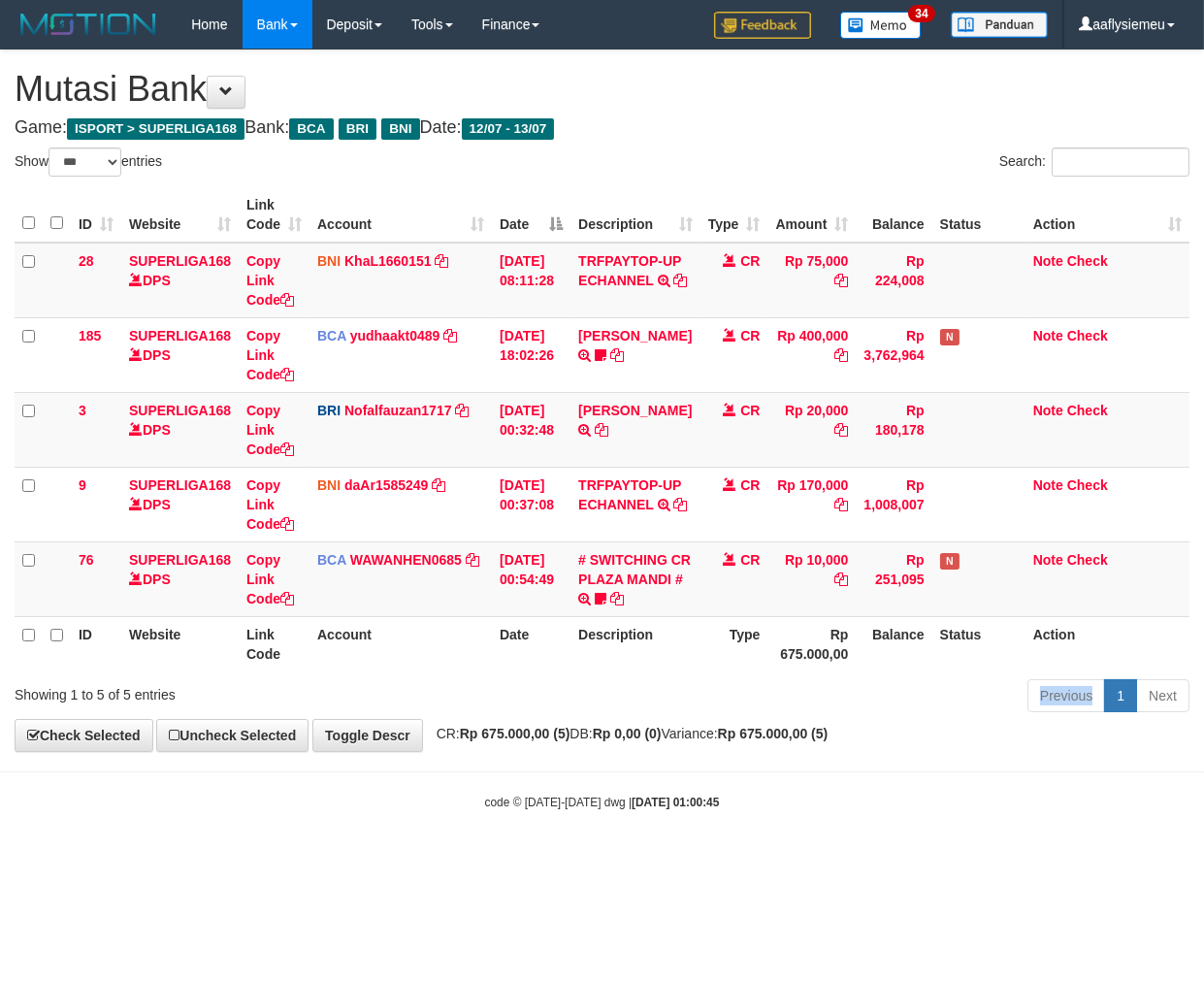 click on "Previous 1 Next" at bounding box center [853, 698] 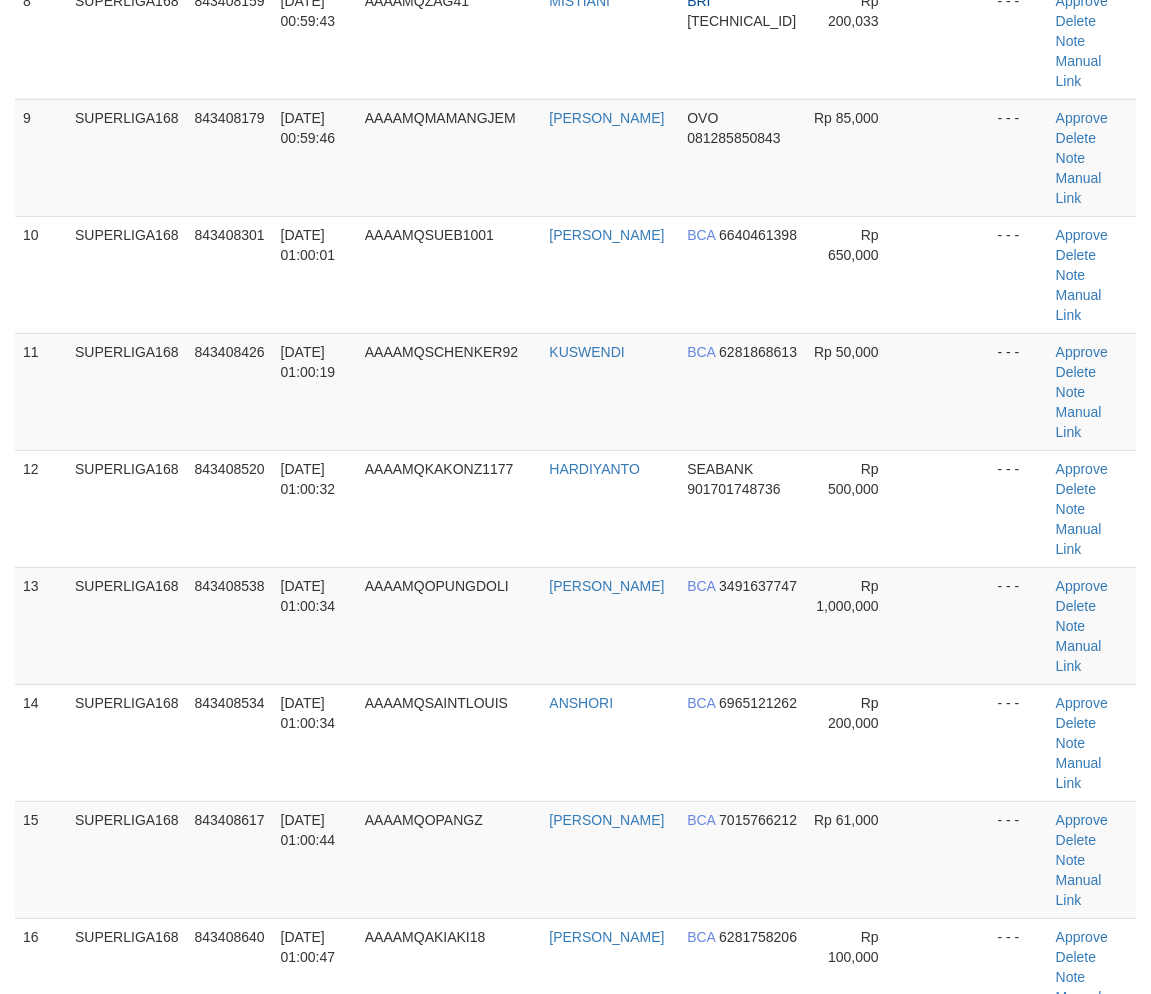 scroll, scrollTop: 1111, scrollLeft: 0, axis: vertical 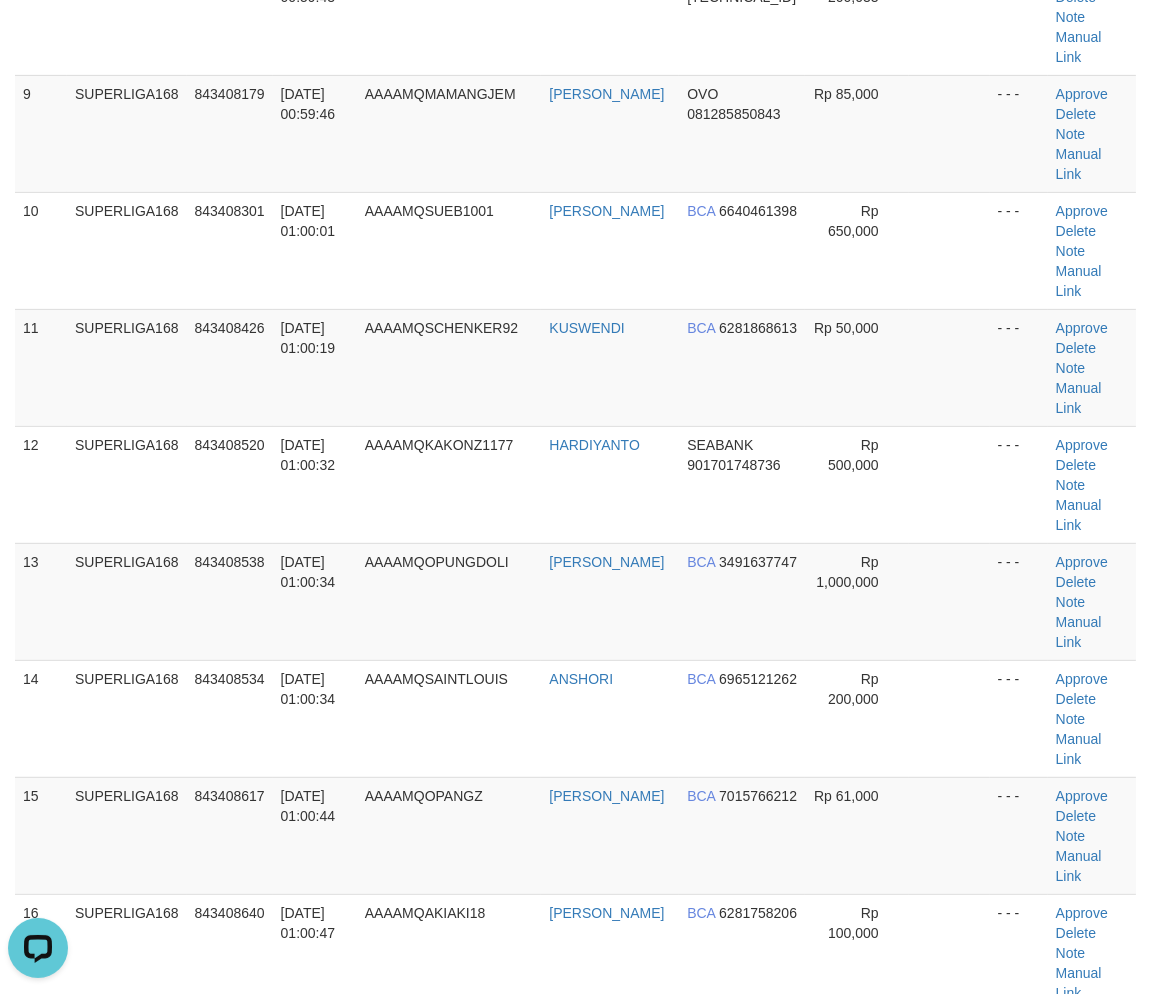 drag, startPoint x: 223, startPoint y: 540, endPoint x: 0, endPoint y: 624, distance: 238.29604 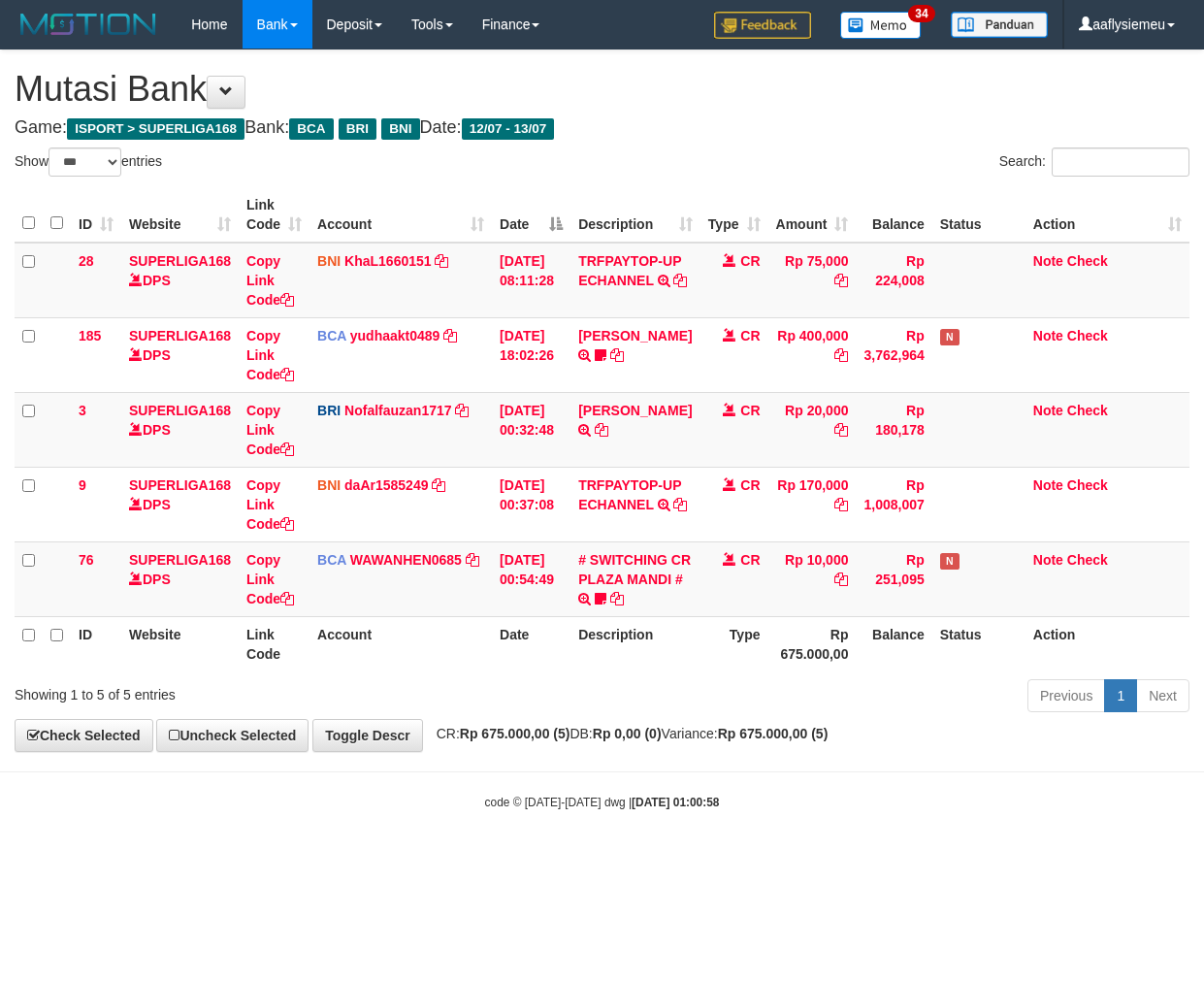 select on "***" 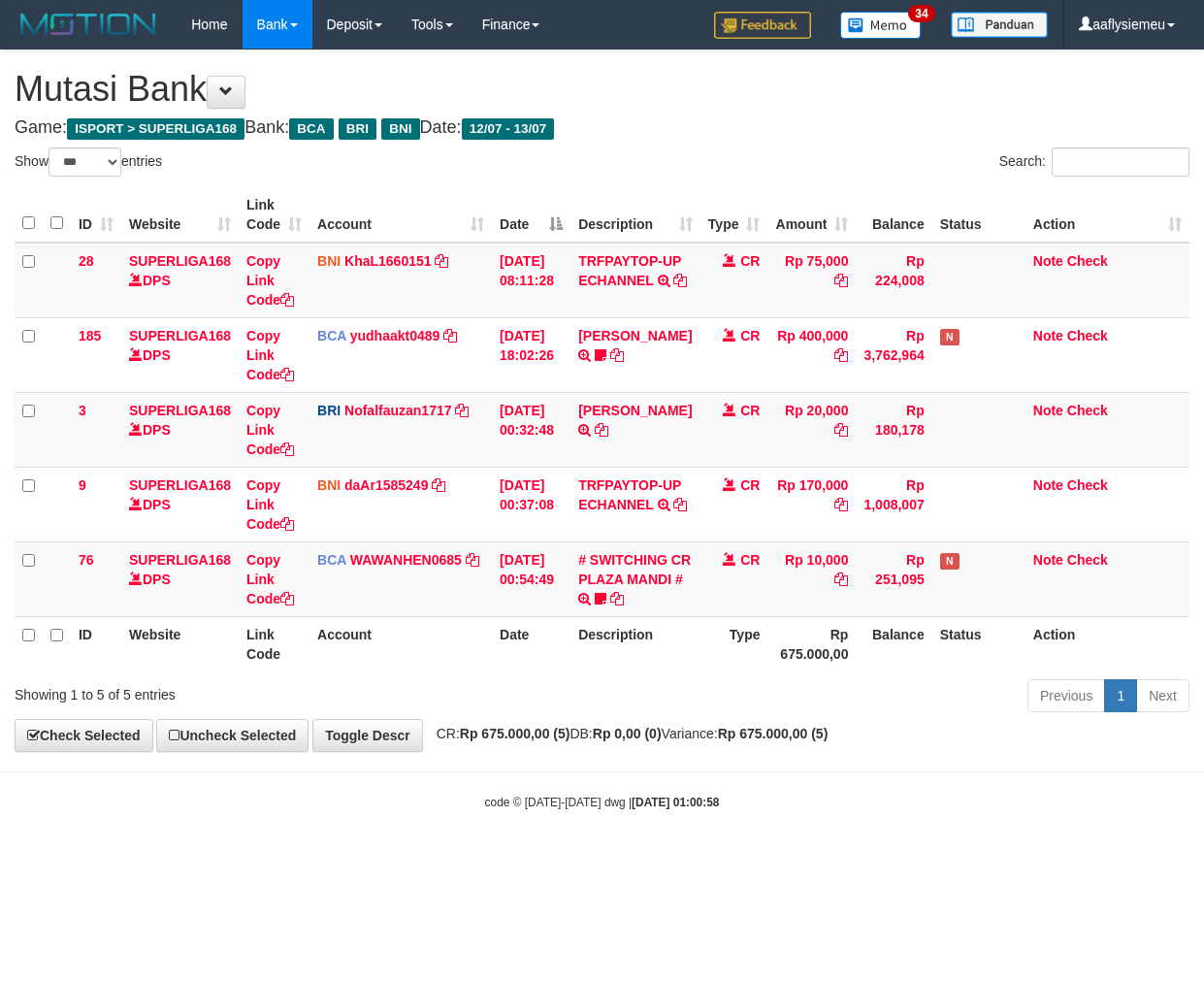 scroll, scrollTop: 0, scrollLeft: 0, axis: both 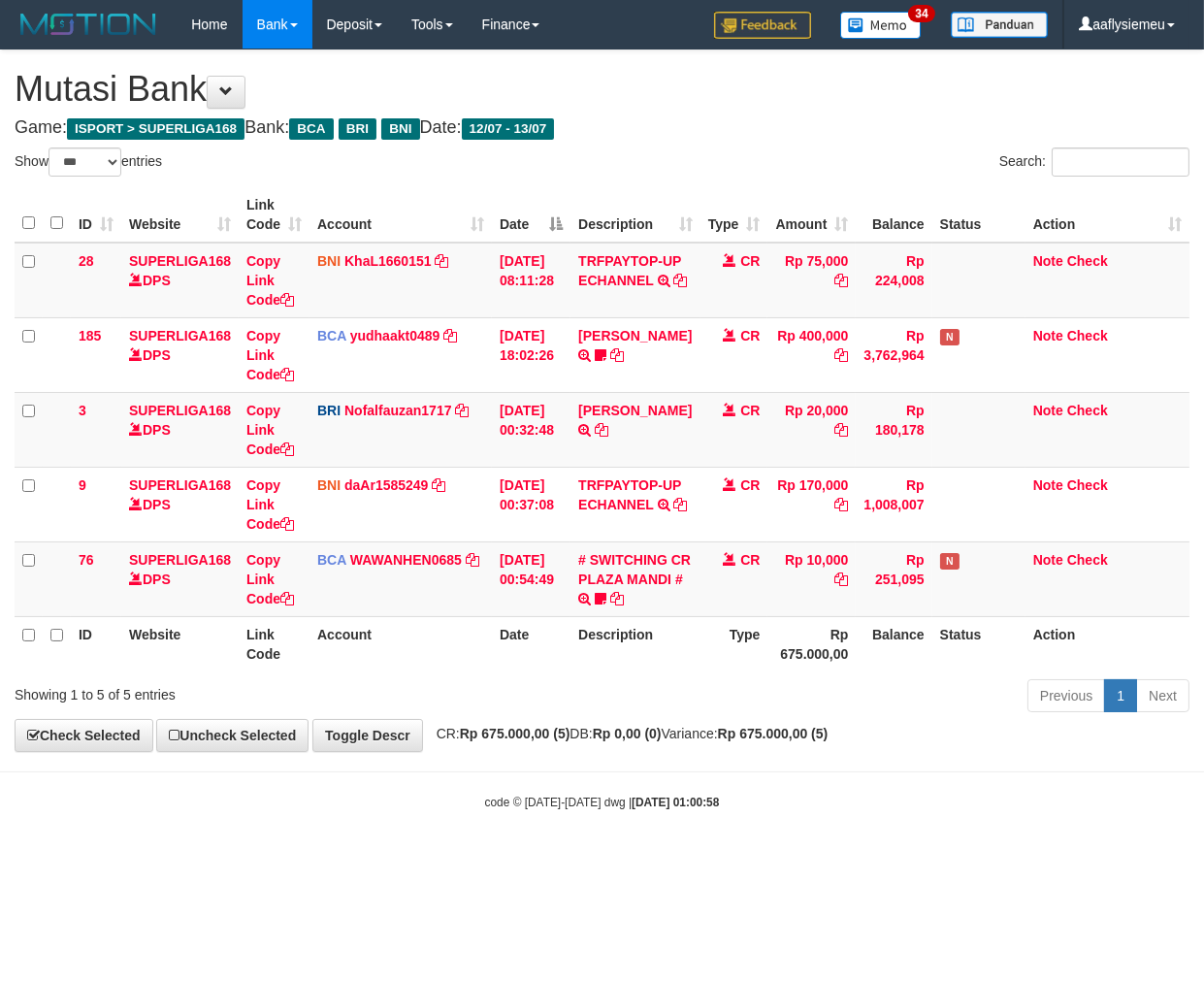 click on "Previous 1 Next" at bounding box center (853, 698) 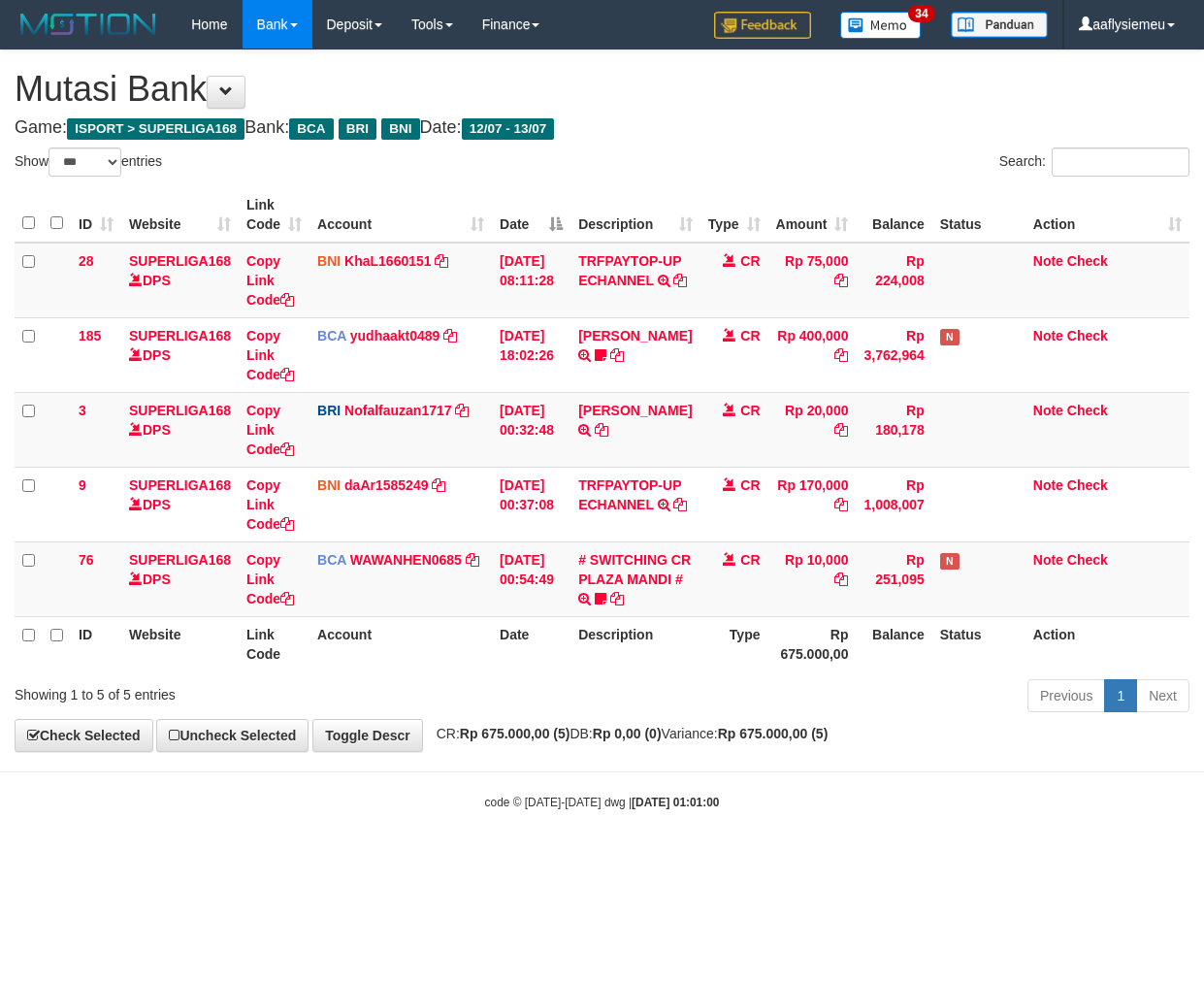 select on "***" 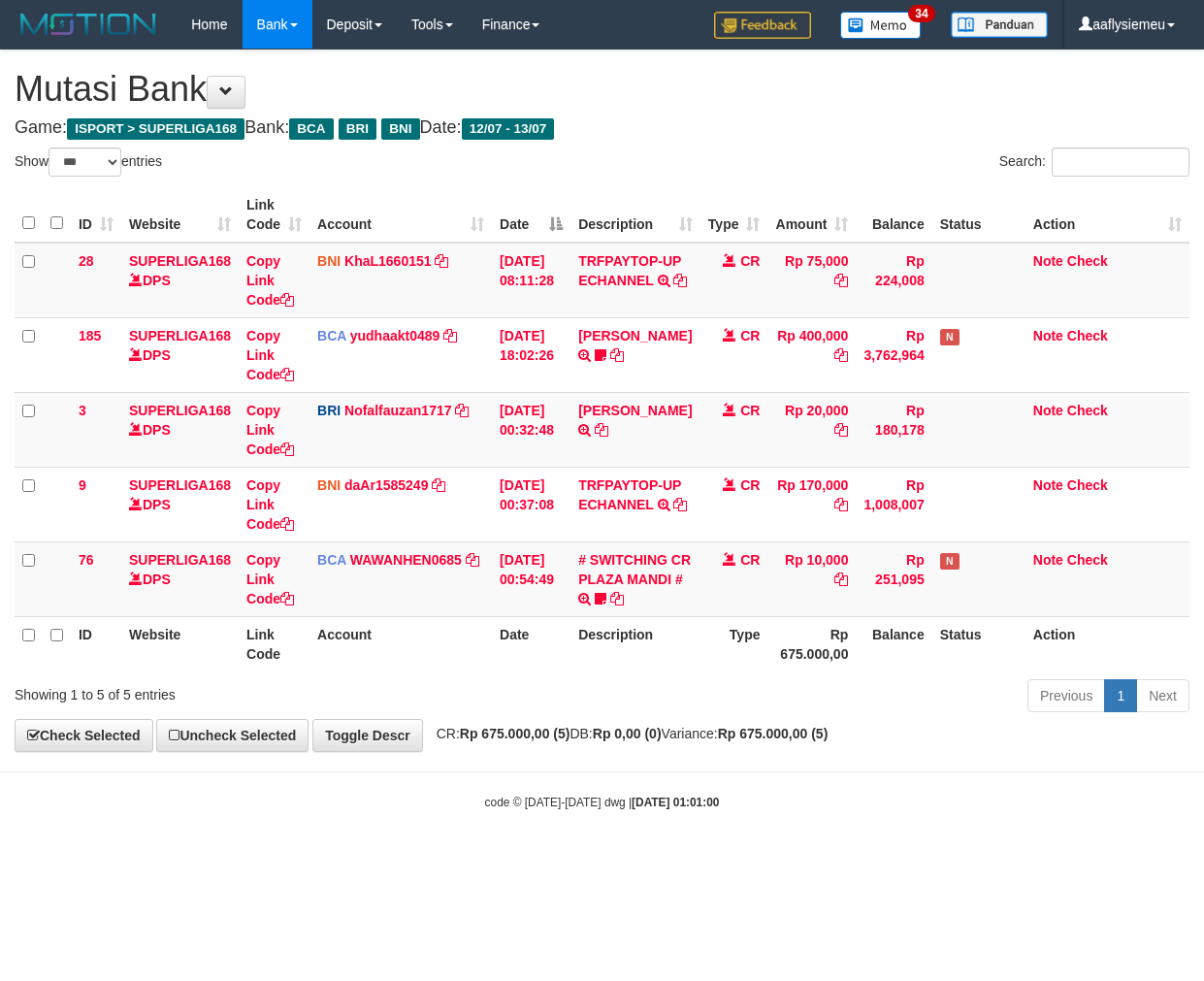 scroll, scrollTop: 0, scrollLeft: 0, axis: both 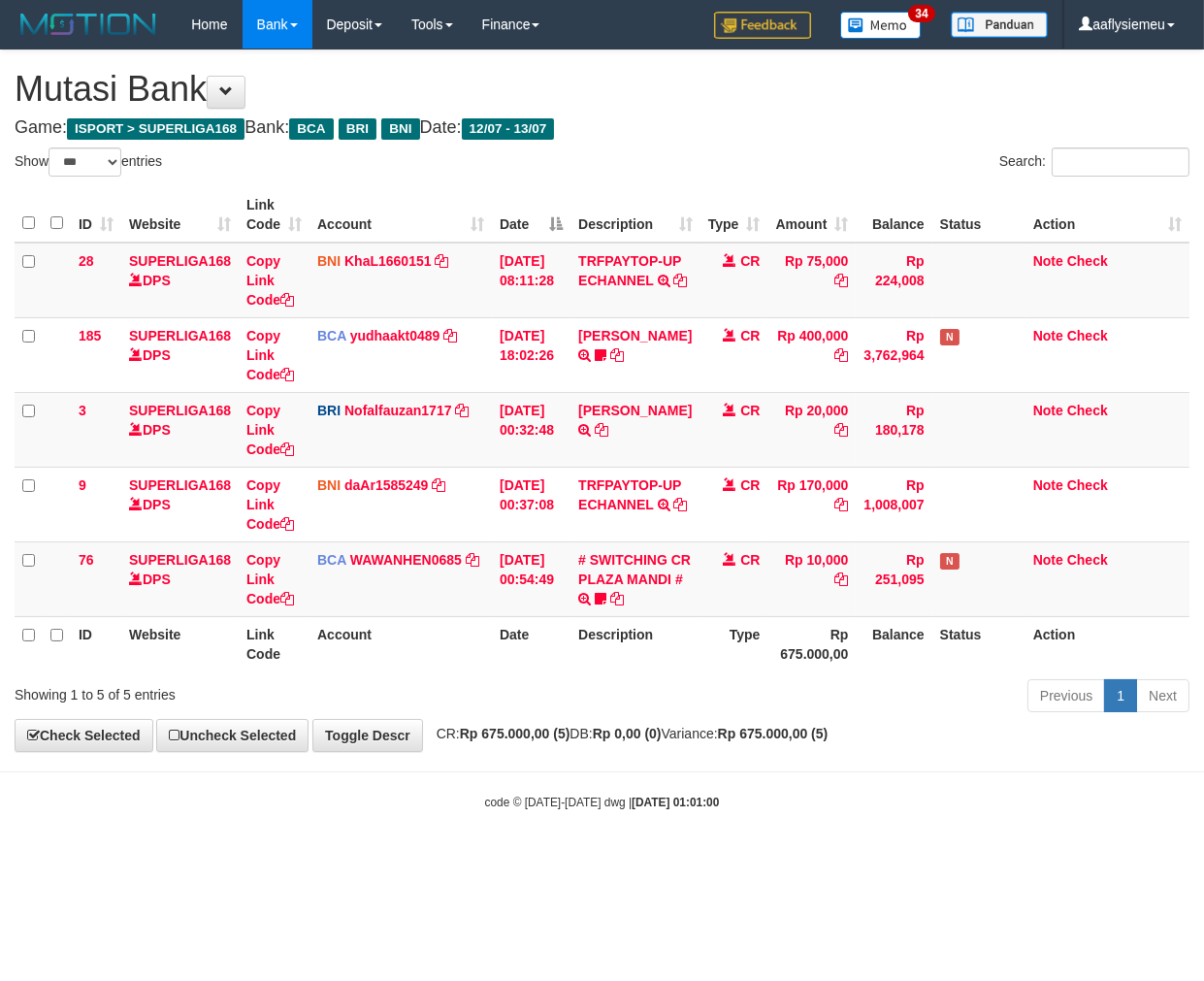 click on "Toggle navigation
Home
Bank
Account List
Load
By Website
Group
[ISPORT]													SUPERLIGA168
By Load Group (DPS)
34" at bounding box center [602, 430] 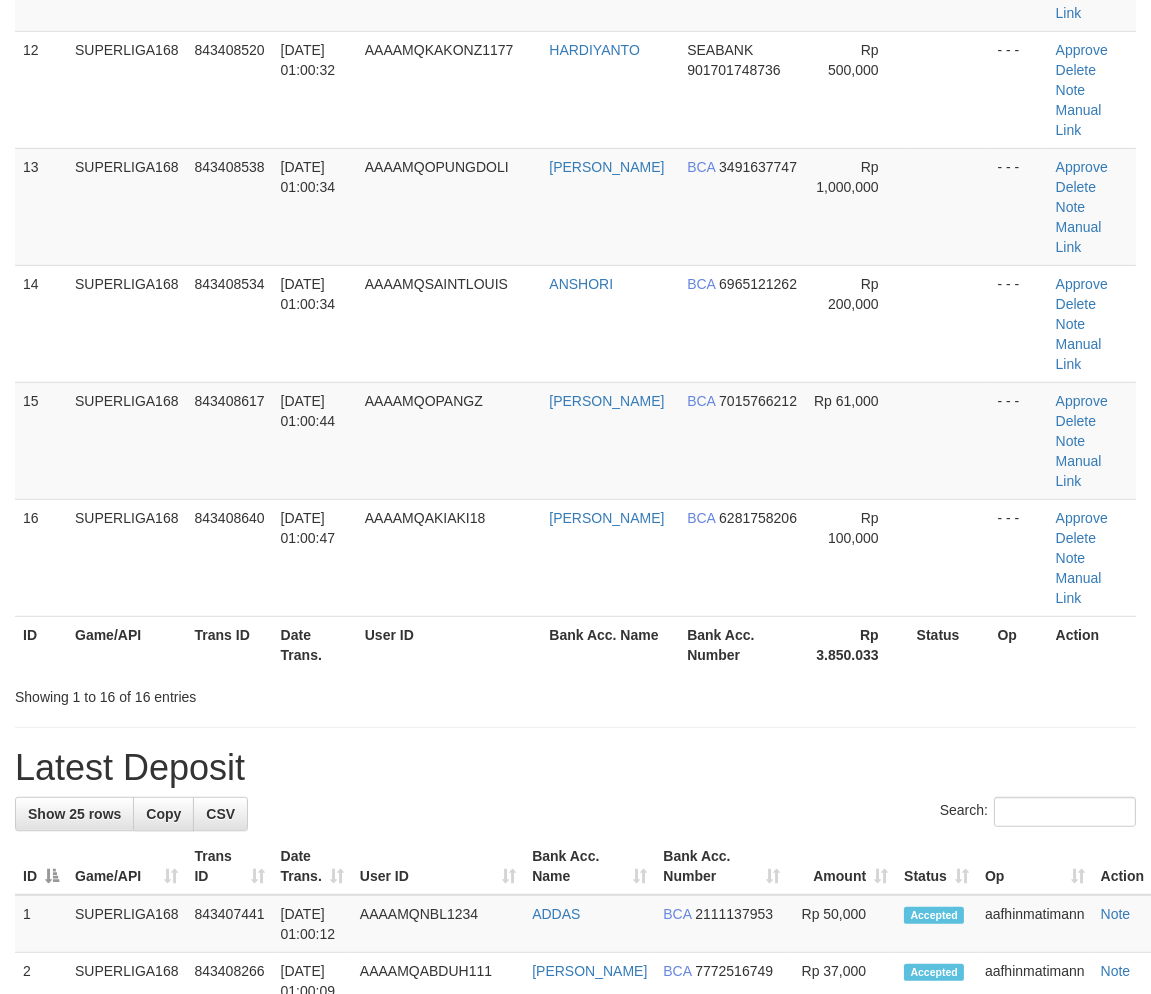 click on "ID Game/API Trans ID Date Trans. User ID Bank Acc. Name Bank Acc. Number Amount Status Op Action
1
SUPERLIGA168
843406155
13/07/2025 00:55:21
AAAAMQYAMETEOWAYO
DIMAS AGUNG SUPRAY
BCA
0115221600
Rp 350,000
- - -
Approve
Delete
Note
Manual Link
2
SUPERLIGA168
843406685
13/07/2025 00:56:31
AAAAMQLEKBONG20
ARINAZULULLAH" at bounding box center (575, -320) 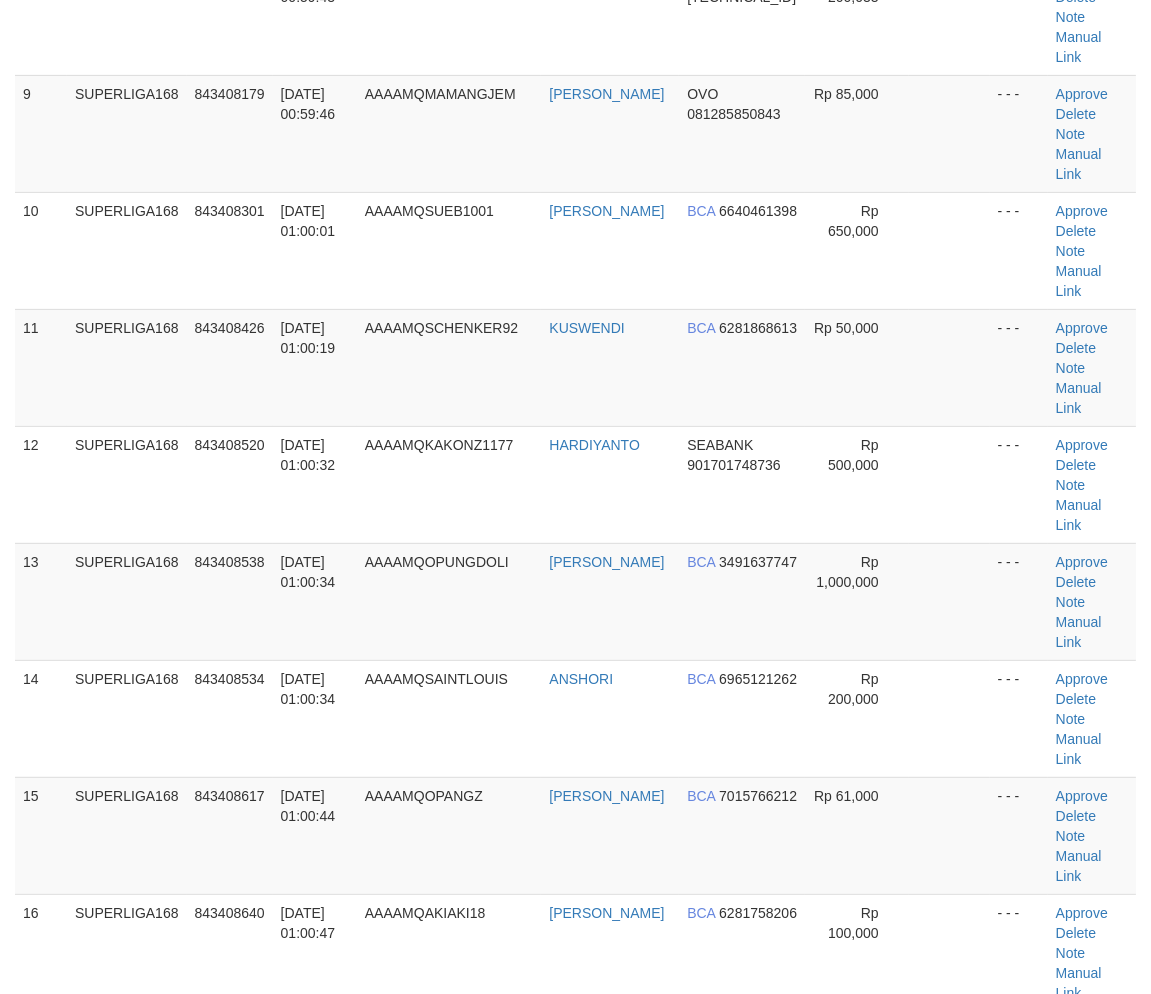 click on "ID Game/API Trans ID Date Trans. User ID Bank Acc. Name Bank Acc. Number Amount Status Op Action
1
SUPERLIGA168
843406155
[DATE] 00:55:21
AAAAMQYAMETEOWAYO
DIMAS AGUNG SUPRAY
BCA
0115221600
Rp 350,000
- - -
Approve
[GEOGRAPHIC_DATA]
Note
Manual Link
2
SUPERLIGA168
843406685
[DATE] 00:56:31
AAAAMQLEKBONG20
[PERSON_NAME]" at bounding box center (575, 75) 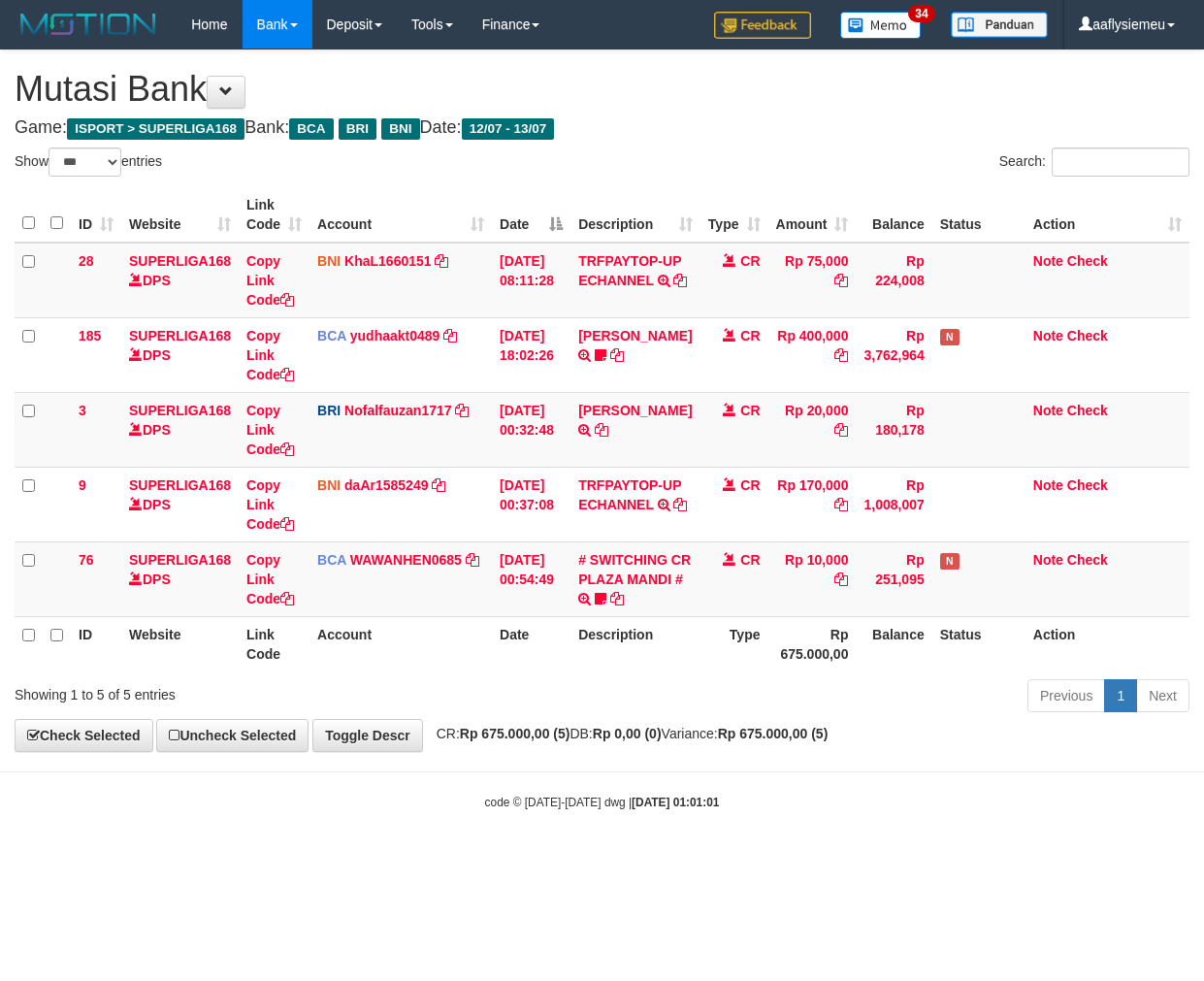 select on "***" 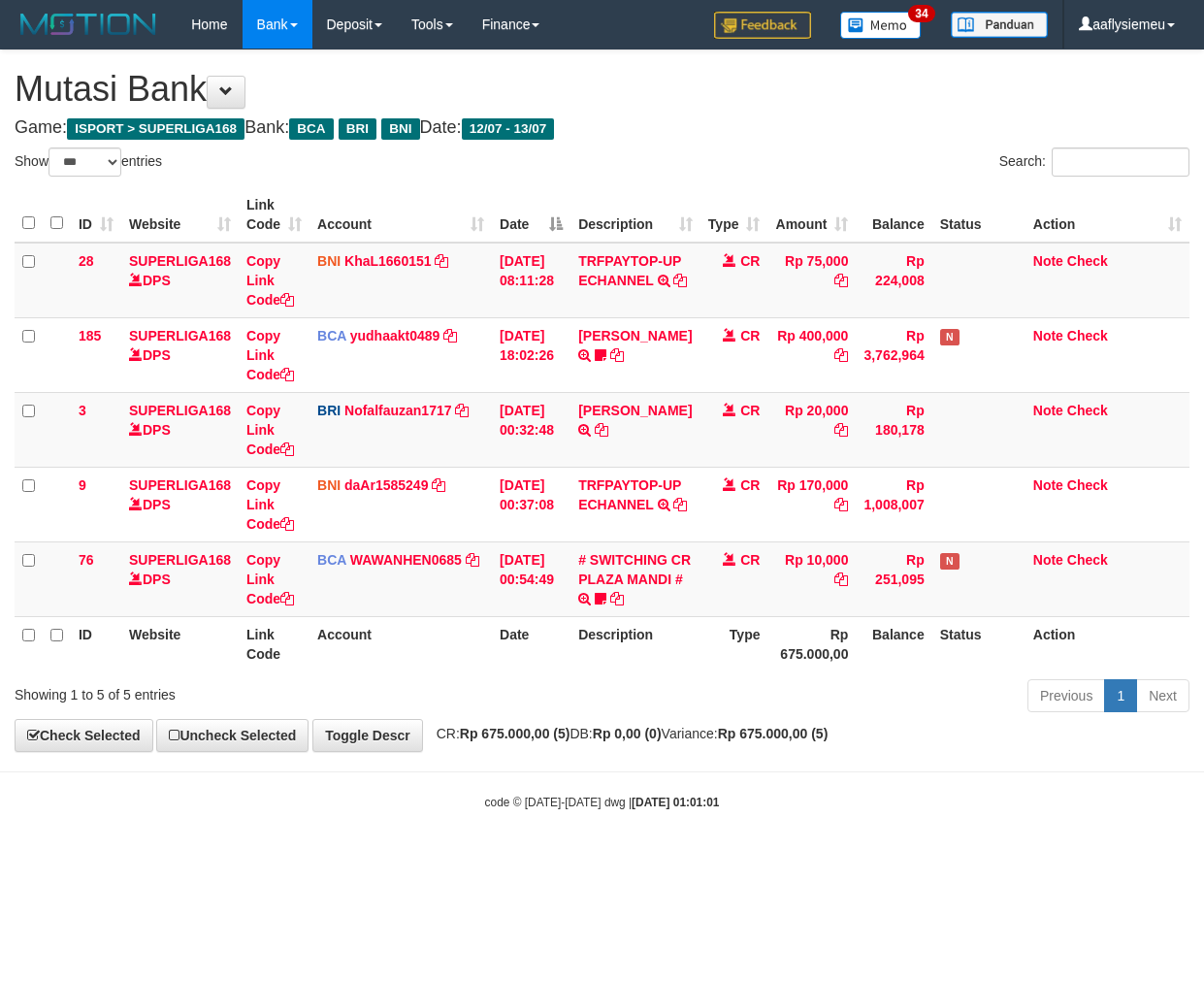 scroll, scrollTop: 0, scrollLeft: 0, axis: both 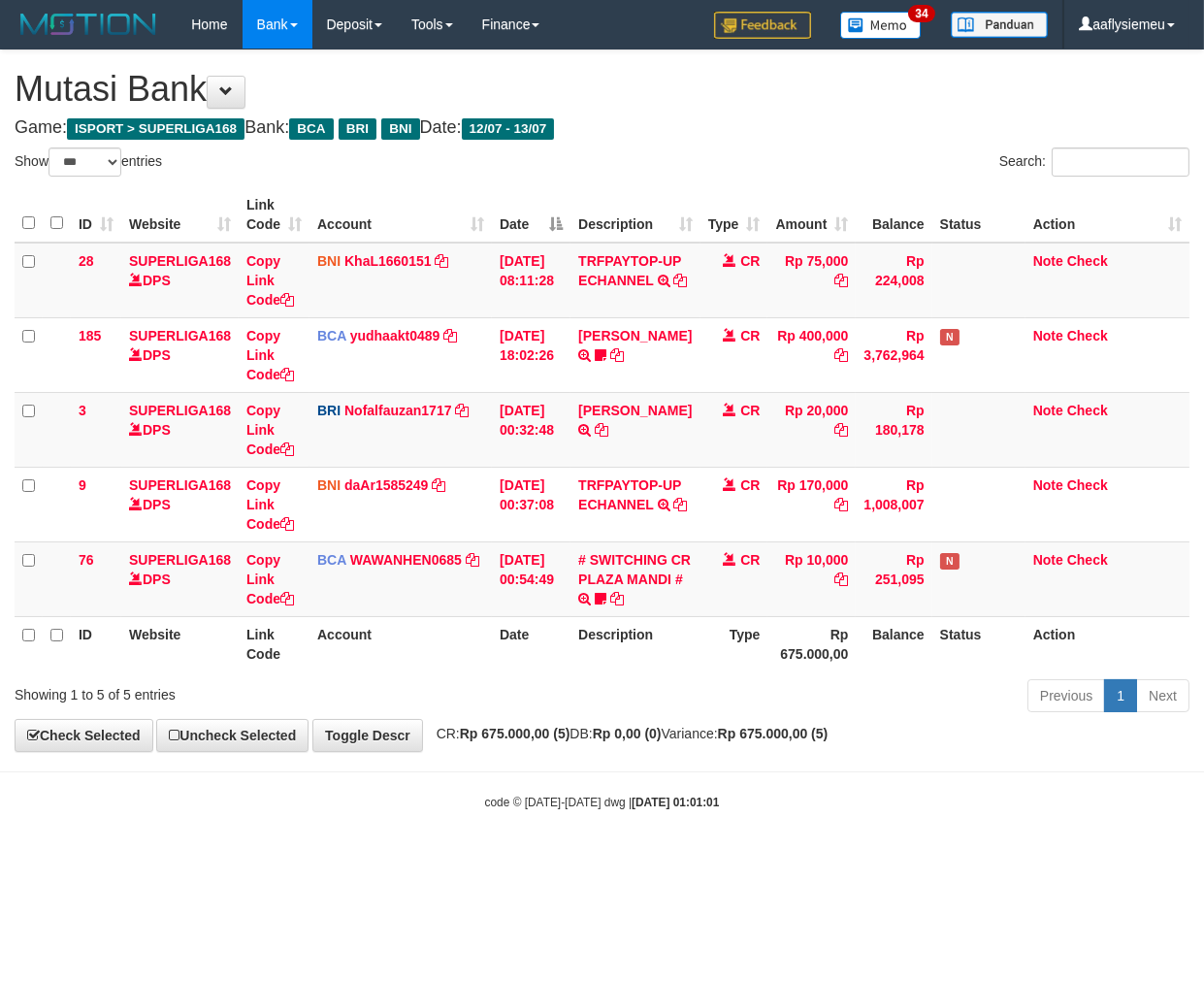 click on "Previous 1 Next" at bounding box center (853, 698) 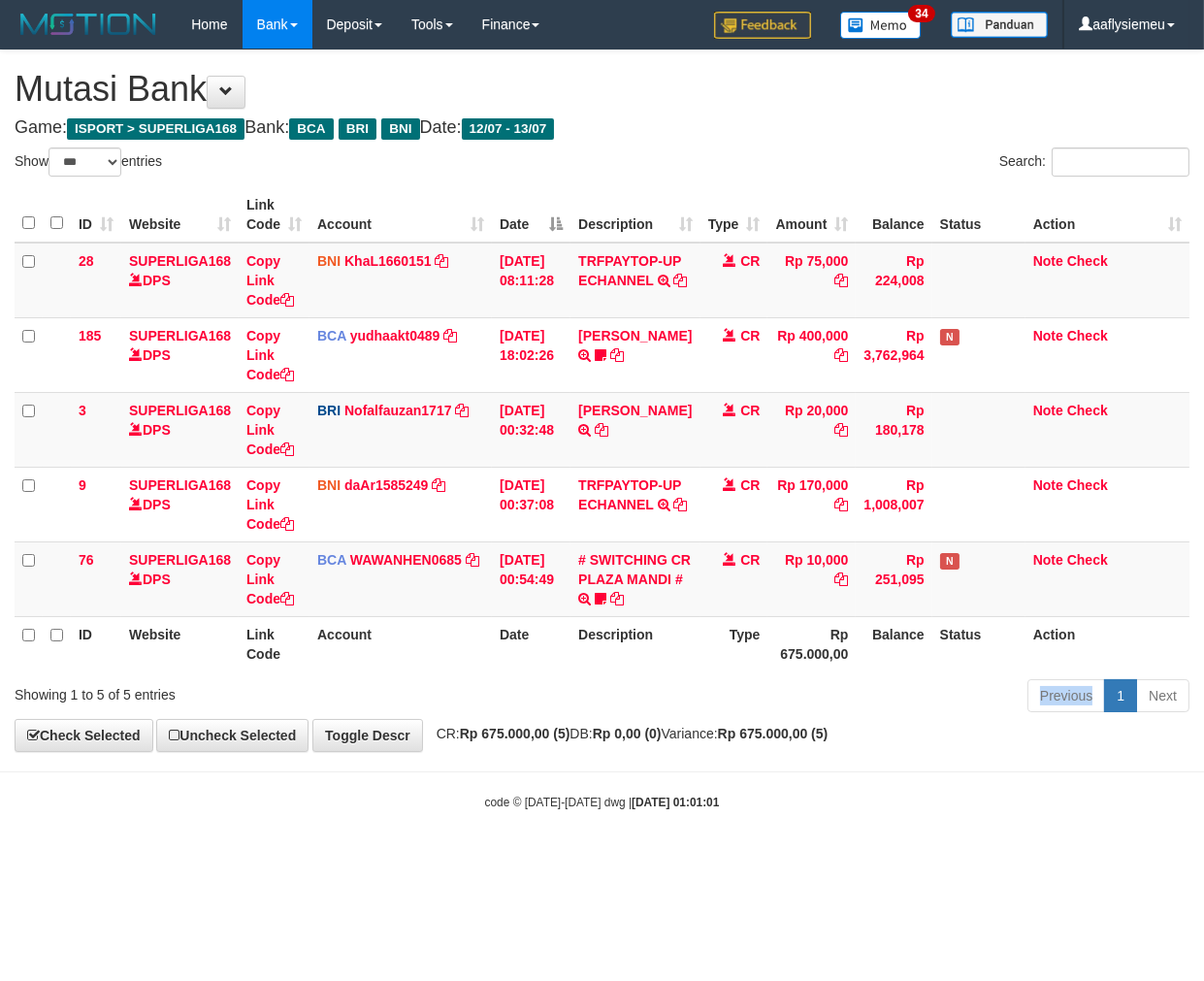 click on "Previous 1 Next" at bounding box center (853, 698) 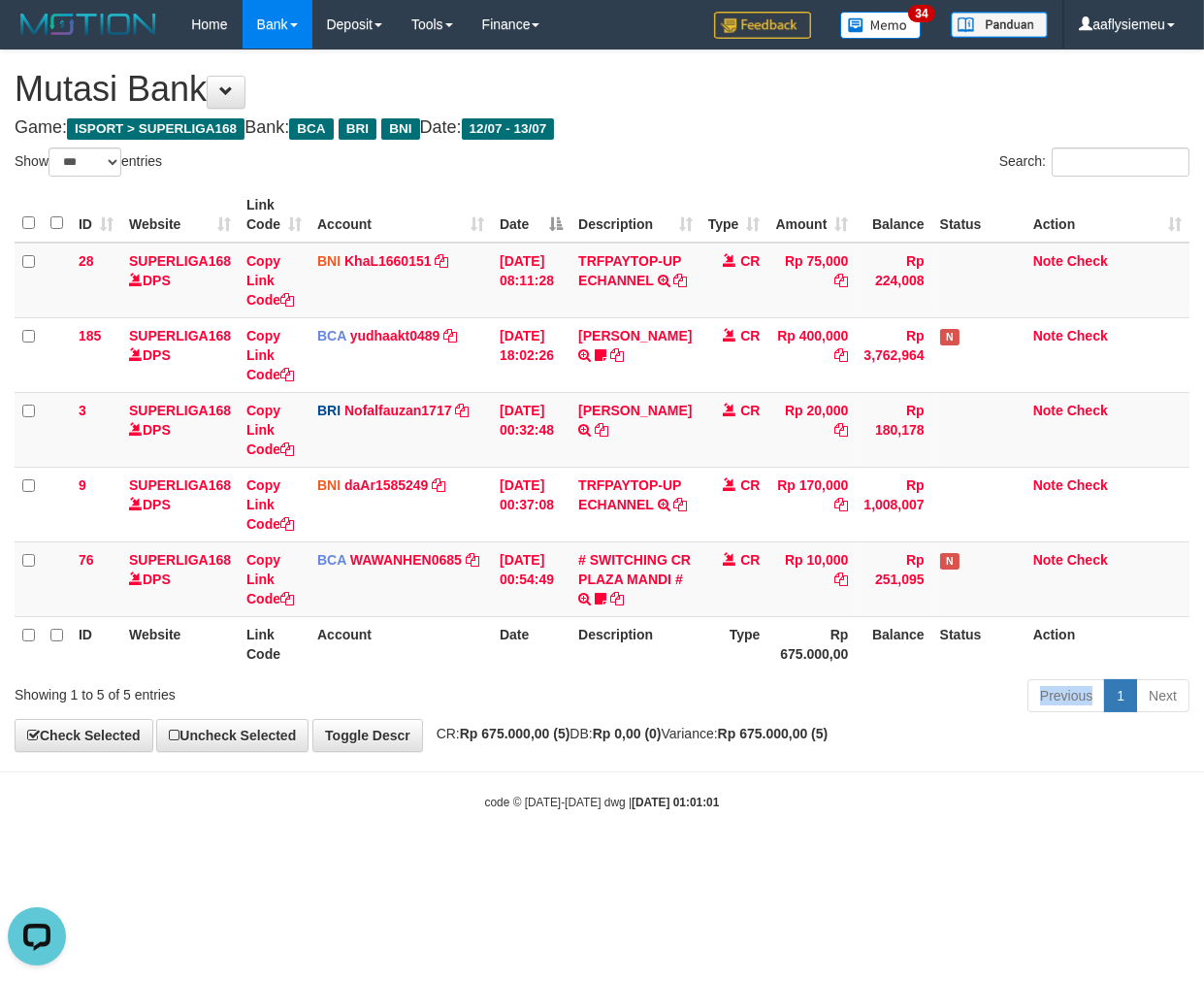 scroll, scrollTop: 0, scrollLeft: 0, axis: both 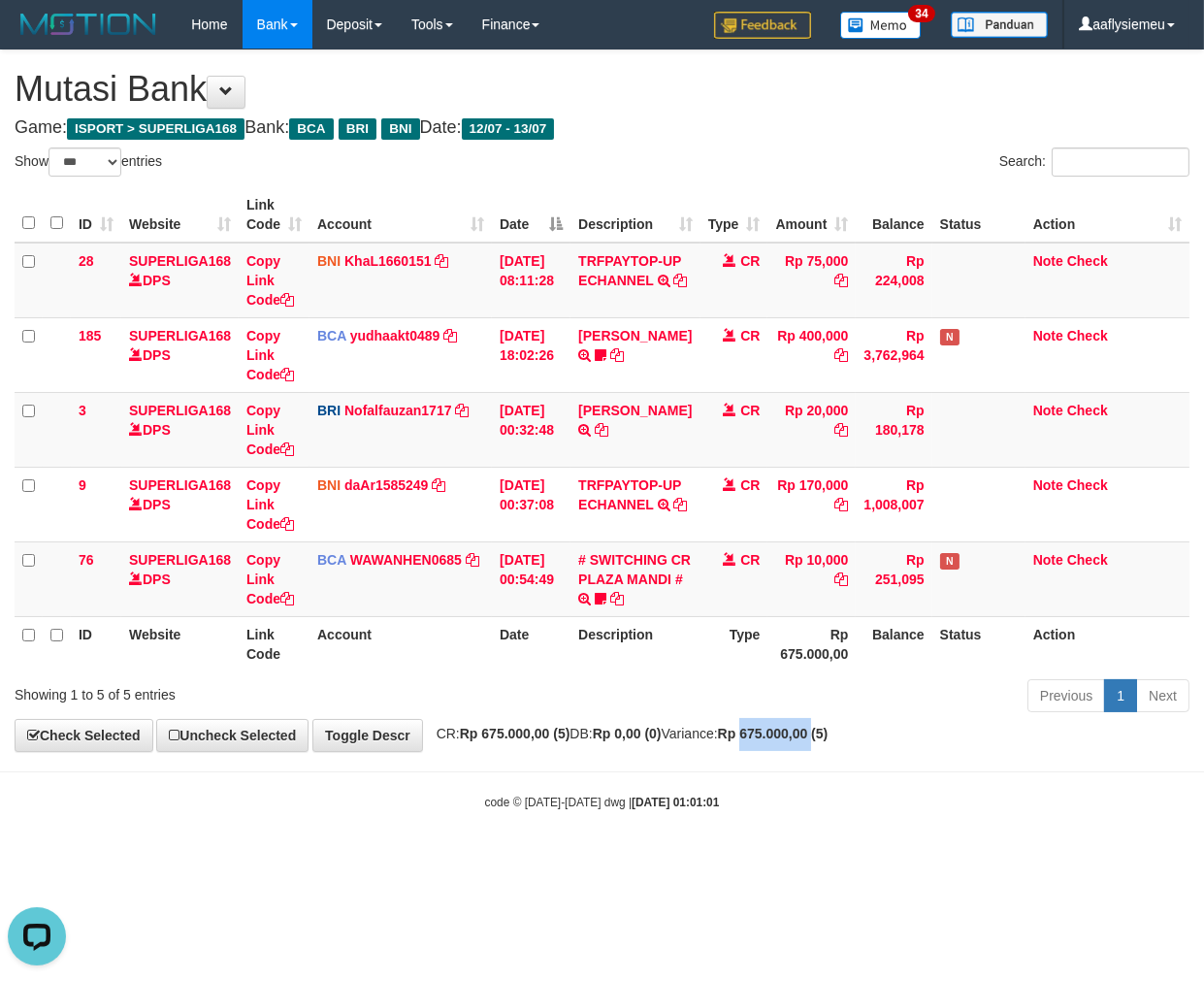 click on "Rp 675.000,00 (5)" at bounding box center [773, 734] 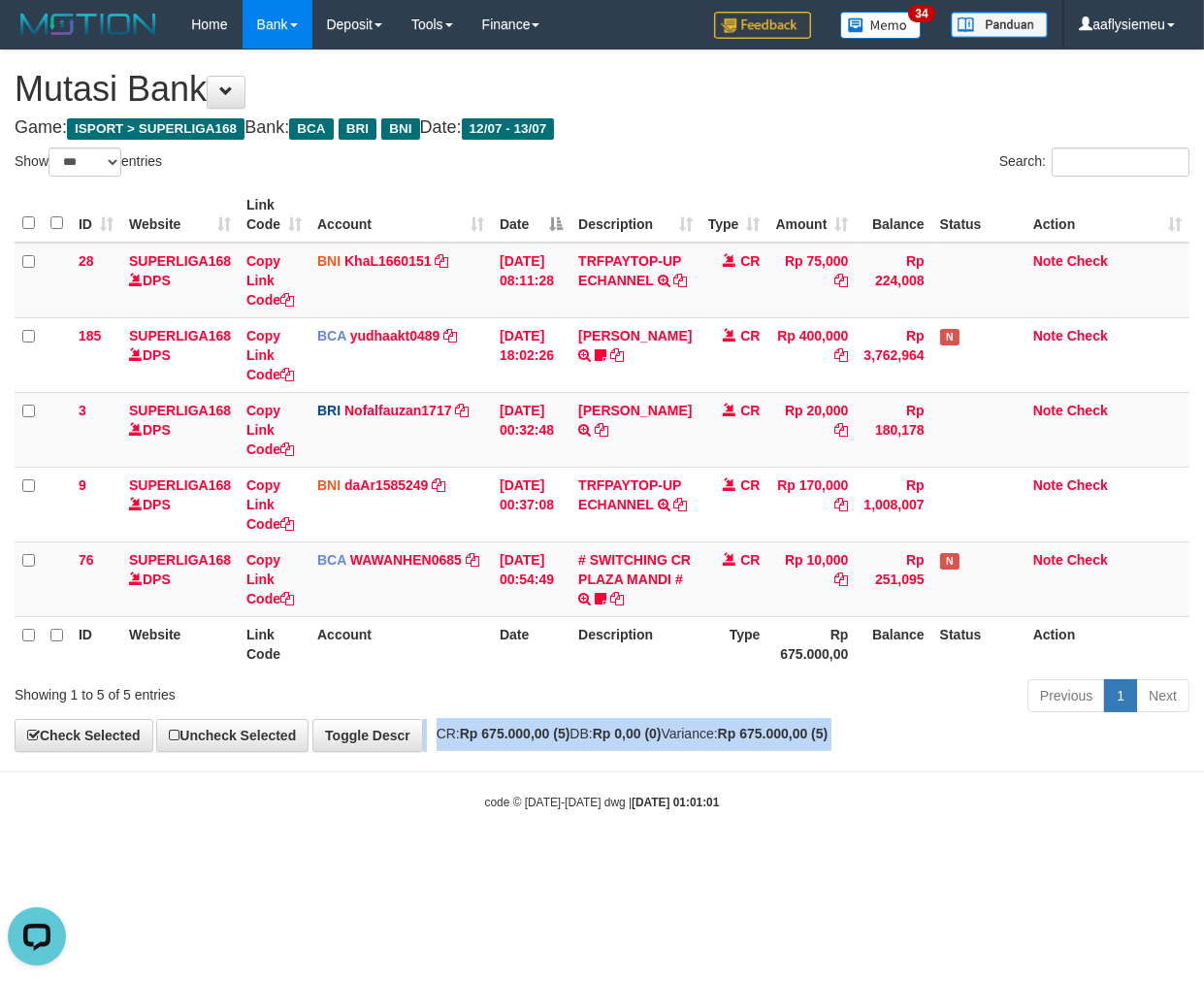 click on "Rp 675.000,00 (5)" at bounding box center (773, 734) 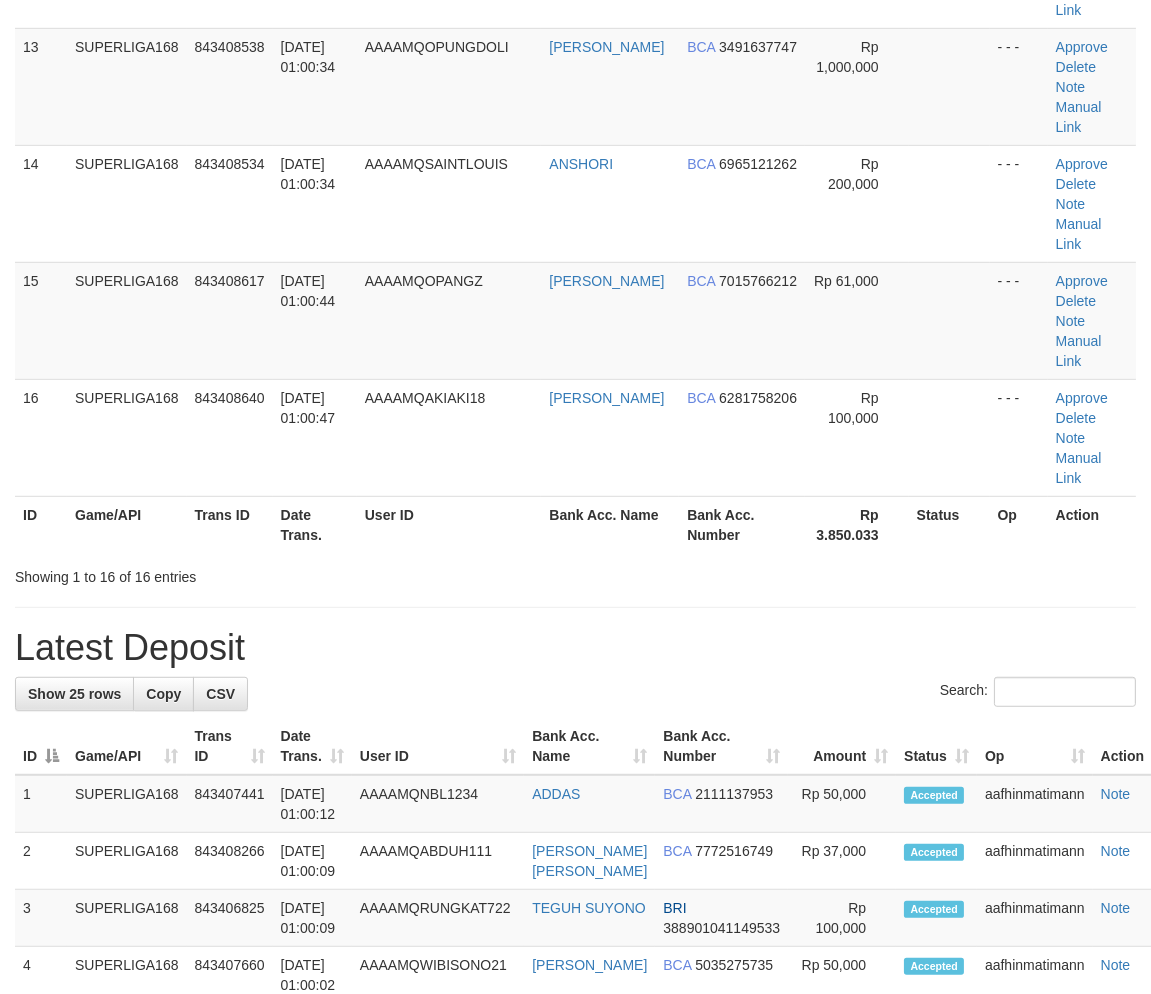 scroll, scrollTop: 1617, scrollLeft: 0, axis: vertical 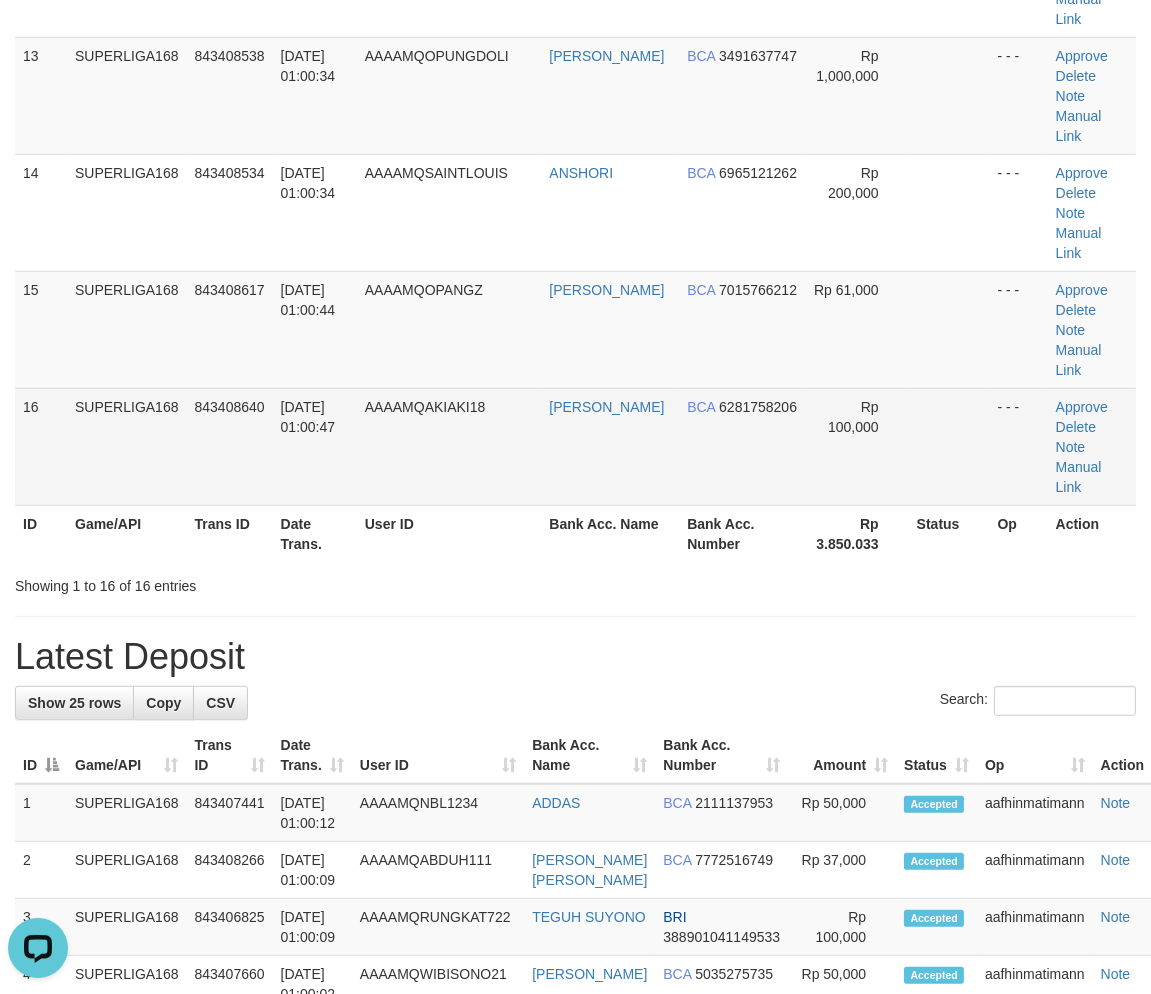 click on "16
SUPERLIGA168
843408640
13/07/2025 01:00:47
AAAAMQAKIAKI18
MUHAMMAD RAJAB
BCA
6281758206
Rp 100,000
- - -
Approve
Delete
Note
Manual Link" at bounding box center [575, 446] 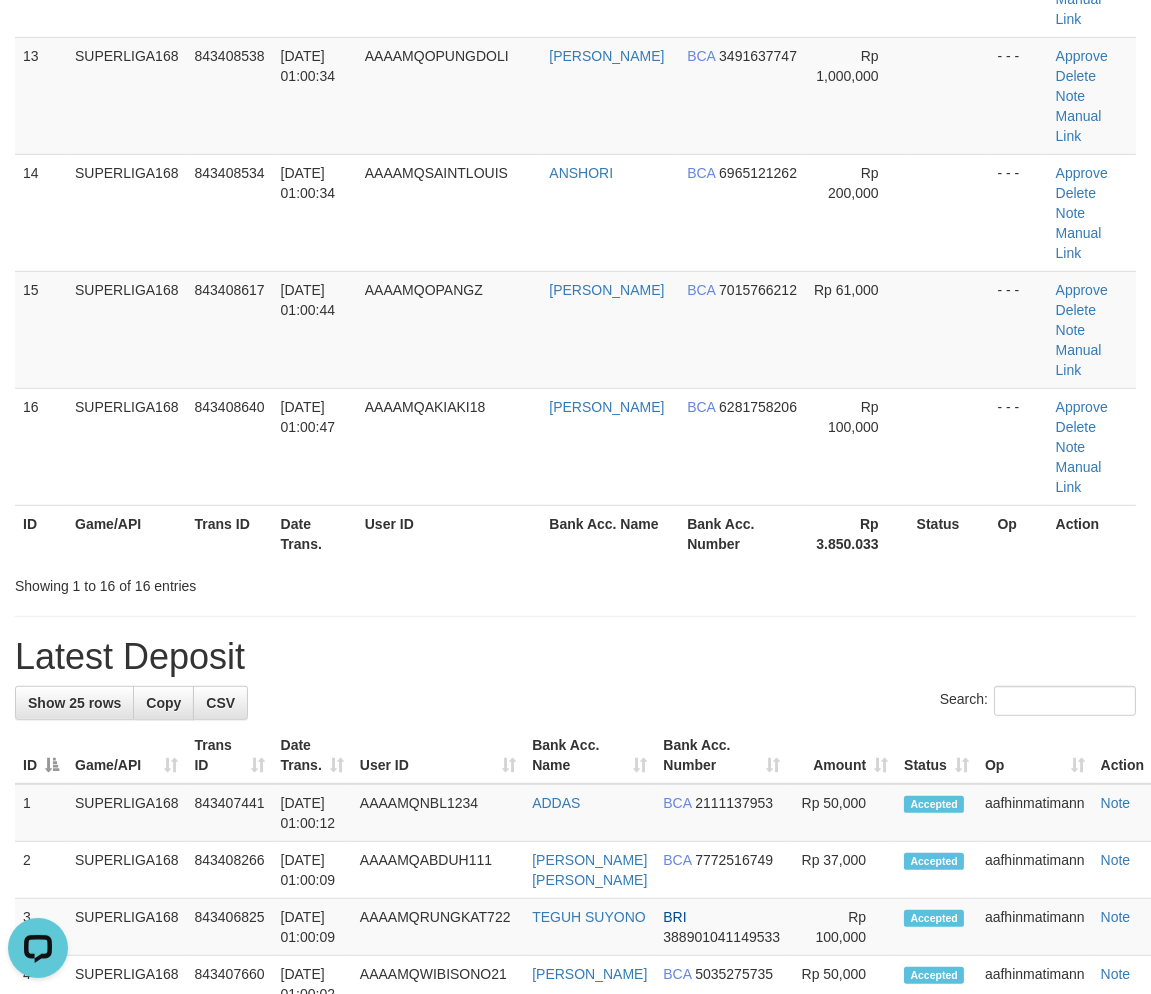drag, startPoint x: 52, startPoint y: 502, endPoint x: 5, endPoint y: 534, distance: 56.859474 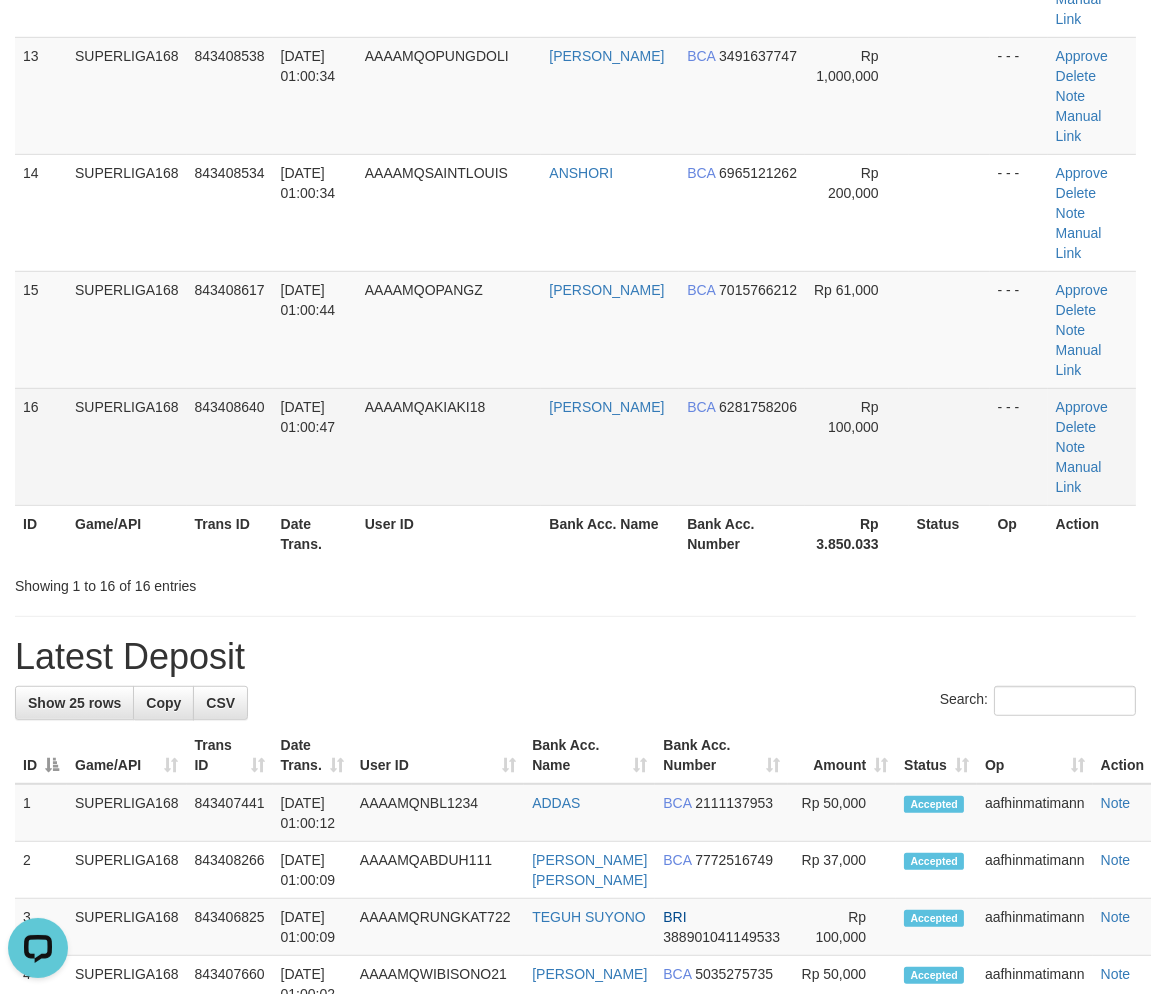 scroll, scrollTop: 1284, scrollLeft: 0, axis: vertical 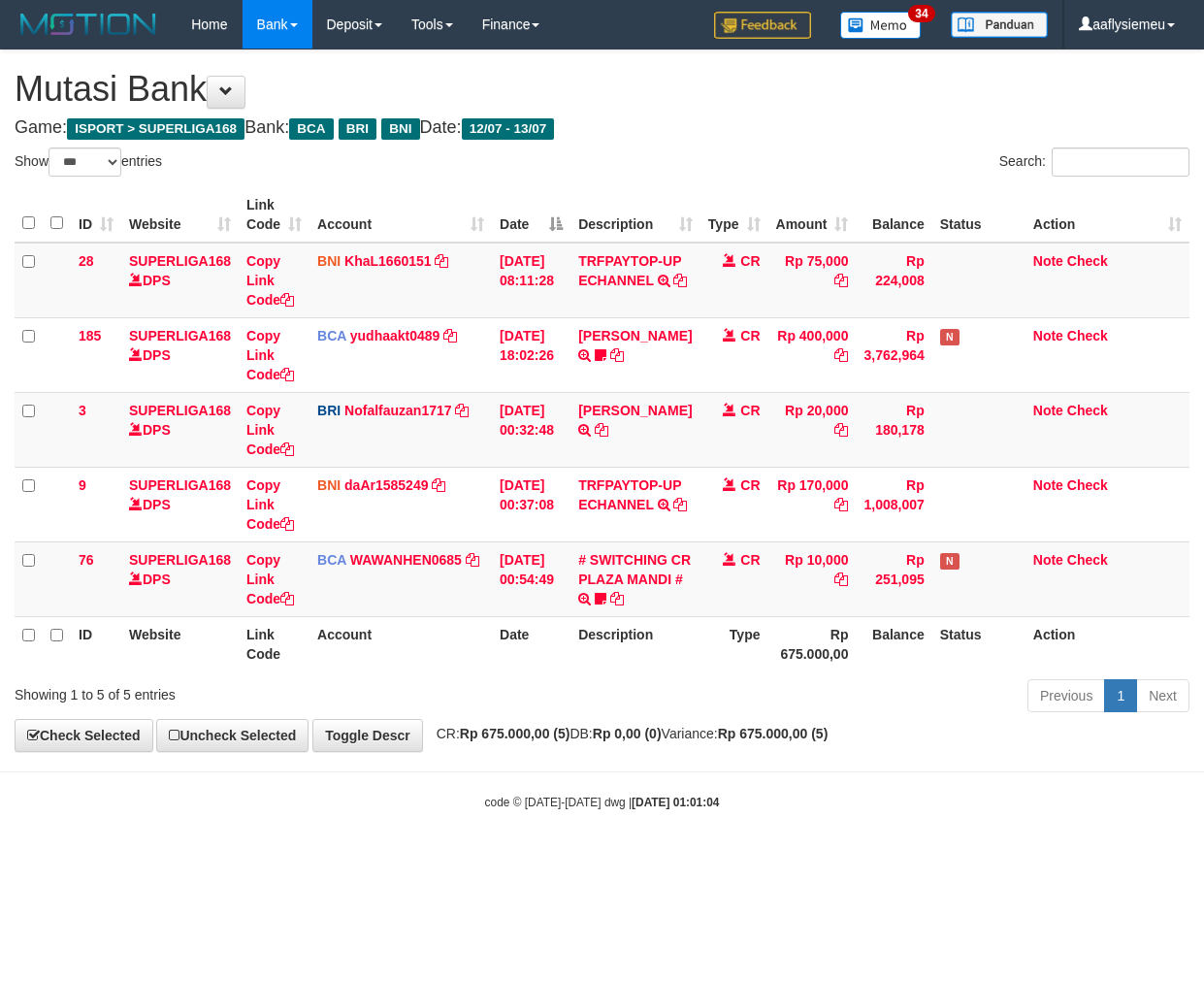 select on "***" 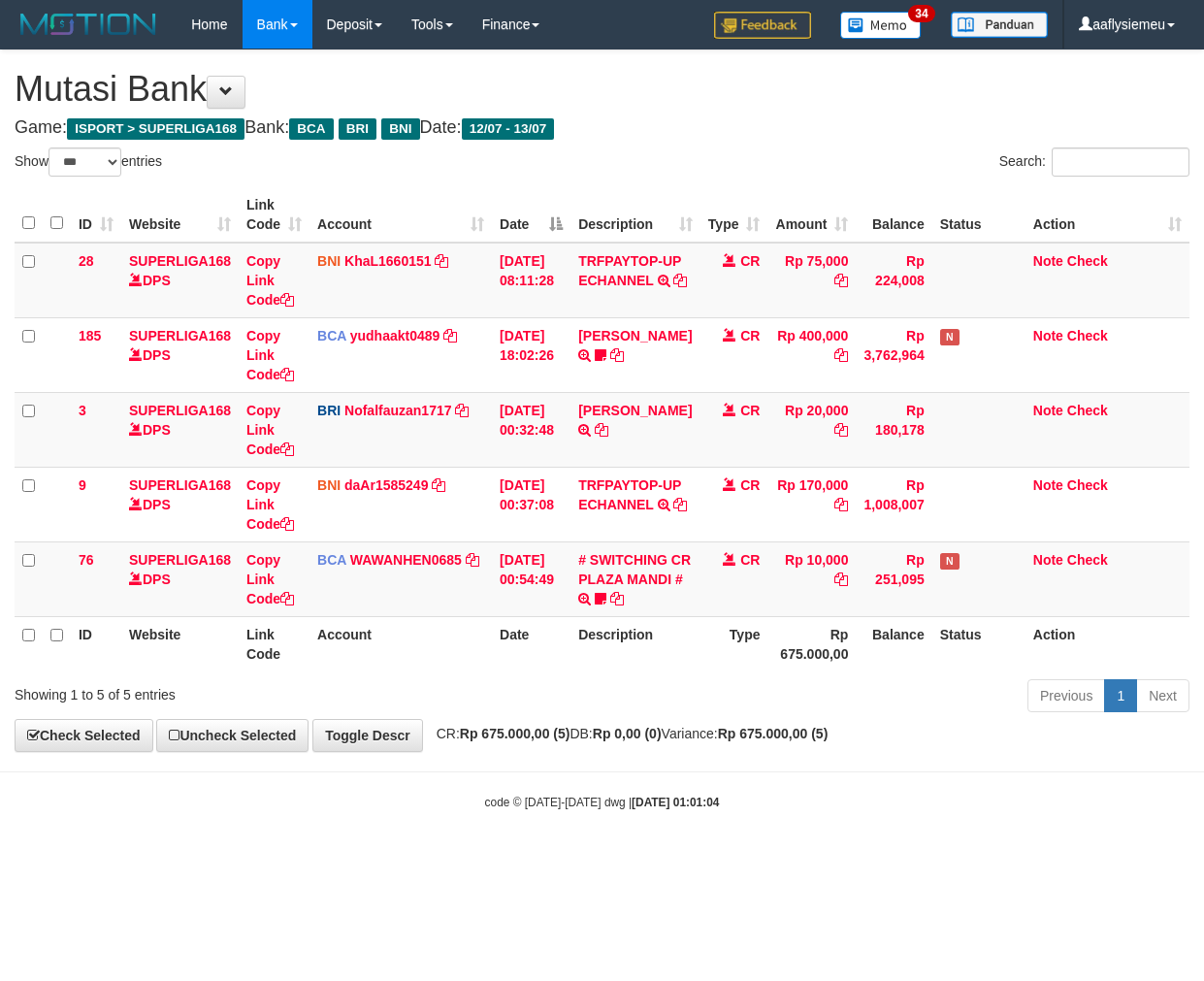 scroll, scrollTop: 0, scrollLeft: 0, axis: both 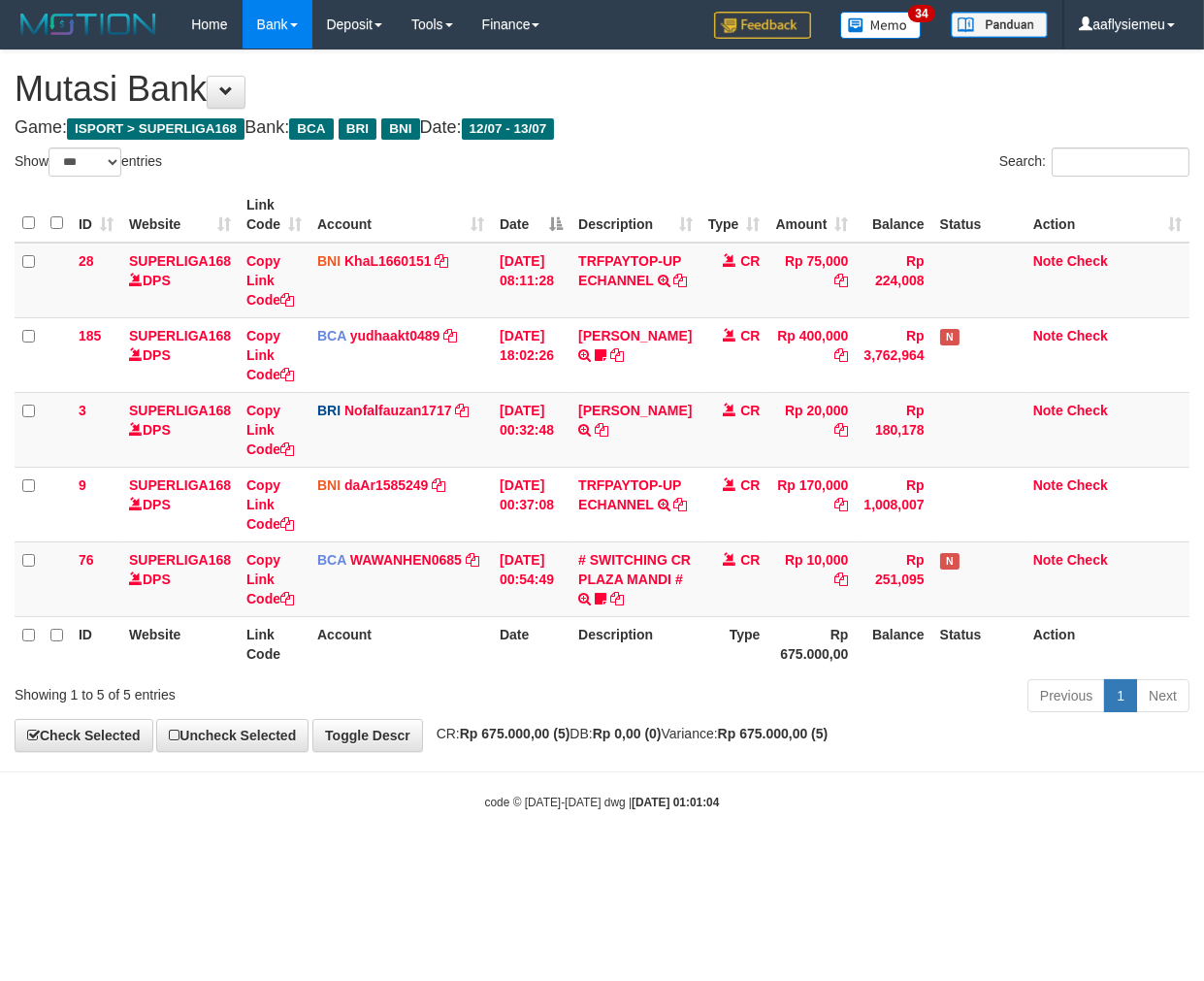 click on "Previous 1 Next" at bounding box center (853, 698) 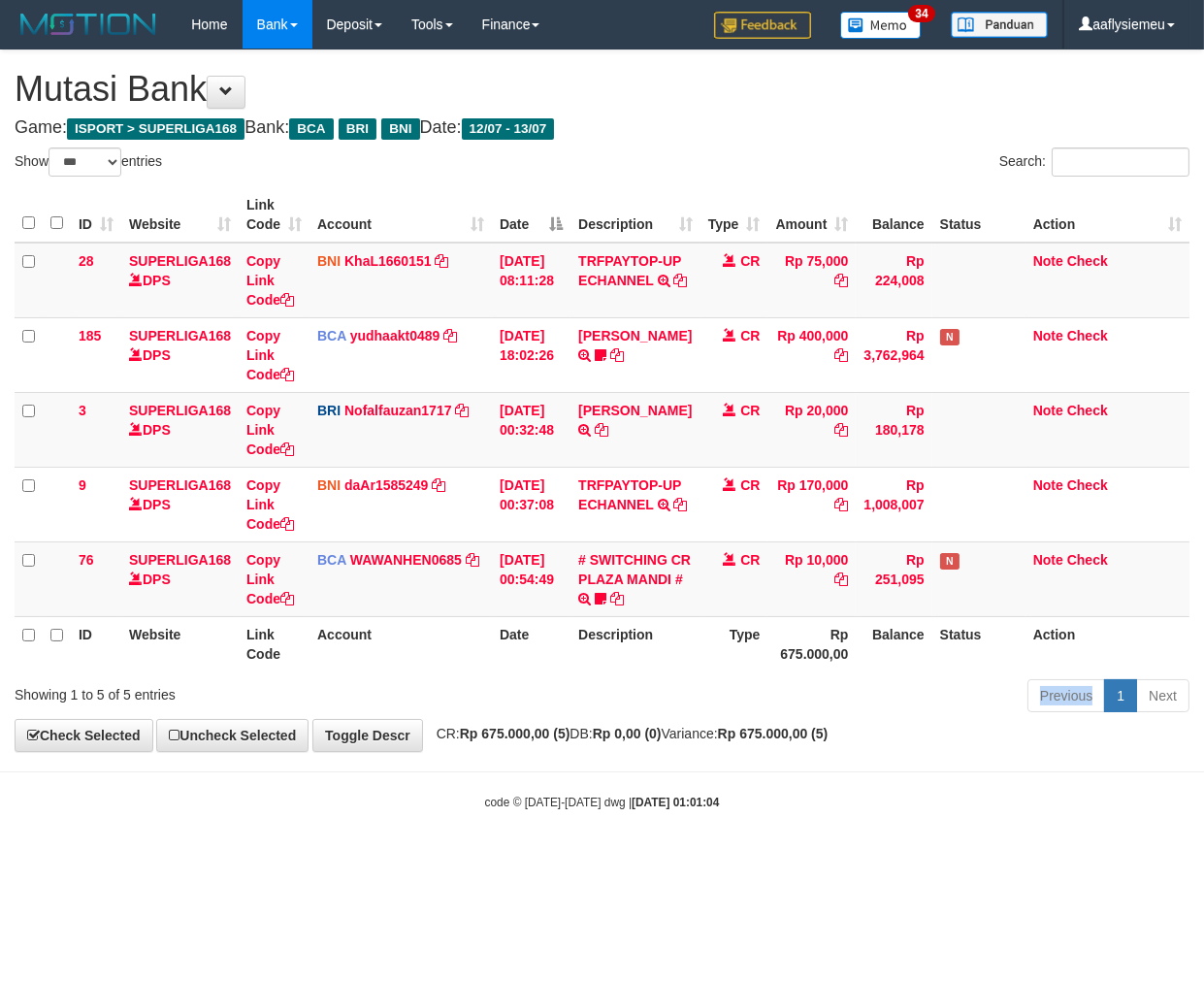 click on "Previous 1 Next" at bounding box center [853, 698] 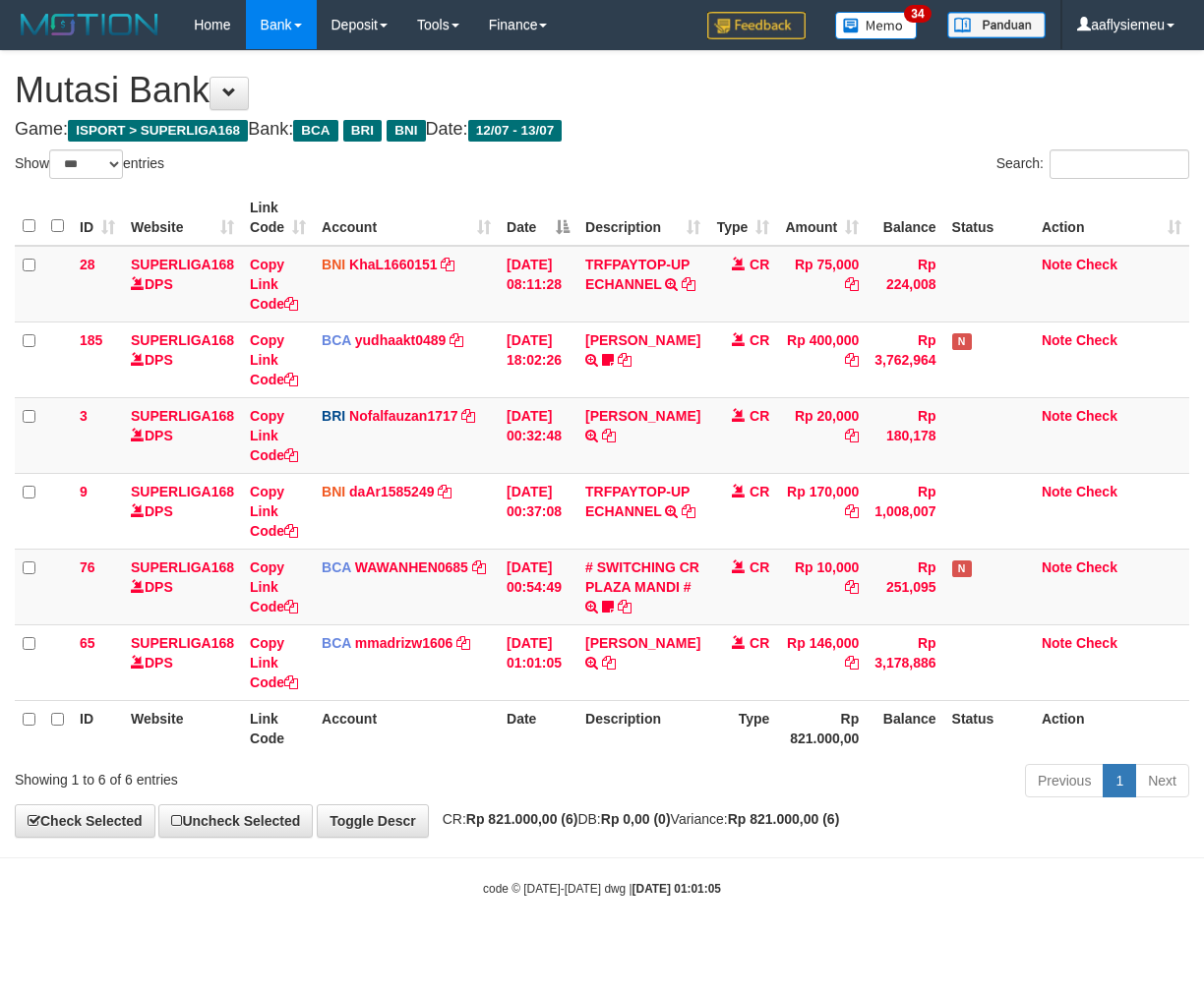 select on "***" 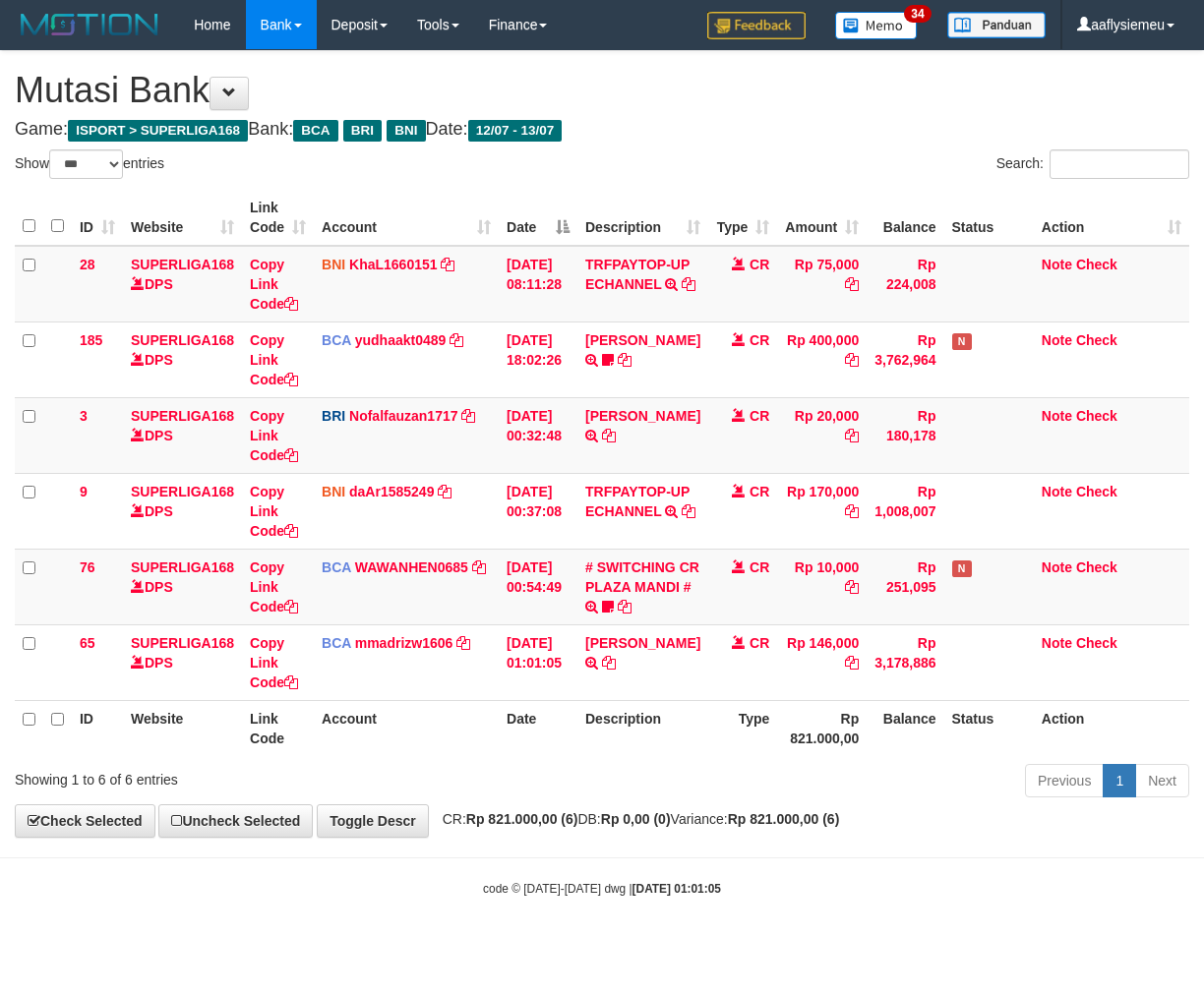 scroll, scrollTop: 0, scrollLeft: 0, axis: both 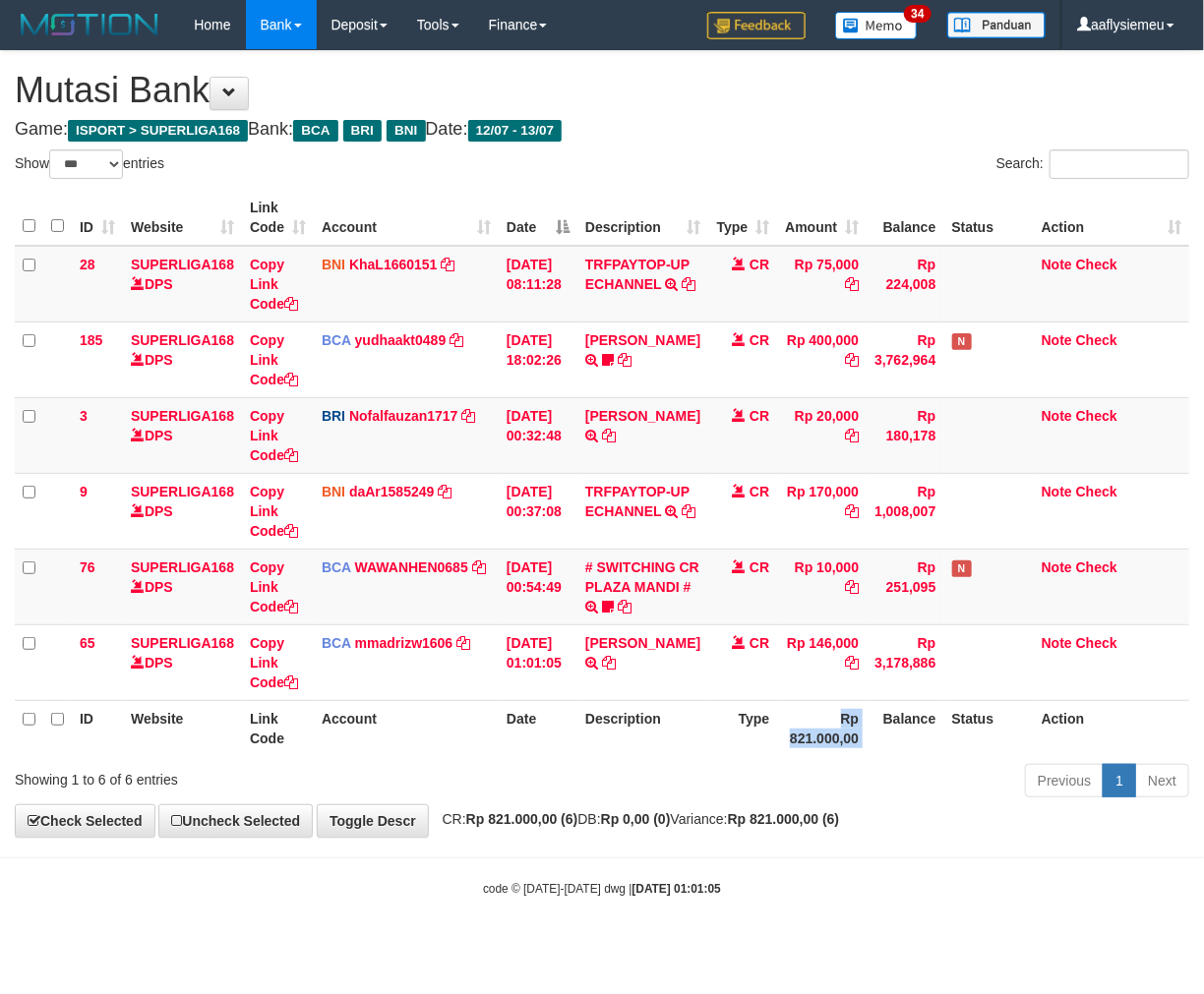 click on "Rp 821.000,00" at bounding box center (821, 728) 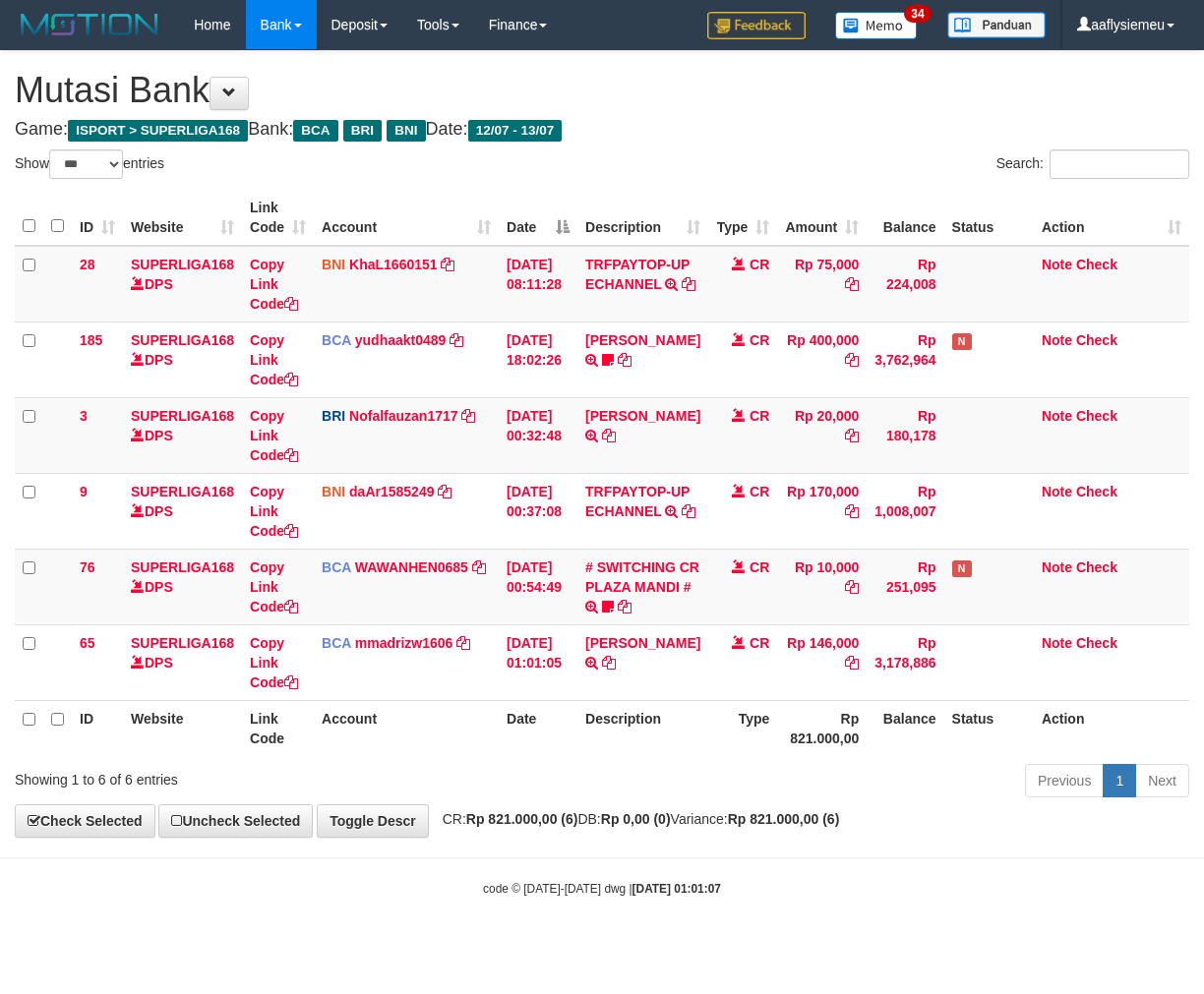 select on "***" 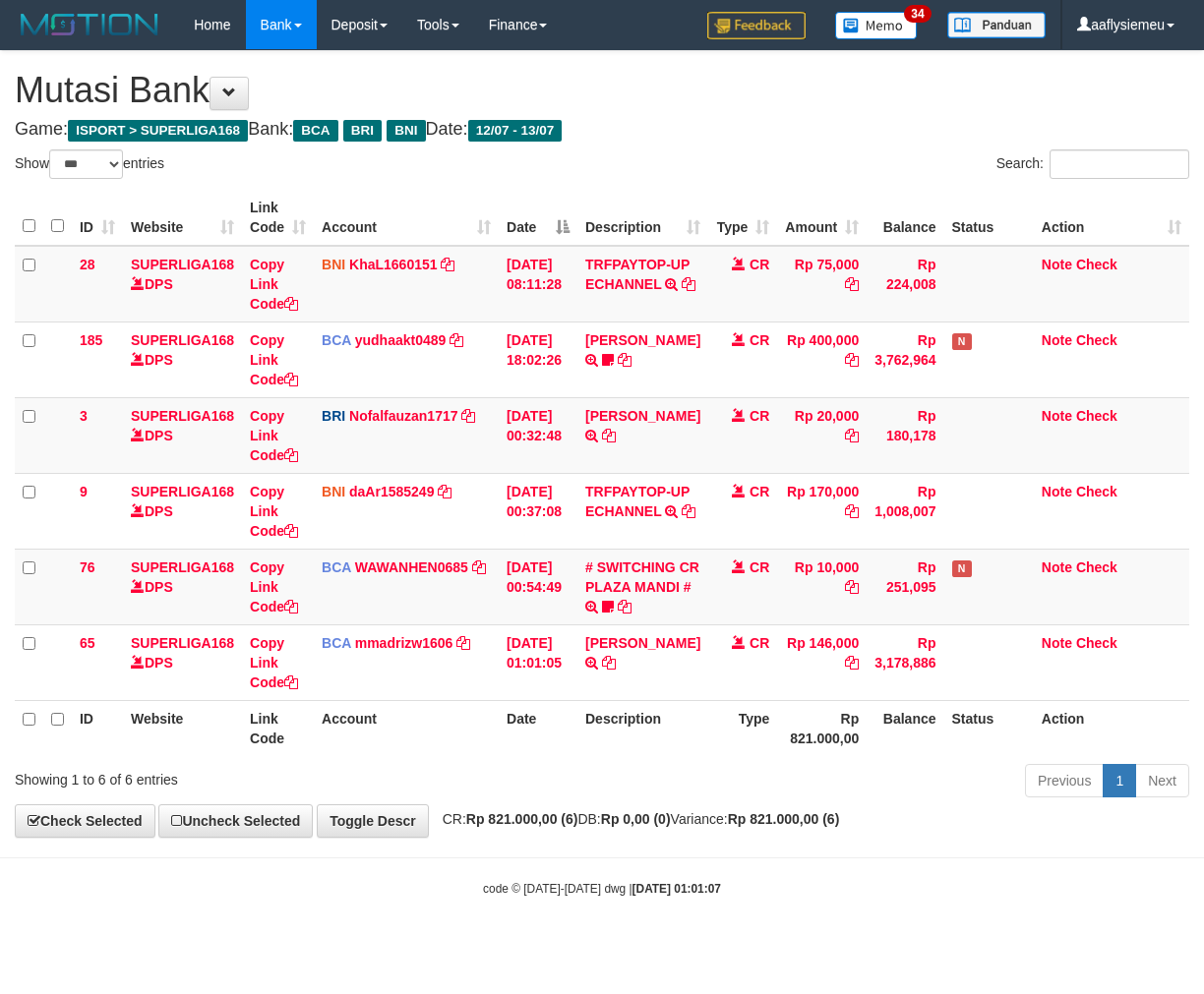 scroll, scrollTop: 0, scrollLeft: 0, axis: both 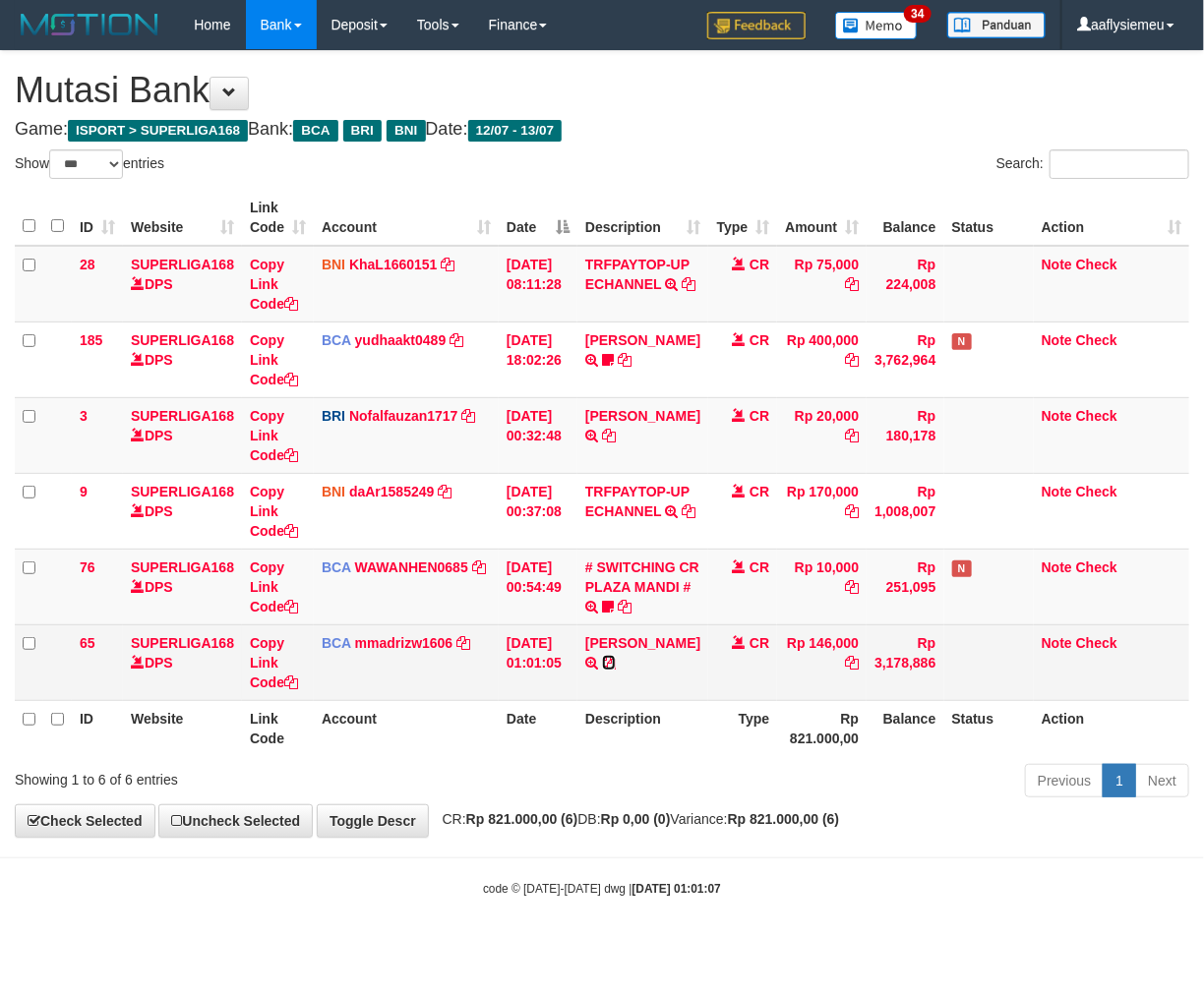 click at bounding box center [609, 663] 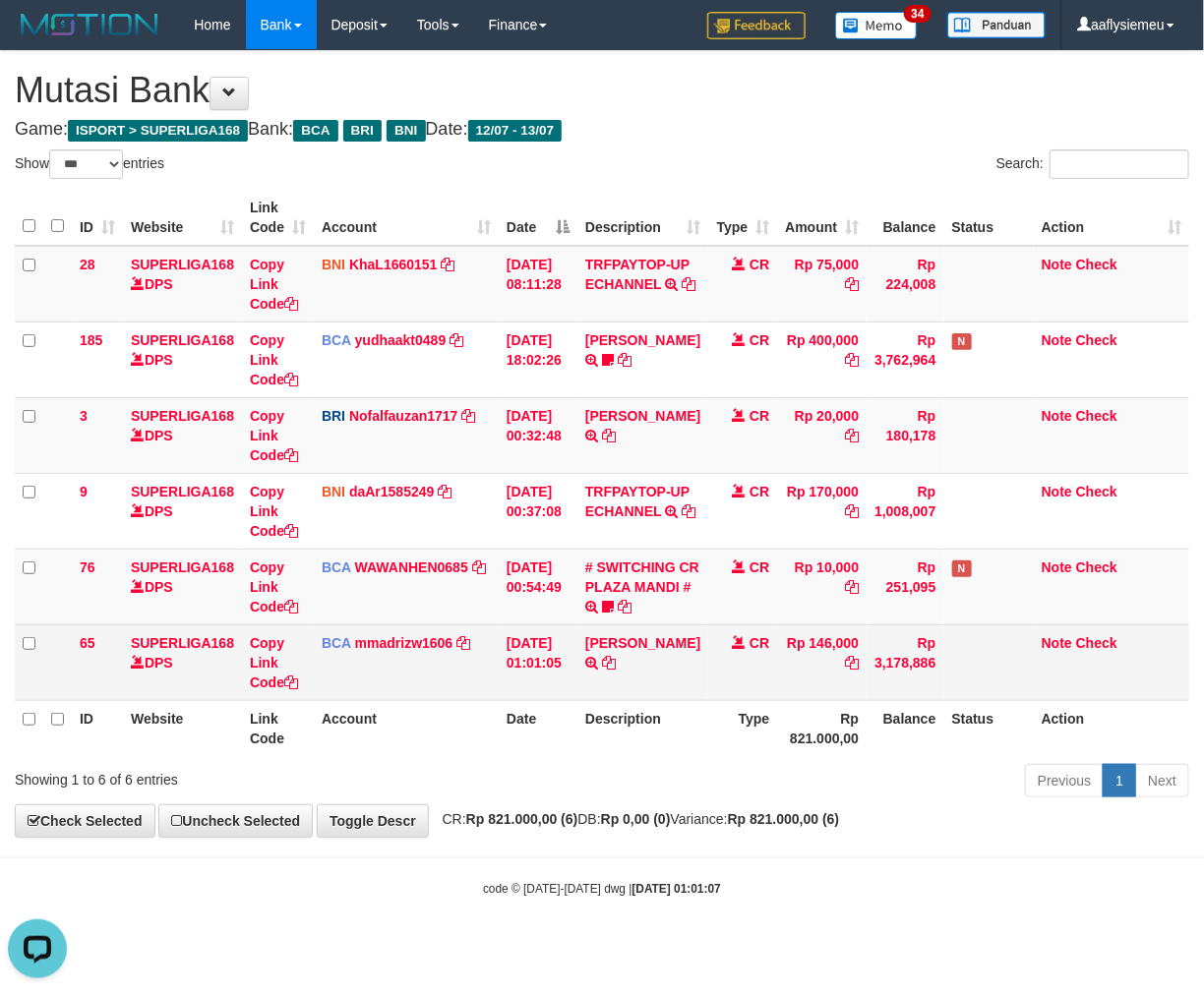 scroll, scrollTop: 0, scrollLeft: 0, axis: both 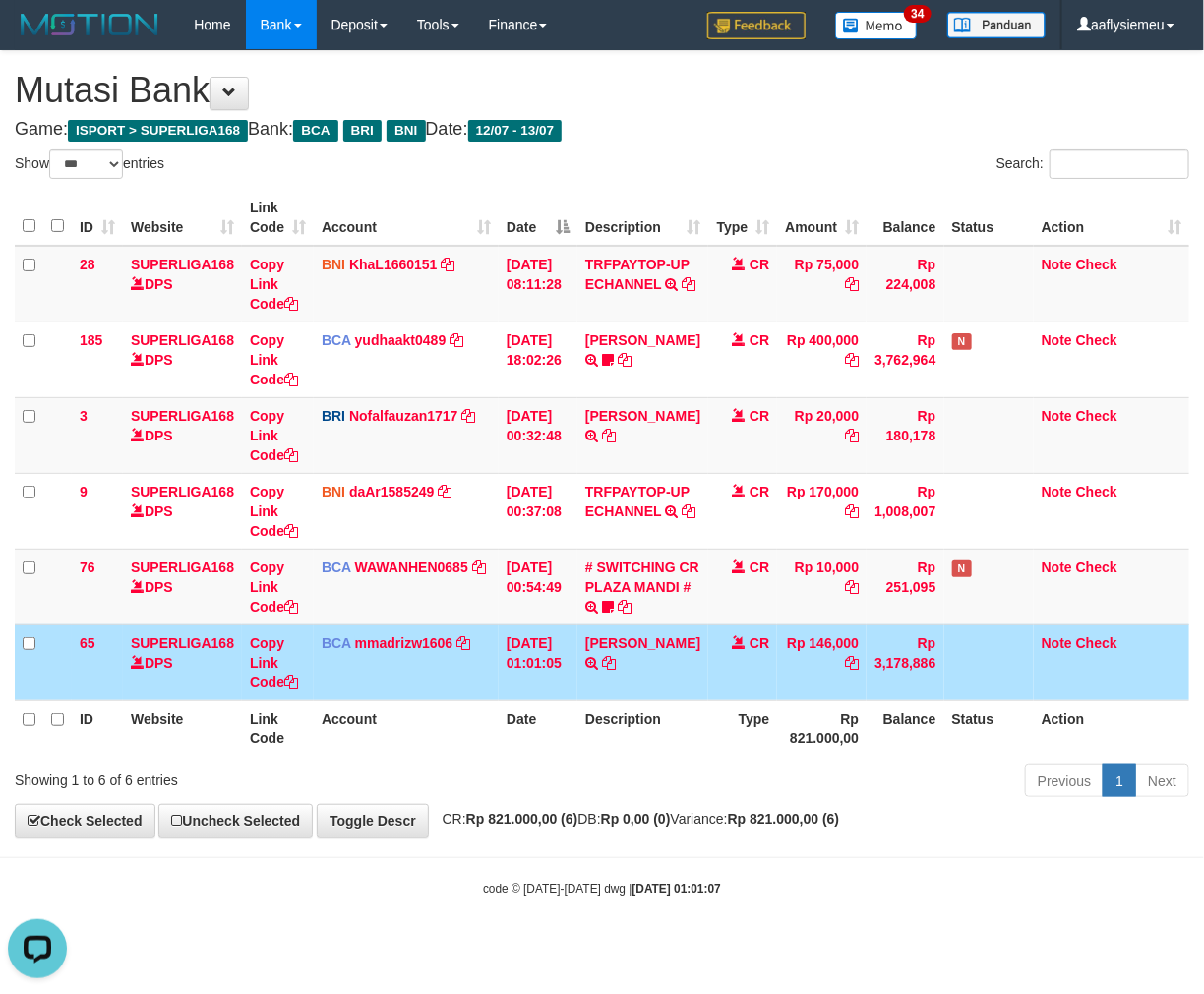 click on "Rp 821.000,00" at bounding box center [821, 728] 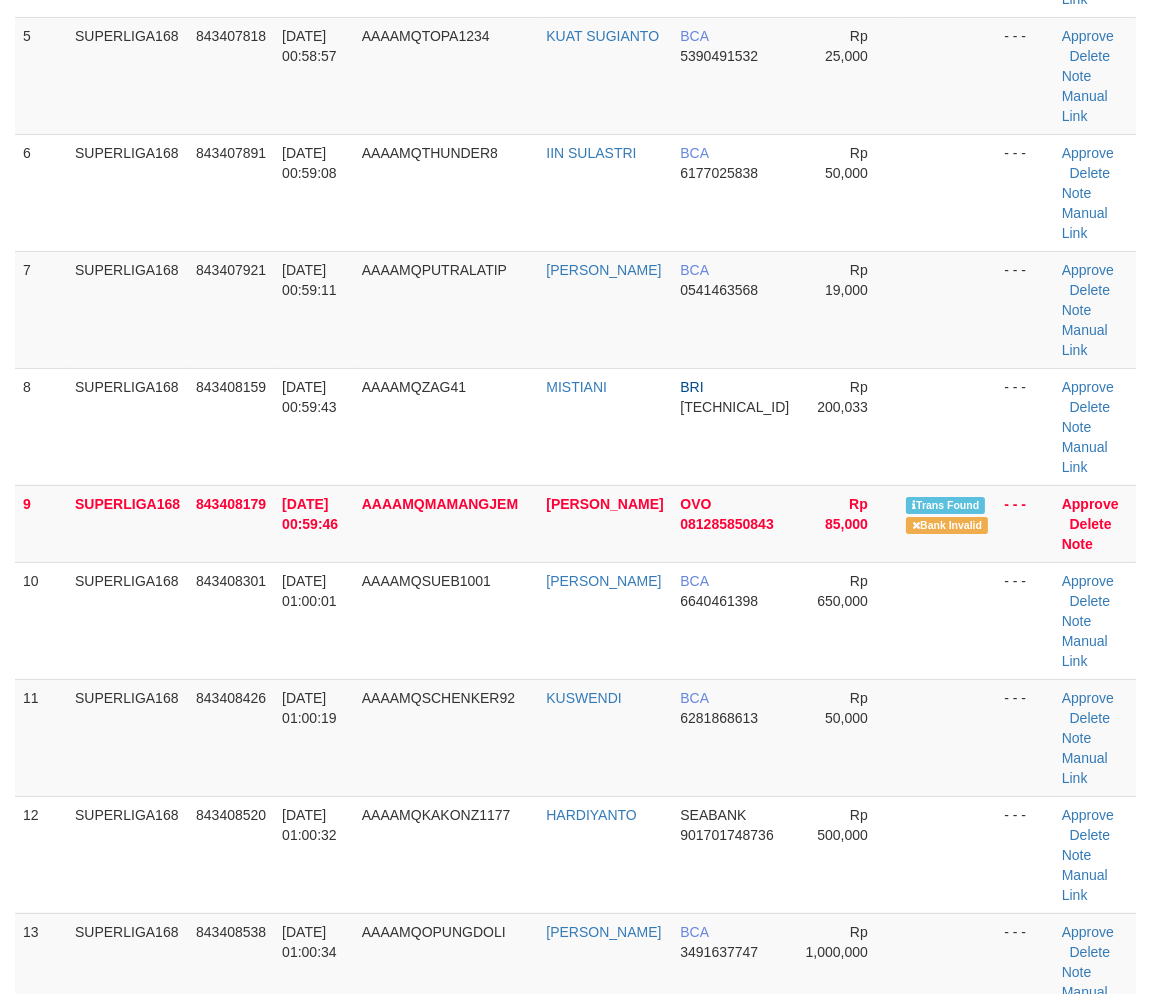 scroll, scrollTop: 693, scrollLeft: 0, axis: vertical 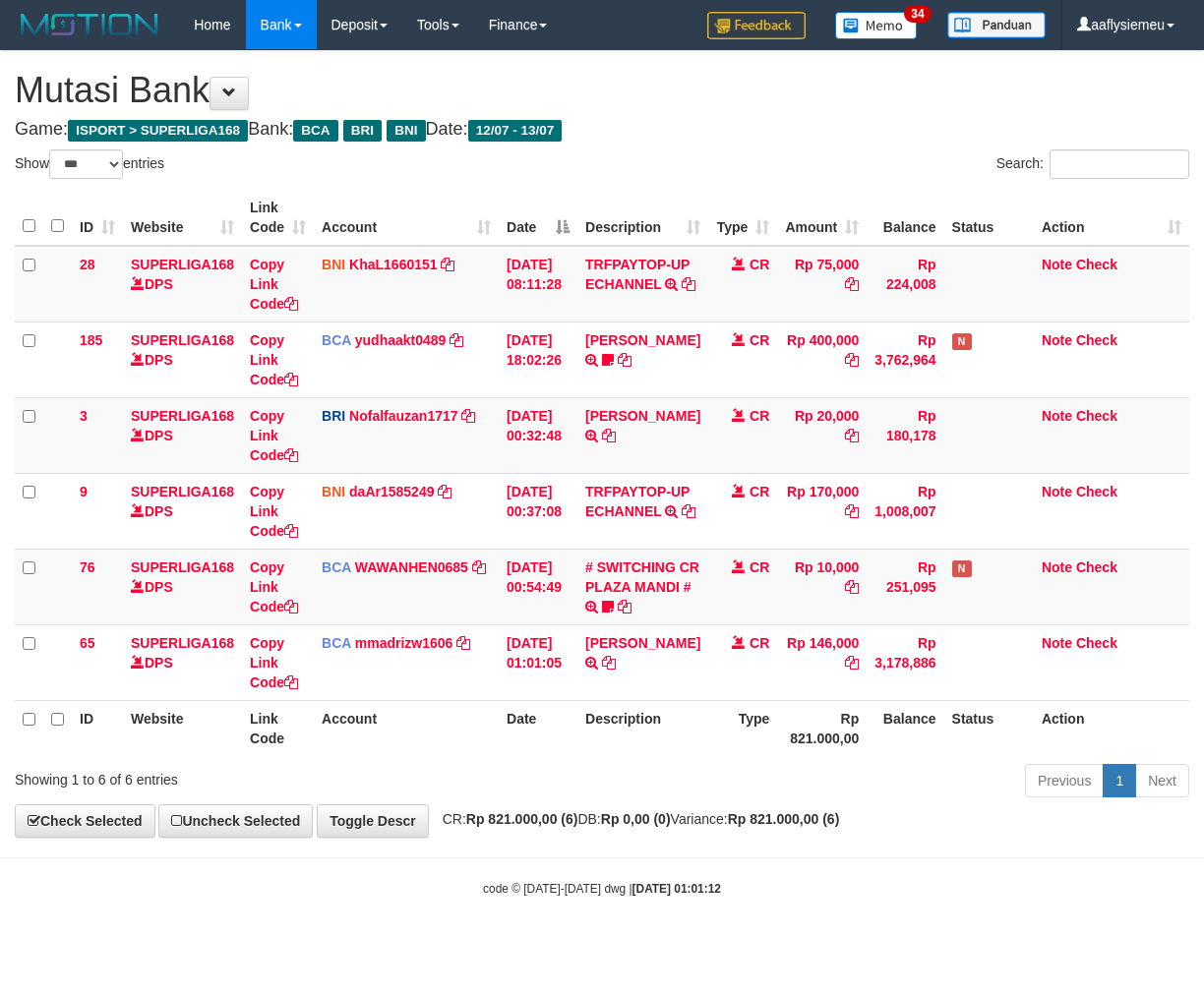 select on "***" 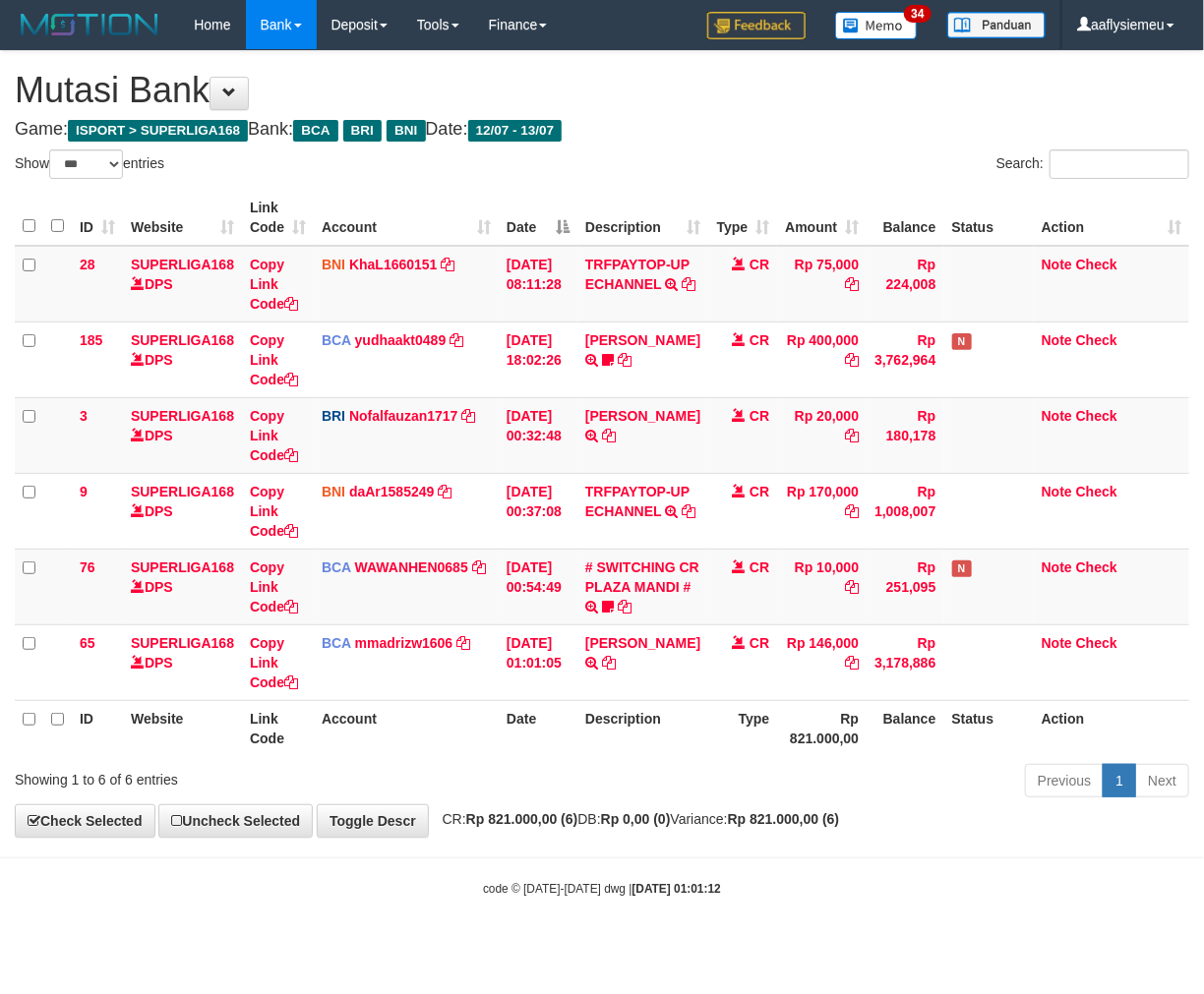 click on "Previous 1 Next" at bounding box center (853, 783) 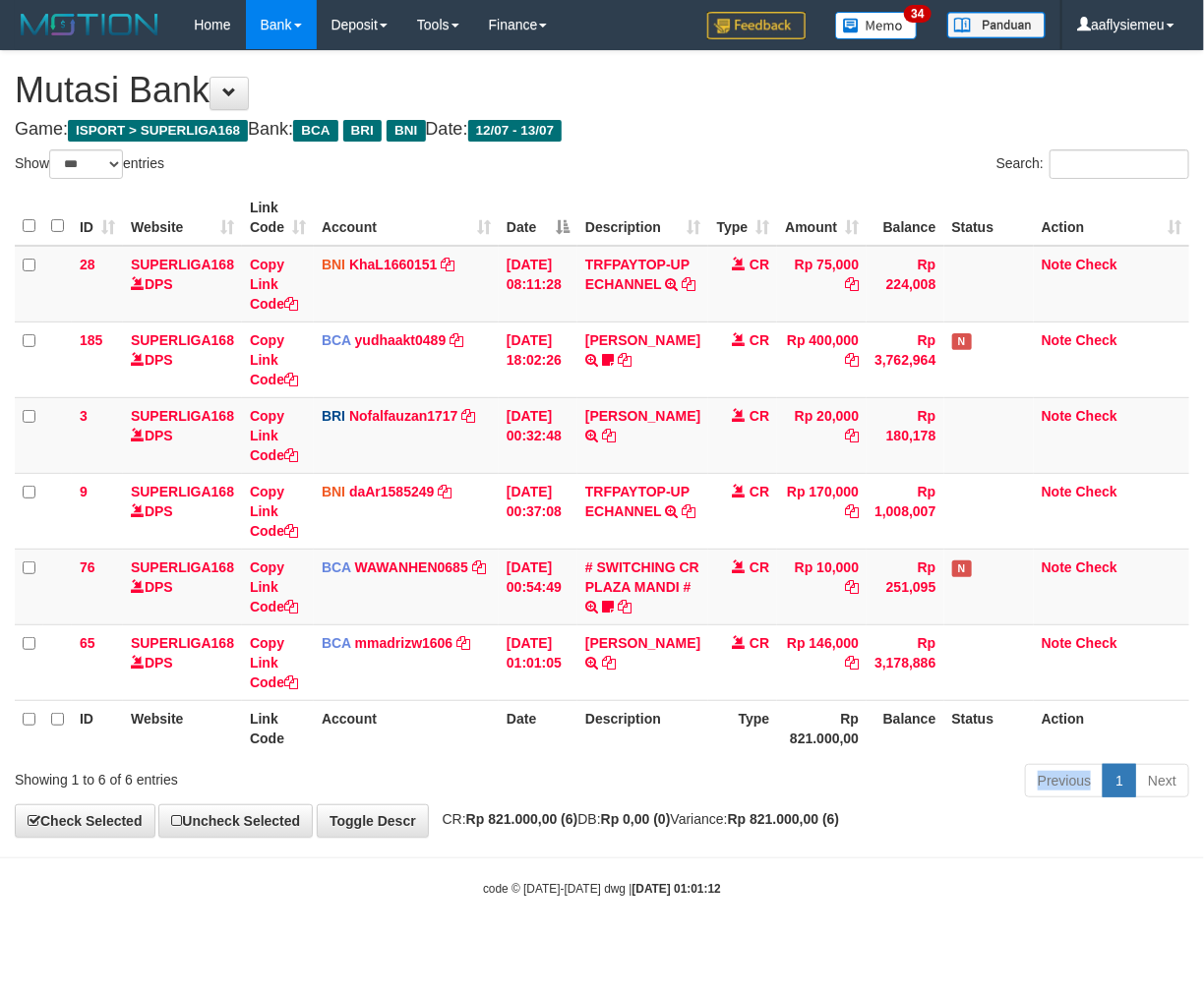 drag, startPoint x: 739, startPoint y: 826, endPoint x: 917, endPoint y: 761, distance: 189.4967 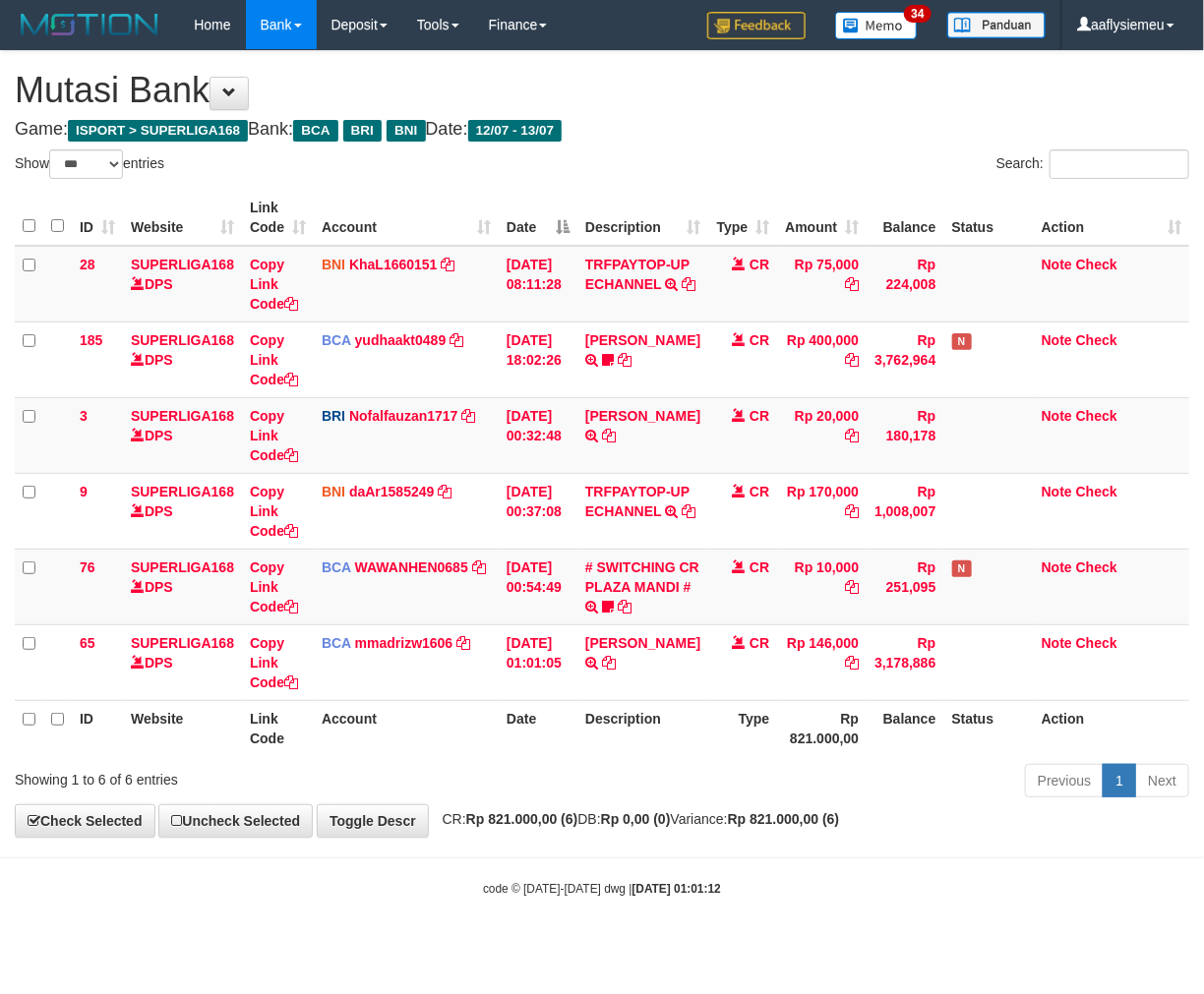 click on "Status" at bounding box center [989, 728] 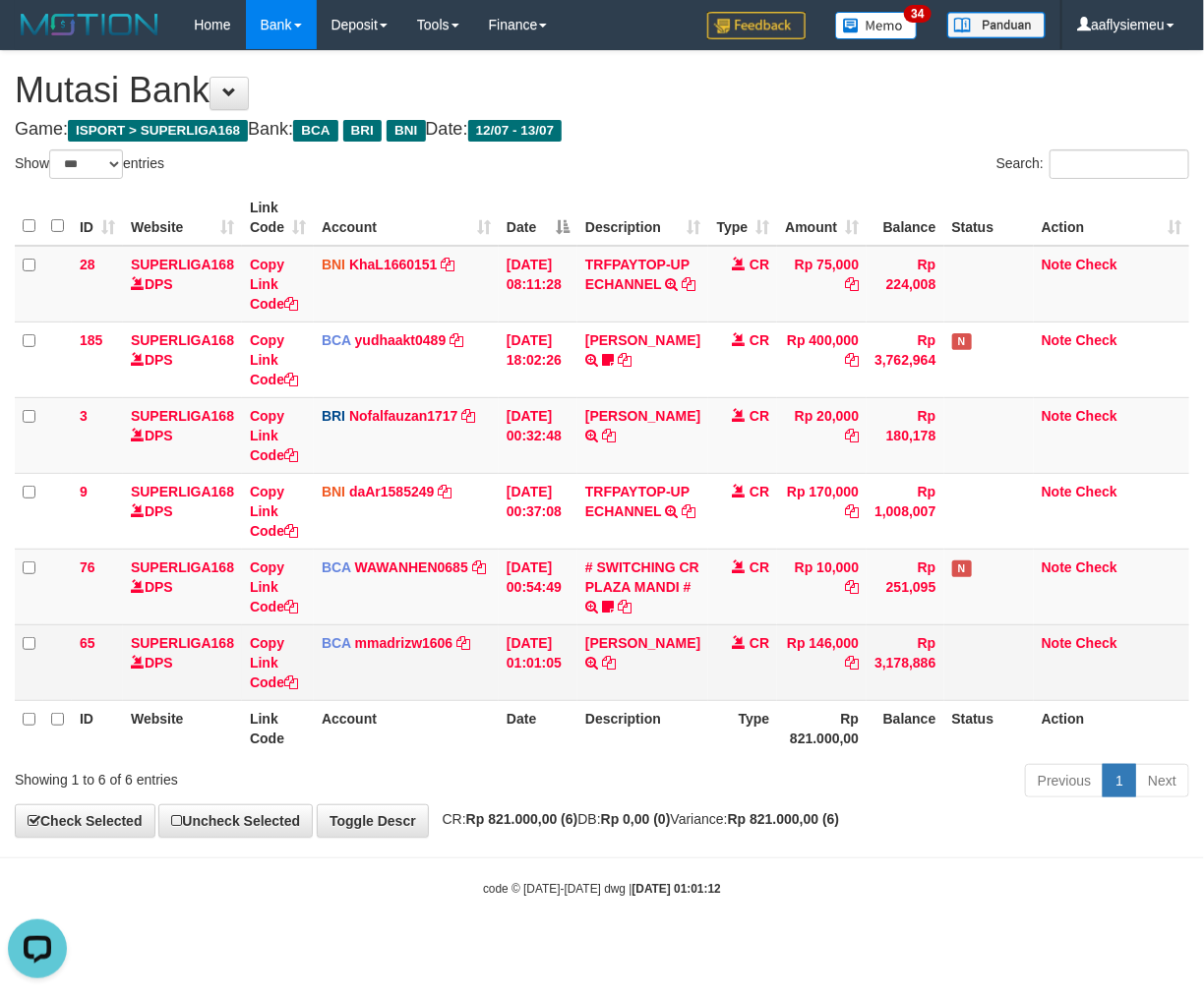 scroll, scrollTop: 0, scrollLeft: 0, axis: both 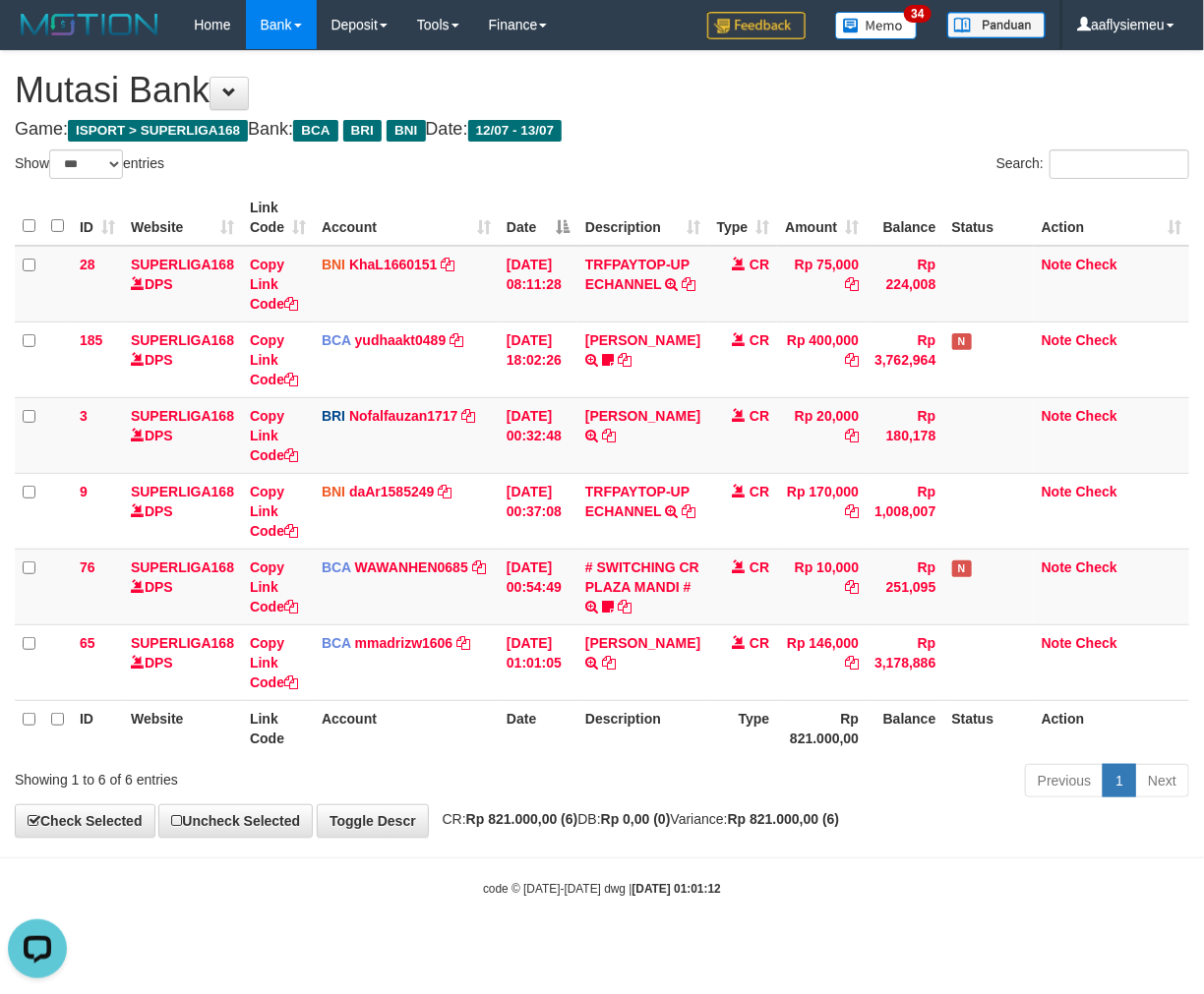 click on "Previous 1 Next" at bounding box center (853, 783) 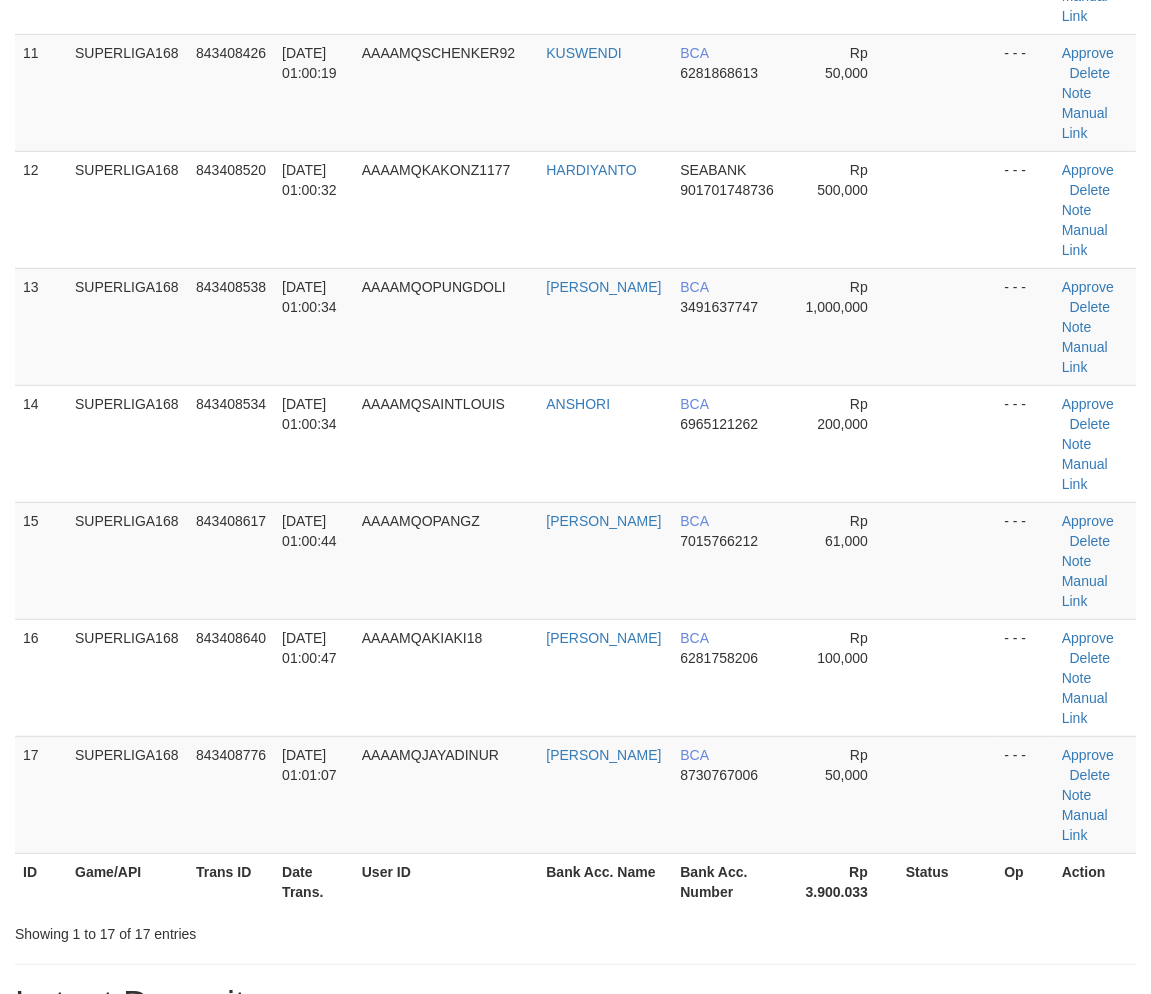 scroll, scrollTop: 1693, scrollLeft: 0, axis: vertical 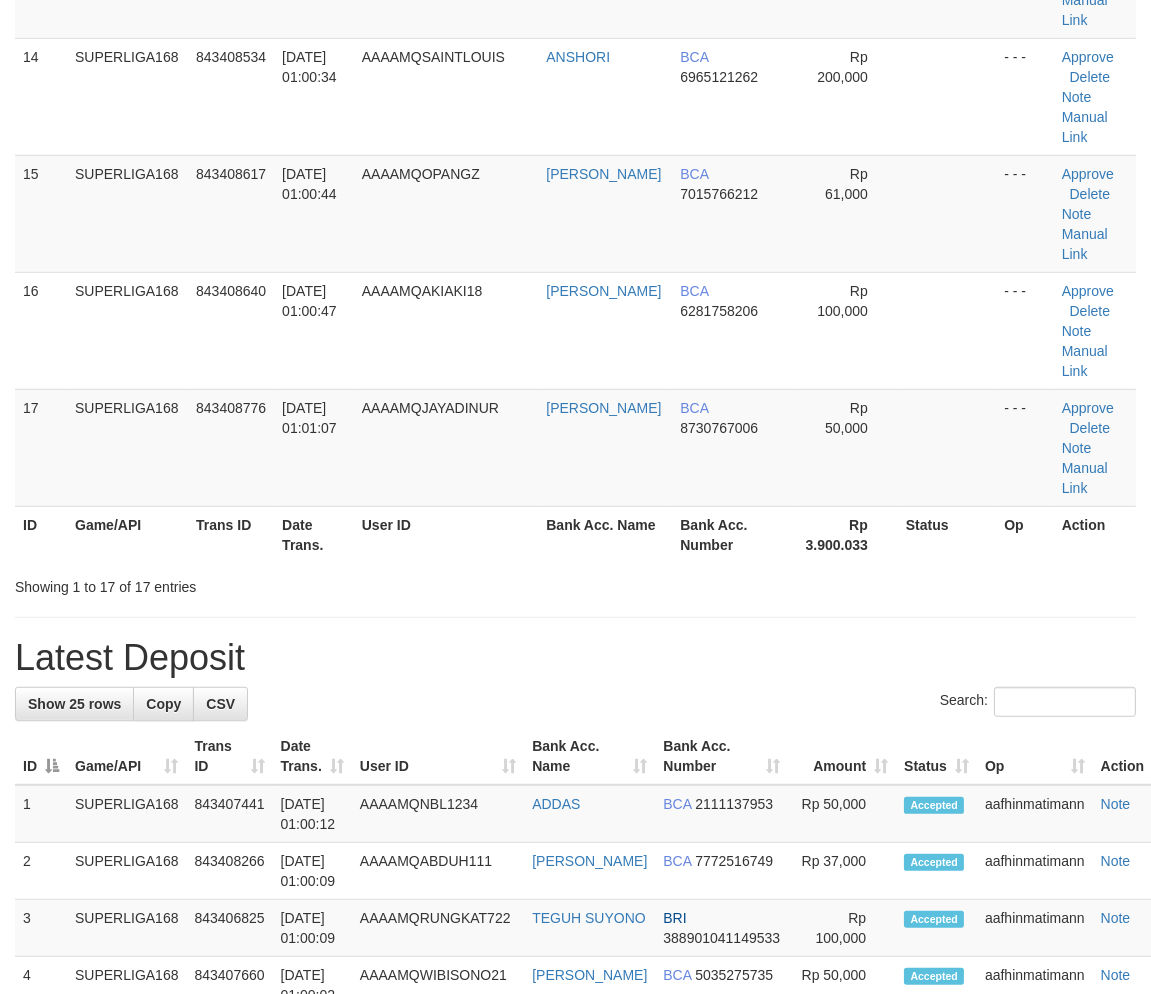 drag, startPoint x: 317, startPoint y: 577, endPoint x: 96, endPoint y: 665, distance: 237.87602 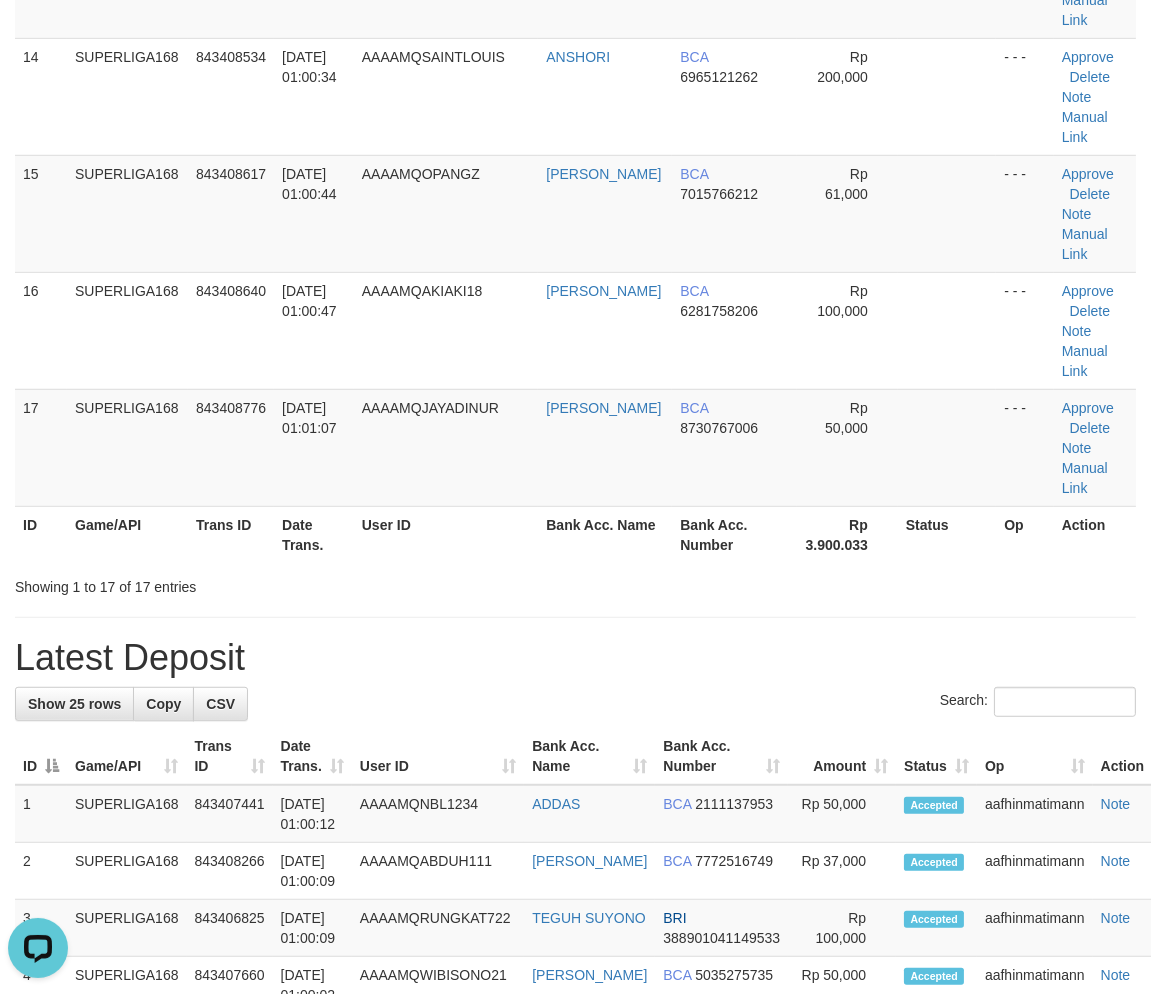 scroll, scrollTop: 0, scrollLeft: 0, axis: both 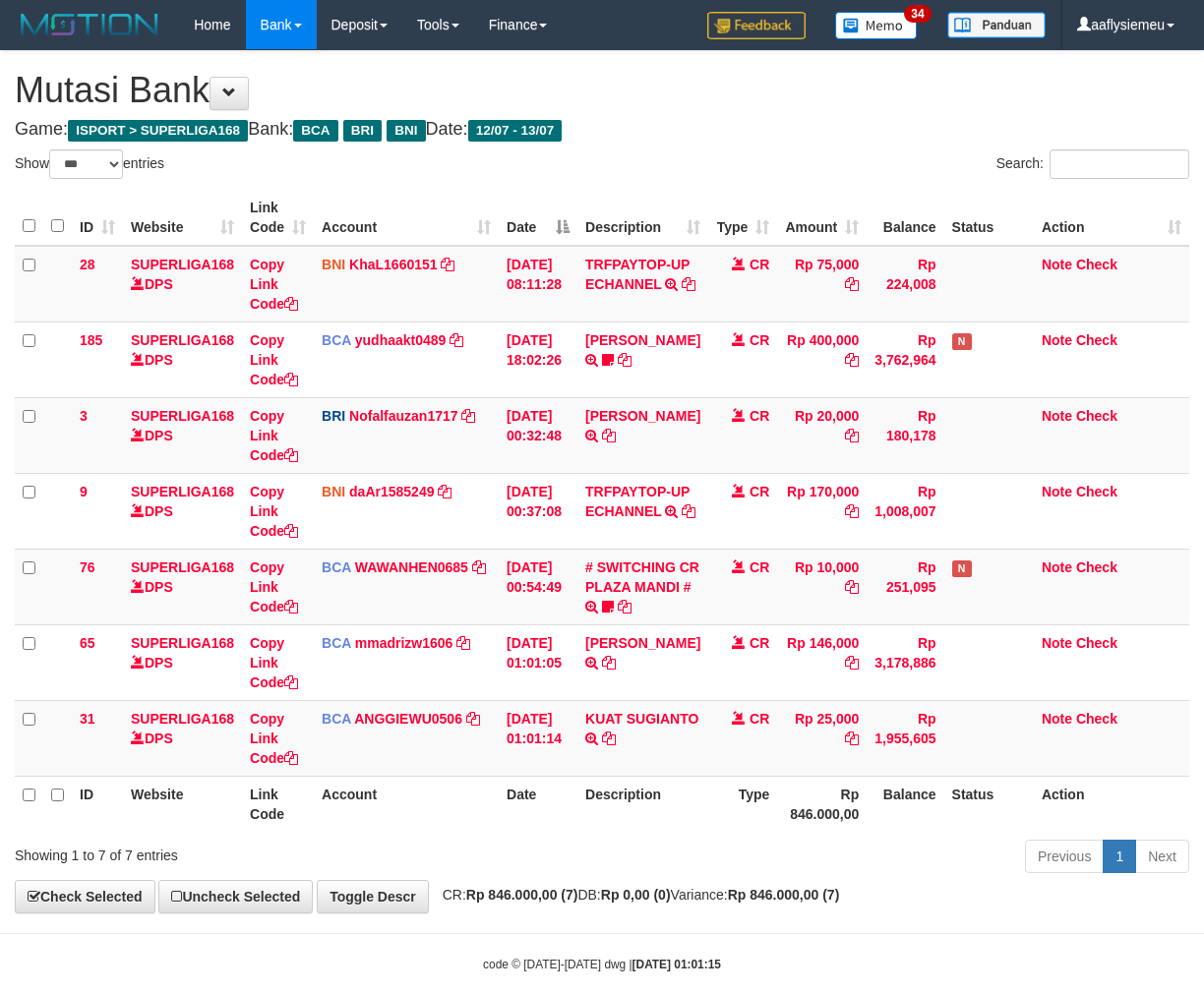 select on "***" 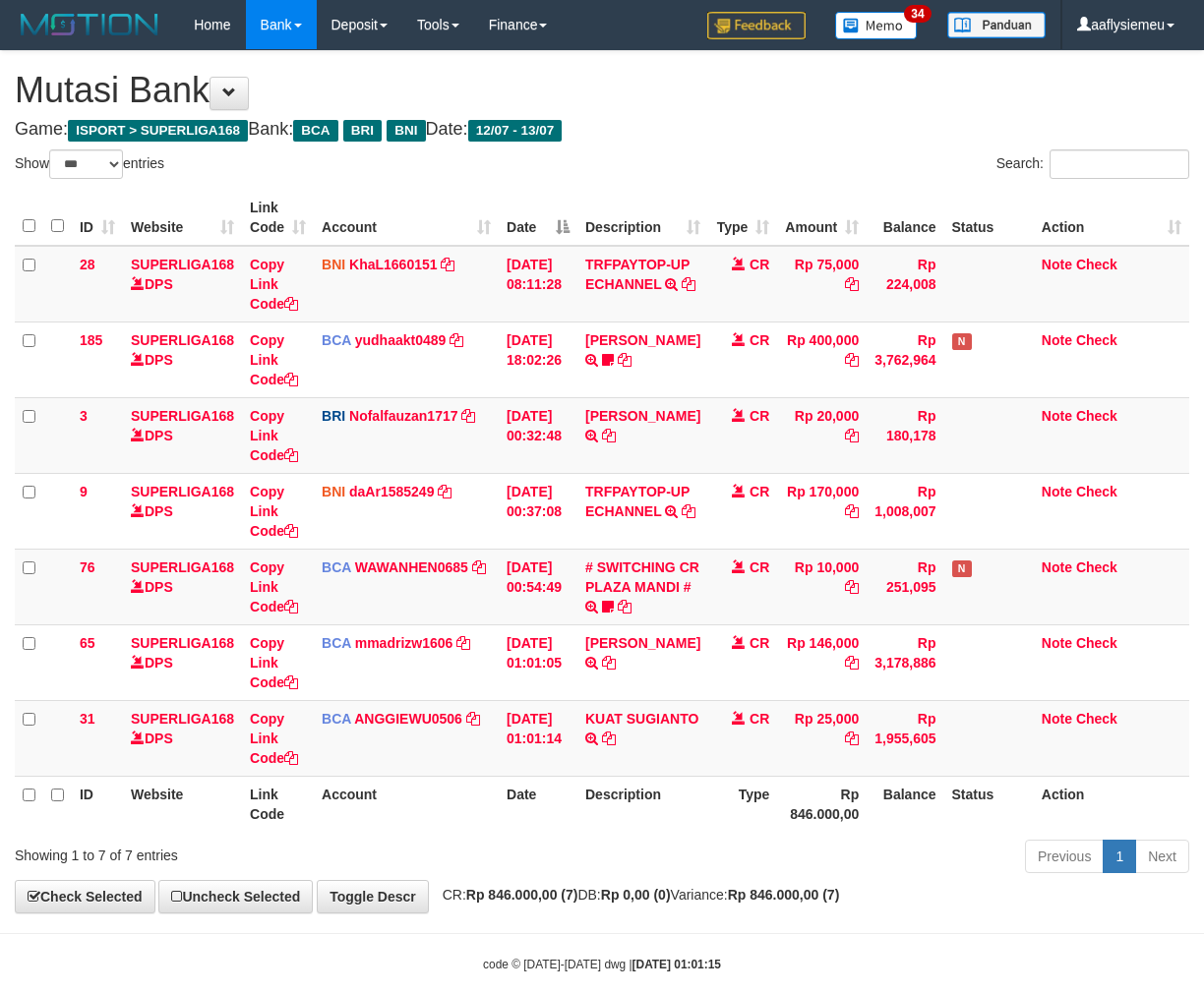 scroll, scrollTop: 0, scrollLeft: 0, axis: both 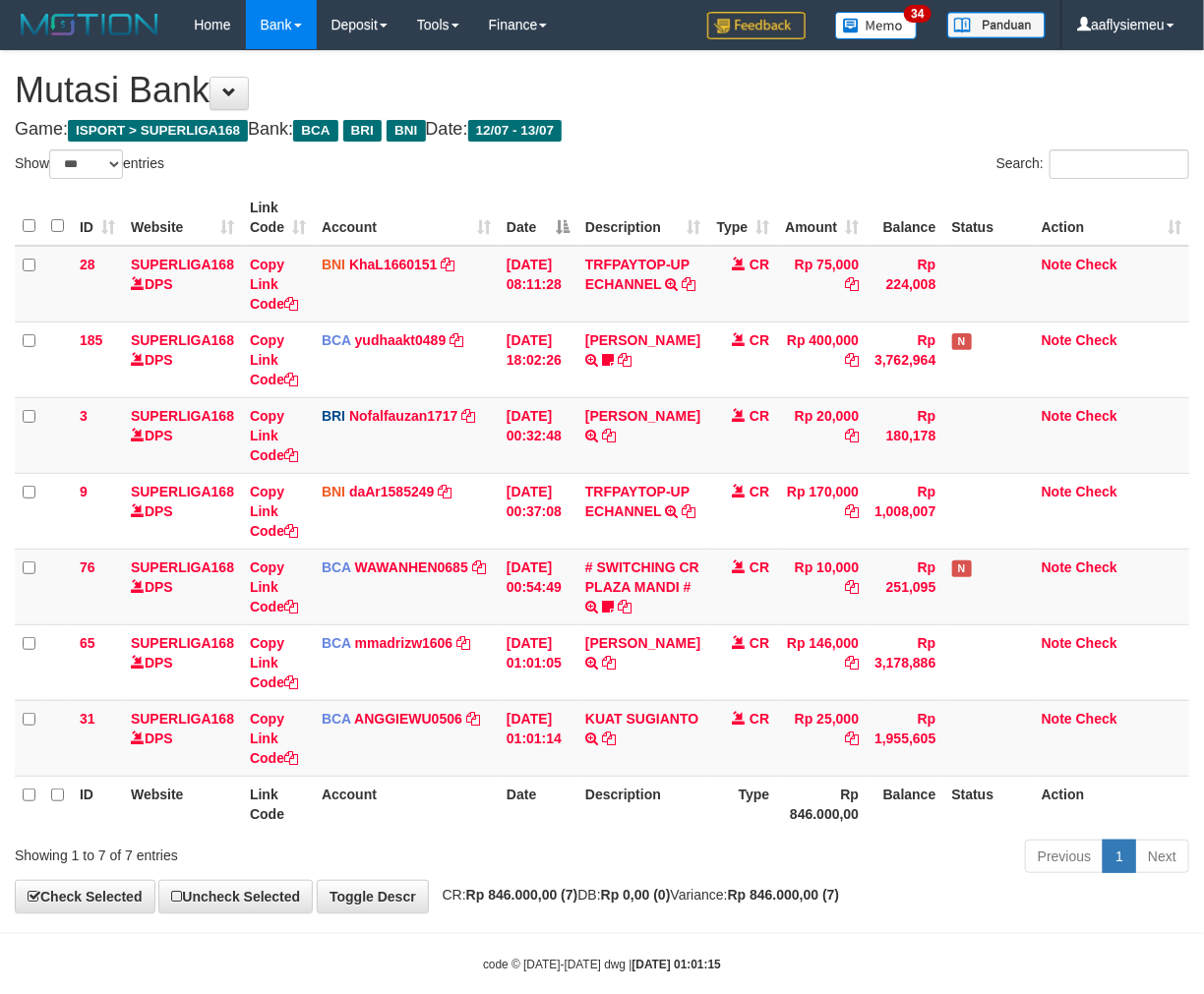 click on "Description" at bounding box center (642, 803) 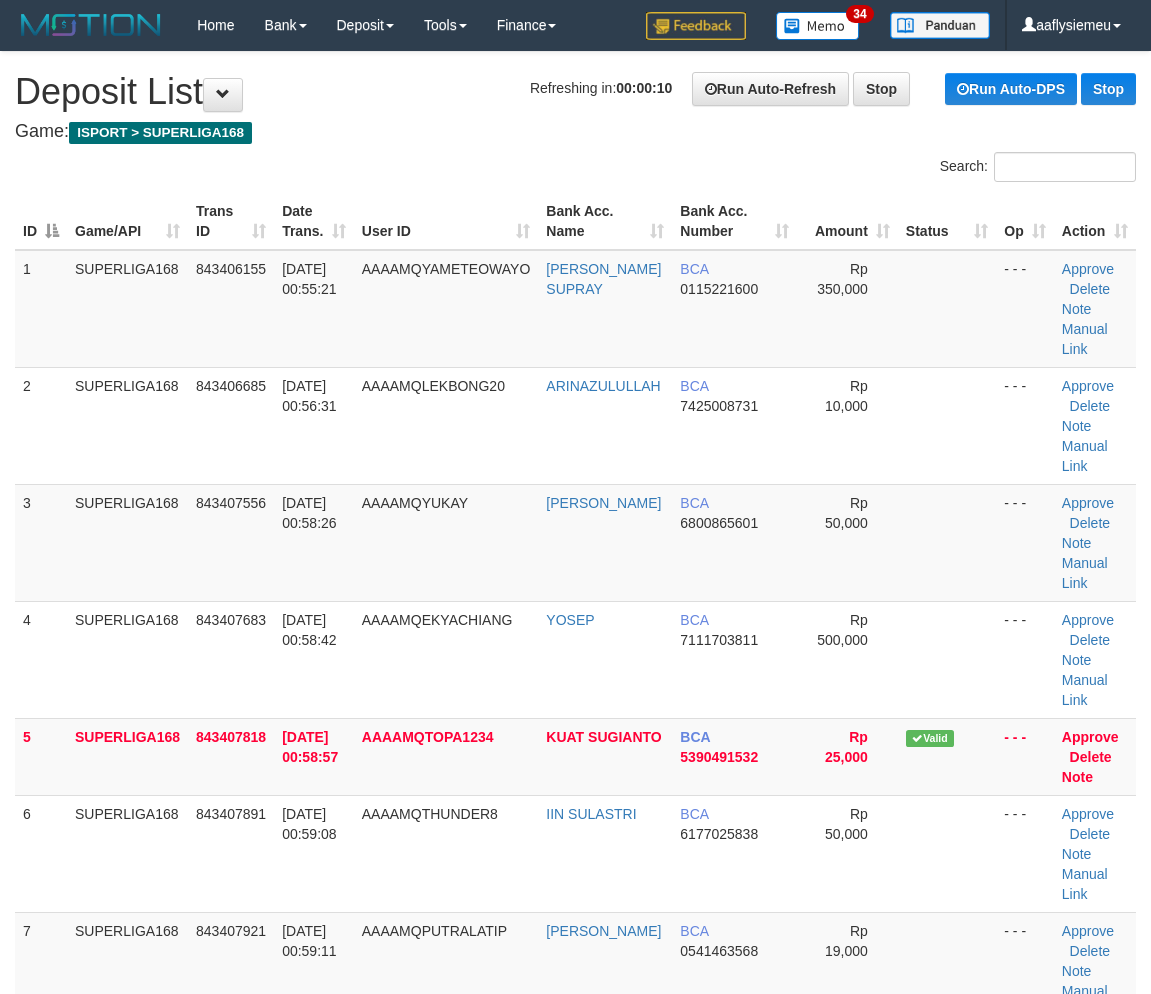 click on "13/07/2025 01:00:44" at bounding box center (314, 1866) 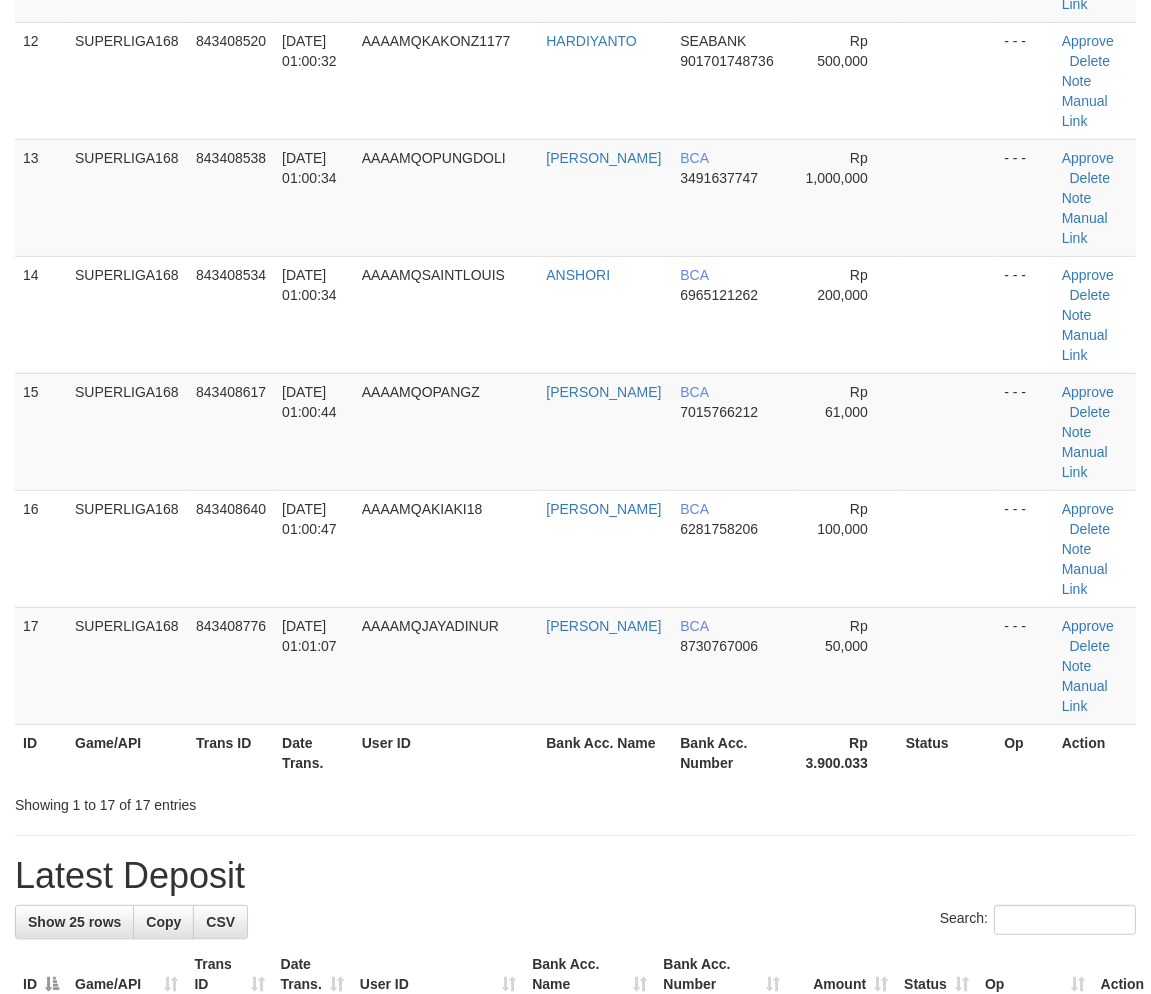 scroll, scrollTop: 1360, scrollLeft: 0, axis: vertical 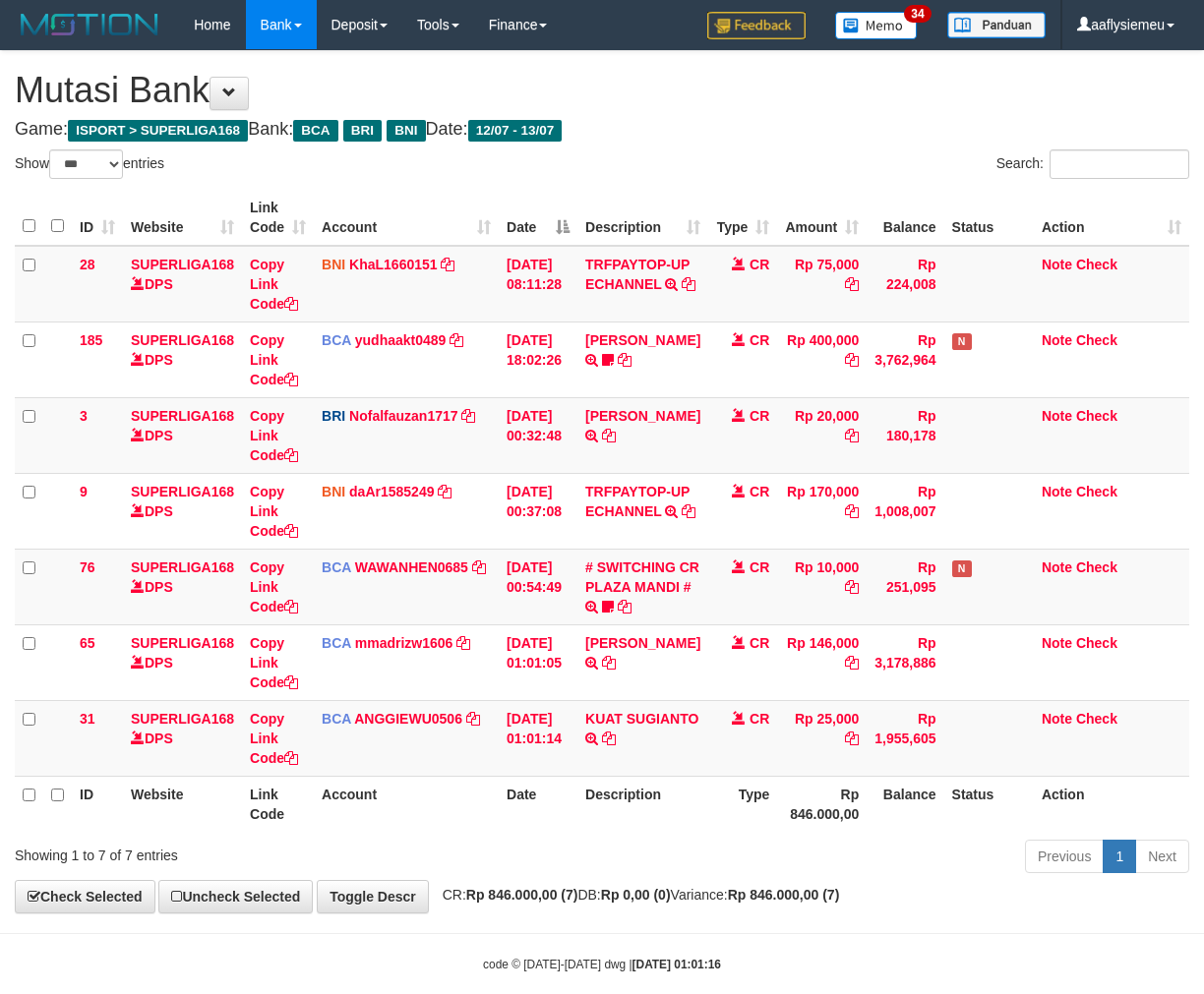 select on "***" 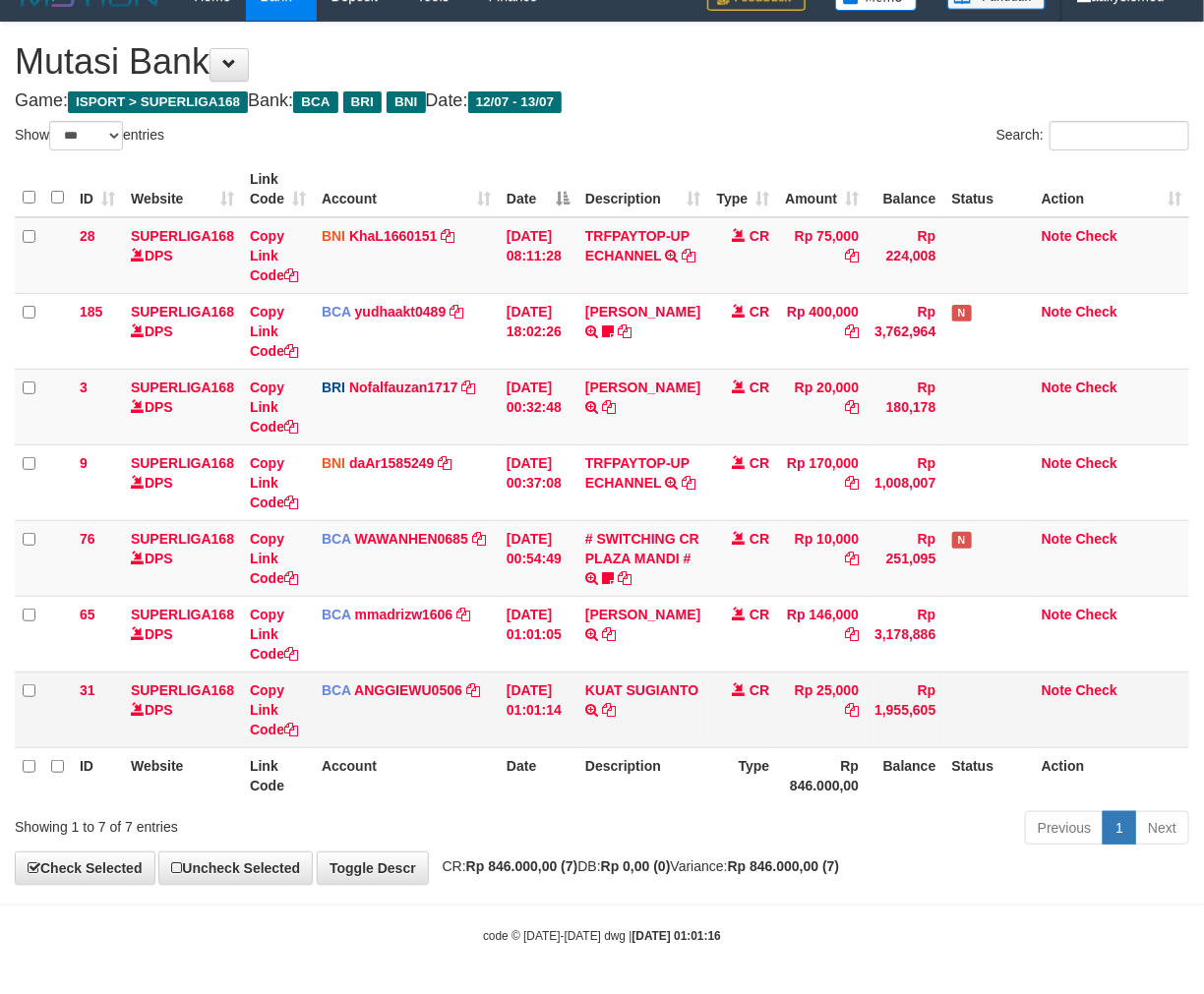 scroll, scrollTop: 88, scrollLeft: 0, axis: vertical 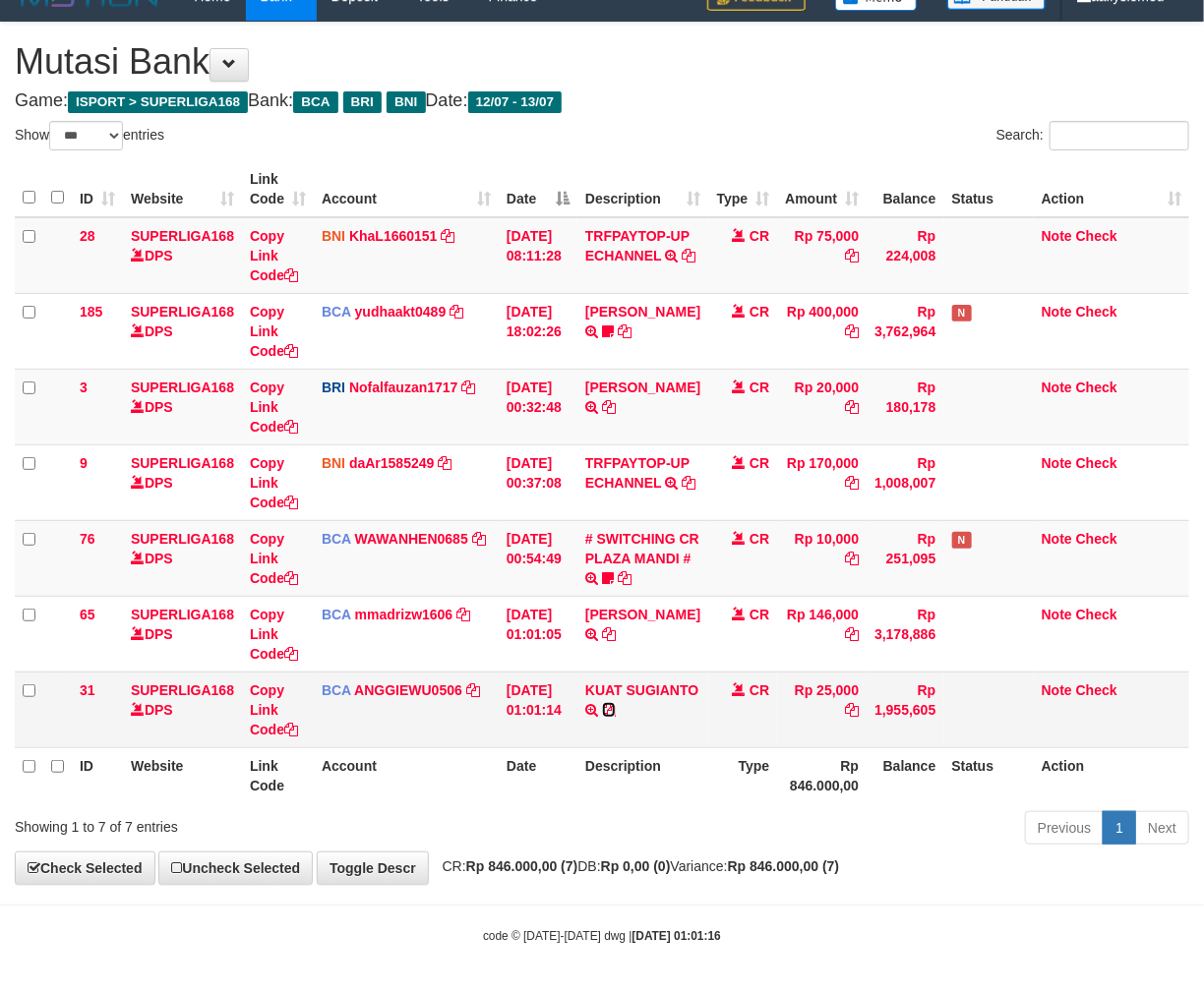 click at bounding box center (609, 710) 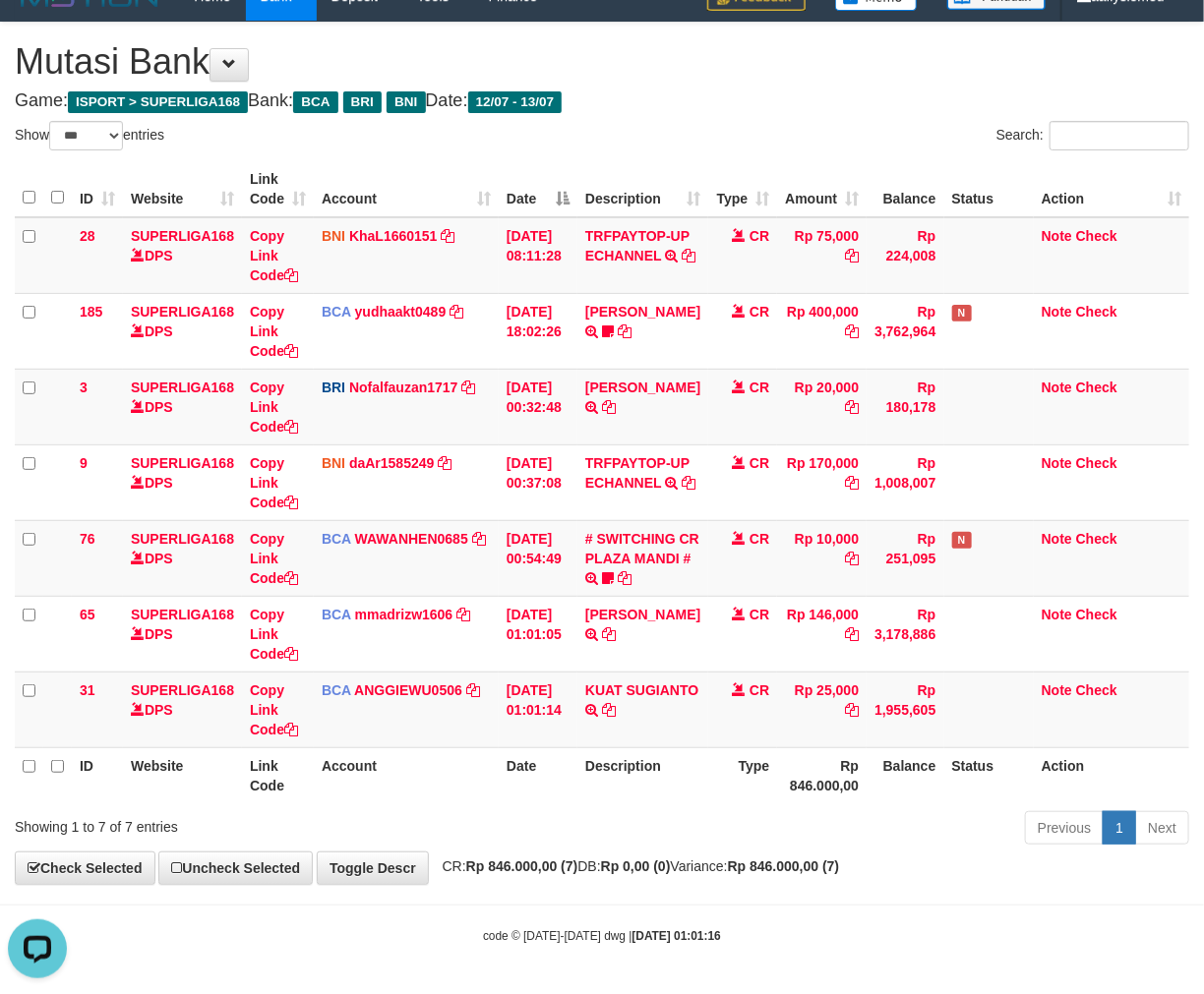 scroll, scrollTop: 0, scrollLeft: 0, axis: both 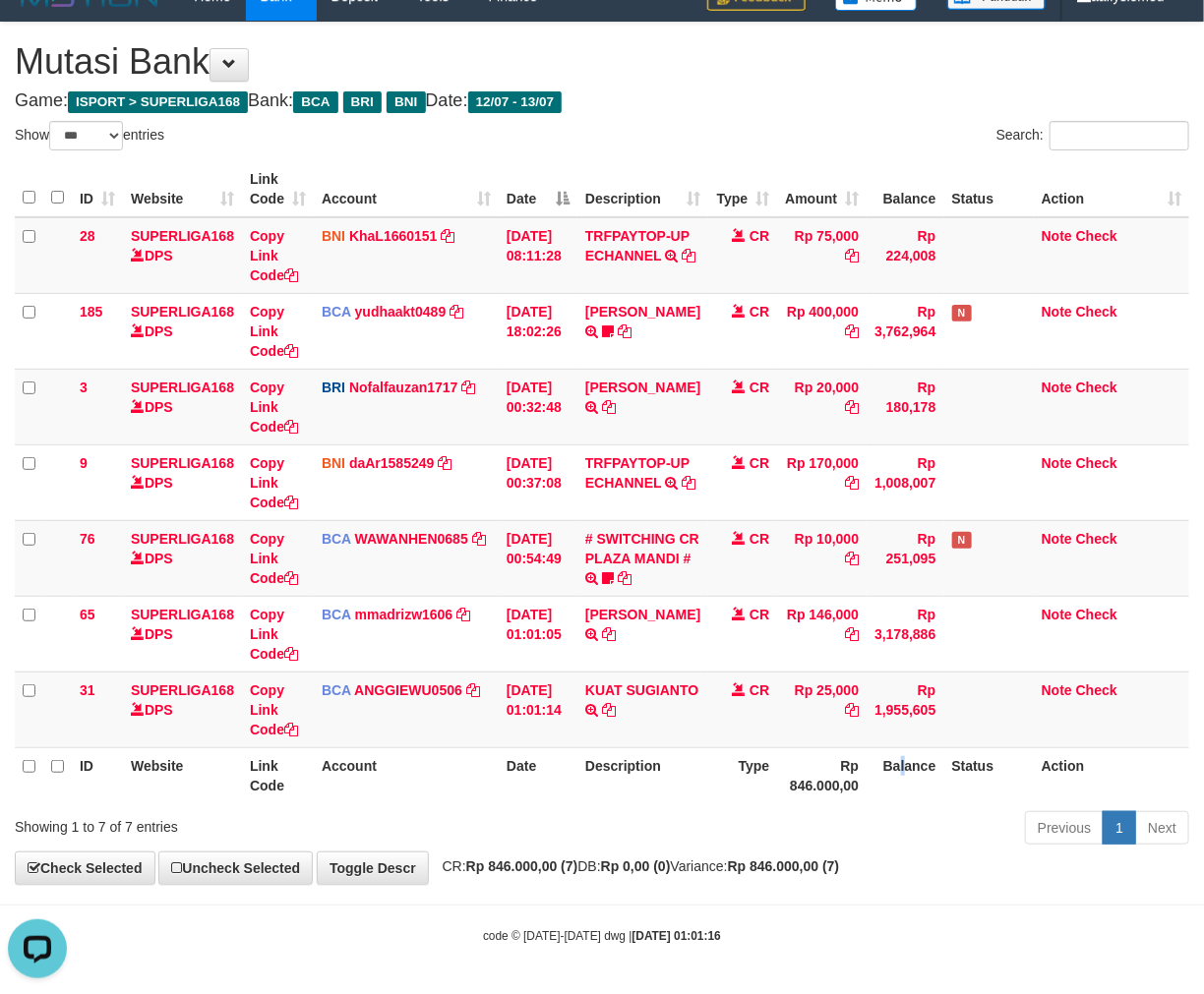 click on "Balance" at bounding box center (905, 775) 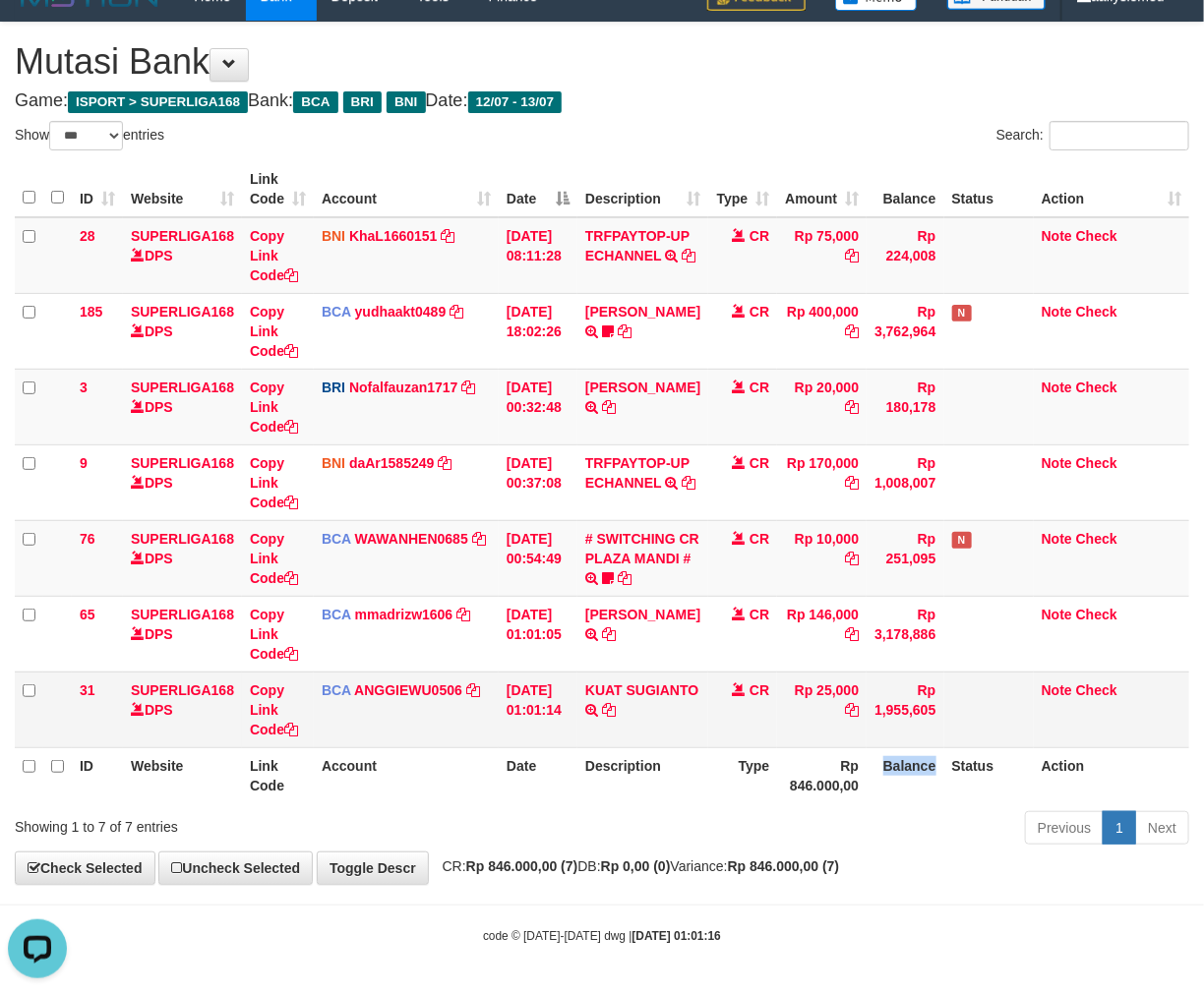 drag, startPoint x: 890, startPoint y: 754, endPoint x: 1018, endPoint y: 703, distance: 137.78607 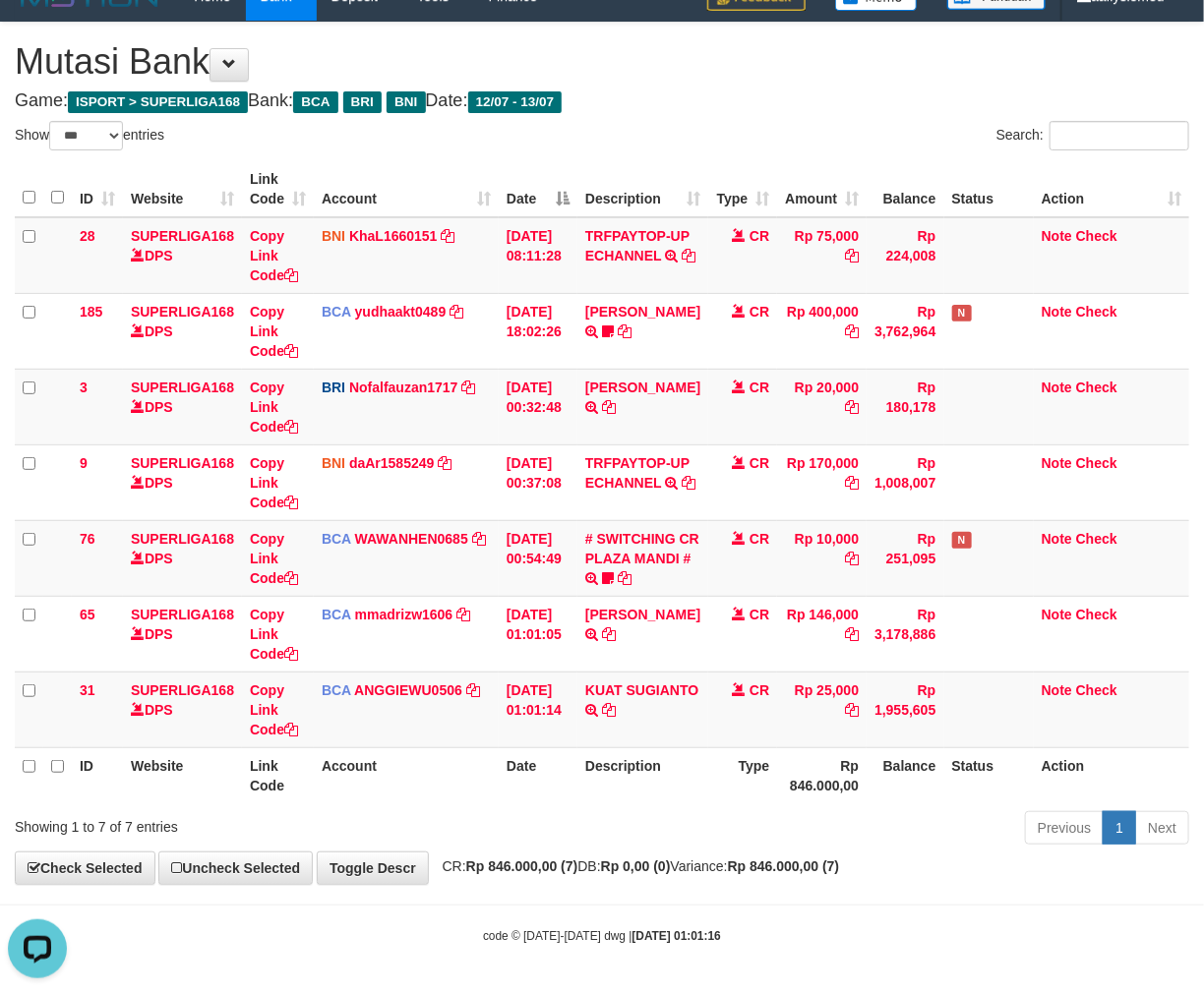 click on "Rp 846.000,00" at bounding box center [821, 775] 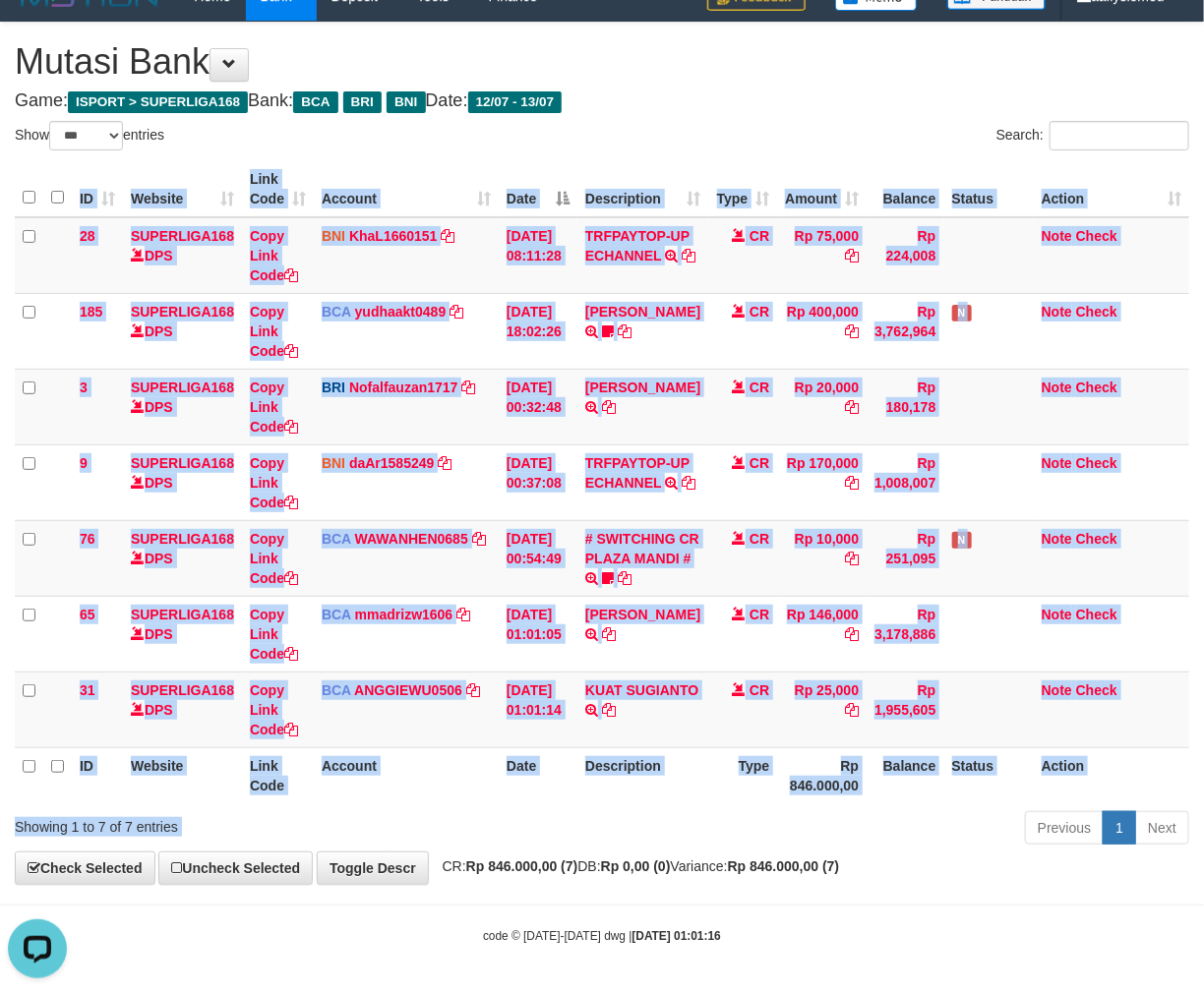 click on "Show  ** ** ** ***  entries Search:
ID Website Link Code Account Date Description Type Amount Balance Status Action
28
SUPERLIGA168    DPS
Copy Link Code
BNI
KhaL1660151
DPS
KHEIR TSAR MUHAMMAD ALI
mutasi_20250712_4651 | 28
mutasi_20250712_4651 | 28
12/07/2025 08:11:28
TRFPAYTOP-UP ECHANNEL         TRF/PAY/TOP-UP ECHANNEL
CR
Rp 75,000
Rp 224,008
Note
Check
185
SUPERLIGA168    DPS
Copy Link Code
BCA
yudhaakt0489" at bounding box center (602, 486) 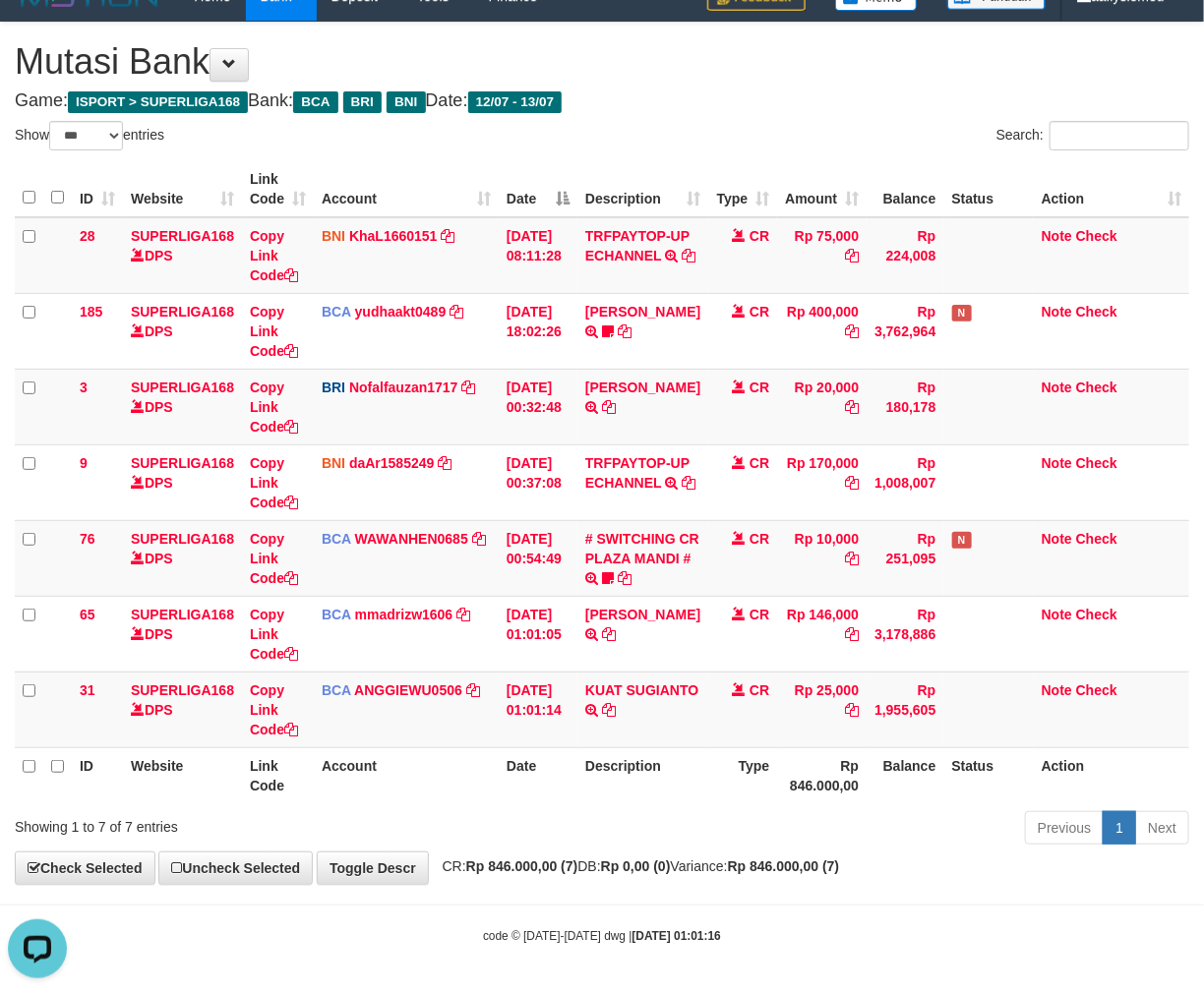 click at bounding box center (602, 905) 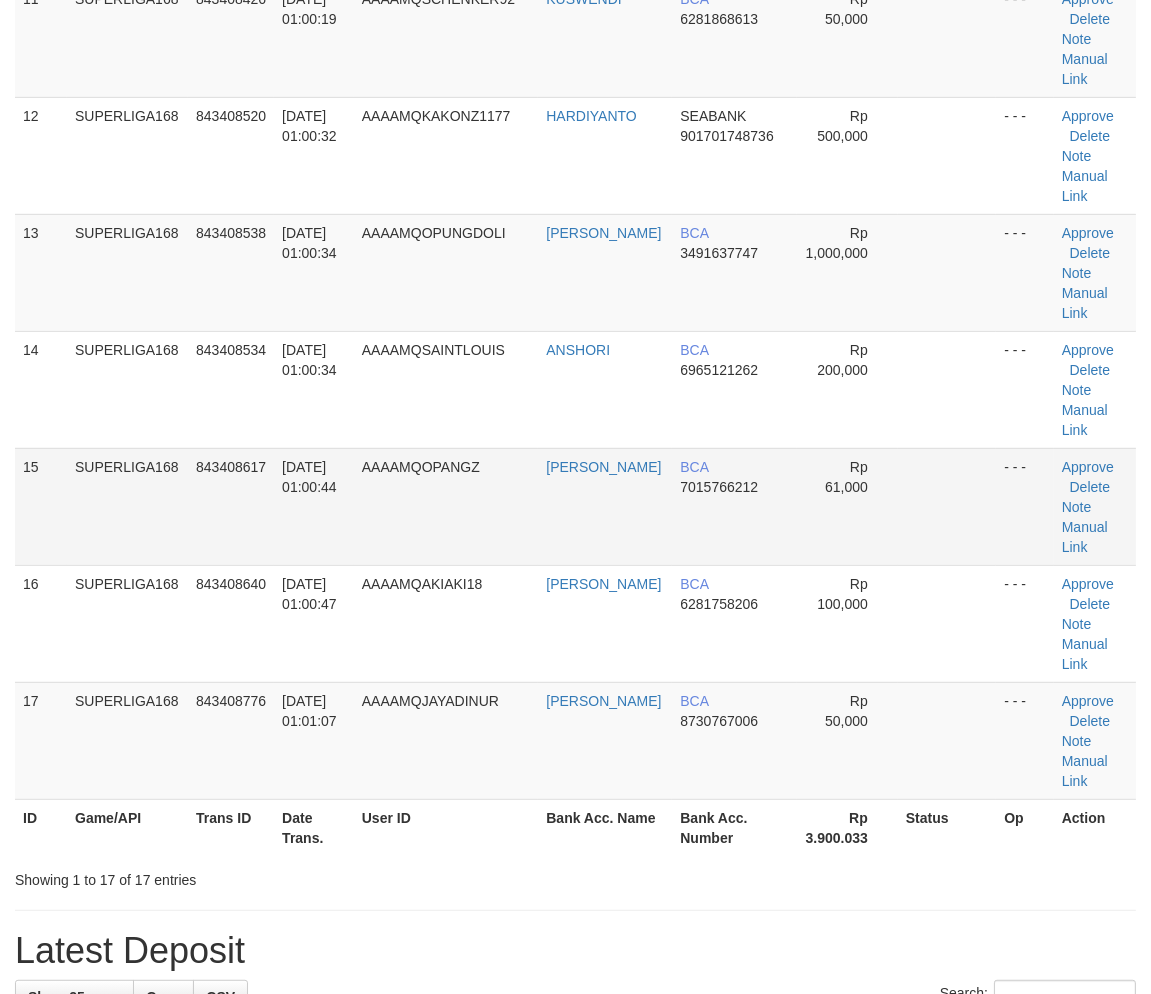 click on "843408617" at bounding box center [231, 506] 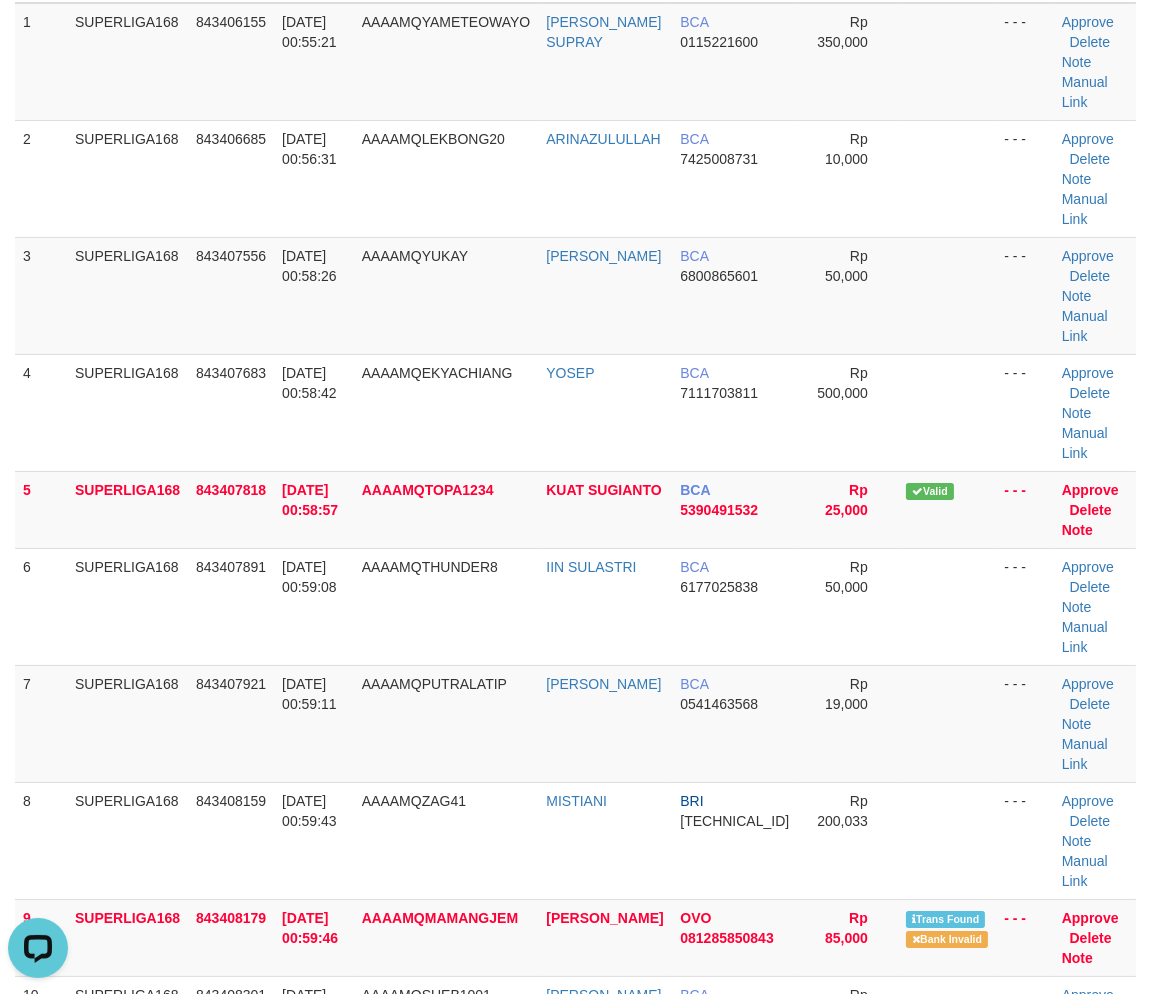 scroll, scrollTop: 0, scrollLeft: 0, axis: both 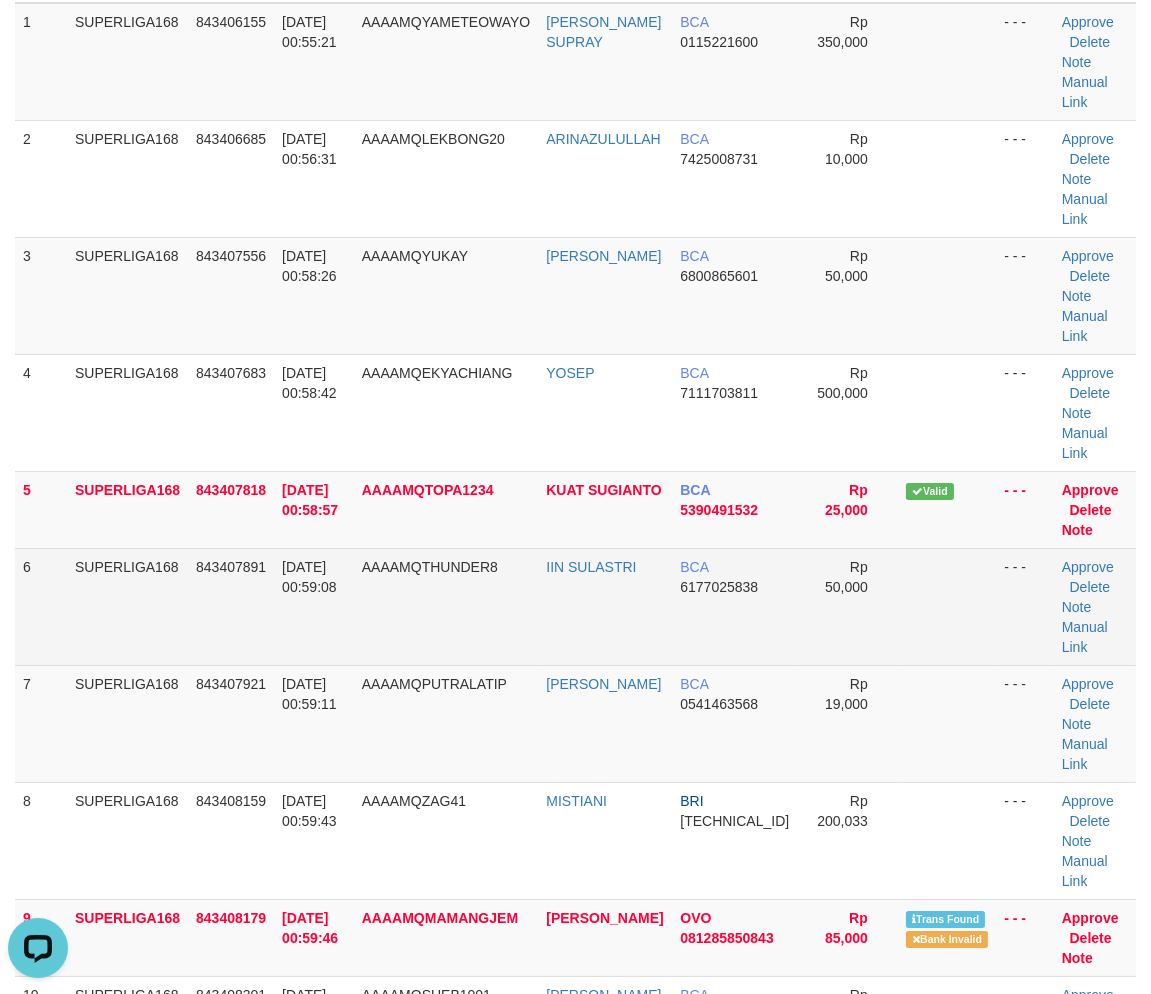 drag, startPoint x: 231, startPoint y: 552, endPoint x: 188, endPoint y: 567, distance: 45.54119 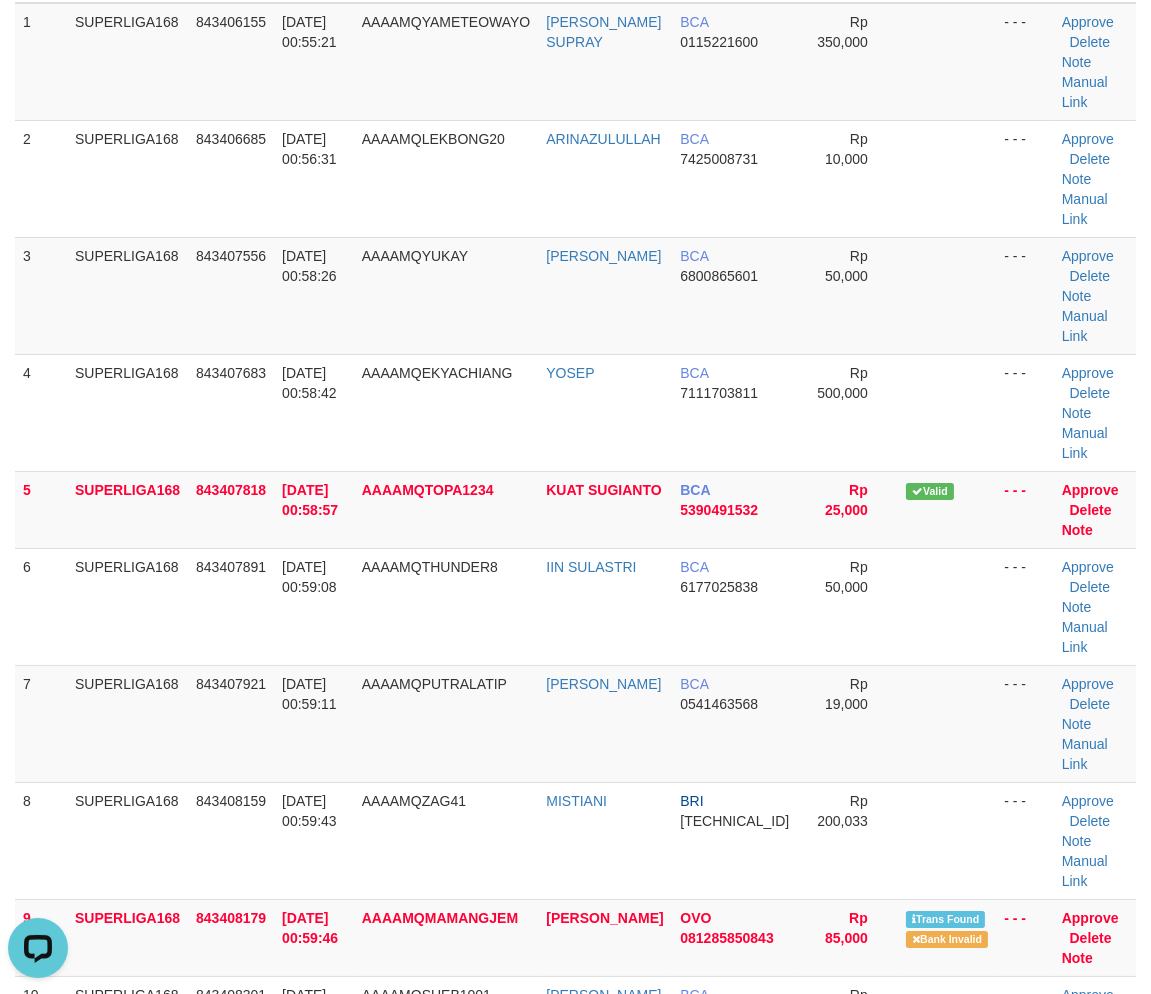 drag, startPoint x: 57, startPoint y: 608, endPoint x: 3, endPoint y: 627, distance: 57.245087 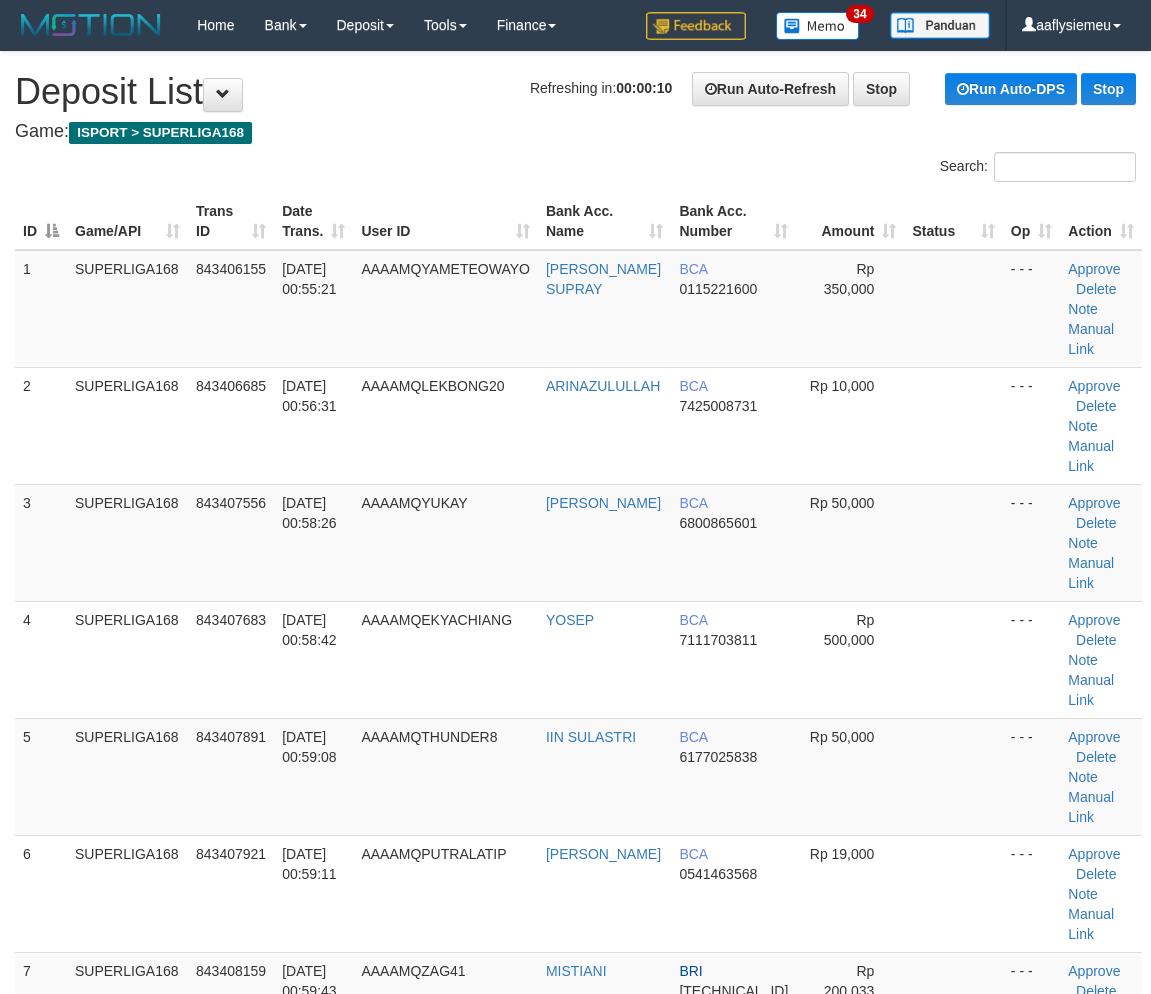 scroll, scrollTop: 247, scrollLeft: 0, axis: vertical 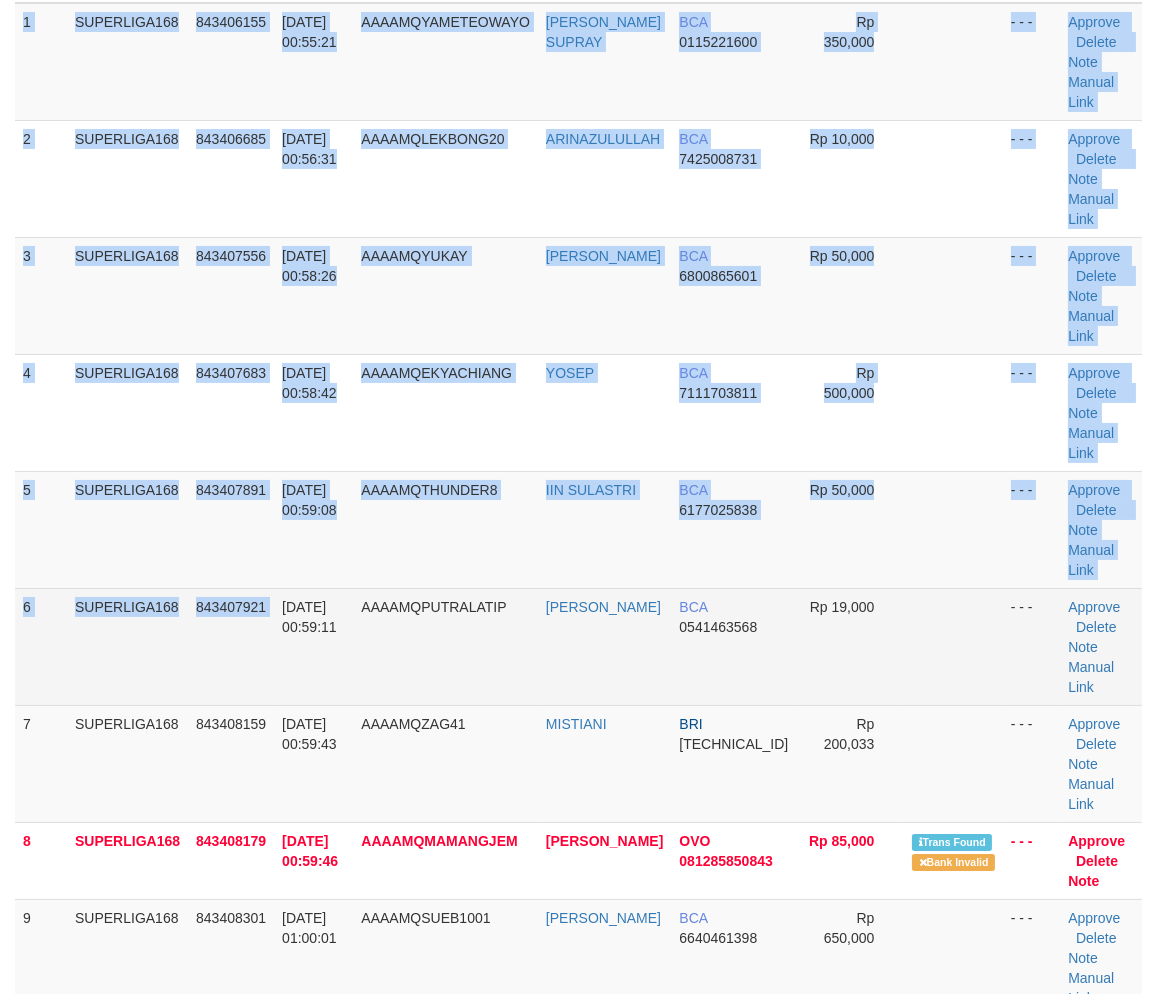 drag, startPoint x: 95, startPoint y: 624, endPoint x: 4, endPoint y: 660, distance: 97.862144 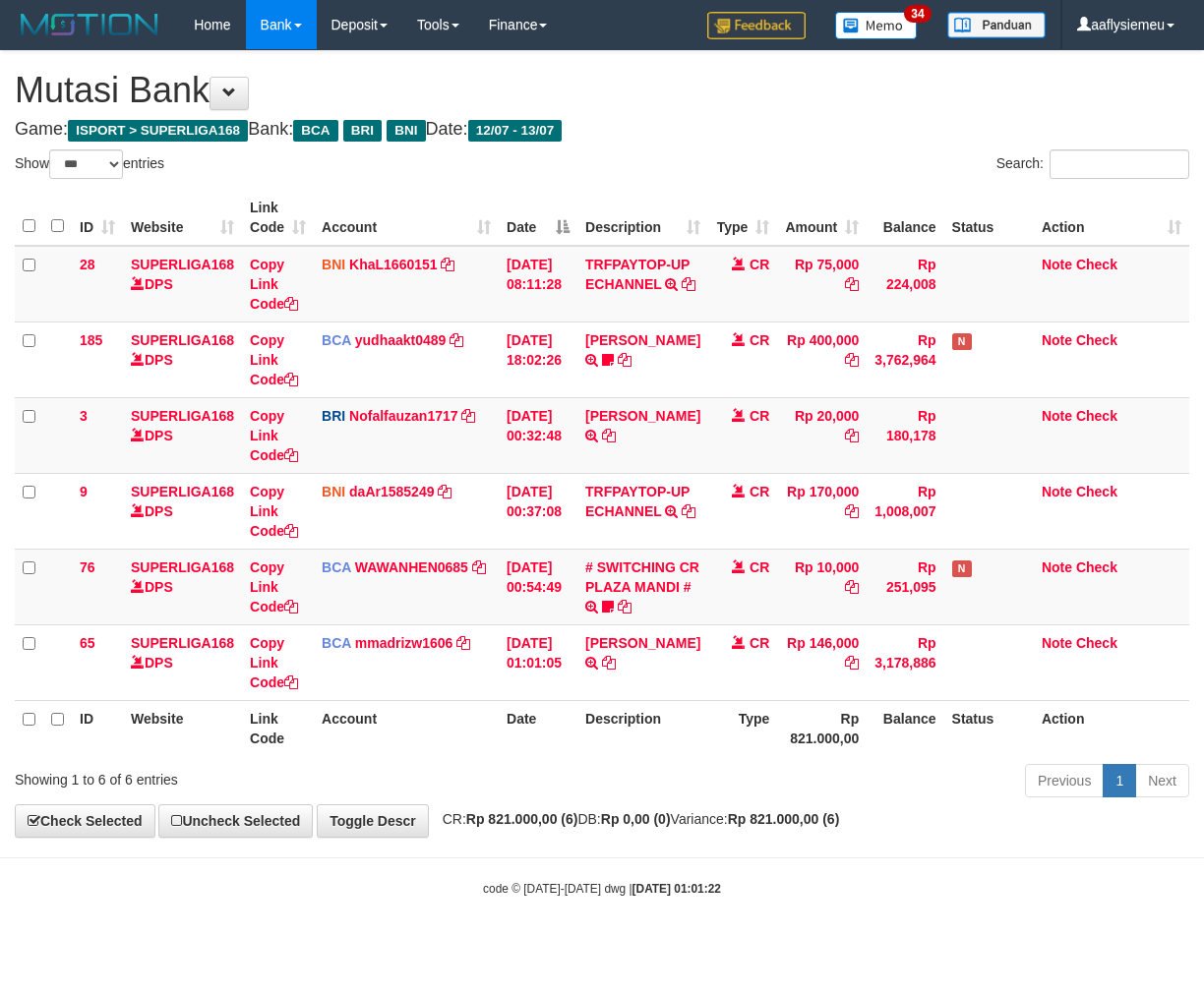 select on "***" 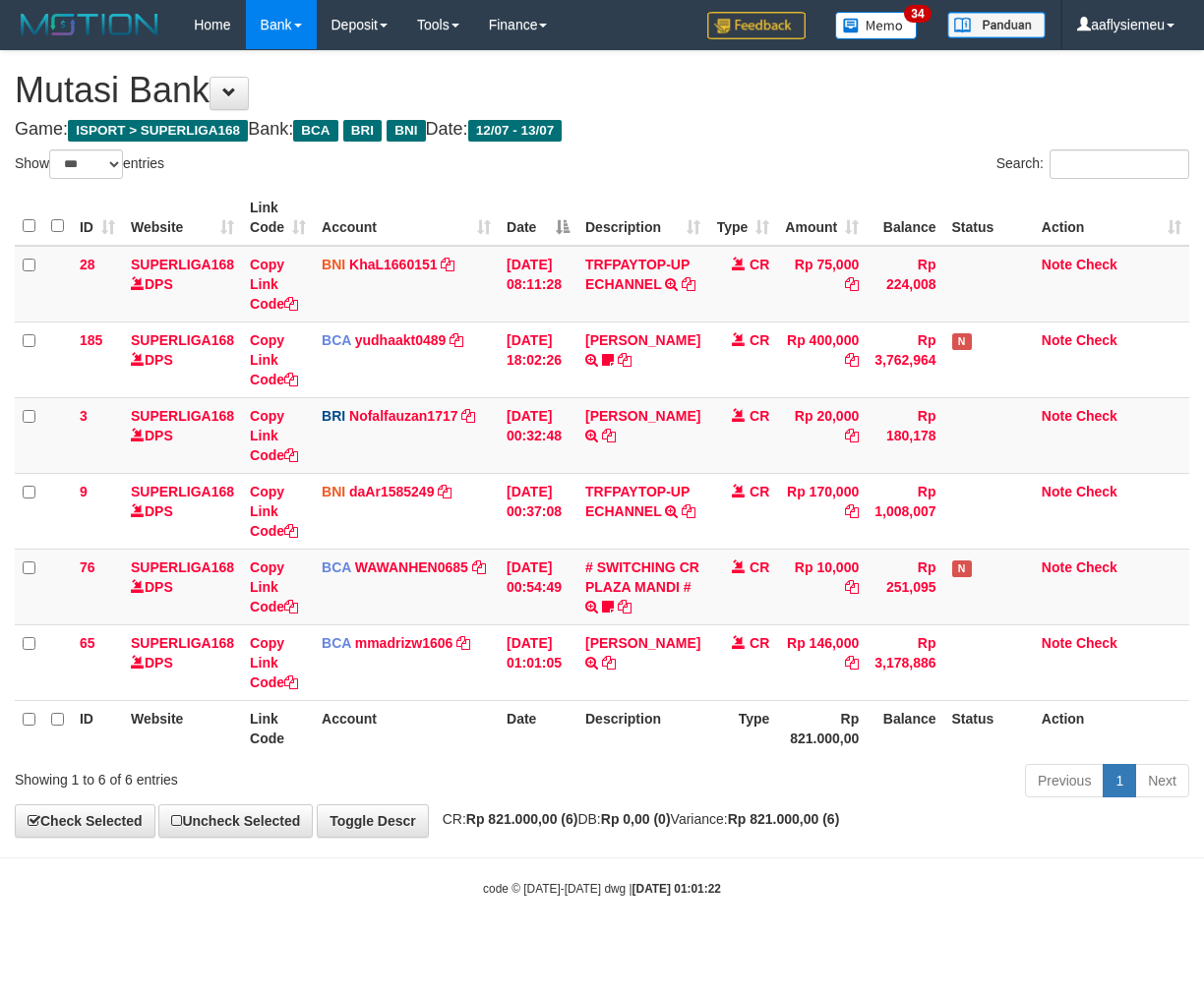 scroll, scrollTop: 0, scrollLeft: 0, axis: both 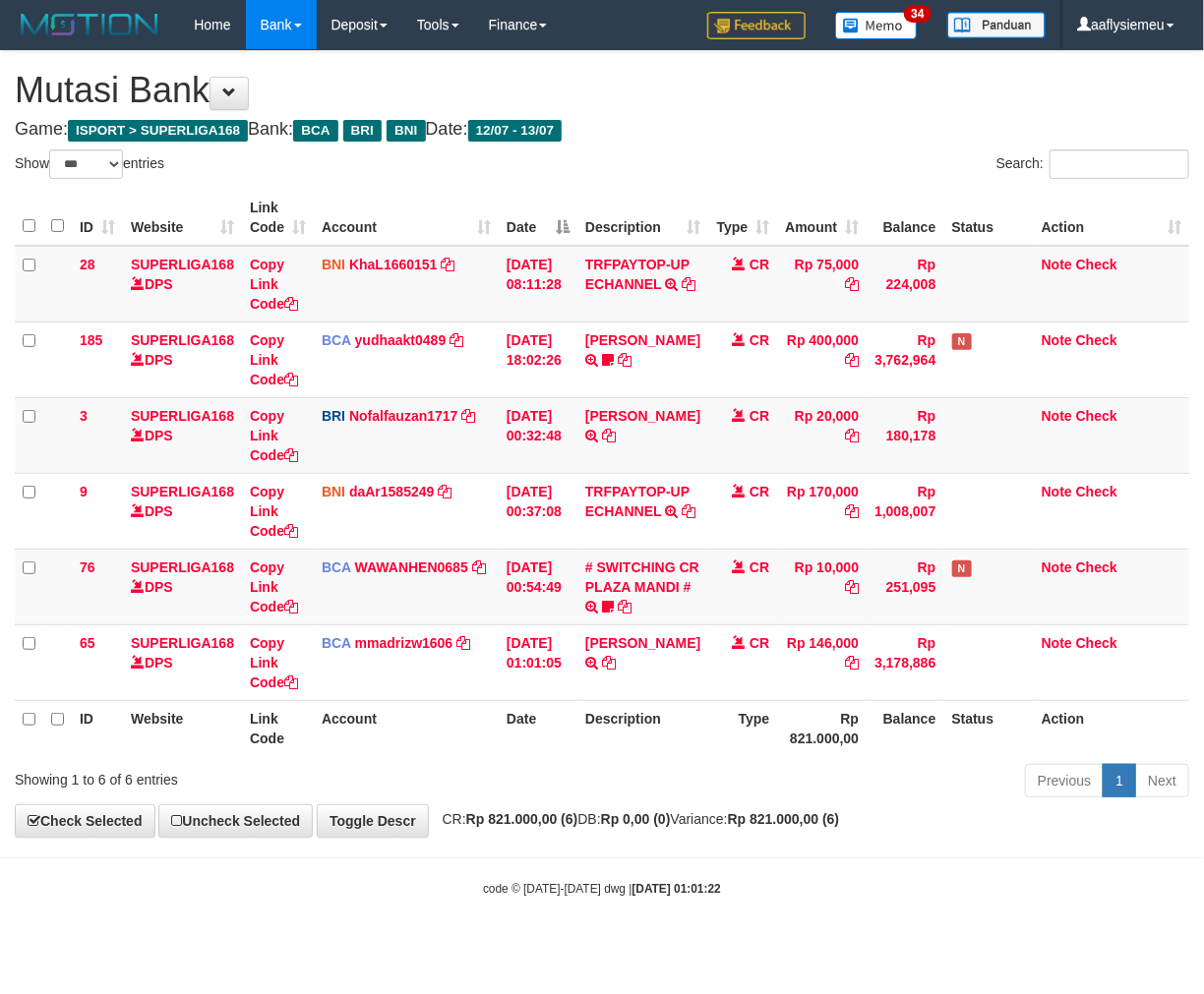 click on "Previous 1 Next" at bounding box center [853, 783] 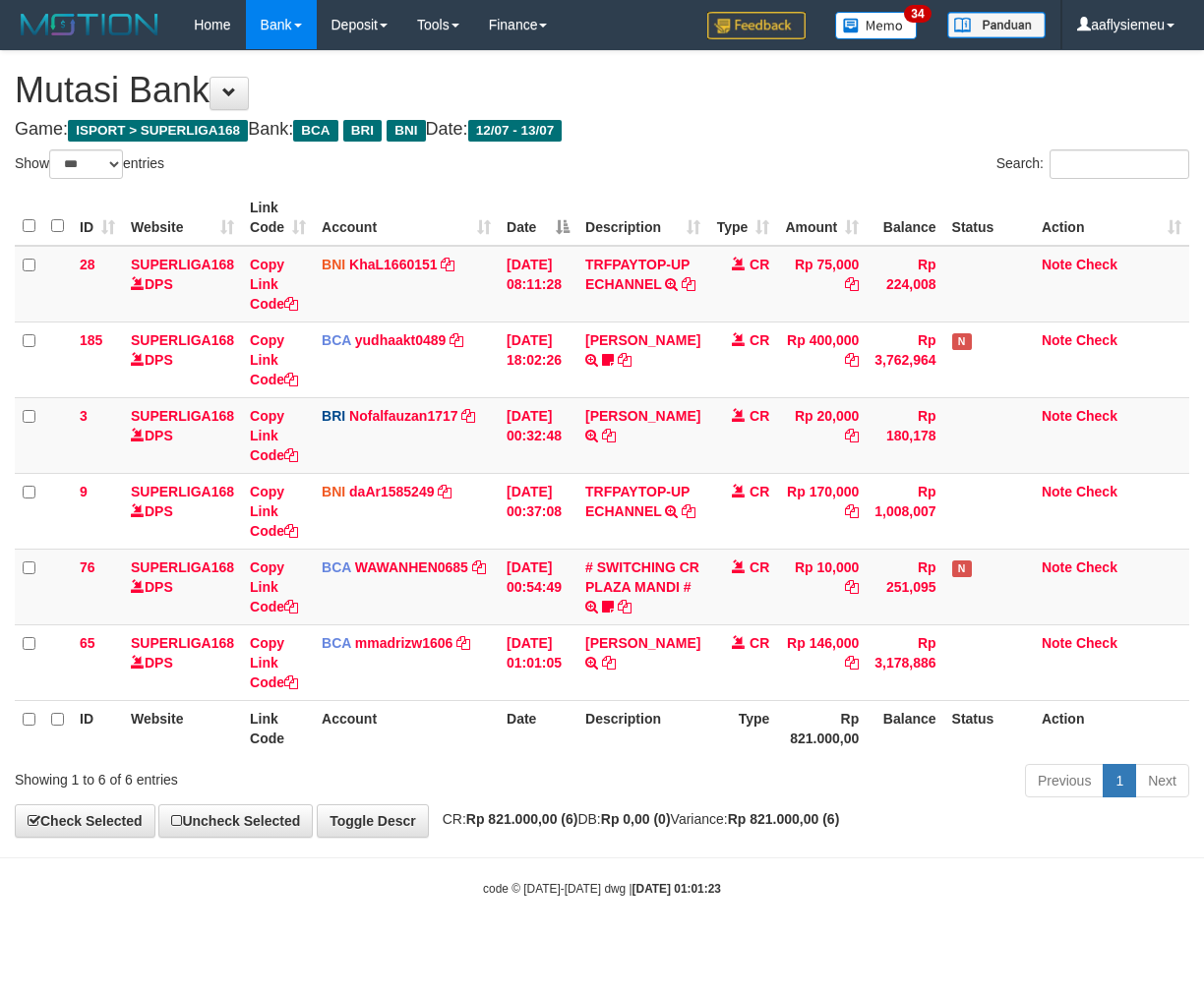 select on "***" 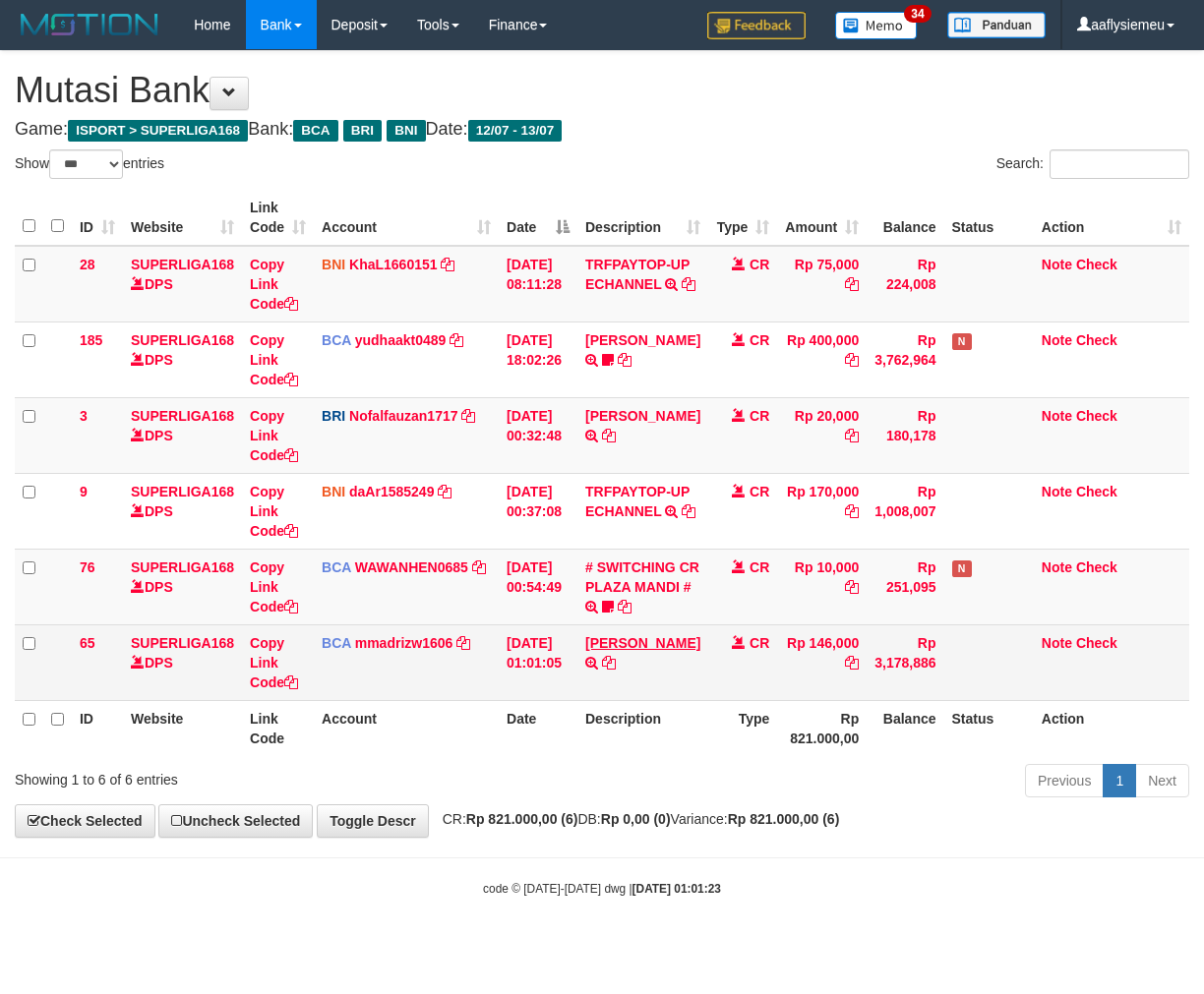 scroll, scrollTop: 0, scrollLeft: 0, axis: both 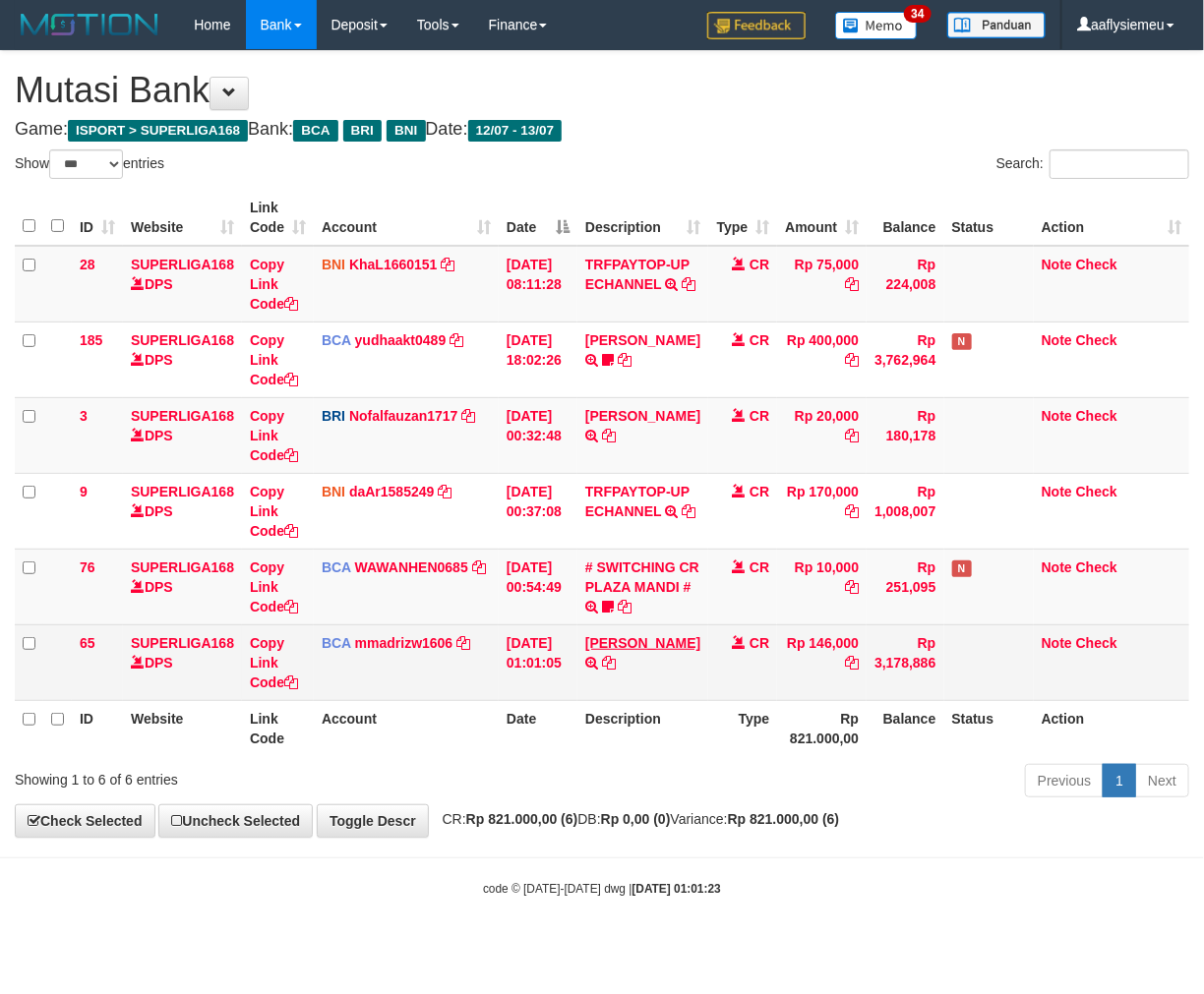 drag, startPoint x: 0, startPoint y: 0, endPoint x: 667, endPoint y: 712, distance: 975.61929 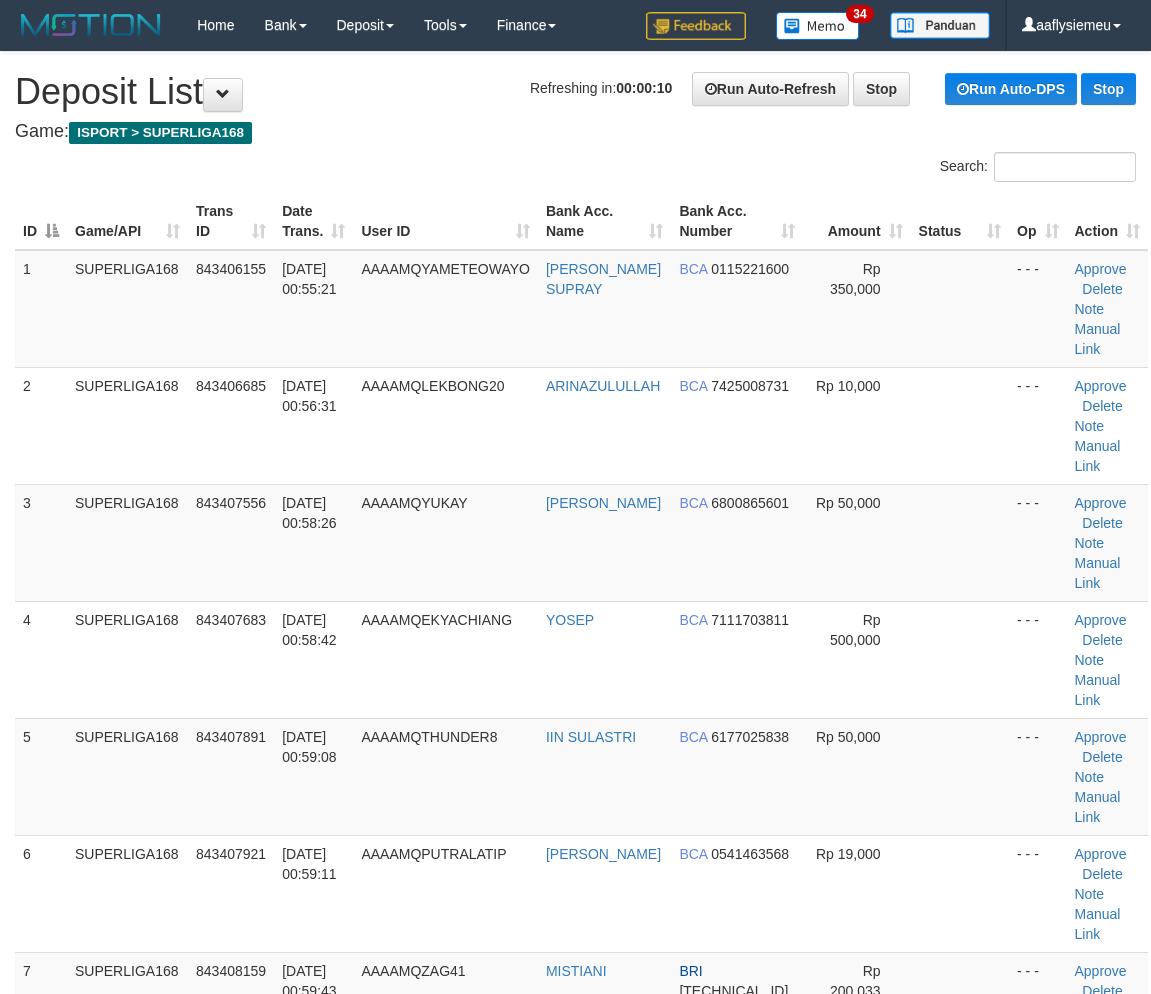 scroll, scrollTop: 247, scrollLeft: 0, axis: vertical 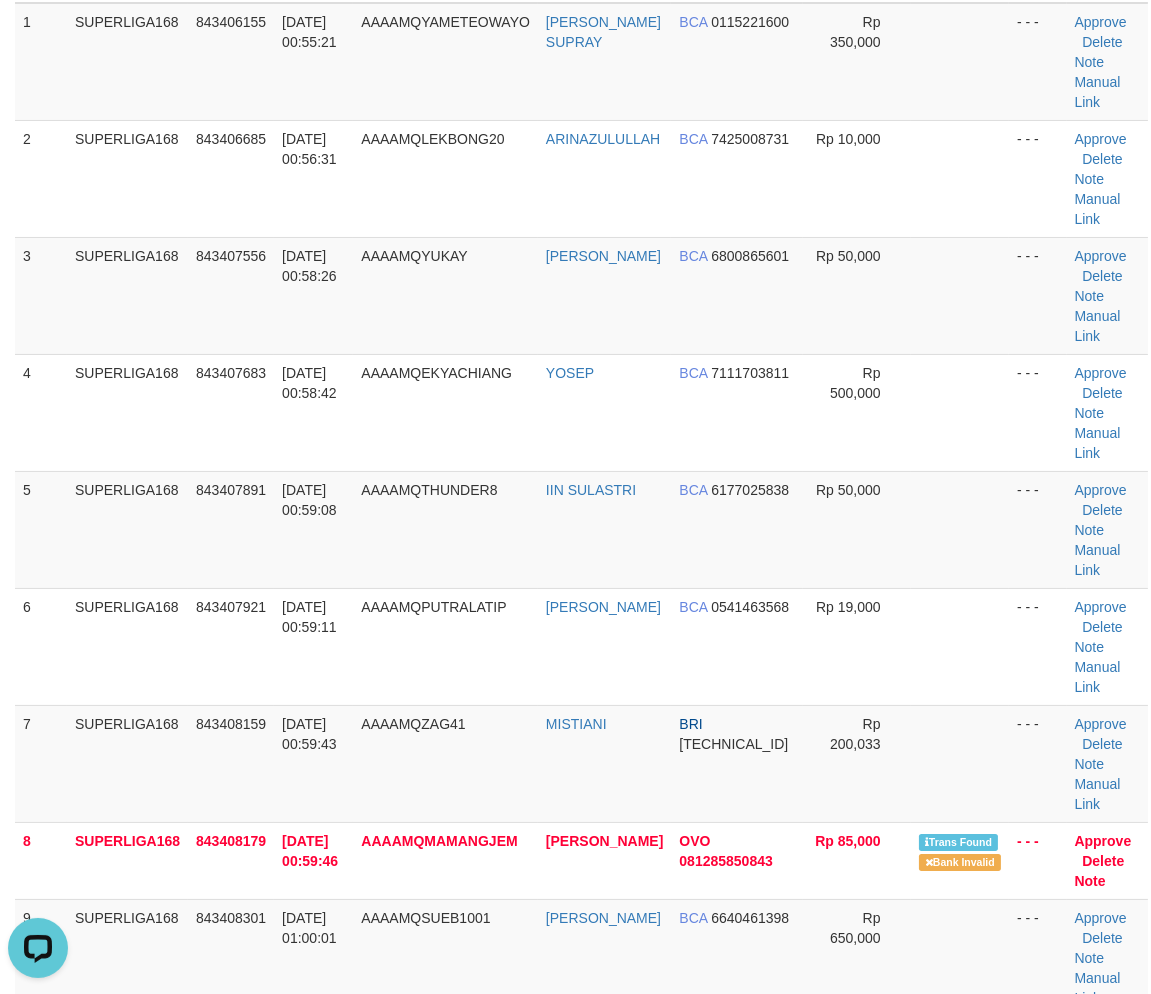 drag, startPoint x: 71, startPoint y: 528, endPoint x: 221, endPoint y: 583, distance: 159.76546 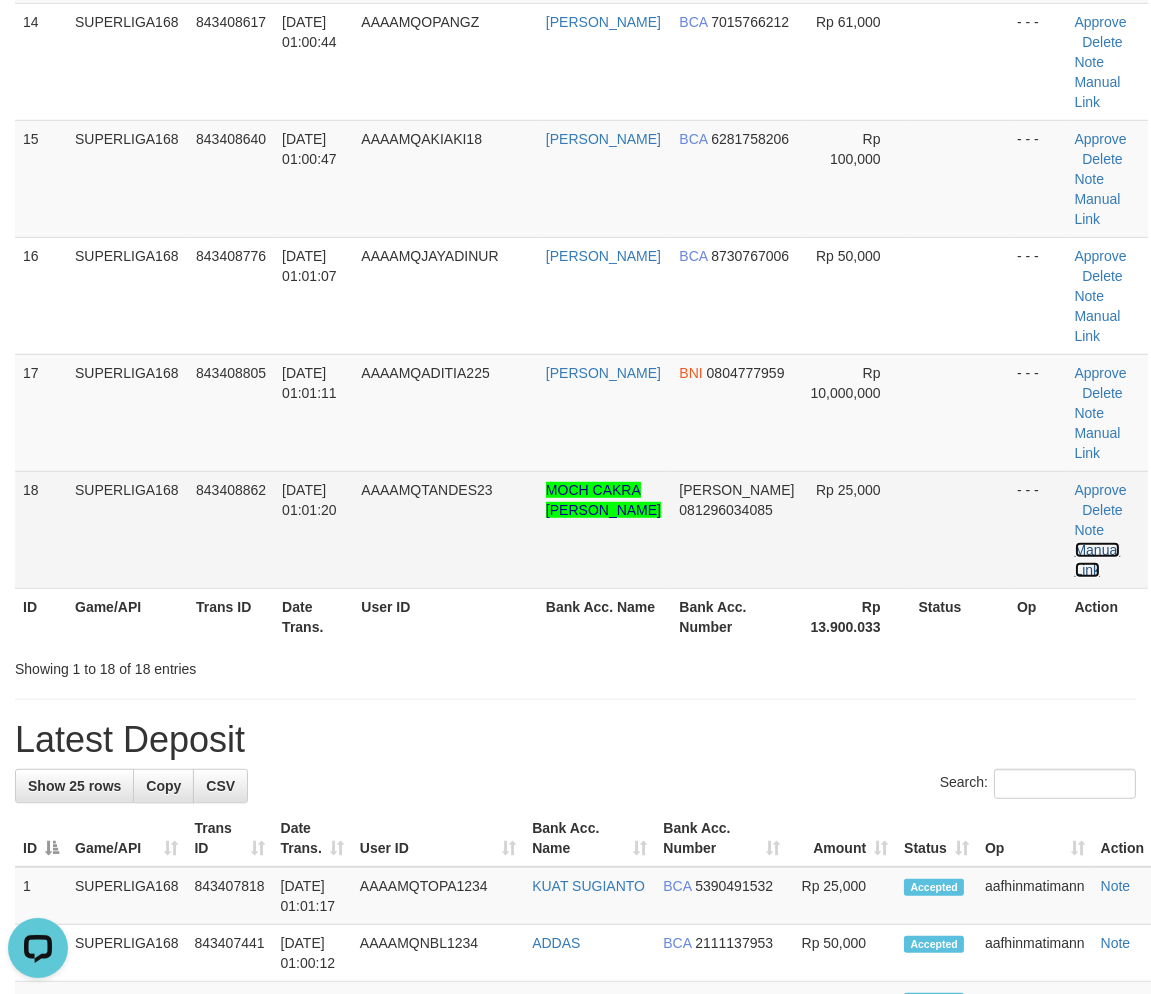 click on "Manual Link" at bounding box center [1098, 560] 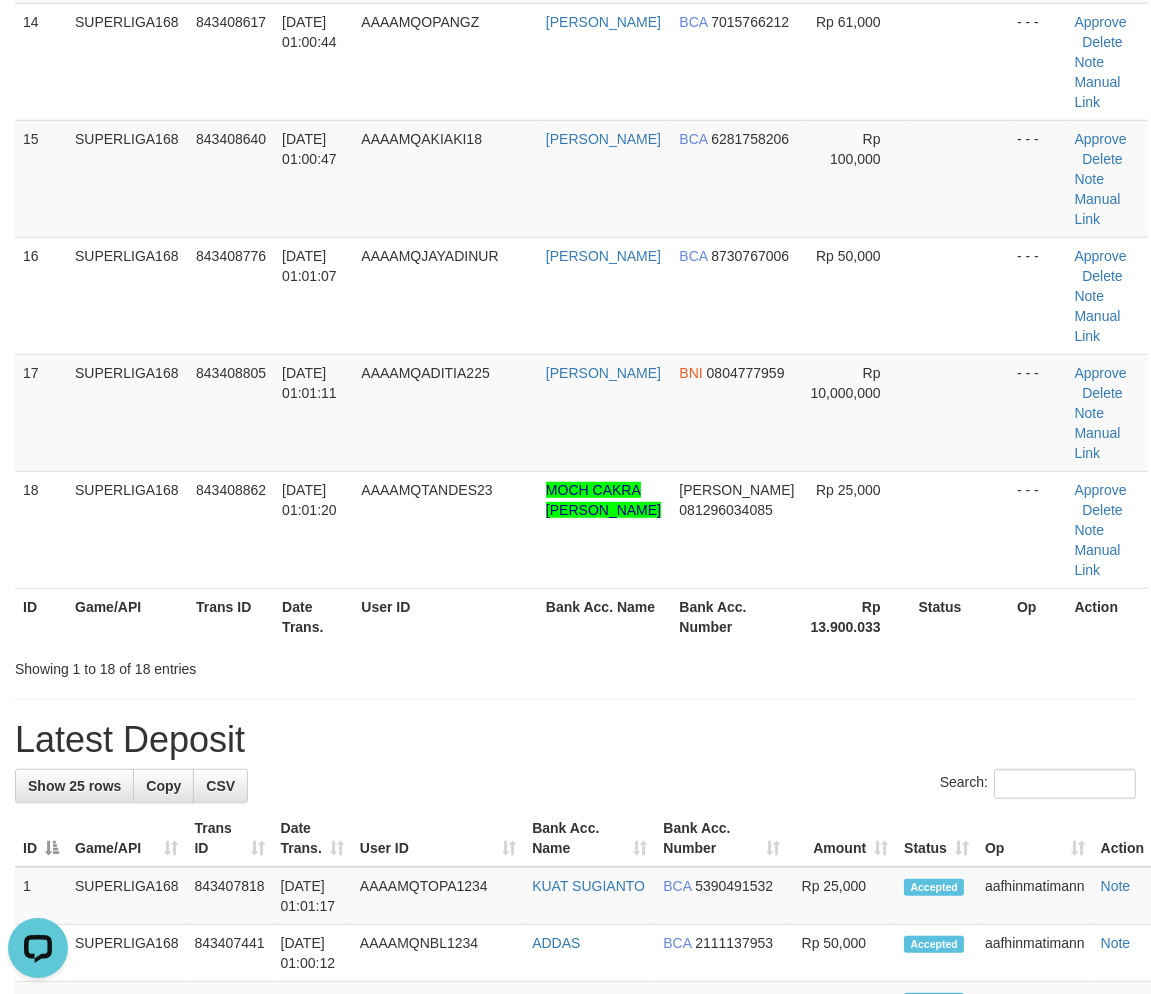 drag, startPoint x: 300, startPoint y: 854, endPoint x: 292, endPoint y: 835, distance: 20.615528 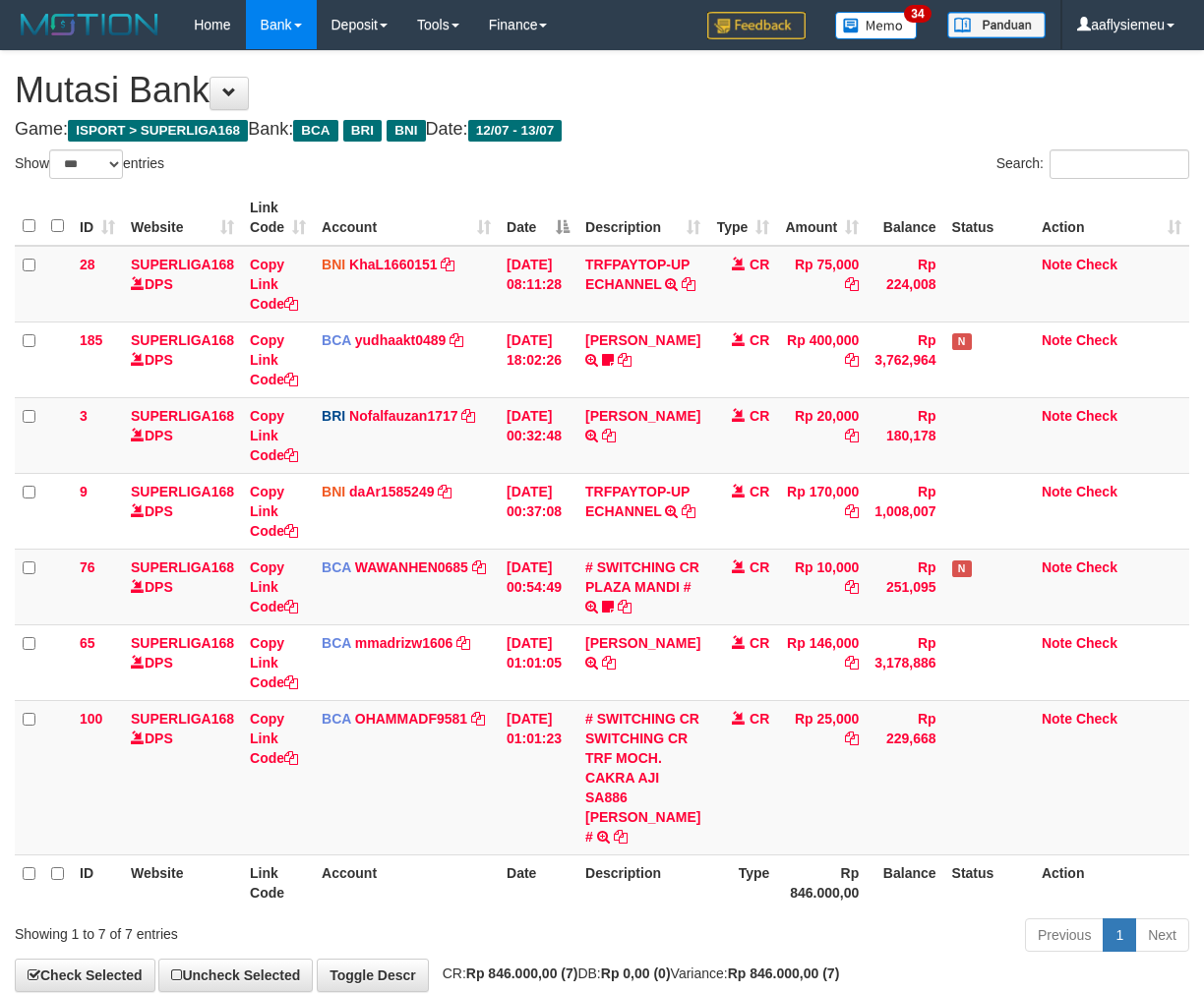 select on "***" 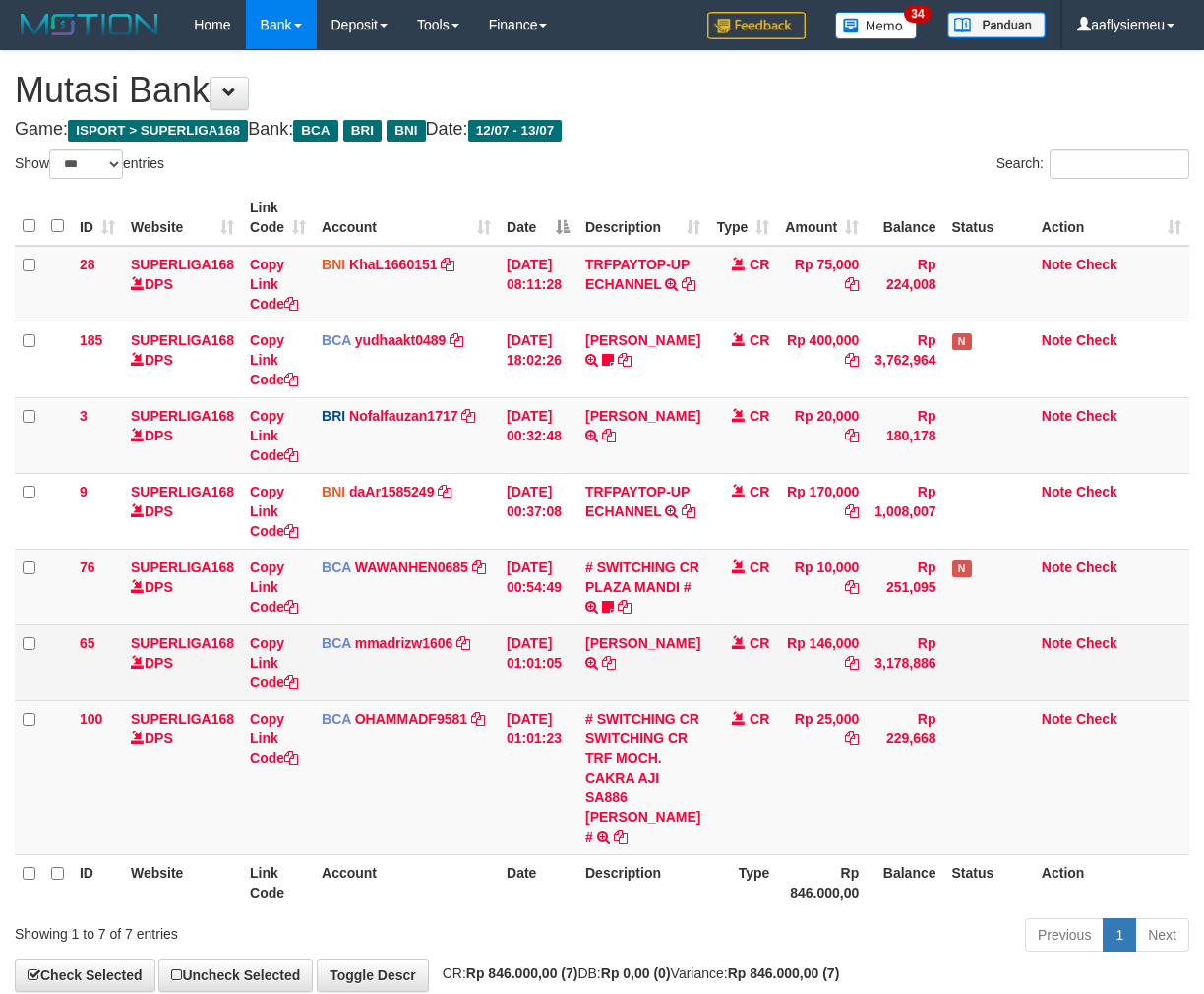 scroll, scrollTop: 89, scrollLeft: 0, axis: vertical 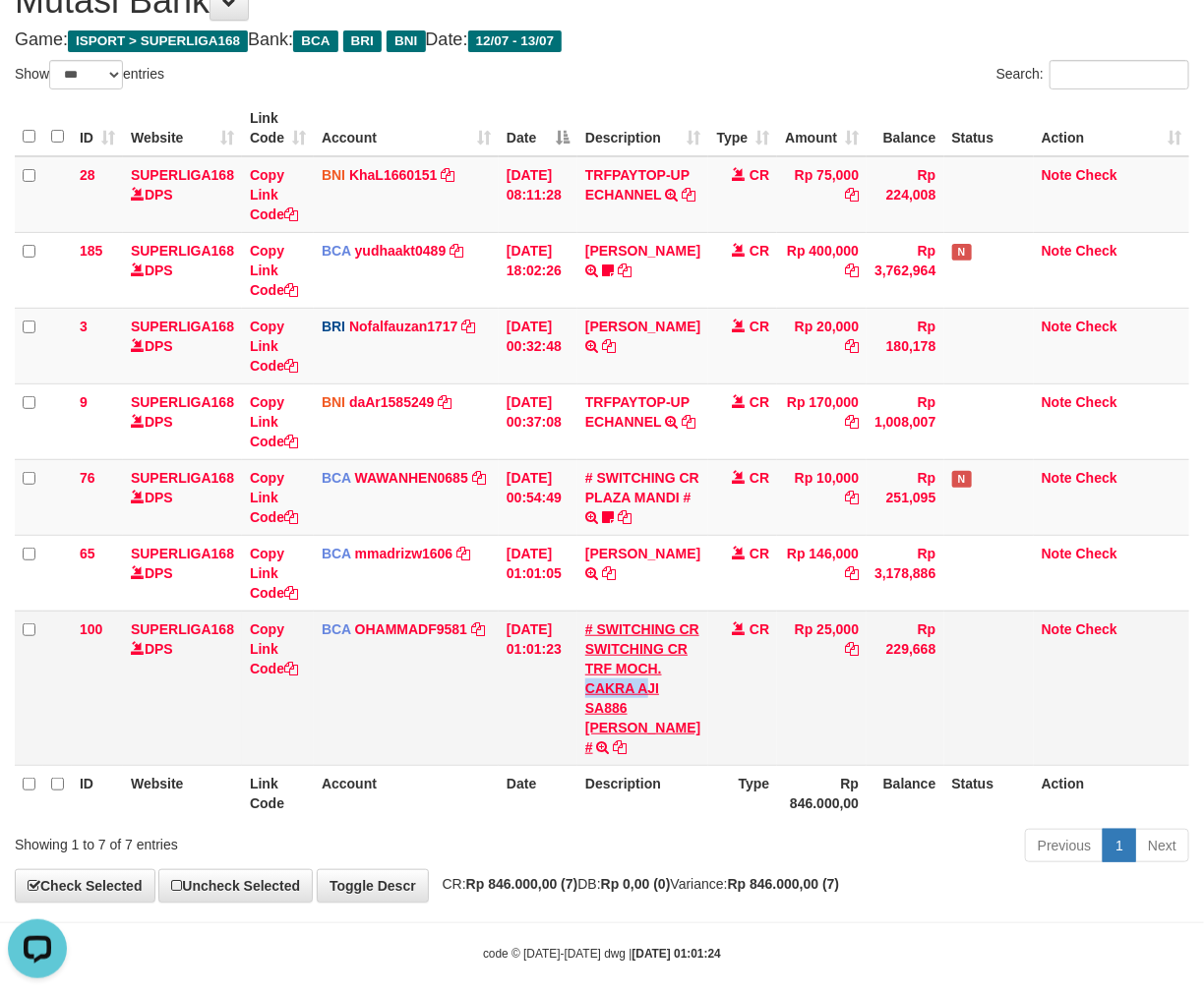 copy on "CAKRA A" 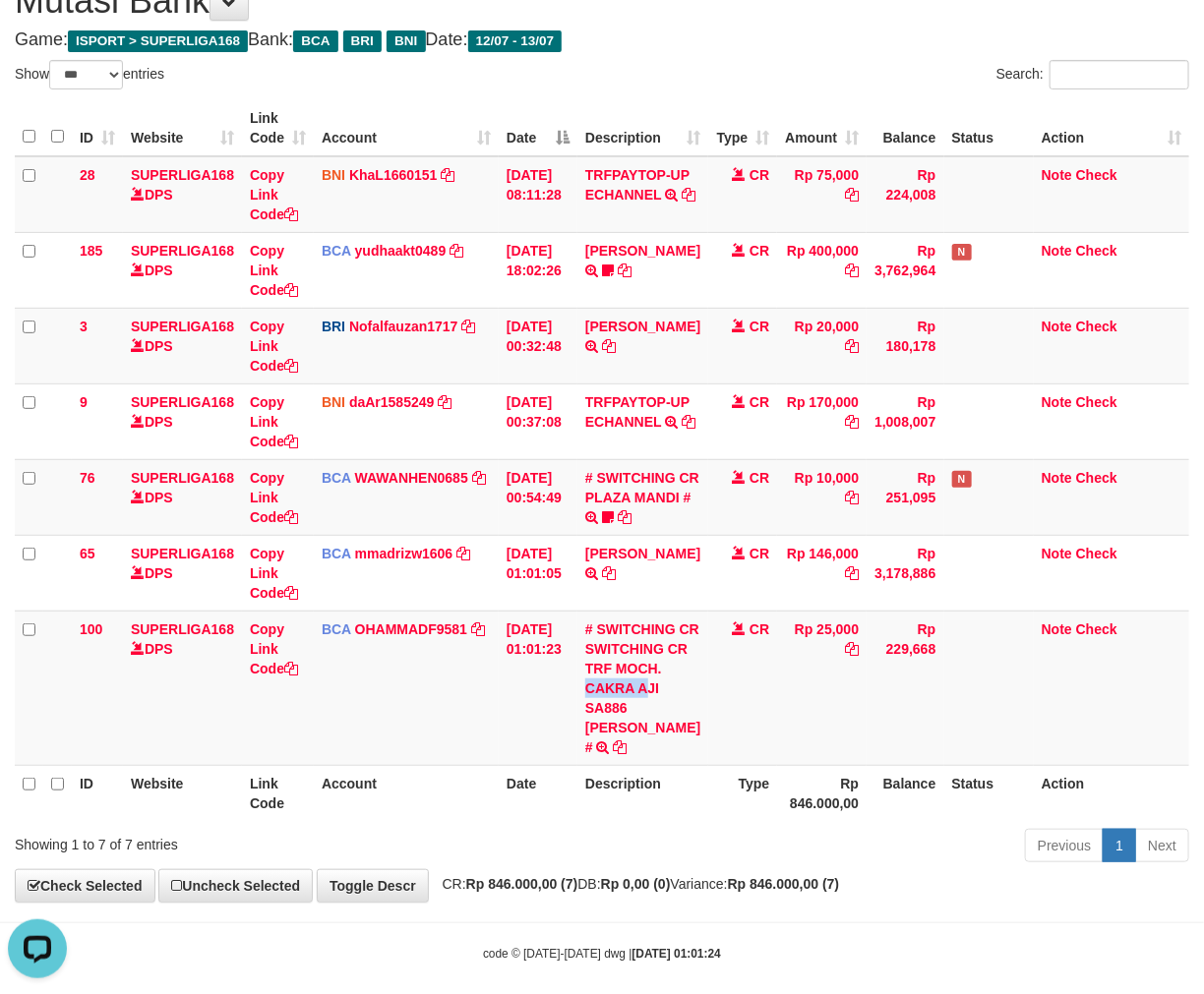drag, startPoint x: 586, startPoint y: 787, endPoint x: 1216, endPoint y: 633, distance: 648.54915 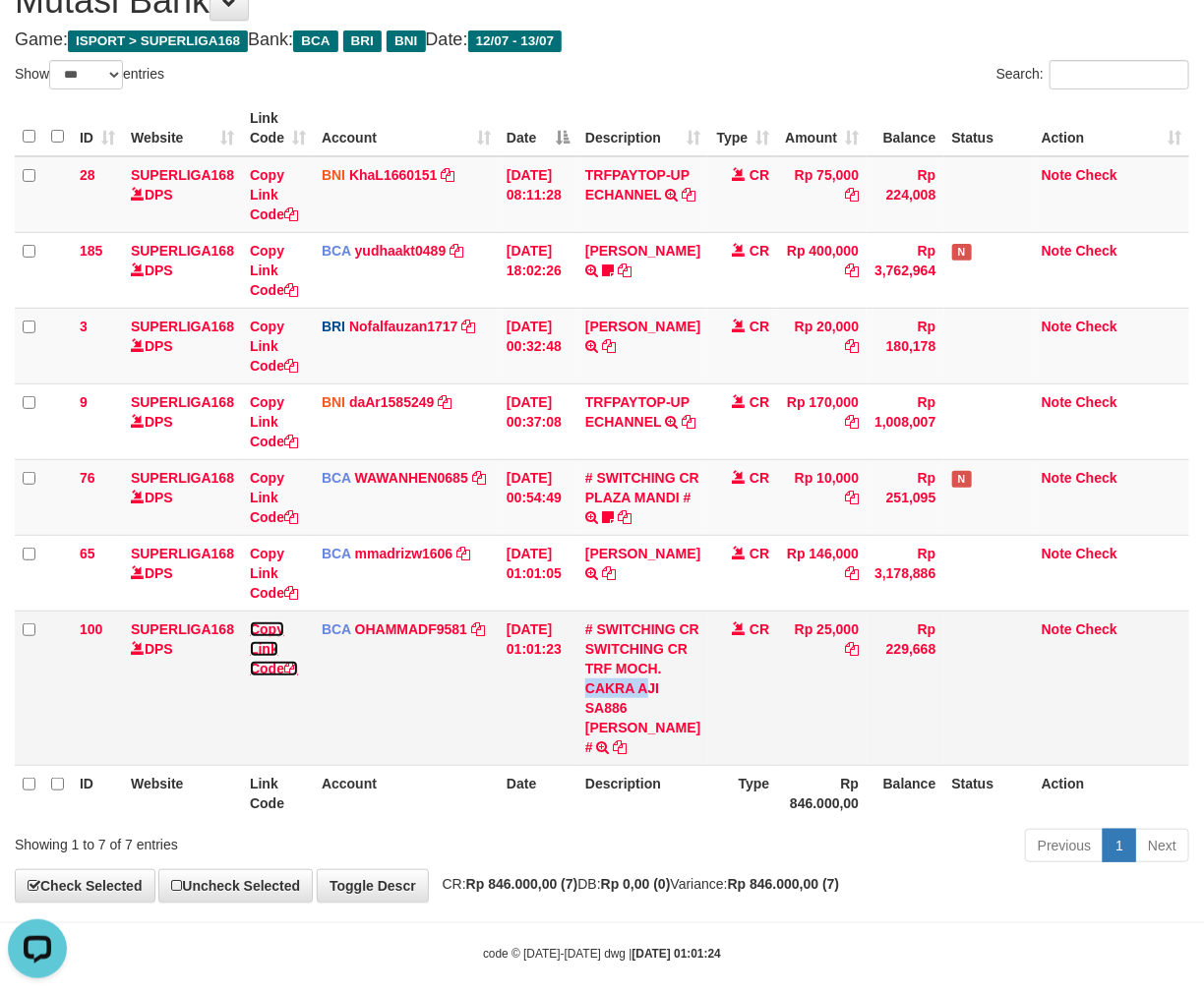 click on "Copy Link Code" at bounding box center [273, 649] 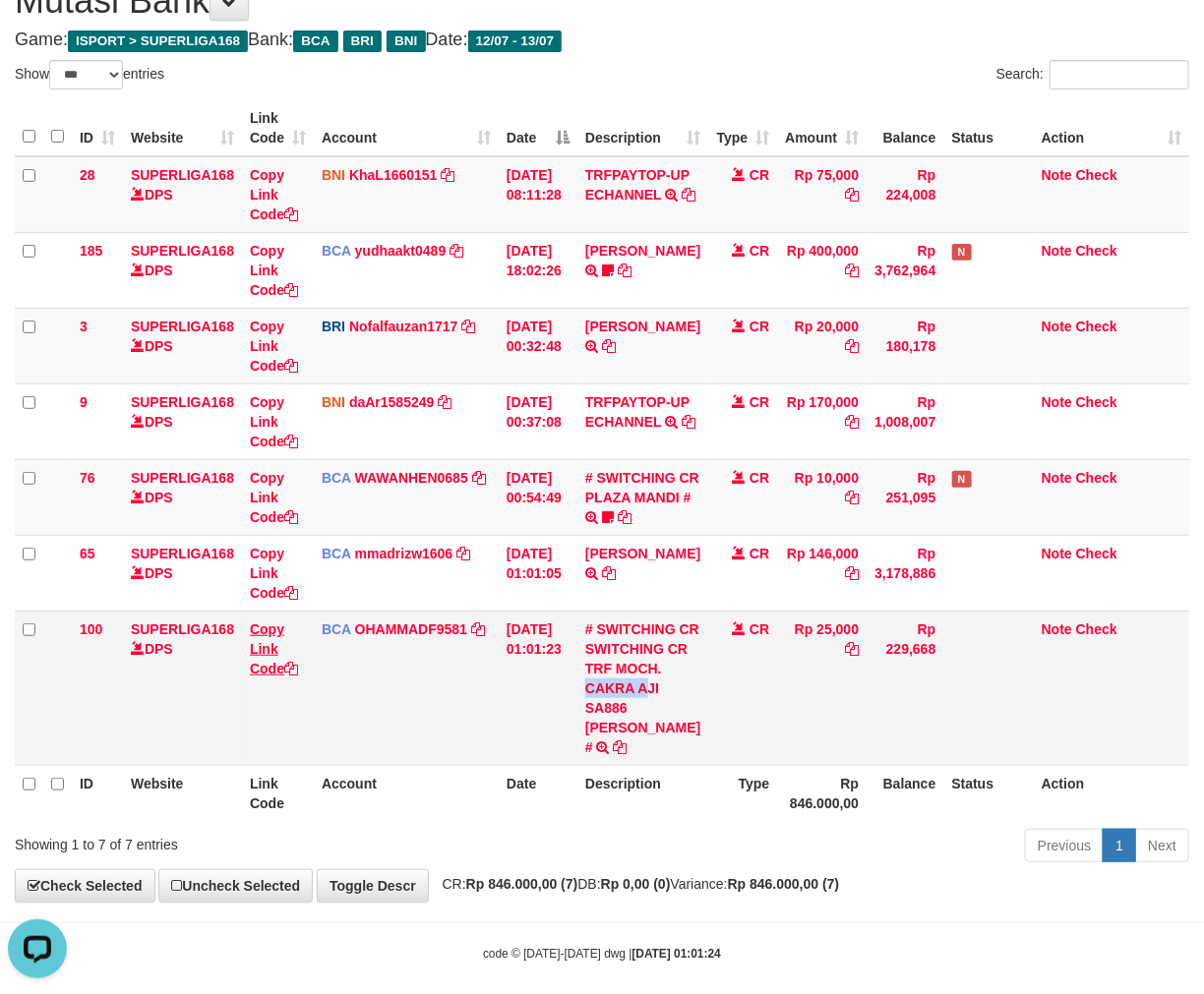 copy on "CAKRA A" 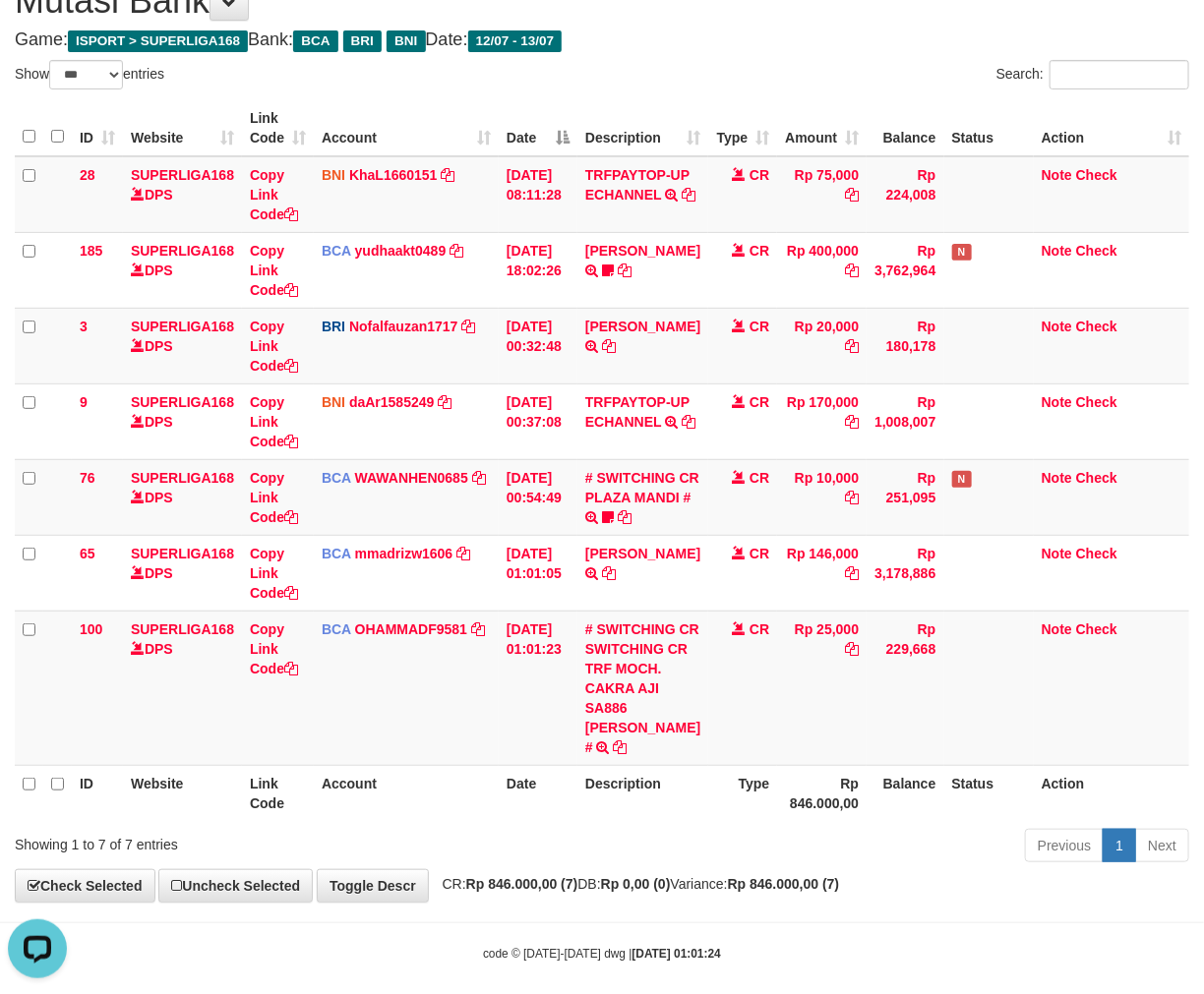 scroll, scrollTop: 292, scrollLeft: 0, axis: vertical 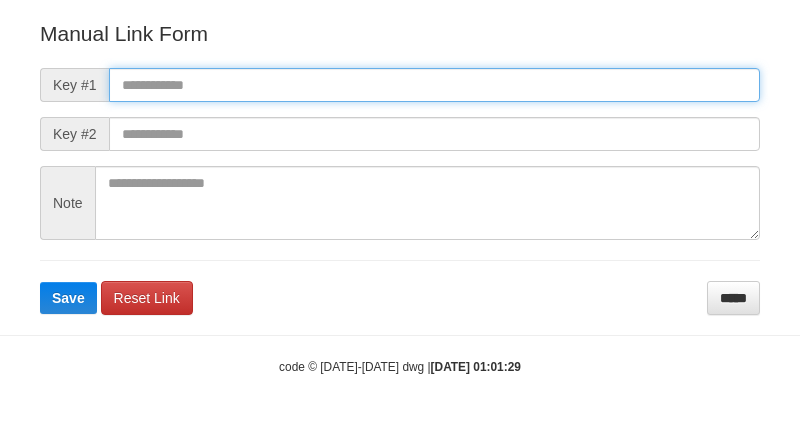 drag, startPoint x: 245, startPoint y: 74, endPoint x: 191, endPoint y: 168, distance: 108.40664 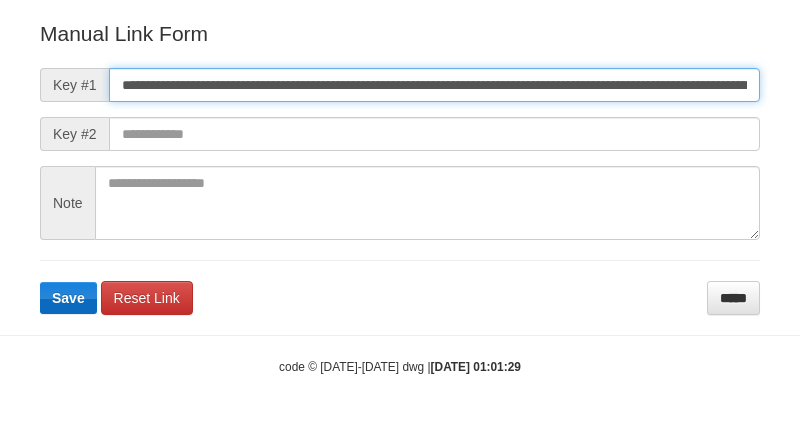 scroll, scrollTop: 0, scrollLeft: 1378, axis: horizontal 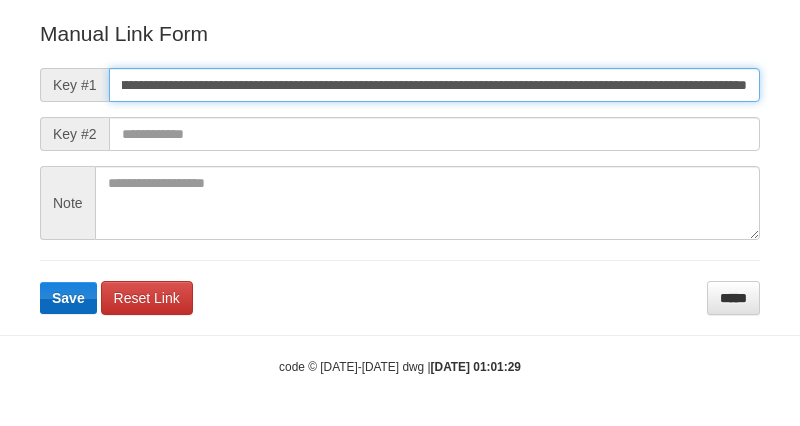 type on "**********" 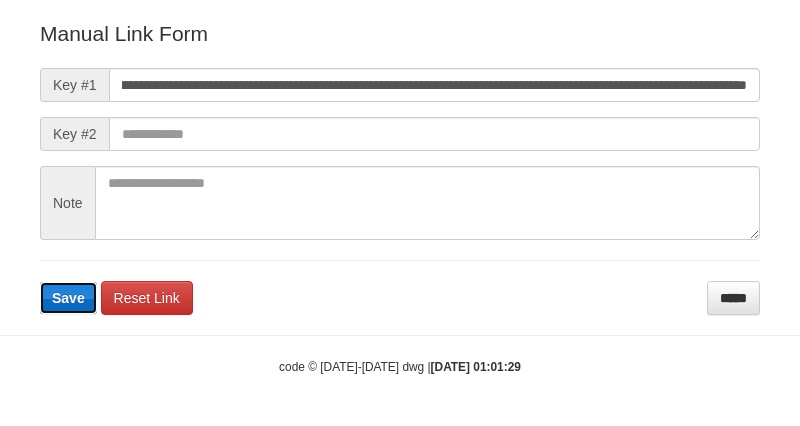type 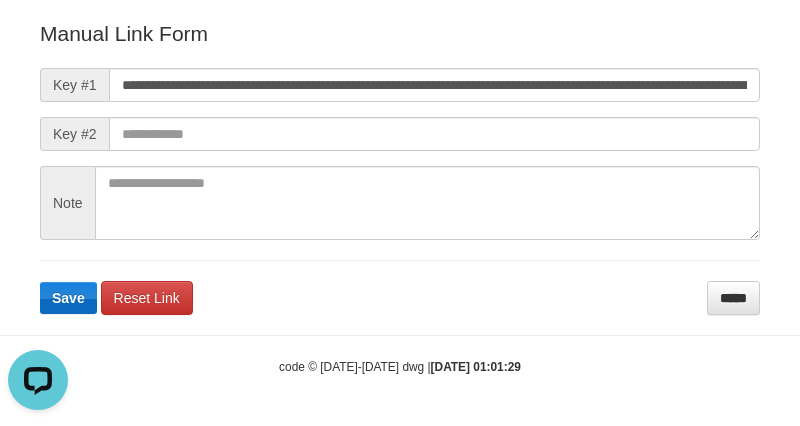 scroll, scrollTop: 0, scrollLeft: 0, axis: both 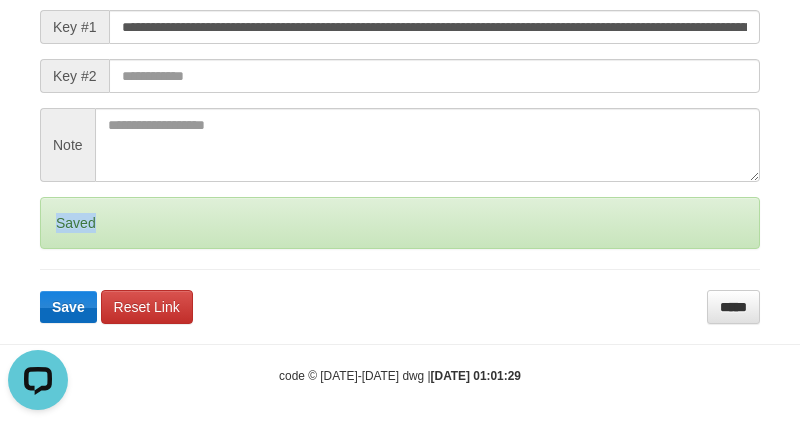 click on "Saved" at bounding box center [400, 223] 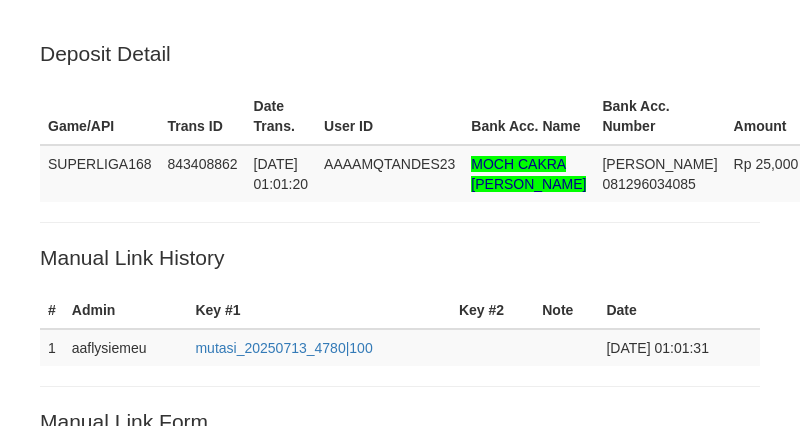 scroll, scrollTop: 445, scrollLeft: 0, axis: vertical 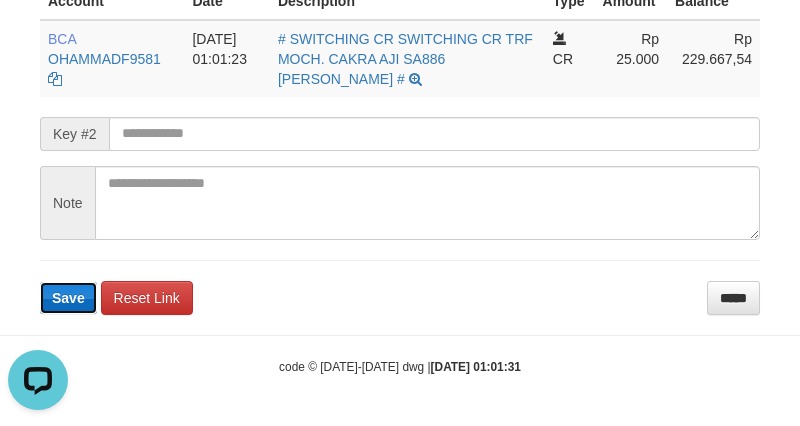 click on "Save" at bounding box center (68, 298) 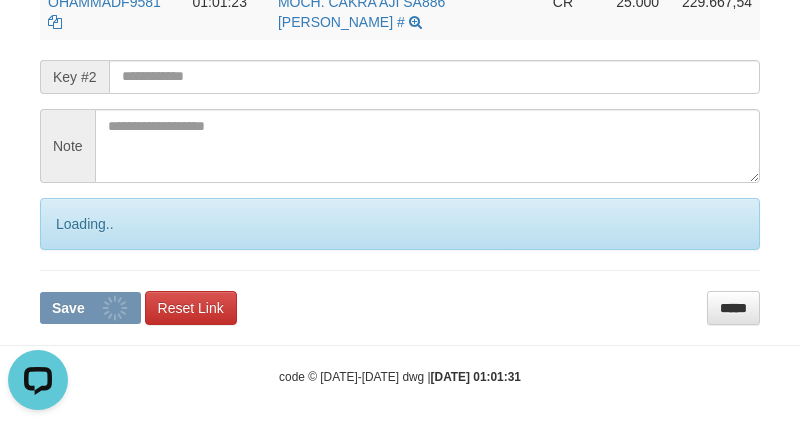 click on "Loading.." at bounding box center [400, 224] 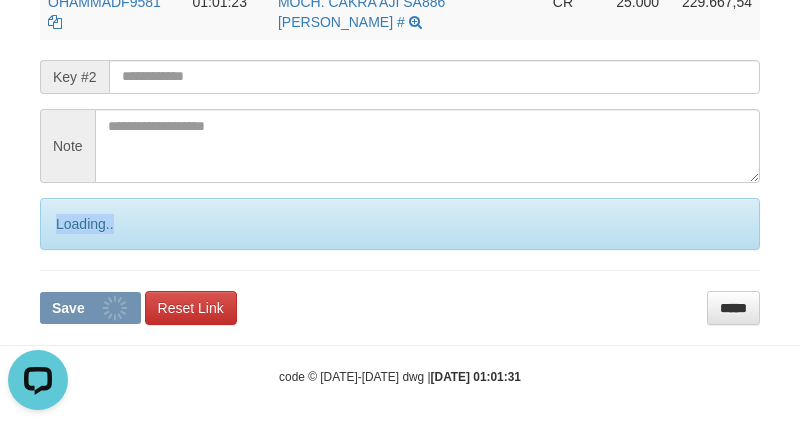 click on "Loading.." at bounding box center [400, 224] 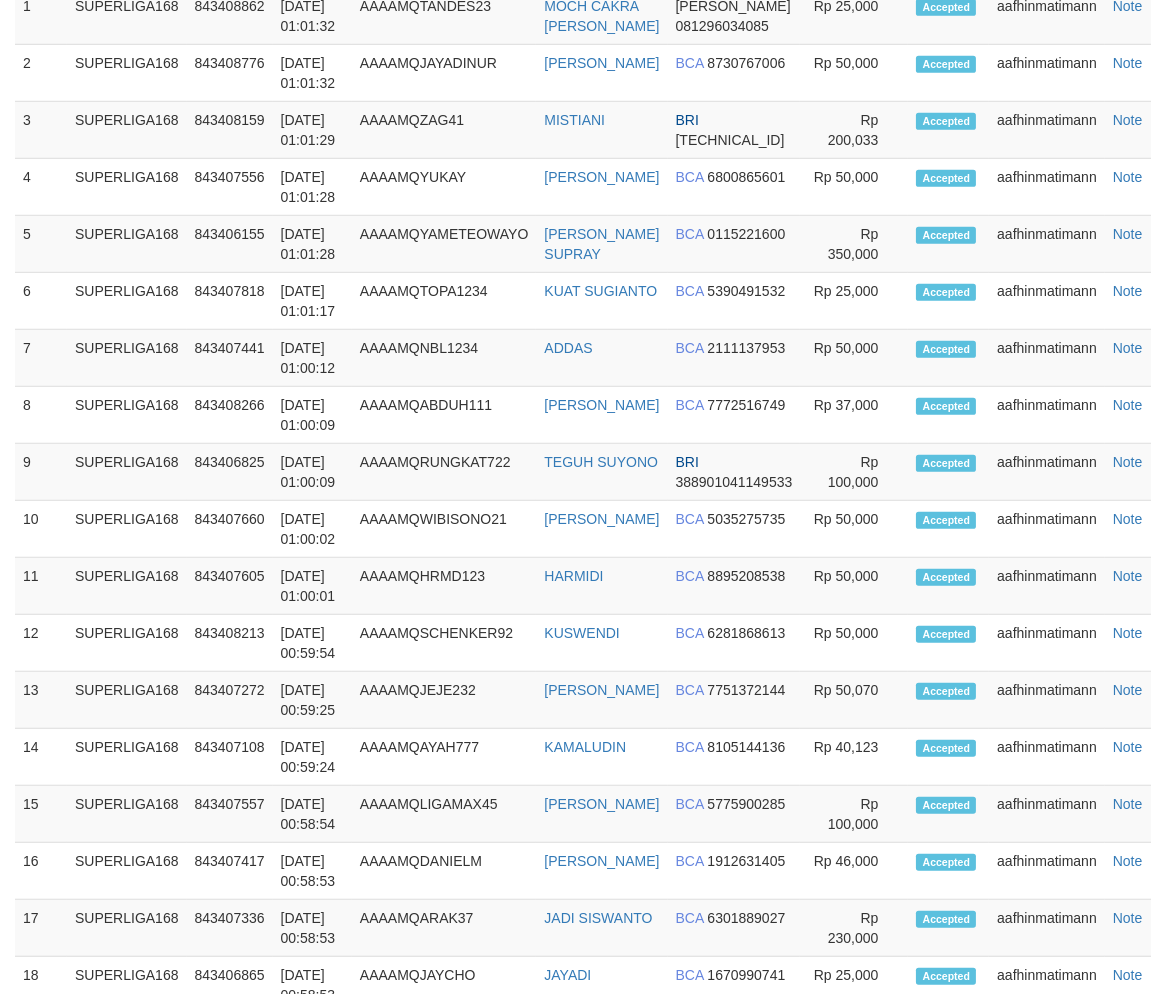 scroll, scrollTop: 1728, scrollLeft: 0, axis: vertical 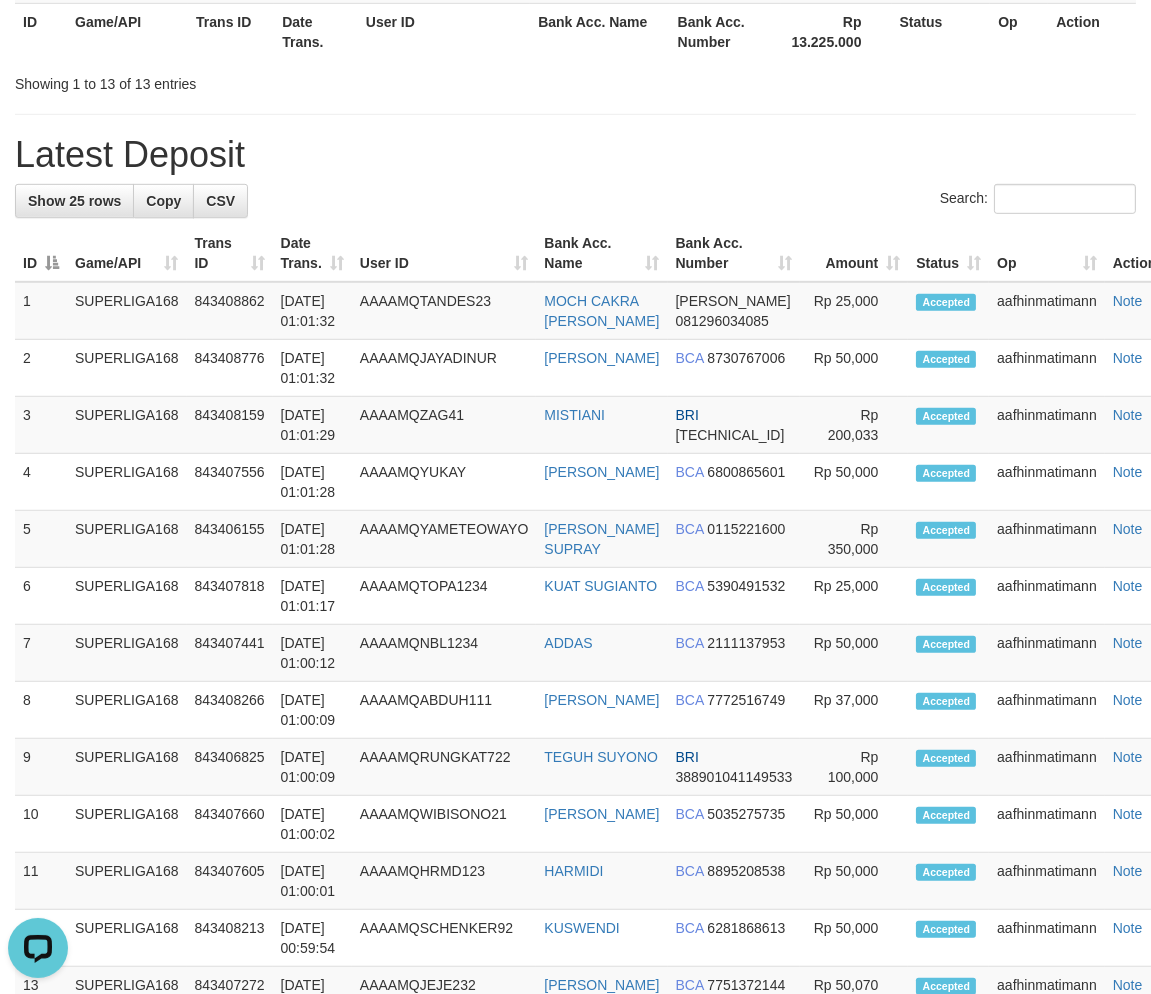 drag, startPoint x: 310, startPoint y: 847, endPoint x: 4, endPoint y: 855, distance: 306.10455 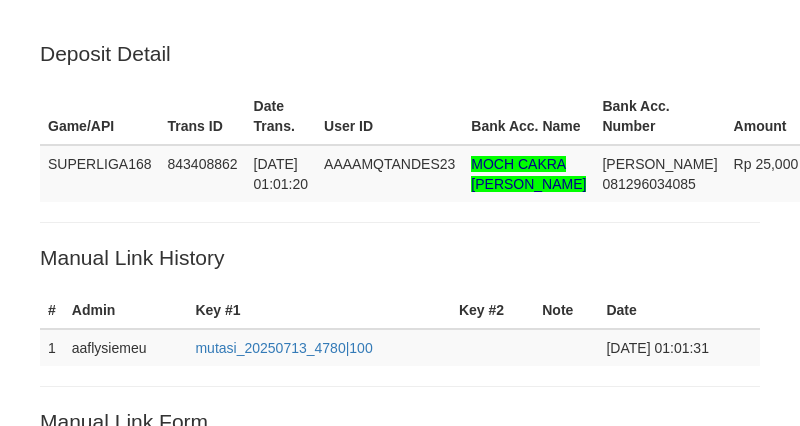 scroll, scrollTop: 571, scrollLeft: 0, axis: vertical 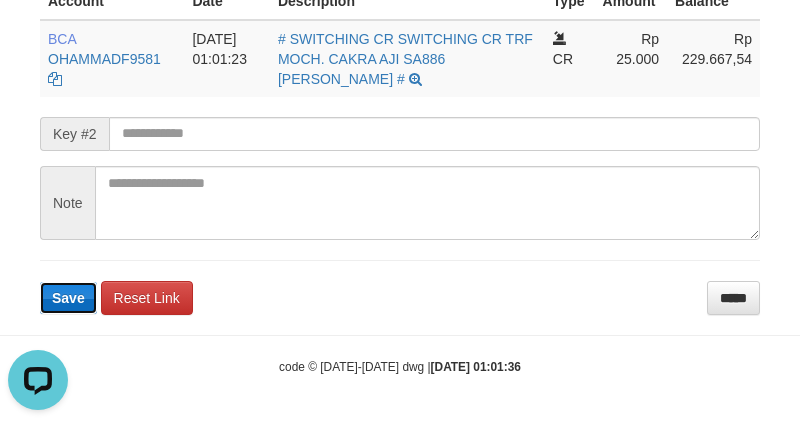 click on "Save" at bounding box center (68, 298) 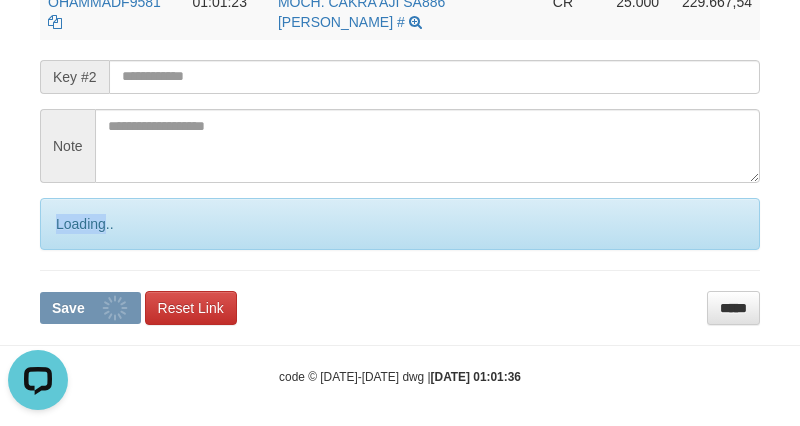 click on "Loading.." at bounding box center (400, 224) 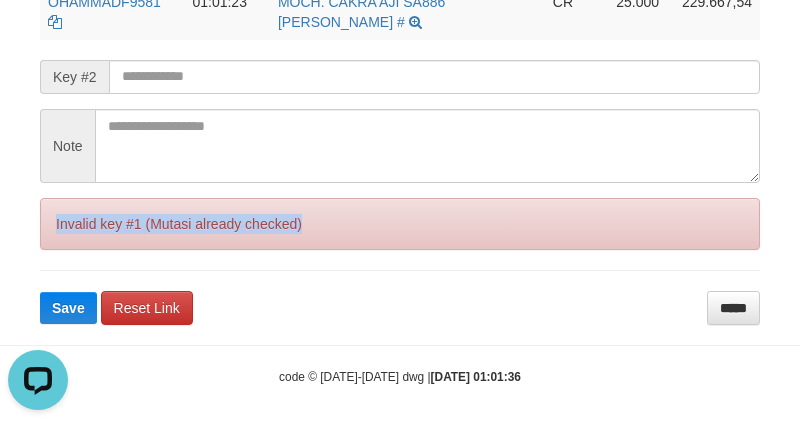 click on "**********" at bounding box center [400, 75] 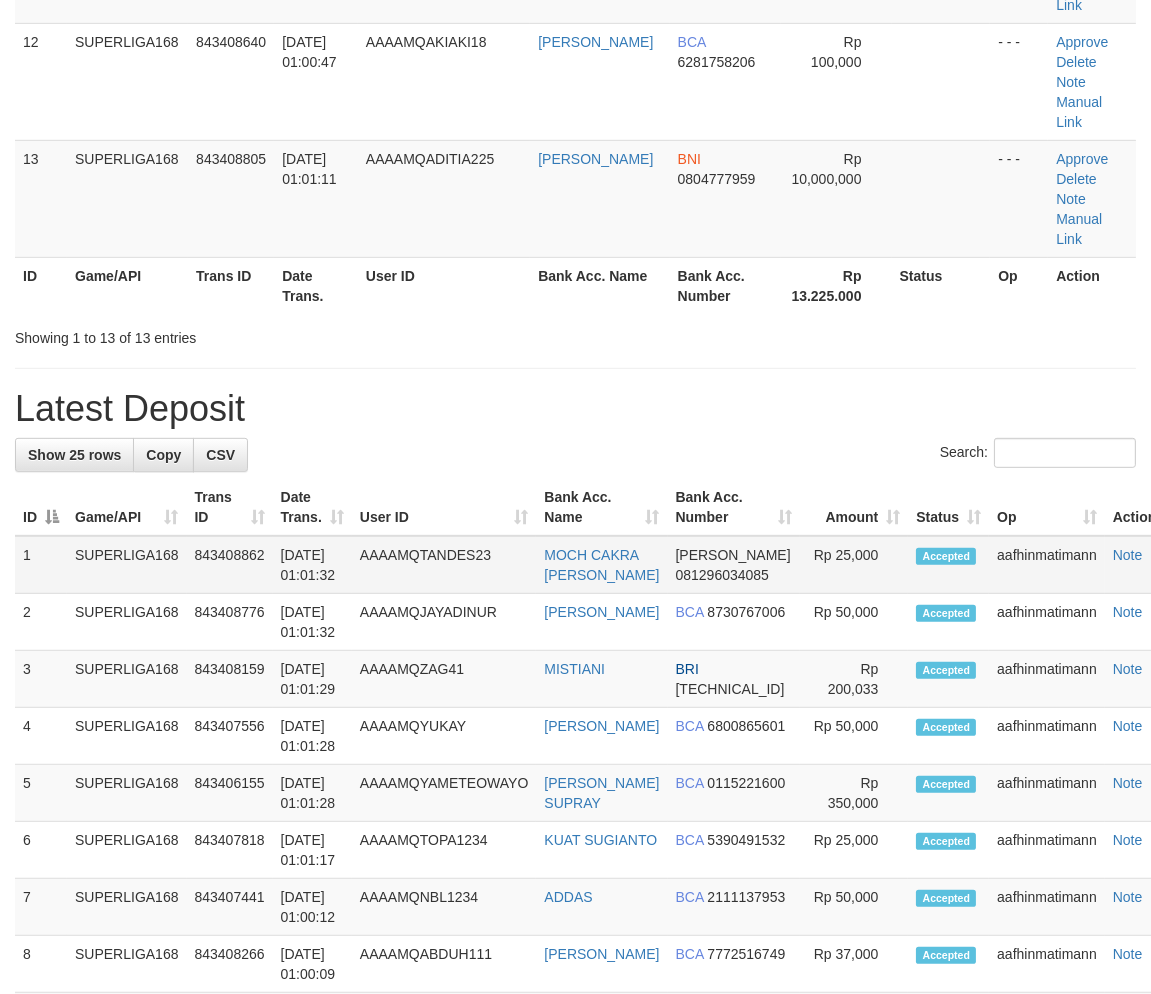 scroll, scrollTop: 1466, scrollLeft: 0, axis: vertical 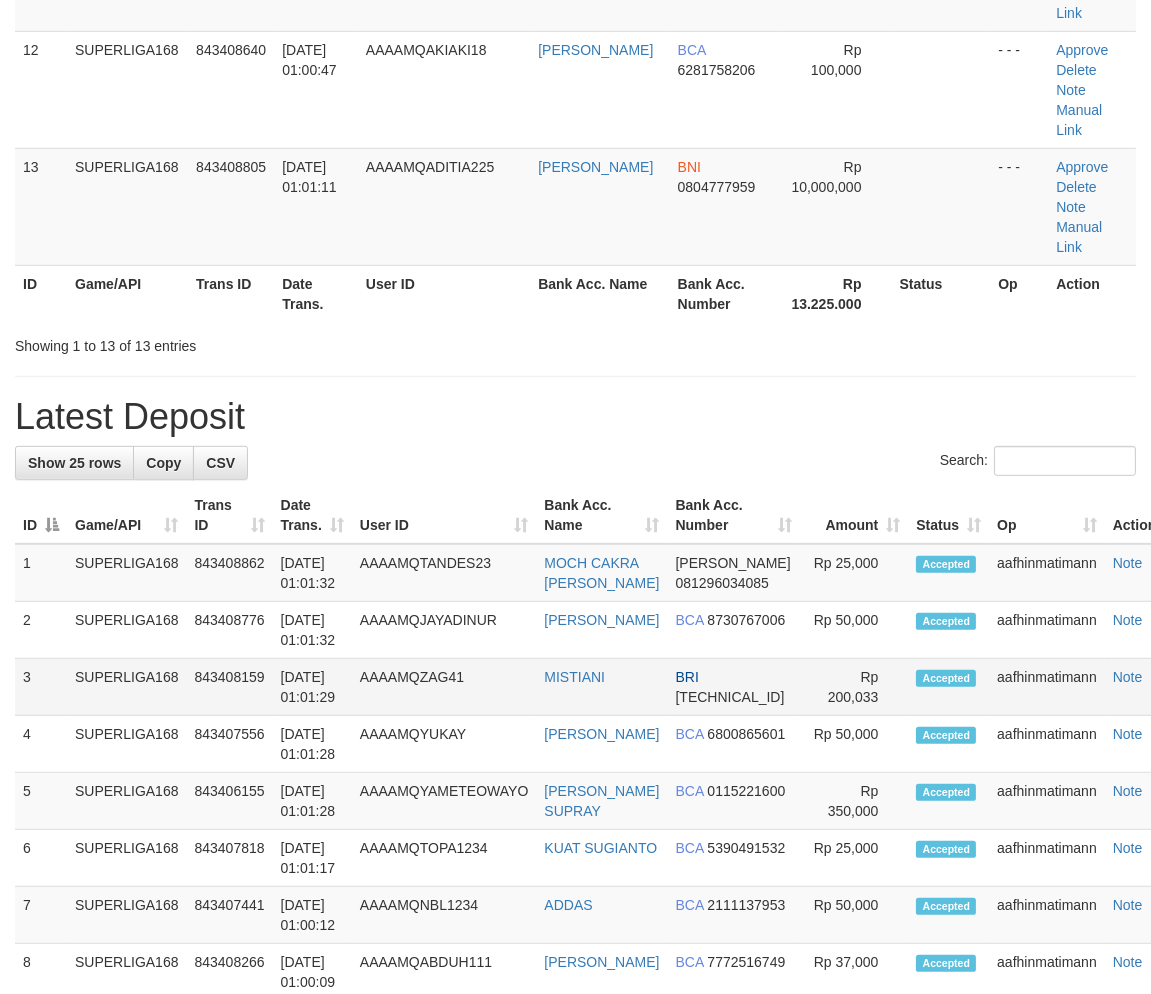 click on "843408159" at bounding box center (230, 687) 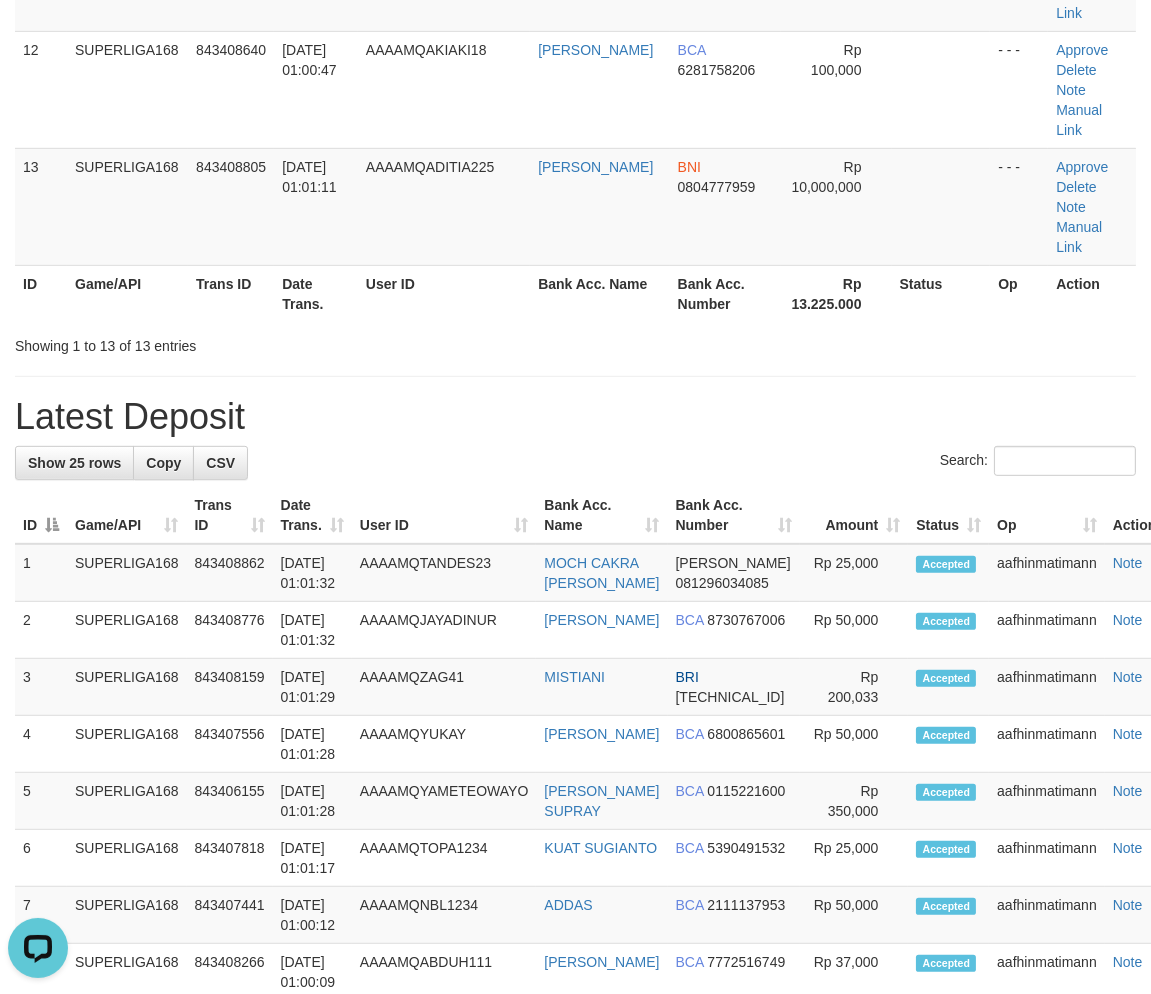 scroll, scrollTop: 0, scrollLeft: 0, axis: both 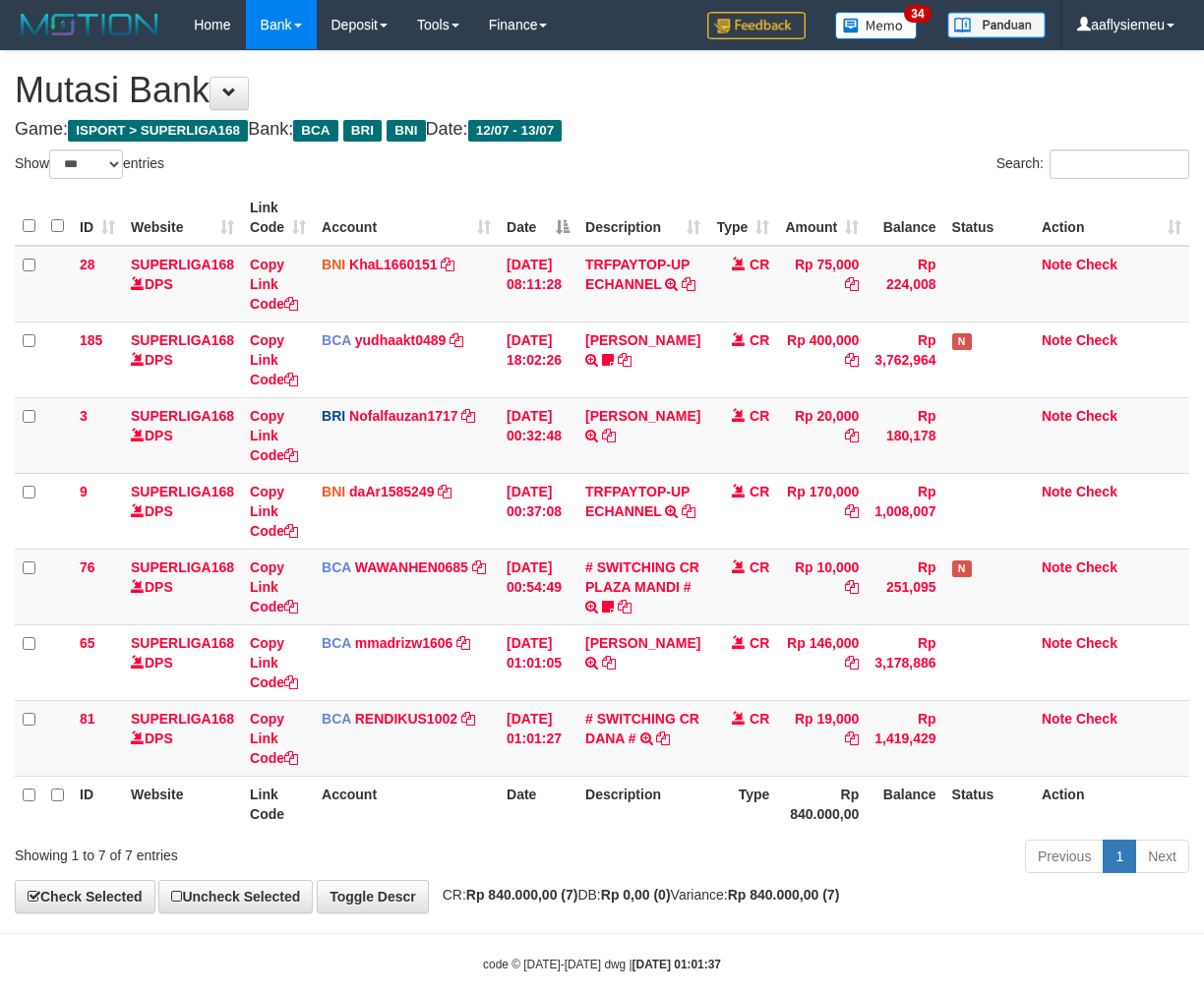select on "***" 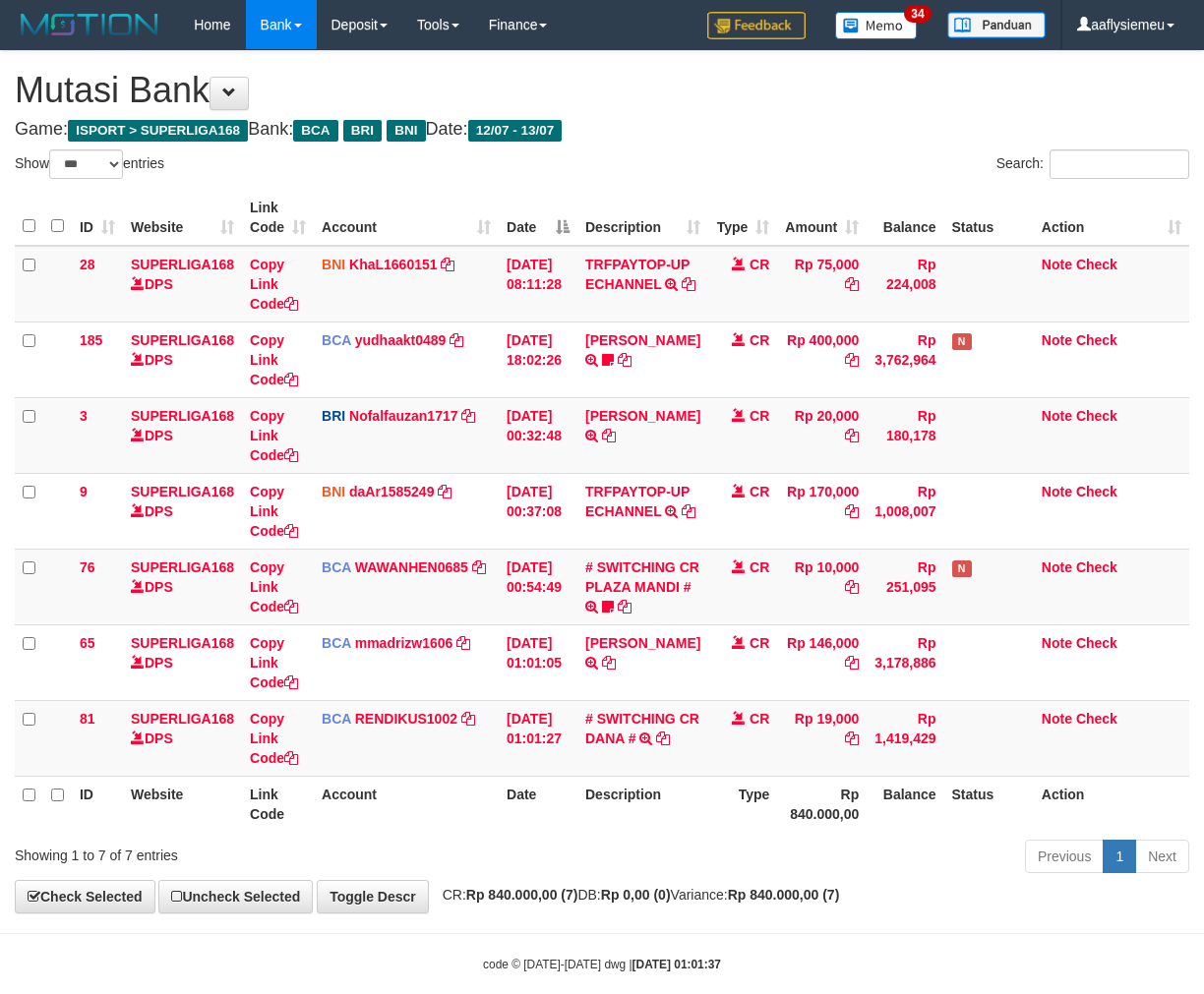 scroll, scrollTop: 88, scrollLeft: 0, axis: vertical 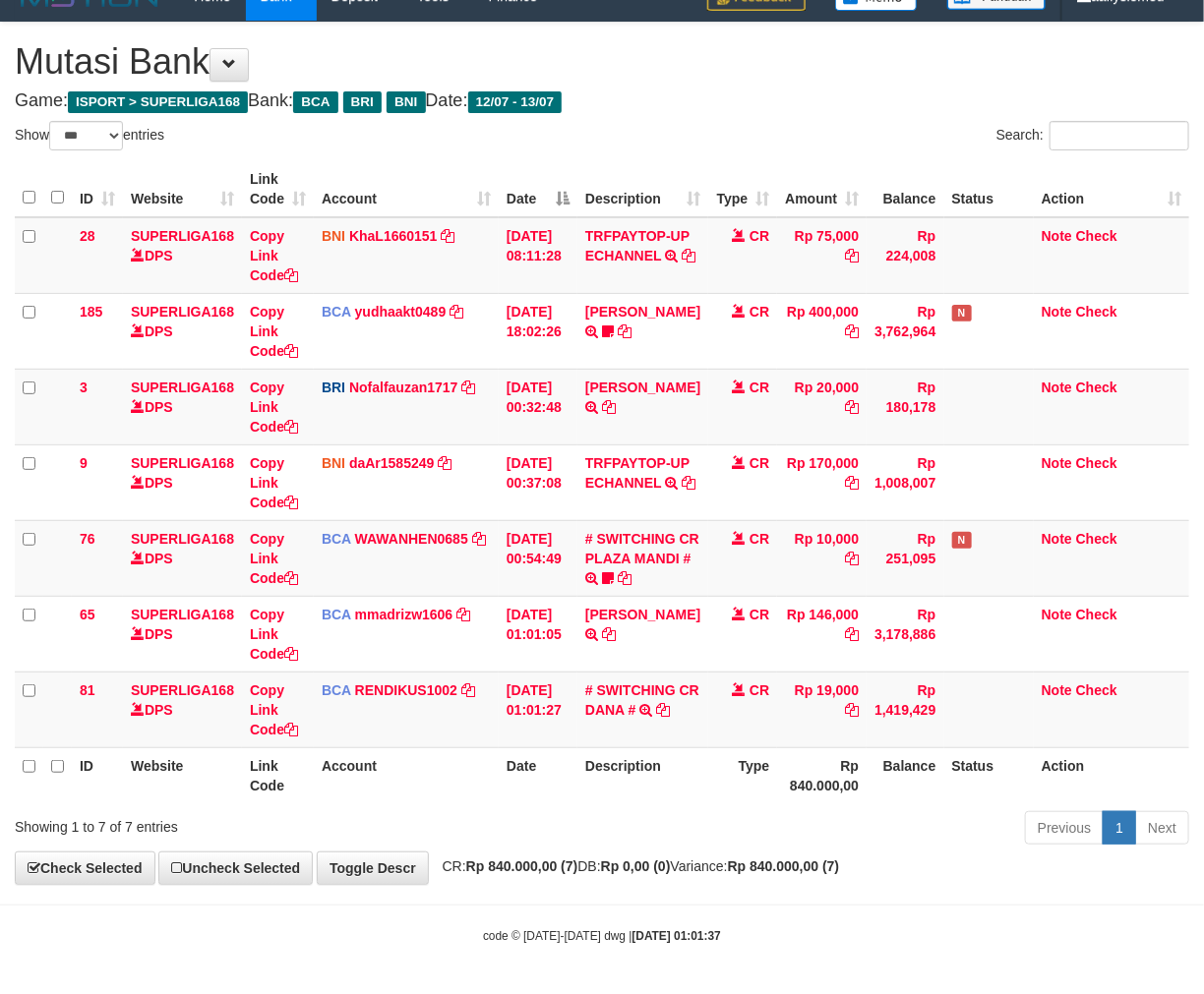 click on "Rp 0,00 (0)" at bounding box center (635, 866) 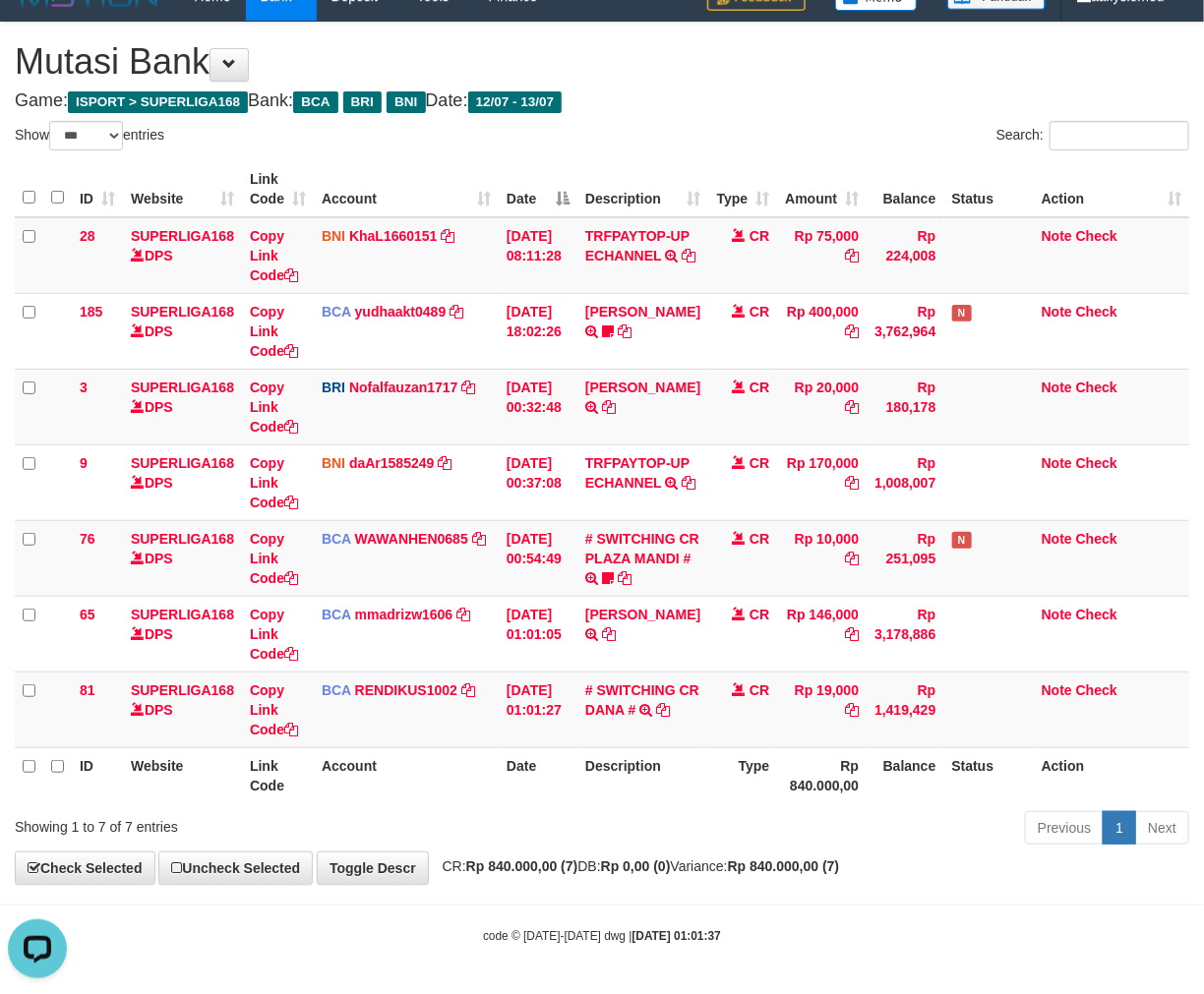 scroll, scrollTop: 0, scrollLeft: 0, axis: both 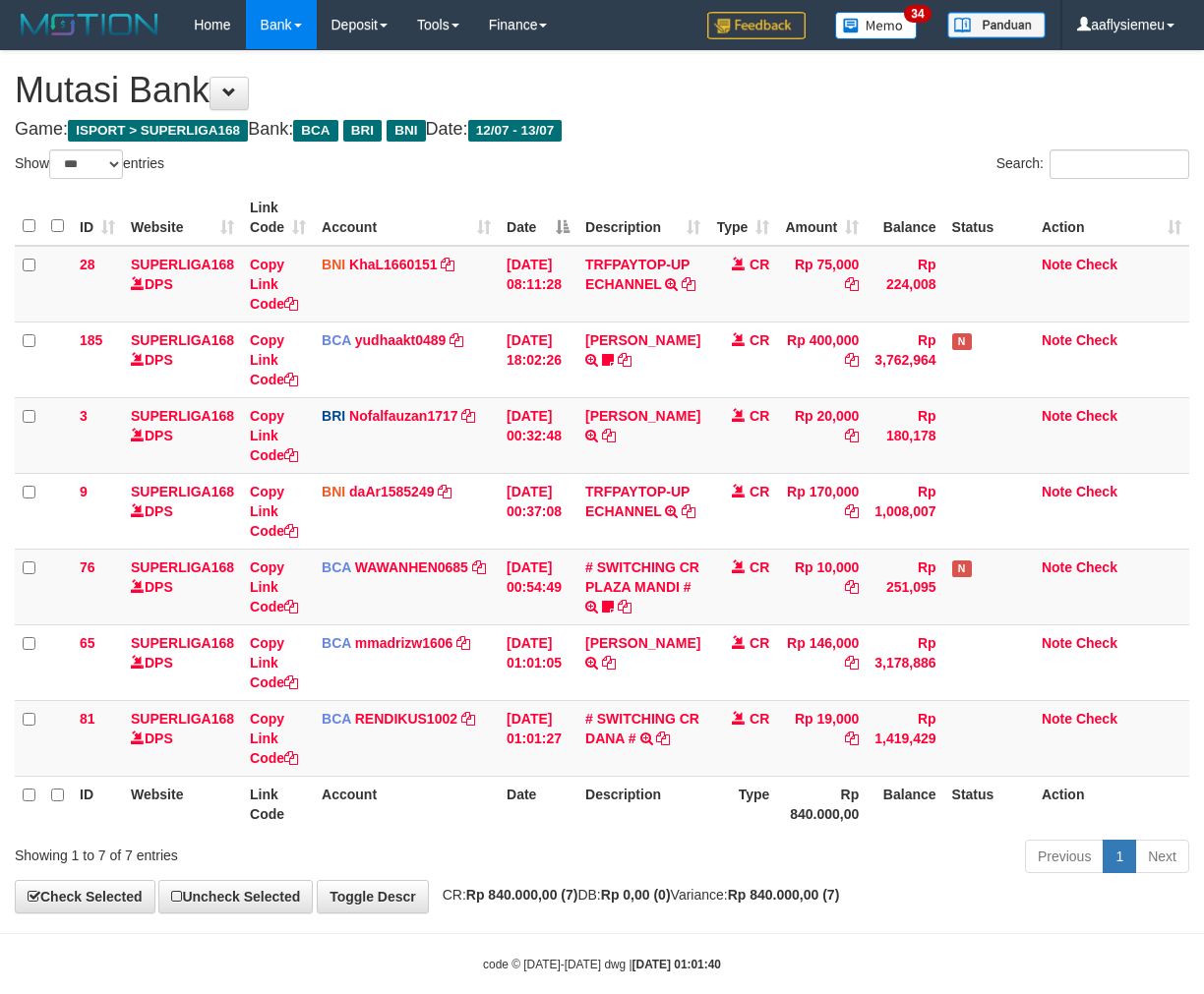 select on "***" 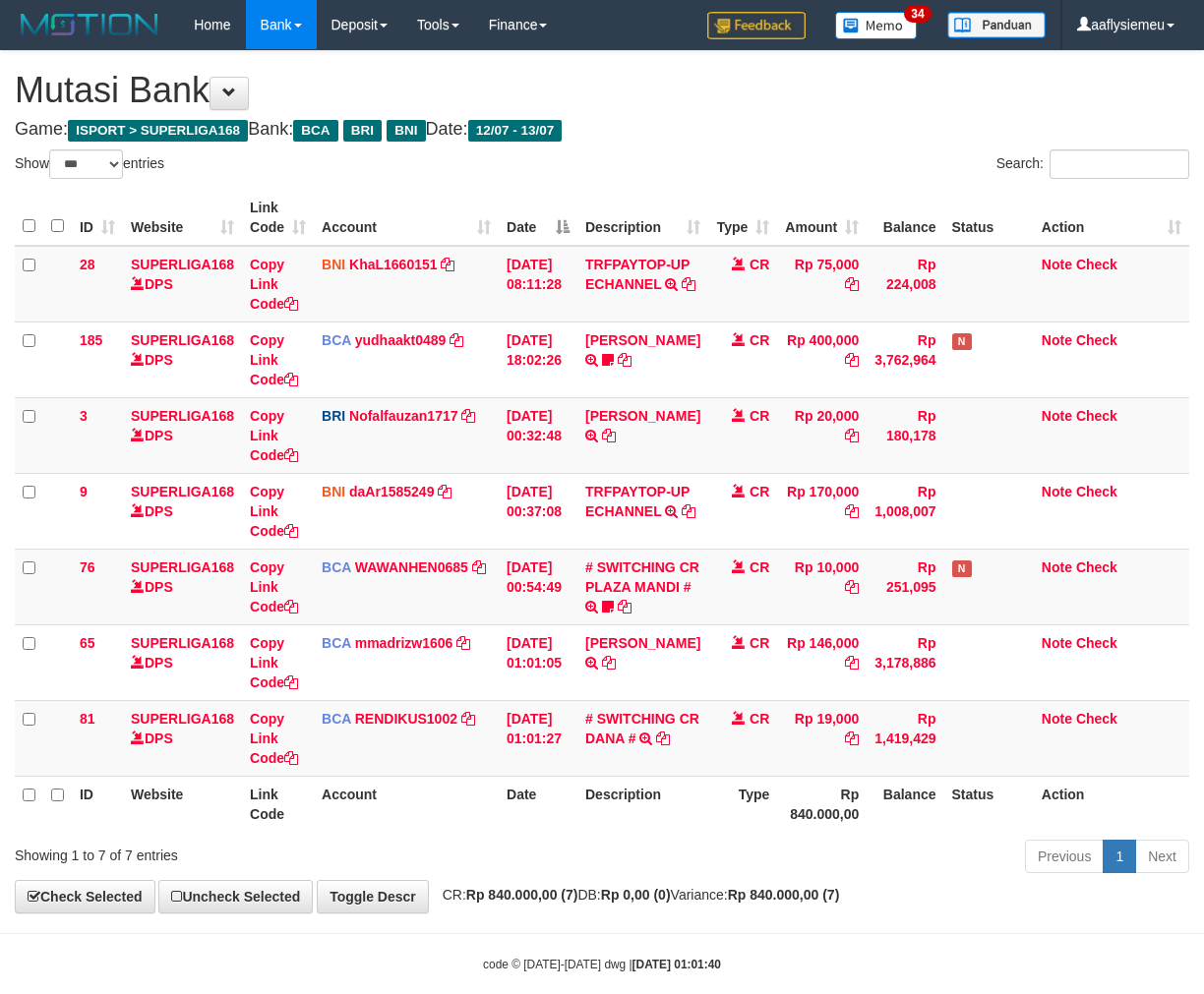 scroll, scrollTop: 88, scrollLeft: 0, axis: vertical 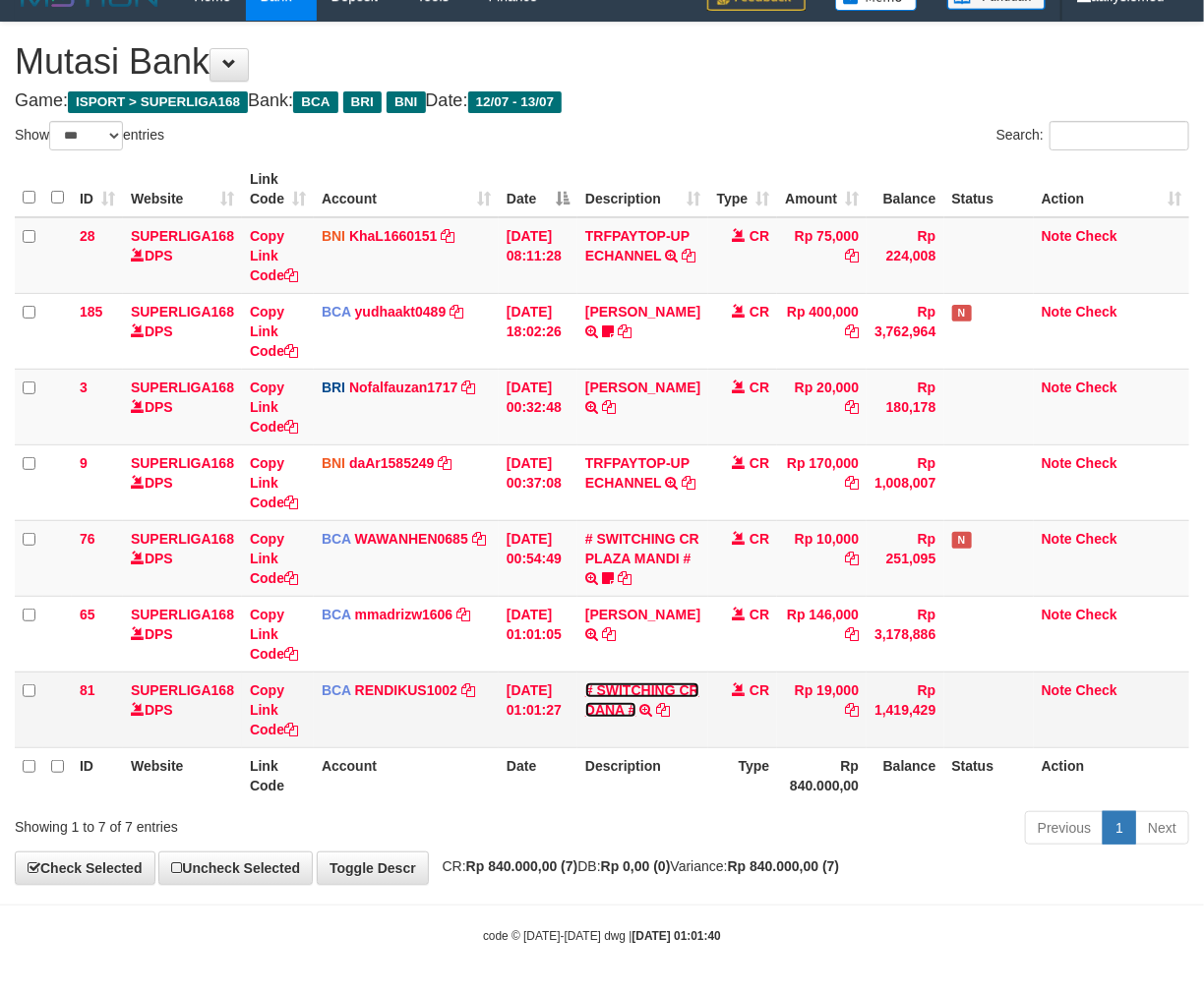 click on "# SWITCHING CR DANA #" at bounding box center (642, 700) 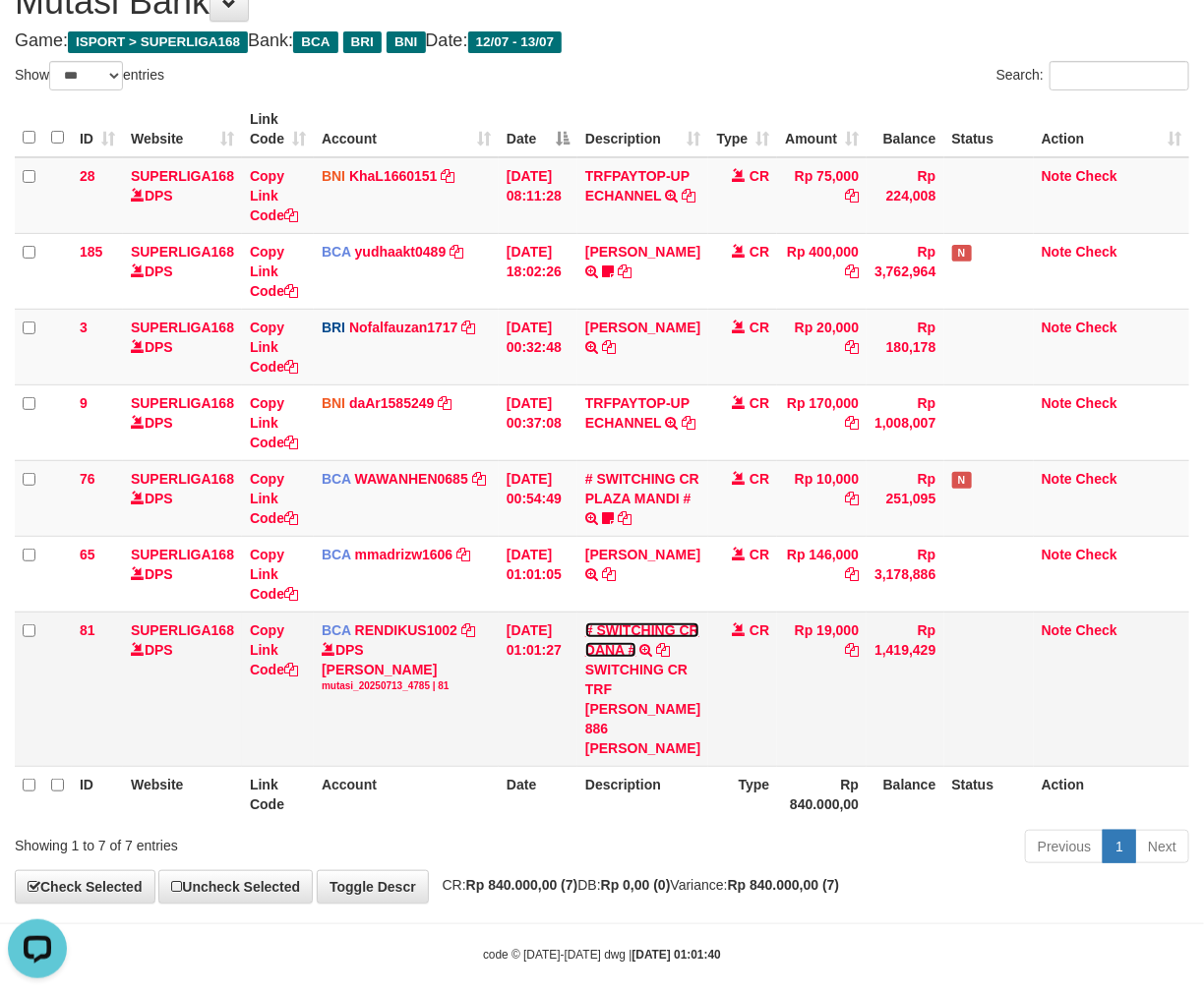 scroll, scrollTop: 0, scrollLeft: 0, axis: both 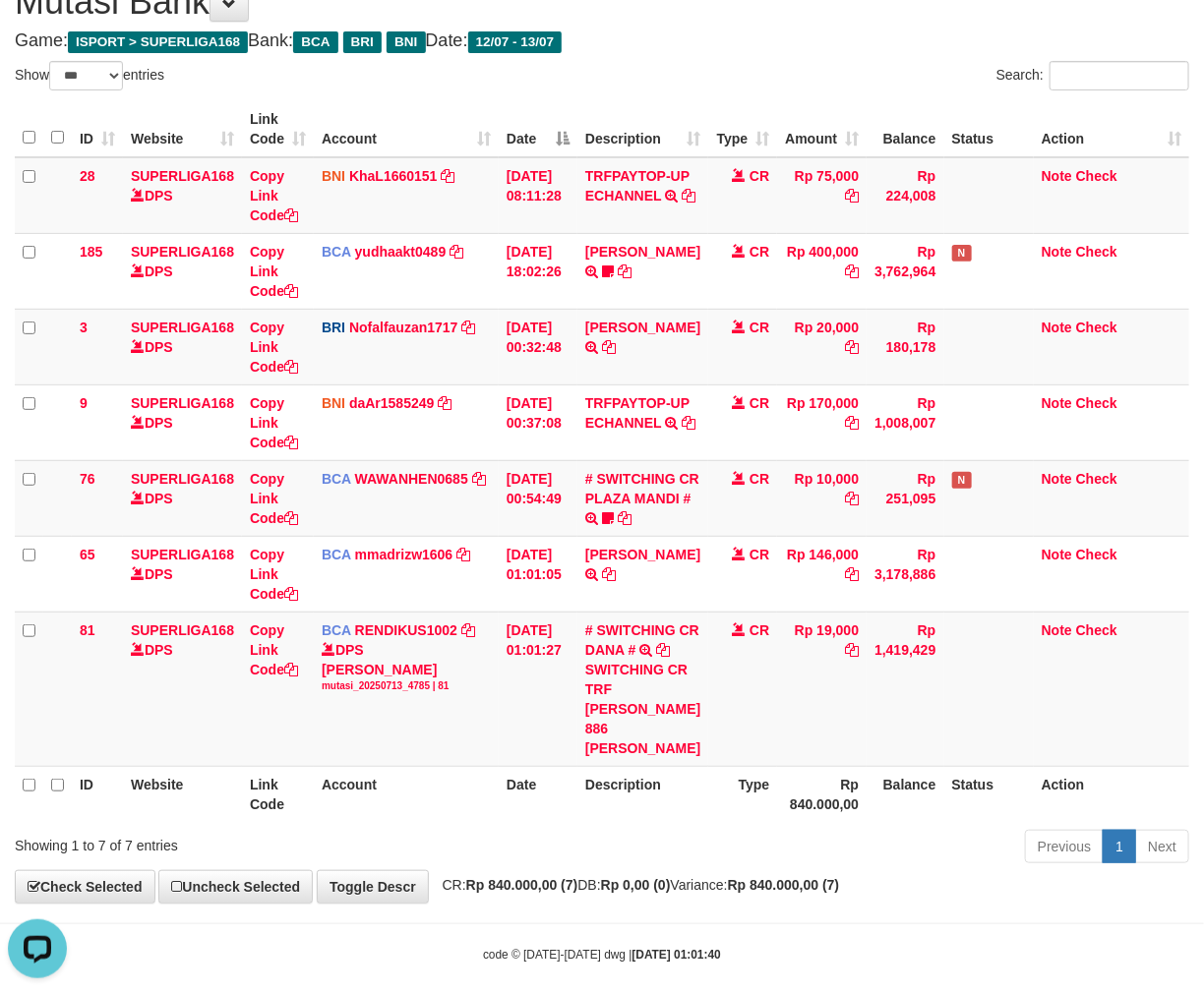 click on "Balance" at bounding box center [905, 793] 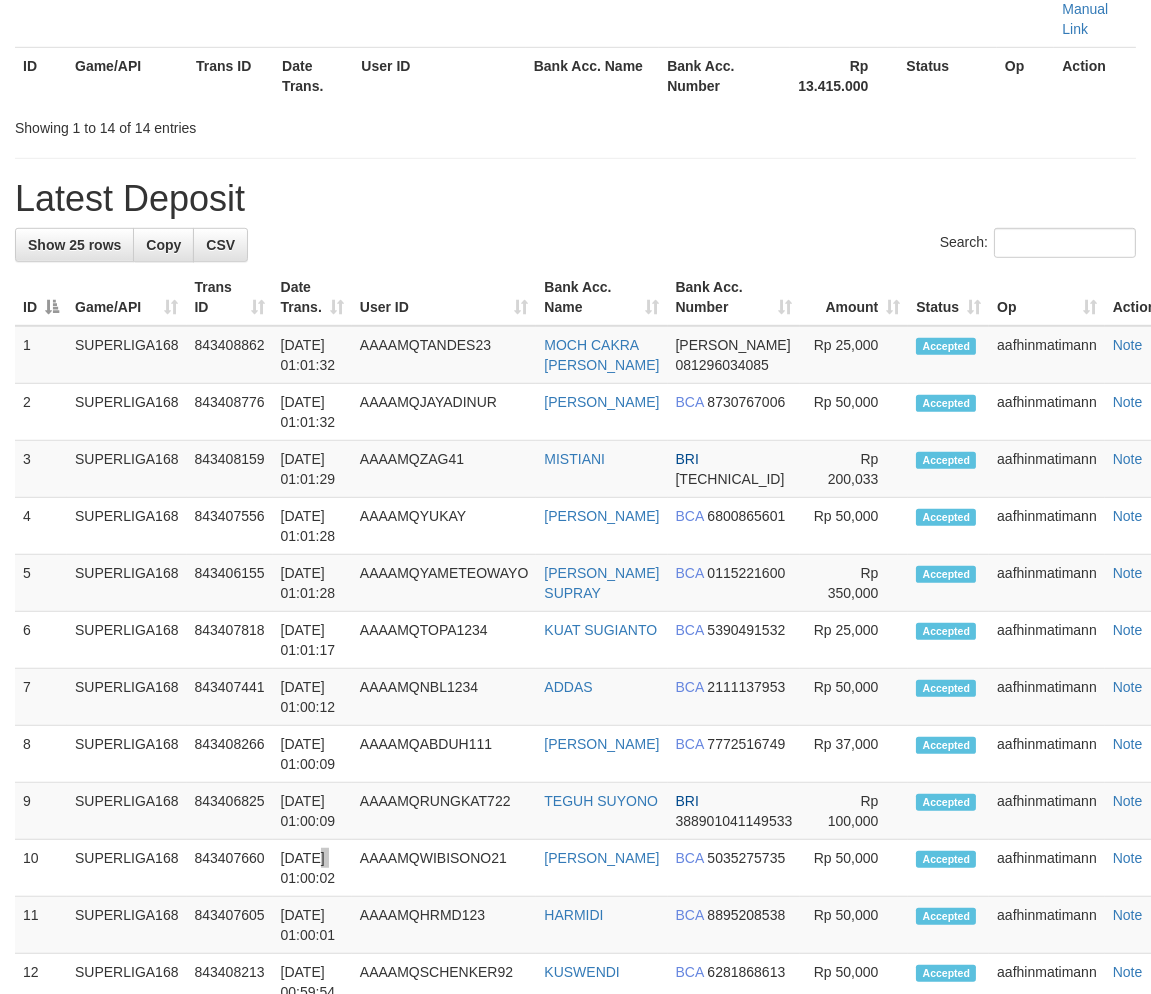 scroll, scrollTop: 1466, scrollLeft: 0, axis: vertical 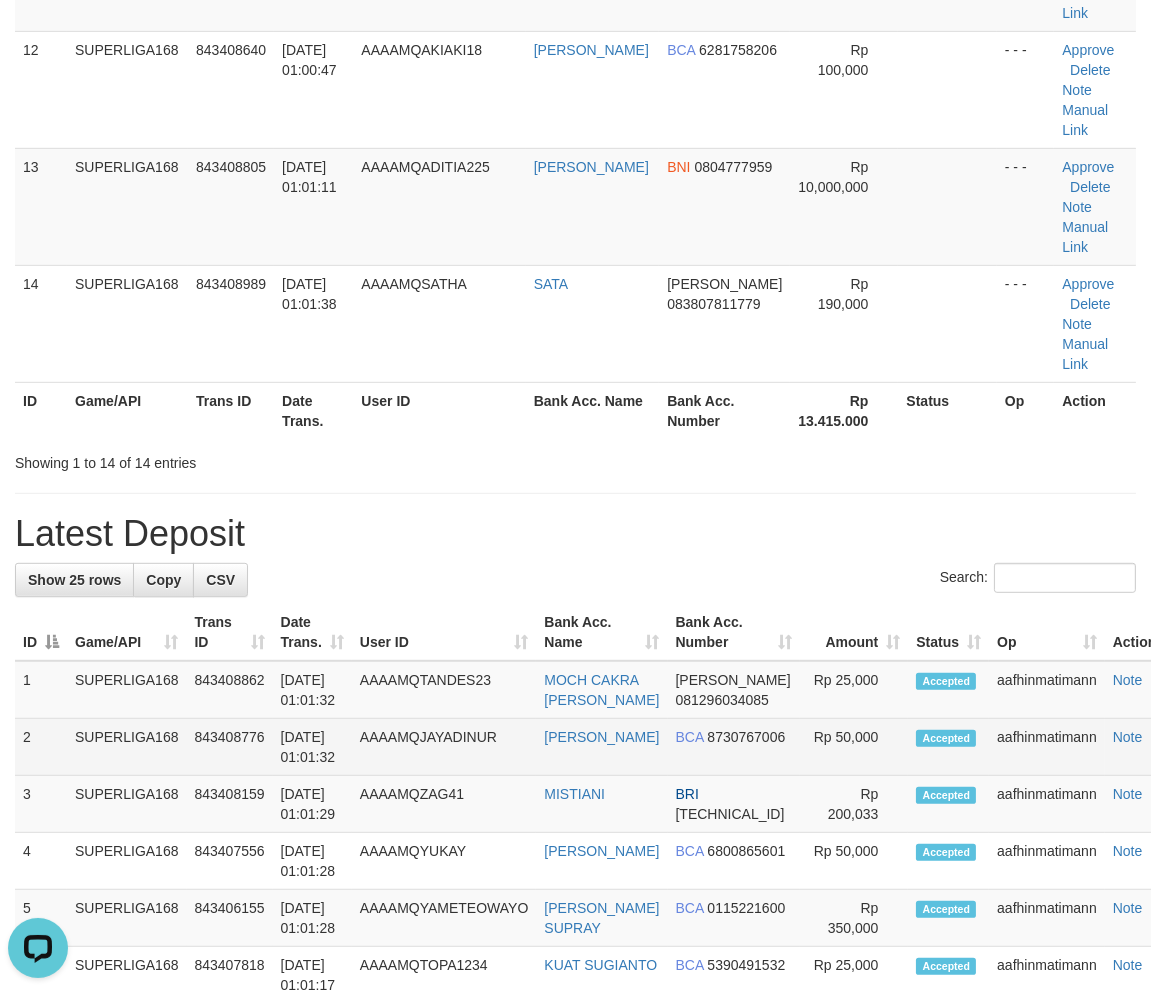 drag, startPoint x: 185, startPoint y: 734, endPoint x: 36, endPoint y: 765, distance: 152.19067 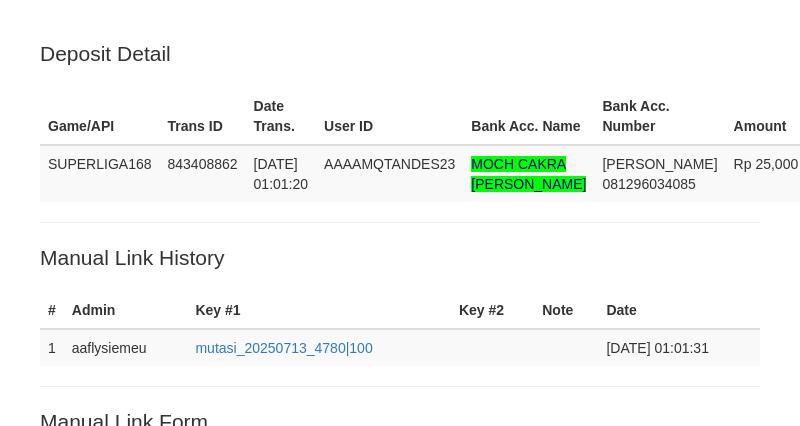 scroll, scrollTop: 571, scrollLeft: 0, axis: vertical 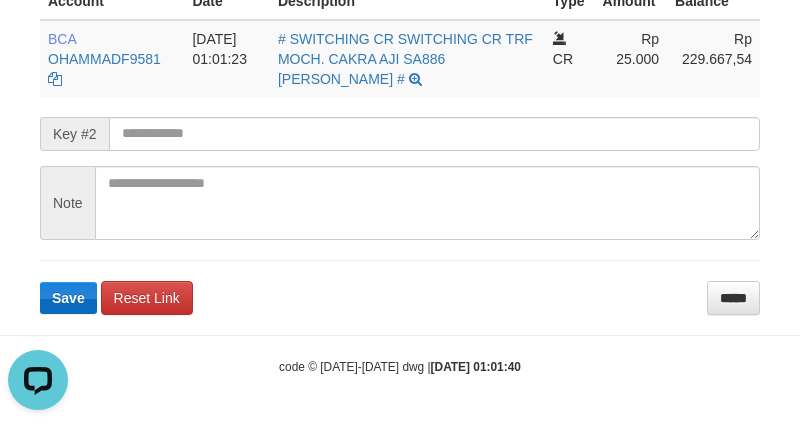 click on "**********" at bounding box center [400, 99] 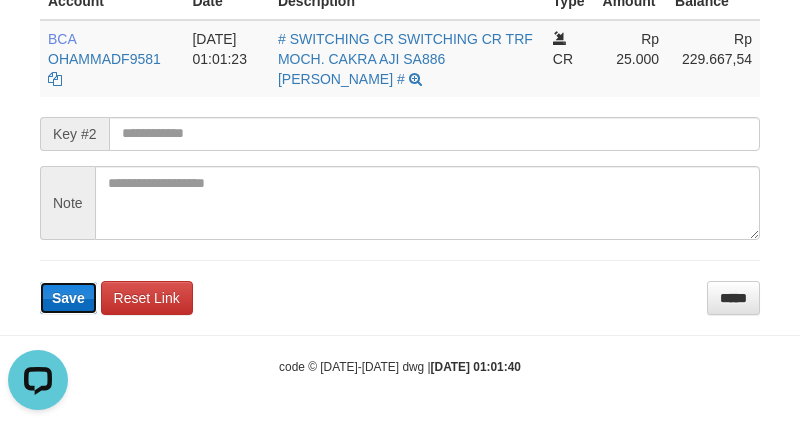type 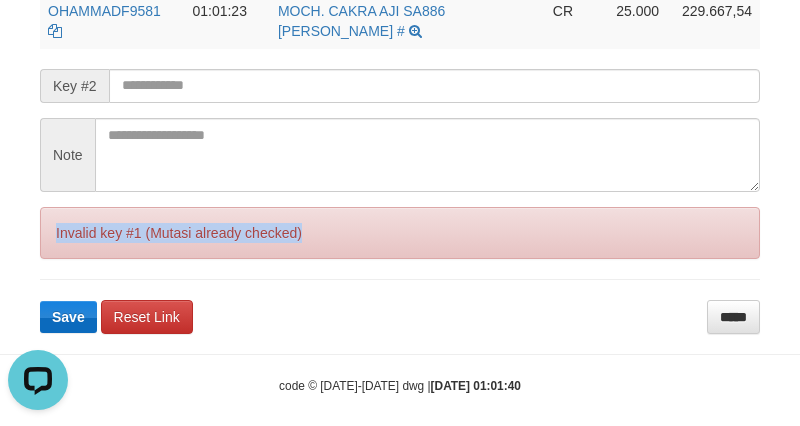 click on "Invalid key #1 (Mutasi already checked)" at bounding box center [400, 233] 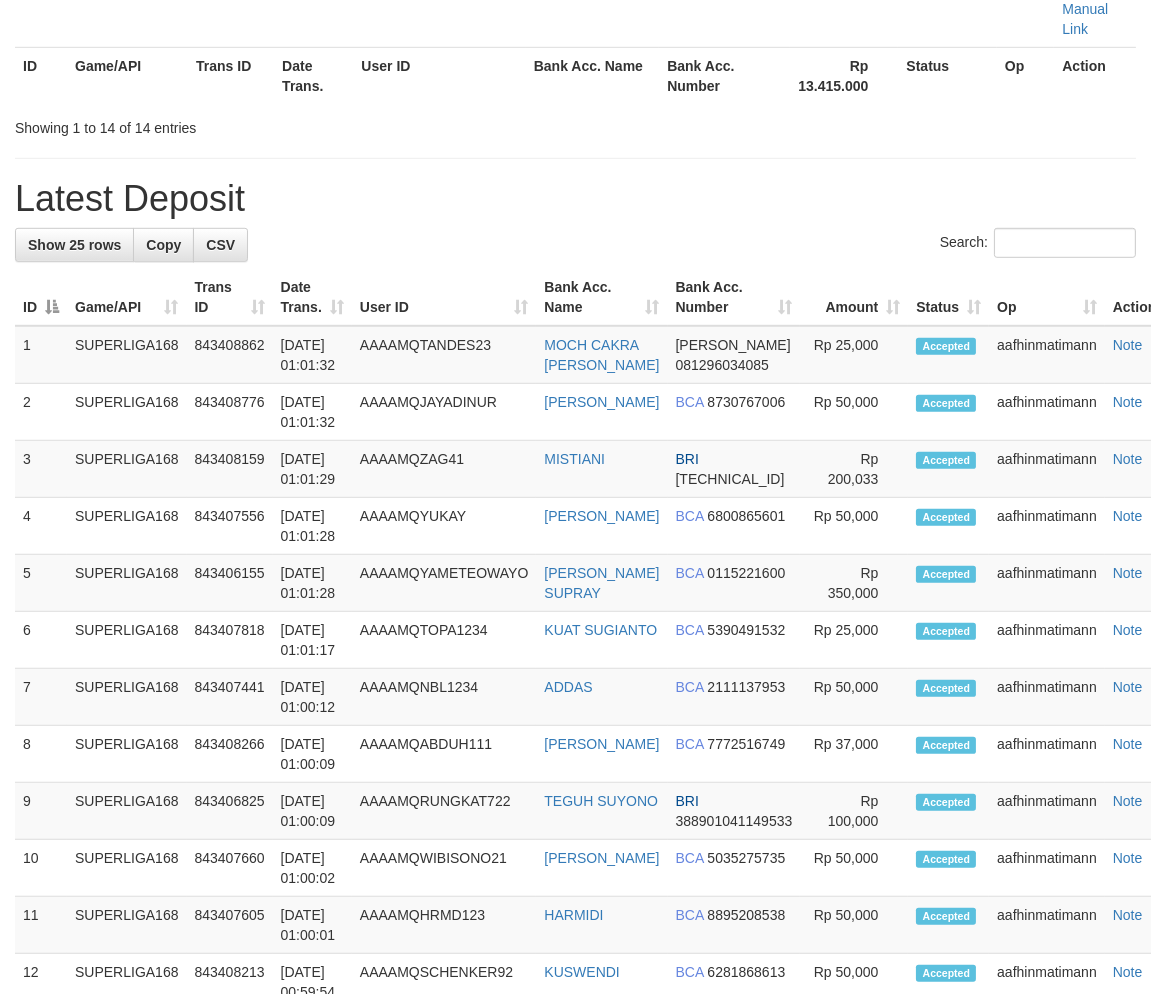 scroll, scrollTop: 1466, scrollLeft: 0, axis: vertical 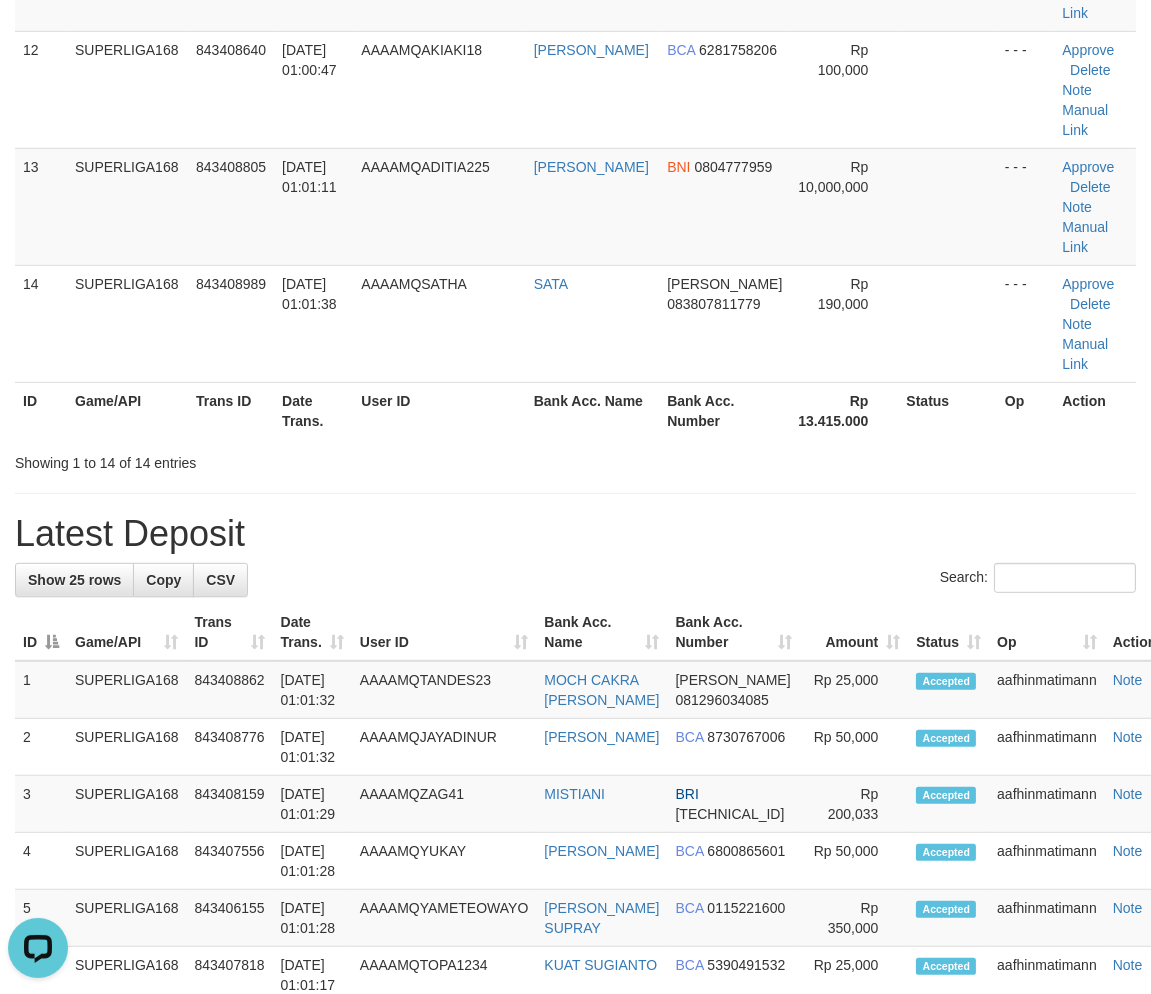 drag, startPoint x: 454, startPoint y: 466, endPoint x: 450, endPoint y: 516, distance: 50.159744 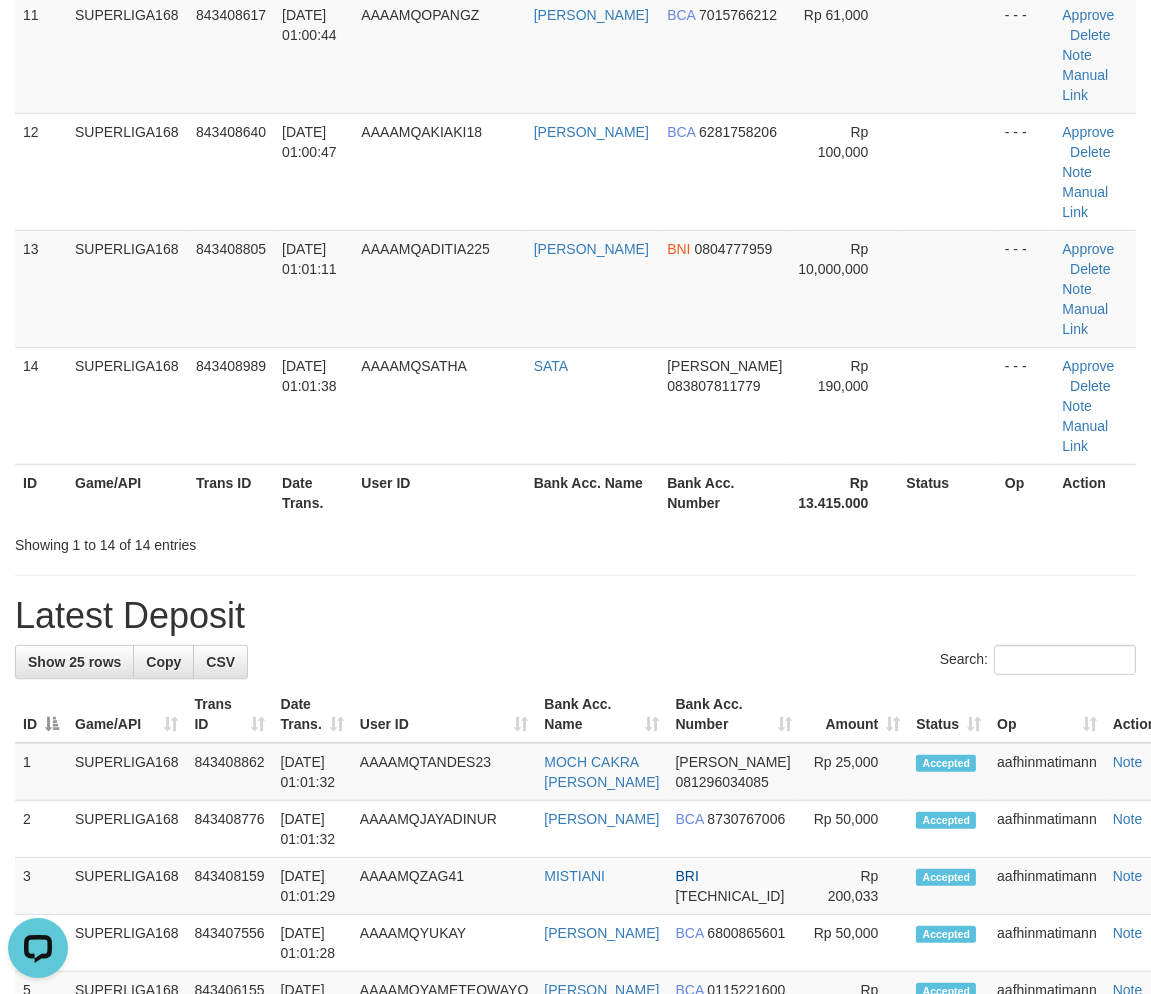 scroll, scrollTop: 1244, scrollLeft: 0, axis: vertical 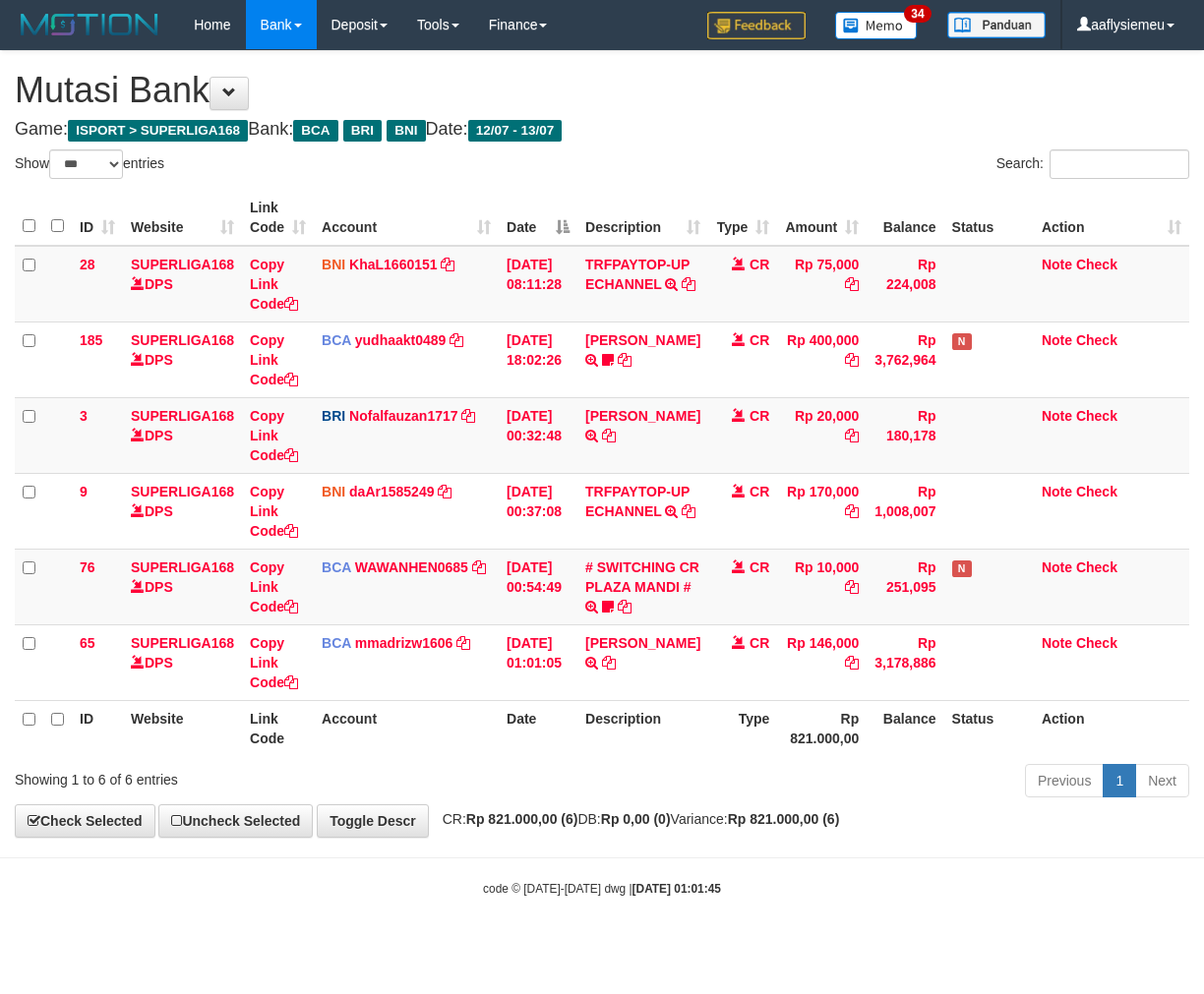 select on "***" 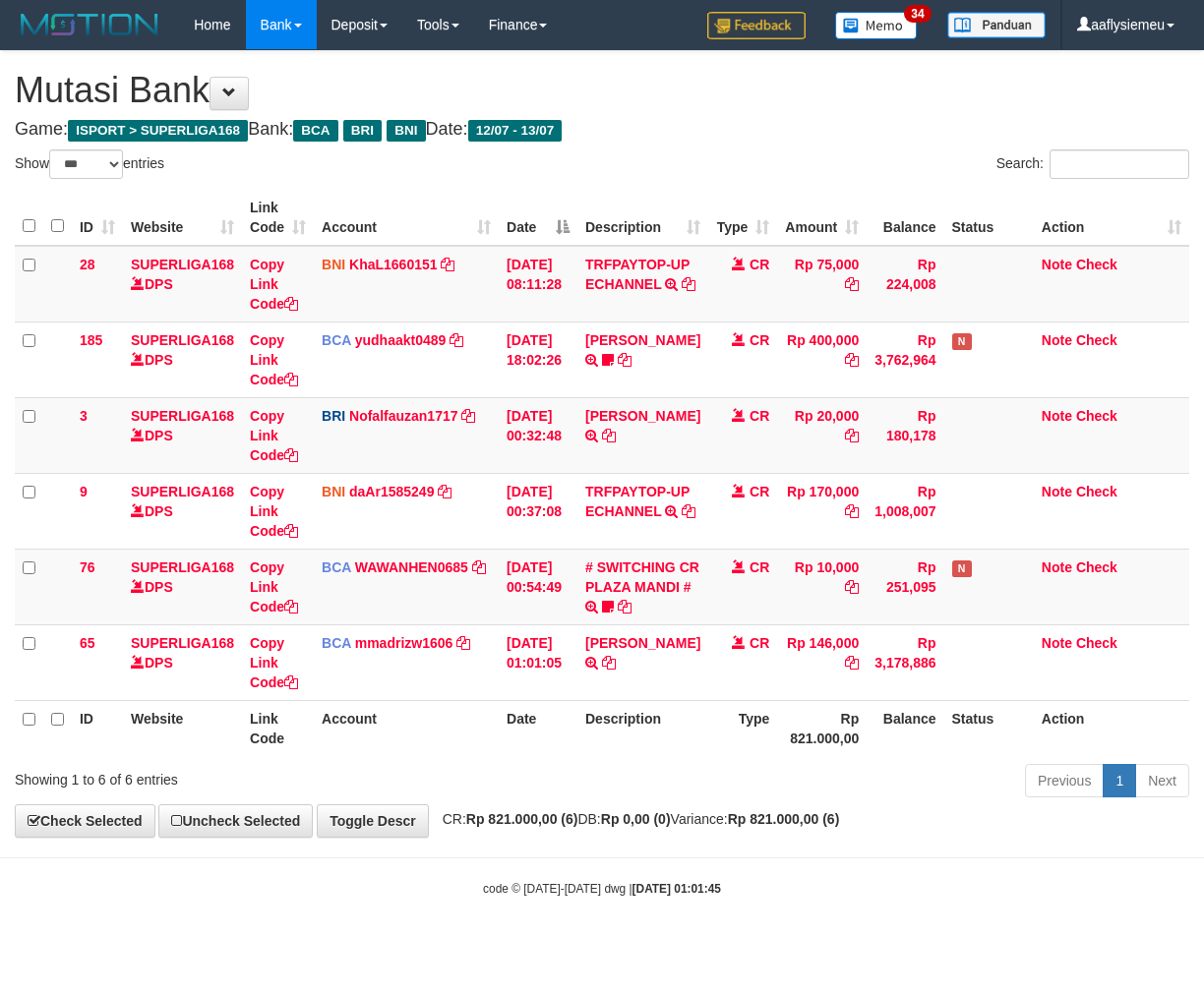 scroll, scrollTop: 0, scrollLeft: 0, axis: both 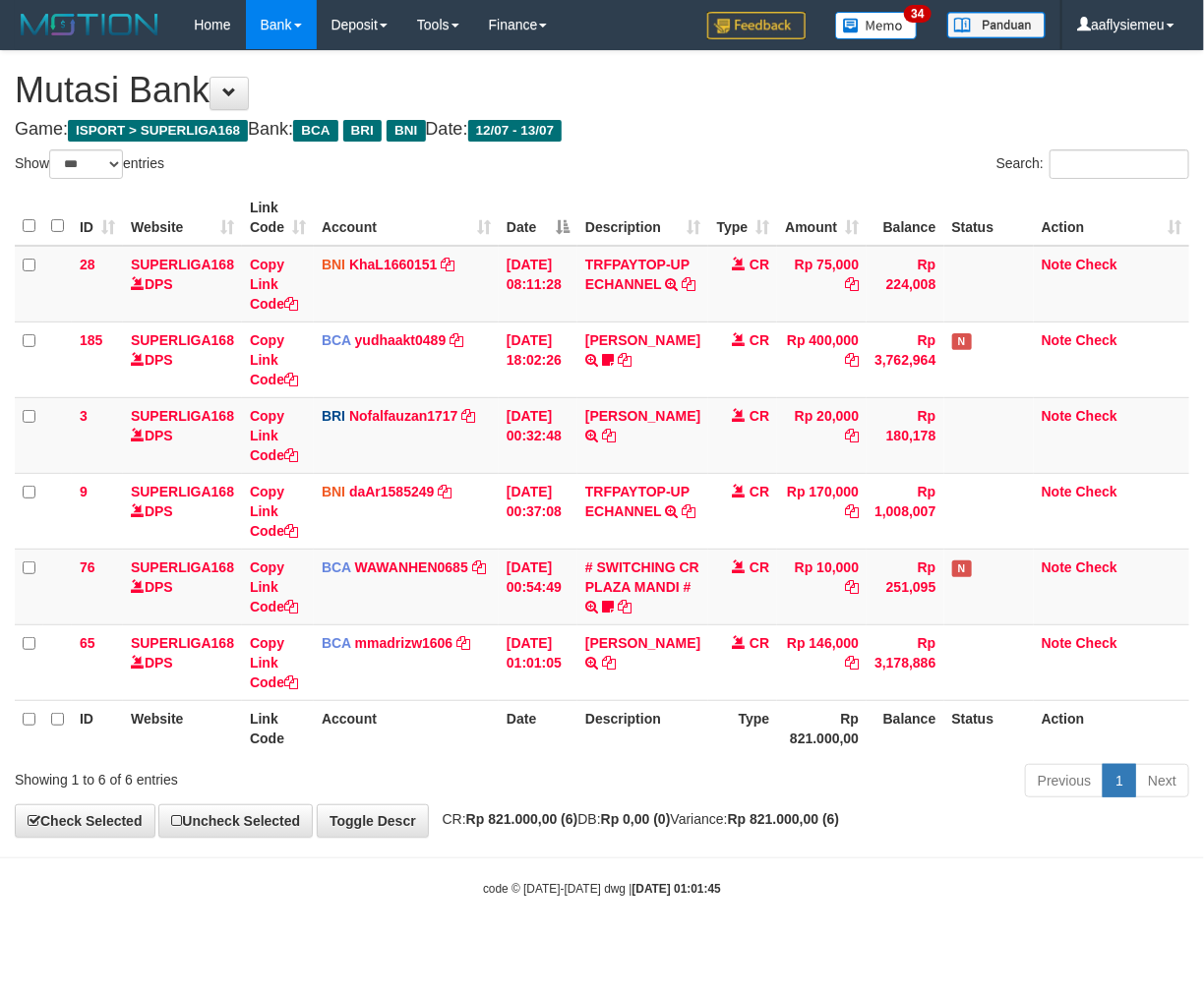 drag, startPoint x: 856, startPoint y: 846, endPoint x: 1217, endPoint y: 712, distance: 385.06753 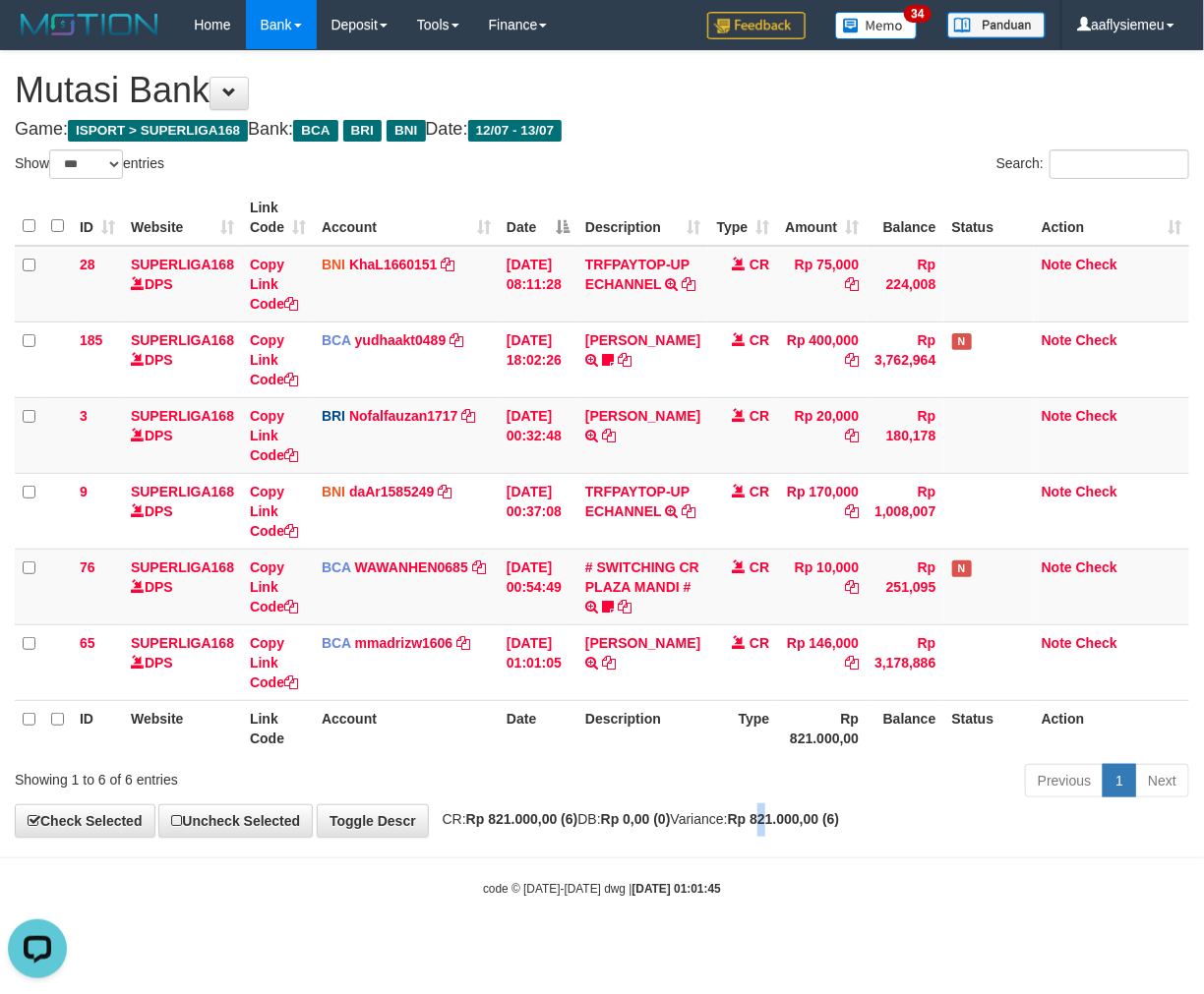 scroll, scrollTop: 0, scrollLeft: 0, axis: both 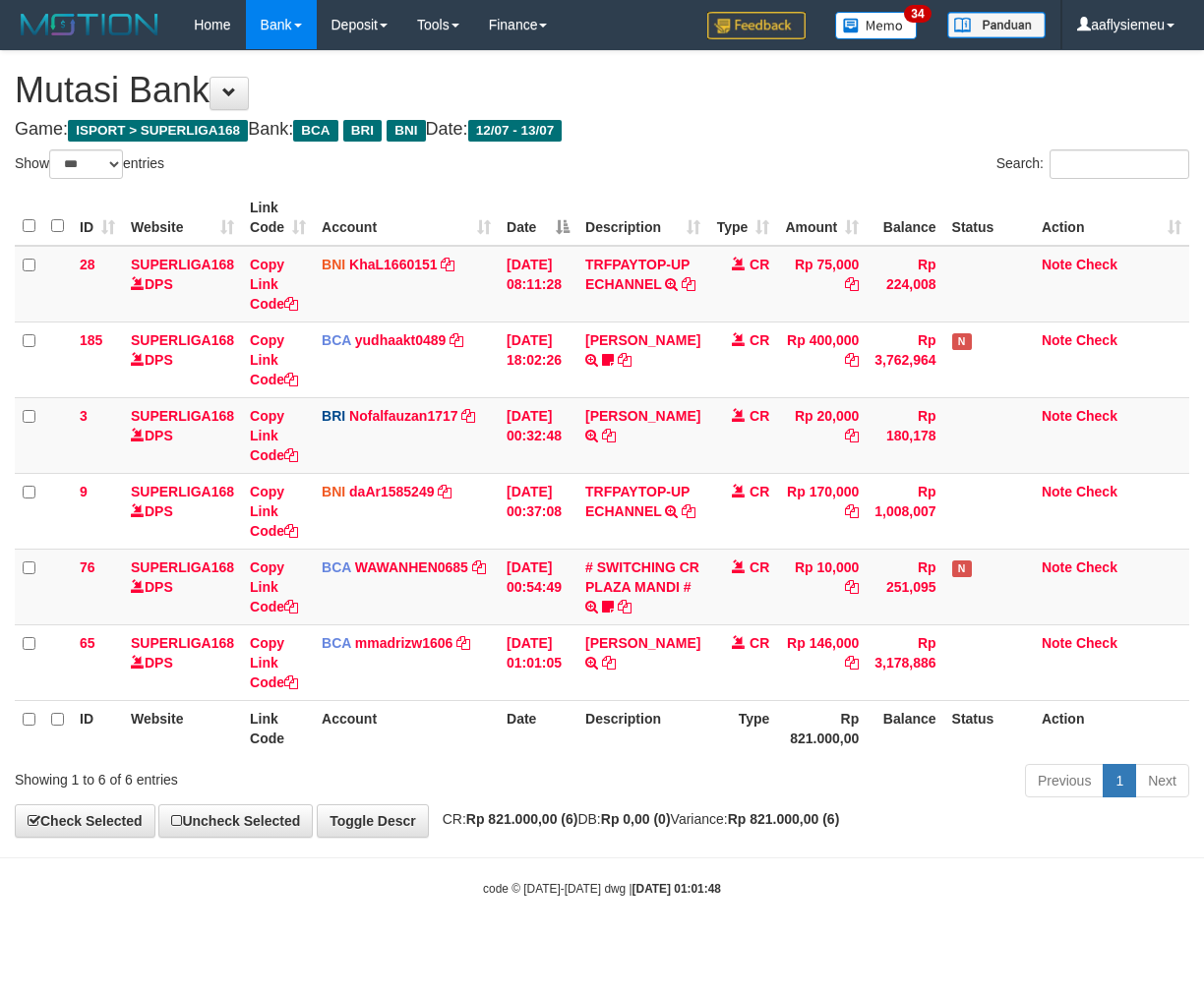 select on "***" 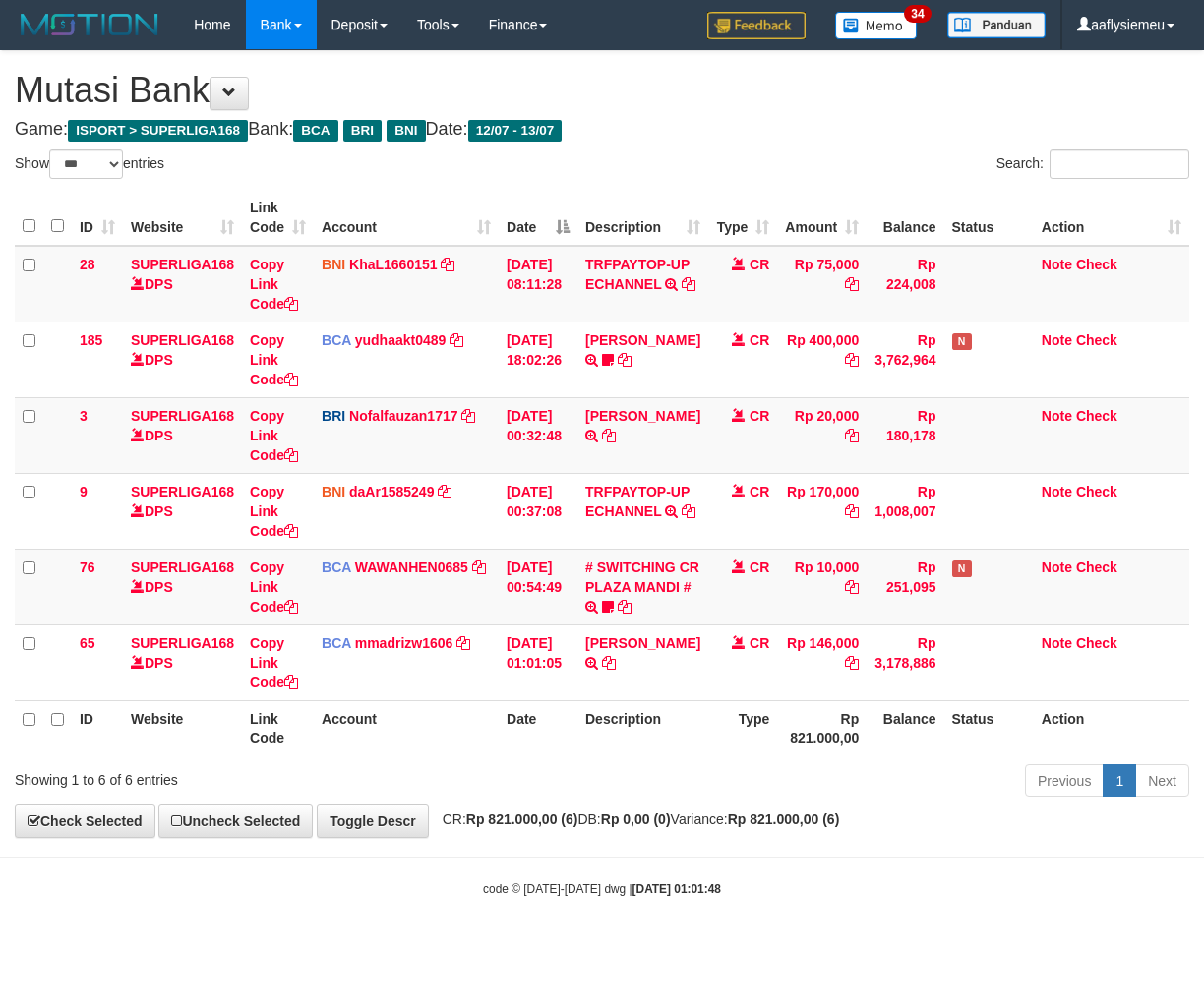scroll, scrollTop: 13, scrollLeft: 0, axis: vertical 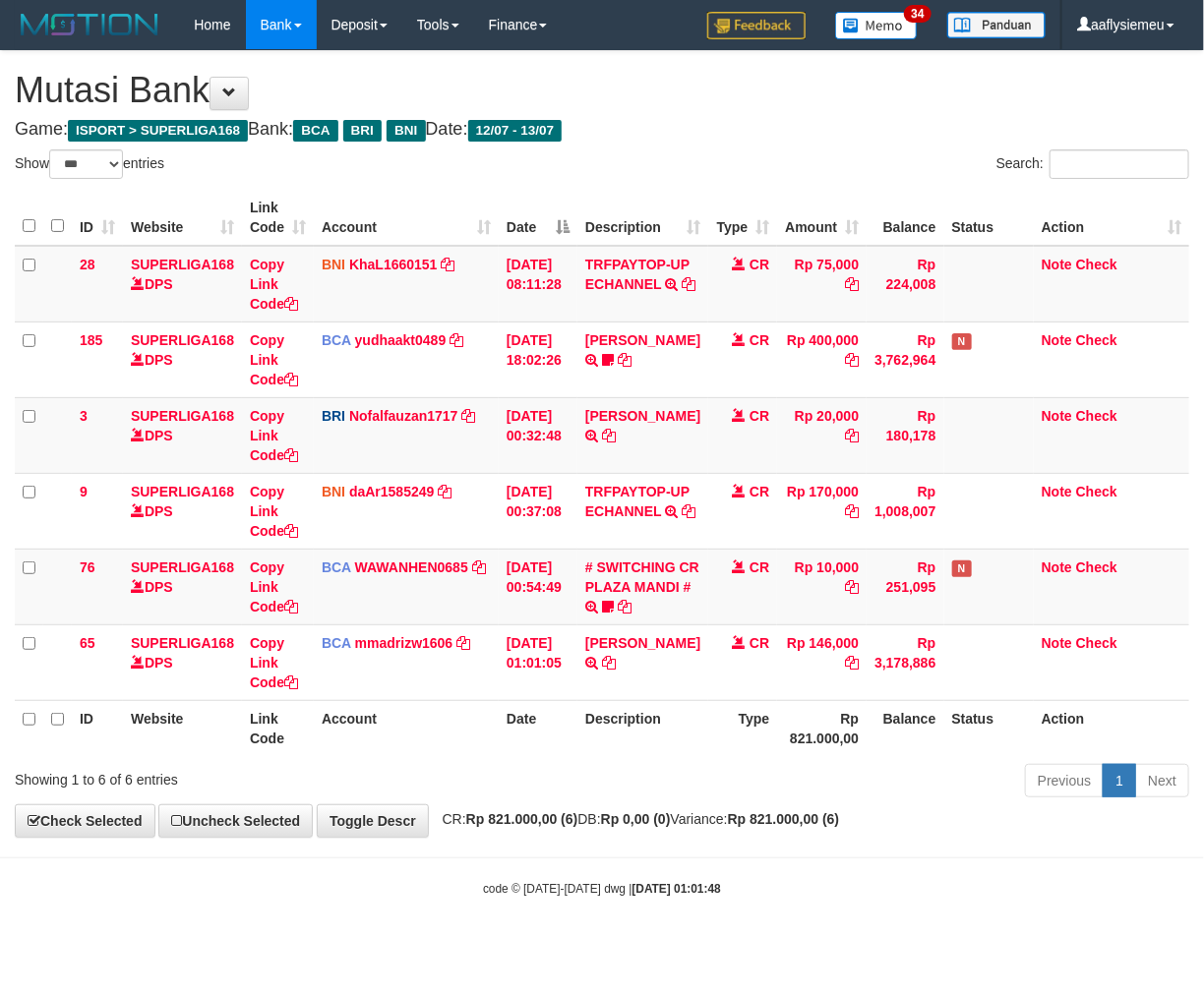 click on "Description" at bounding box center (642, 728) 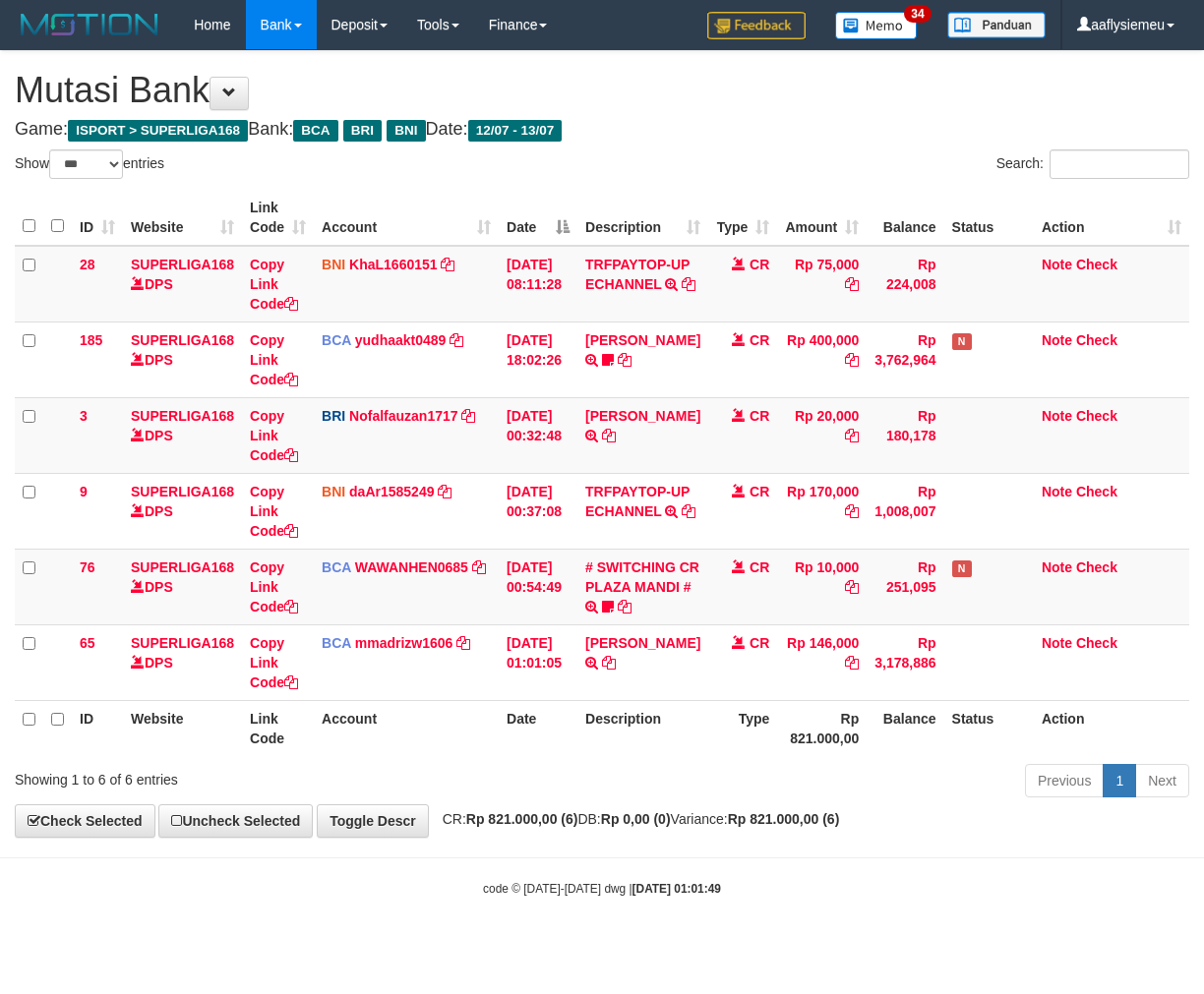 select on "***" 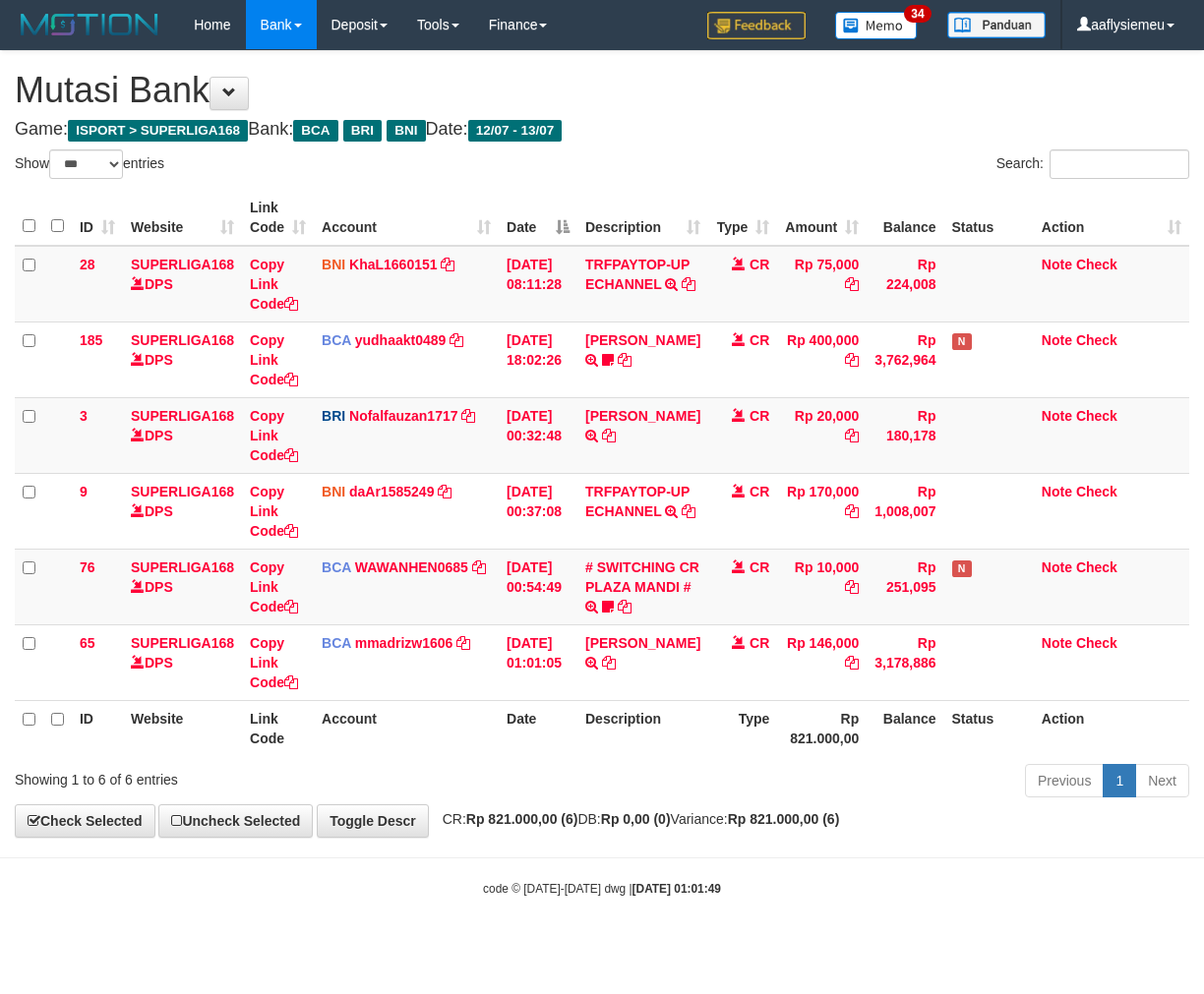 scroll, scrollTop: 13, scrollLeft: 0, axis: vertical 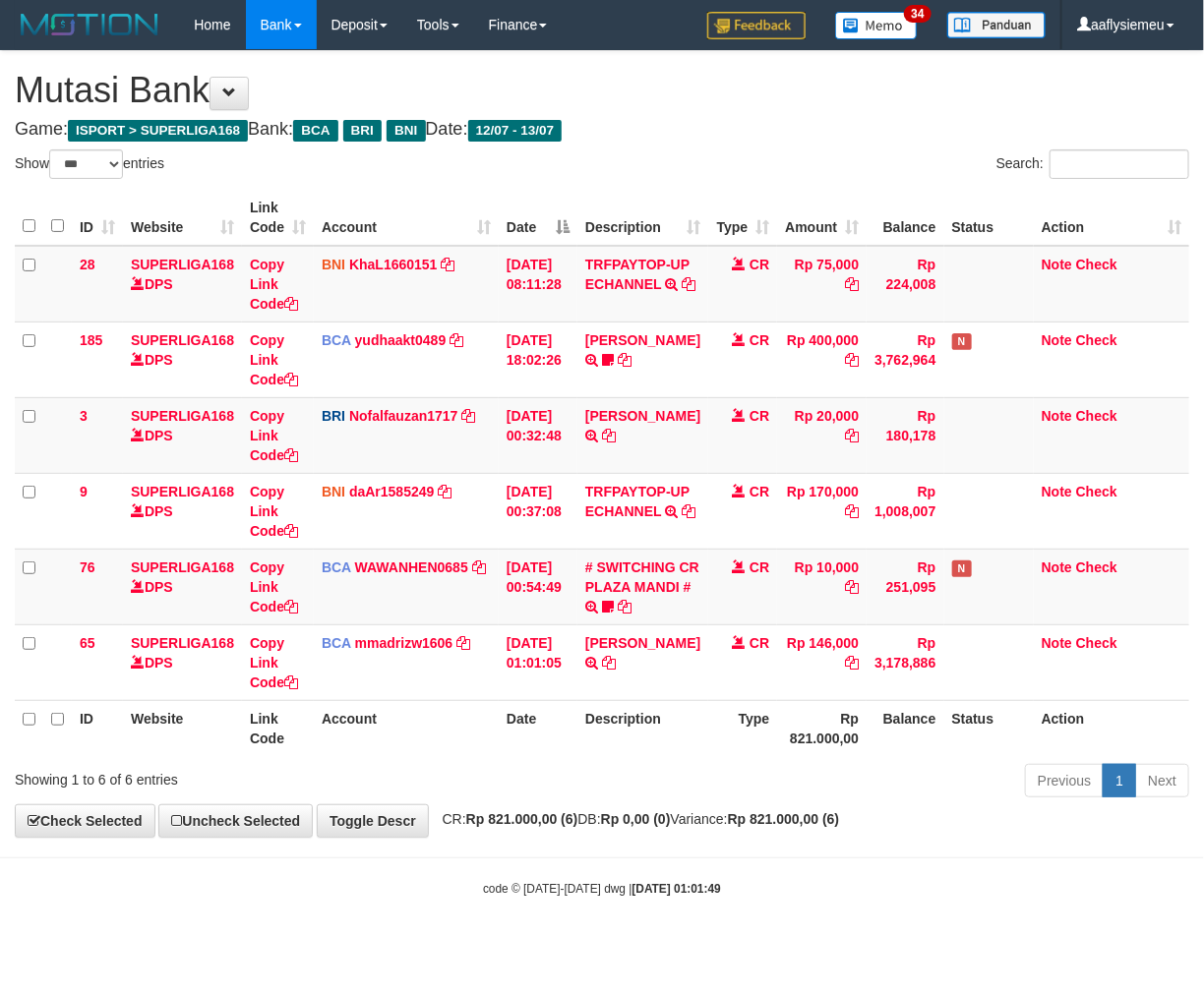 click on "Type" at bounding box center [743, 728] 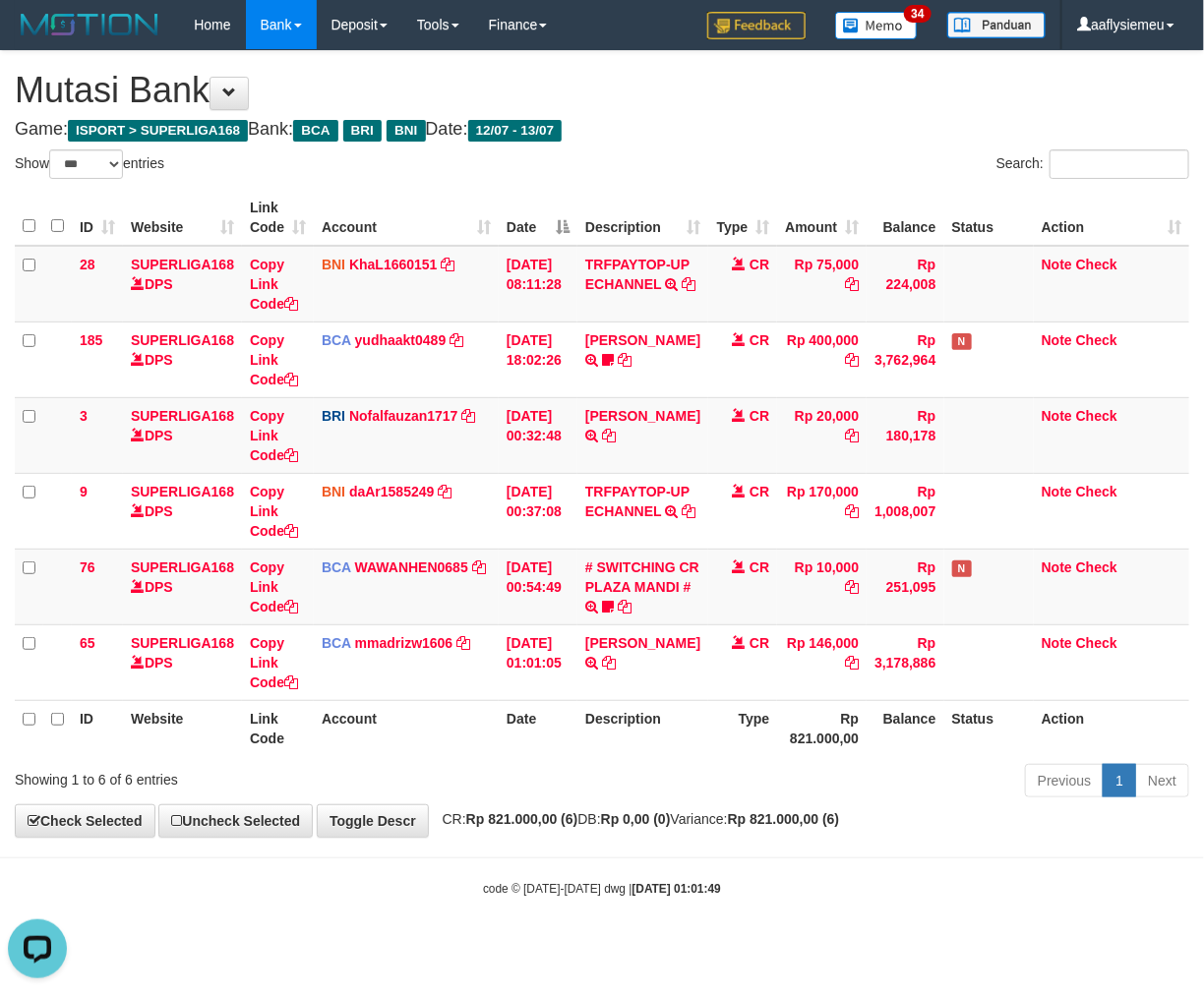 scroll, scrollTop: 0, scrollLeft: 0, axis: both 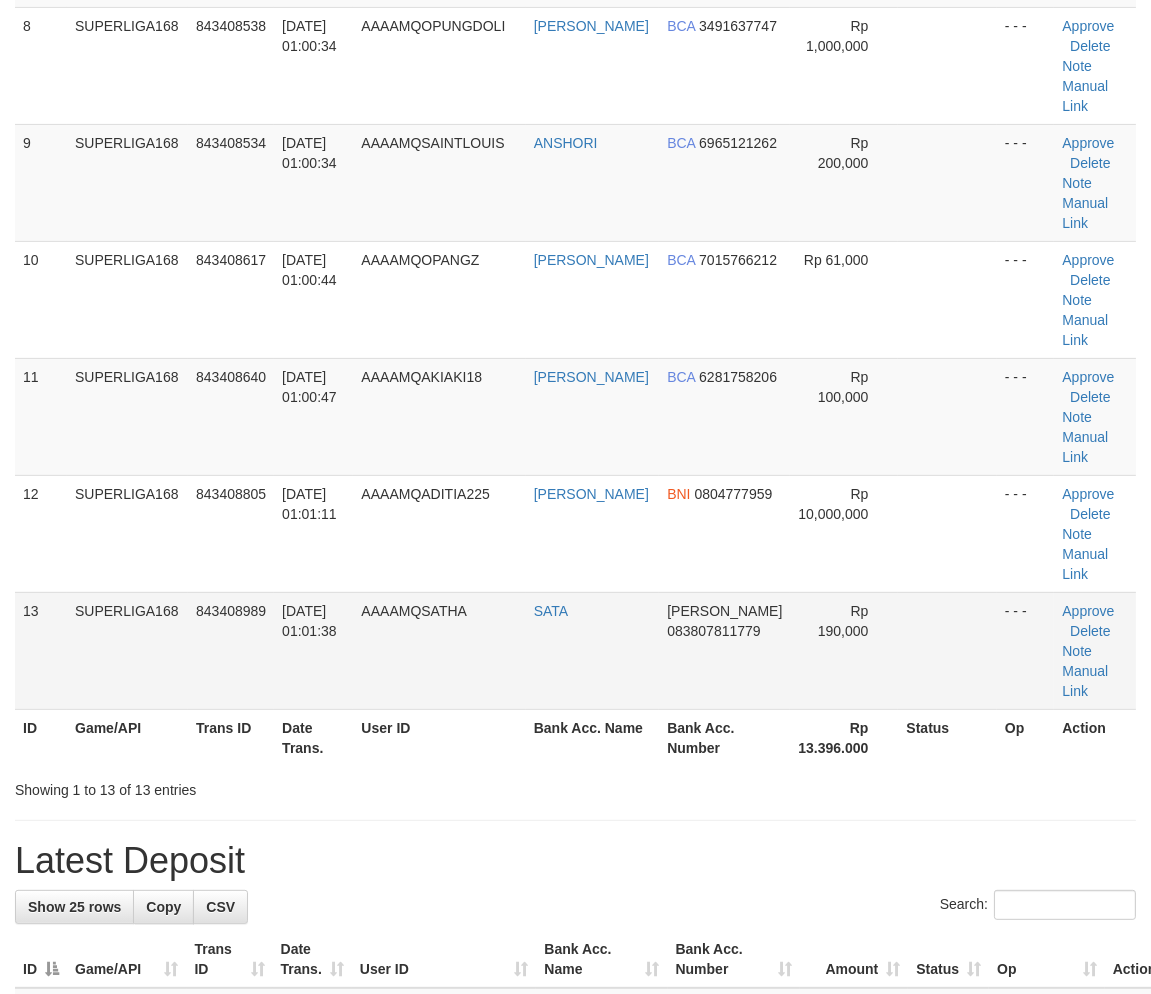 drag, startPoint x: 202, startPoint y: 613, endPoint x: 135, endPoint y: 636, distance: 70.837845 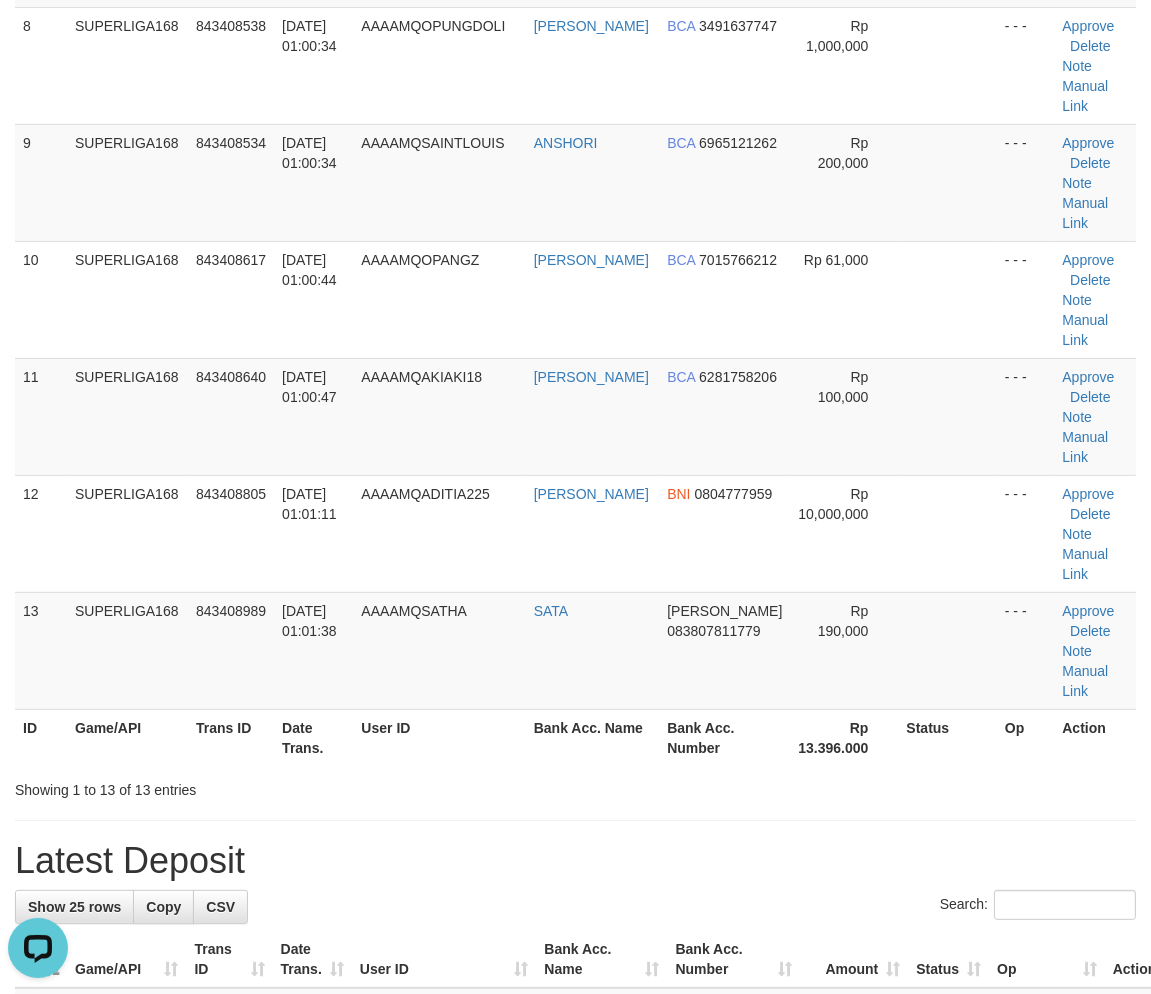 scroll, scrollTop: 0, scrollLeft: 0, axis: both 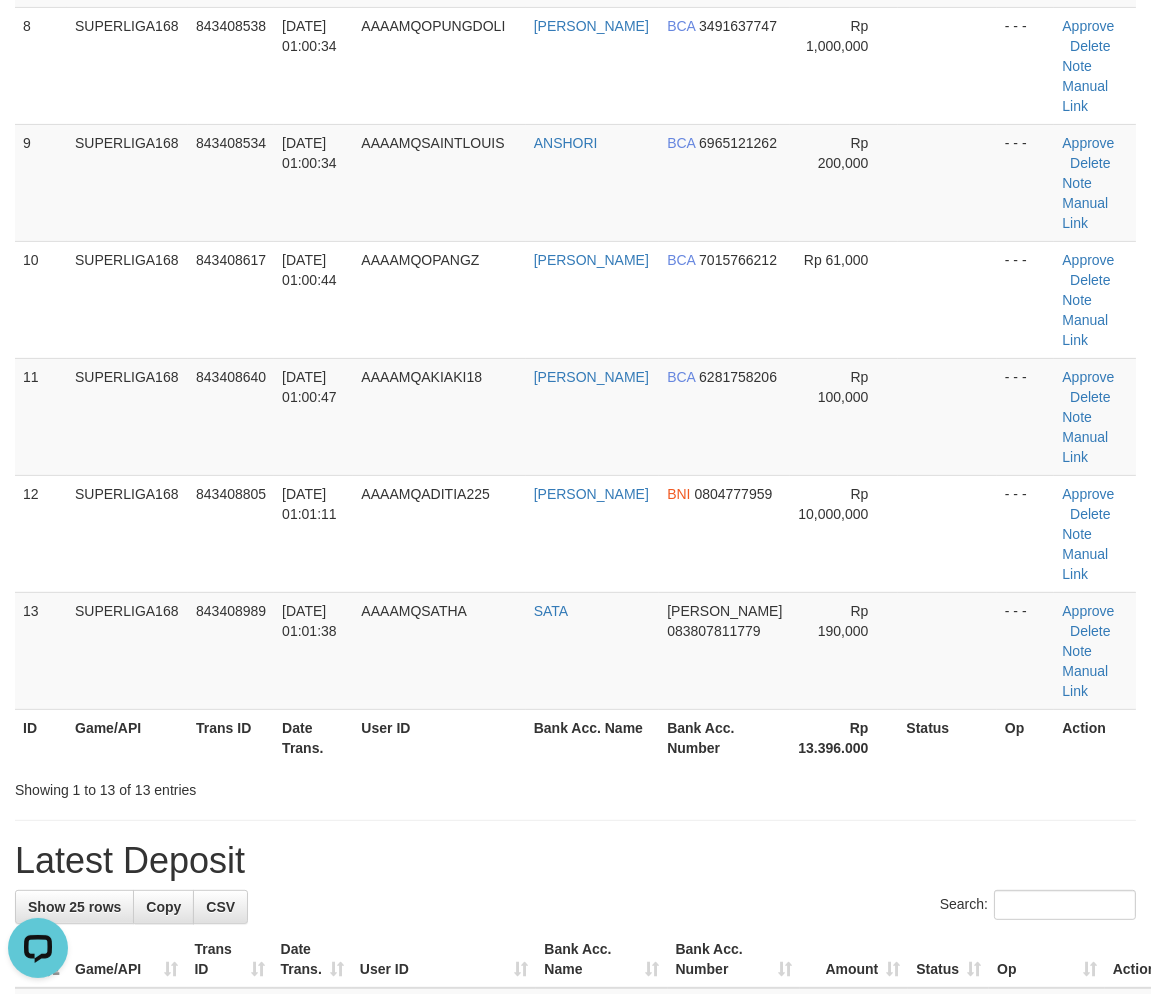 drag, startPoint x: 174, startPoint y: 551, endPoint x: 4, endPoint y: 604, distance: 178.0702 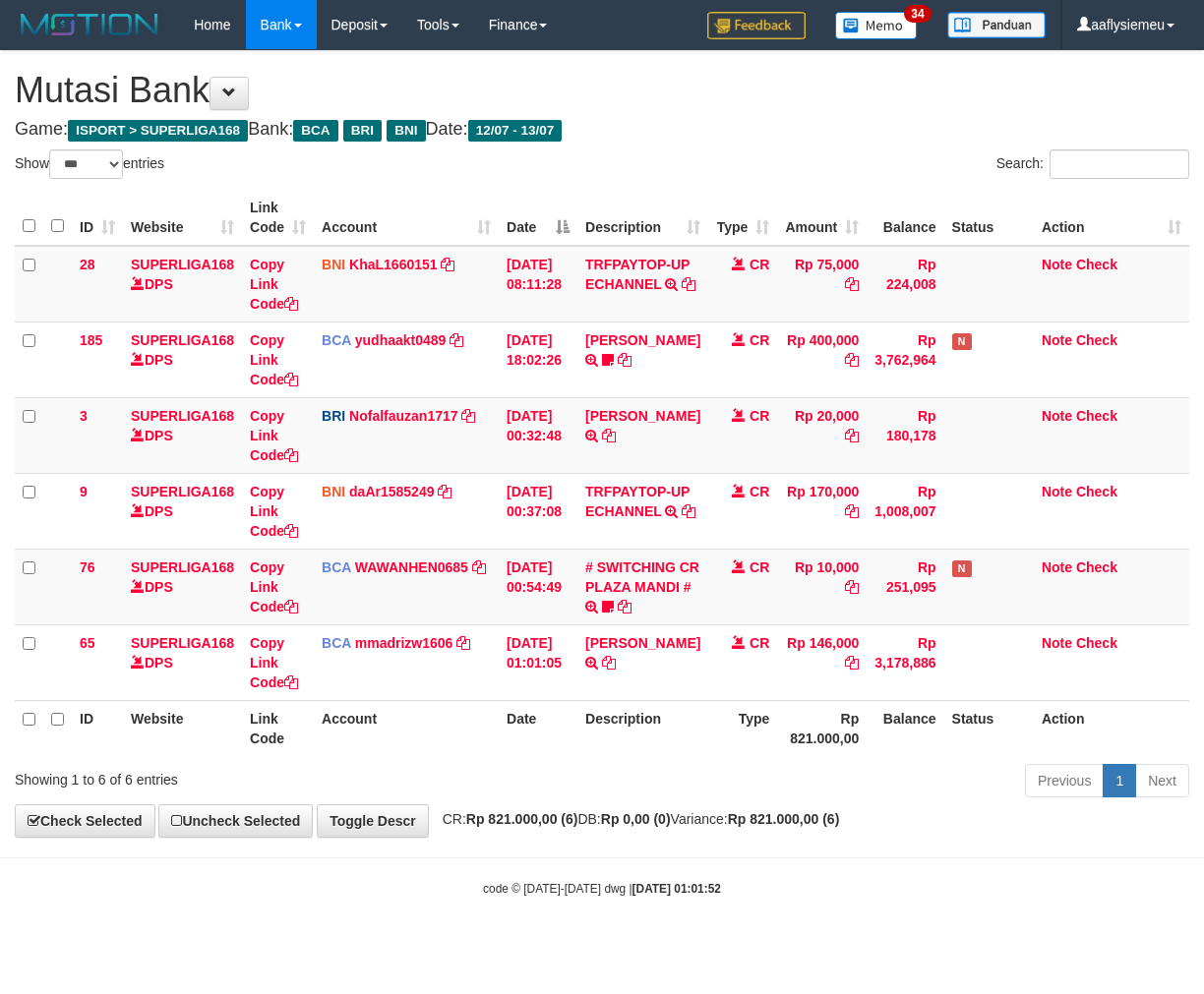 select on "***" 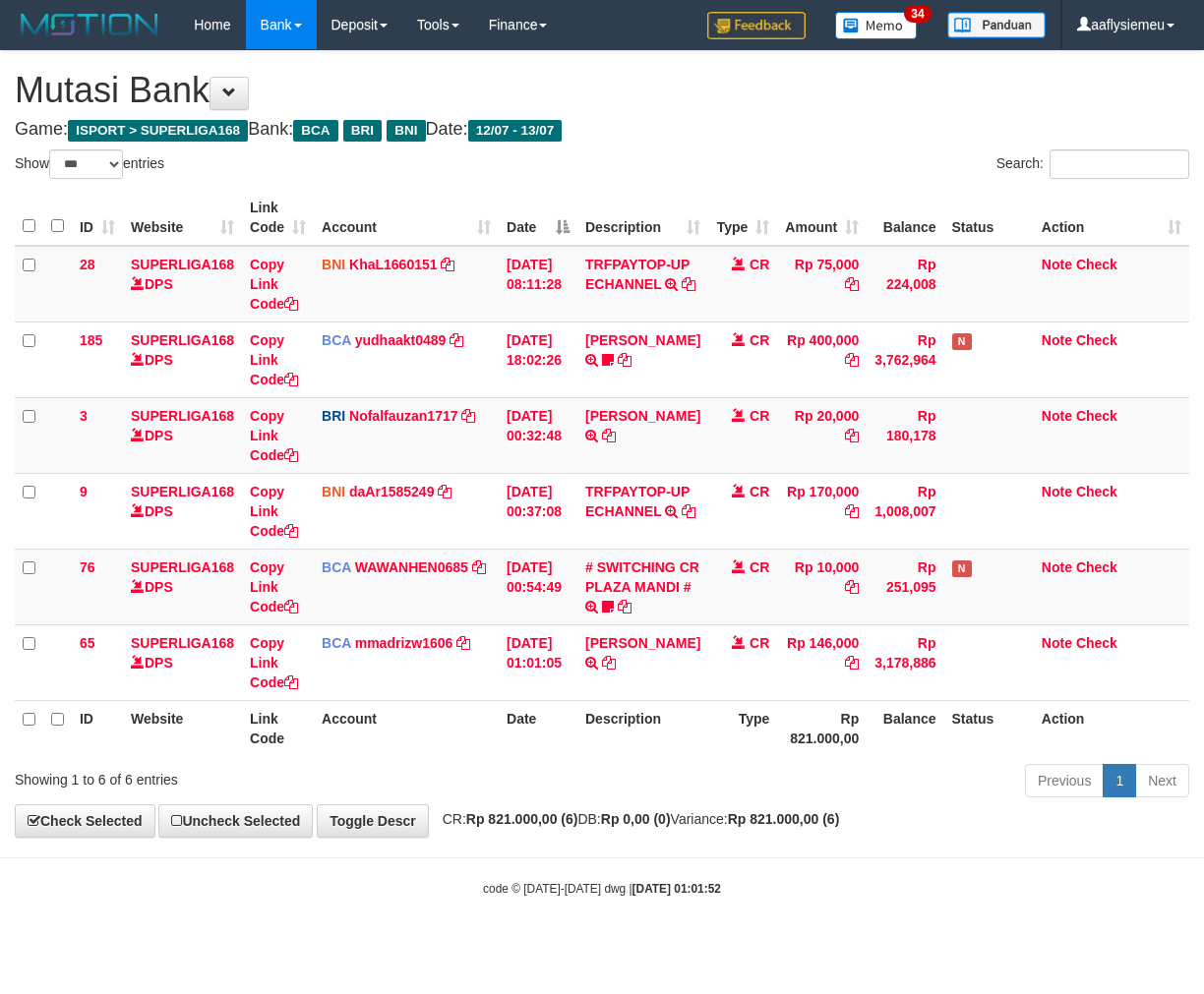 scroll, scrollTop: 13, scrollLeft: 0, axis: vertical 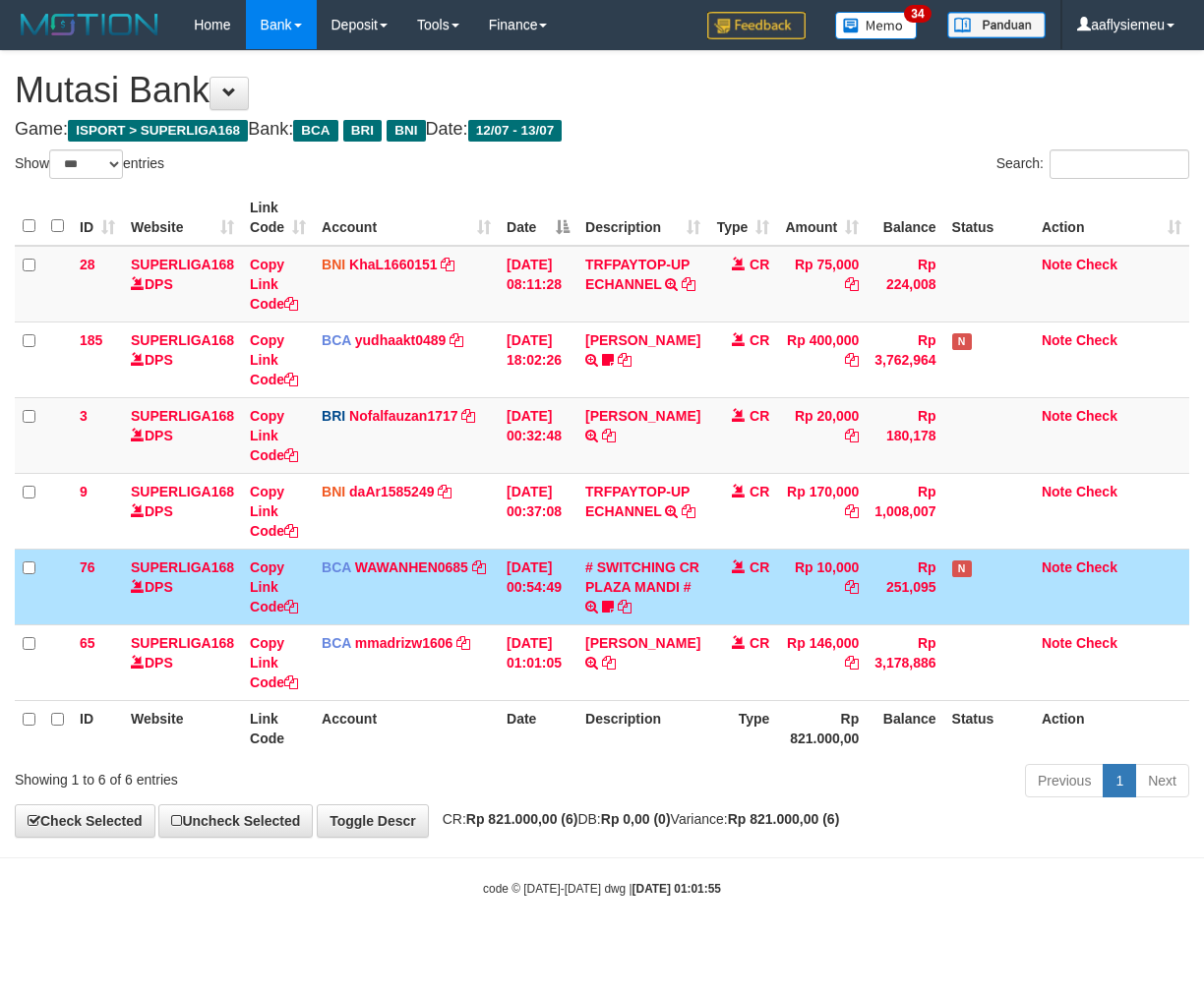 select on "***" 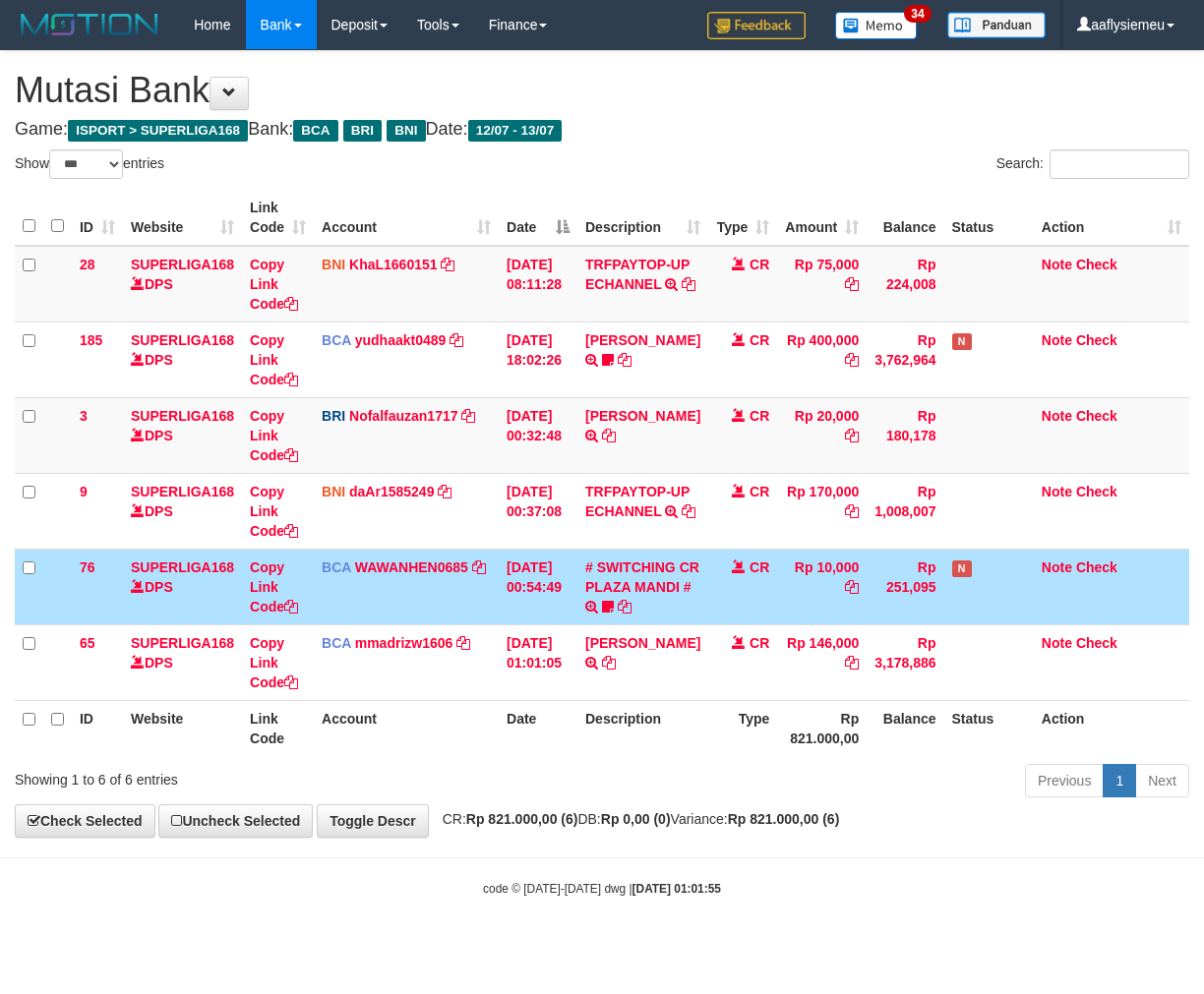 scroll, scrollTop: 0, scrollLeft: 0, axis: both 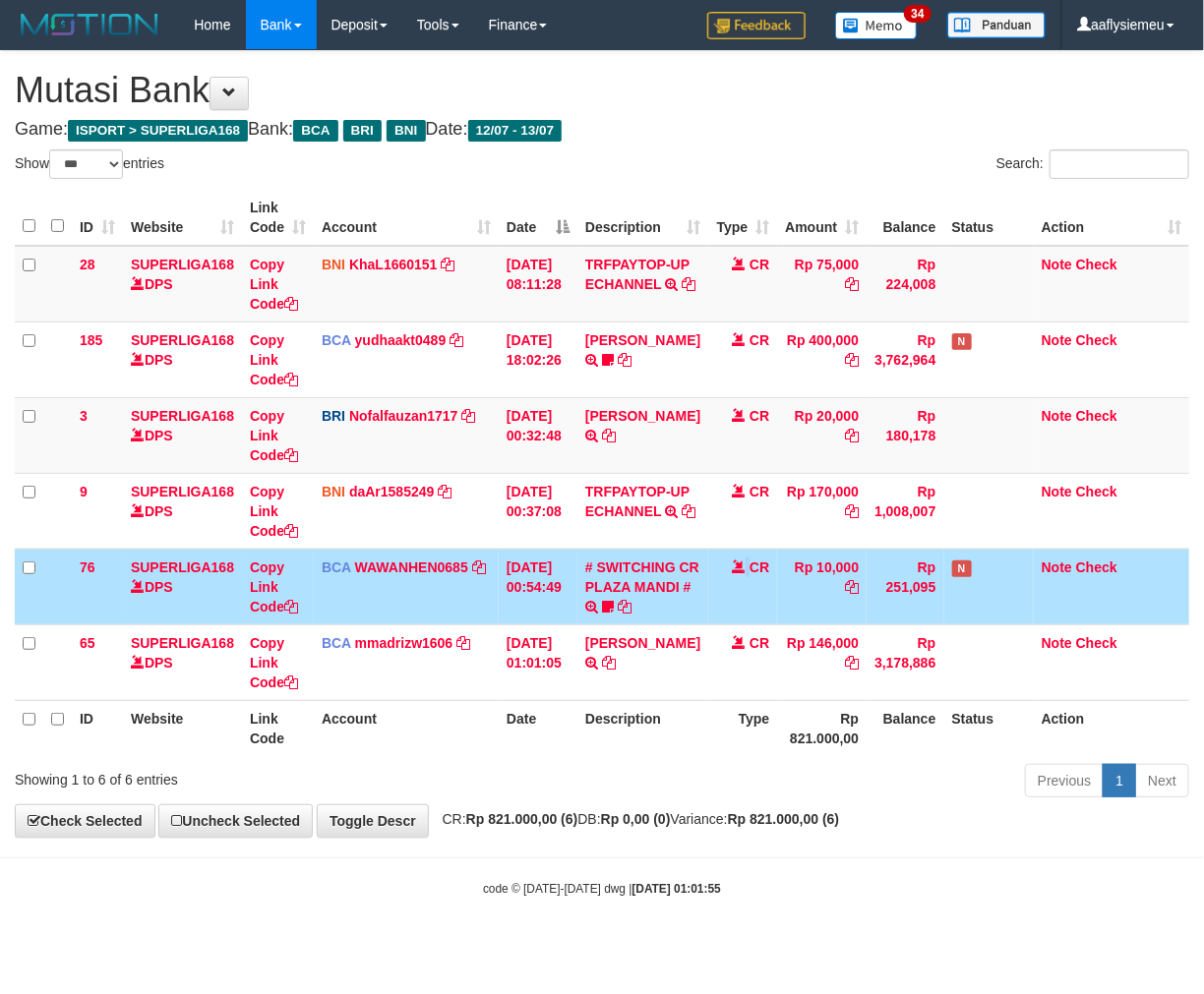 click on "CR" at bounding box center (743, 586) 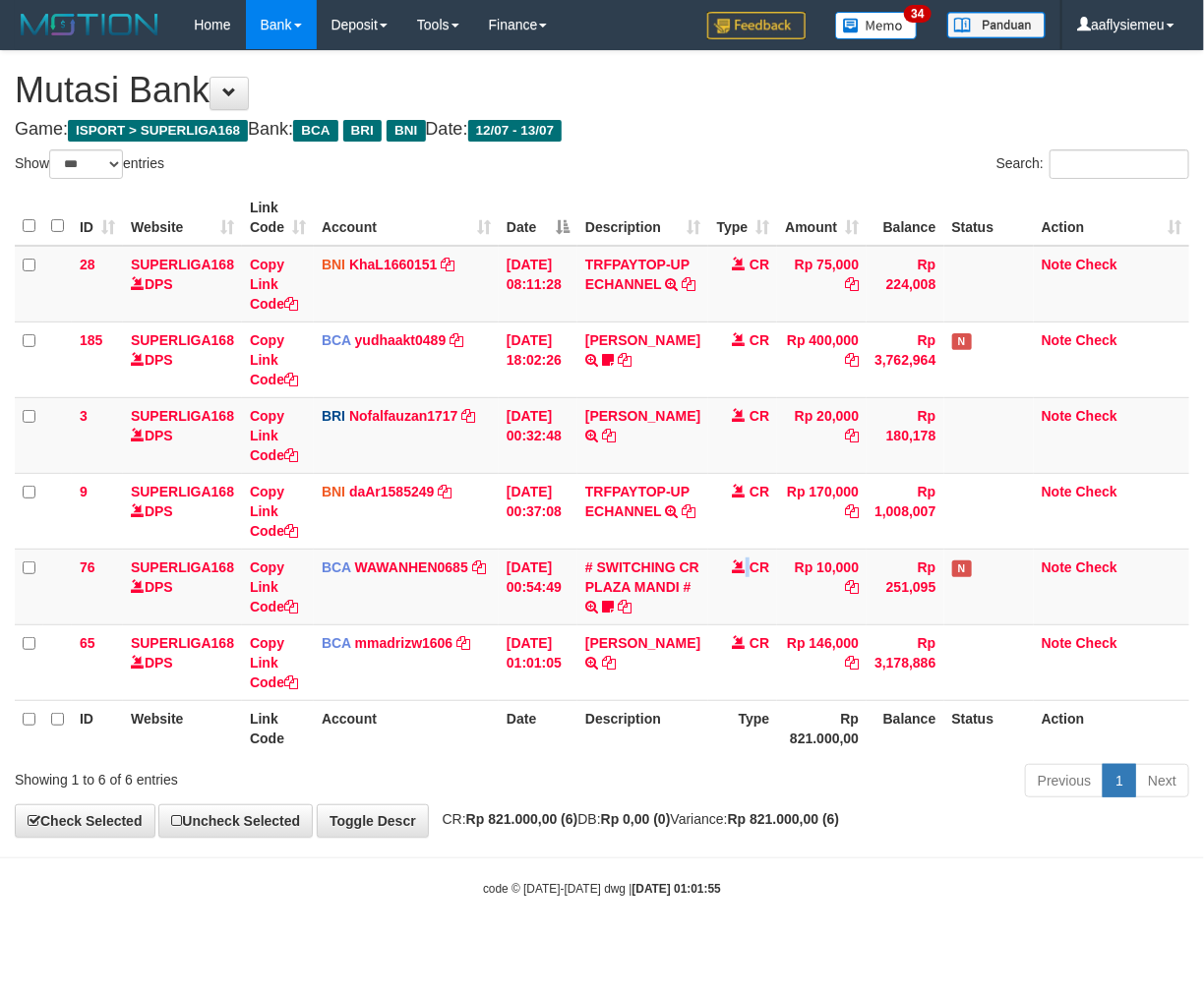 scroll, scrollTop: 13, scrollLeft: 0, axis: vertical 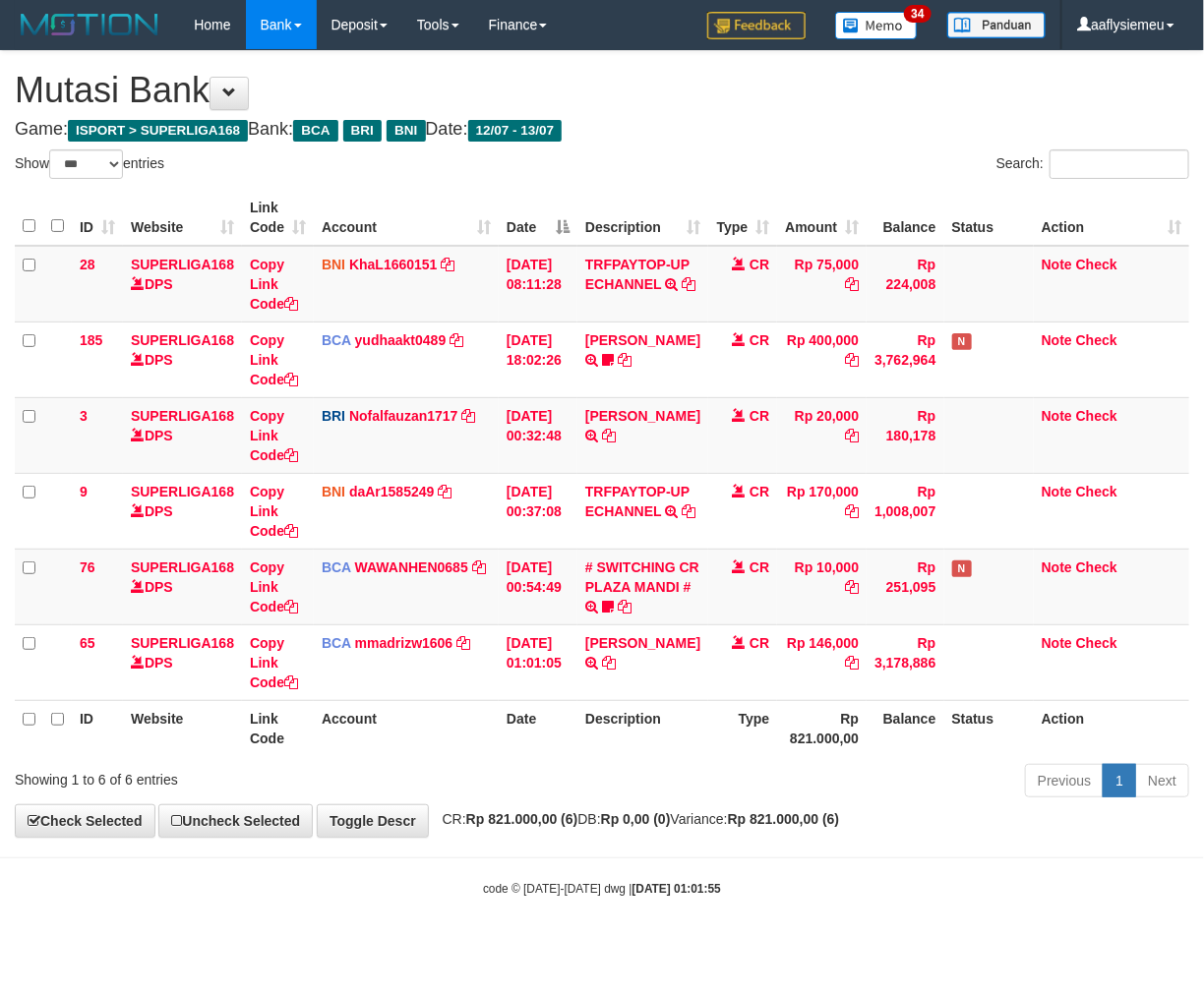 drag, startPoint x: 662, startPoint y: 829, endPoint x: 680, endPoint y: 833, distance: 18.439089 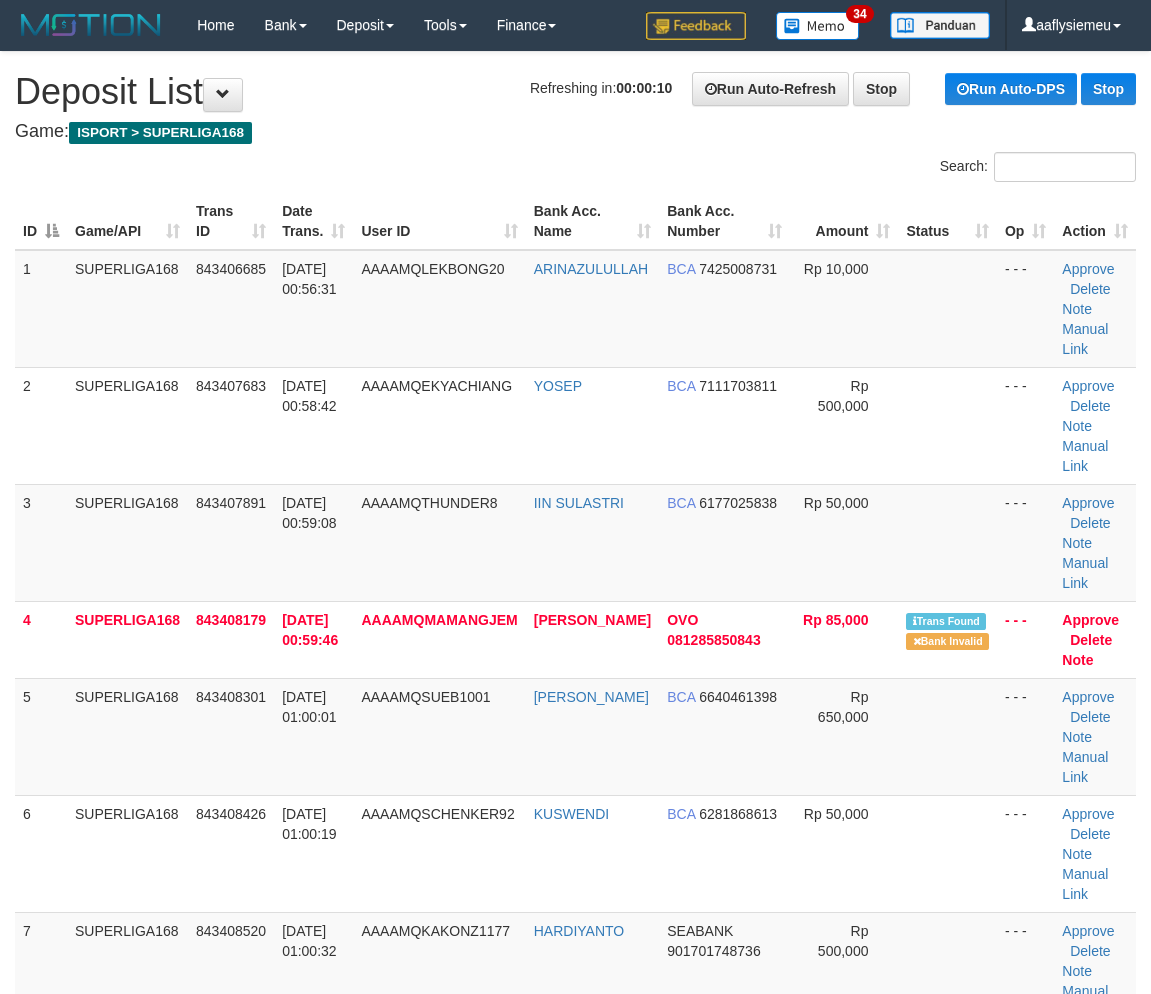 click on "SUPERLIGA168" at bounding box center [127, 542] 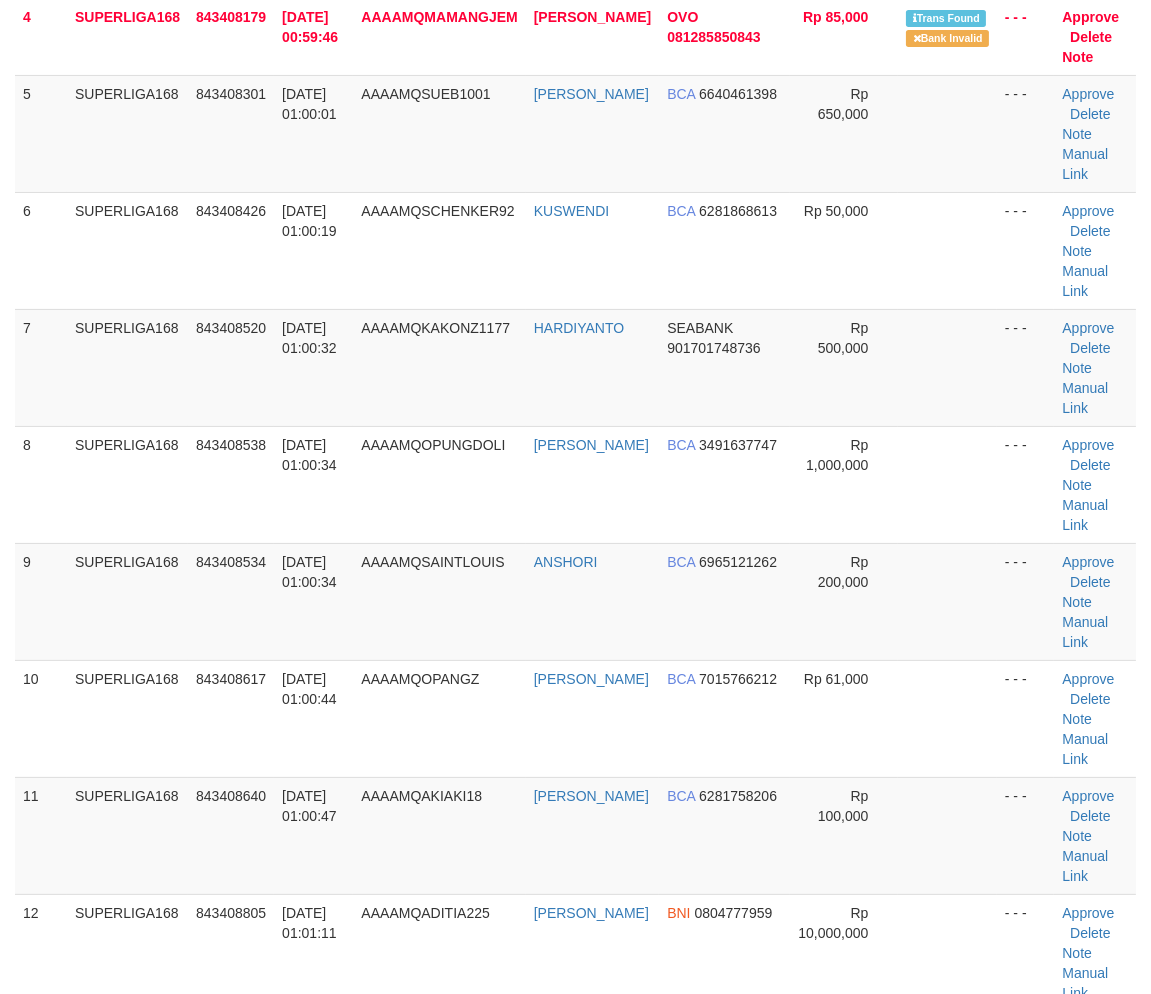 scroll, scrollTop: 777, scrollLeft: 0, axis: vertical 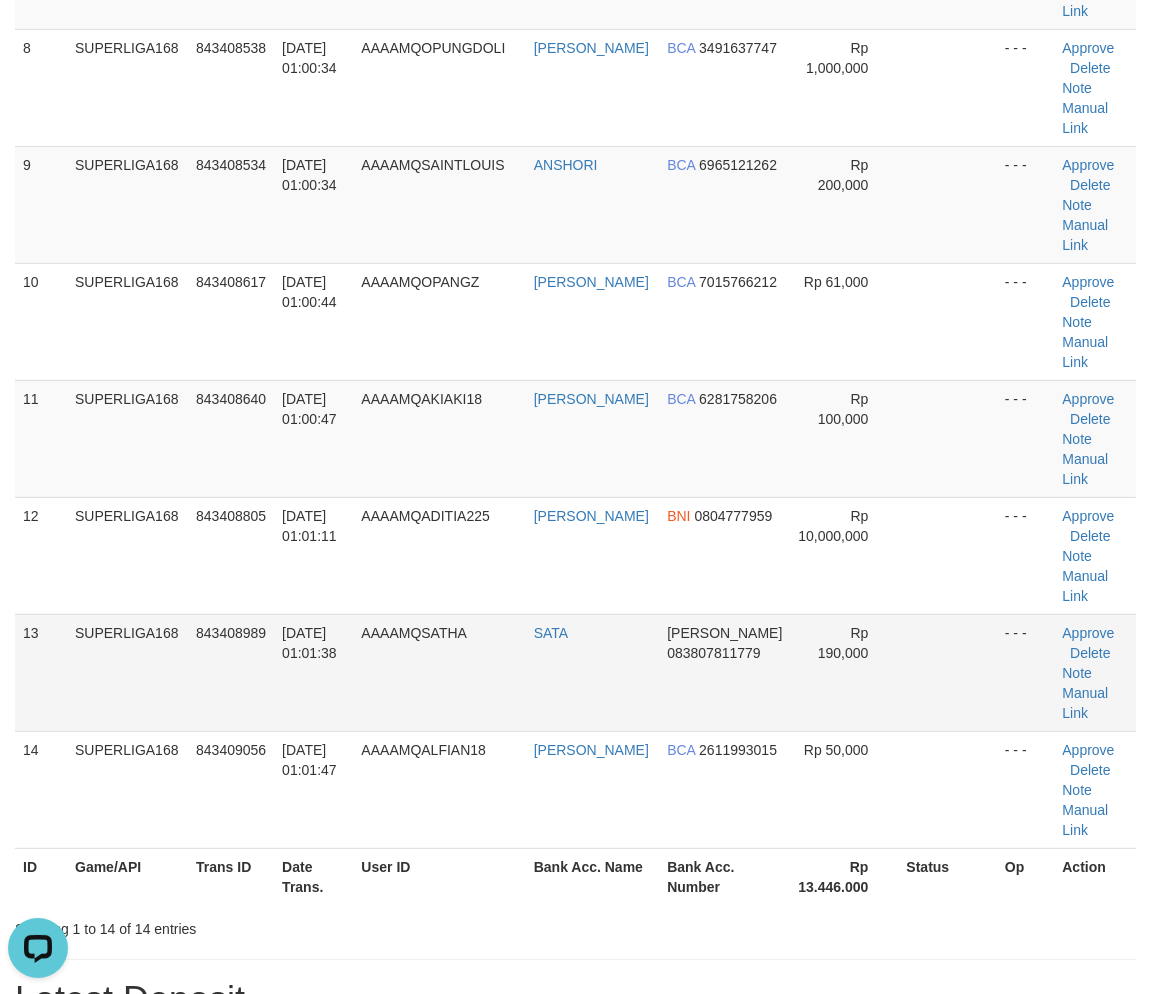 drag, startPoint x: 188, startPoint y: 551, endPoint x: 62, endPoint y: 615, distance: 141.32233 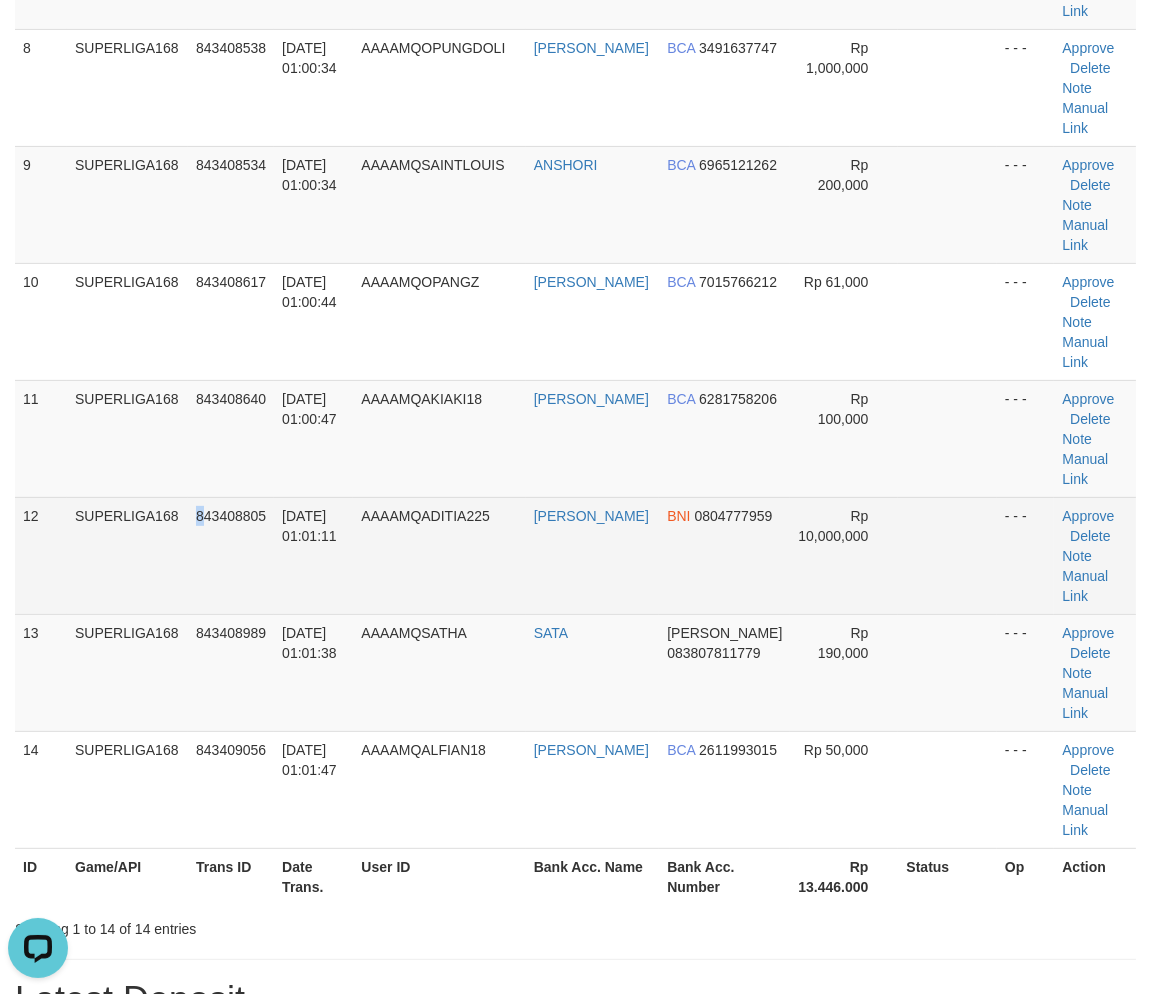click on "12
SUPERLIGA168
843408805
13/07/2025 01:01:11
AAAAMQADITIA225
ADITIA CANDRA
BNI
0804777959
Rp 10,000,000
- - -
Approve
Delete
Note
Manual Link" at bounding box center [575, 555] 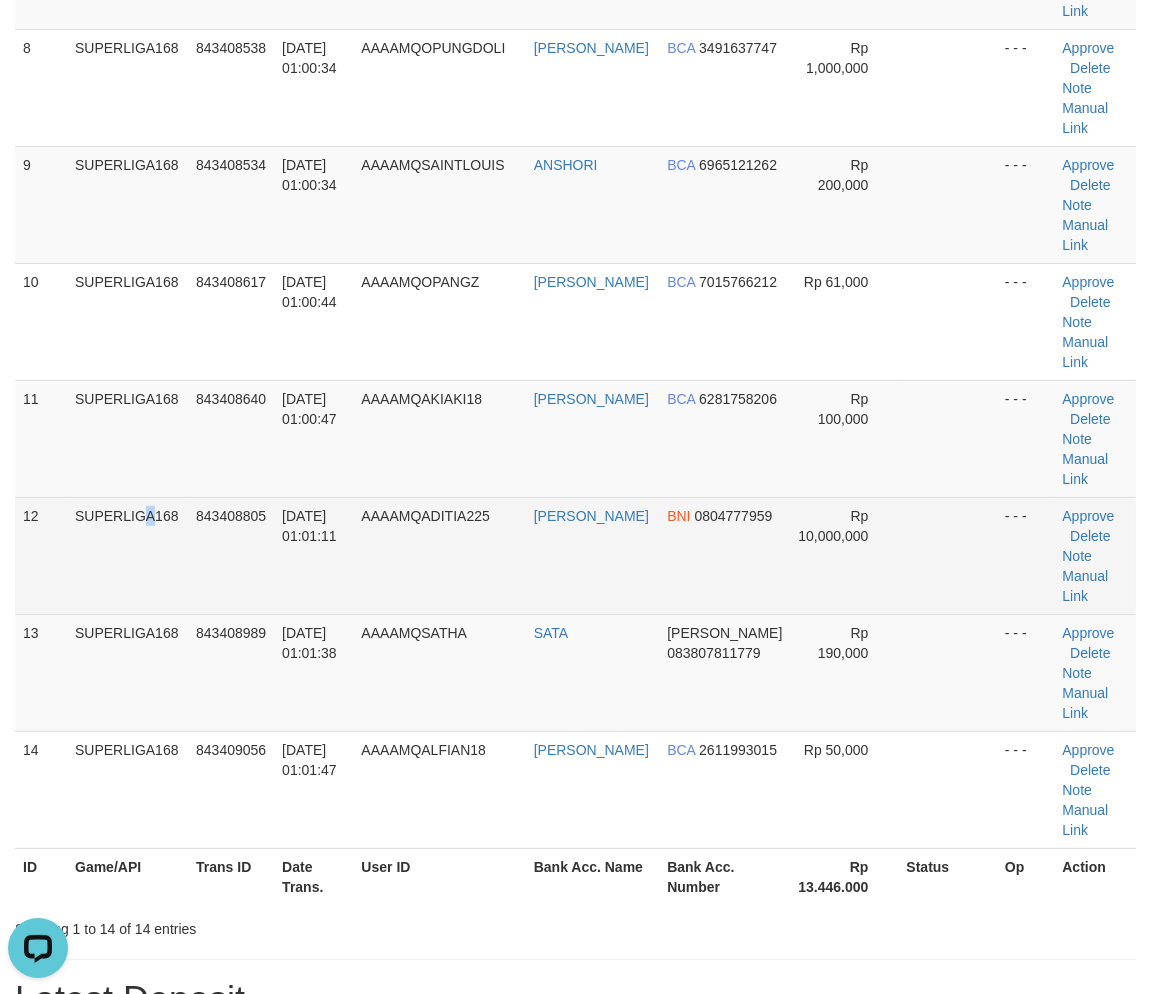 click on "SUPERLIGA168" at bounding box center [127, 555] 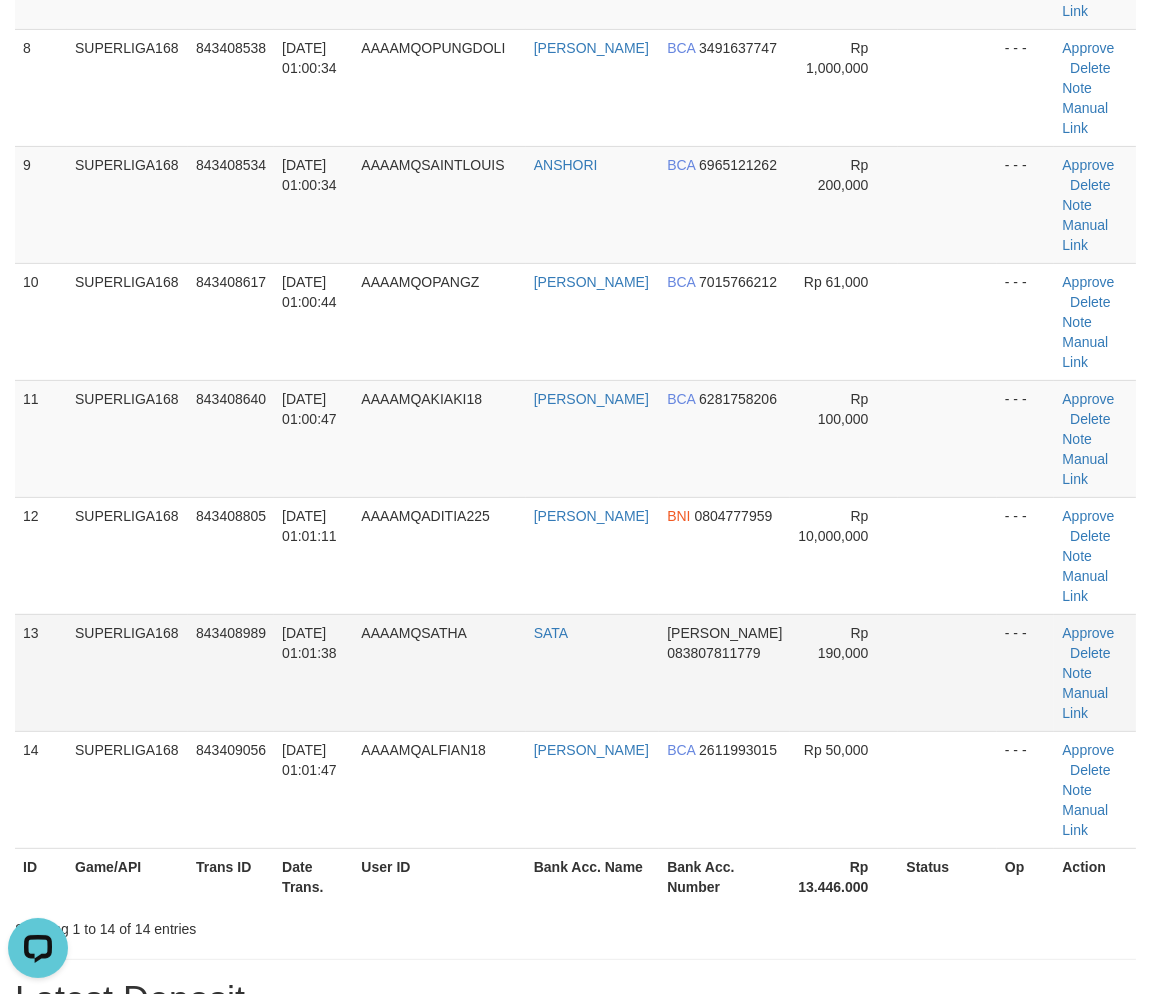 drag, startPoint x: 244, startPoint y: 546, endPoint x: 18, endPoint y: 653, distance: 250.04999 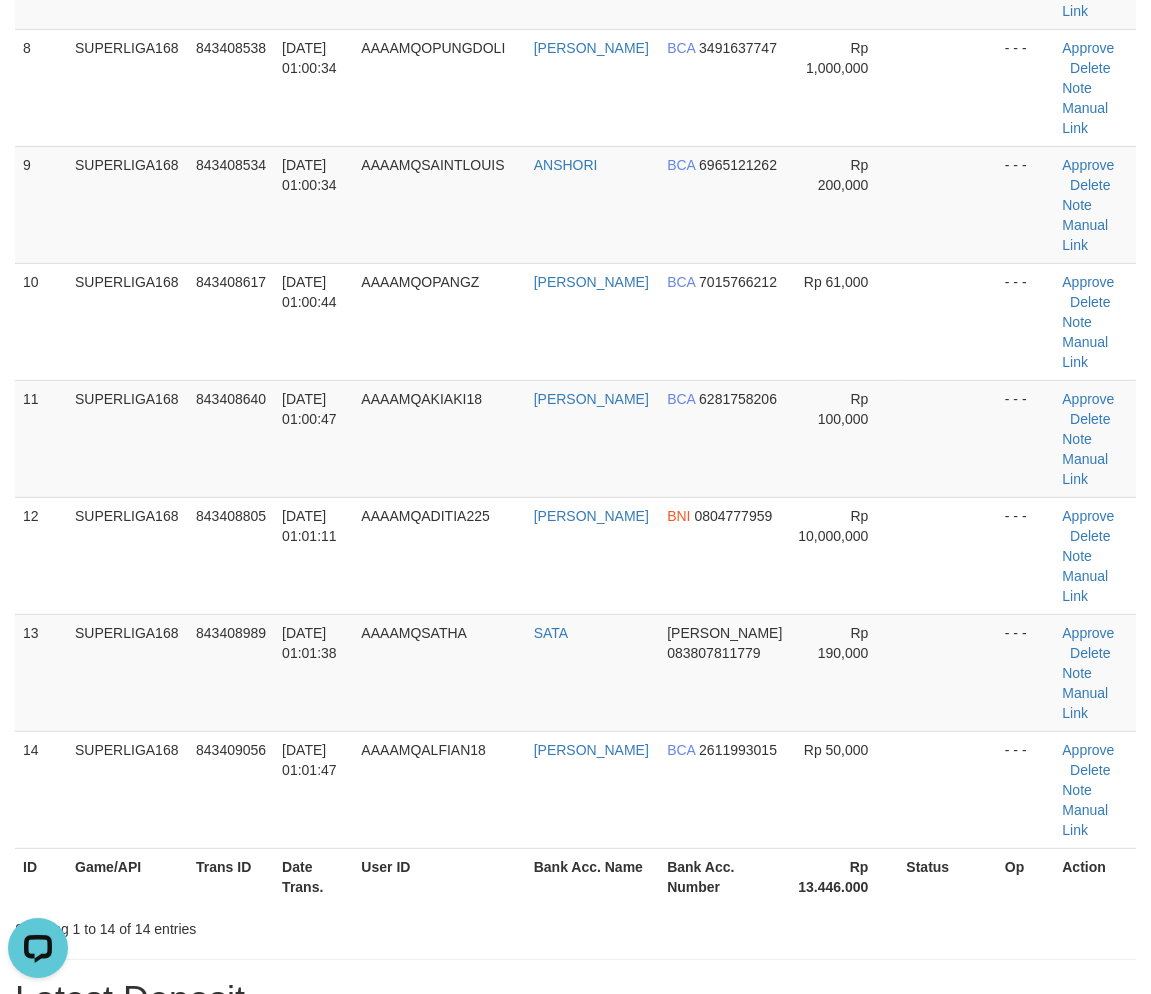 drag, startPoint x: 301, startPoint y: 532, endPoint x: 8, endPoint y: 647, distance: 314.76022 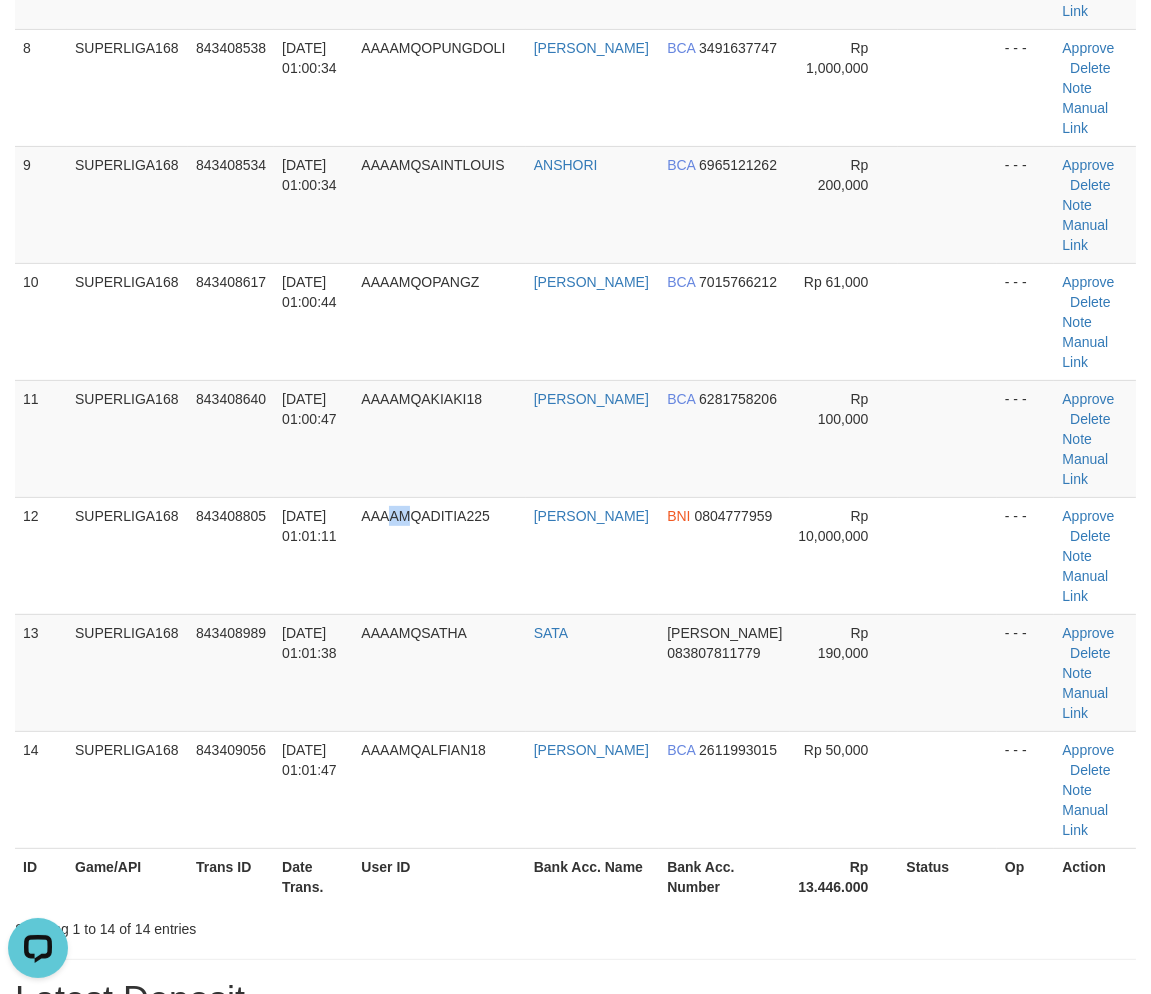 drag, startPoint x: 358, startPoint y: 523, endPoint x: 5, endPoint y: 657, distance: 377.57782 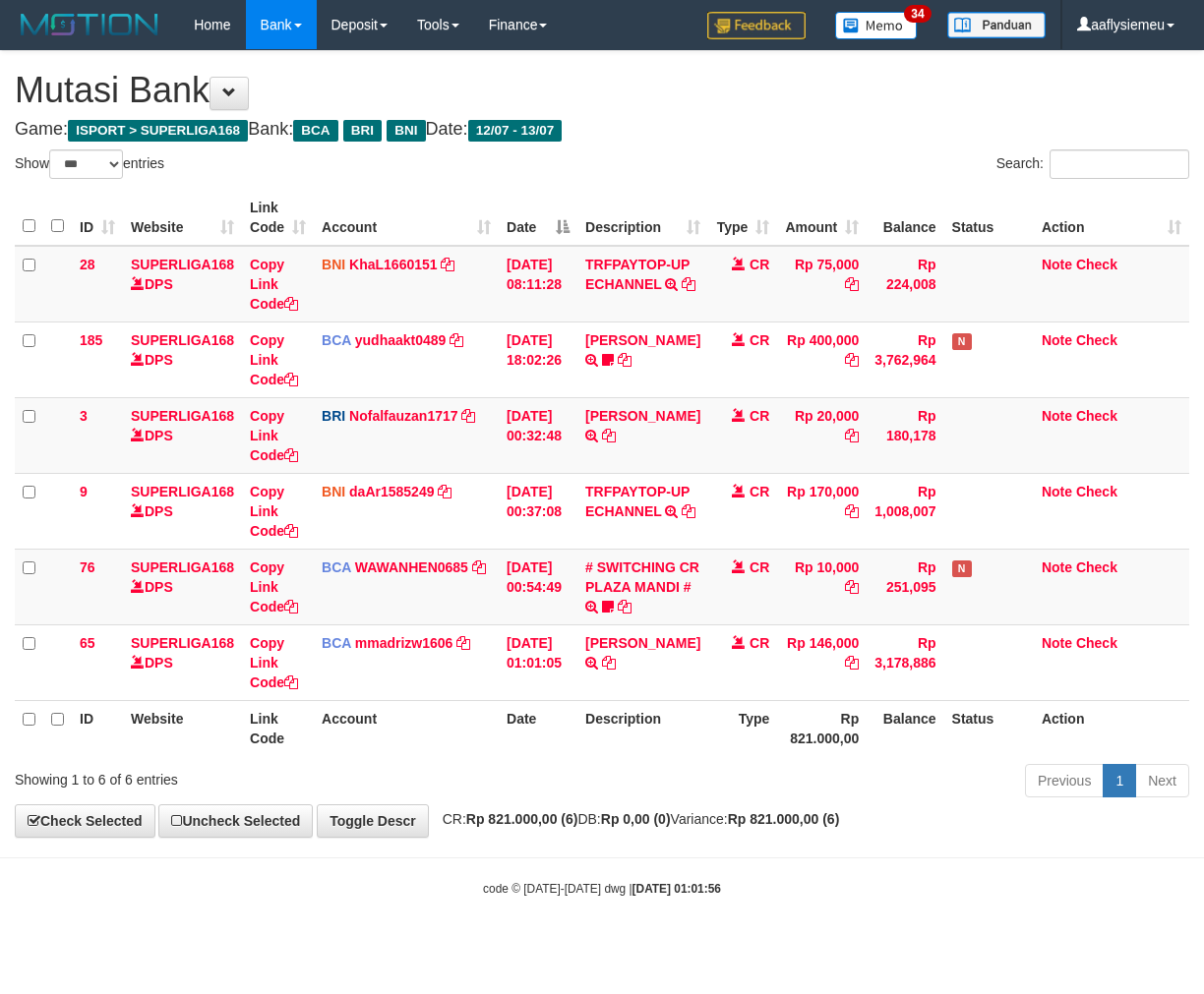 select on "***" 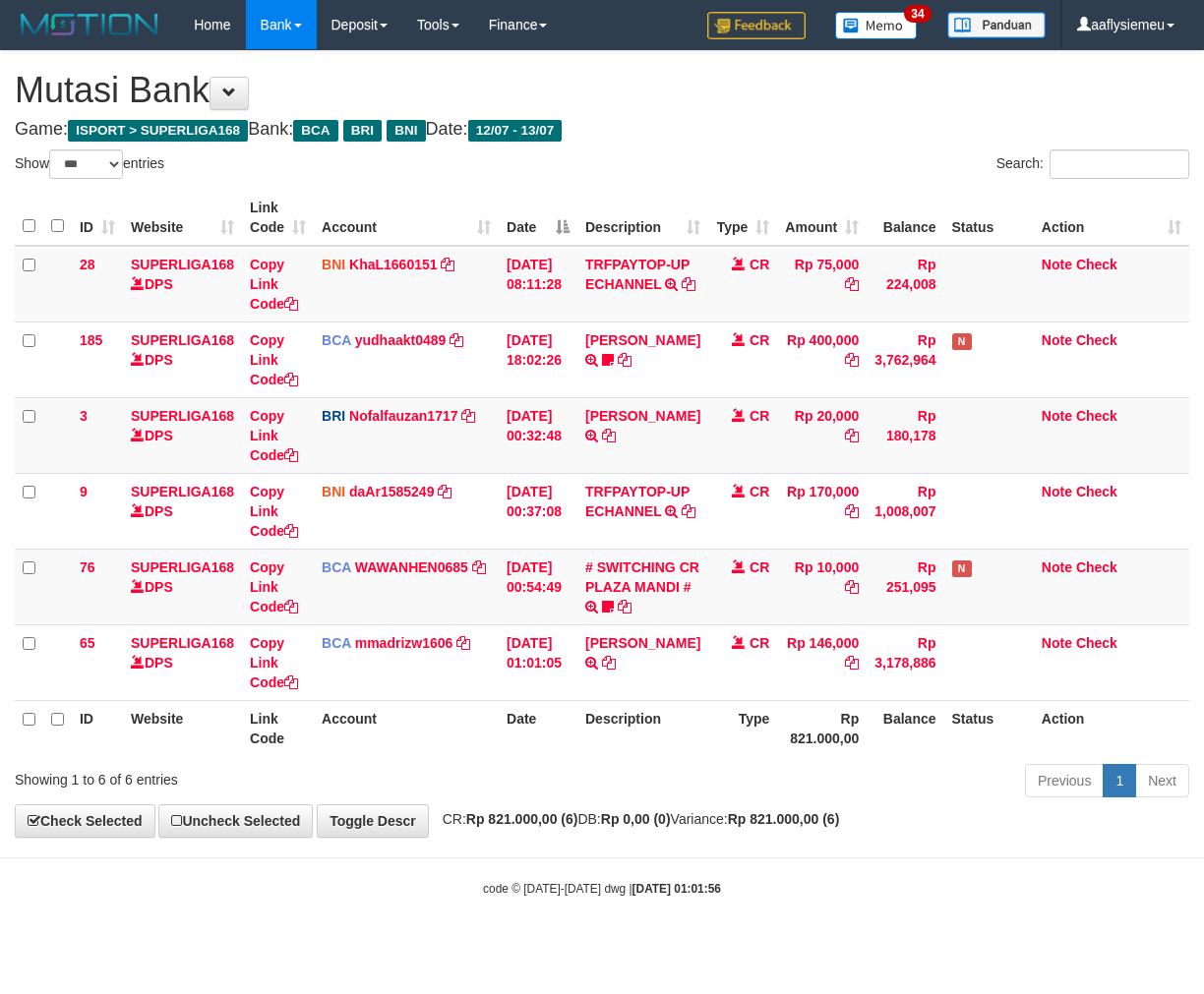 scroll, scrollTop: 13, scrollLeft: 0, axis: vertical 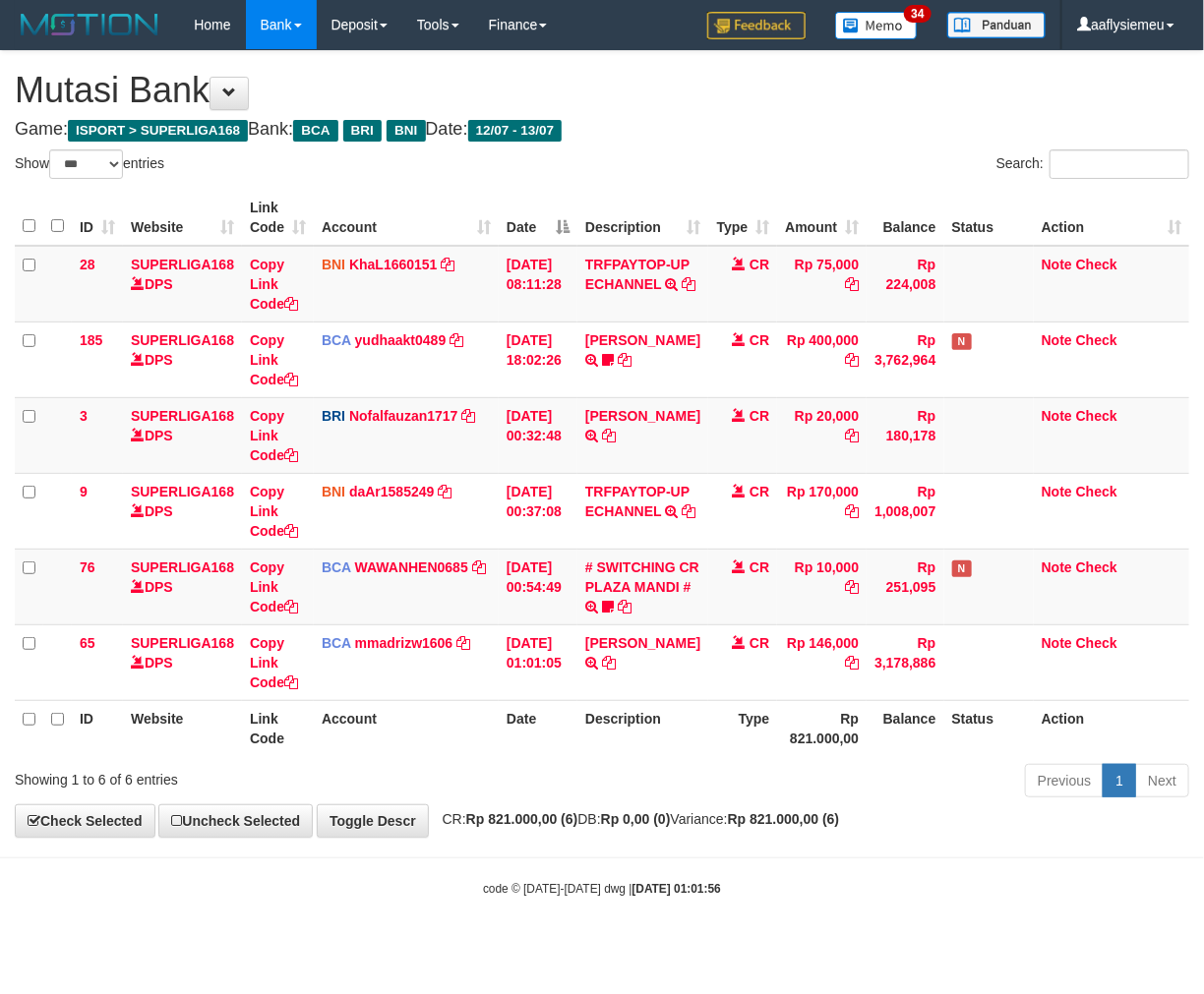 click on "Rp 821.000,00" at bounding box center (821, 728) 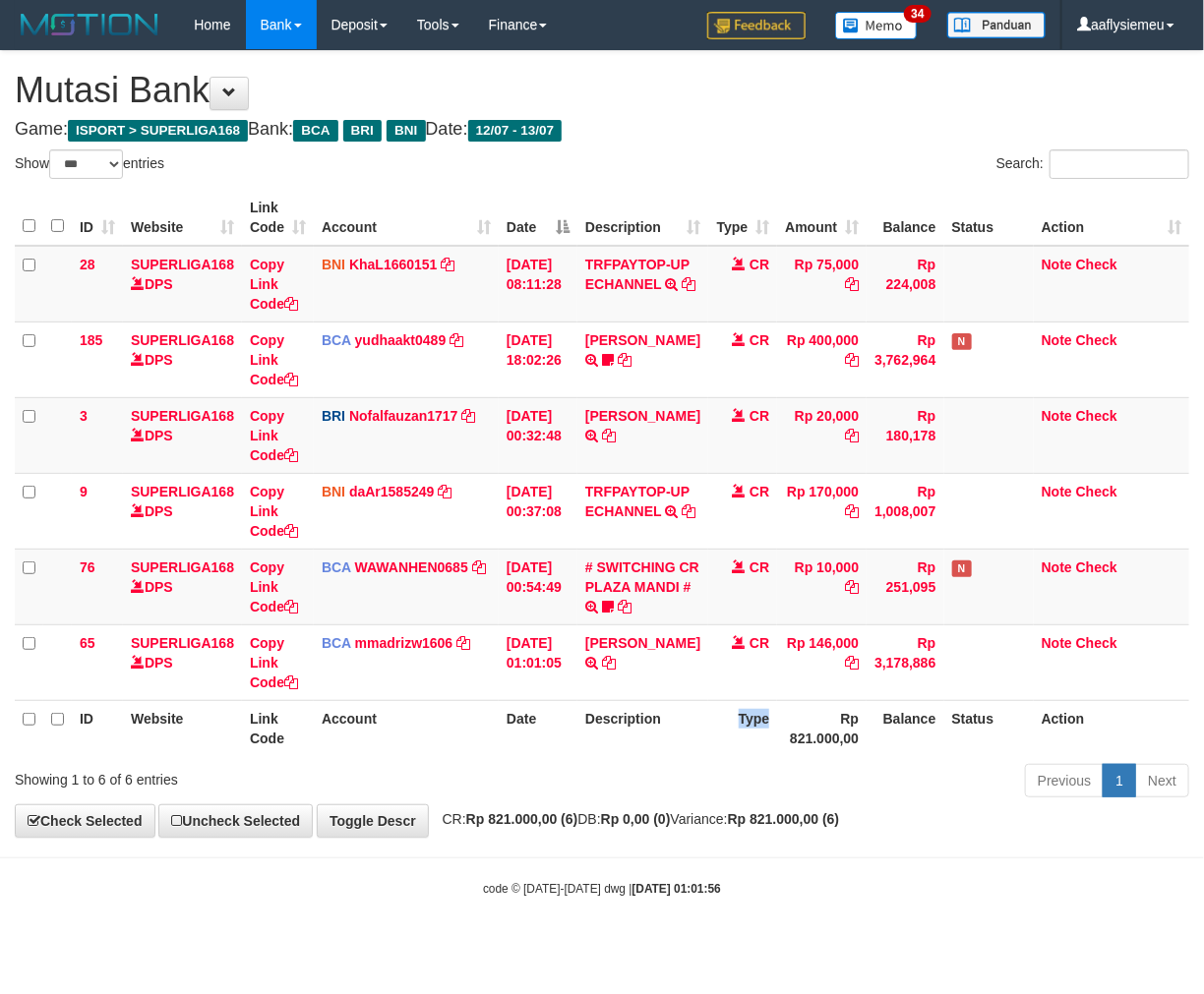 click on "Type" at bounding box center [743, 728] 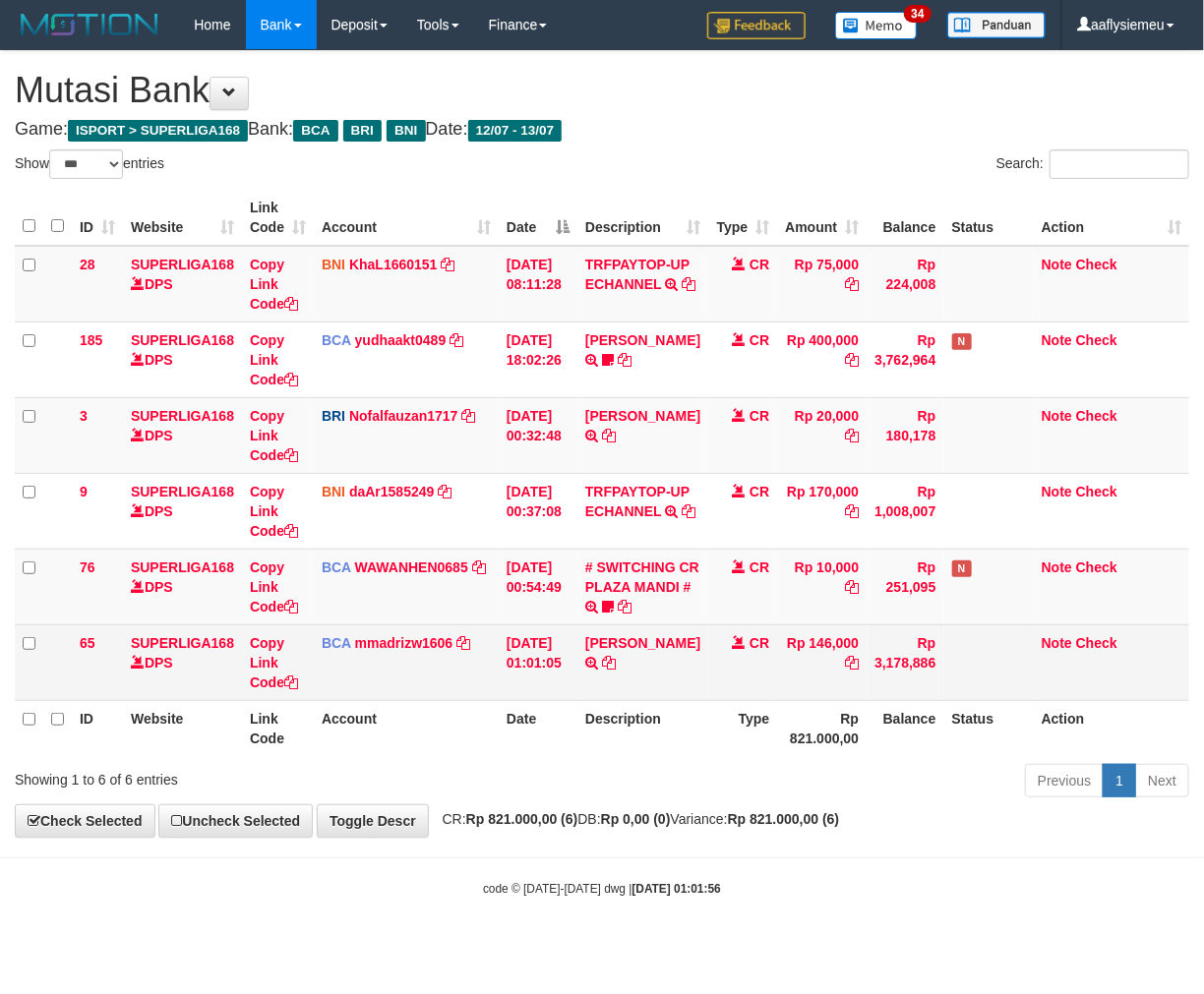 click on "Rp 3,178,886" at bounding box center [905, 662] 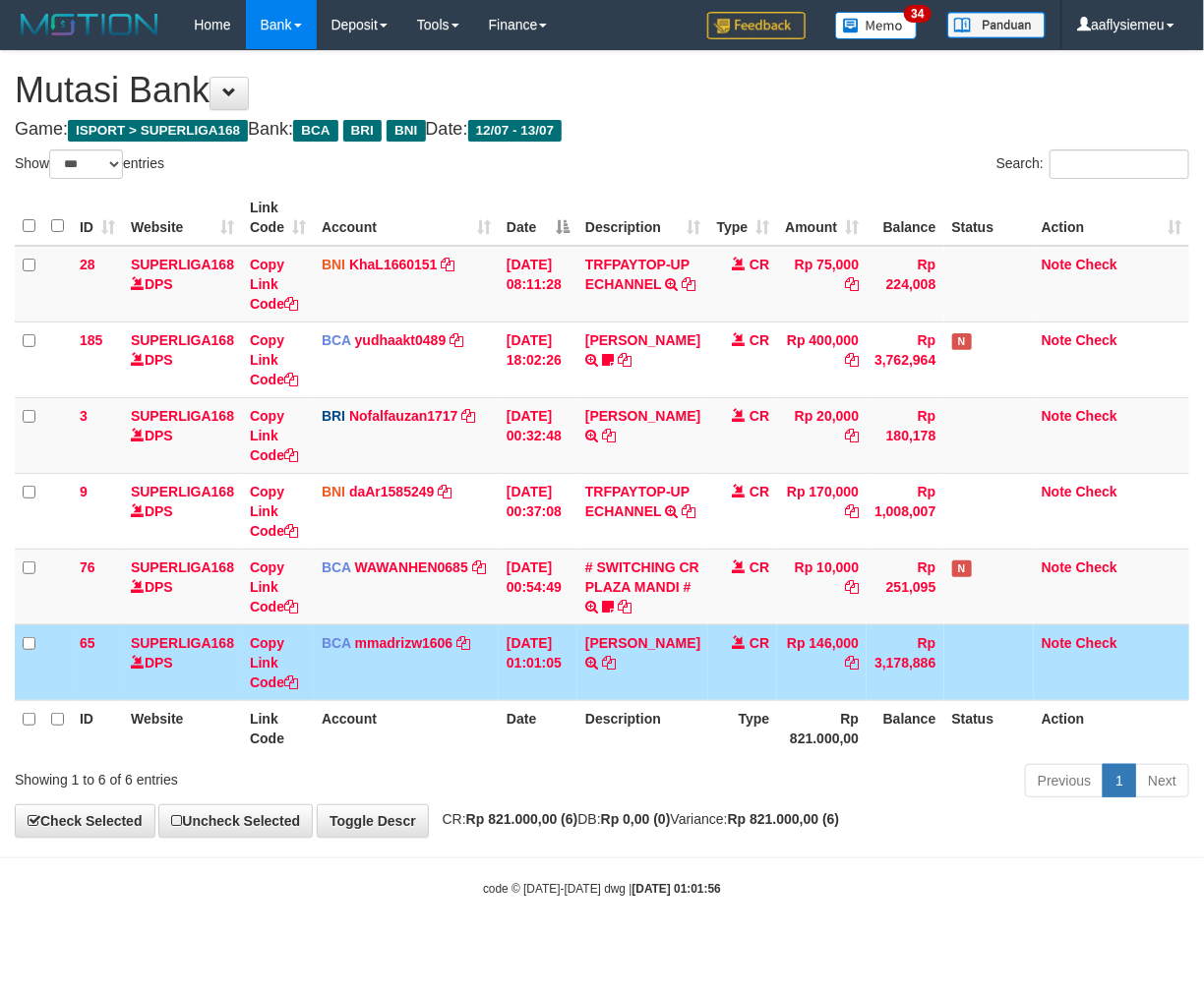 drag, startPoint x: 861, startPoint y: 718, endPoint x: 888, endPoint y: 712, distance: 27.658633 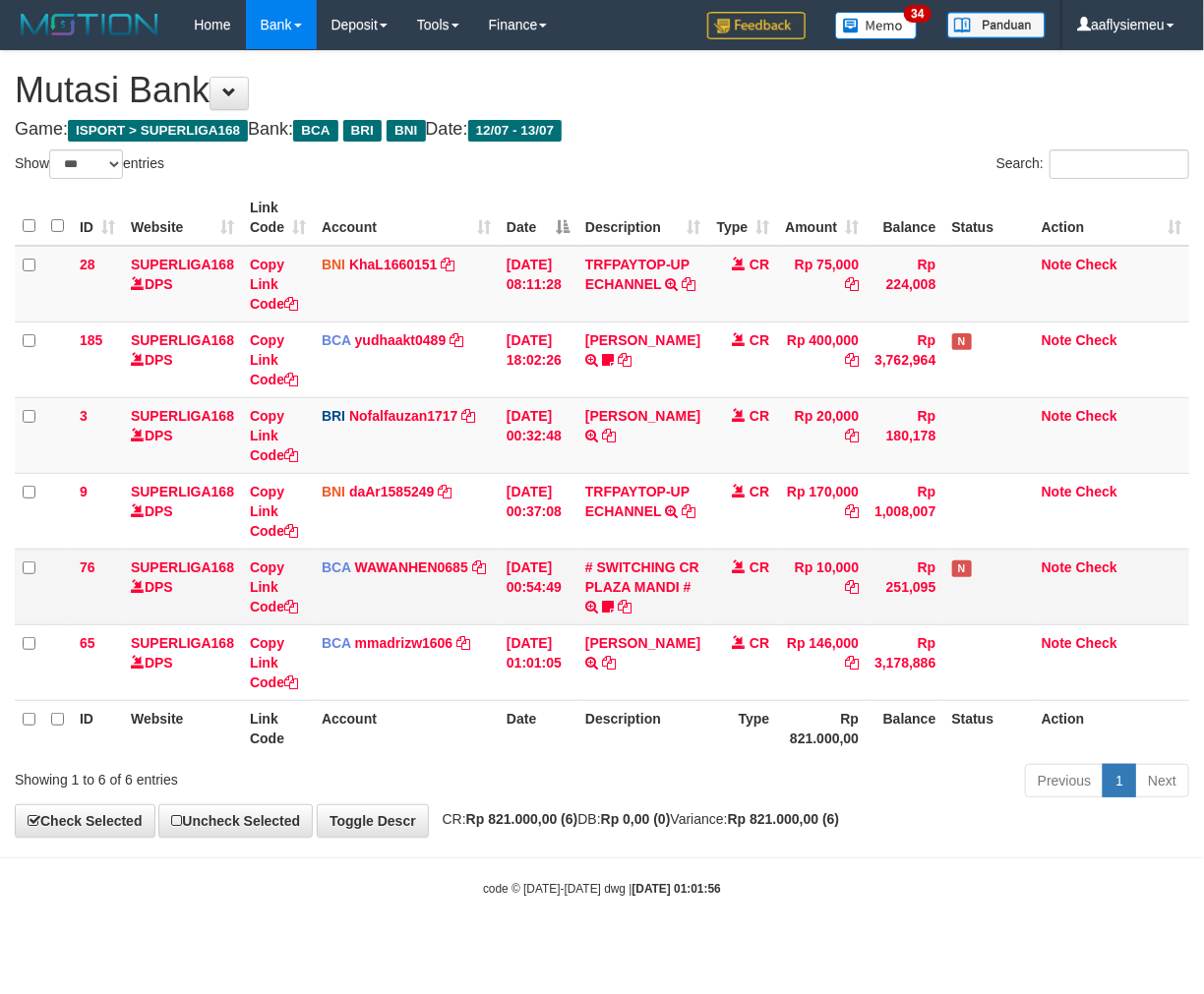 click on "Rp 251,095" at bounding box center [905, 586] 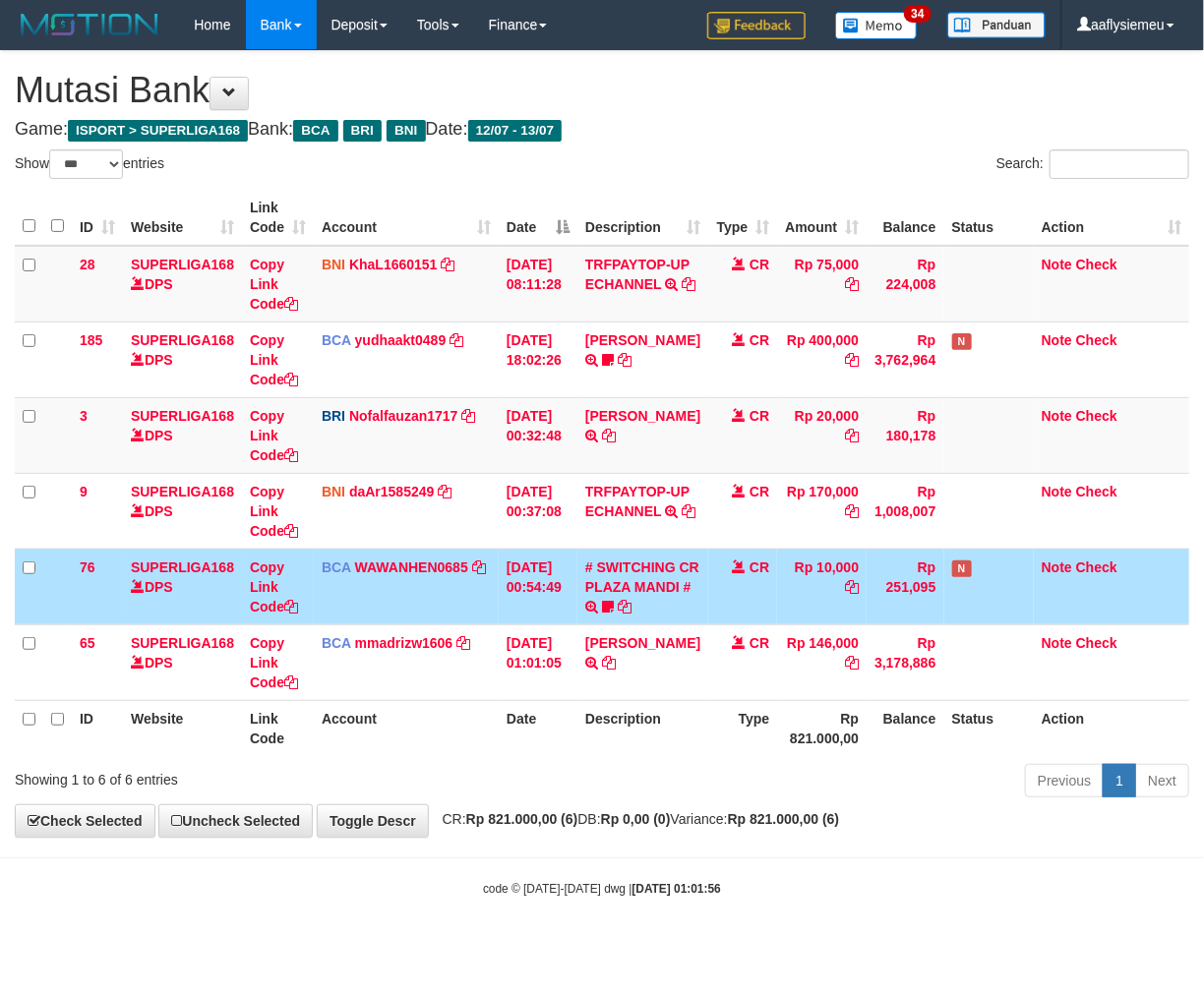 click on "Rp 251,095" at bounding box center [905, 586] 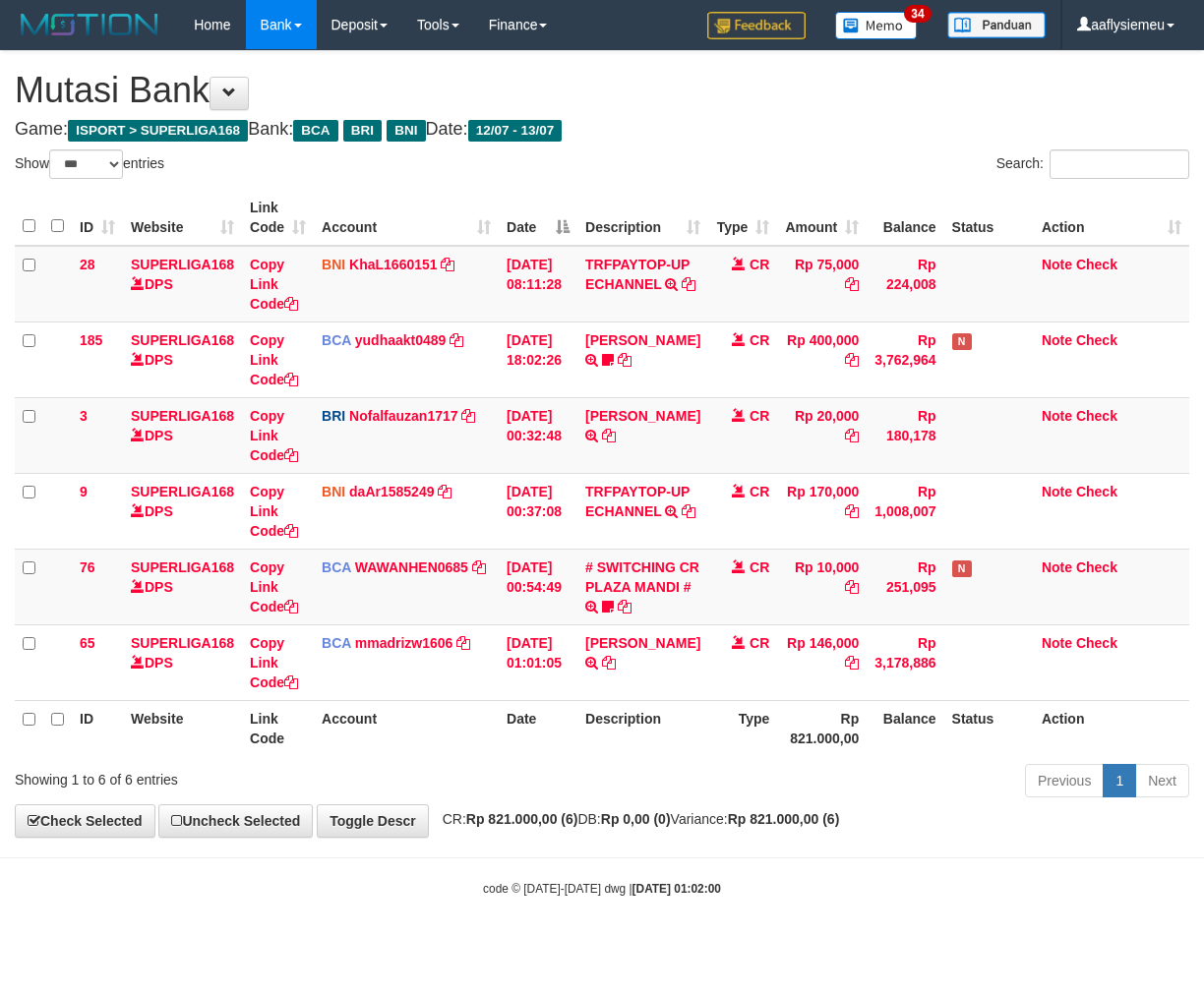 select on "***" 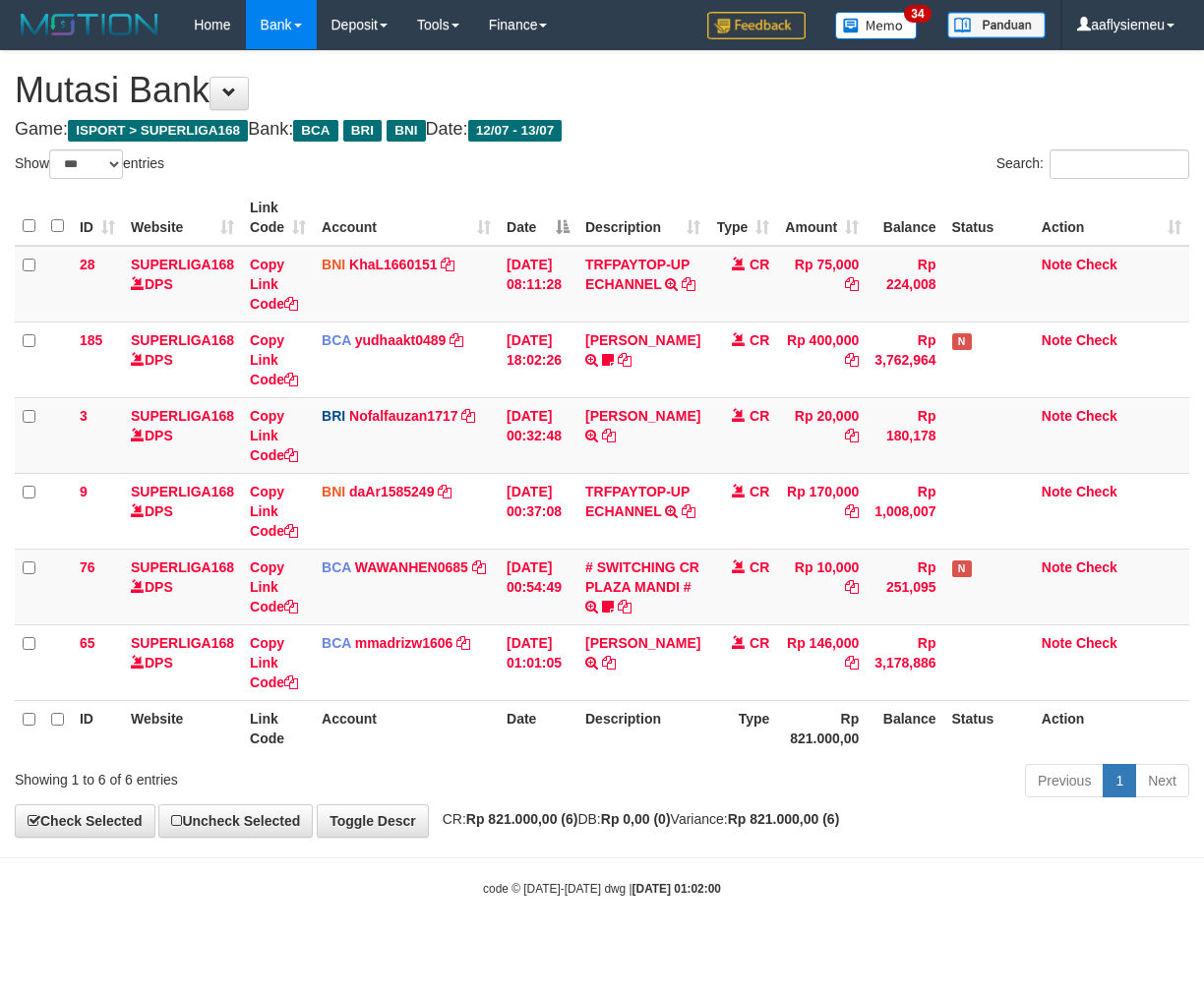 scroll, scrollTop: 13, scrollLeft: 0, axis: vertical 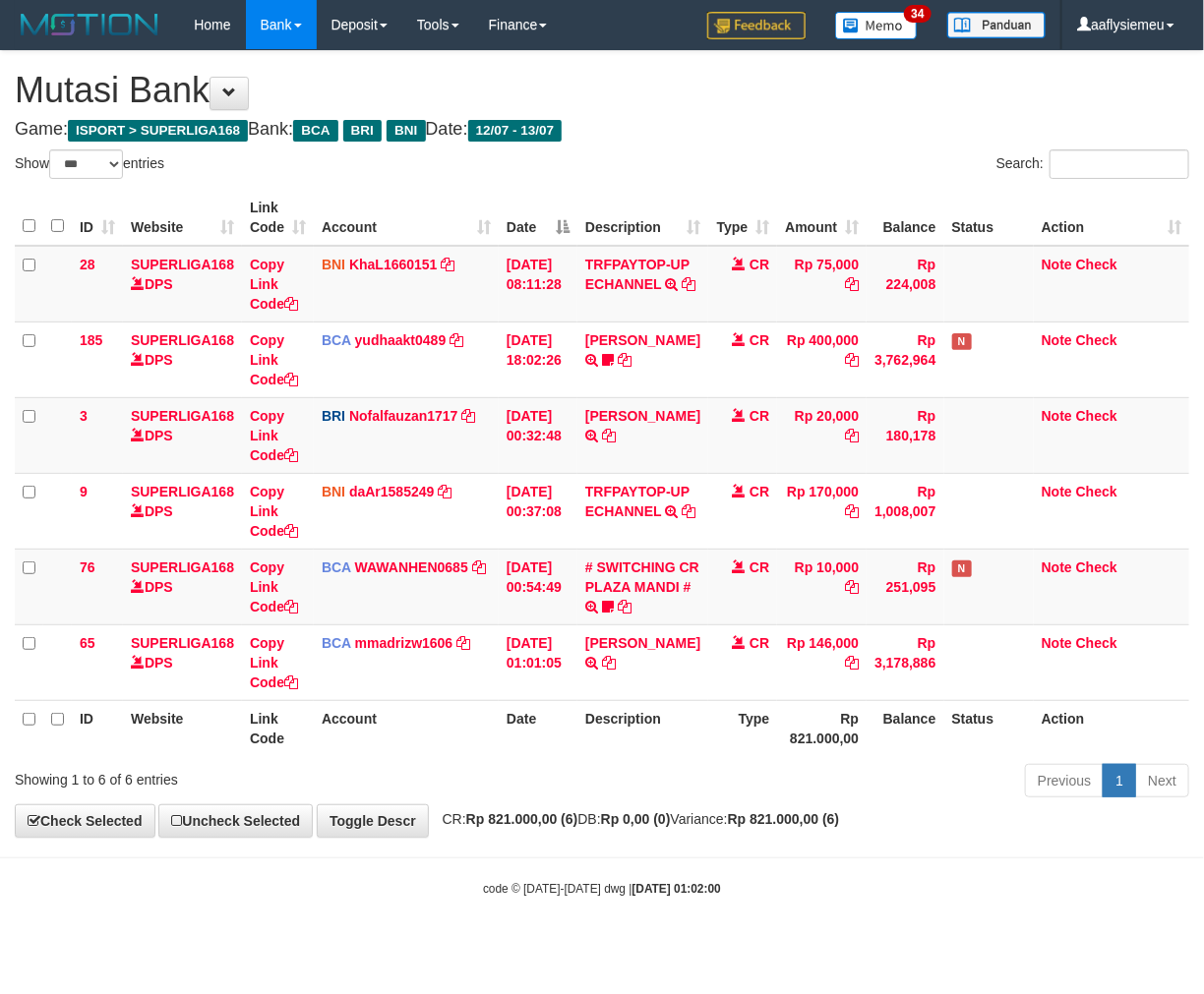 click on "Date" at bounding box center [538, 728] 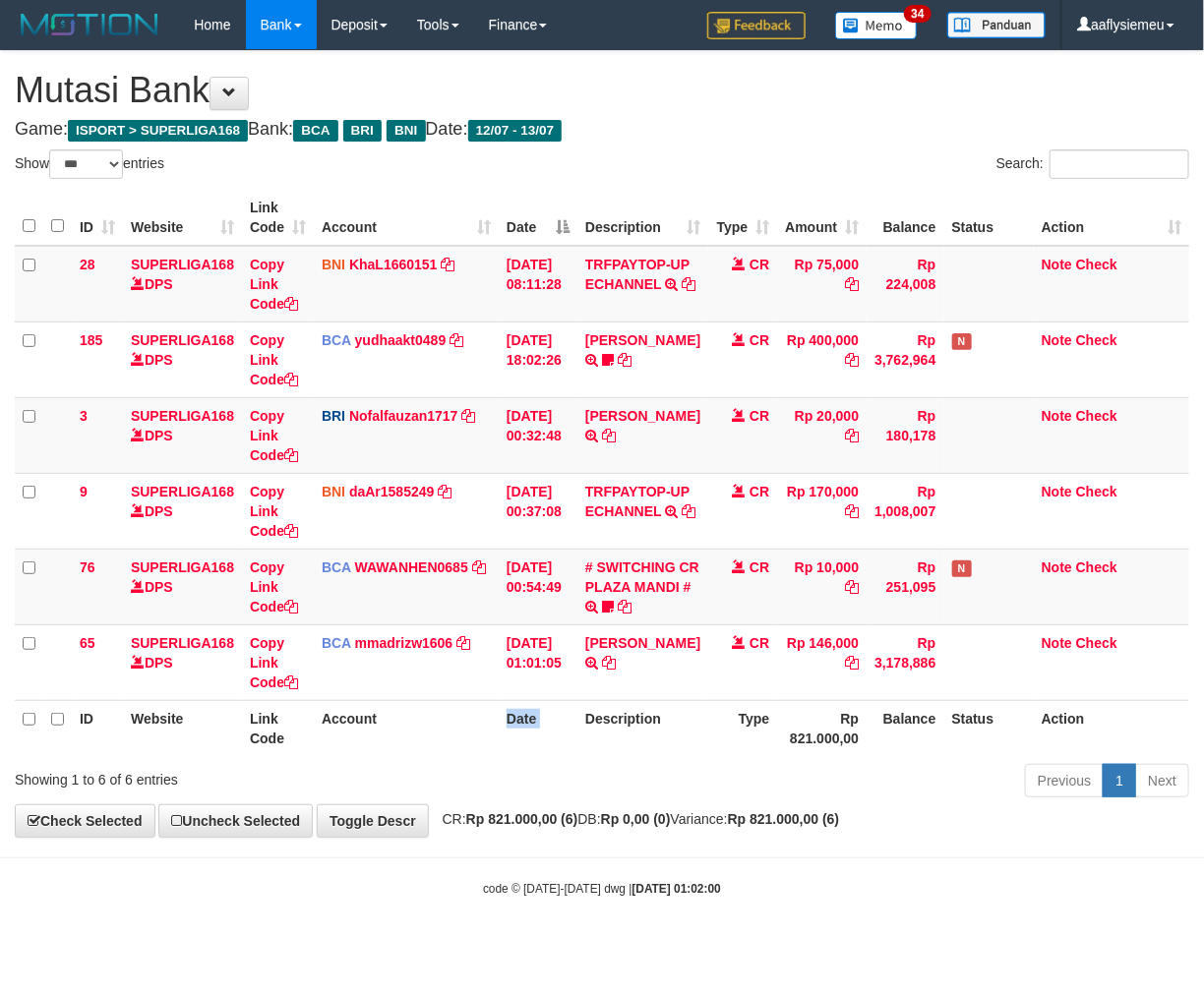 click on "Date" at bounding box center (538, 728) 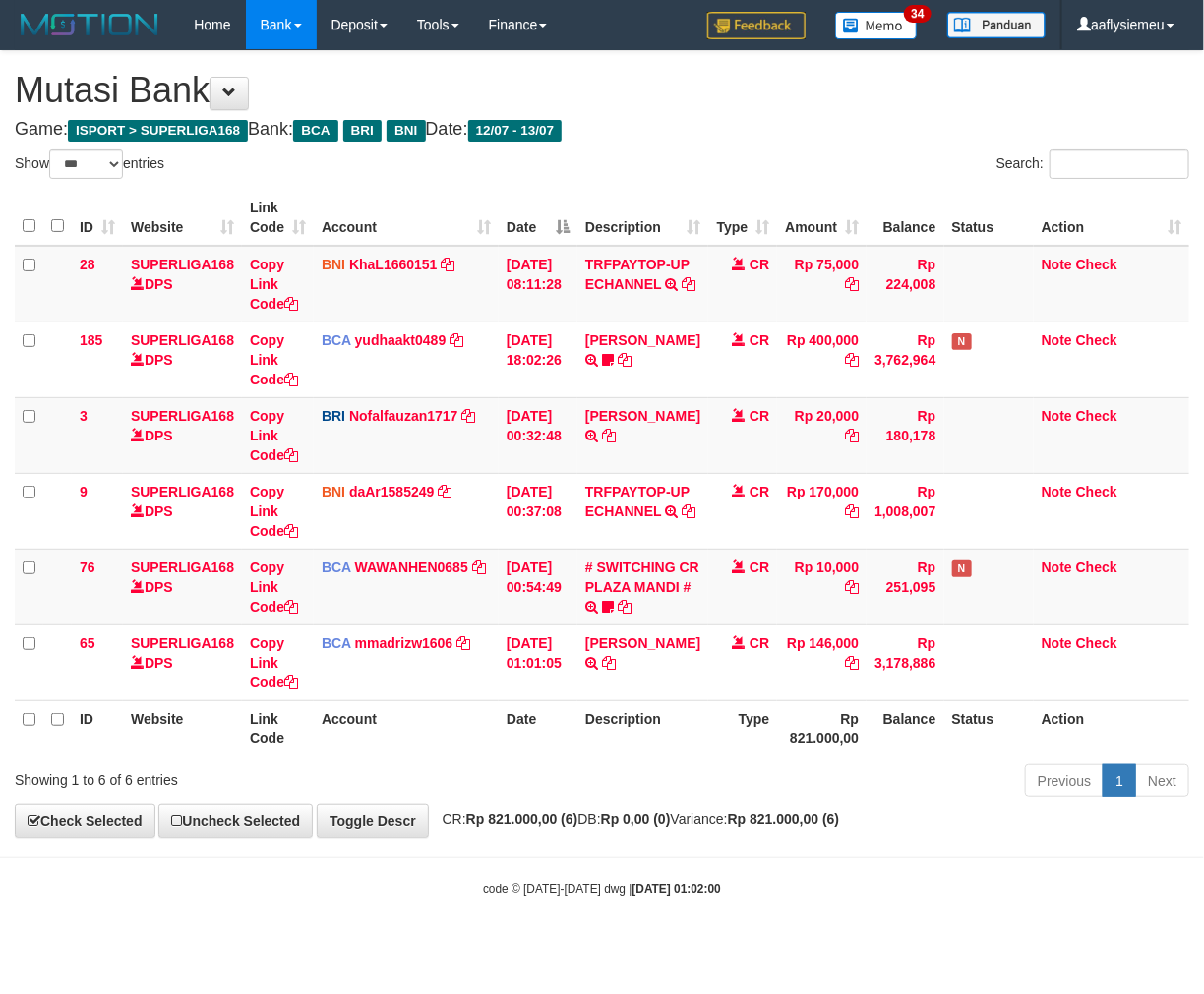 click on "Date" at bounding box center [538, 728] 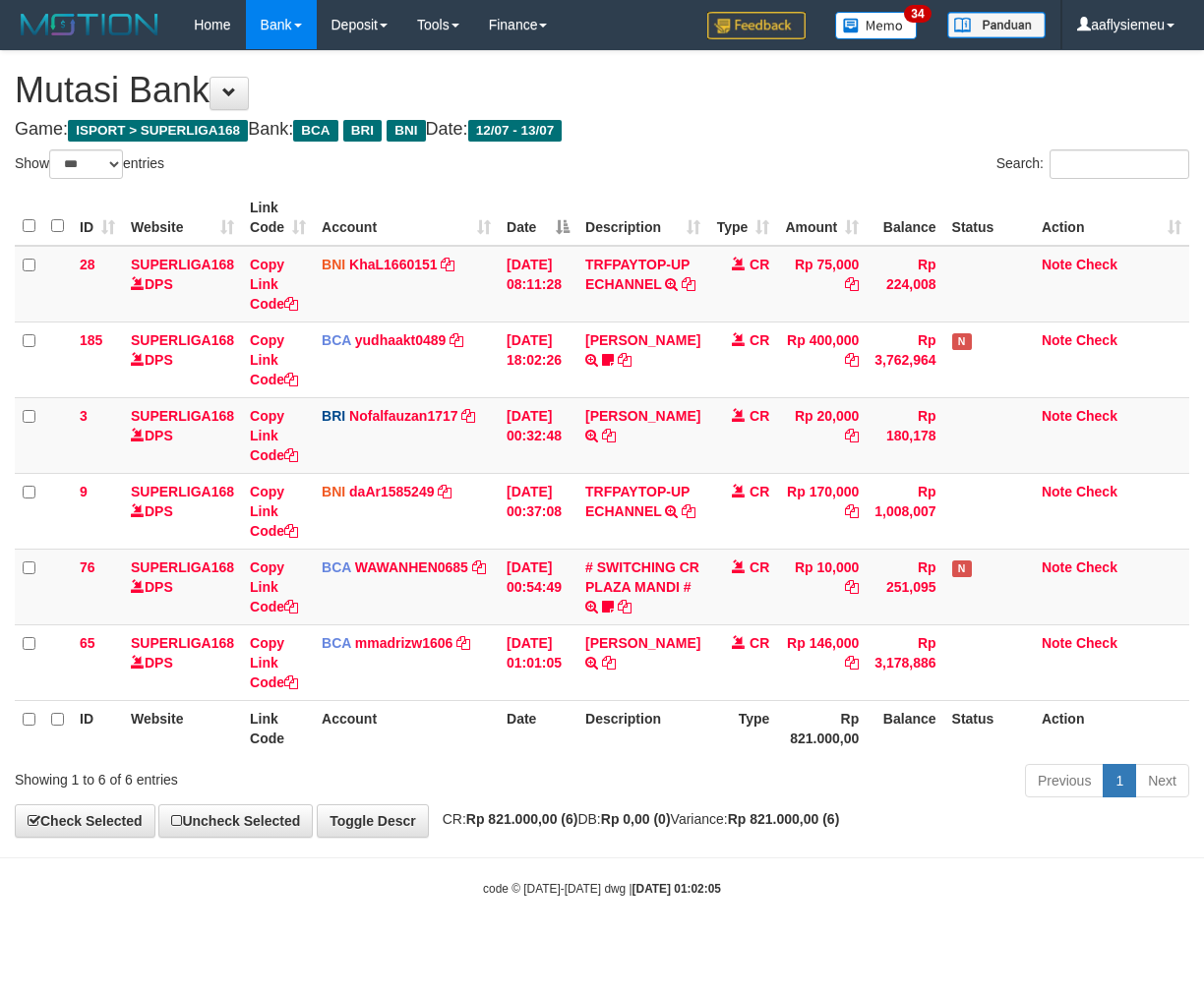 select on "***" 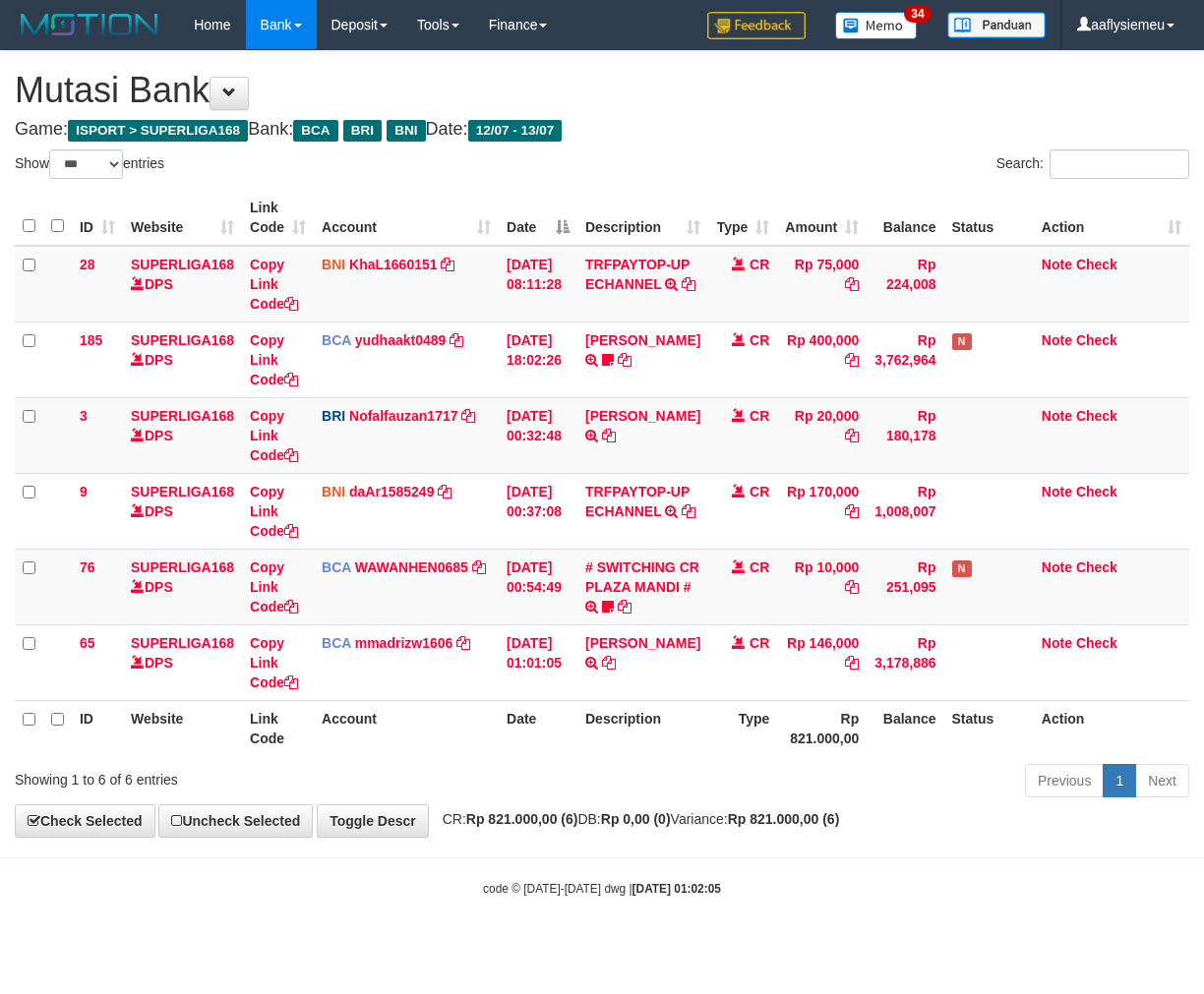 scroll, scrollTop: 13, scrollLeft: 0, axis: vertical 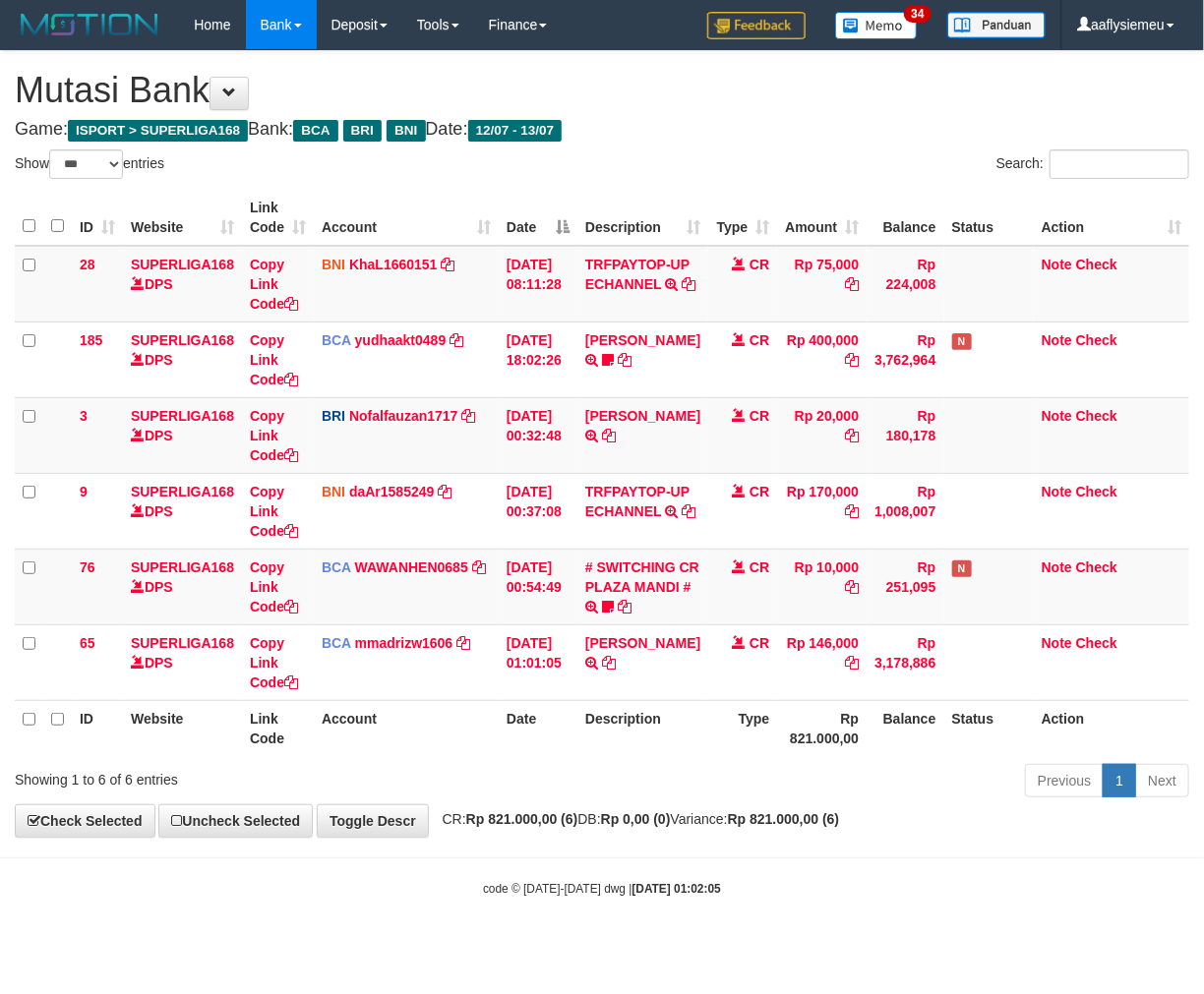 click on "CR:  Rp 821.000,00 (6)      DB:  Rp 0,00 (0)      Variance:  Rp 821.000,00 (6)" at bounding box center [636, 819] 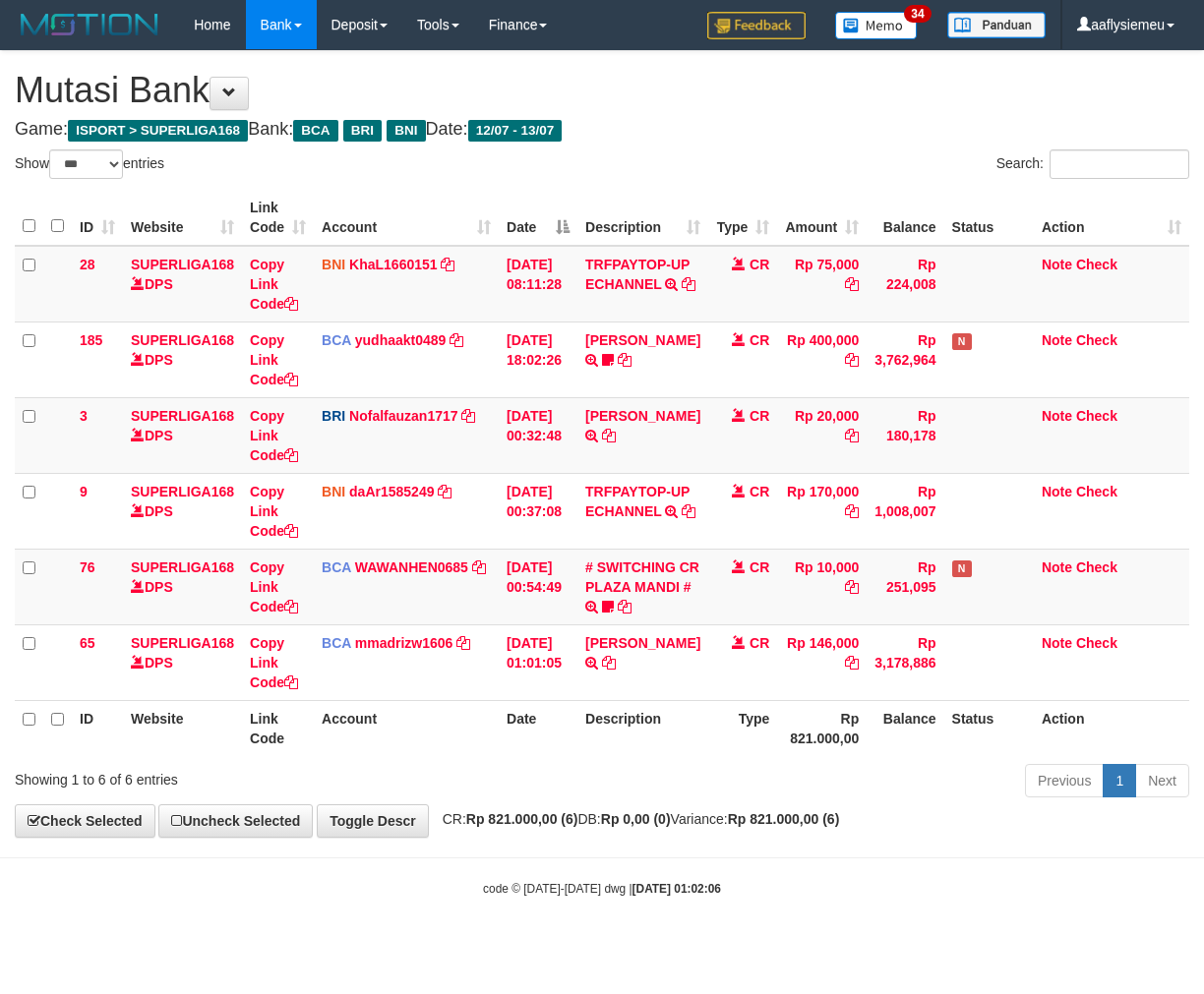 select on "***" 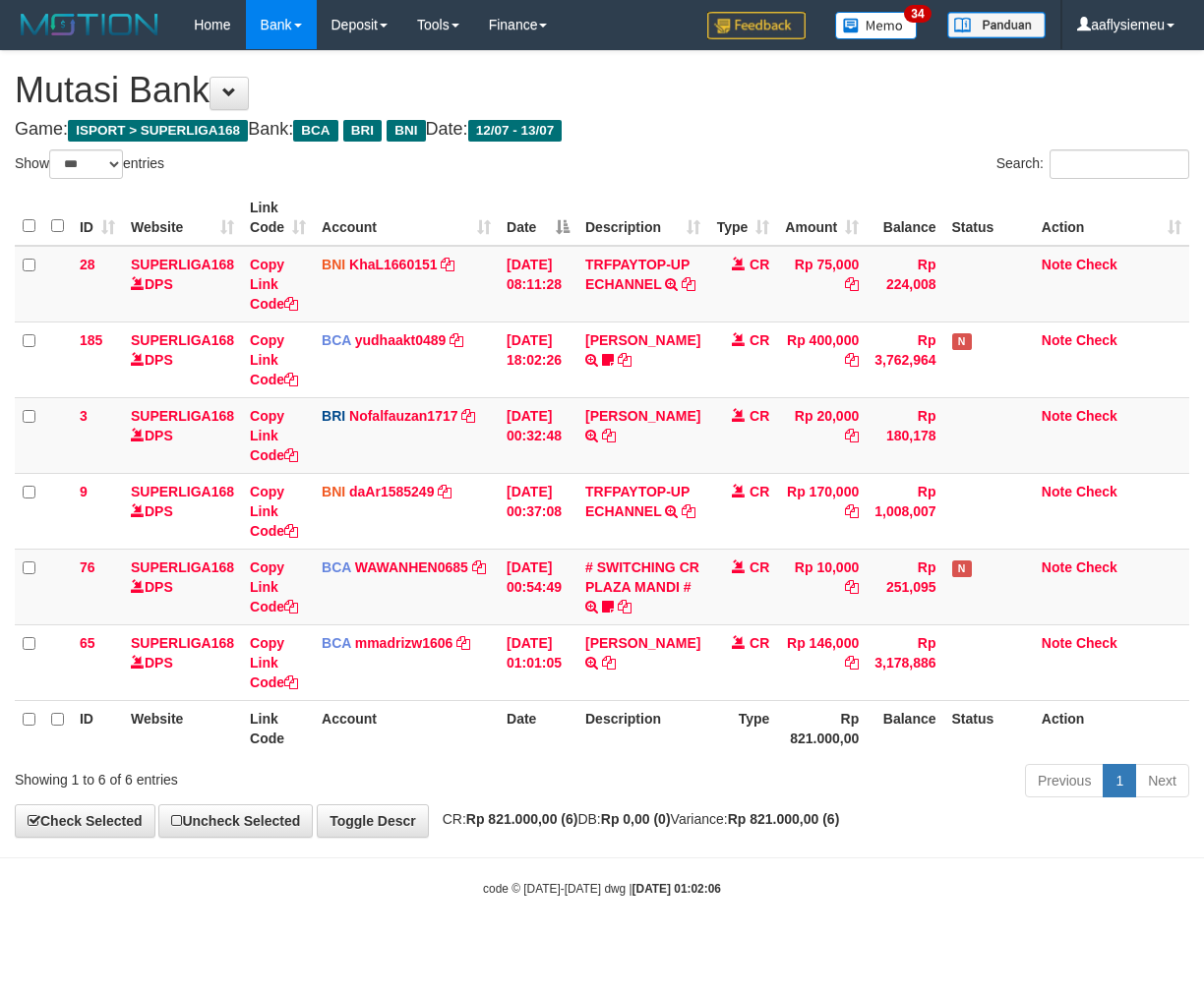 scroll, scrollTop: 13, scrollLeft: 0, axis: vertical 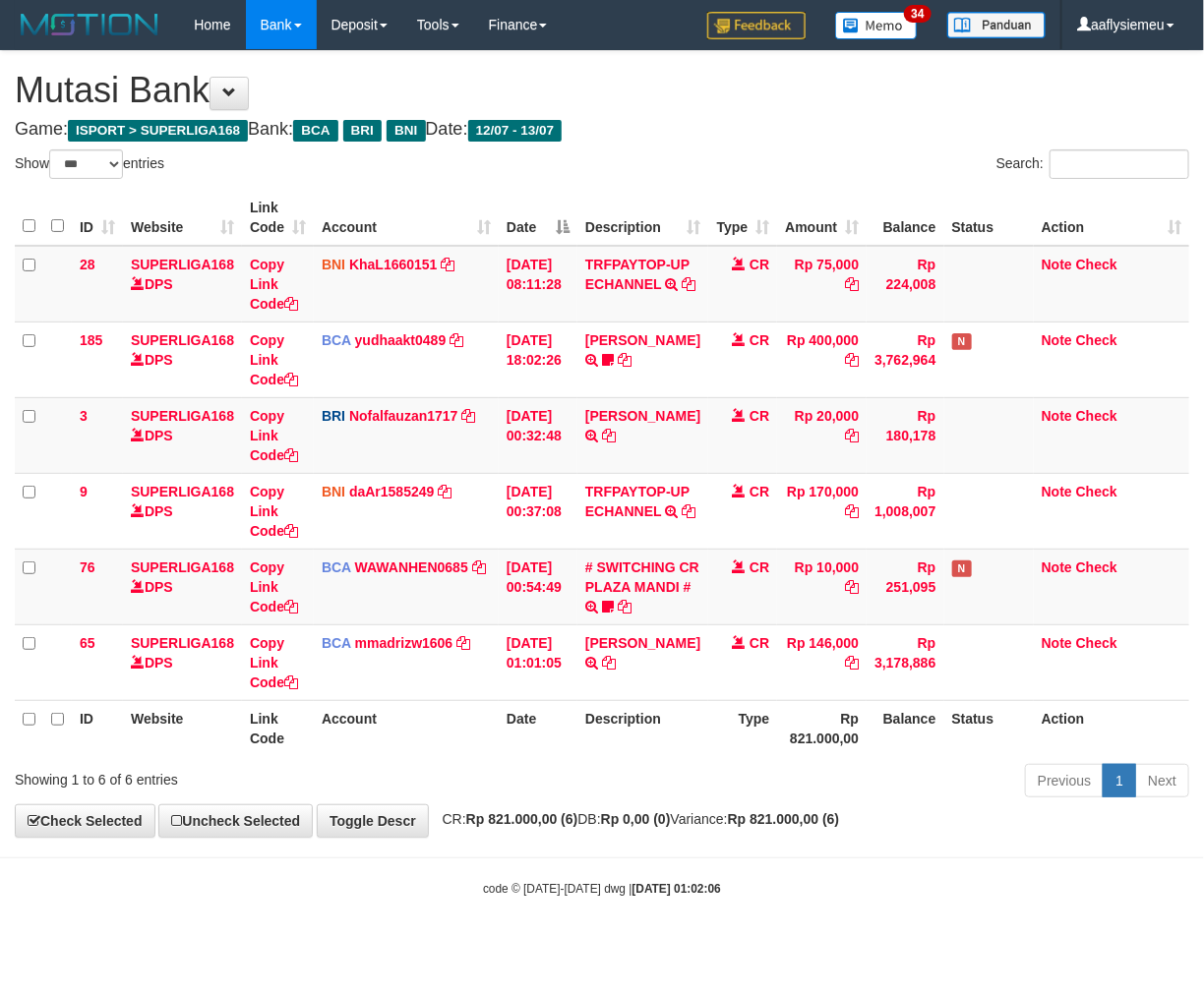 click on "Rp 821.000,00" at bounding box center [821, 728] 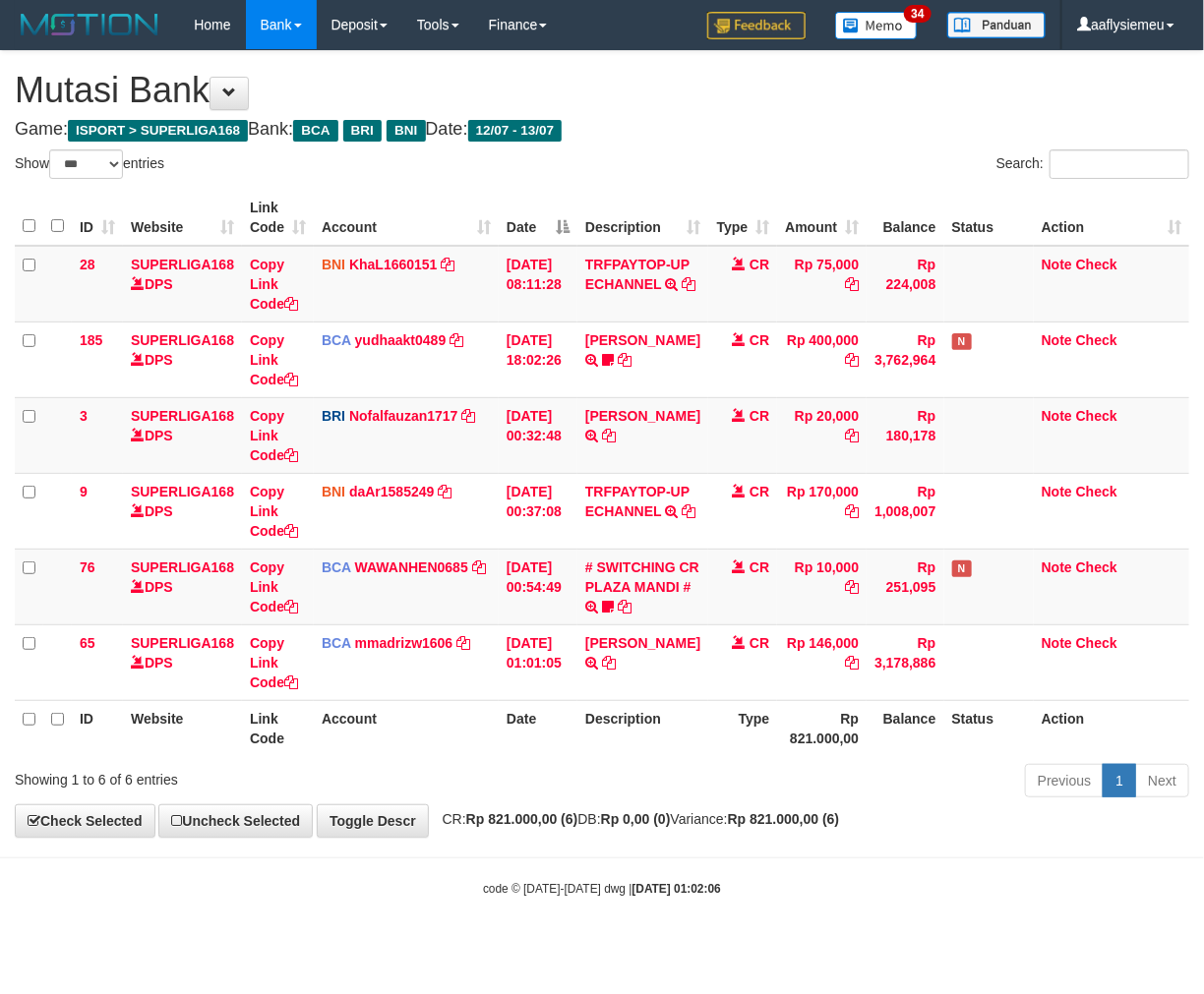click on "Balance" at bounding box center (905, 728) 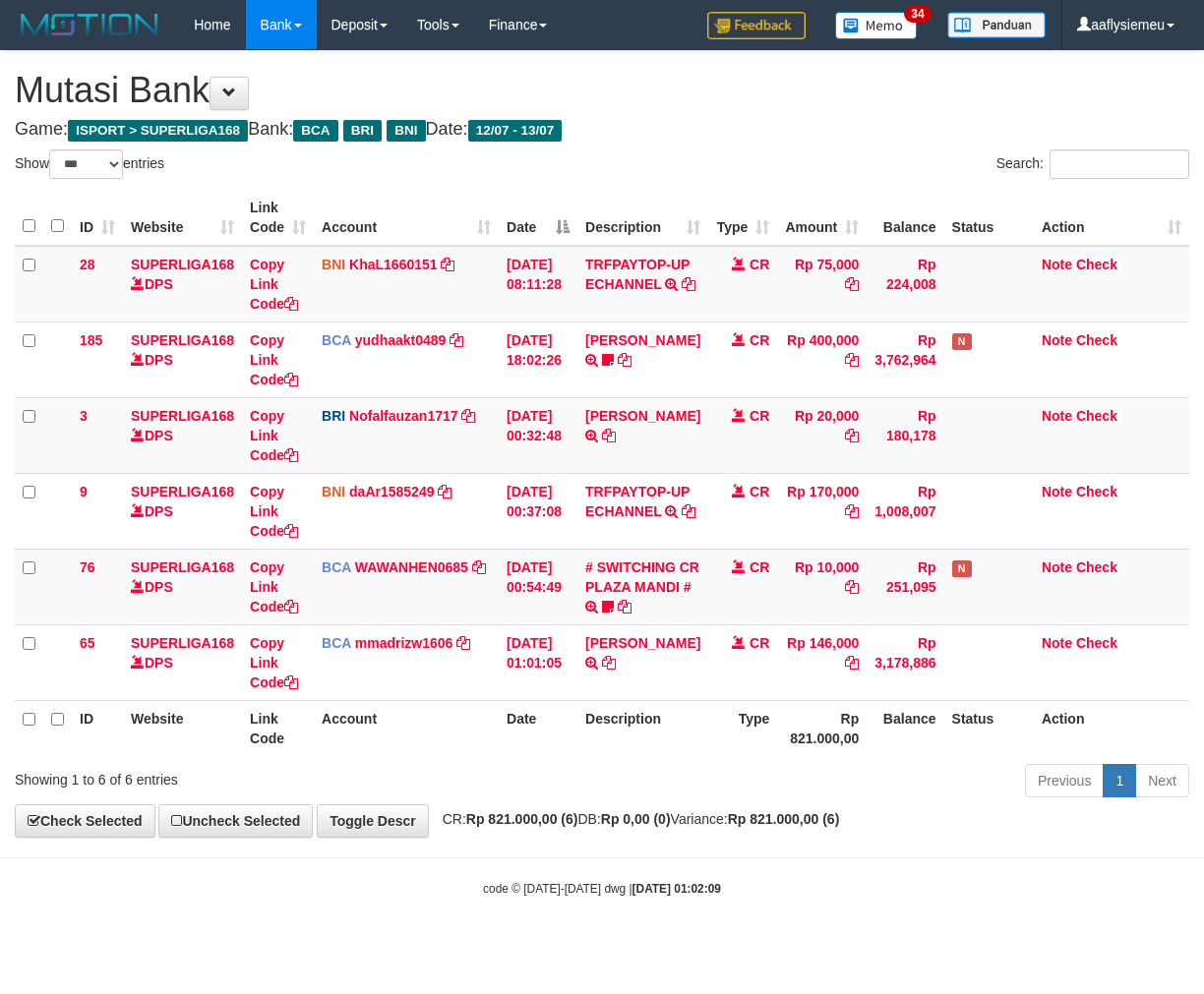 select on "***" 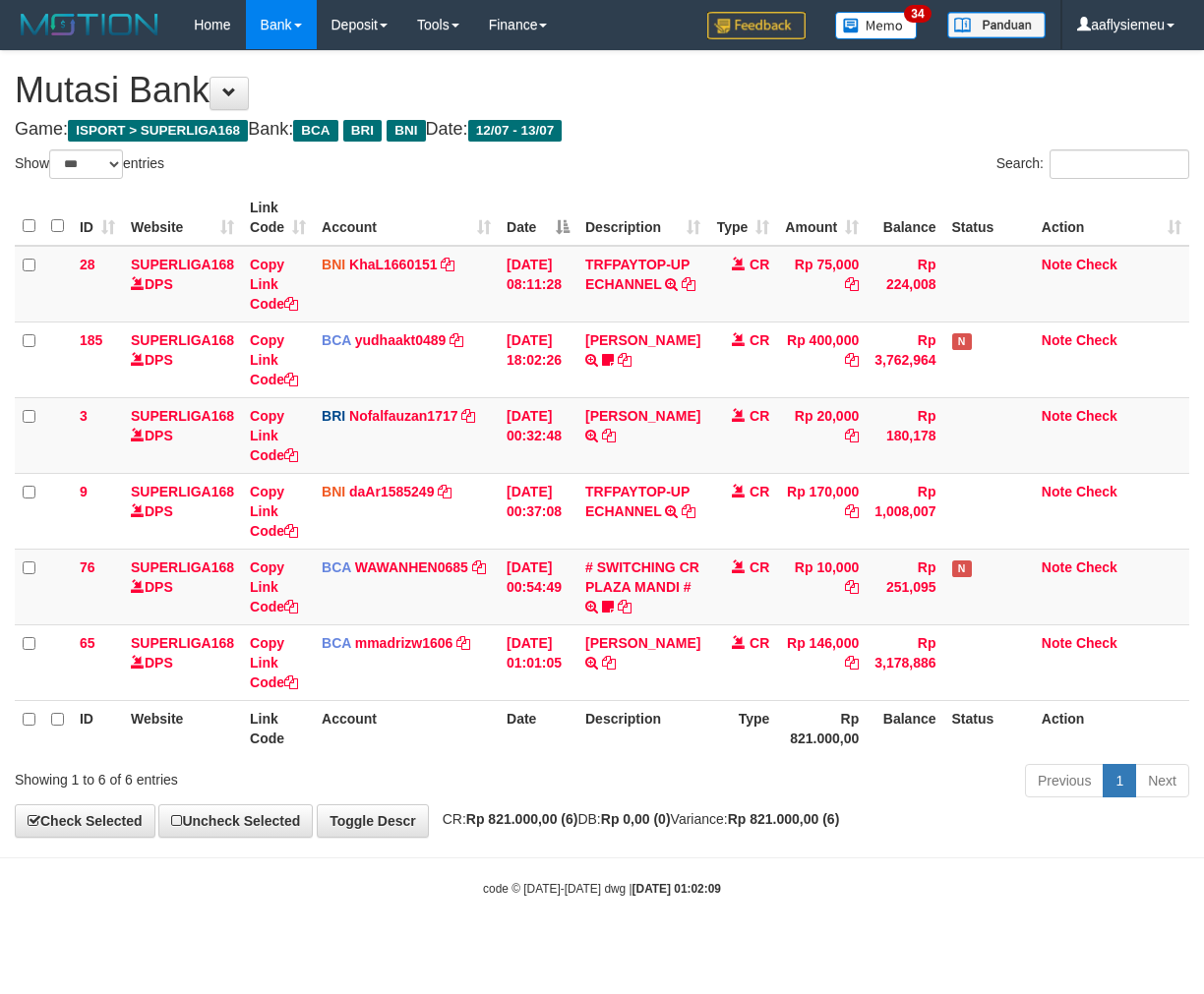 scroll, scrollTop: 13, scrollLeft: 0, axis: vertical 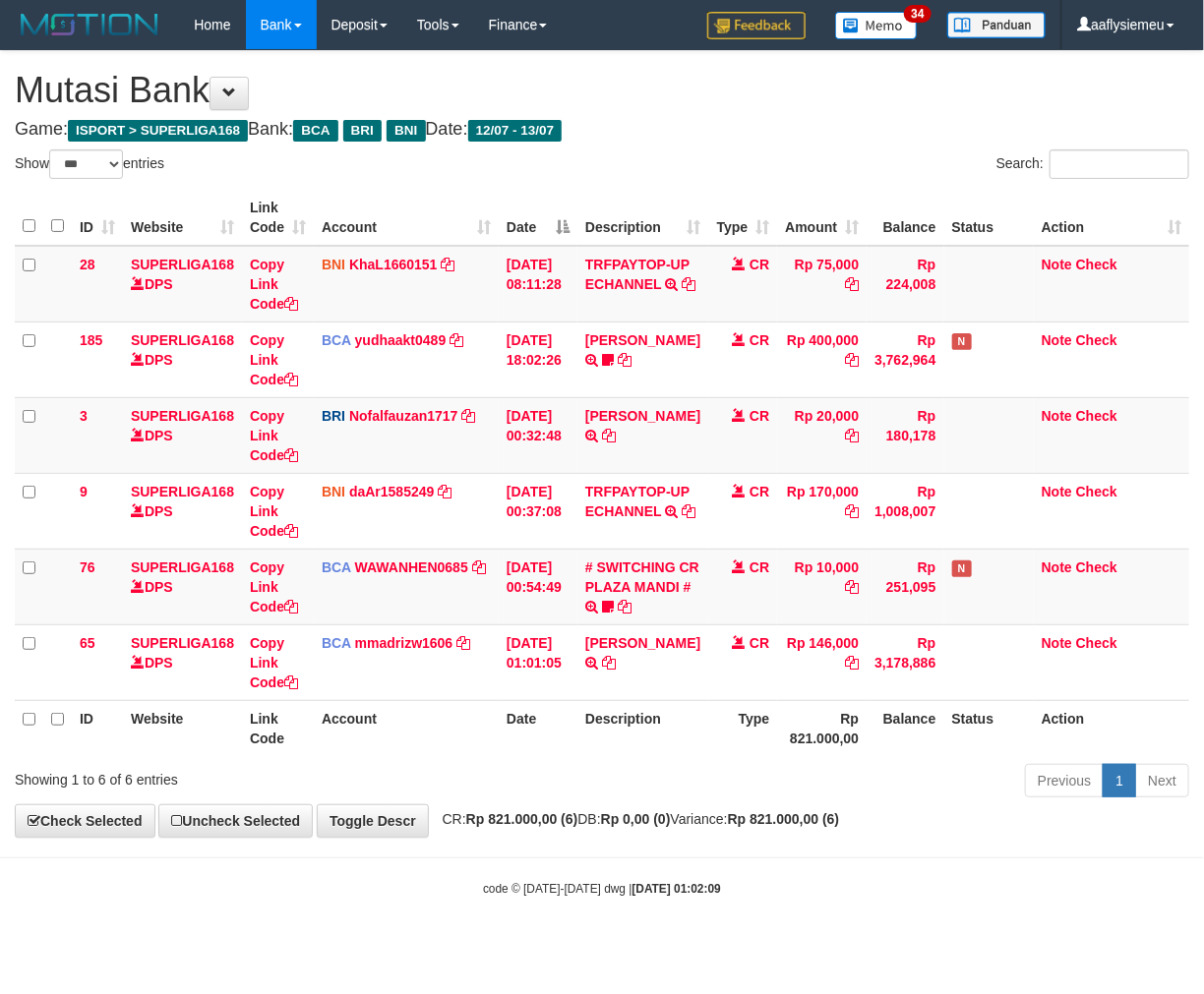 click on "Description" at bounding box center [642, 728] 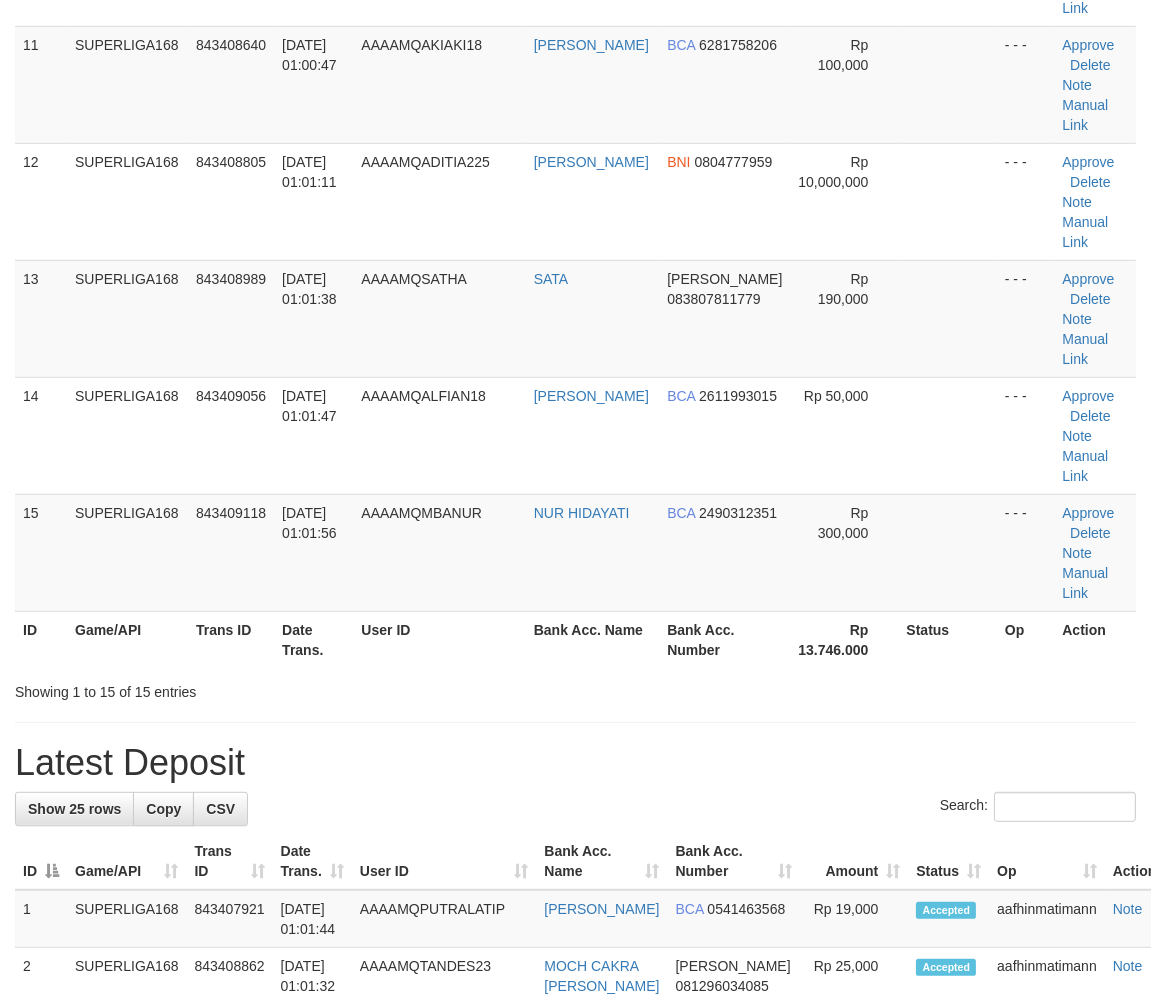 scroll, scrollTop: 1000, scrollLeft: 0, axis: vertical 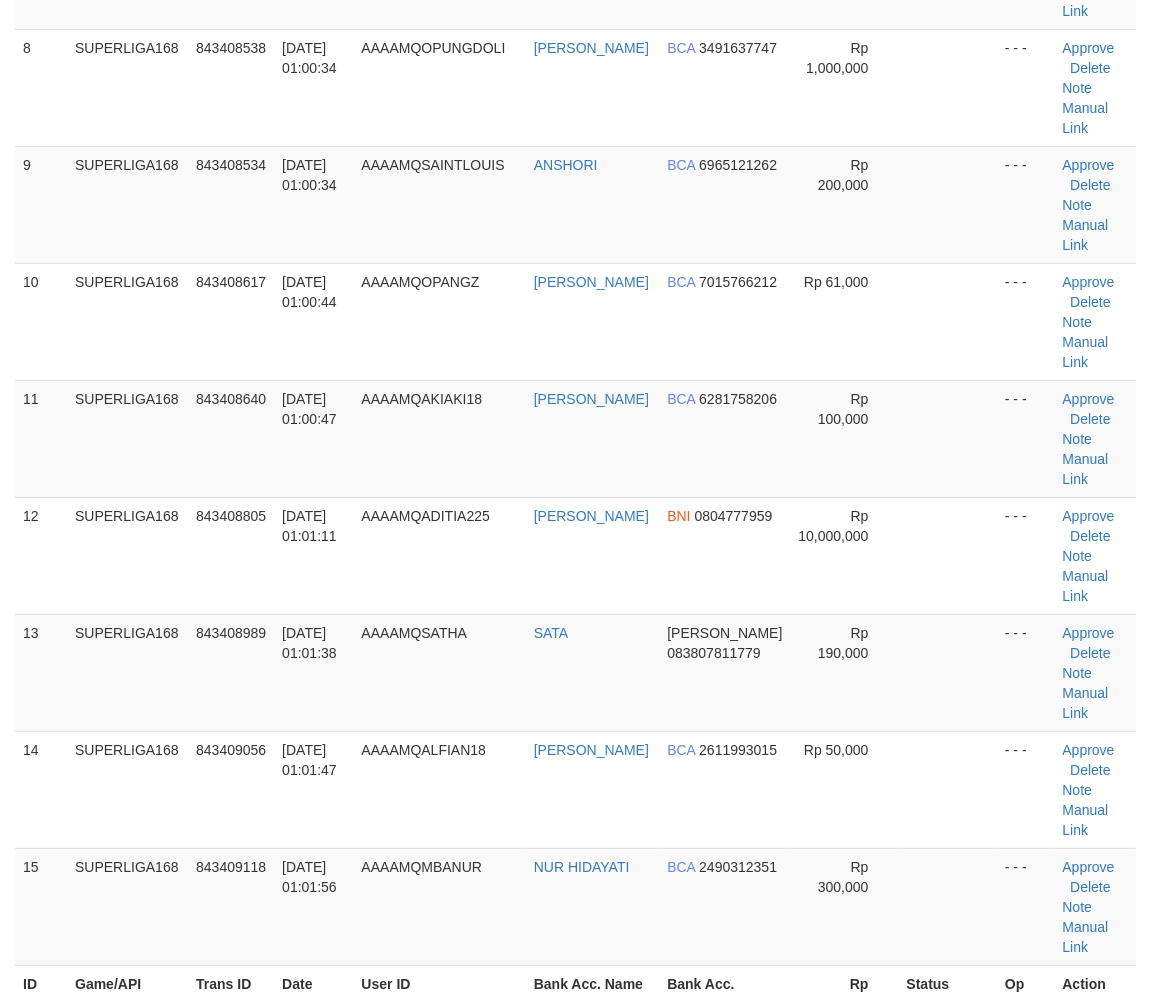 drag, startPoint x: 168, startPoint y: 564, endPoint x: 1, endPoint y: 623, distance: 177.11578 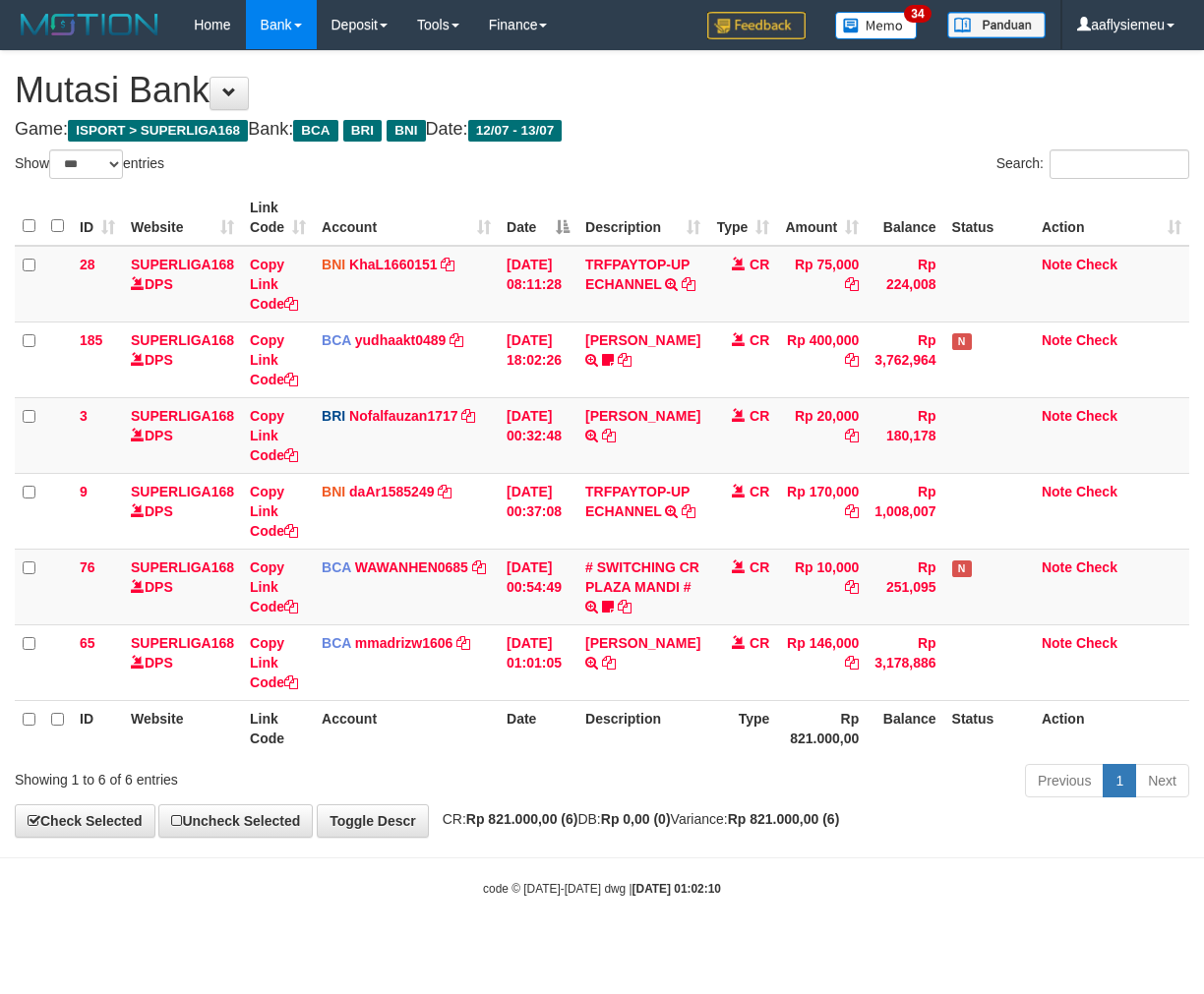 select on "***" 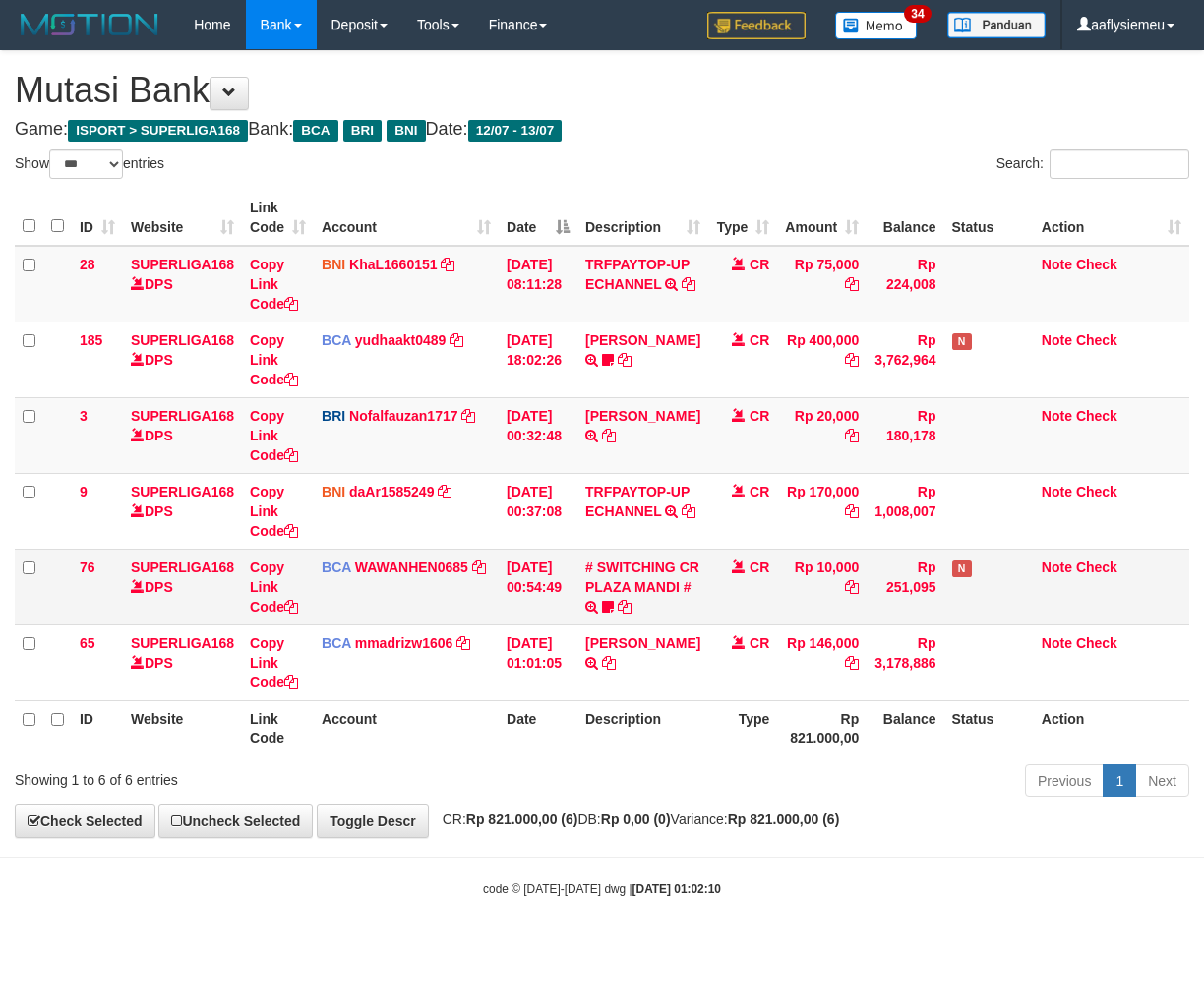 scroll, scrollTop: 13, scrollLeft: 0, axis: vertical 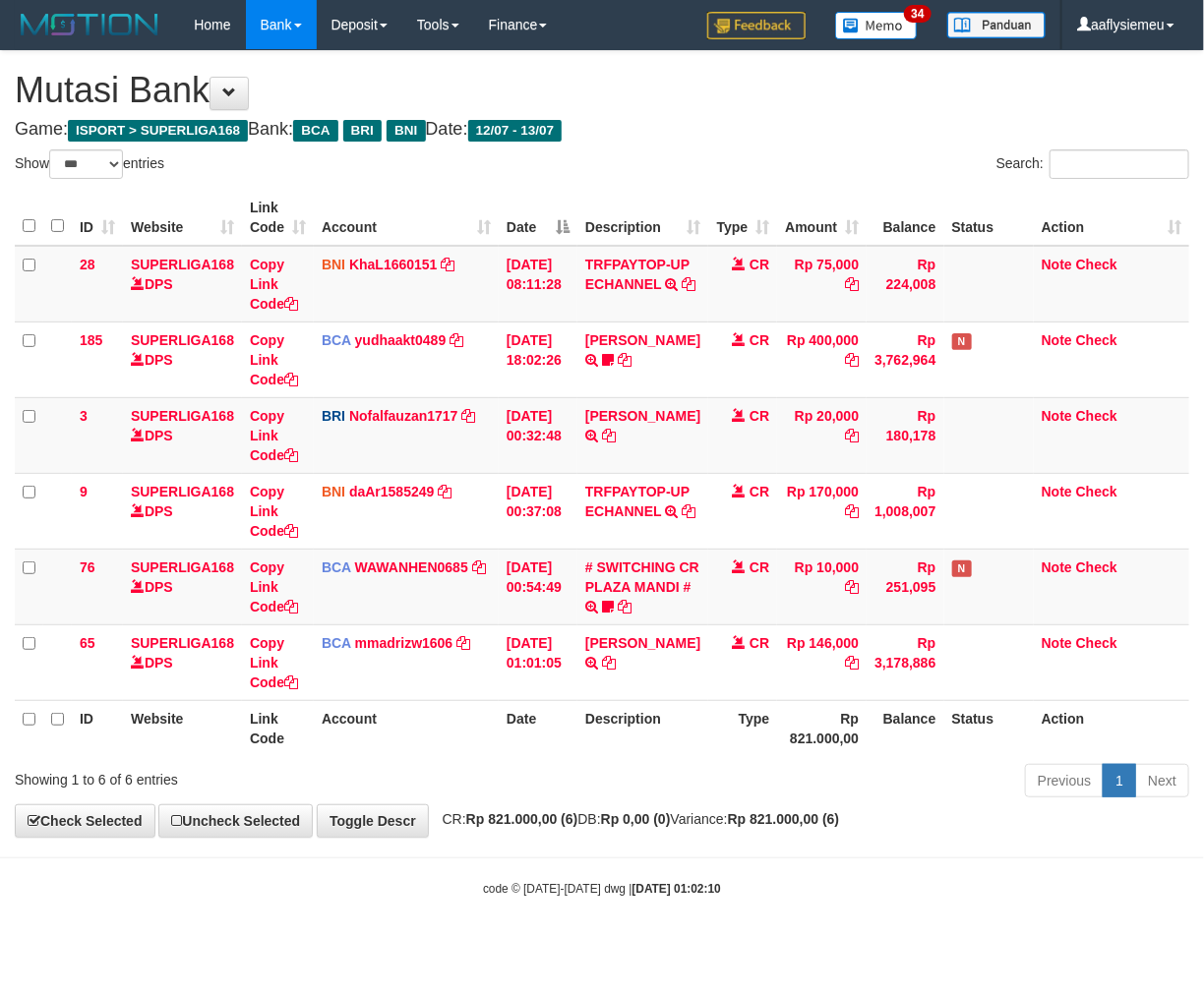 click on "Type" at bounding box center [743, 728] 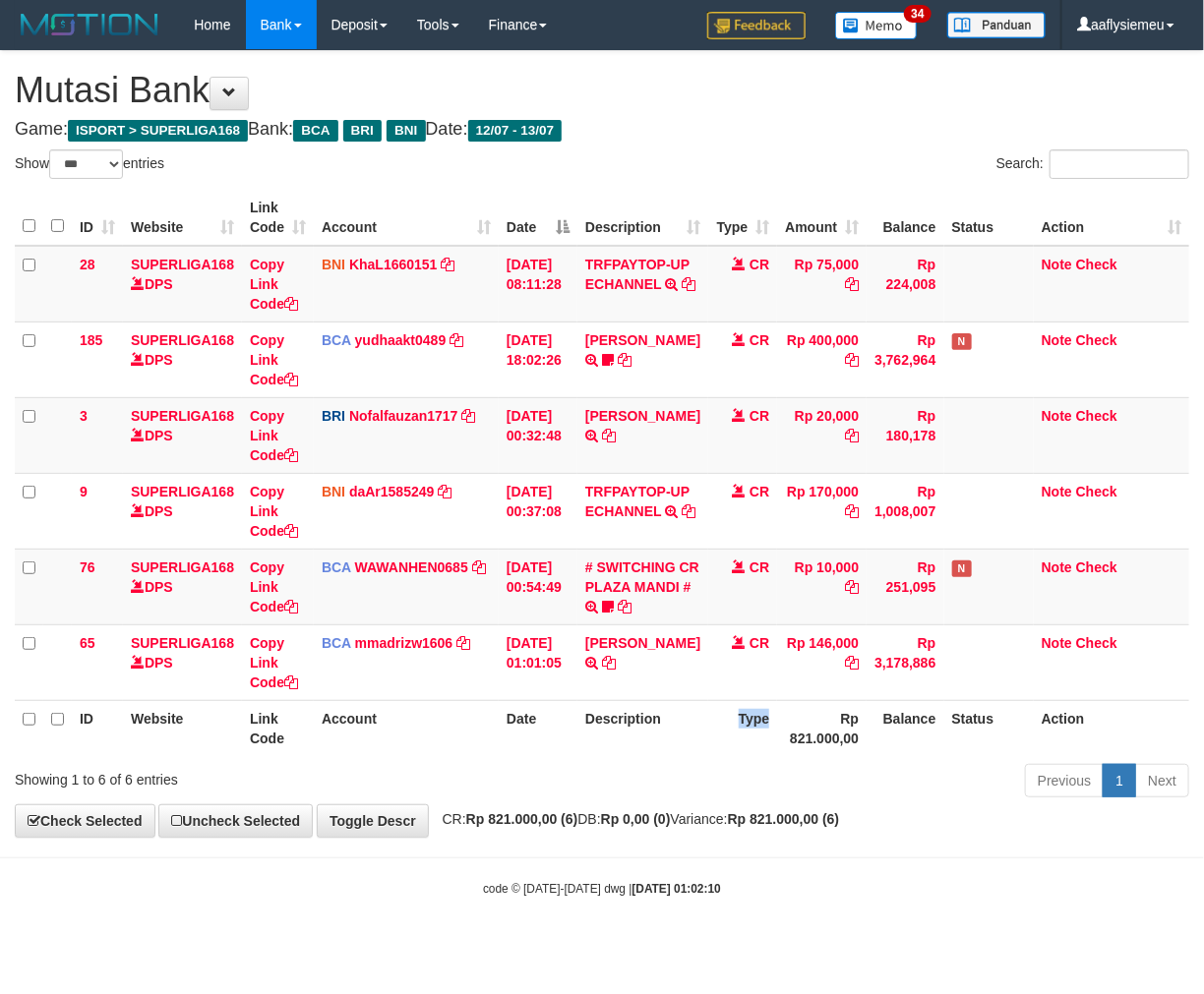 click on "Type" at bounding box center (743, 728) 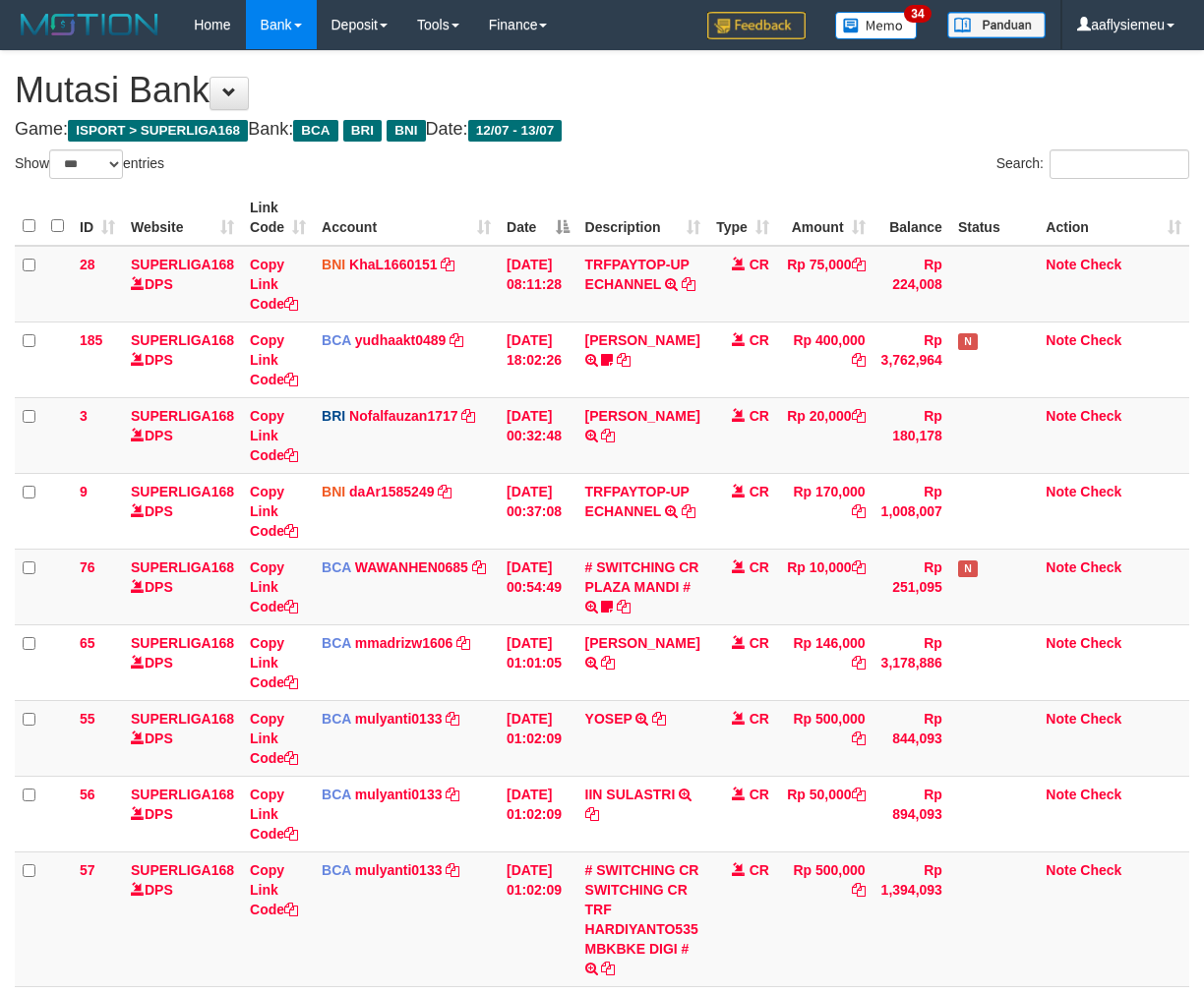 select on "***" 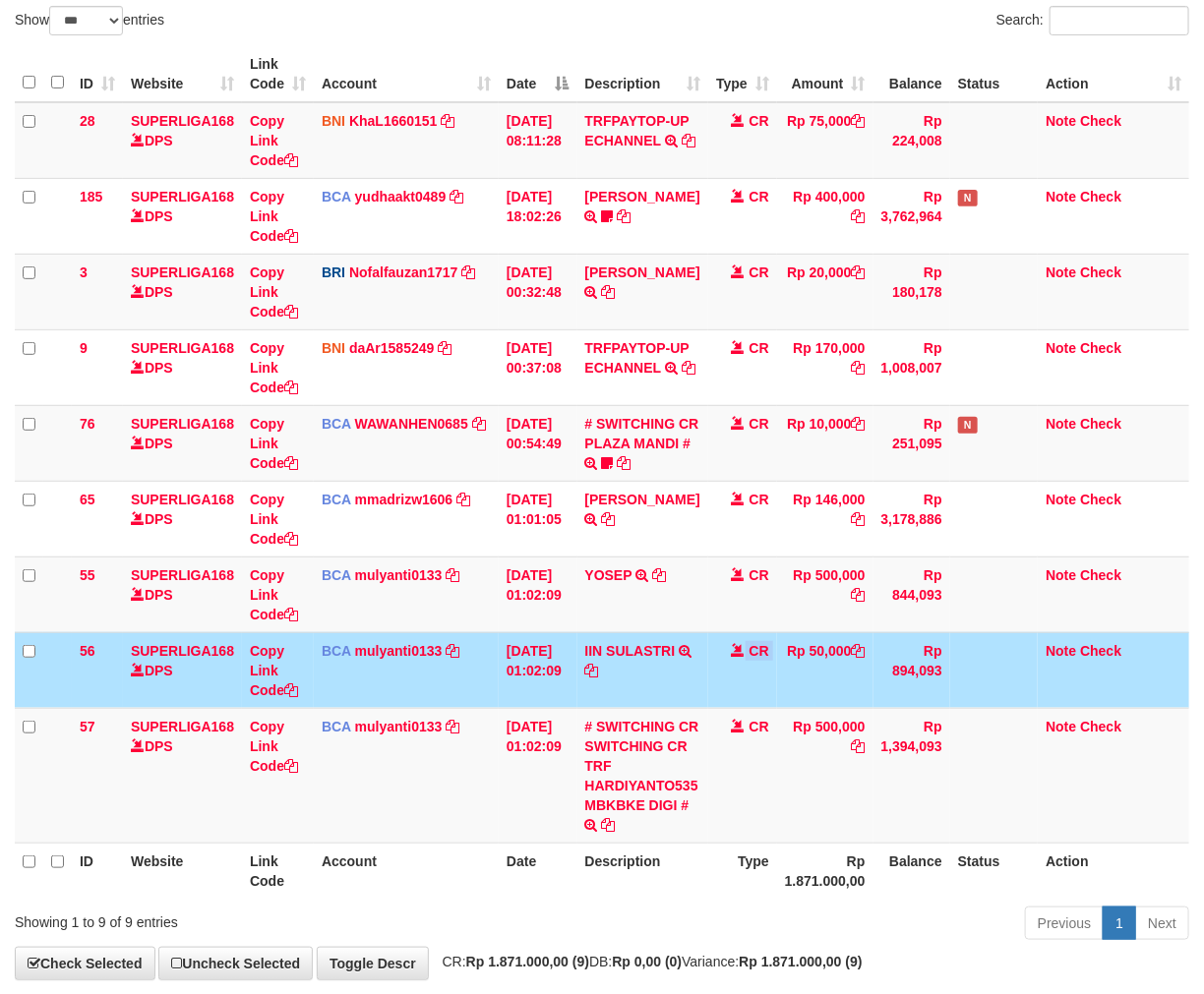 scroll, scrollTop: 240, scrollLeft: 0, axis: vertical 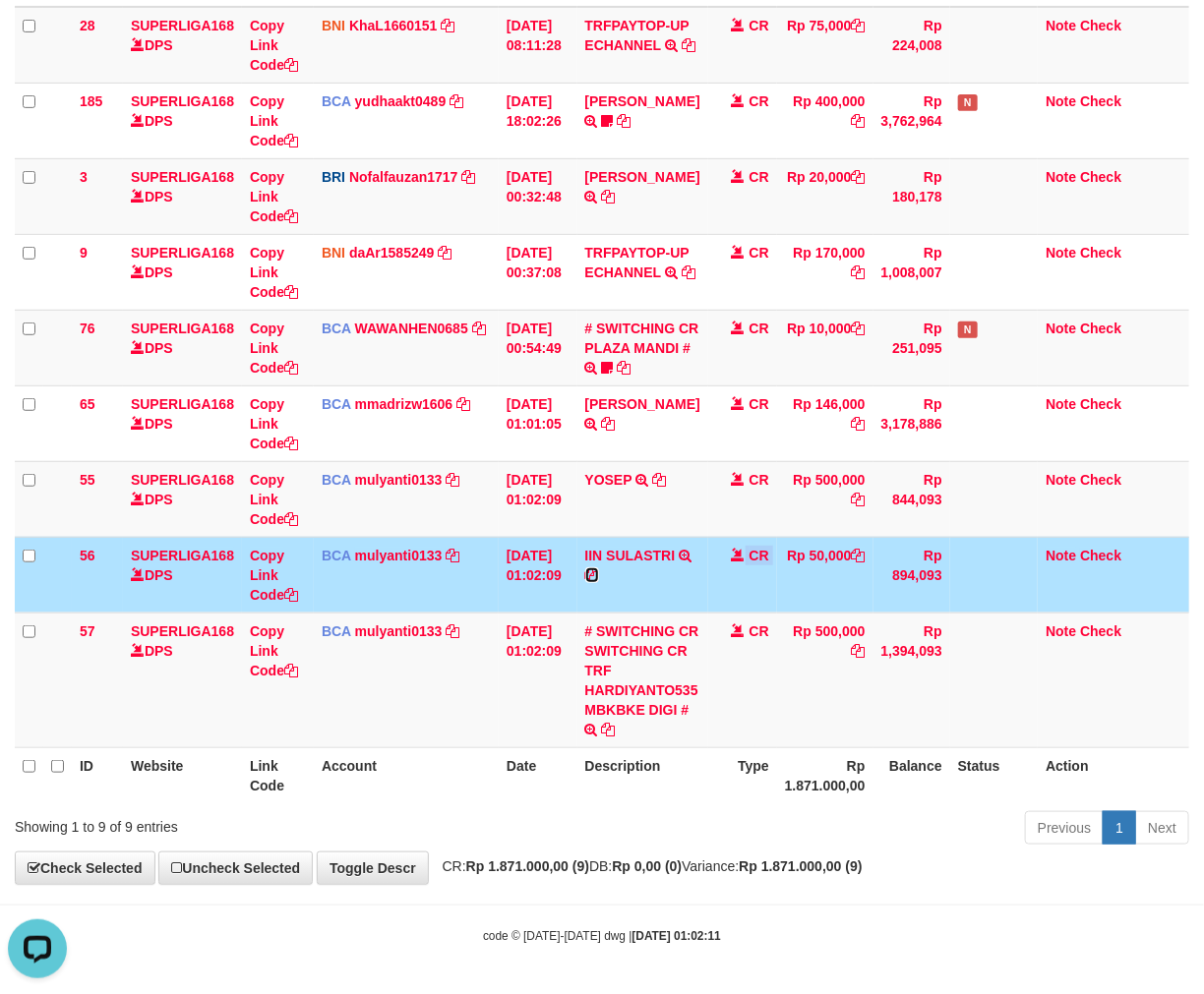 click at bounding box center (592, 575) 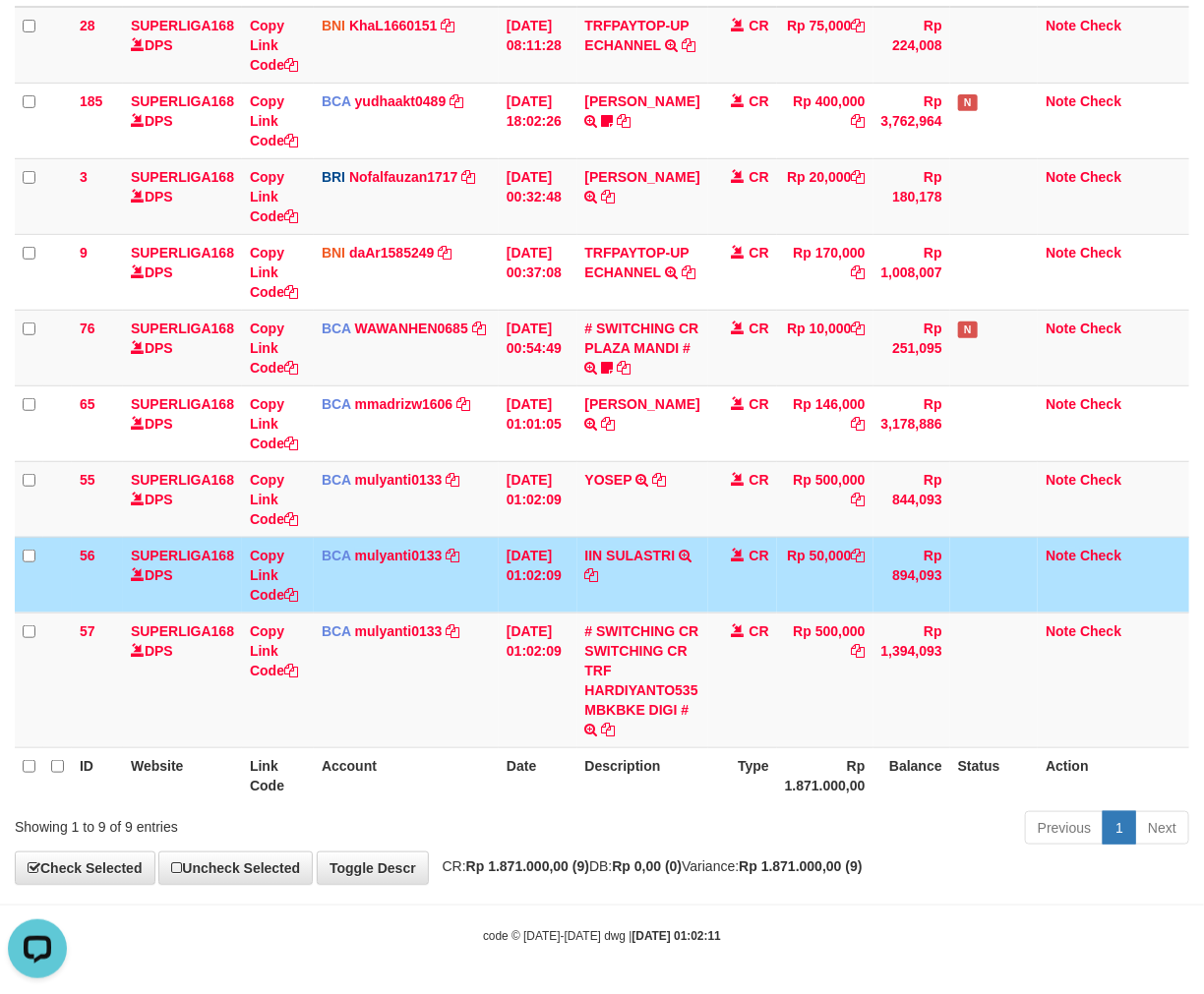drag, startPoint x: 840, startPoint y: 772, endPoint x: 903, endPoint y: 773, distance: 63.00794 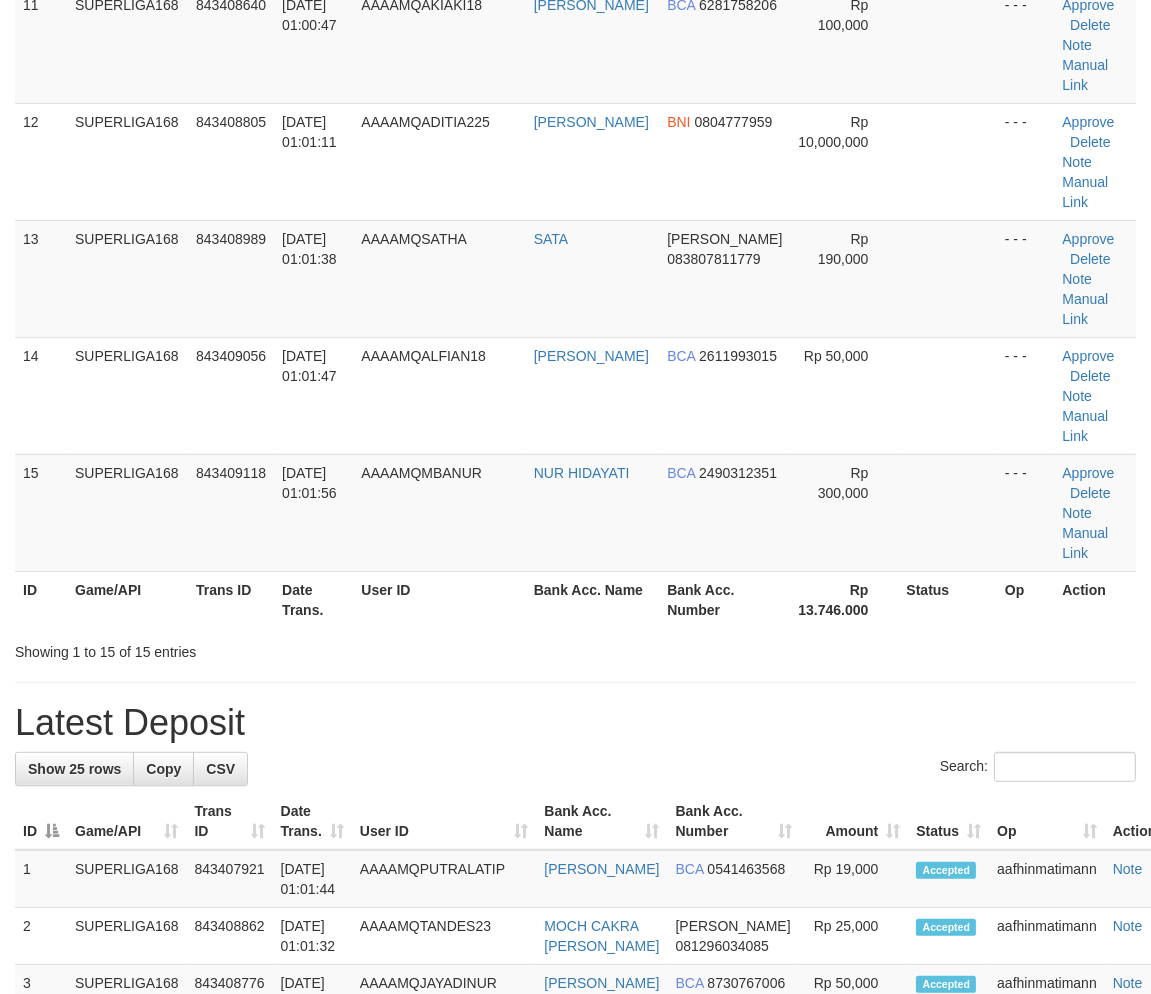 scroll, scrollTop: 1000, scrollLeft: 0, axis: vertical 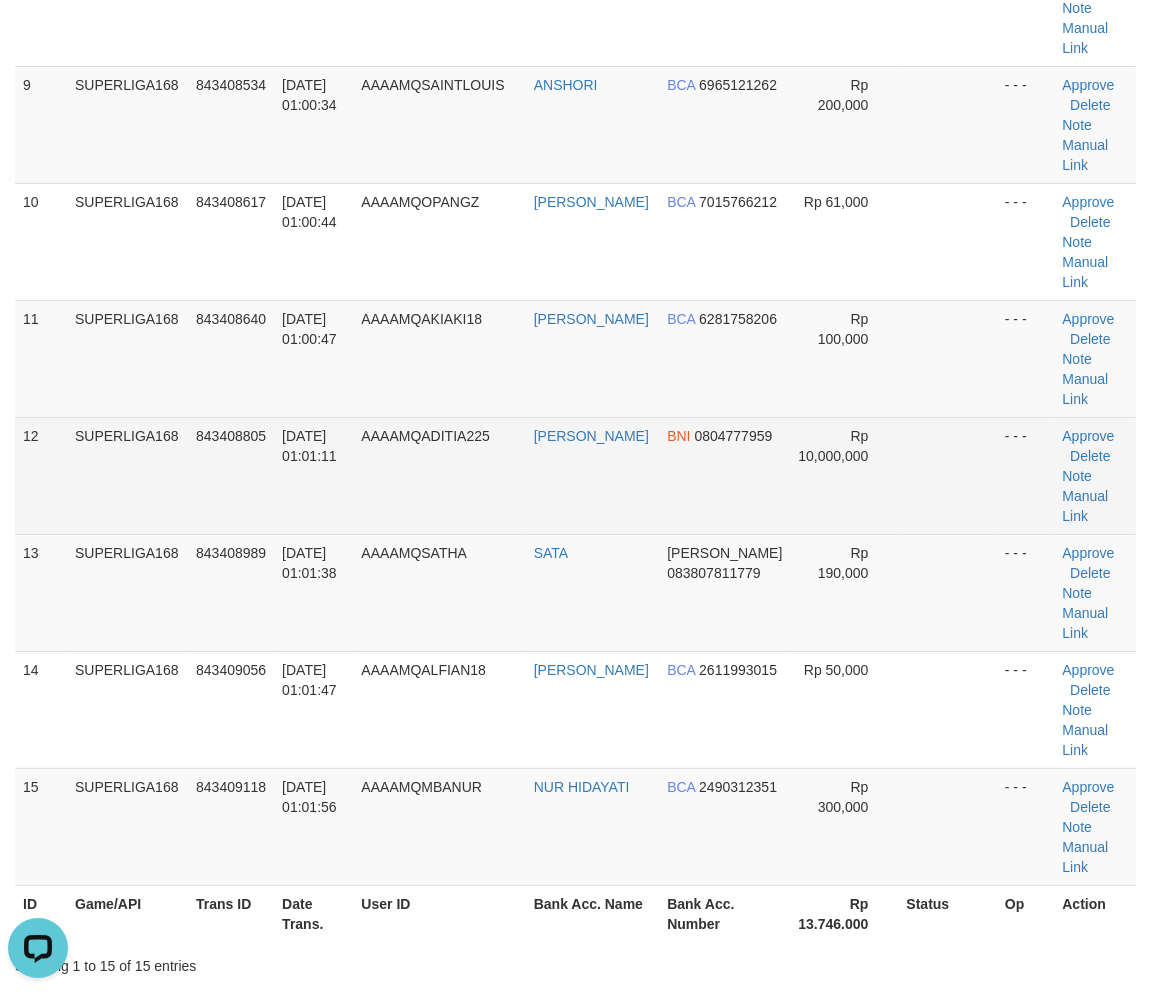 click on "13/07/2025 01:01:11" at bounding box center [313, 475] 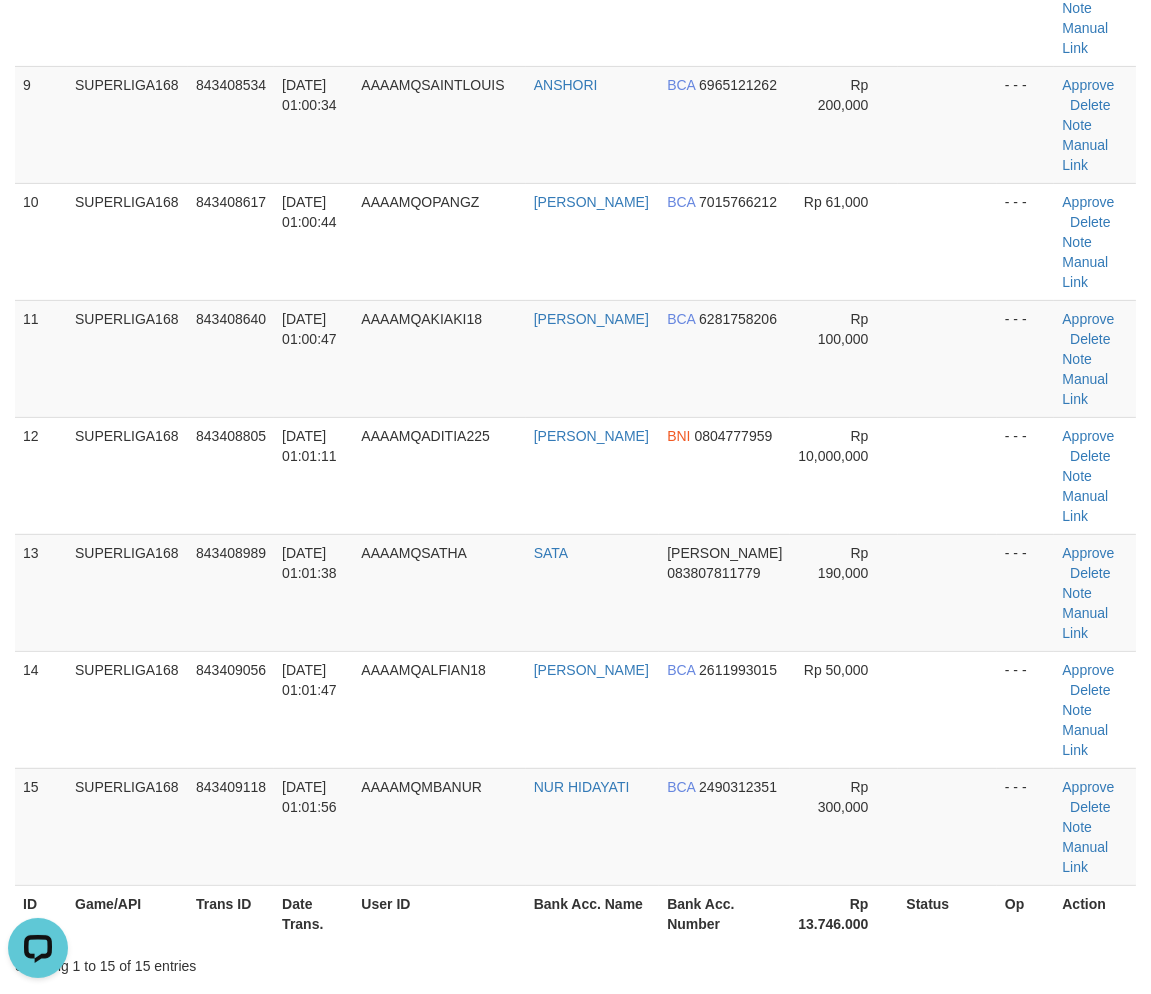 scroll, scrollTop: 0, scrollLeft: 0, axis: both 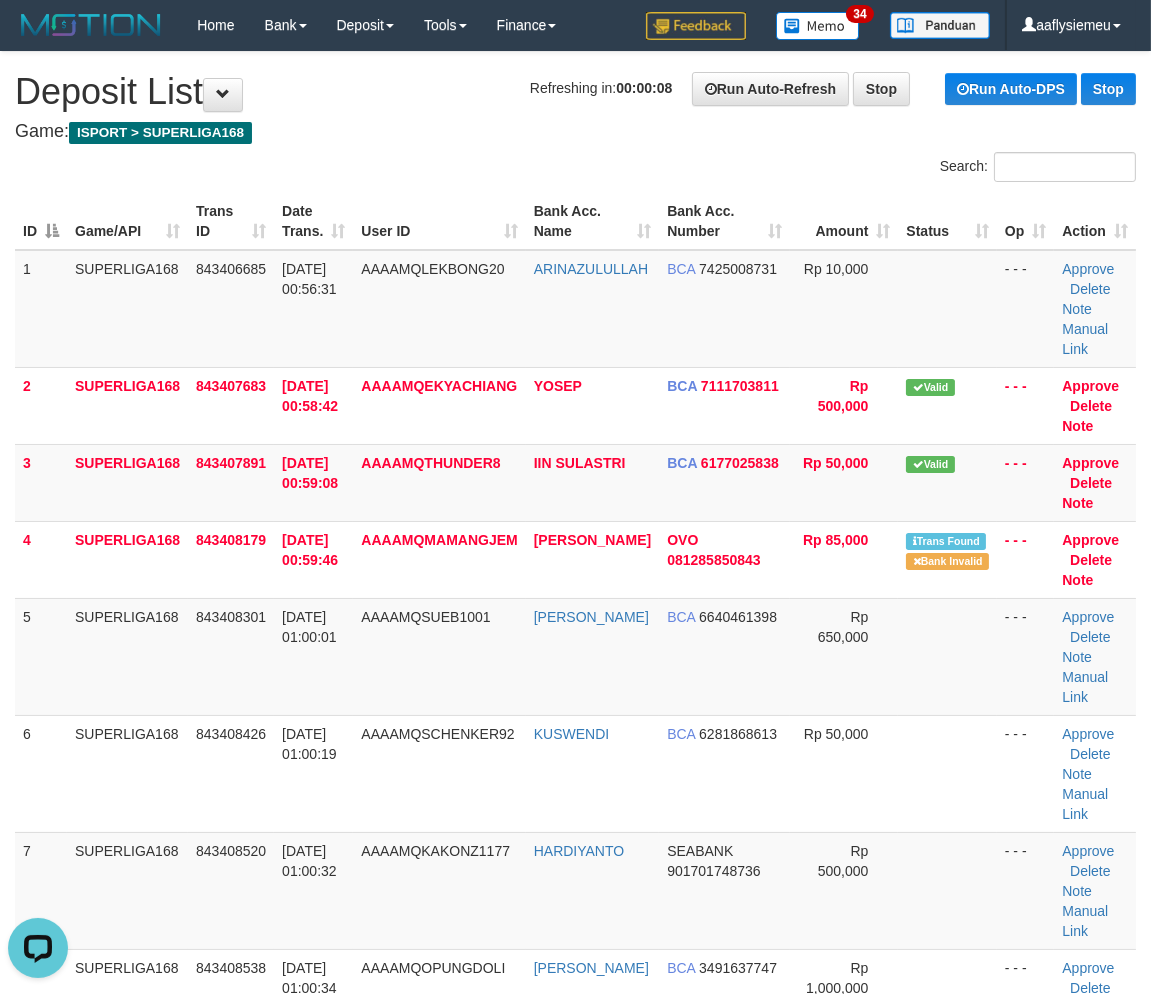 drag, startPoint x: 273, startPoint y: 603, endPoint x: 1, endPoint y: 684, distance: 283.8045 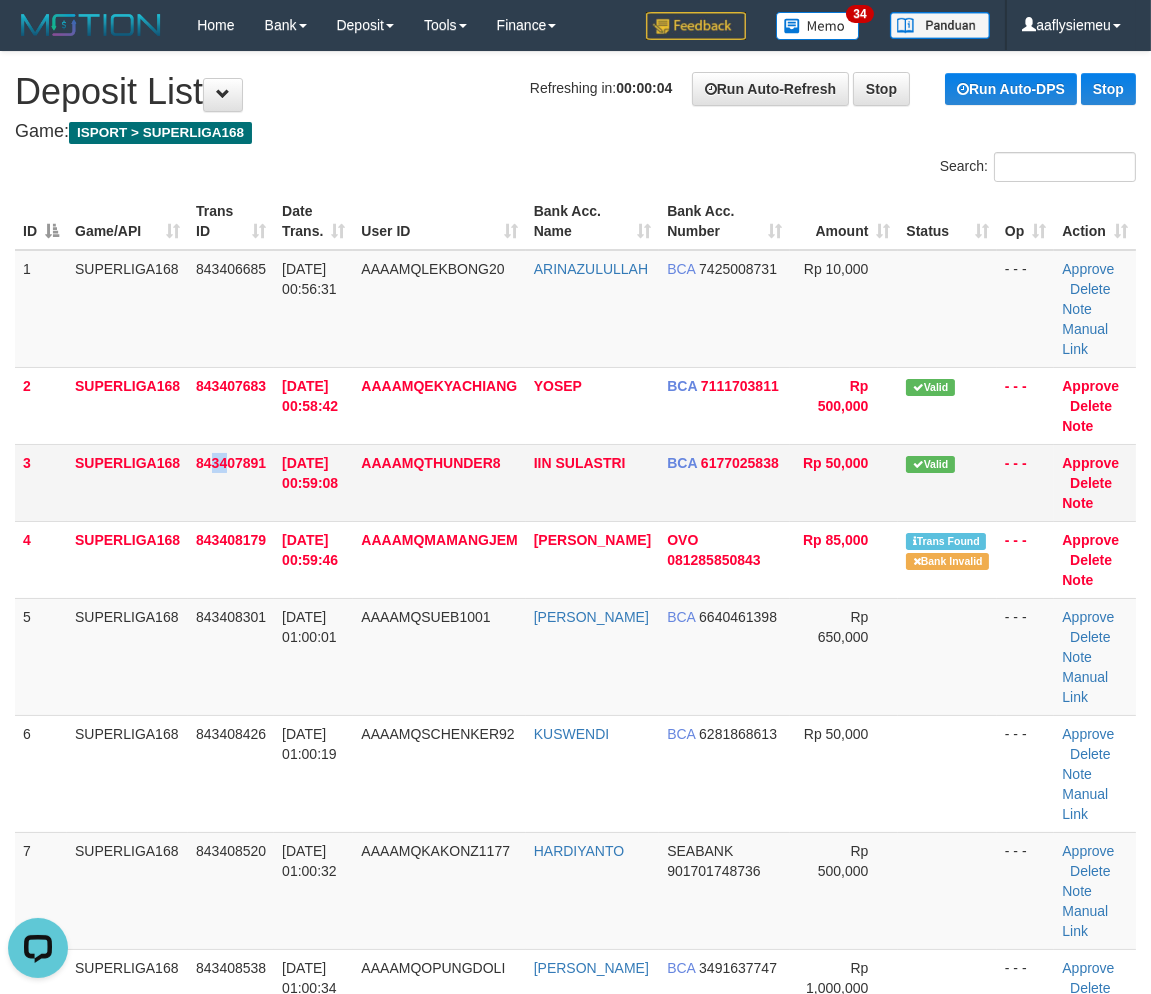 drag, startPoint x: 223, startPoint y: 496, endPoint x: 217, endPoint y: 516, distance: 20.880613 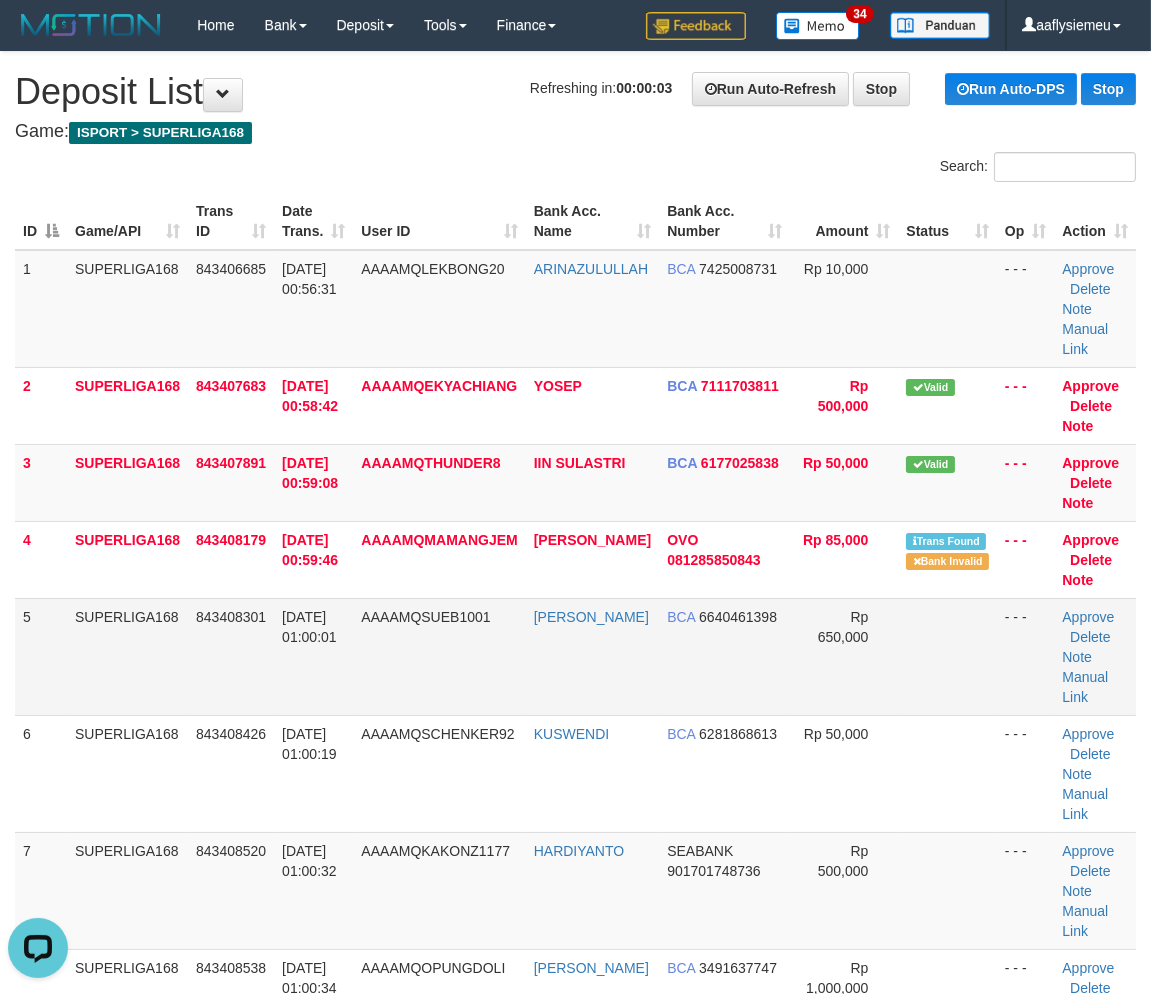 drag, startPoint x: 36, startPoint y: 654, endPoint x: 1, endPoint y: 667, distance: 37.336308 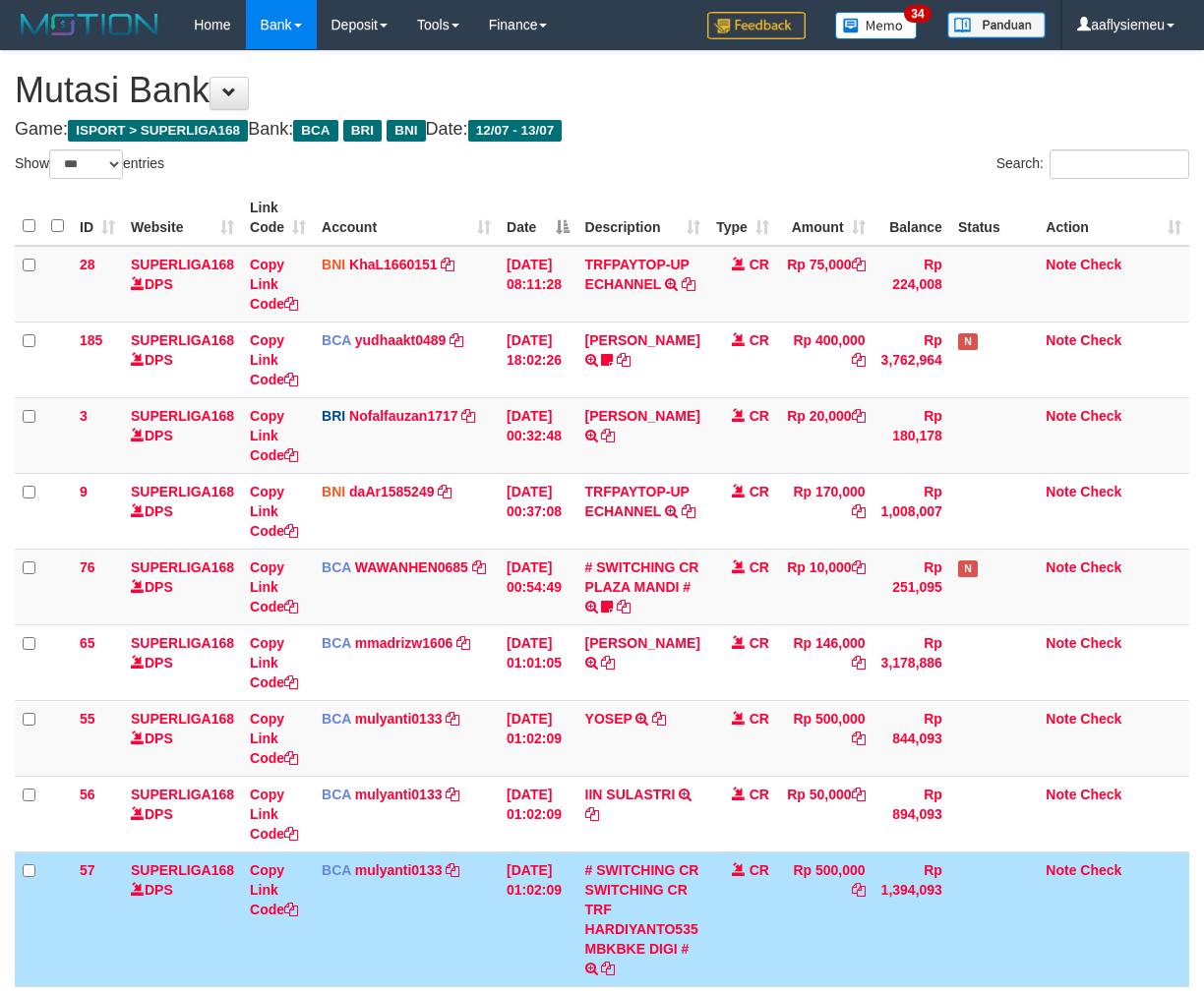 select on "***" 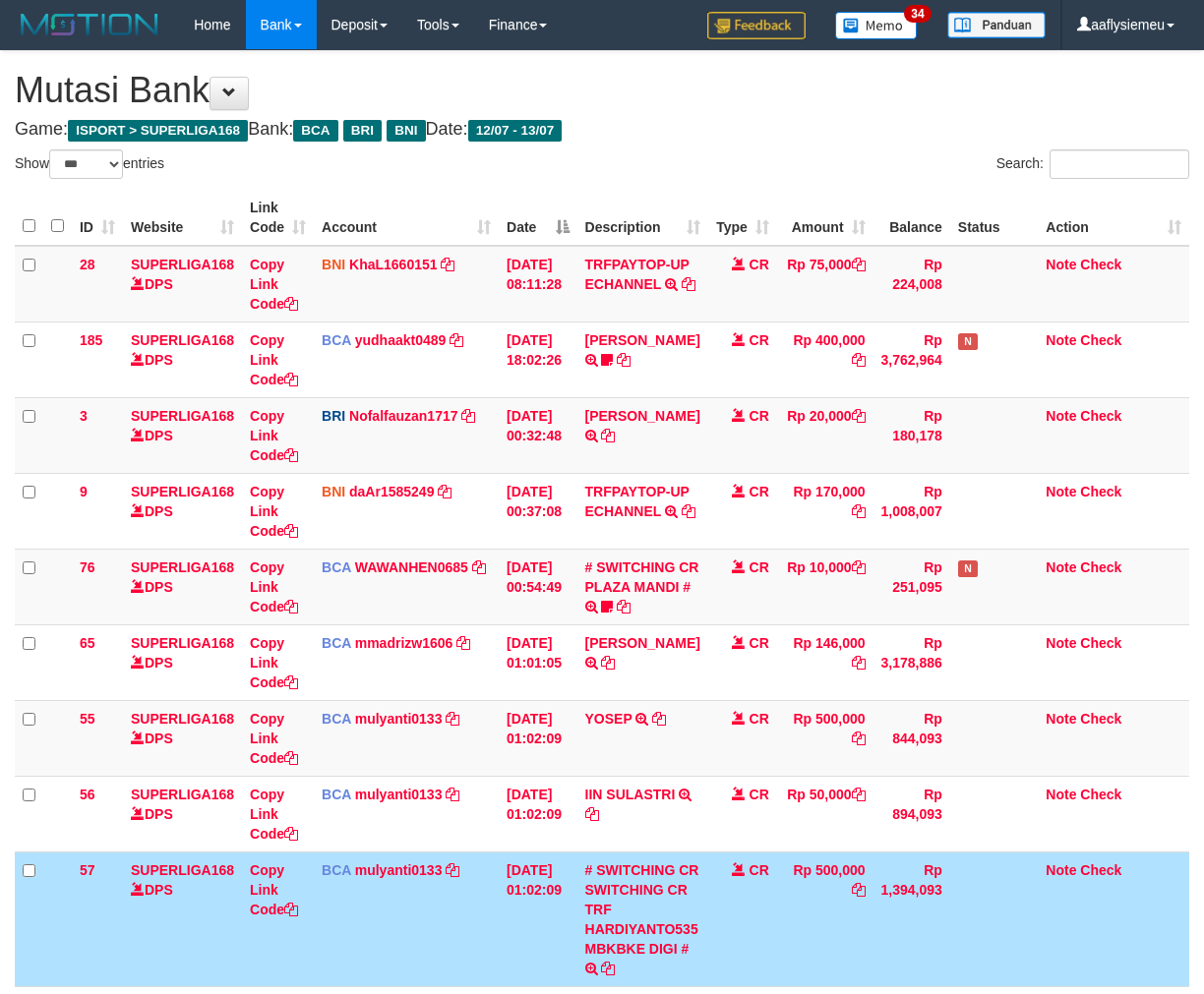 click at bounding box center (993, 918) 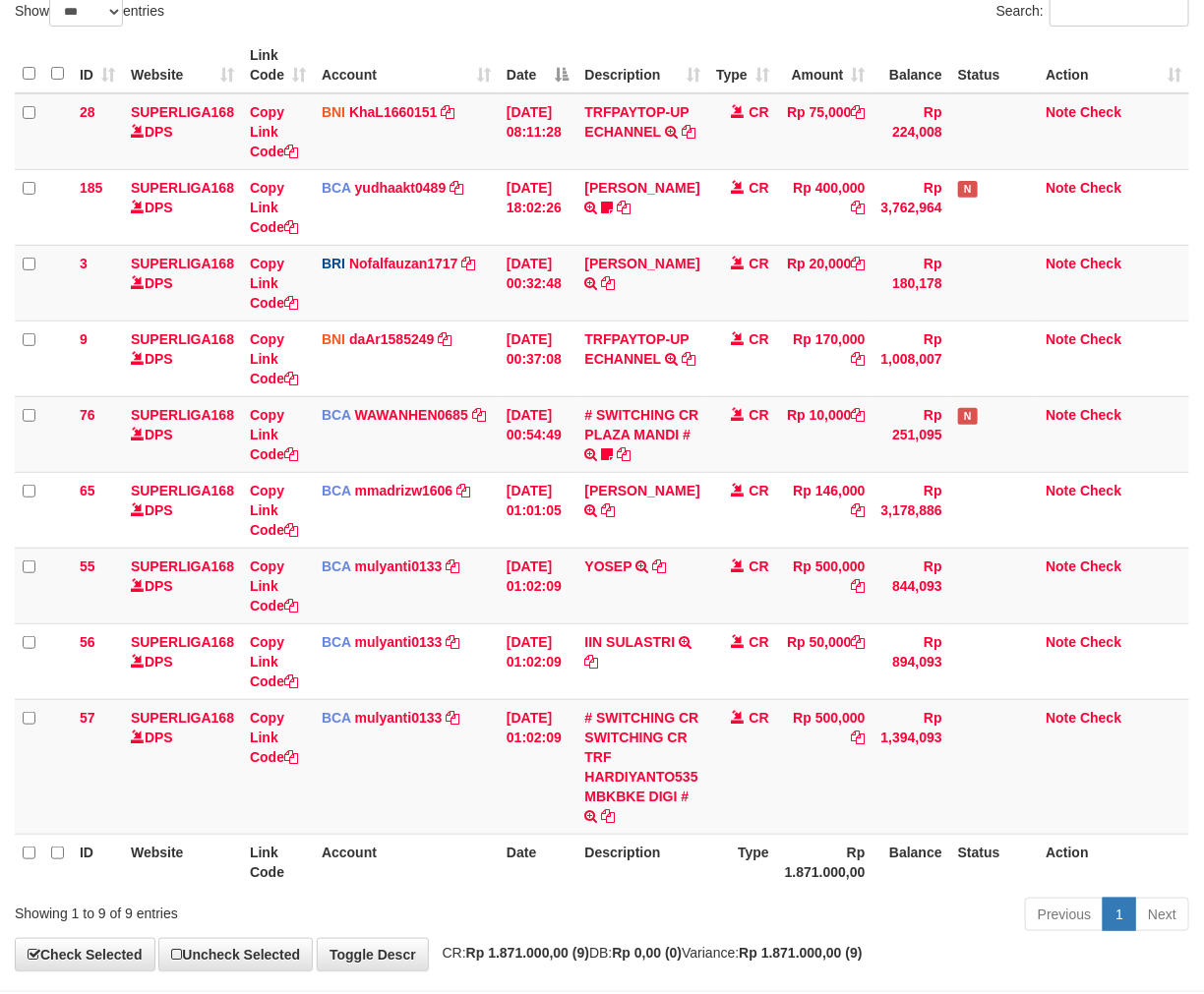 scroll, scrollTop: 240, scrollLeft: 0, axis: vertical 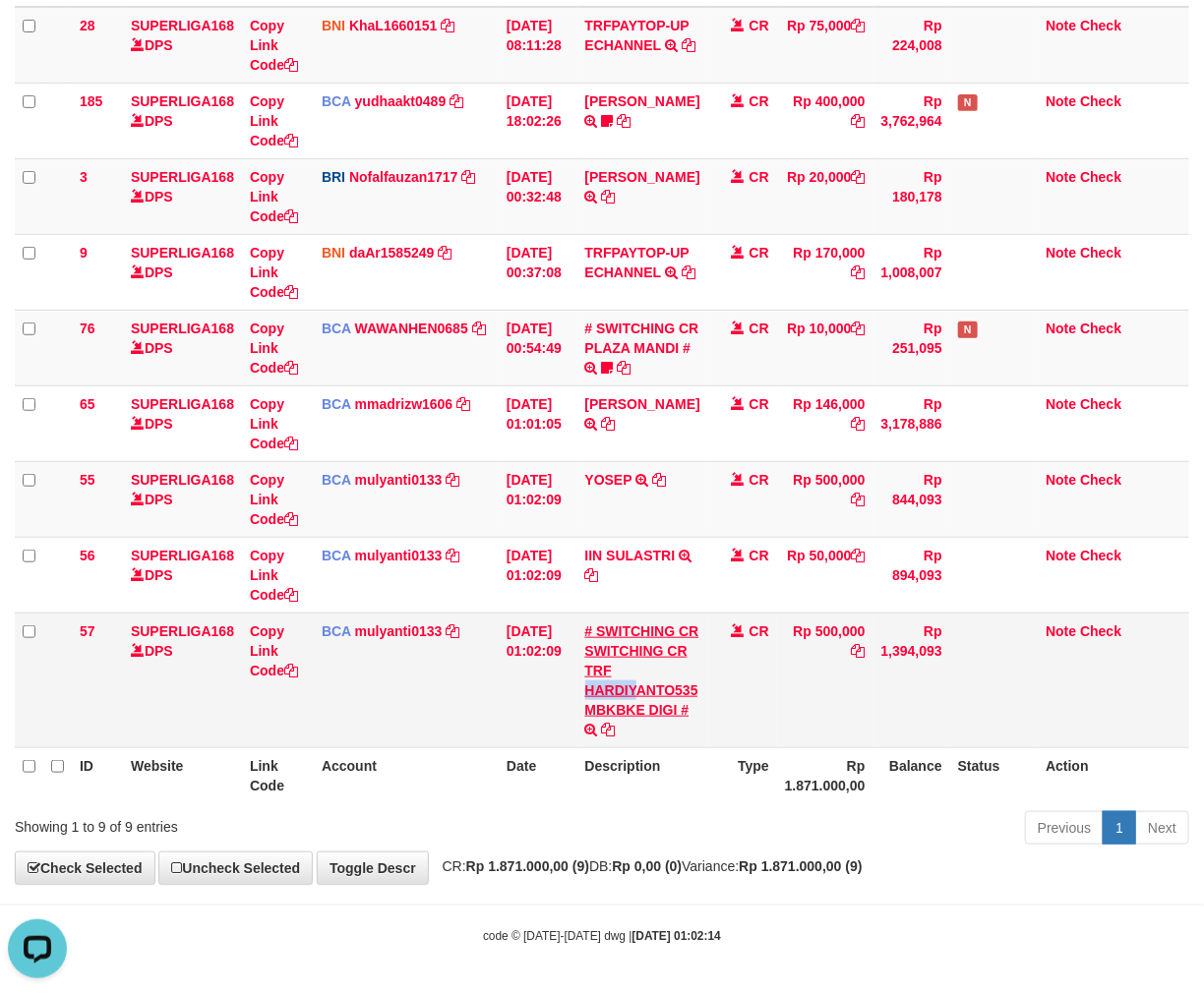 copy on "HARDIY" 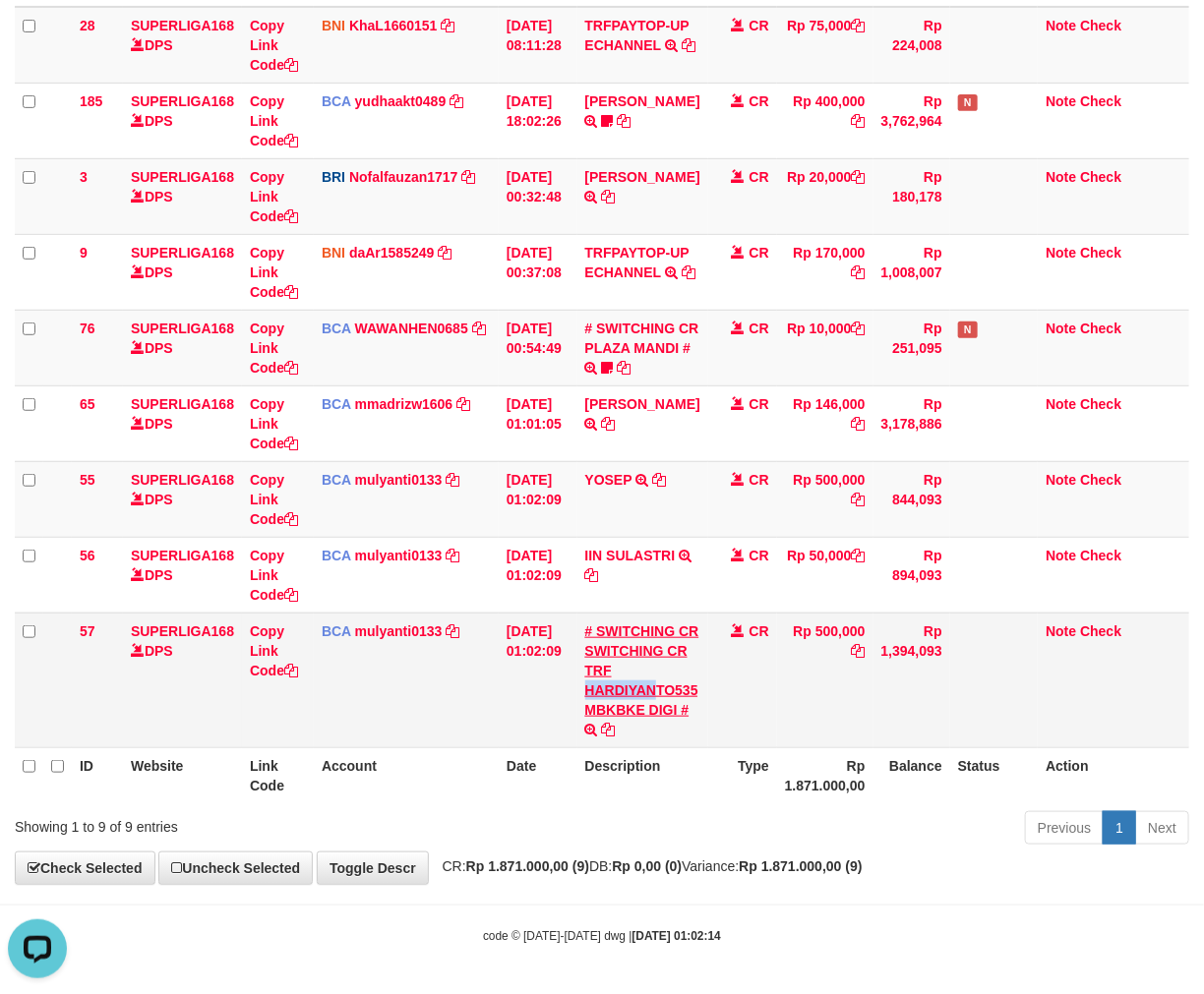 copy on "HARDIYAN" 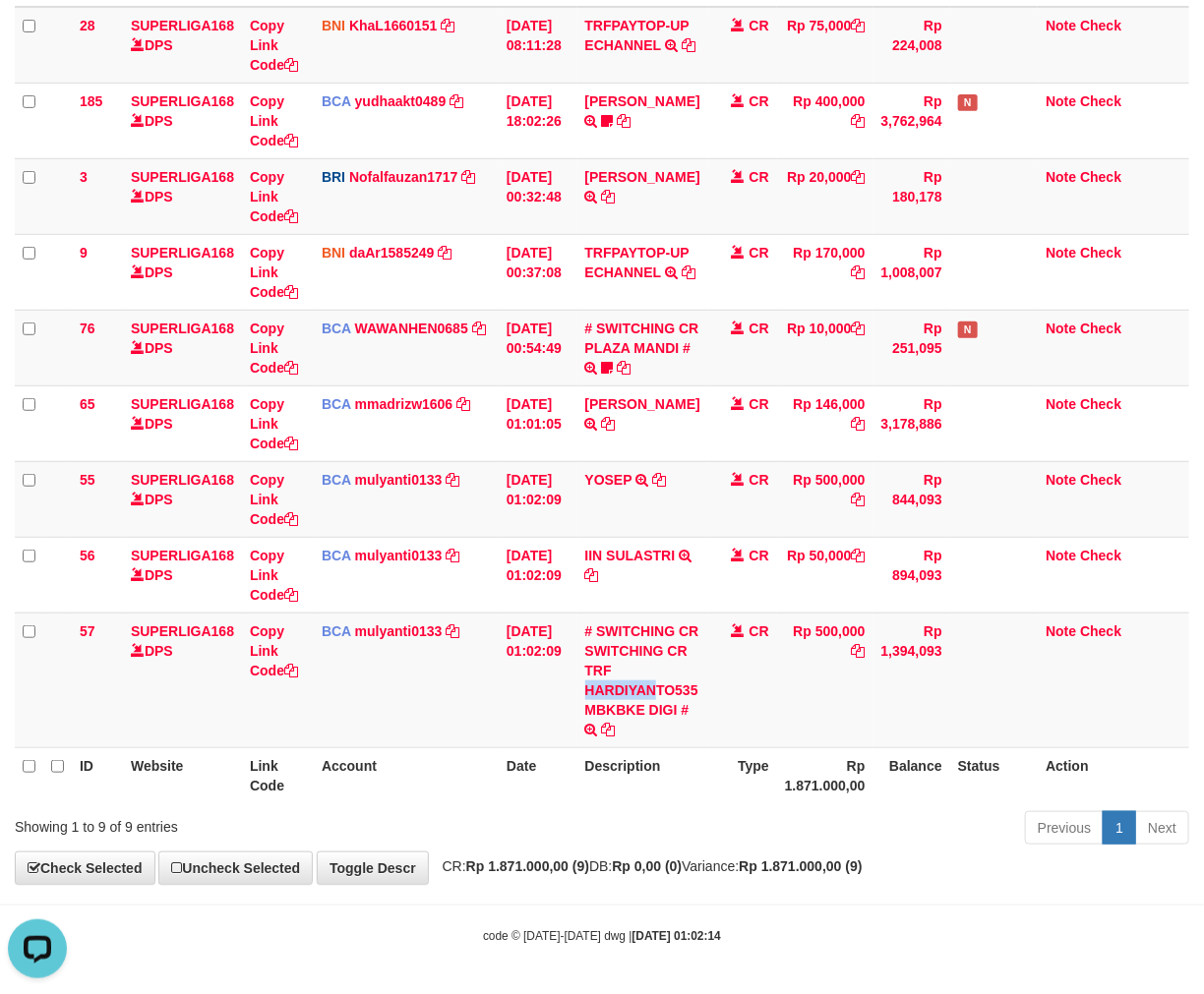 drag, startPoint x: 583, startPoint y: 689, endPoint x: 1212, endPoint y: 575, distance: 639.2472 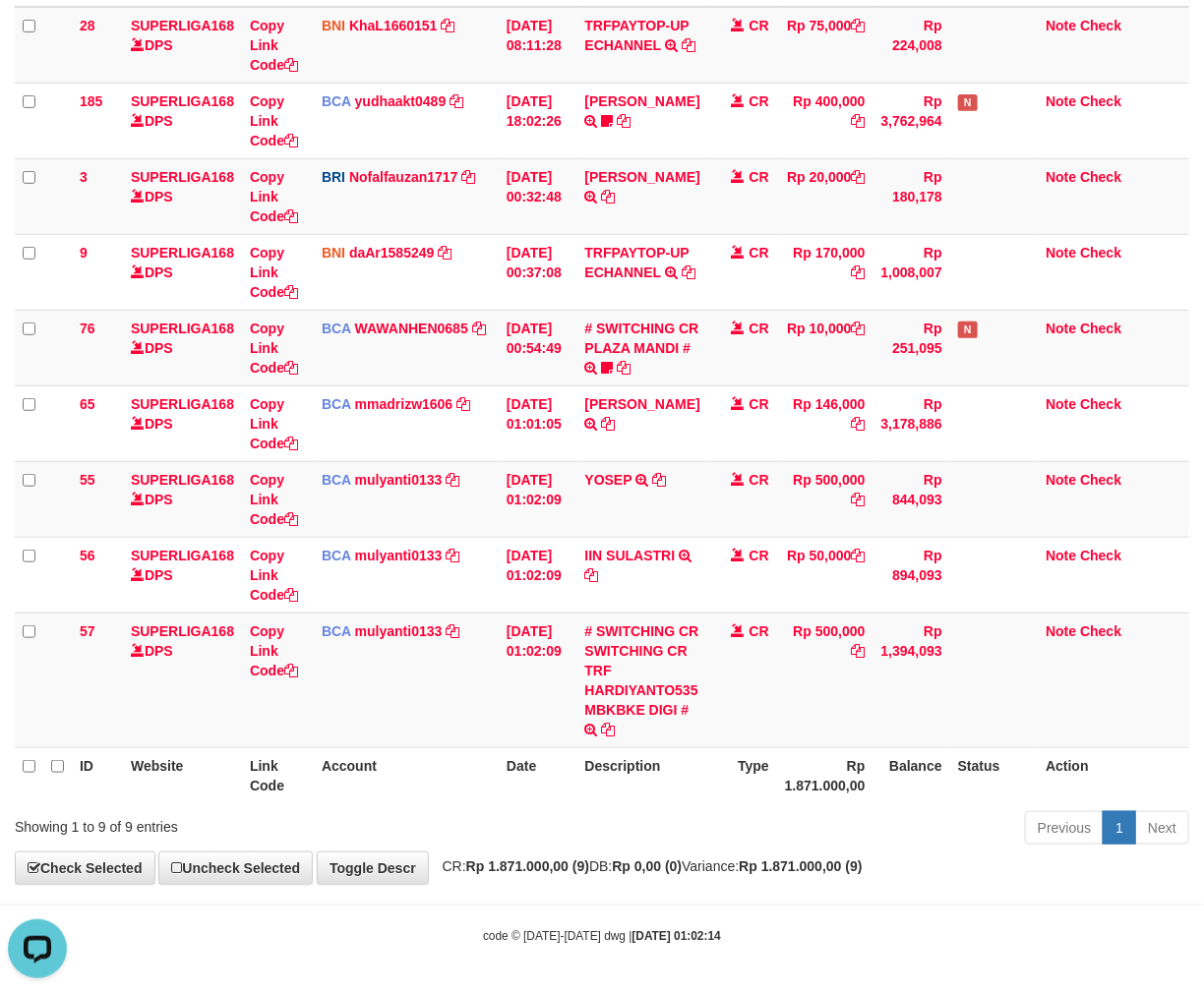 click on "Type" at bounding box center [743, 775] 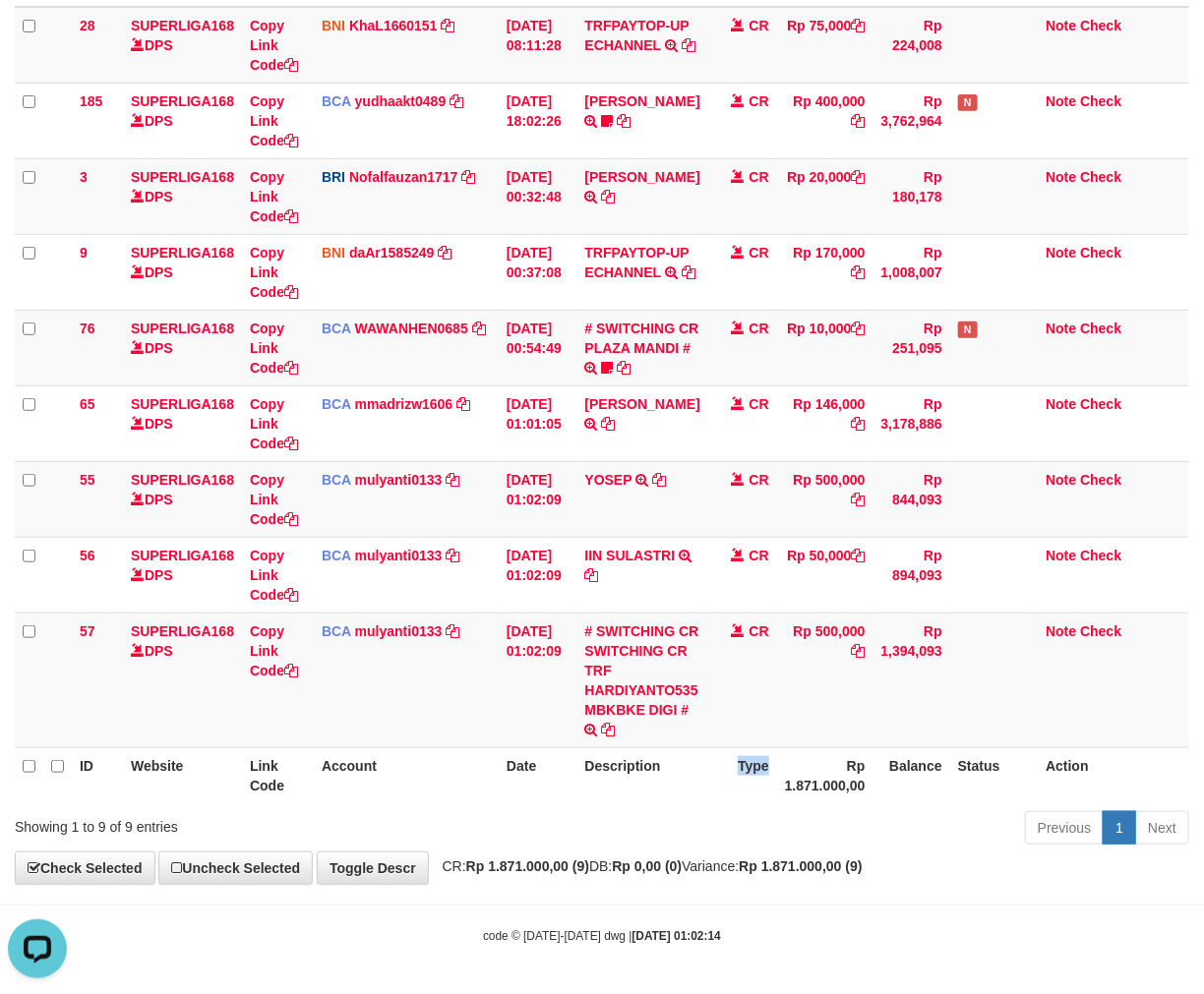click on "Type" at bounding box center [743, 775] 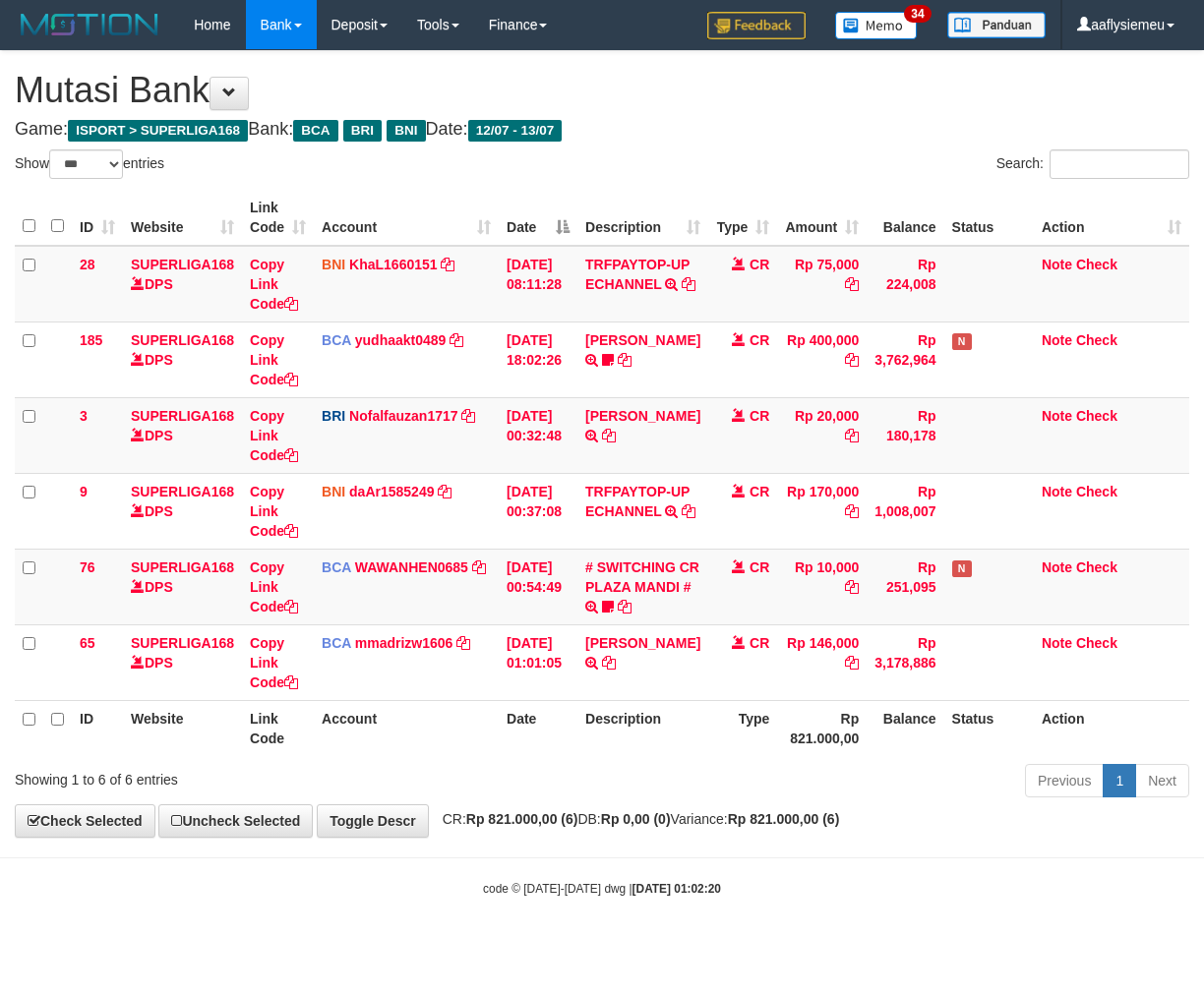 select on "***" 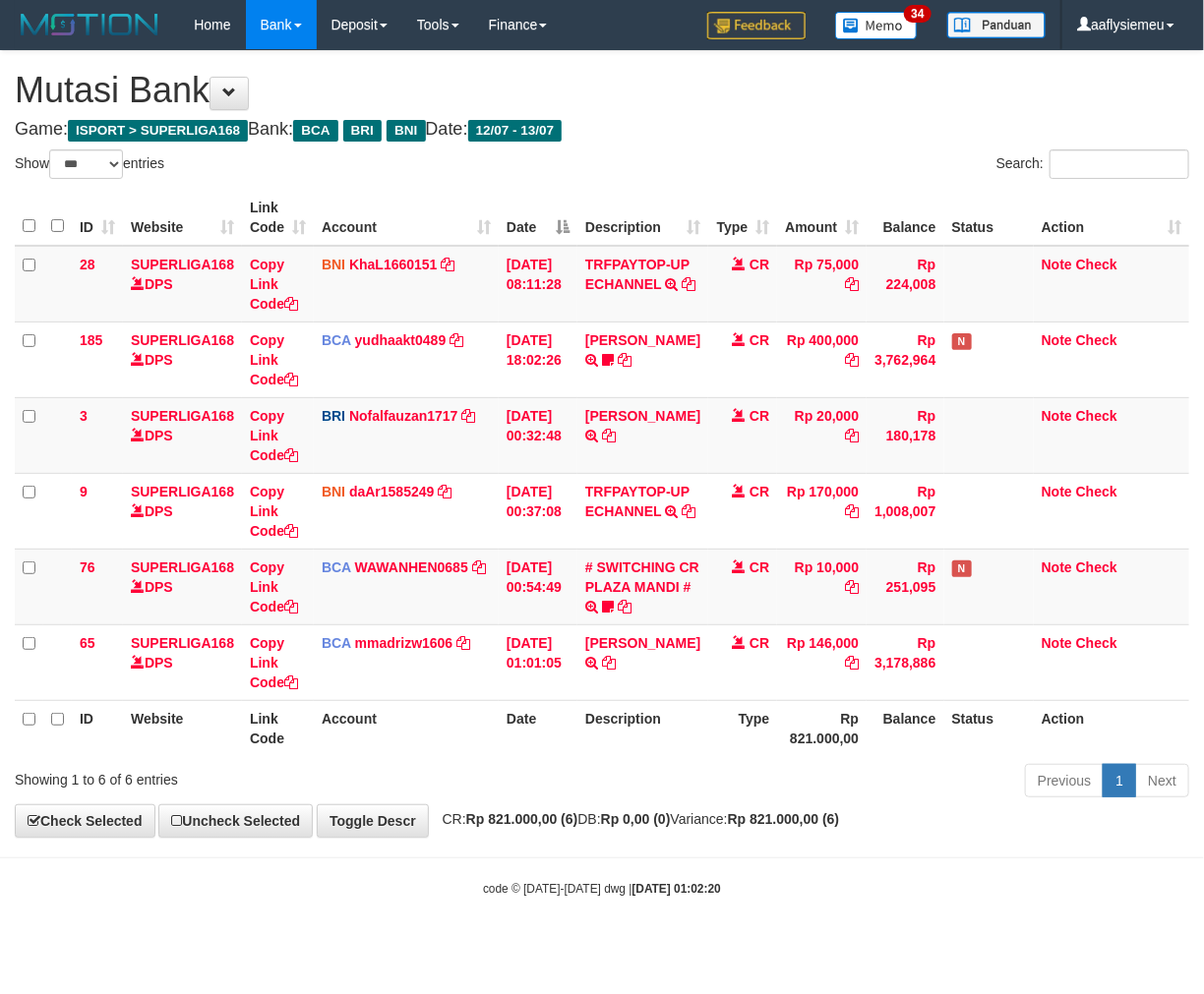 scroll, scrollTop: 13, scrollLeft: 0, axis: vertical 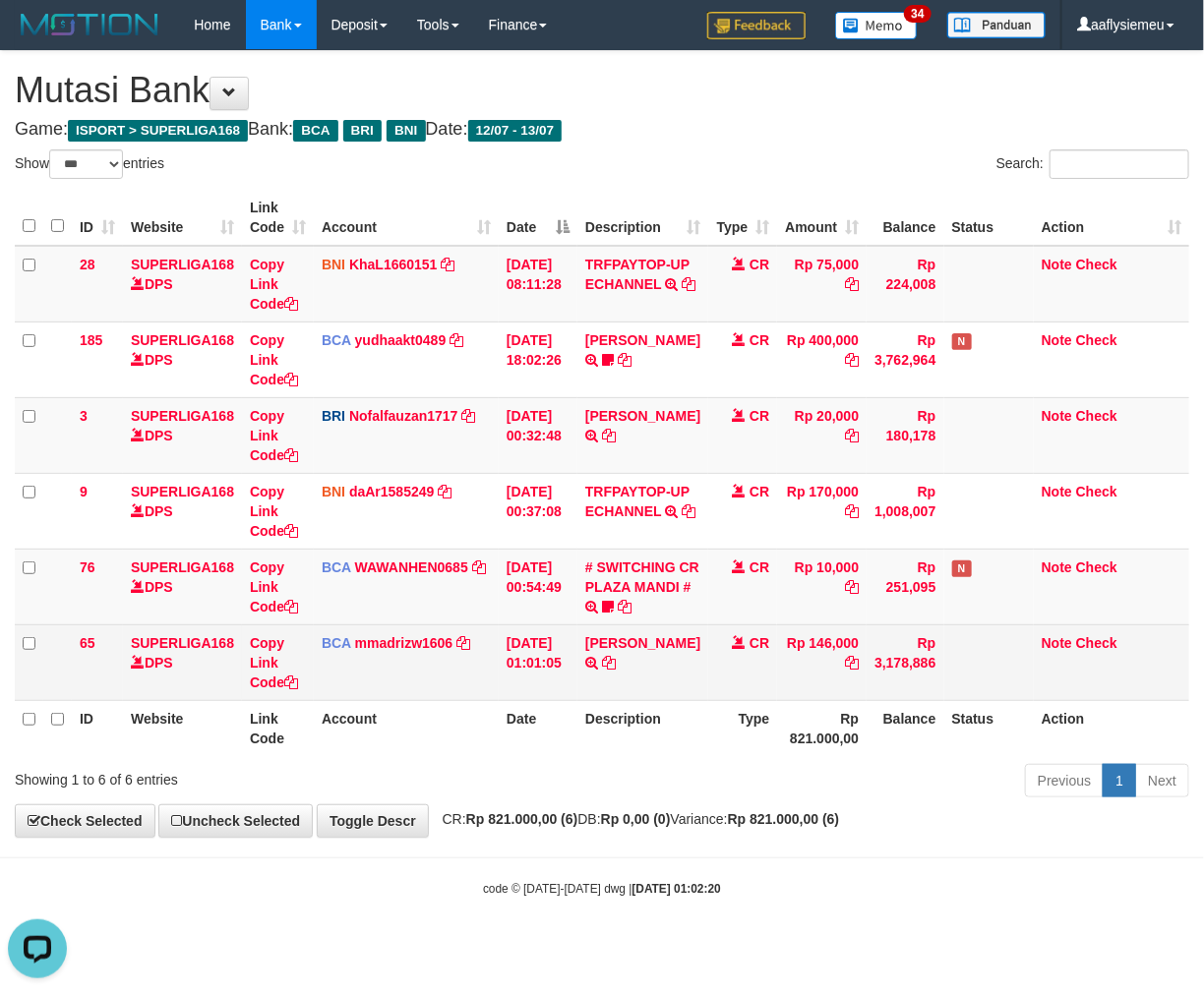 click on "Rp 146,000" at bounding box center (821, 662) 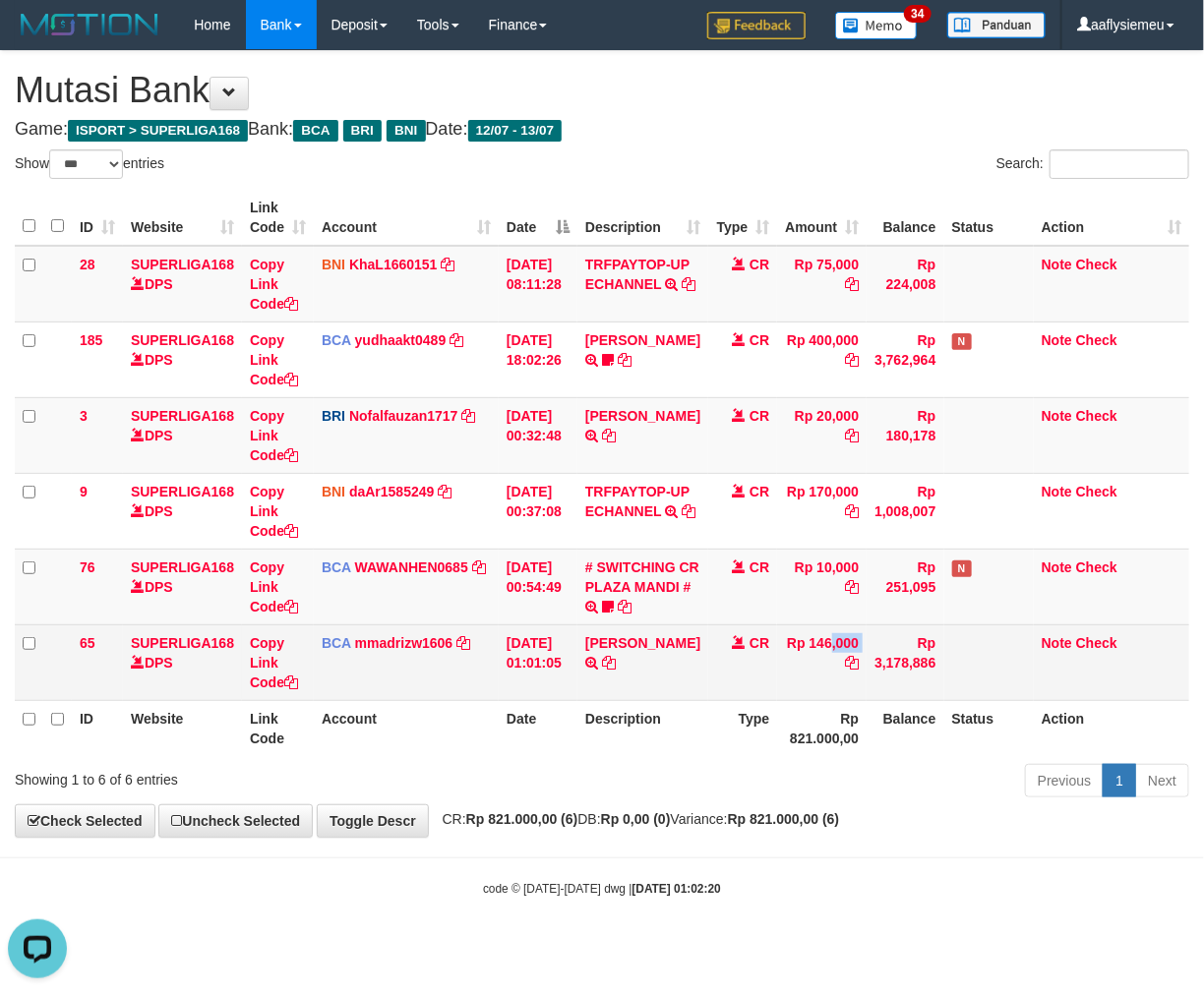 click on "Rp 146,000" at bounding box center [821, 662] 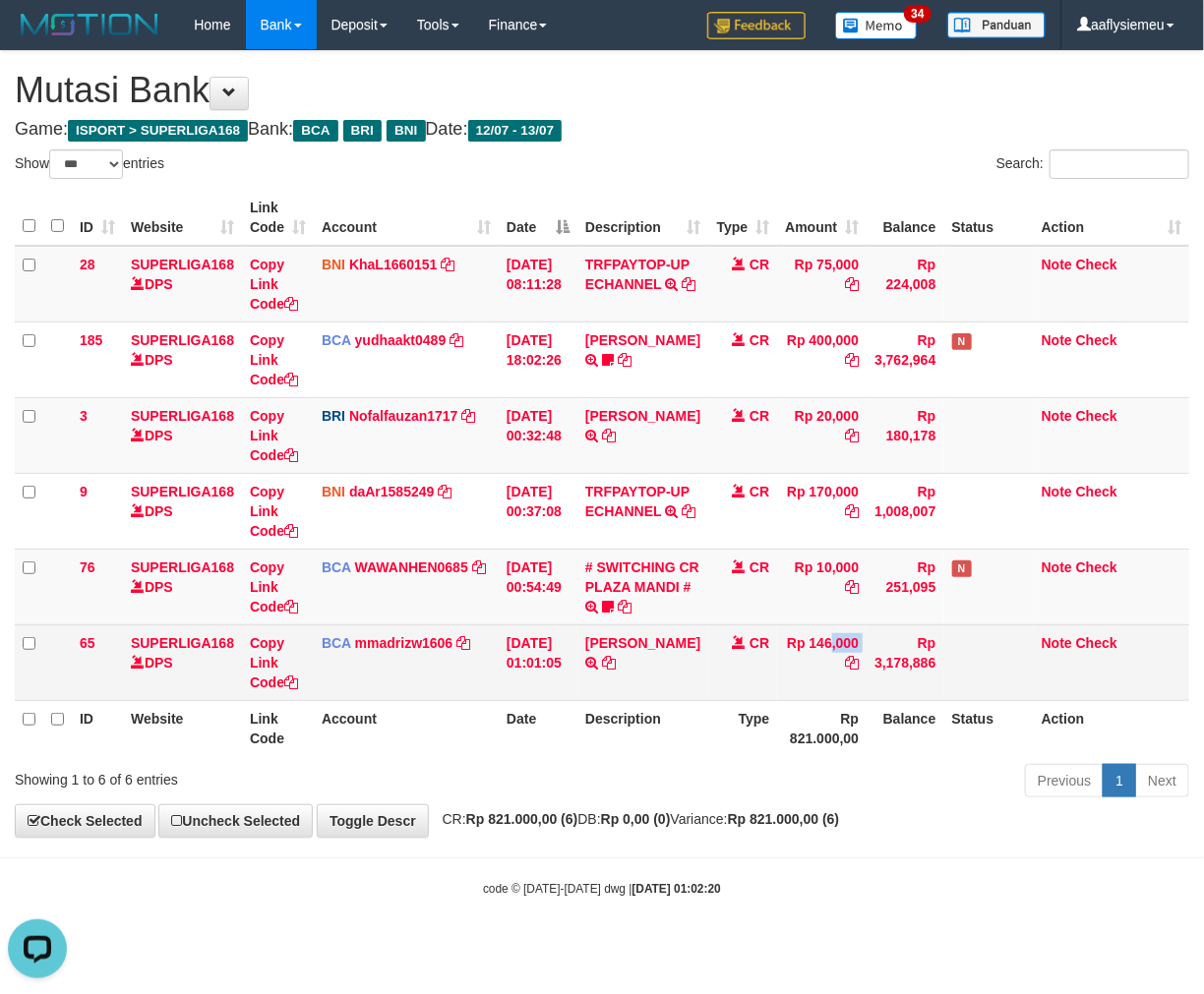 click on "Rp 146,000" at bounding box center [821, 662] 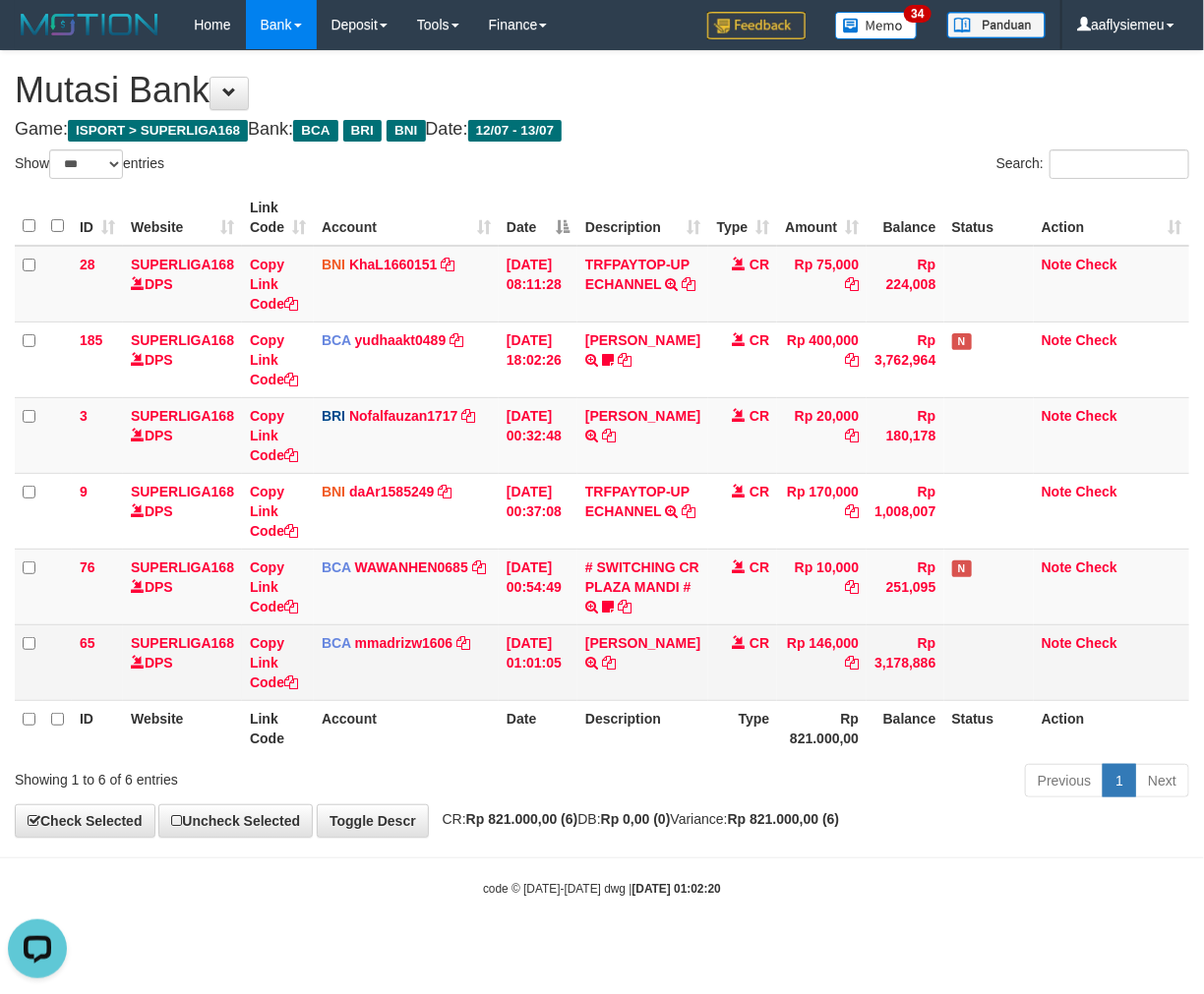 click on "Rp 146,000" at bounding box center (821, 662) 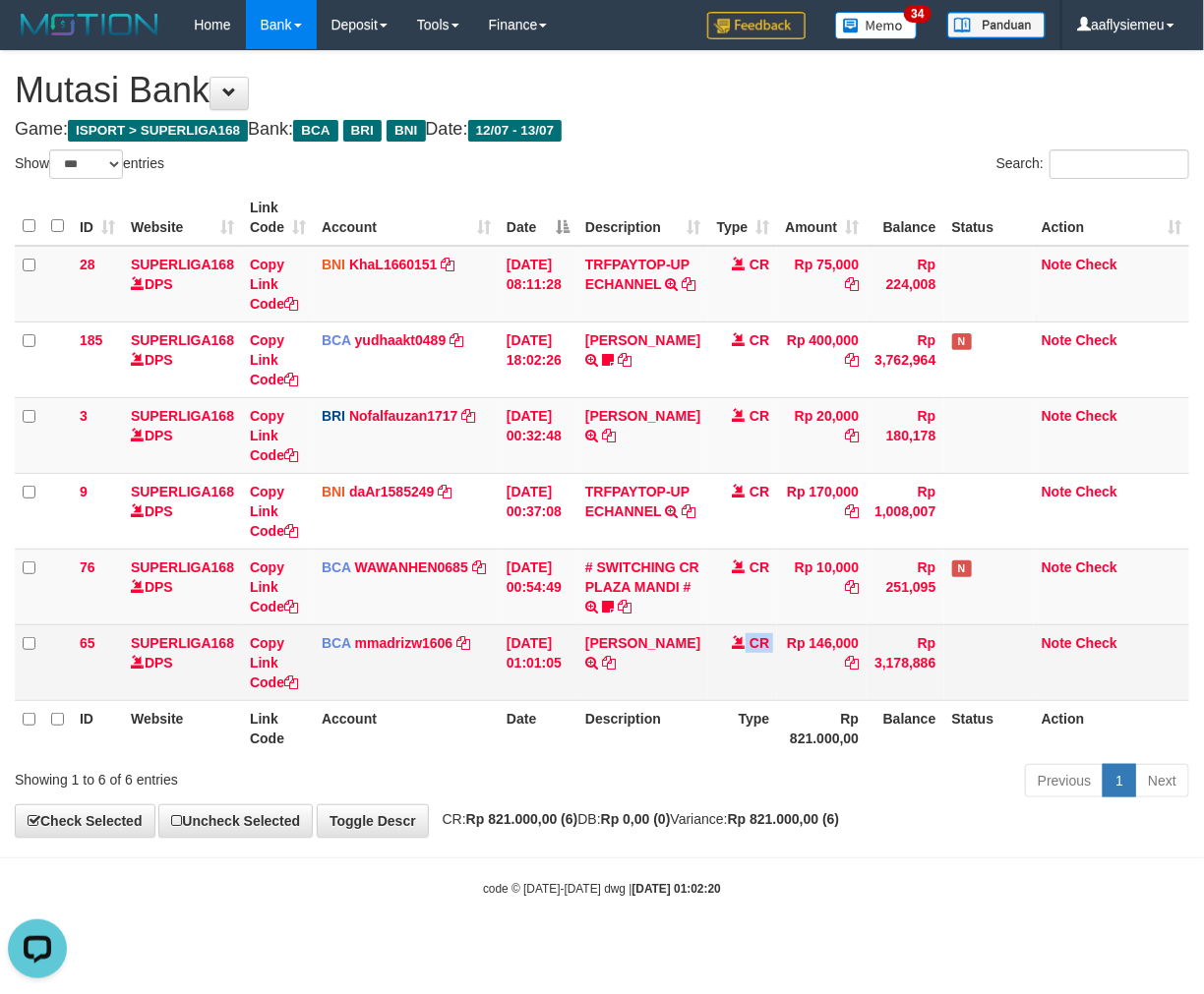 click on "CR" at bounding box center (743, 662) 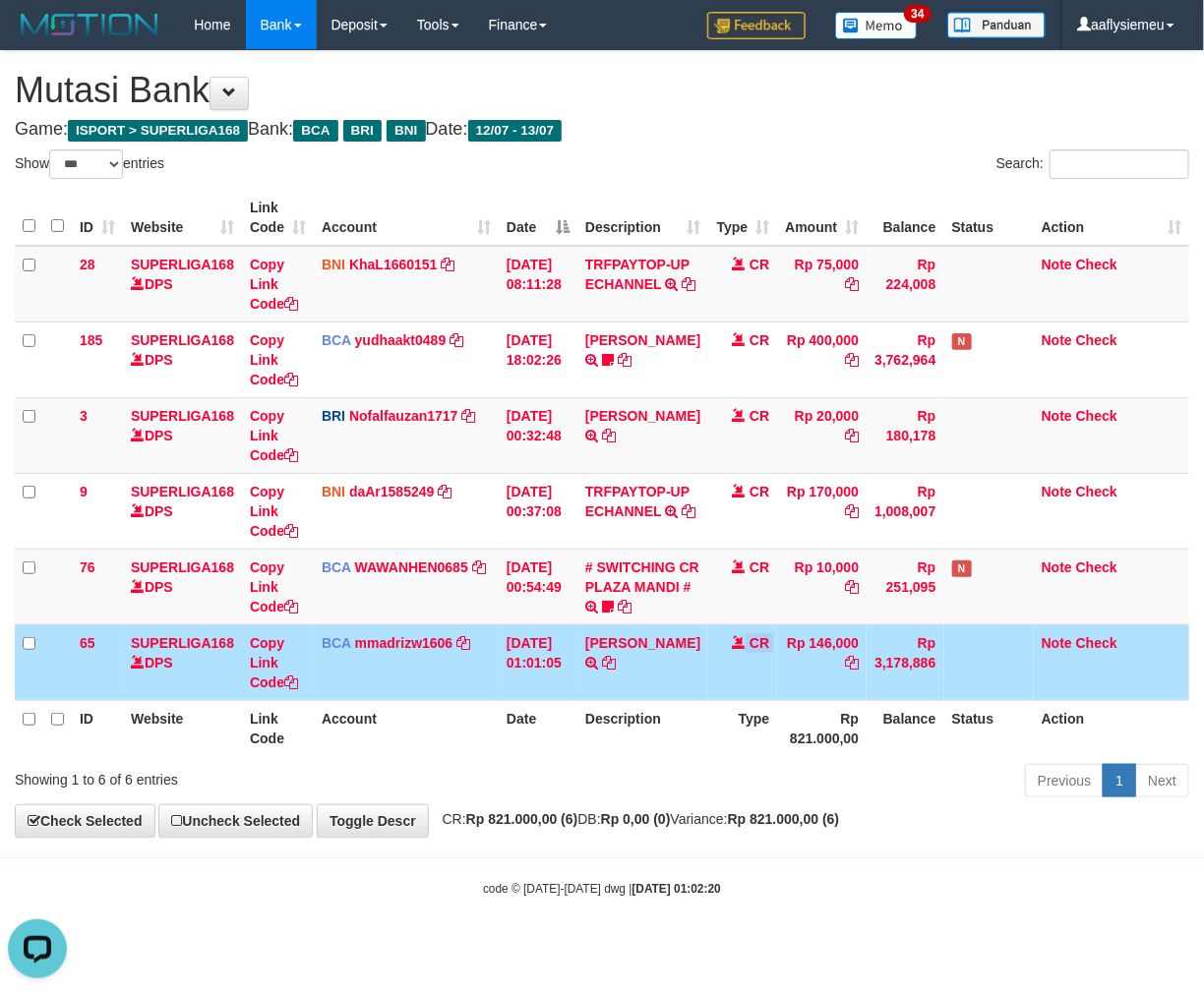 click on "CR" at bounding box center (743, 662) 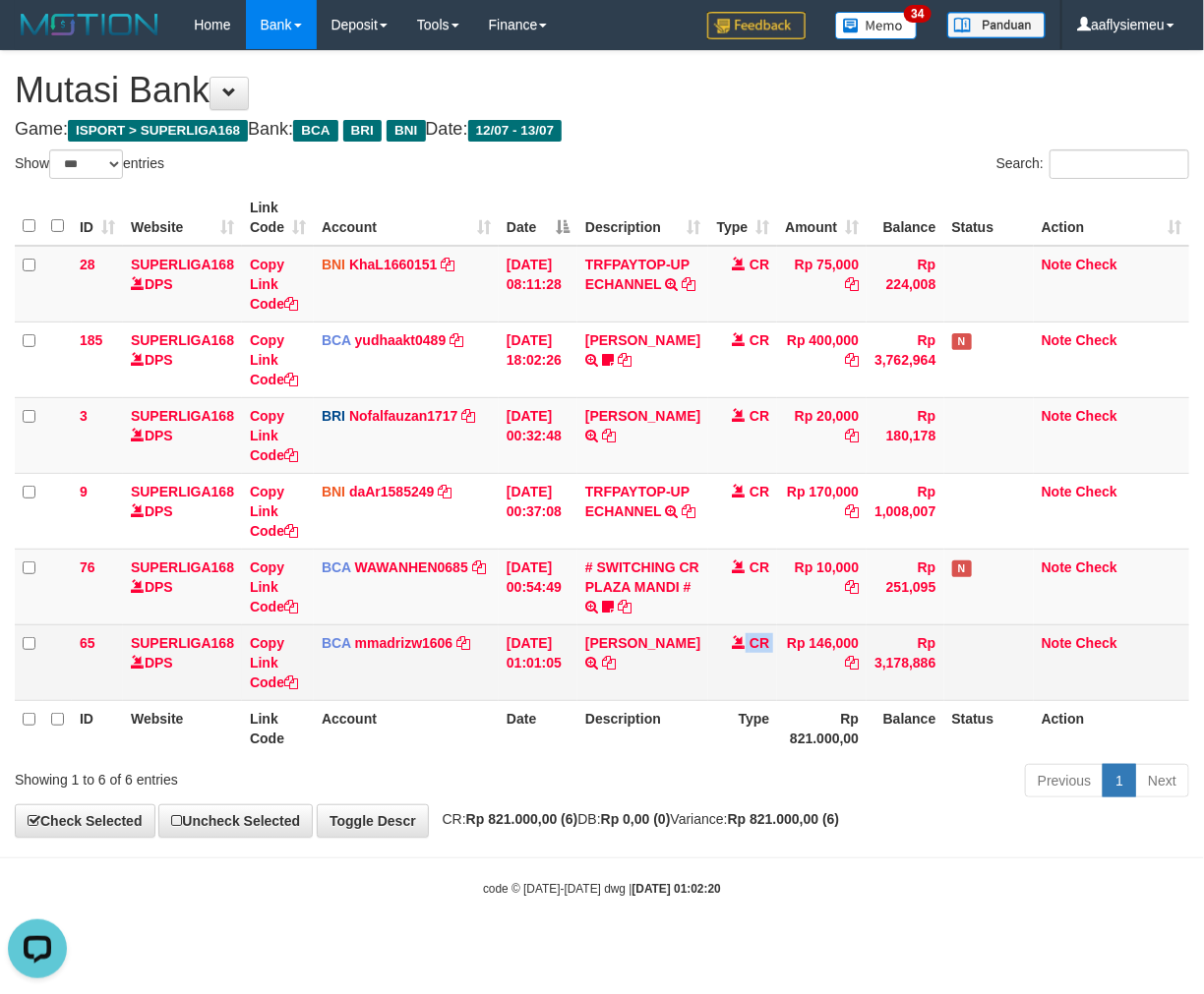 click on "CR" at bounding box center [743, 662] 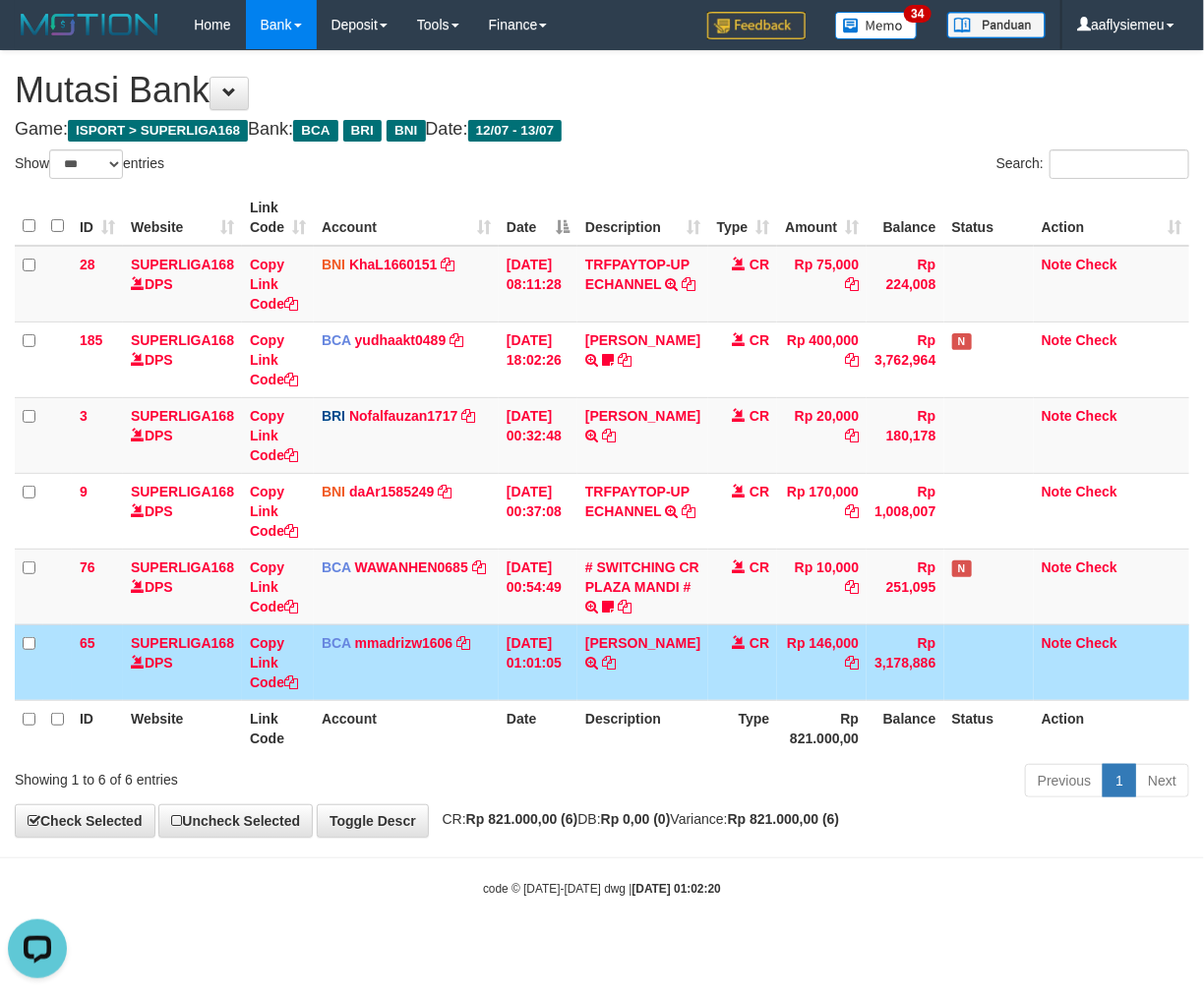 drag, startPoint x: 857, startPoint y: 741, endPoint x: 913, endPoint y: 743, distance: 56.035703 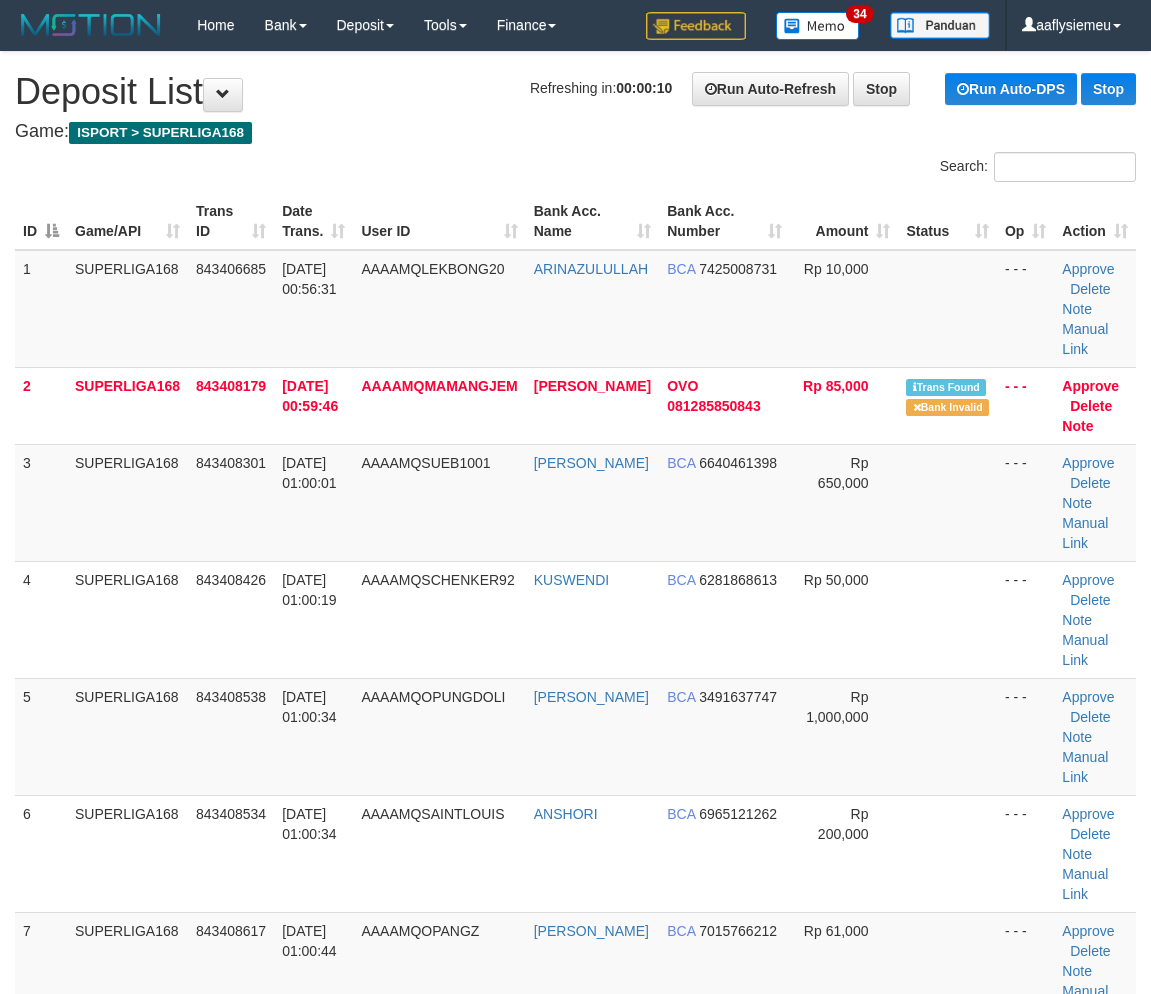 scroll, scrollTop: 0, scrollLeft: 0, axis: both 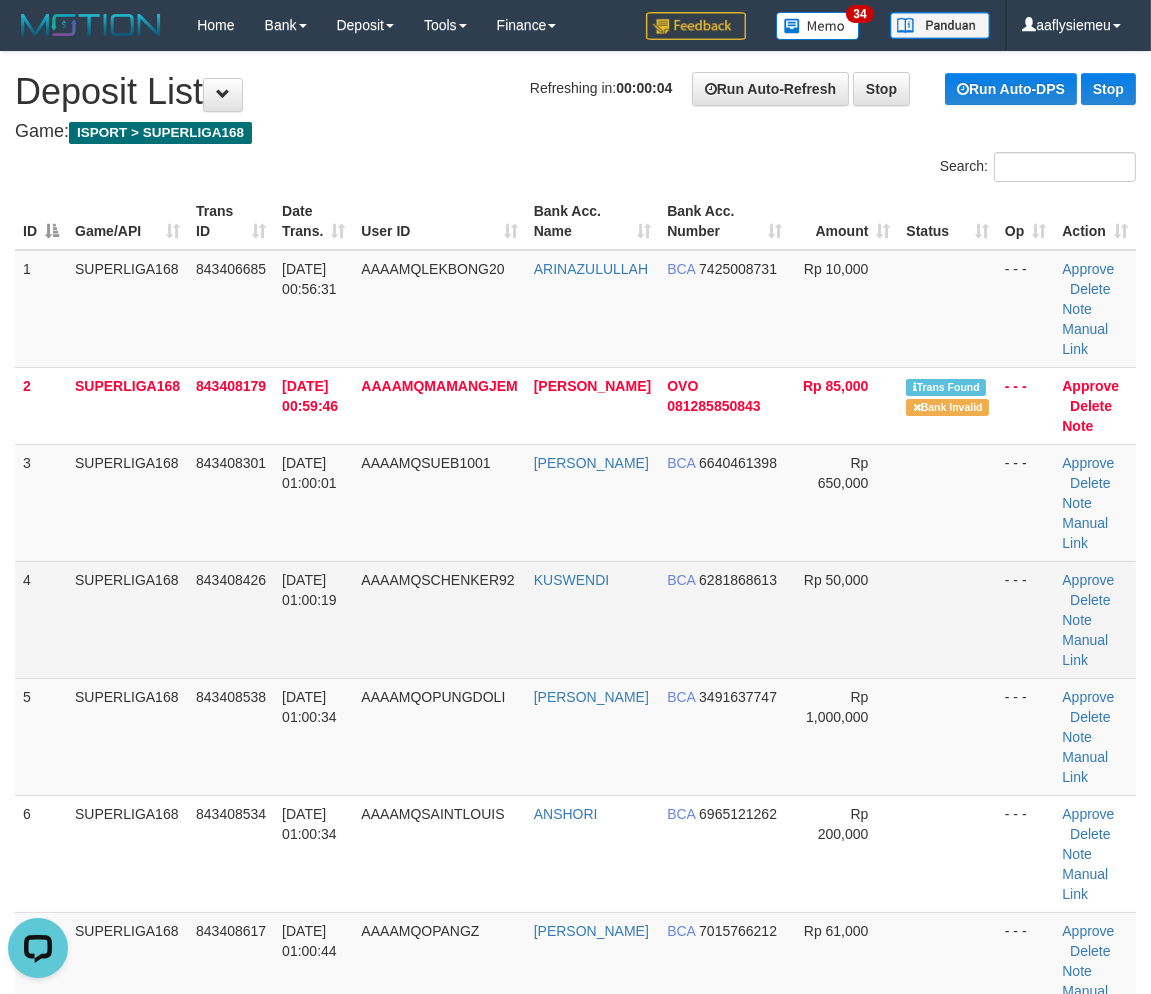 click on "4
SUPERLIGA168
843408426
13/07/2025 01:00:19
AAAAMQSCHENKER92
KUSWENDI
BCA
6281868613
Rp 50,000
- - -
Approve
Delete
Note
Manual Link" at bounding box center (575, 619) 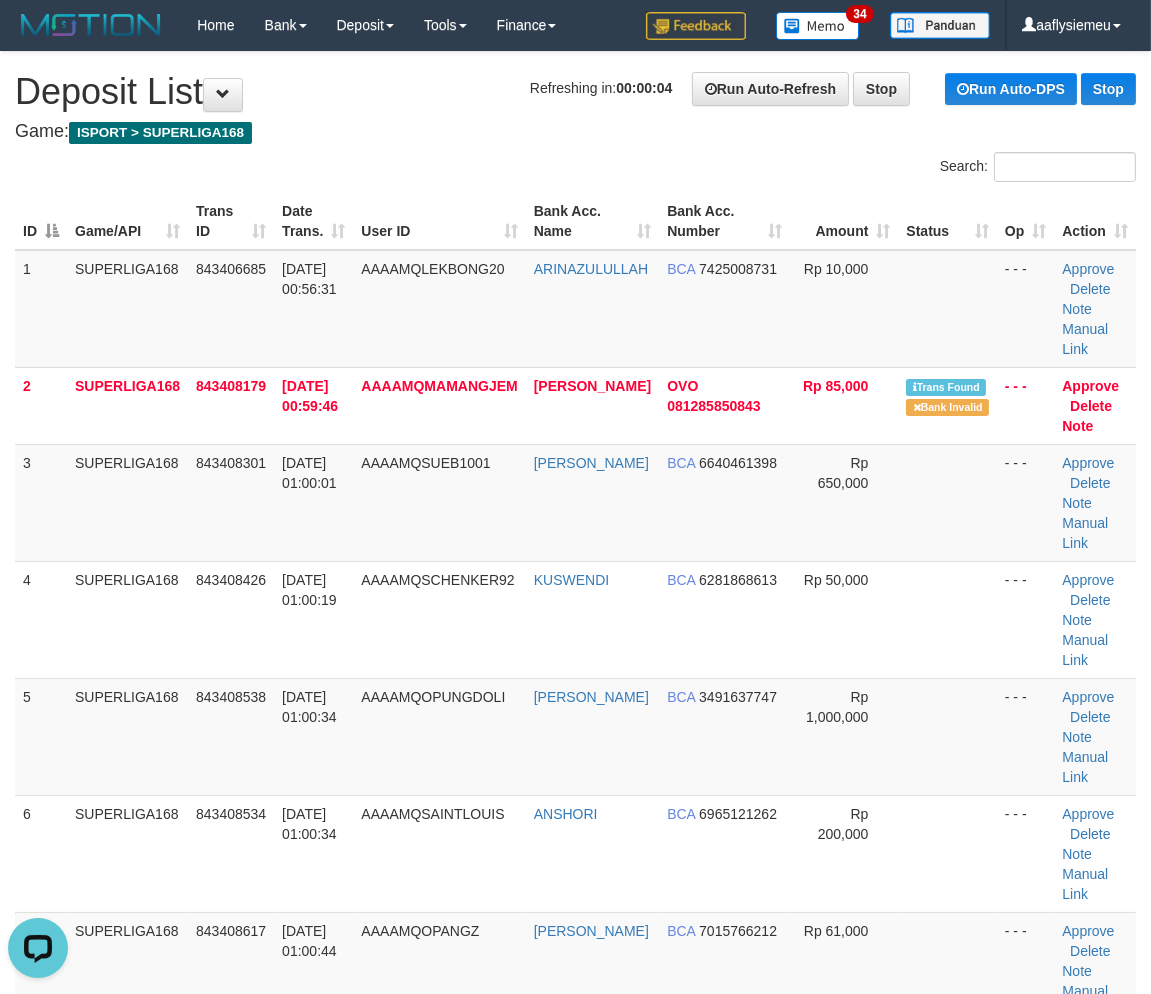 drag, startPoint x: 98, startPoint y: 570, endPoint x: 0, endPoint y: 617, distance: 108.68762 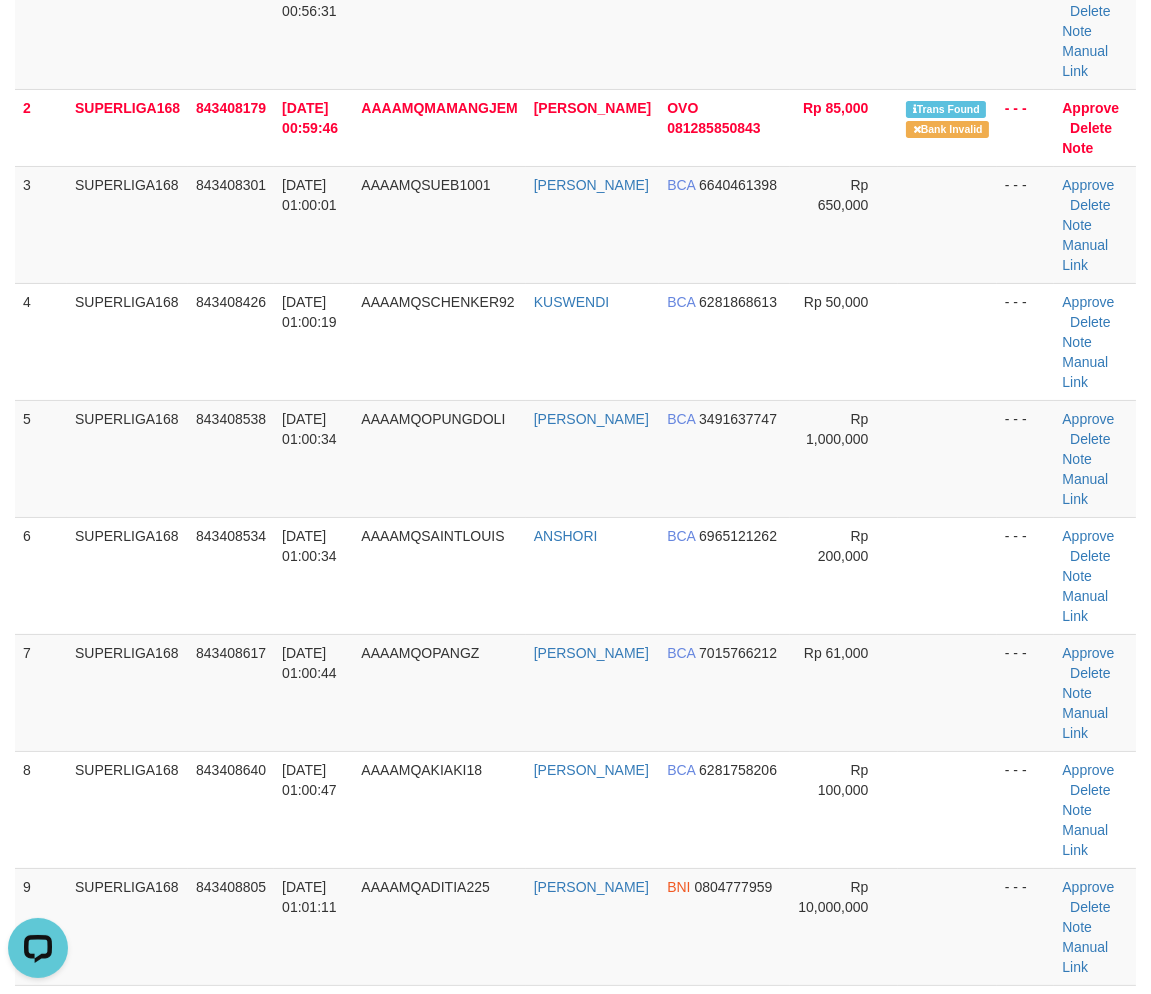 scroll, scrollTop: 444, scrollLeft: 0, axis: vertical 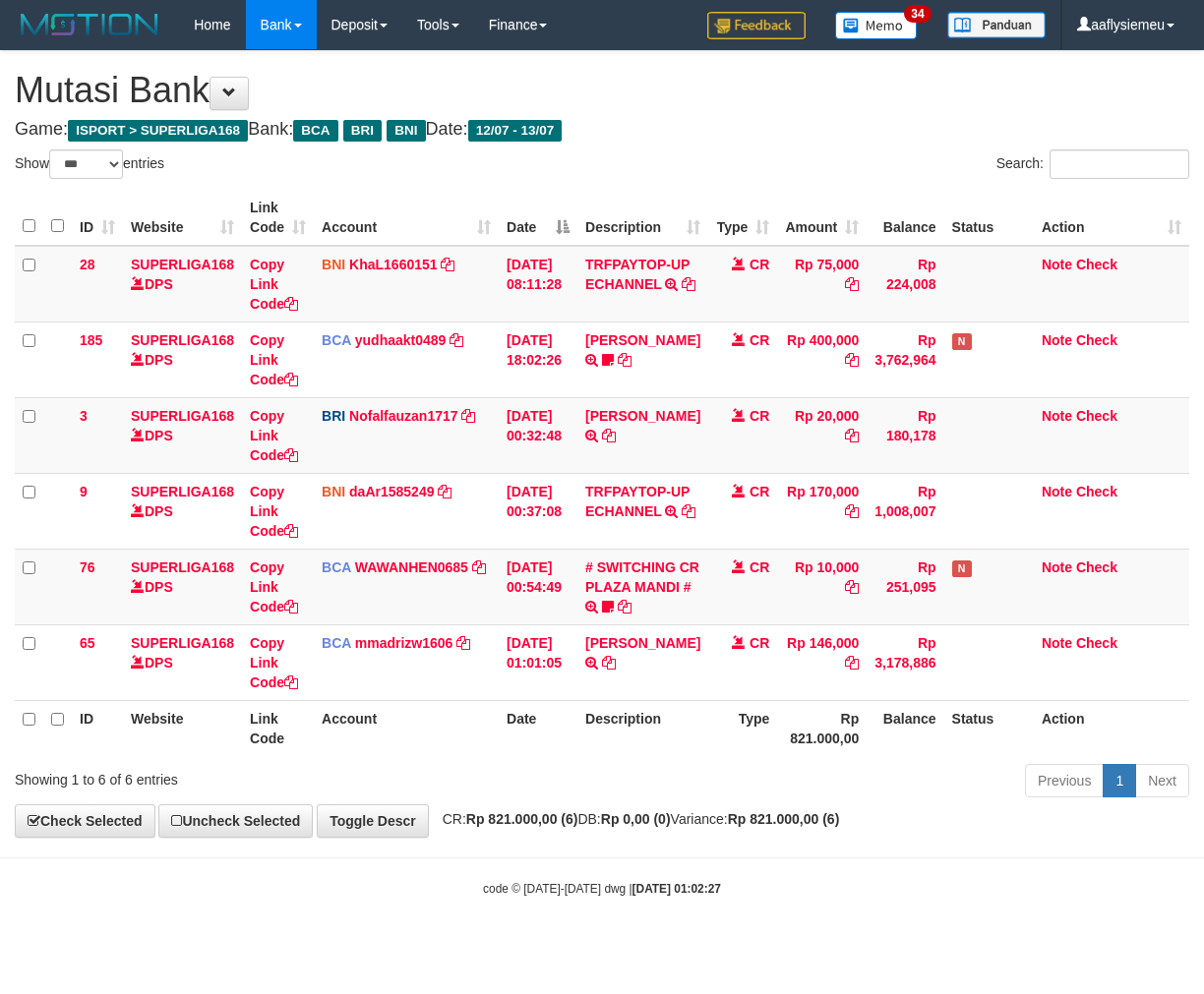 select on "***" 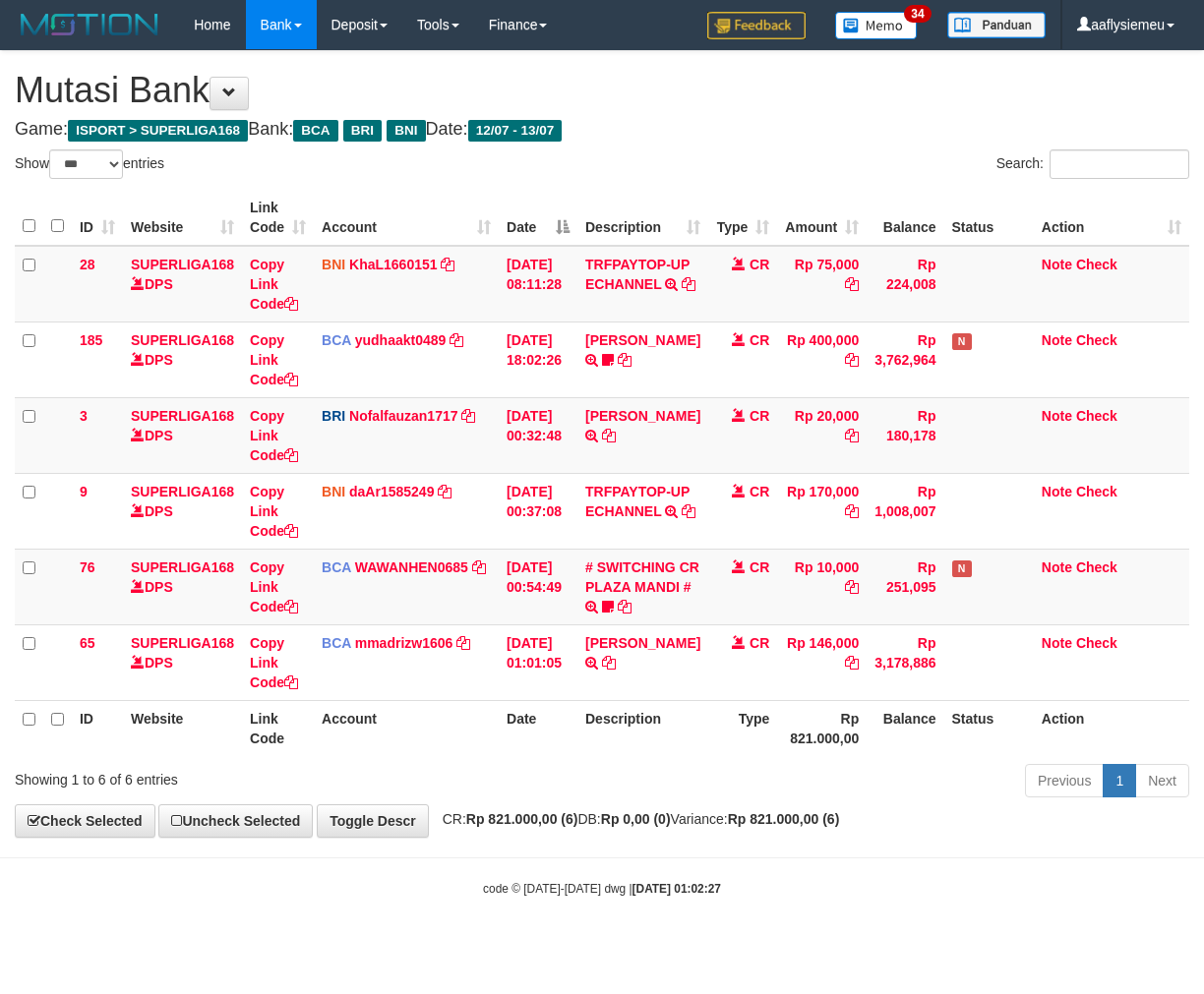scroll, scrollTop: 13, scrollLeft: 0, axis: vertical 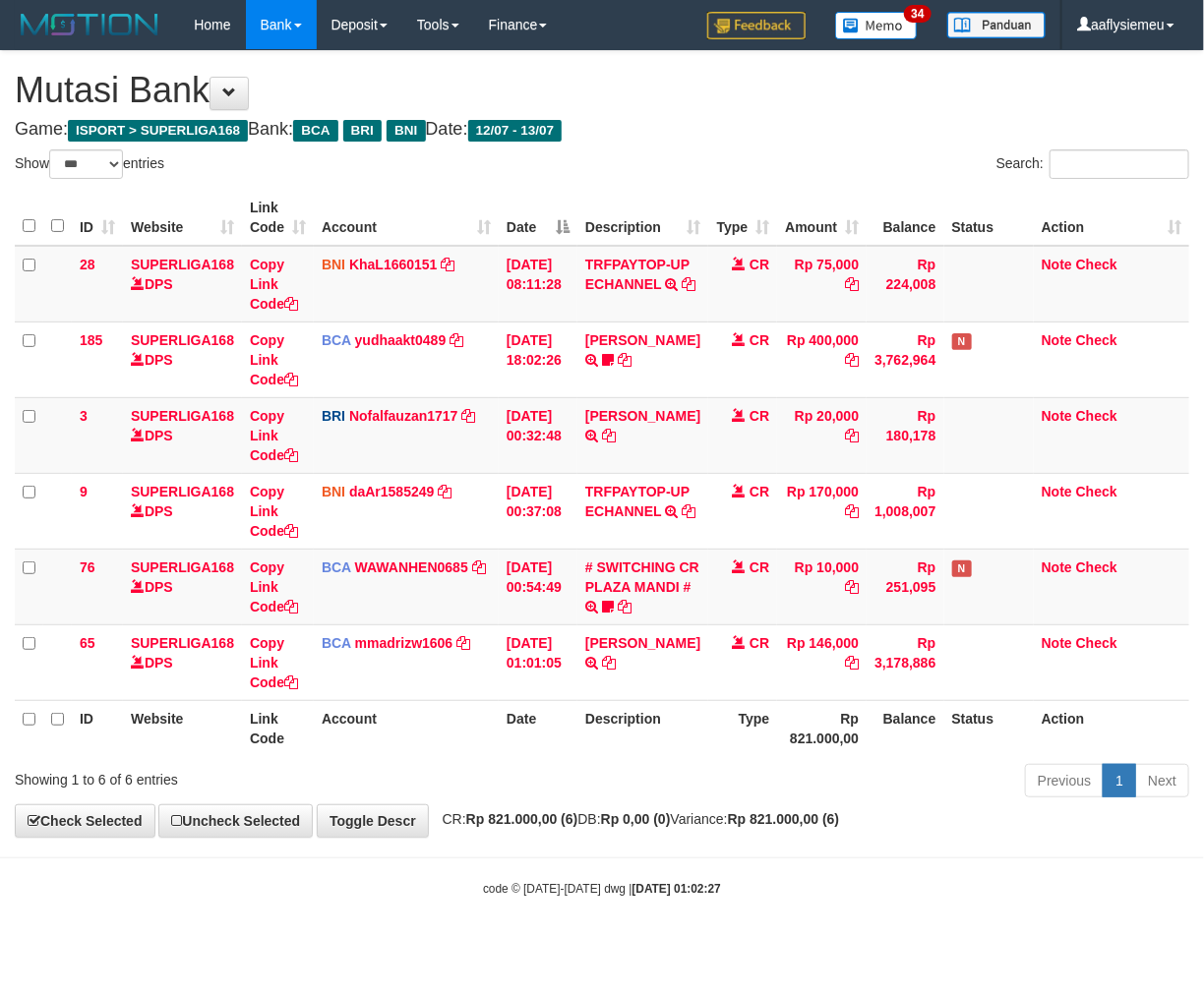click on "Rp 821.000,00" at bounding box center (821, 728) 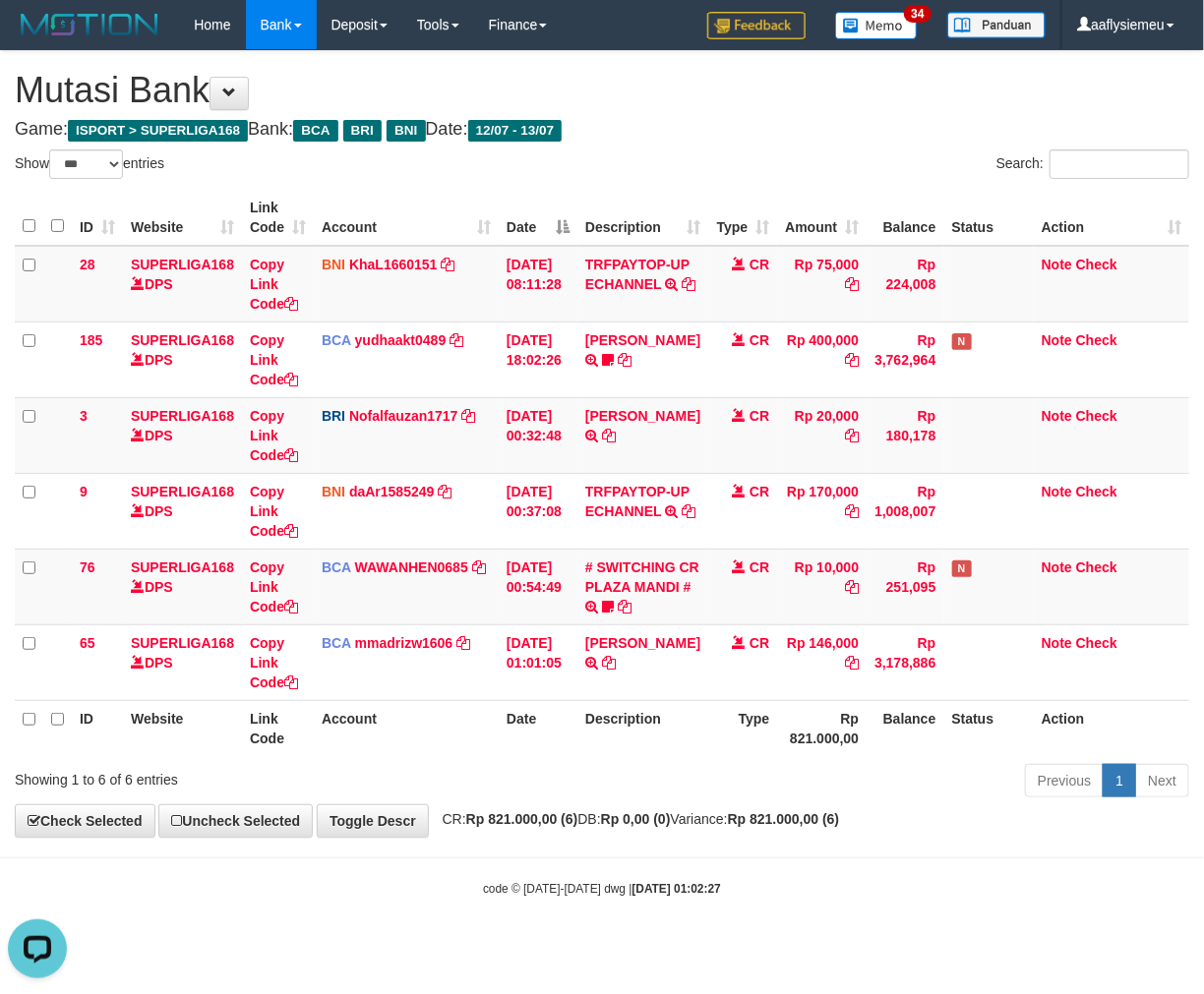 scroll, scrollTop: 0, scrollLeft: 0, axis: both 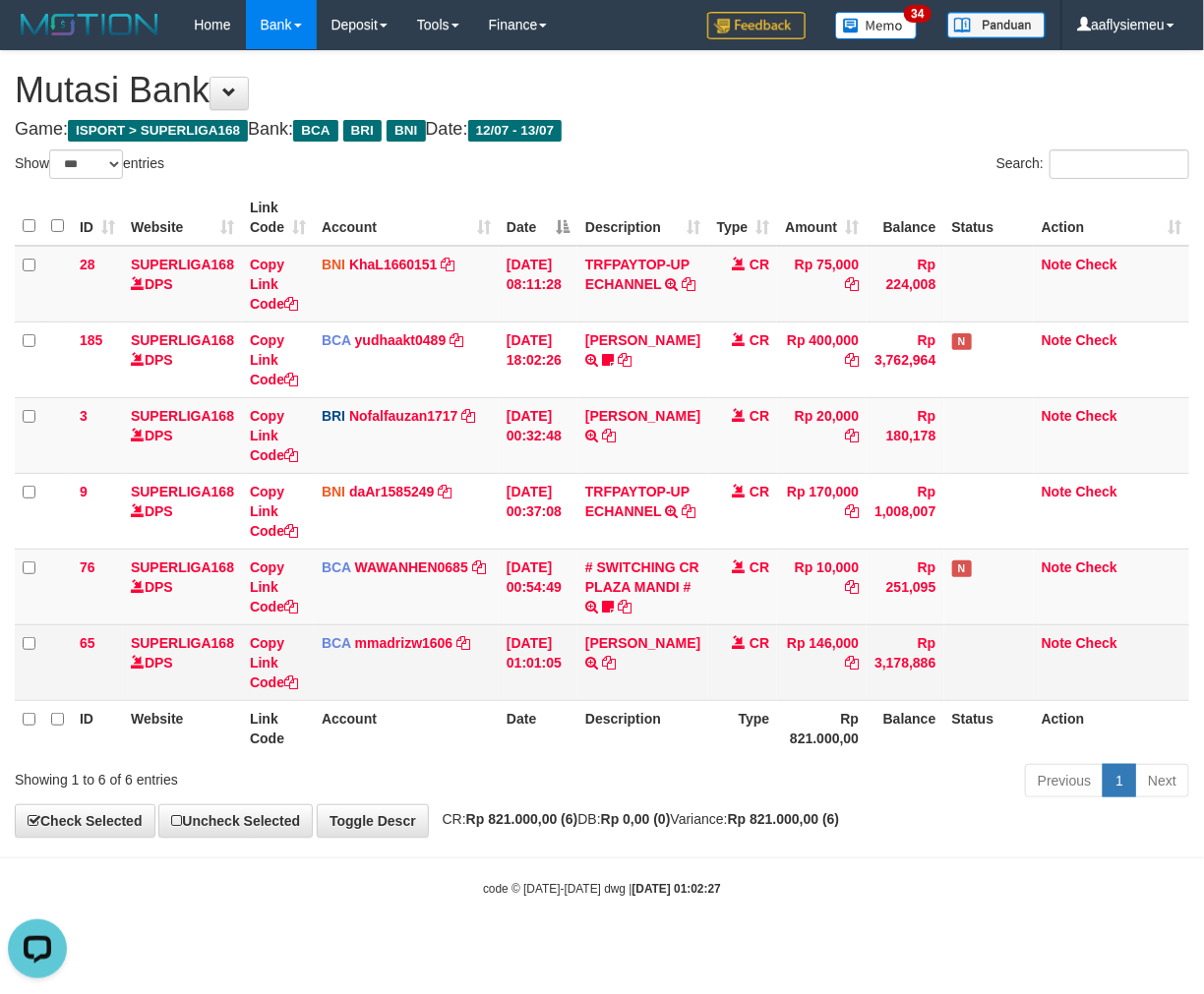 click on "CR" at bounding box center [743, 662] 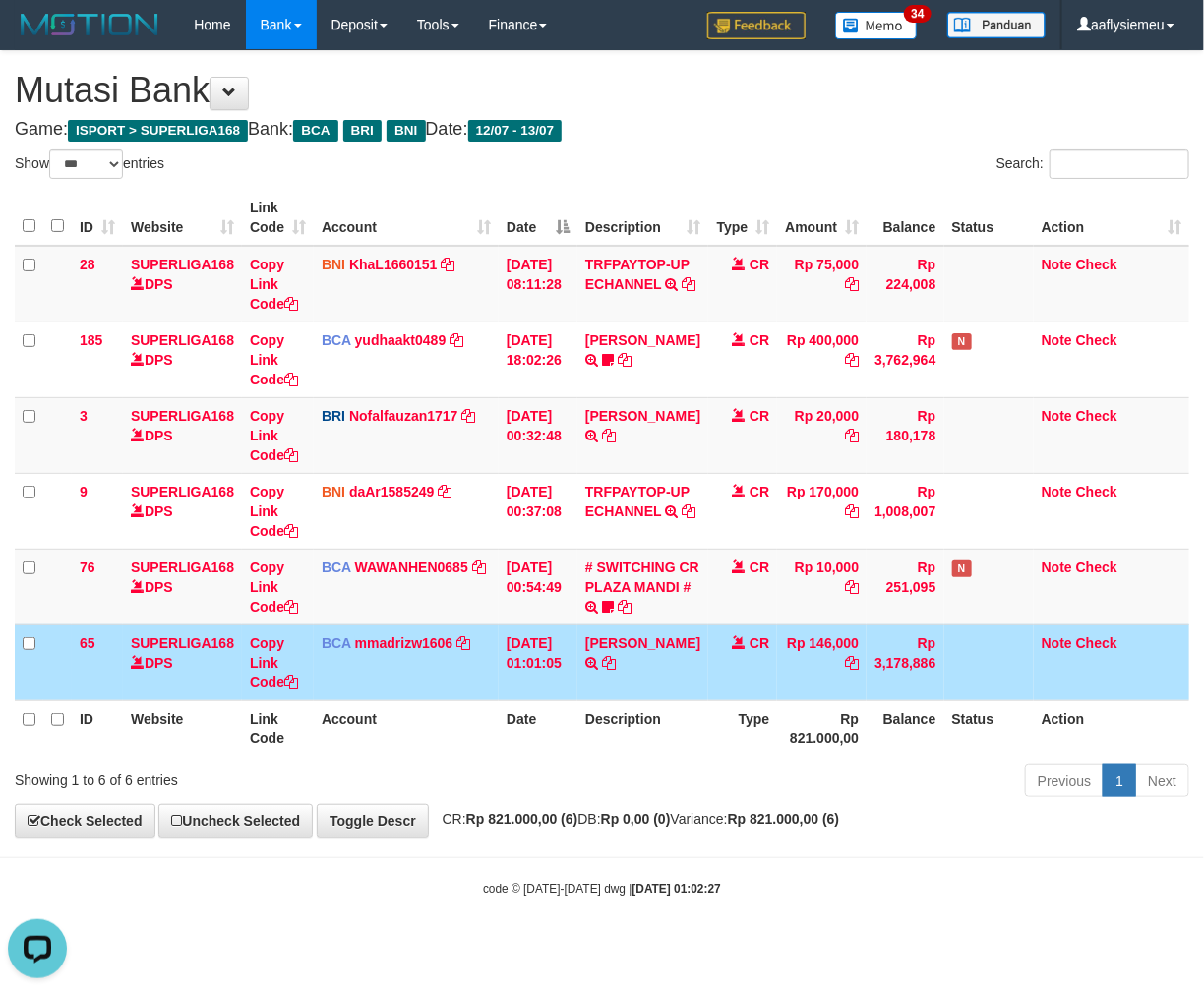 click on "Rp 146,000" at bounding box center [821, 662] 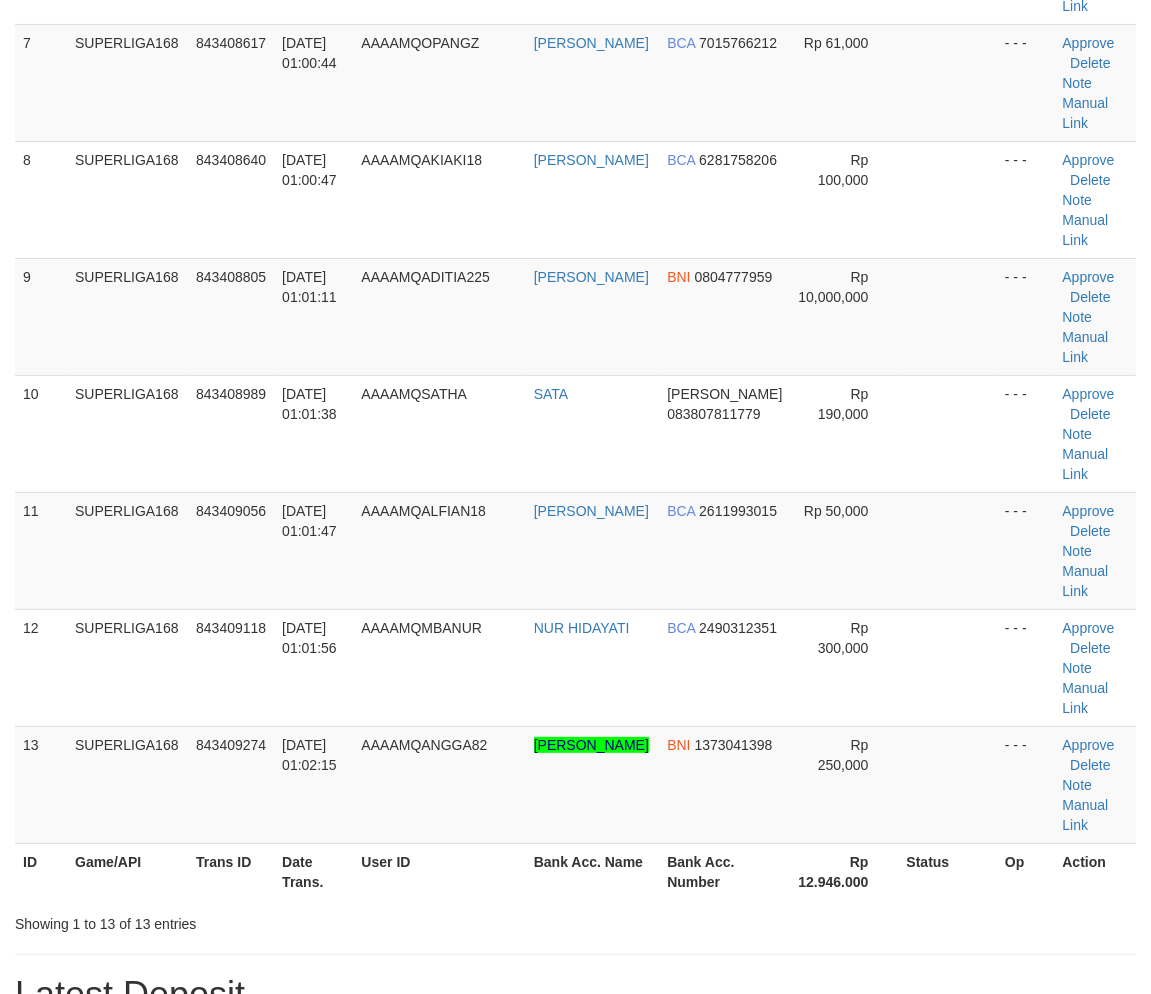scroll, scrollTop: 1048, scrollLeft: 0, axis: vertical 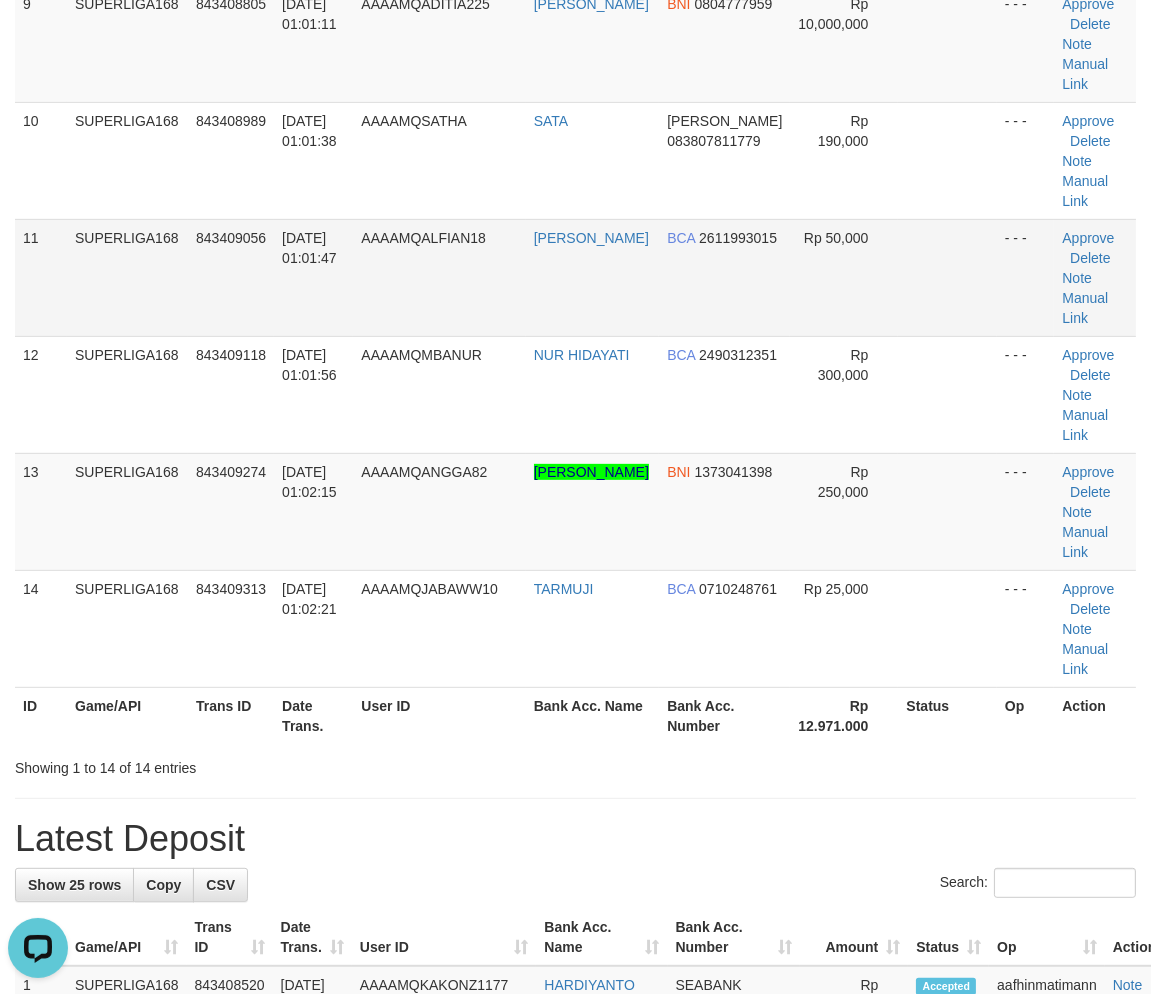 drag, startPoint x: 162, startPoint y: 286, endPoint x: 110, endPoint y: 333, distance: 70.0928 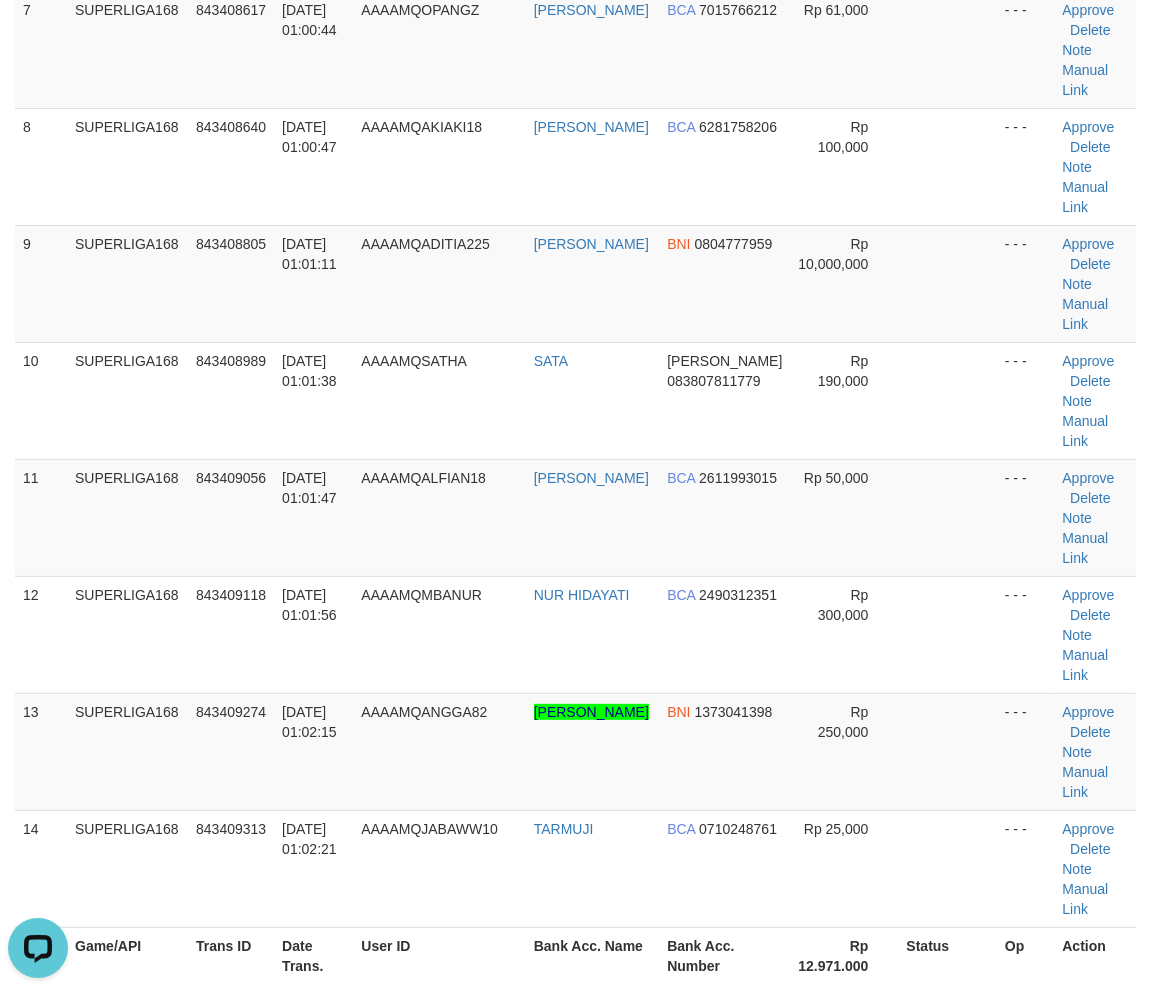scroll, scrollTop: 827, scrollLeft: 0, axis: vertical 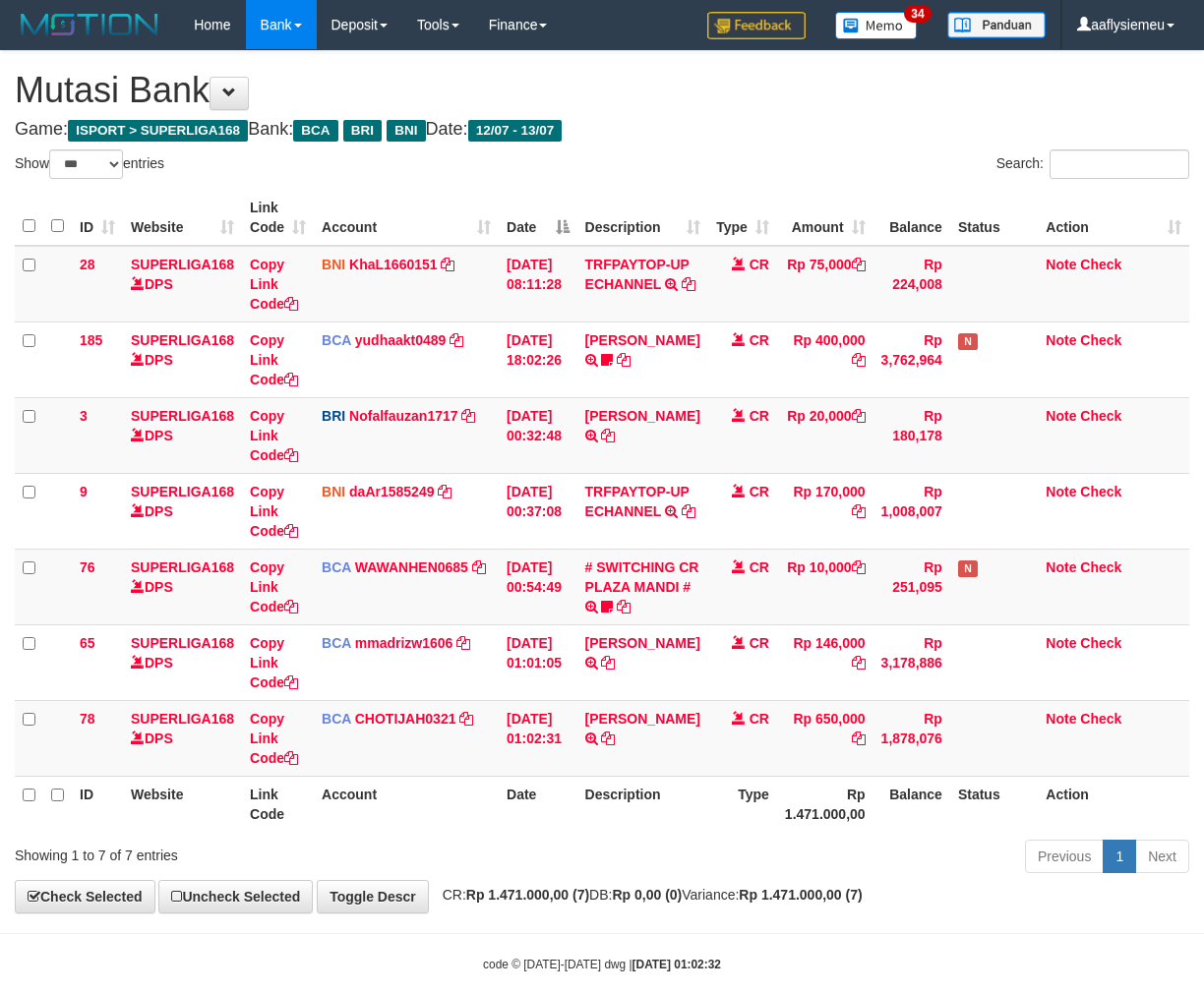 select on "***" 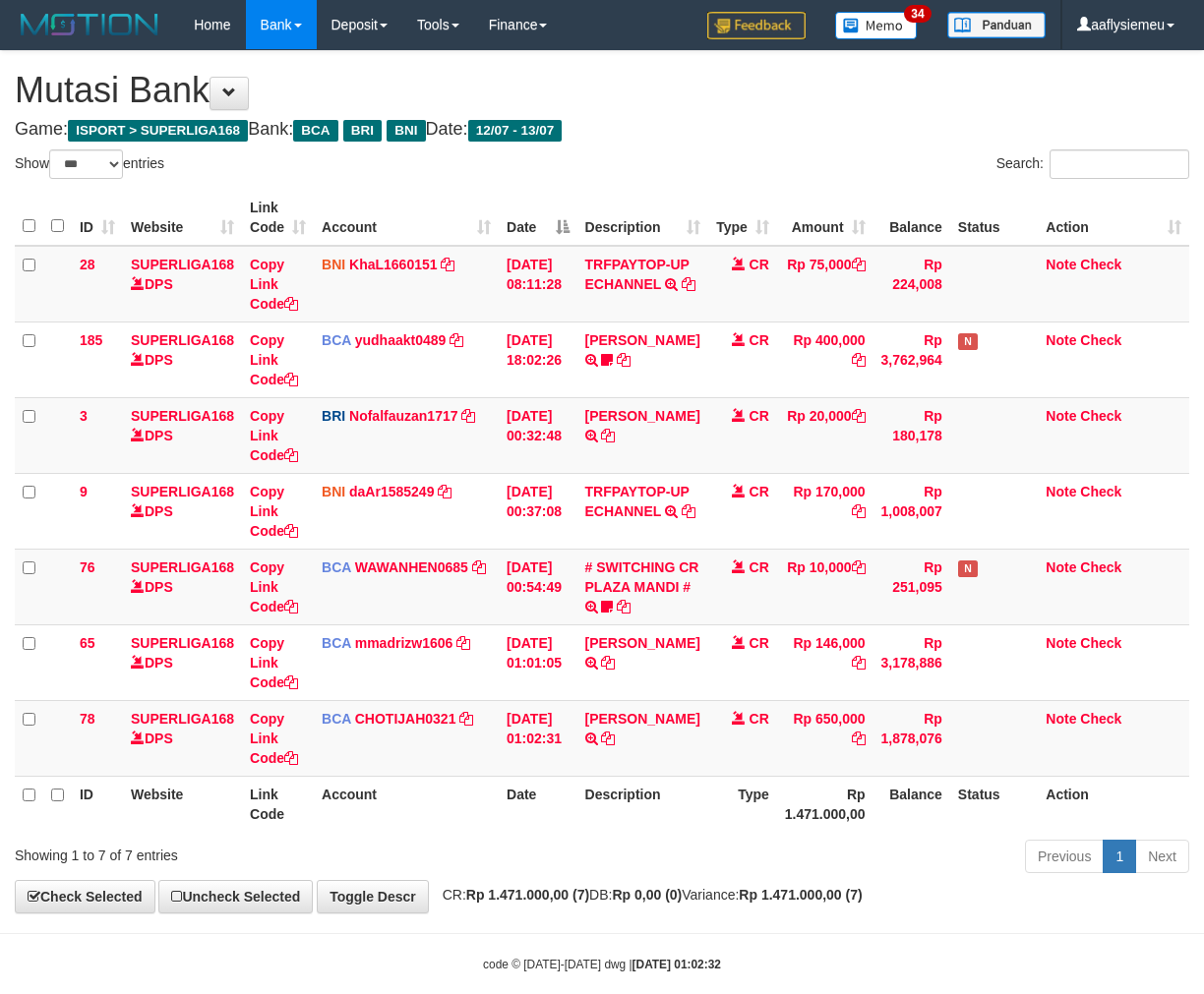 scroll, scrollTop: 52, scrollLeft: 0, axis: vertical 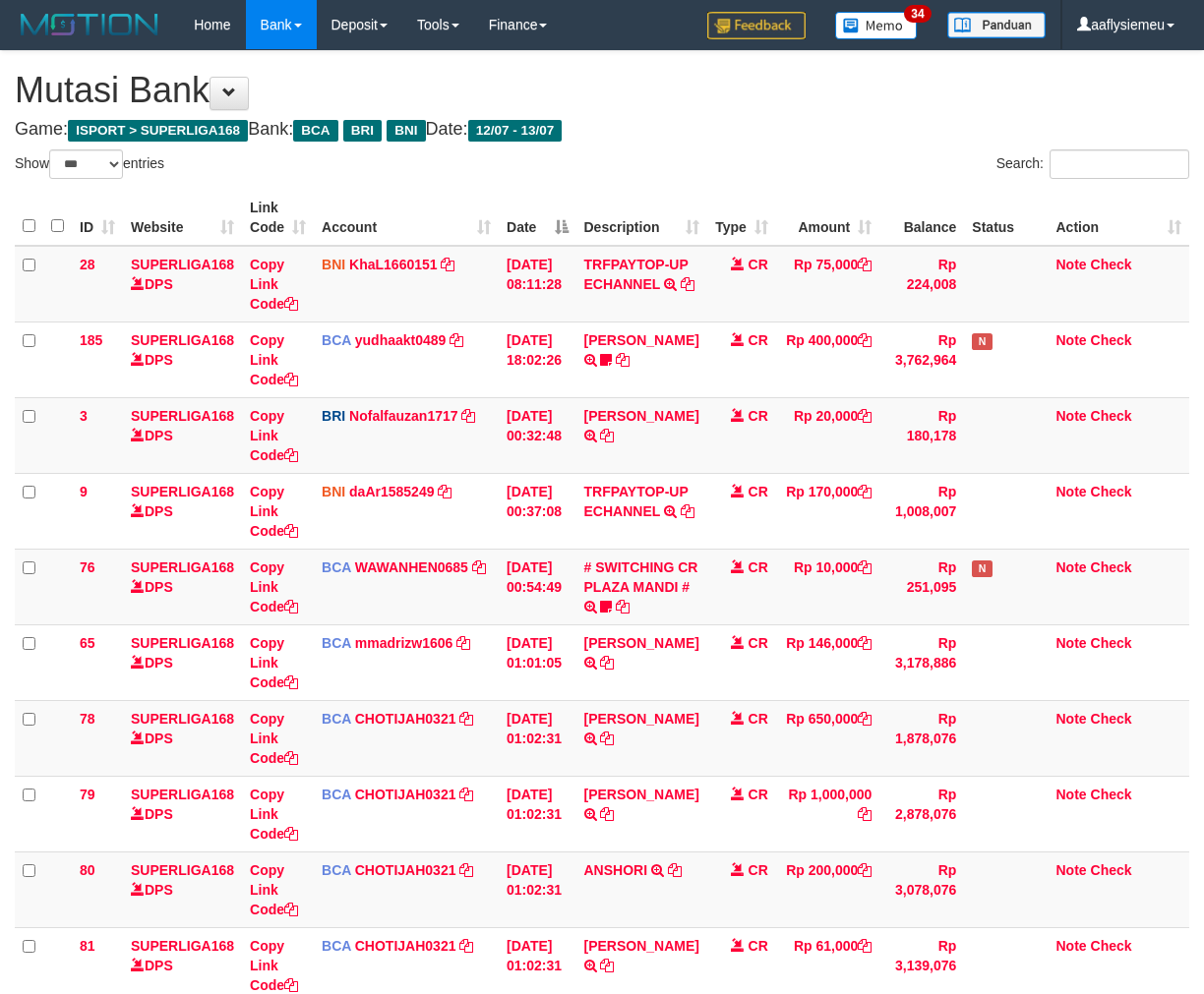 select on "***" 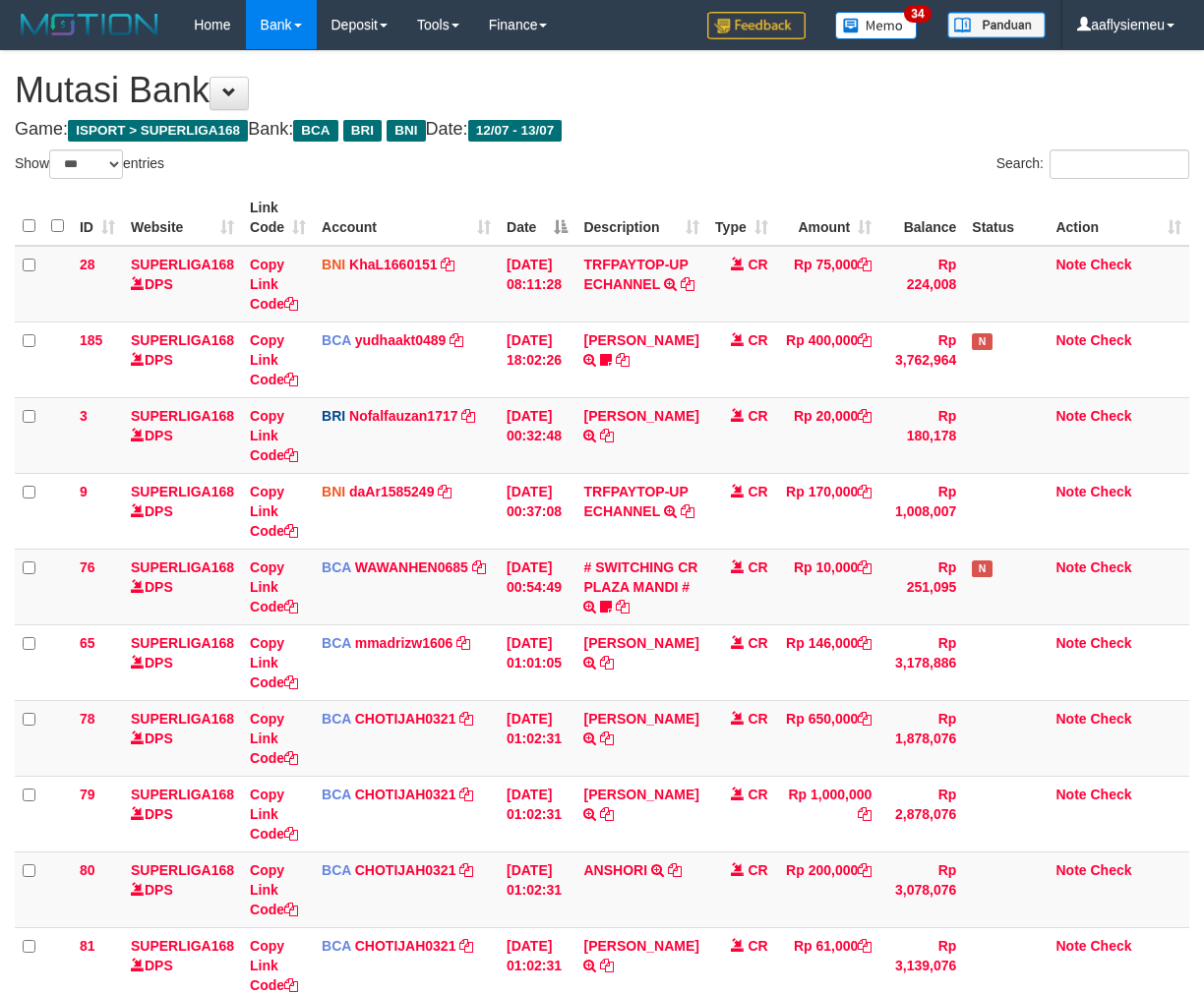 scroll, scrollTop: 152, scrollLeft: 0, axis: vertical 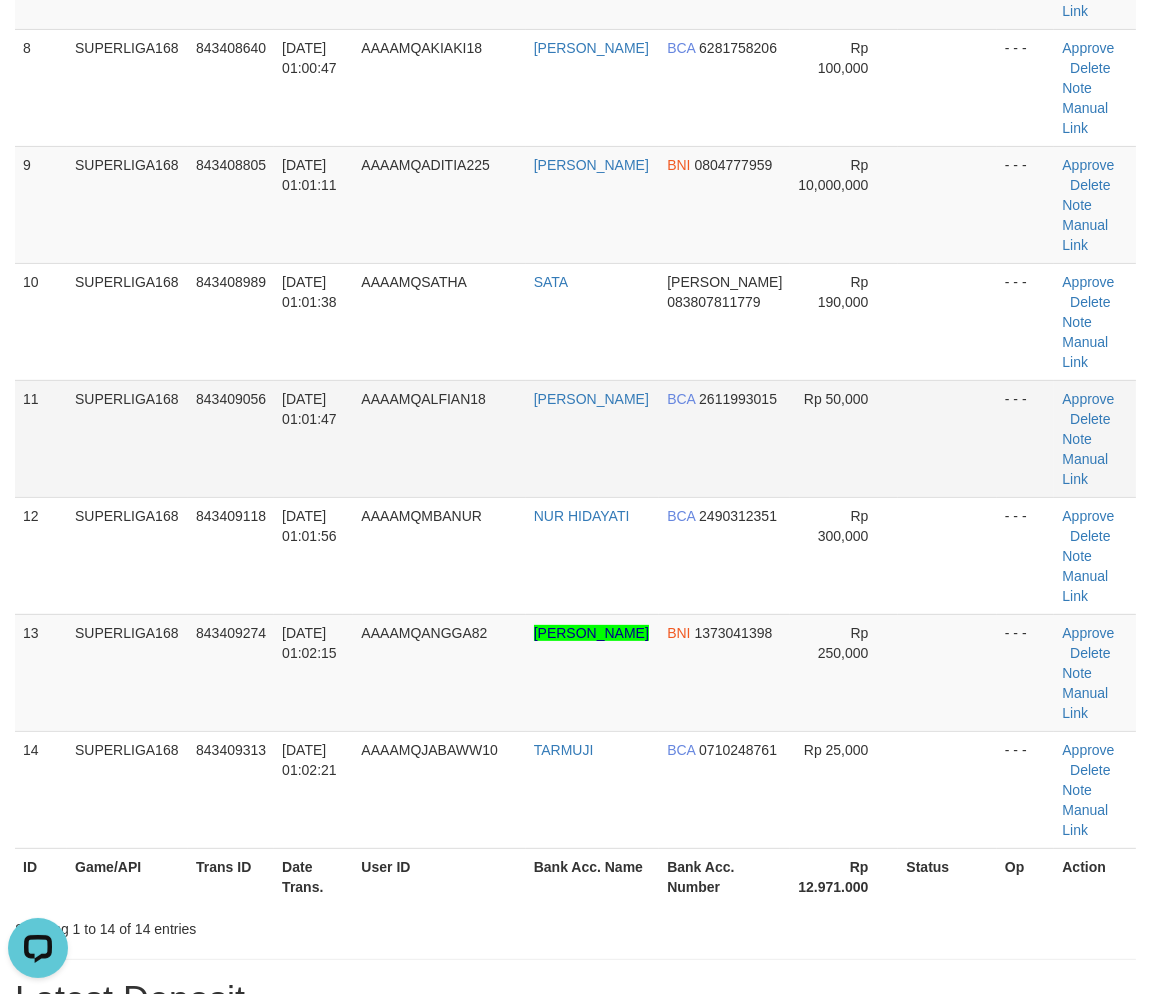 click on "13/07/2025 01:01:47" at bounding box center [309, 409] 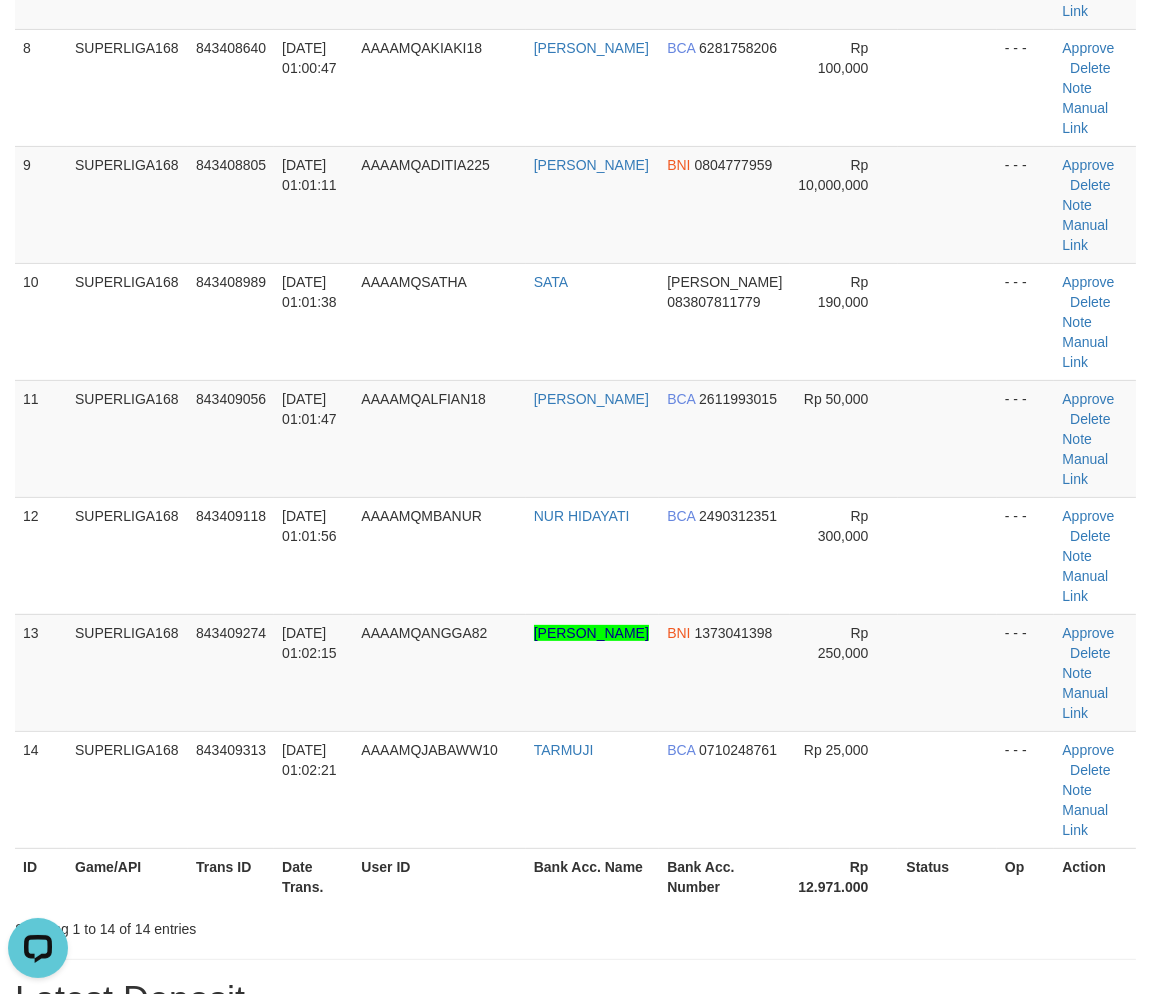 drag, startPoint x: 107, startPoint y: 515, endPoint x: 1, endPoint y: 575, distance: 121.80312 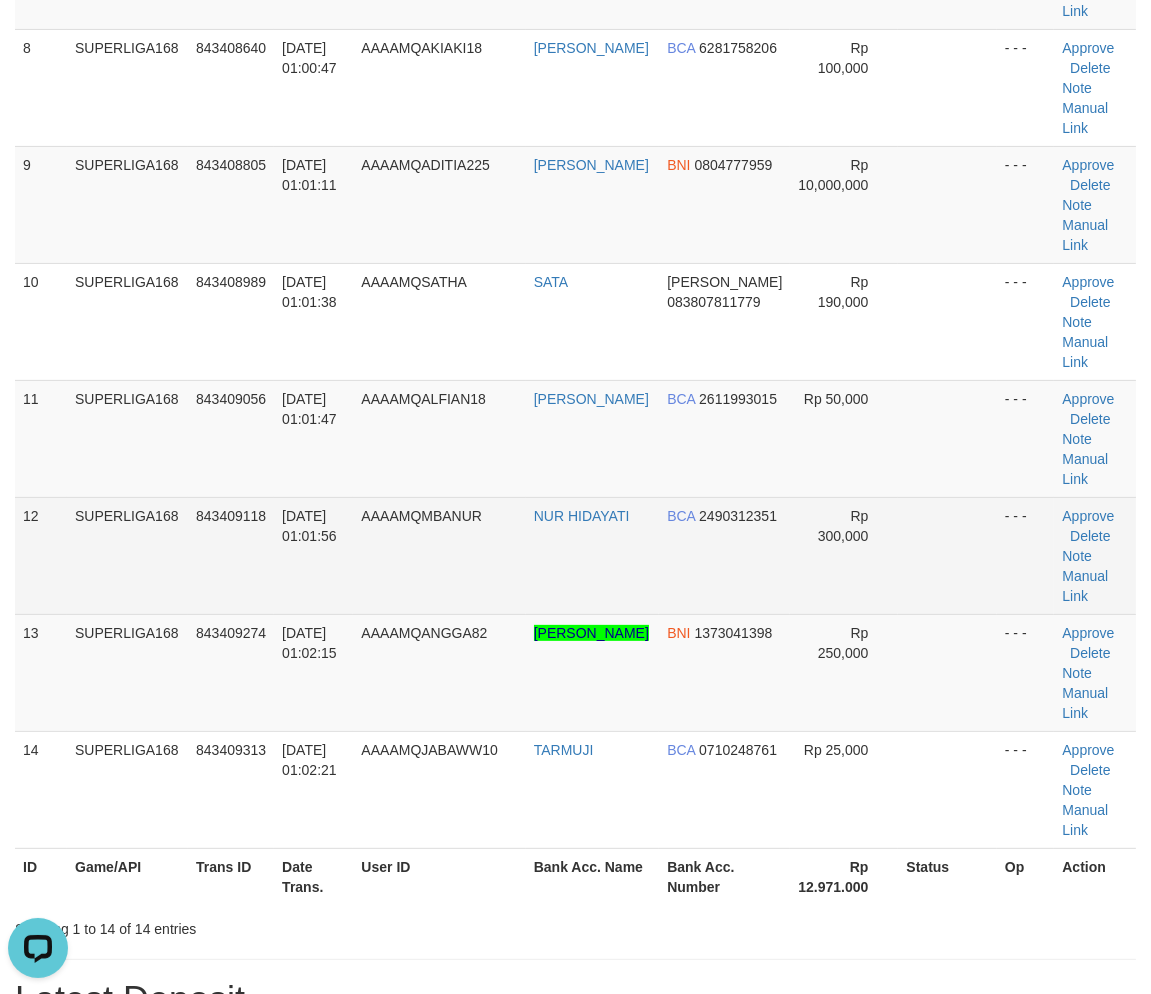 click on "12" at bounding box center (41, 555) 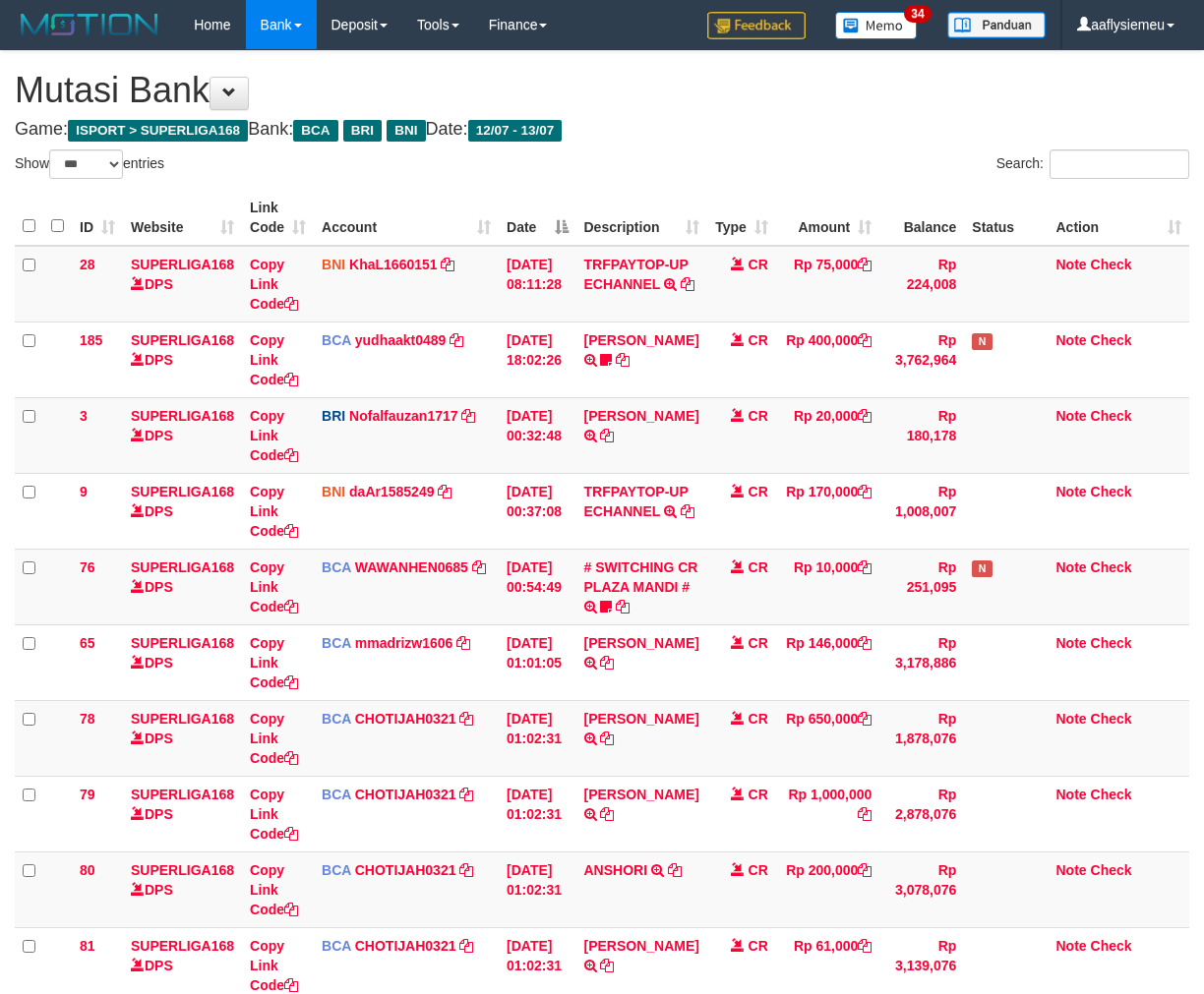 select on "***" 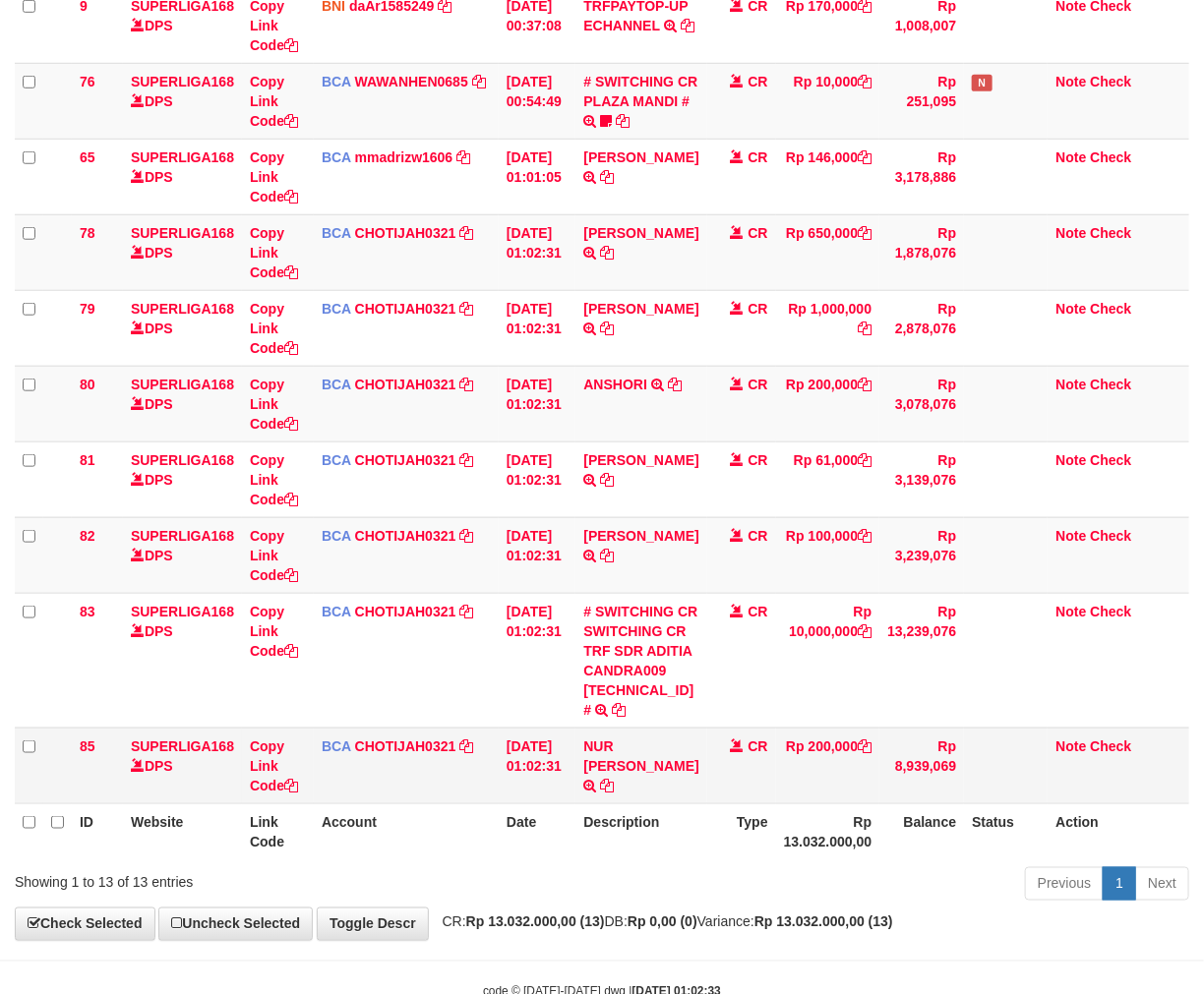 scroll, scrollTop: 590, scrollLeft: 0, axis: vertical 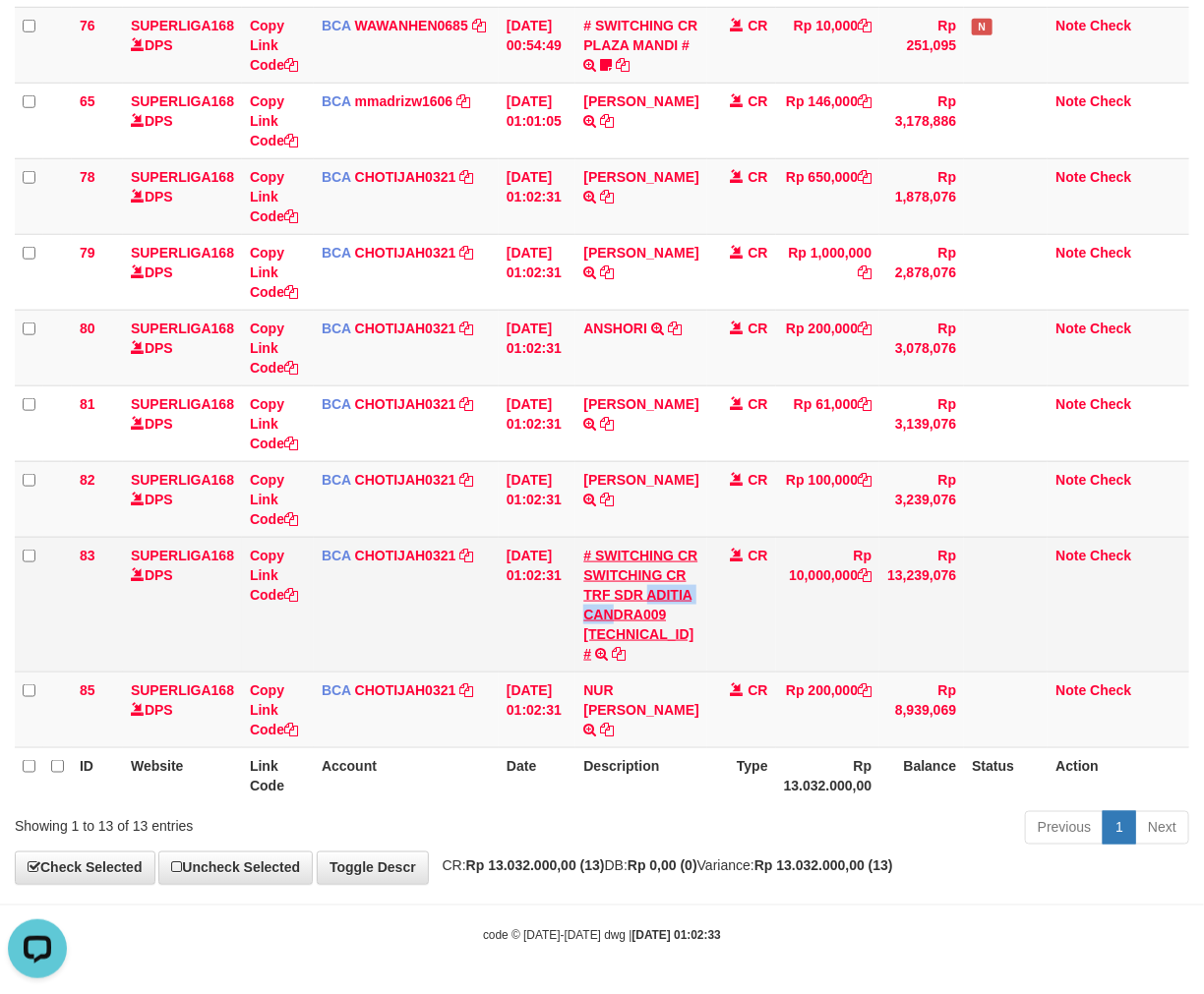 copy on "ADITIA CAN" 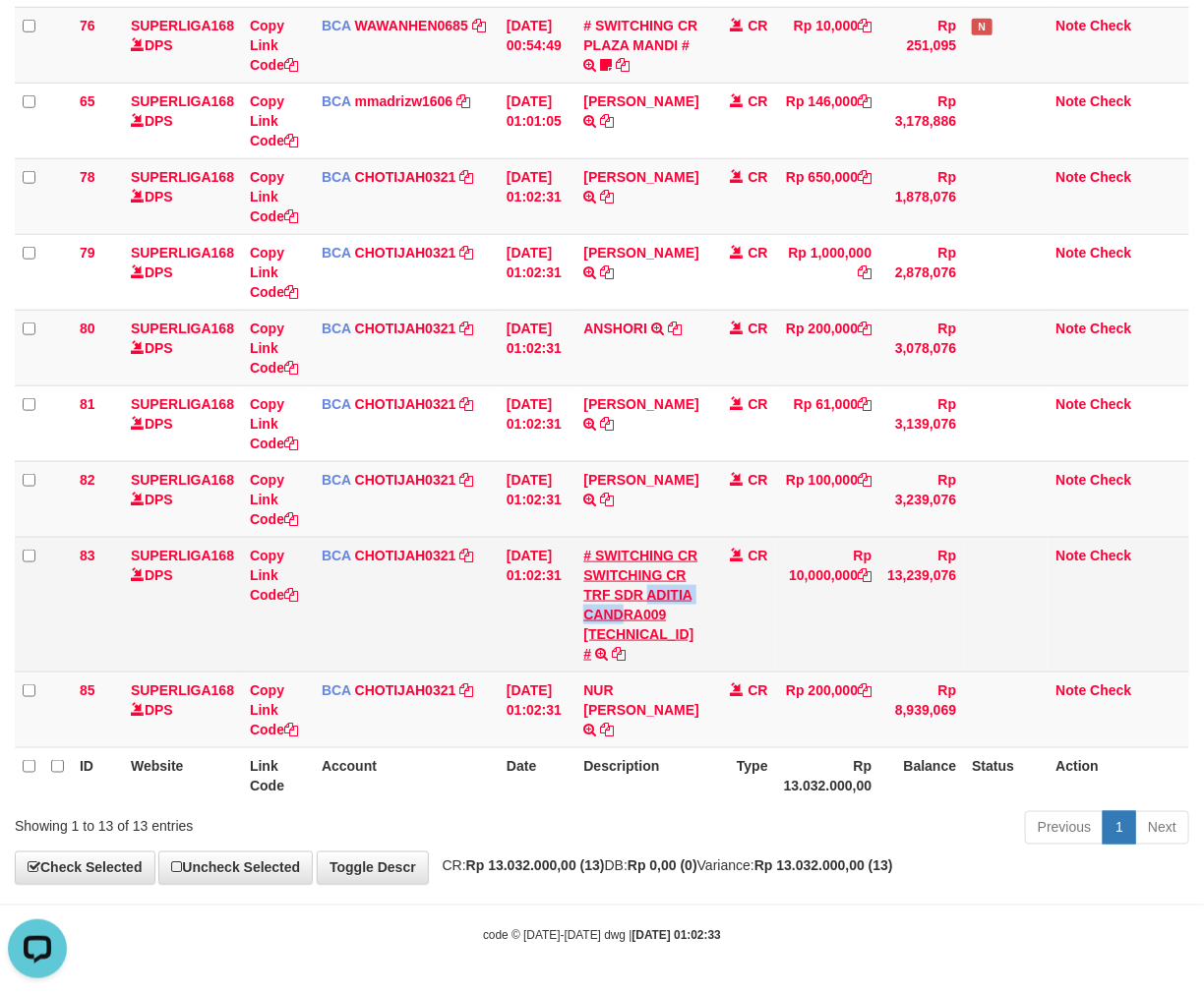 copy on "ADITIA CAND" 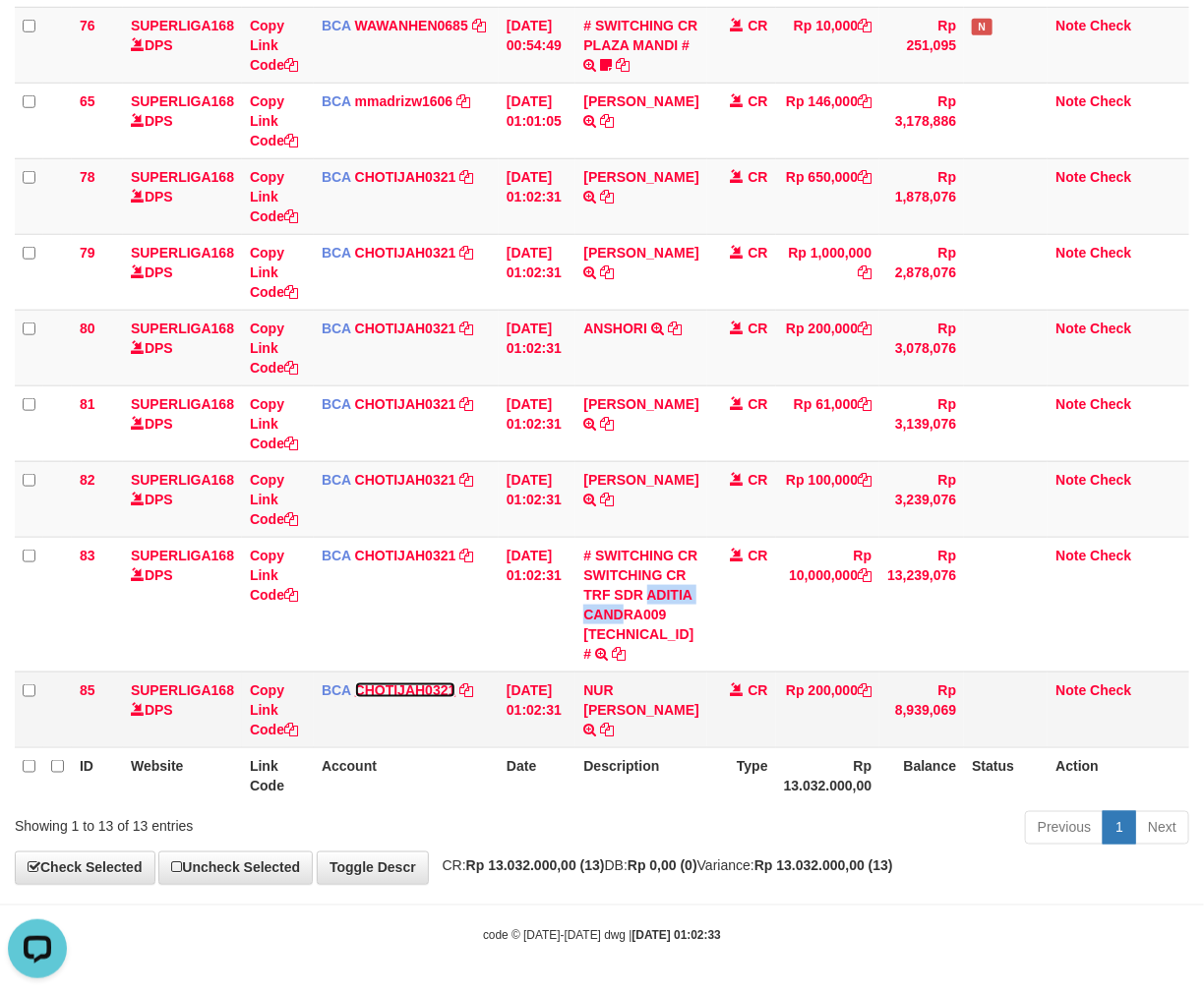 click on "CHOTIJAH0321" at bounding box center (405, 690) 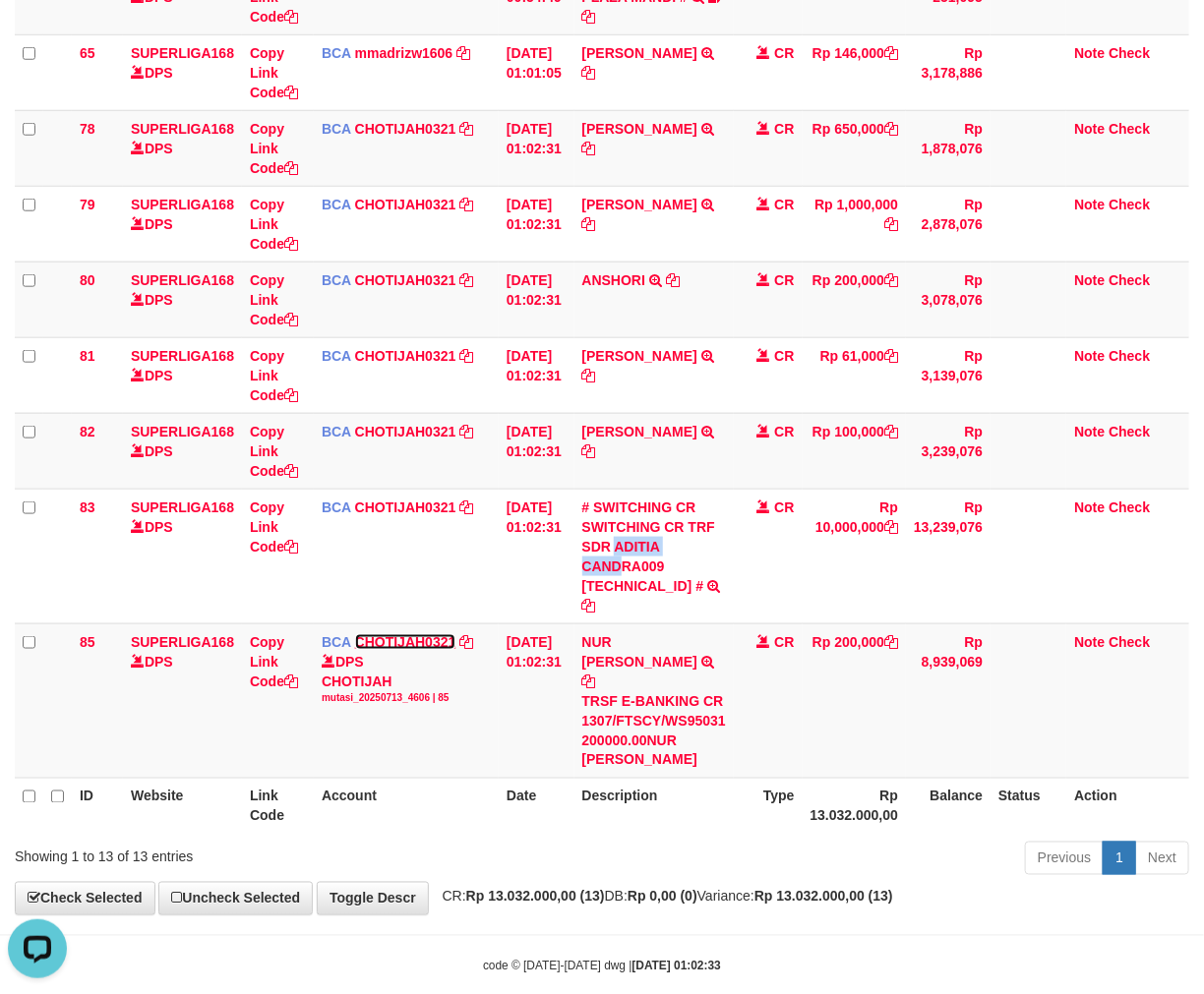 scroll, scrollTop: 551, scrollLeft: 0, axis: vertical 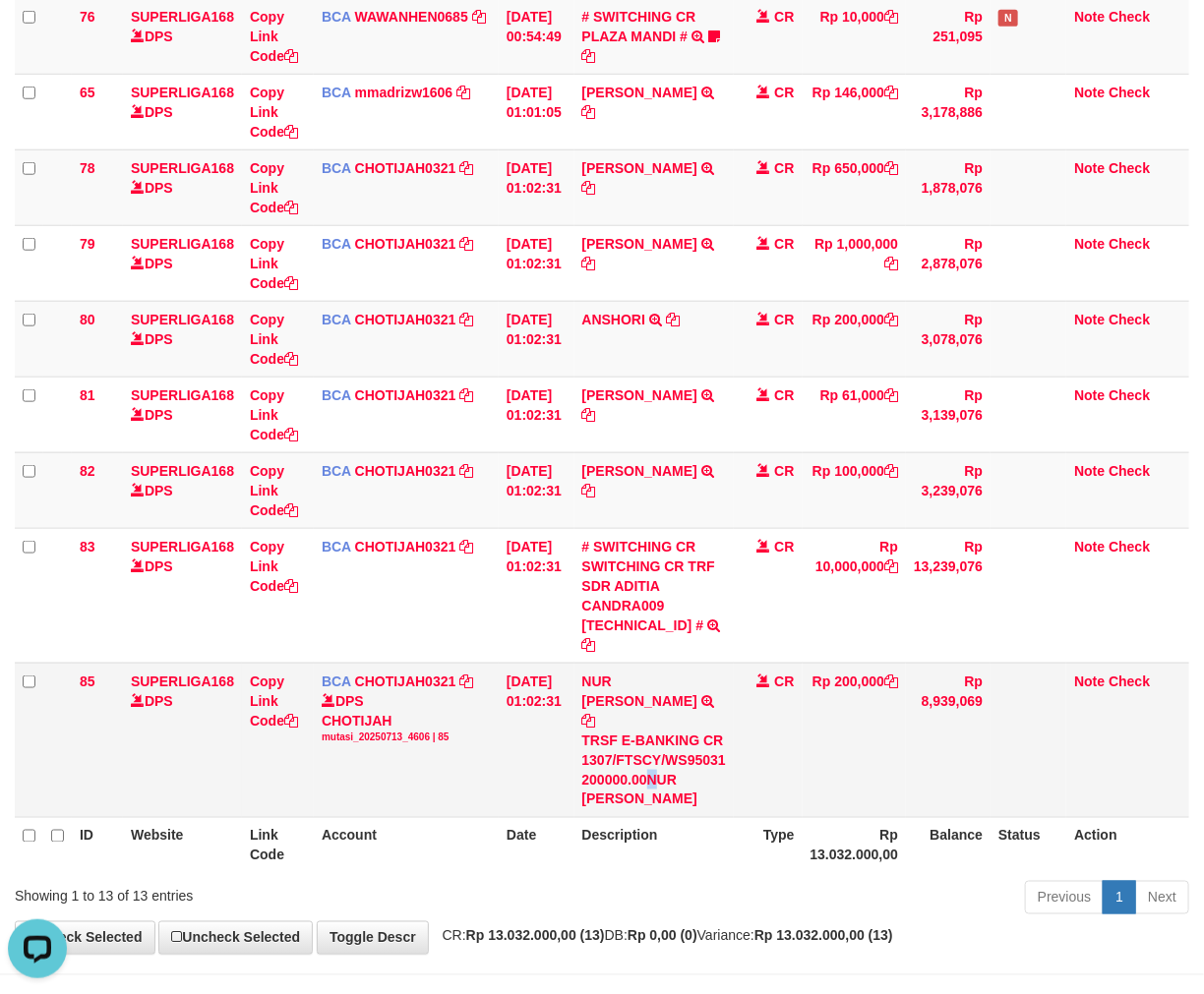 click on "TRSF E-BANKING CR 1307/FTSCY/WS95031
200000.00NUR SULAIMAN B" at bounding box center [654, 770] 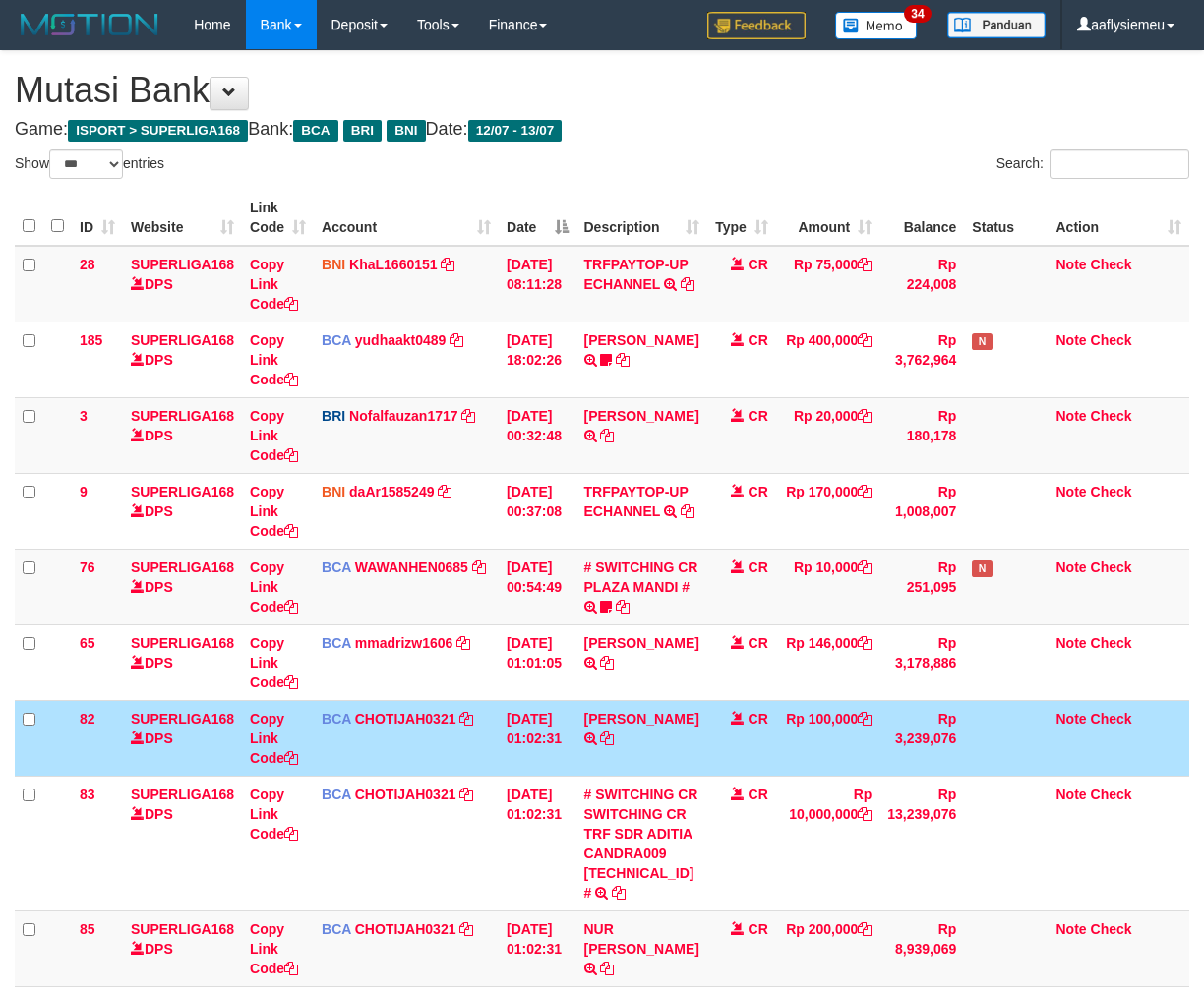 select on "***" 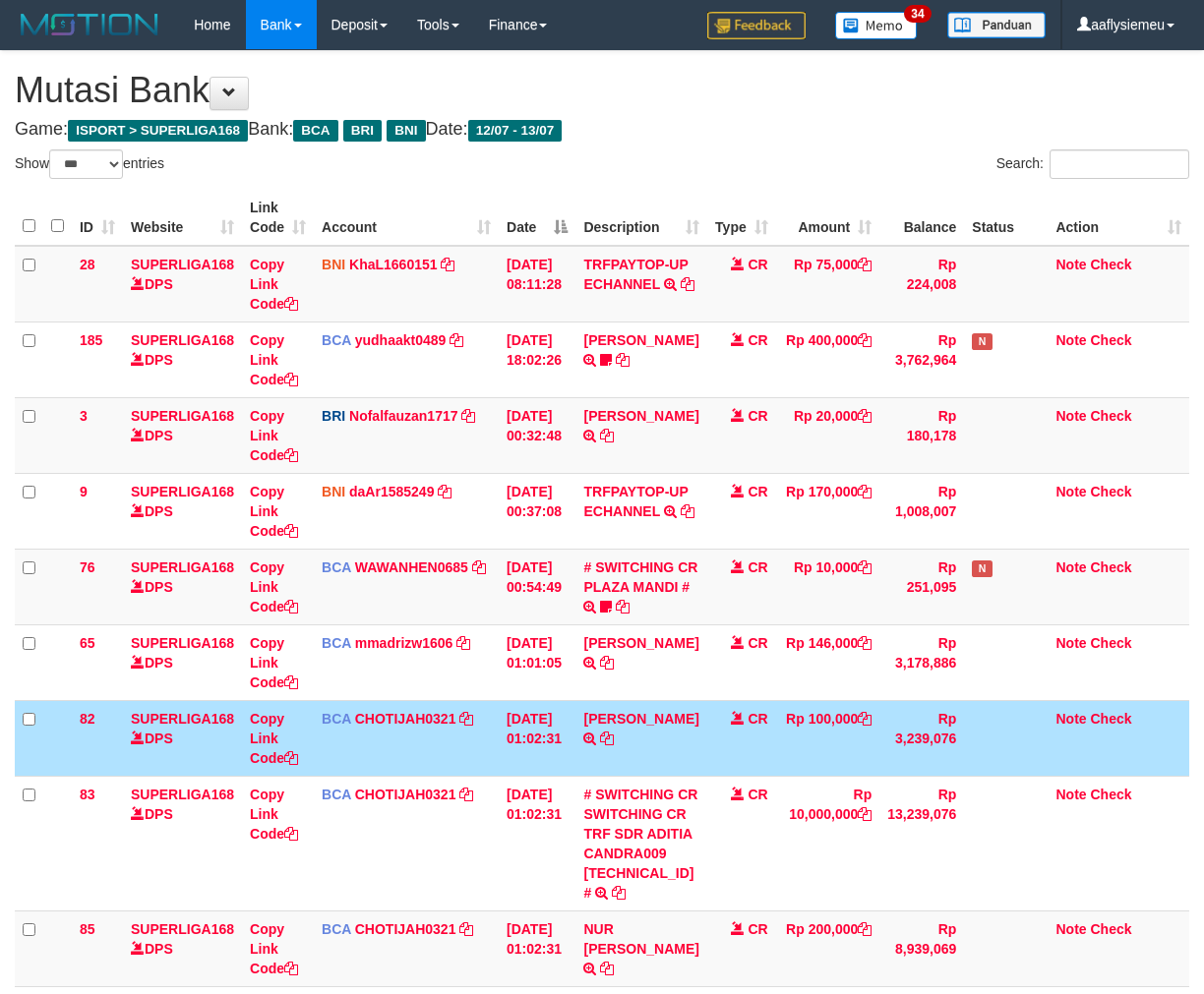 scroll, scrollTop: 0, scrollLeft: 0, axis: both 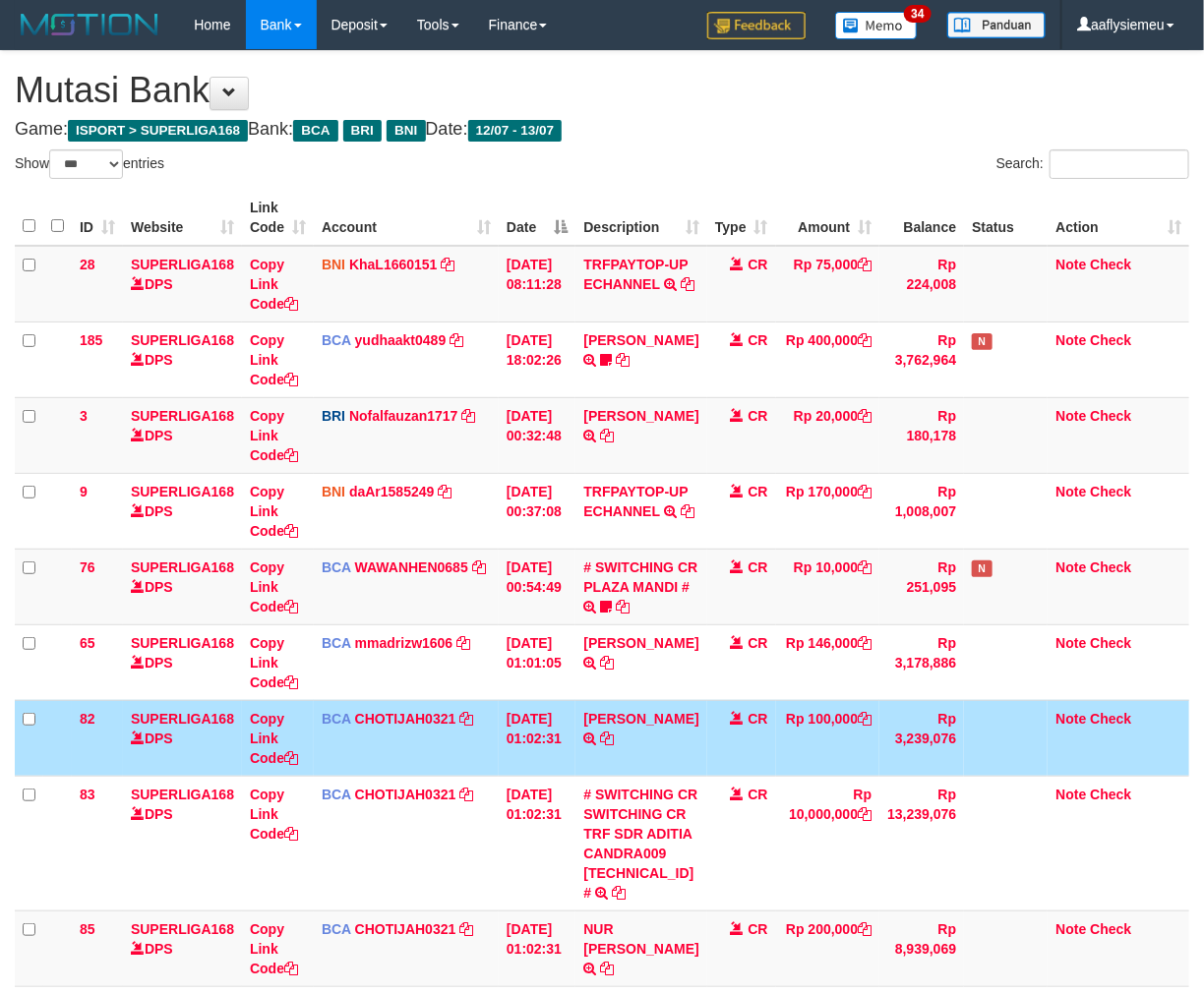 click on "[DATE] 01:02:31" at bounding box center (537, 737) 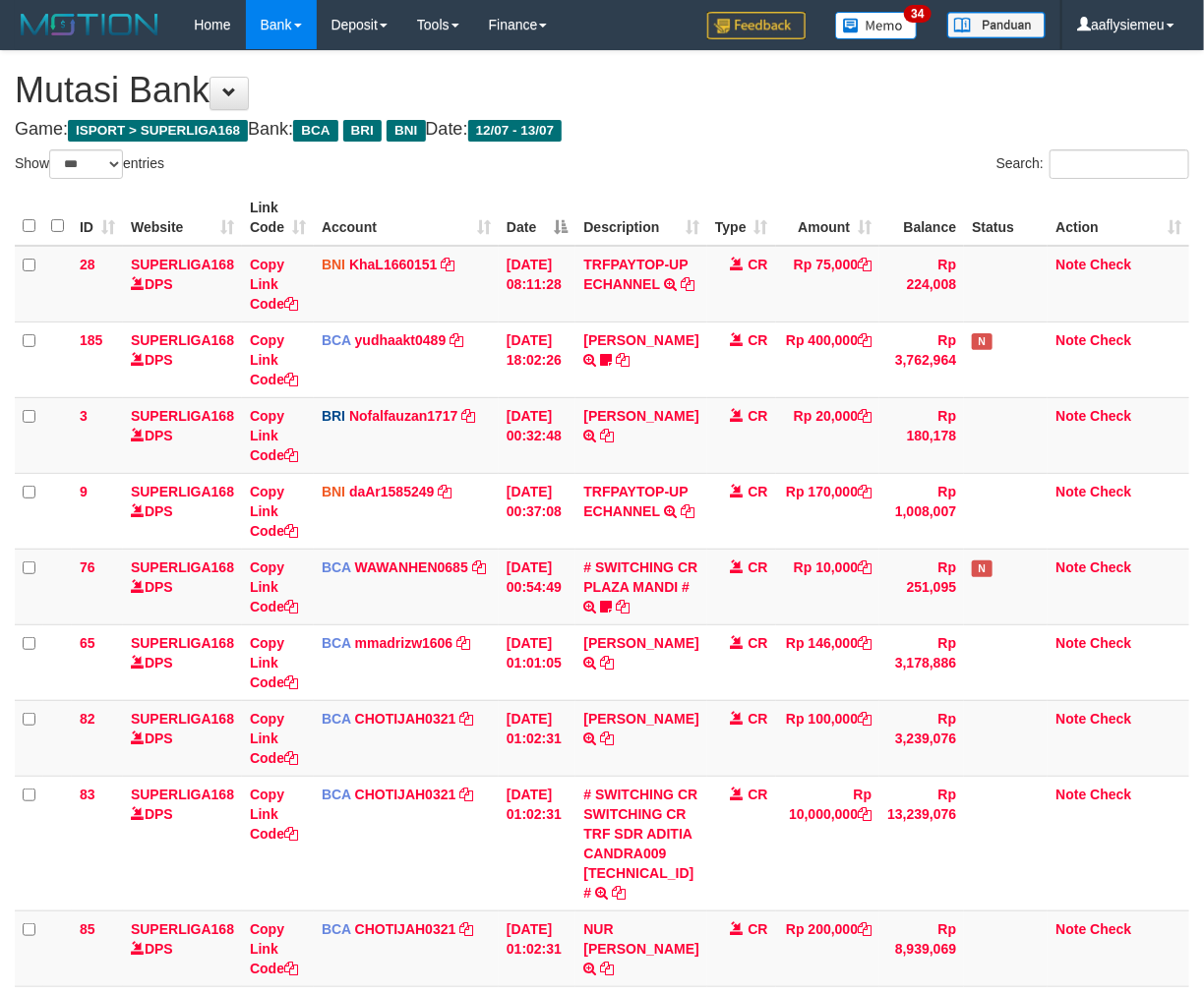 scroll, scrollTop: 338, scrollLeft: 0, axis: vertical 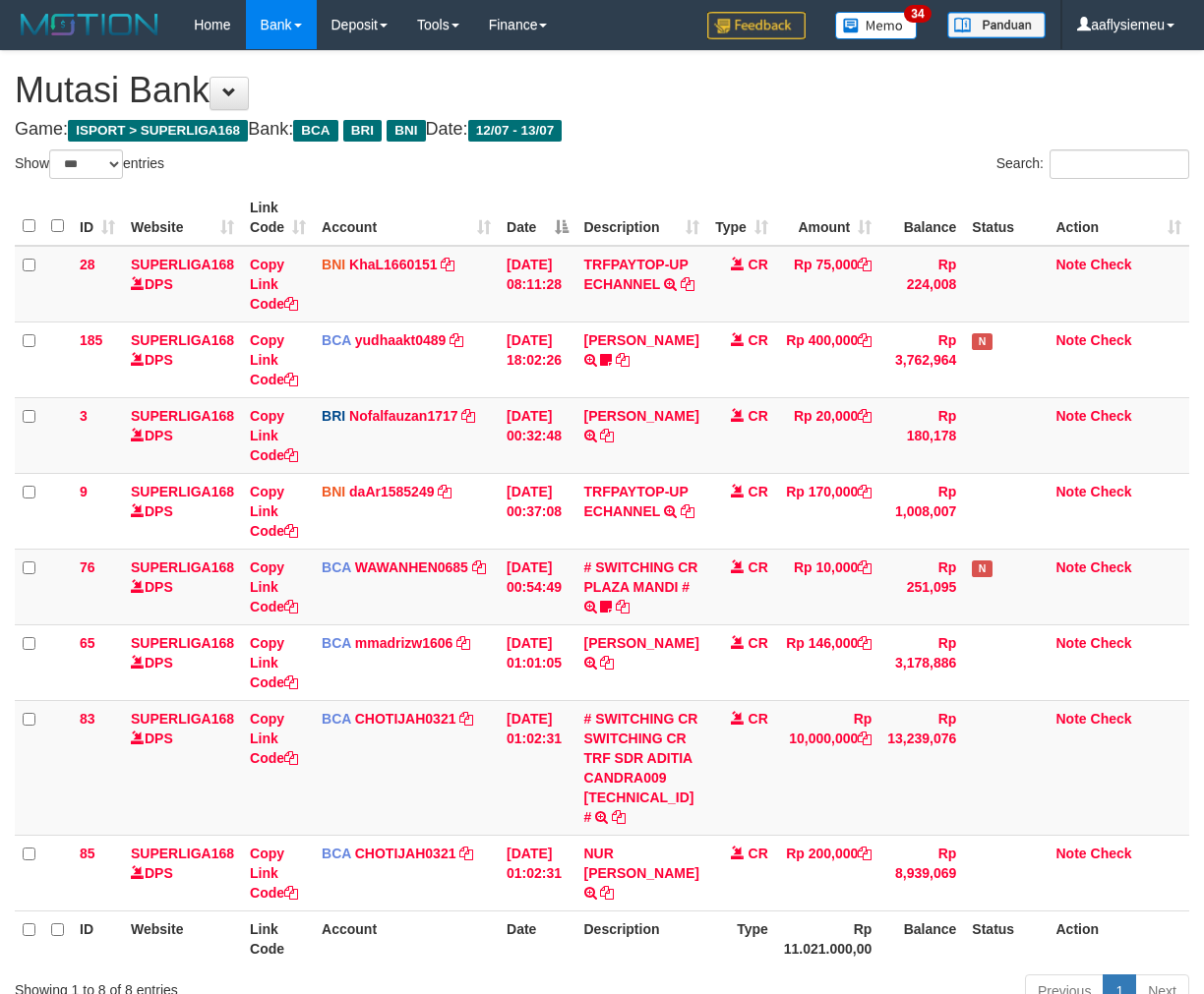 select on "***" 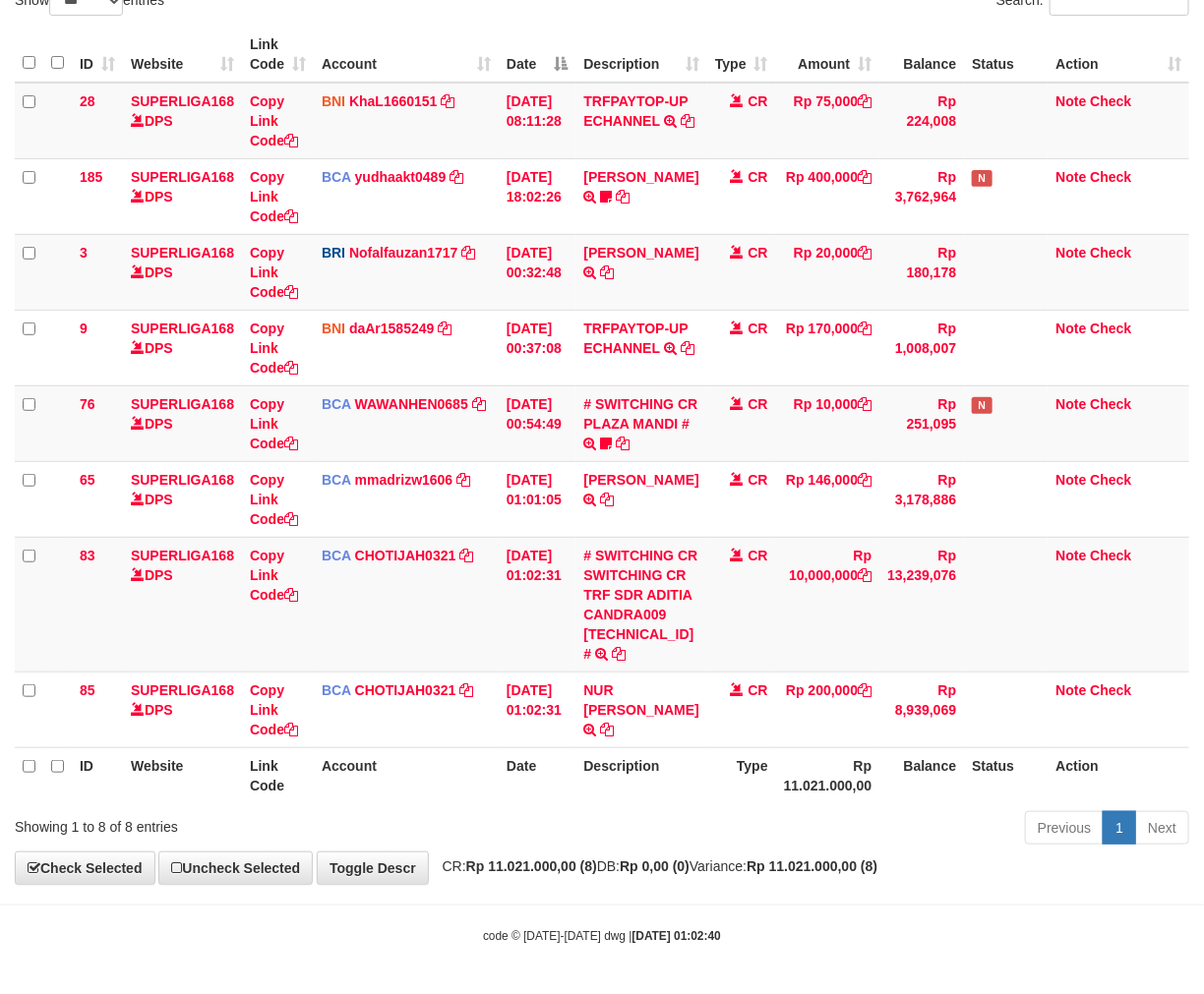 scroll, scrollTop: 262, scrollLeft: 0, axis: vertical 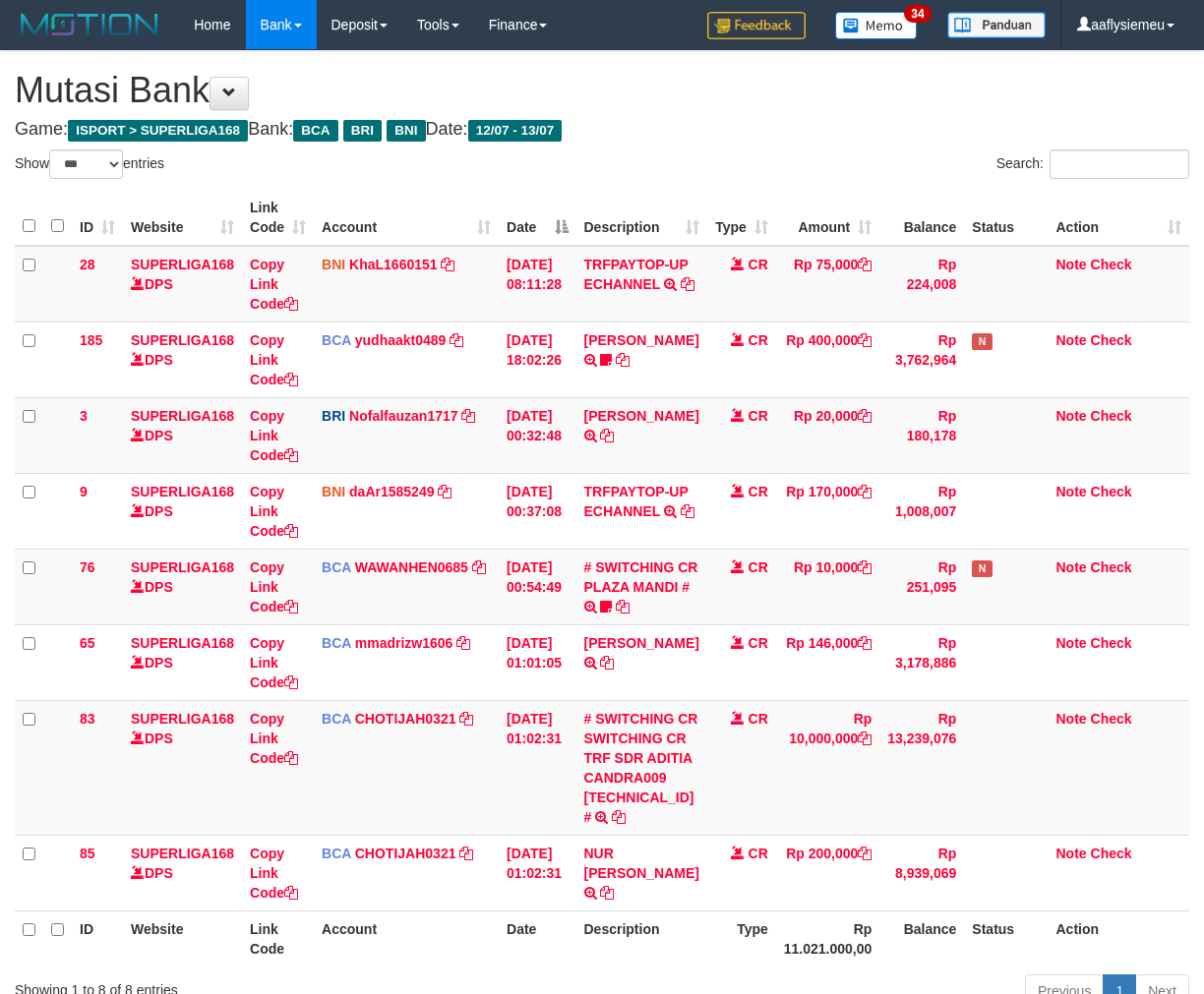 select on "***" 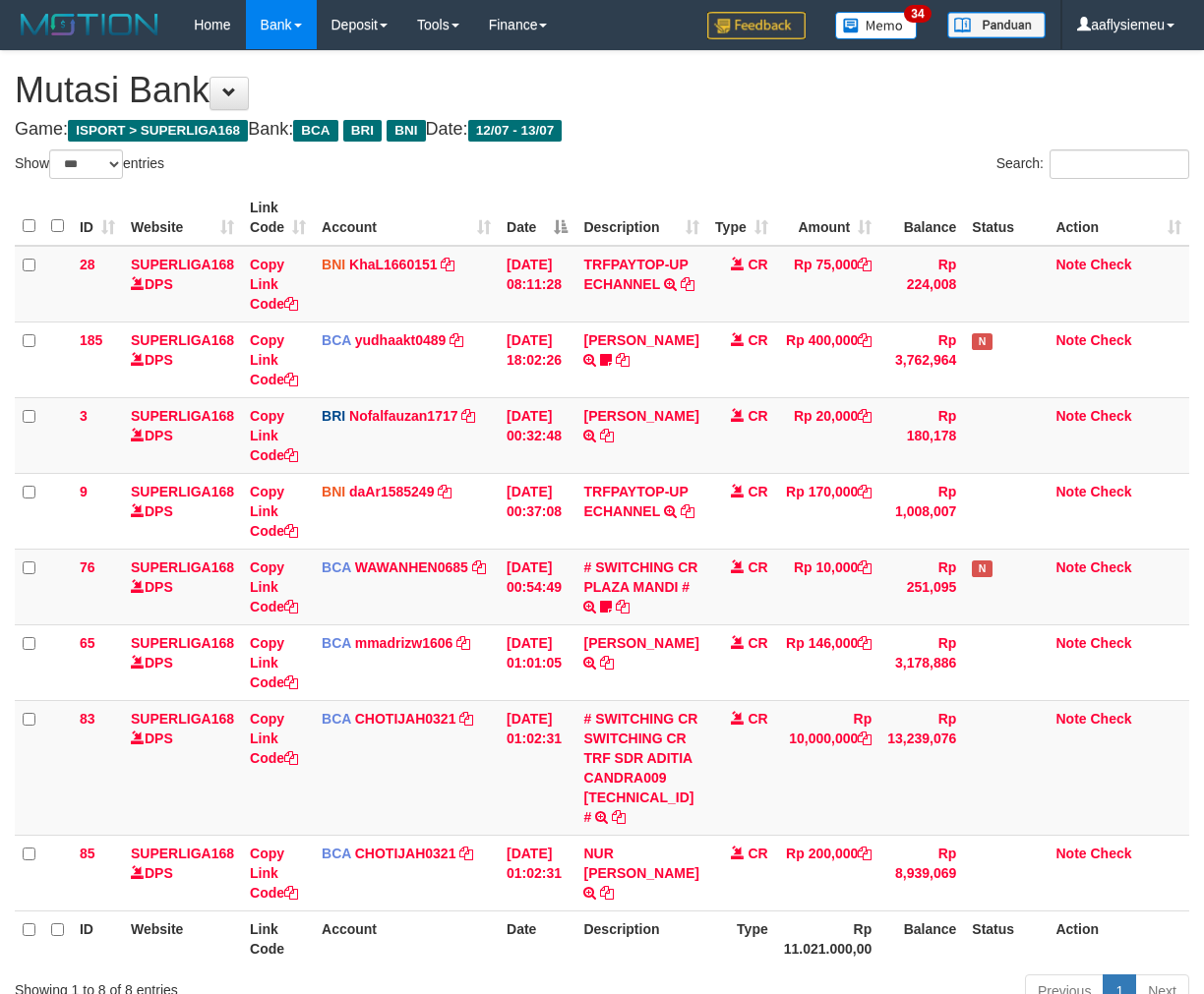 scroll, scrollTop: 262, scrollLeft: 0, axis: vertical 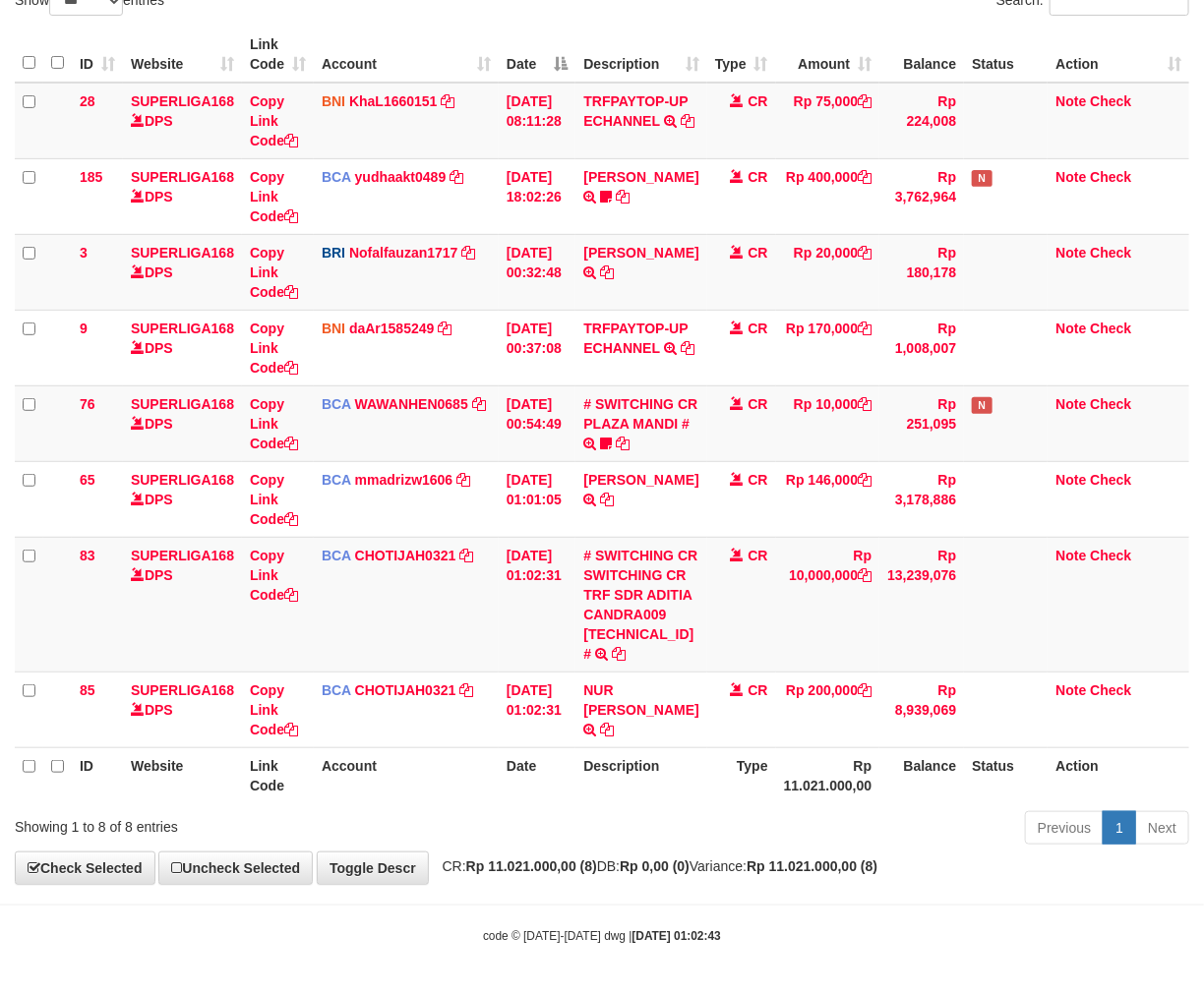 click on "Type" at bounding box center (742, 775) 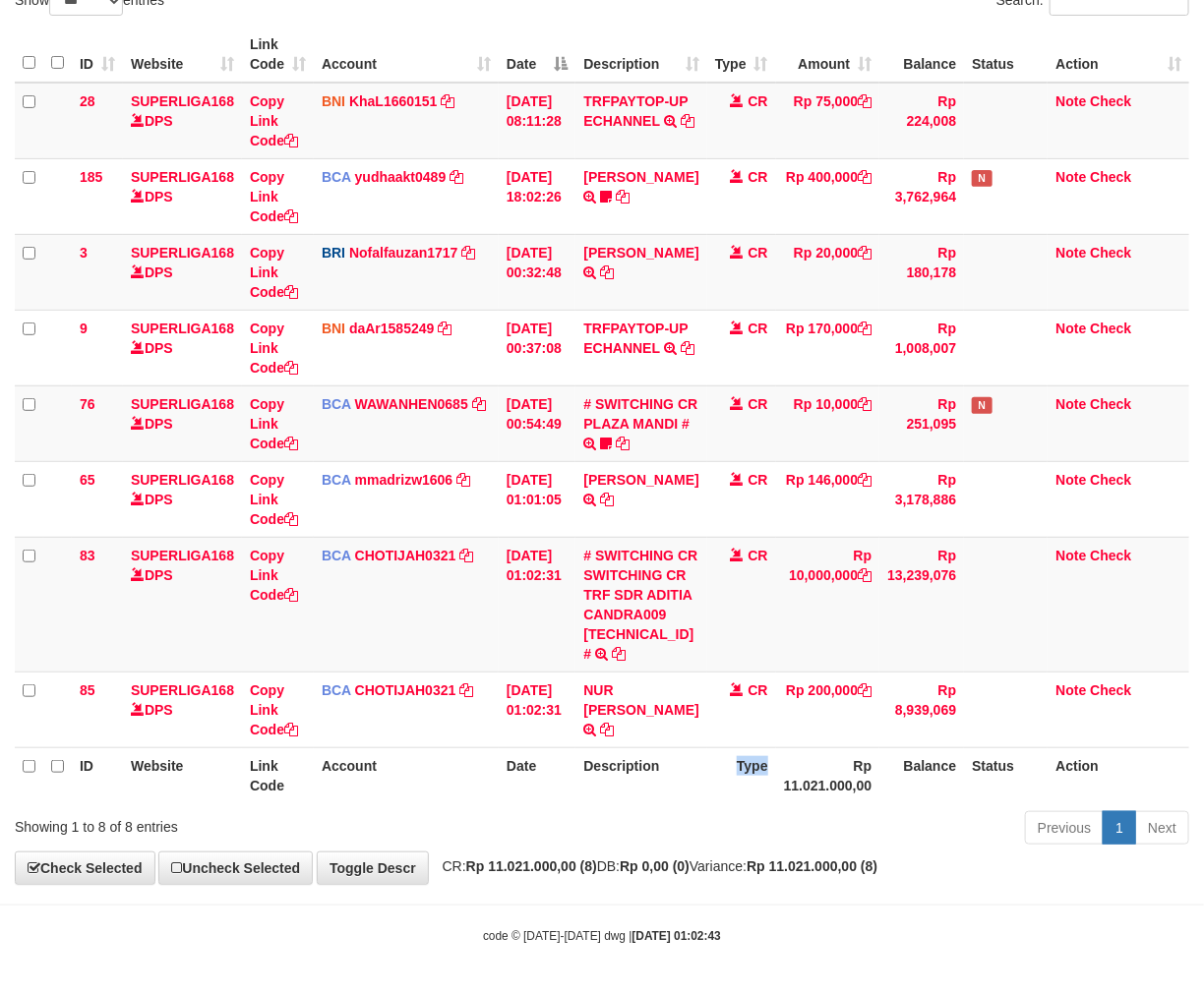 click on "Type" at bounding box center [742, 775] 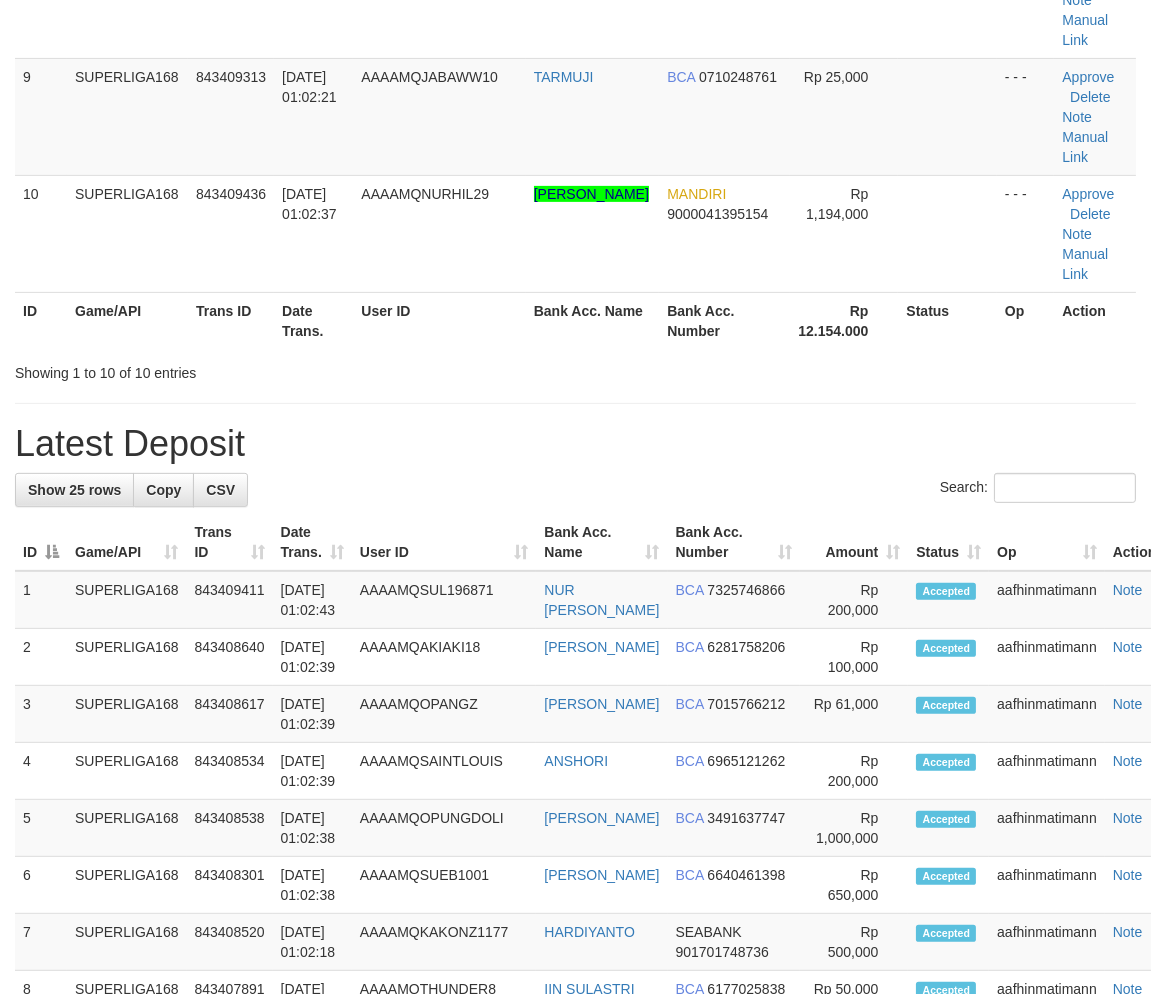 click on "Latest Deposit" at bounding box center (575, 444) 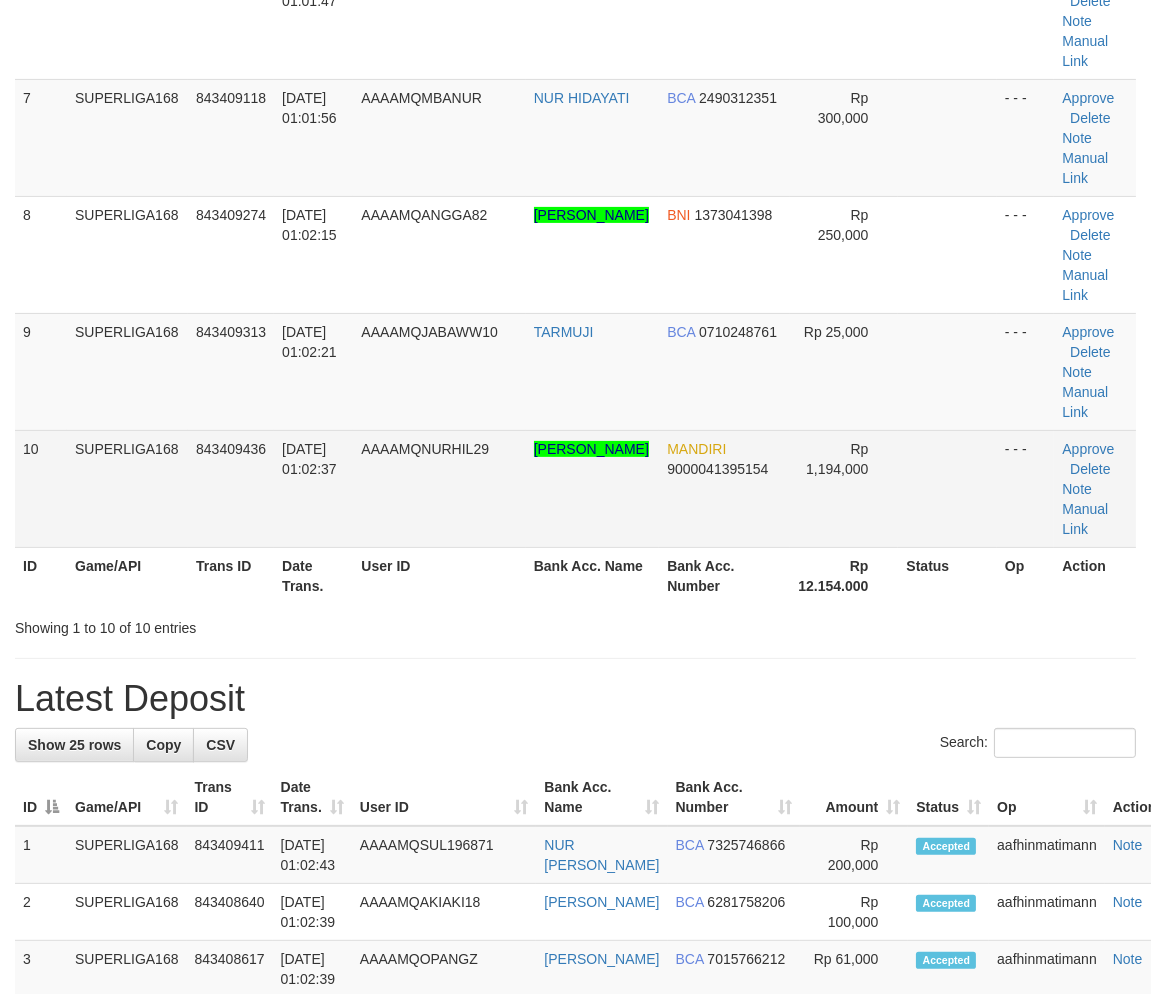 scroll, scrollTop: 80, scrollLeft: 0, axis: vertical 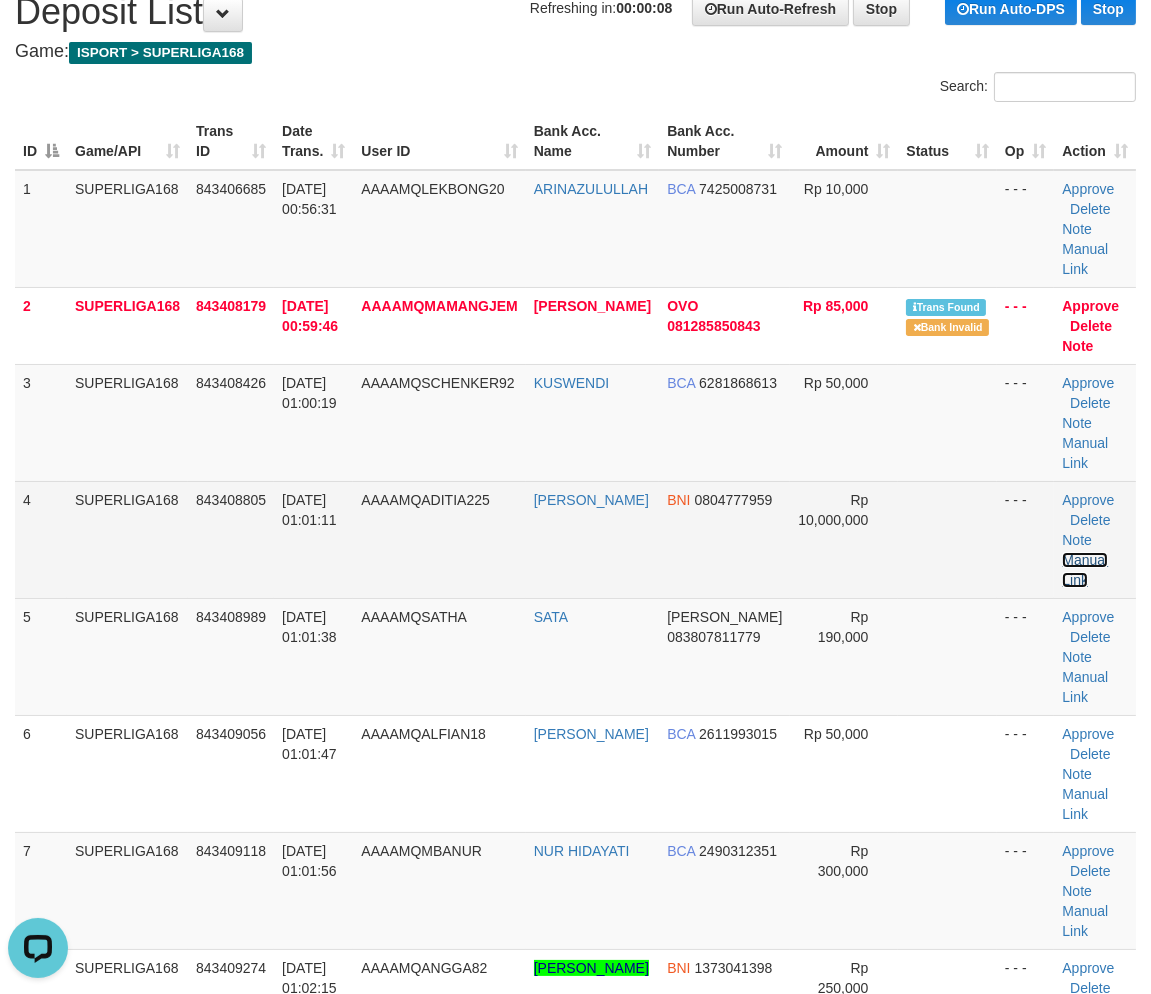 click on "Manual Link" at bounding box center [1085, 570] 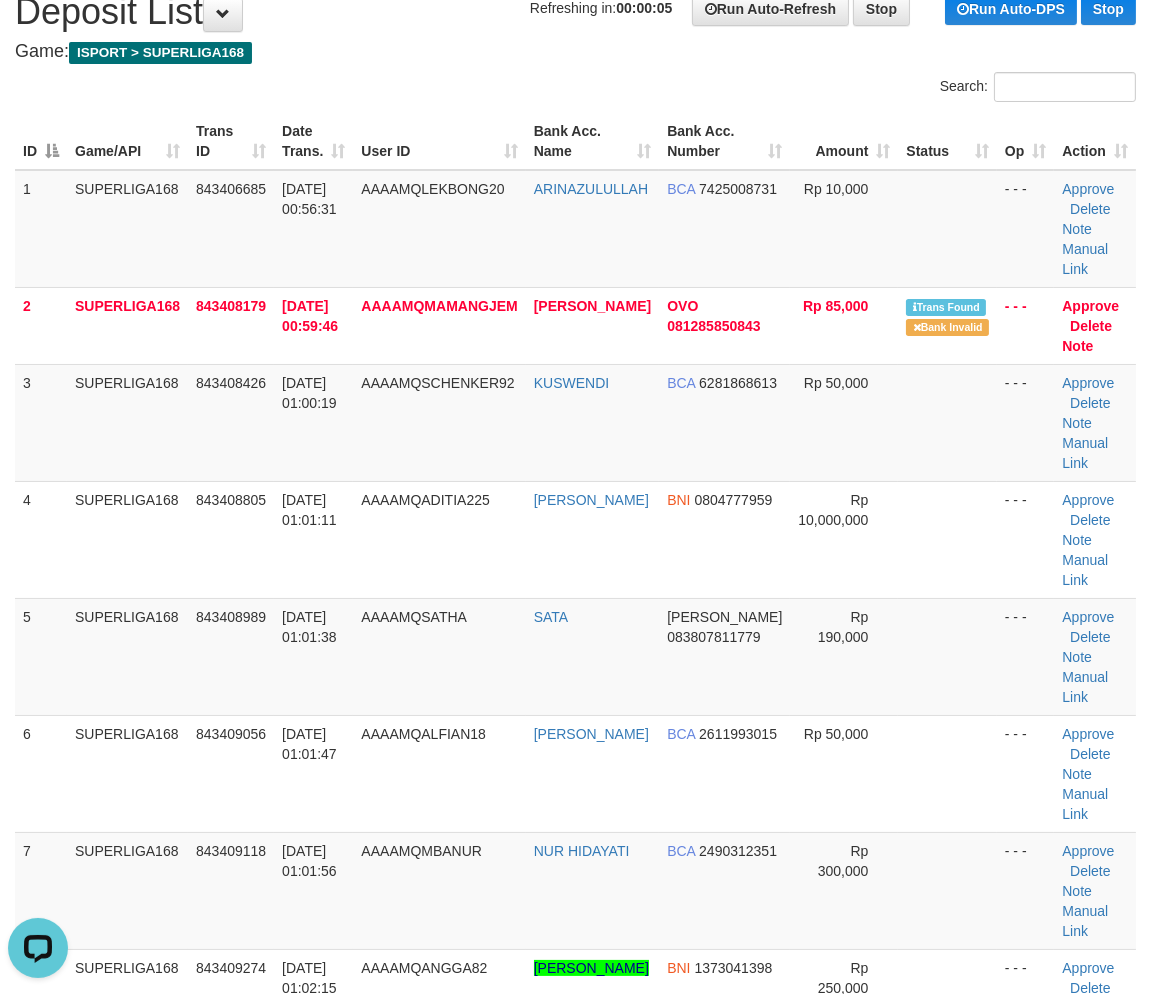drag, startPoint x: 183, startPoint y: 834, endPoint x: 4, endPoint y: 841, distance: 179.13683 